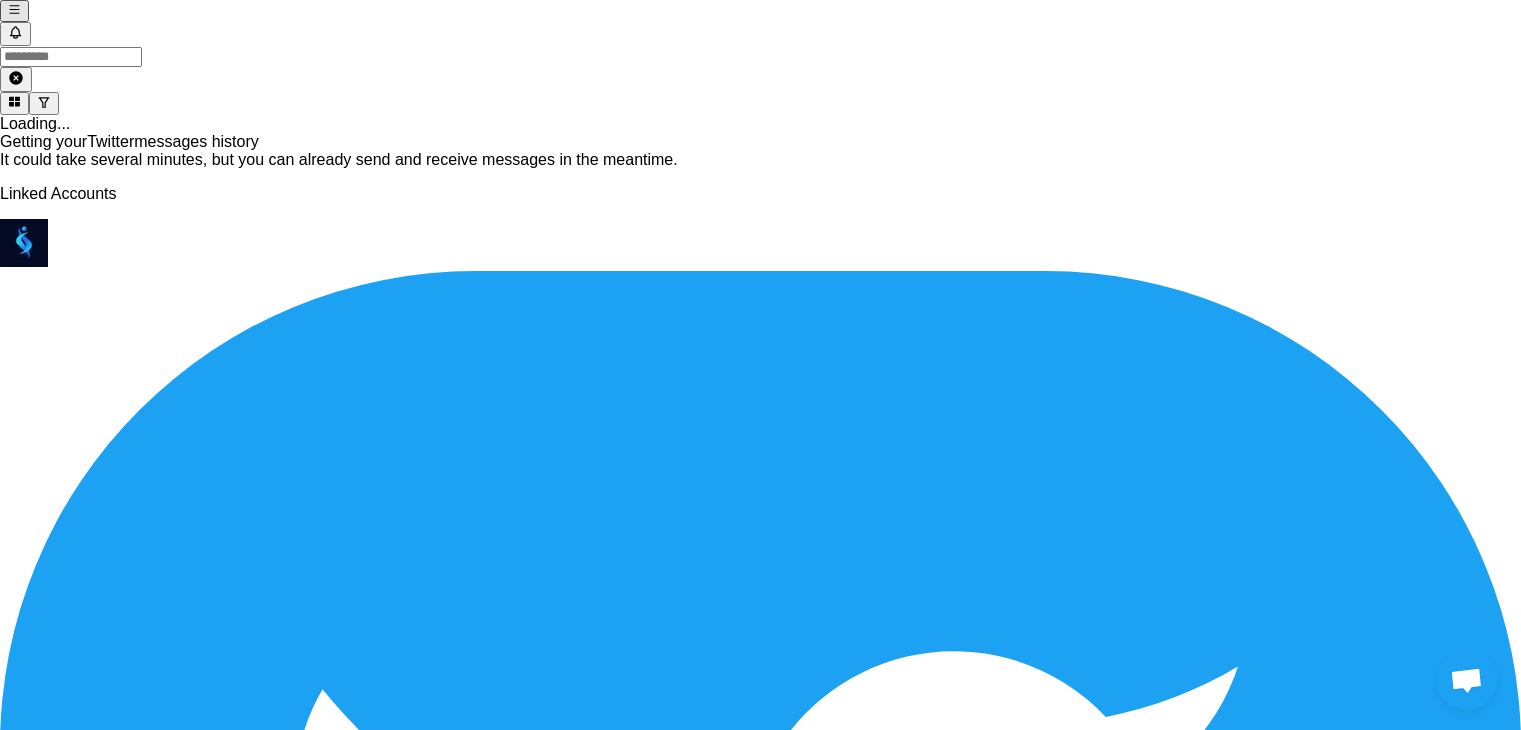 scroll, scrollTop: 0, scrollLeft: 0, axis: both 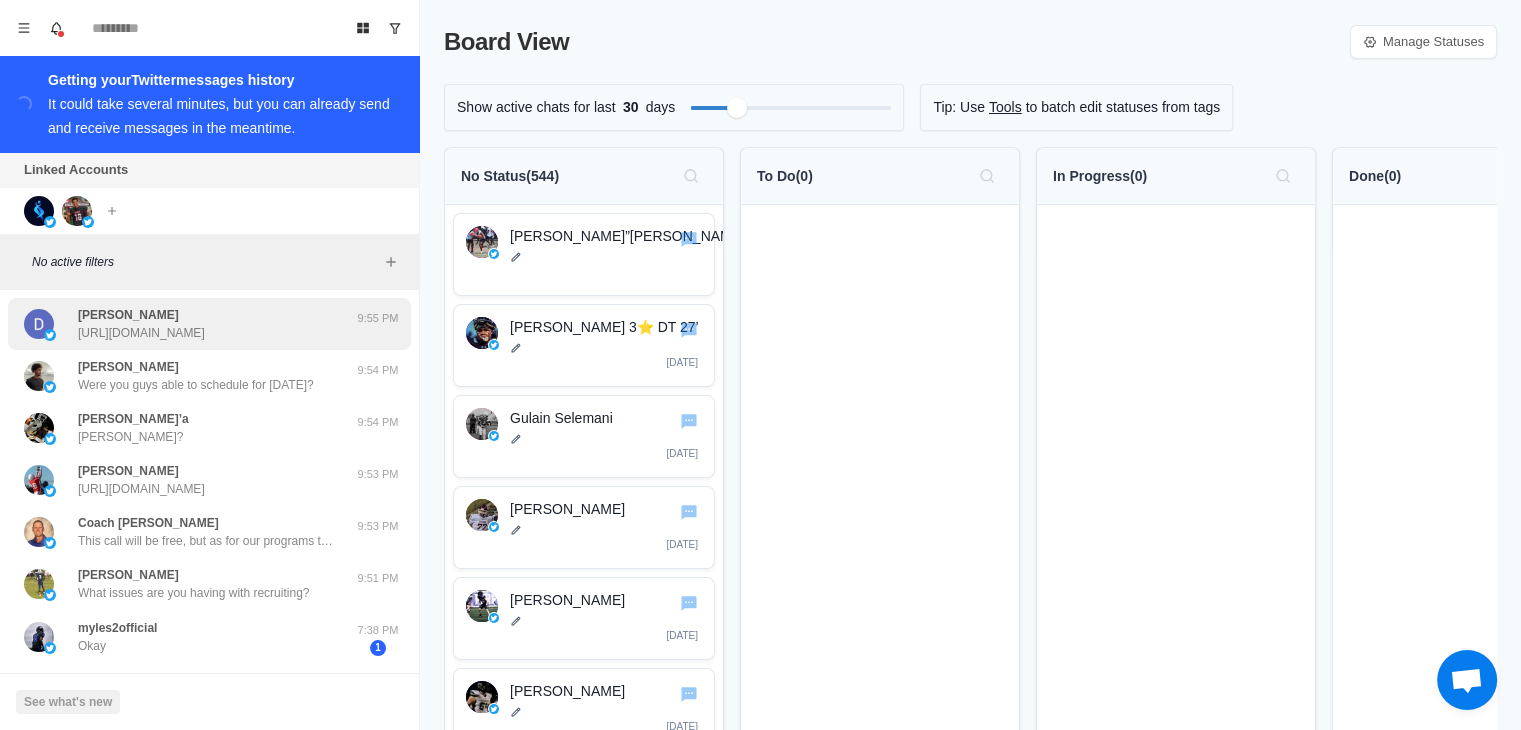 click on "D Eberhart https://t.co/65LVHUdOku" at bounding box center (188, 324) 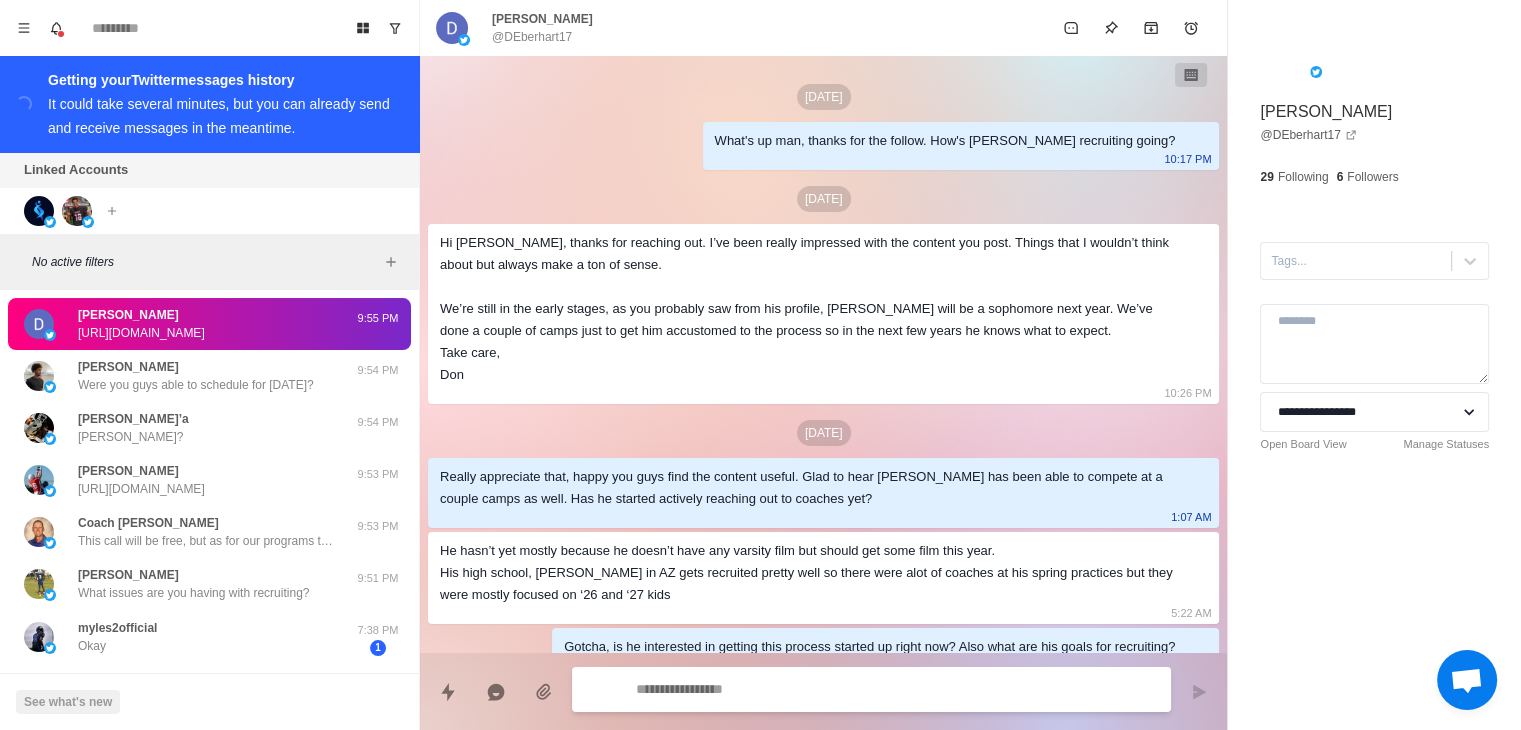 scroll, scrollTop: 593, scrollLeft: 0, axis: vertical 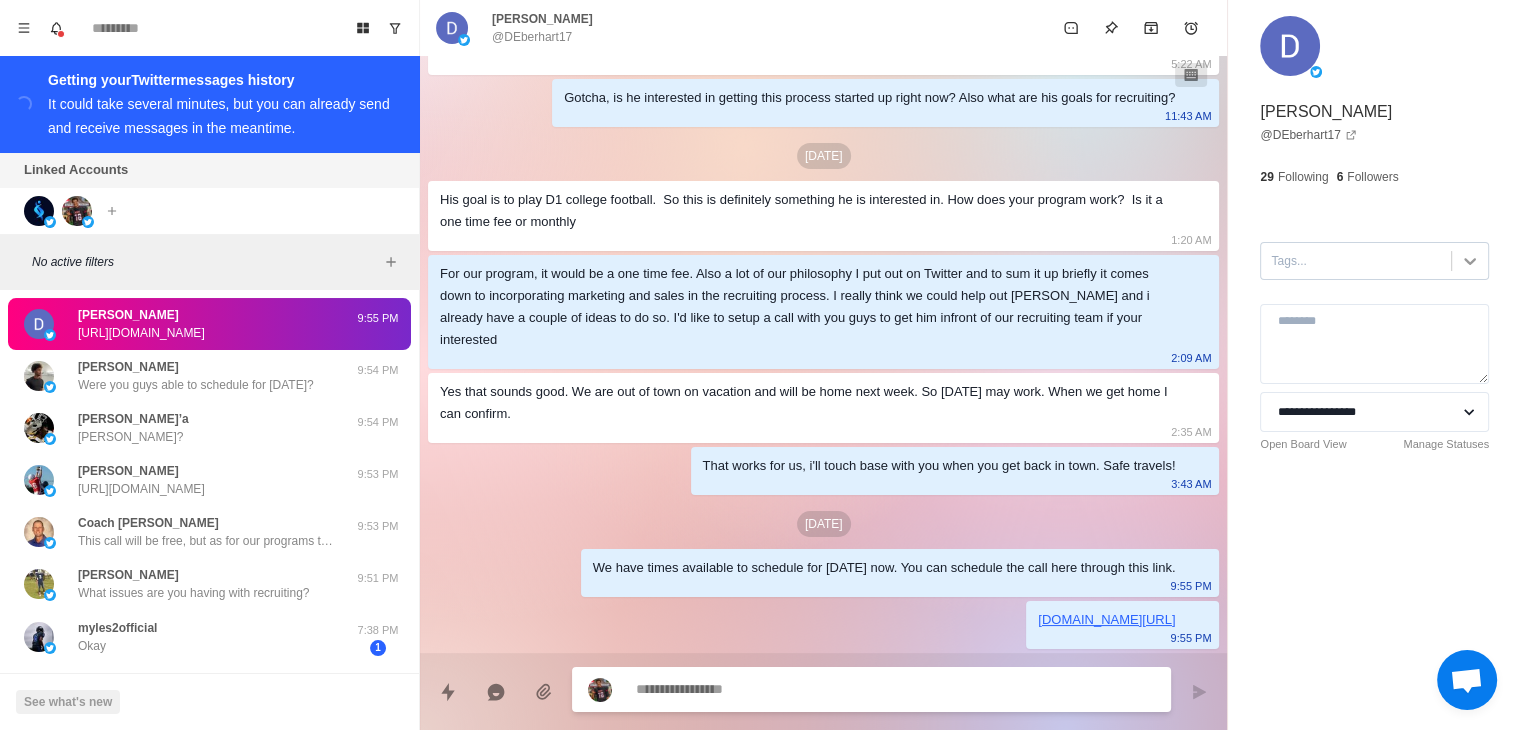 click 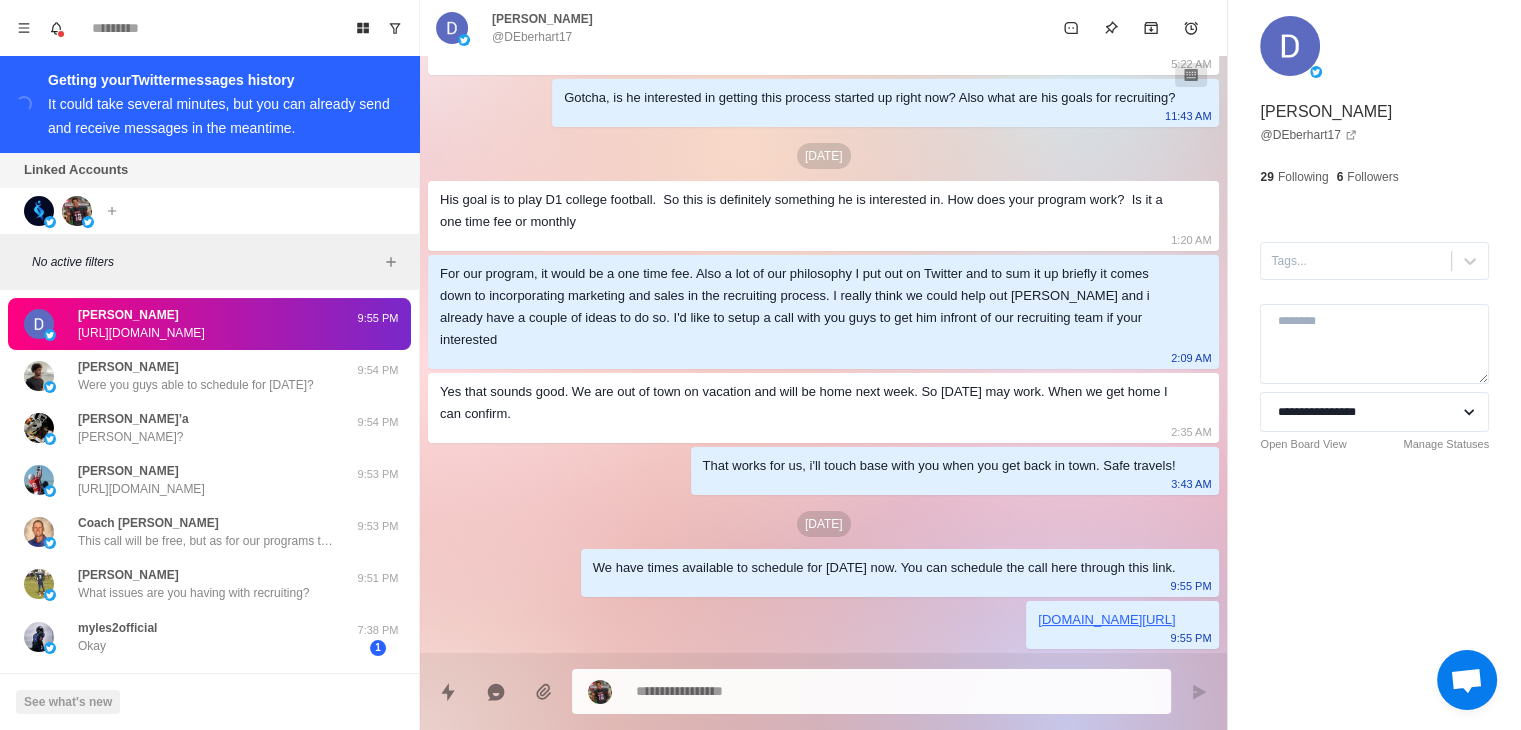 drag, startPoint x: 452, startPoint y: 33, endPoint x: 1305, endPoint y: 168, distance: 863.6168 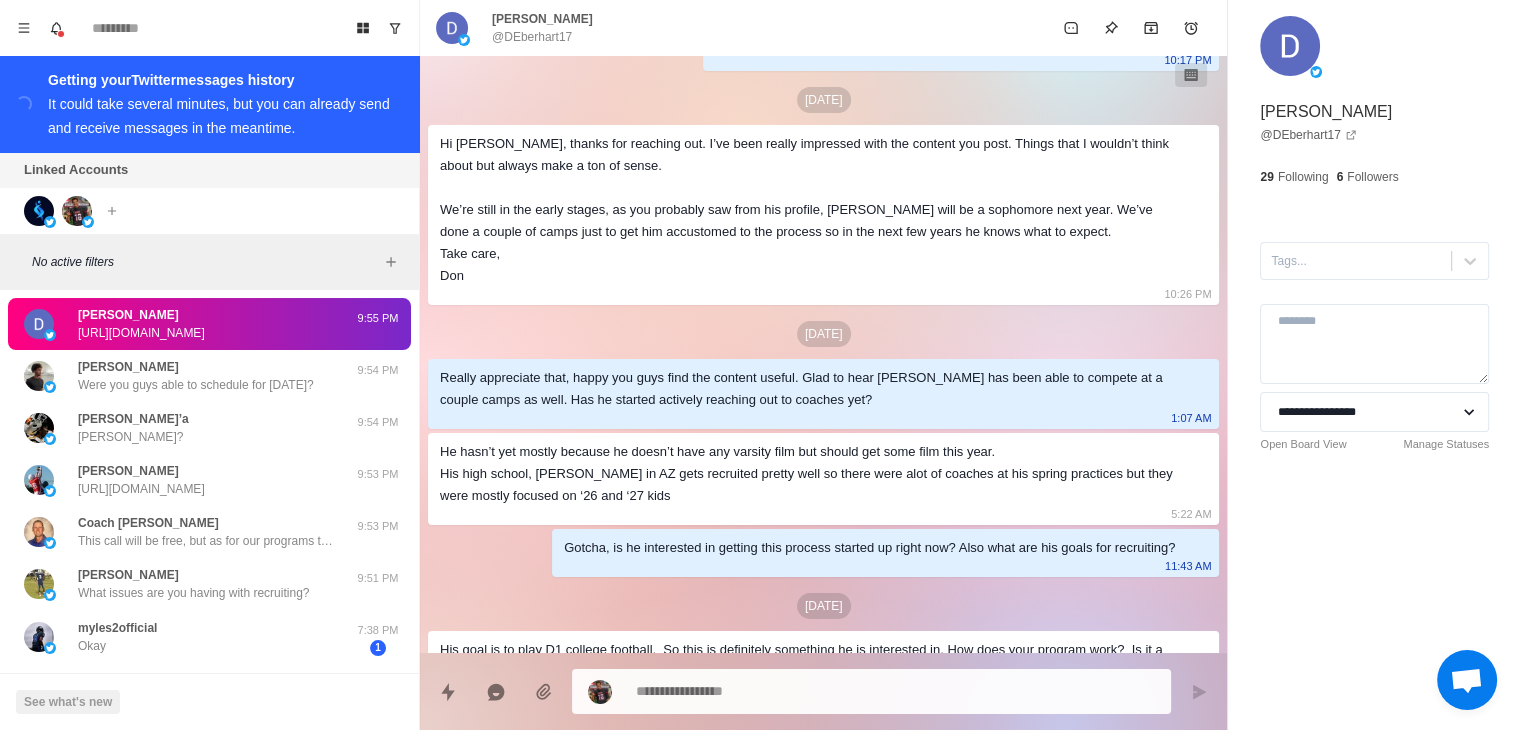 scroll, scrollTop: 0, scrollLeft: 0, axis: both 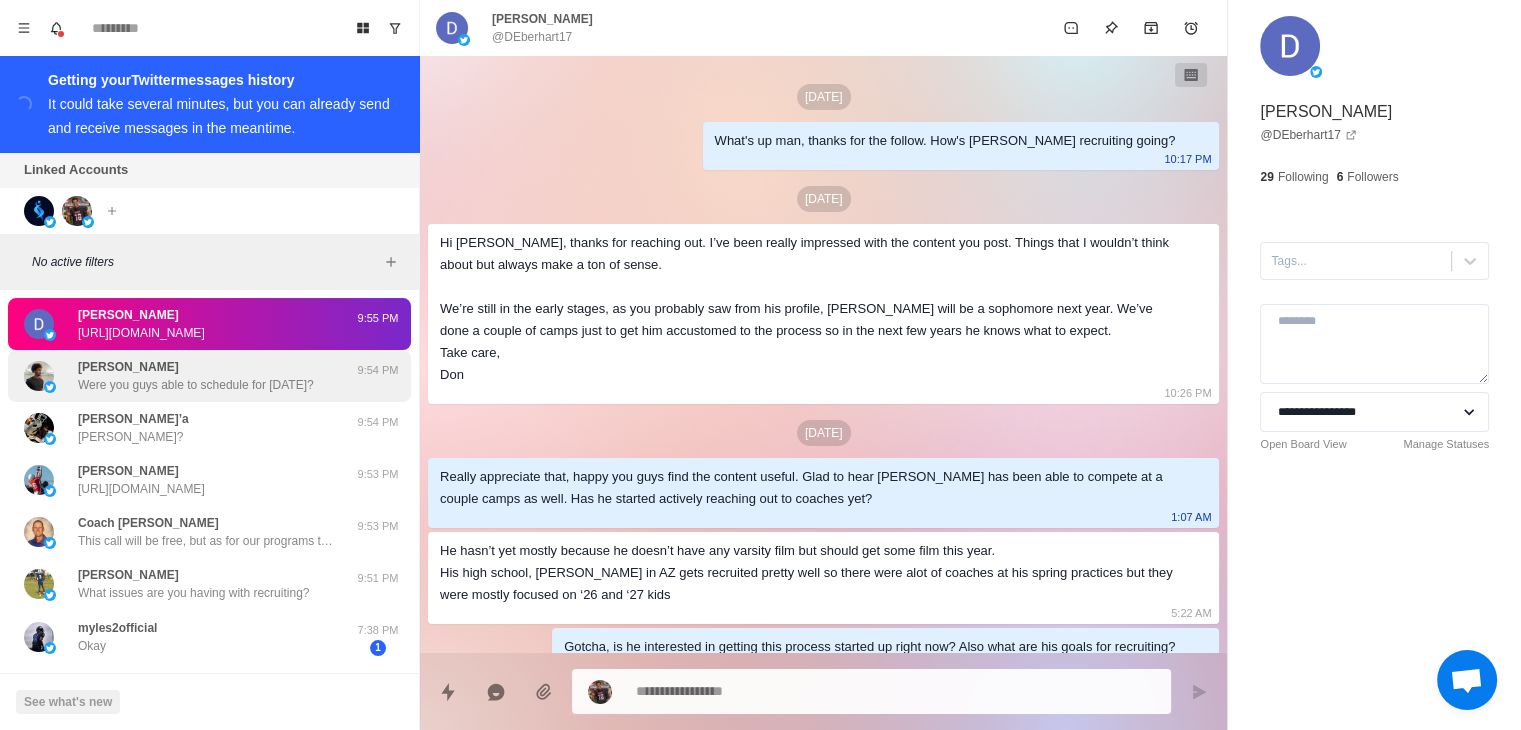 click on "Were you guys able to schedule for [DATE]?" at bounding box center (196, 385) 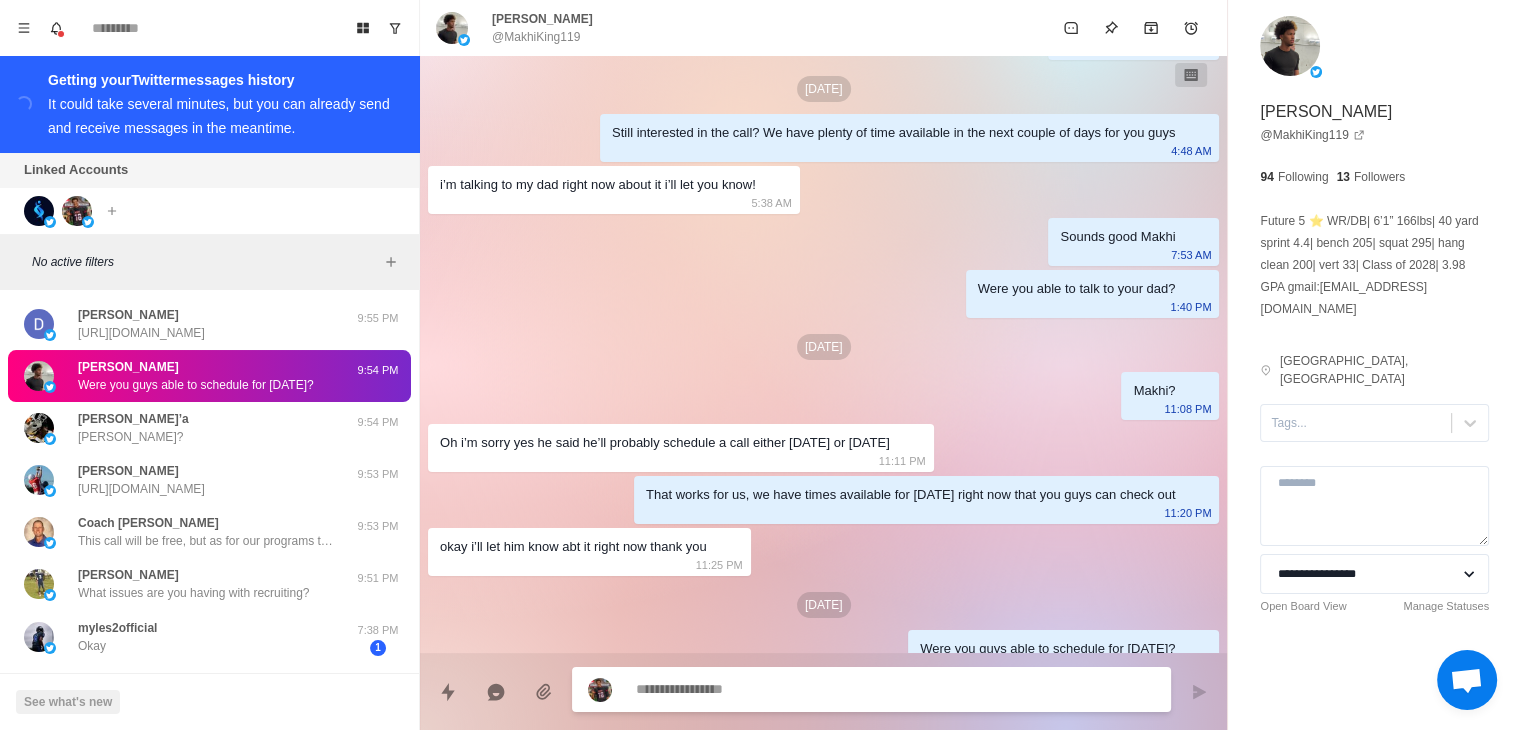 scroll, scrollTop: 1151, scrollLeft: 0, axis: vertical 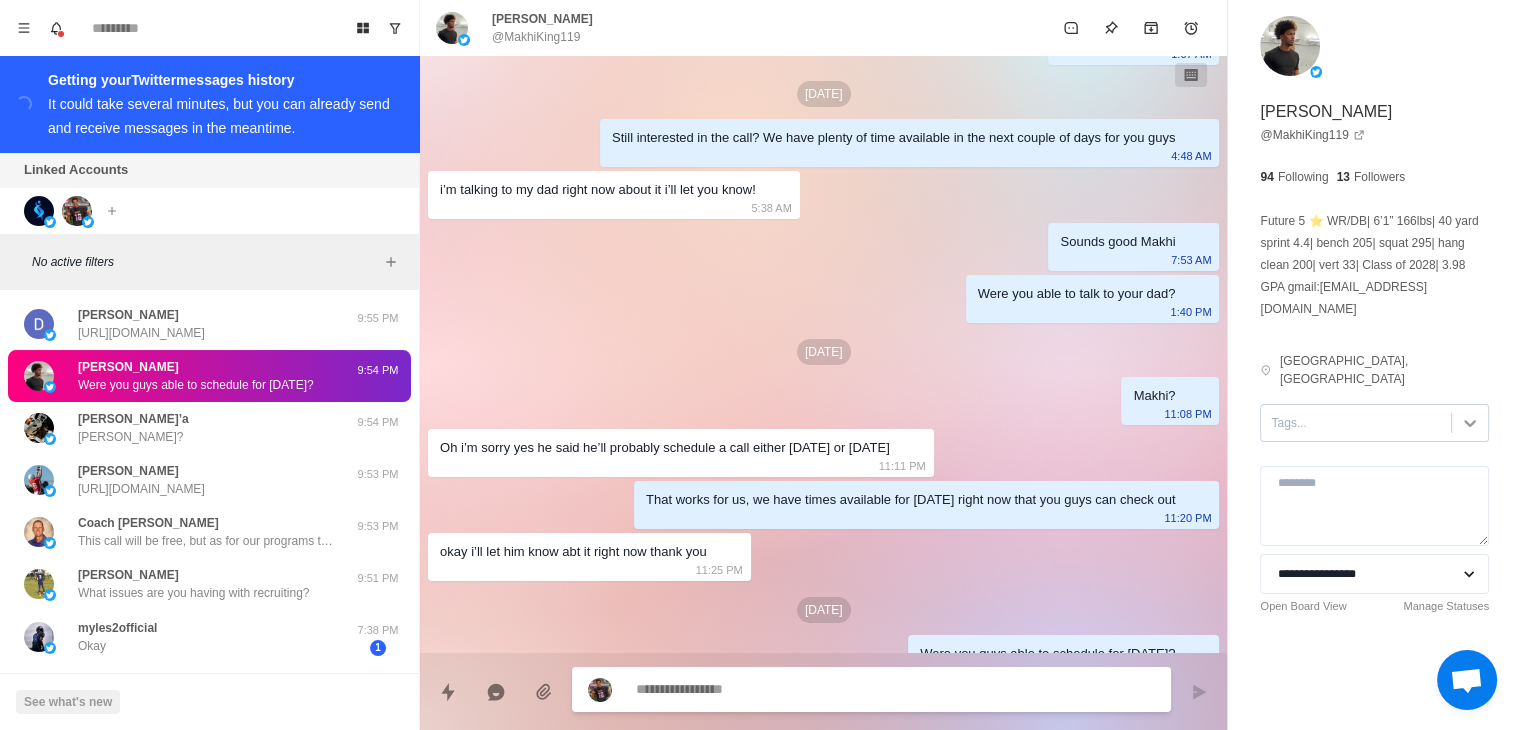 click 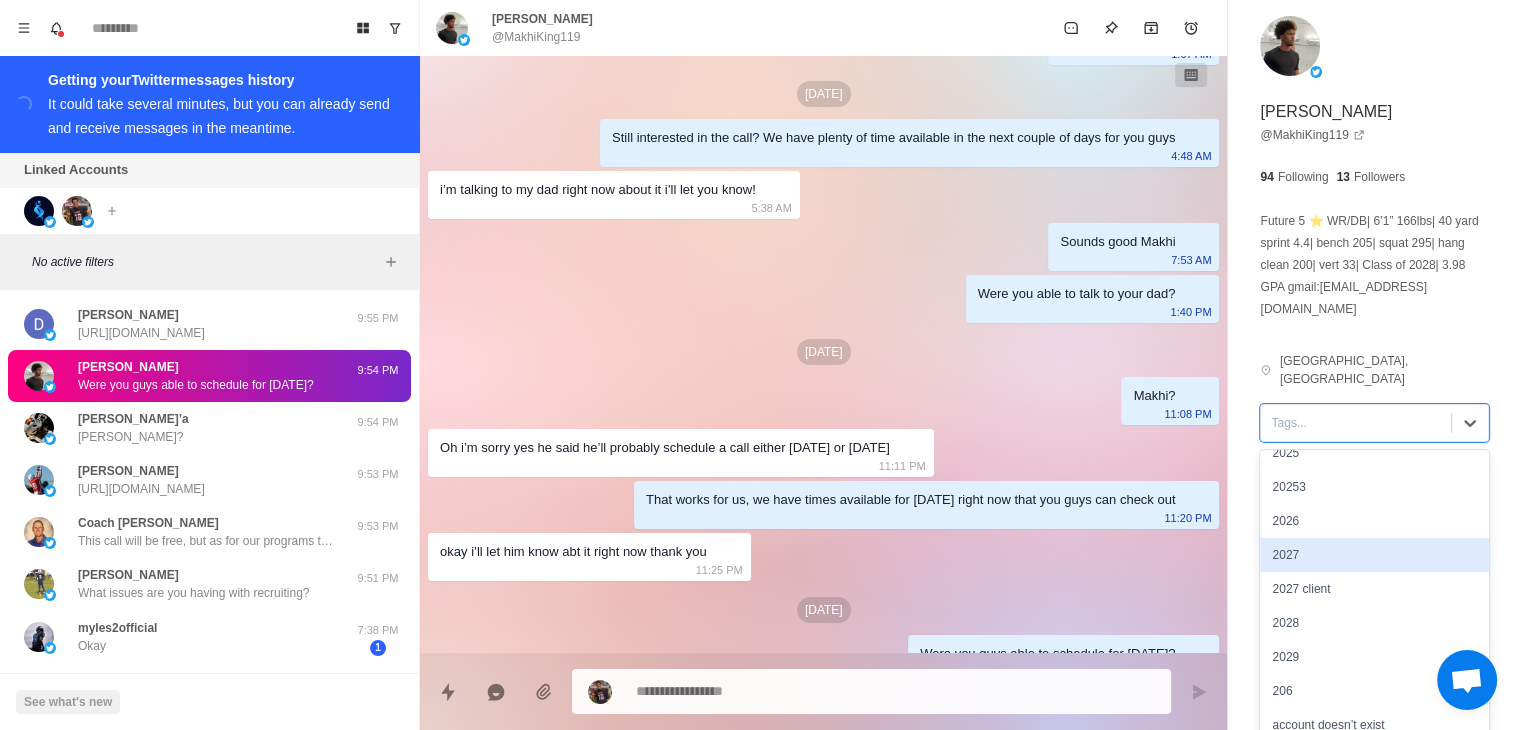 scroll, scrollTop: 200, scrollLeft: 0, axis: vertical 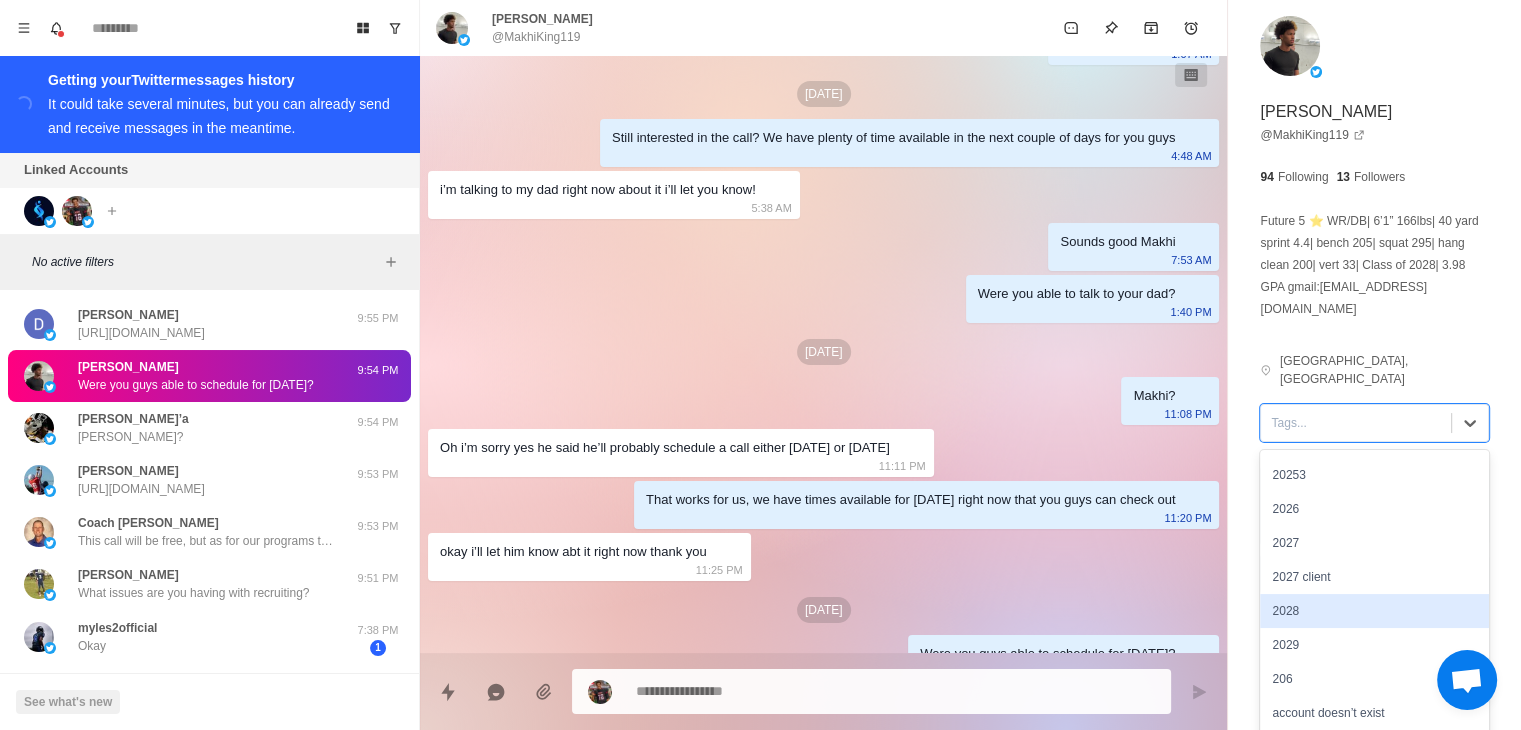 click on "2028" at bounding box center [1374, 611] 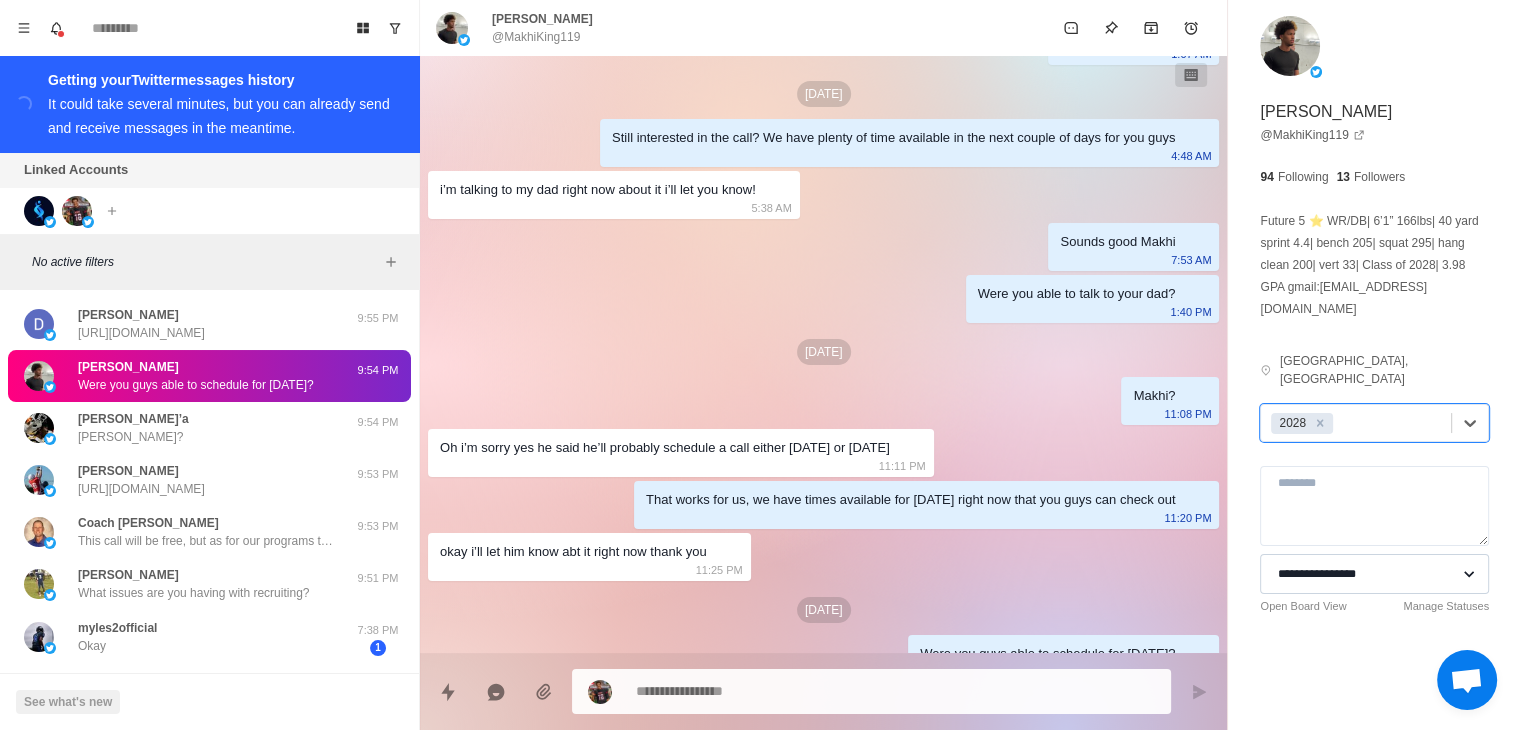 click on "**********" at bounding box center [1374, 574] 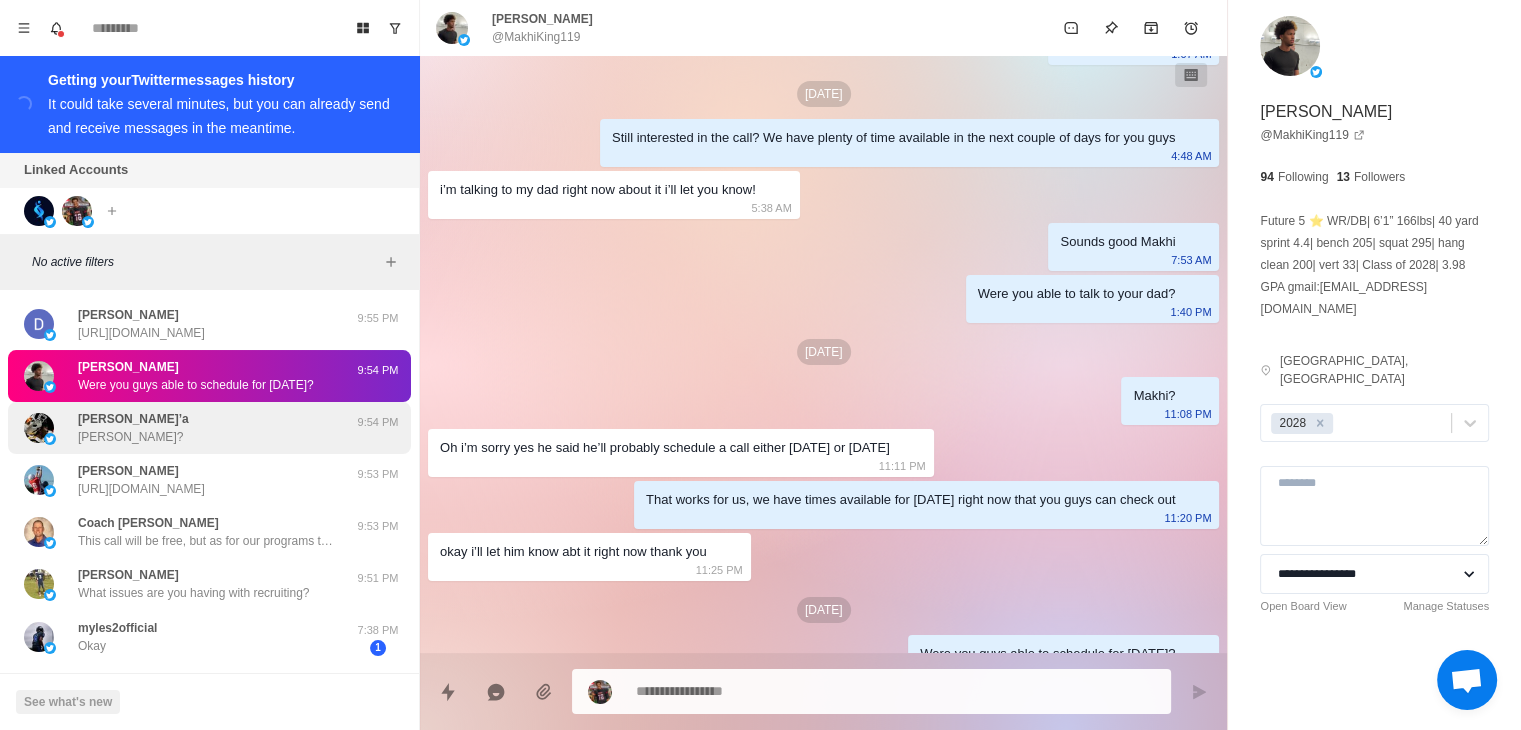 click on "Mathias Nera-Vo’a Mathias?" at bounding box center [133, 428] 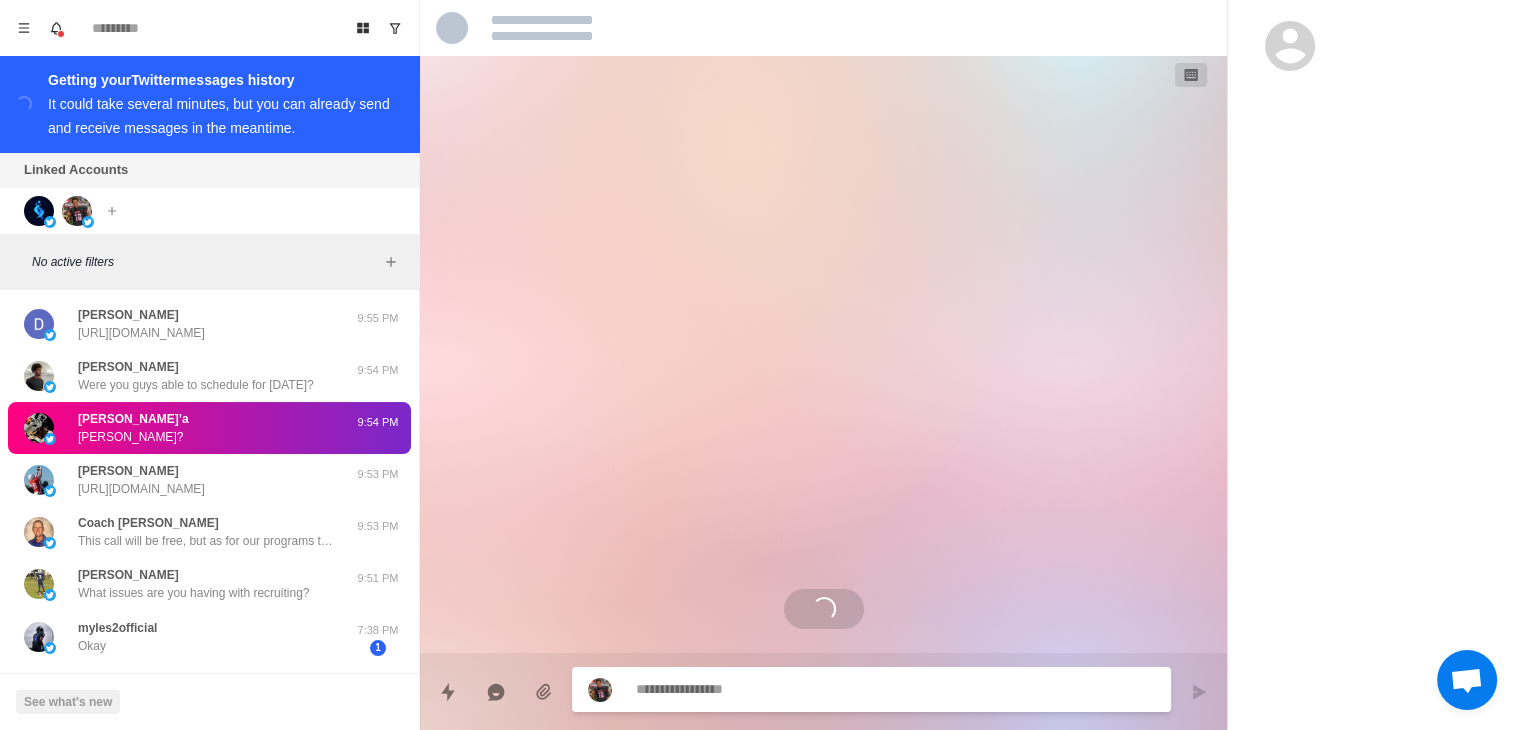 scroll, scrollTop: 0, scrollLeft: 0, axis: both 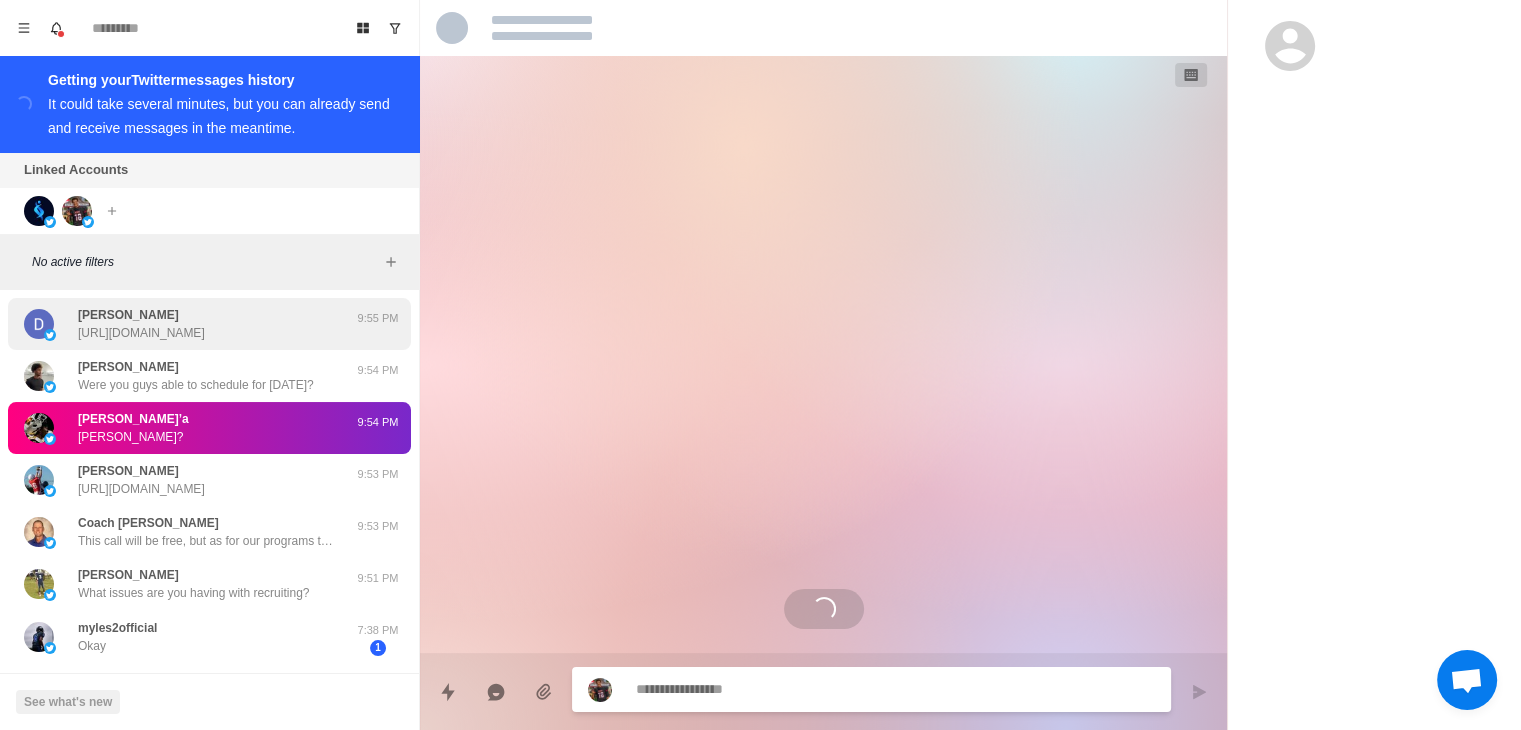 click on "[URL][DOMAIN_NAME]" at bounding box center (141, 333) 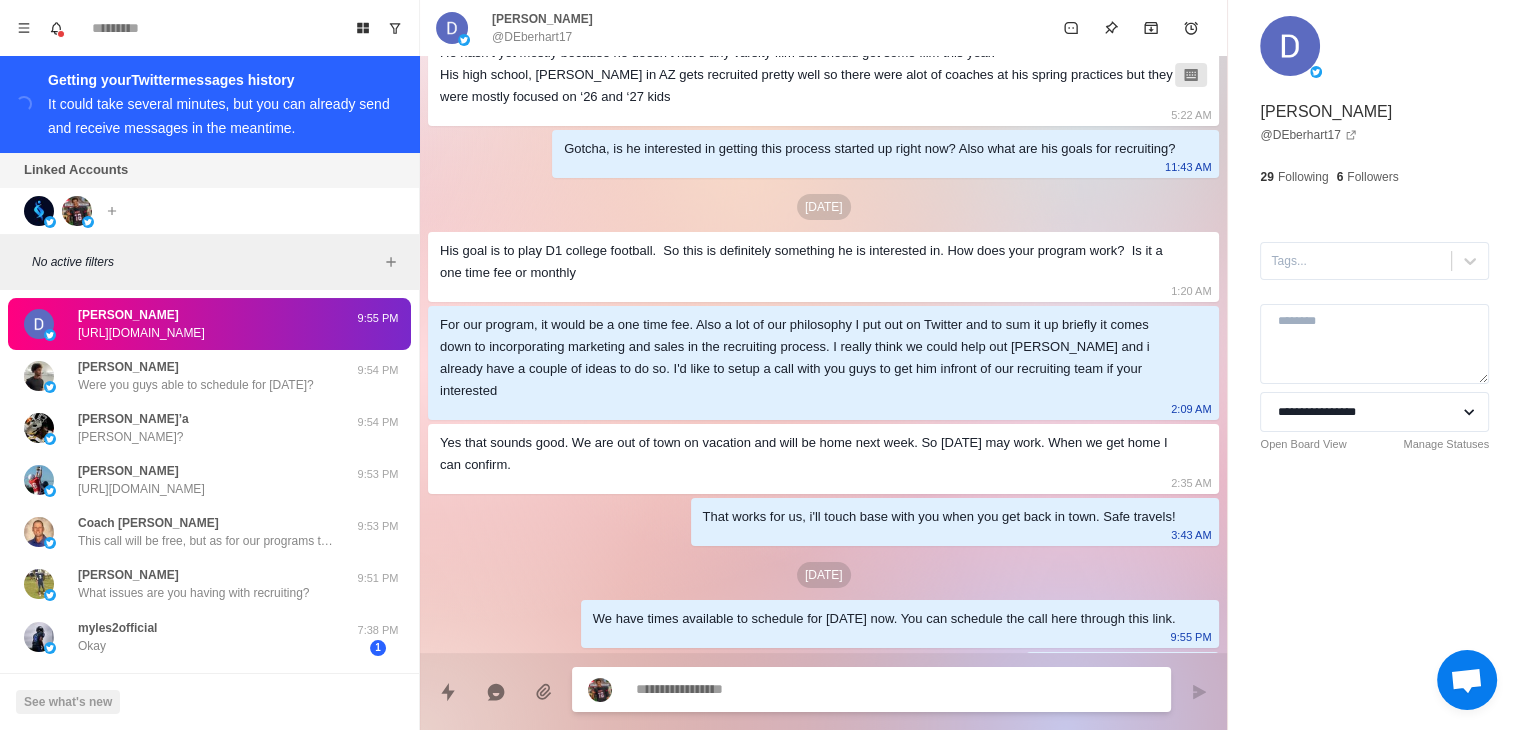 scroll, scrollTop: 493, scrollLeft: 0, axis: vertical 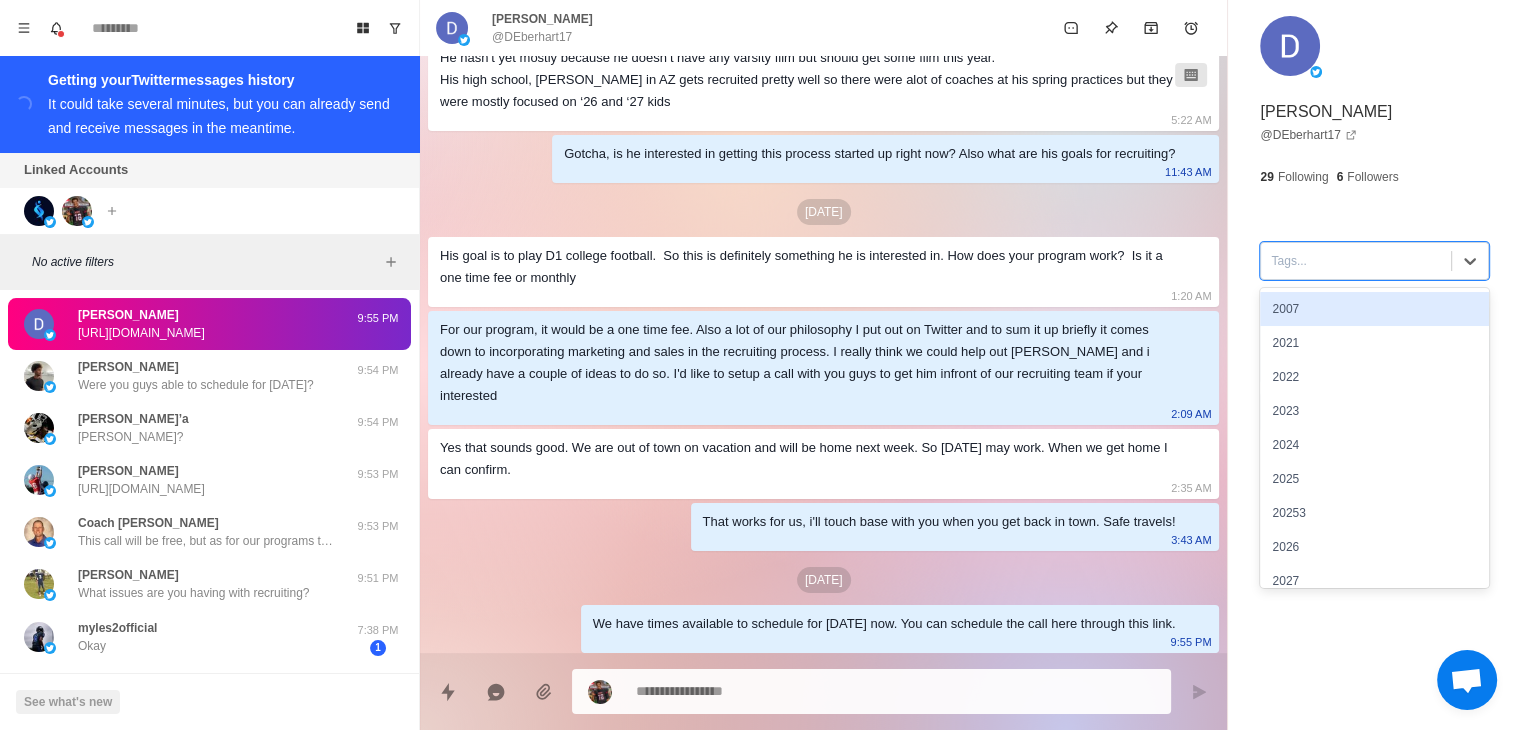 click at bounding box center (1356, 261) 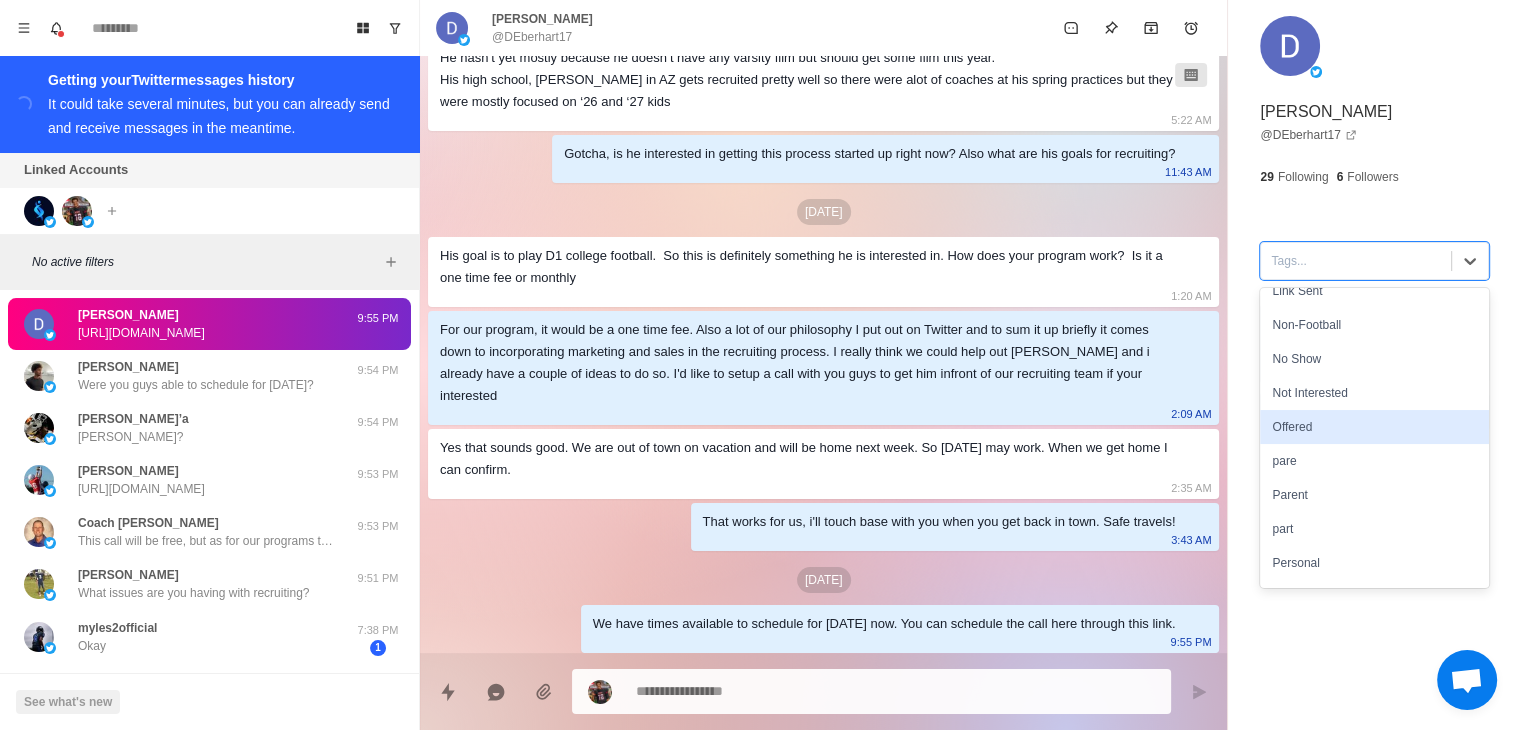 scroll, scrollTop: 932, scrollLeft: 0, axis: vertical 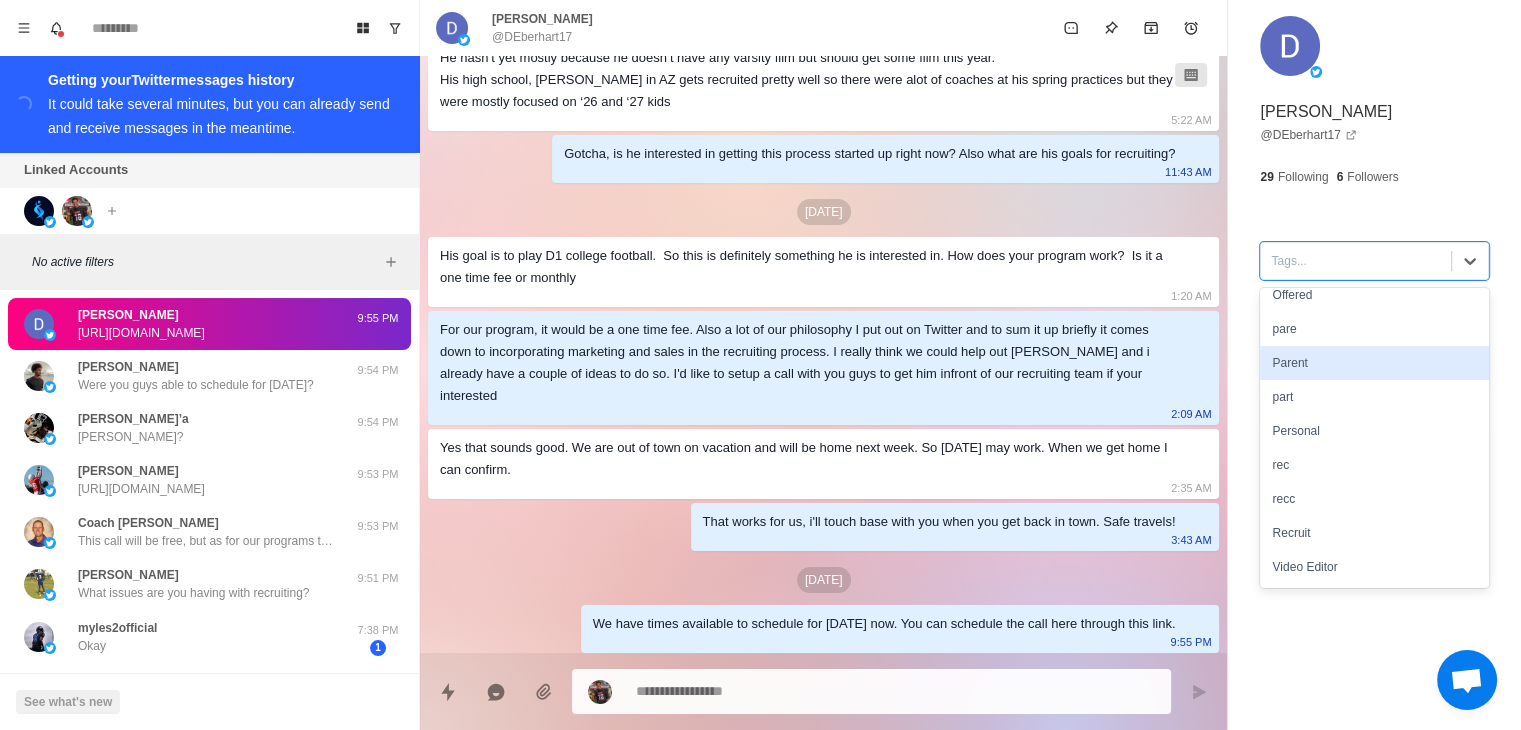 click on "Parent" at bounding box center [1374, 363] 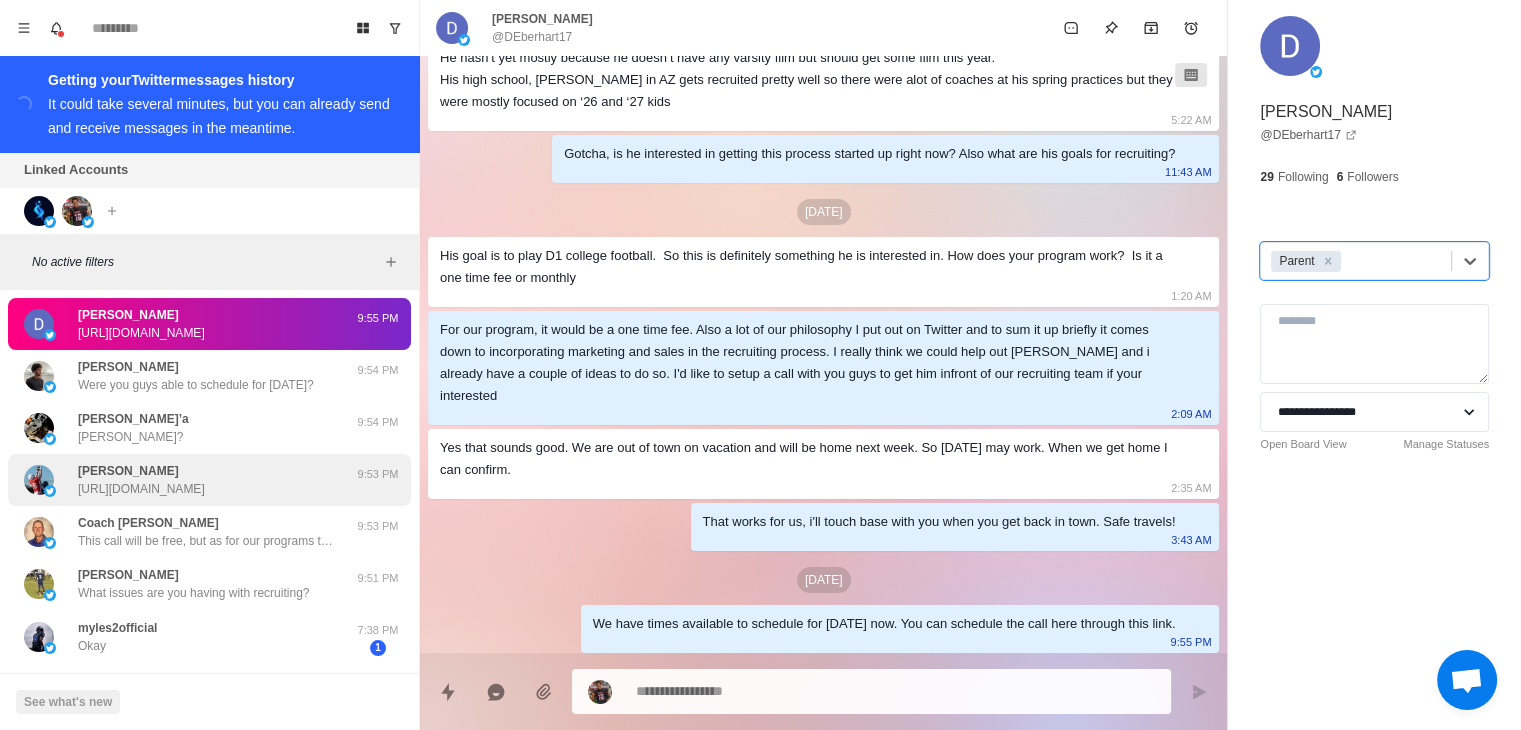 click on "[URL][DOMAIN_NAME]" at bounding box center (141, 489) 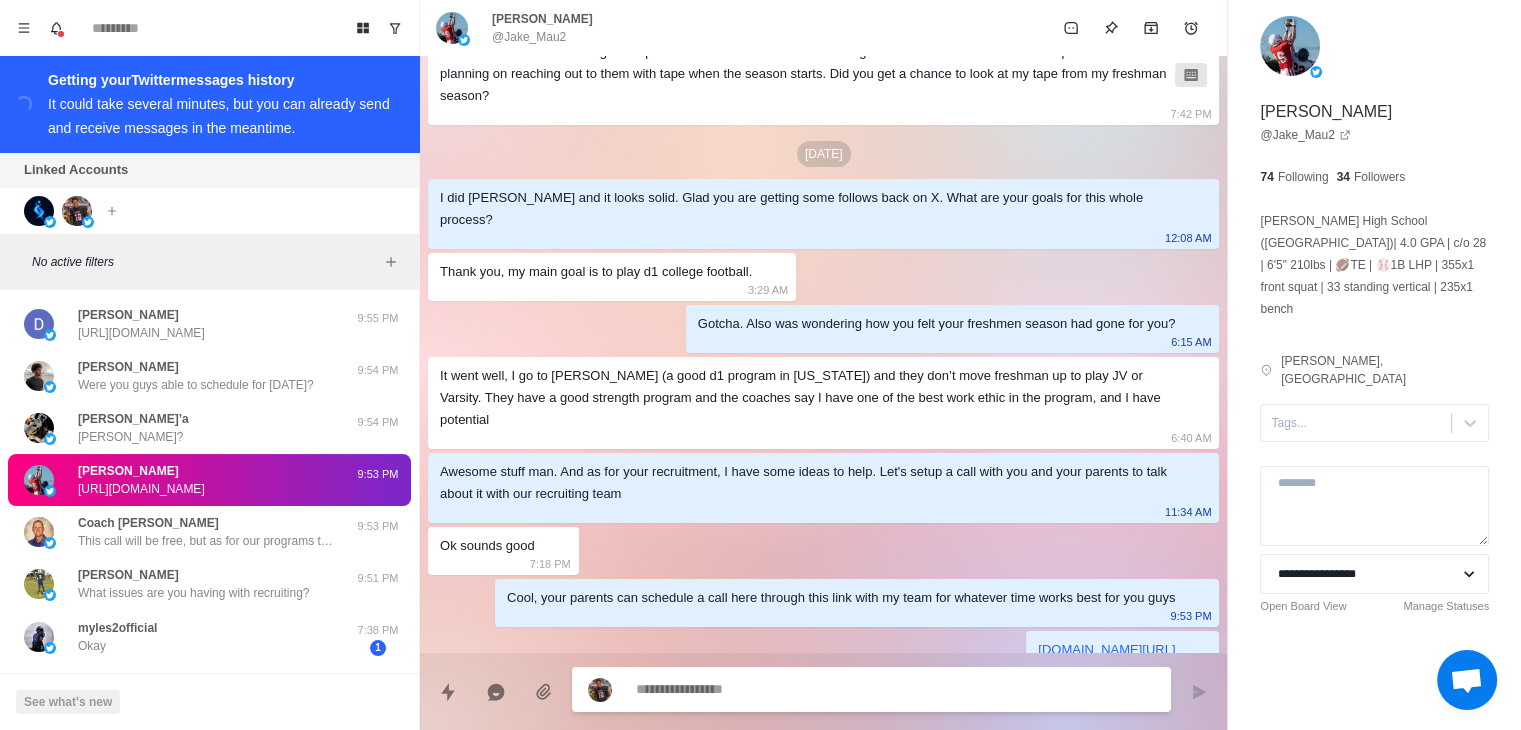 scroll, scrollTop: 143, scrollLeft: 0, axis: vertical 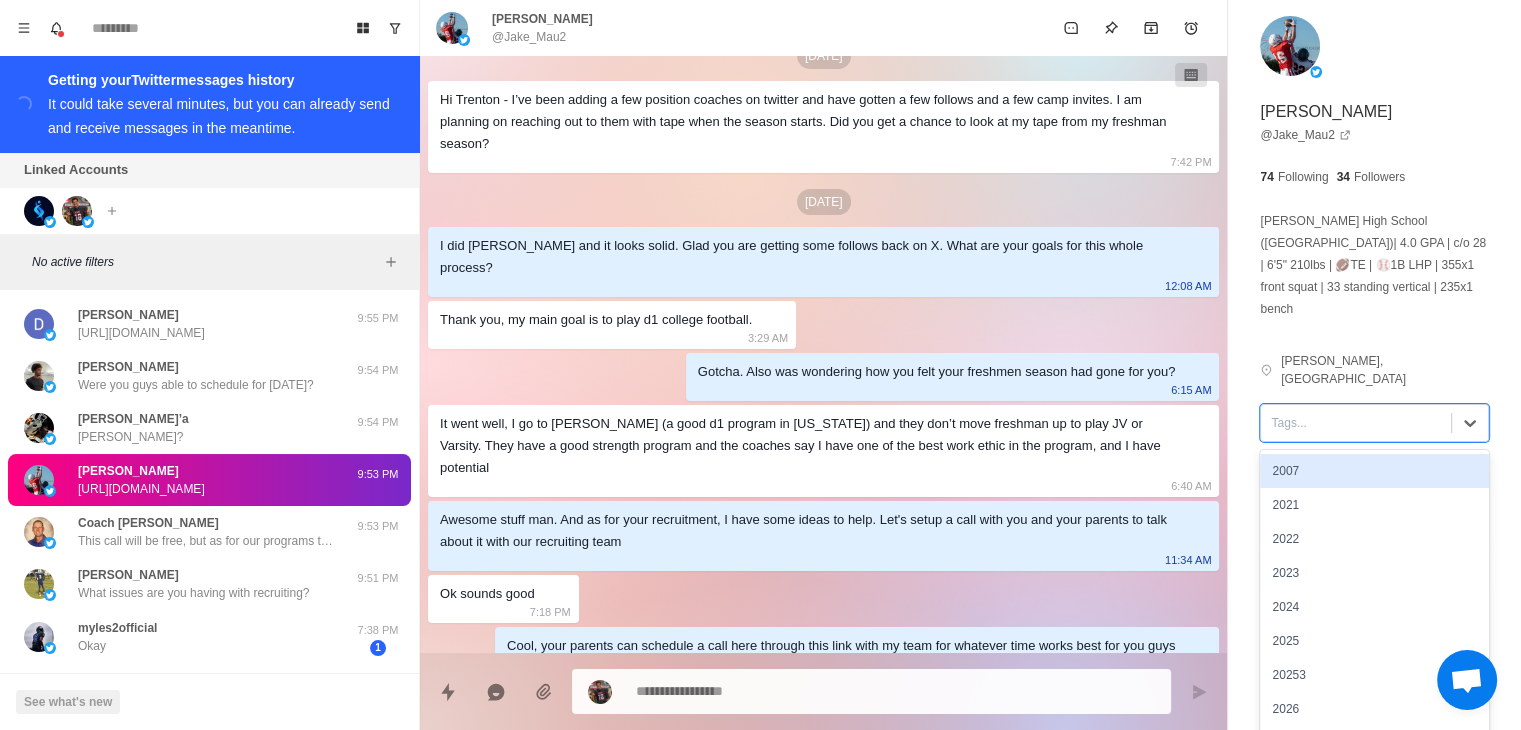 click at bounding box center (1356, 423) 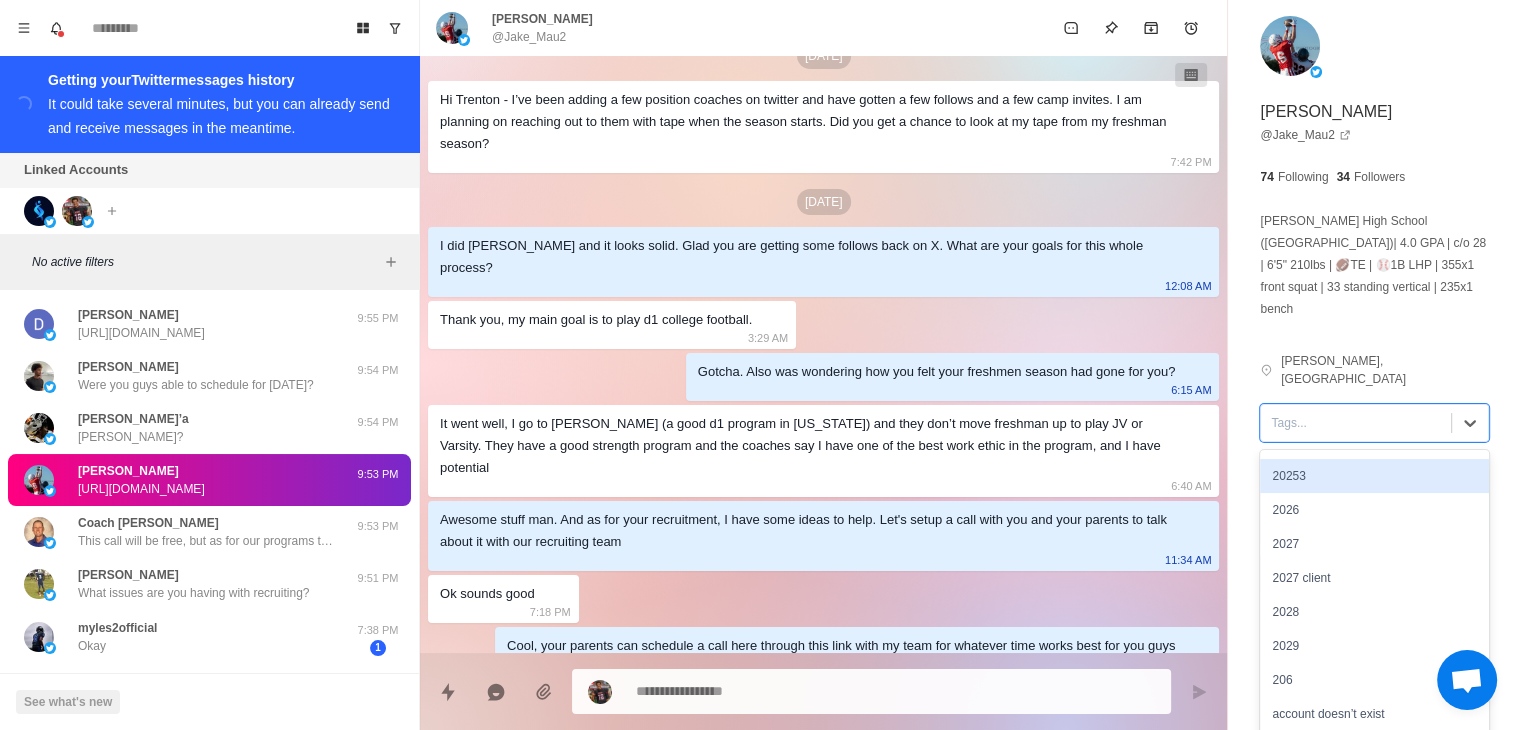 scroll, scrollTop: 200, scrollLeft: 0, axis: vertical 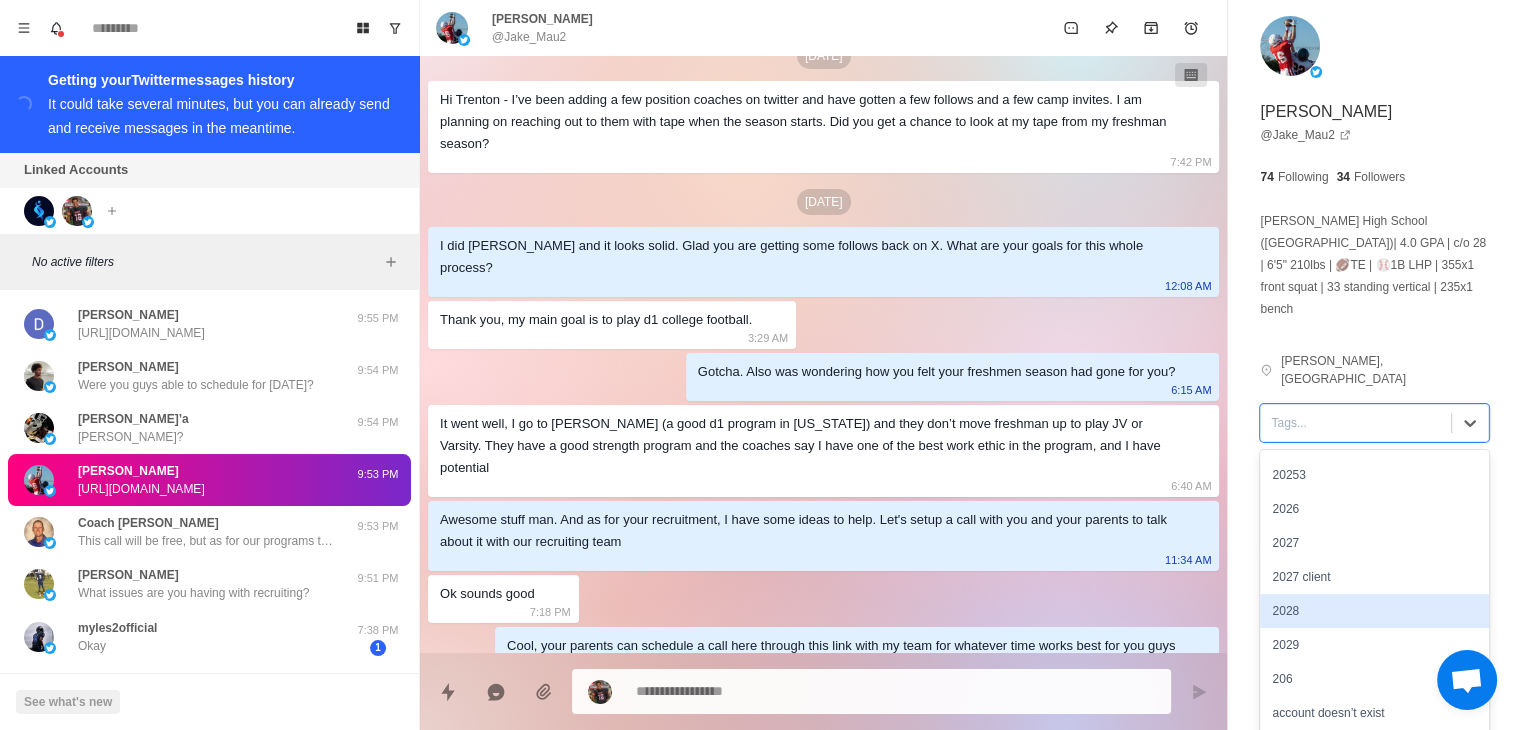 click on "2028" at bounding box center (1374, 611) 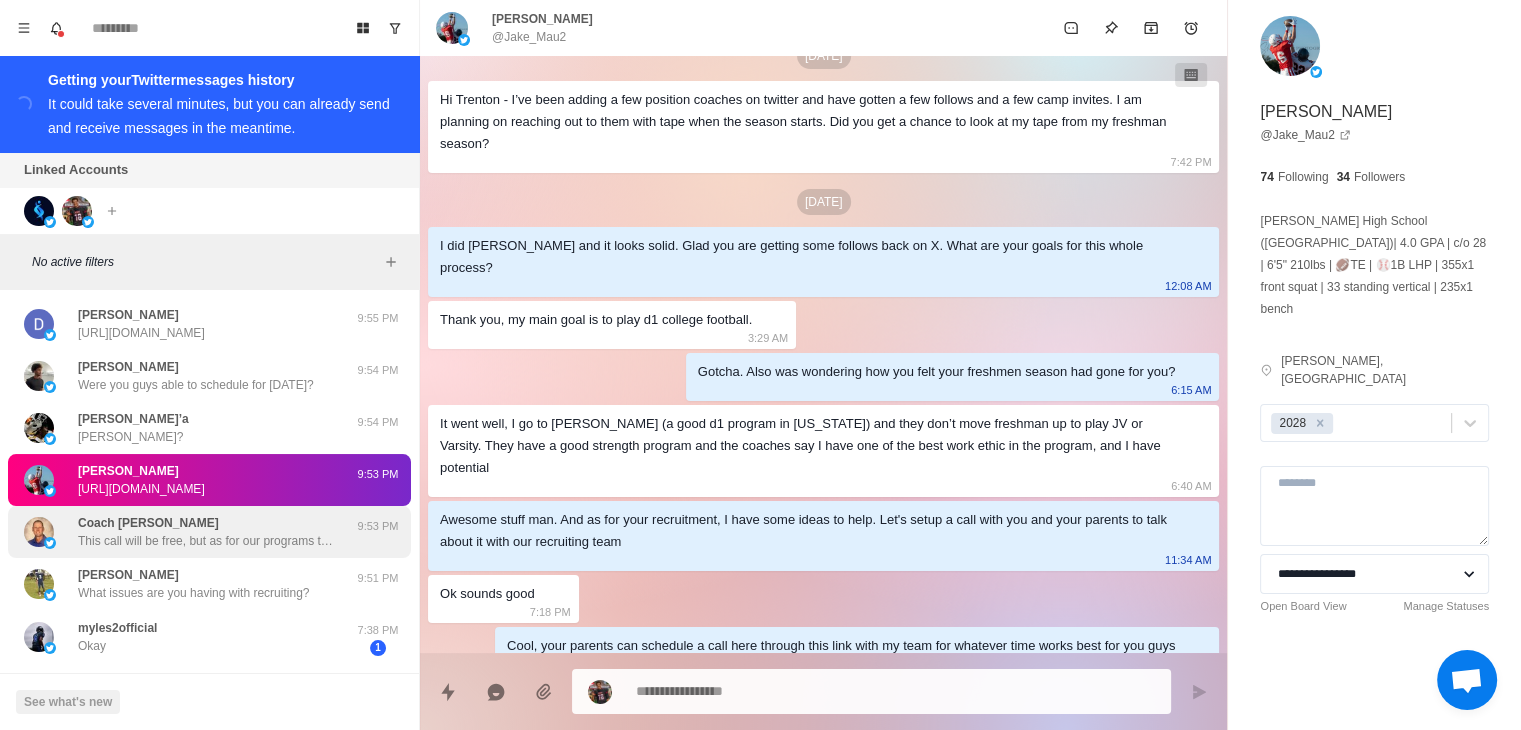 click on "This call will be free, but as for our programs they do vary depending on the level of support and customization you guys would be looking for. We would dive into what you’re looking for on the call so we can make sure it’s the right fit for you. Either way, i do think it would be a benefit to [PERSON_NAME] to get a intro call in with our recruiting team" at bounding box center (208, 541) 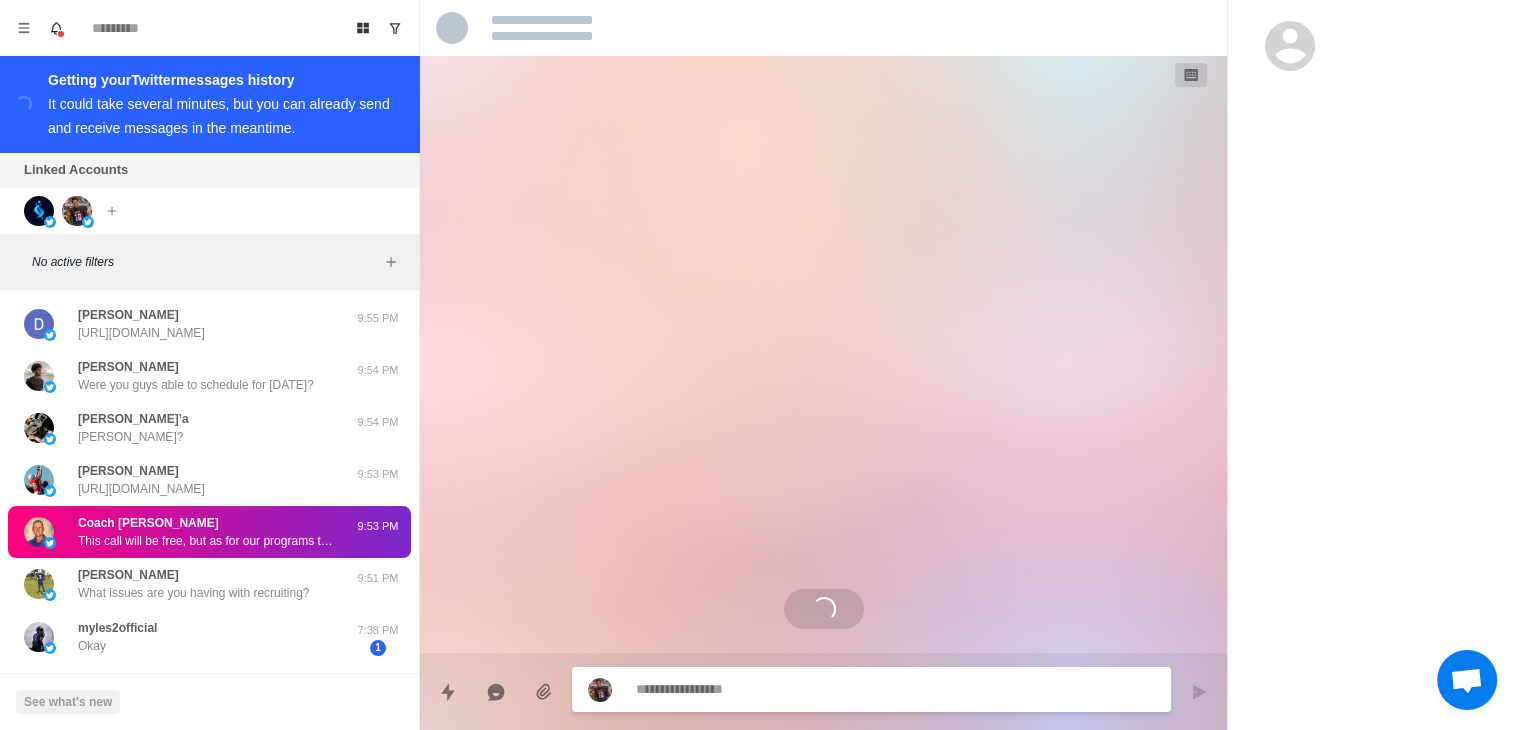 scroll, scrollTop: 0, scrollLeft: 0, axis: both 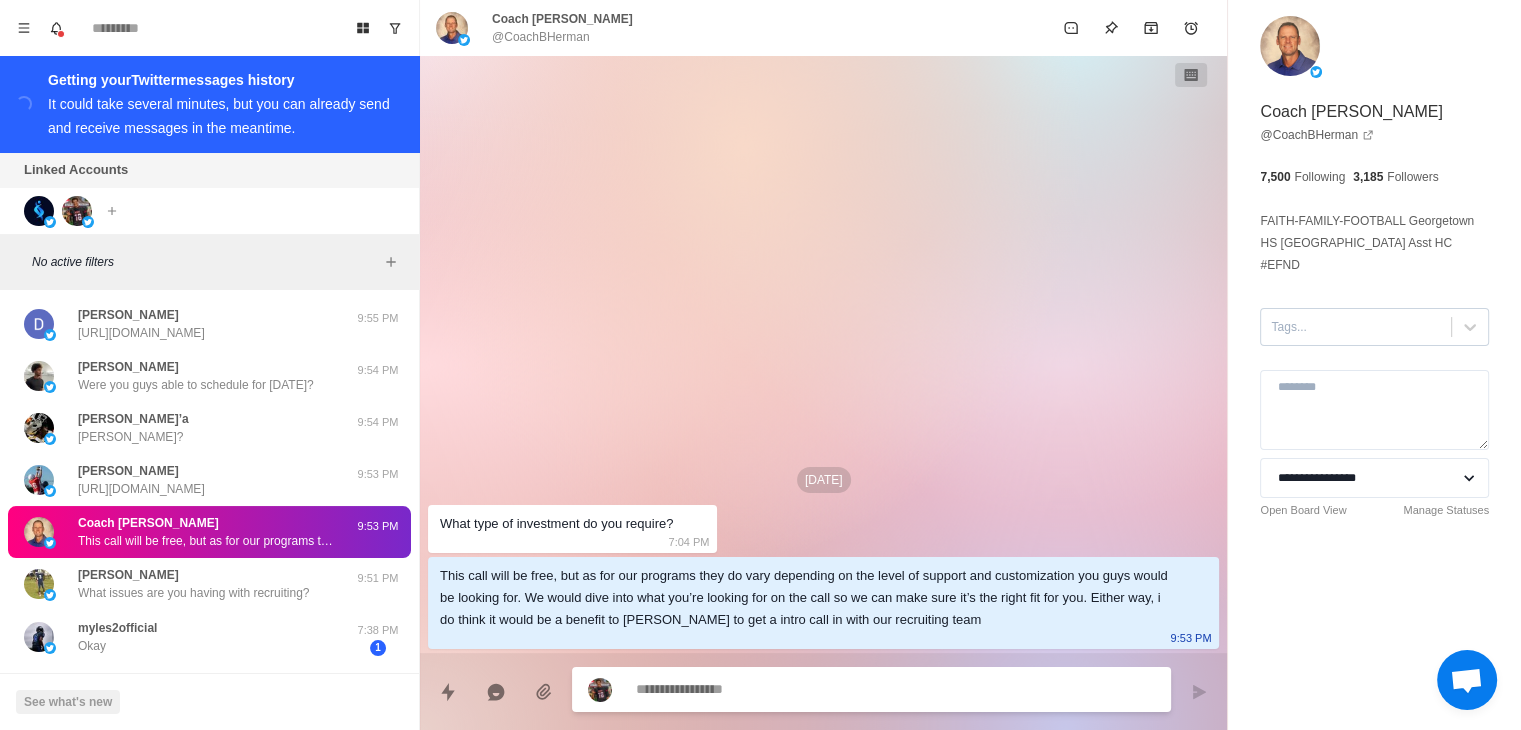 click at bounding box center (1356, 327) 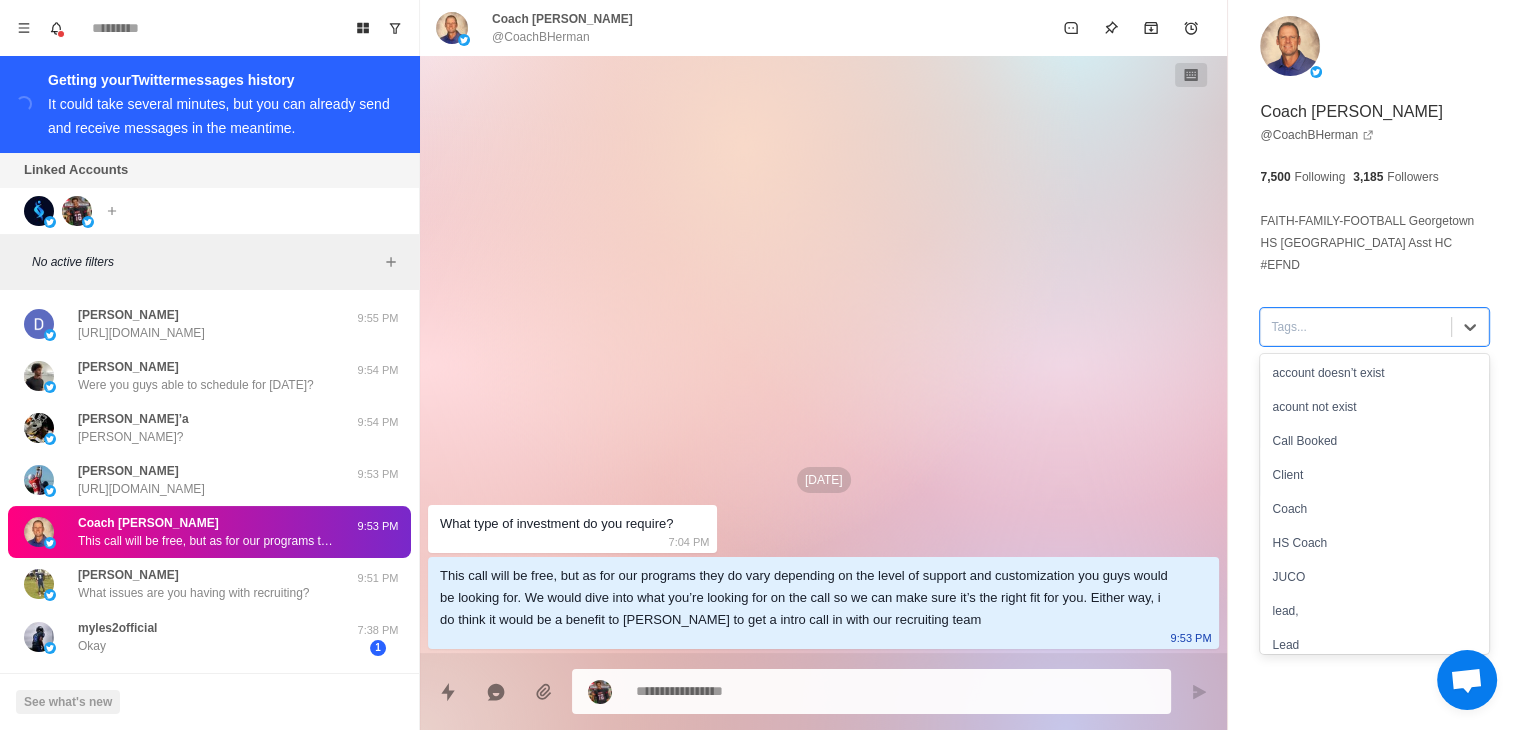 scroll, scrollTop: 500, scrollLeft: 0, axis: vertical 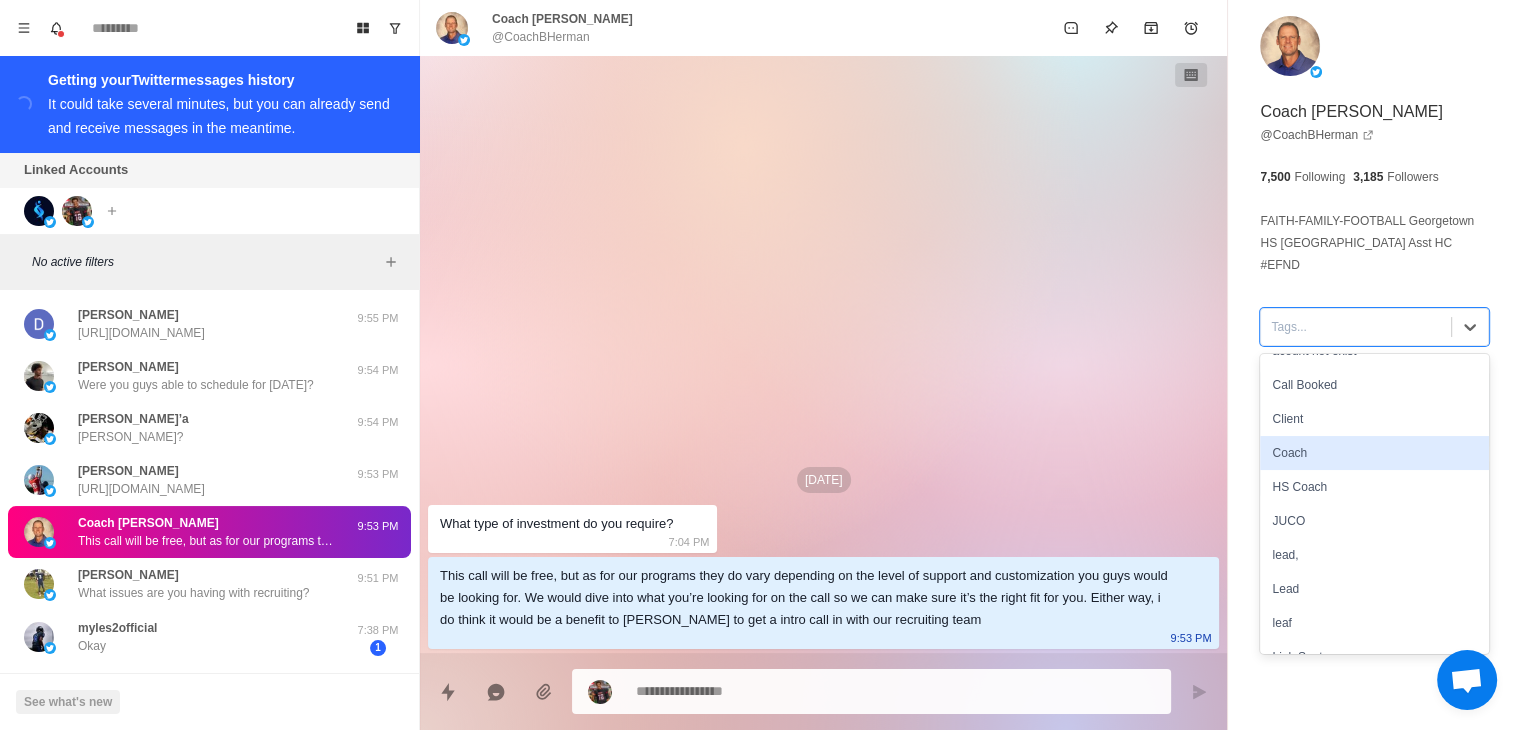 click on "Coach" at bounding box center [1374, 453] 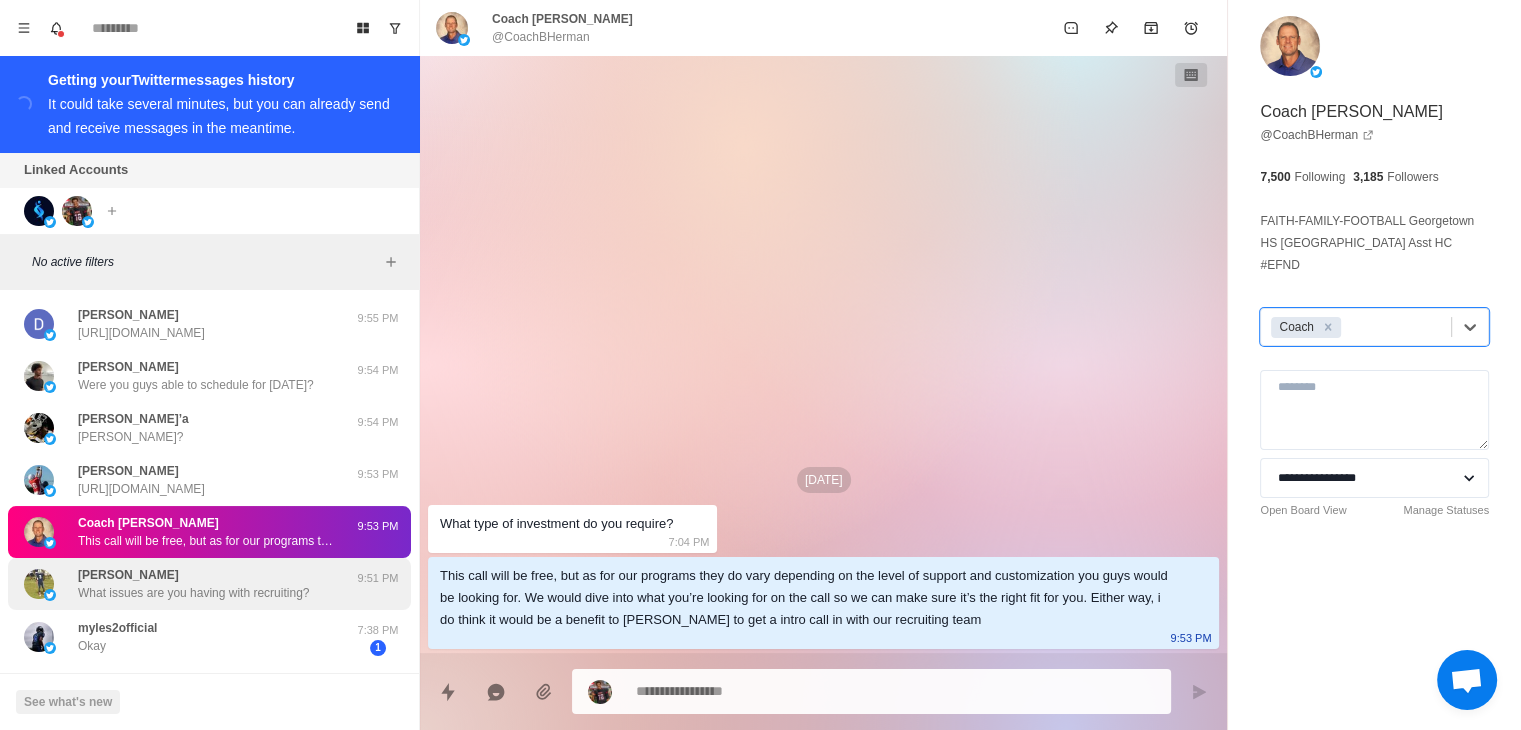 click on "Brian What issues are you having with recruiting?" at bounding box center (193, 584) 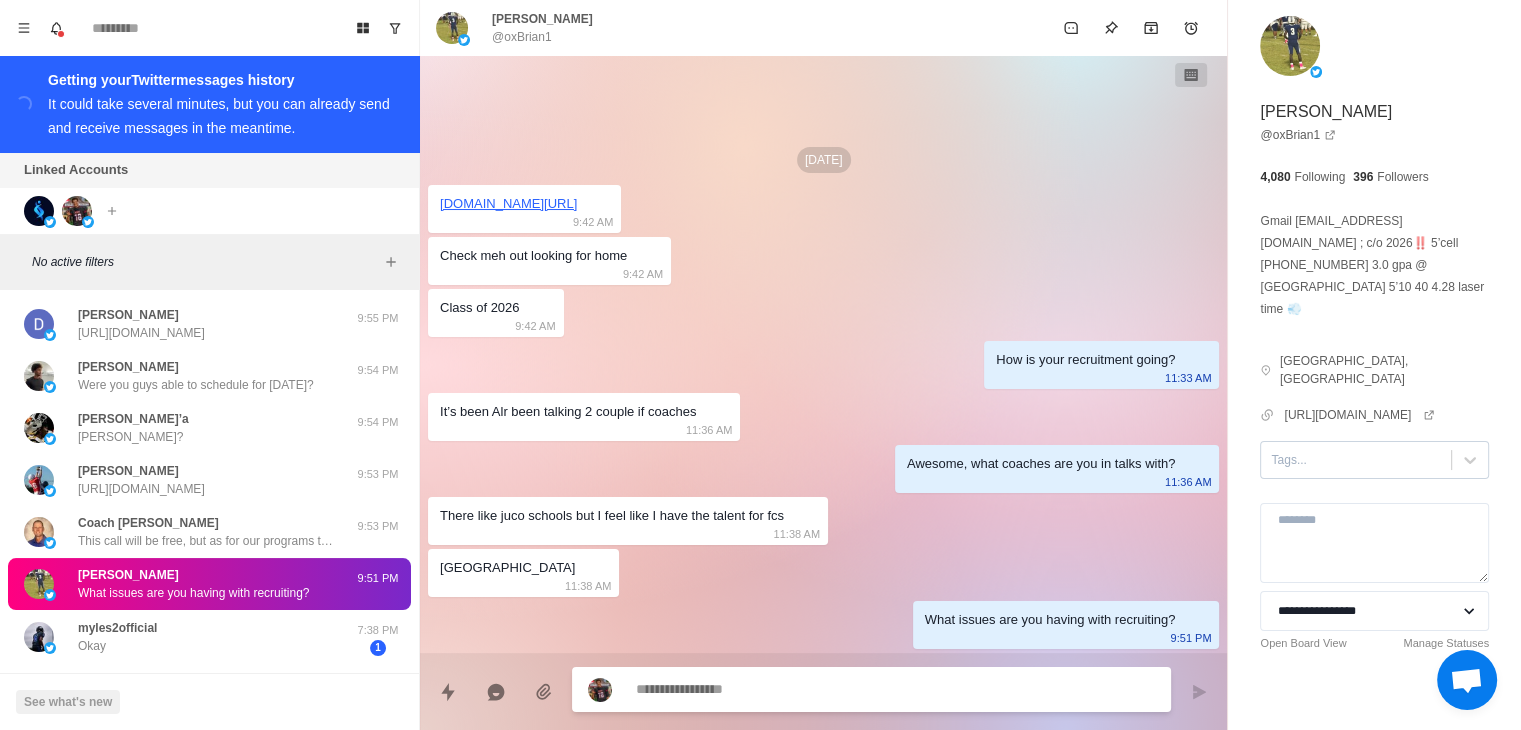 click at bounding box center (1356, 460) 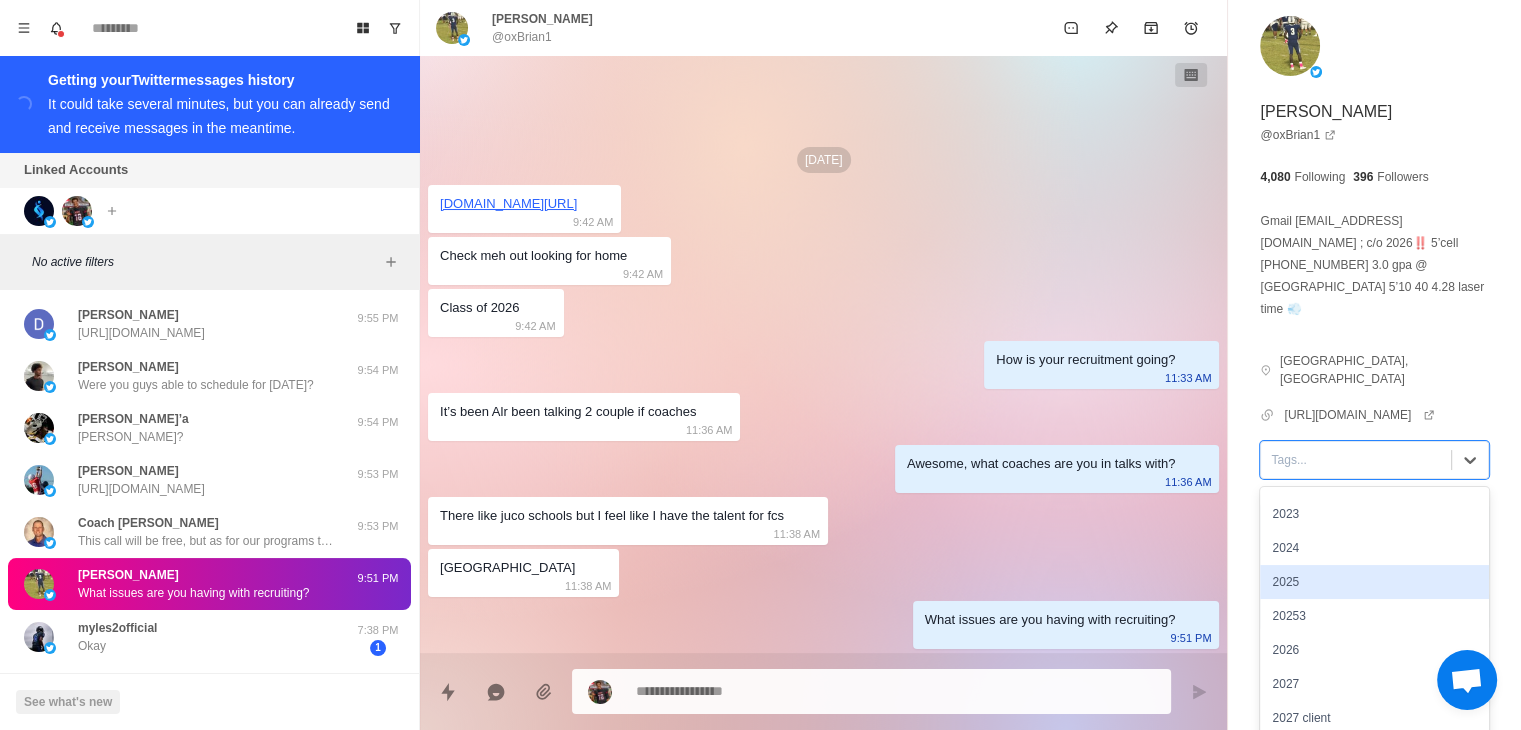 scroll, scrollTop: 100, scrollLeft: 0, axis: vertical 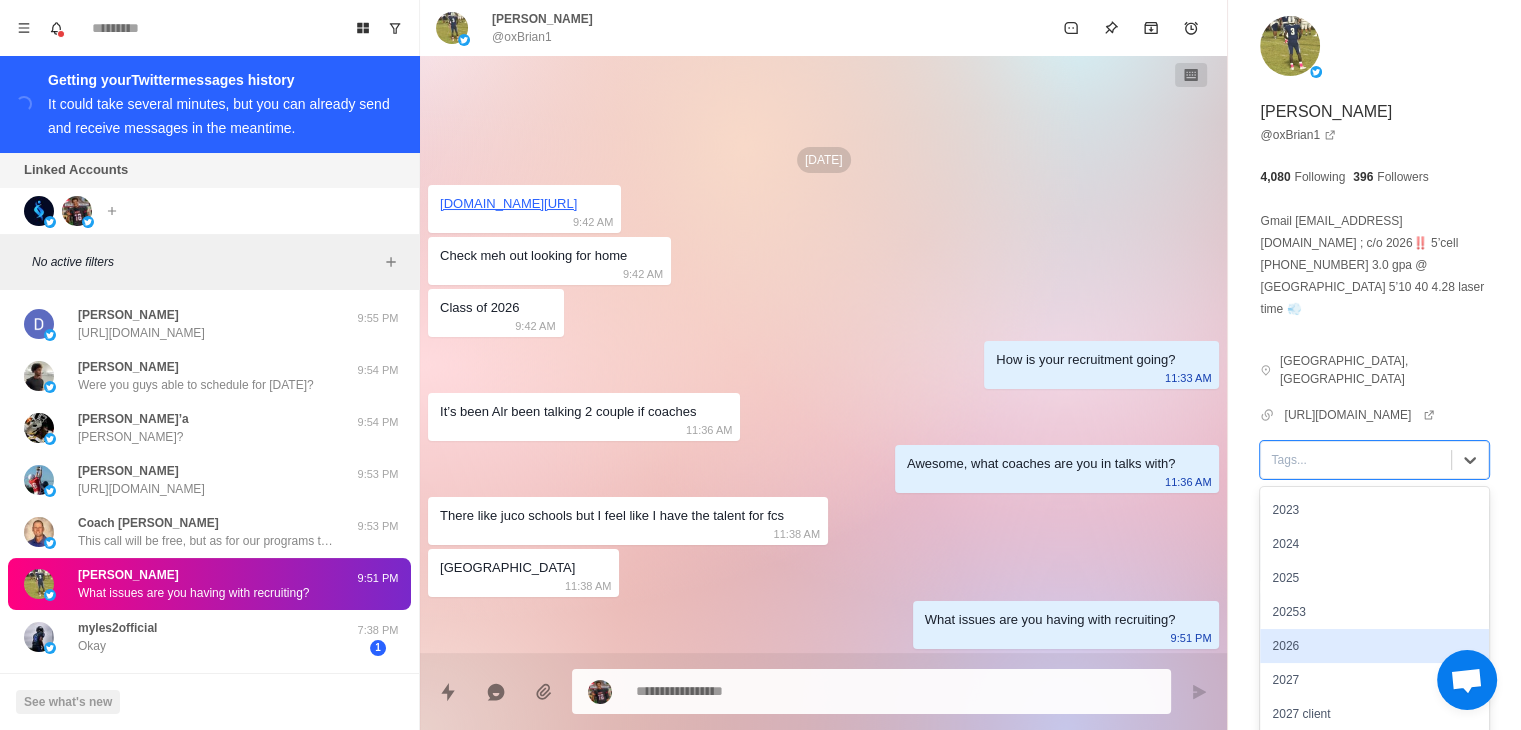 click on "2026" at bounding box center [1374, 646] 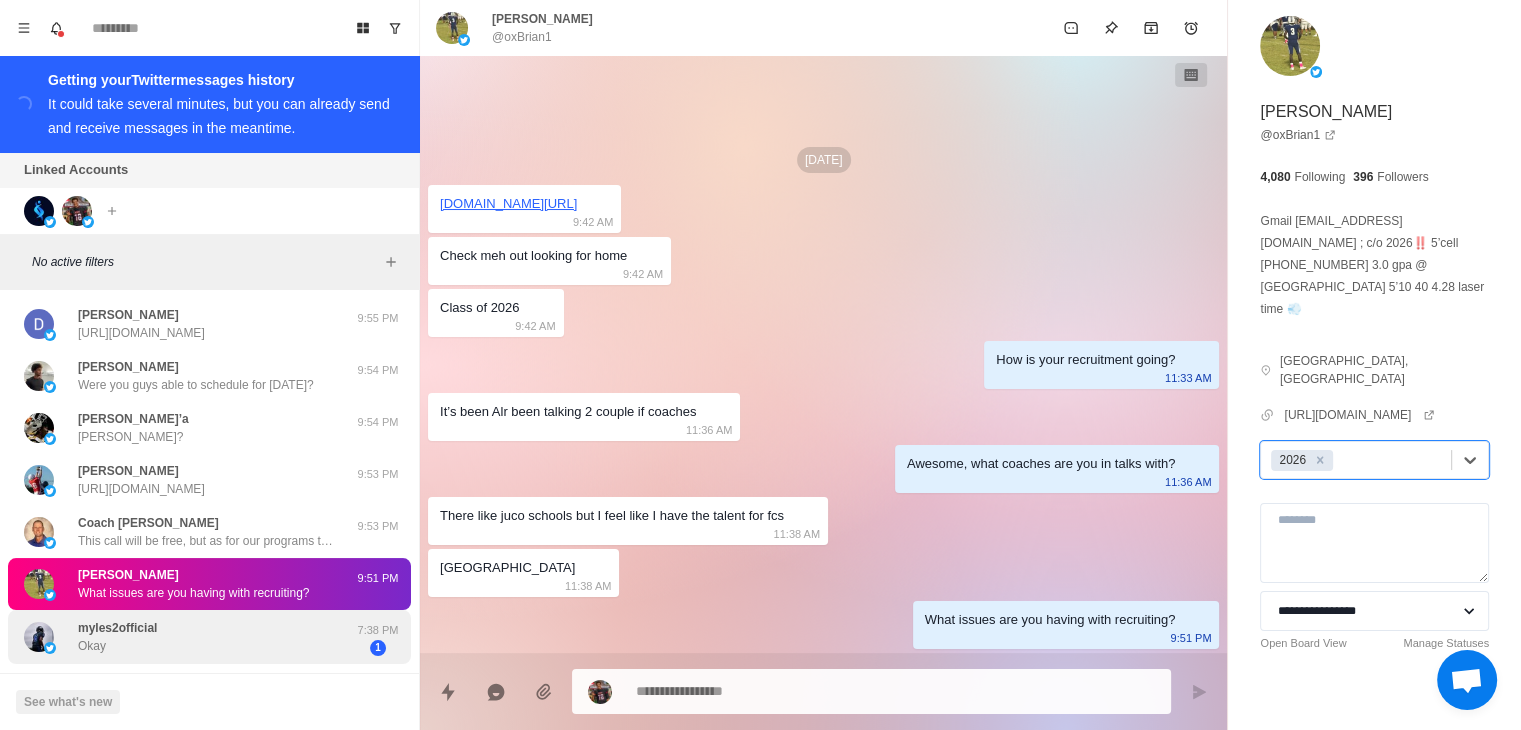 click on "myles2official Okay" at bounding box center [188, 637] 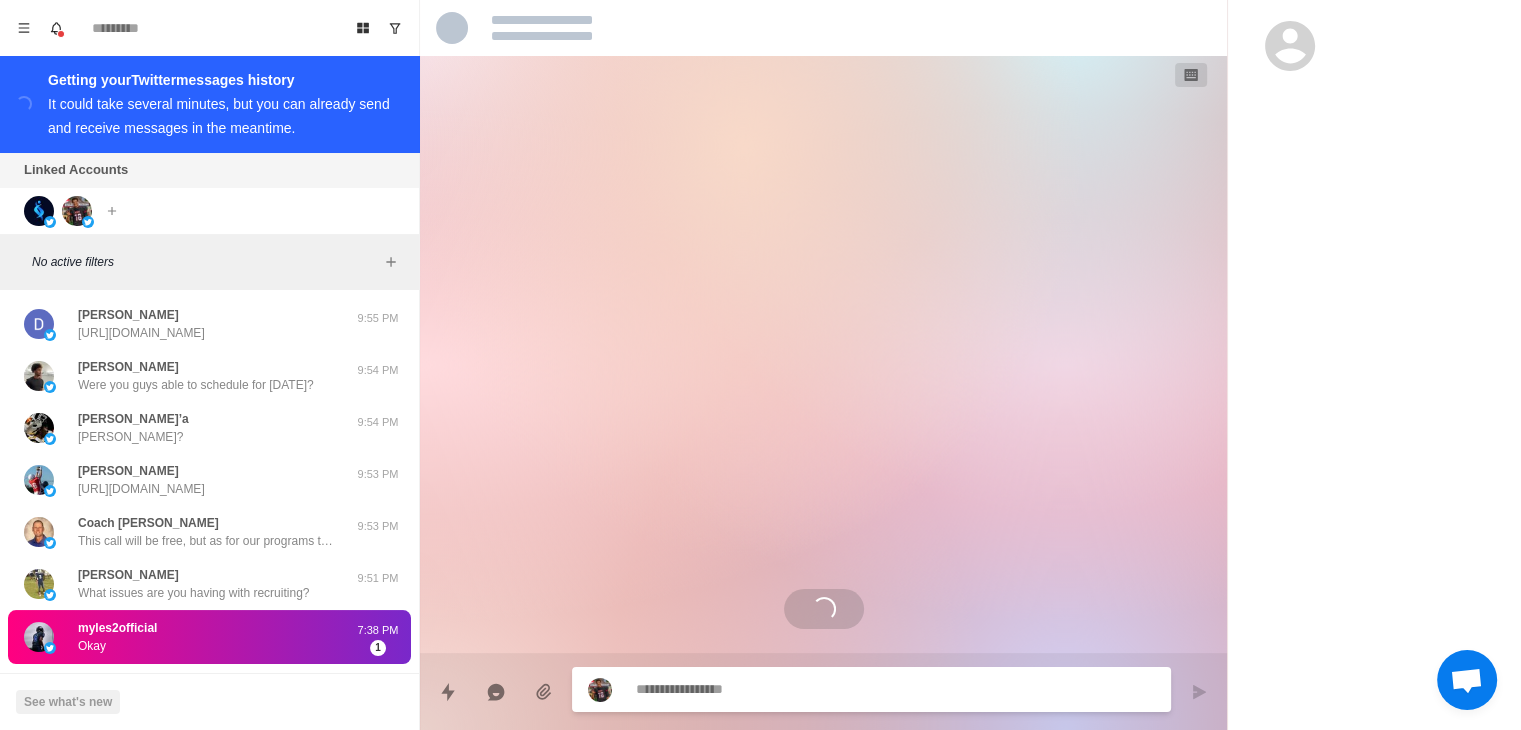 scroll, scrollTop: 343, scrollLeft: 0, axis: vertical 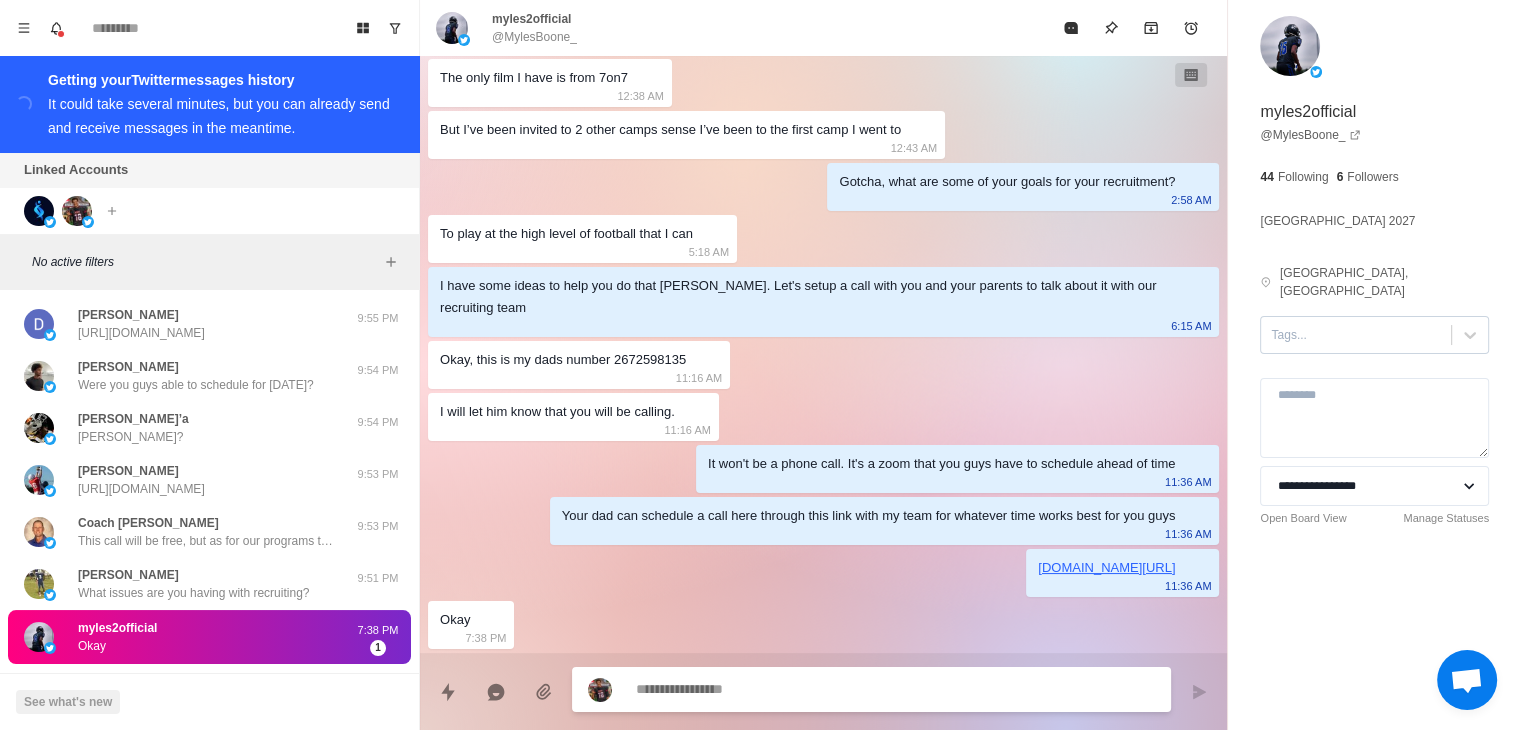 click at bounding box center [1356, 335] 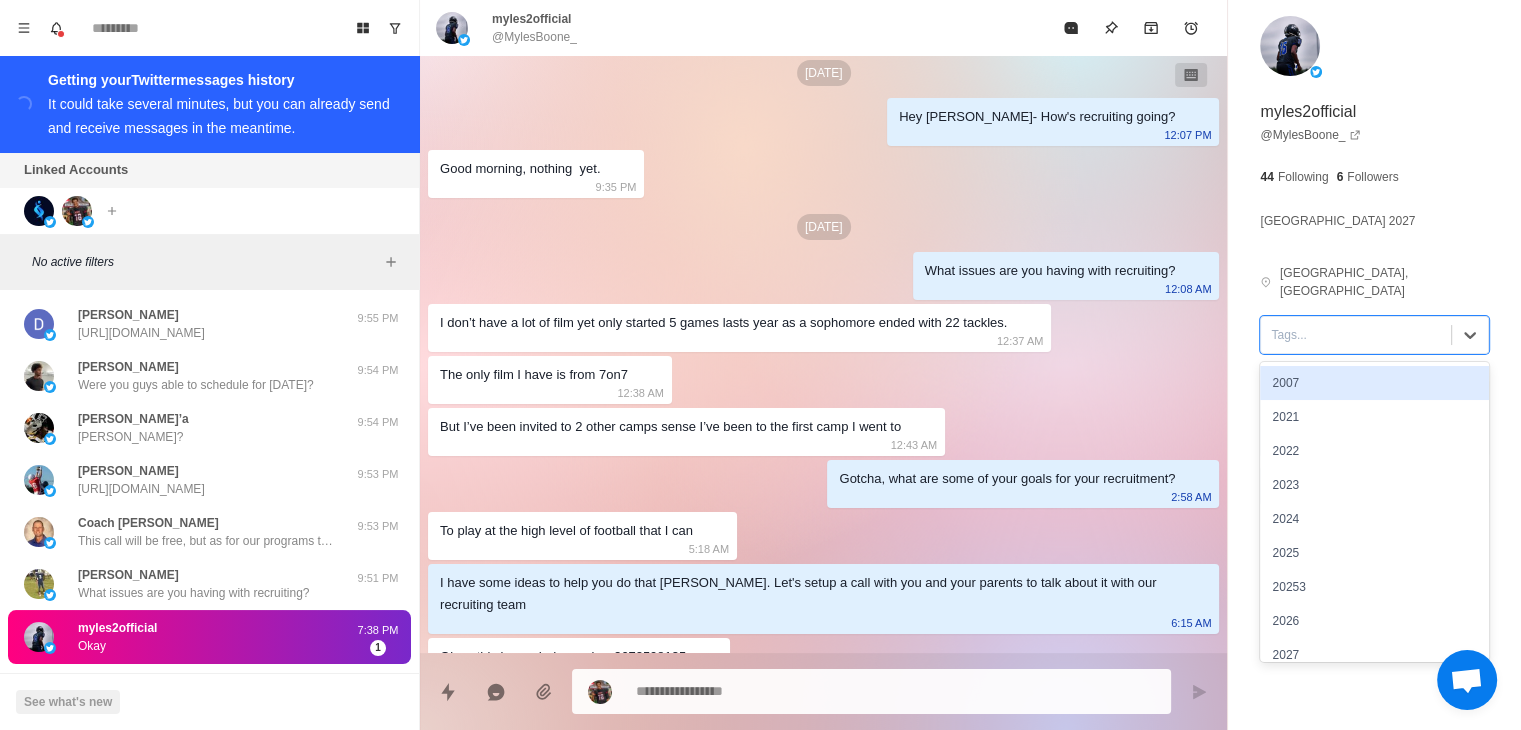 scroll, scrollTop: 0, scrollLeft: 0, axis: both 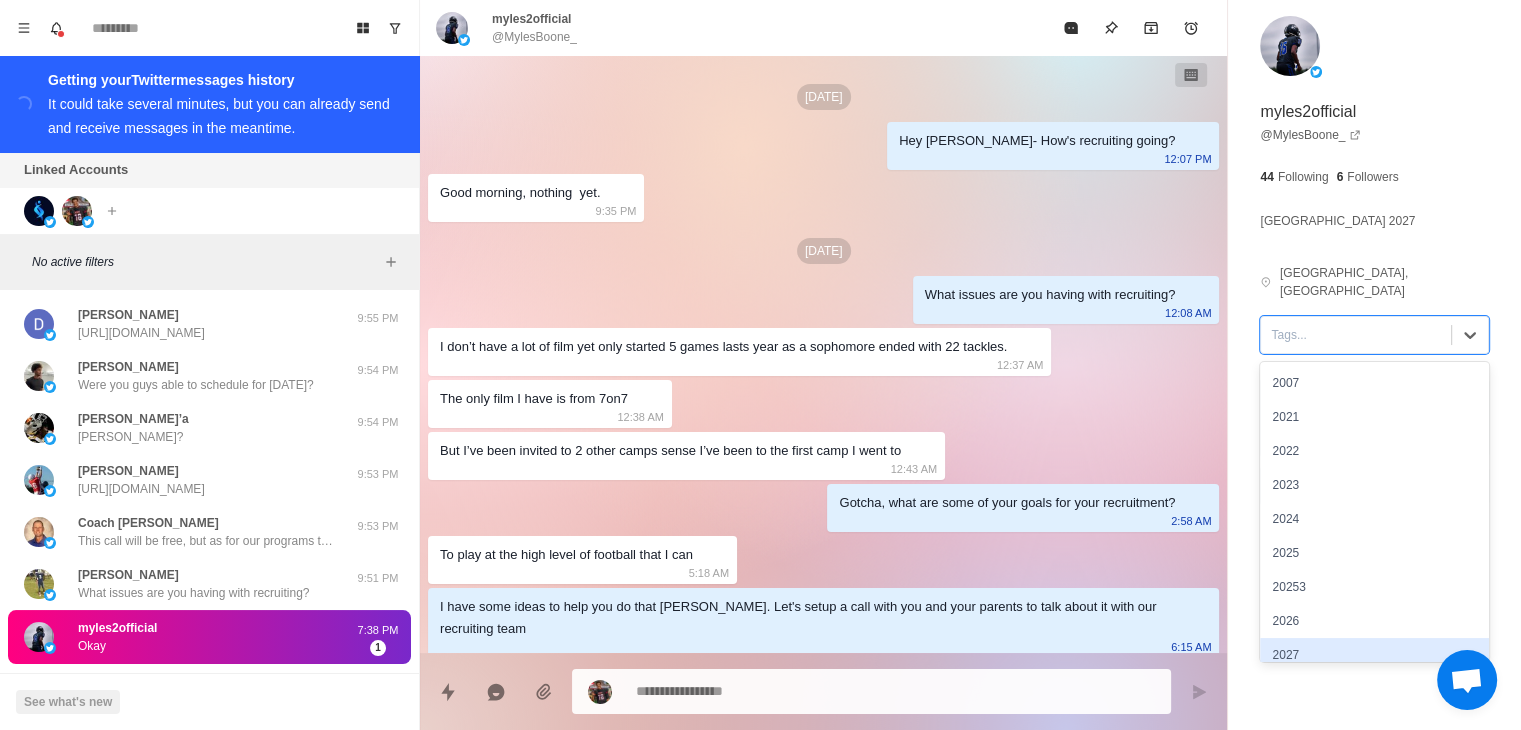 click on "2027" at bounding box center (1374, 655) 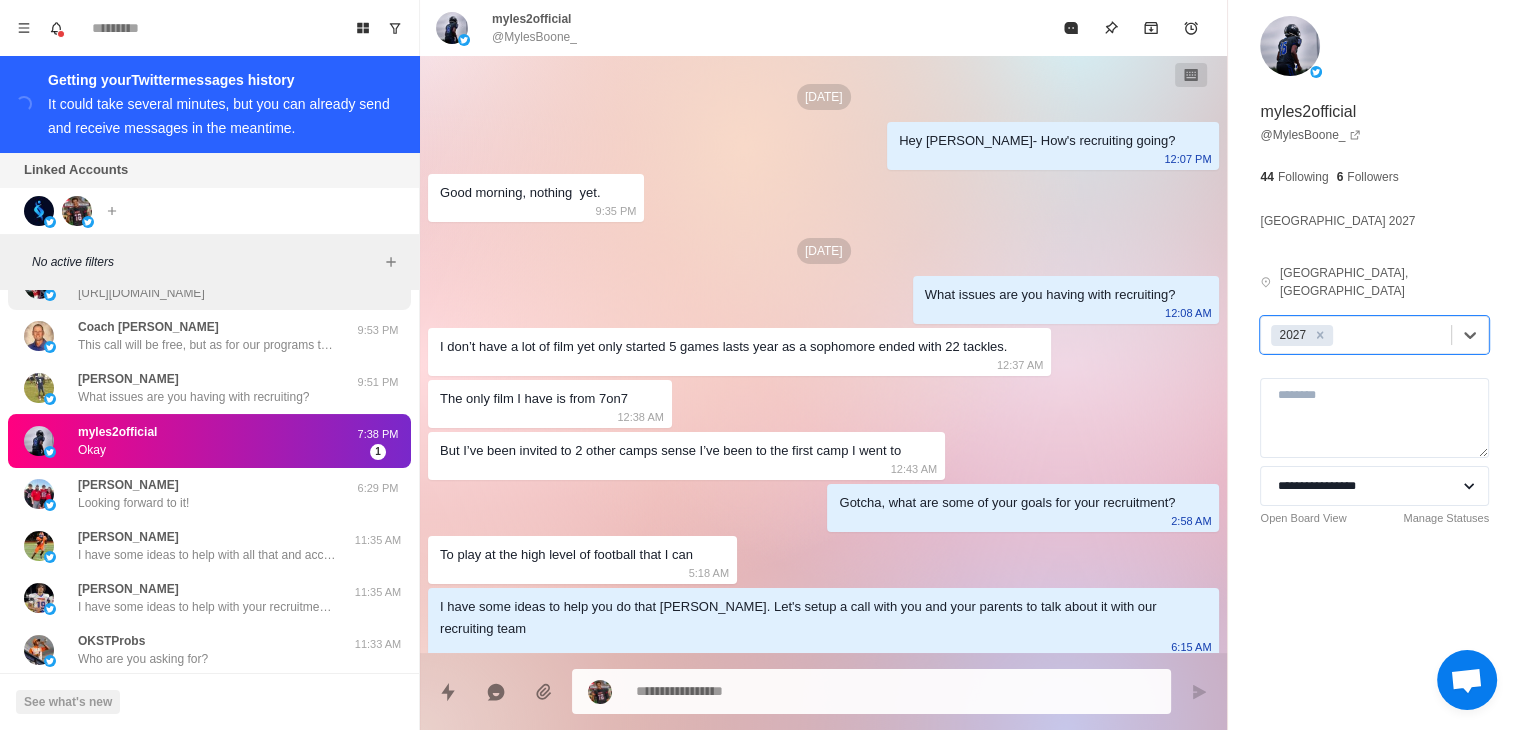 scroll, scrollTop: 200, scrollLeft: 0, axis: vertical 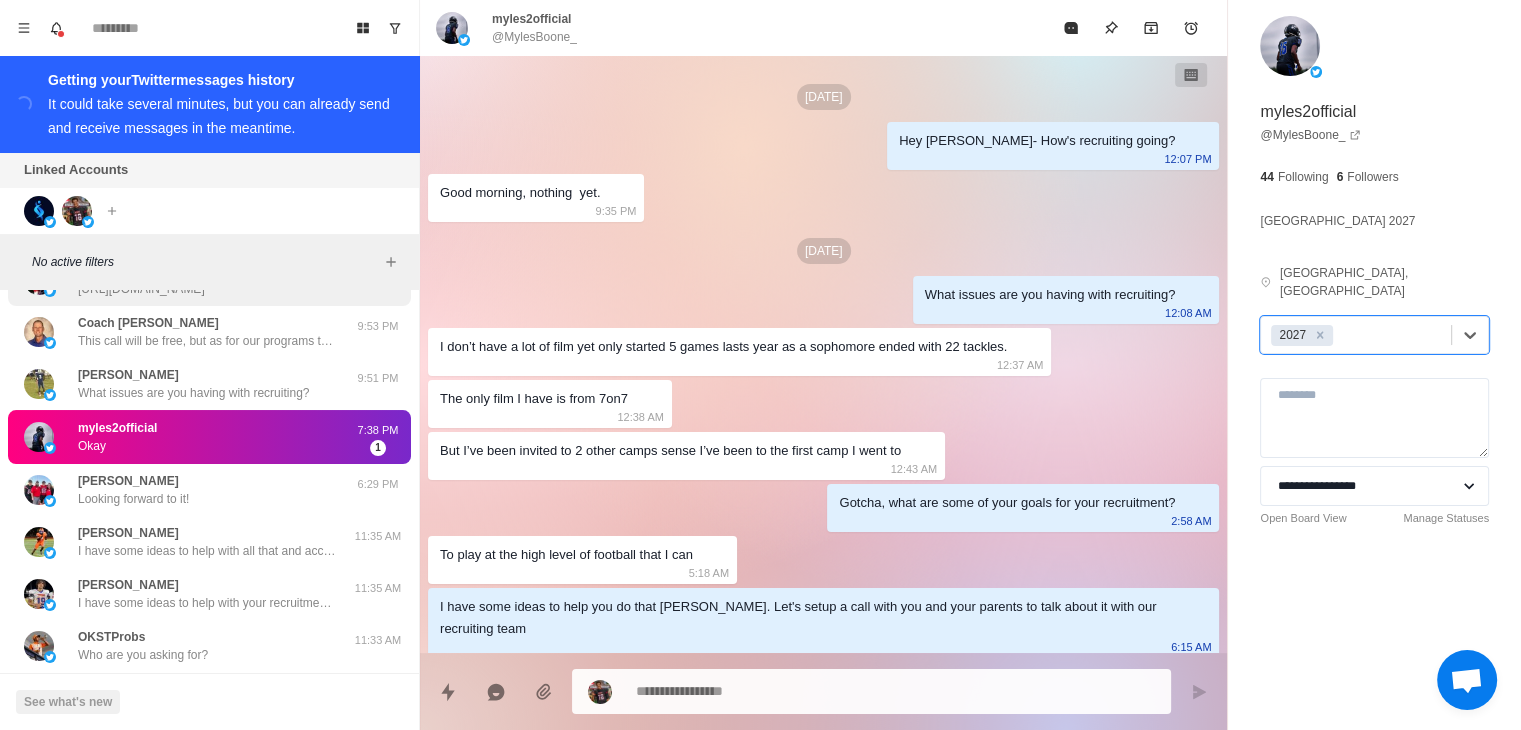 click on "Looking forward to it!" at bounding box center (133, 499) 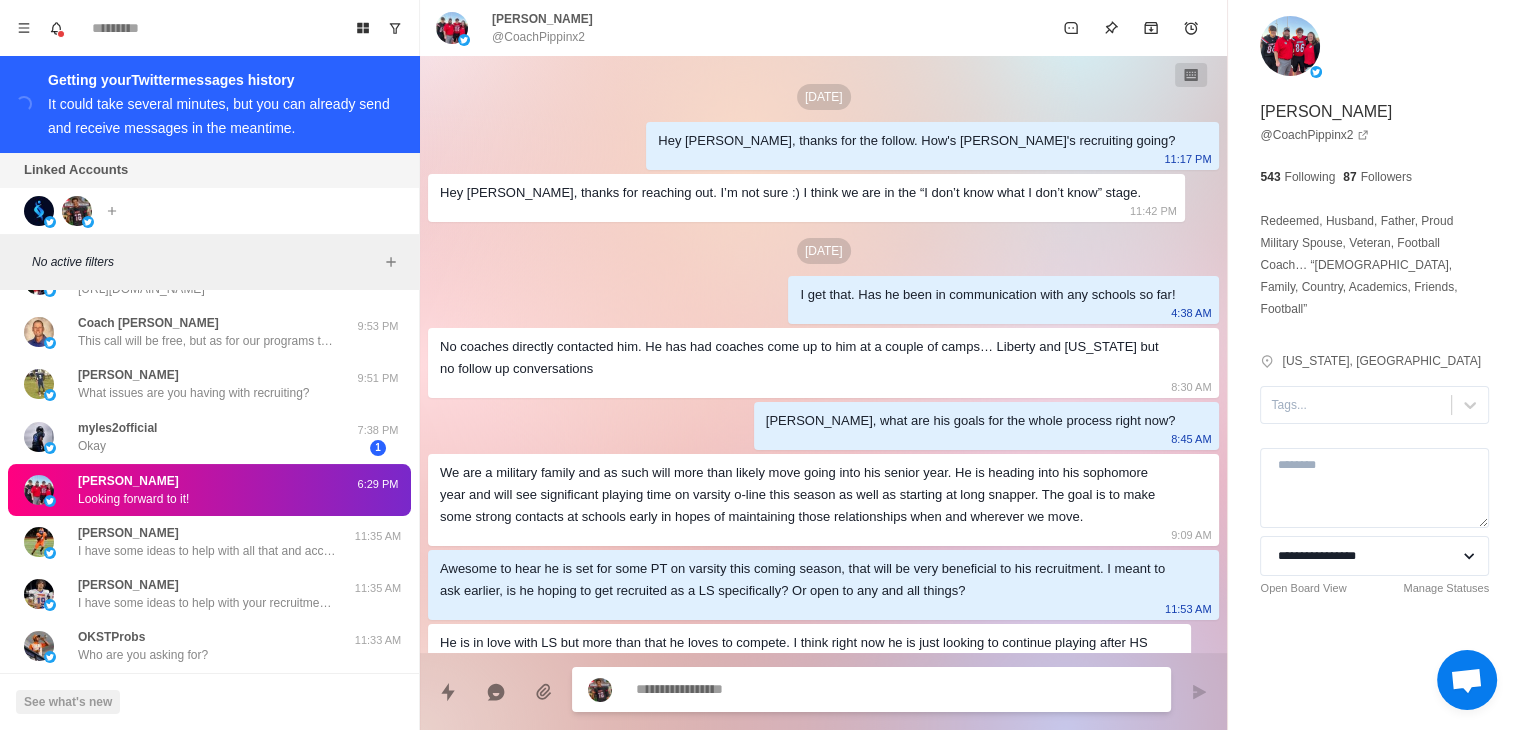 scroll, scrollTop: 887, scrollLeft: 0, axis: vertical 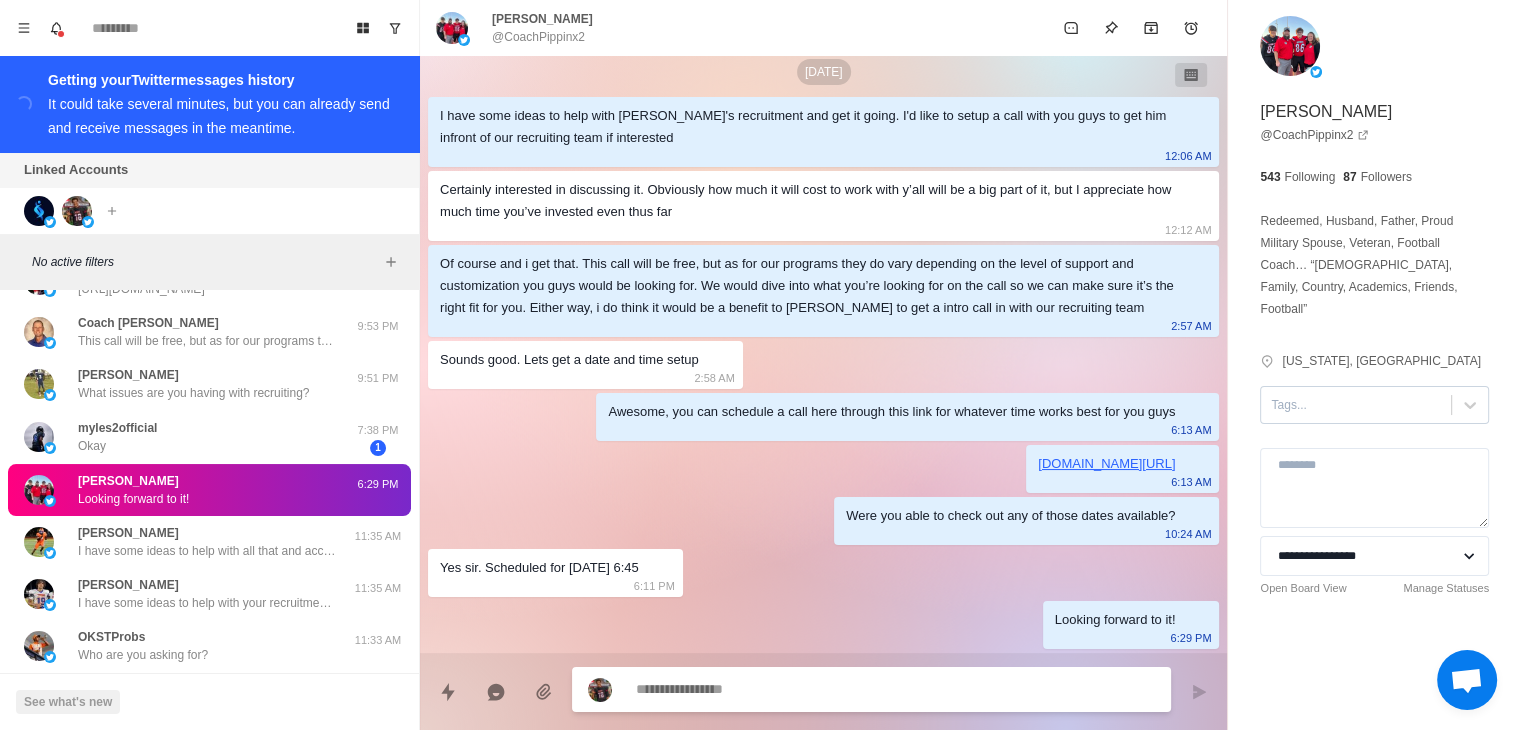 click at bounding box center (1356, 405) 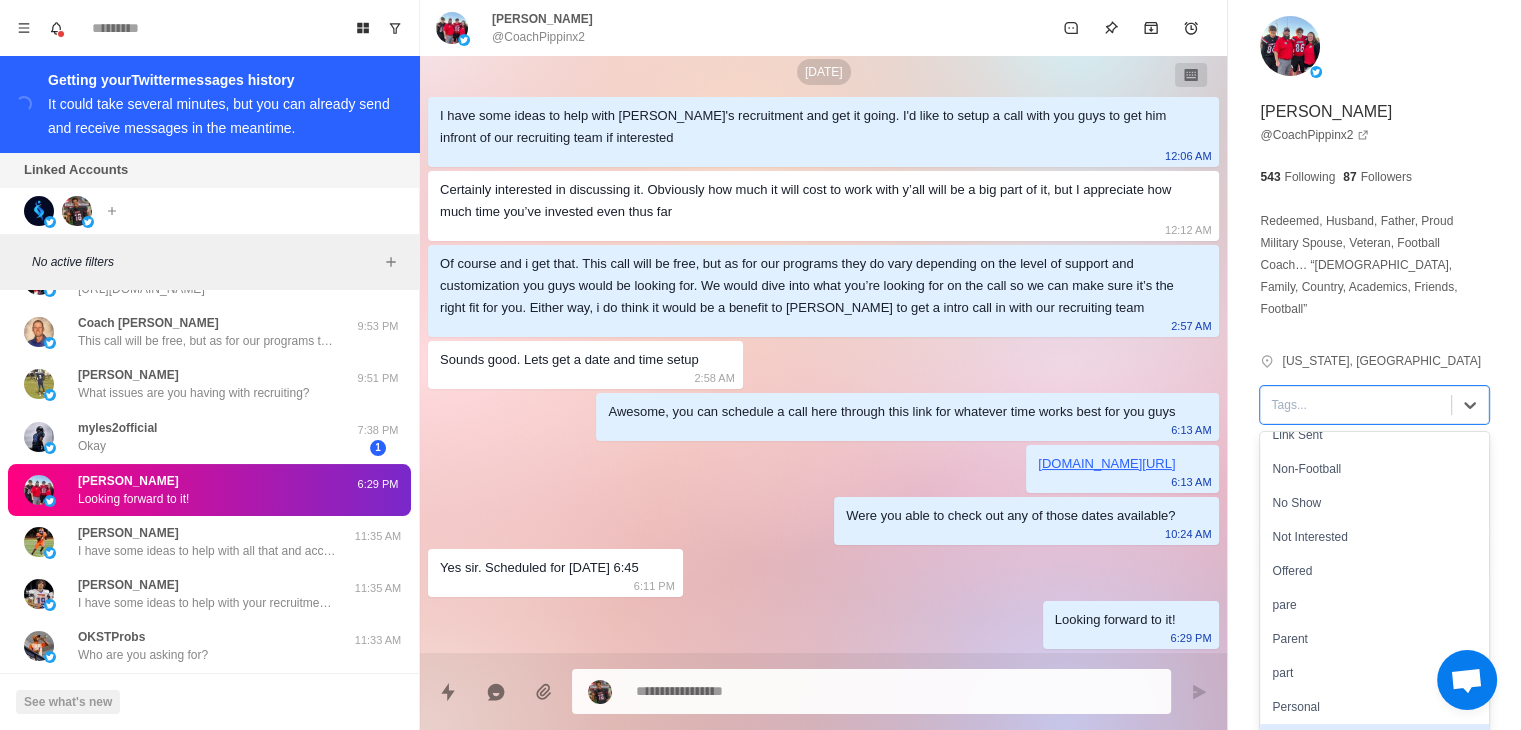 scroll, scrollTop: 932, scrollLeft: 0, axis: vertical 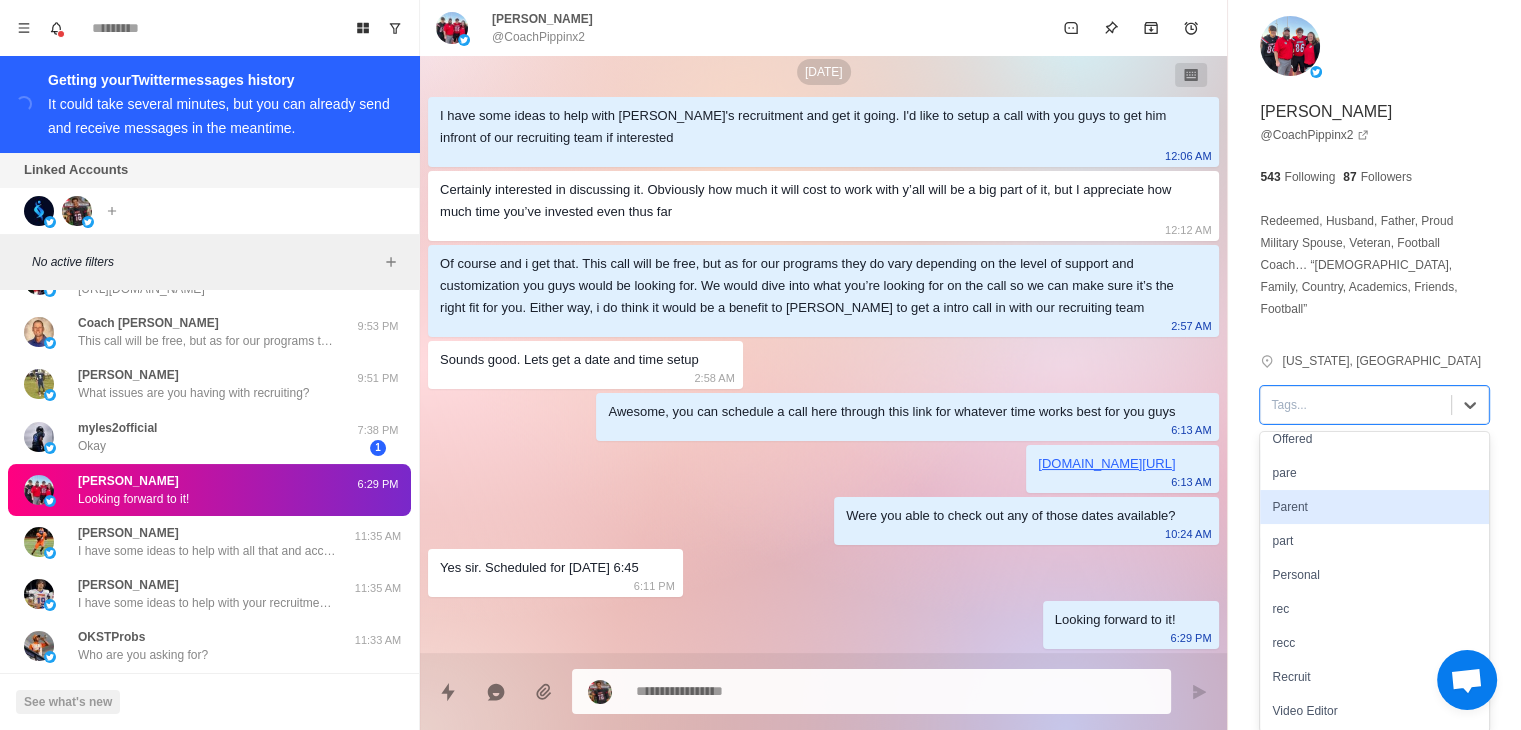 click on "Parent" at bounding box center [1374, 507] 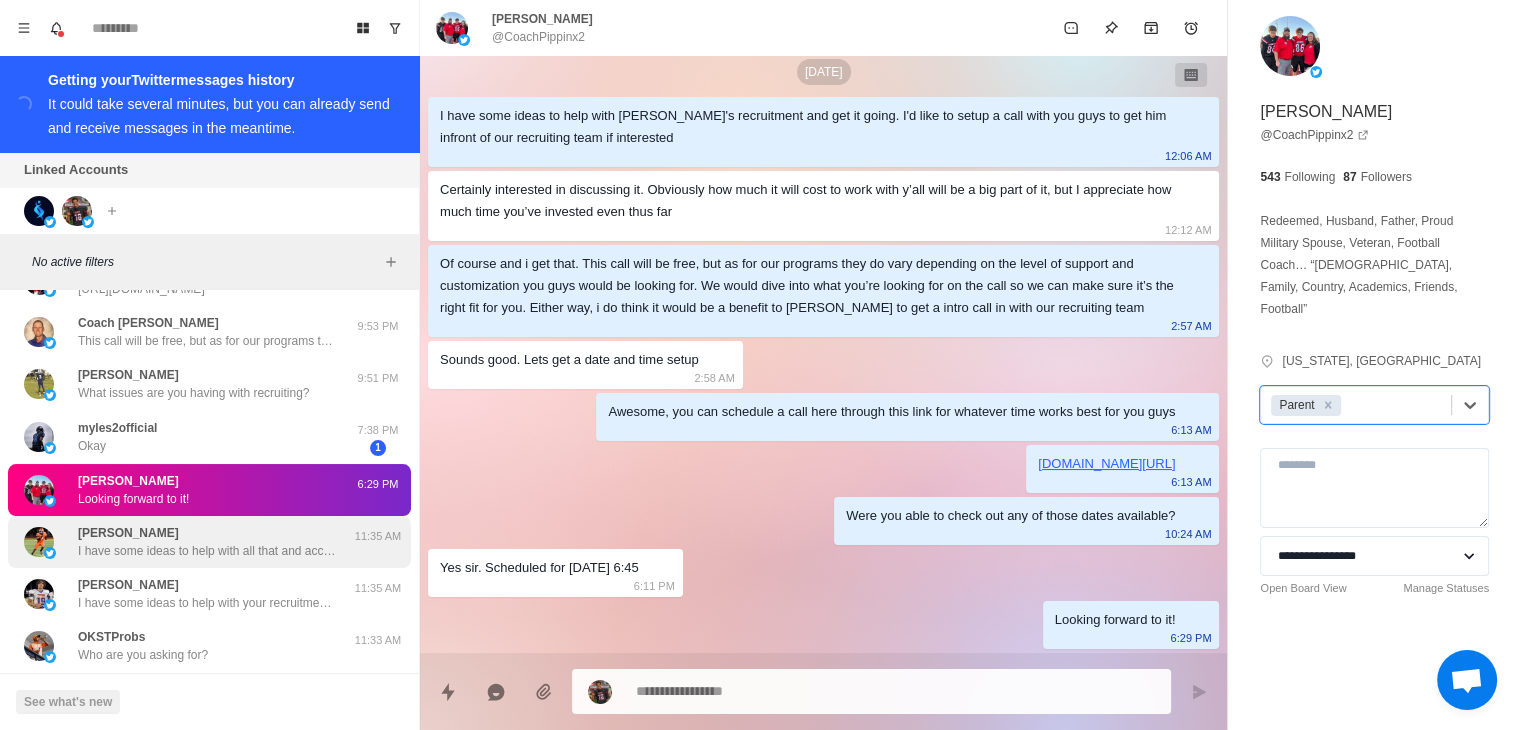 click on "Richard Arechiga I have some ideas to help with all that and accelerate your recruitment Richard. Let's setup a call with you and your parents to talk about it with our recruiting team 11:35 AM" at bounding box center [209, 542] 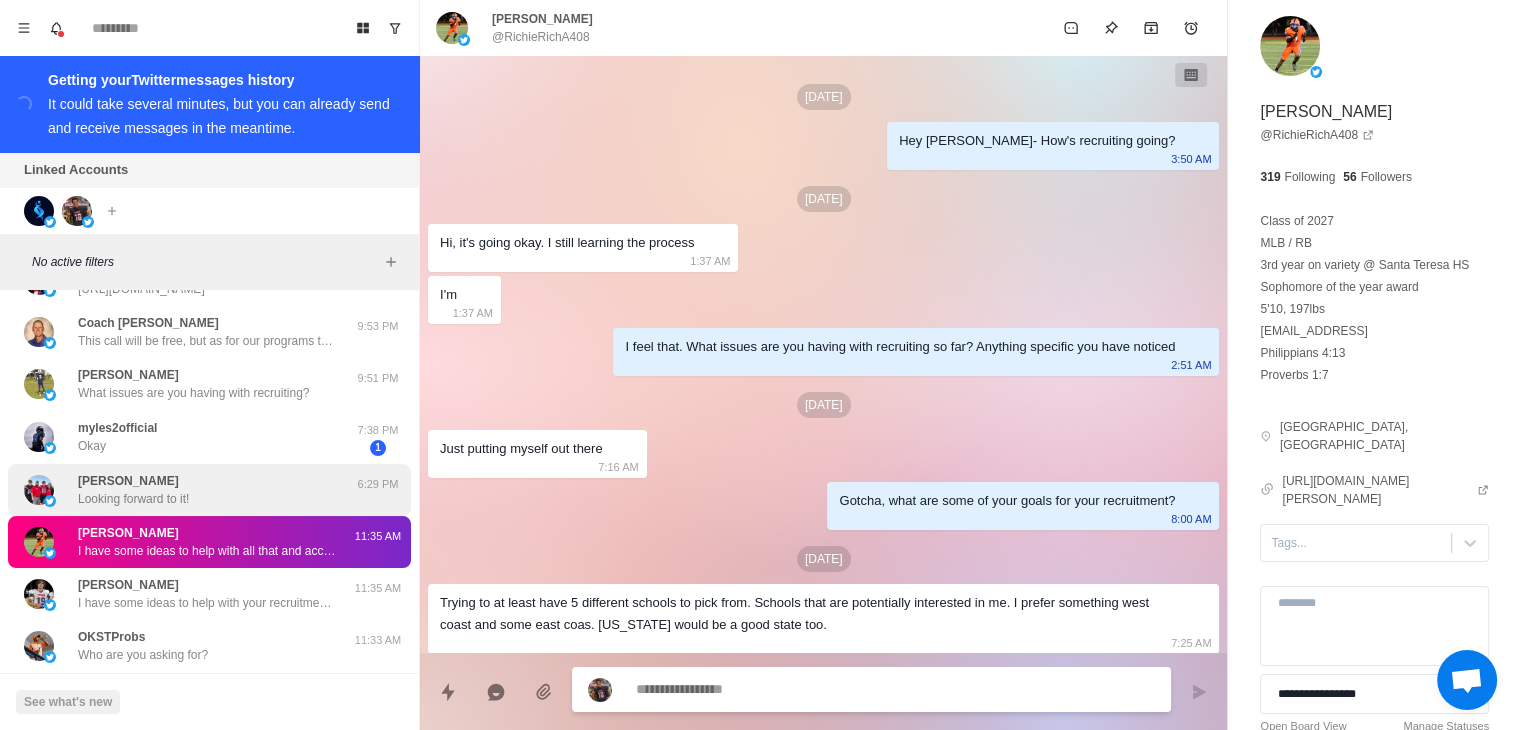 scroll, scrollTop: 79, scrollLeft: 0, axis: vertical 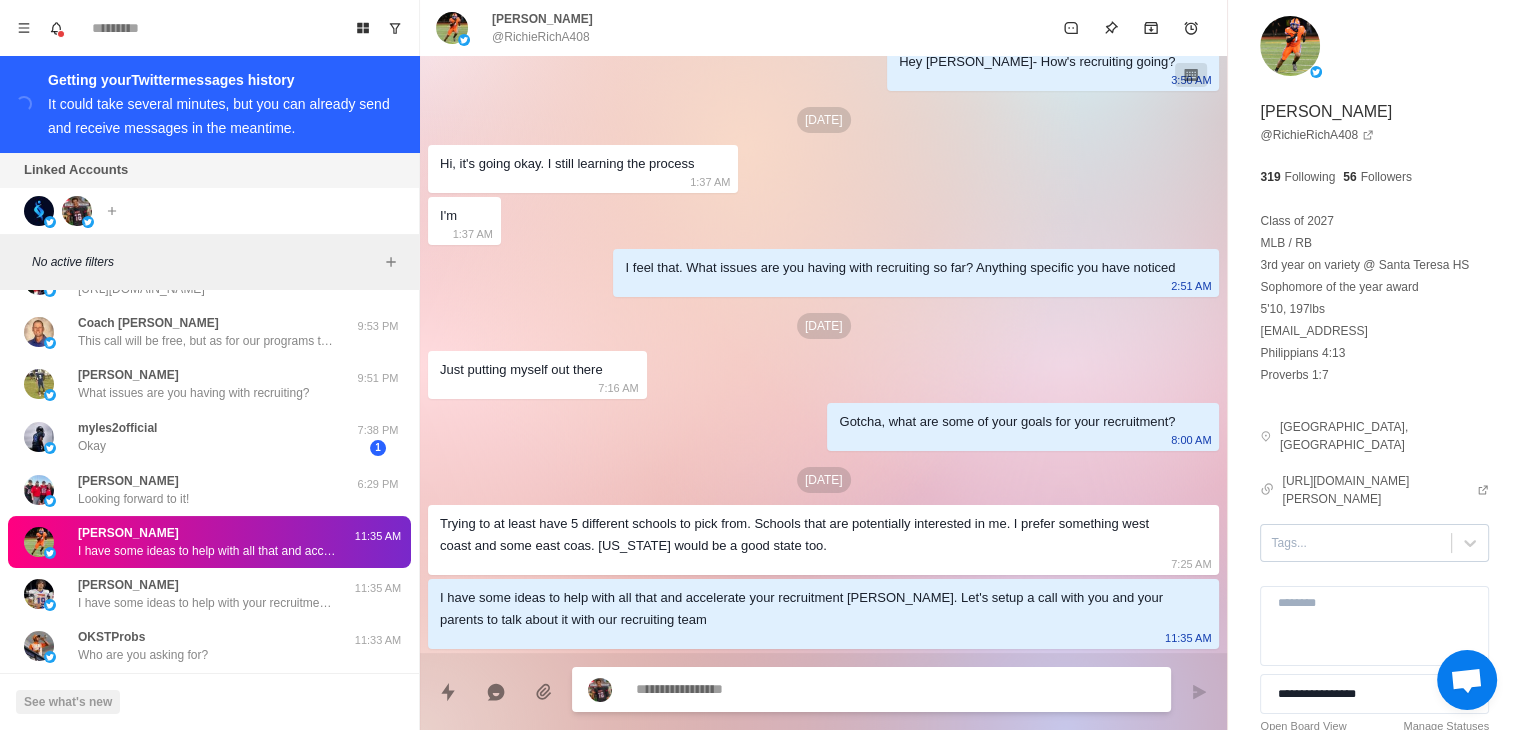 click at bounding box center (1356, 543) 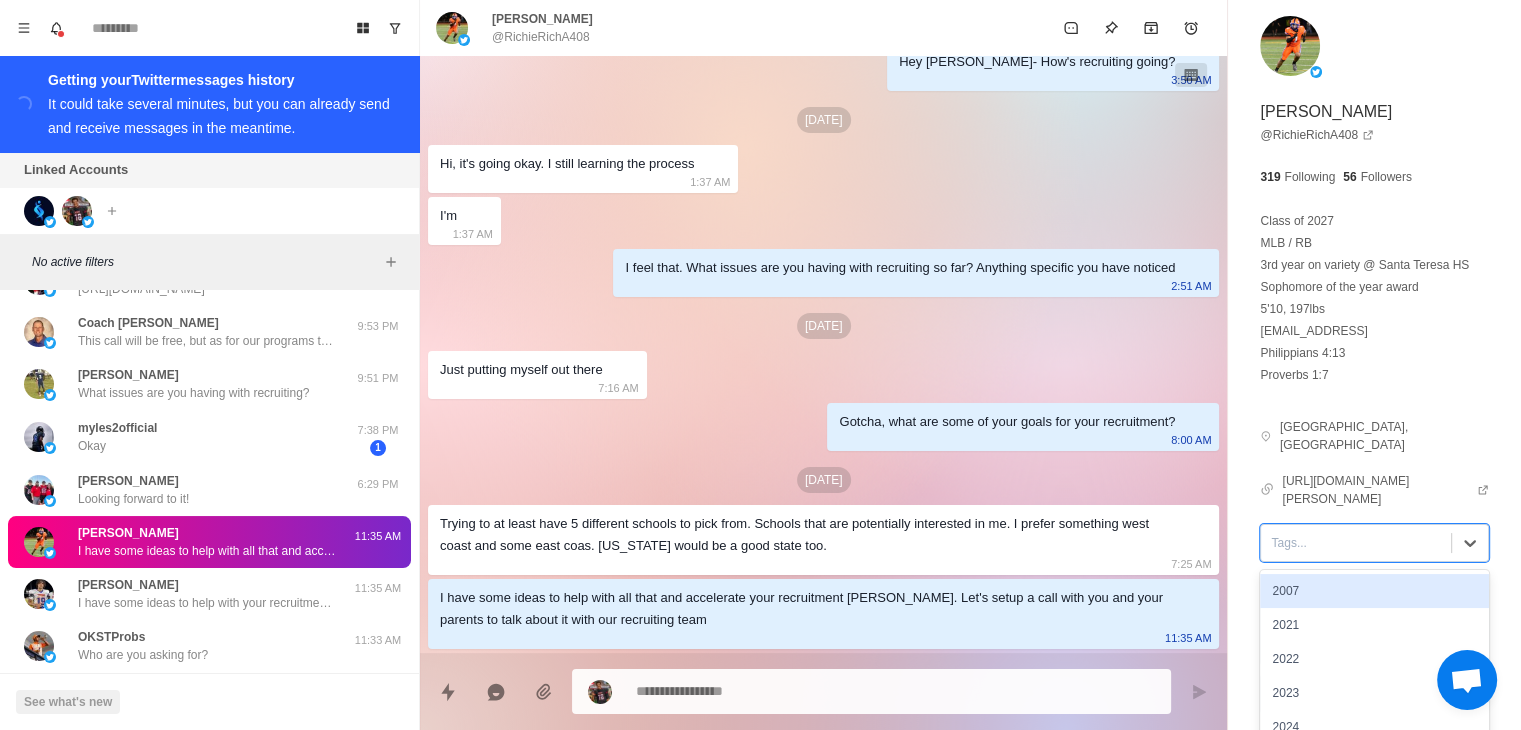 type on "*" 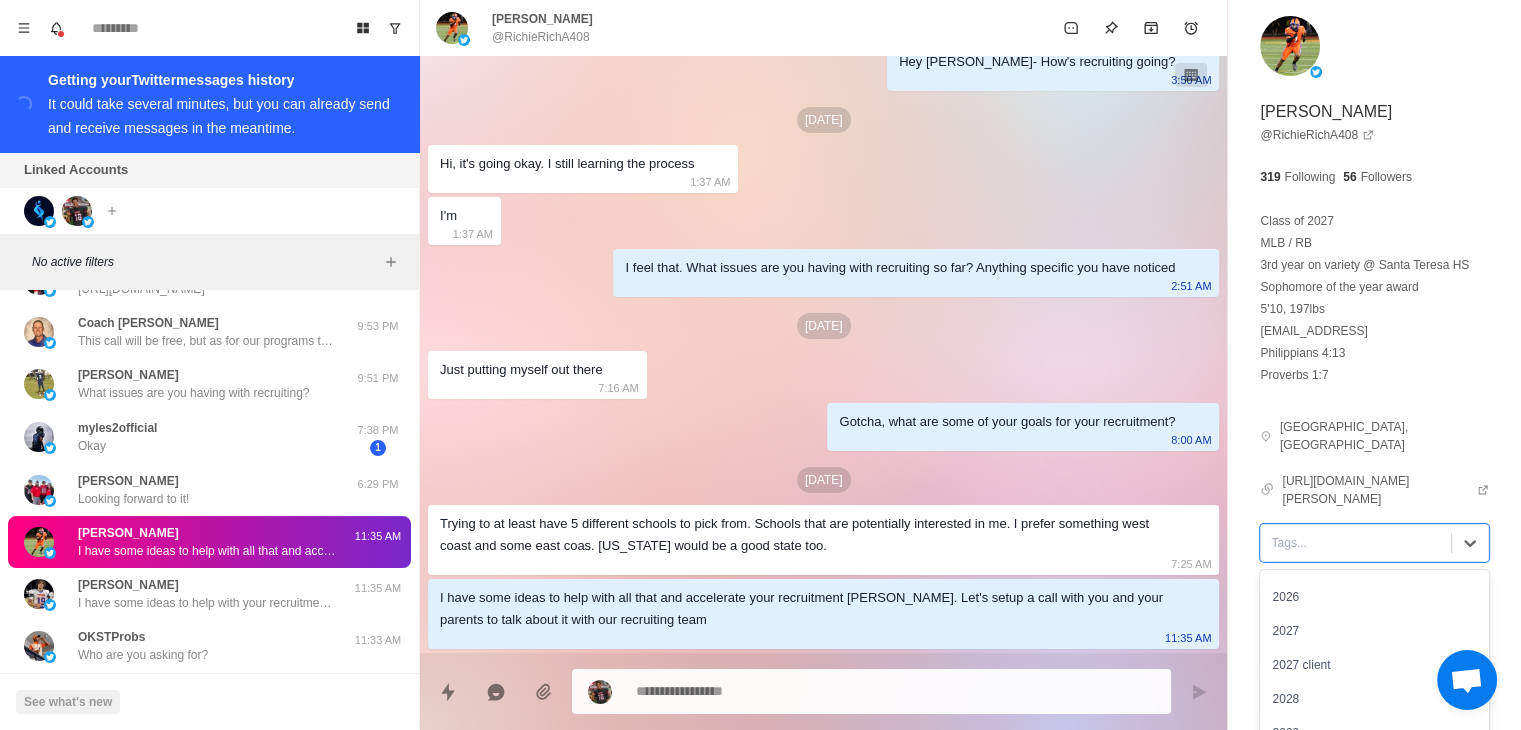 scroll, scrollTop: 300, scrollLeft: 0, axis: vertical 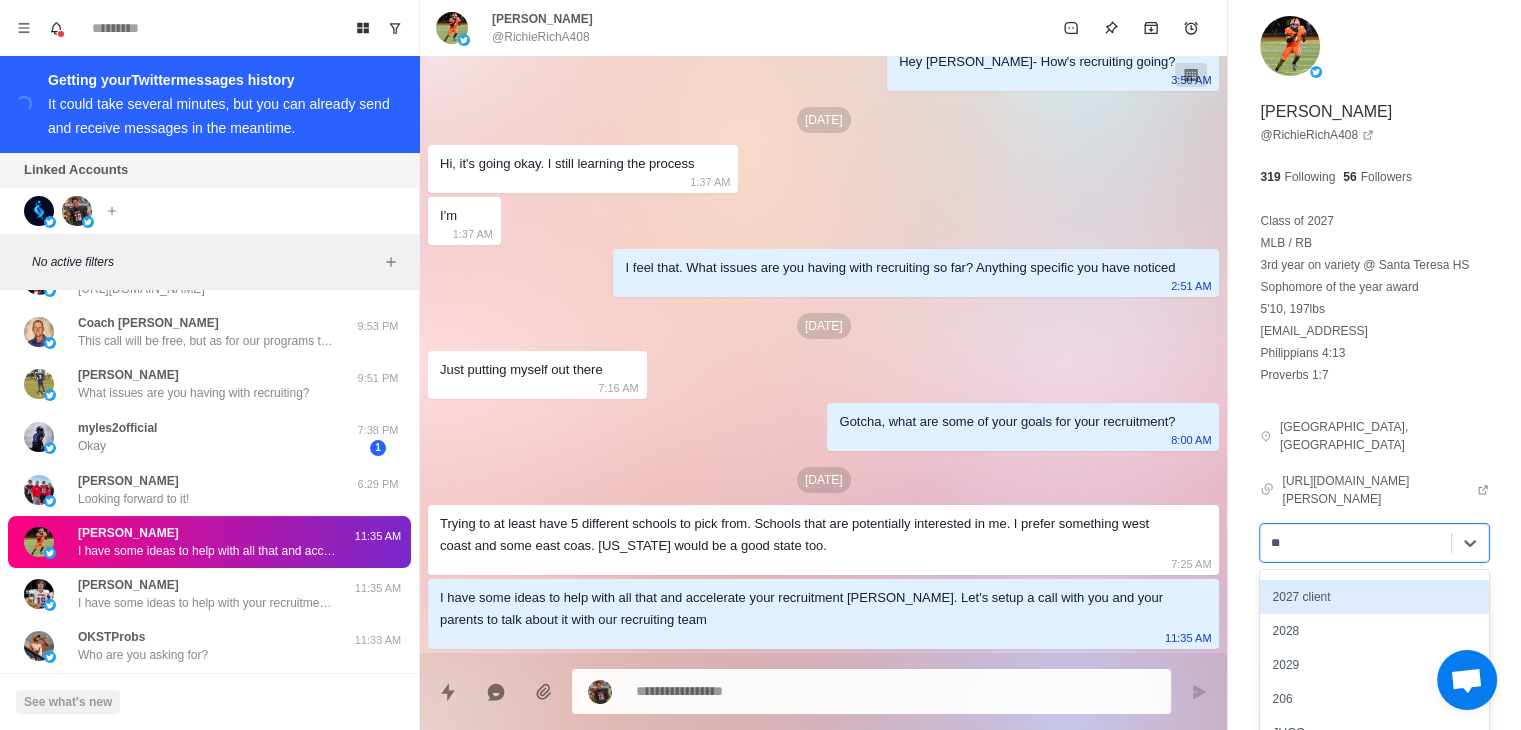 type on "***" 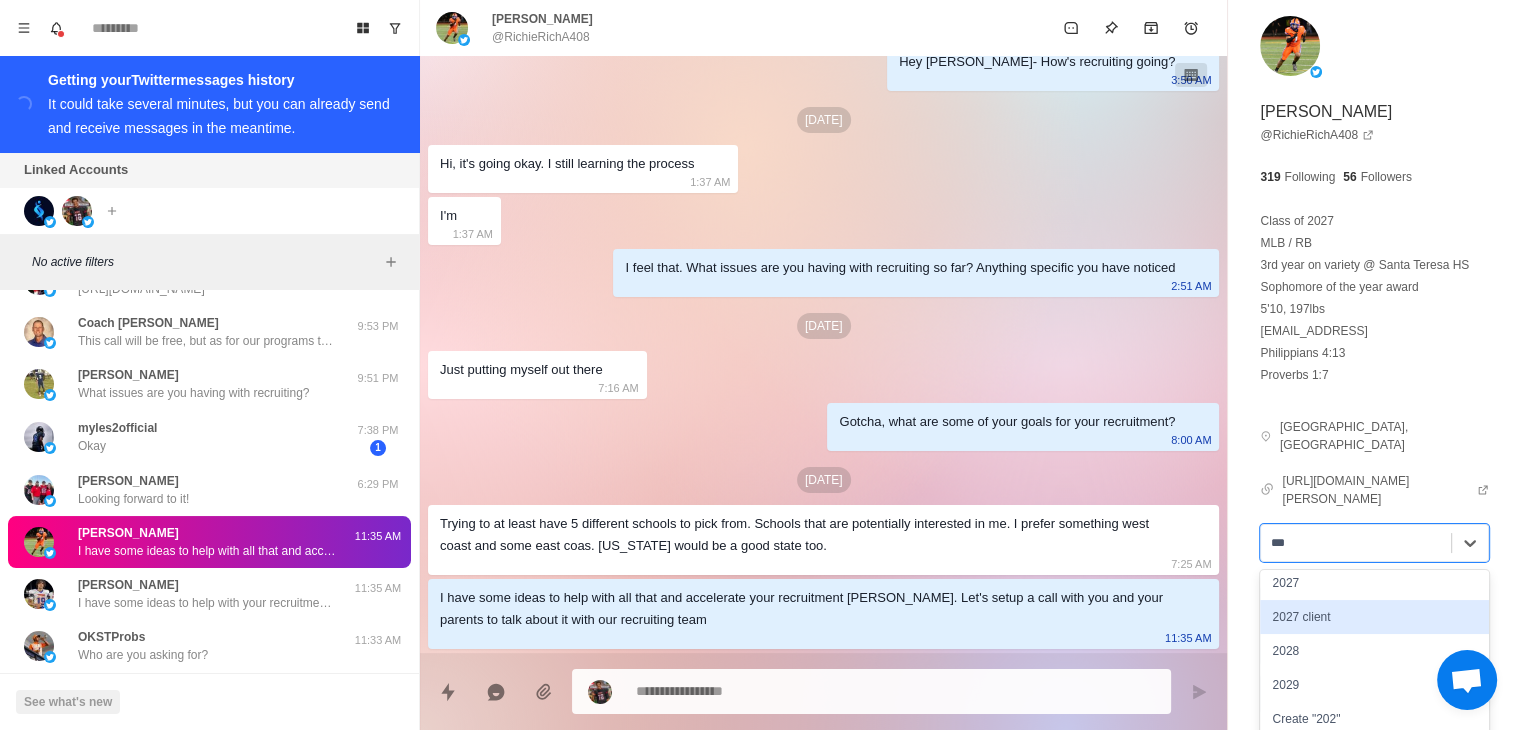 scroll, scrollTop: 246, scrollLeft: 0, axis: vertical 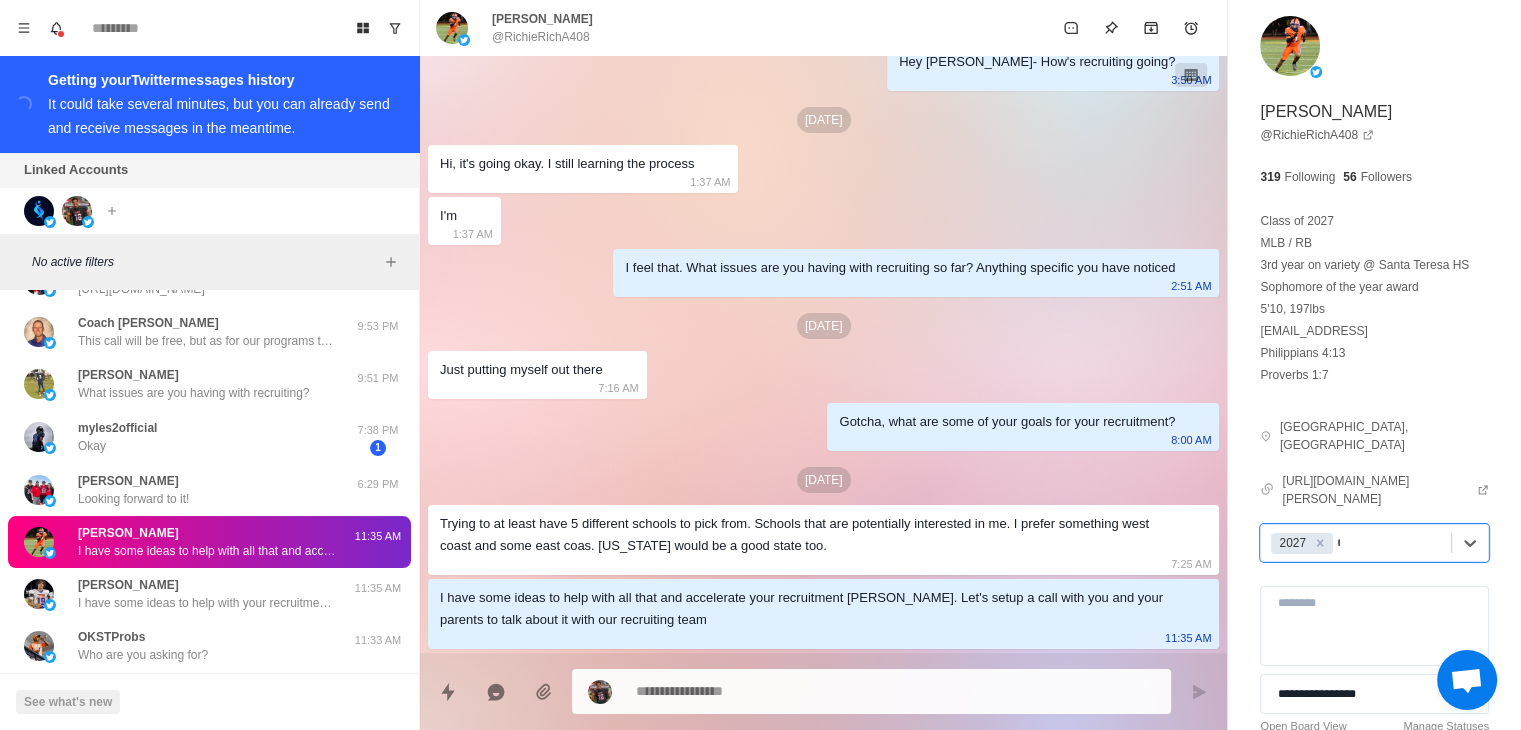 type 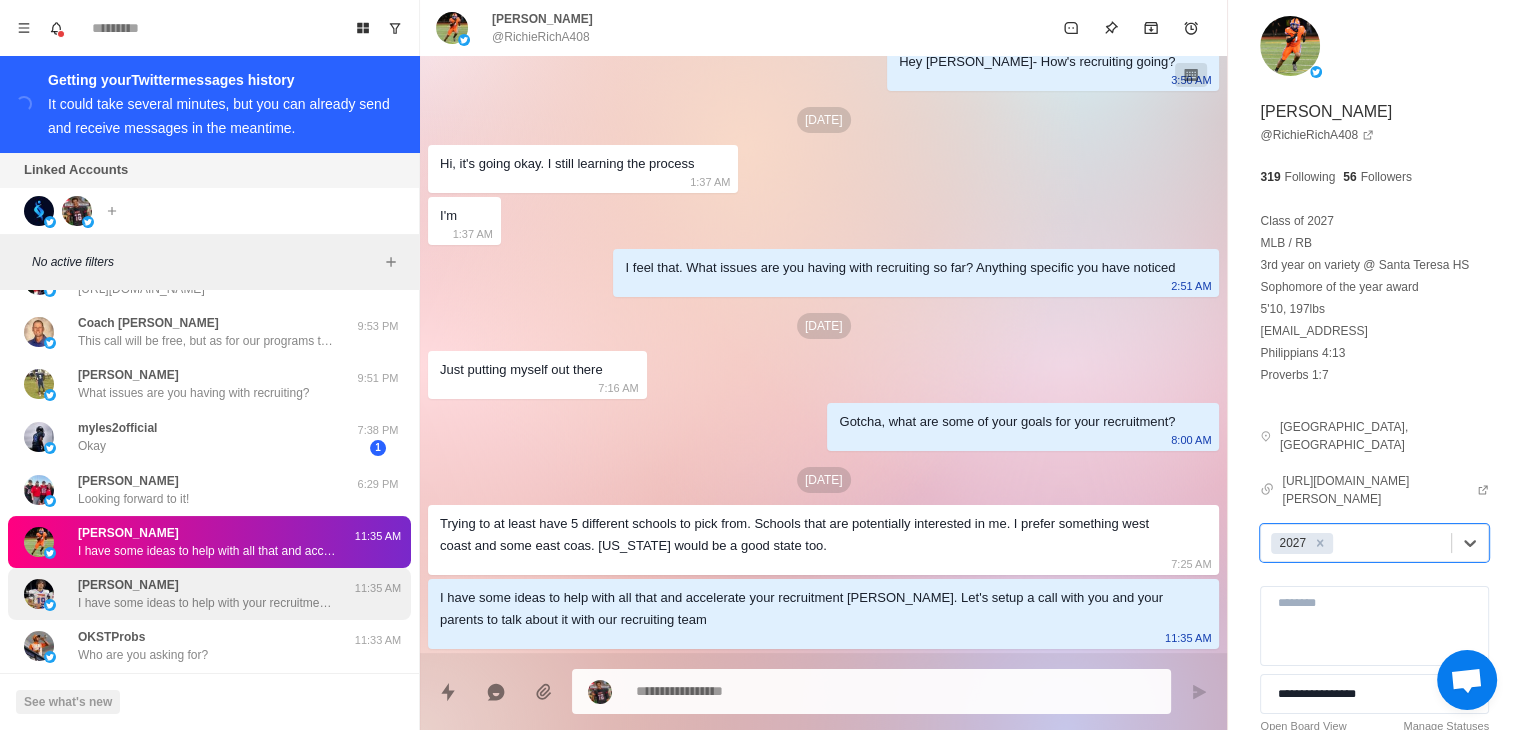 click on "I have some ideas to help with your recruitment and get it started [PERSON_NAME]. Let's setup a call with you and your parents to talk about it with our recruiting team" at bounding box center [208, 603] 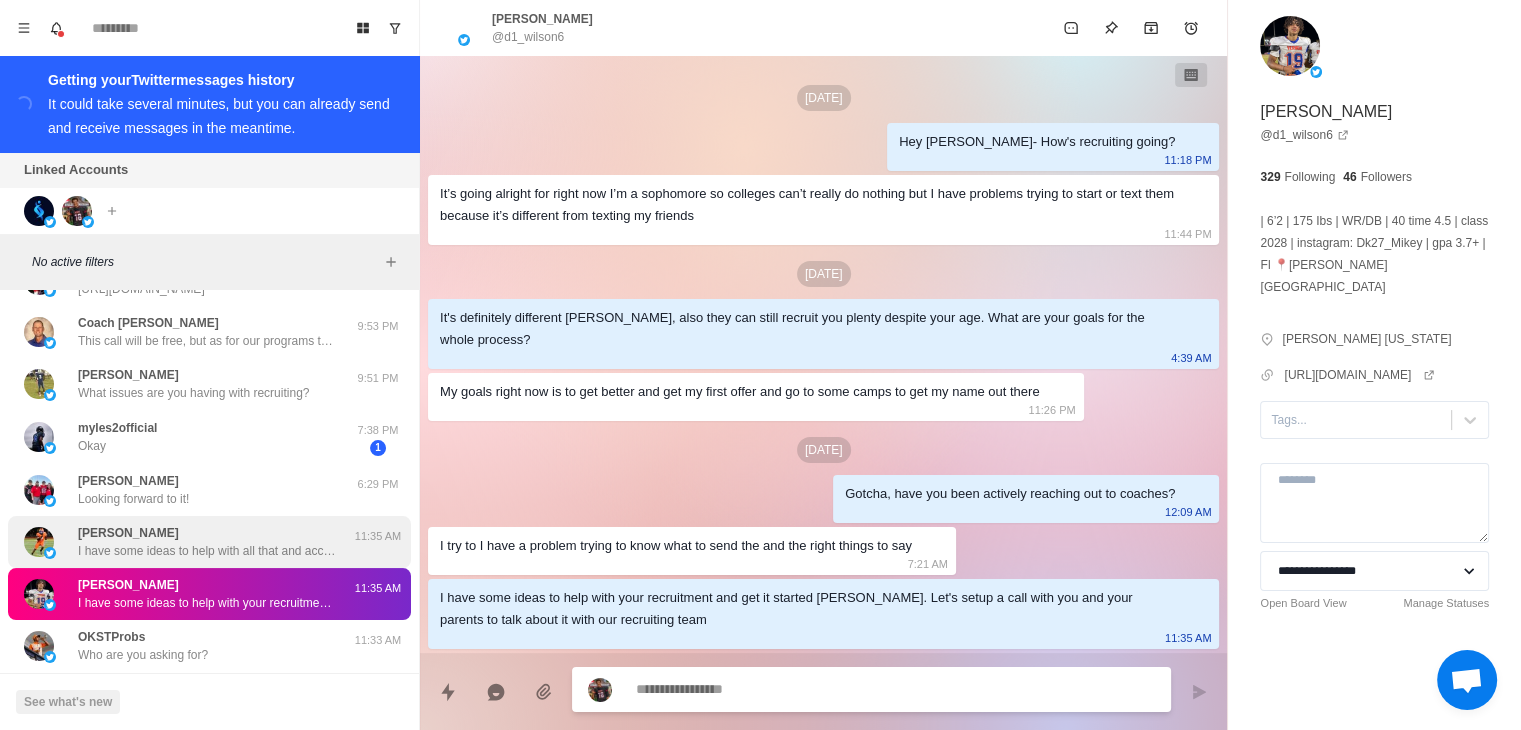 scroll, scrollTop: 21, scrollLeft: 0, axis: vertical 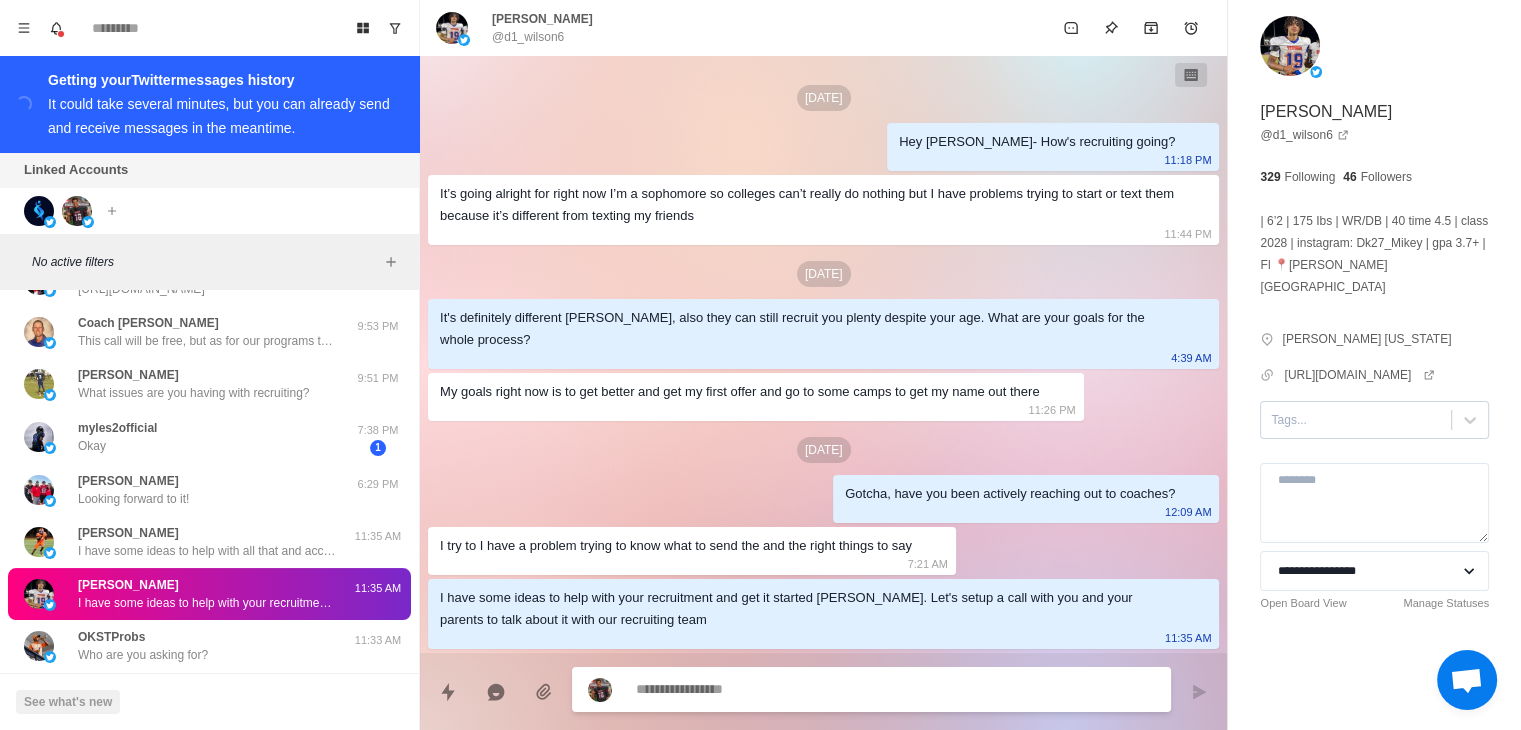 click at bounding box center (1356, 420) 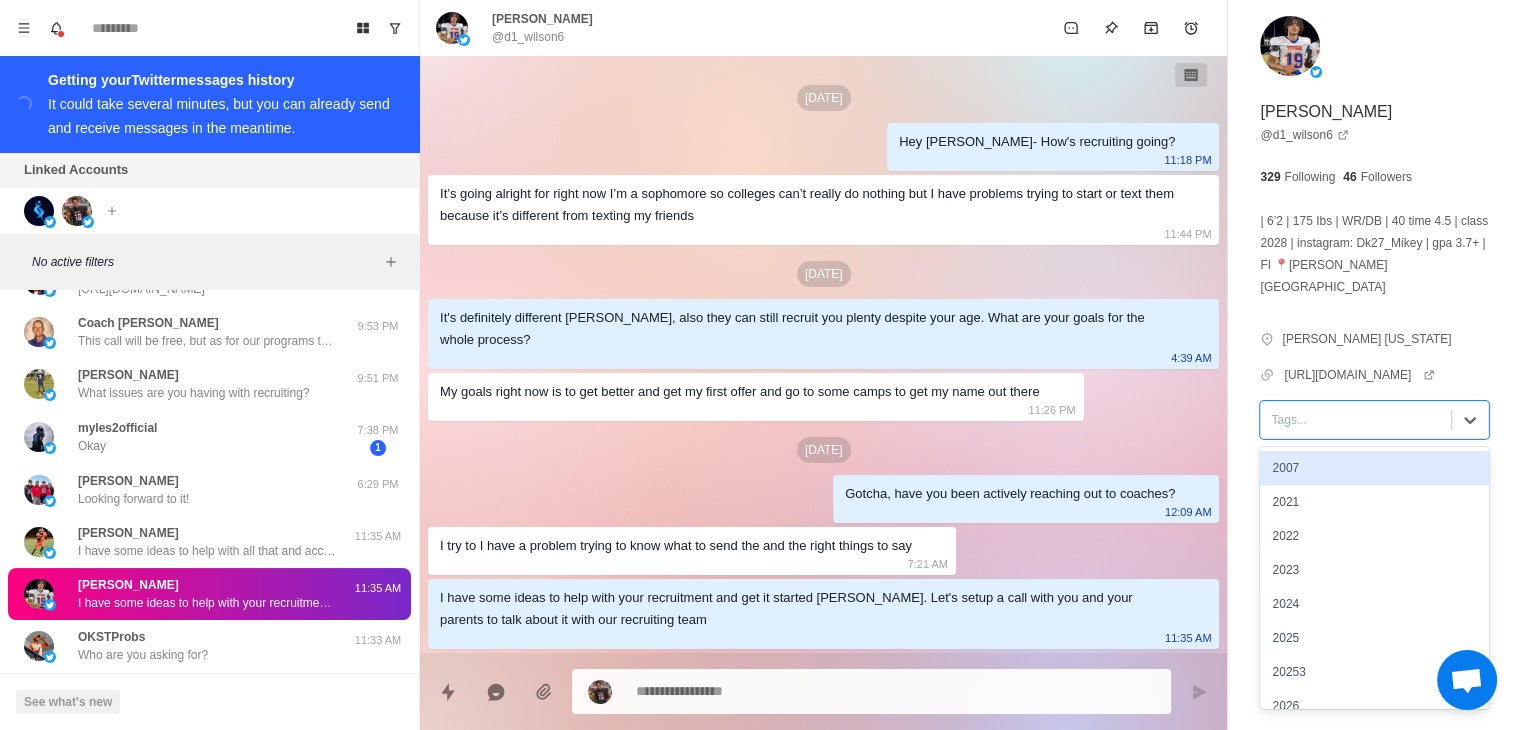 type on "*" 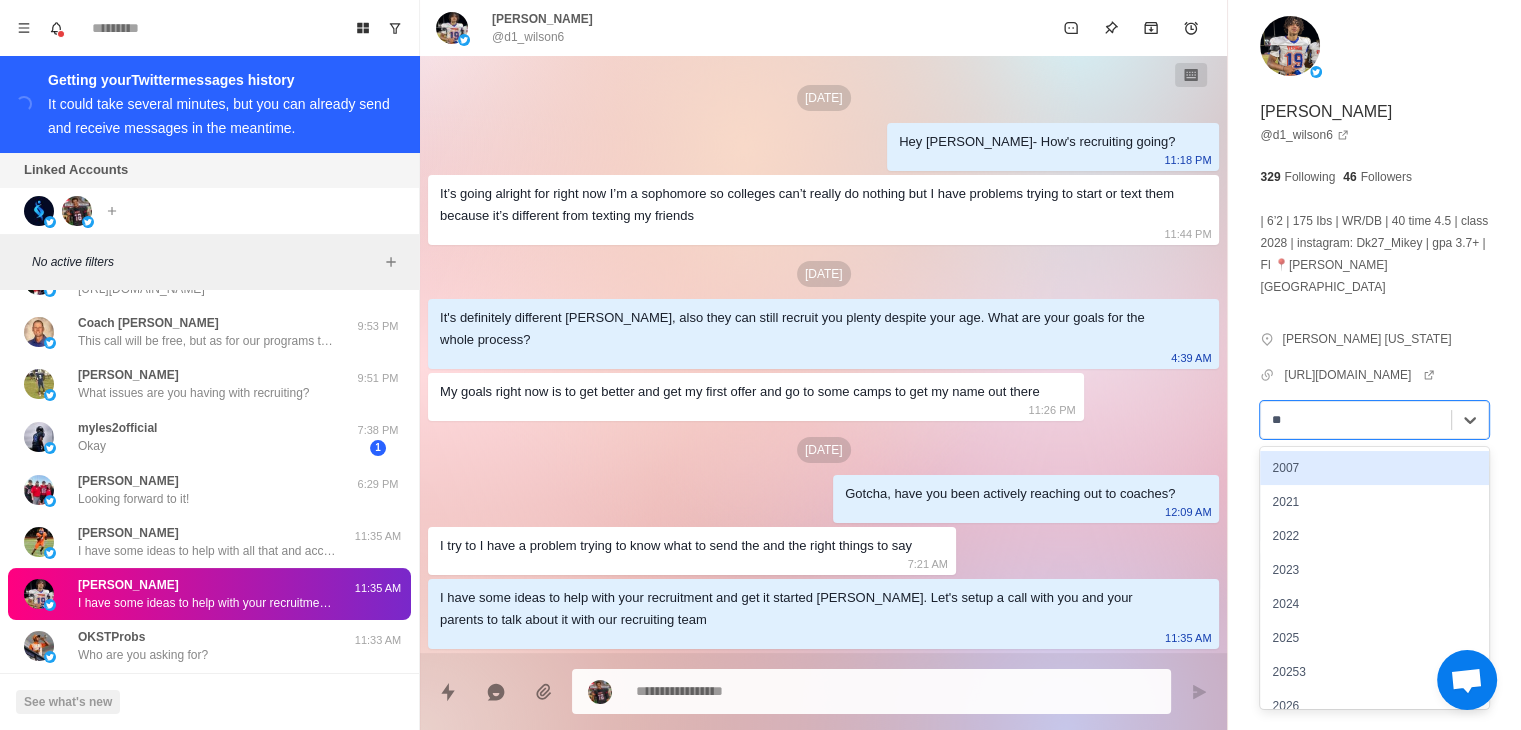 type on "***" 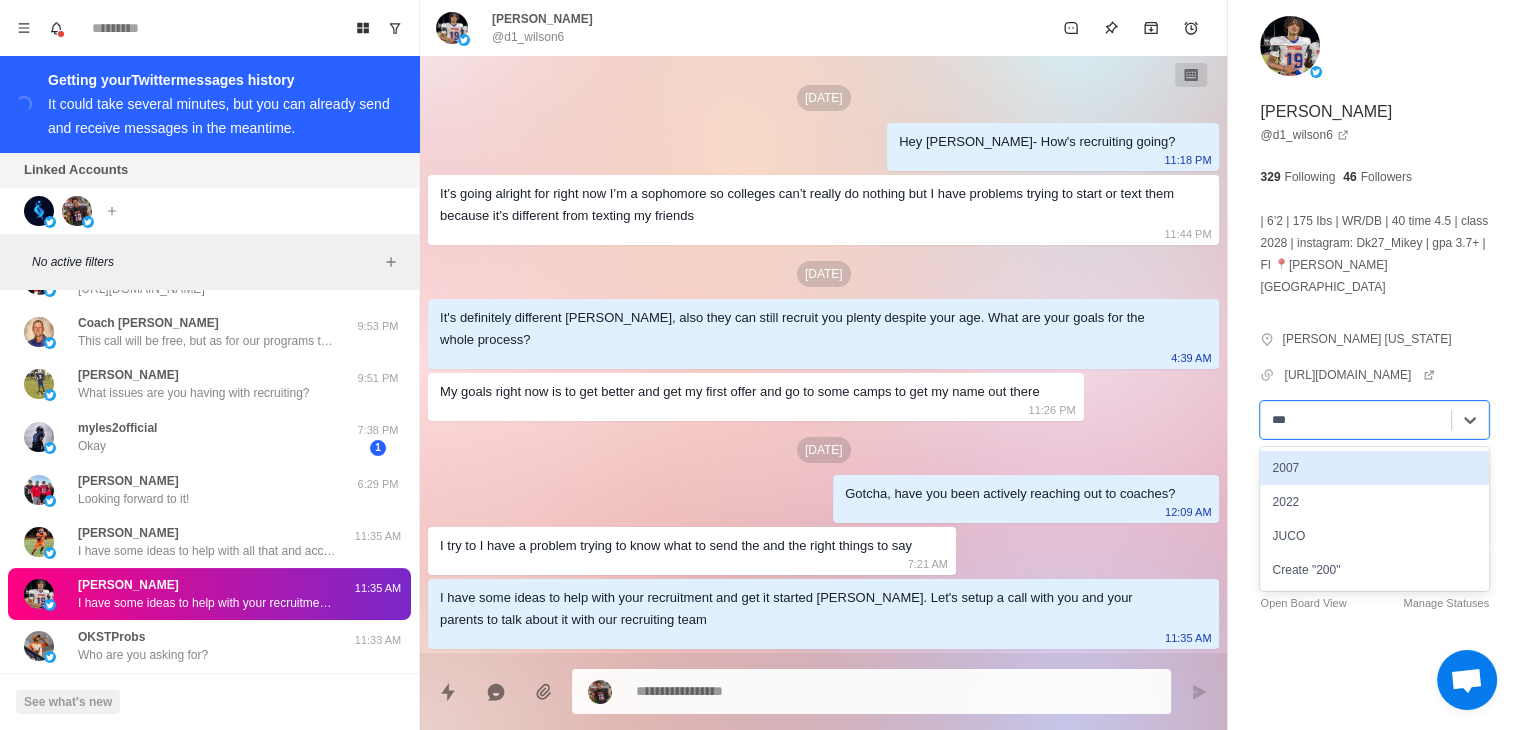 type on "*" 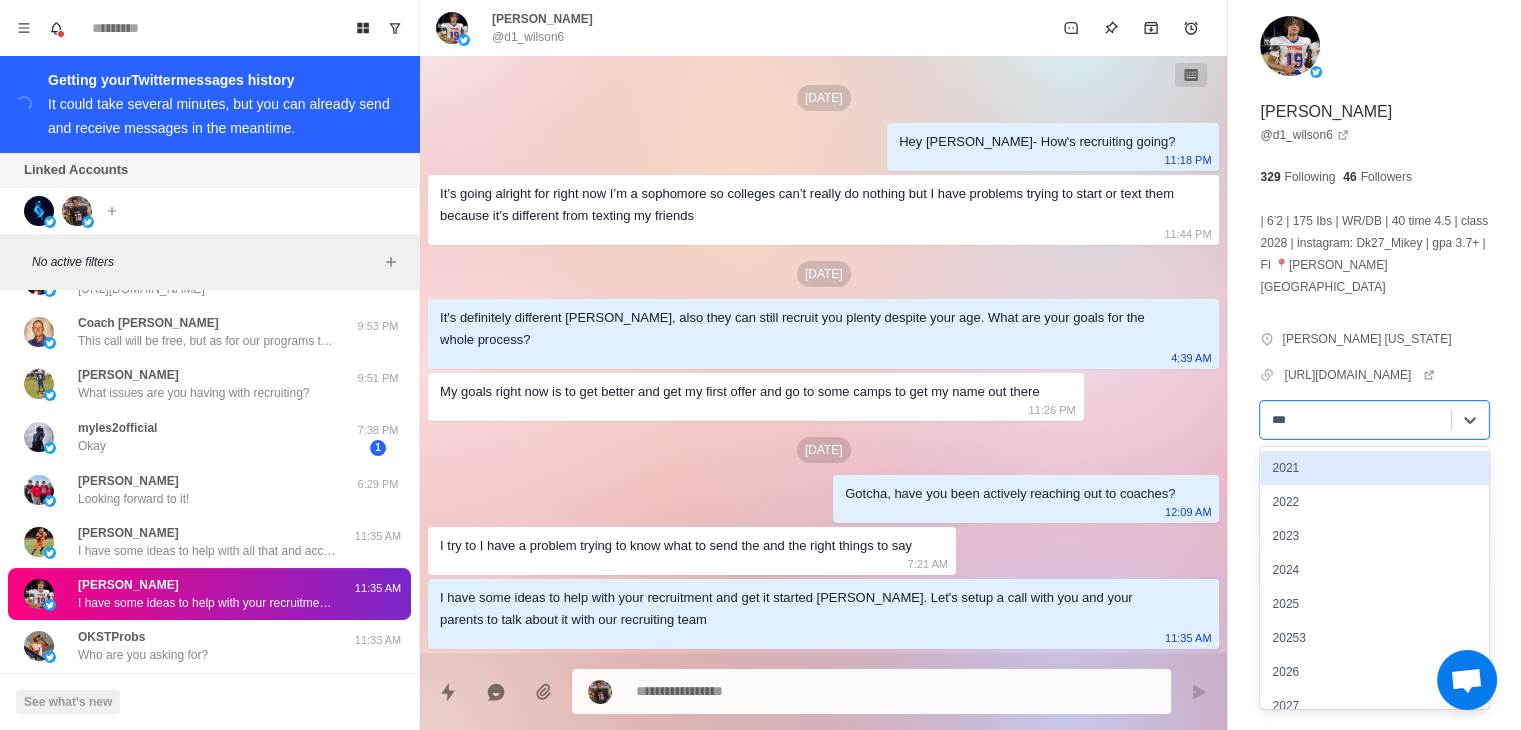 type on "****" 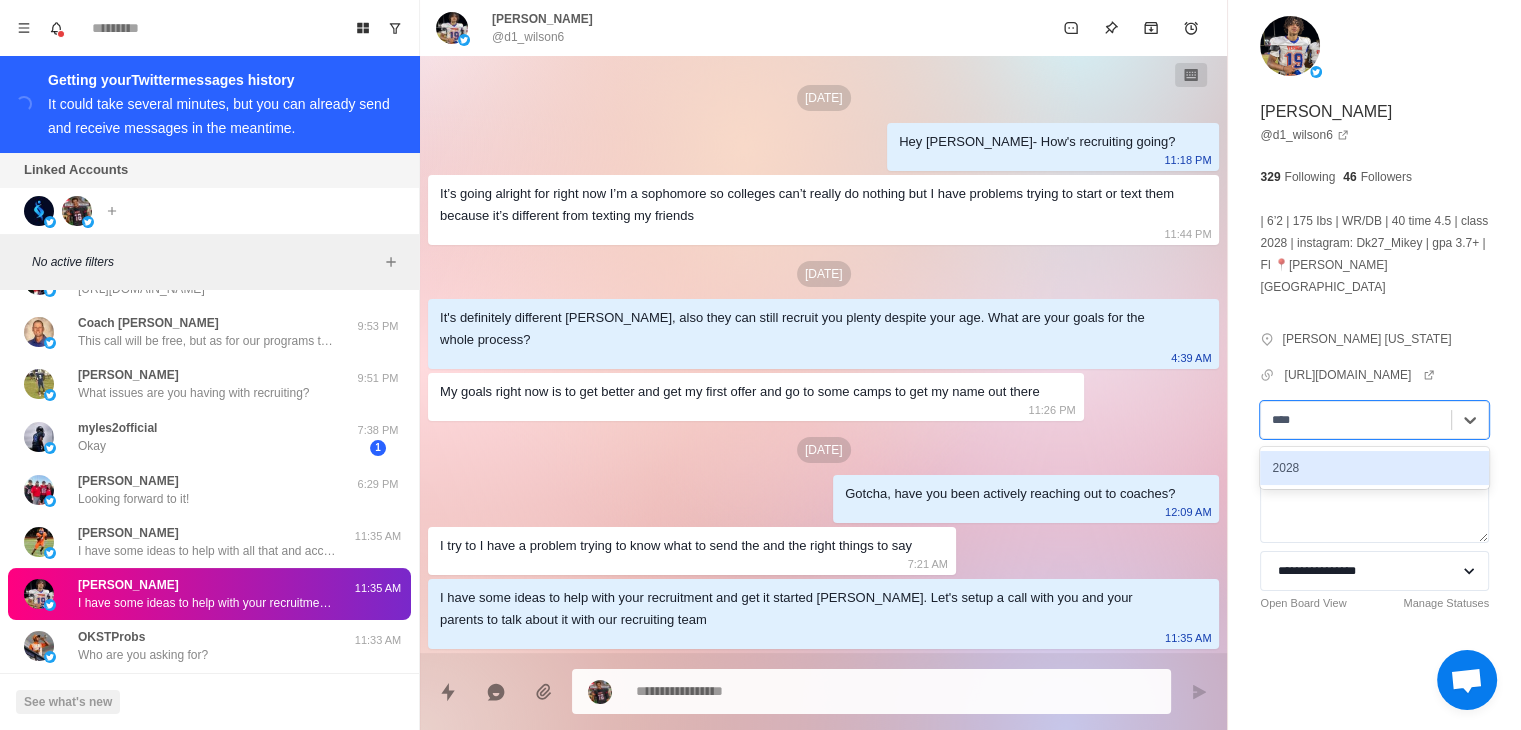 type on "*" 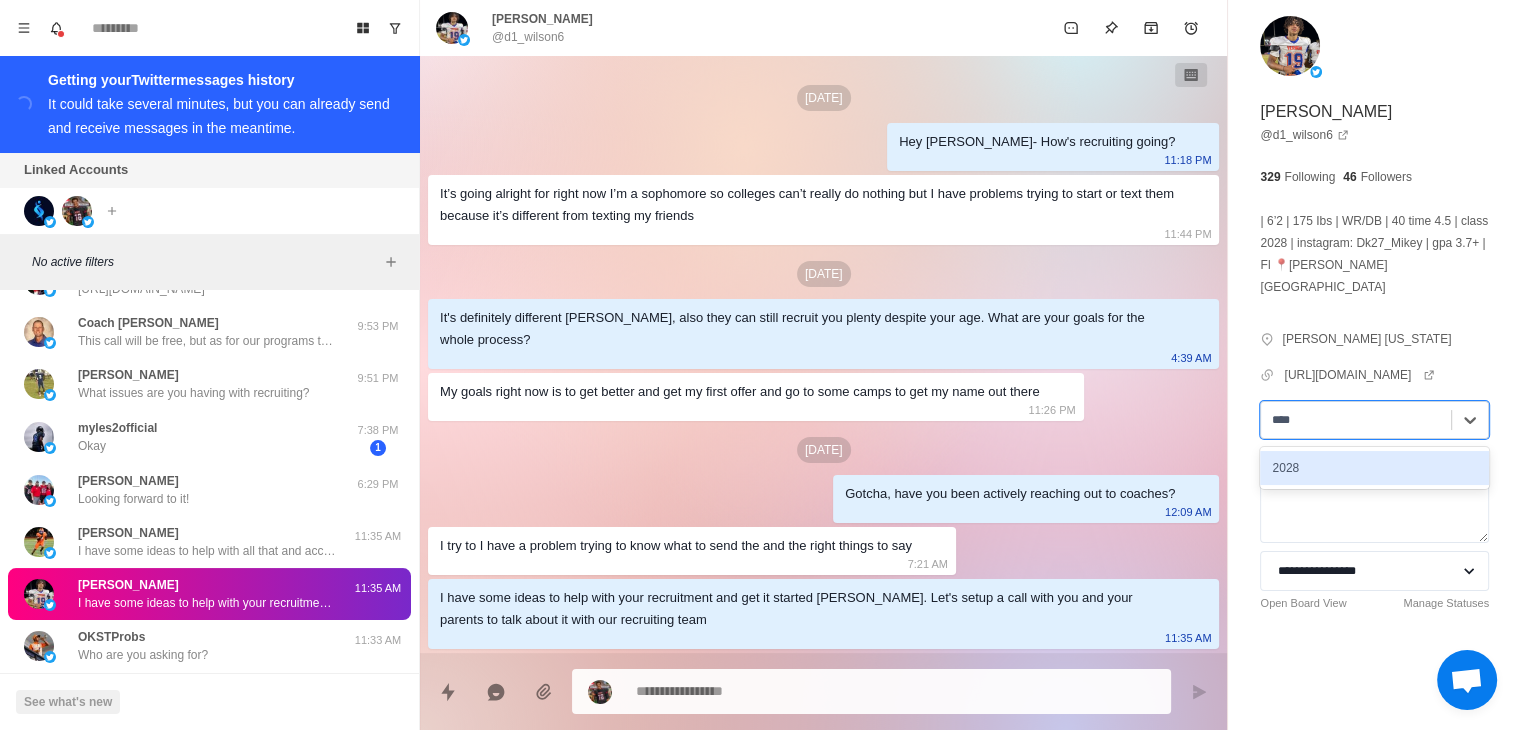 type 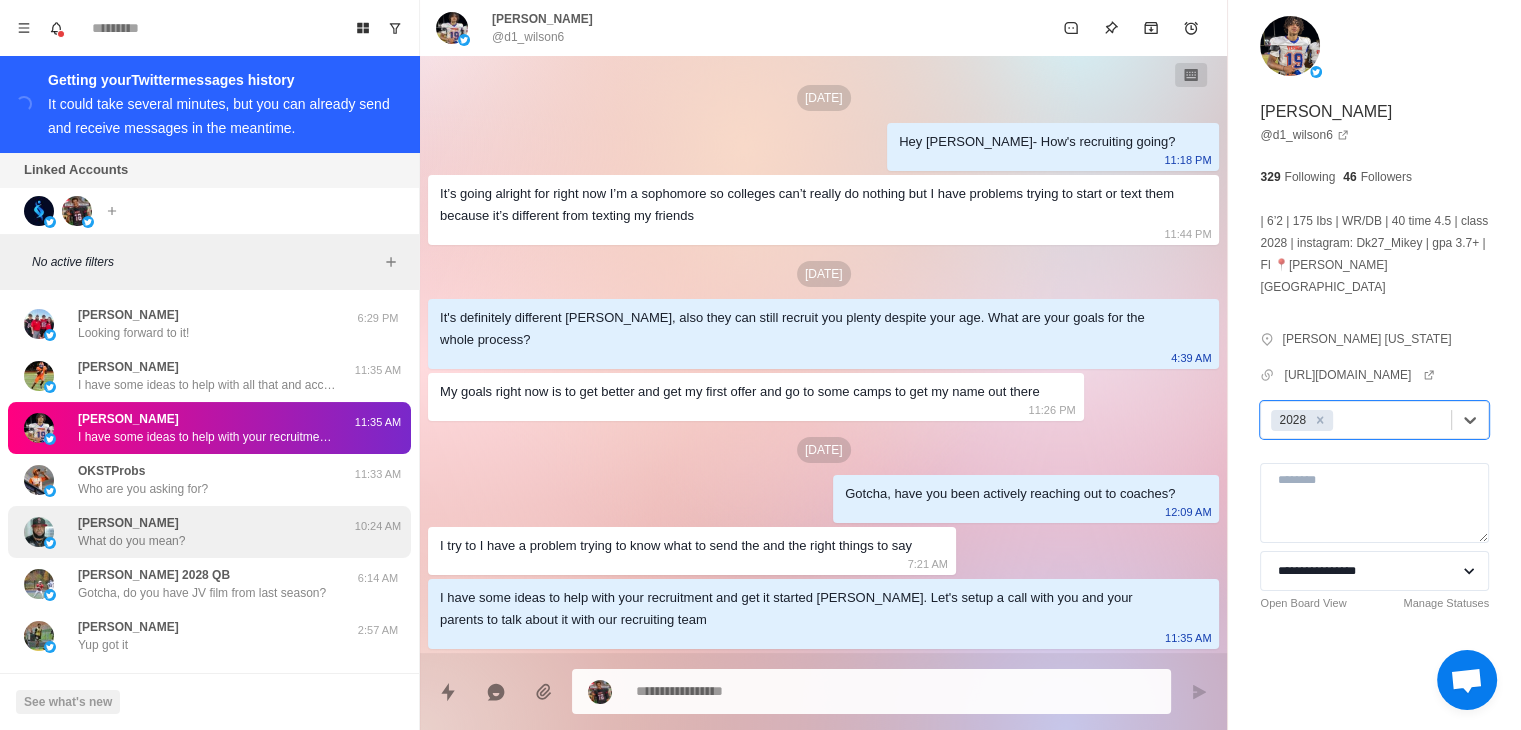 scroll, scrollTop: 400, scrollLeft: 0, axis: vertical 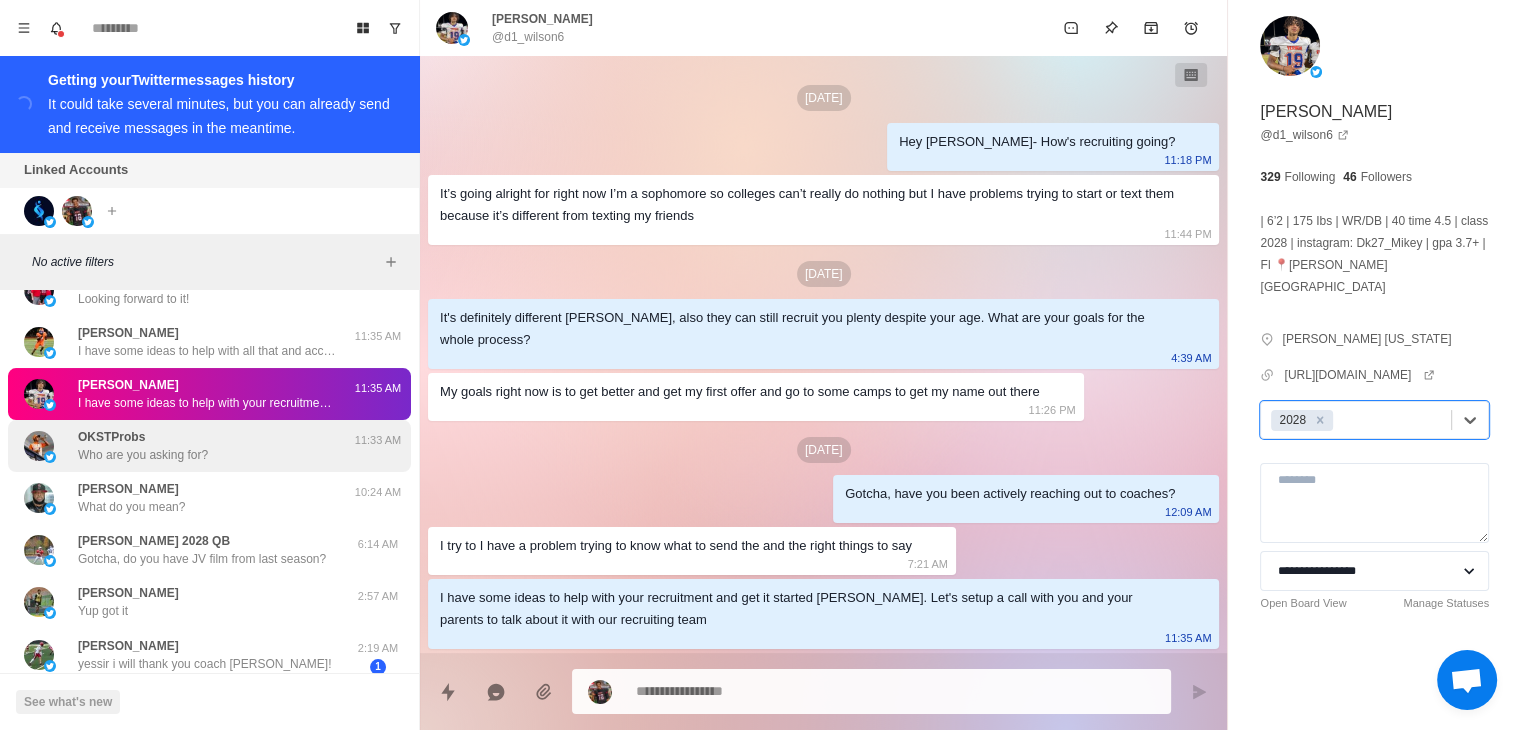 click on "OKSTProbs Who are you asking for?" at bounding box center (143, 446) 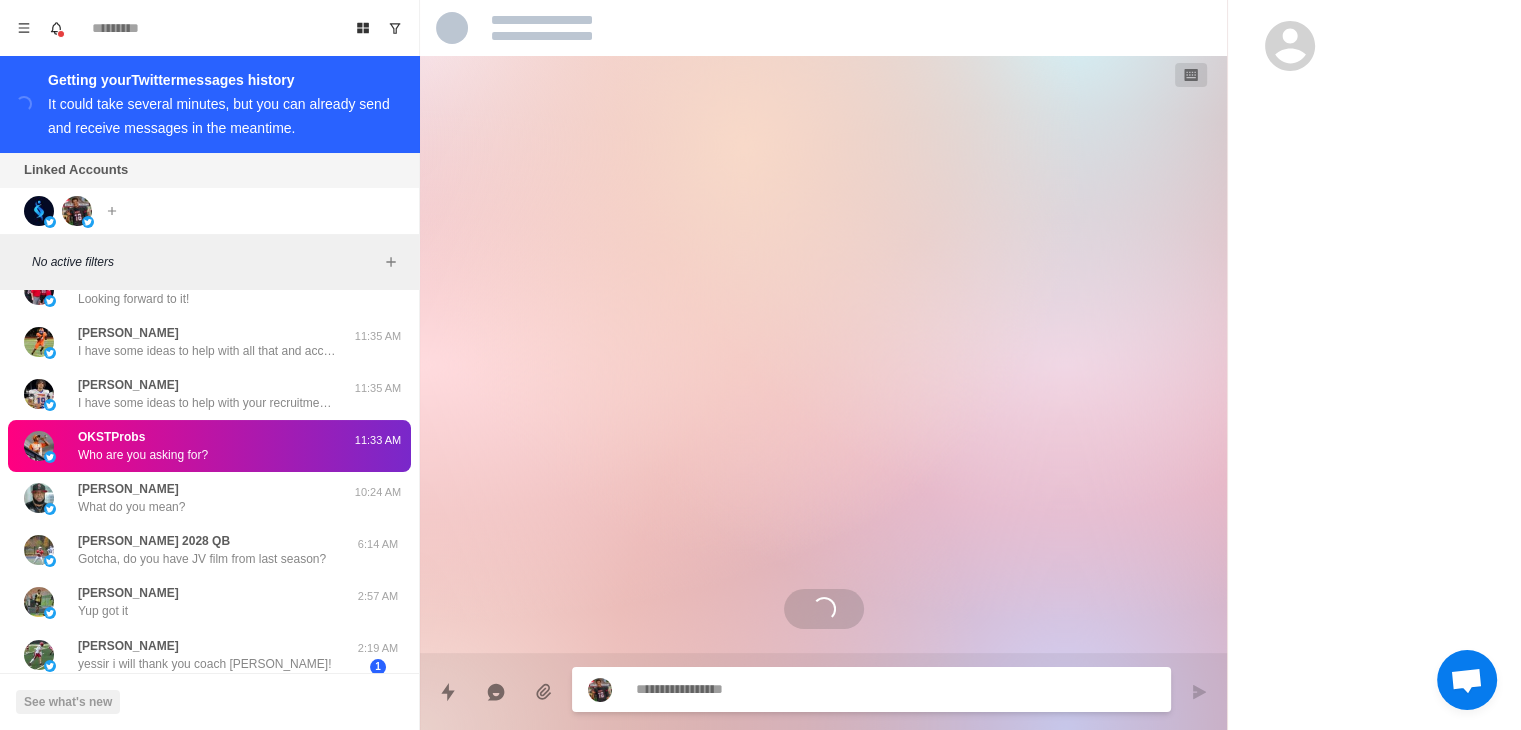 scroll, scrollTop: 0, scrollLeft: 0, axis: both 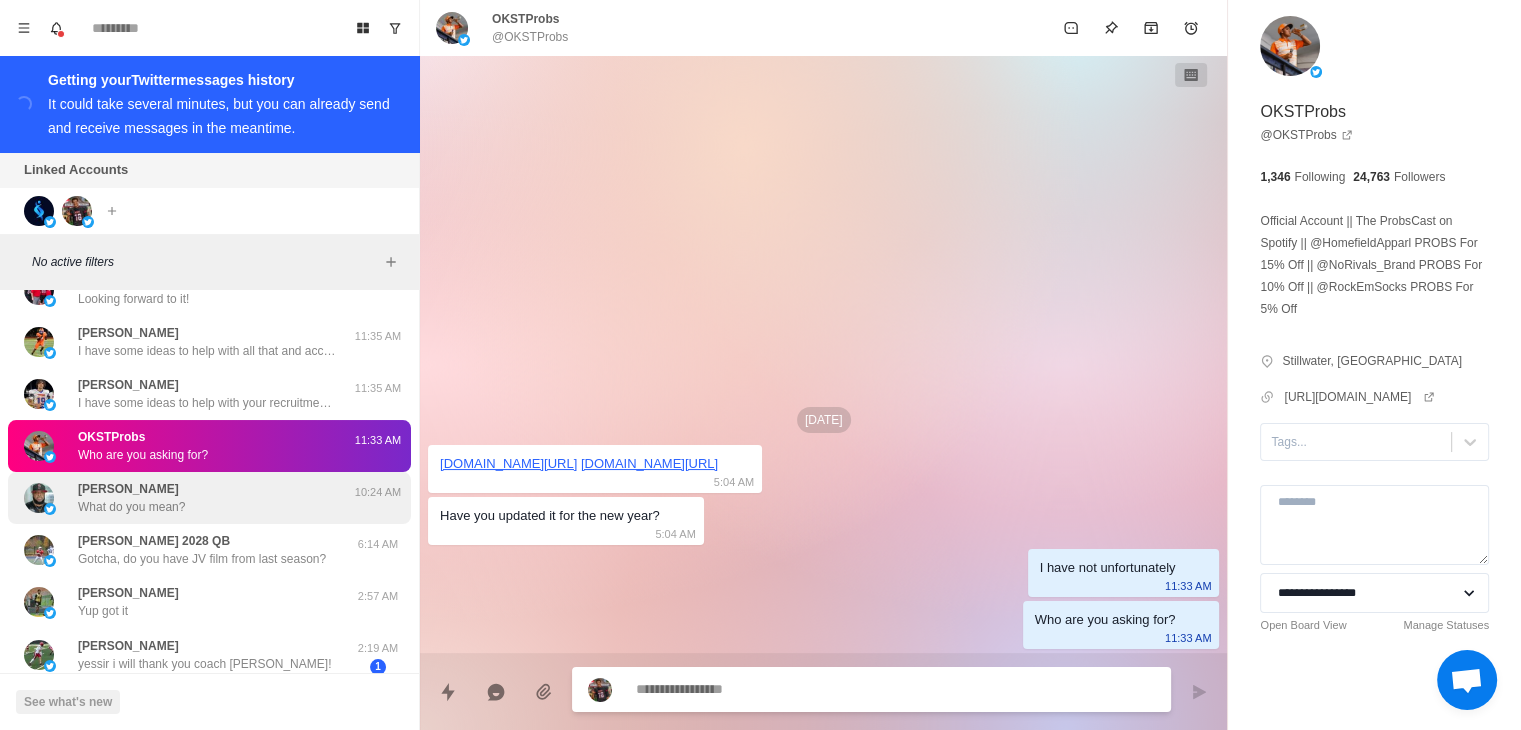 click on "Jon Butler What do you mean?" at bounding box center (188, 498) 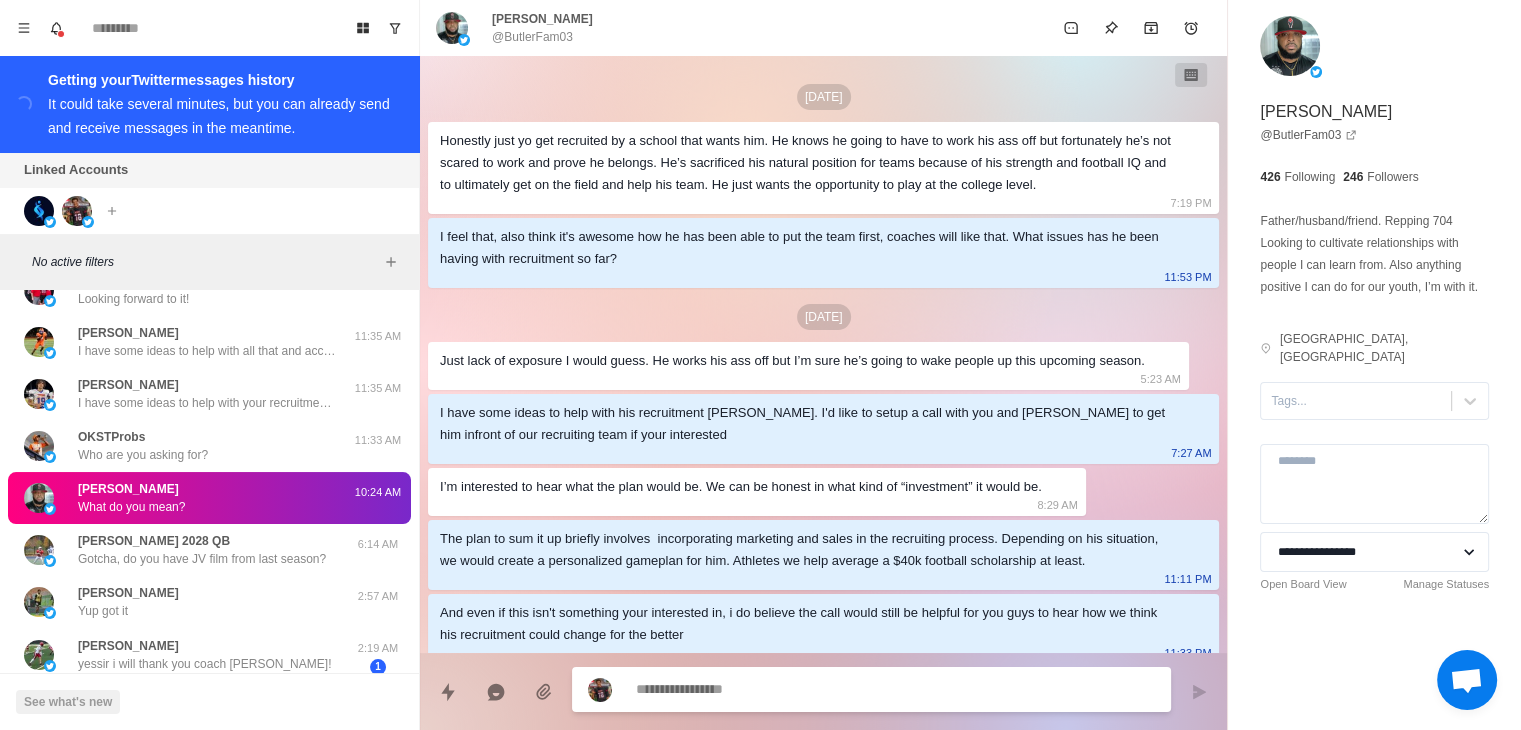 scroll, scrollTop: 0, scrollLeft: 0, axis: both 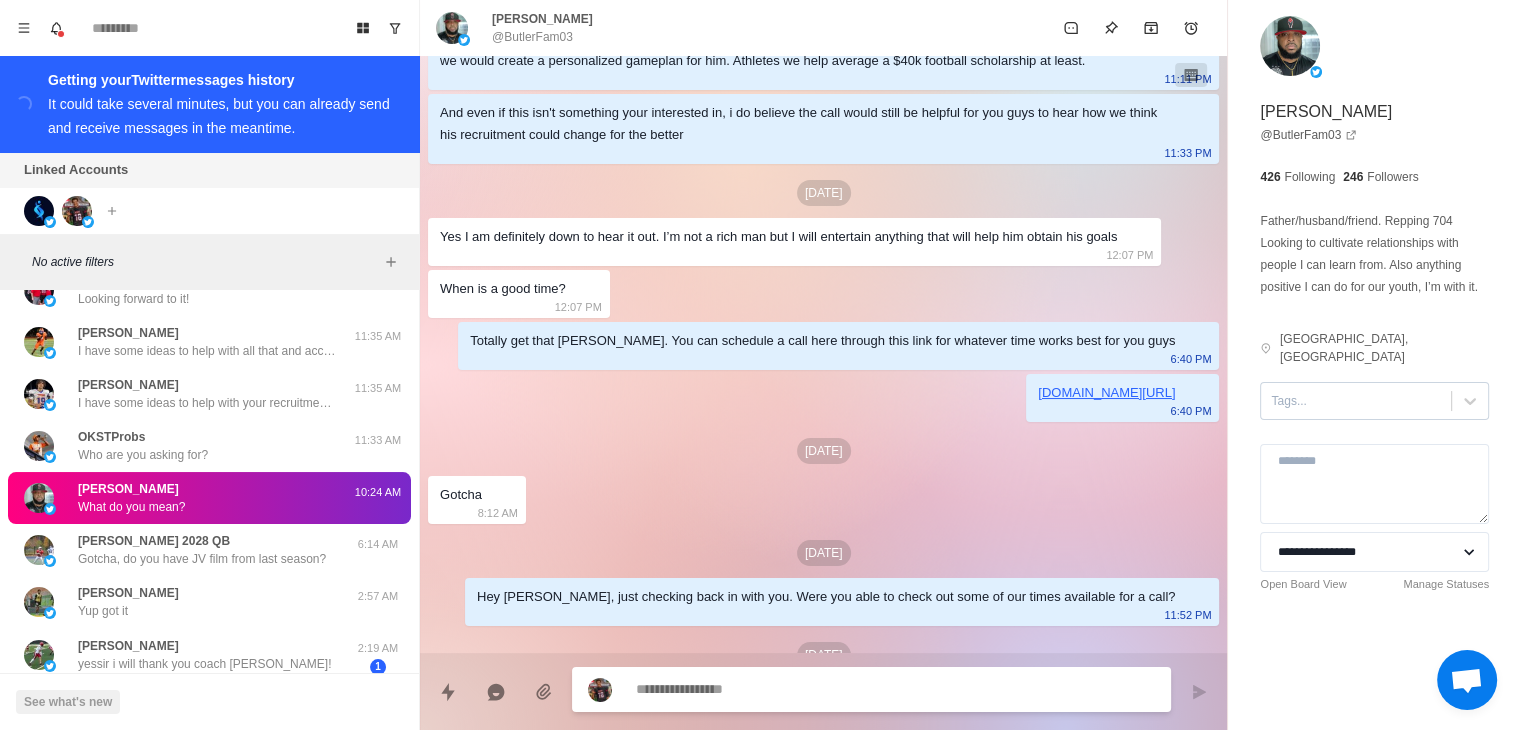 click at bounding box center (1356, 401) 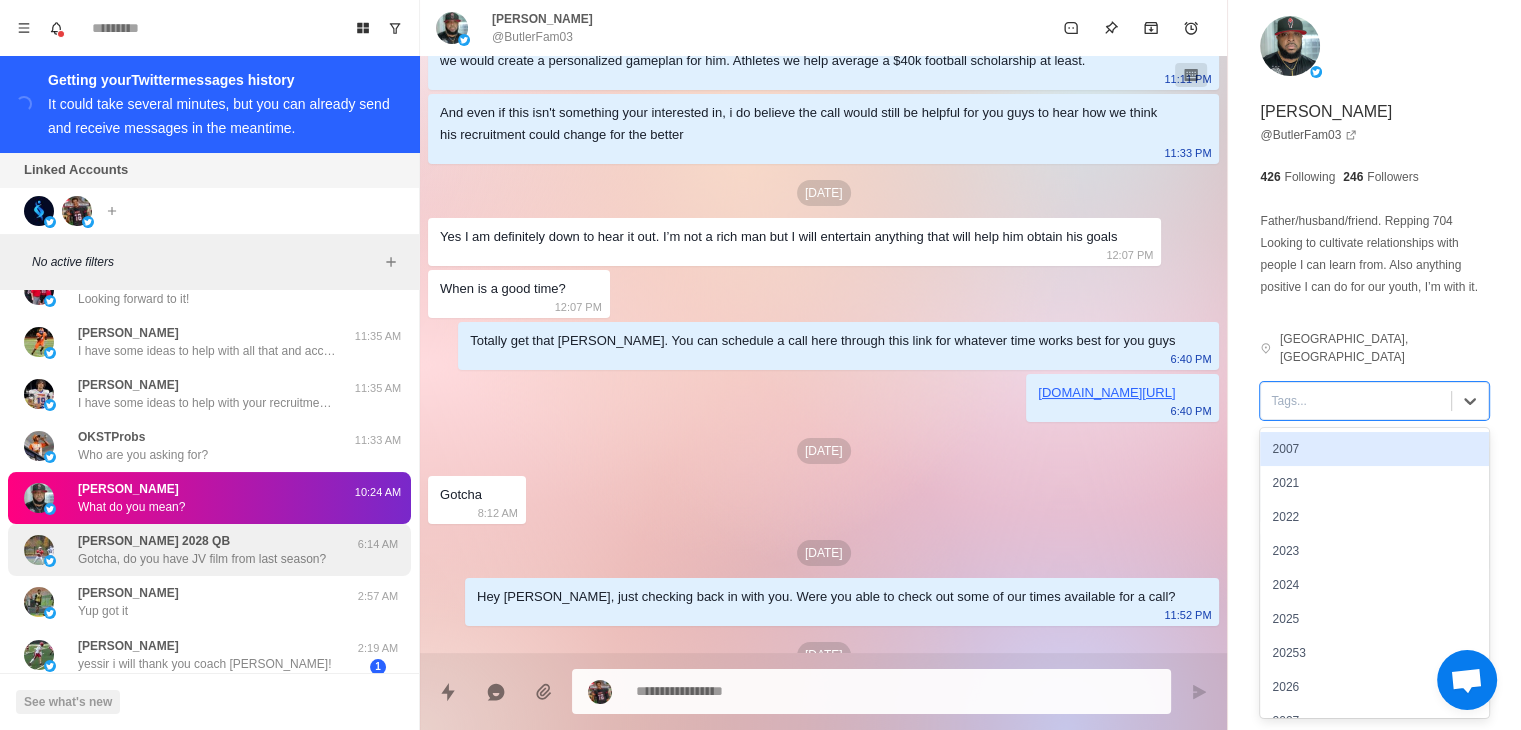 click on "Max Hoag 2028 QB Gotcha, do you have JV film from last season? 6:14 AM" at bounding box center (209, 550) 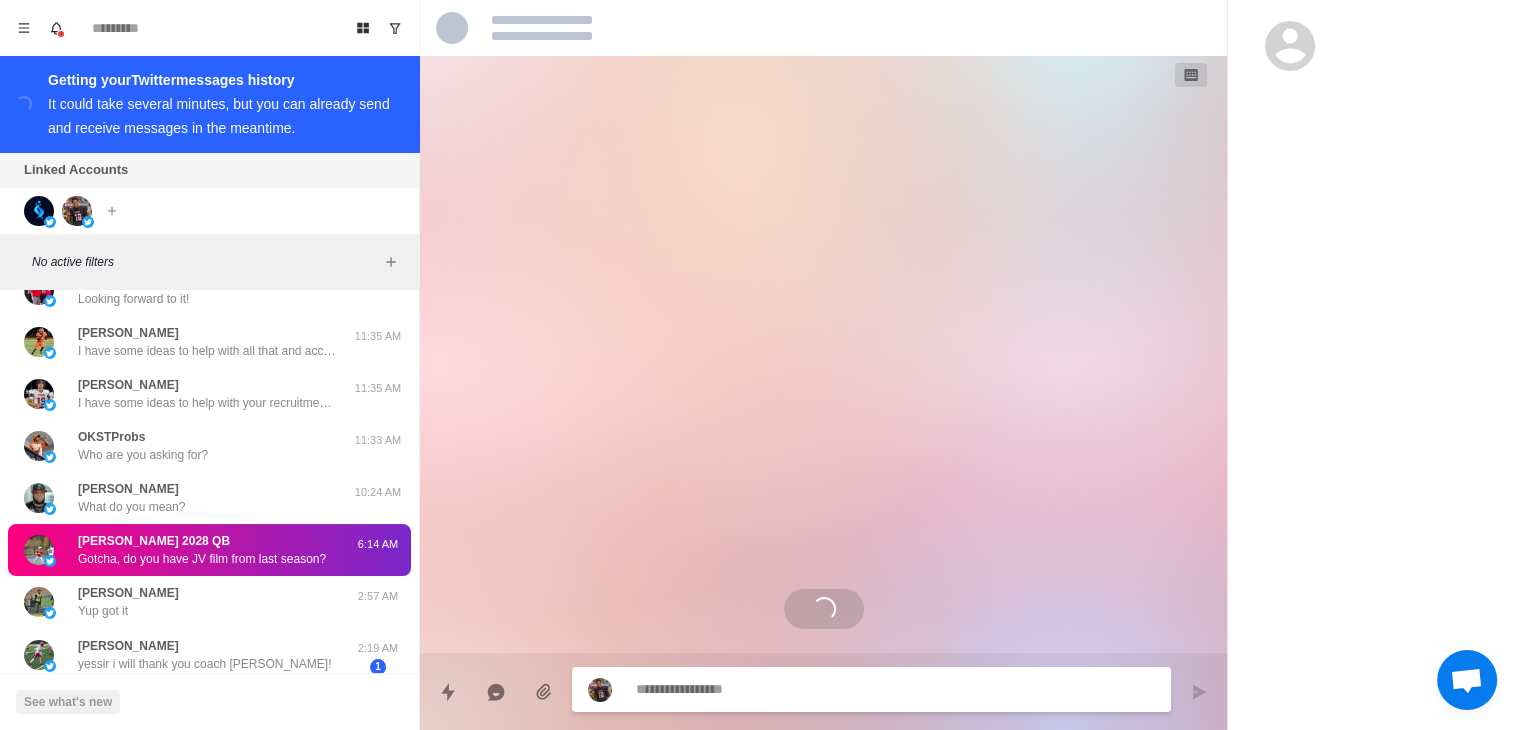 scroll, scrollTop: 0, scrollLeft: 0, axis: both 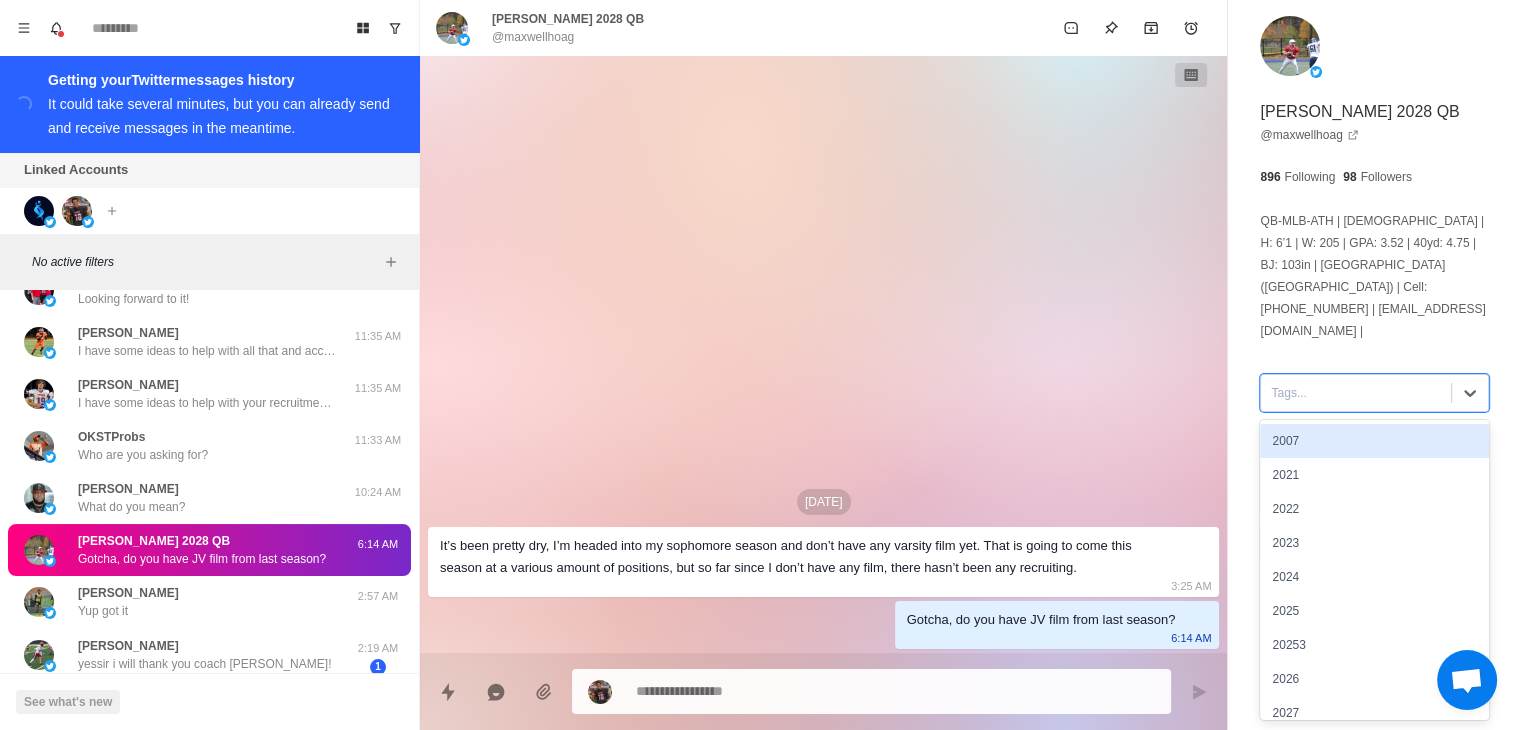 click at bounding box center [1356, 393] 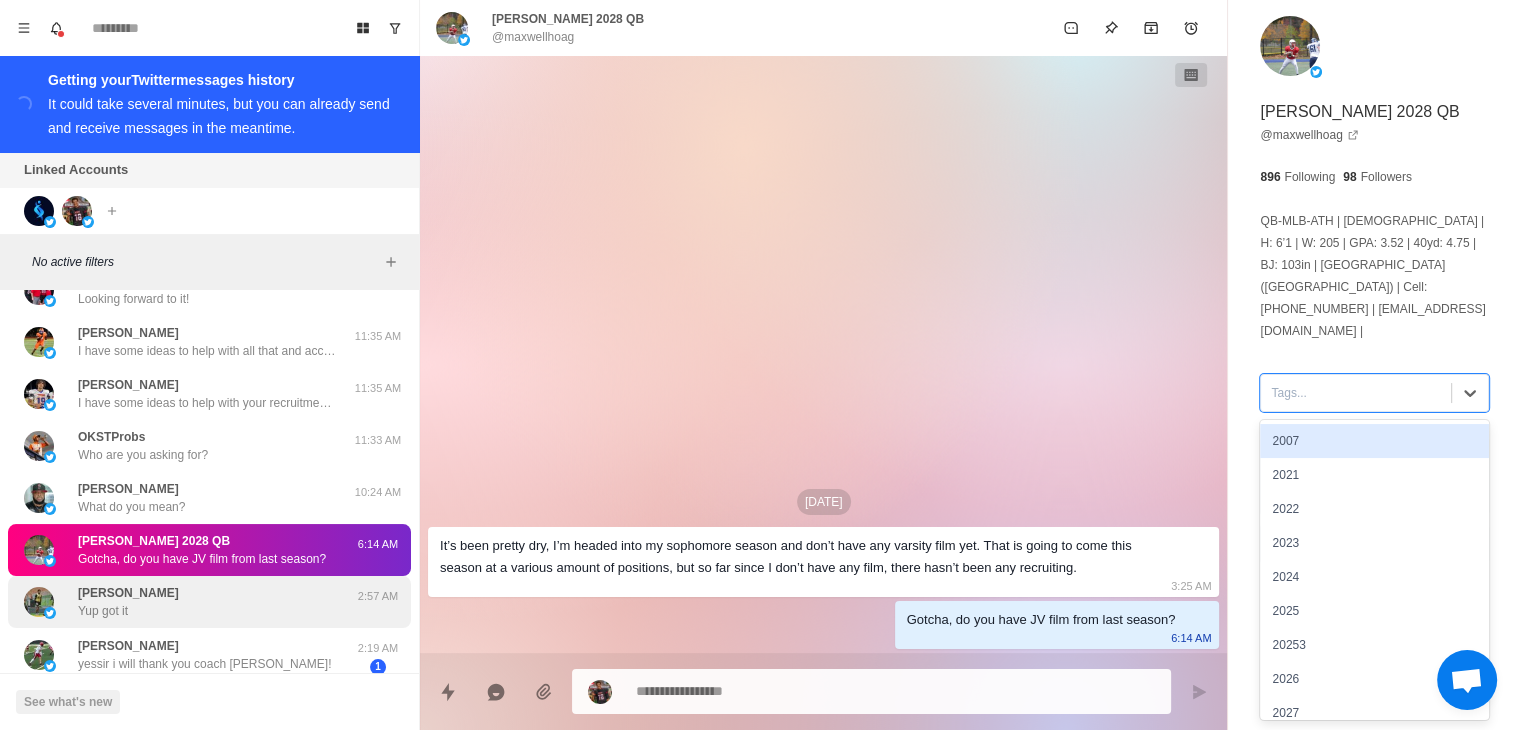 click on "Bryelon Dorsey Yup got it" at bounding box center (188, 602) 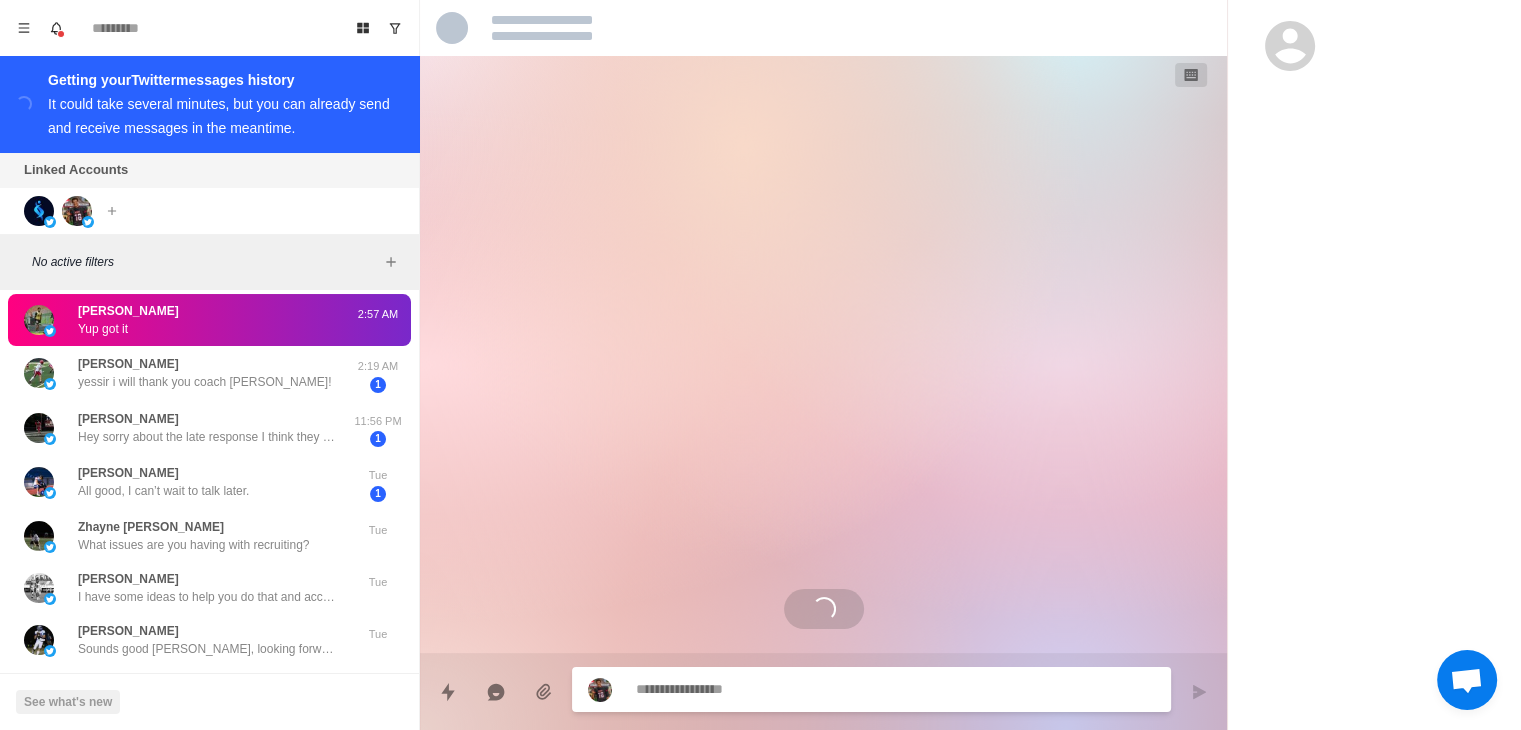scroll, scrollTop: 700, scrollLeft: 0, axis: vertical 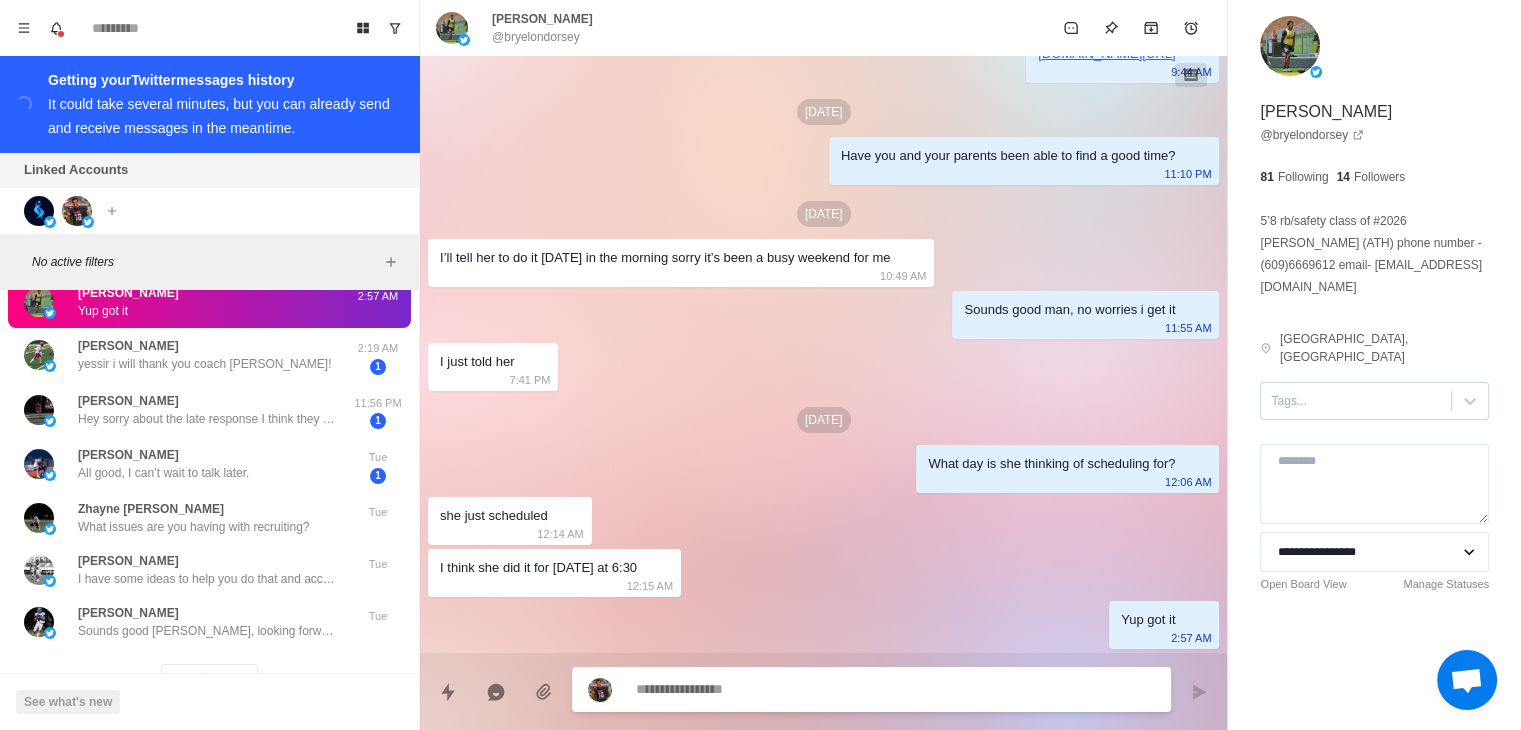 type on "*" 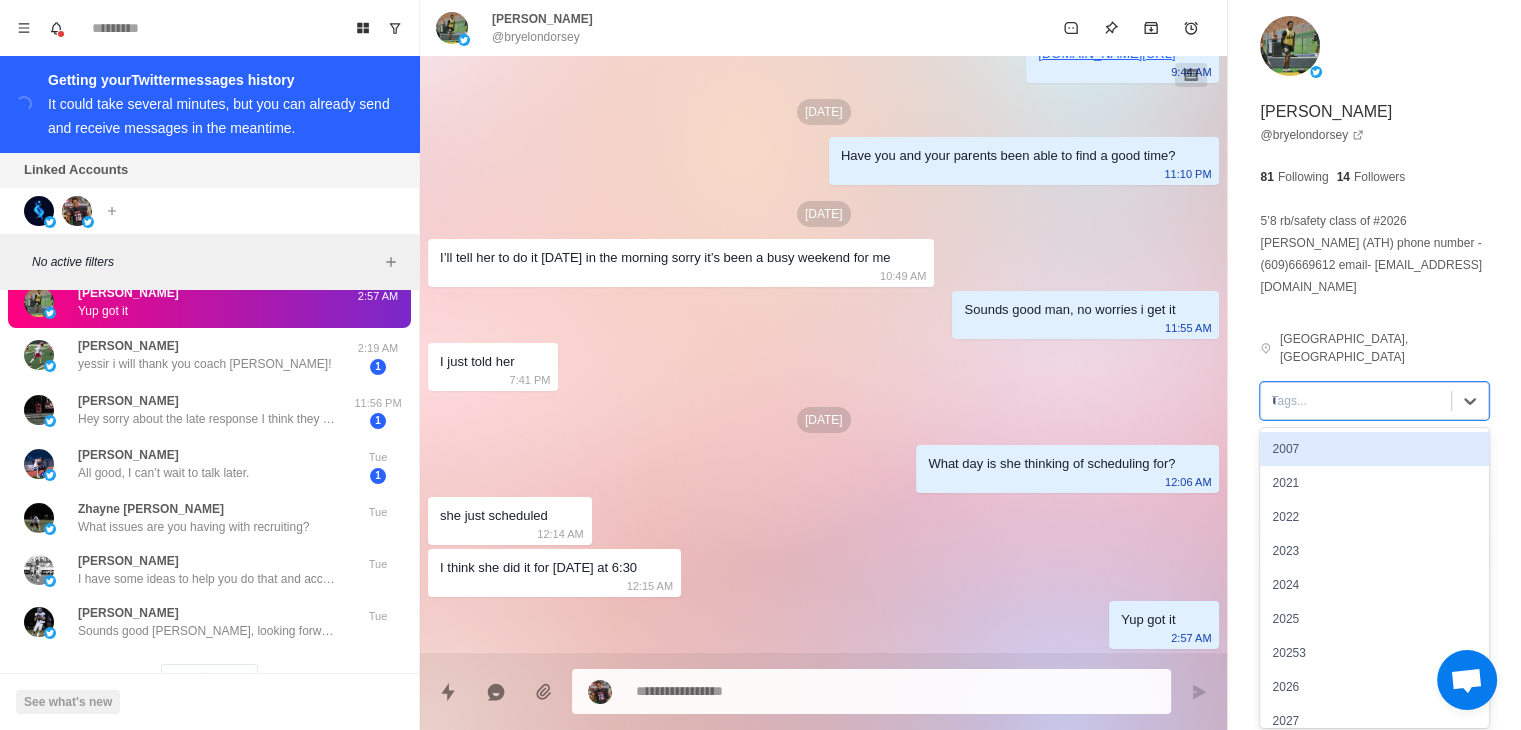 type on "**" 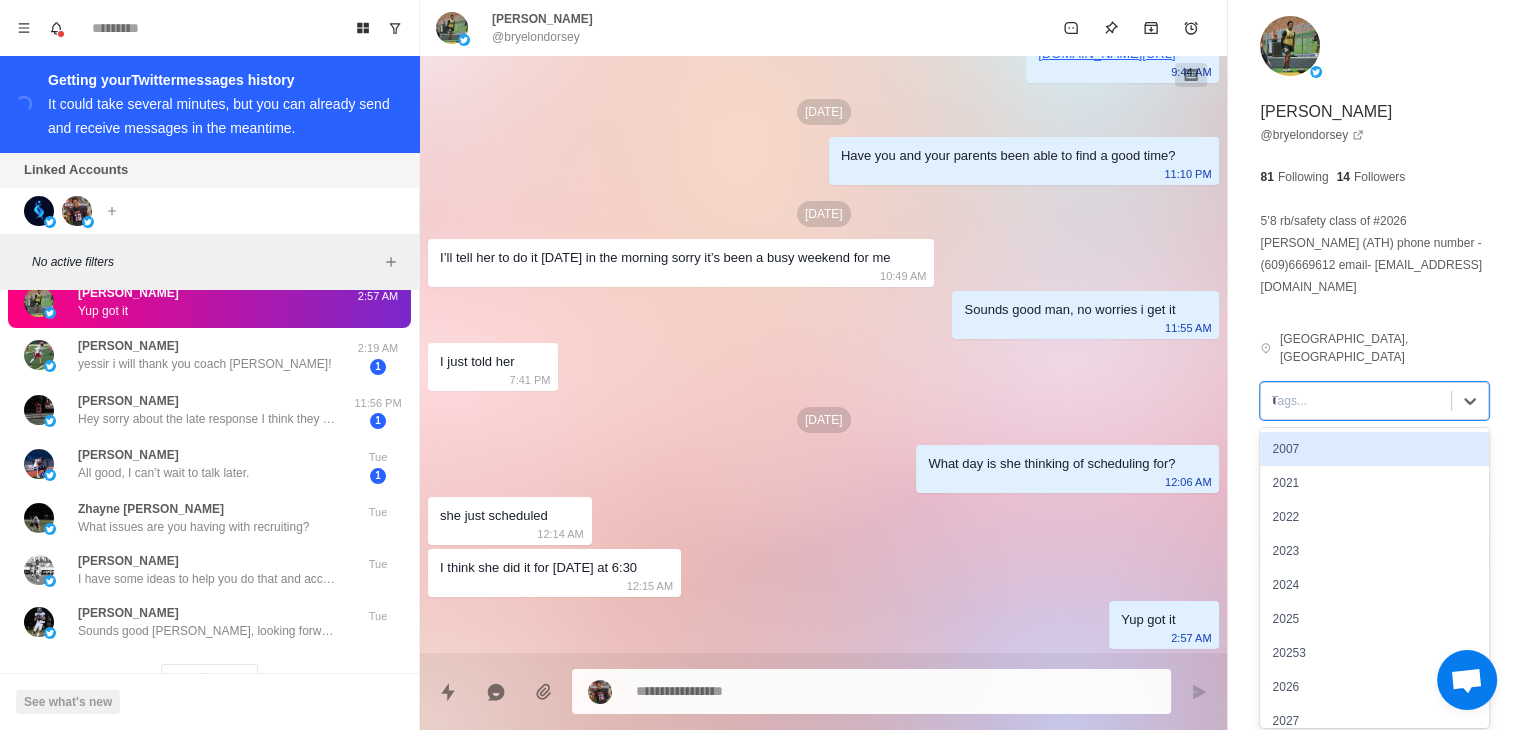 type on "*" 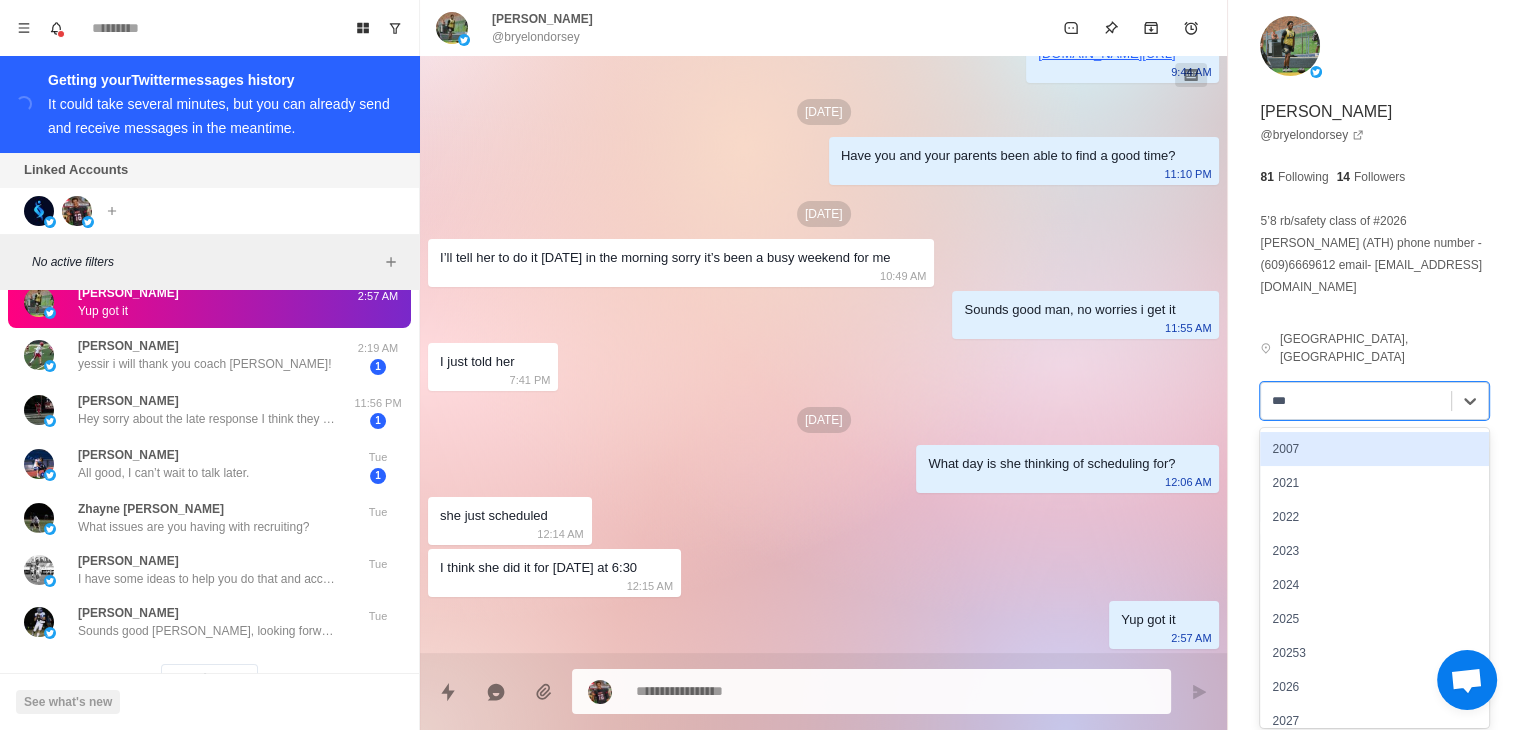 type on "****" 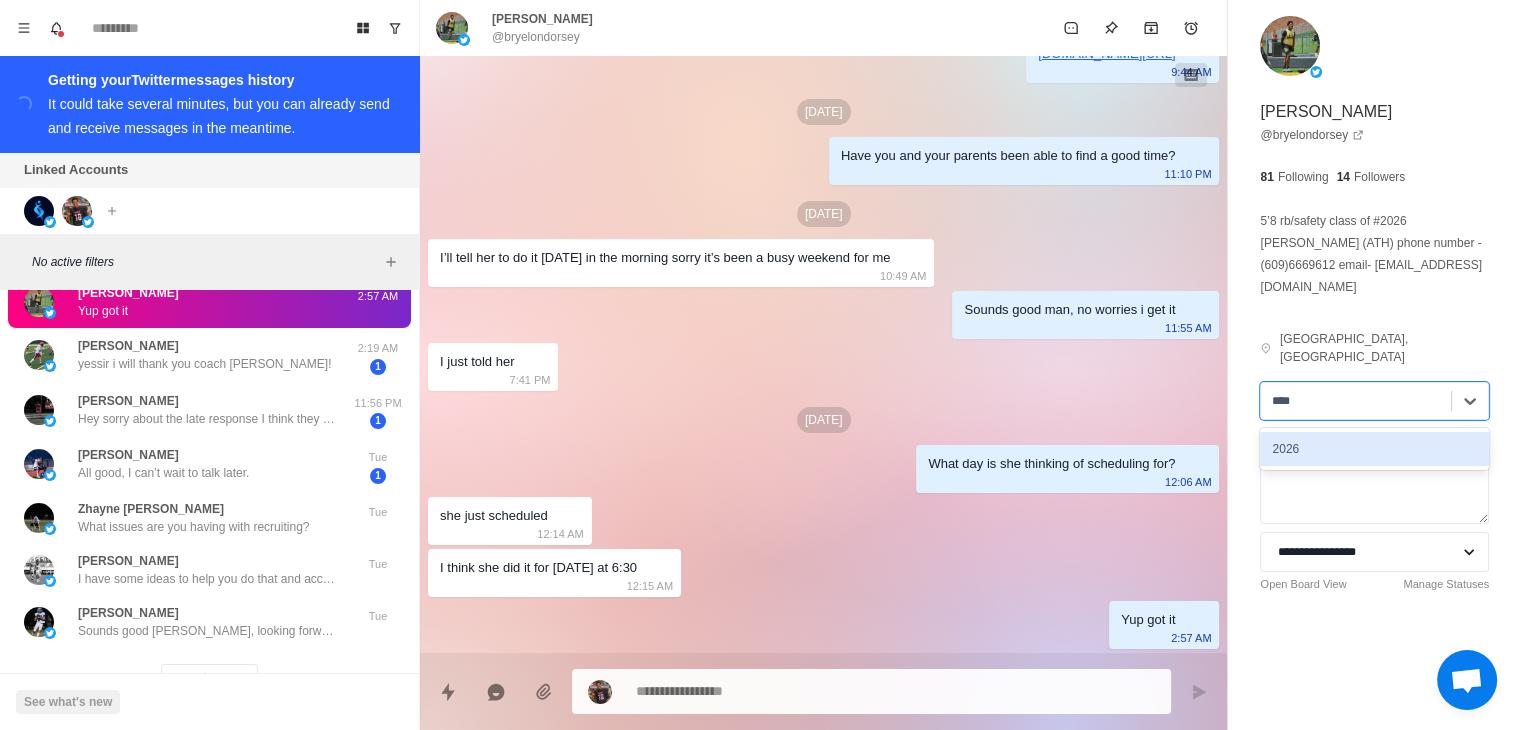 click on "2026" at bounding box center [1374, 449] 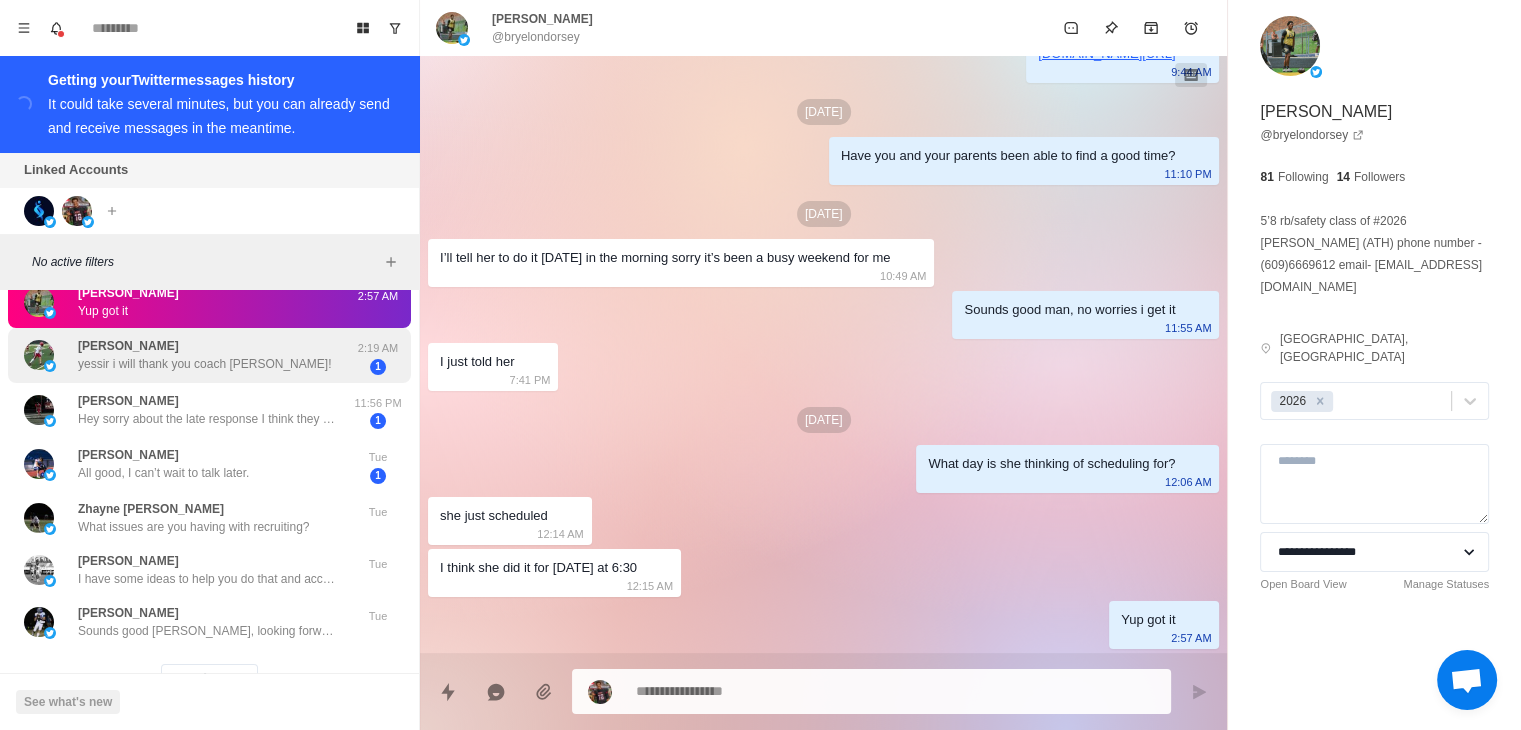click on "yessir i will thank you coach [PERSON_NAME]!" at bounding box center [204, 364] 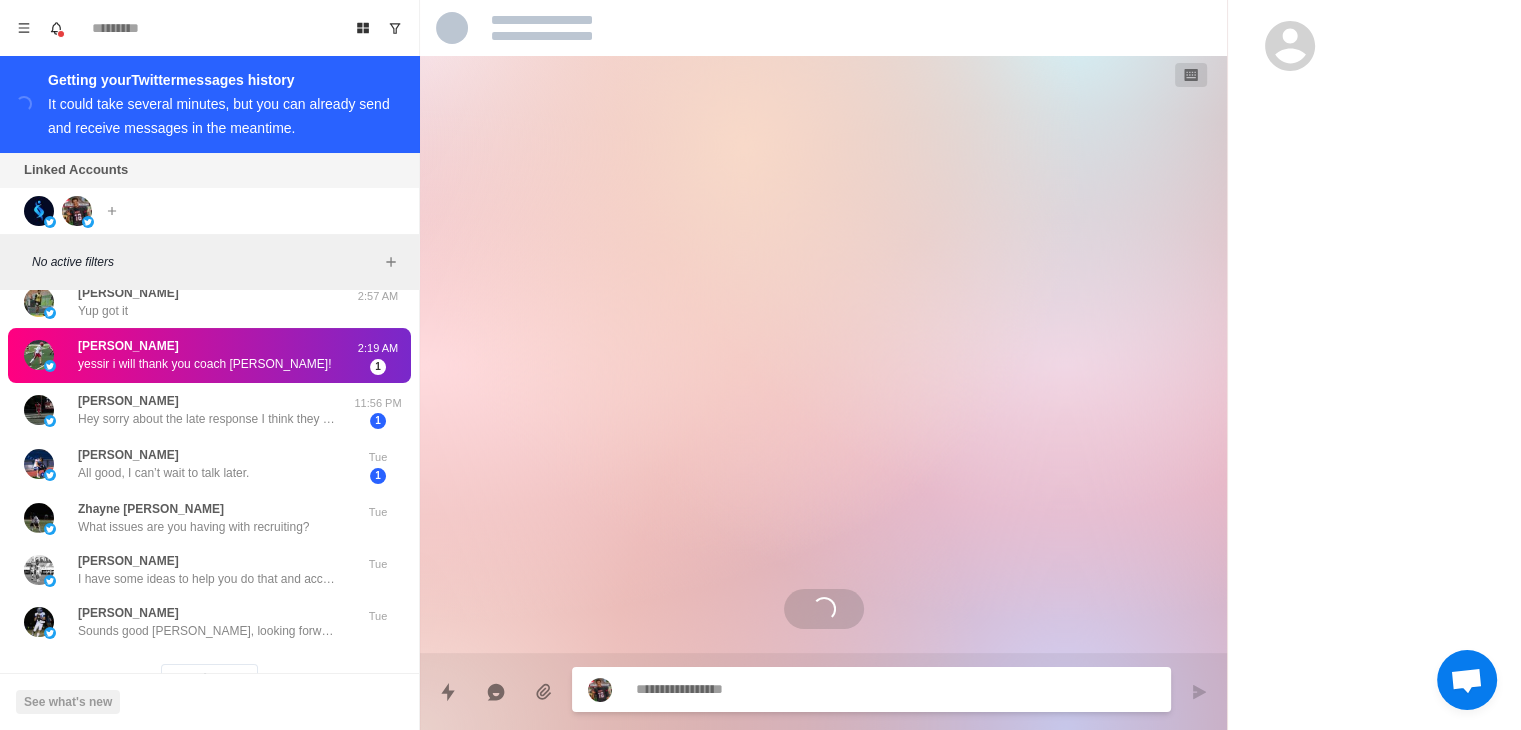 scroll, scrollTop: 655, scrollLeft: 0, axis: vertical 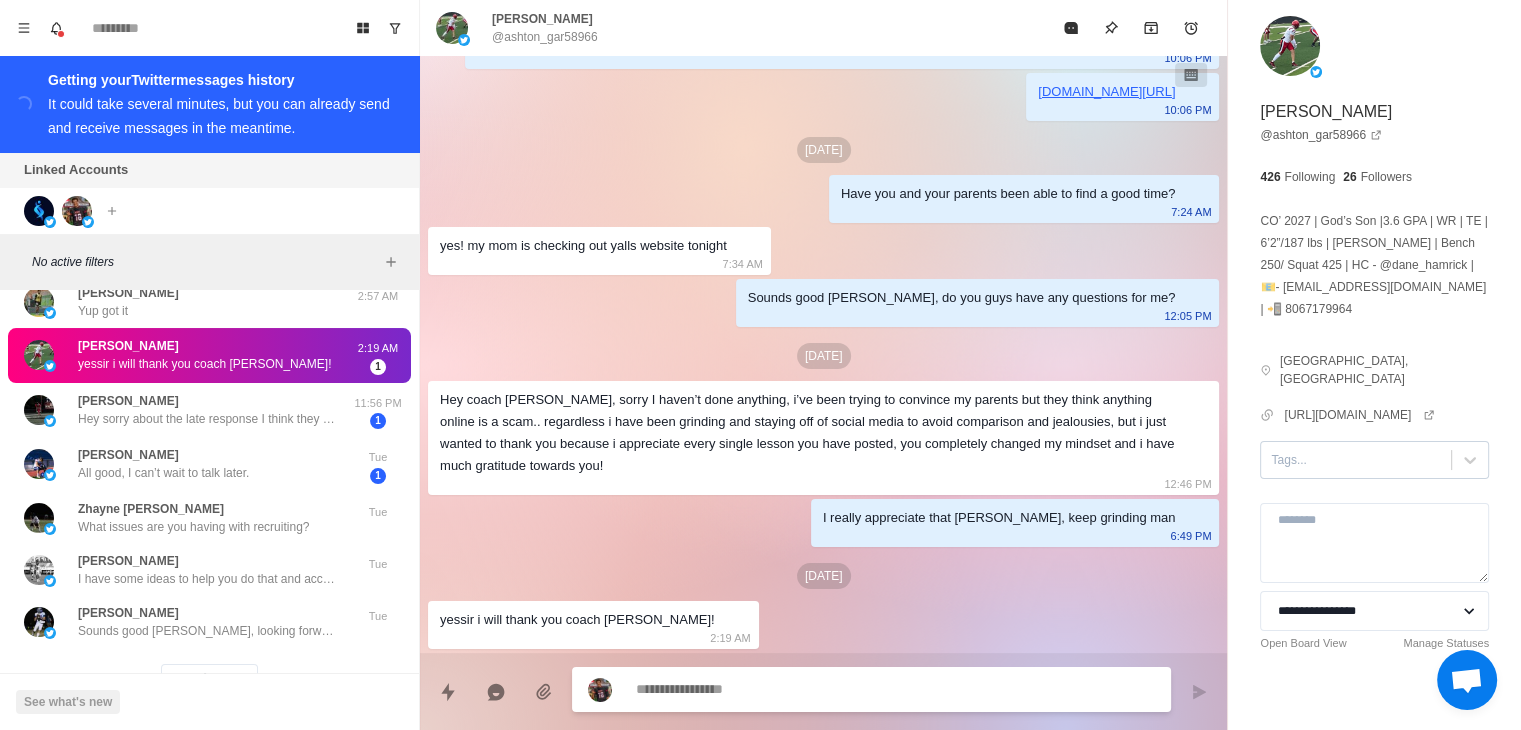 type on "*" 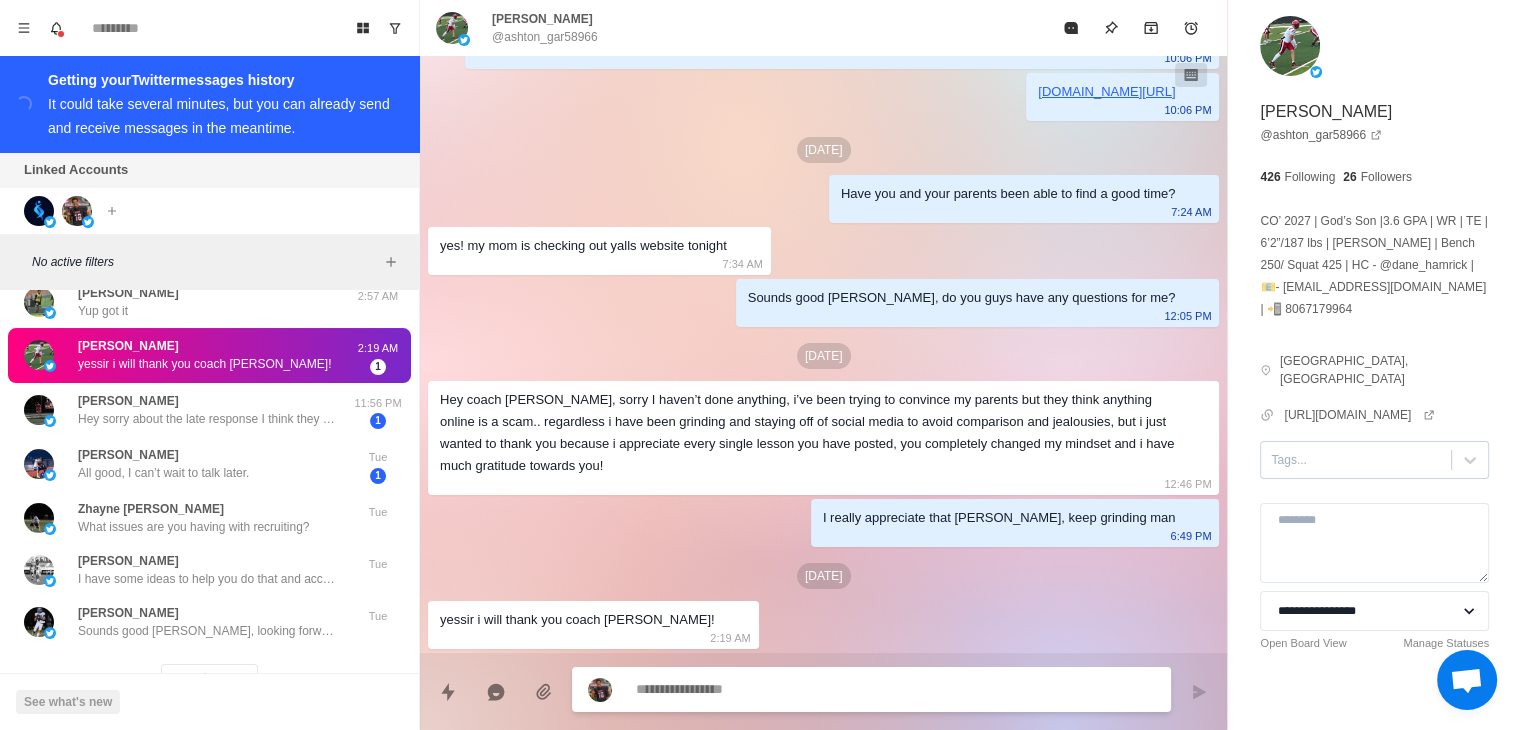click at bounding box center (1356, 460) 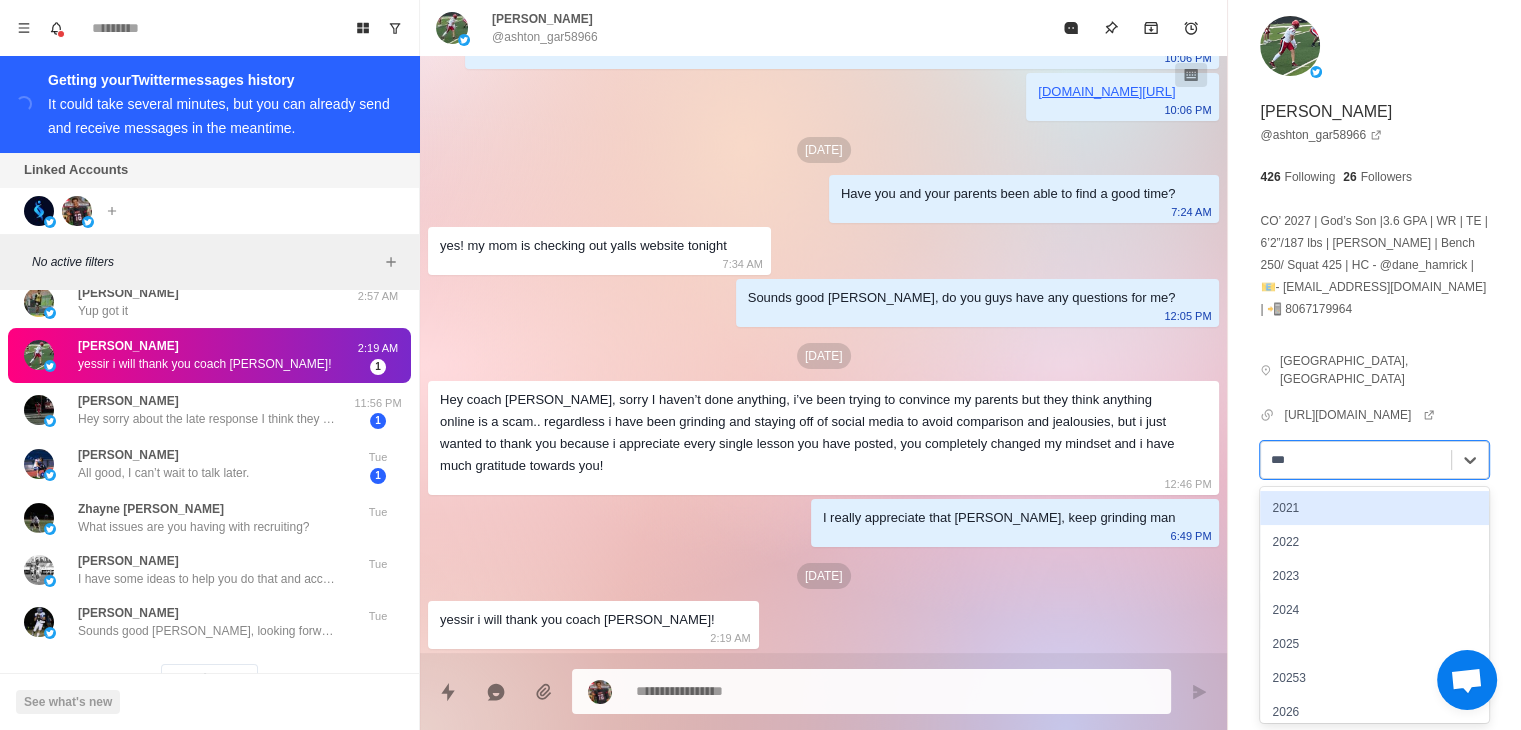 type on "****" 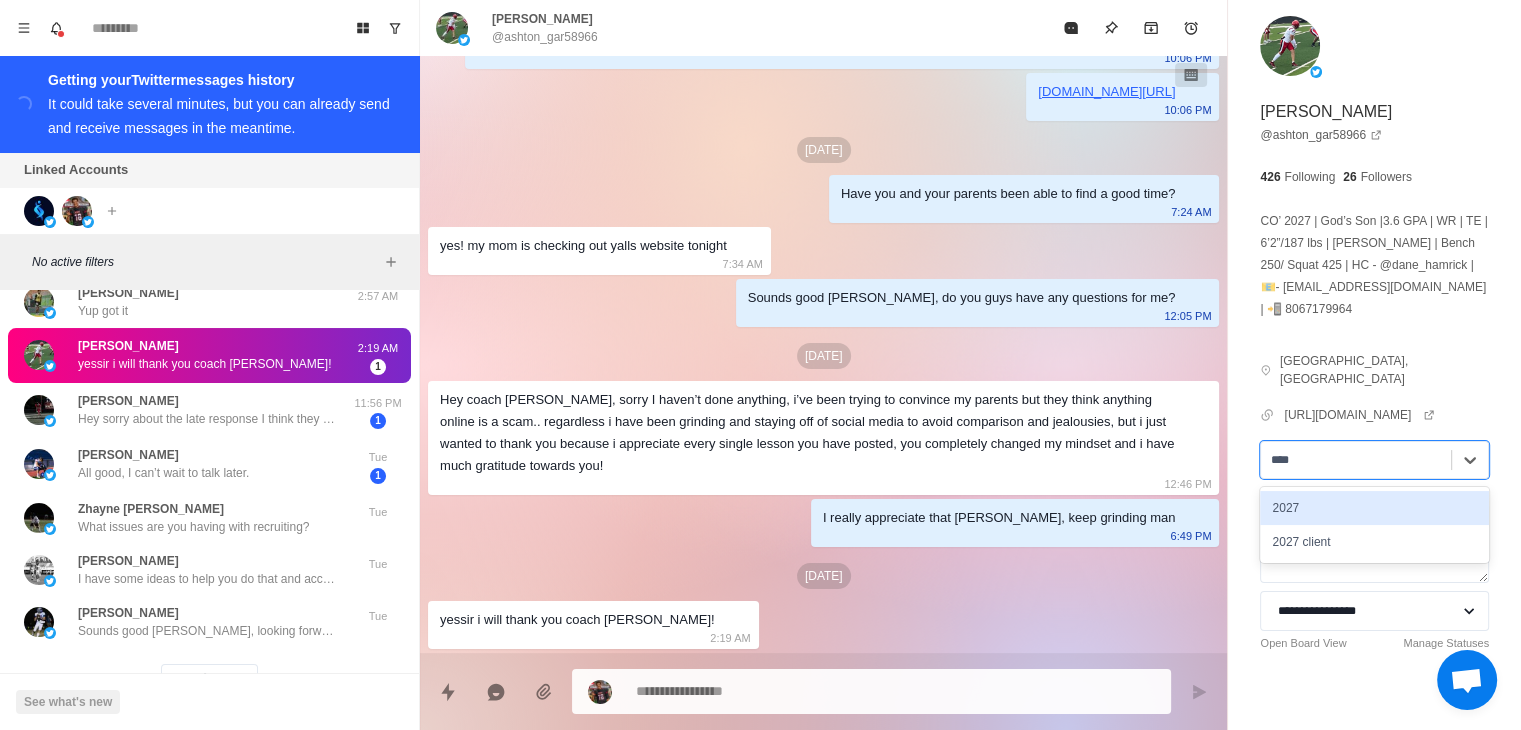 click on "2027" at bounding box center (1374, 508) 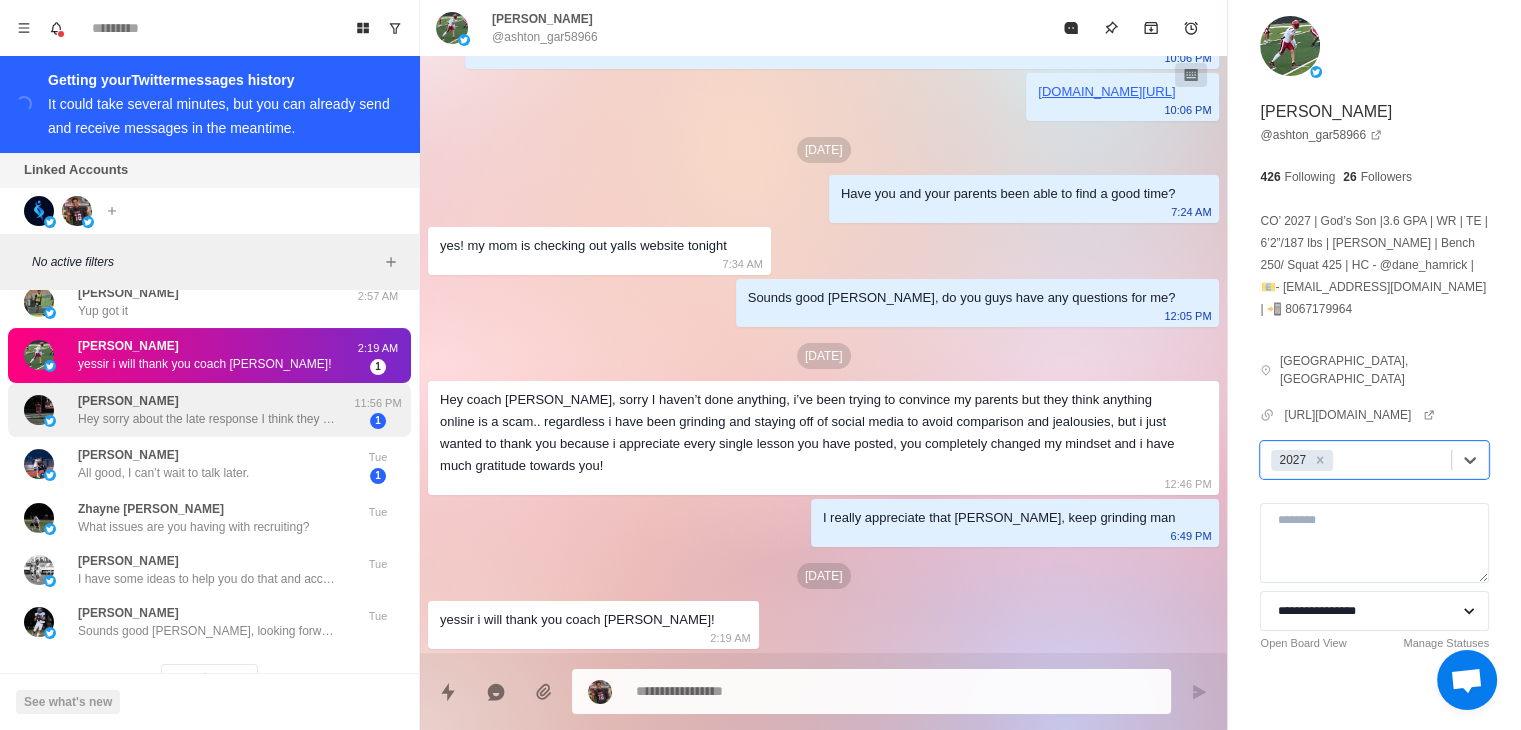 click on "[PERSON_NAME]" at bounding box center [128, 401] 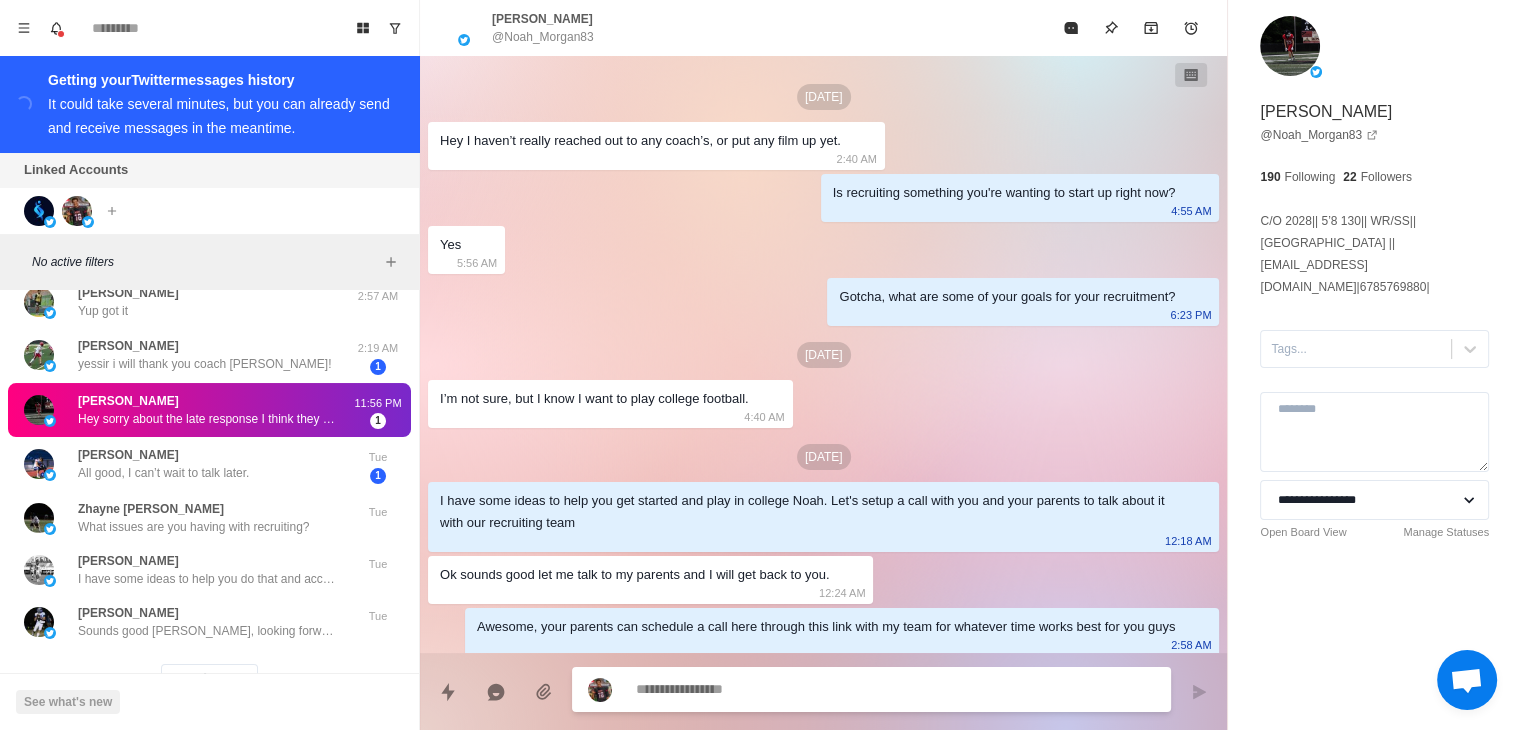 scroll, scrollTop: 717, scrollLeft: 0, axis: vertical 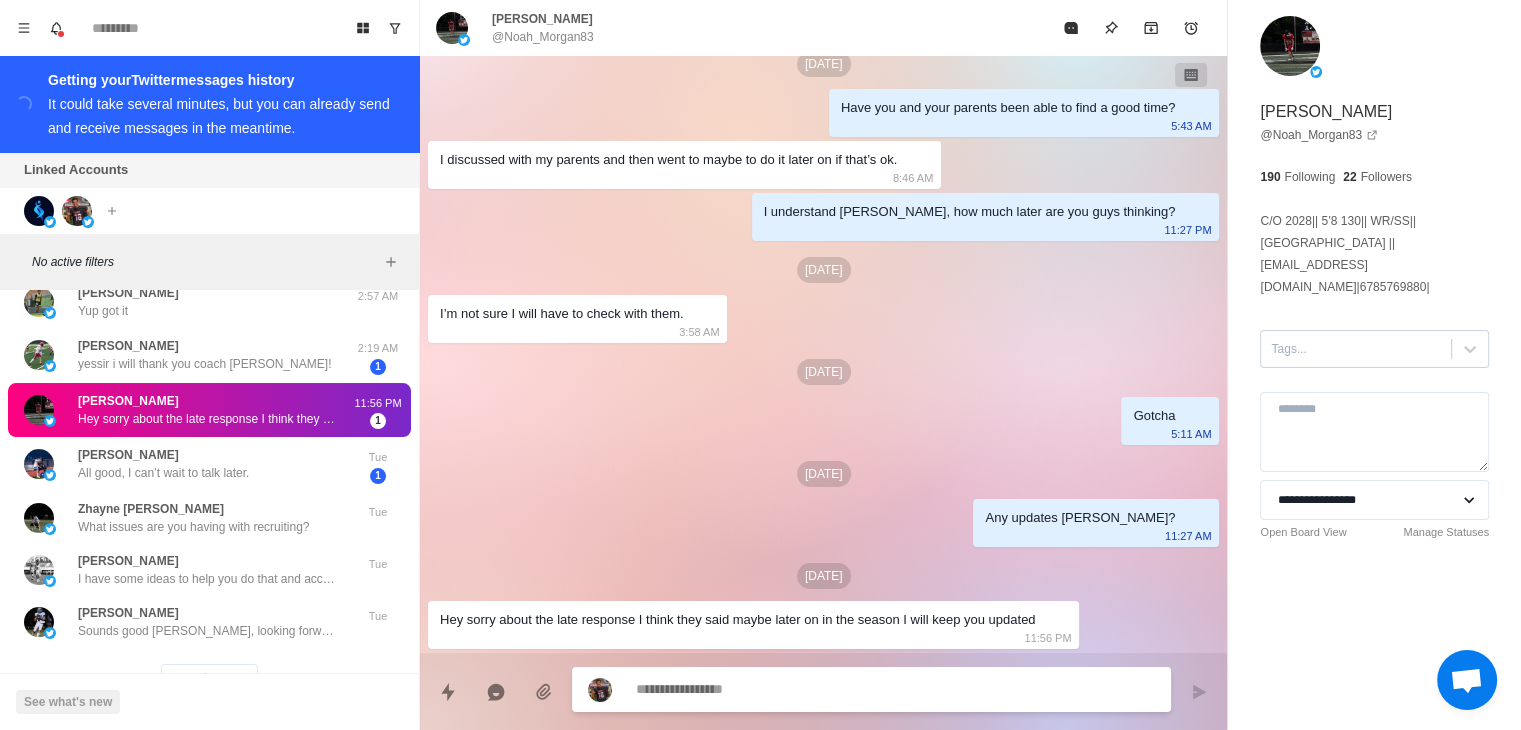 type on "*" 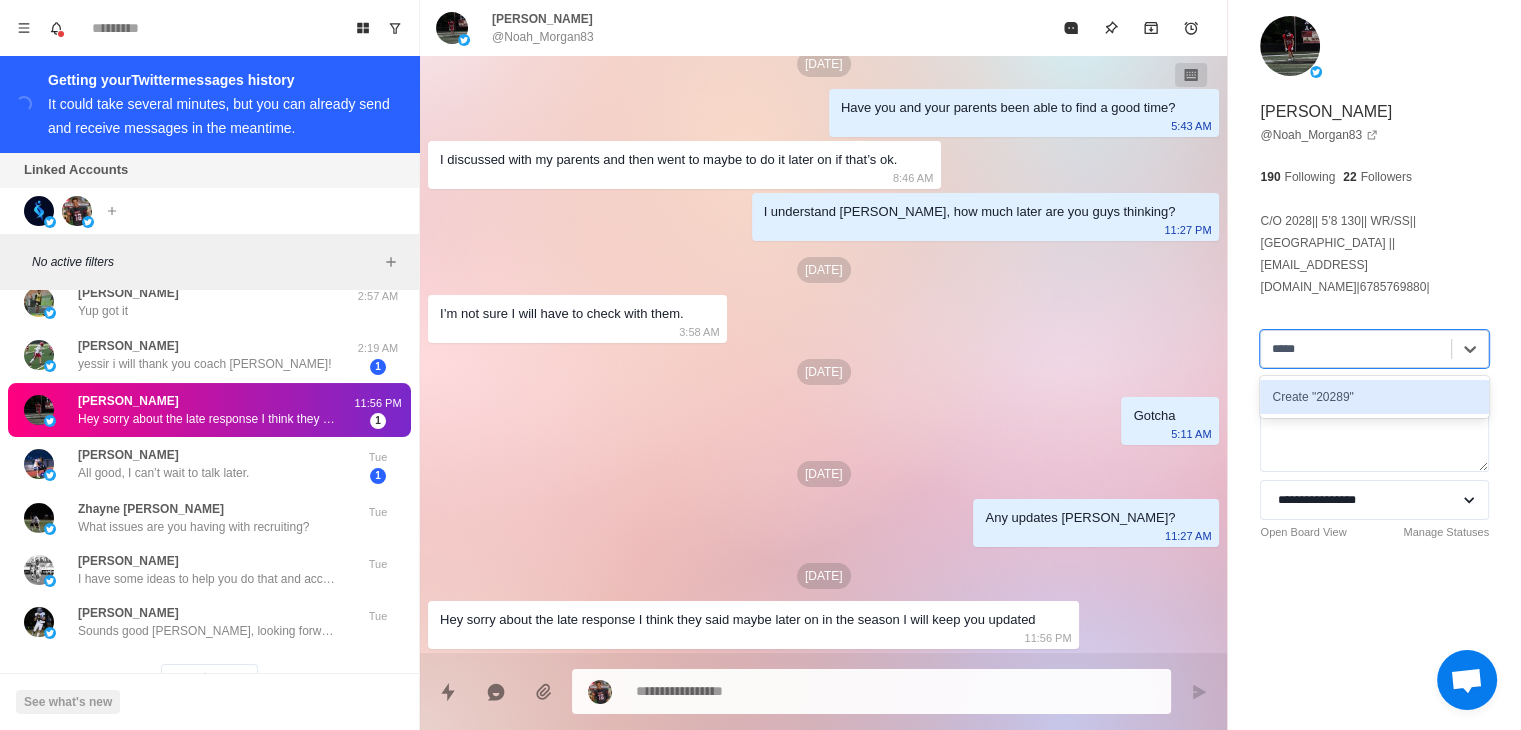 type on "****" 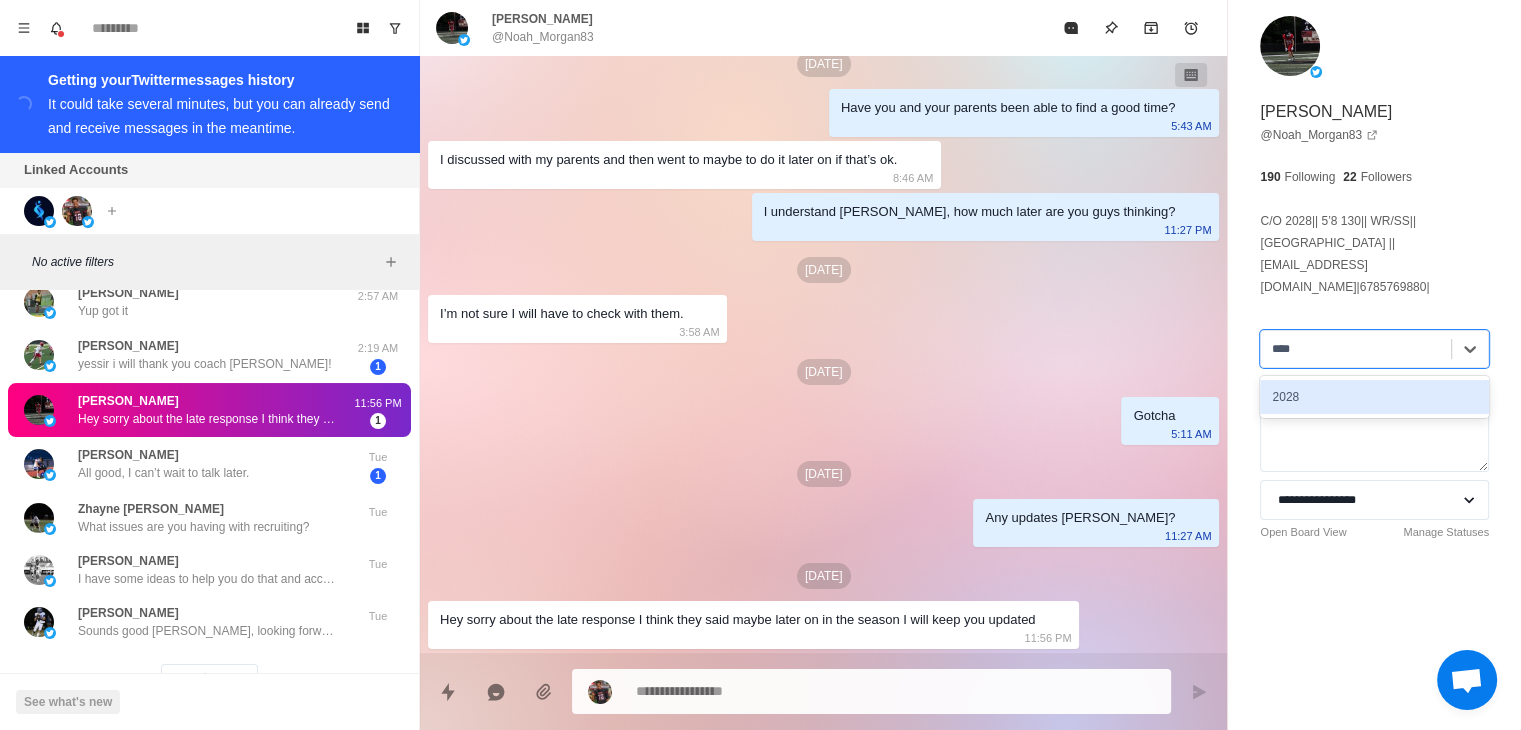 click on "2028" at bounding box center [1374, 397] 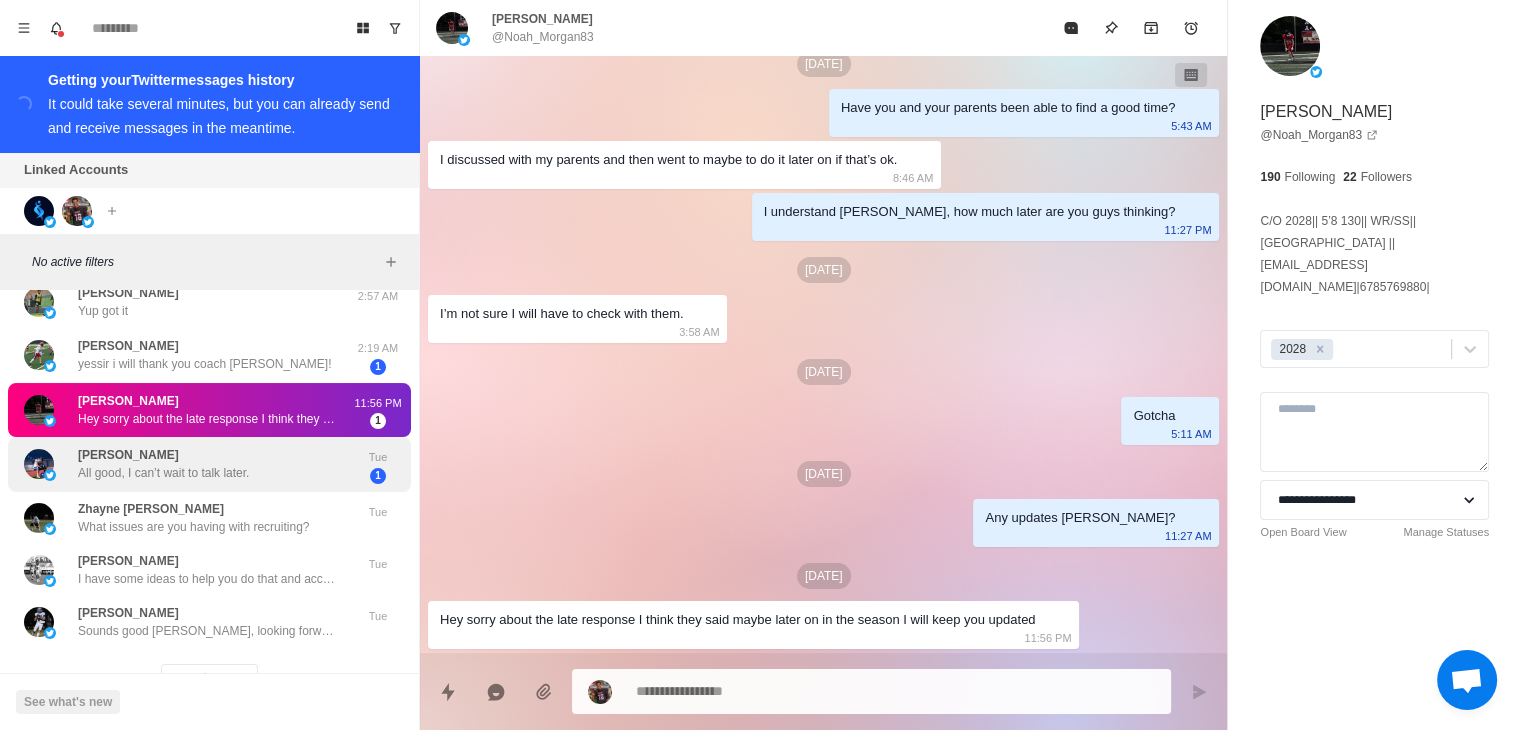 click on "All good, I can’t wait to talk later." at bounding box center (163, 473) 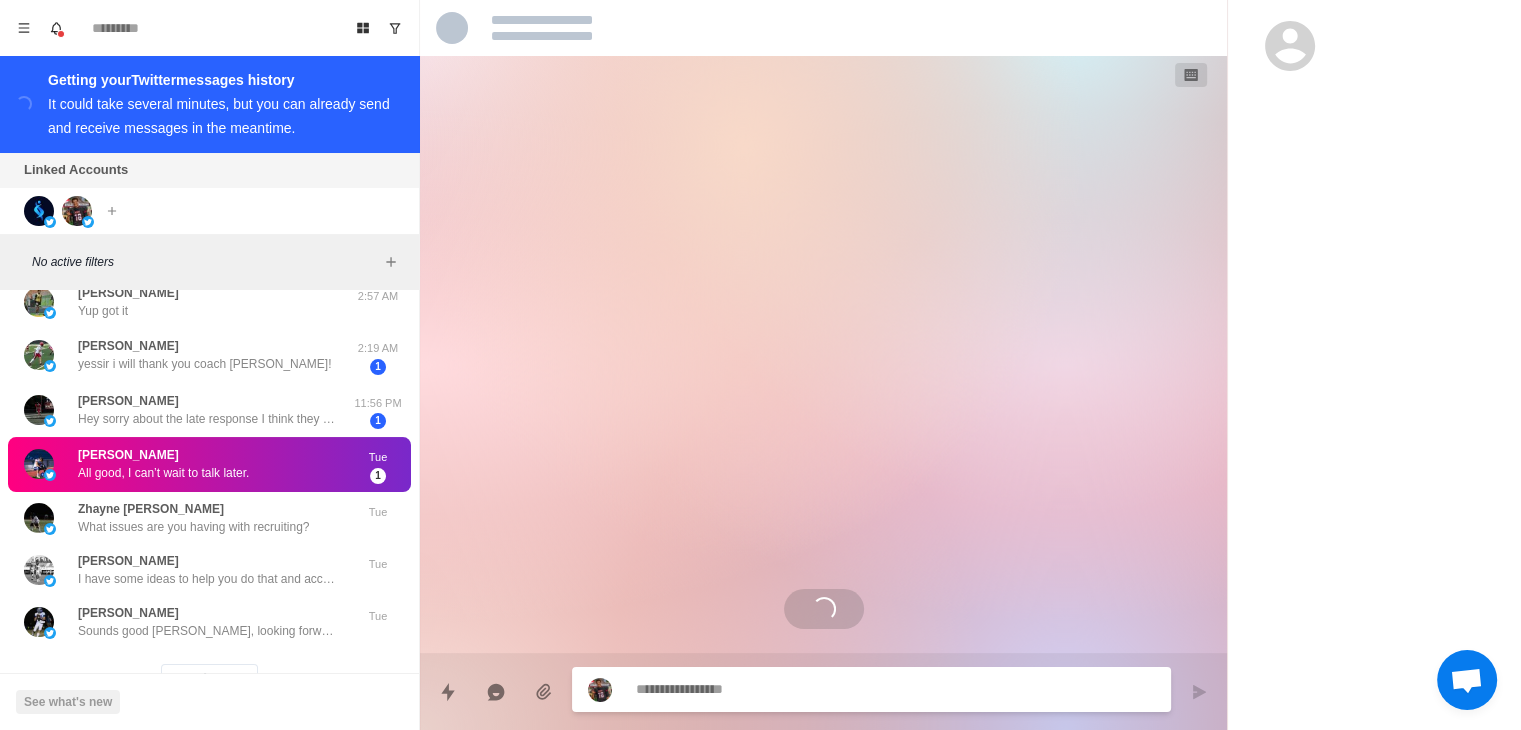 scroll, scrollTop: 551, scrollLeft: 0, axis: vertical 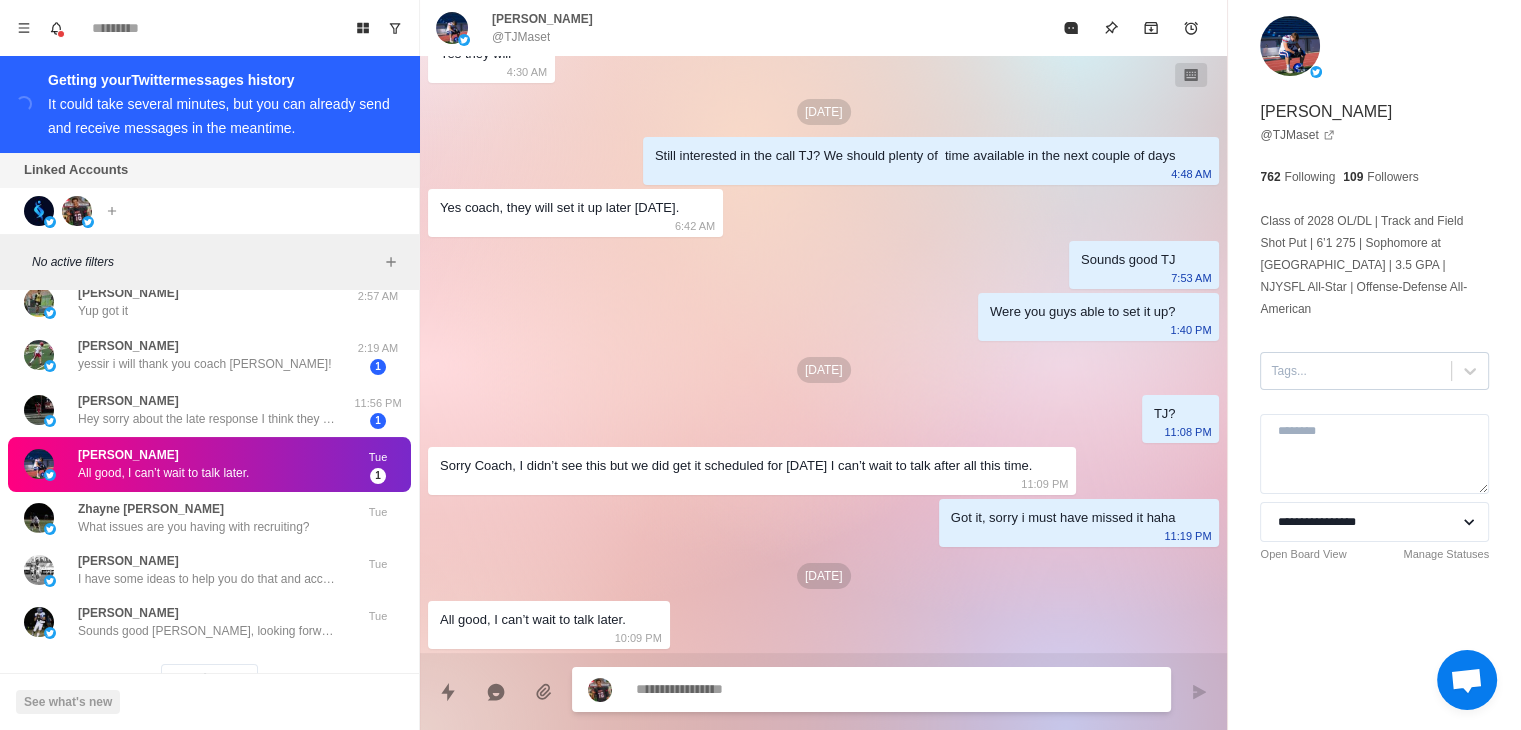 type on "*" 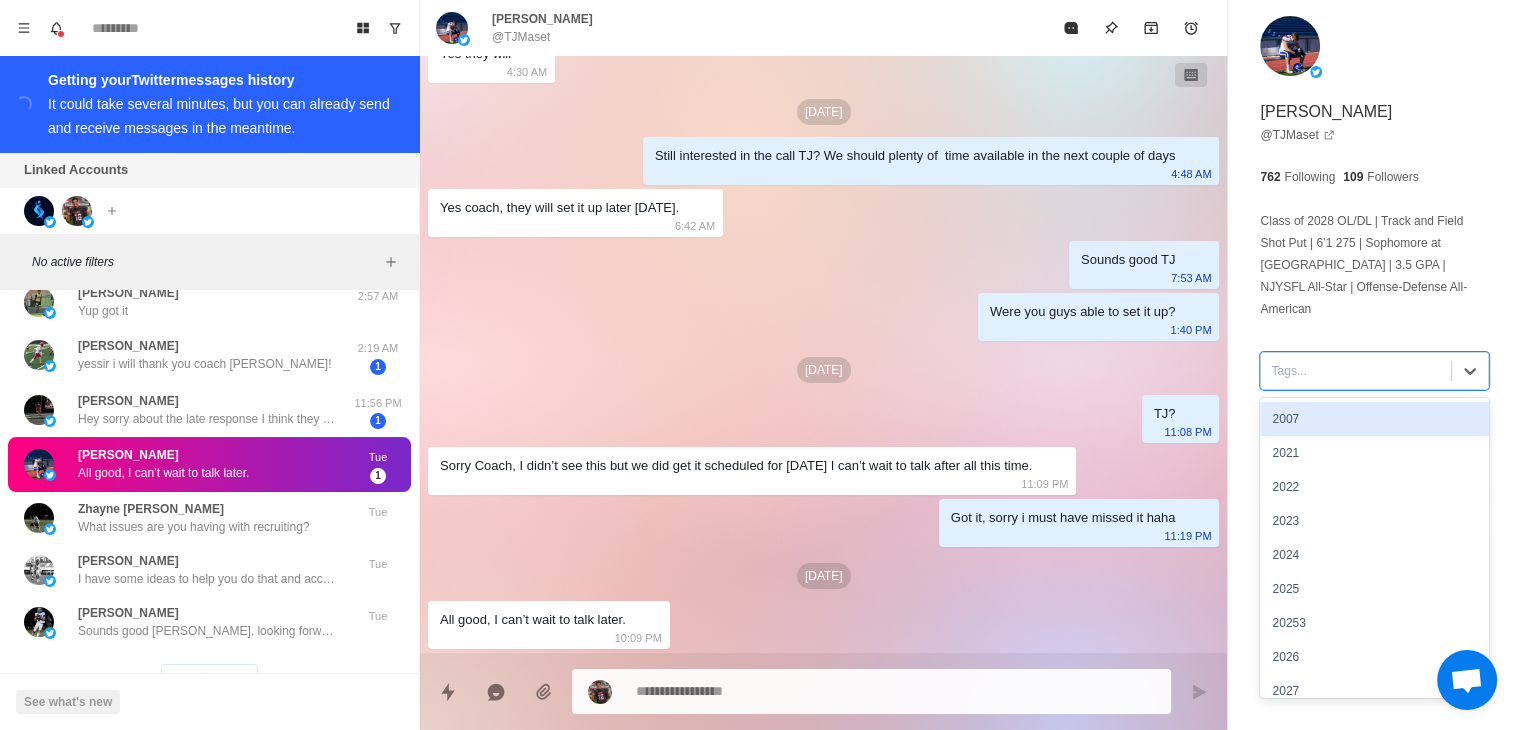 type on "*" 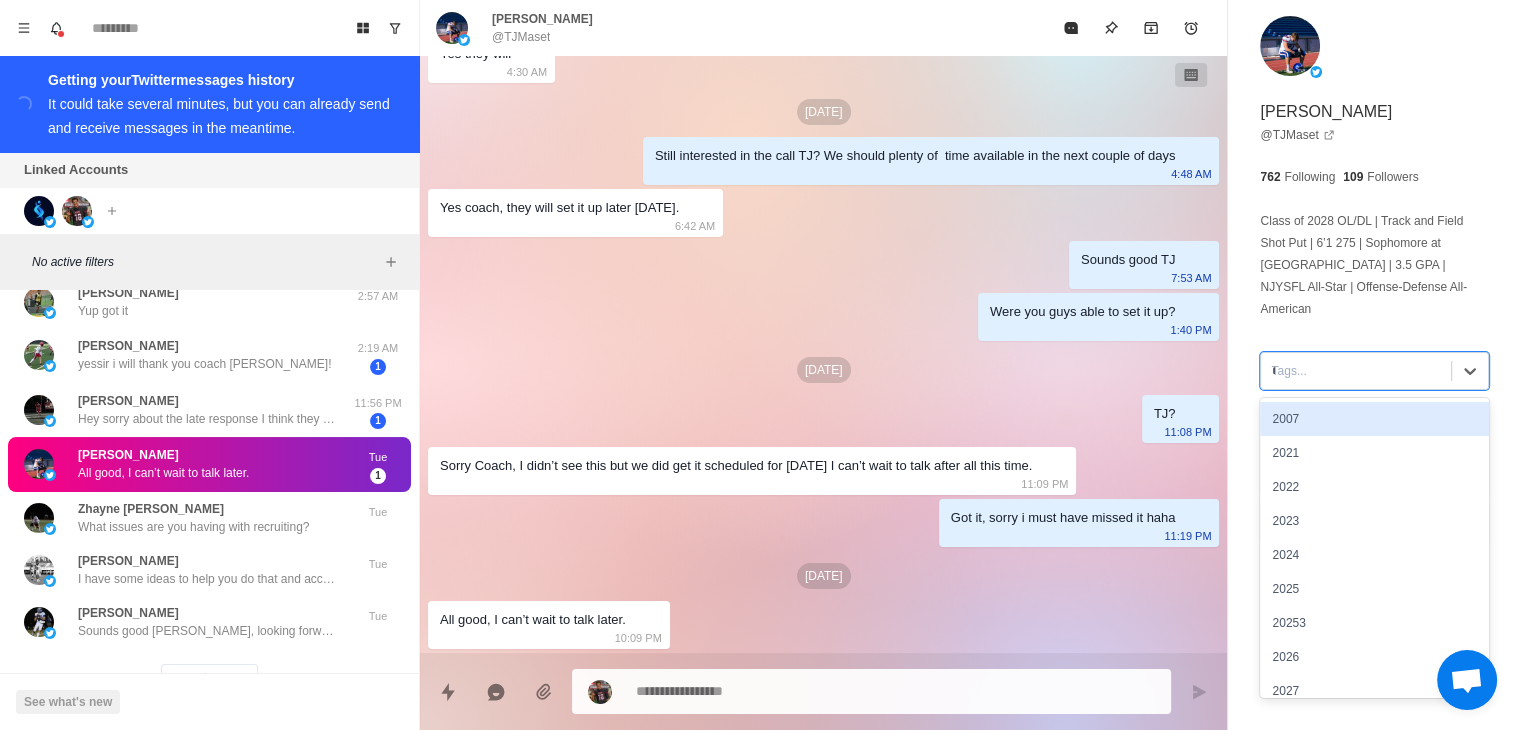 type on "*" 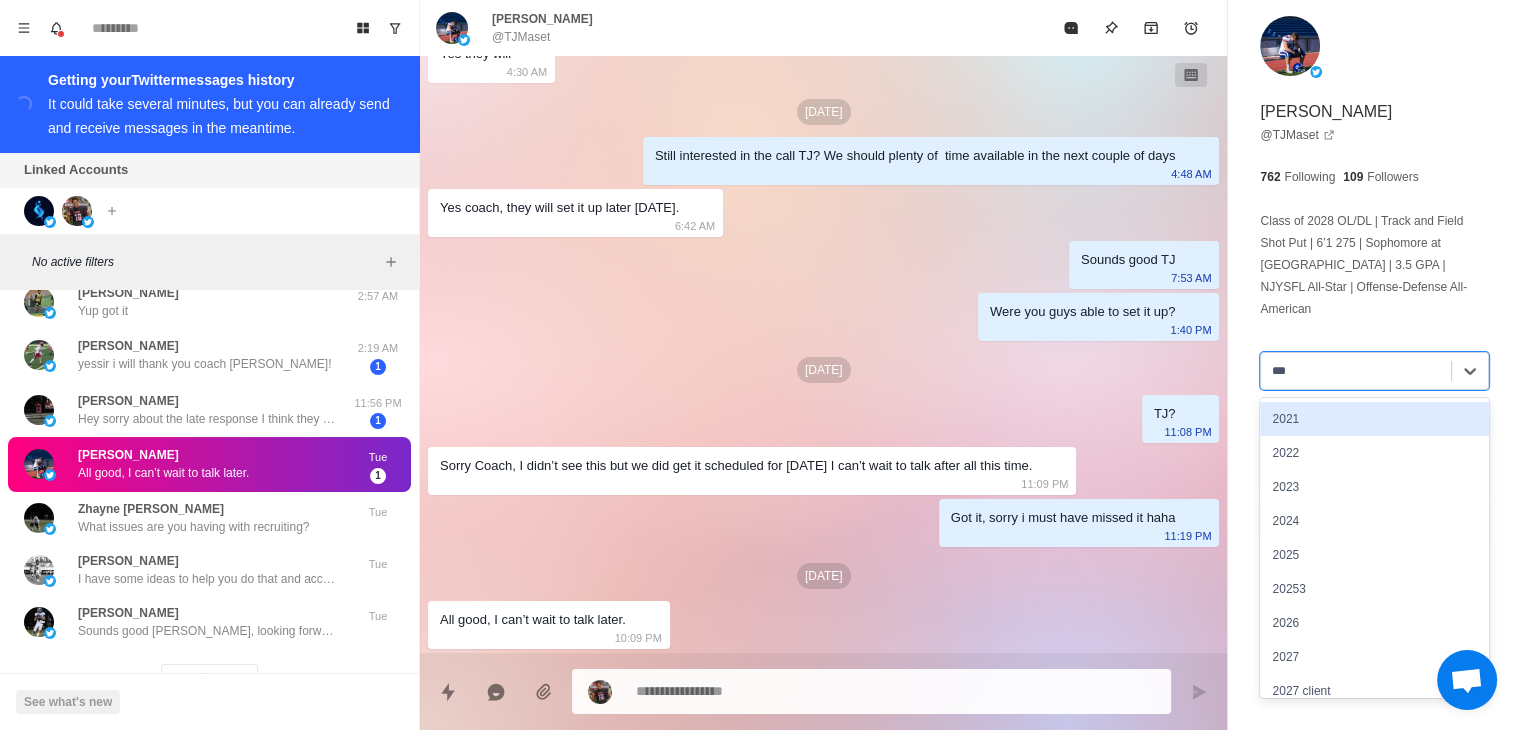 type on "****" 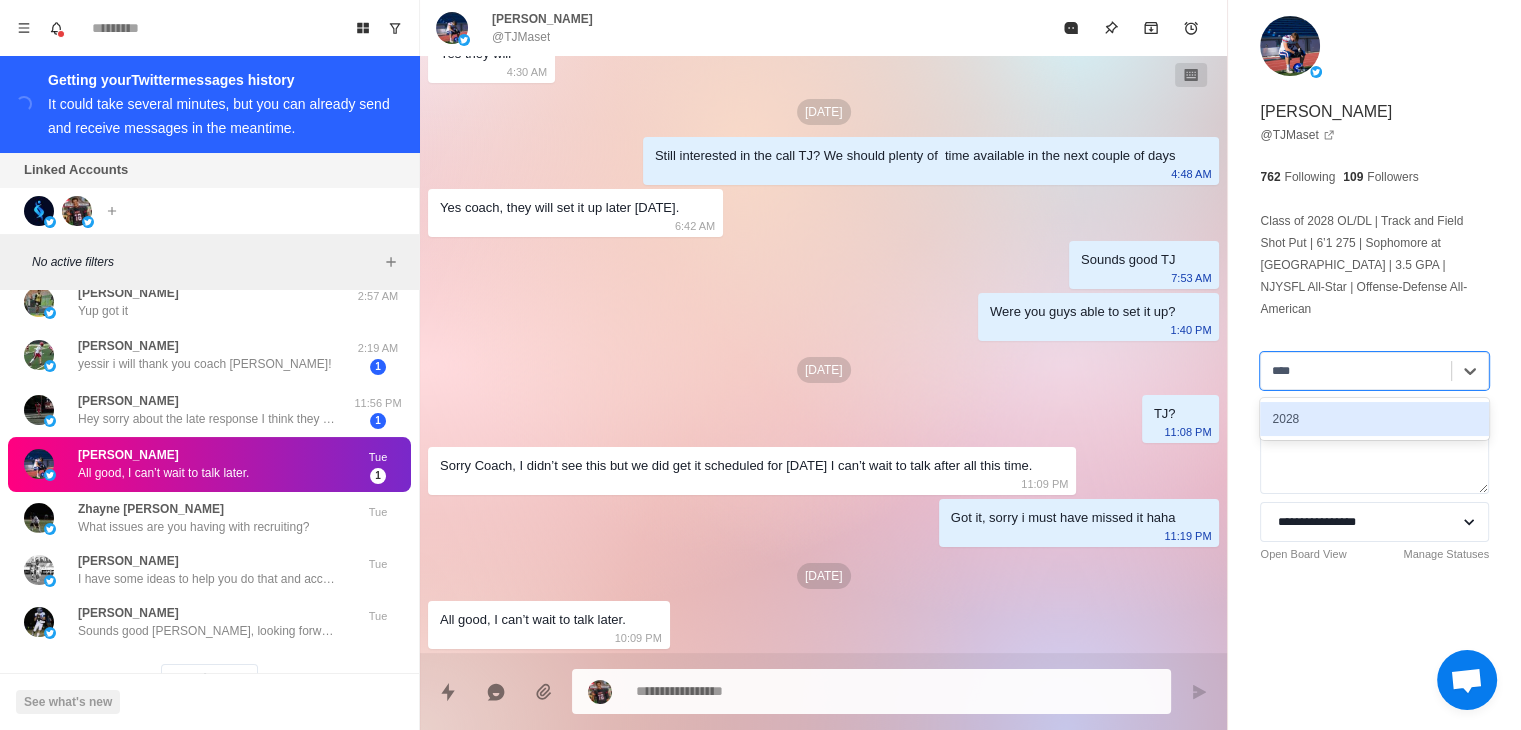 click on "2028" at bounding box center [1374, 419] 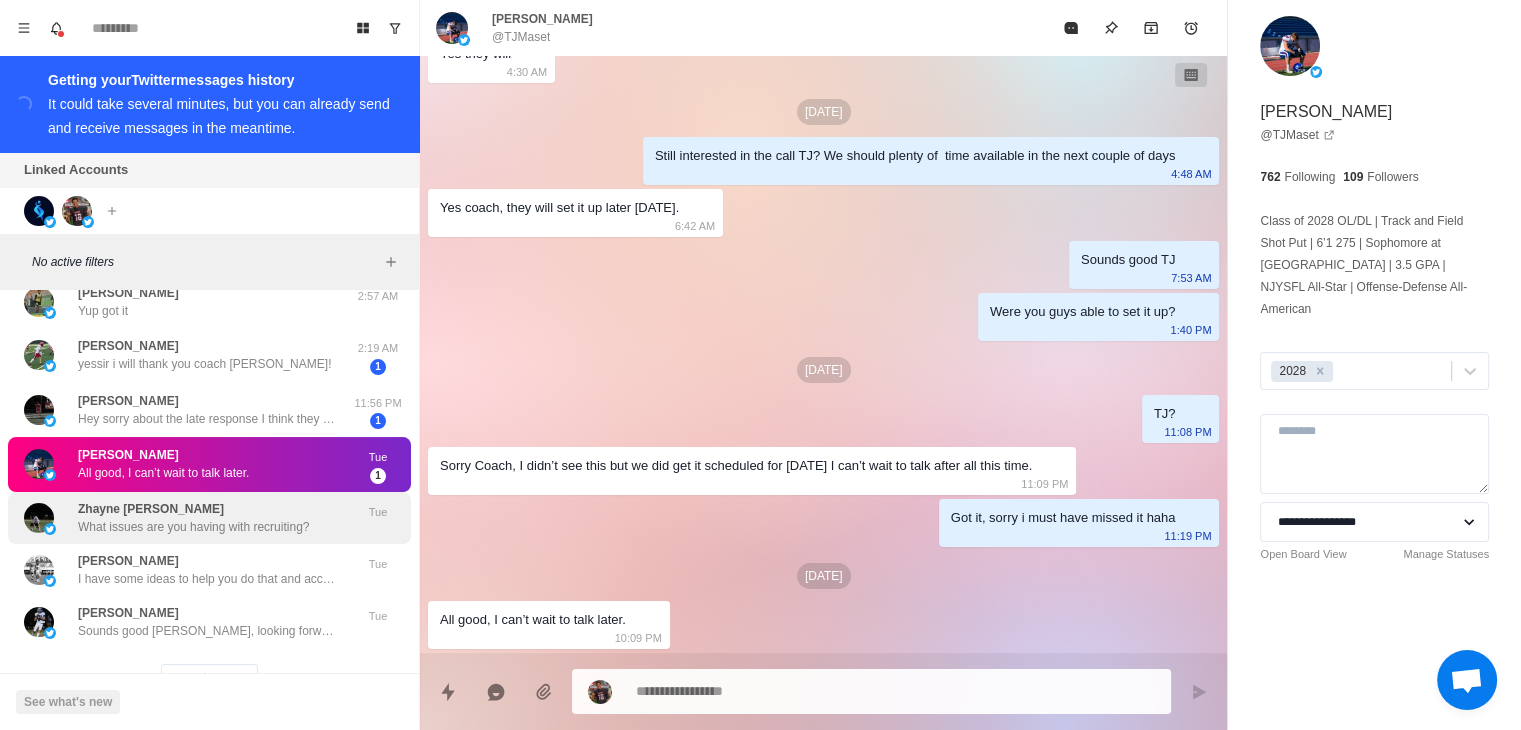 click on "What issues are you having with recruiting?" at bounding box center [193, 527] 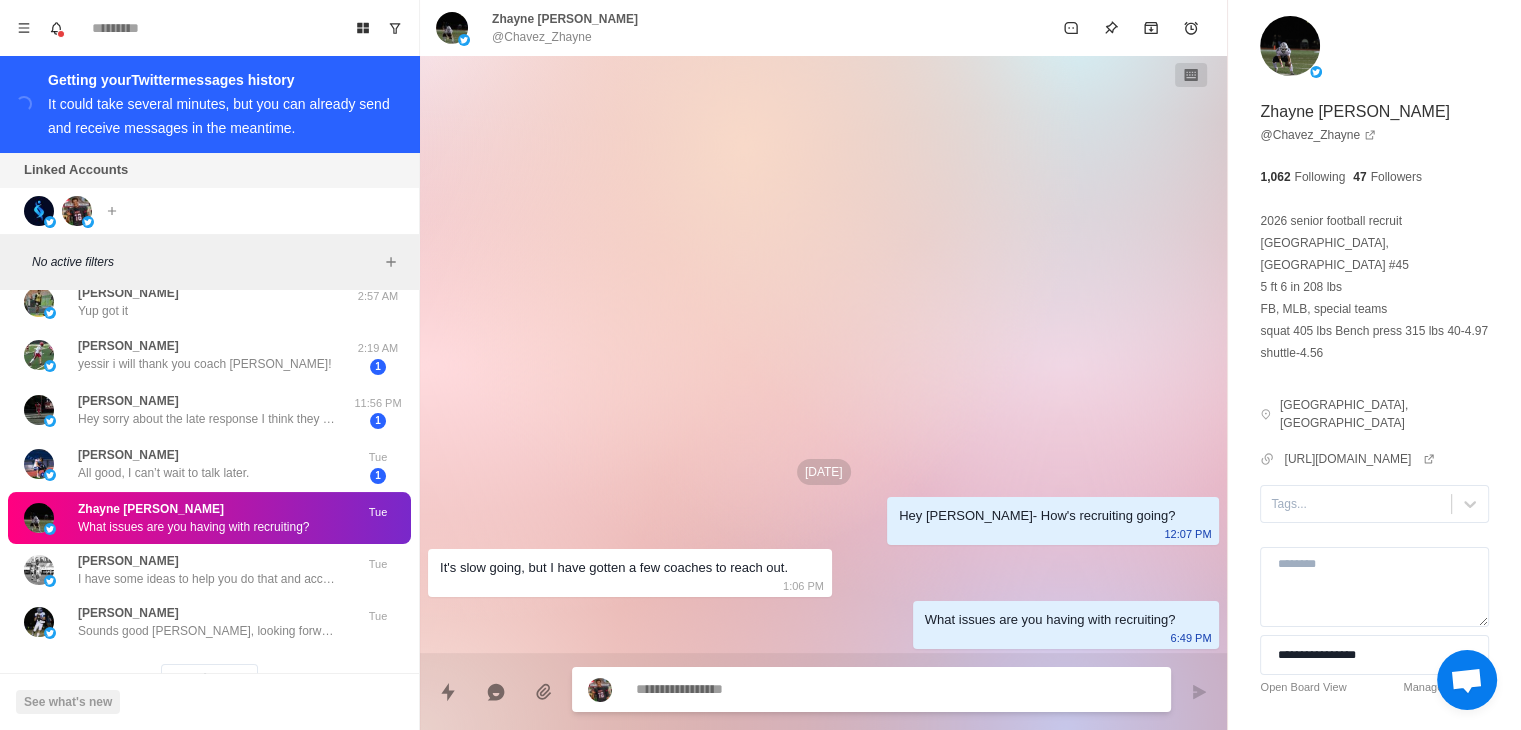 click on "**********" at bounding box center [1374, 392] 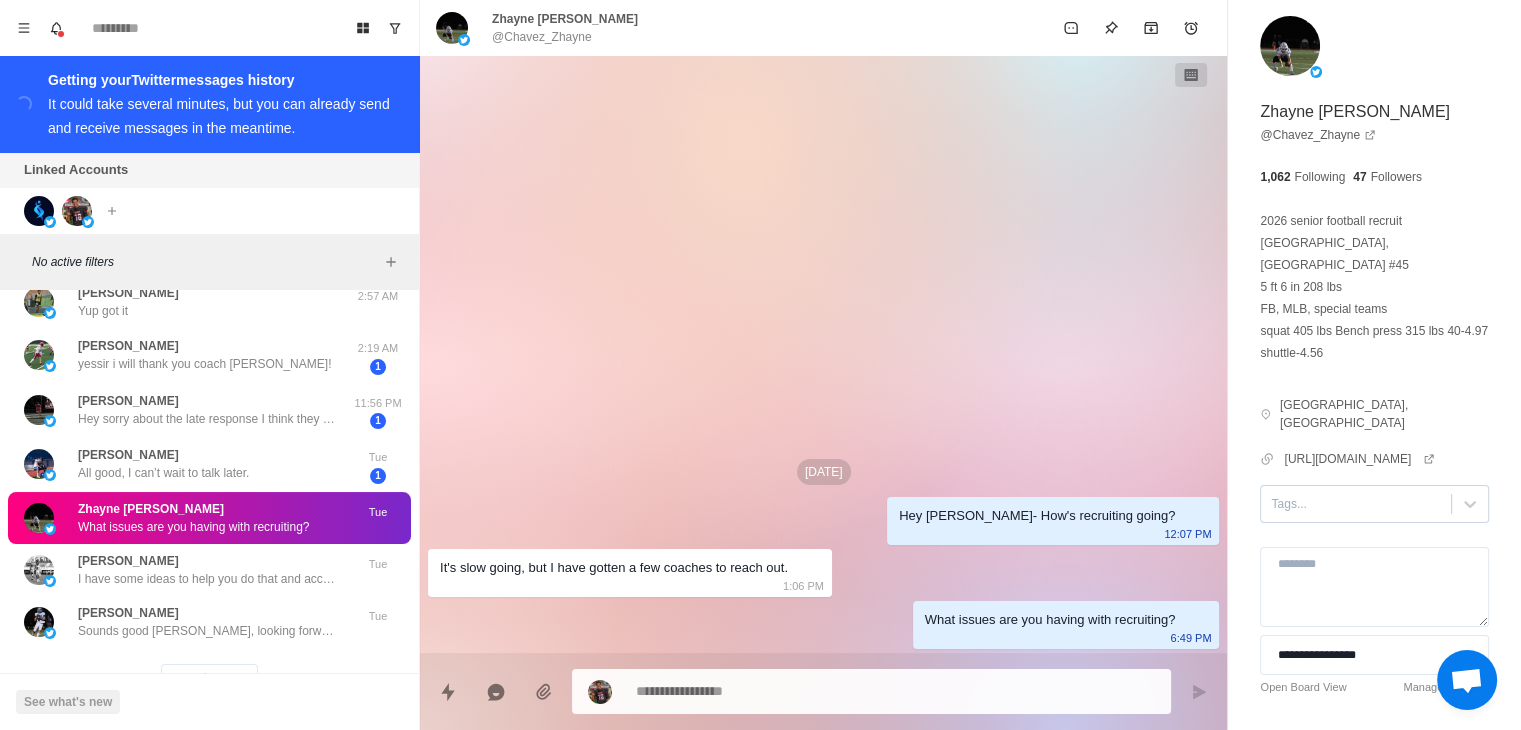 click at bounding box center [1356, 504] 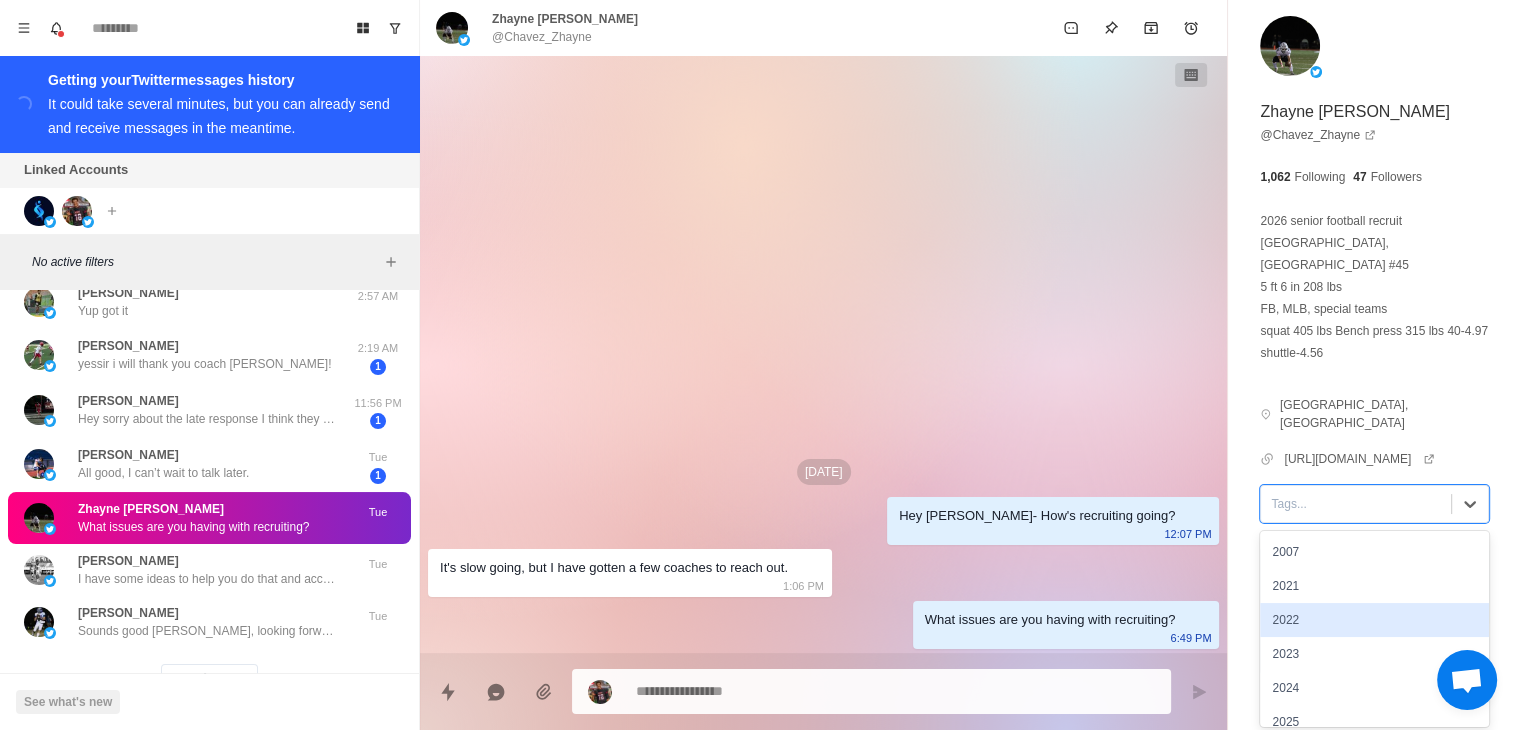 type on "*" 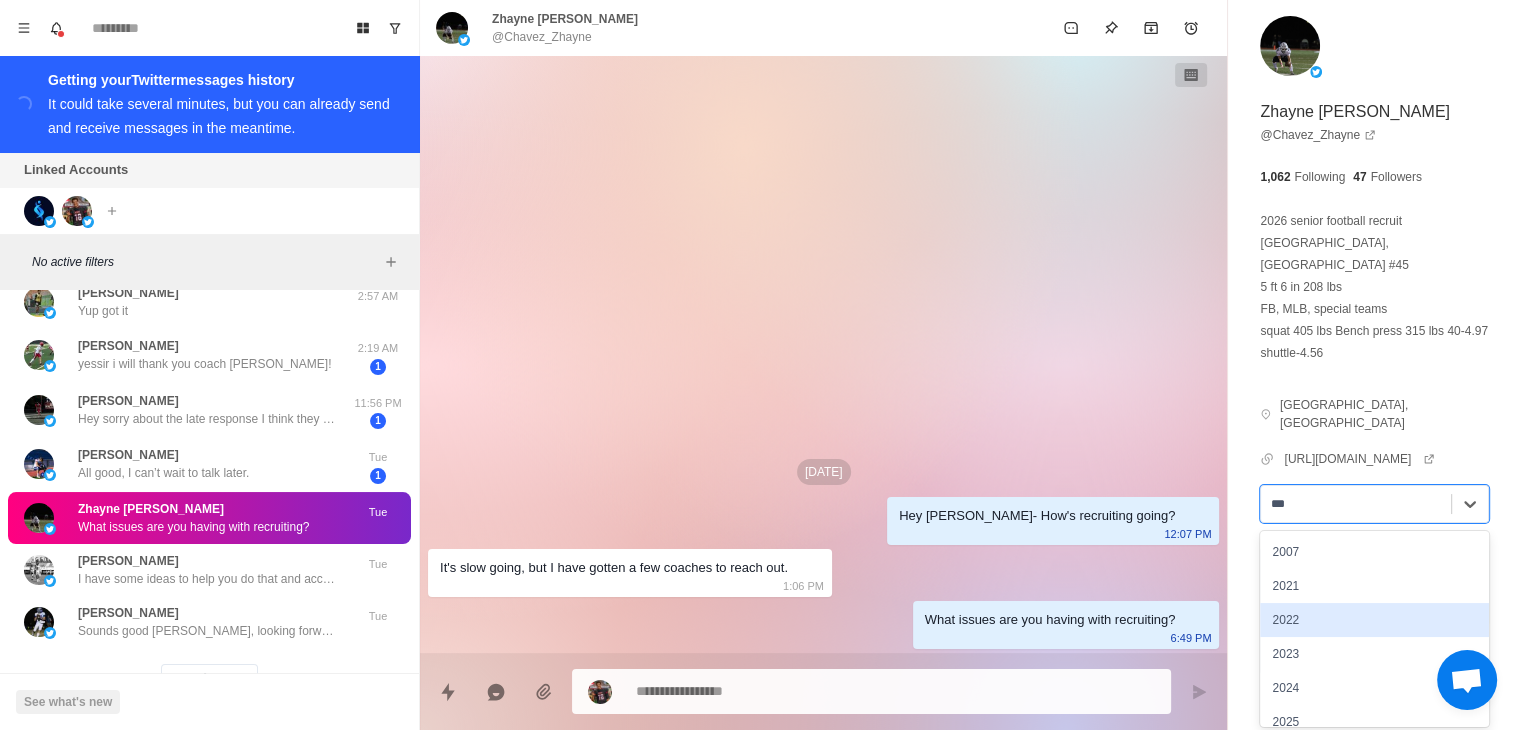 type on "****" 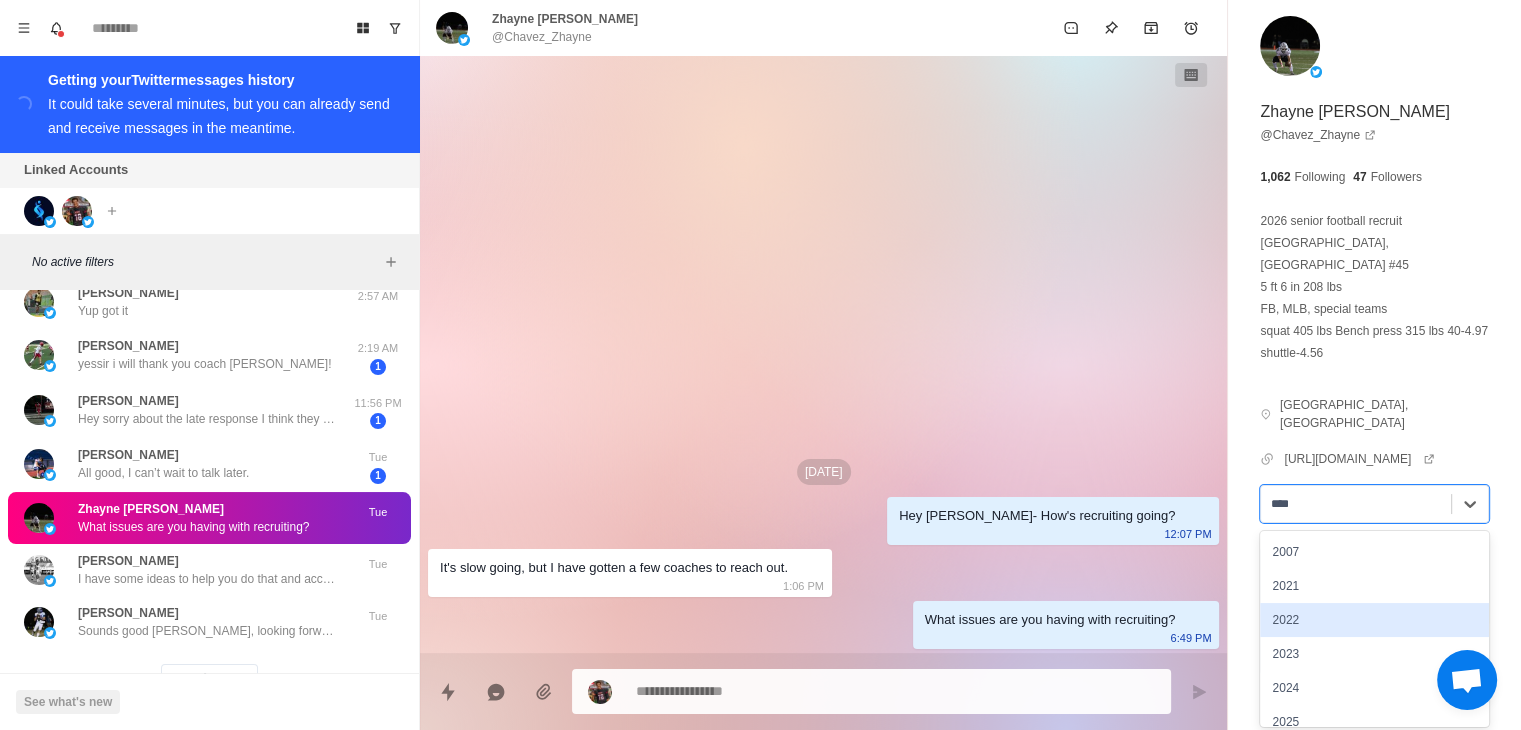 type on "*" 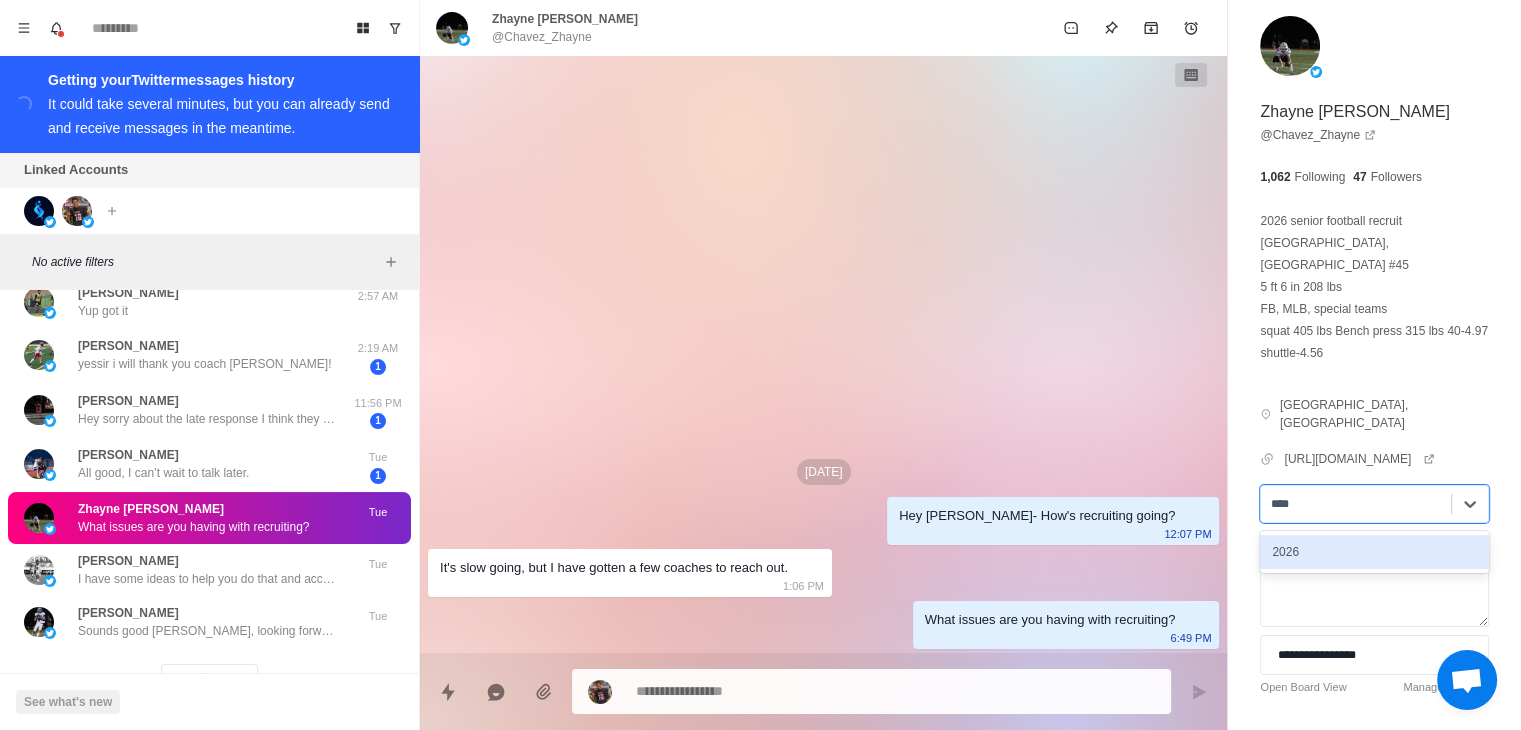 type 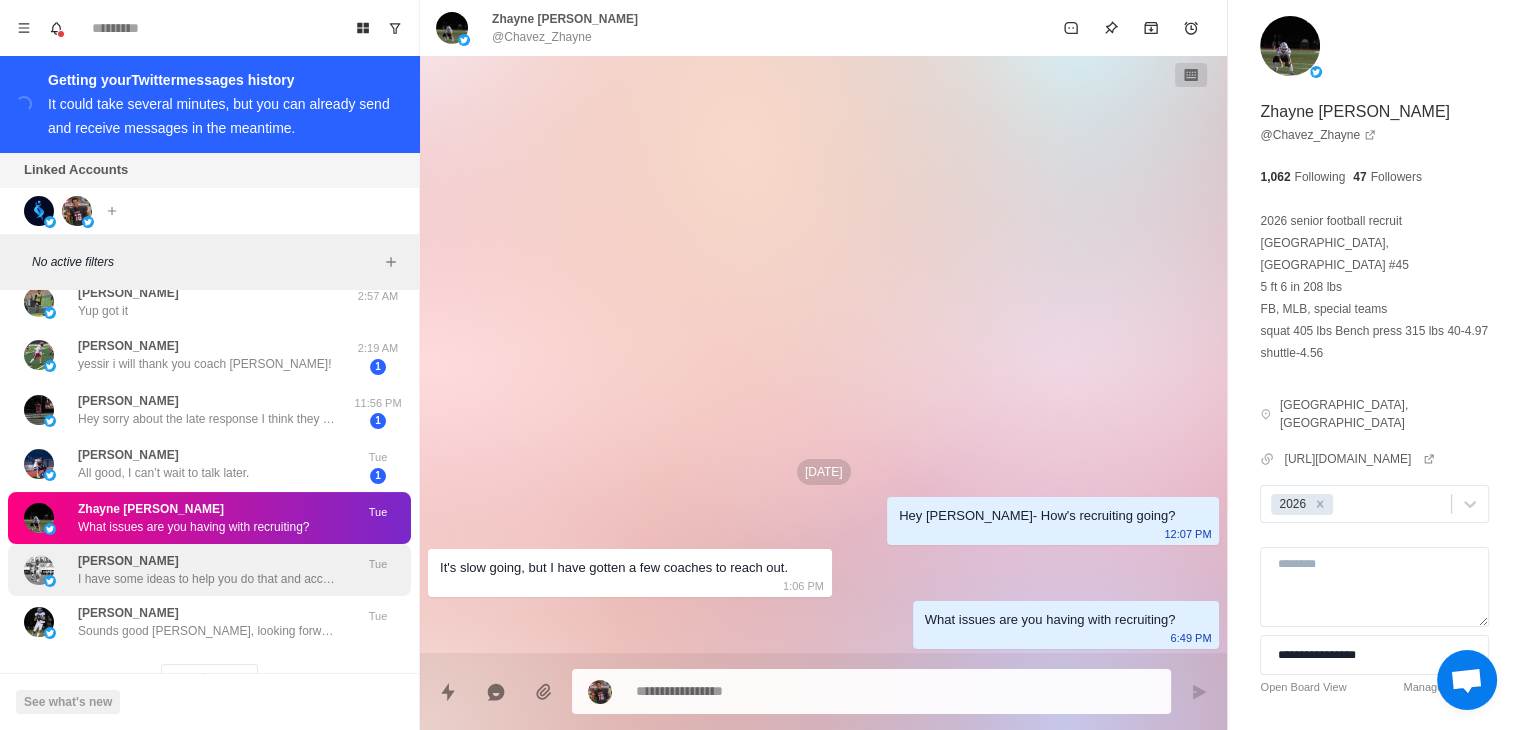 click on "I have some ideas to help you do that and accelerate your recruitment [PERSON_NAME]. Let's setup a call with you and your parents to talk about it with our recruiting team" at bounding box center (208, 579) 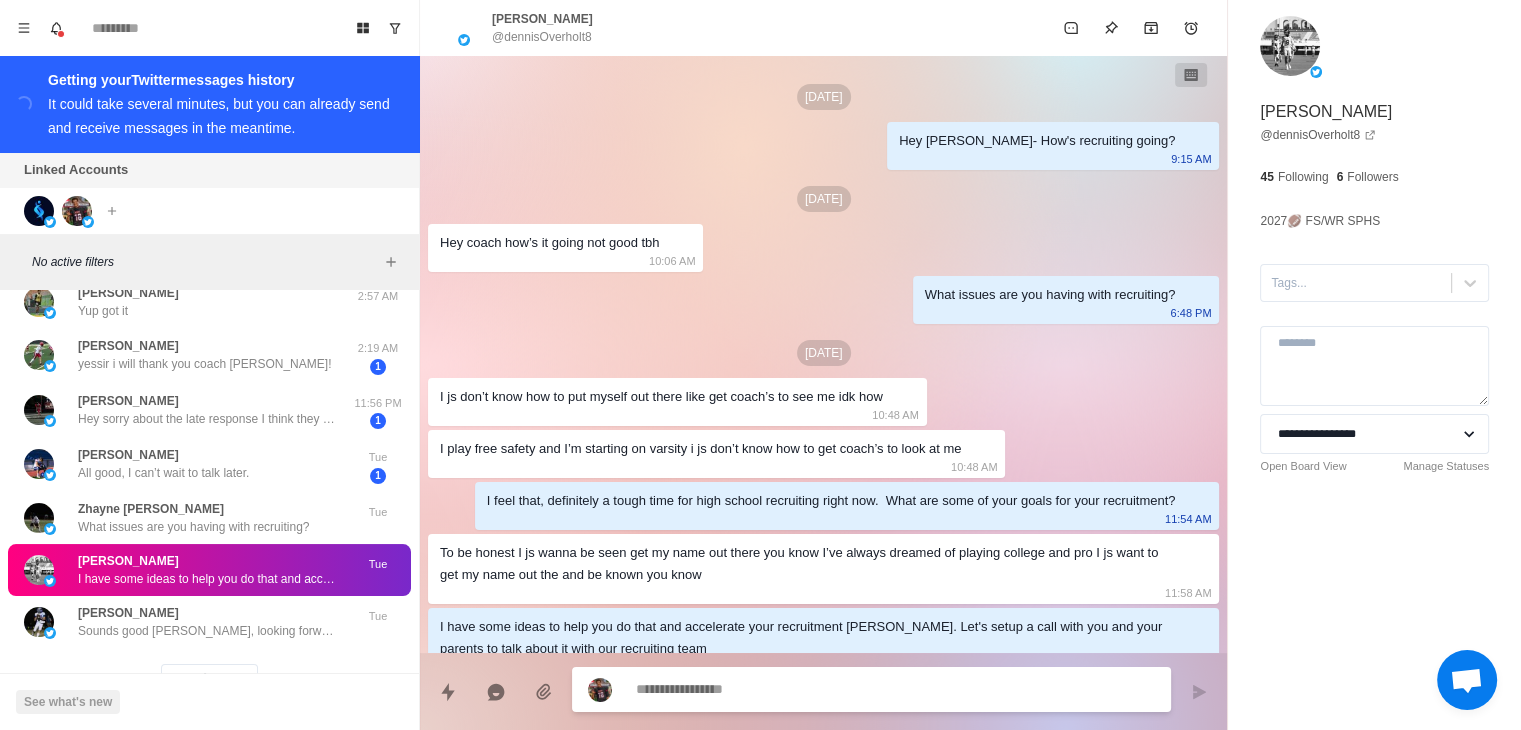 scroll, scrollTop: 51, scrollLeft: 0, axis: vertical 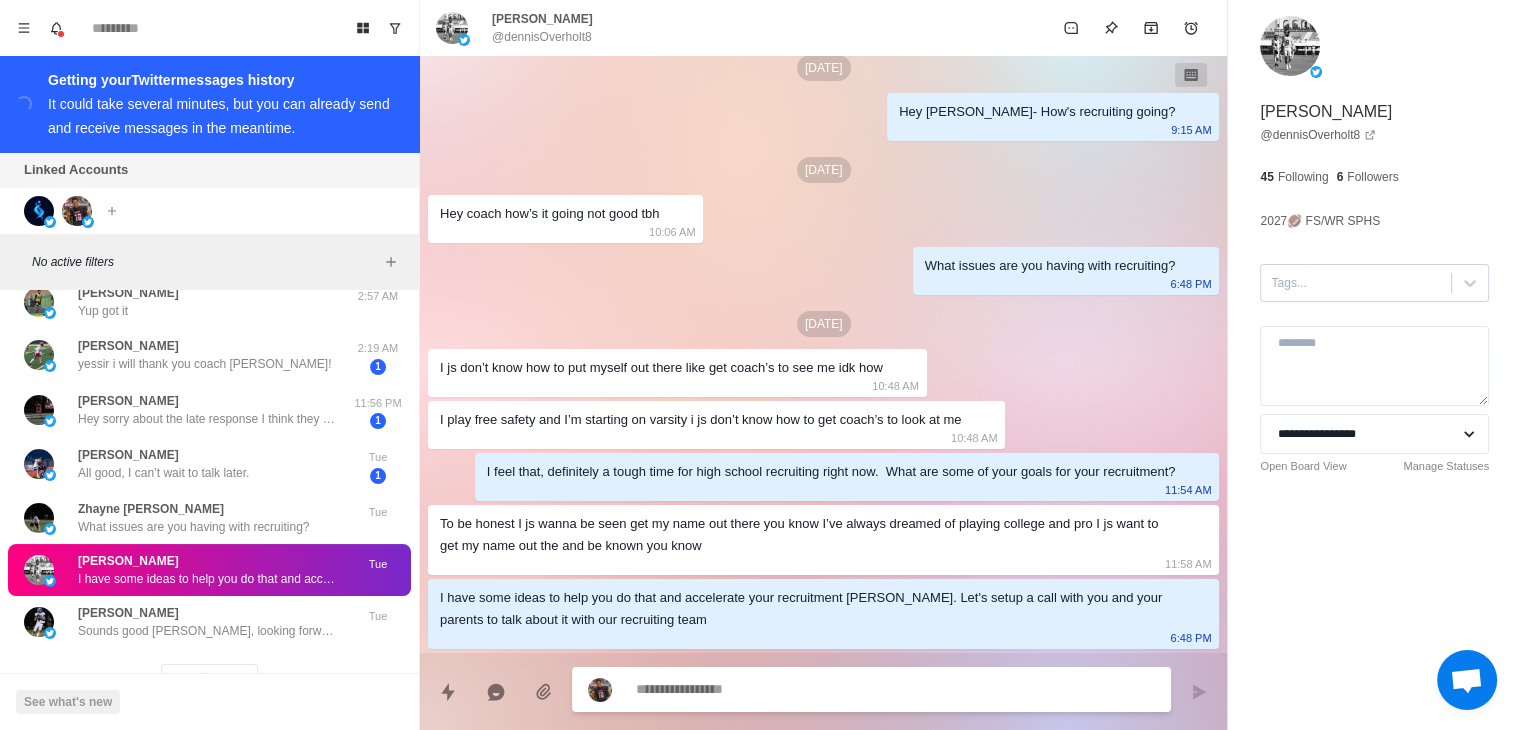 type on "*" 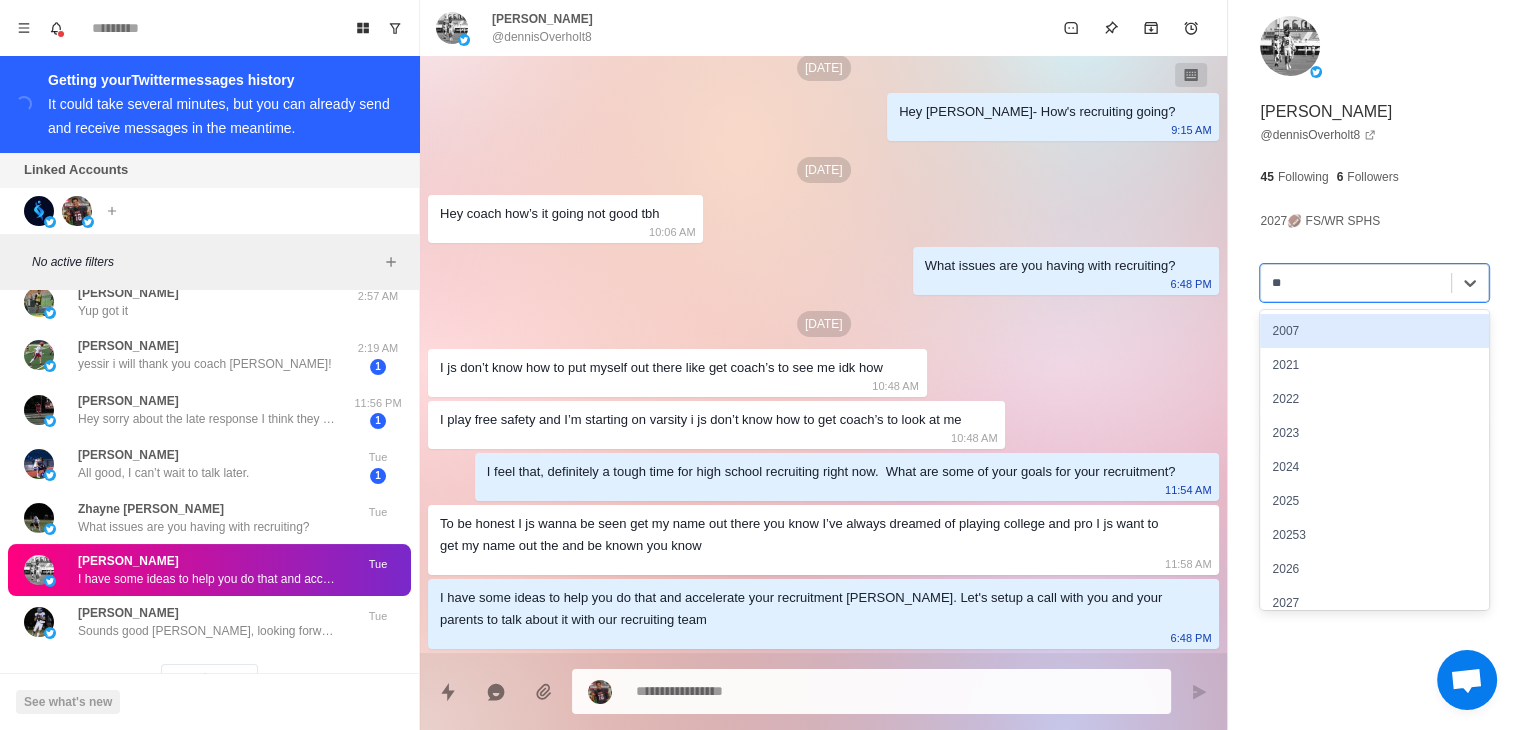 type on "***" 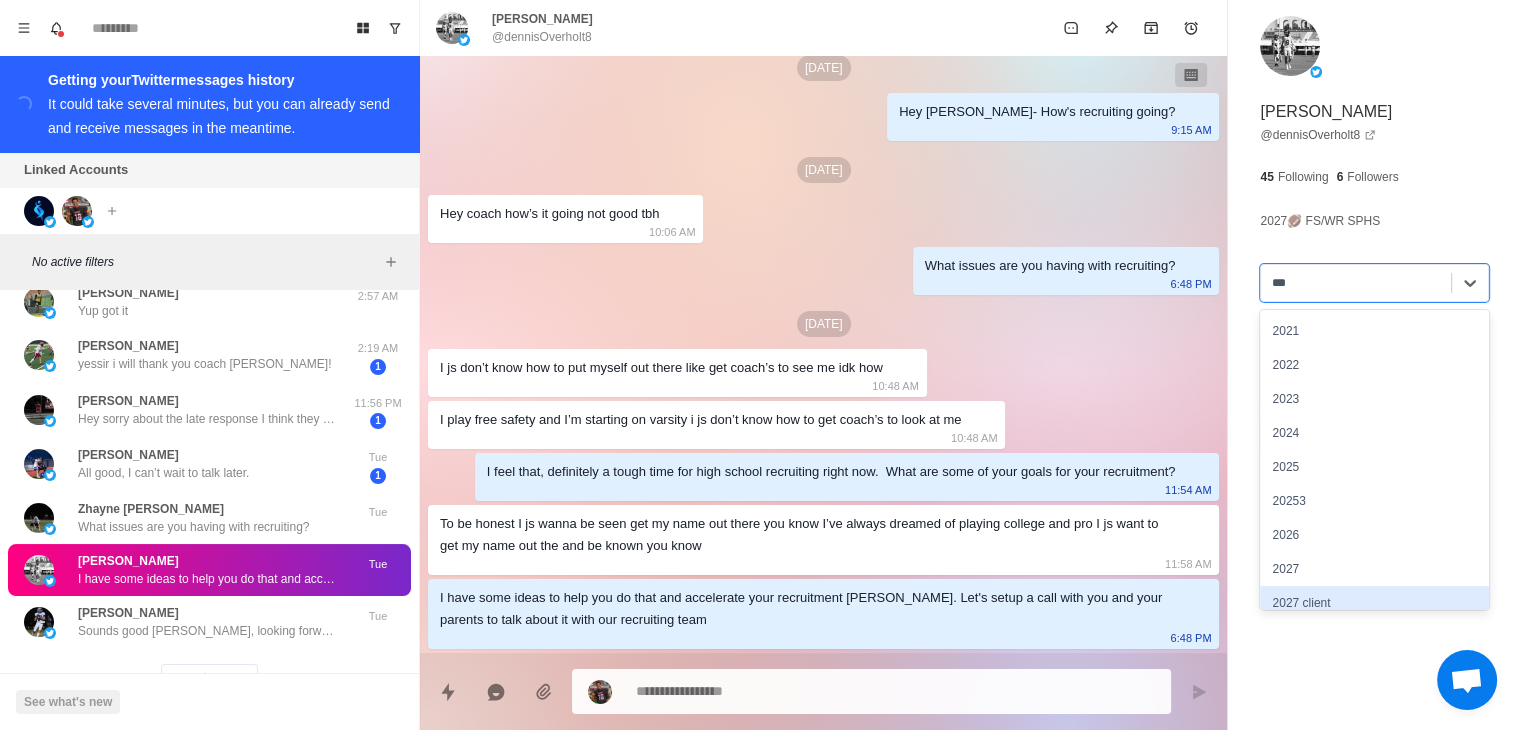 type on "*" 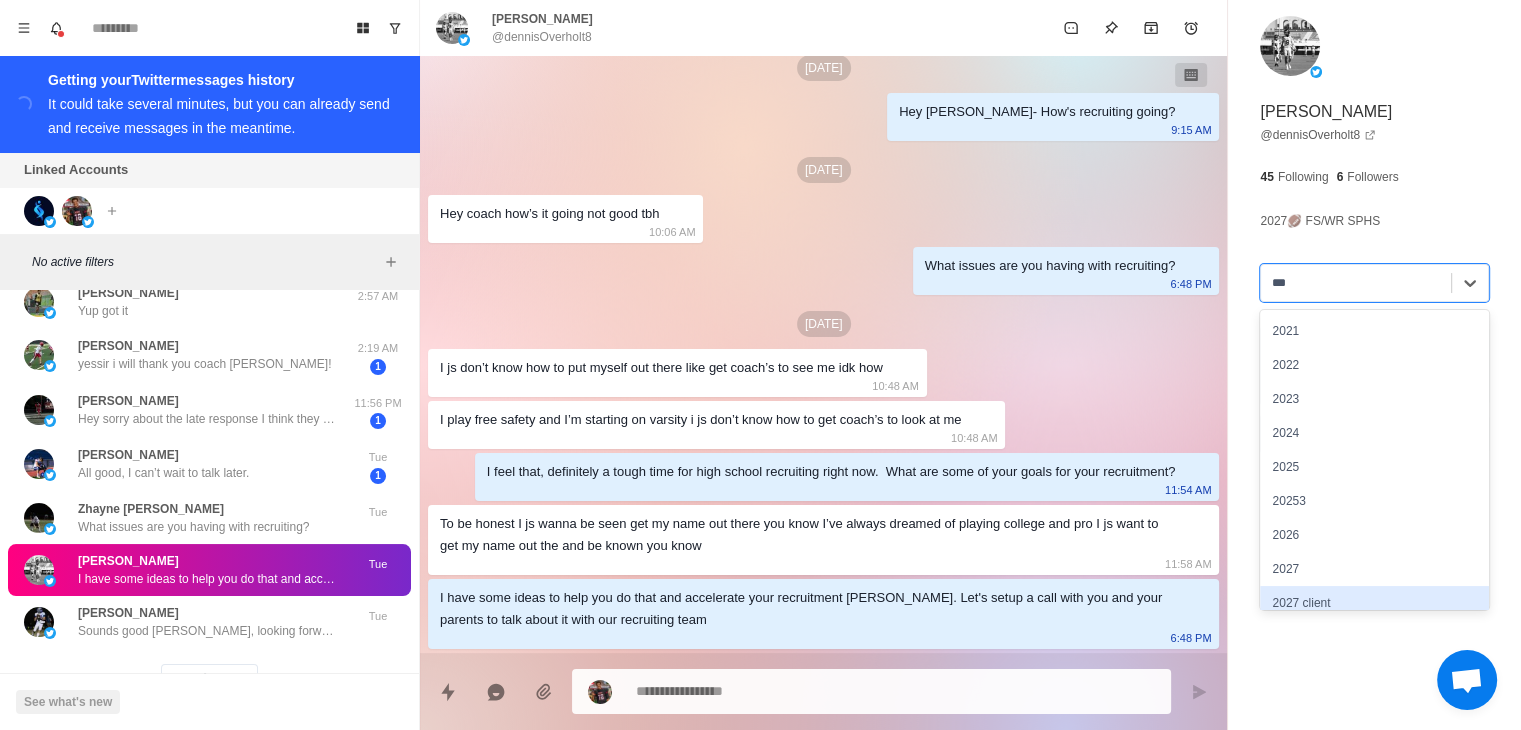 scroll, scrollTop: 116, scrollLeft: 0, axis: vertical 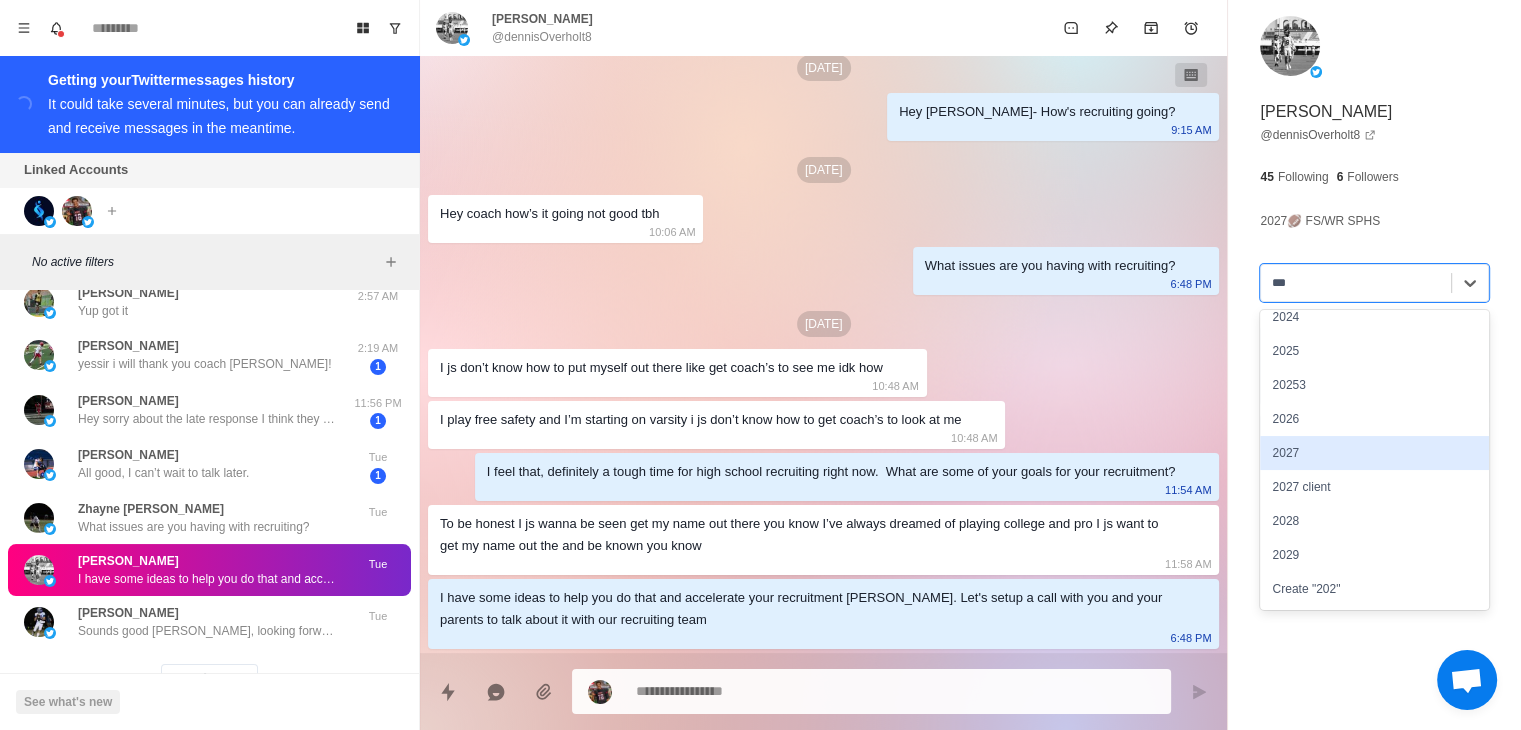click on "2027" at bounding box center [1374, 453] 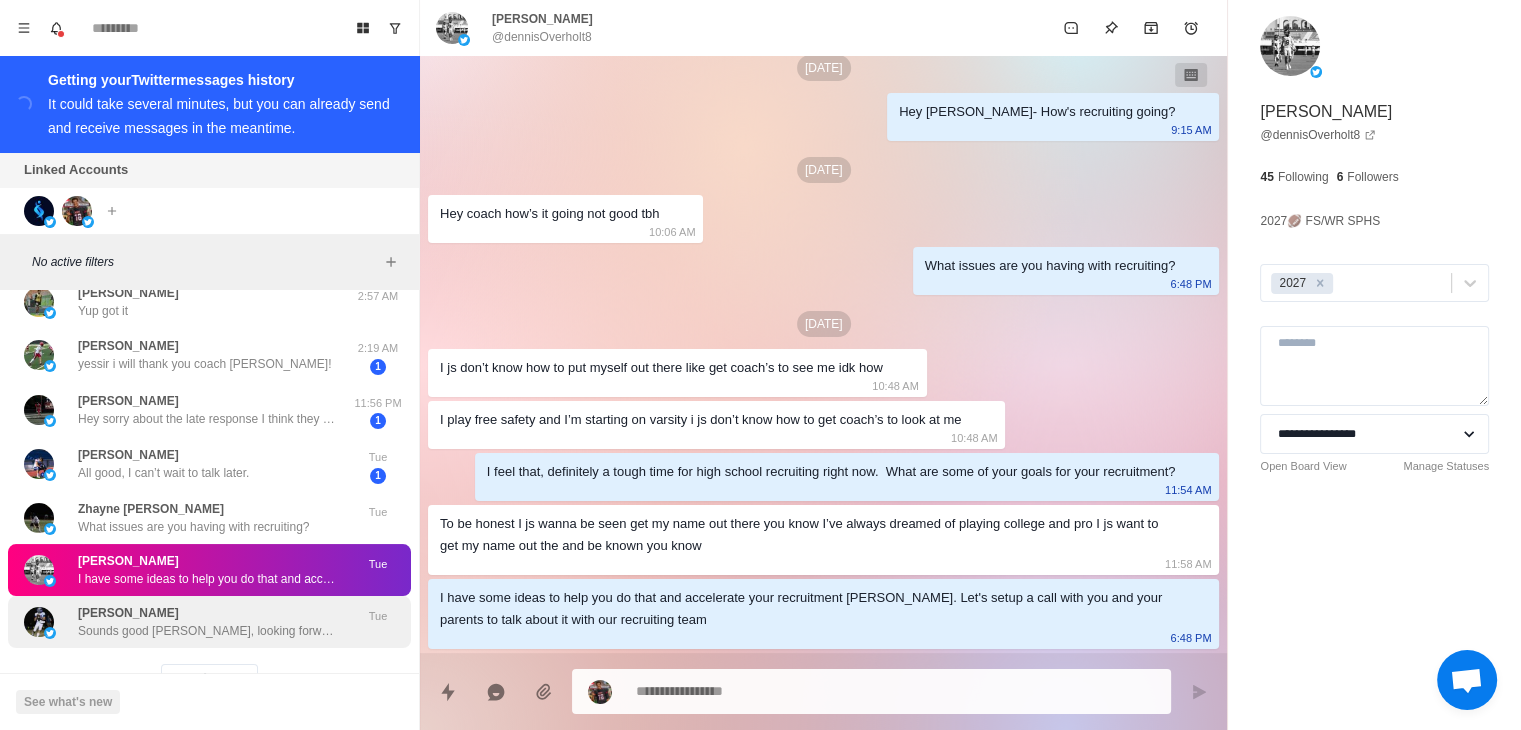 click on "[PERSON_NAME] Sounds good [PERSON_NAME], looking forward to getting you infront of the team" at bounding box center (208, 622) 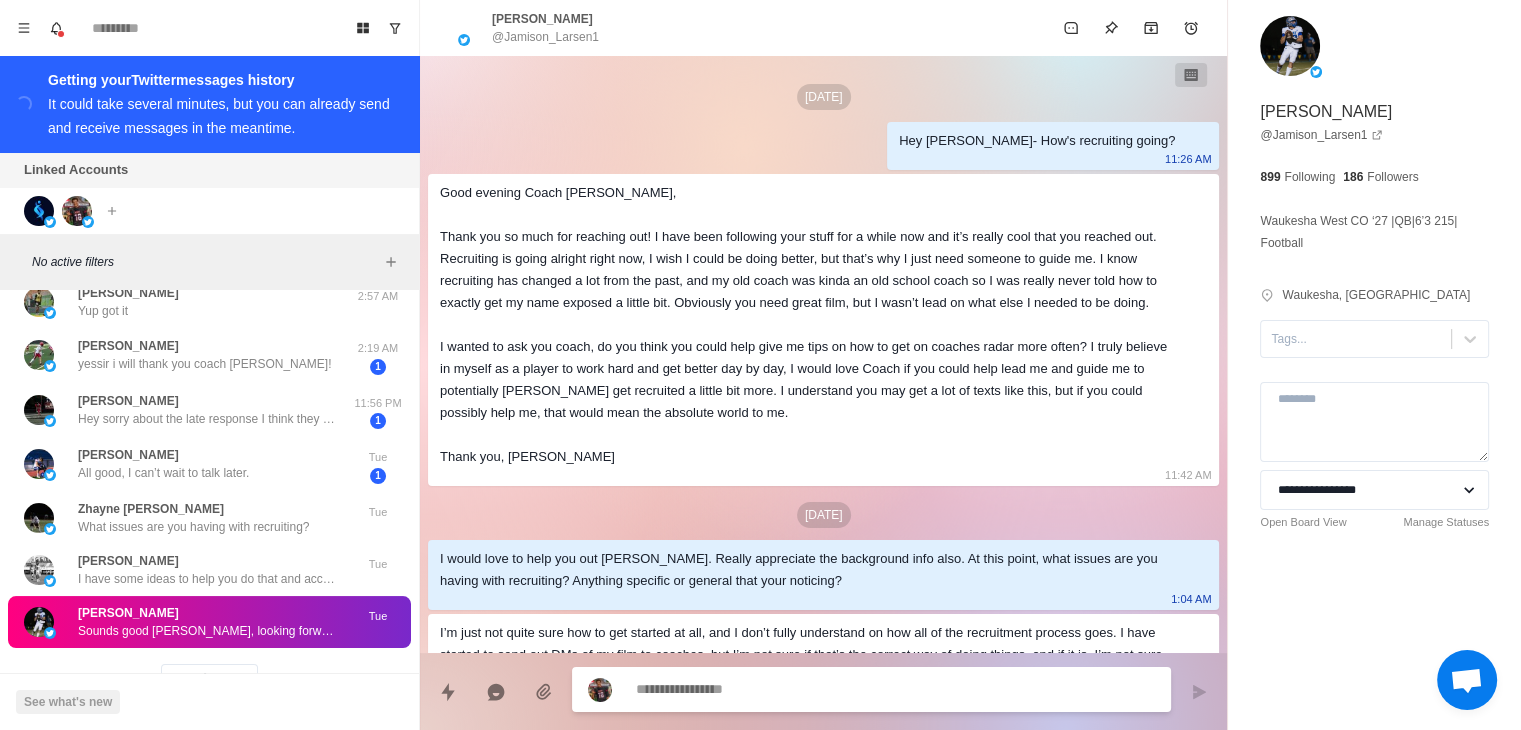 scroll, scrollTop: 1013, scrollLeft: 0, axis: vertical 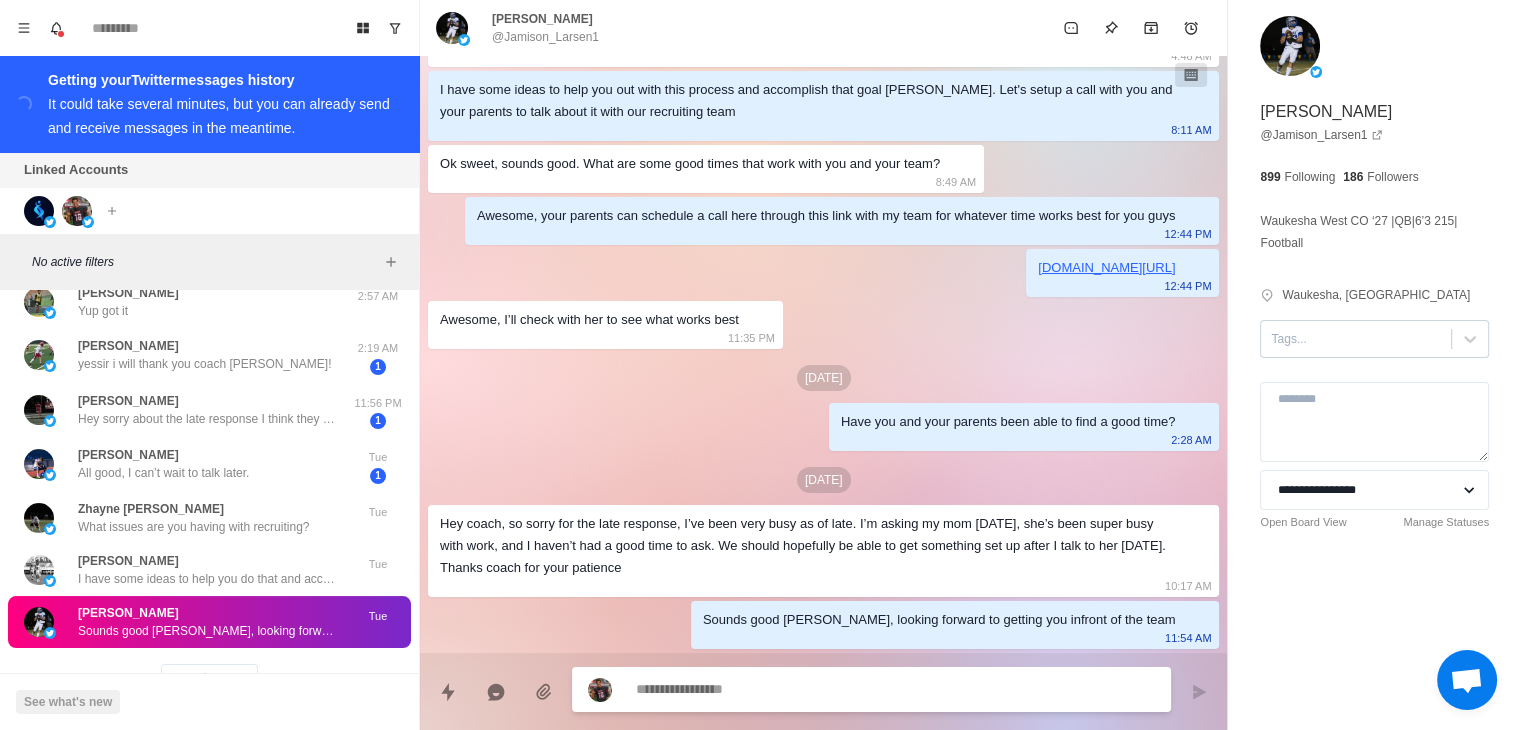 click at bounding box center (1356, 339) 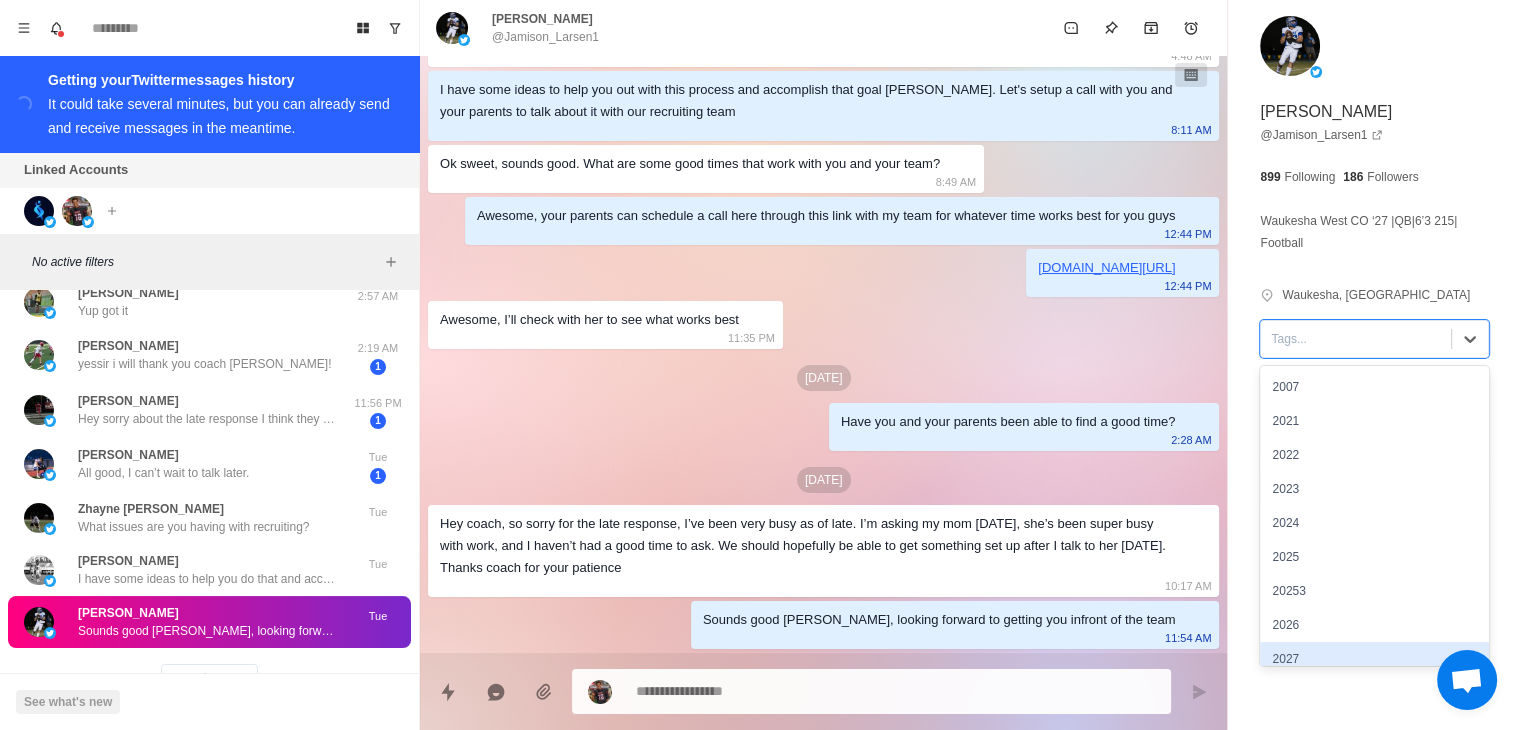 click on "2027" at bounding box center [1374, 659] 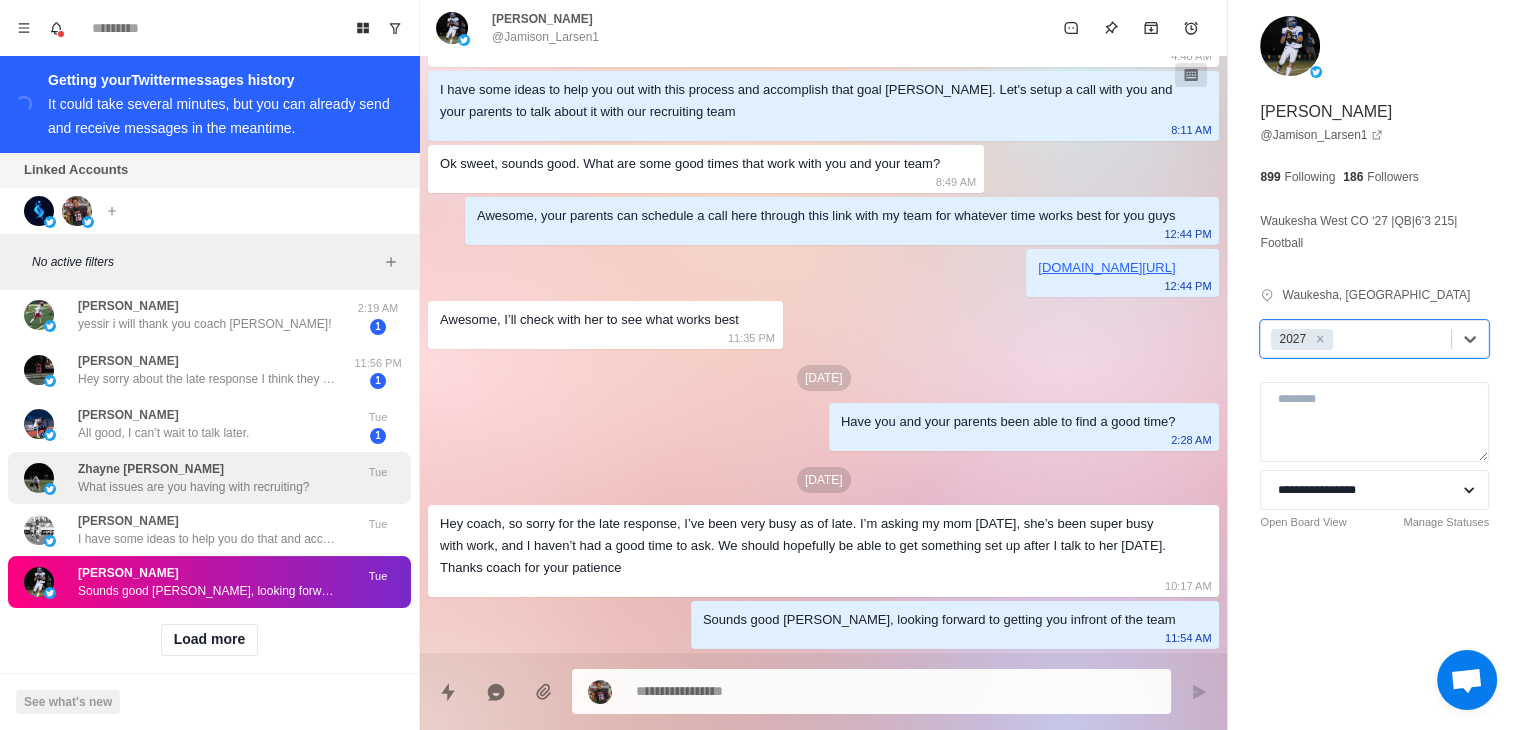 scroll, scrollTop: 777, scrollLeft: 0, axis: vertical 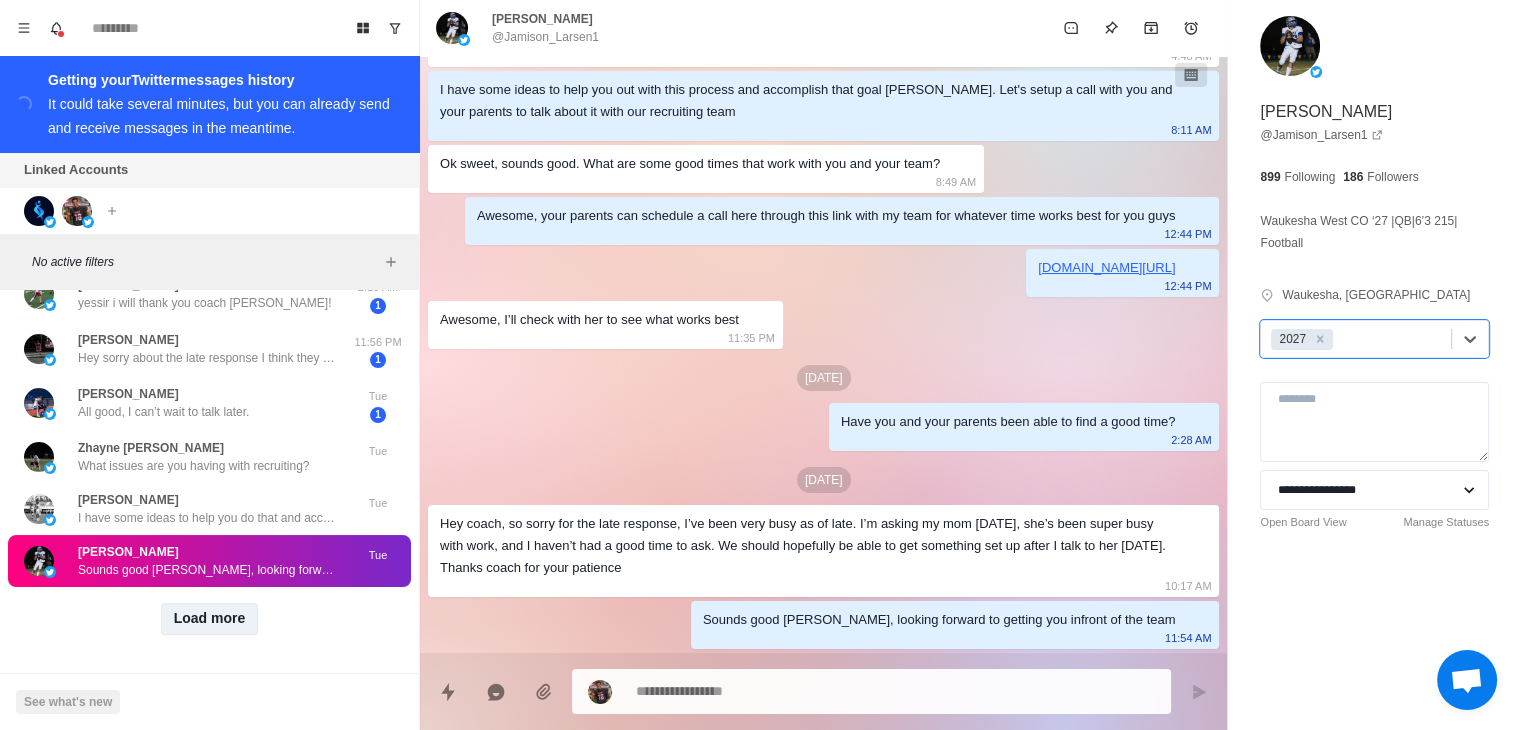 click on "Load more" at bounding box center [210, 619] 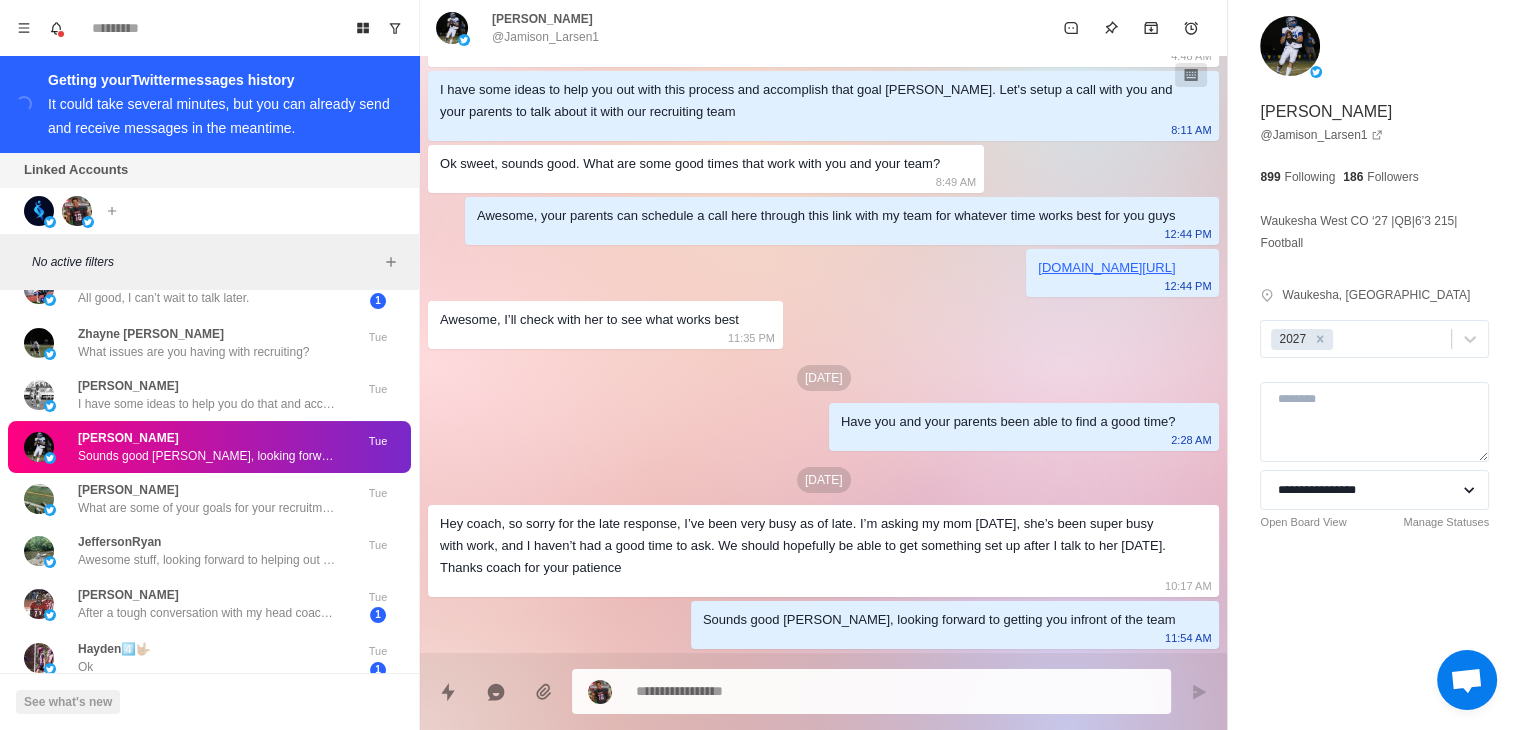 scroll, scrollTop: 877, scrollLeft: 0, axis: vertical 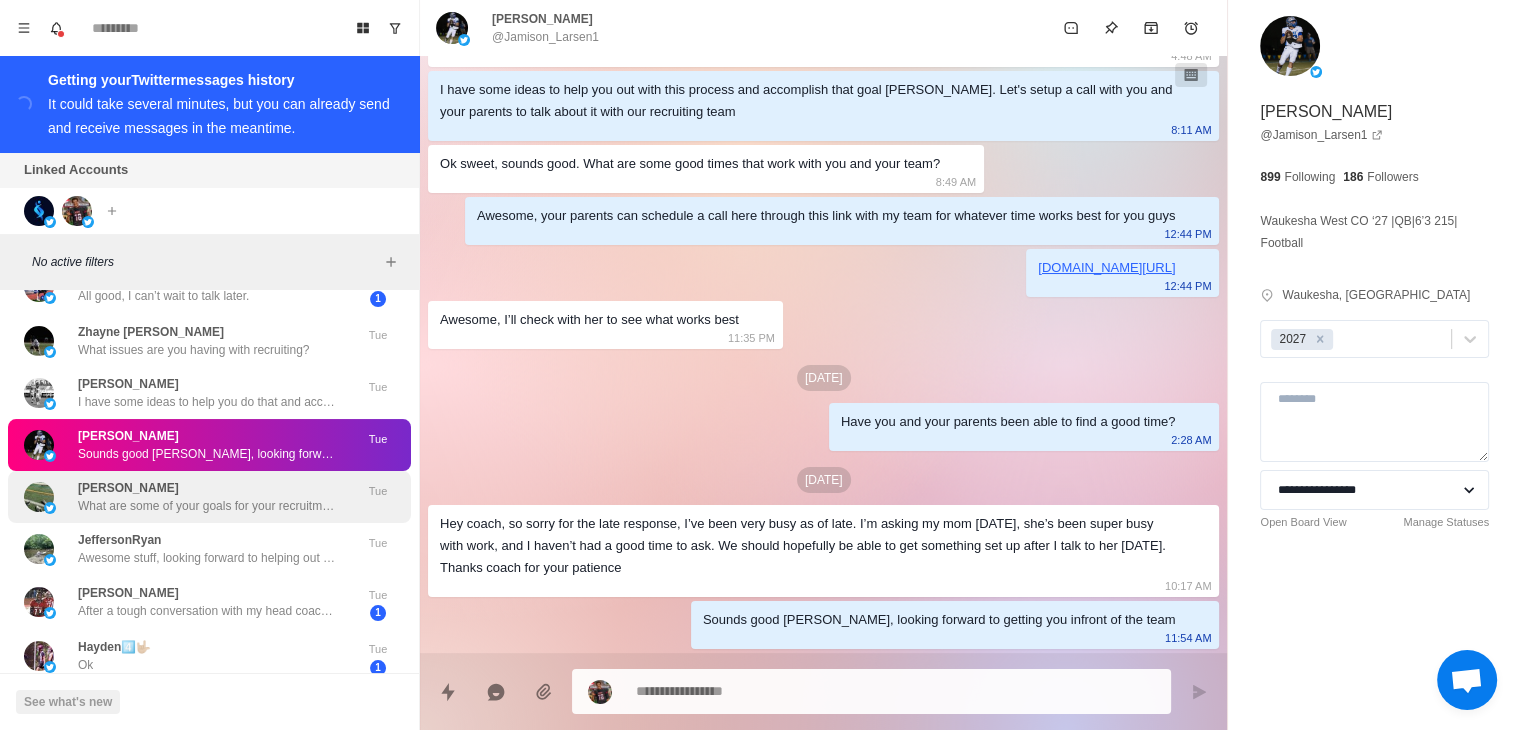 click on "Justin Moreau What are some of your goals for your recruitment?" at bounding box center (208, 497) 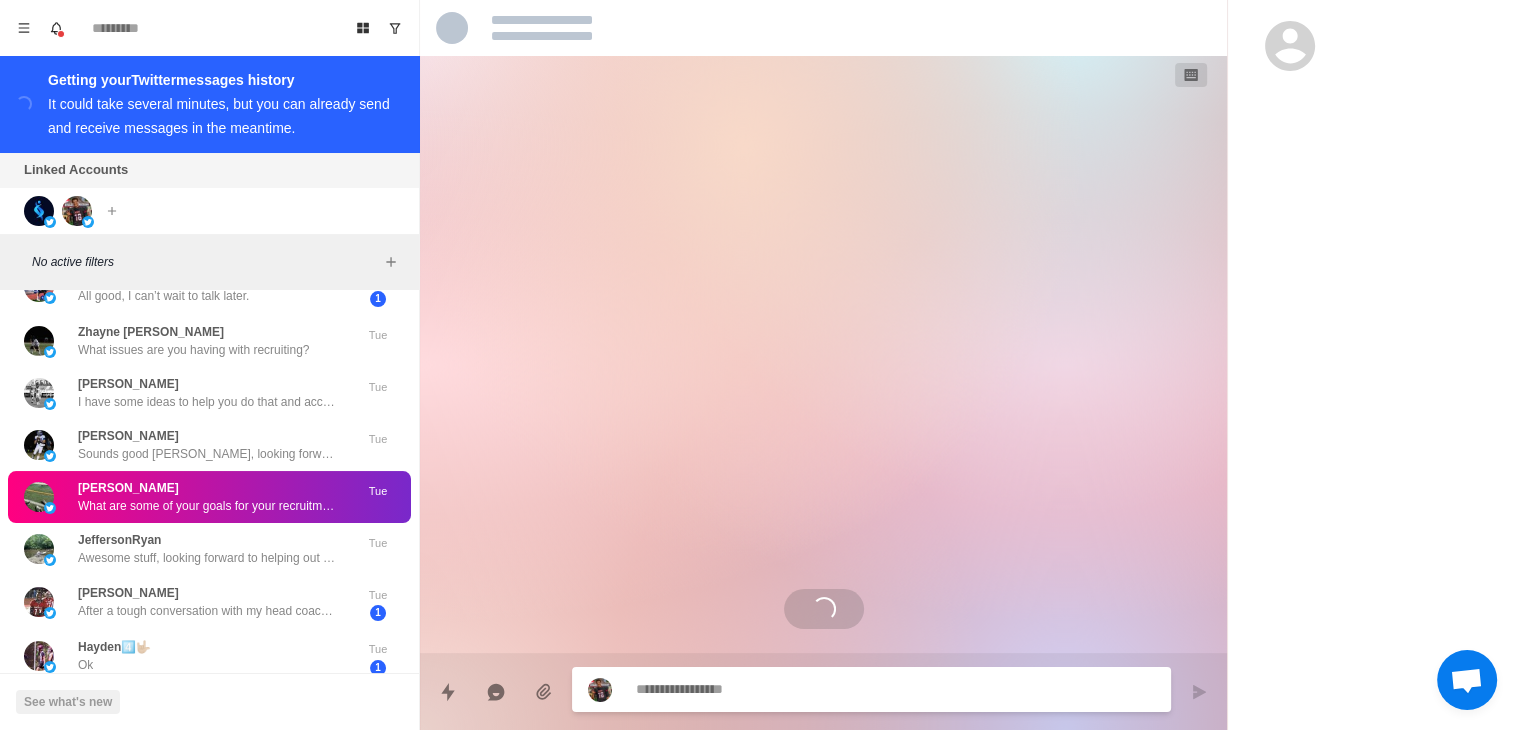 scroll, scrollTop: 0, scrollLeft: 0, axis: both 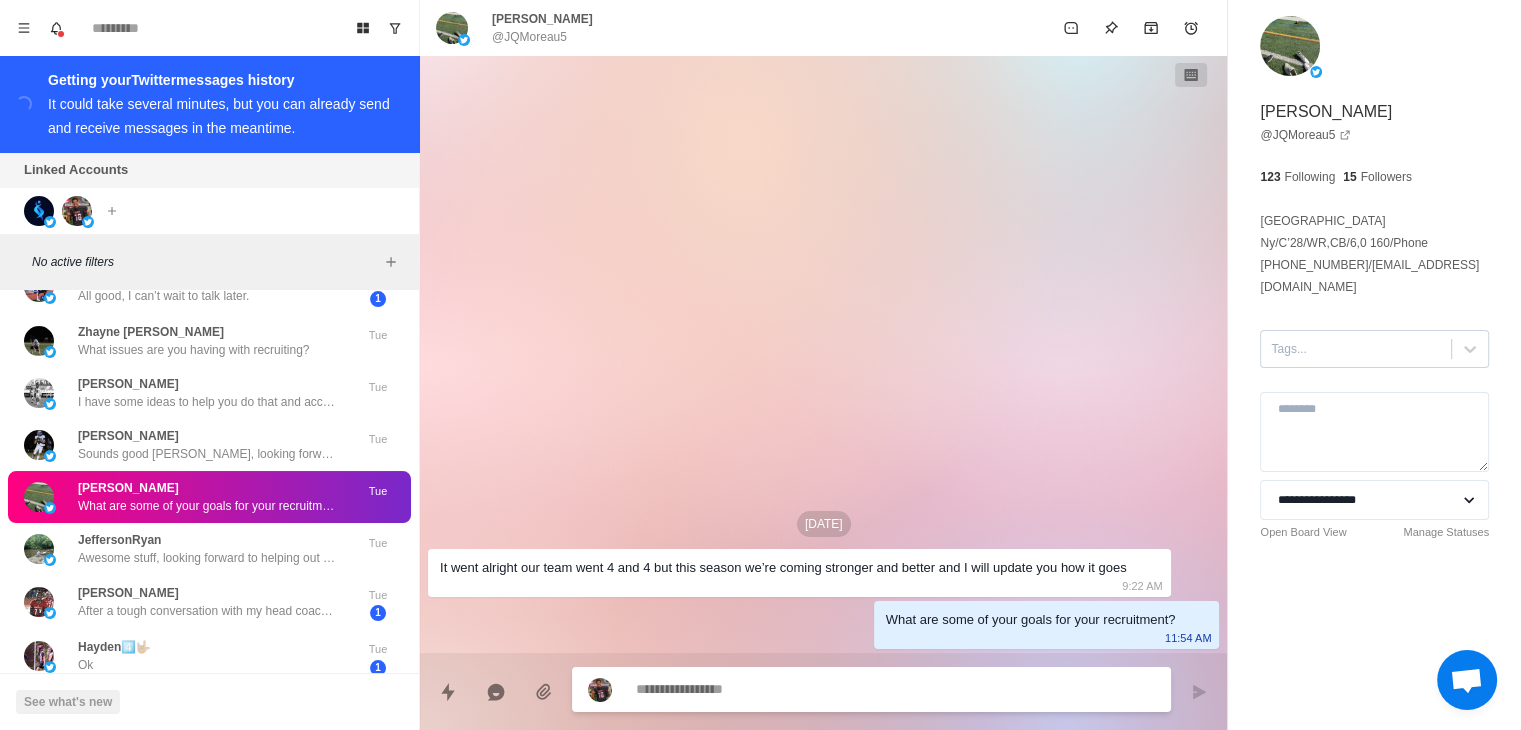 click on "Tags..." at bounding box center [1356, 349] 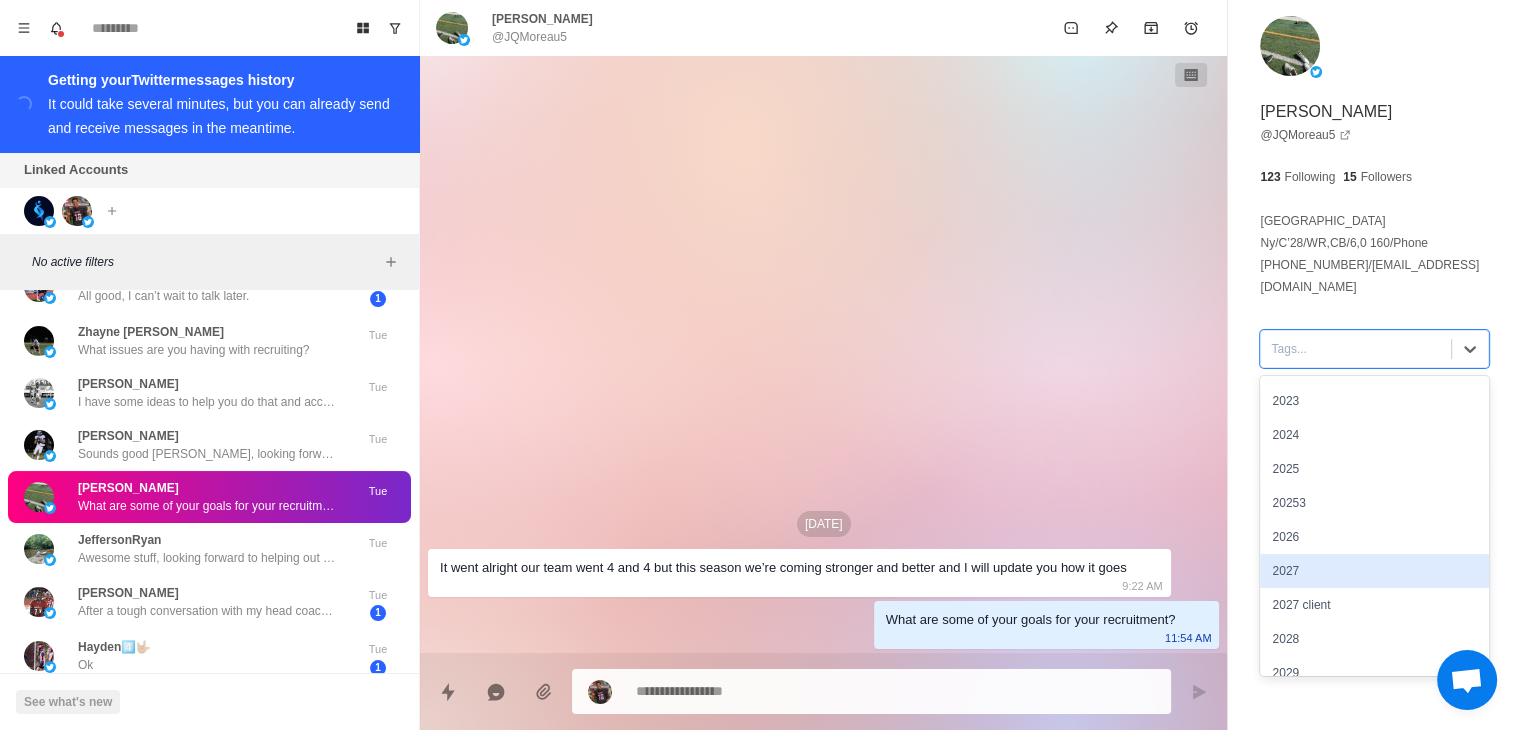 scroll, scrollTop: 100, scrollLeft: 0, axis: vertical 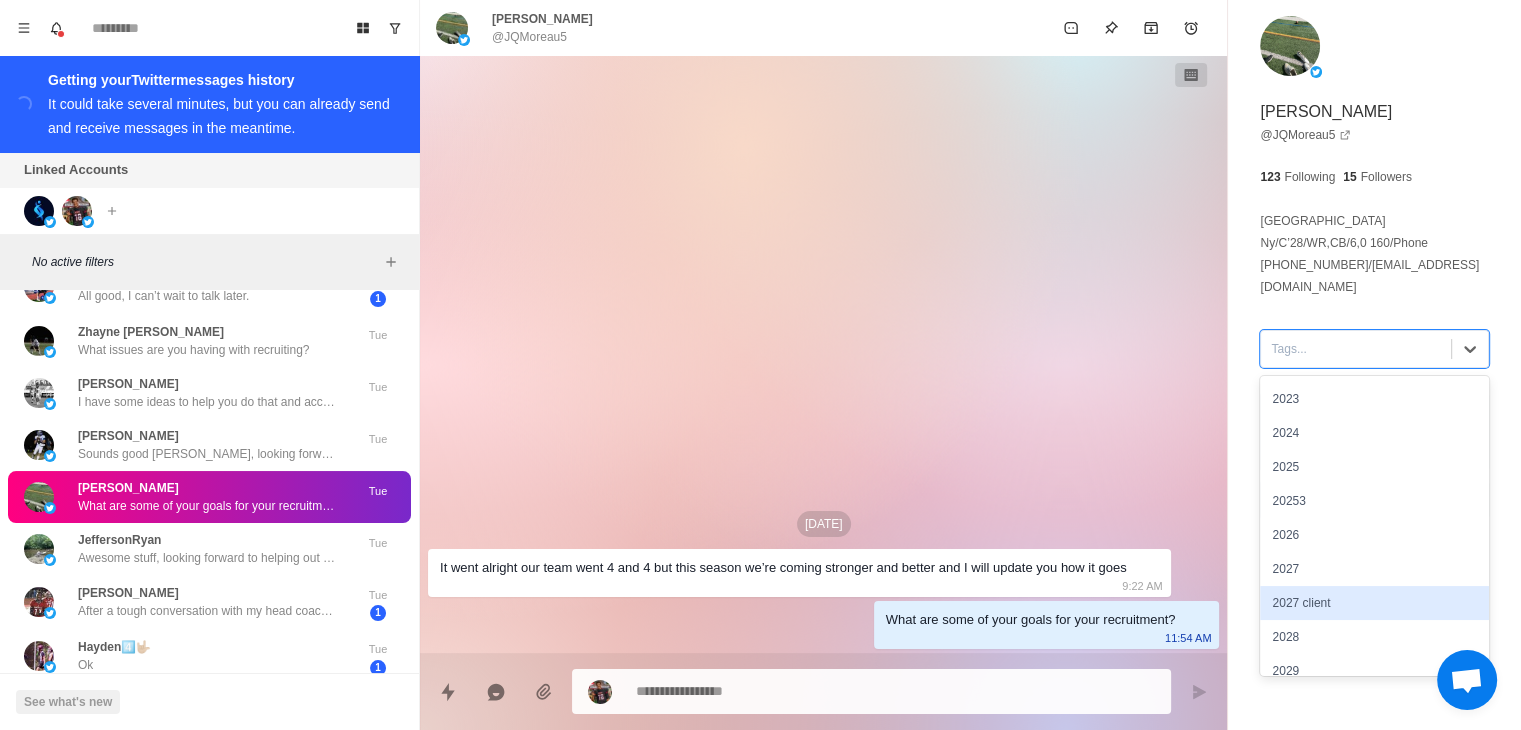 click on "2028" at bounding box center [1374, 637] 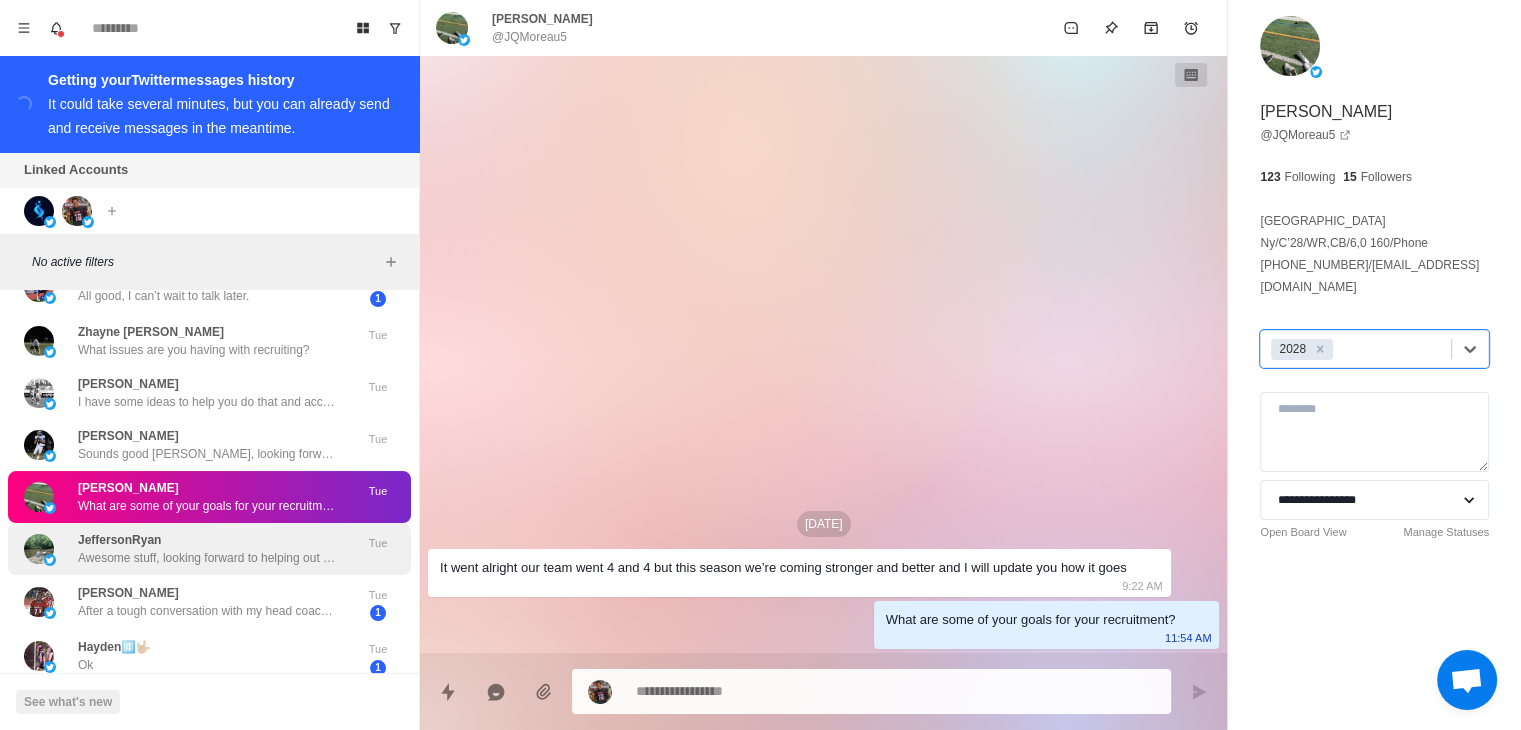 click on "JeffersonRyan Awesome stuff, looking forward to helping out Nick!" at bounding box center [208, 549] 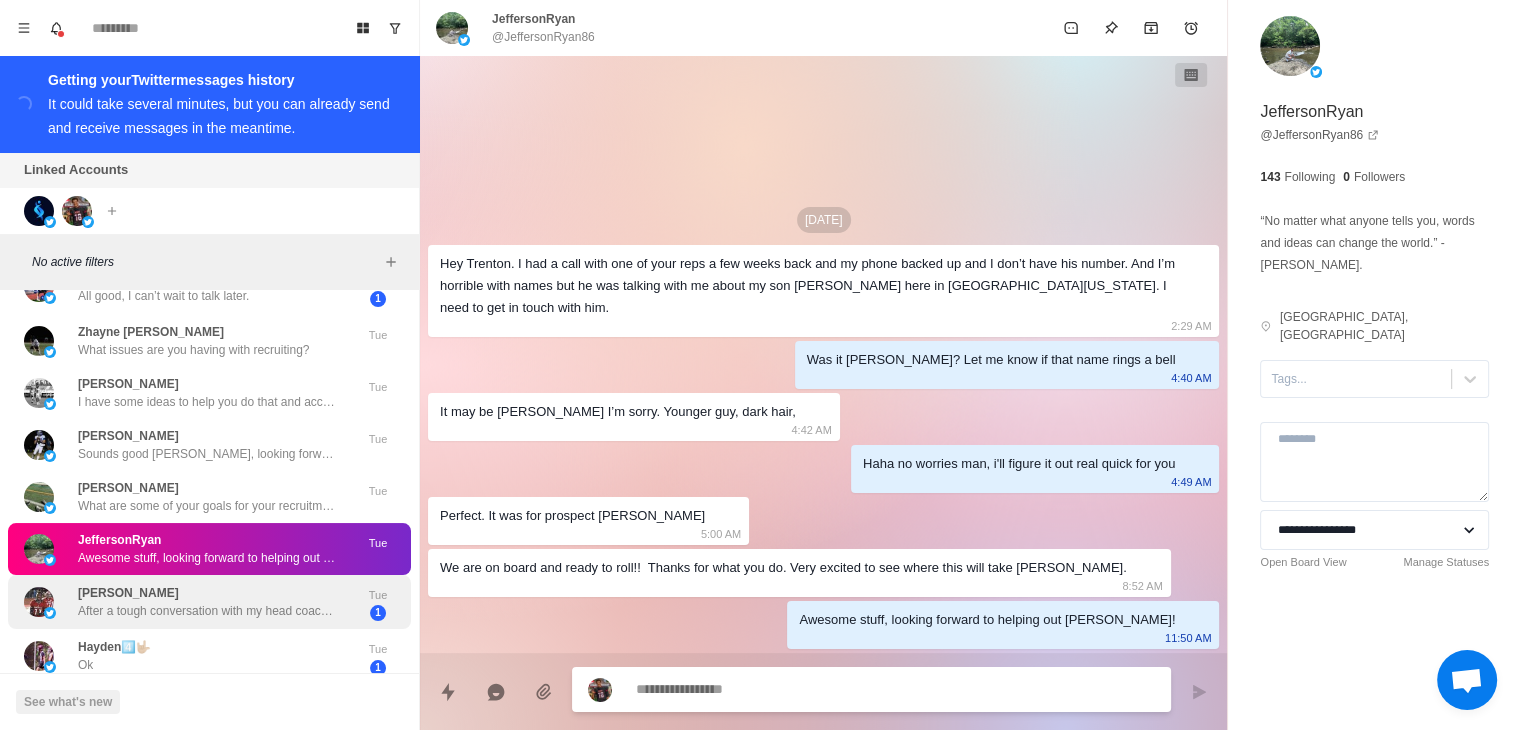 click on "Ritchy Pierre After a tough conversation with my head coach I will be discontinuing the membership with the group, it won't matter if I have this if I won't have any film and at the rate I'm going at I'm just going juco, also why does my debit card say I'm -6,000$ in debt" at bounding box center (208, 602) 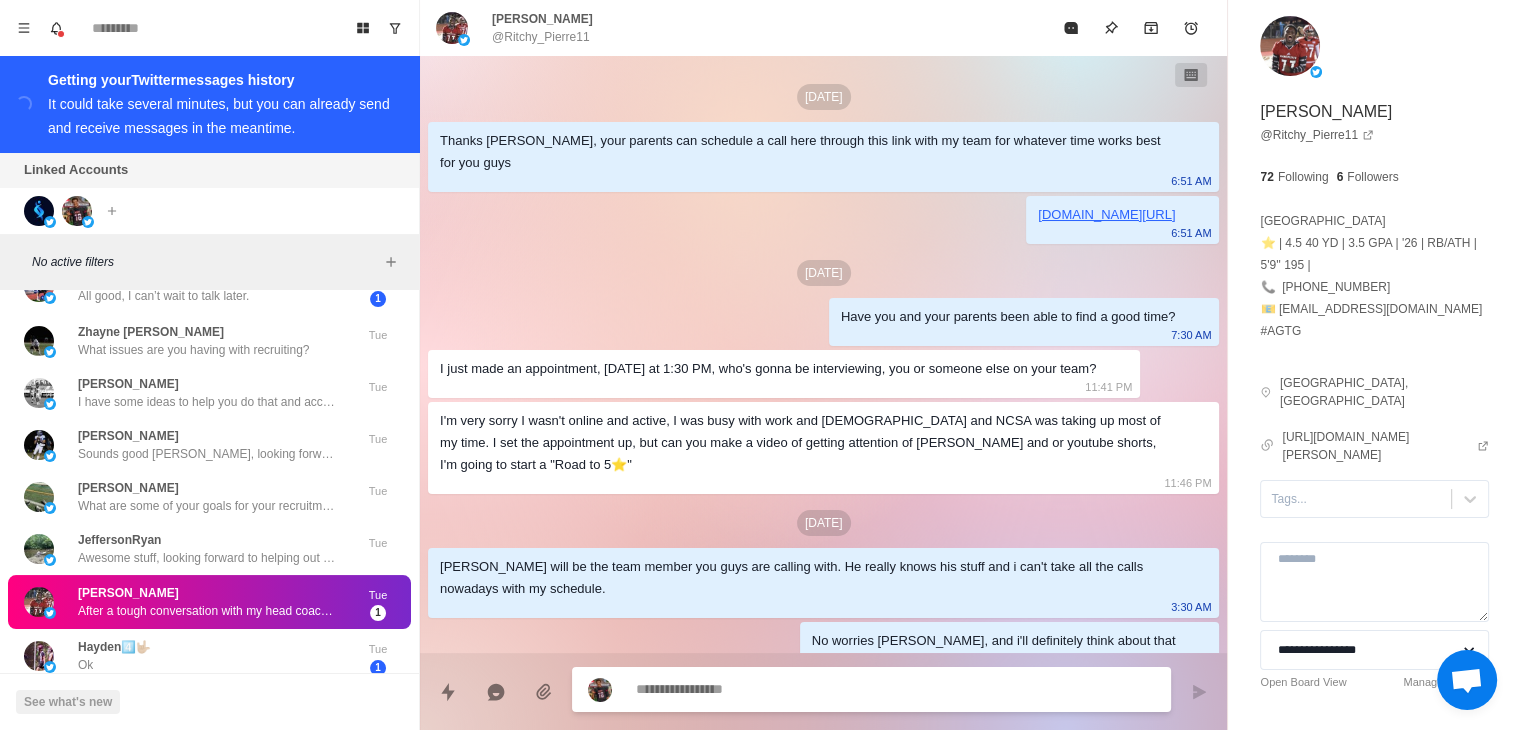 scroll, scrollTop: 1539, scrollLeft: 0, axis: vertical 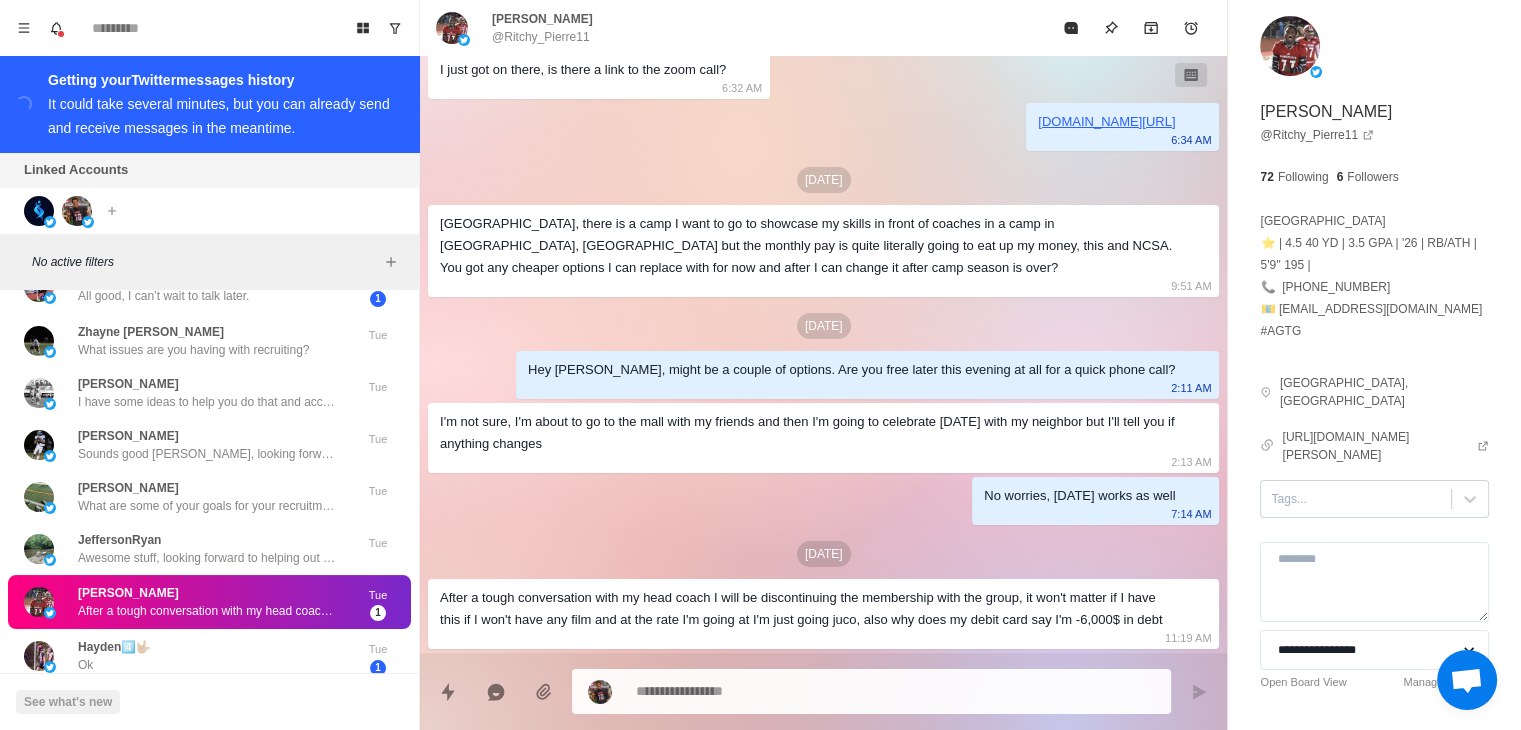 click on "Tags..." at bounding box center [1356, 499] 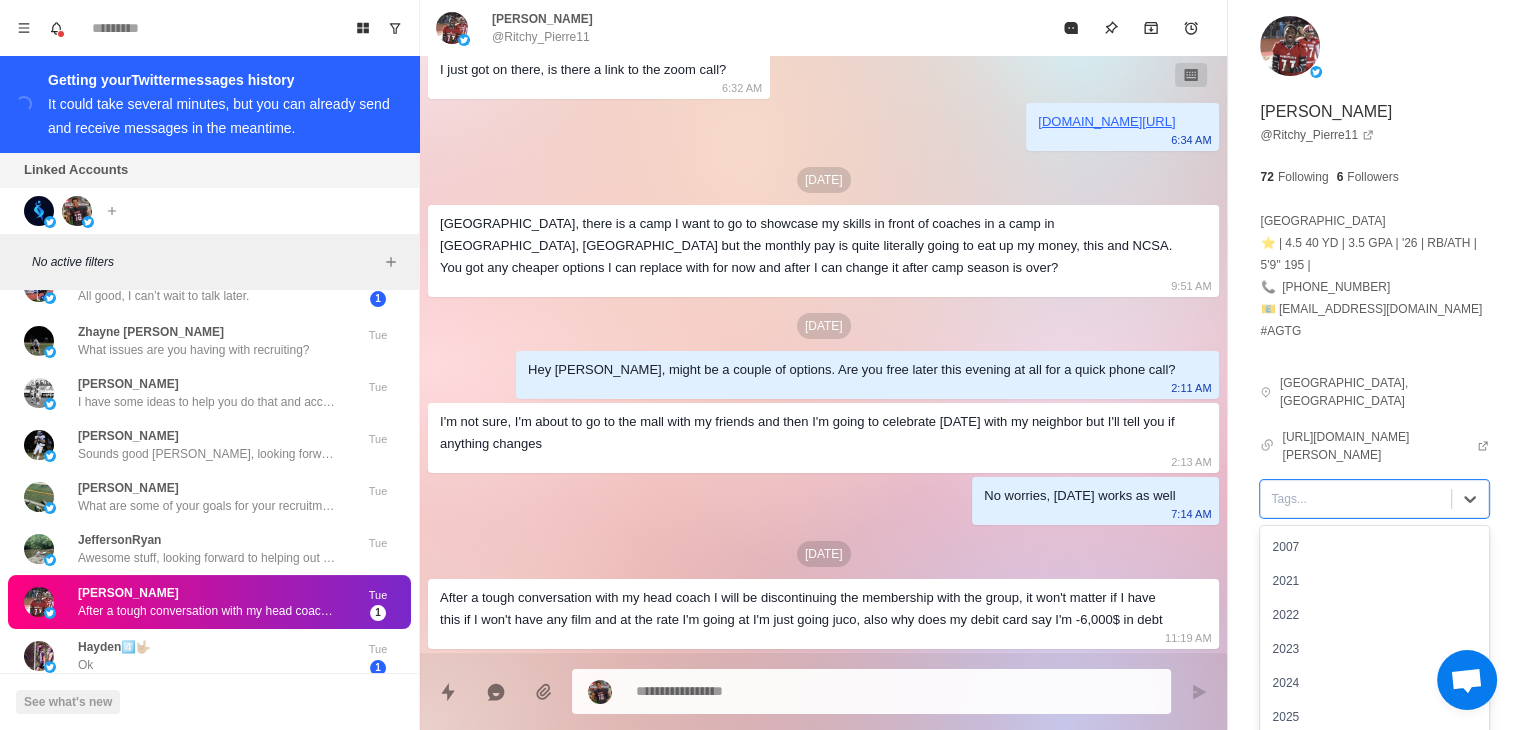 scroll, scrollTop: 100, scrollLeft: 0, axis: vertical 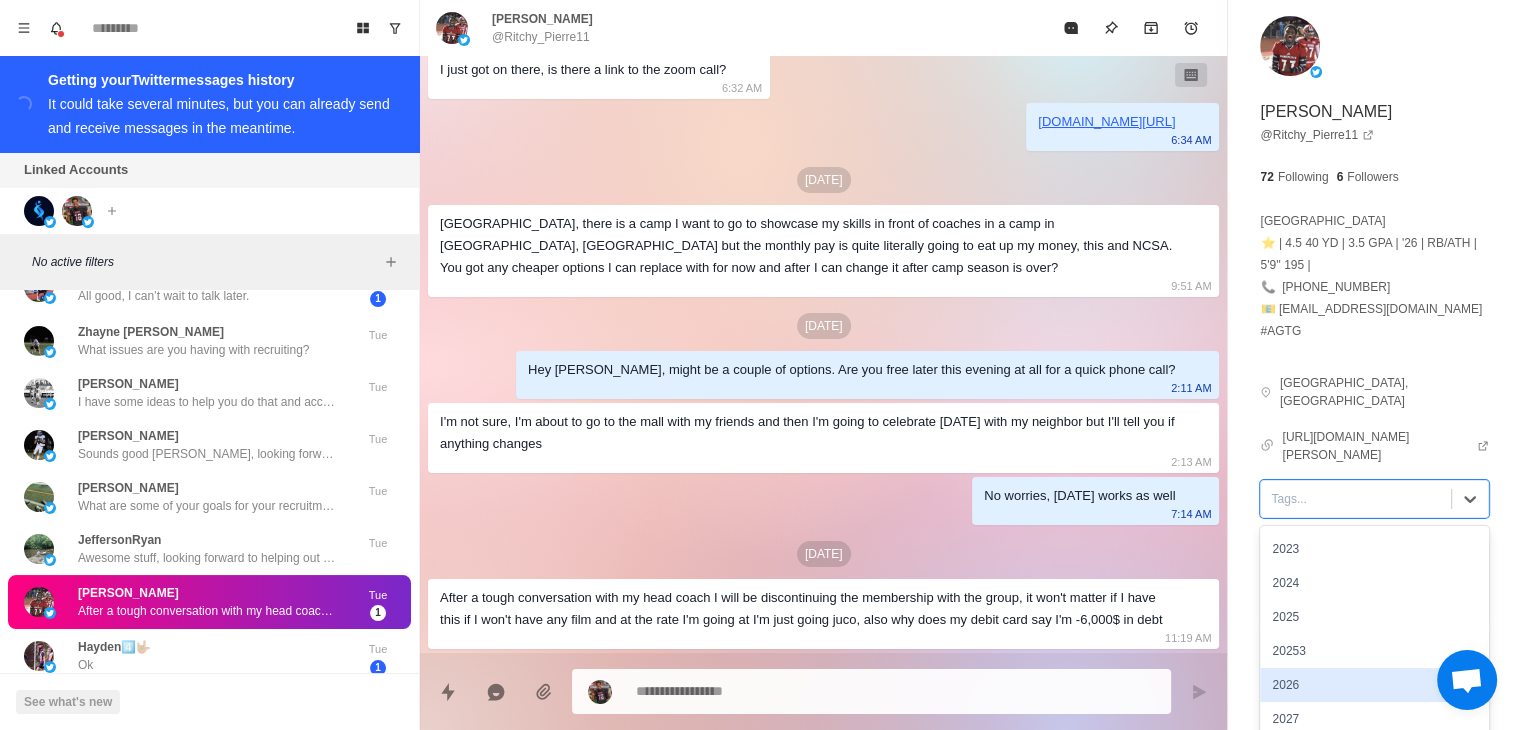 click on "2026" at bounding box center [1374, 685] 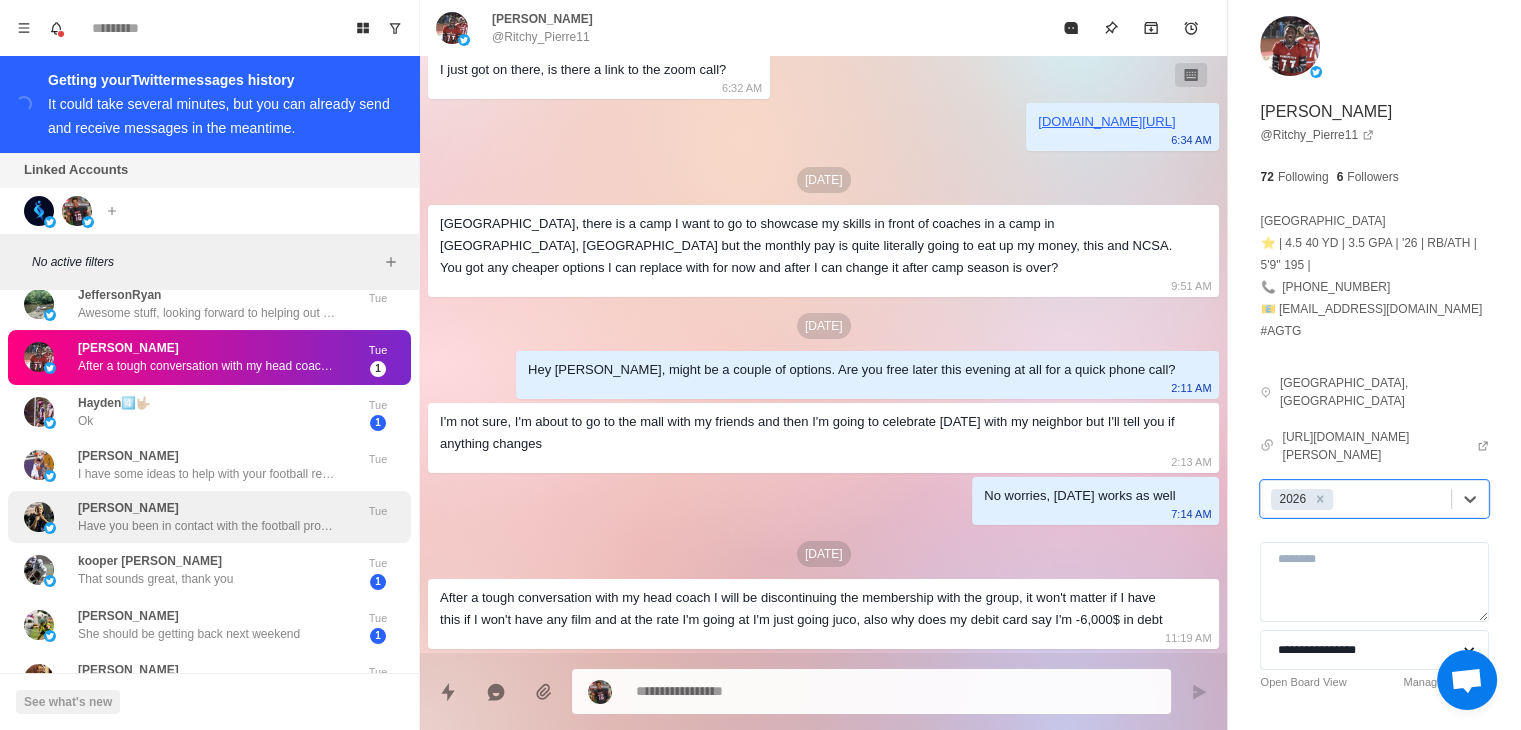 scroll, scrollTop: 1180, scrollLeft: 0, axis: vertical 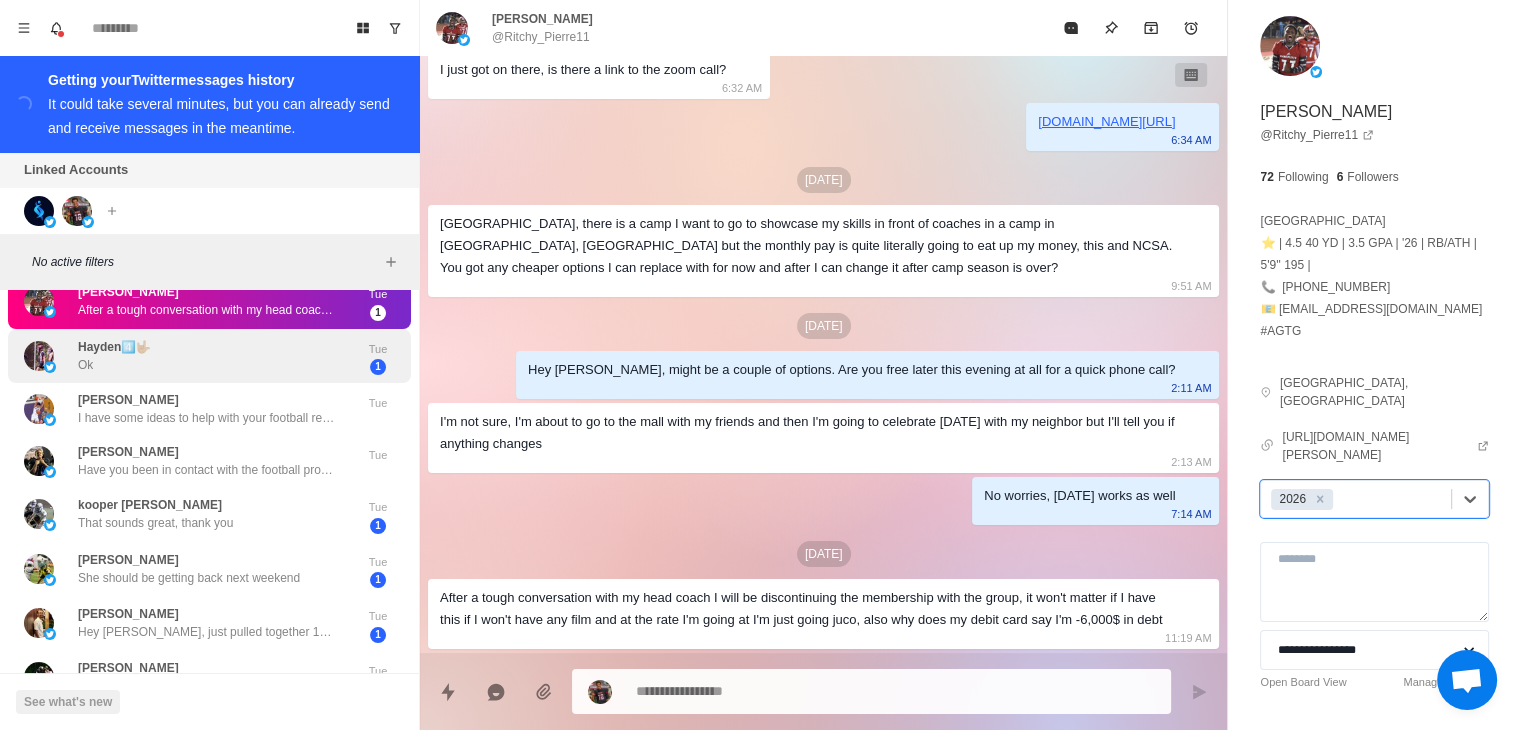 click on "Hayden4️⃣🤟🏼 Ok" at bounding box center [188, 356] 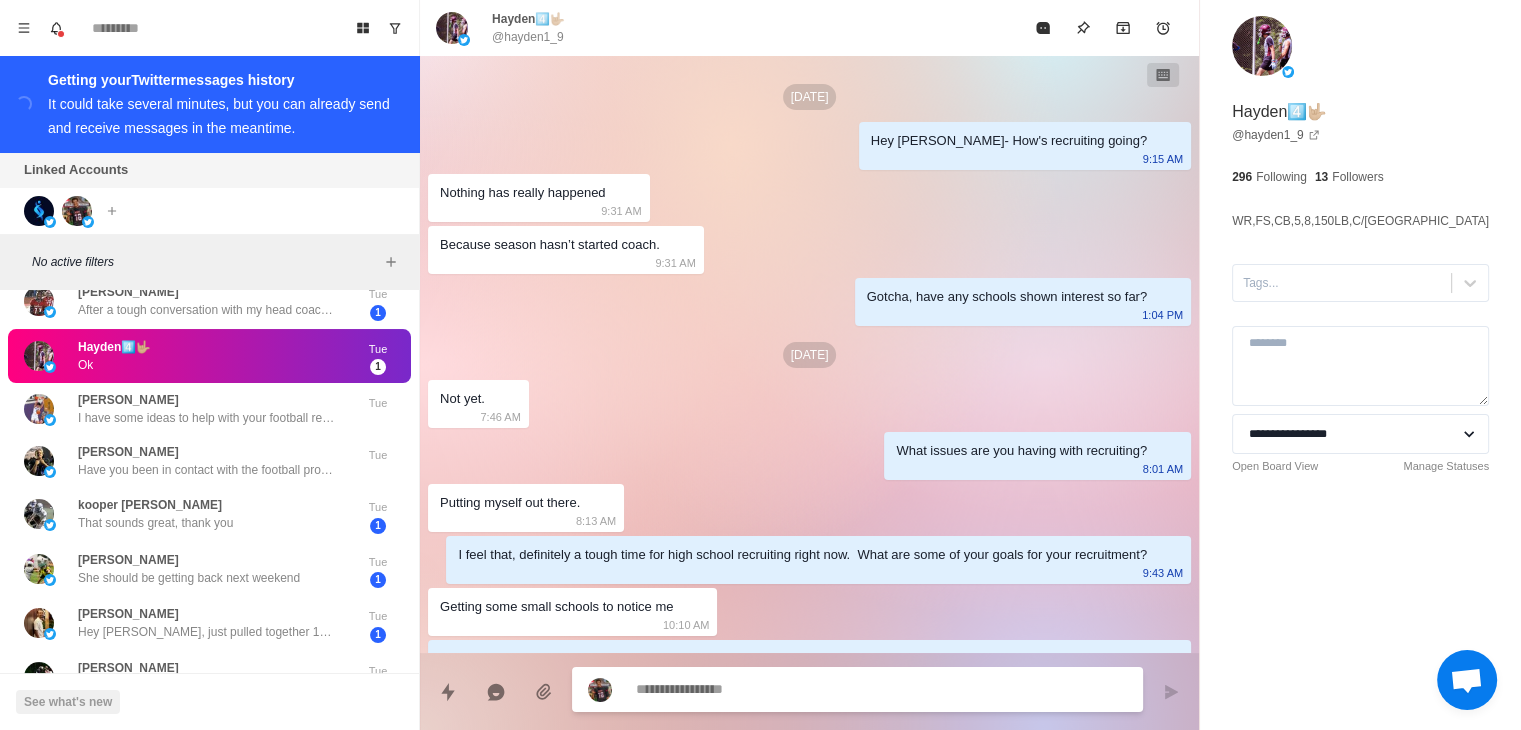 scroll, scrollTop: 673, scrollLeft: 0, axis: vertical 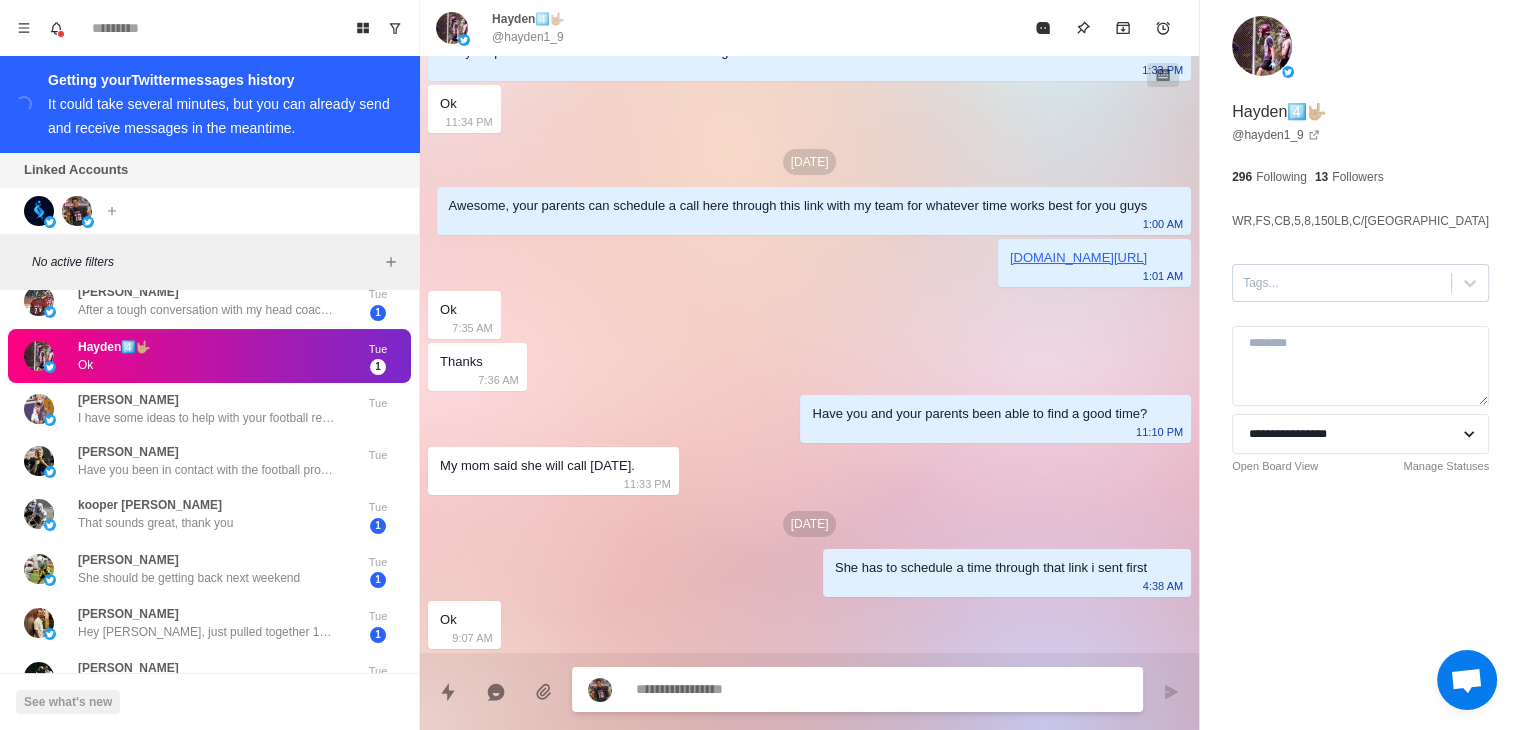 click at bounding box center [1342, 283] 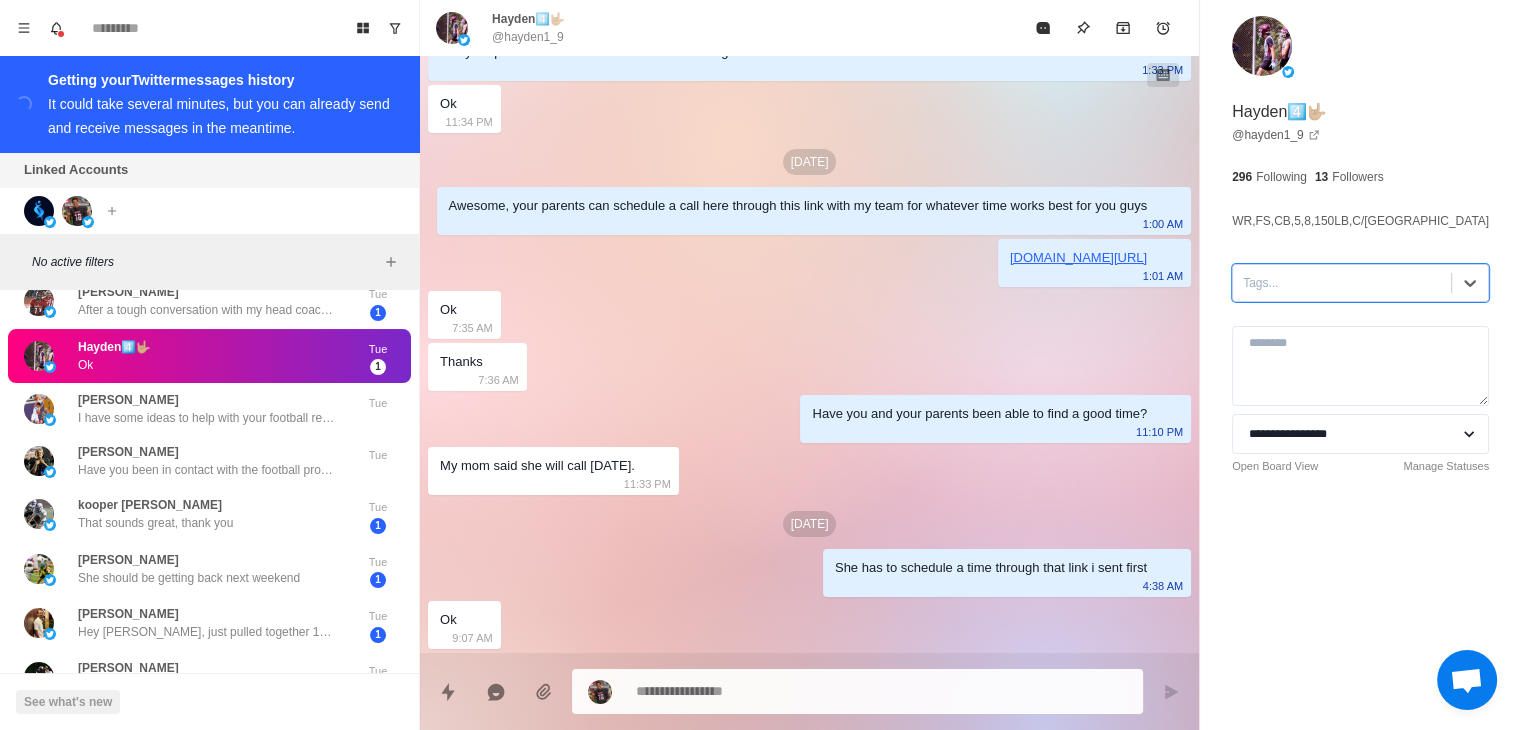 click at bounding box center (1342, 283) 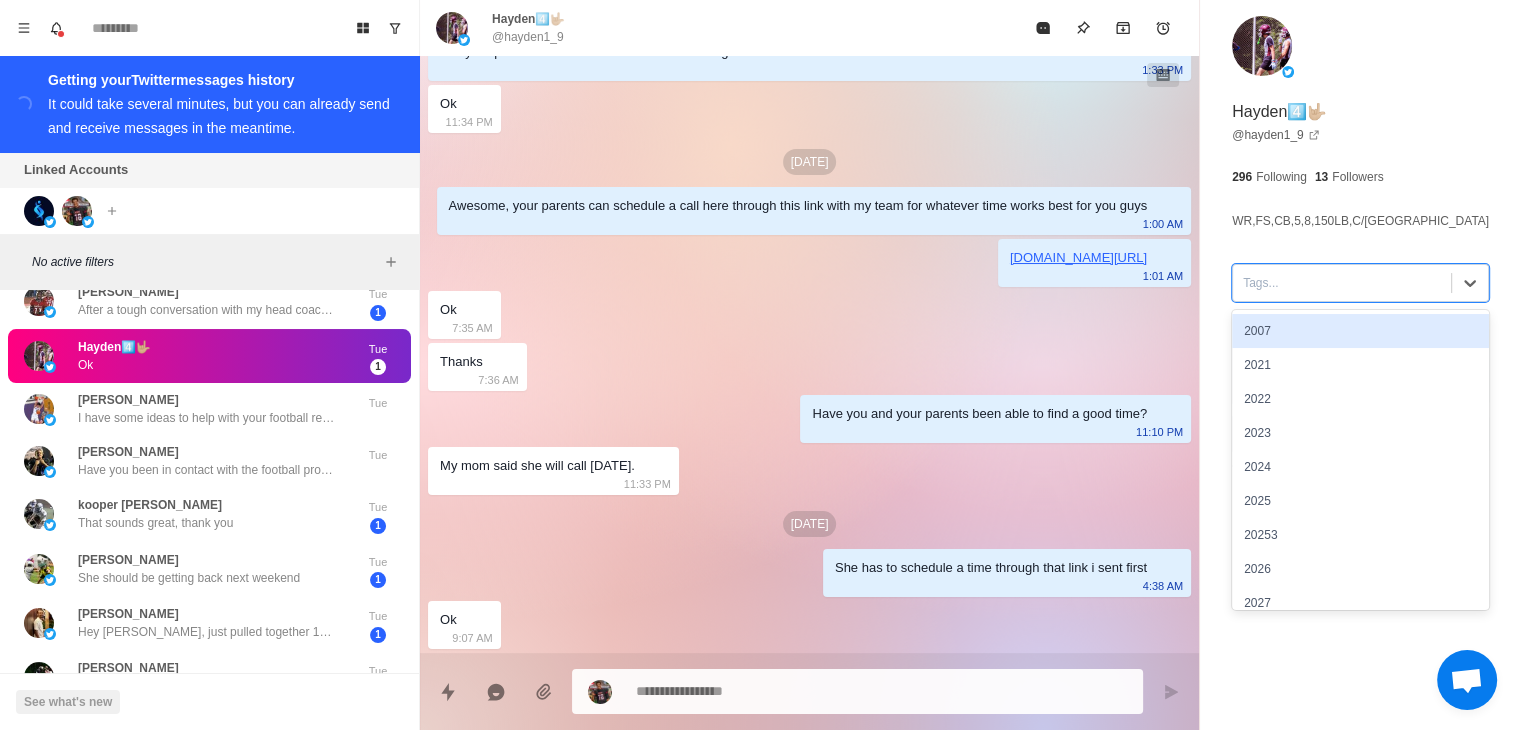 drag, startPoint x: 1400, startPoint y: 313, endPoint x: 1342, endPoint y: 433, distance: 133.28166 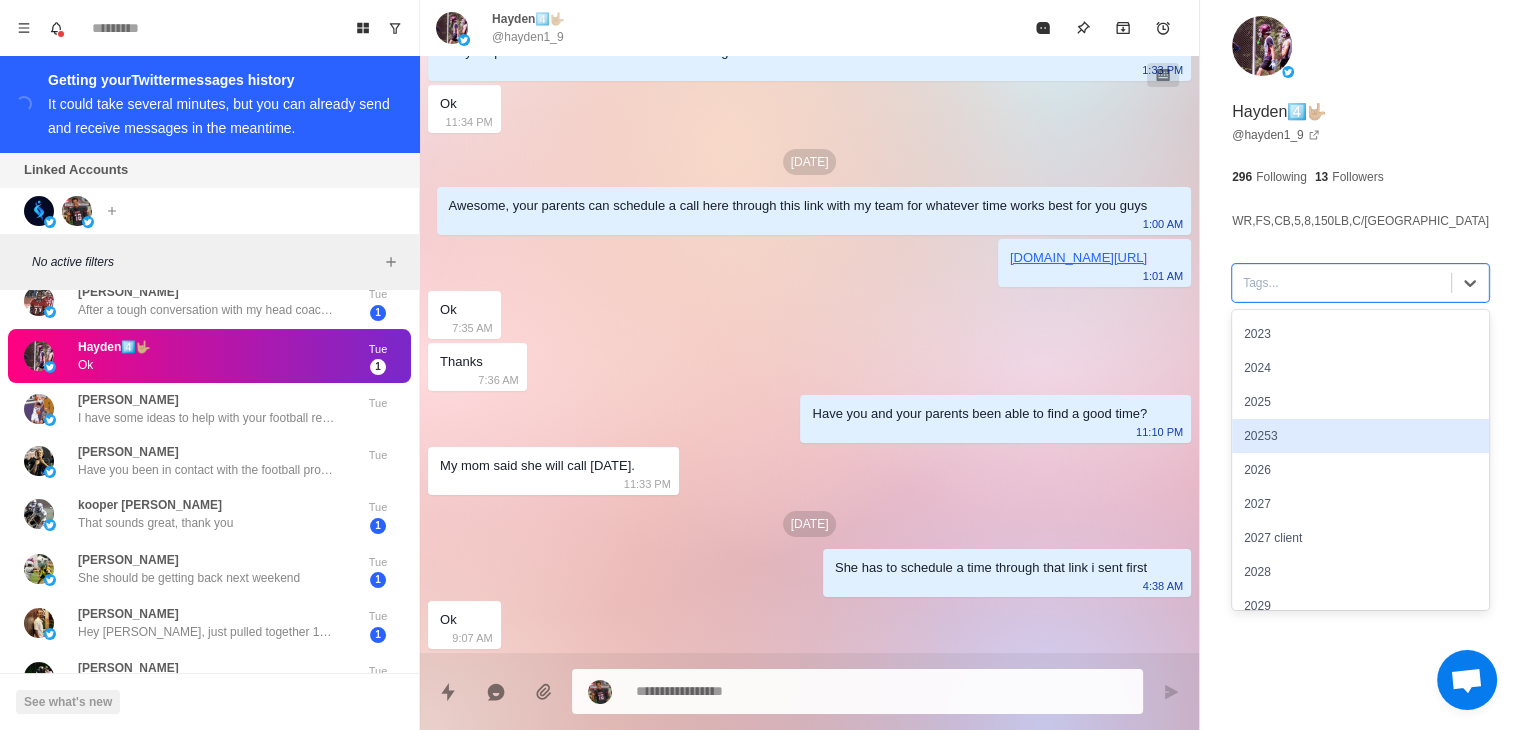 scroll, scrollTop: 100, scrollLeft: 0, axis: vertical 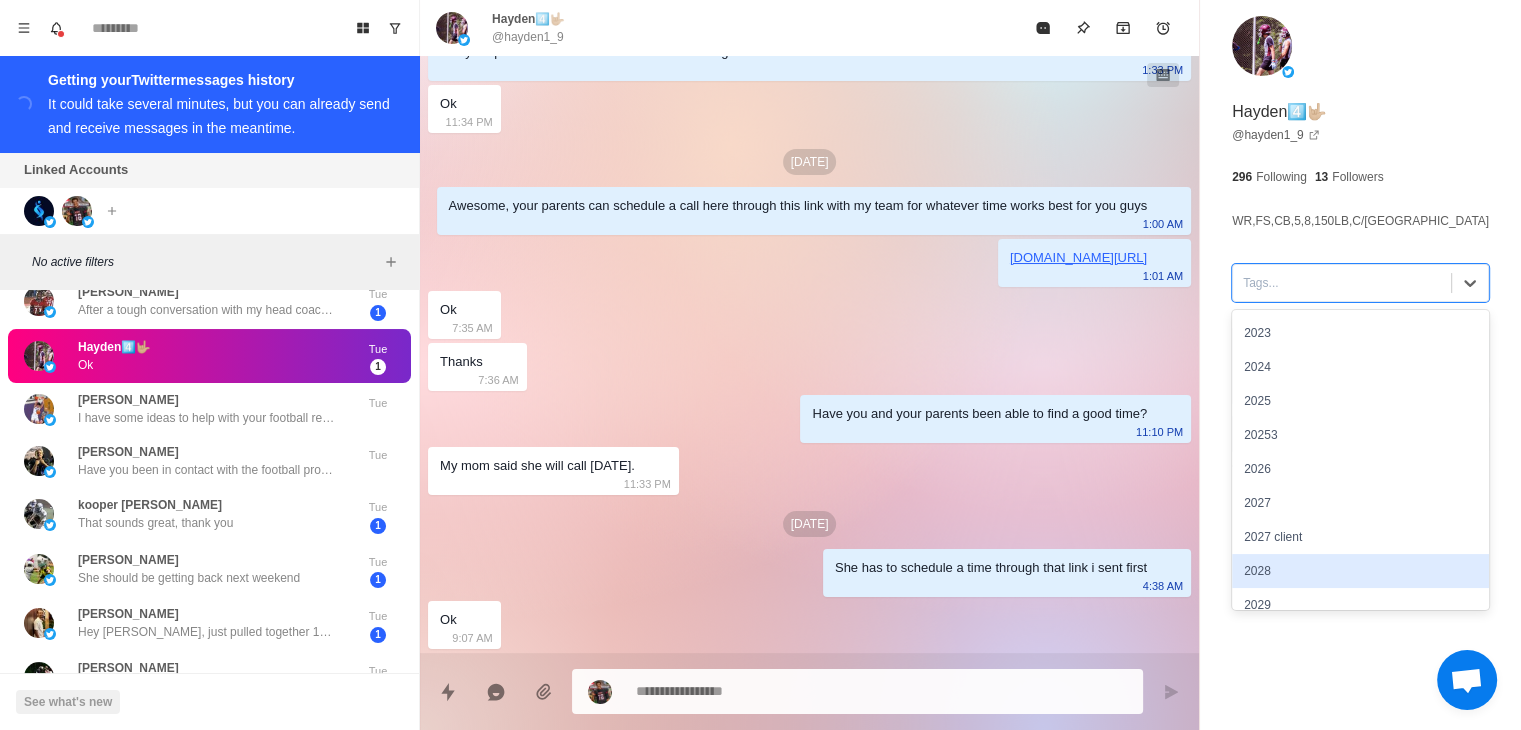 click on "2028" at bounding box center (1360, 571) 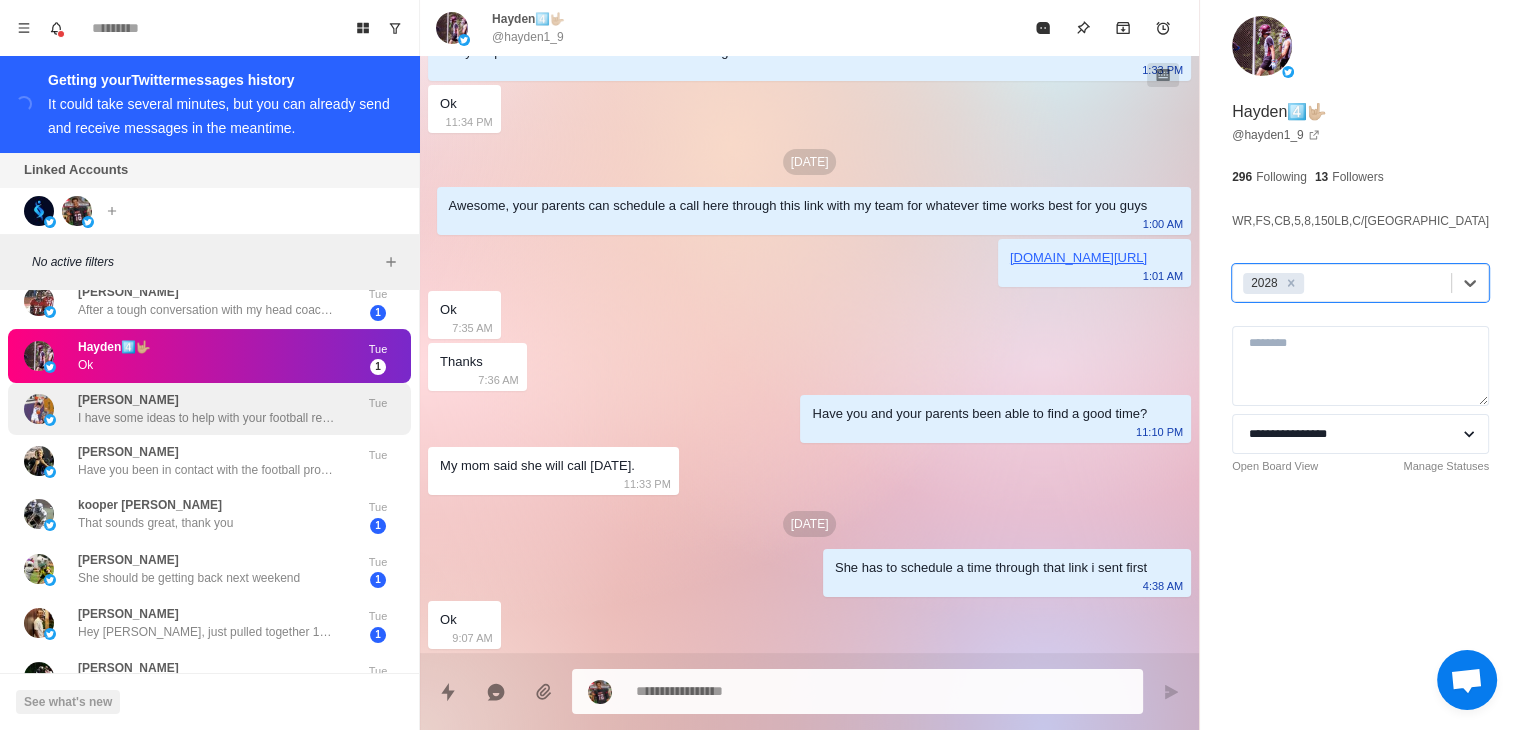 click on "I have some ideas to help with your football recruitment [PERSON_NAME]. Let's setup a call with you and your parents to talk about it with our recruiting team" at bounding box center (208, 418) 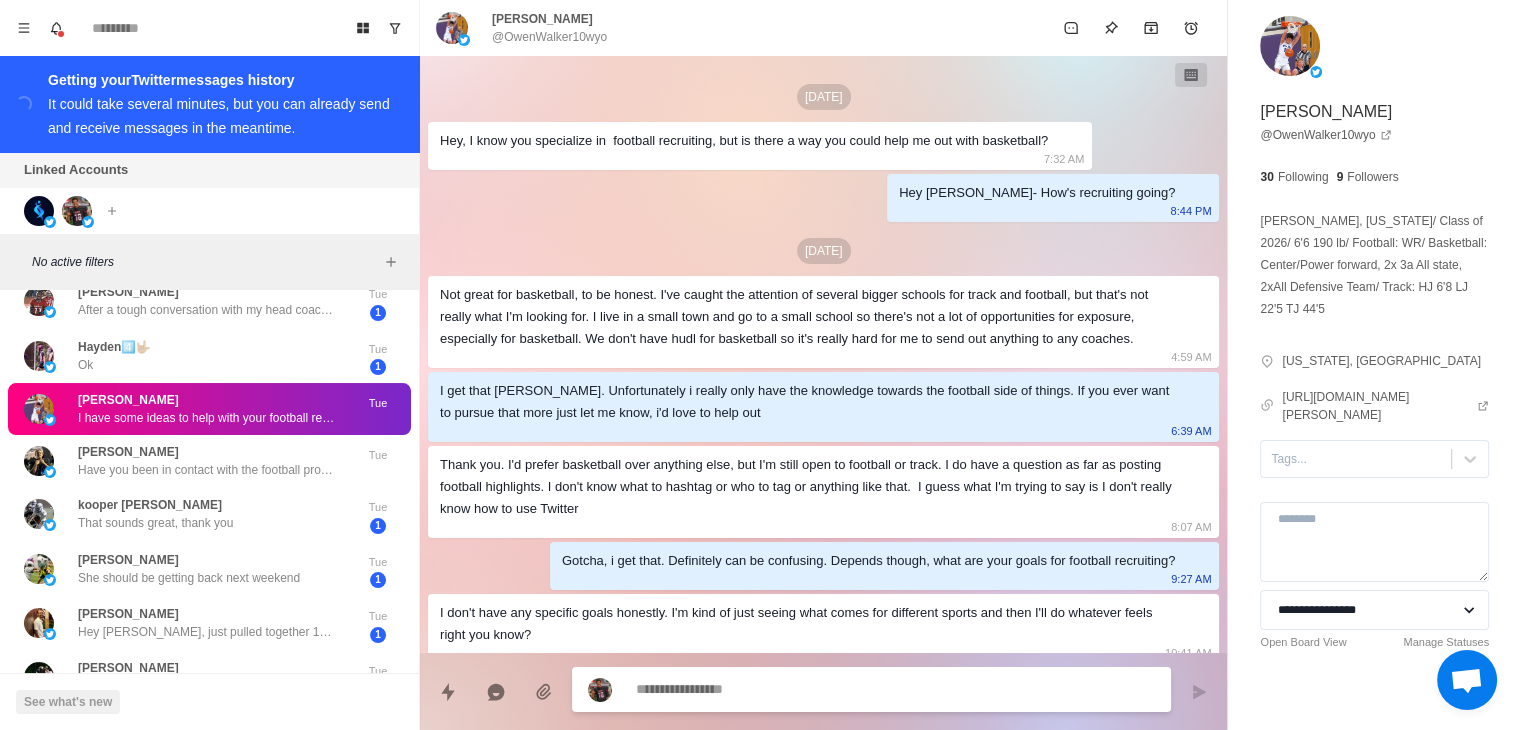 scroll, scrollTop: 331, scrollLeft: 0, axis: vertical 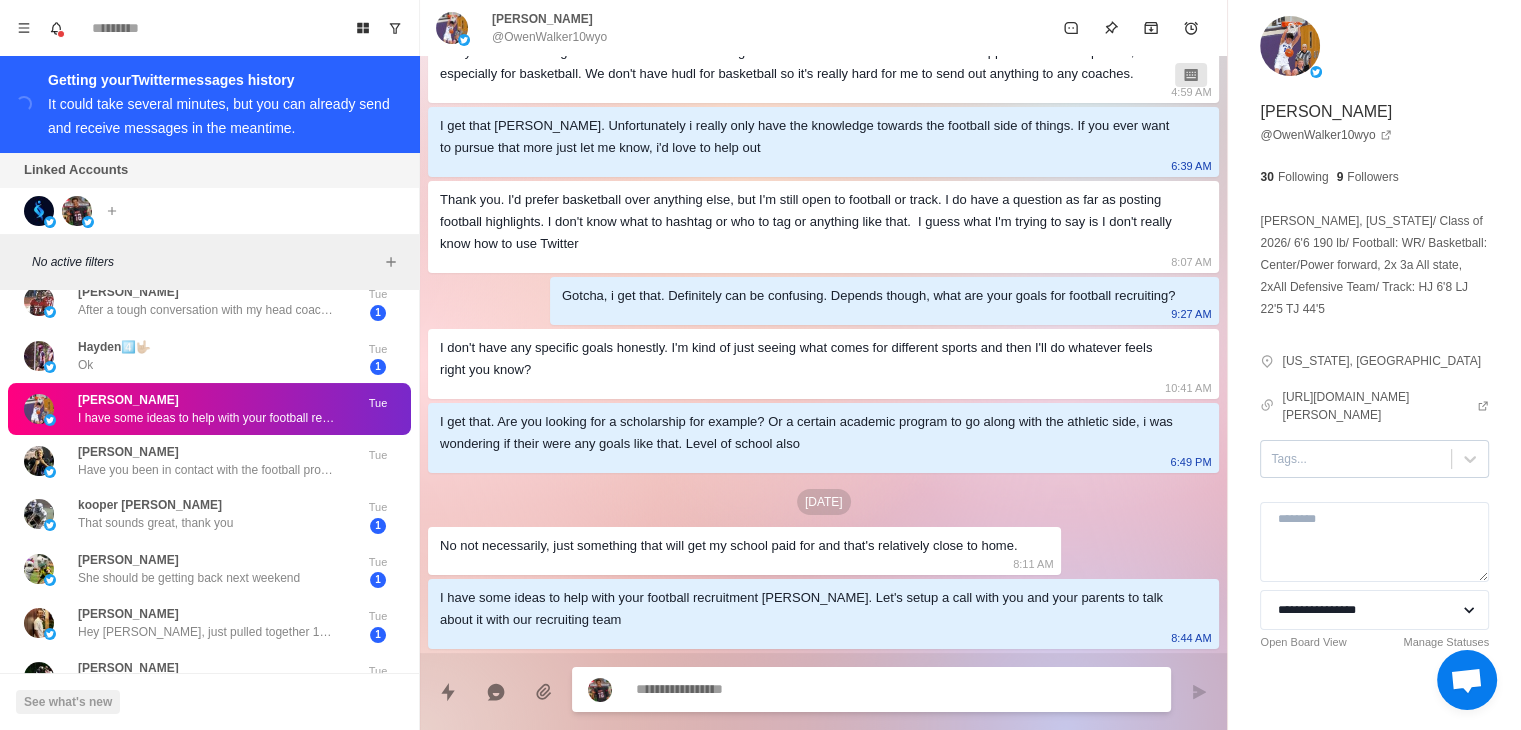 click at bounding box center (1356, 459) 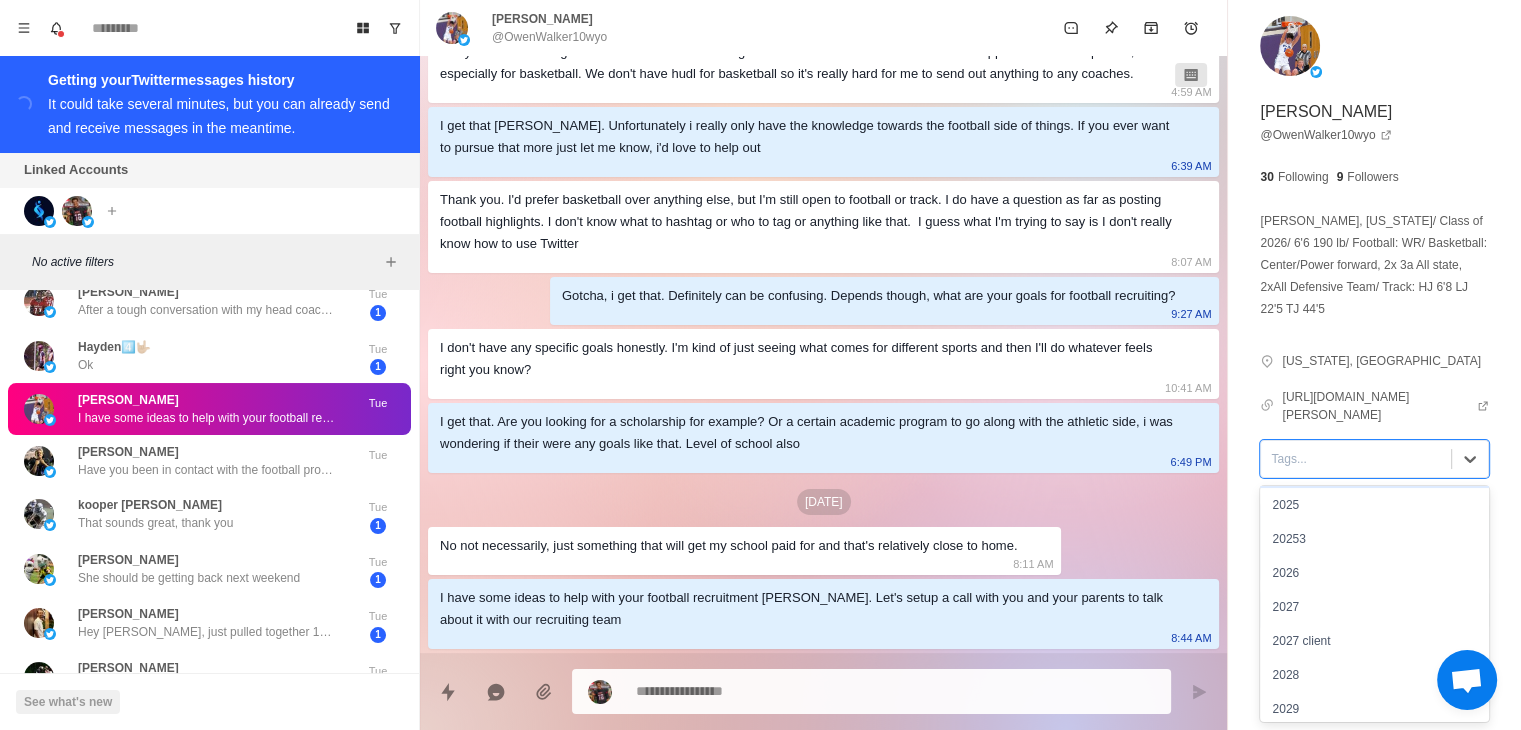 scroll, scrollTop: 200, scrollLeft: 0, axis: vertical 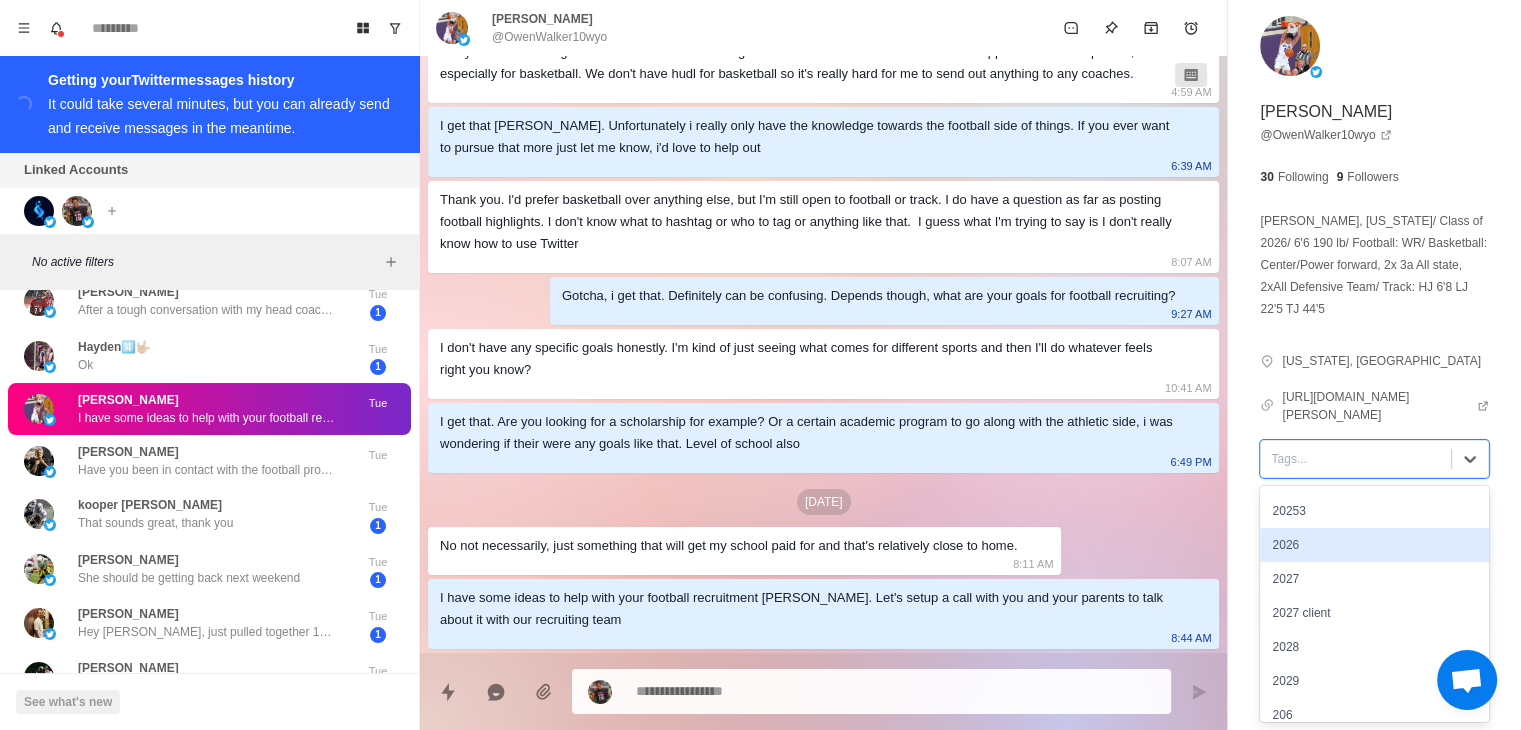 click on "2026" at bounding box center [1374, 545] 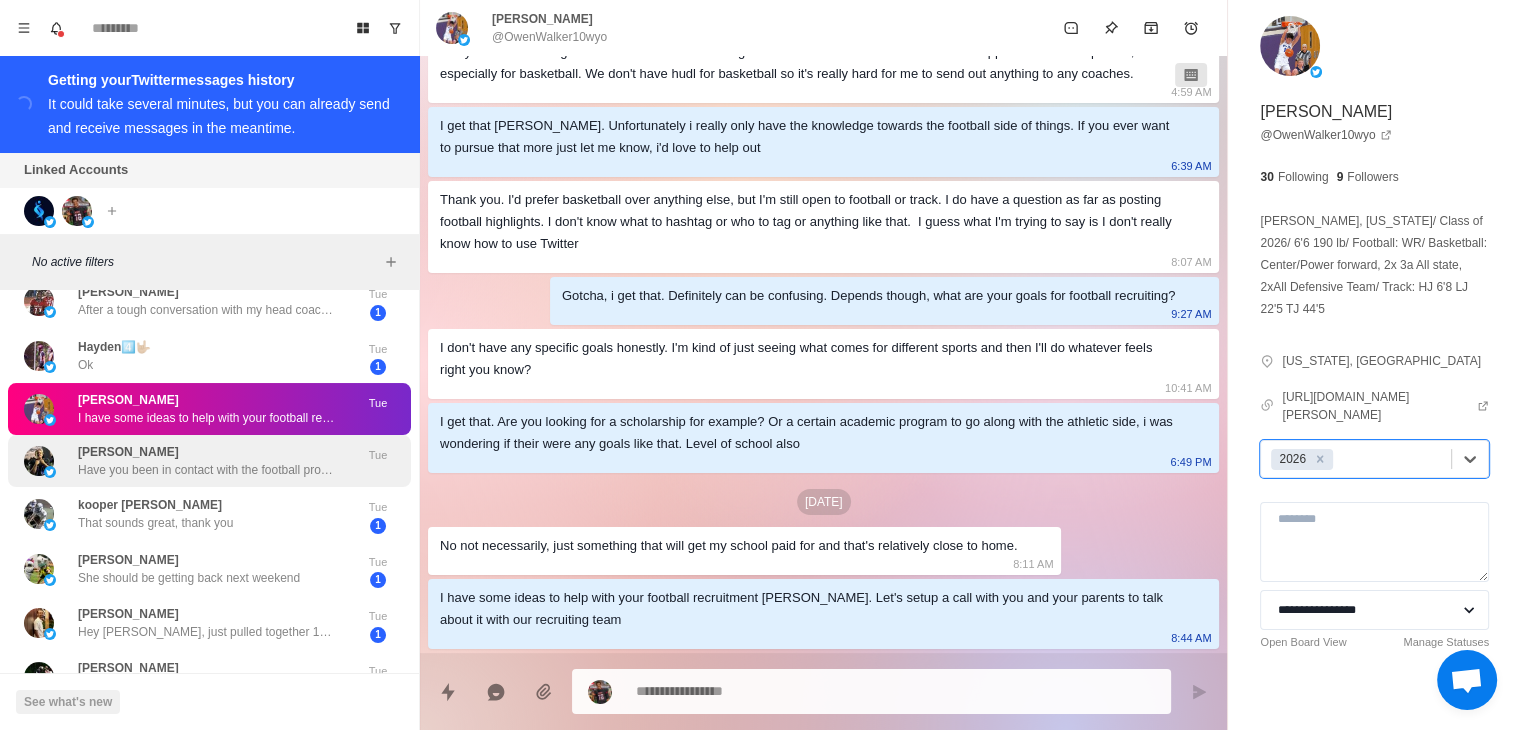 click on "[PERSON_NAME]" at bounding box center (128, 452) 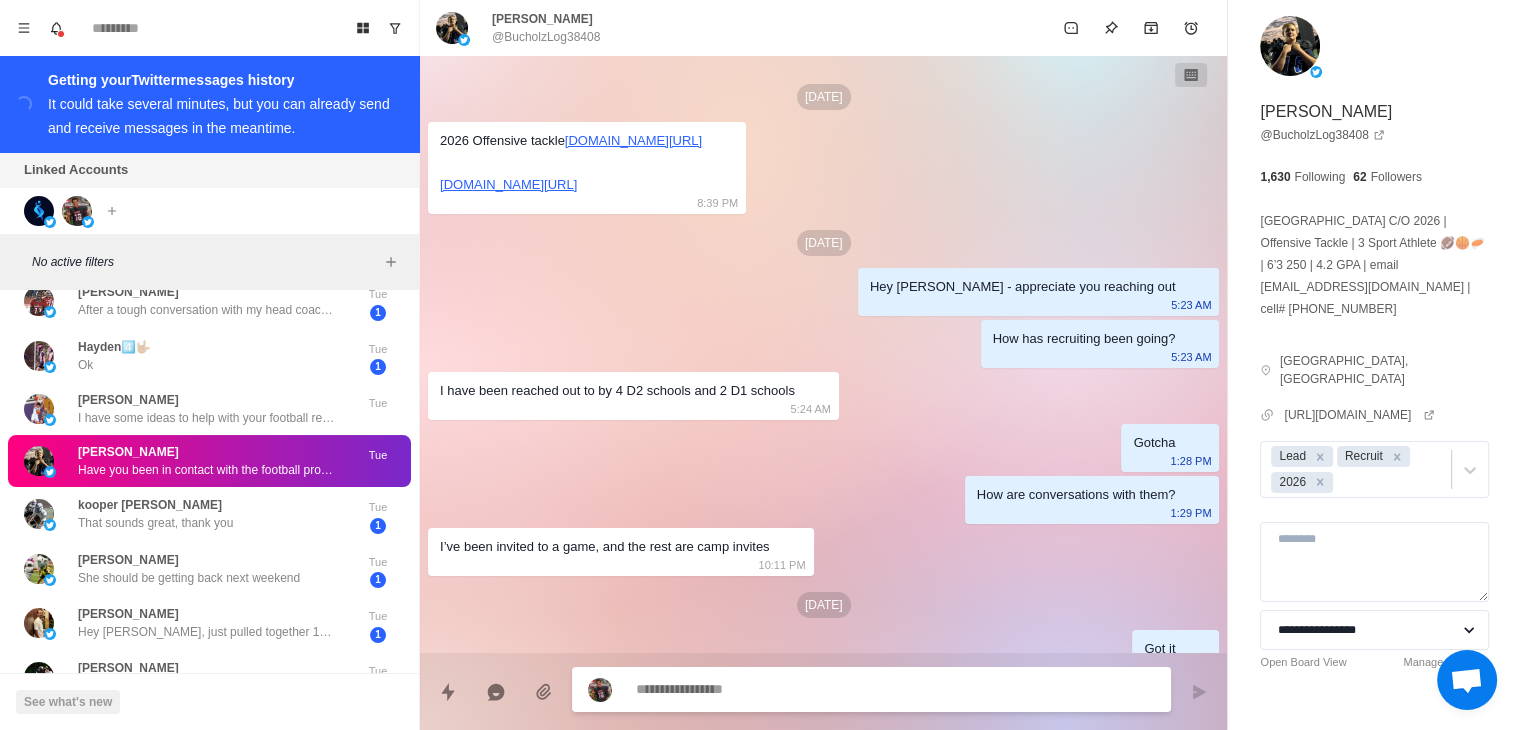 scroll, scrollTop: 925, scrollLeft: 0, axis: vertical 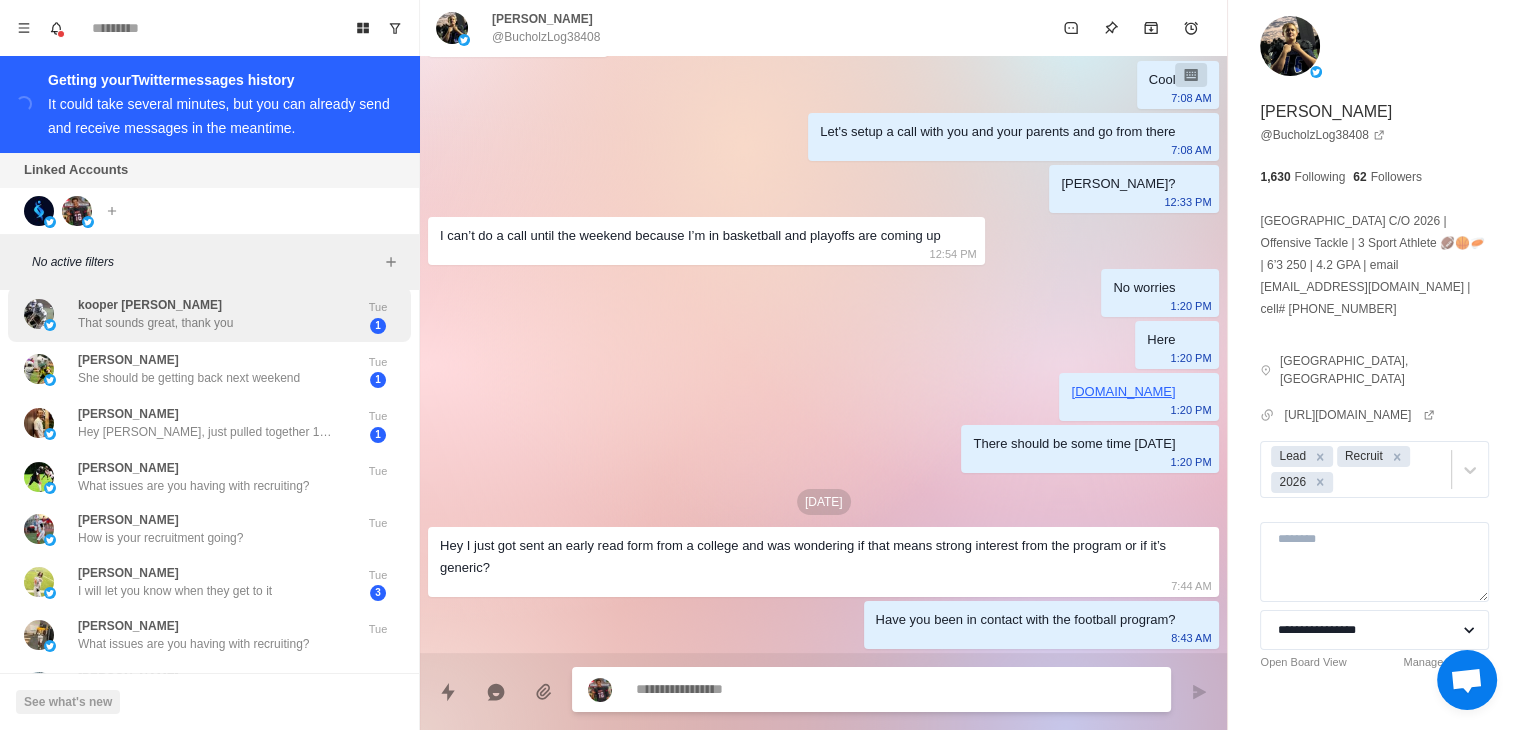 click on "kooper kilgore That sounds great, thank you" at bounding box center (188, 314) 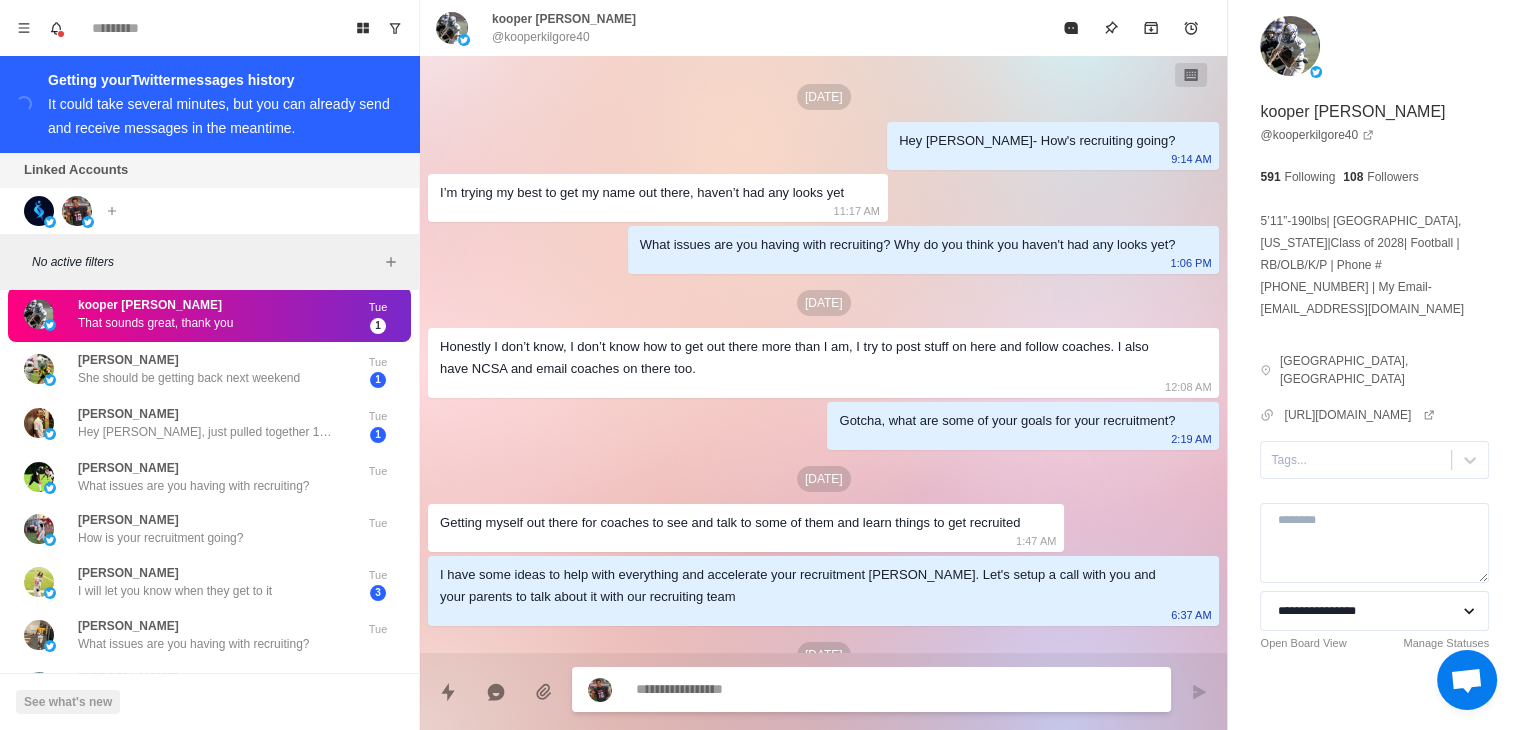 scroll, scrollTop: 279, scrollLeft: 0, axis: vertical 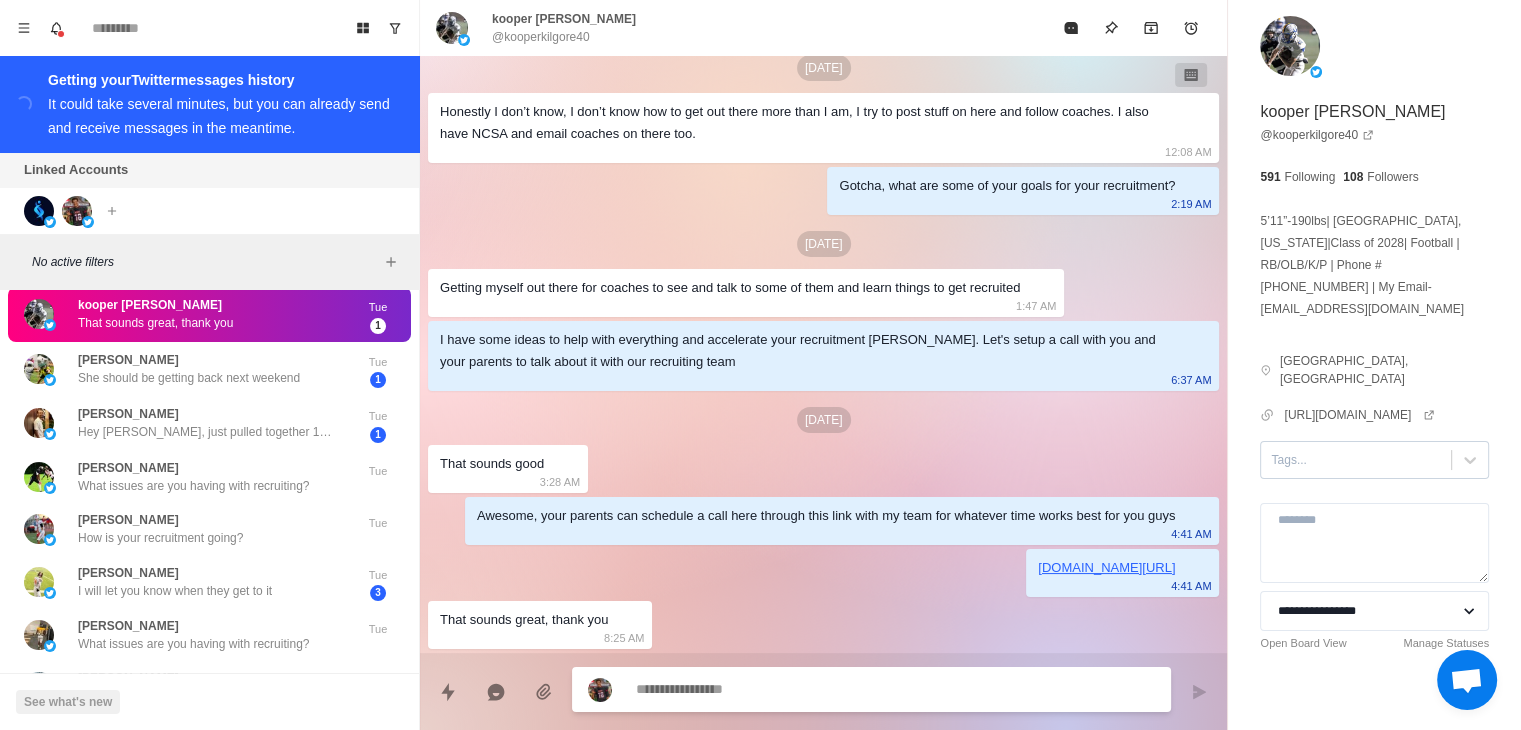 click at bounding box center (1356, 460) 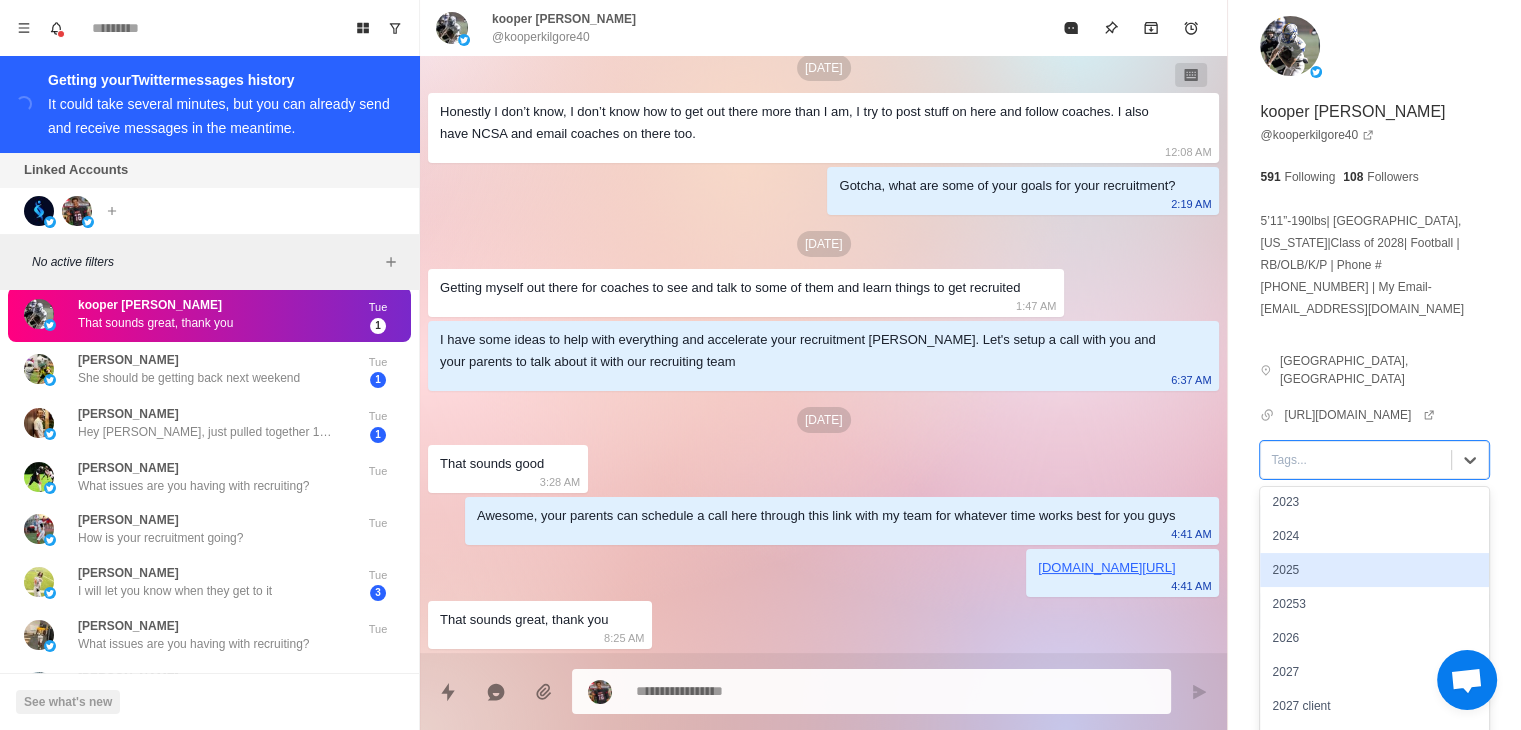 scroll, scrollTop: 200, scrollLeft: 0, axis: vertical 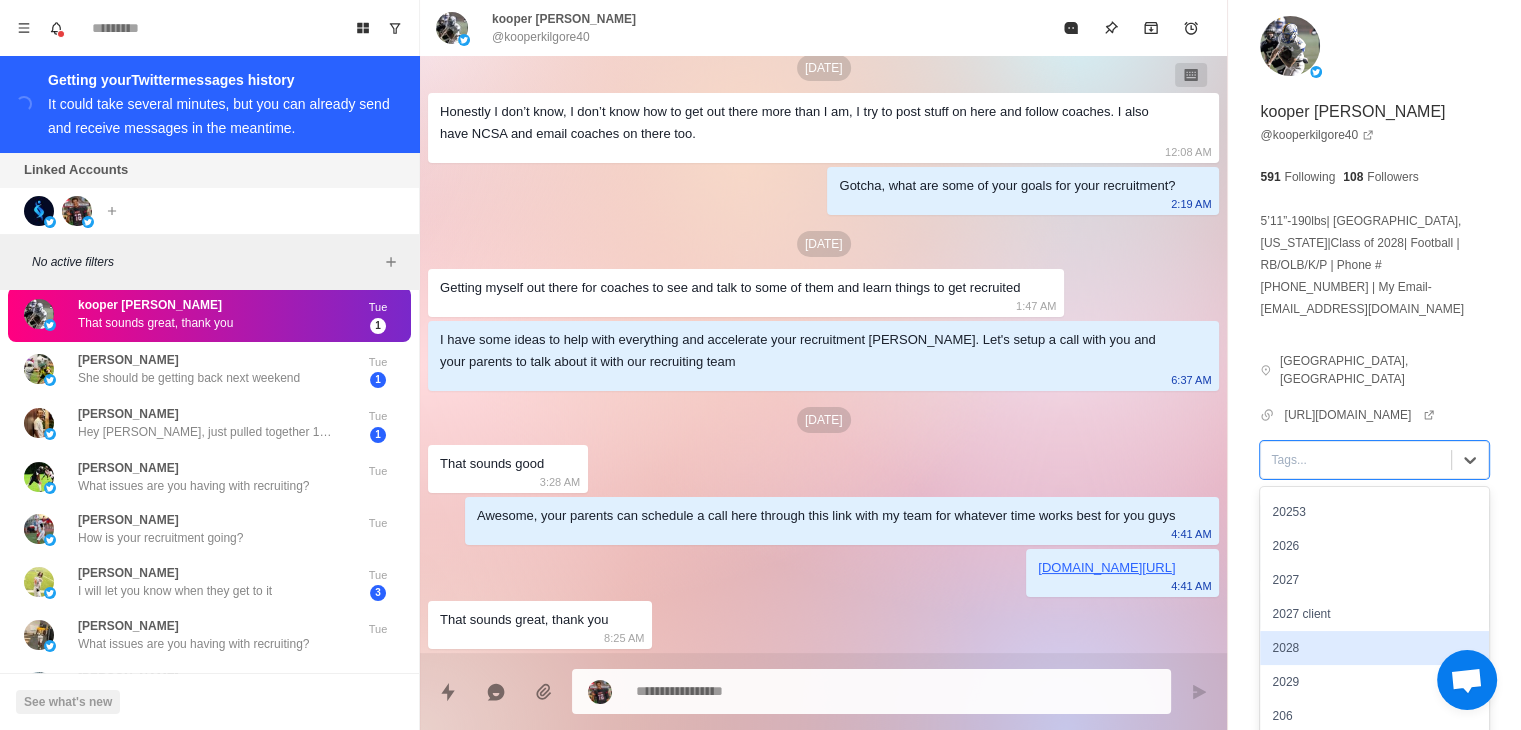 click on "2028" at bounding box center (1374, 648) 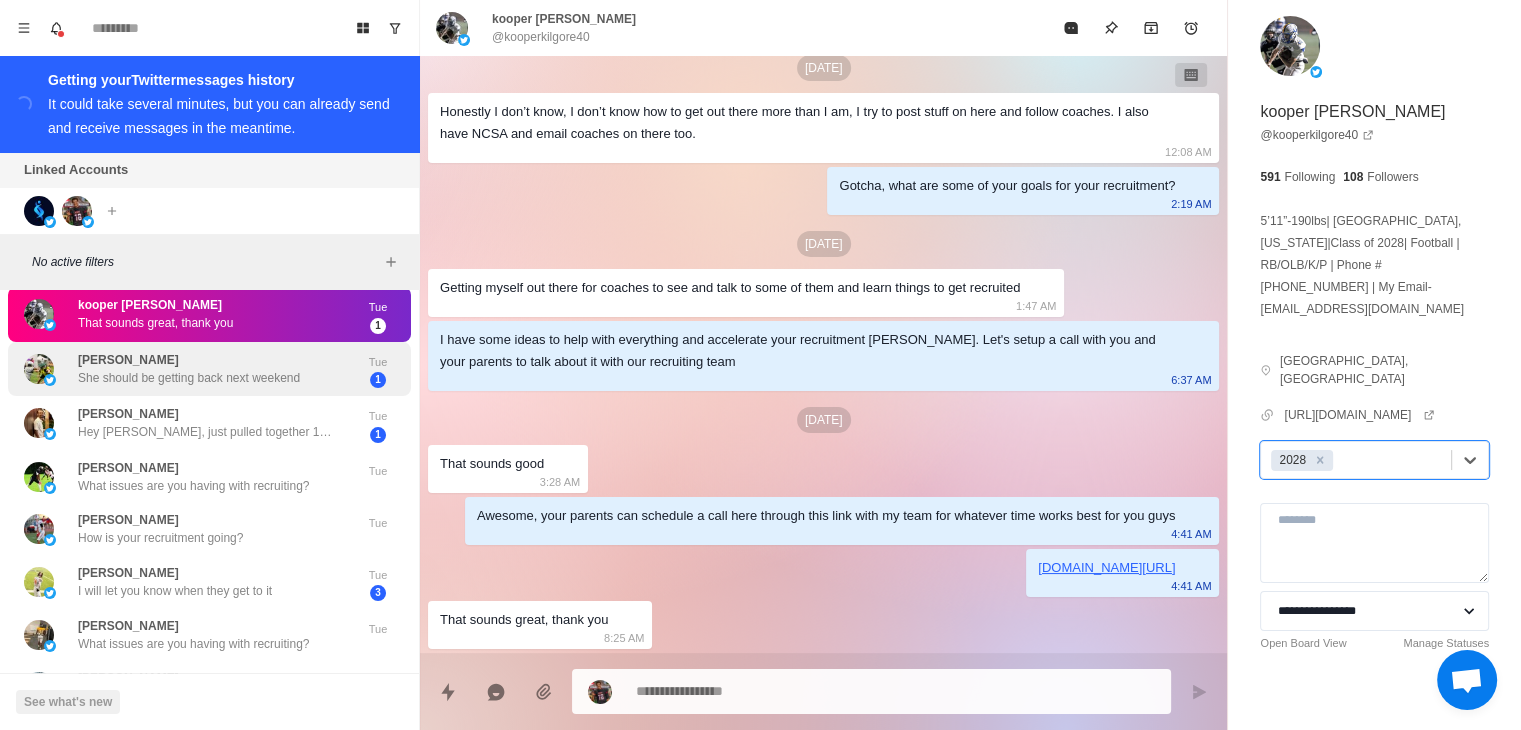 click on "She should be getting back next weekend" at bounding box center [189, 378] 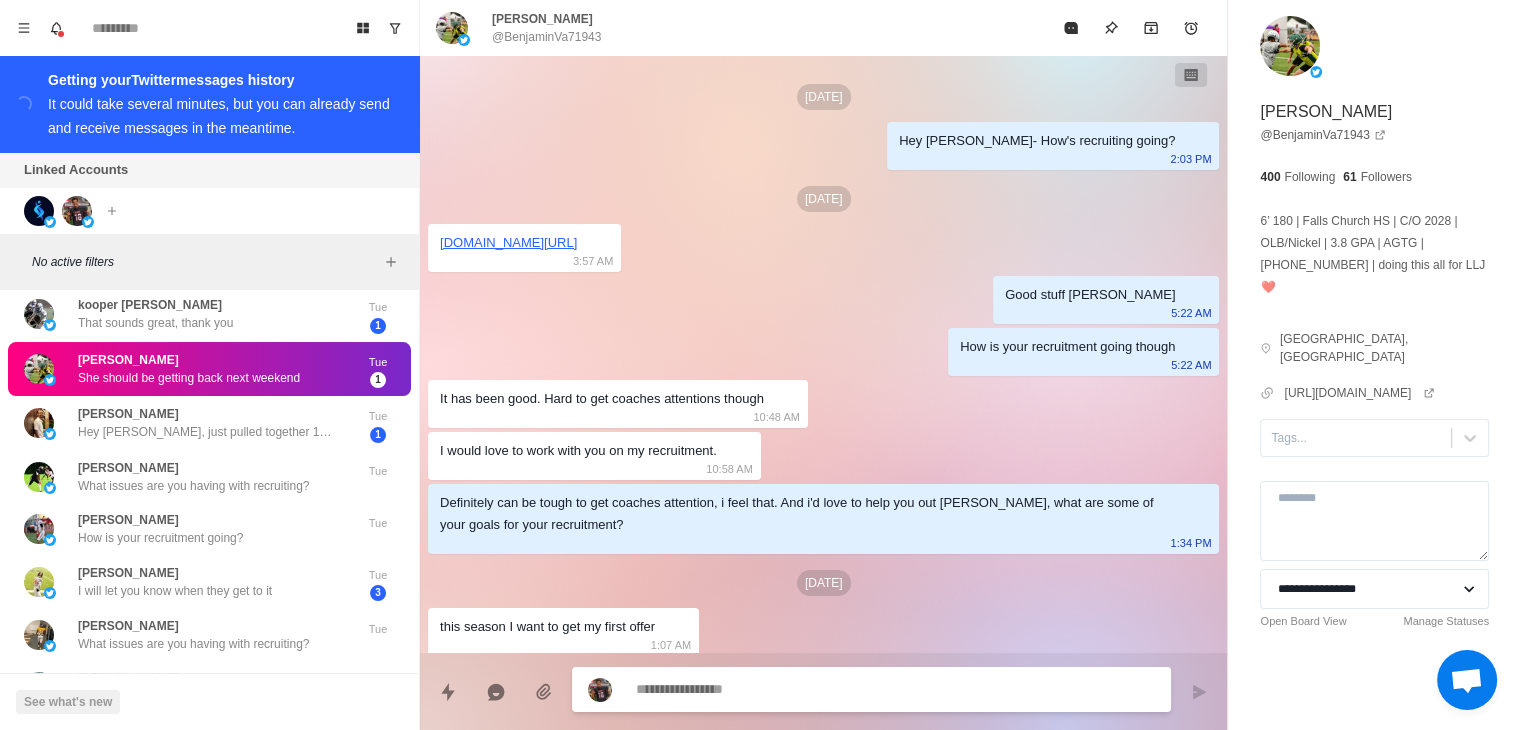 scroll, scrollTop: 391, scrollLeft: 0, axis: vertical 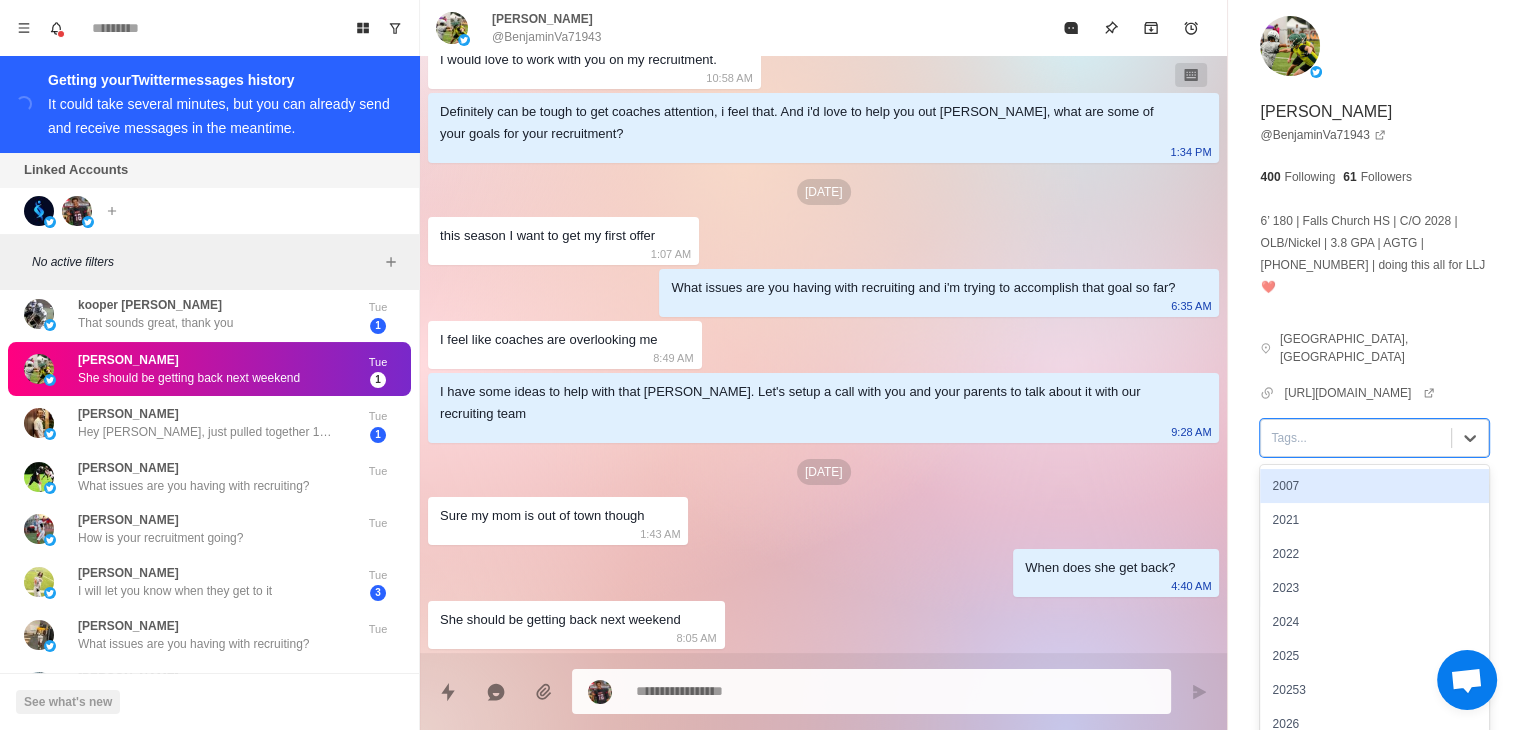 click at bounding box center (1356, 438) 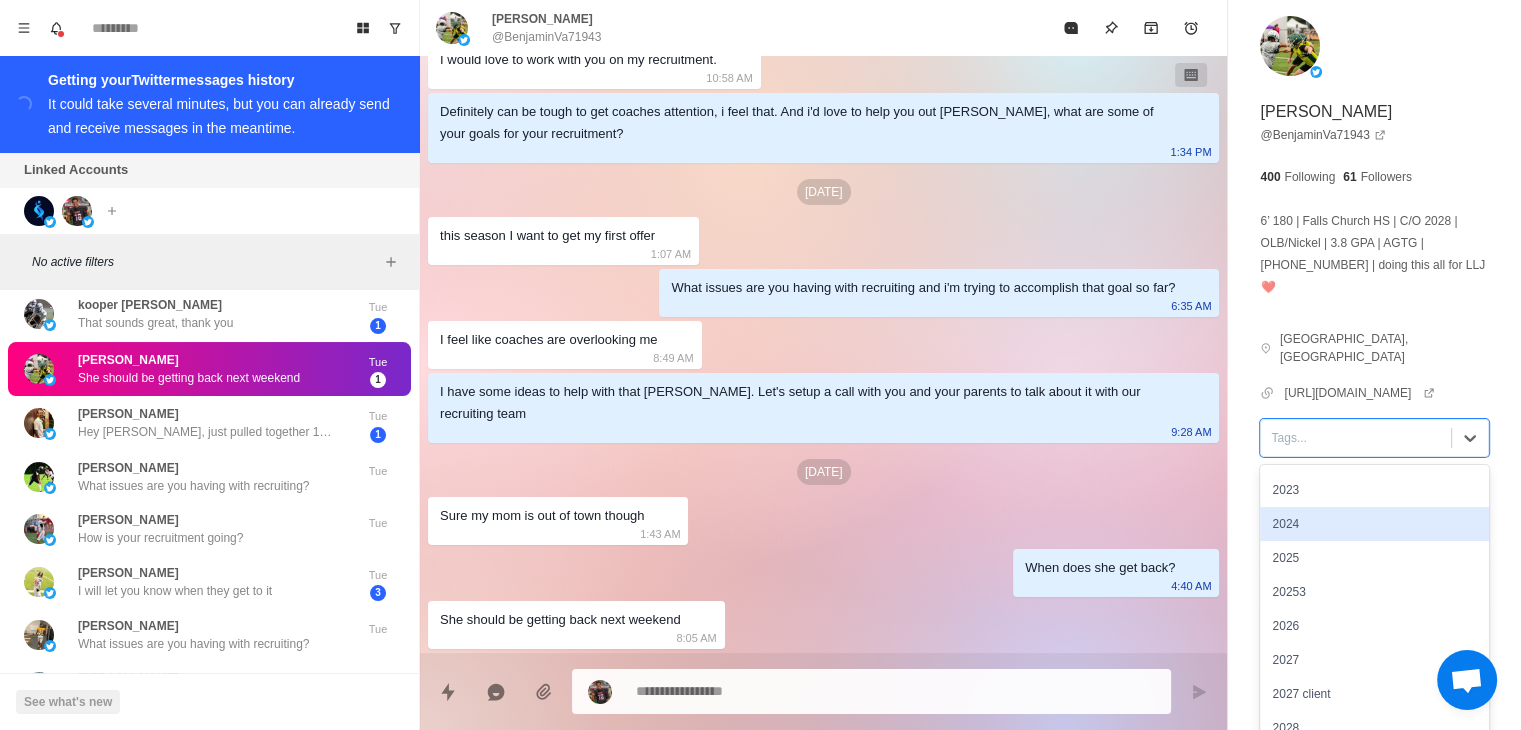 scroll, scrollTop: 100, scrollLeft: 0, axis: vertical 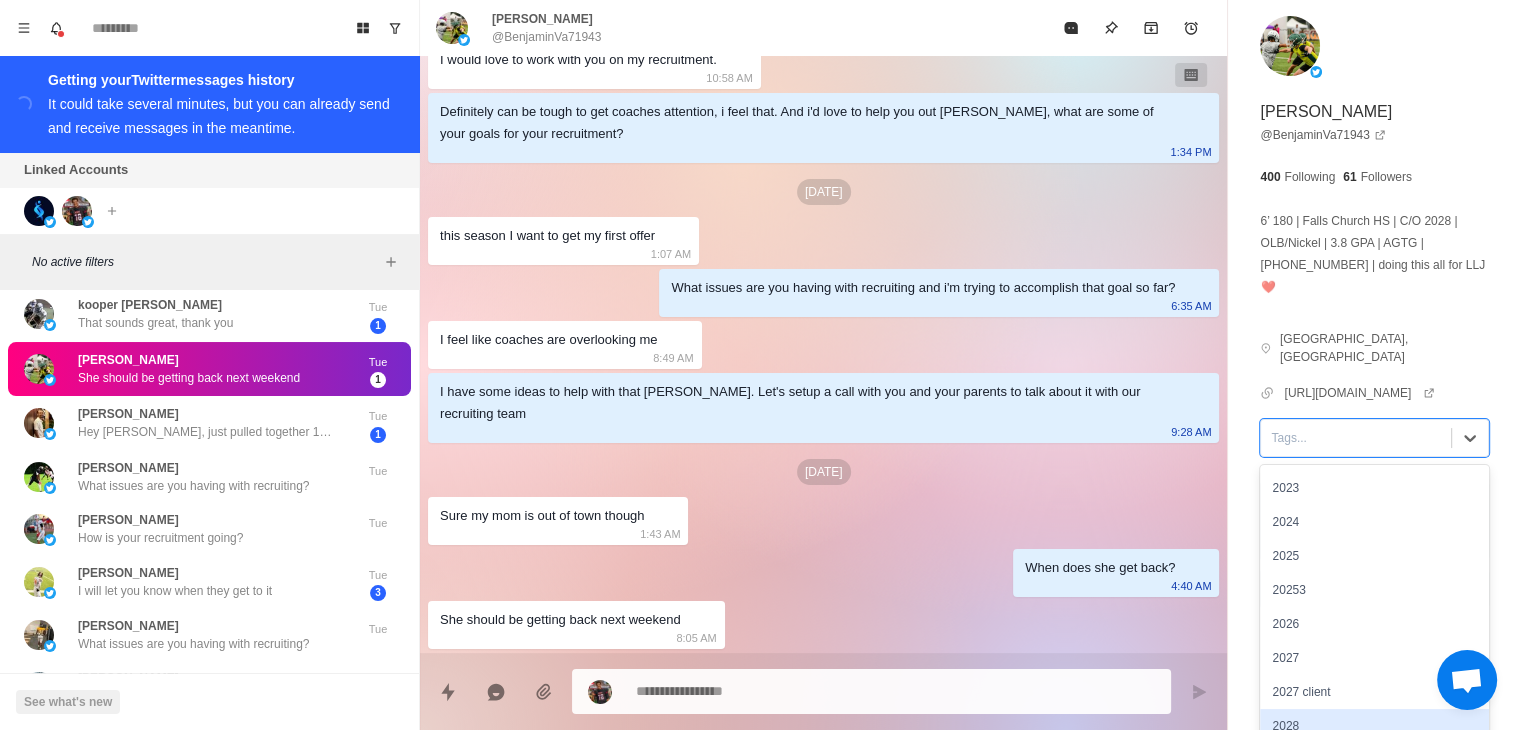 click on "2028" at bounding box center [1374, 726] 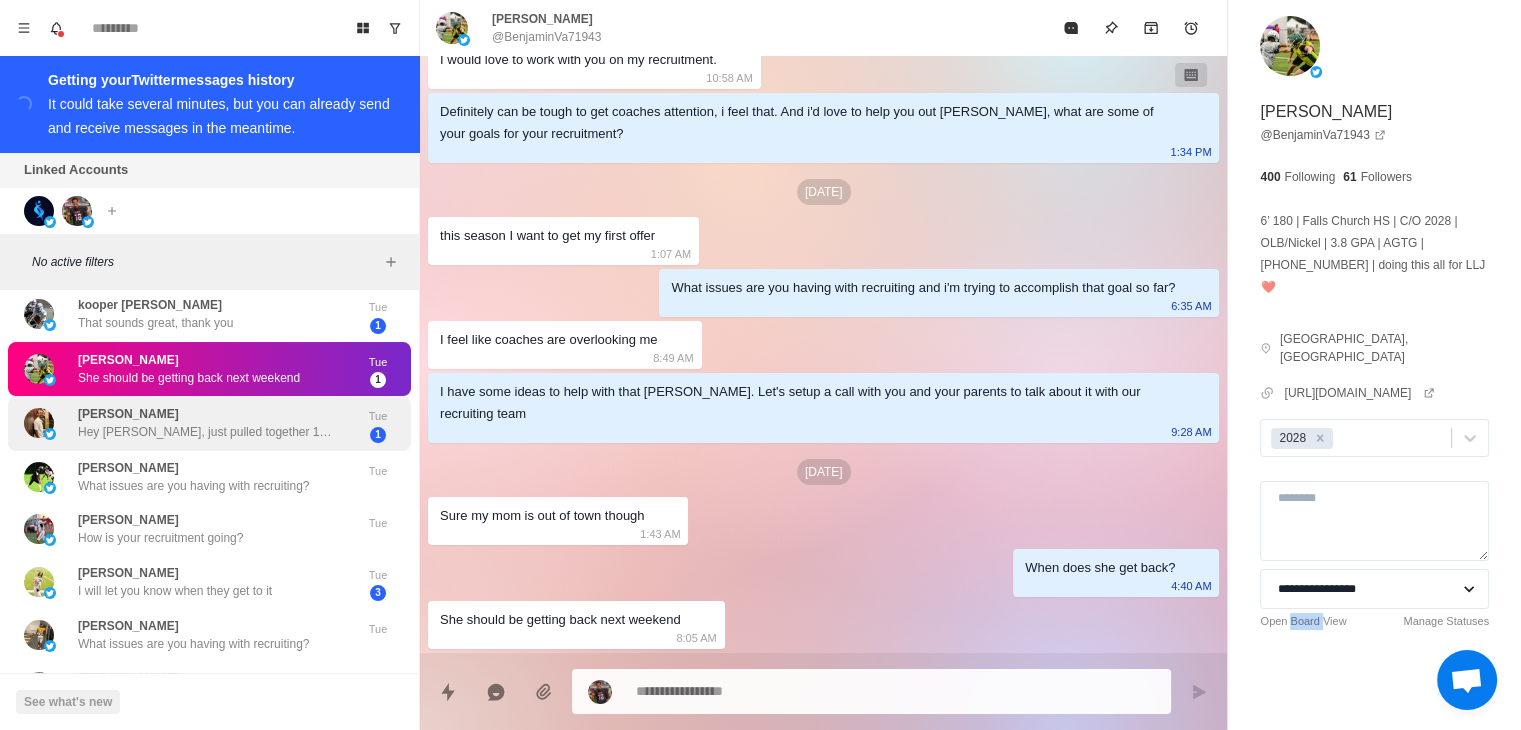 click on "Mohamed Gamal Hey Trenton, just pulled together 10 YouTube ideas that are basically plug-and-play for getting leads — want me to send them?" at bounding box center (208, 423) 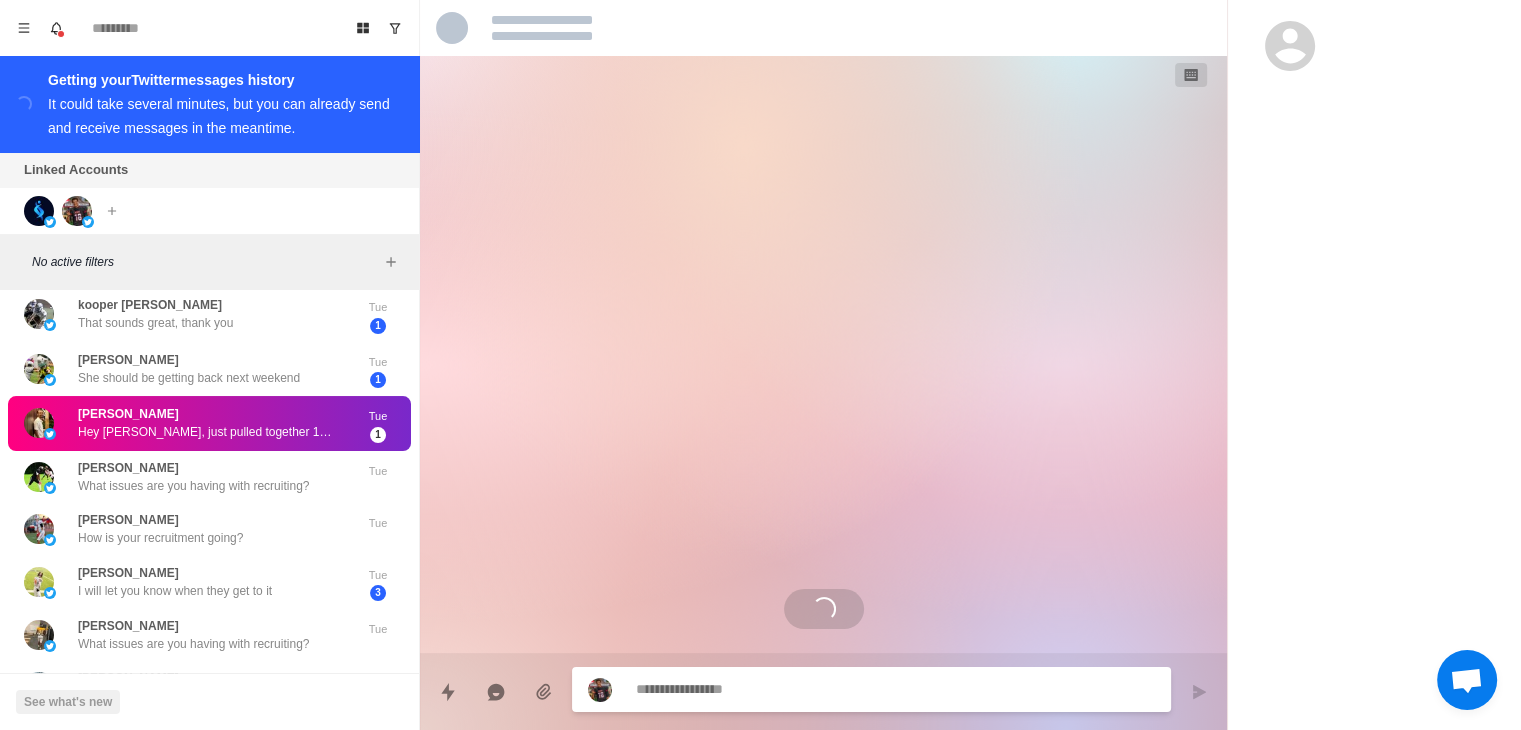 scroll, scrollTop: 0, scrollLeft: 0, axis: both 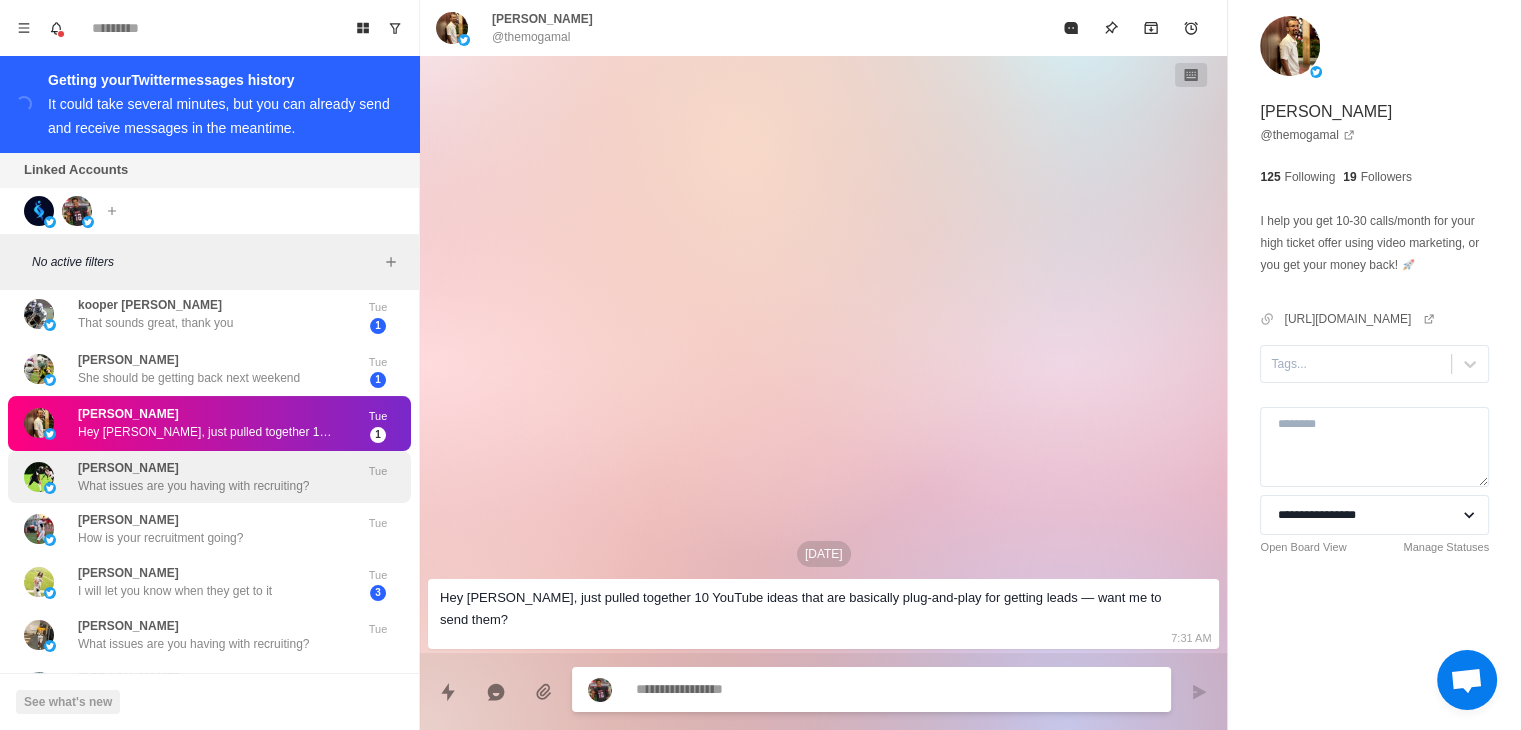 click on "What issues are you having with recruiting?" at bounding box center [193, 486] 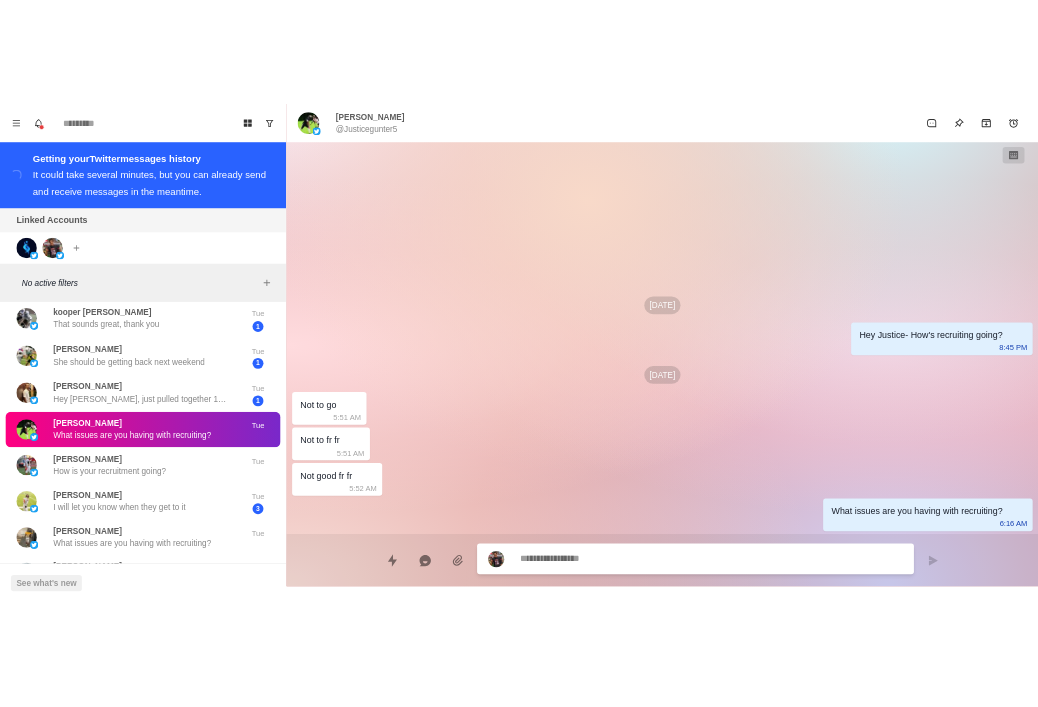 scroll, scrollTop: 0, scrollLeft: 0, axis: both 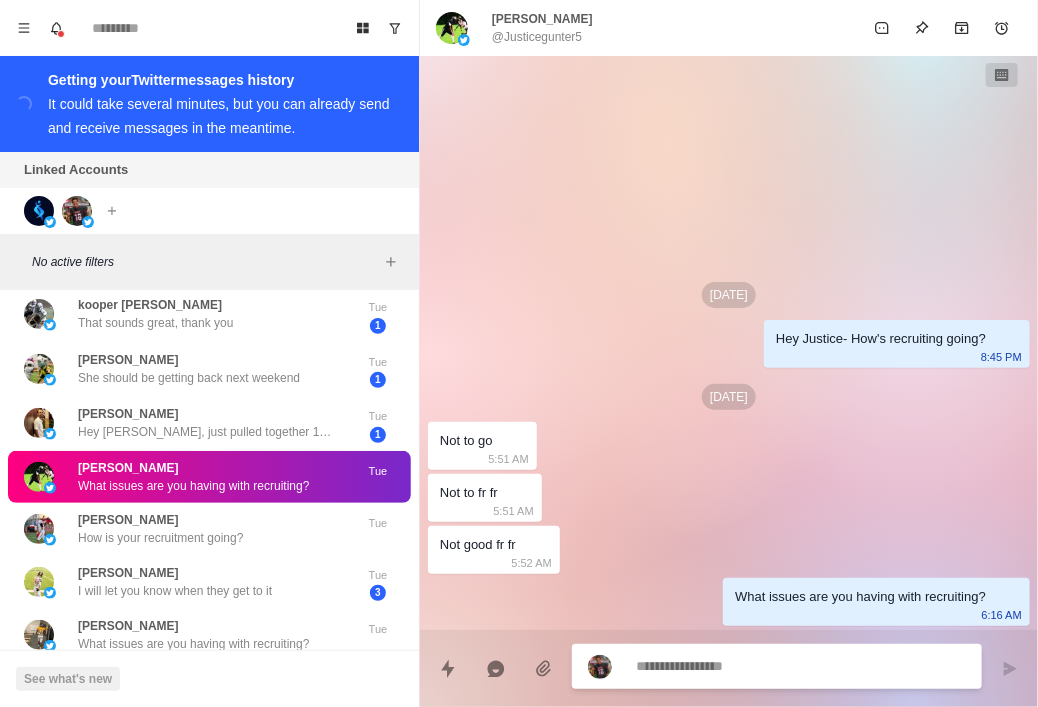 click on "@Justicegunter5" at bounding box center [537, 37] 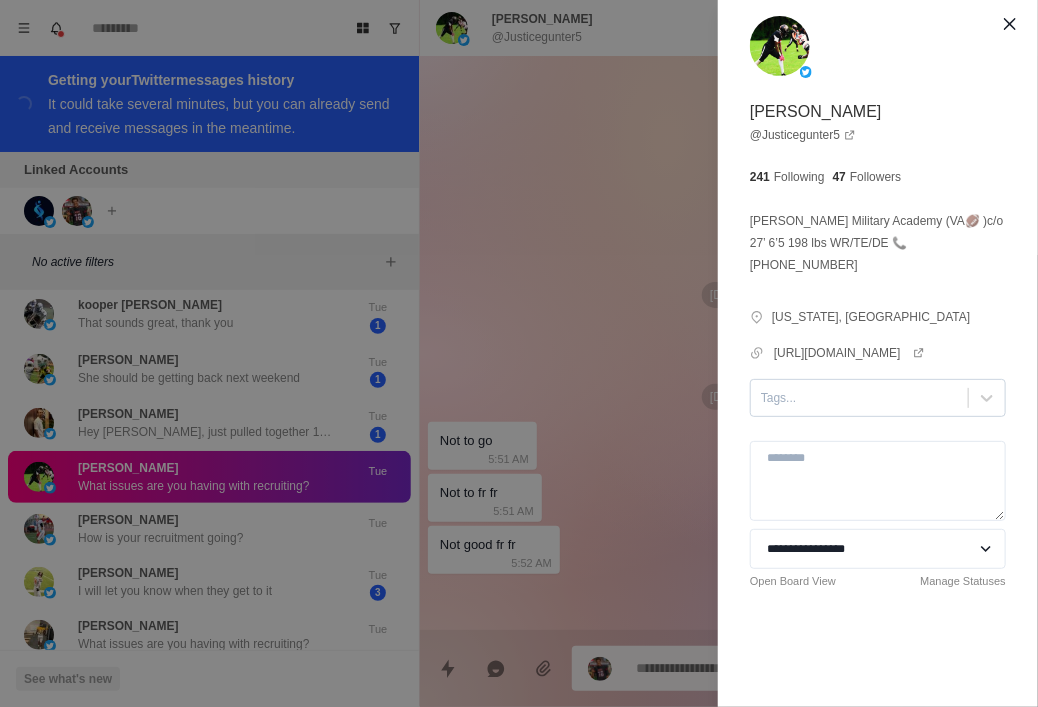 click at bounding box center [859, 398] 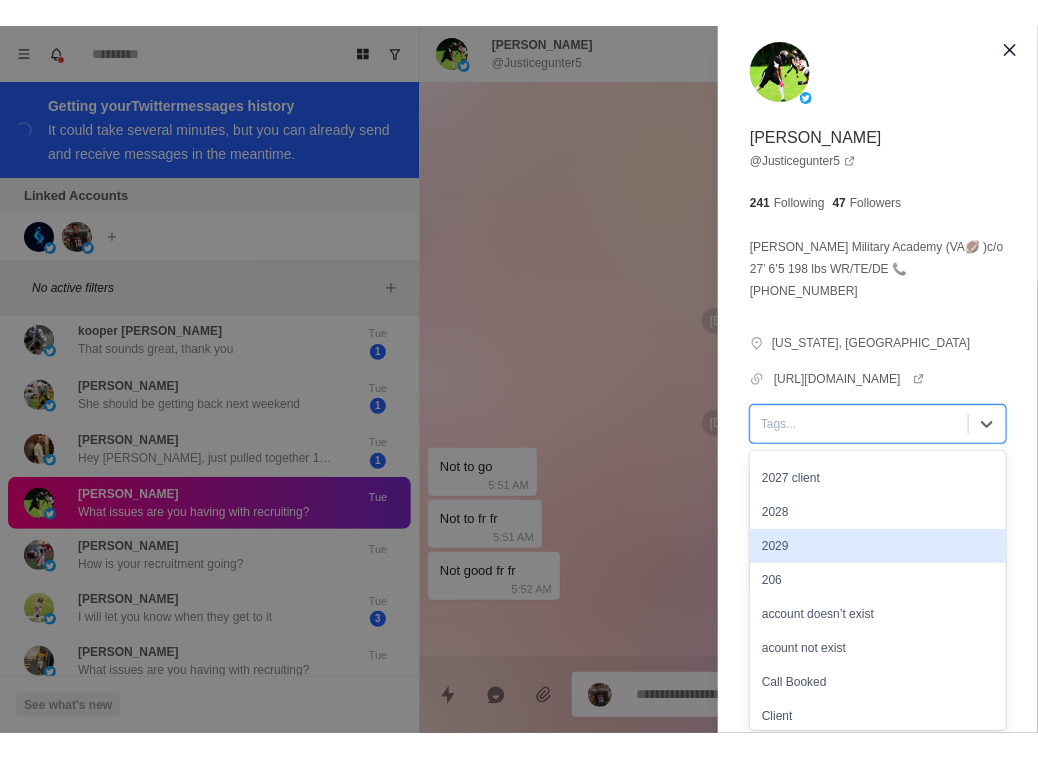 scroll, scrollTop: 200, scrollLeft: 0, axis: vertical 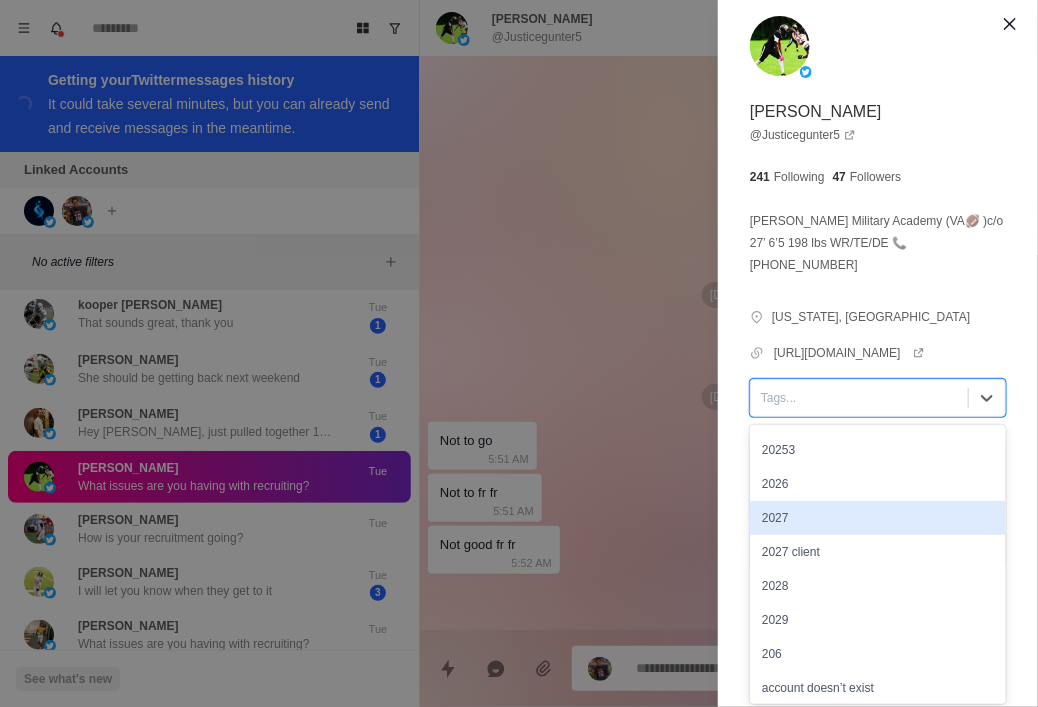 drag, startPoint x: 841, startPoint y: 517, endPoint x: 796, endPoint y: 527, distance: 46.09772 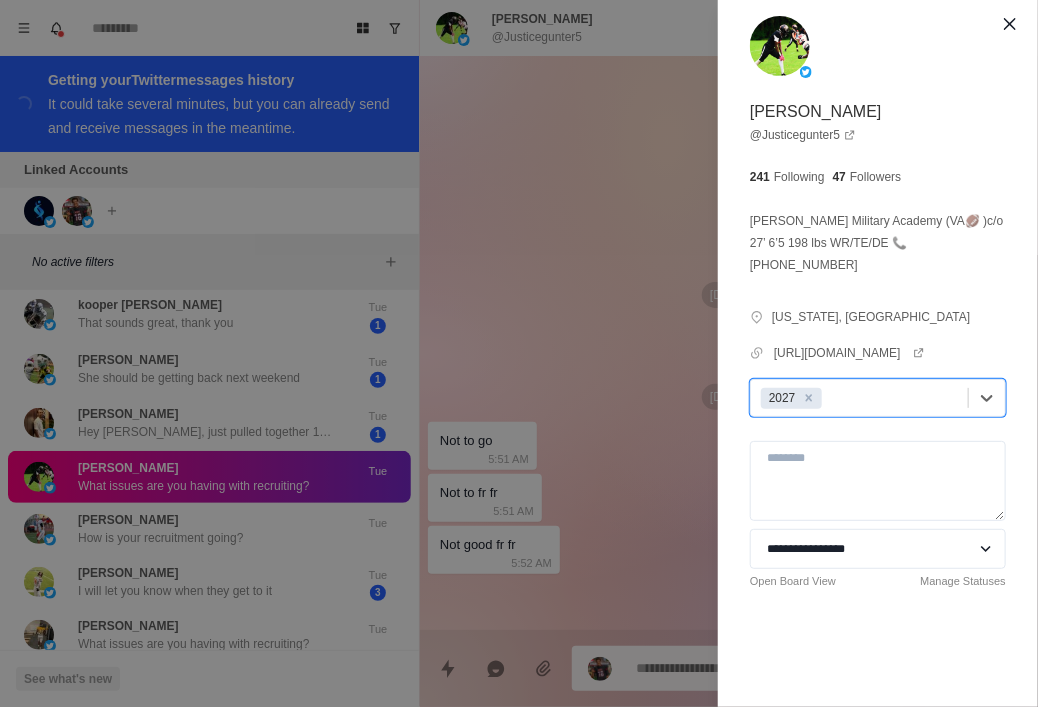 click on "**********" at bounding box center [519, 353] 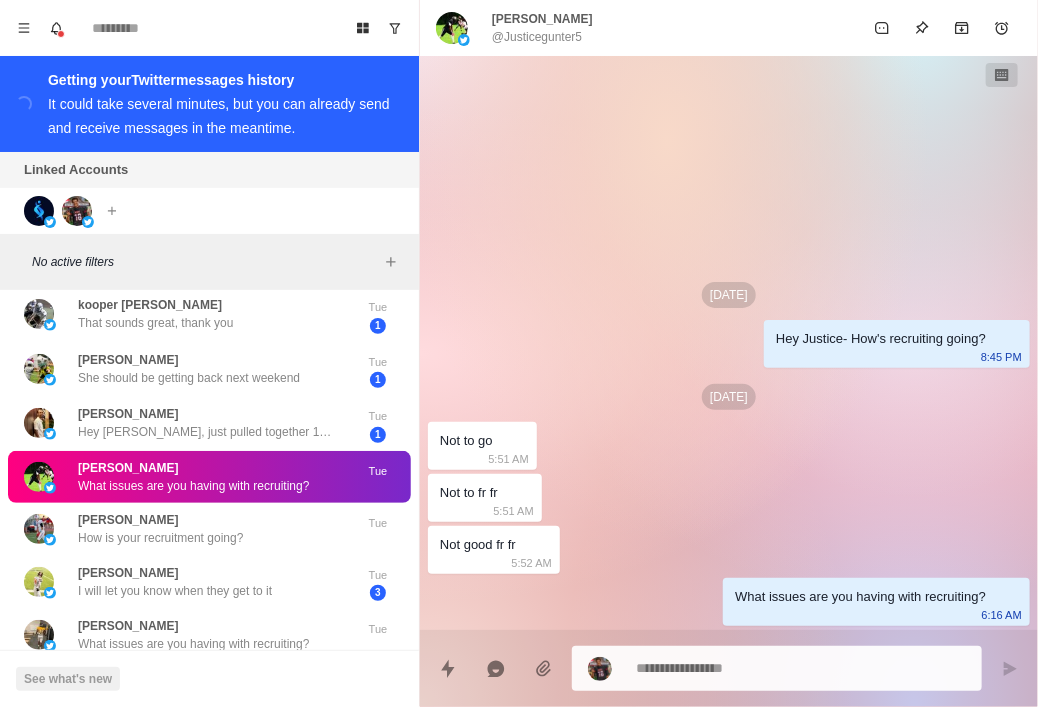 click on "[PERSON_NAME]" at bounding box center (128, 520) 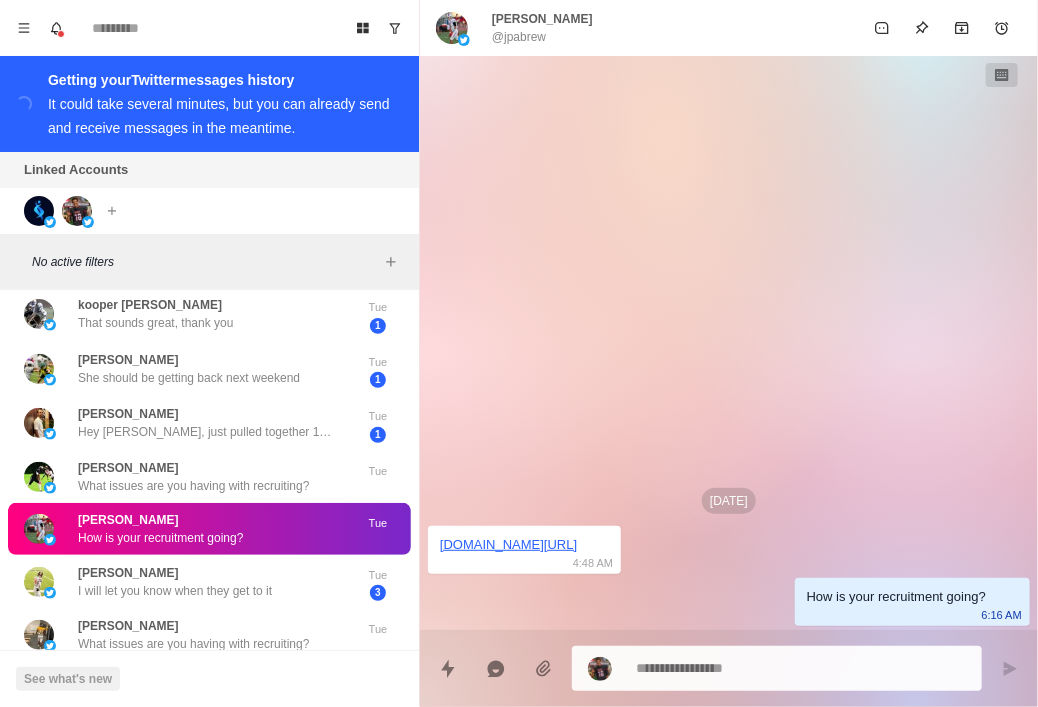 click on "JP Abrew @jpabrew" at bounding box center [649, 28] 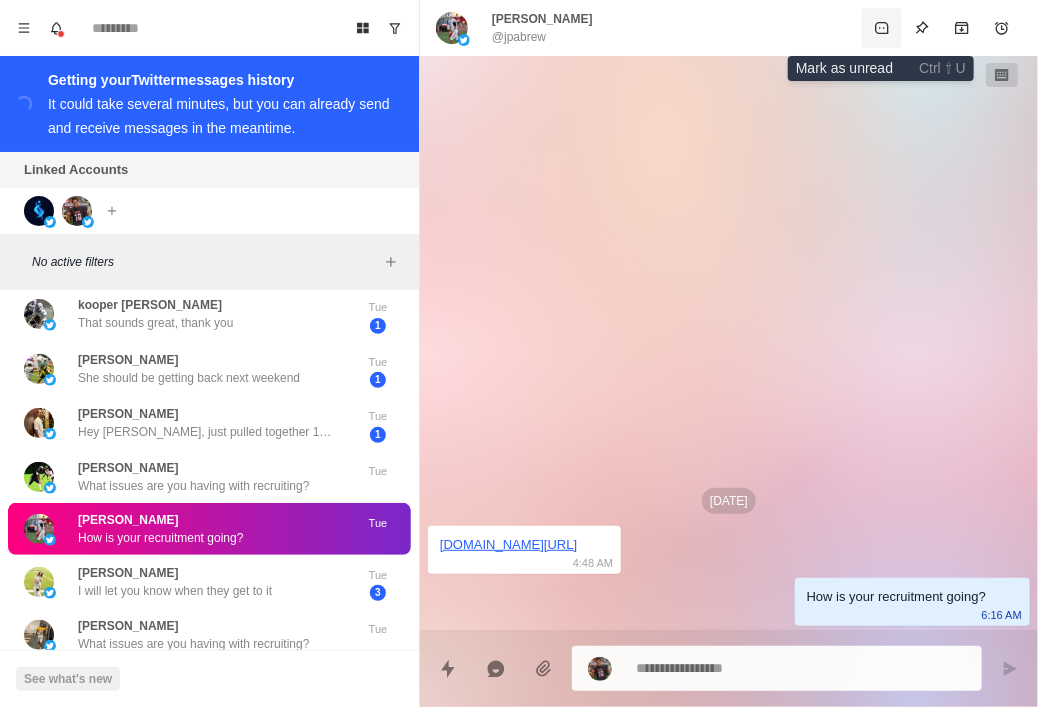 click 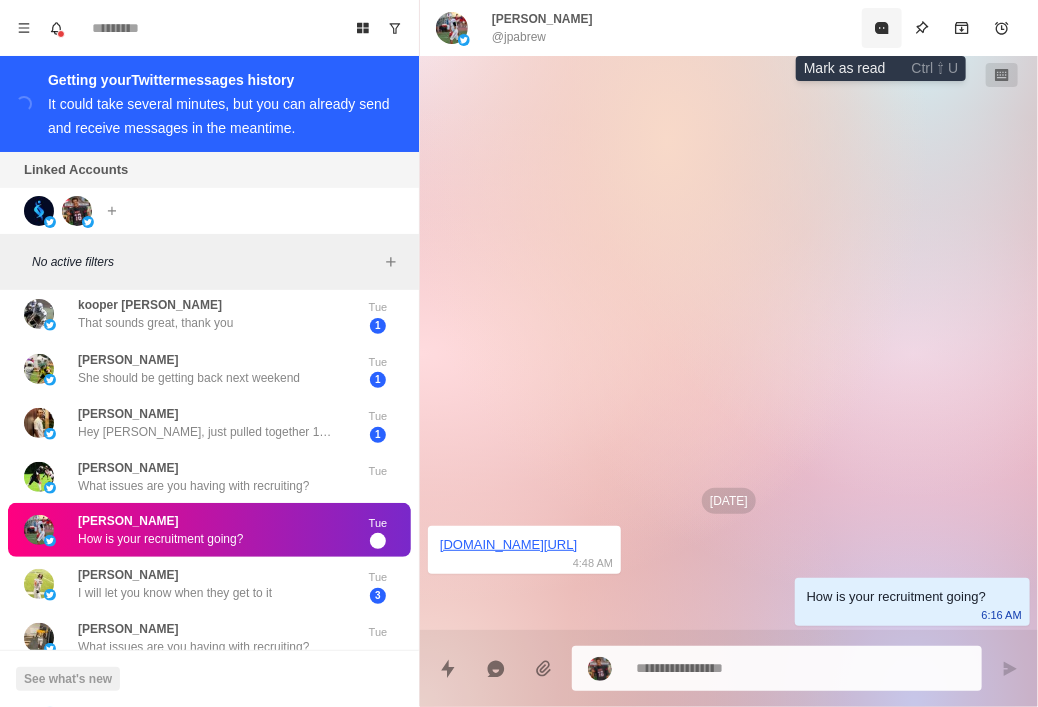 click 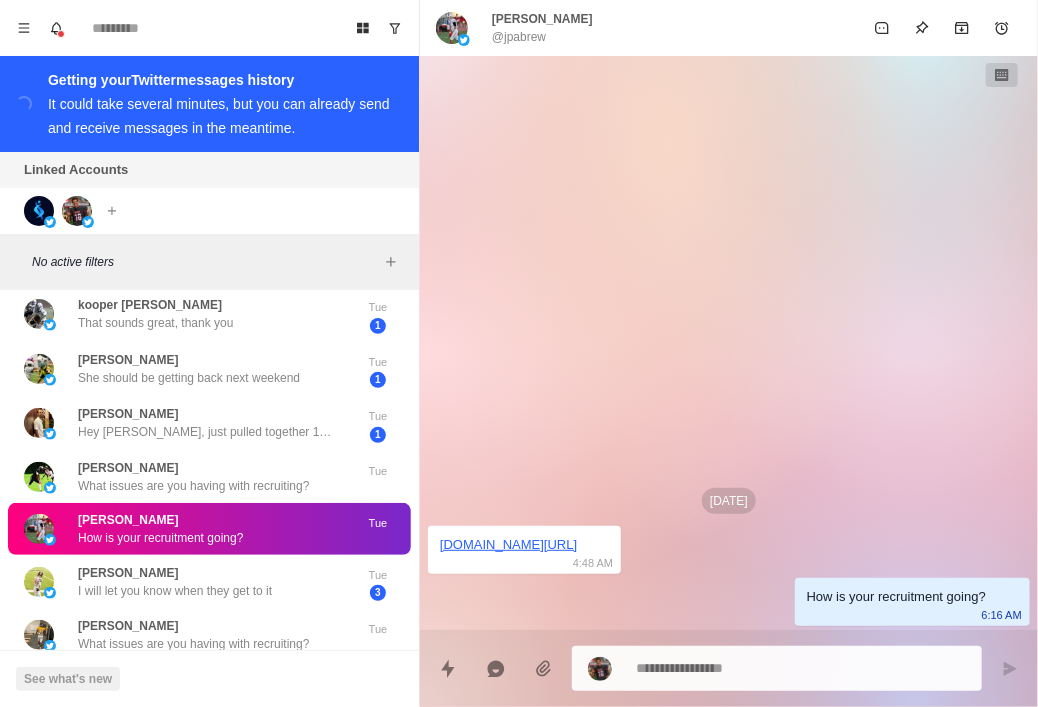 click on "JP Abrew @jpabrew" at bounding box center [649, 28] 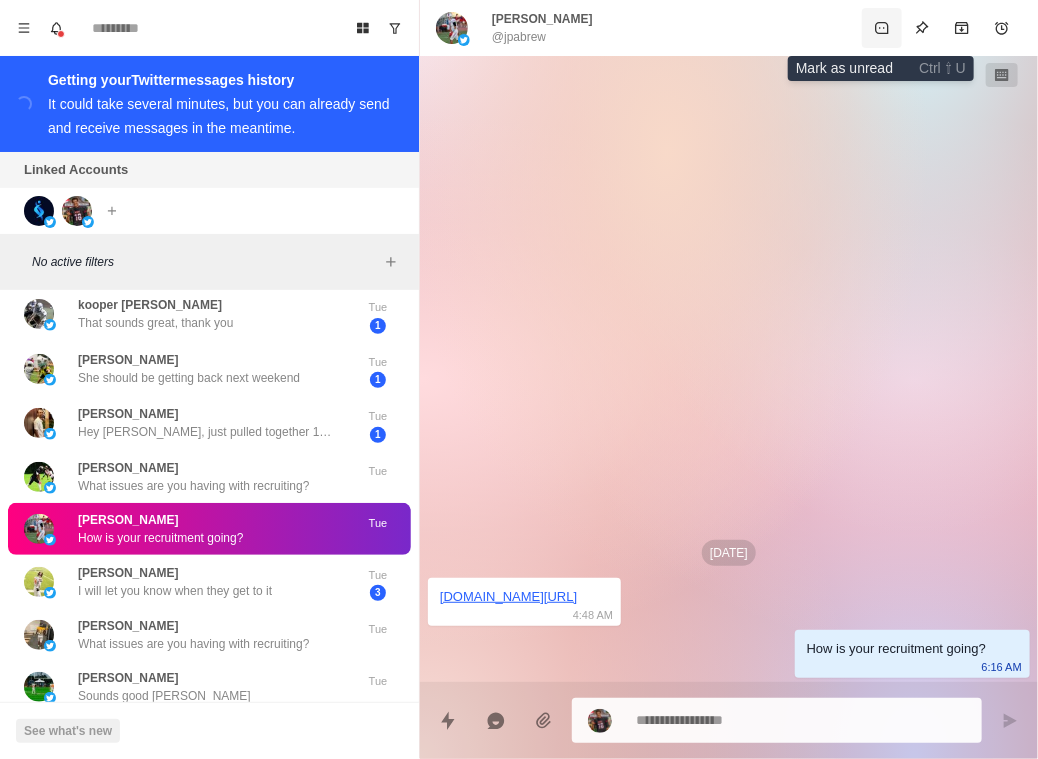 click at bounding box center [882, 28] 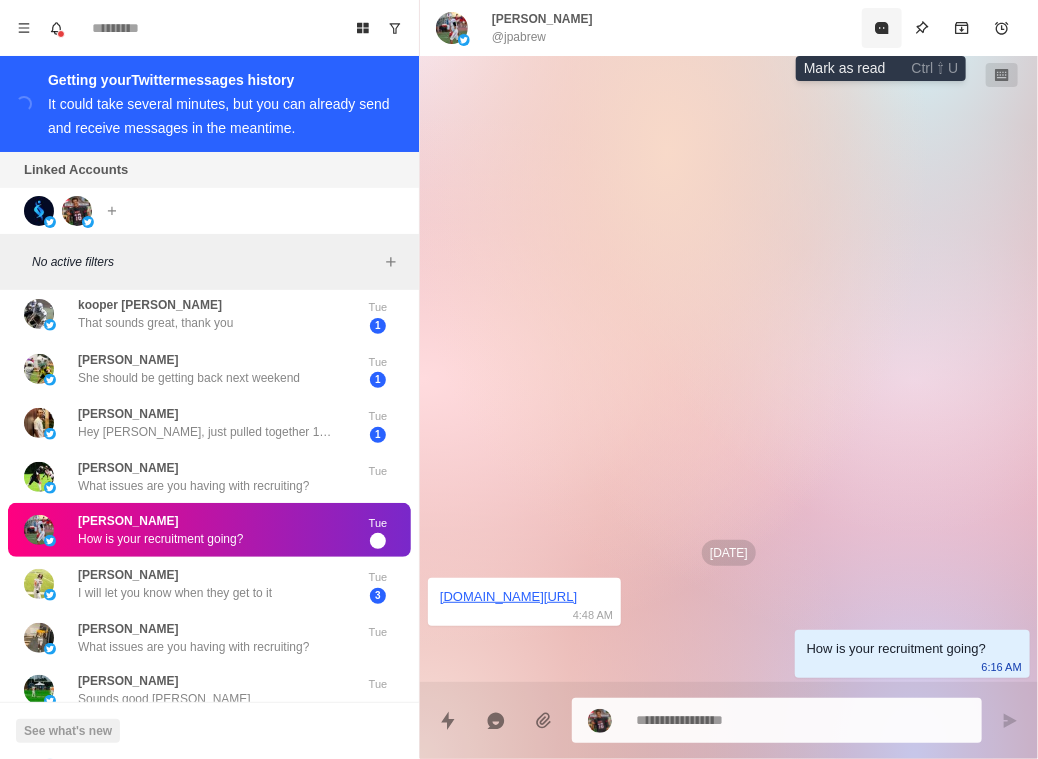 click at bounding box center (882, 28) 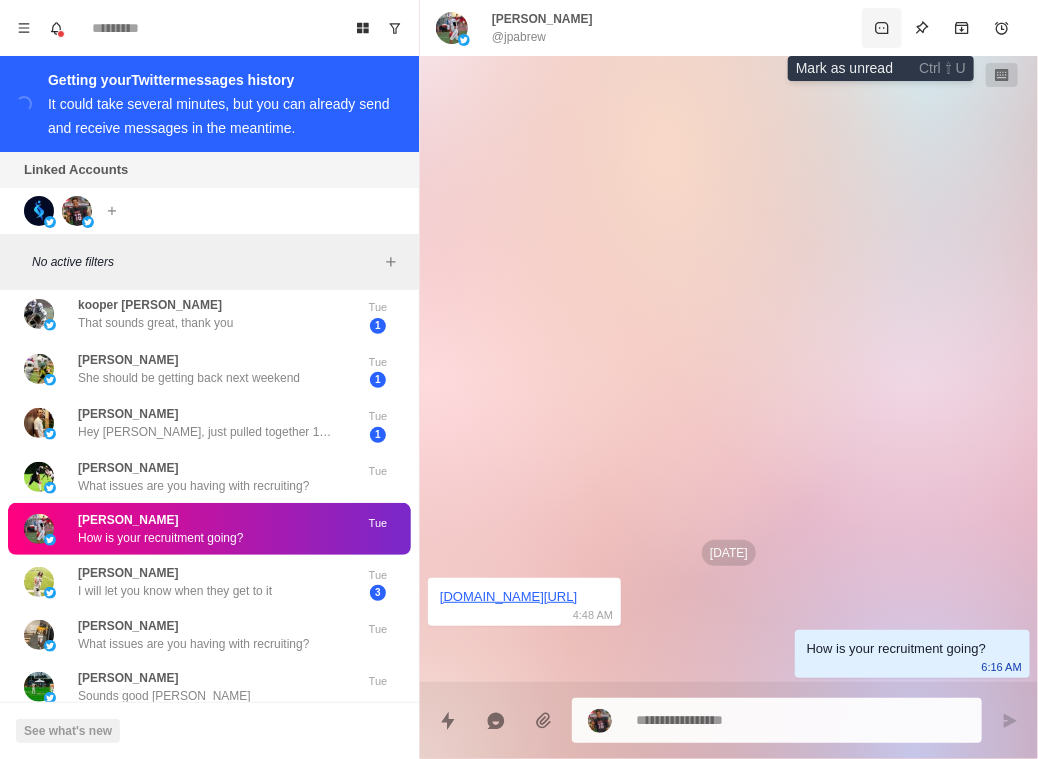 click 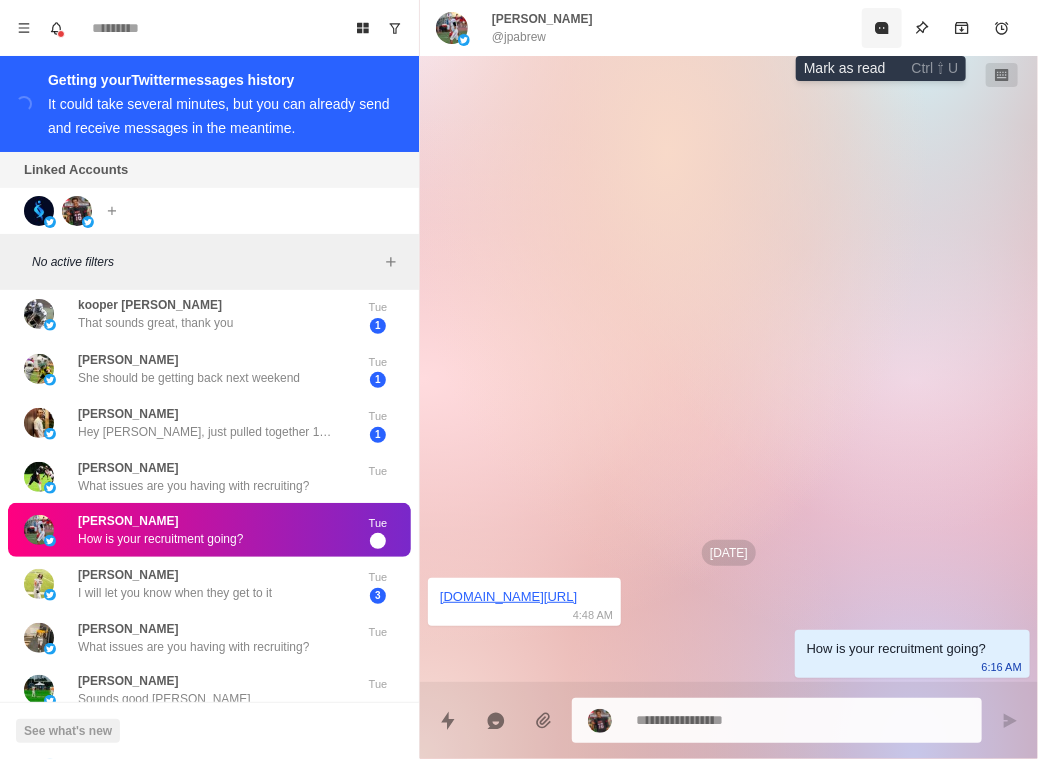 click at bounding box center [882, 28] 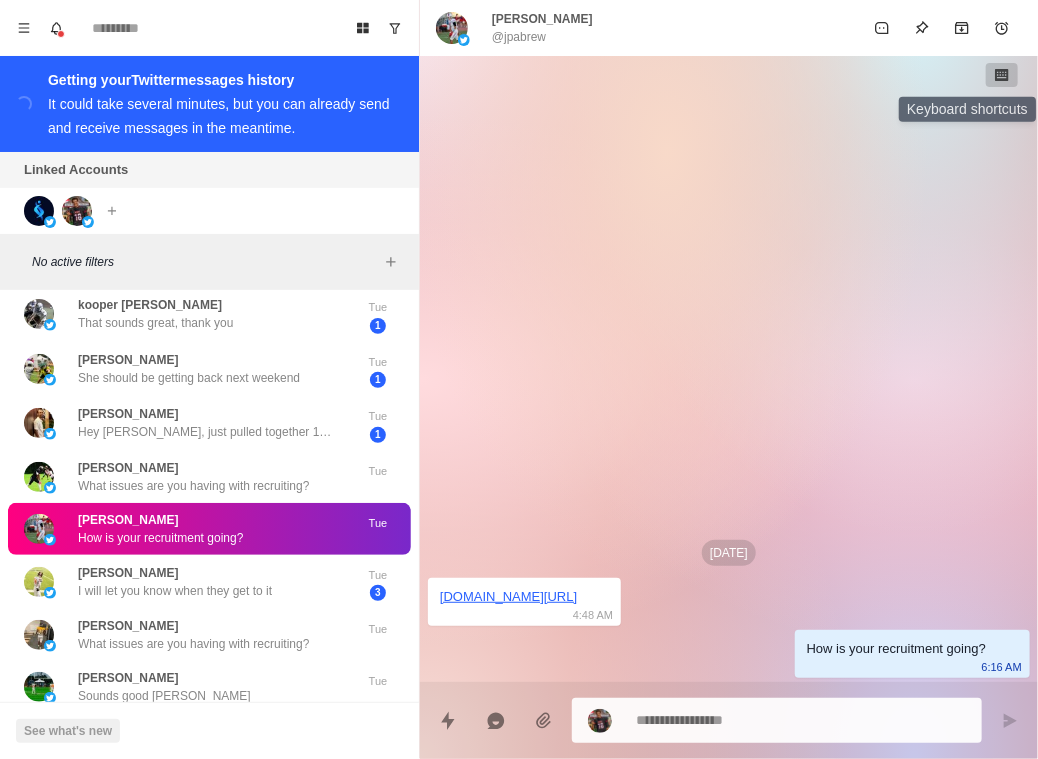 click at bounding box center (1002, 75) 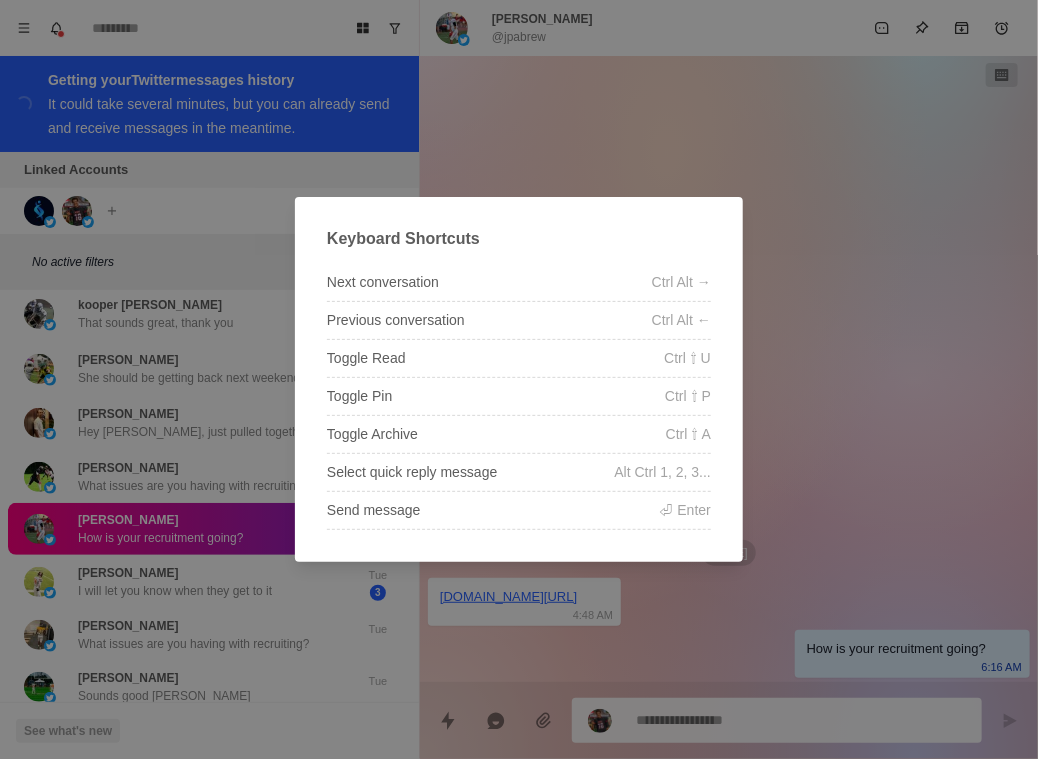 click on "Keyboard Shortcuts Next conversation Ctrl Alt → Previous conversation Ctrl Alt ← Toggle Read Ctrl ⇧ U Toggle Pin Ctrl ⇧ P Toggle Archive Ctrl ⇧ A Select quick reply message Alt Ctrl 1, 2, 3... Send message ⏎ Enter" at bounding box center [519, 379] 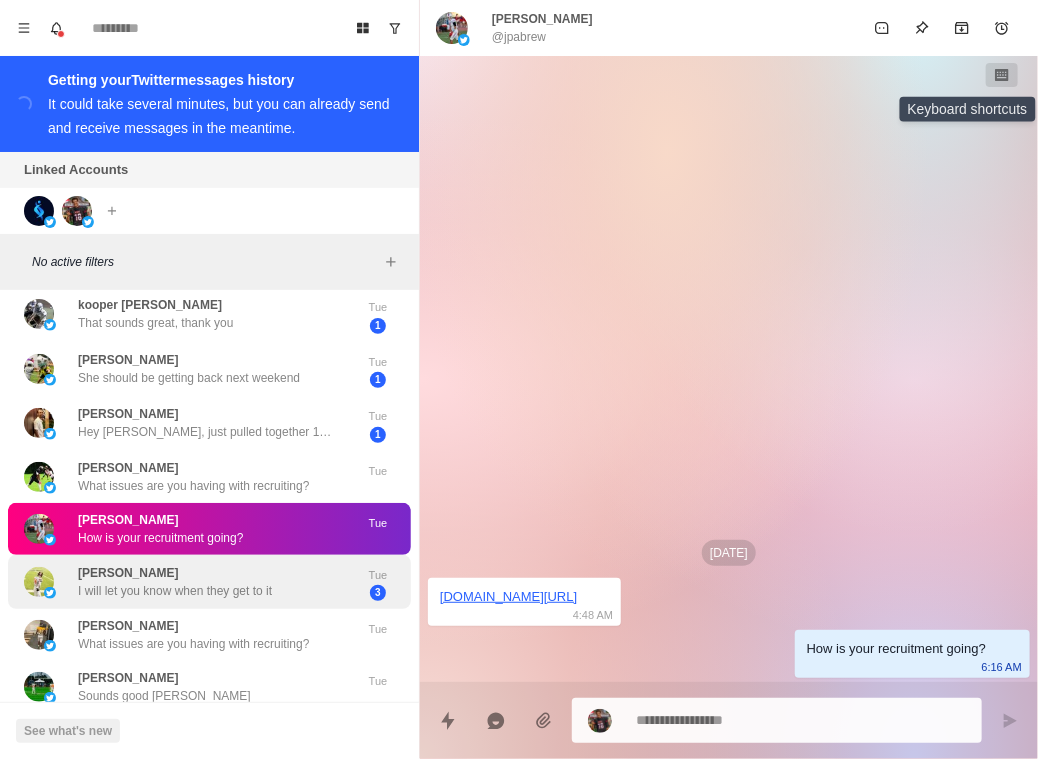 click on "mason shalosky I will let you know when they get to it" at bounding box center [188, 582] 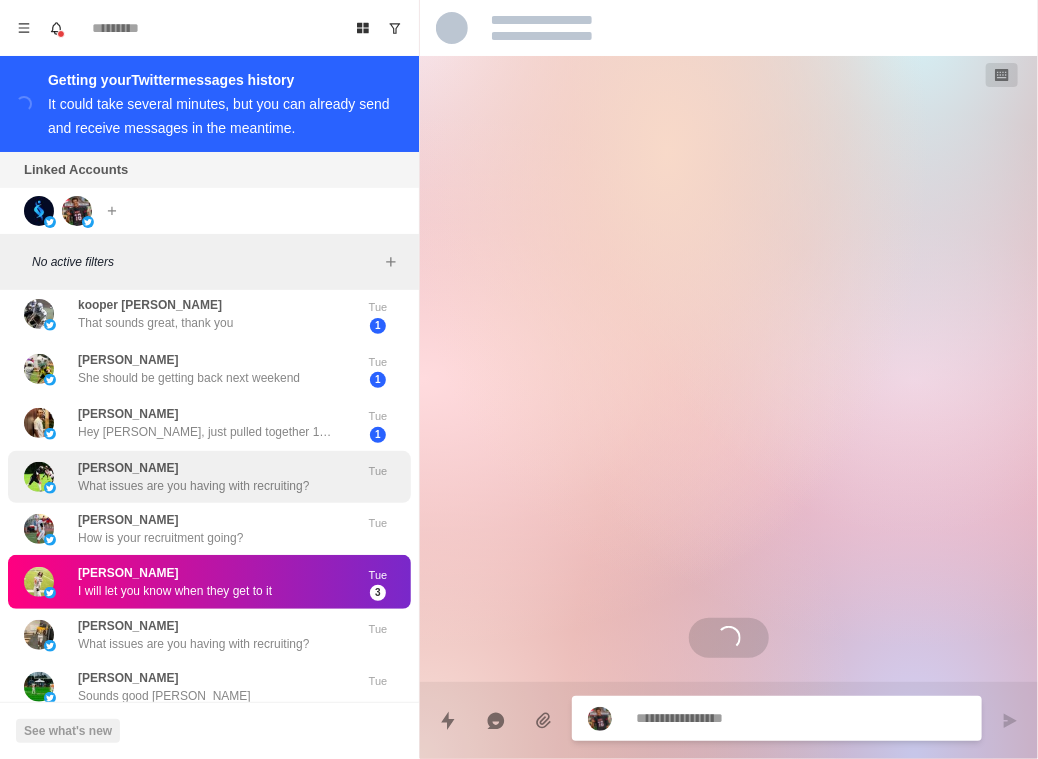 scroll, scrollTop: 745, scrollLeft: 0, axis: vertical 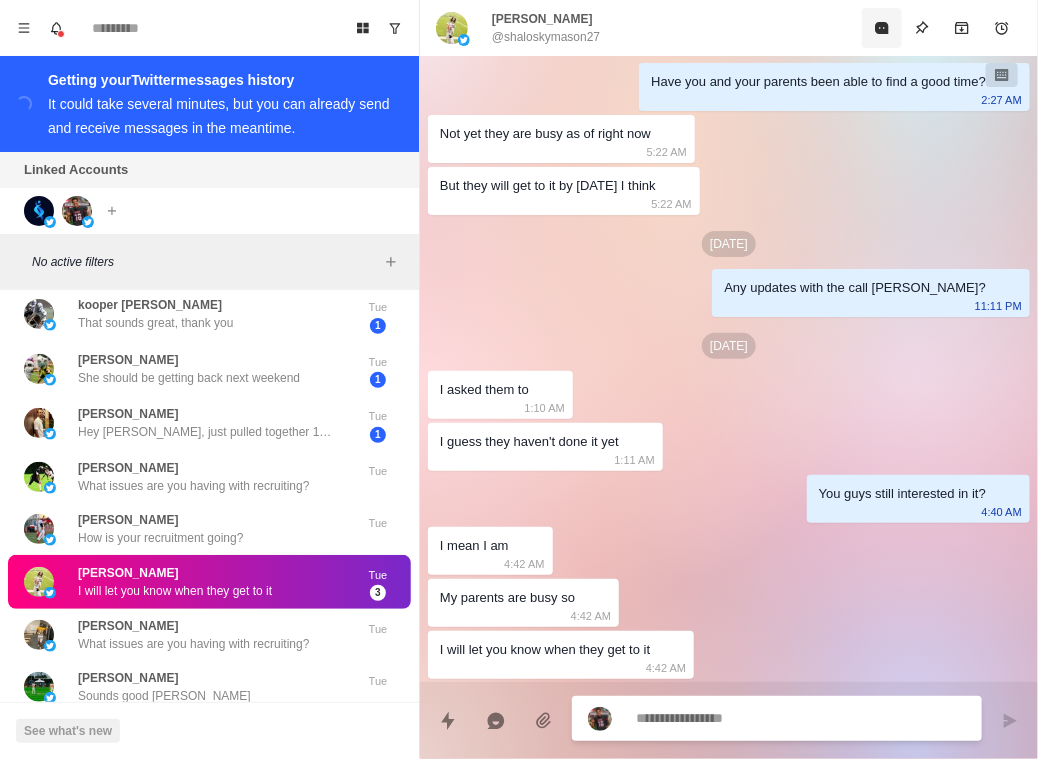 click at bounding box center [882, 28] 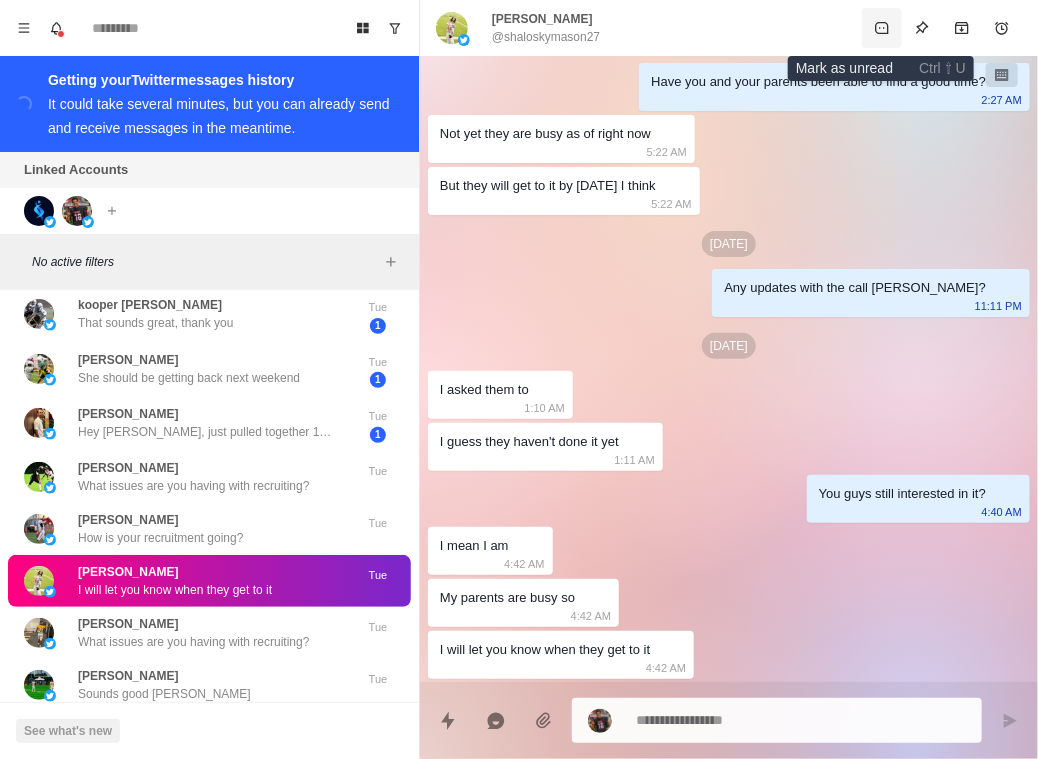 click at bounding box center (882, 28) 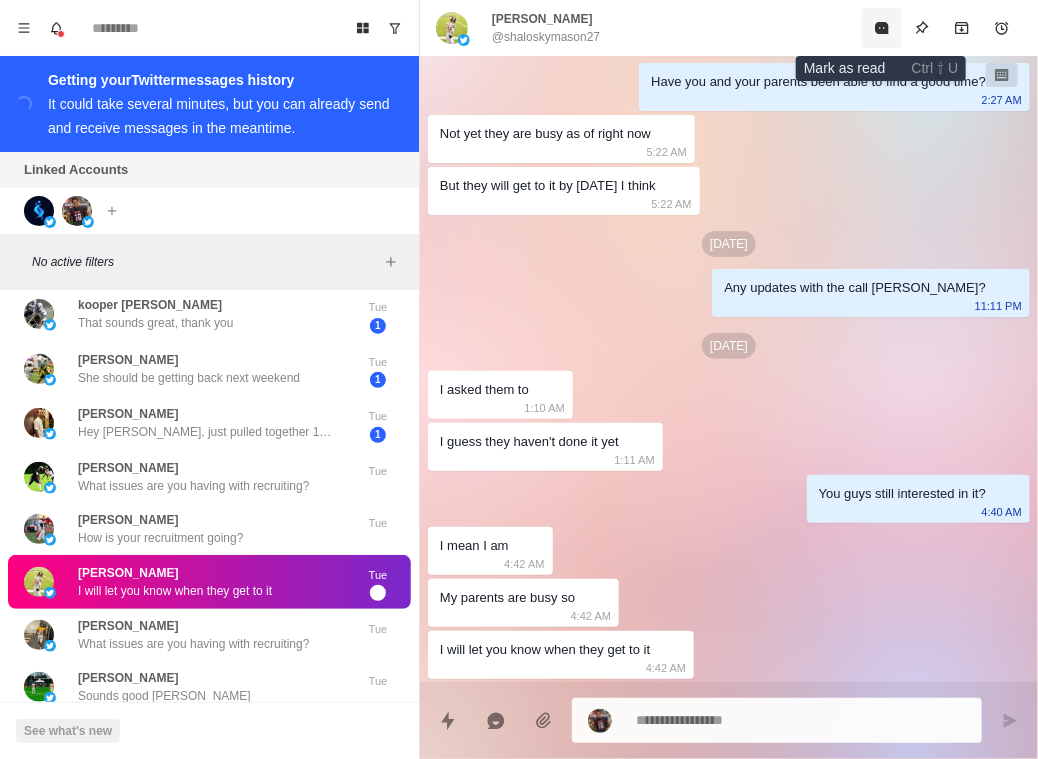 click at bounding box center (882, 28) 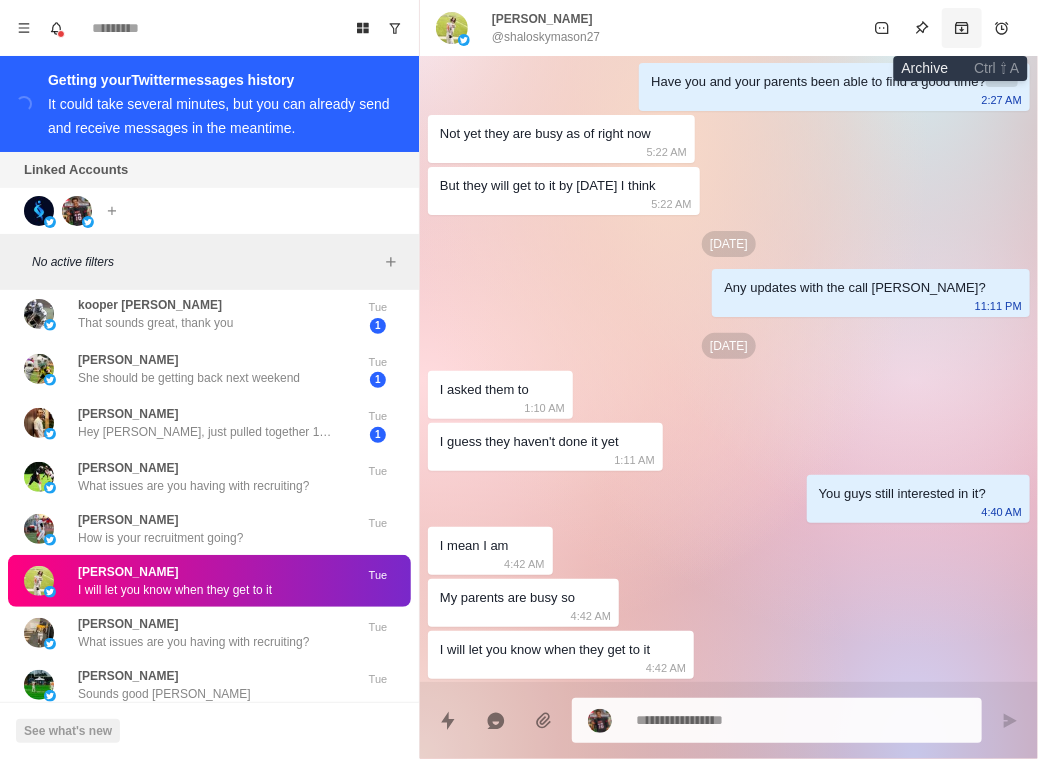 click at bounding box center [962, 28] 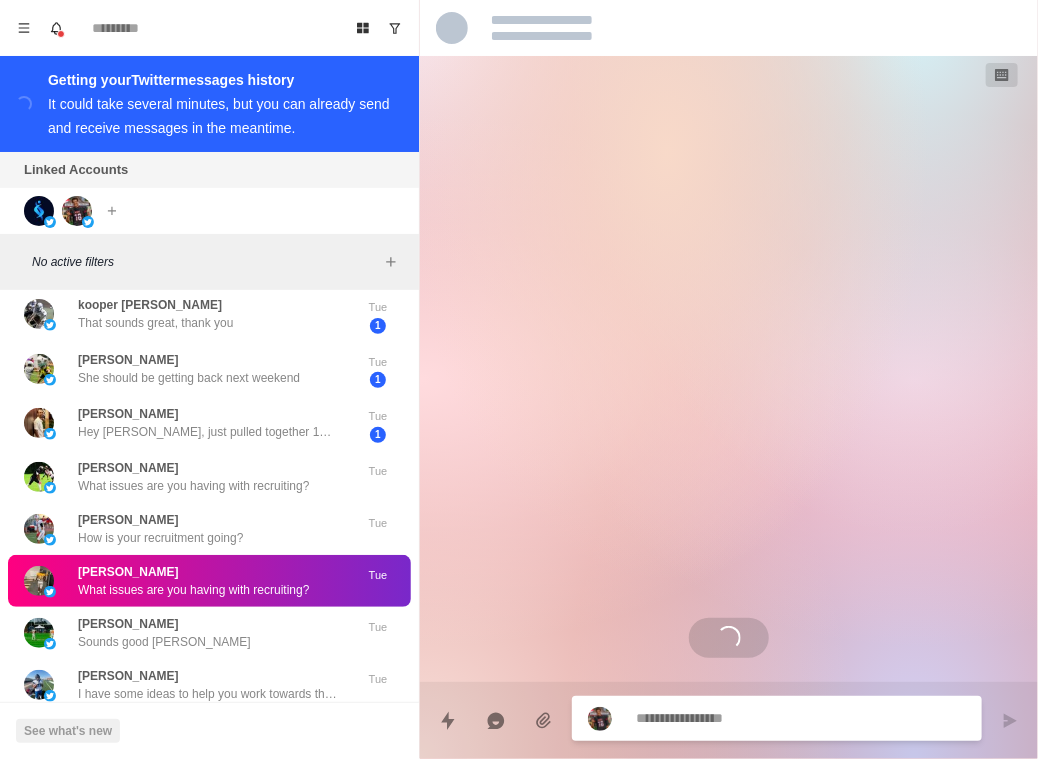 scroll, scrollTop: 0, scrollLeft: 0, axis: both 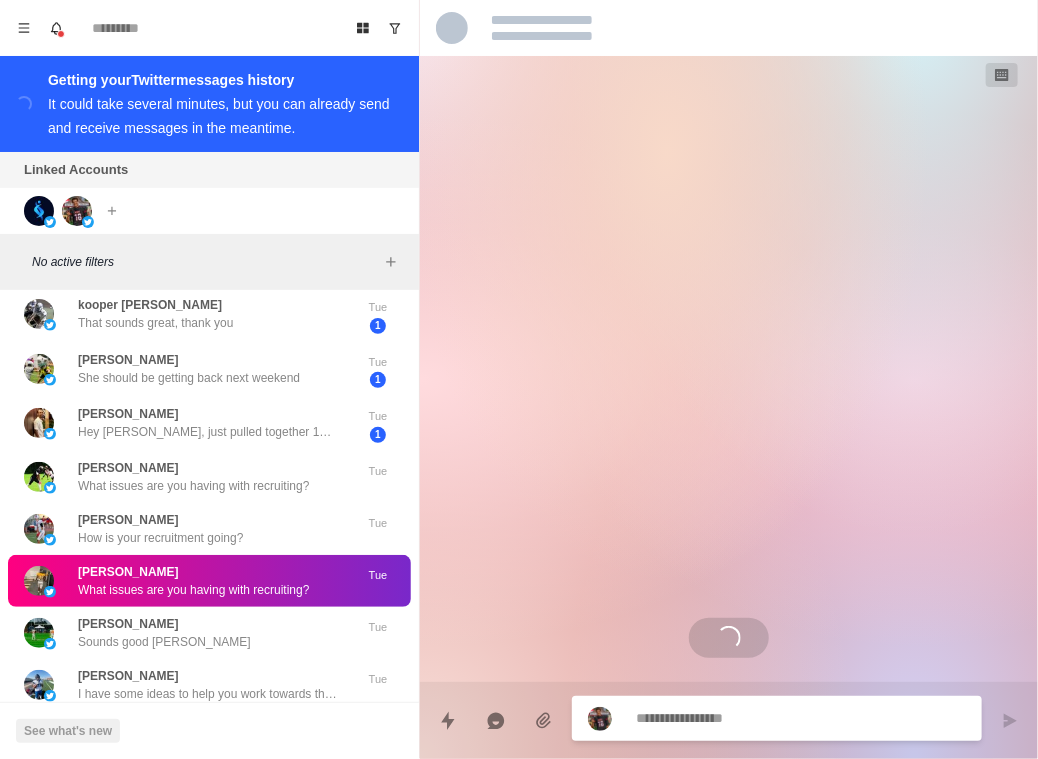 type on "*" 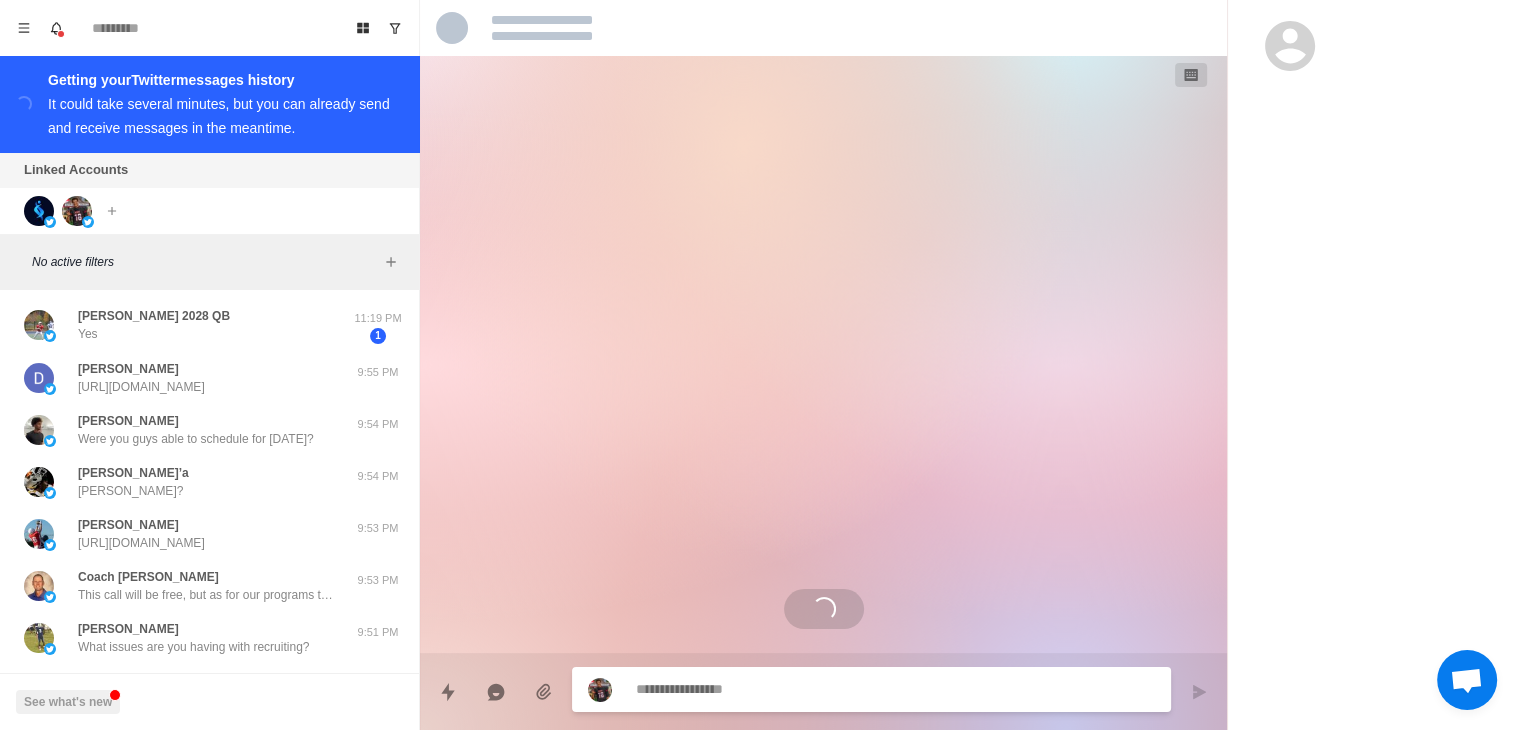 scroll, scrollTop: 0, scrollLeft: 0, axis: both 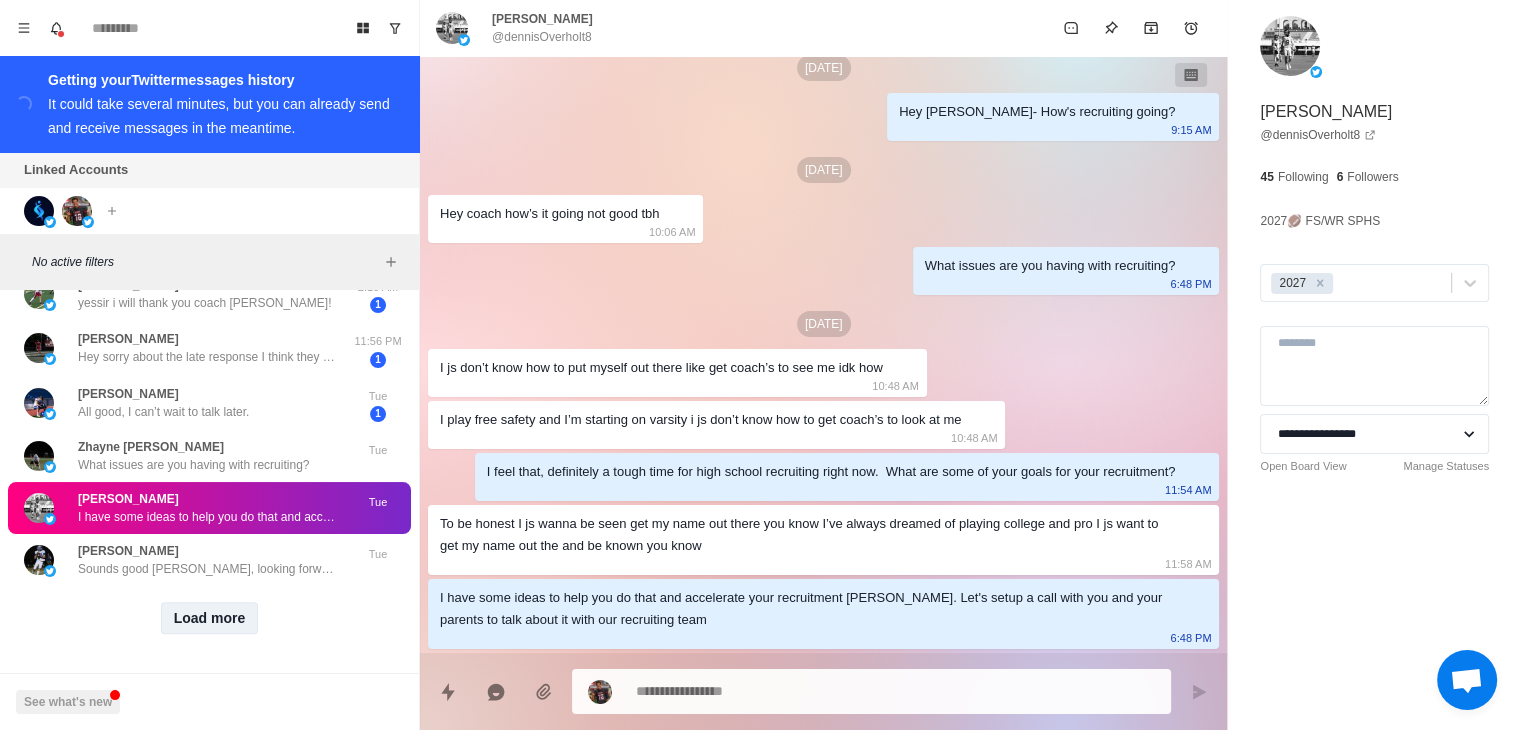 click on "Load more" at bounding box center (210, 618) 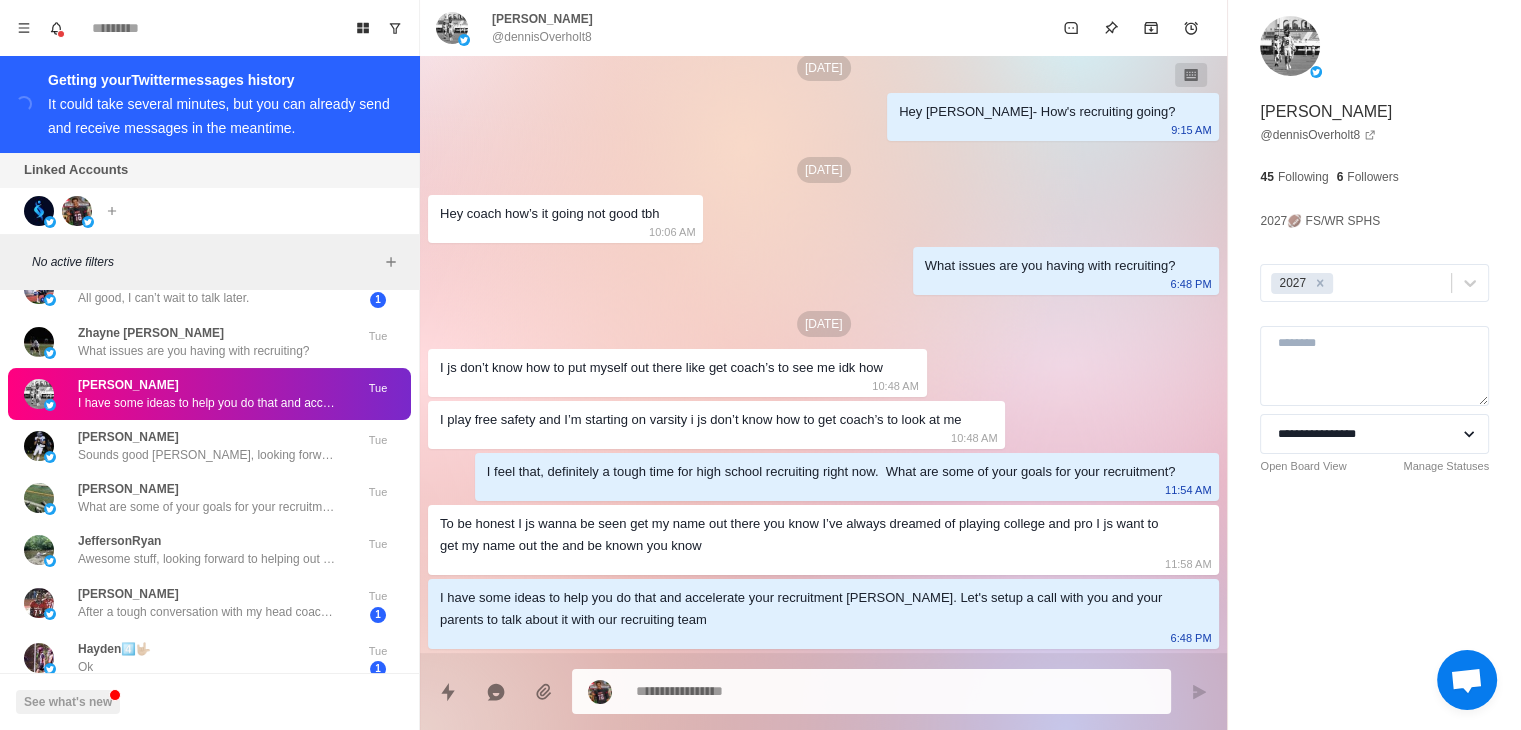 scroll, scrollTop: 880, scrollLeft: 0, axis: vertical 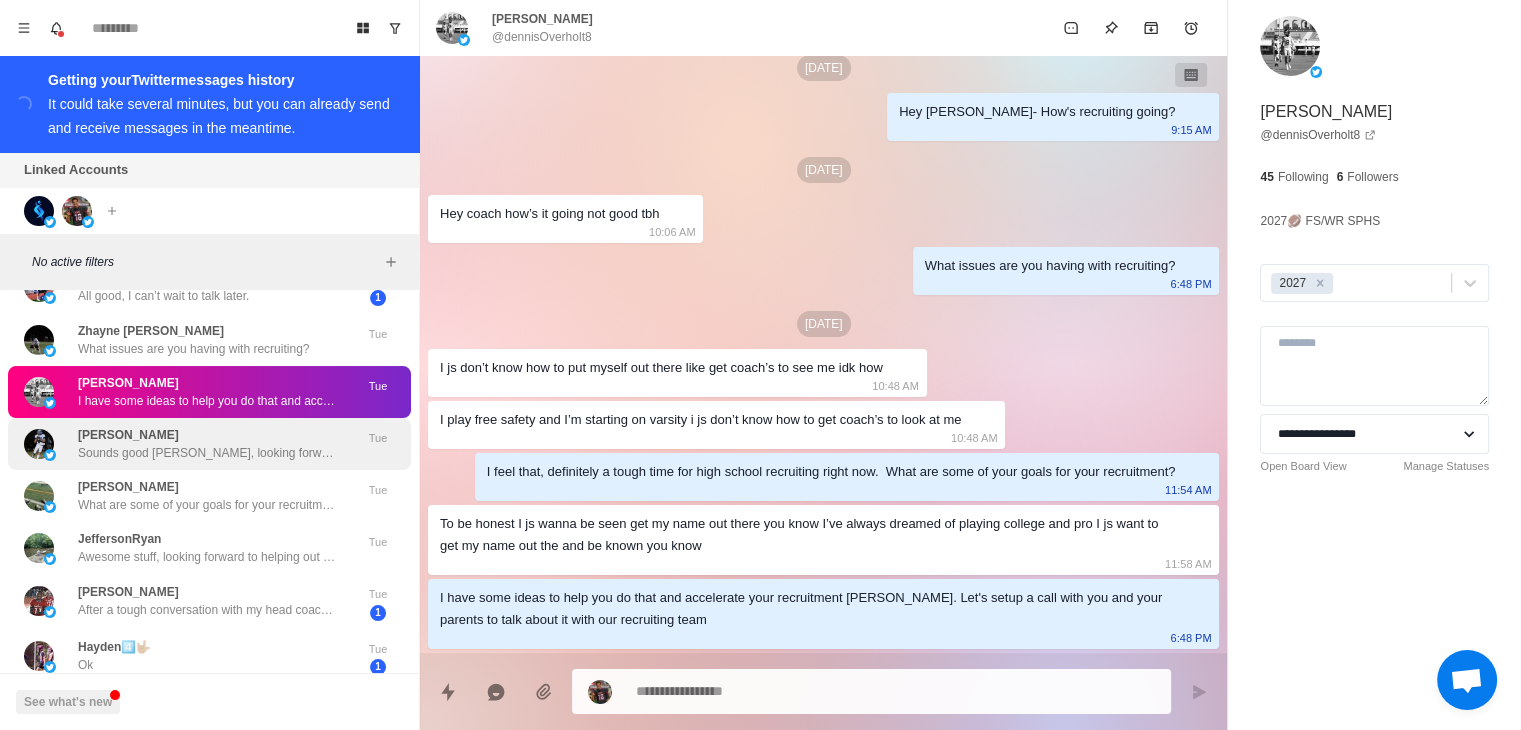 click on "[PERSON_NAME] Sounds good [PERSON_NAME], looking forward to getting you infront of the team" at bounding box center (208, 444) 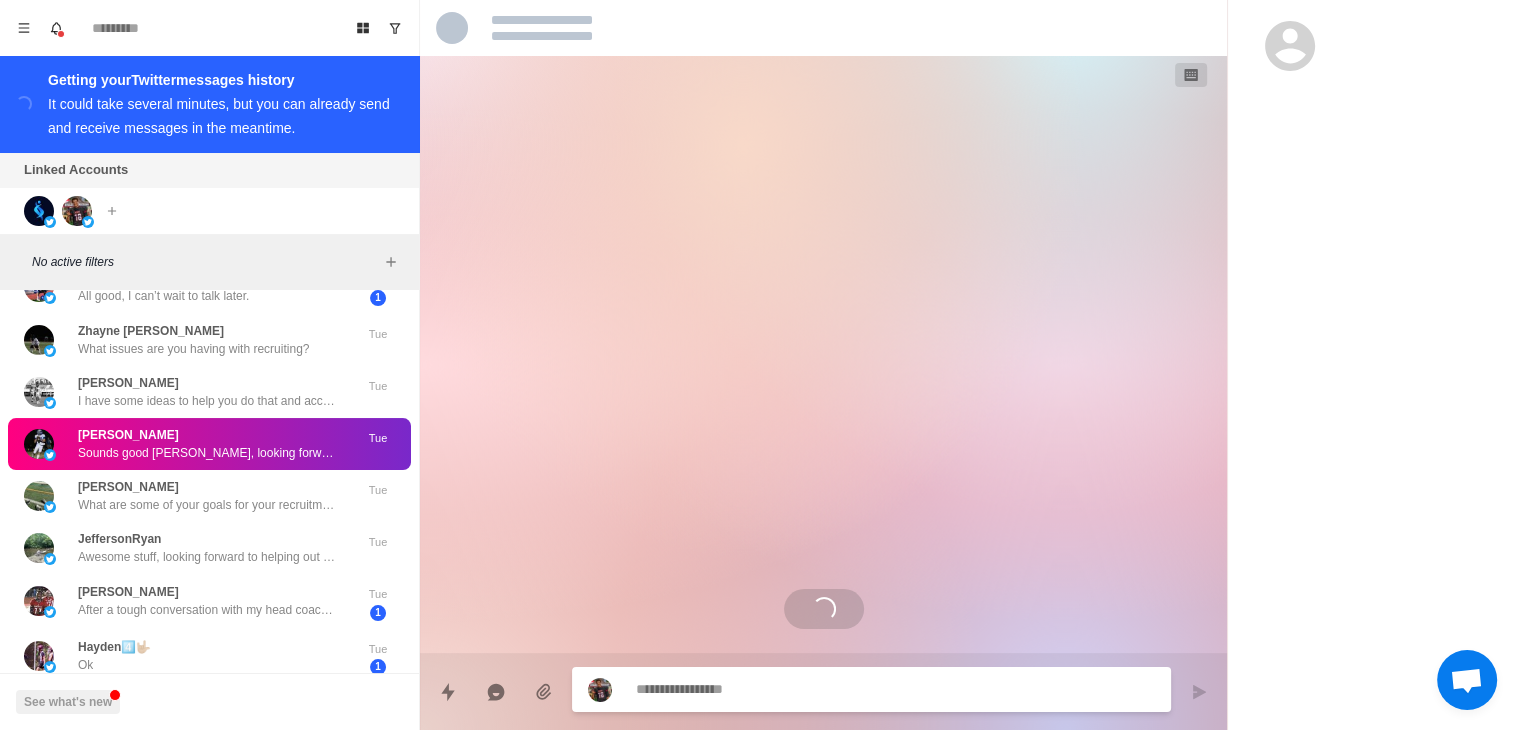 scroll, scrollTop: 1013, scrollLeft: 0, axis: vertical 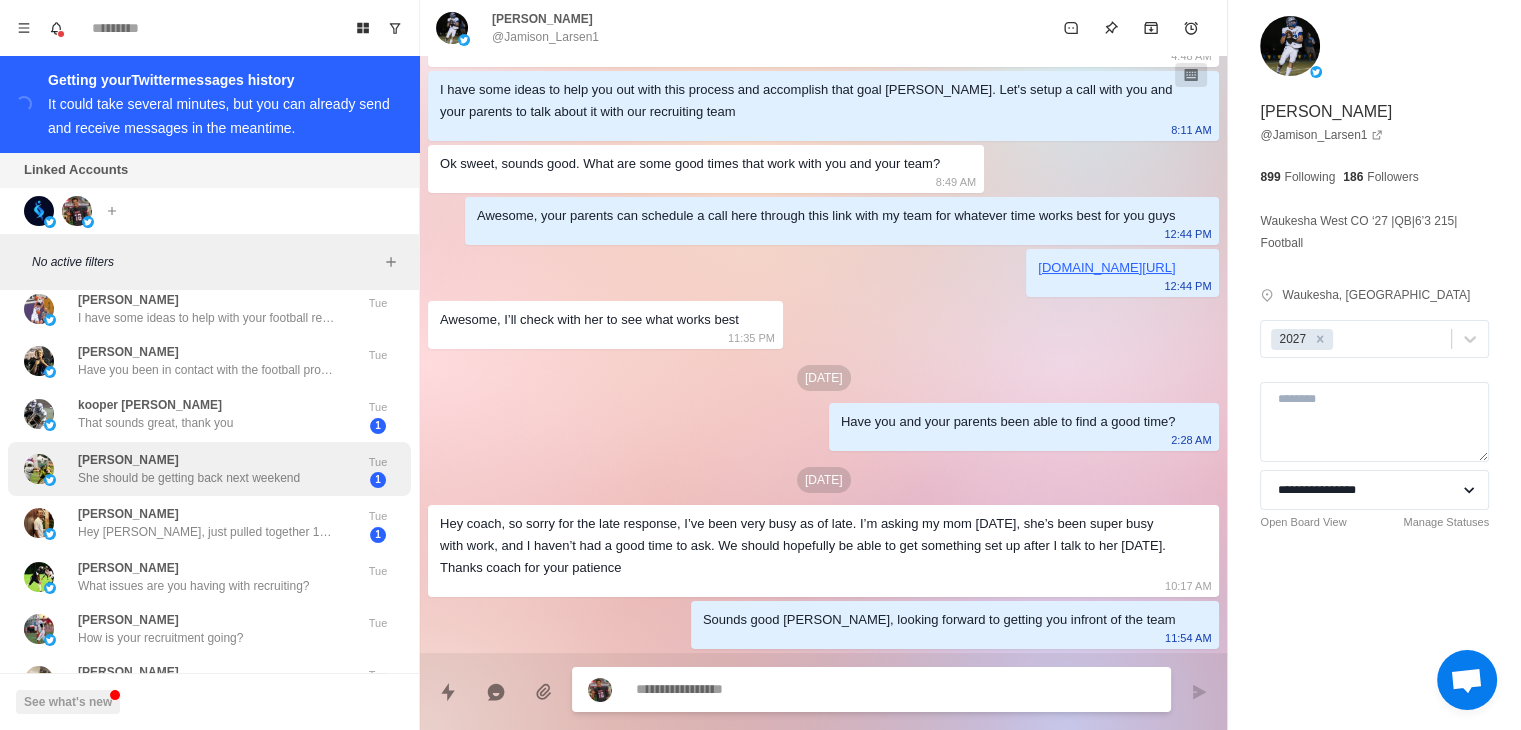 click on "[PERSON_NAME] She should be getting back next weekend" at bounding box center (189, 469) 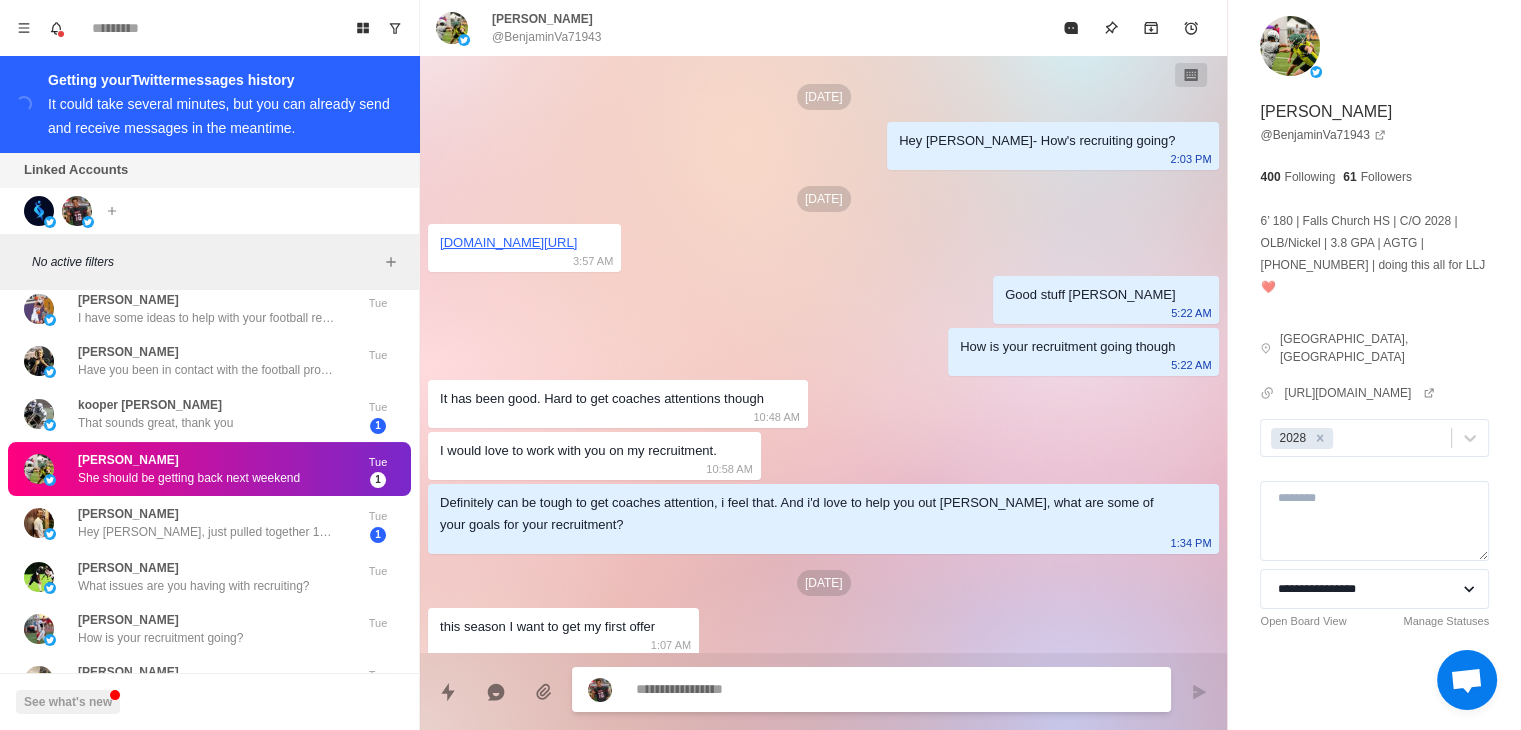 scroll, scrollTop: 391, scrollLeft: 0, axis: vertical 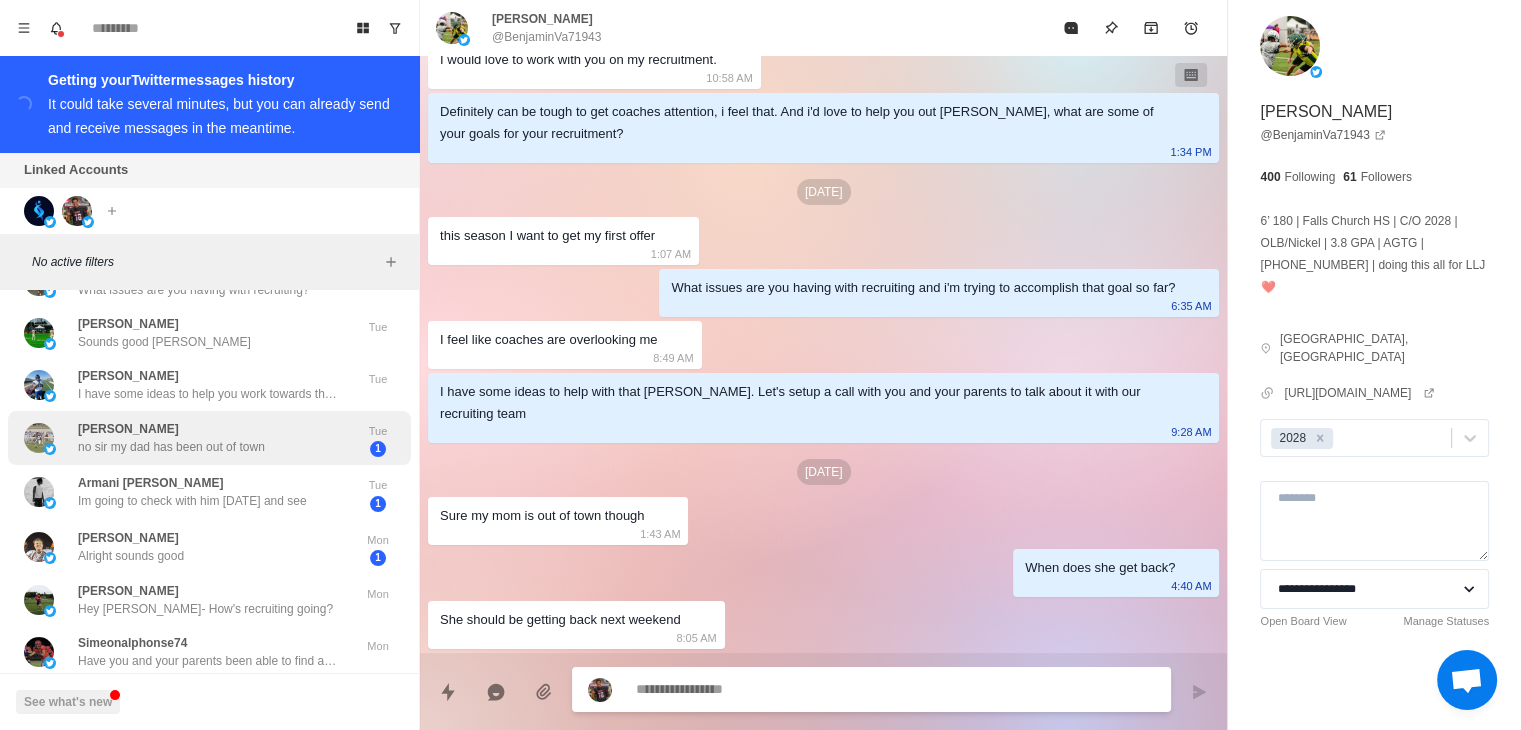 click on "no sir my dad has been out of town" at bounding box center (171, 447) 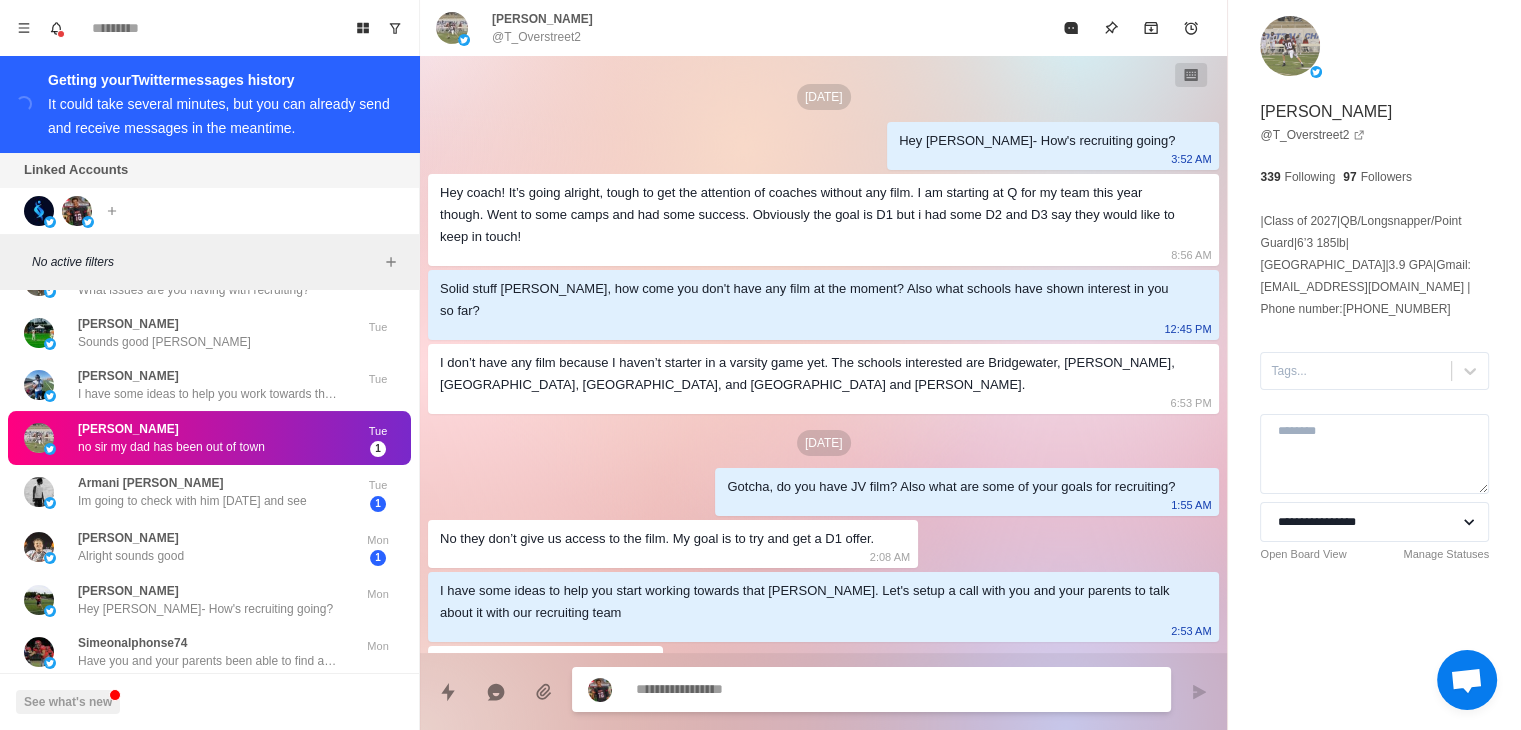 scroll, scrollTop: 633, scrollLeft: 0, axis: vertical 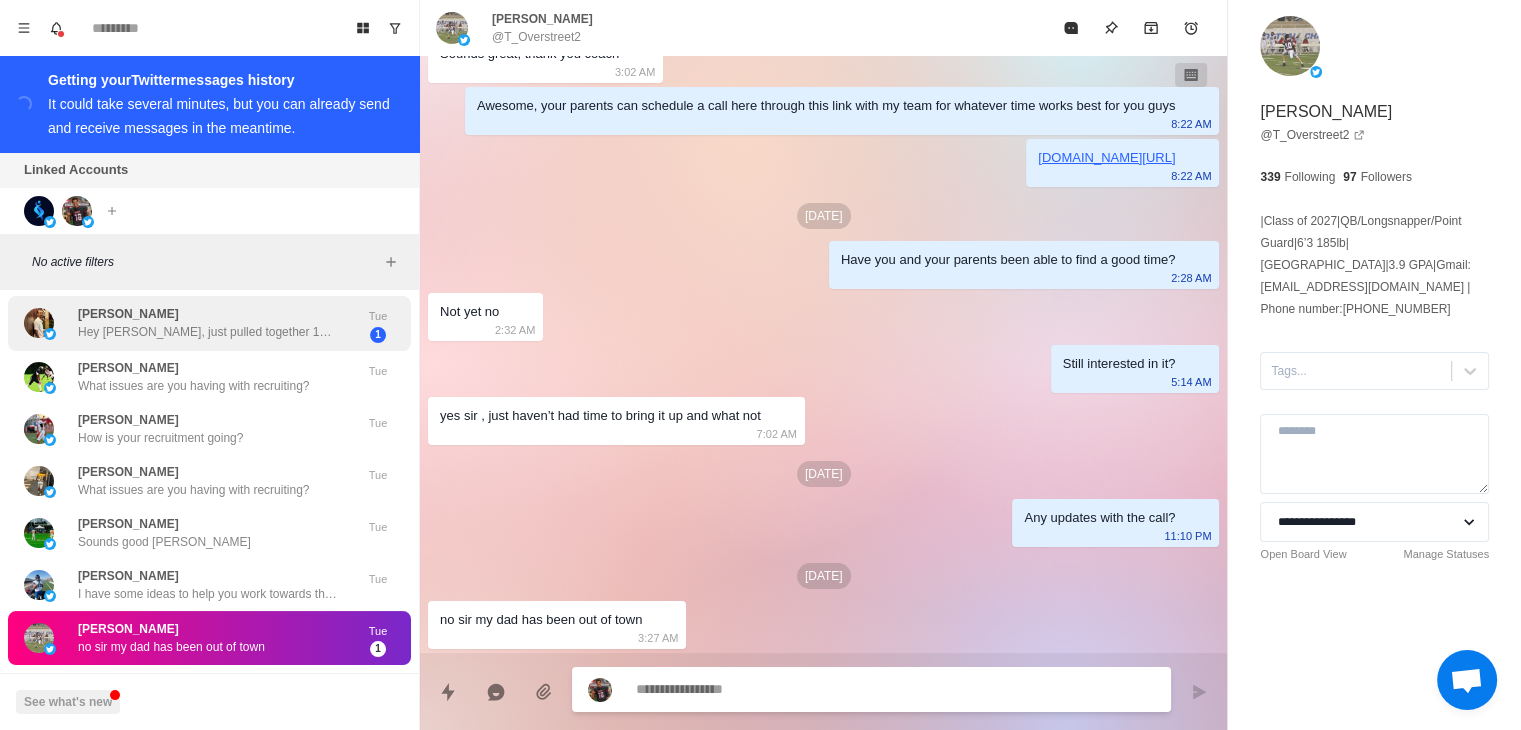 click on "[PERSON_NAME] Hey Trenton, just pulled together 10 YouTube ideas that are basically plug-and-play for getting leads — want me to send them? Tue 1" at bounding box center [209, 323] 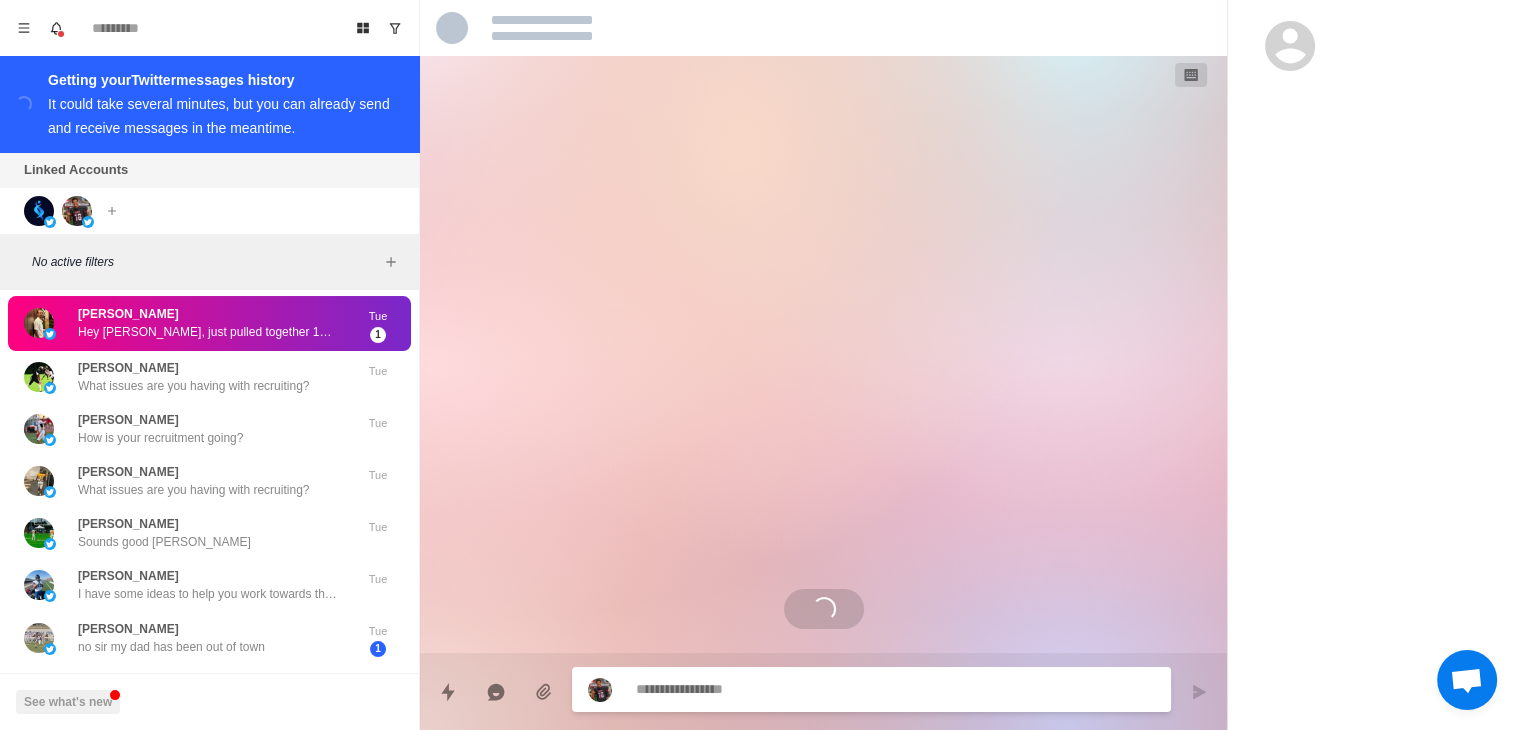 scroll, scrollTop: 0, scrollLeft: 0, axis: both 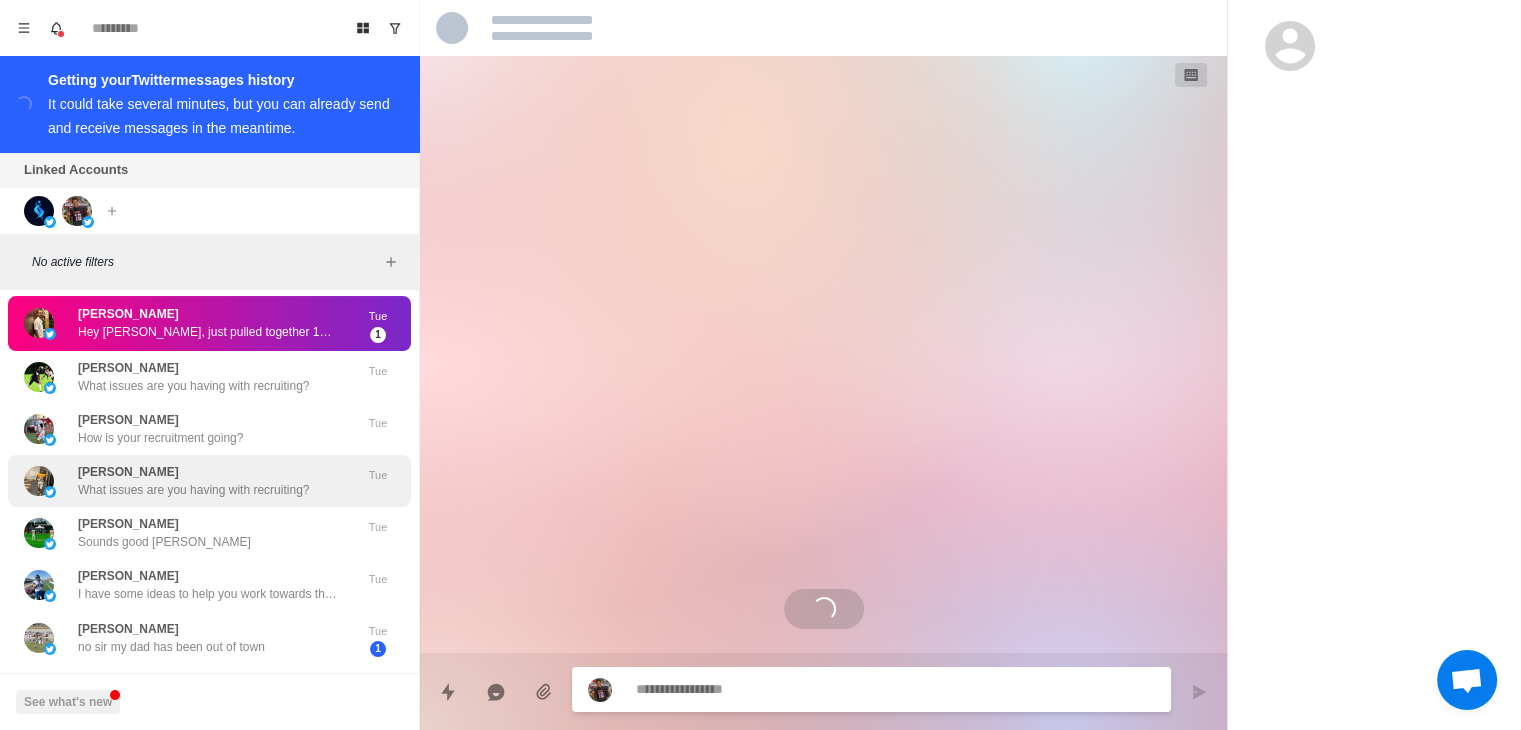 click on "What issues are you having with recruiting?" at bounding box center [193, 490] 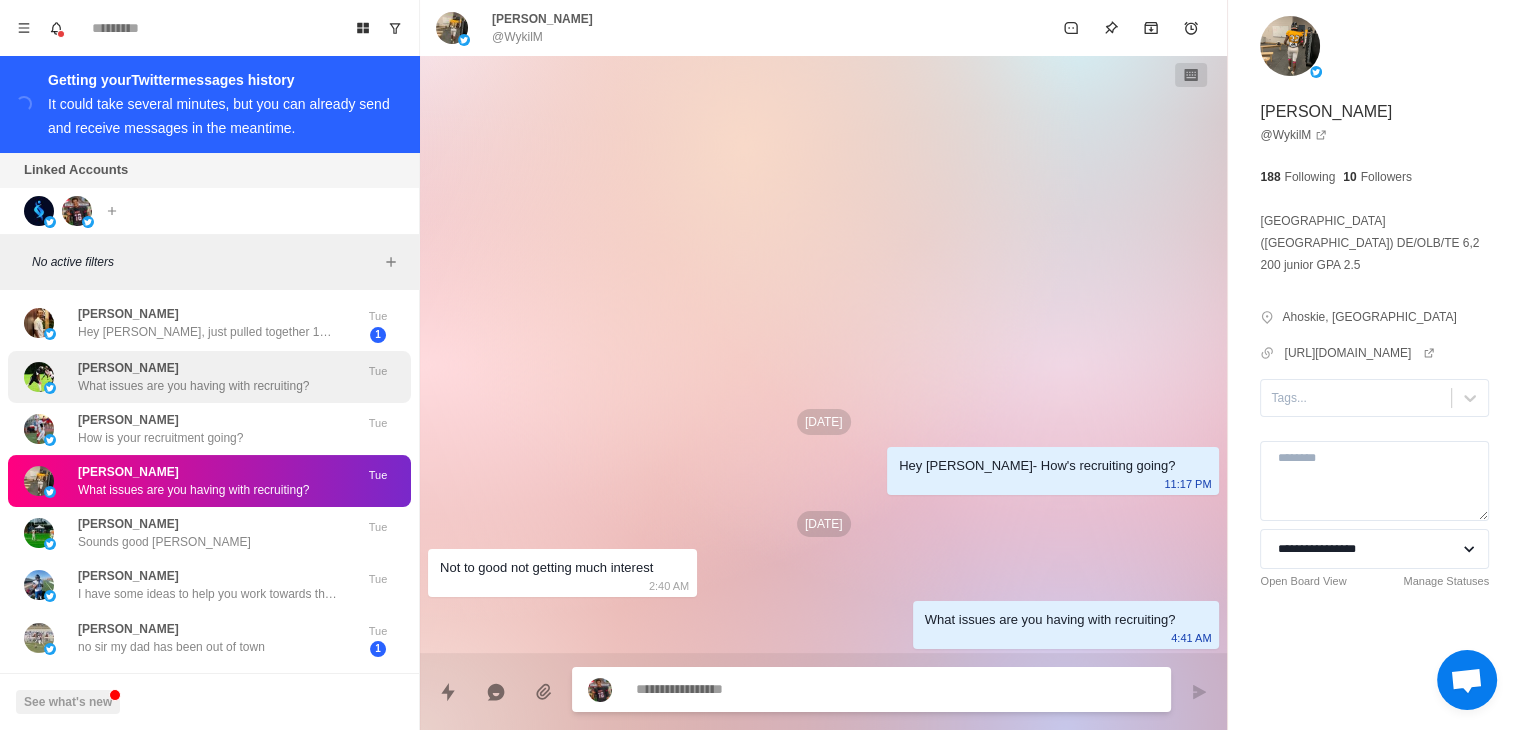 click on "What issues are you having with recruiting?" at bounding box center [193, 386] 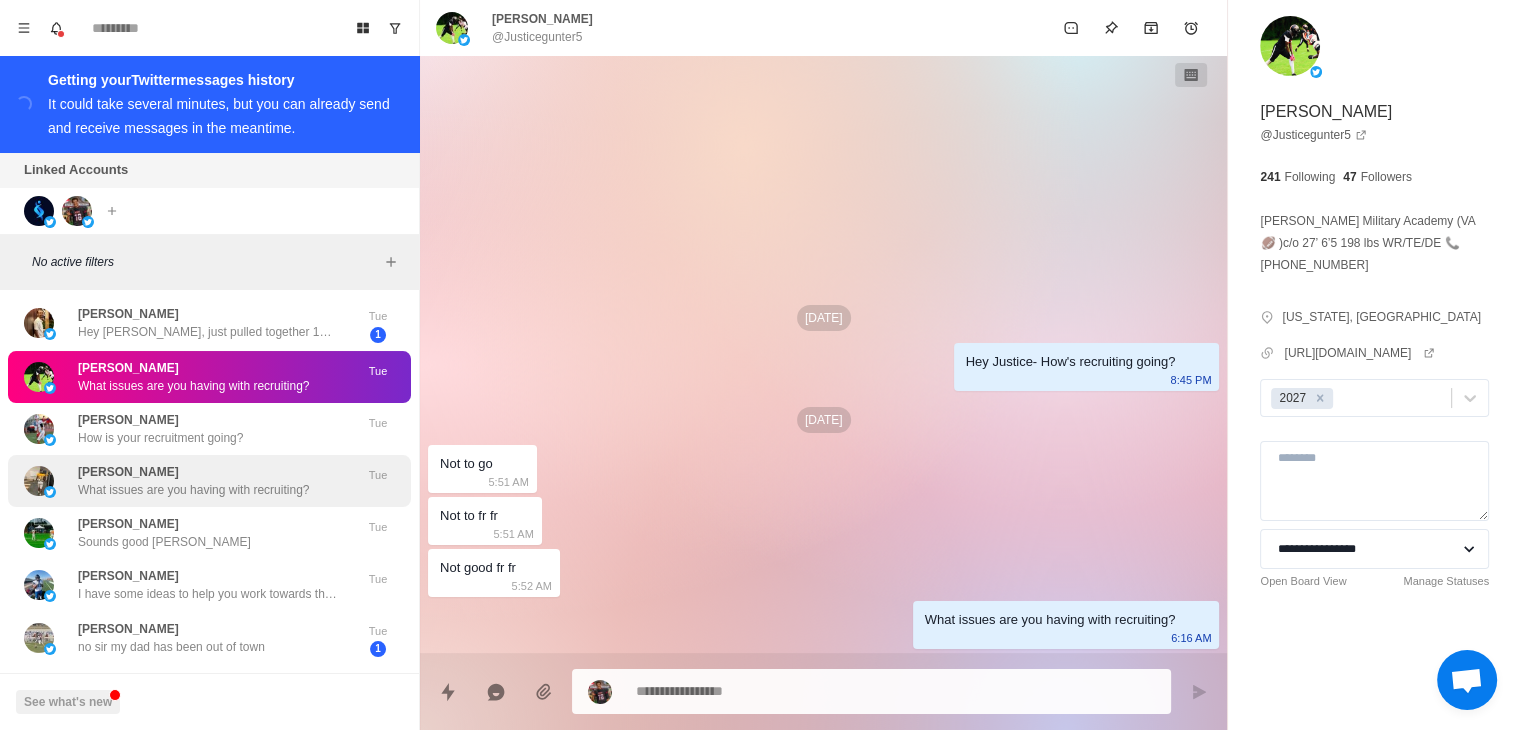 click on "[PERSON_NAME]" at bounding box center [128, 472] 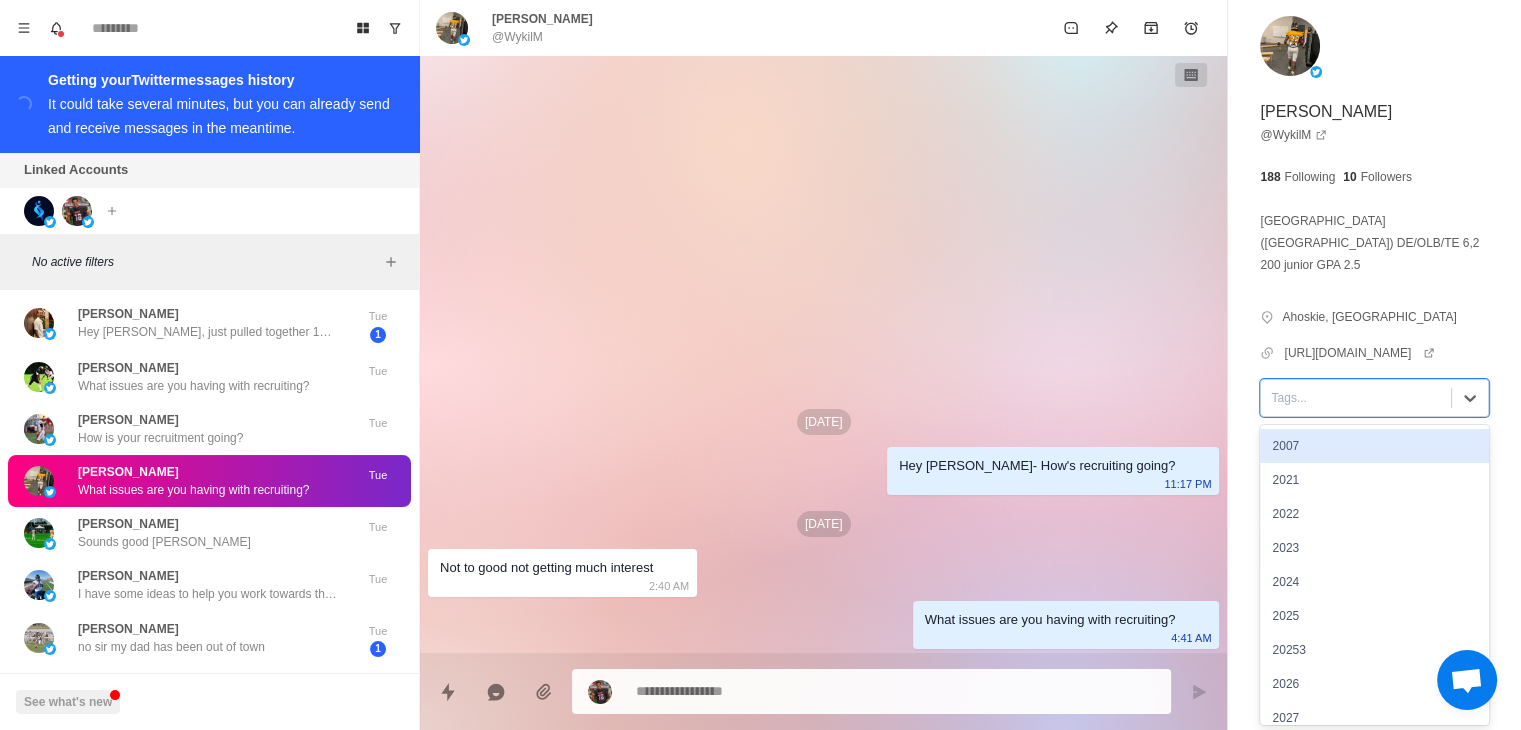 click on "Tags..." at bounding box center (1356, 398) 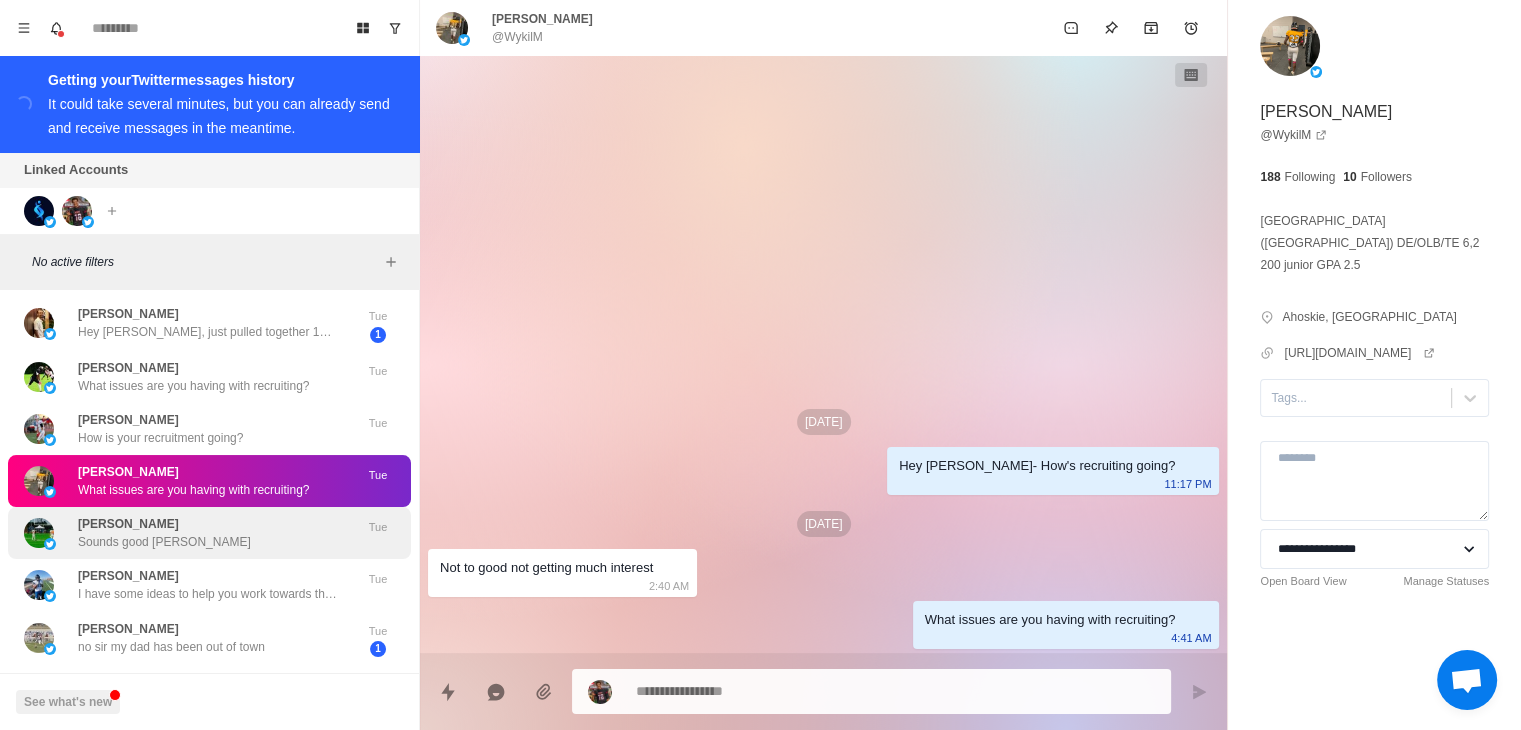click on "[PERSON_NAME] Sounds good [PERSON_NAME]" at bounding box center (188, 533) 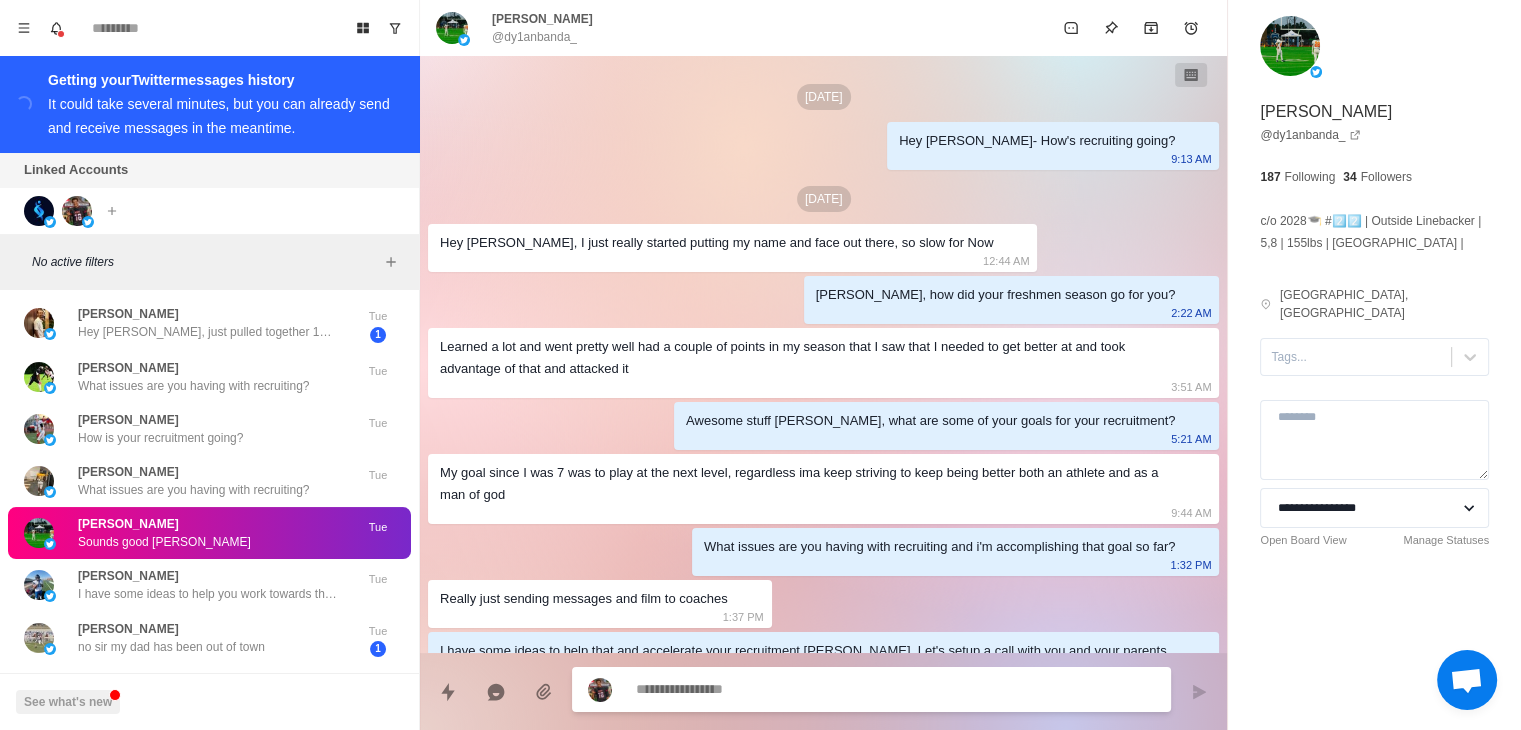 scroll, scrollTop: 591, scrollLeft: 0, axis: vertical 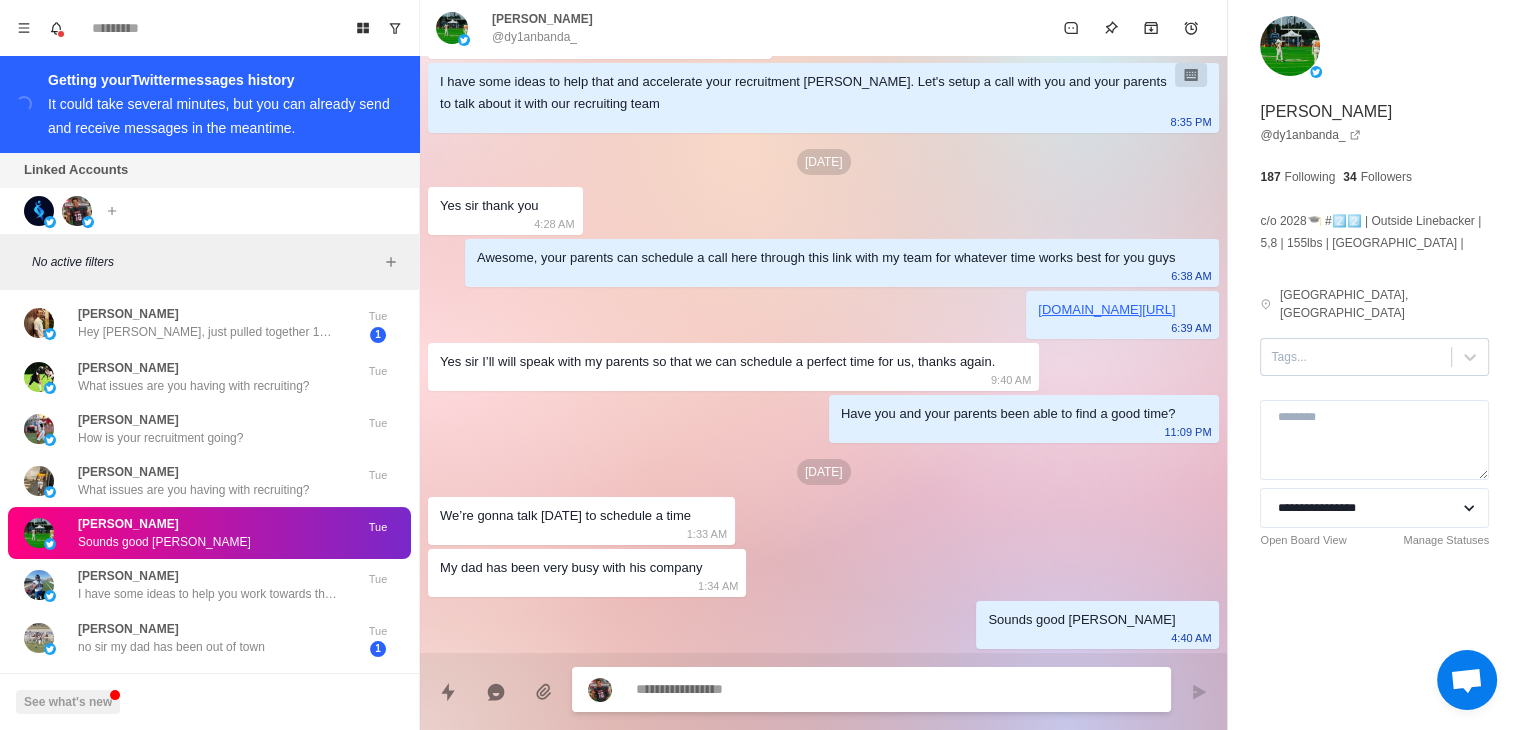 click at bounding box center (1356, 357) 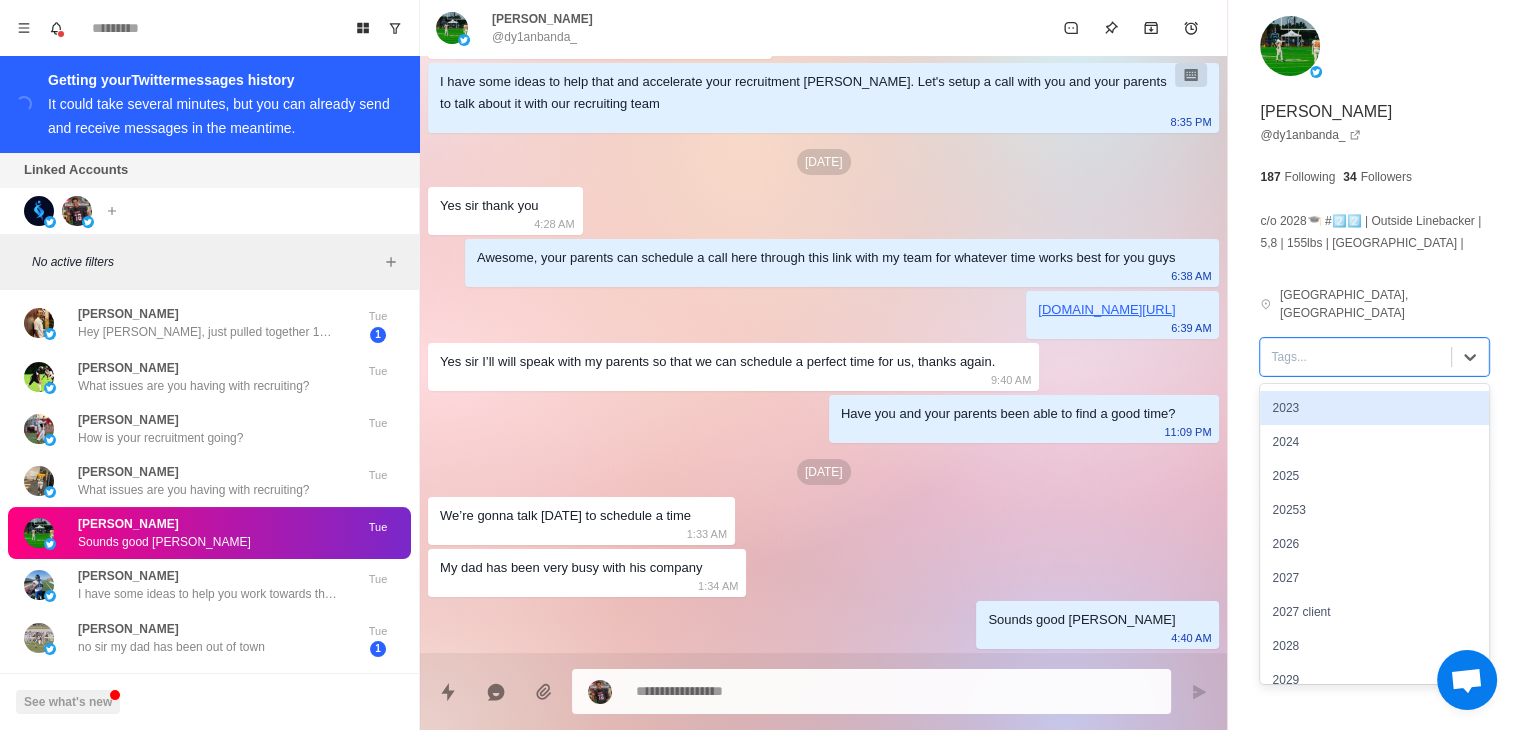 scroll, scrollTop: 100, scrollLeft: 0, axis: vertical 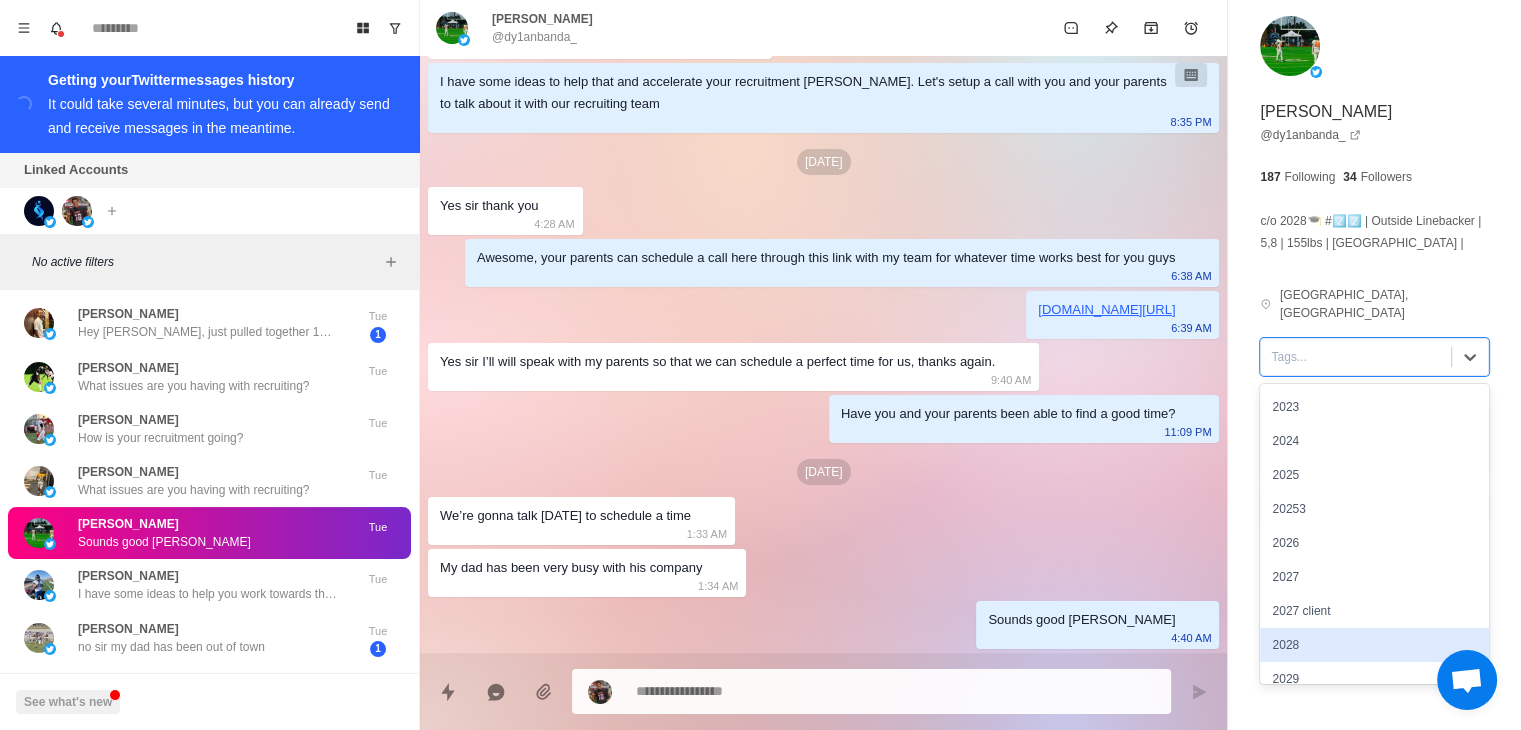 click on "2028" at bounding box center (1374, 645) 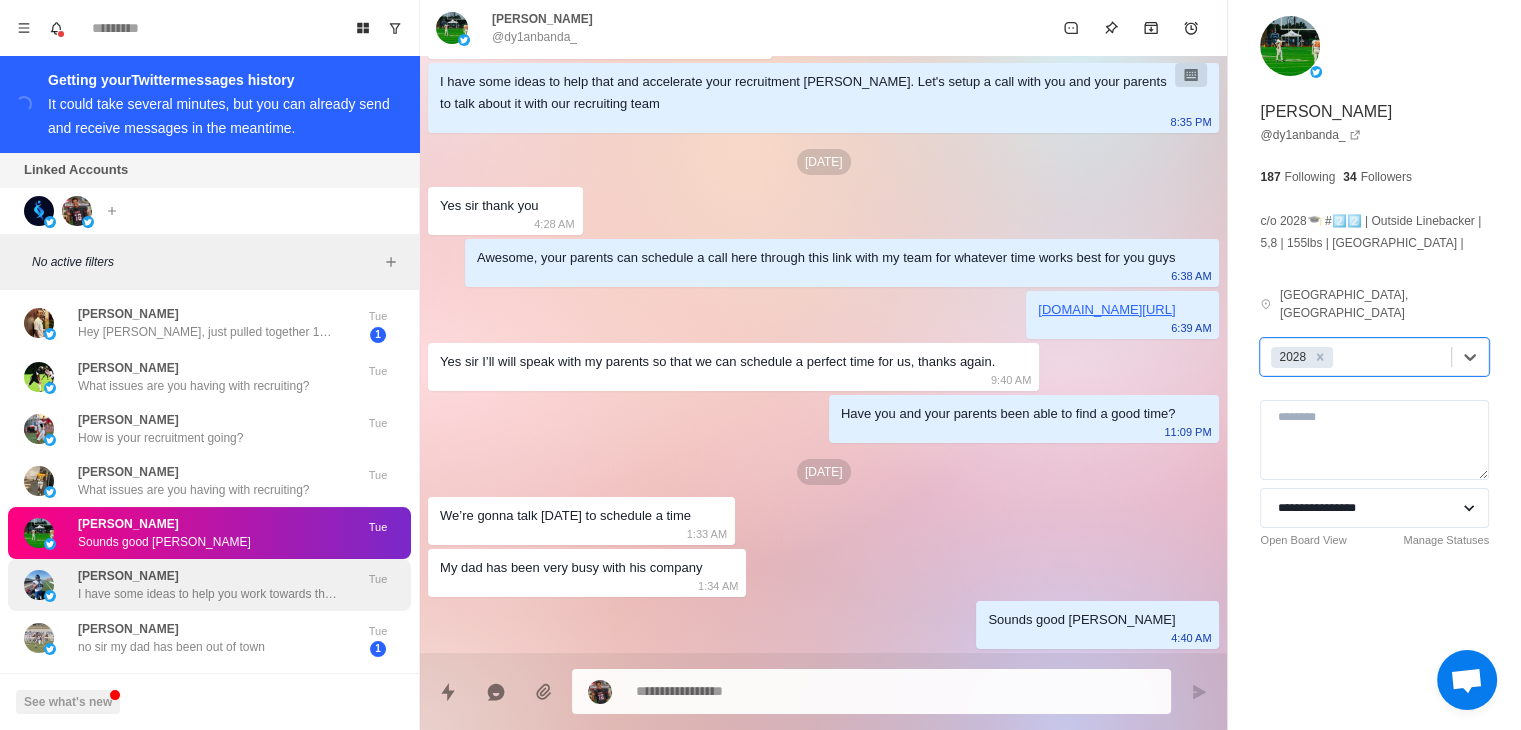 click on "[PERSON_NAME] I have some ideas to help you work towards that and boost your recruitment [PERSON_NAME]. Let's setup a call with you and your parents to talk about it with our recruiting team" at bounding box center [208, 585] 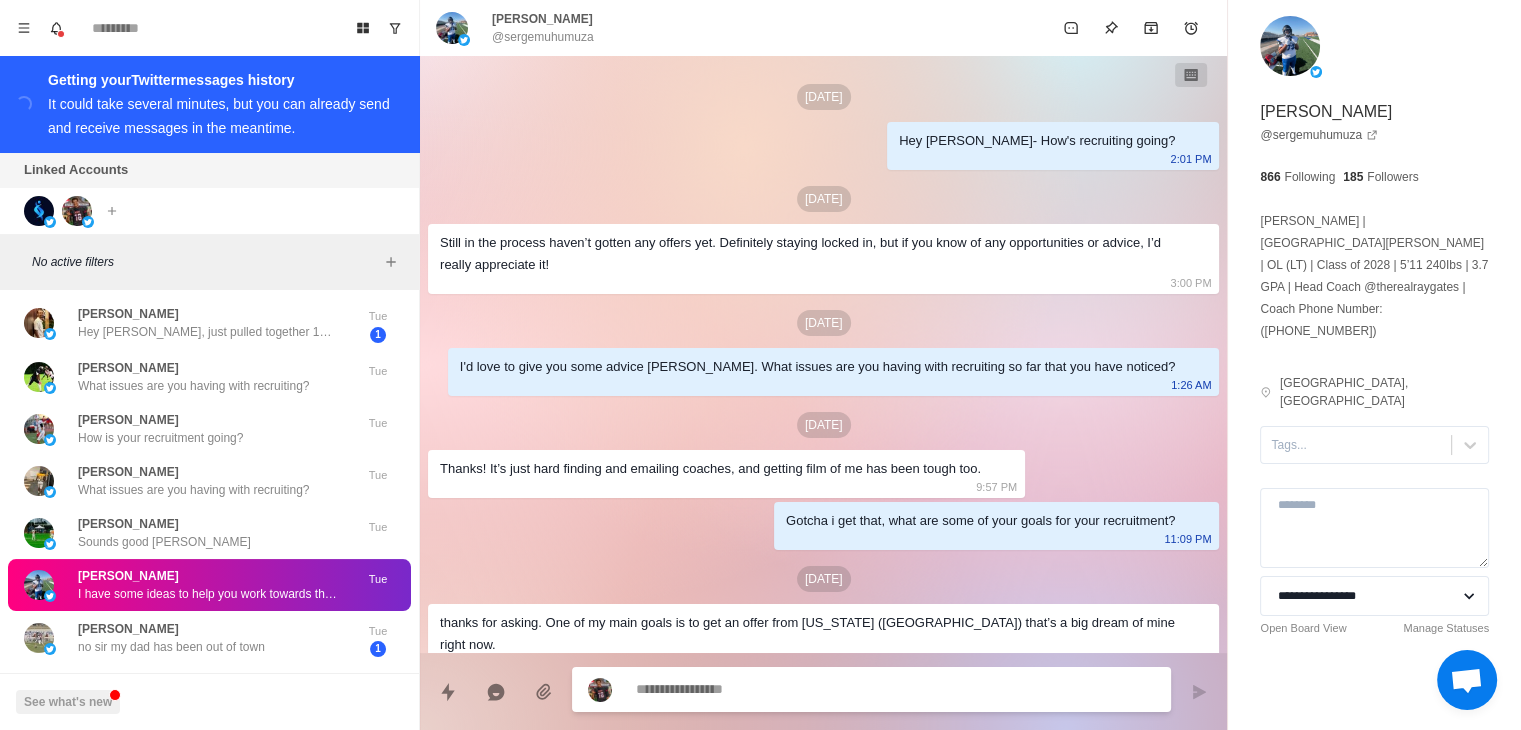 scroll, scrollTop: 121, scrollLeft: 0, axis: vertical 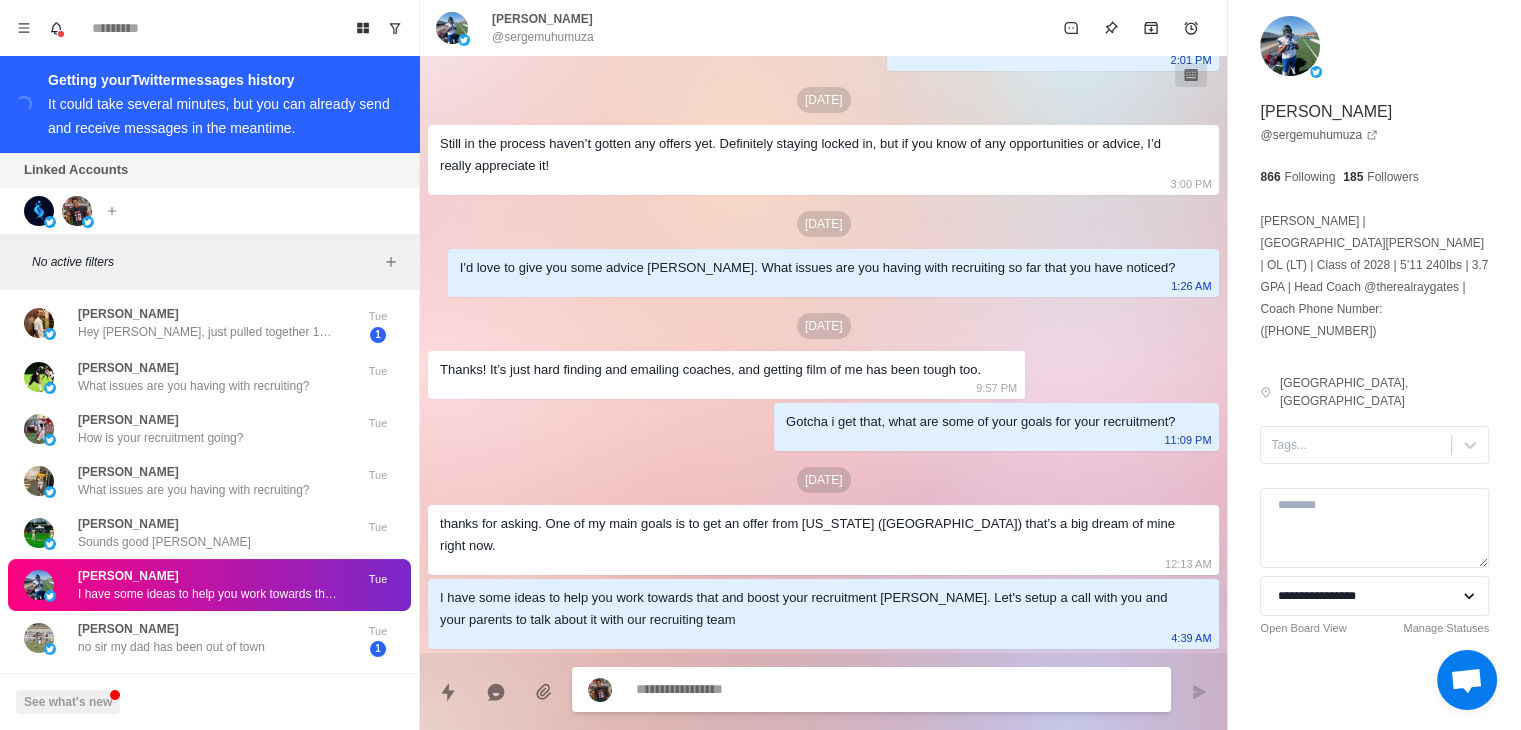click on "**********" at bounding box center (1374, 362) 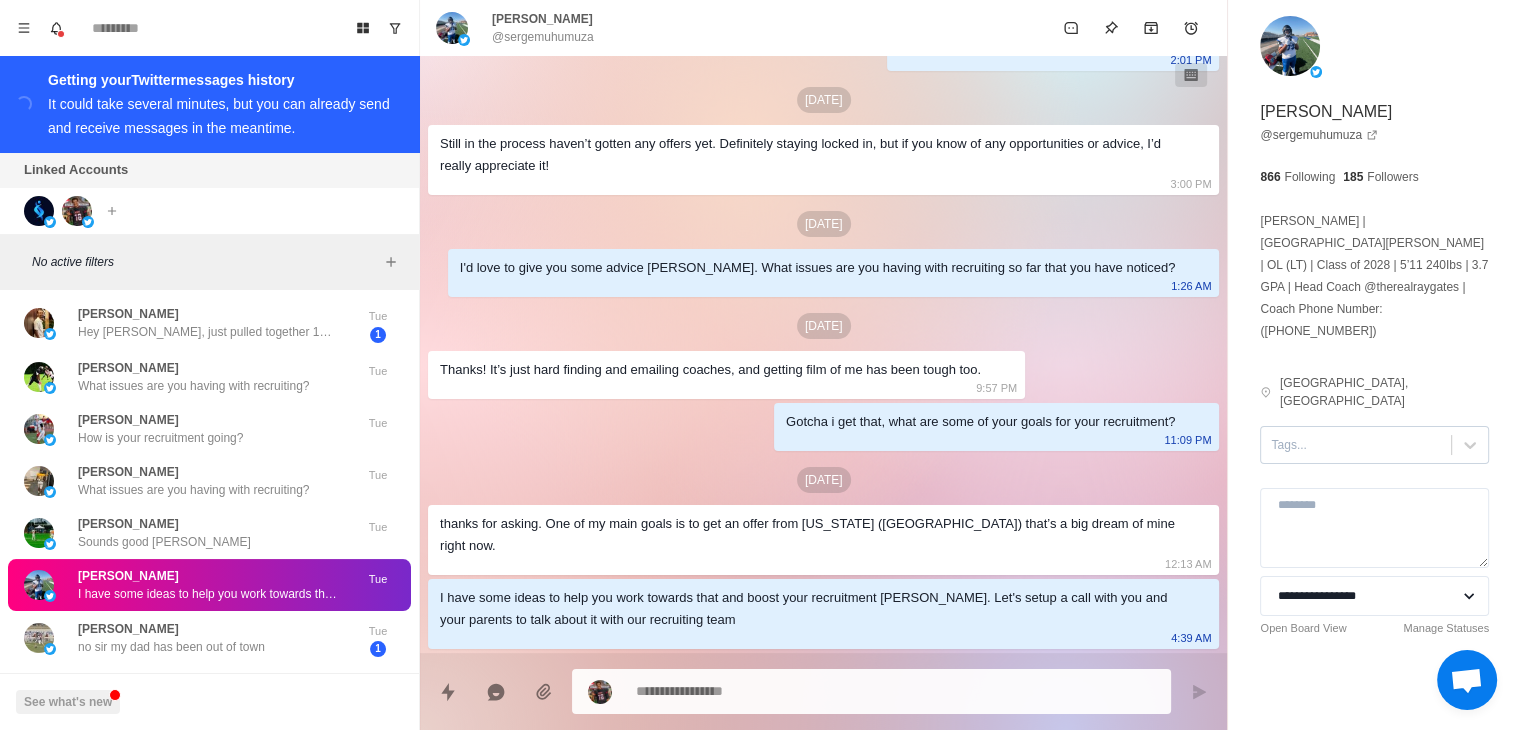 click at bounding box center [1356, 445] 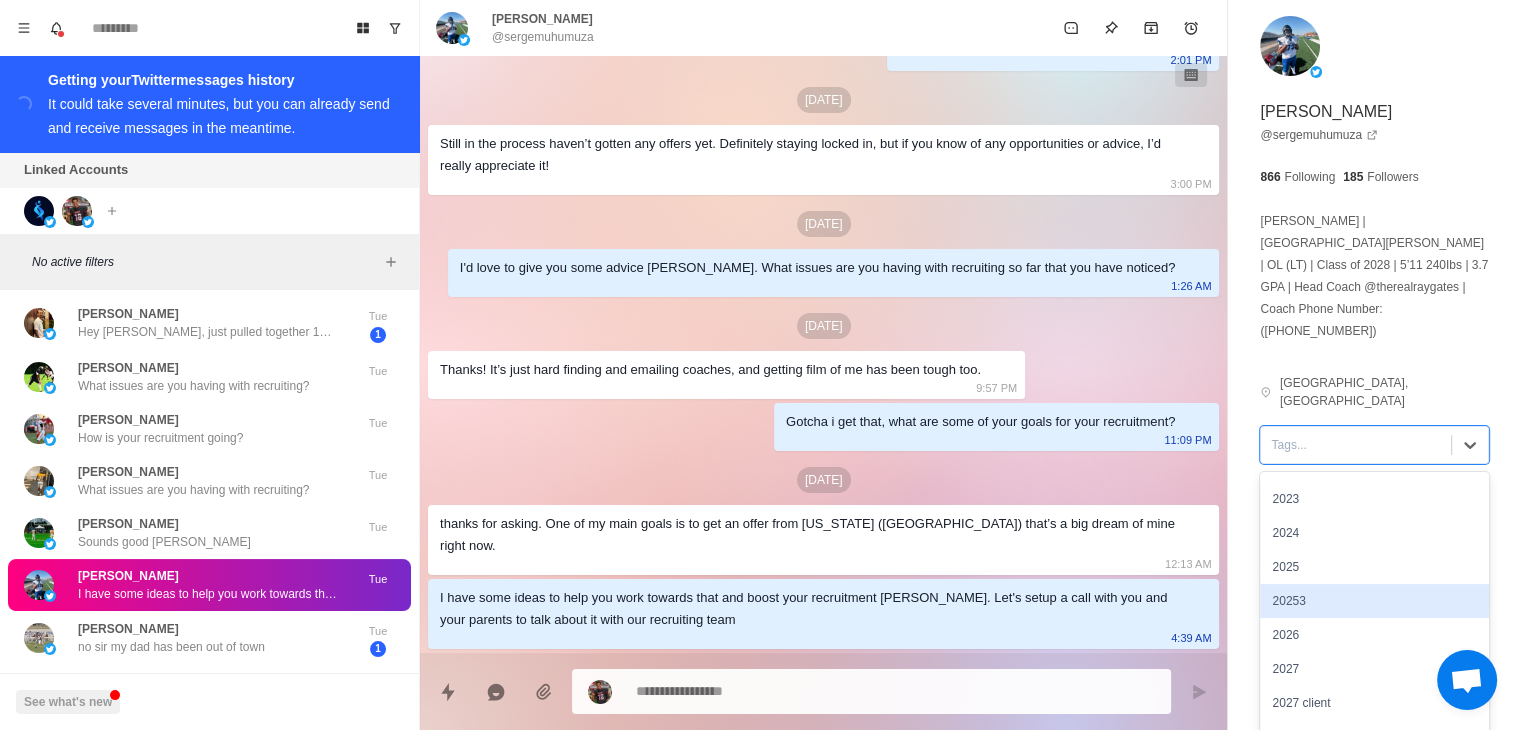 scroll, scrollTop: 100, scrollLeft: 0, axis: vertical 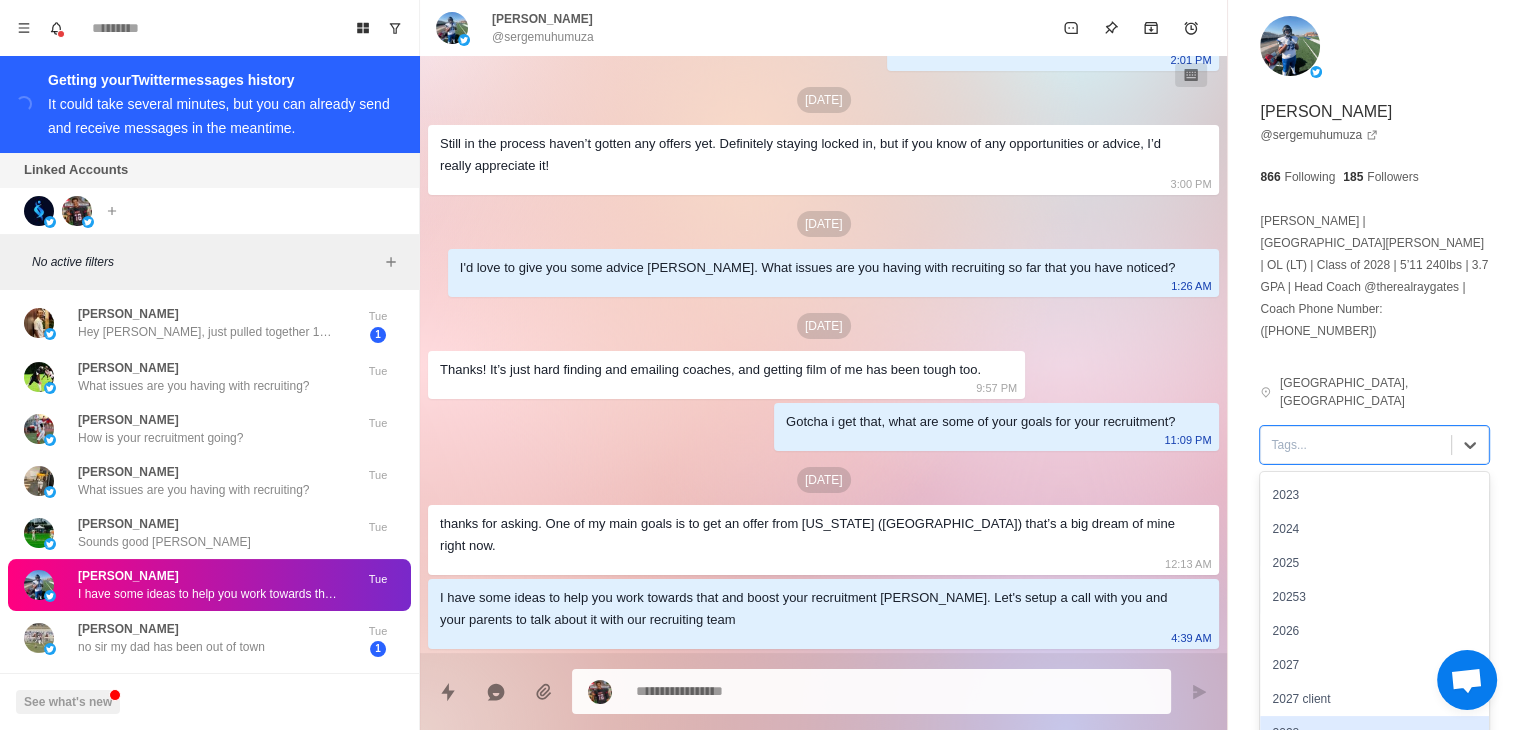 click on "2028" at bounding box center (1374, 733) 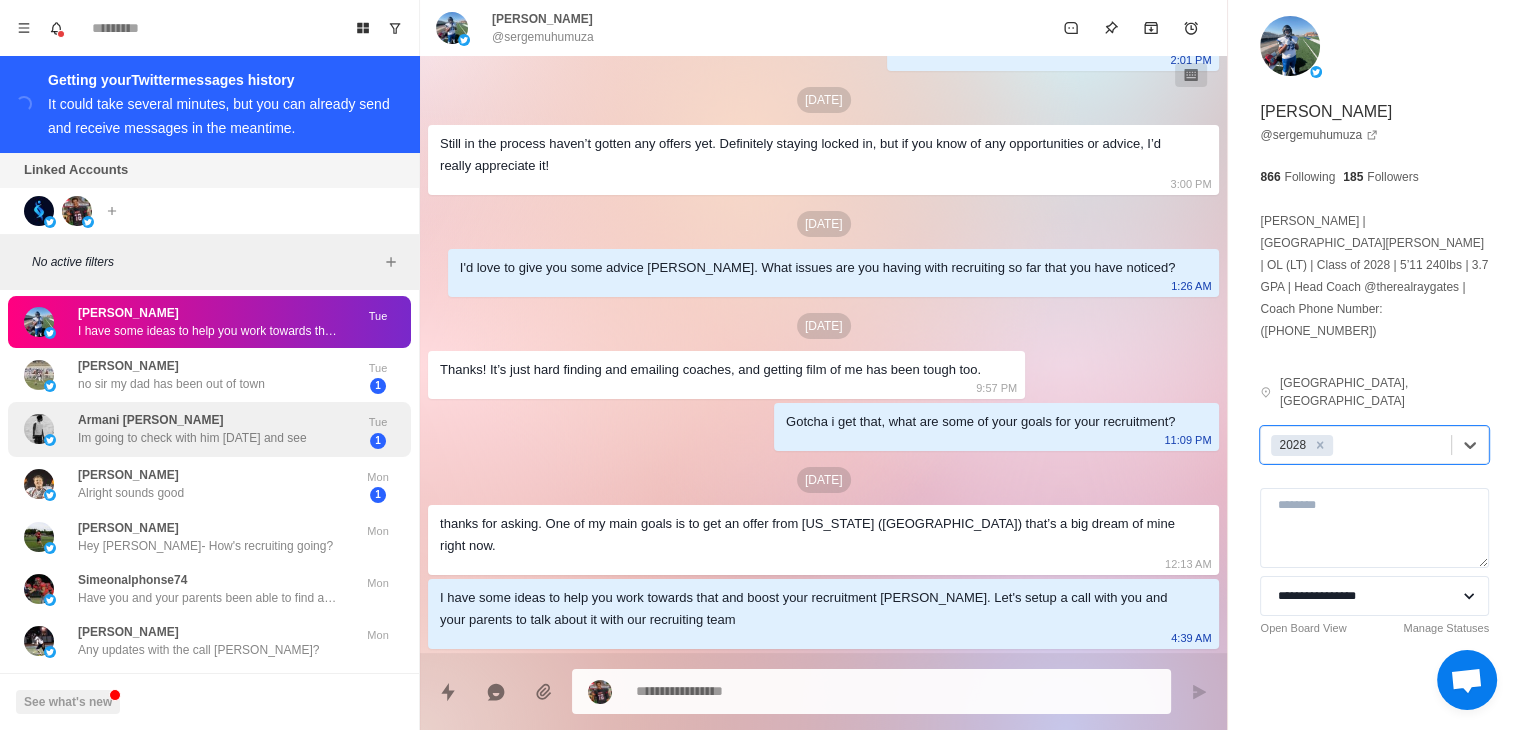 scroll, scrollTop: 1740, scrollLeft: 0, axis: vertical 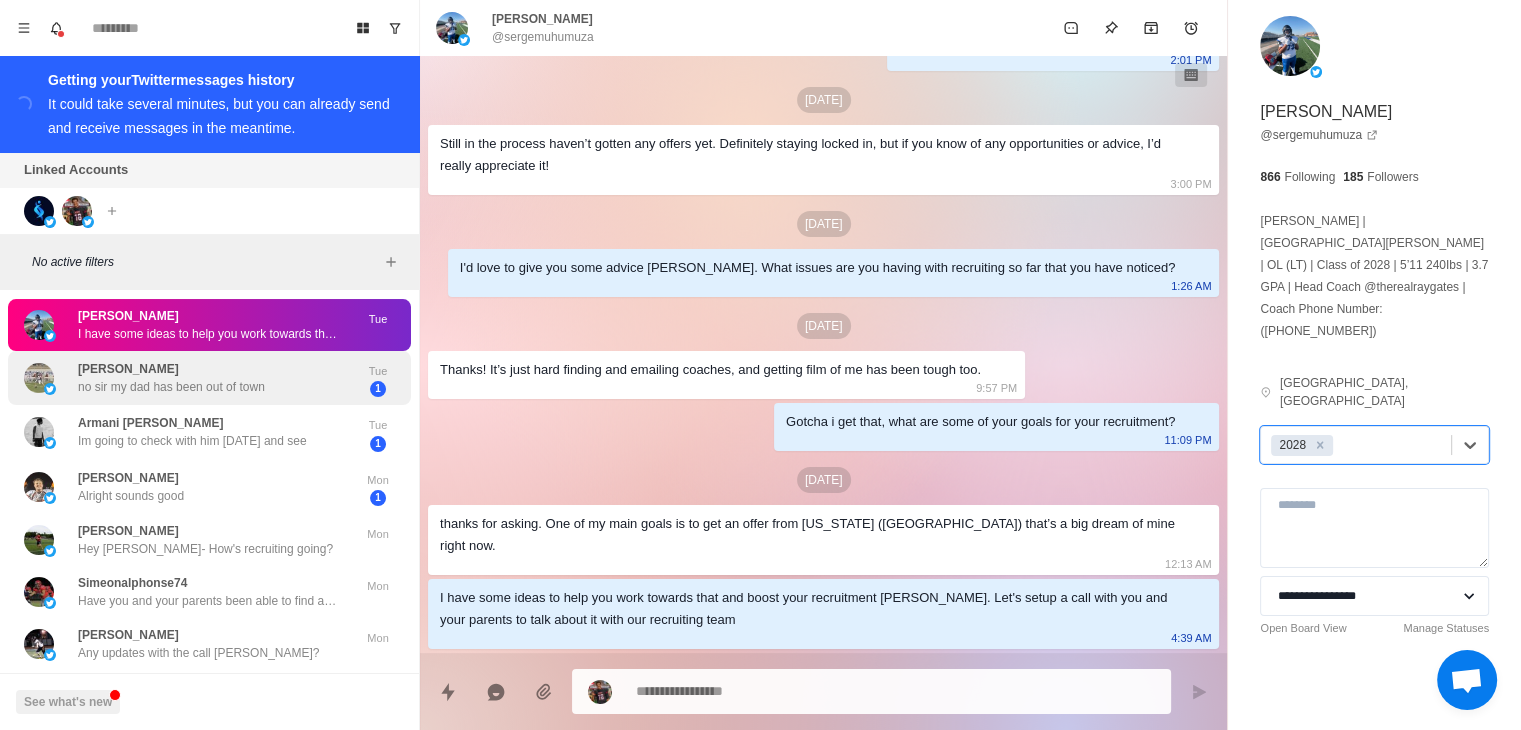 click on "no sir my dad has been out of town" at bounding box center (171, 387) 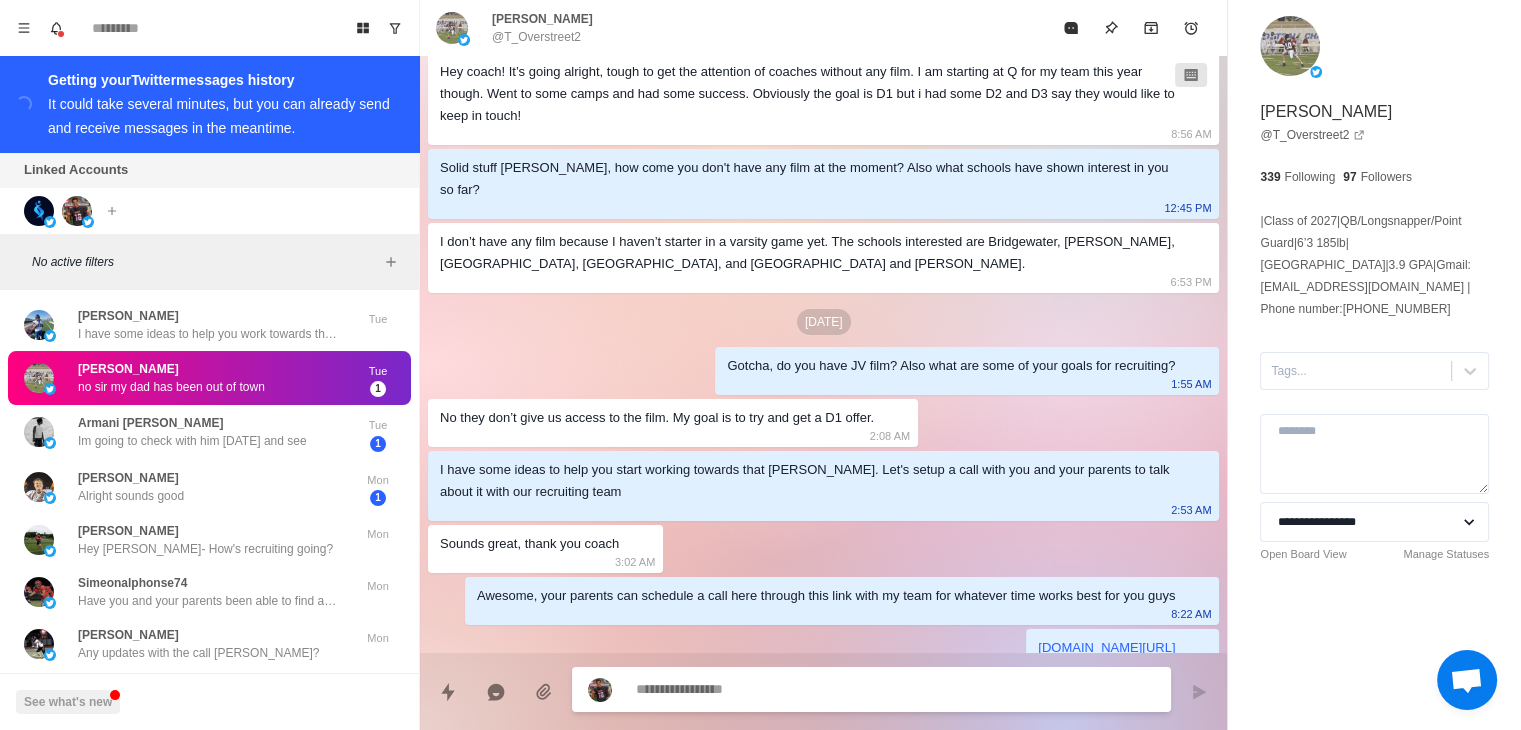 scroll, scrollTop: 633, scrollLeft: 0, axis: vertical 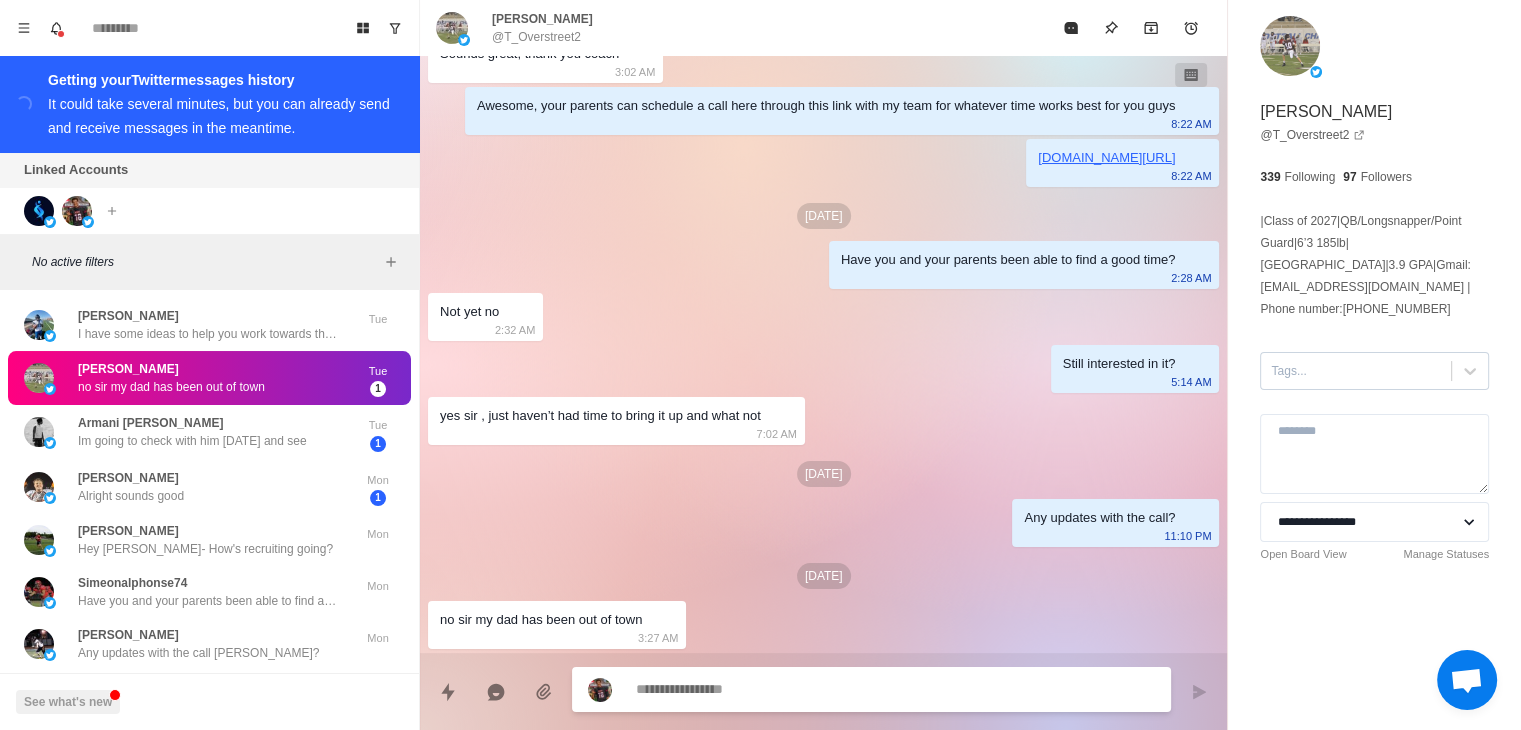 click at bounding box center [1356, 371] 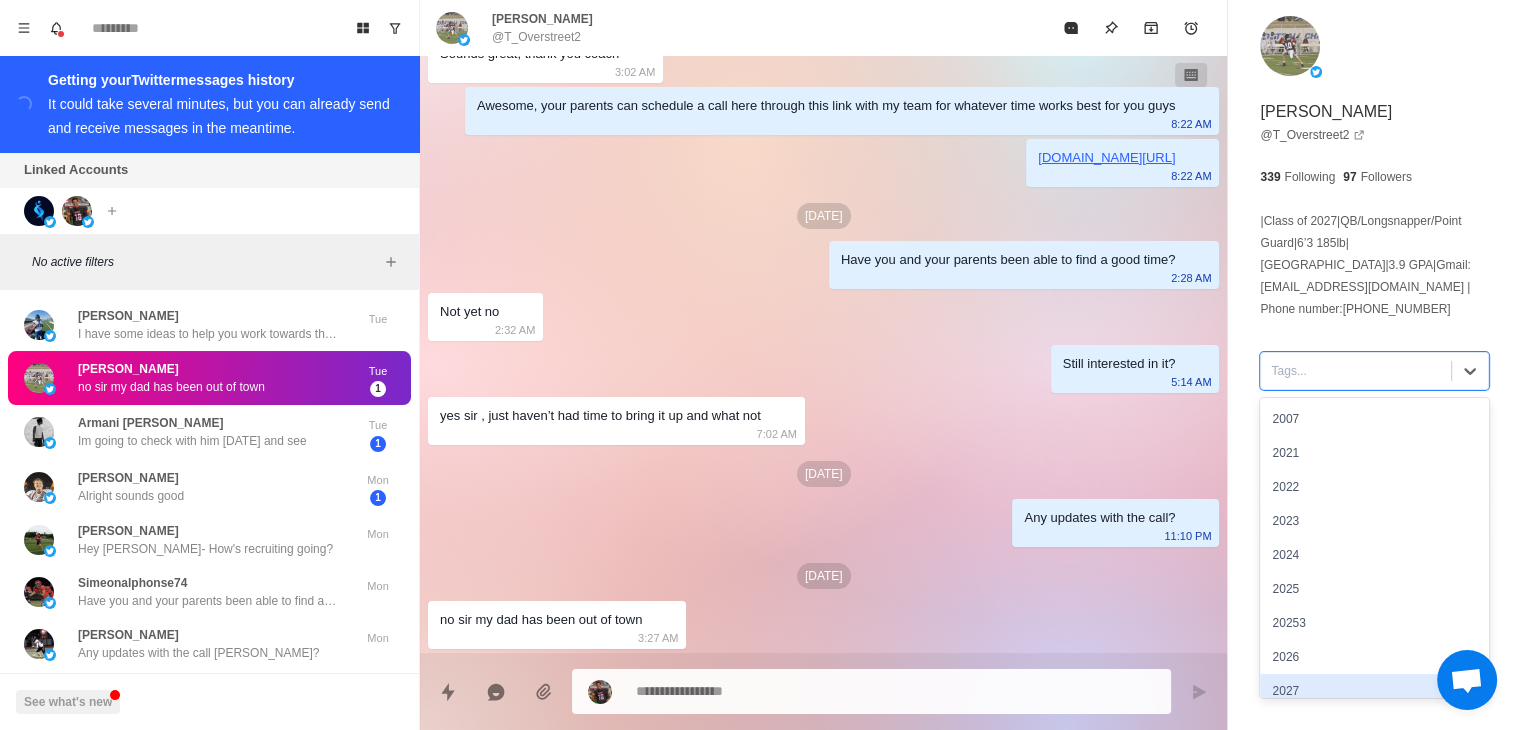 click on "2027" at bounding box center [1374, 691] 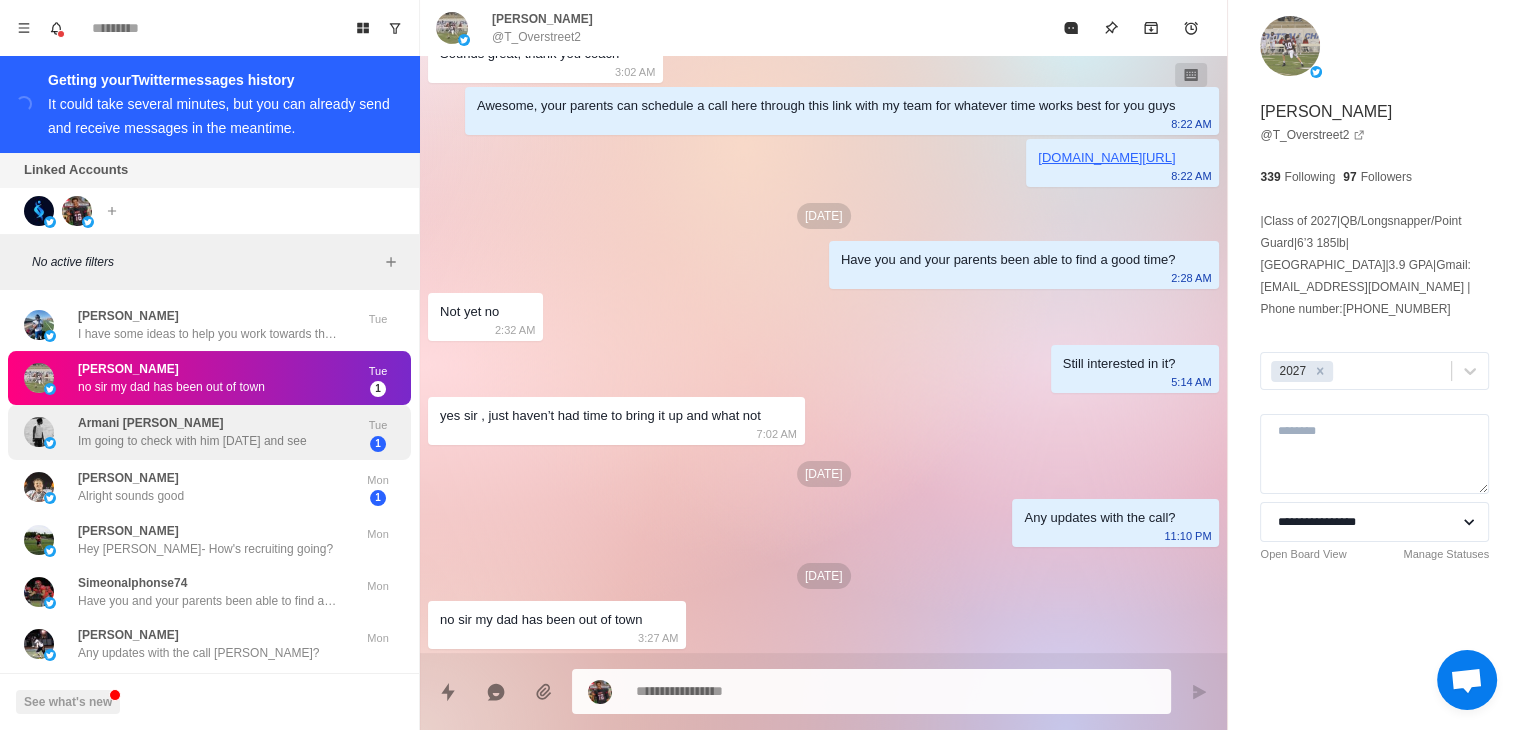 click on "[PERSON_NAME] Im going to check with him [DATE] and see" at bounding box center (188, 432) 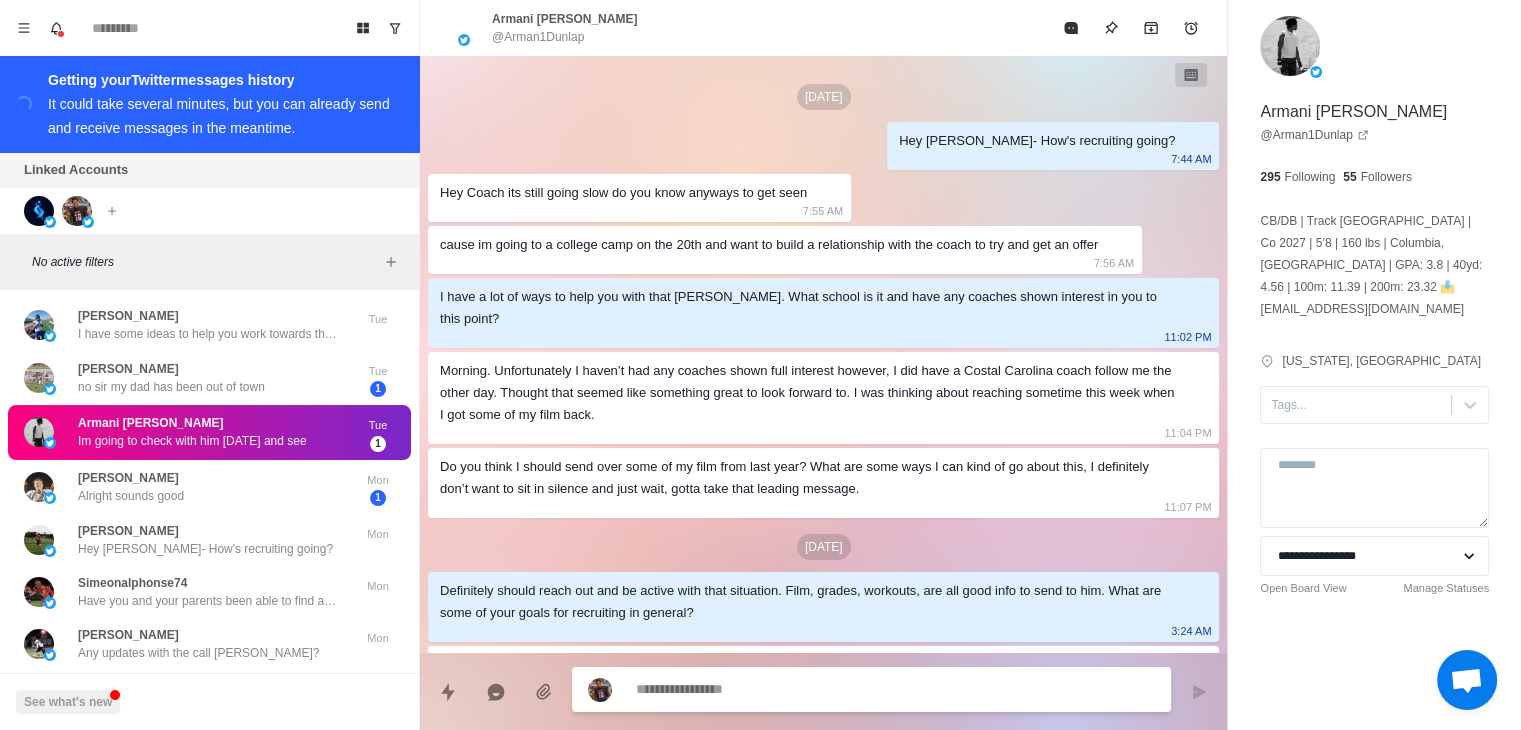 scroll, scrollTop: 949, scrollLeft: 0, axis: vertical 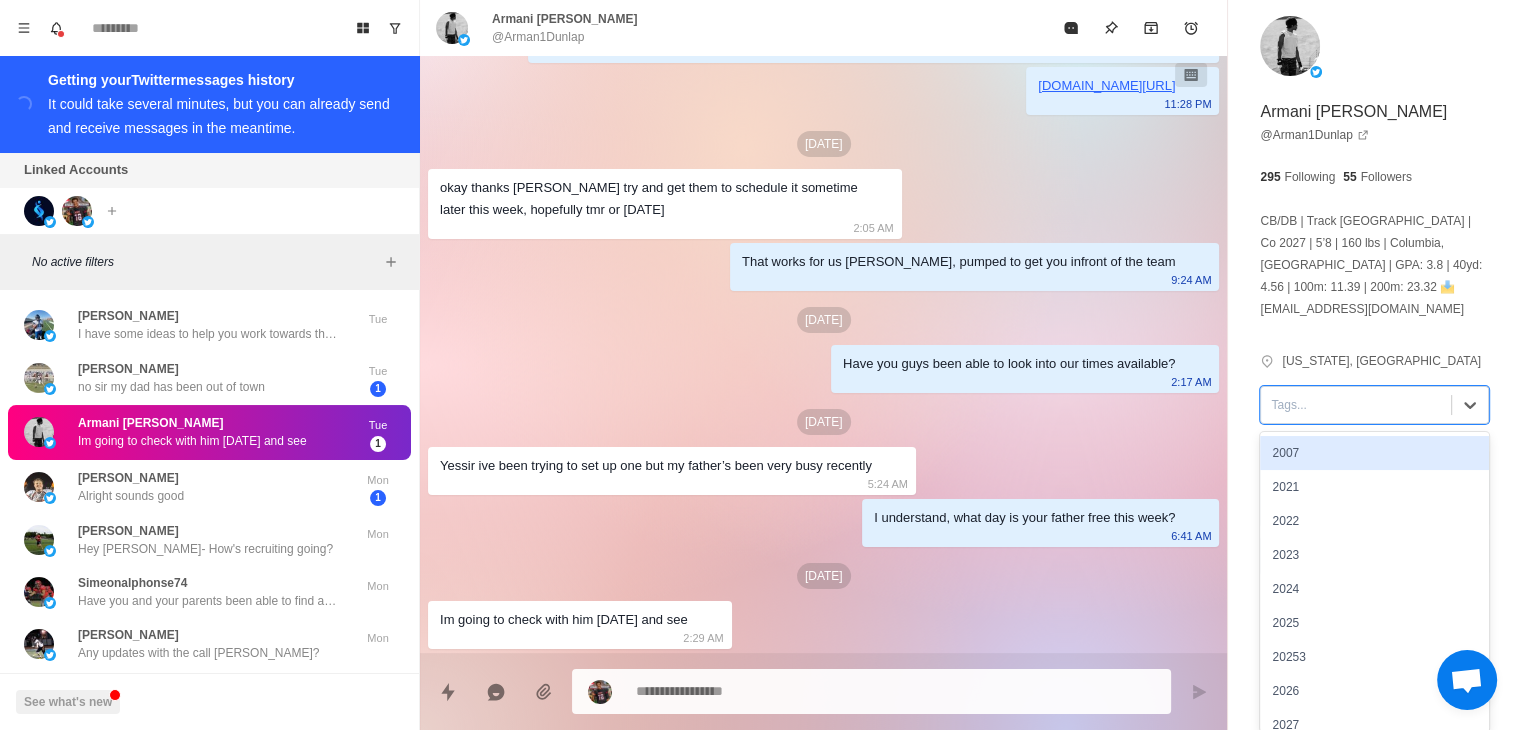 click at bounding box center [1356, 405] 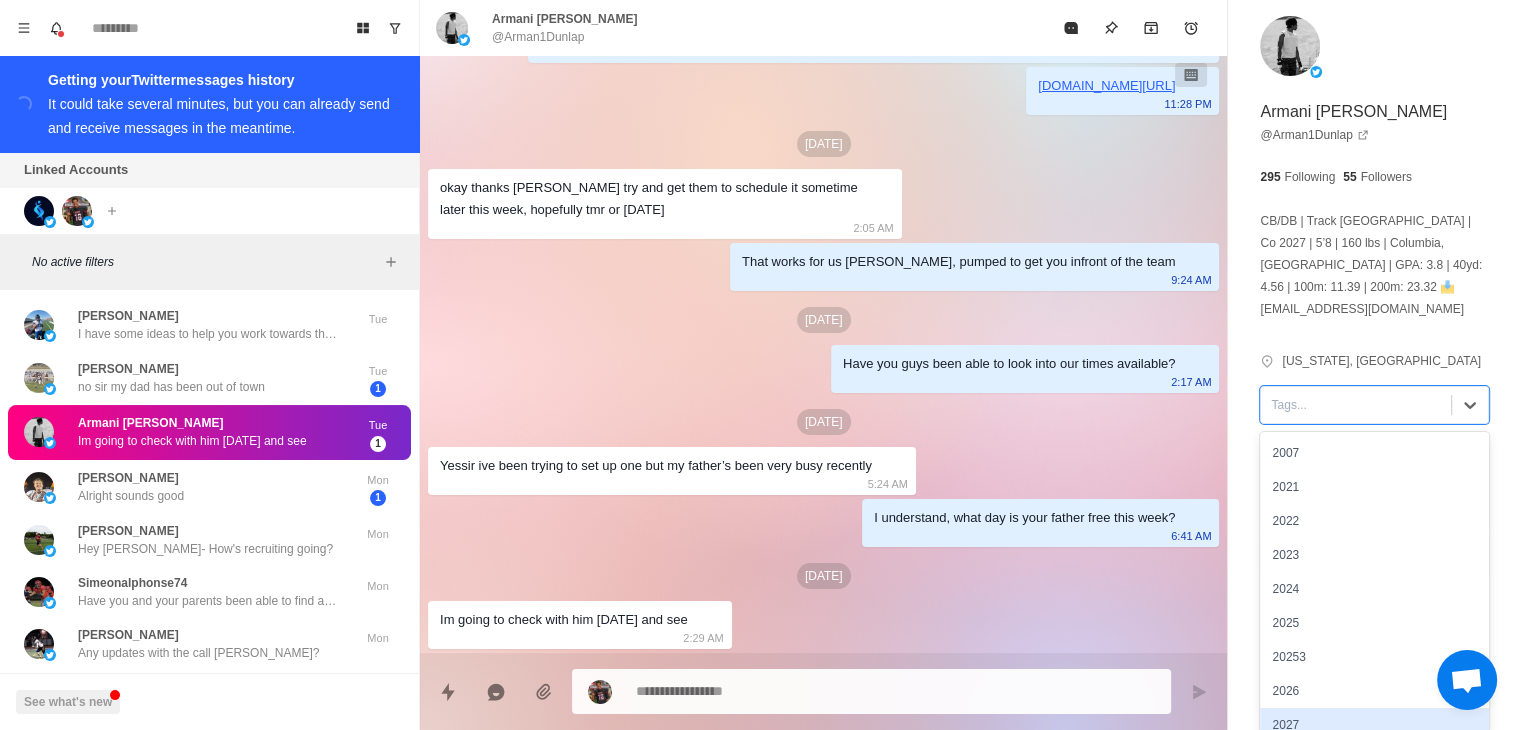 click on "2027" at bounding box center (1374, 725) 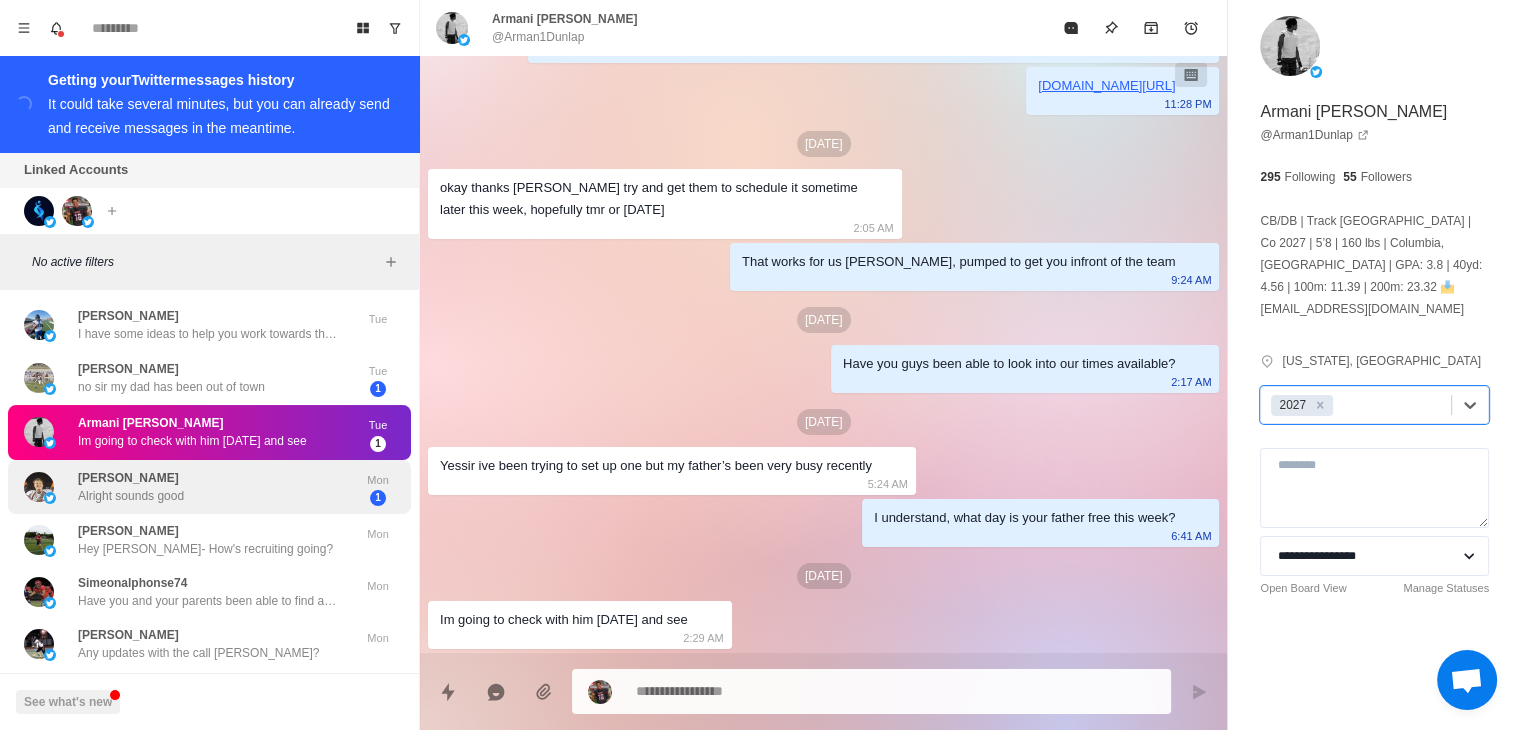 click on "[PERSON_NAME] Alright sounds good" at bounding box center [188, 487] 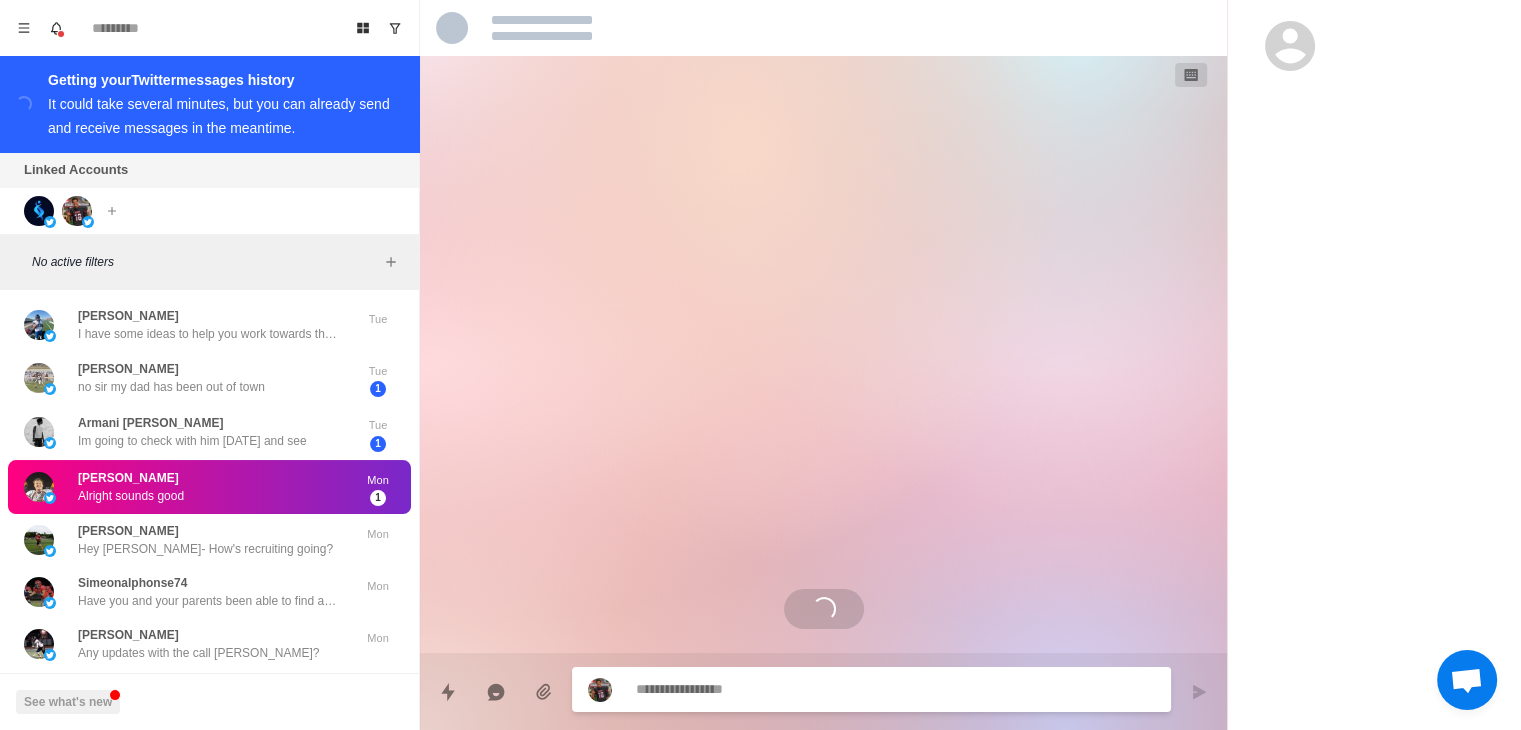 scroll, scrollTop: 553, scrollLeft: 0, axis: vertical 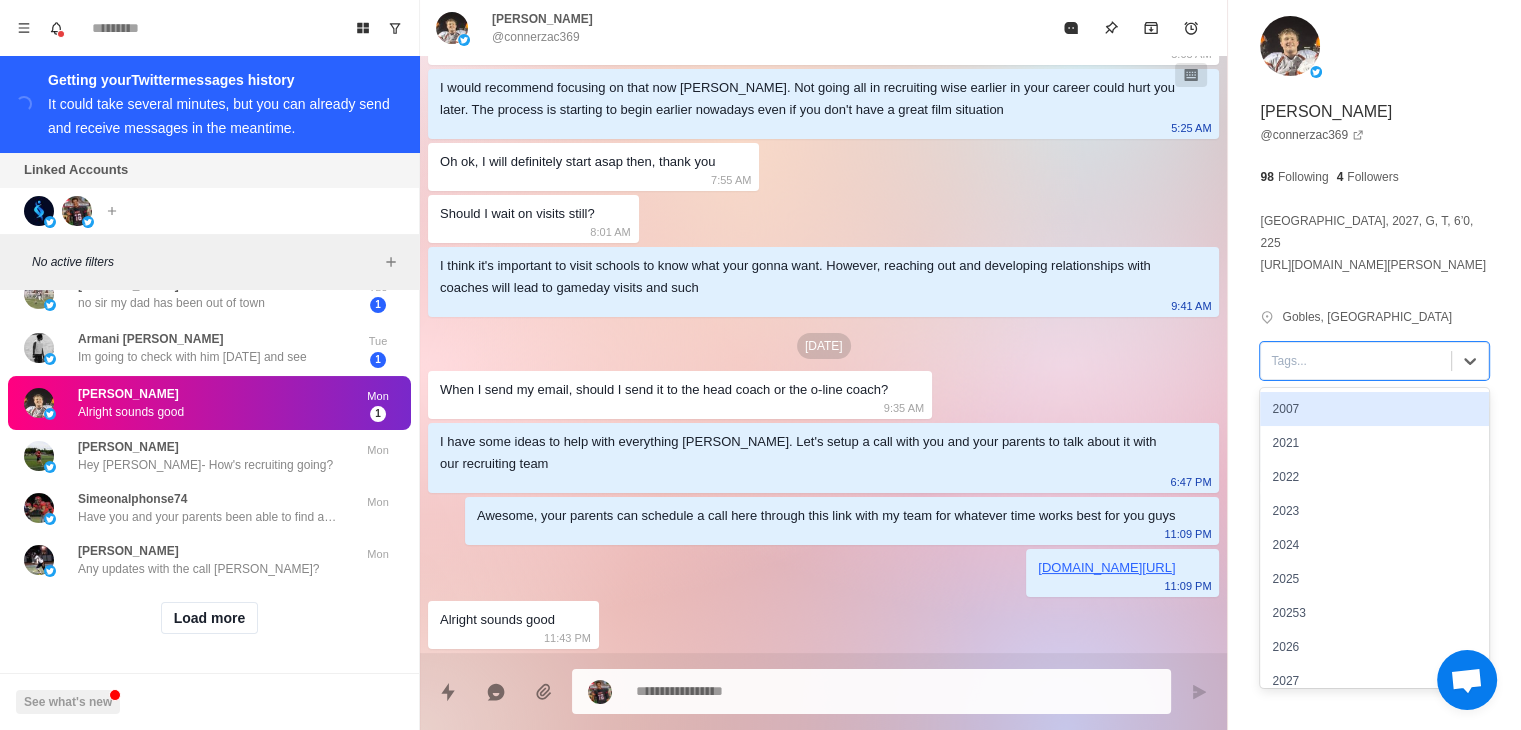 drag, startPoint x: 1344, startPoint y: 354, endPoint x: 1307, endPoint y: 719, distance: 366.87054 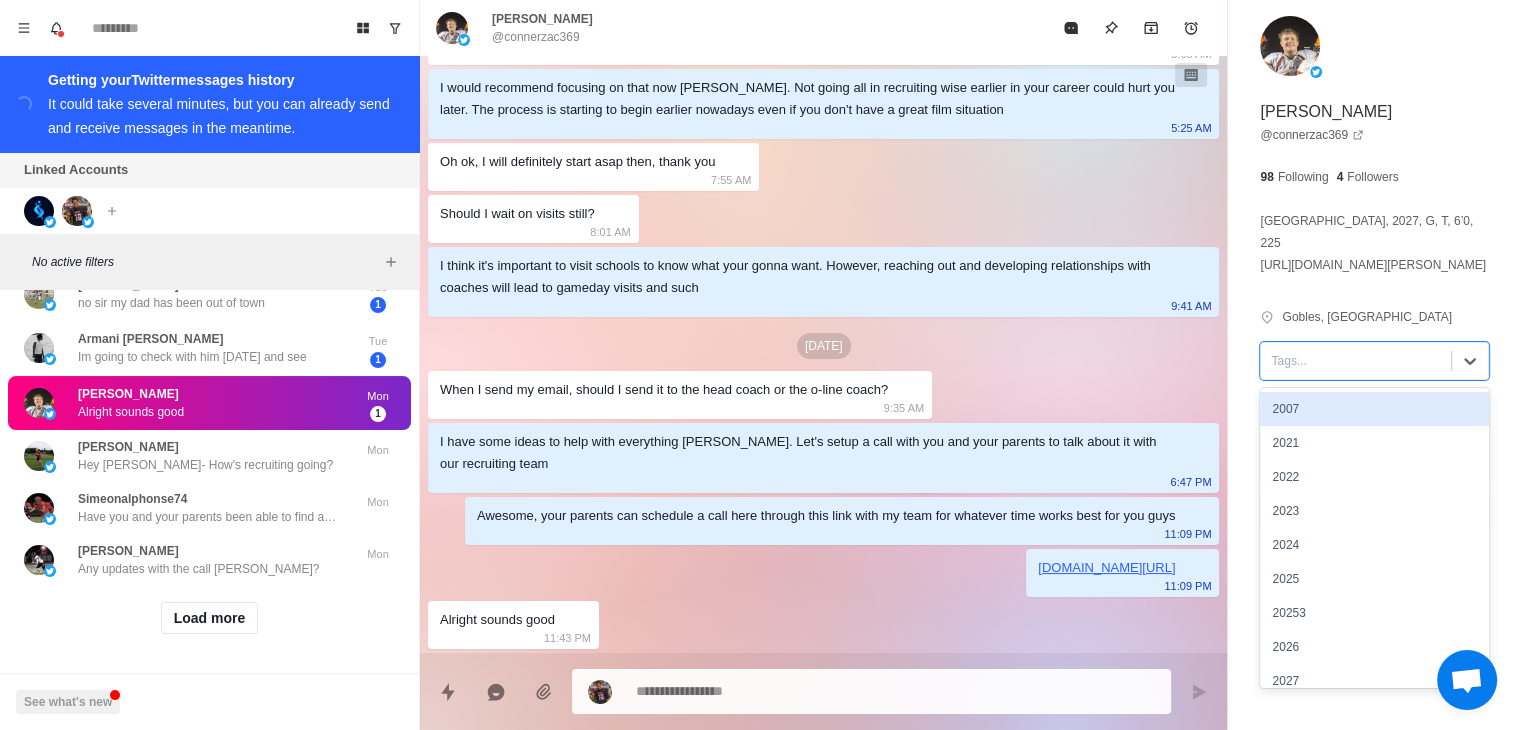 click at bounding box center [1356, 361] 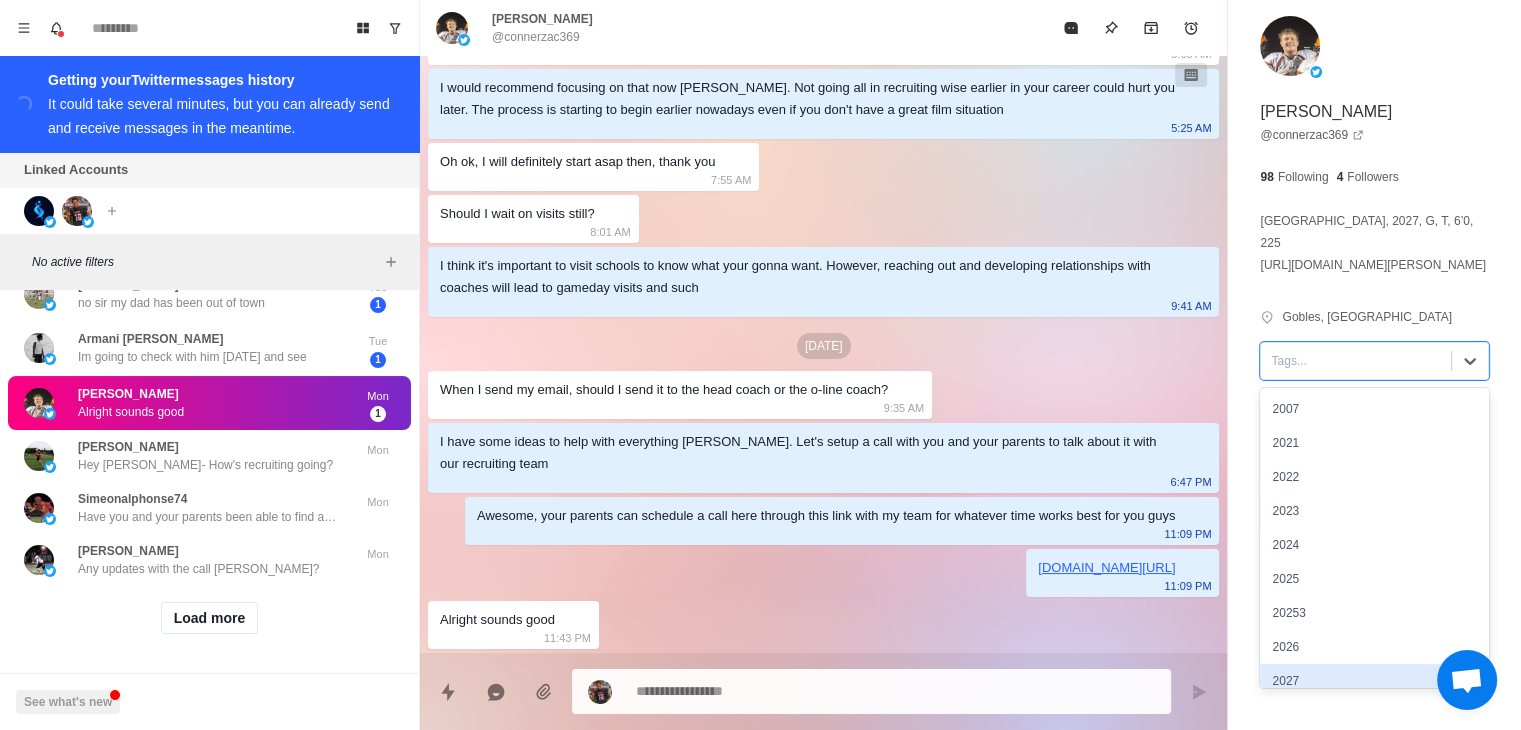 drag, startPoint x: 1305, startPoint y: 667, endPoint x: 1153, endPoint y: 557, distance: 187.62729 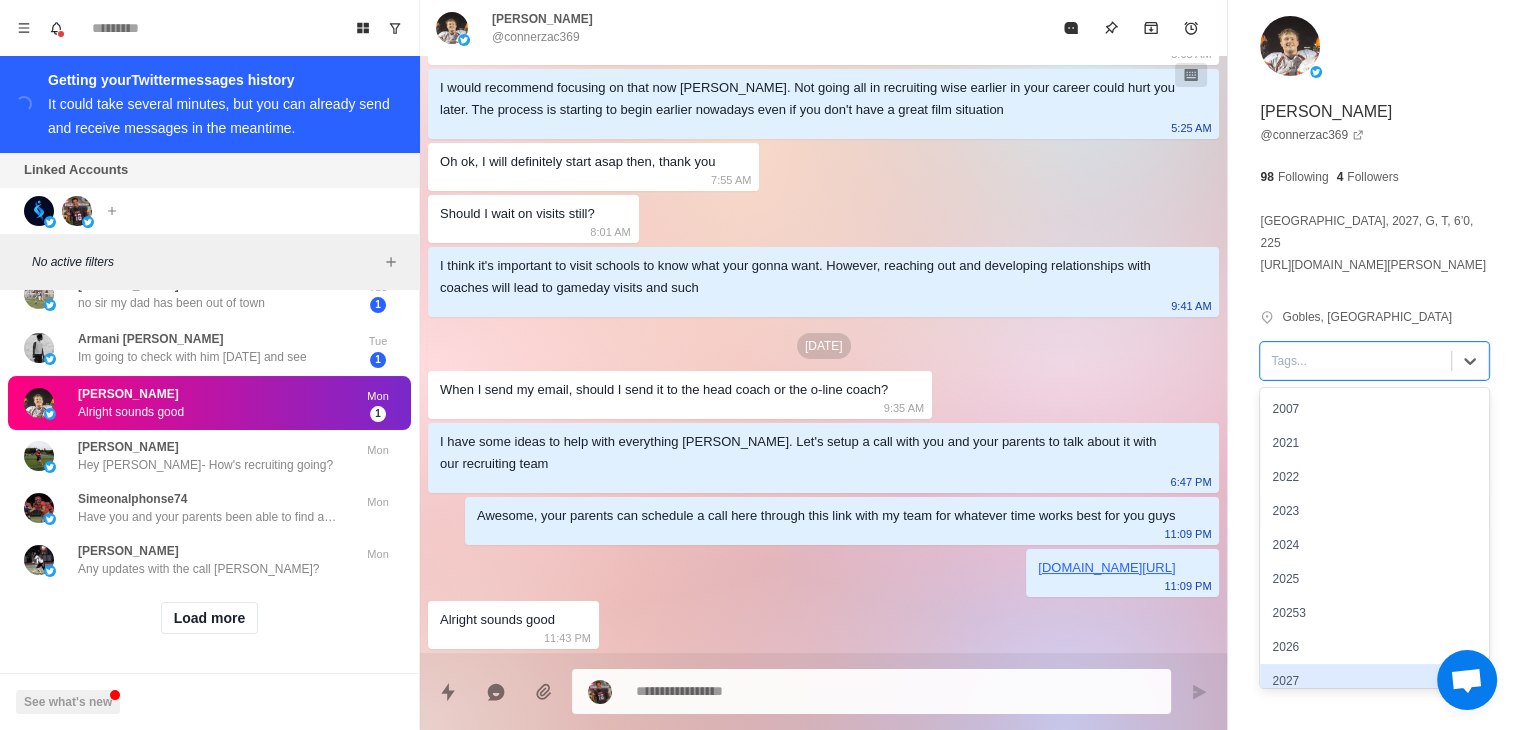 click on "2027" at bounding box center (1374, 681) 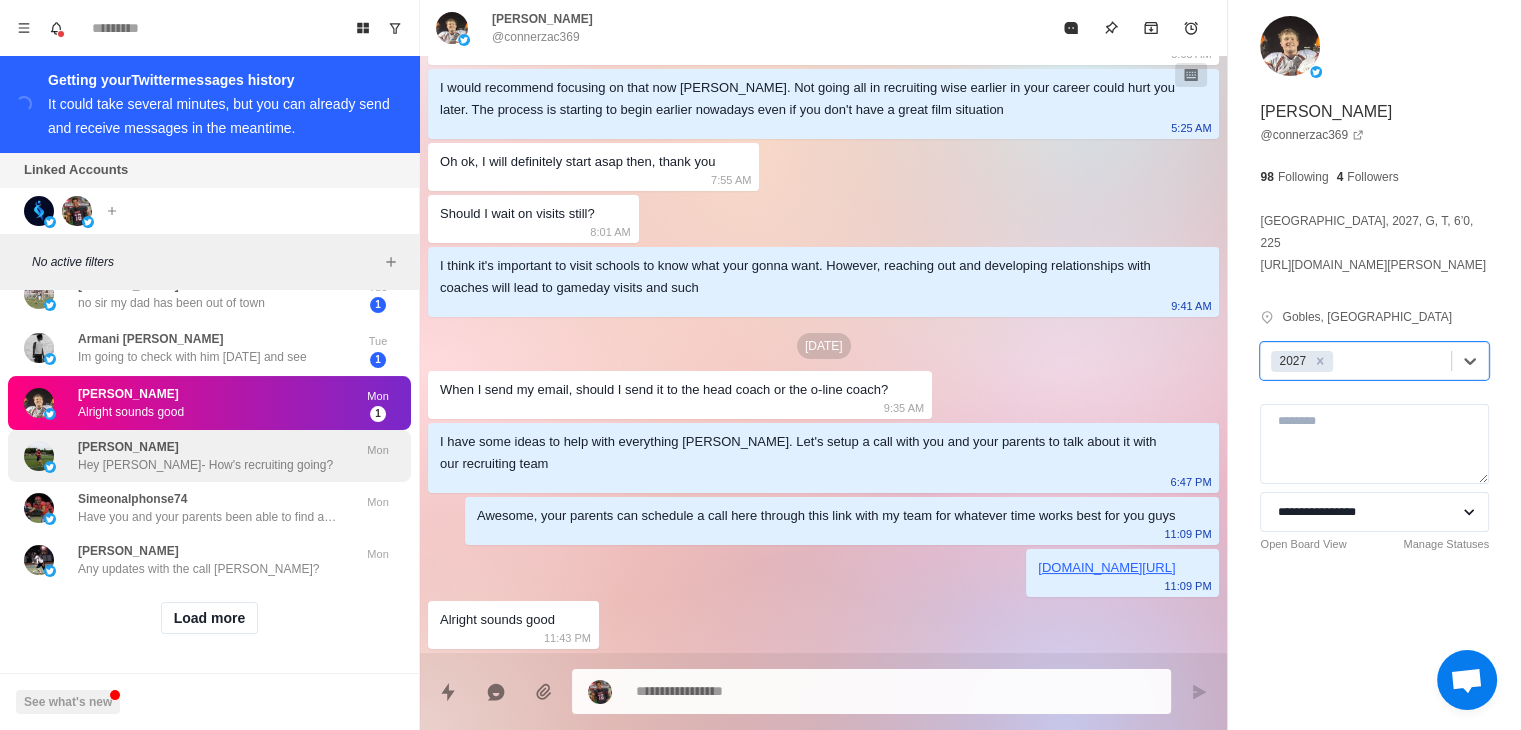 click on "[PERSON_NAME] Hey [PERSON_NAME]- How's recruiting going?" at bounding box center [205, 456] 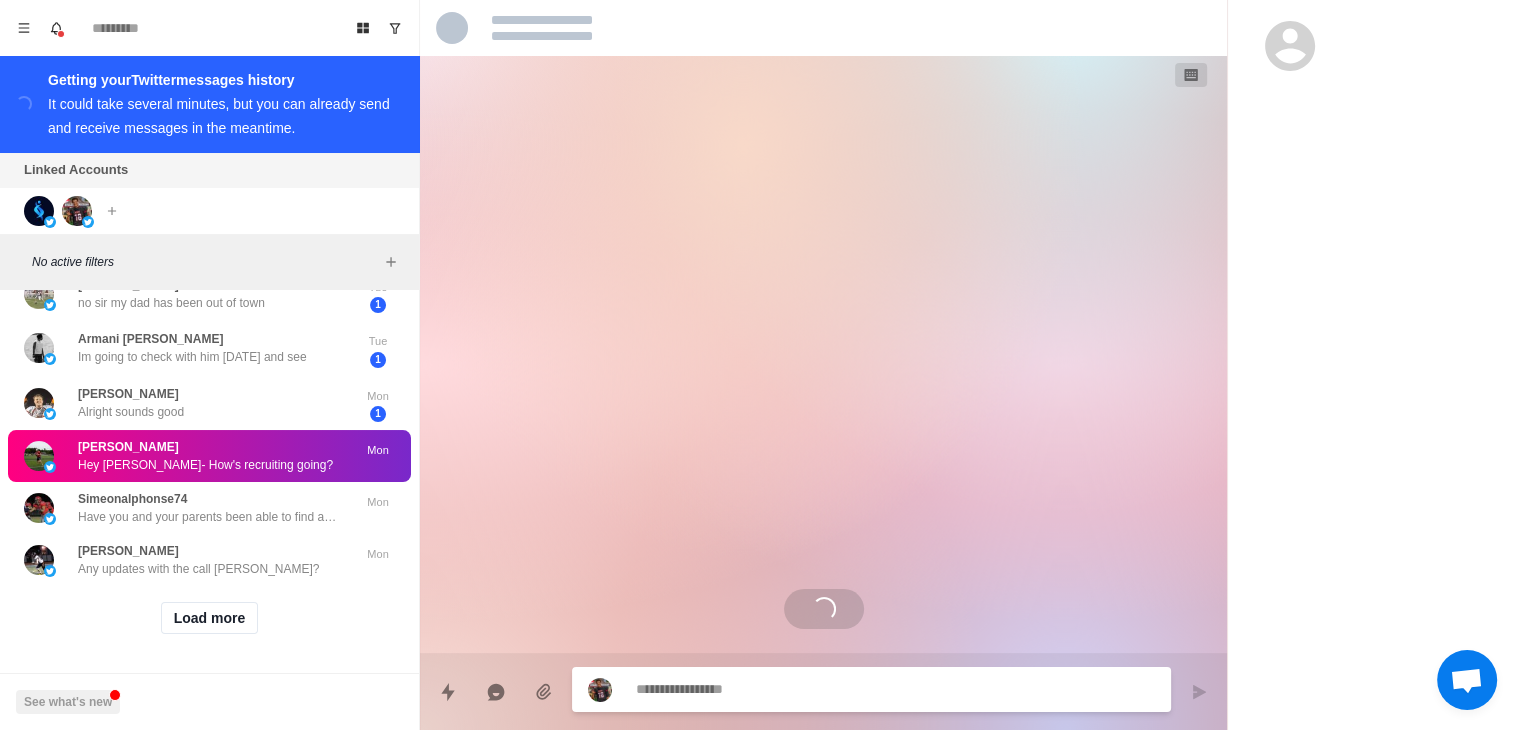 scroll, scrollTop: 0, scrollLeft: 0, axis: both 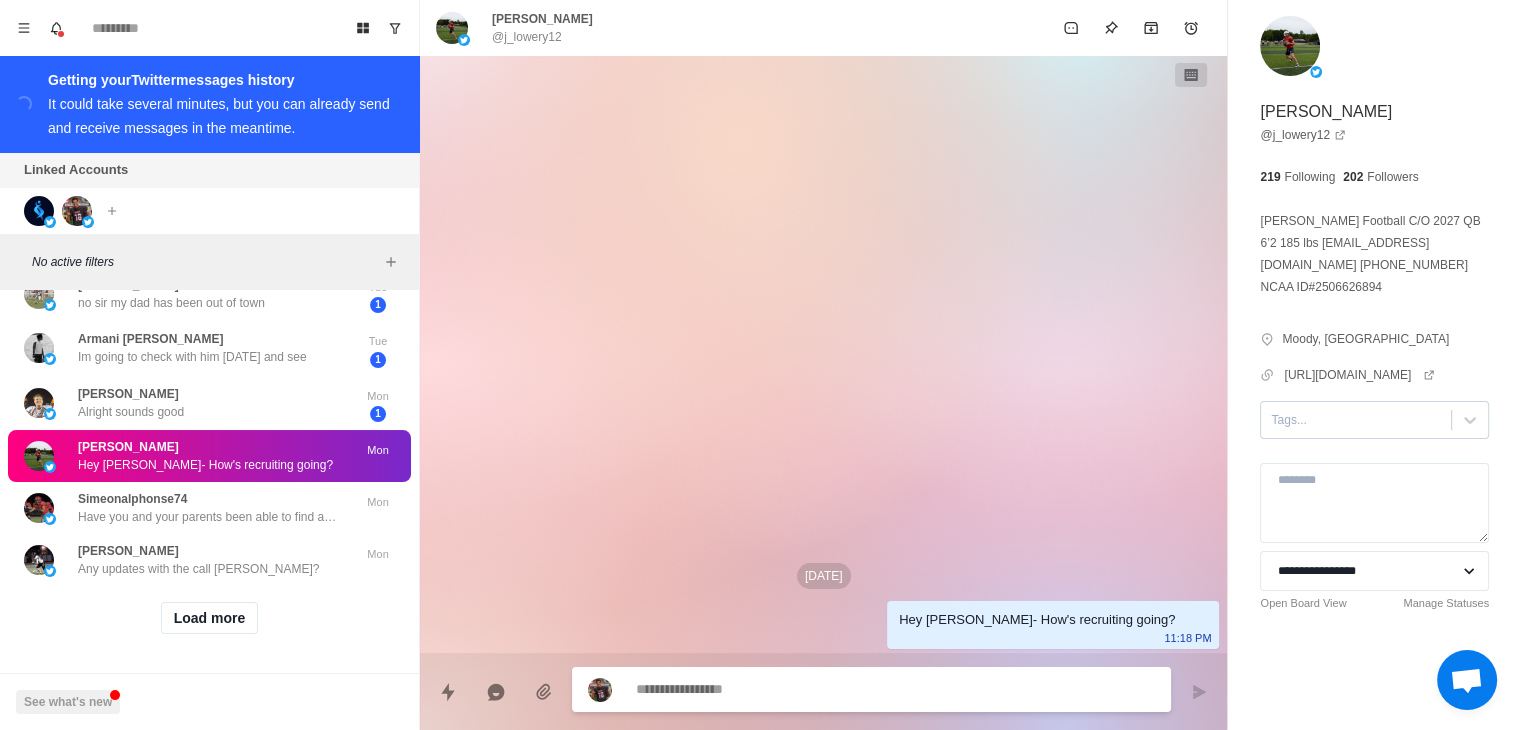 click at bounding box center (1356, 420) 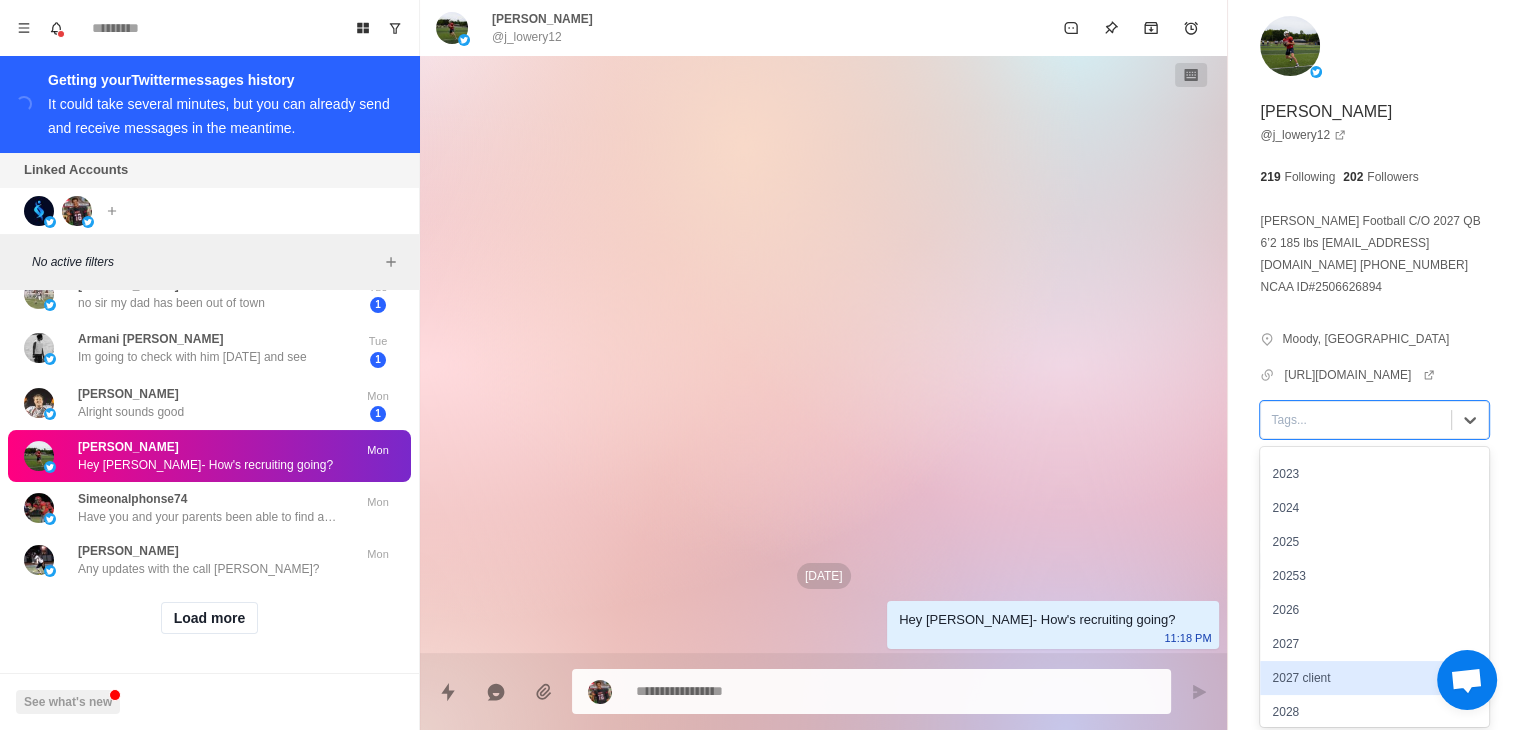 scroll, scrollTop: 100, scrollLeft: 0, axis: vertical 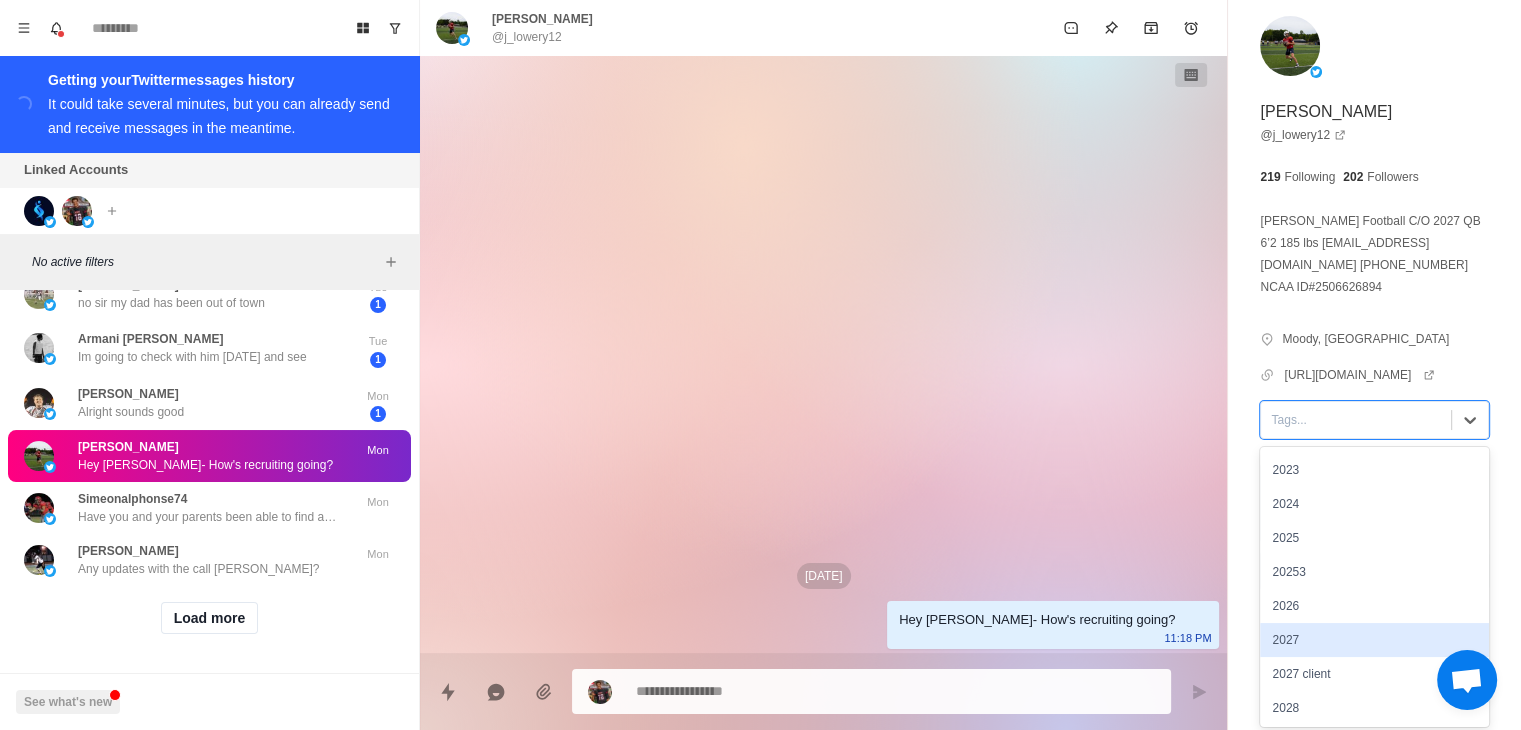 click on "2027" at bounding box center (1374, 640) 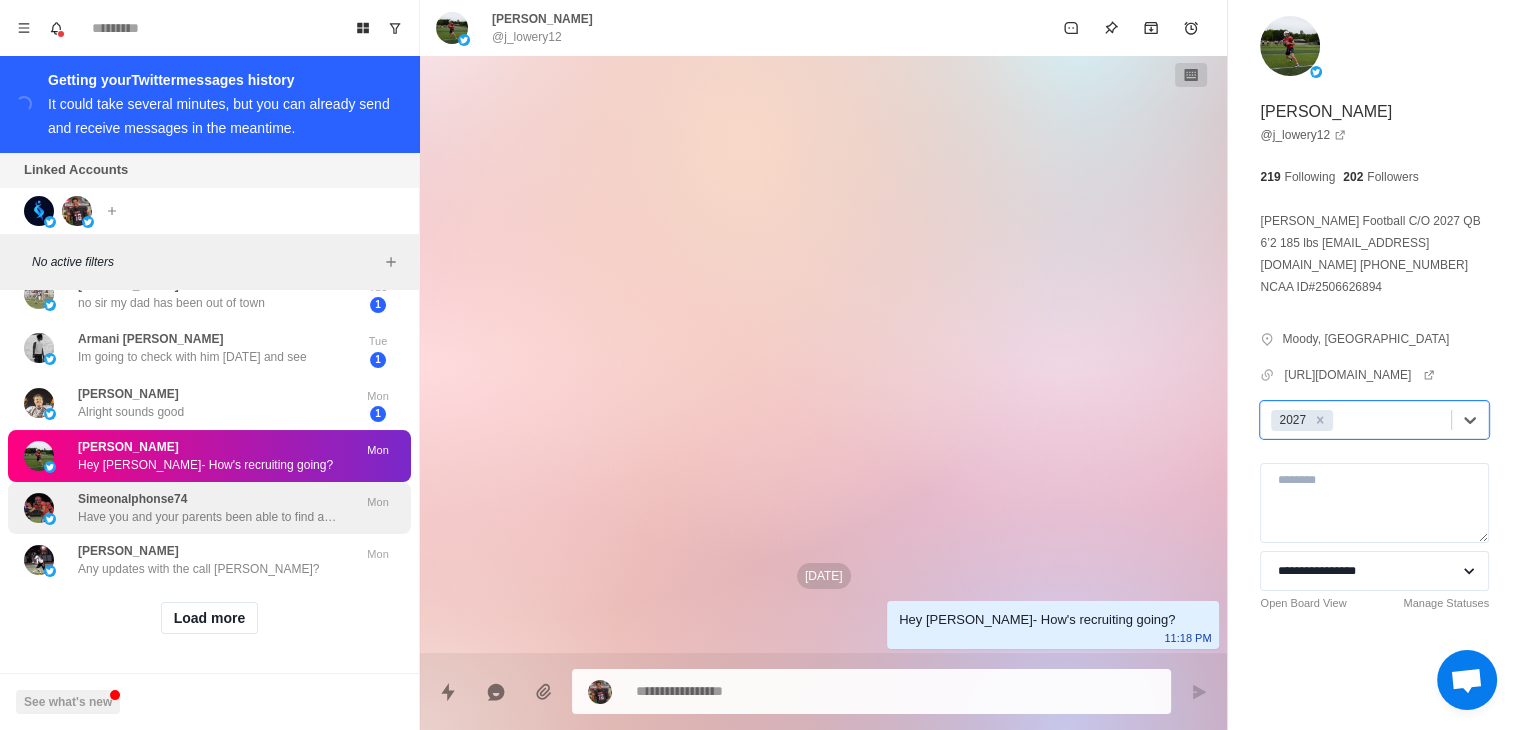 click on "Simeonalphonse74 Have you and your parents been able to find a good time?" at bounding box center (208, 508) 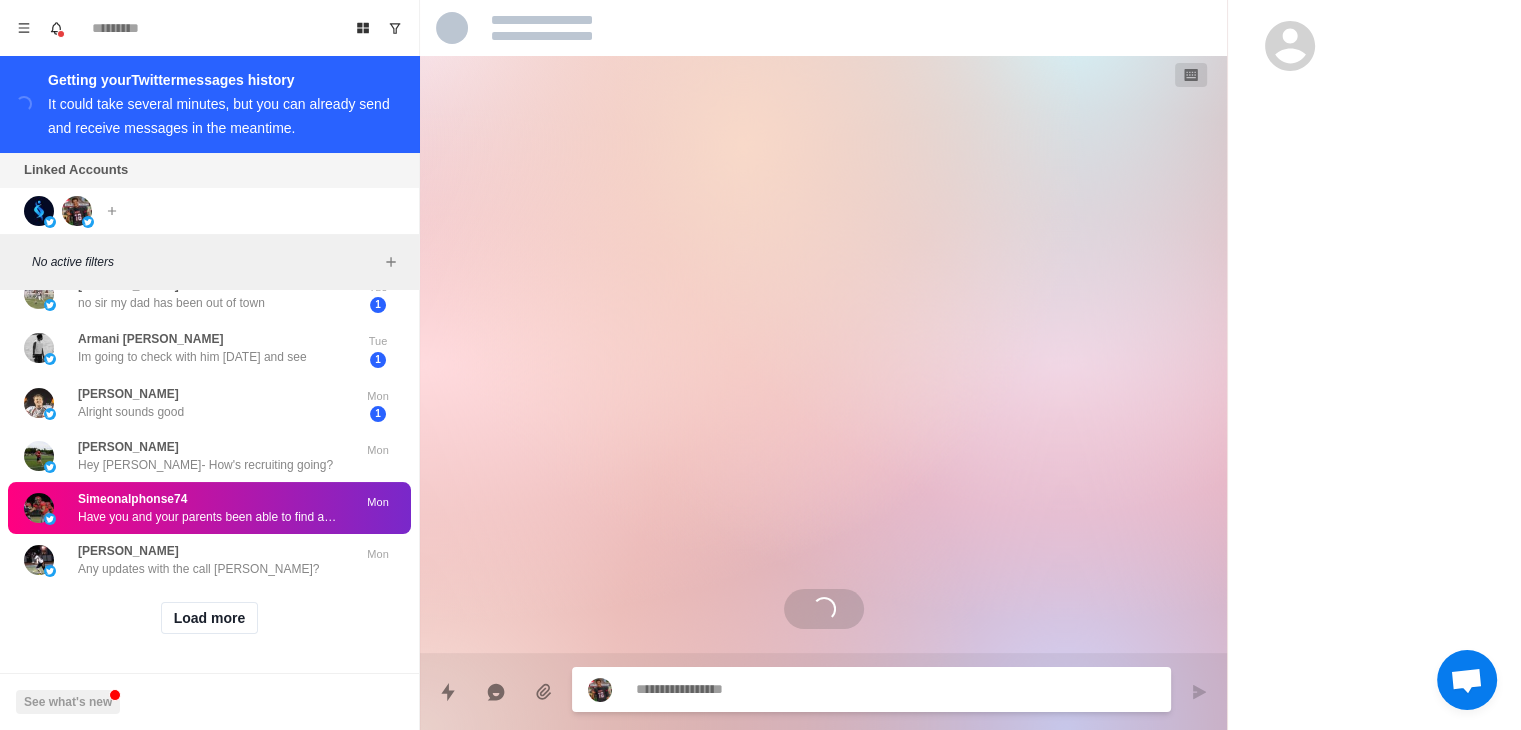 scroll, scrollTop: 405, scrollLeft: 0, axis: vertical 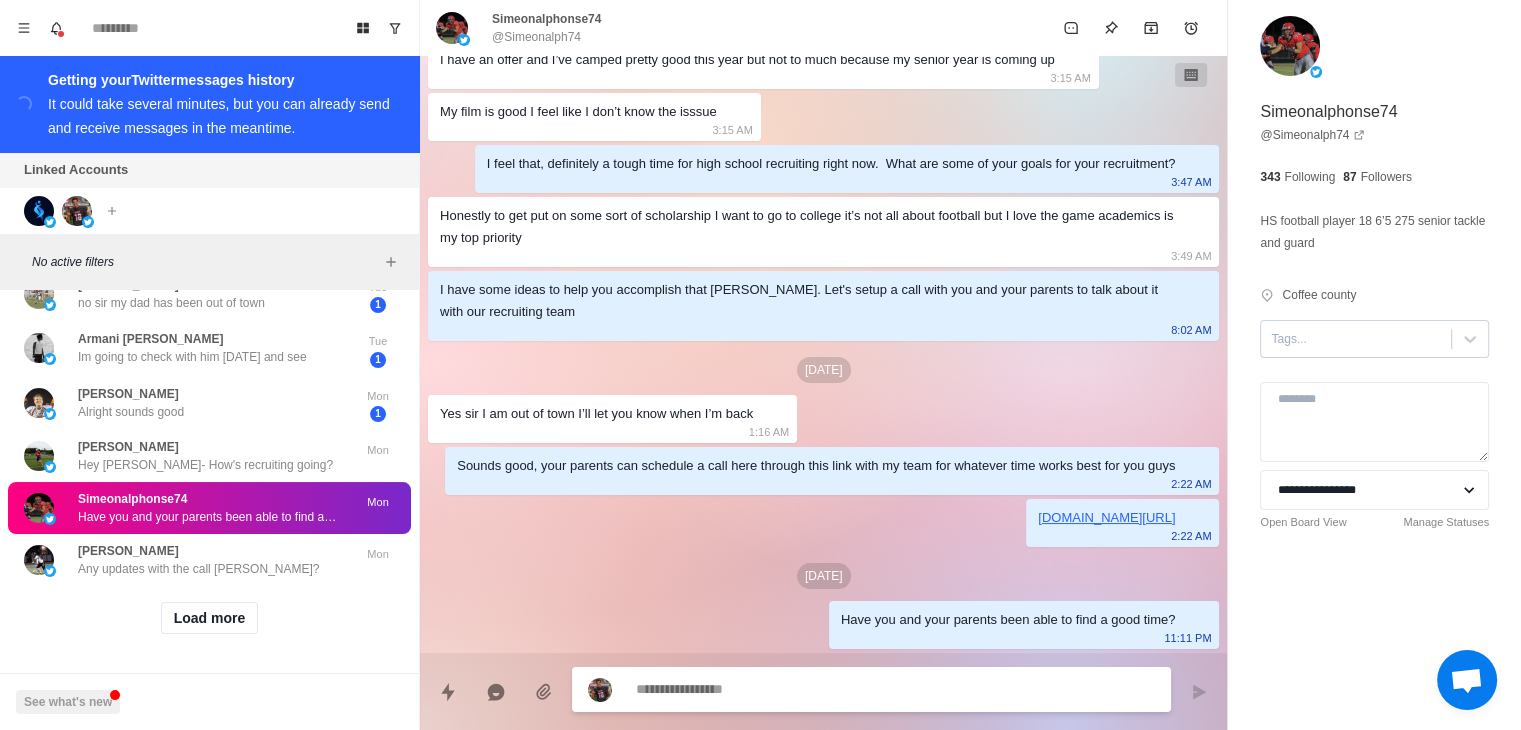 click at bounding box center (1356, 339) 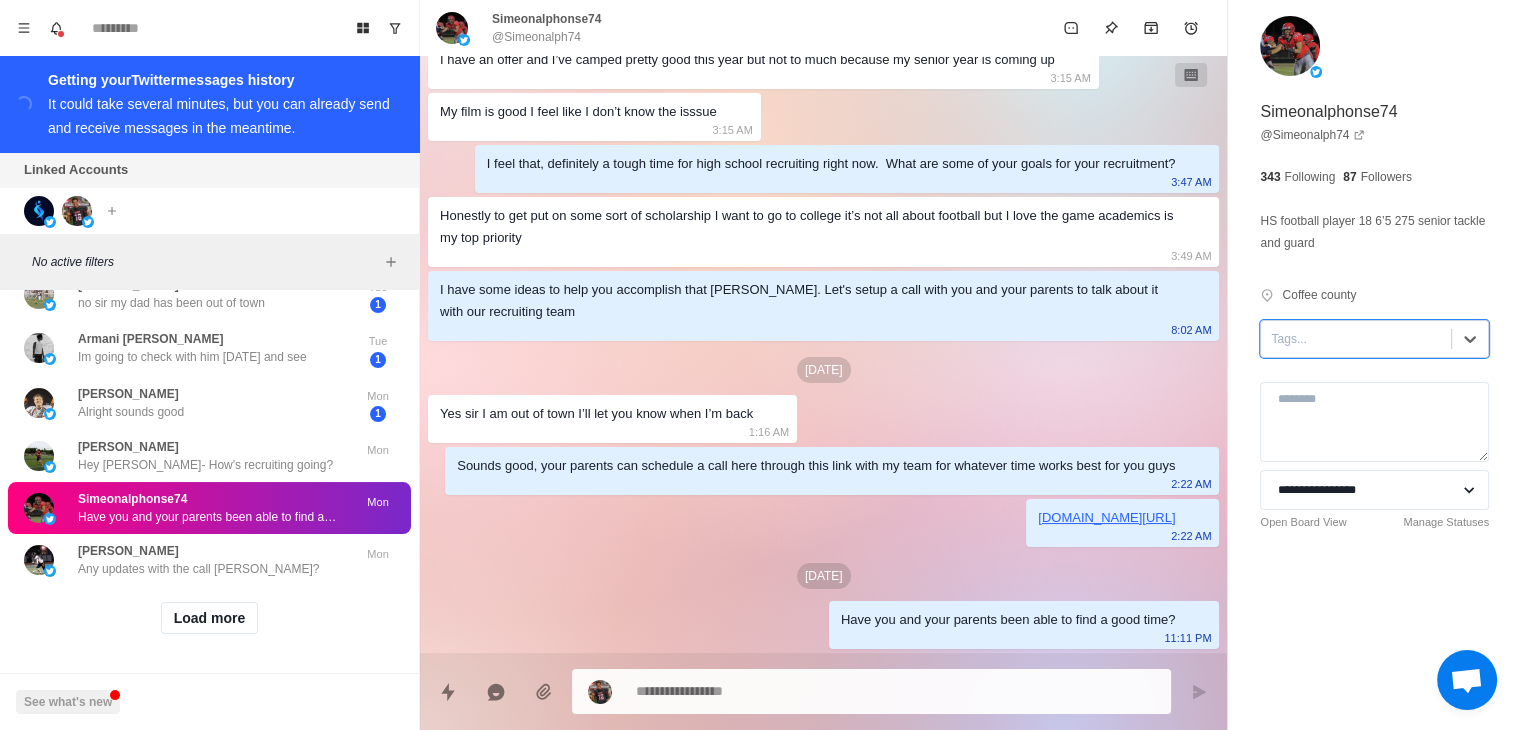 click at bounding box center [1356, 339] 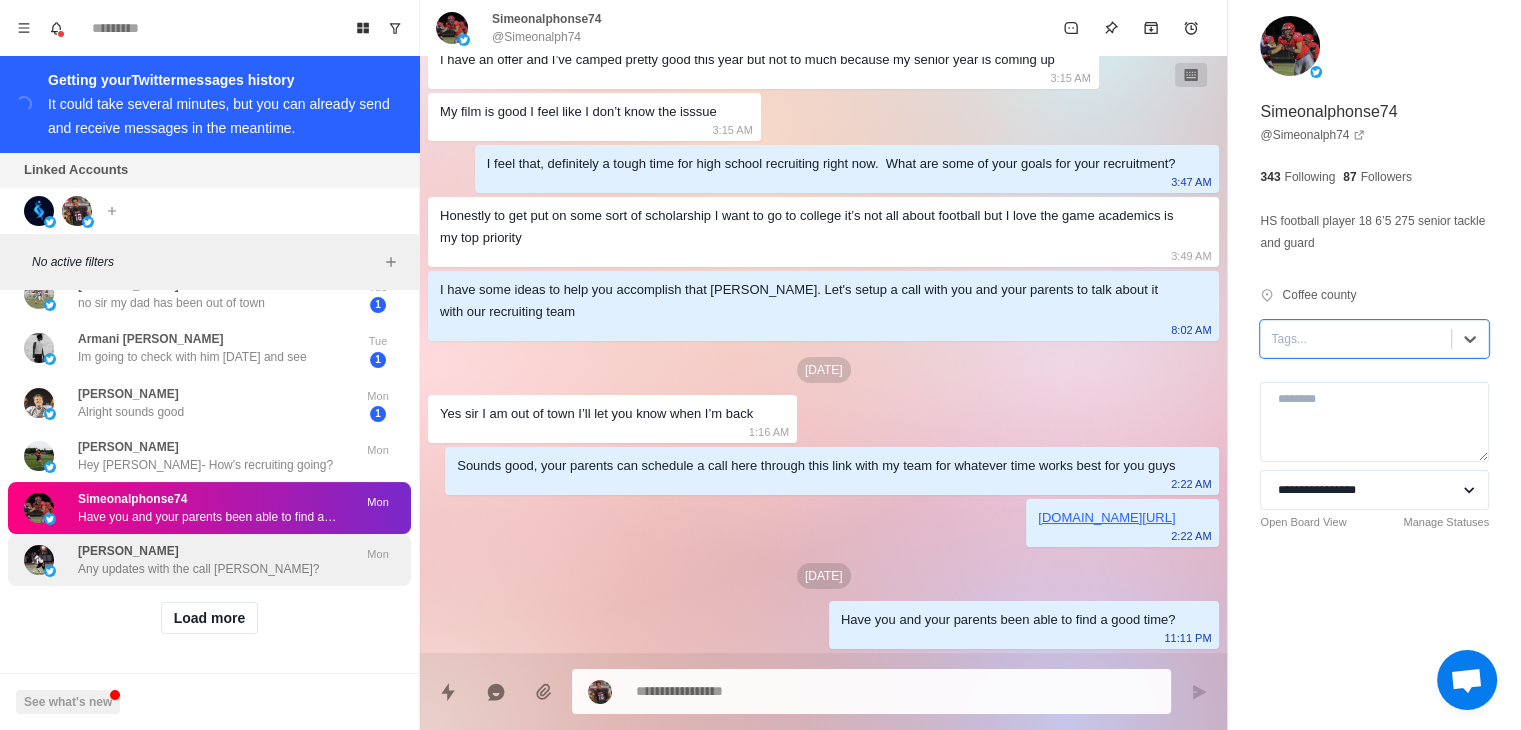 click on "Any updates with the call [PERSON_NAME]?" at bounding box center [198, 569] 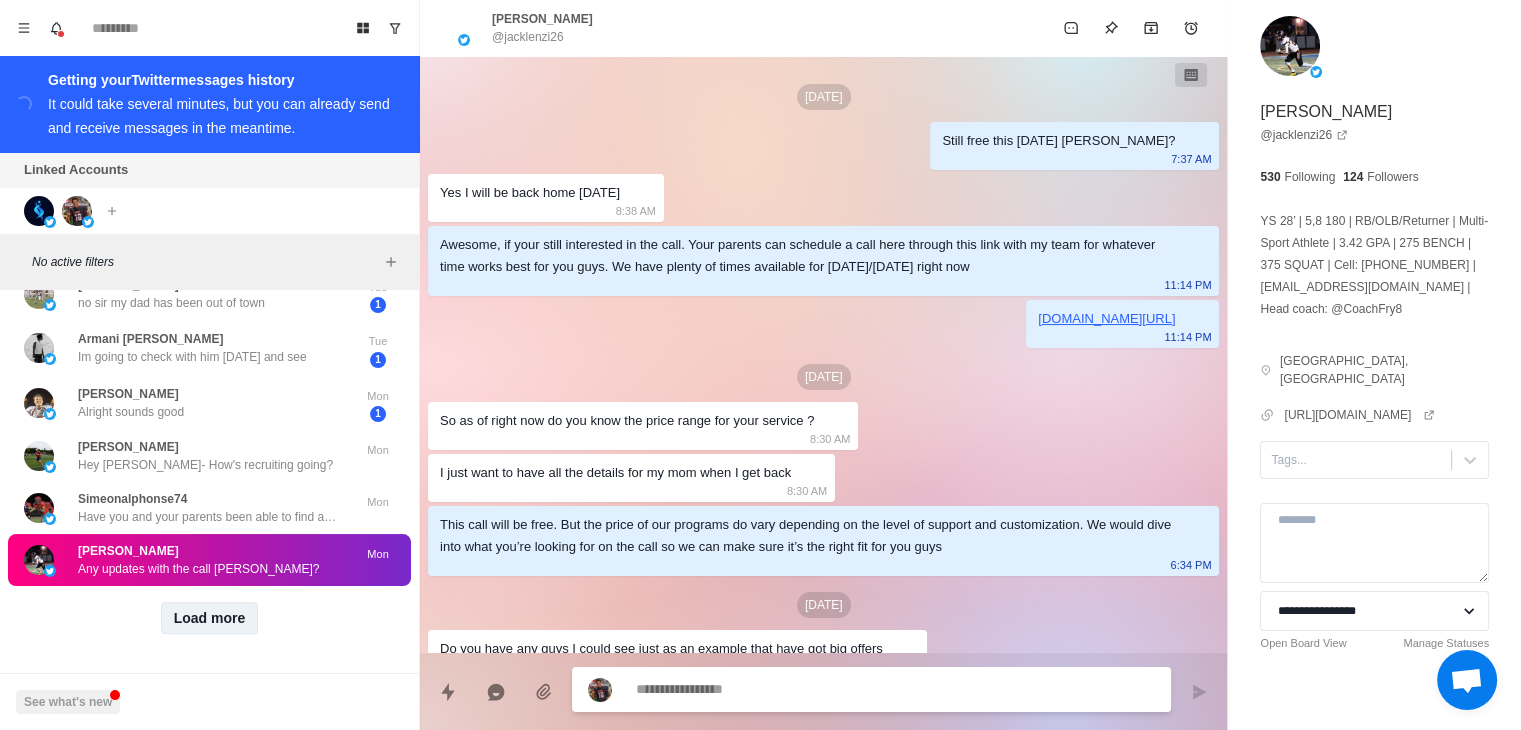 scroll, scrollTop: 1189, scrollLeft: 0, axis: vertical 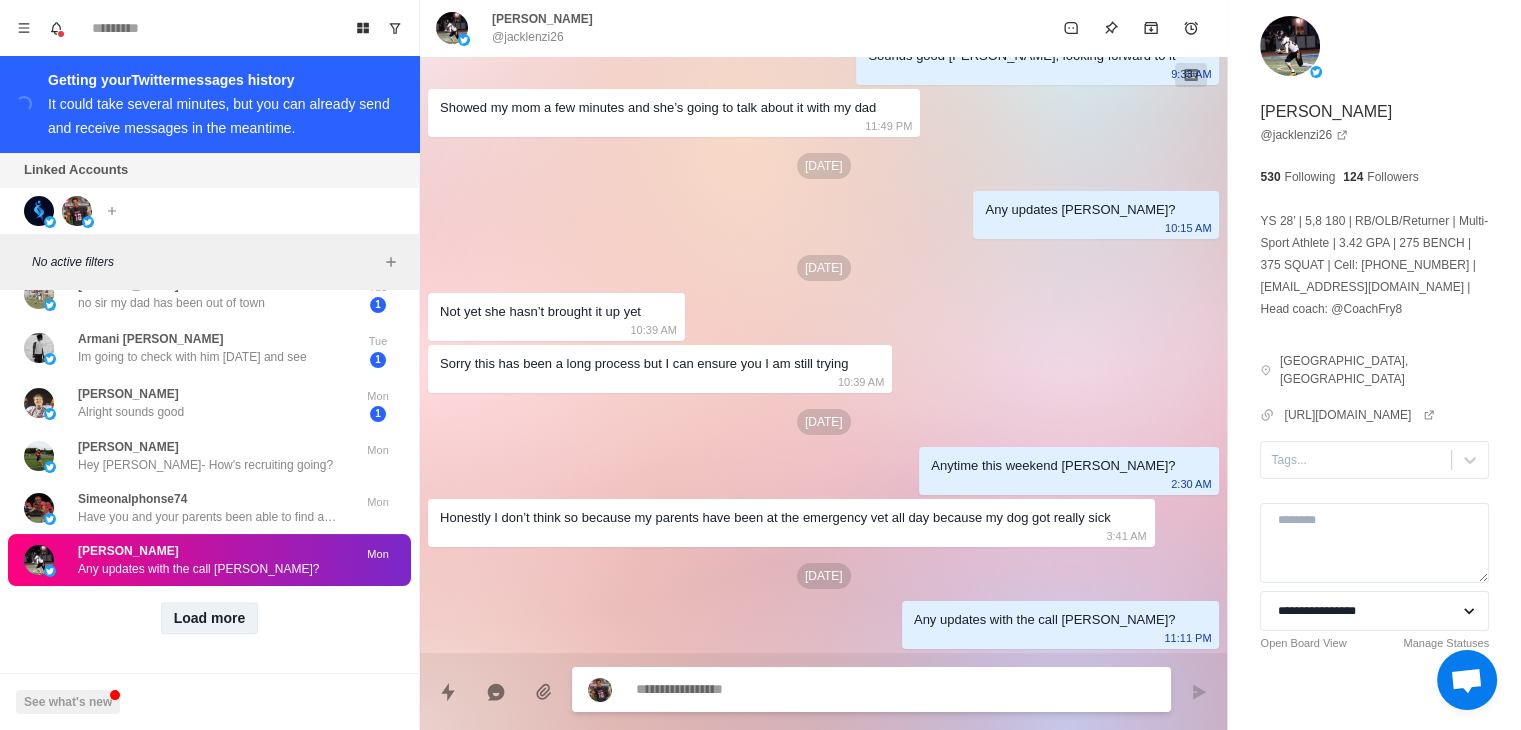 click on "Load more" at bounding box center [210, 618] 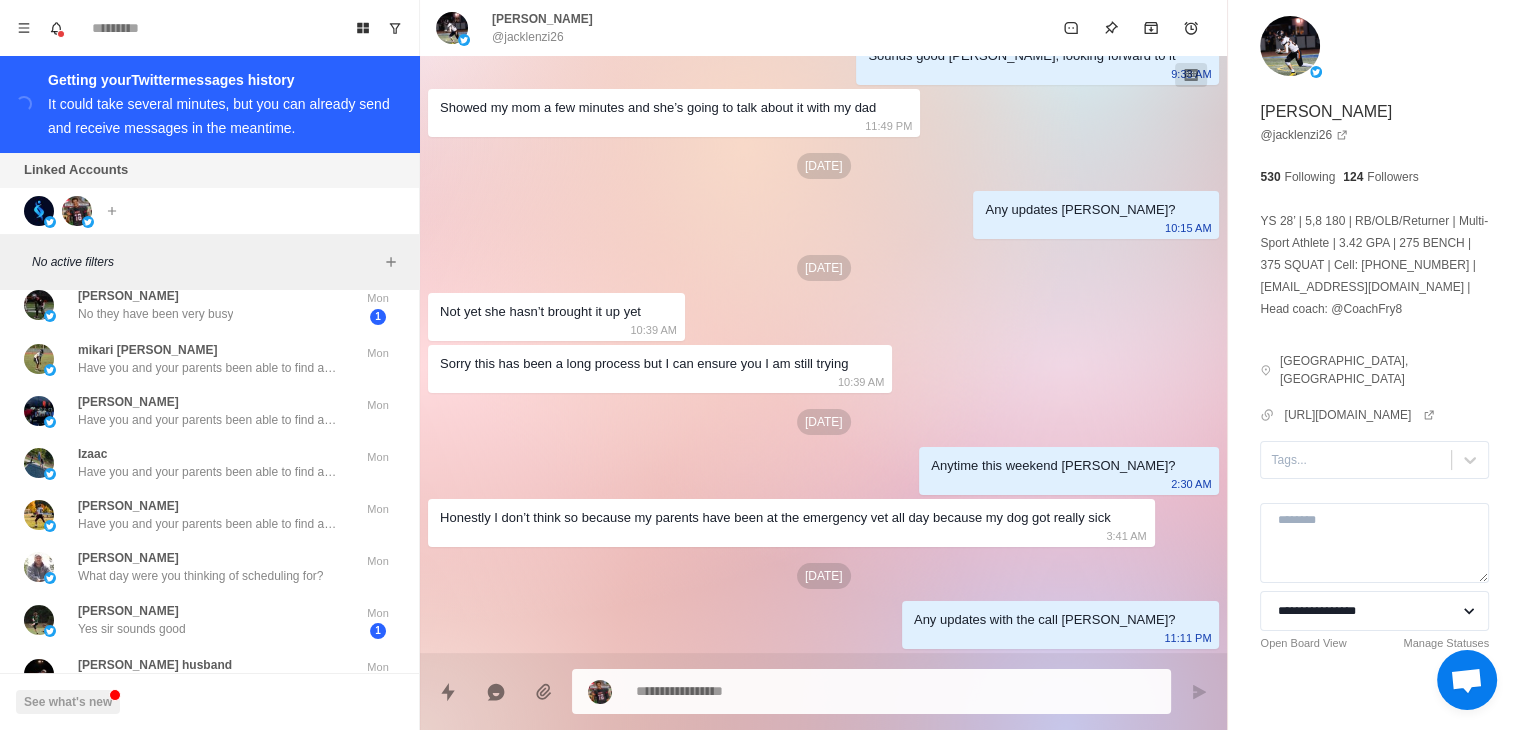scroll, scrollTop: 2140, scrollLeft: 0, axis: vertical 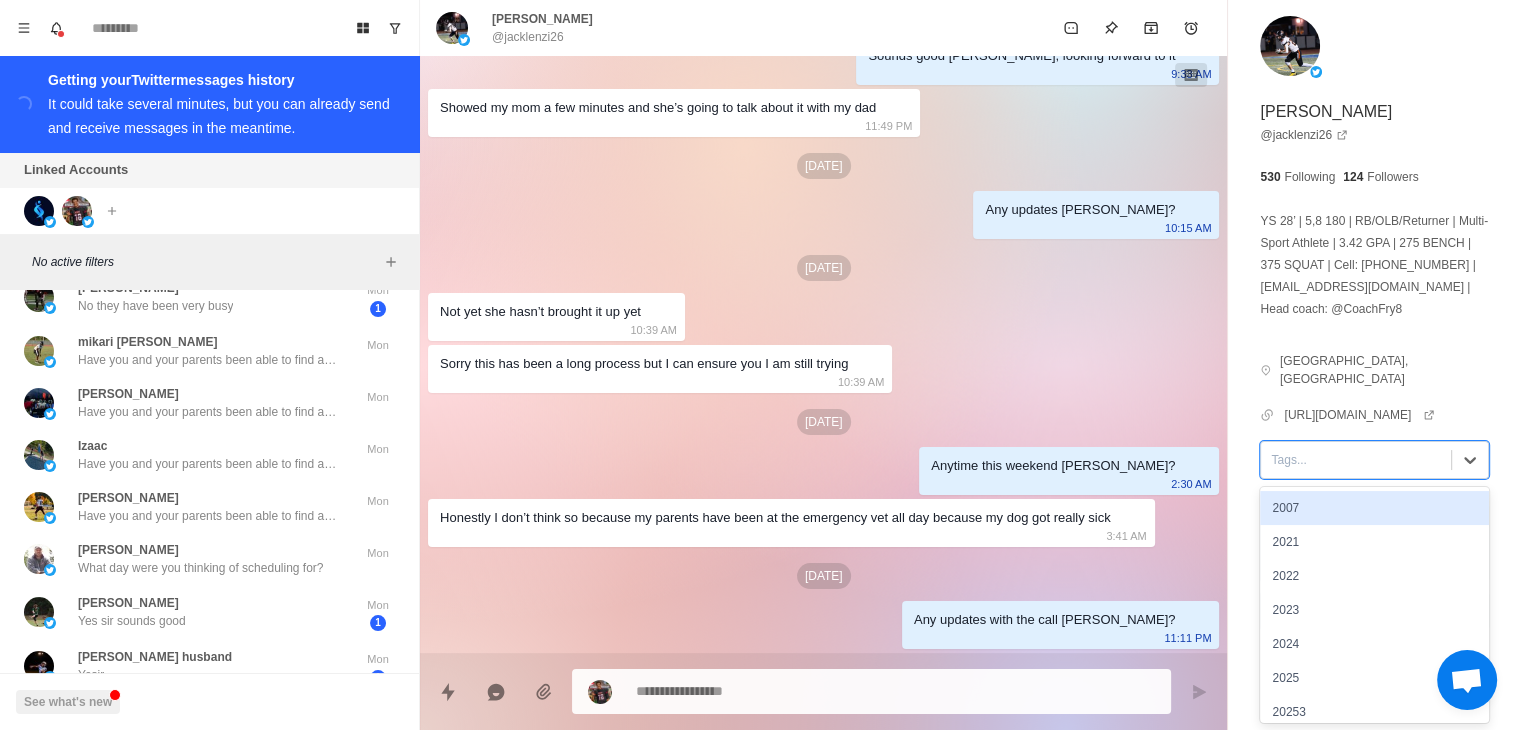 click on "Tags..." at bounding box center [1374, 460] 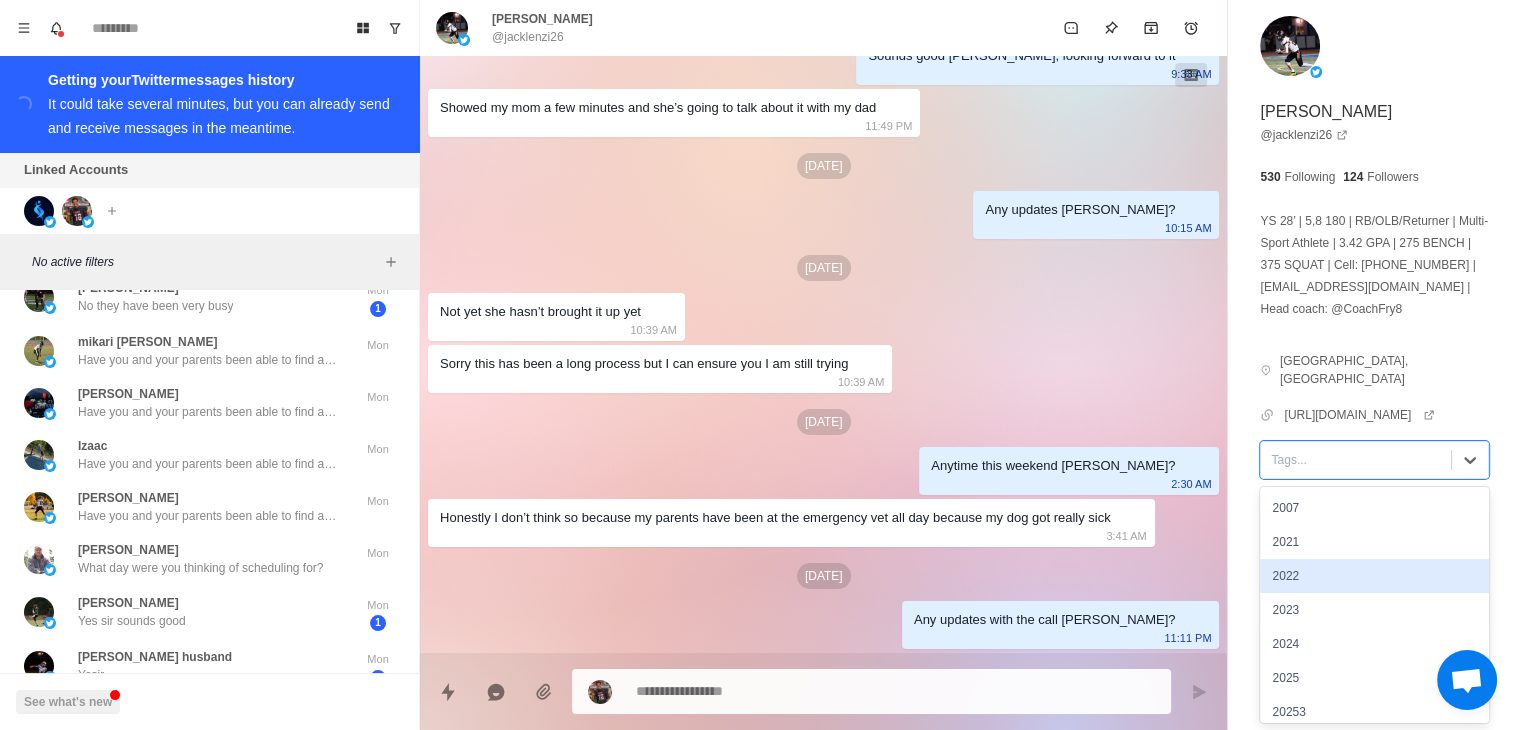 type on "*" 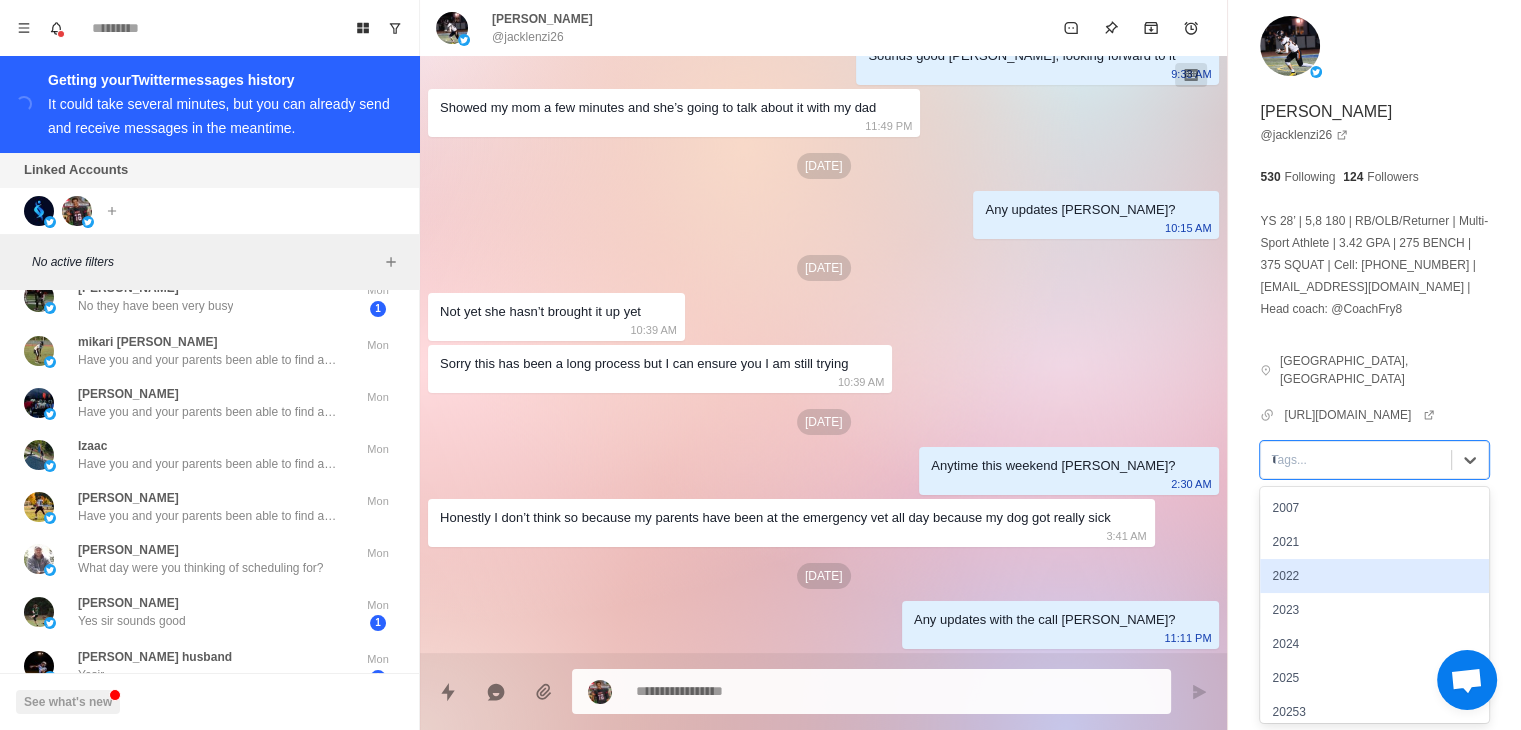 type on "****" 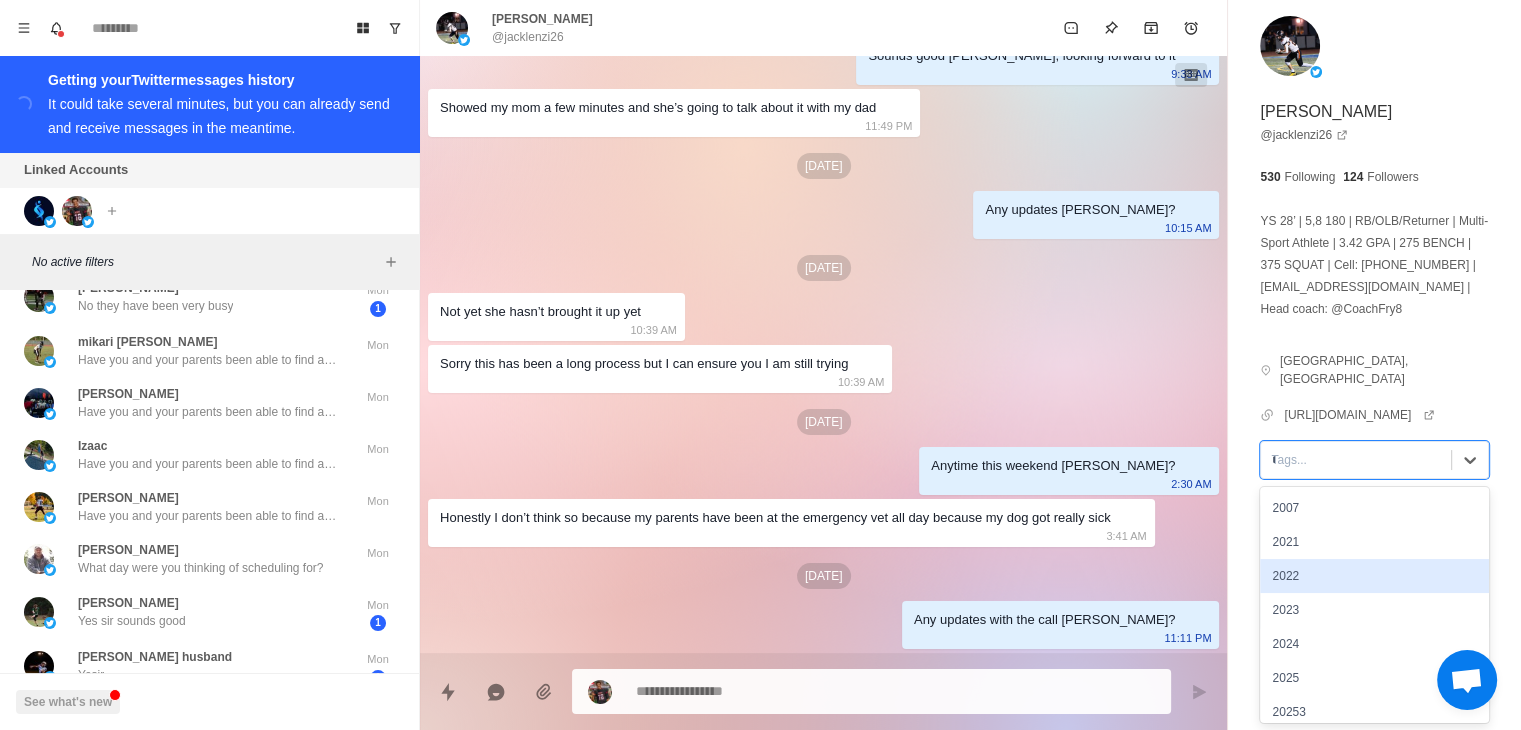 type on "*" 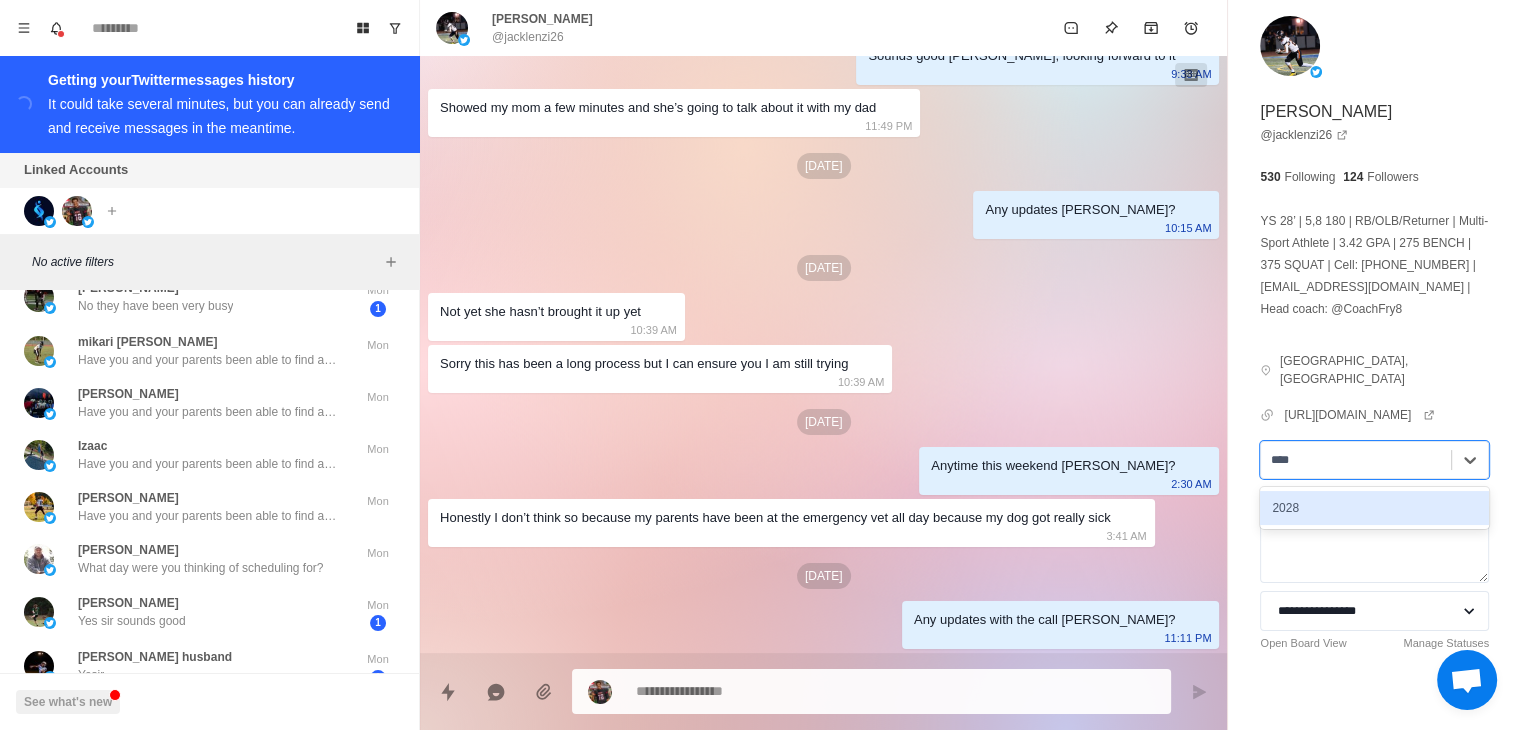 type 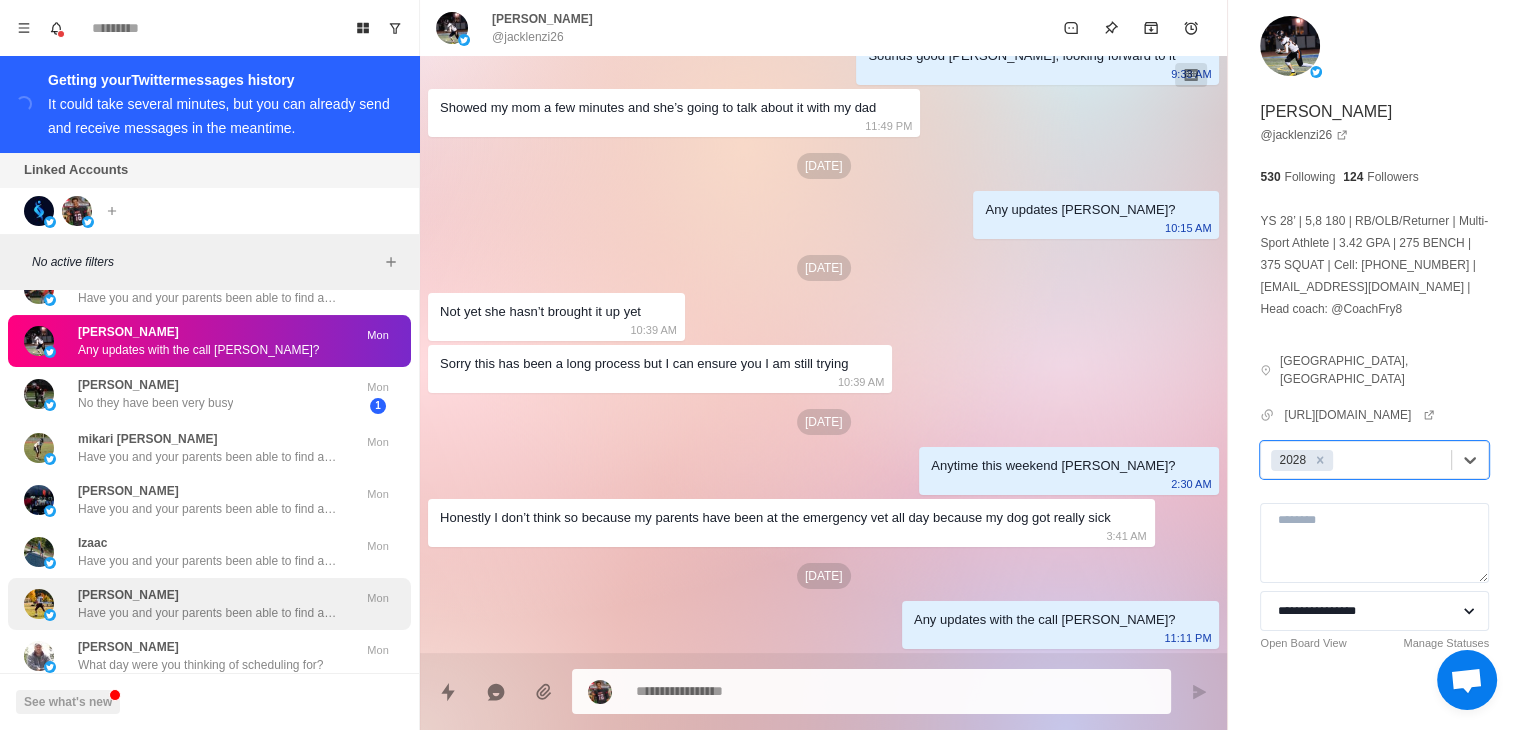 scroll, scrollTop: 2040, scrollLeft: 0, axis: vertical 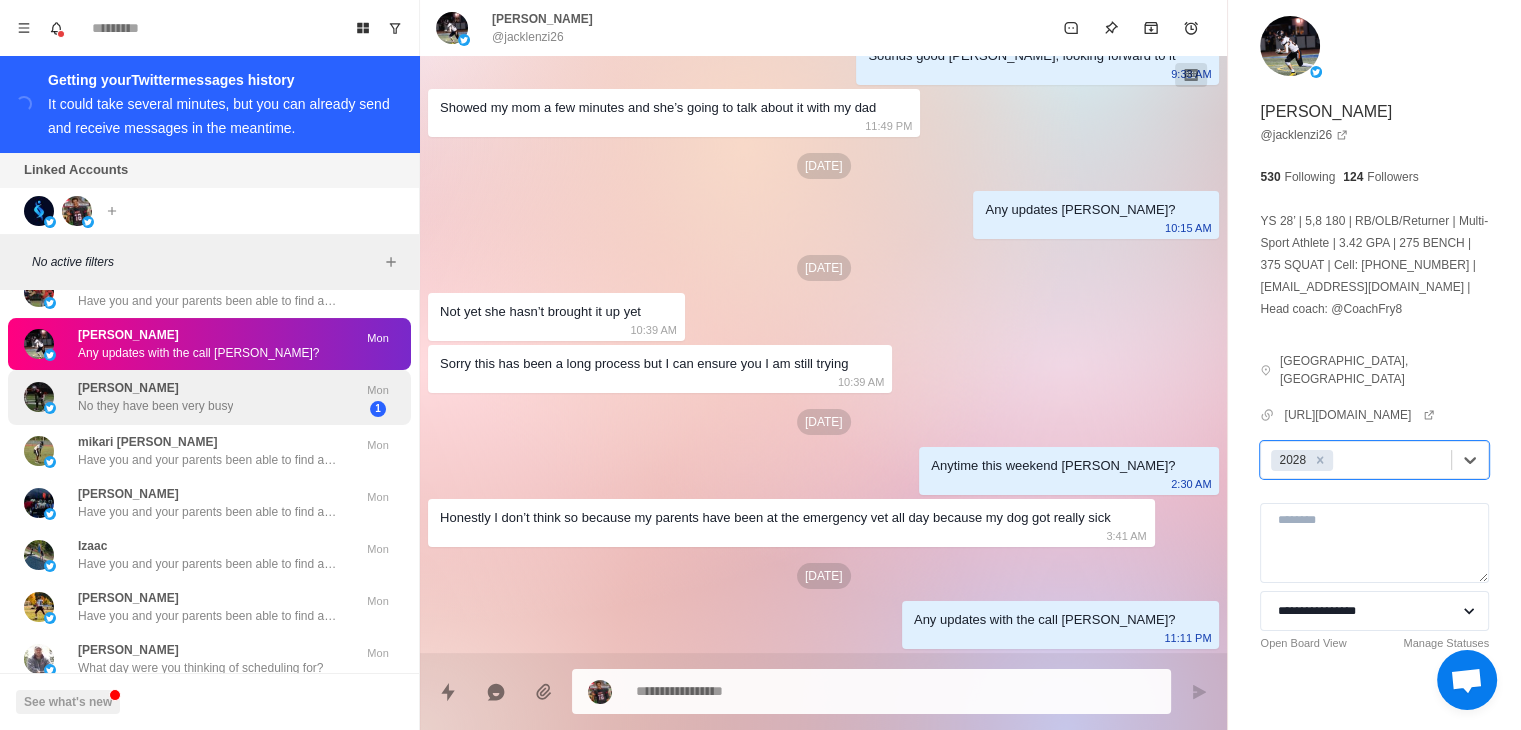 click on "[PERSON_NAME] No they have been very busy" at bounding box center (155, 397) 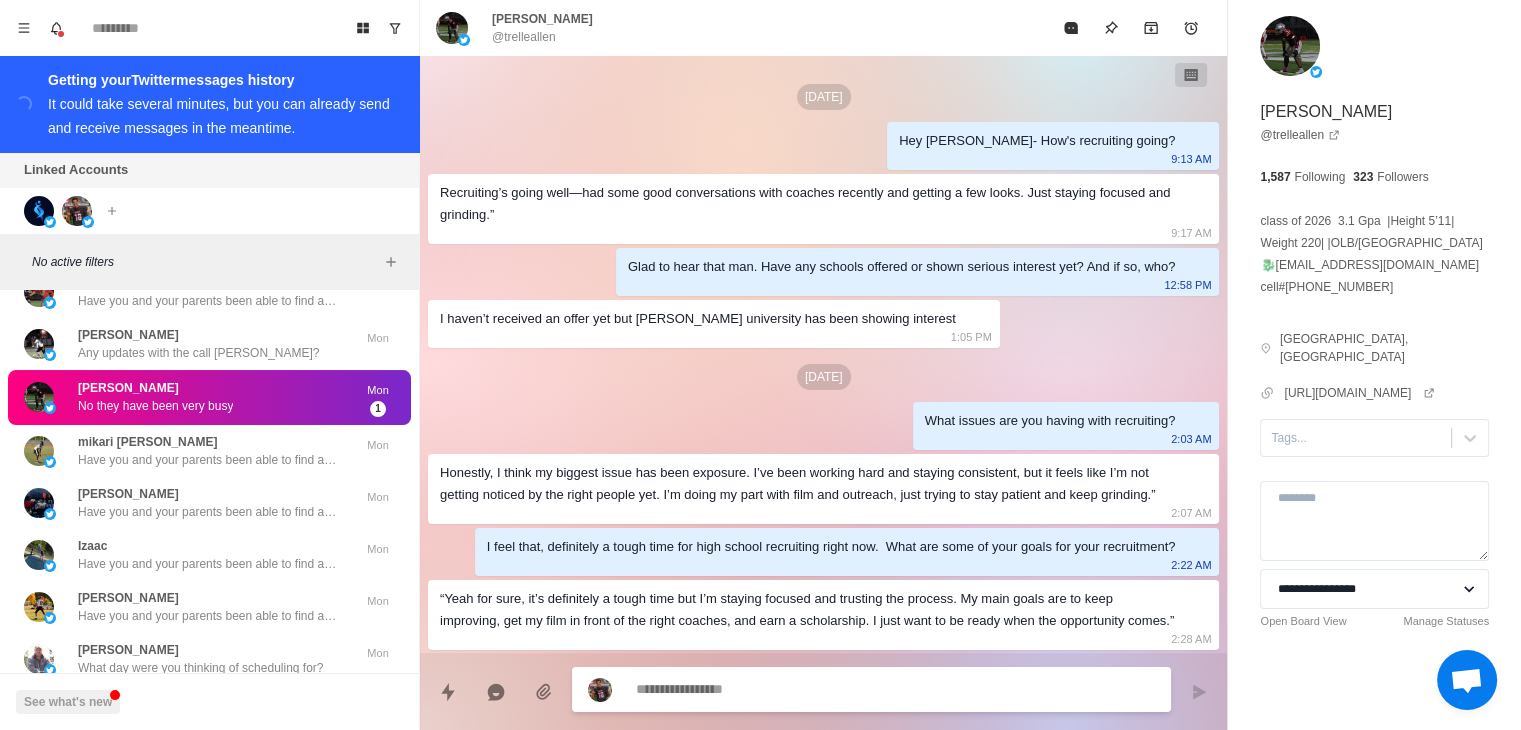 scroll, scrollTop: 547, scrollLeft: 0, axis: vertical 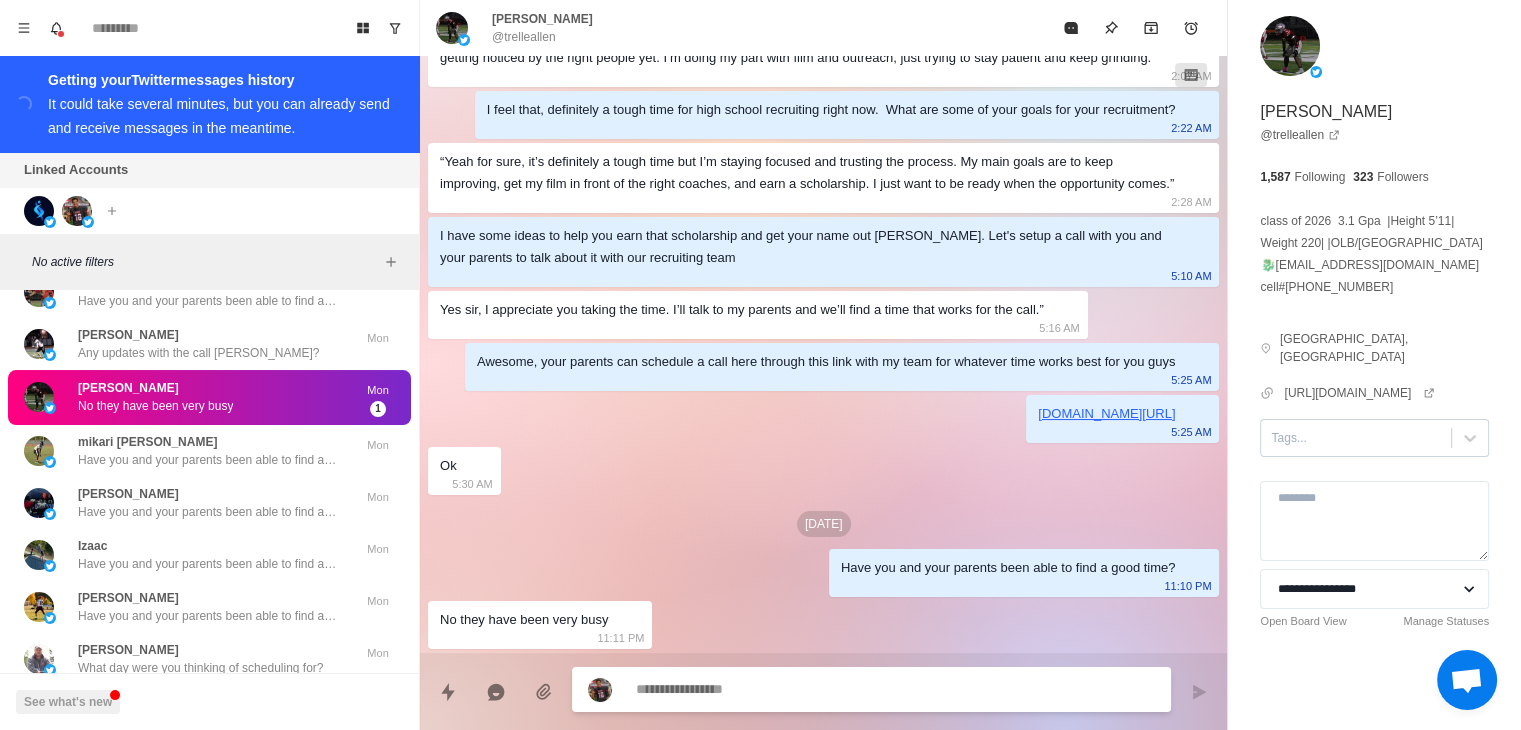 click on "Tags..." at bounding box center (1374, 438) 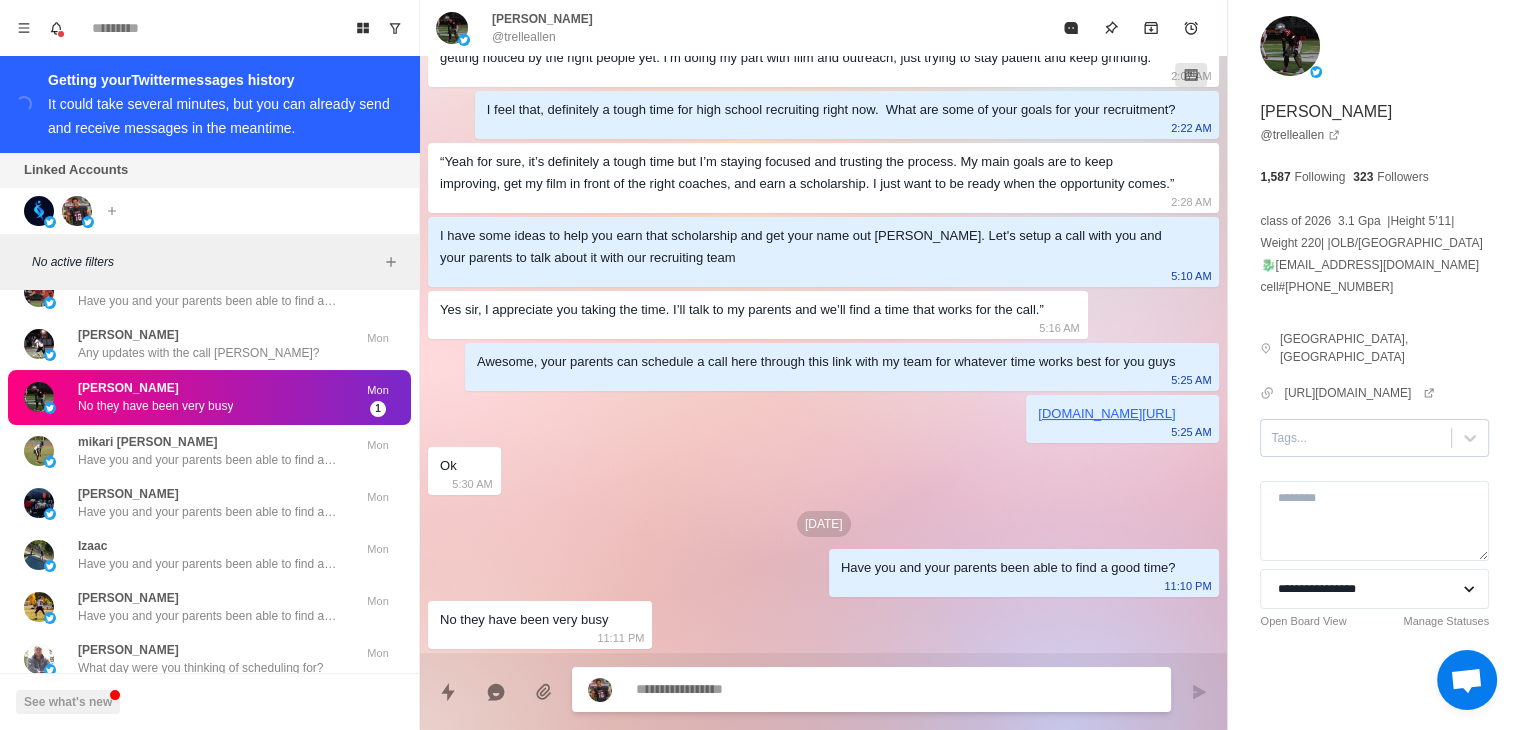 type on "*" 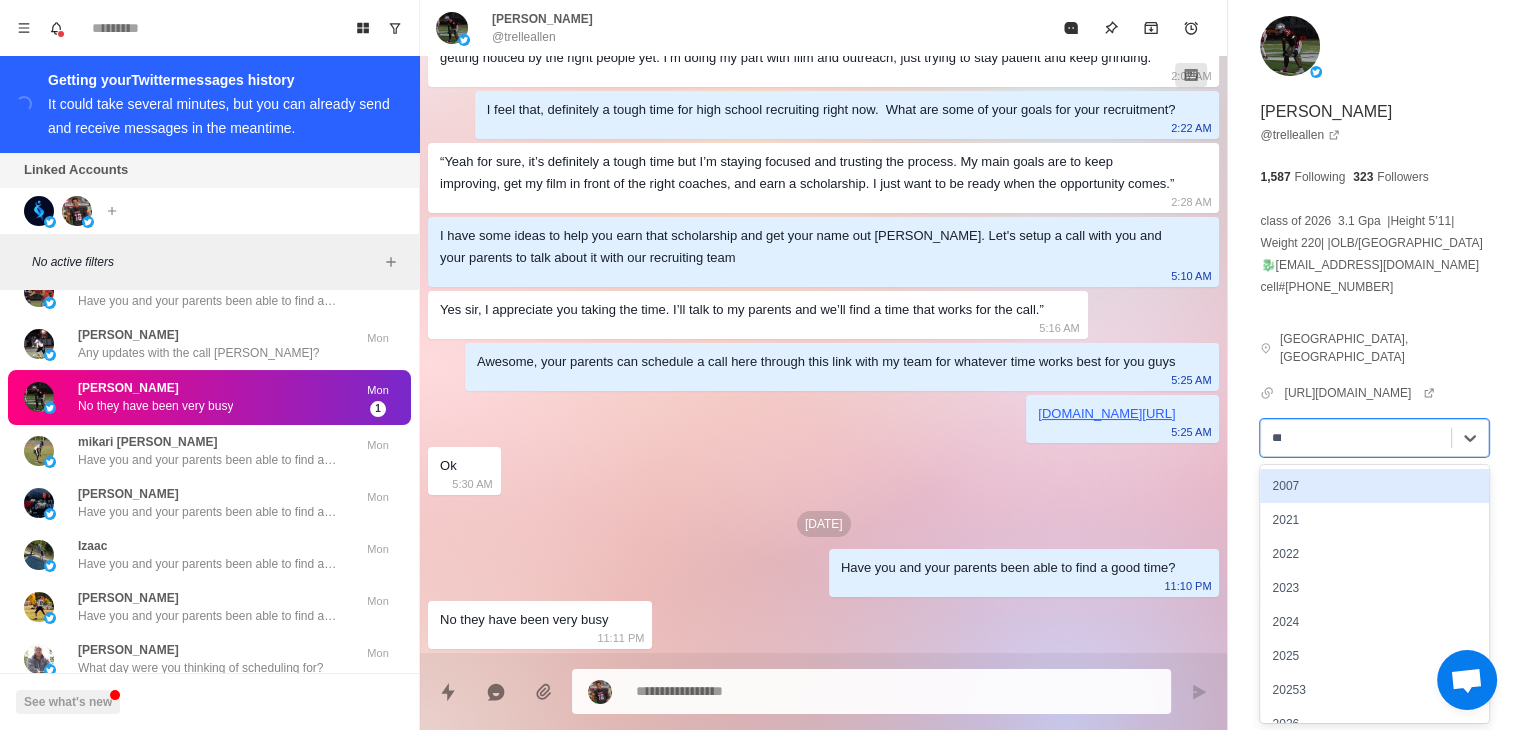 type on "****" 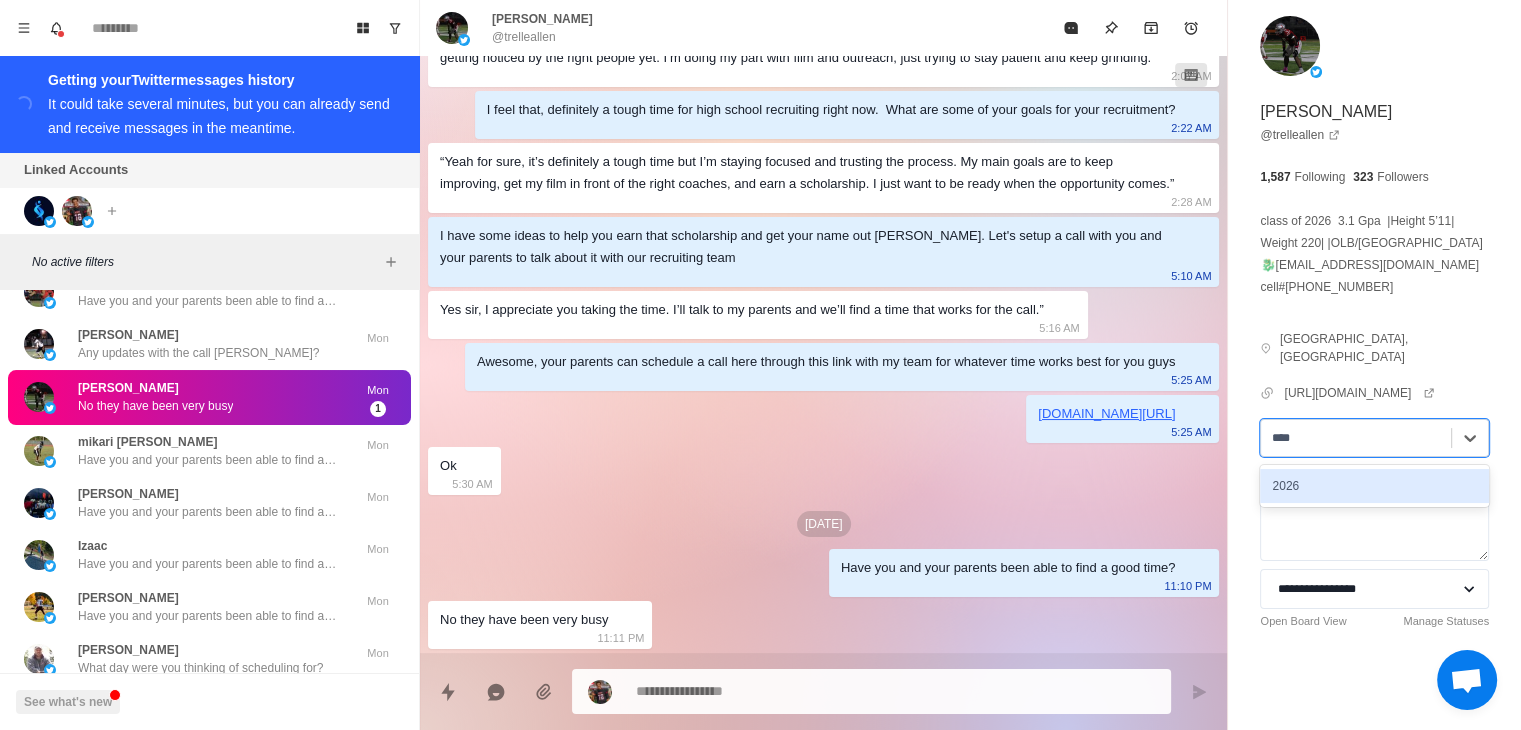 type 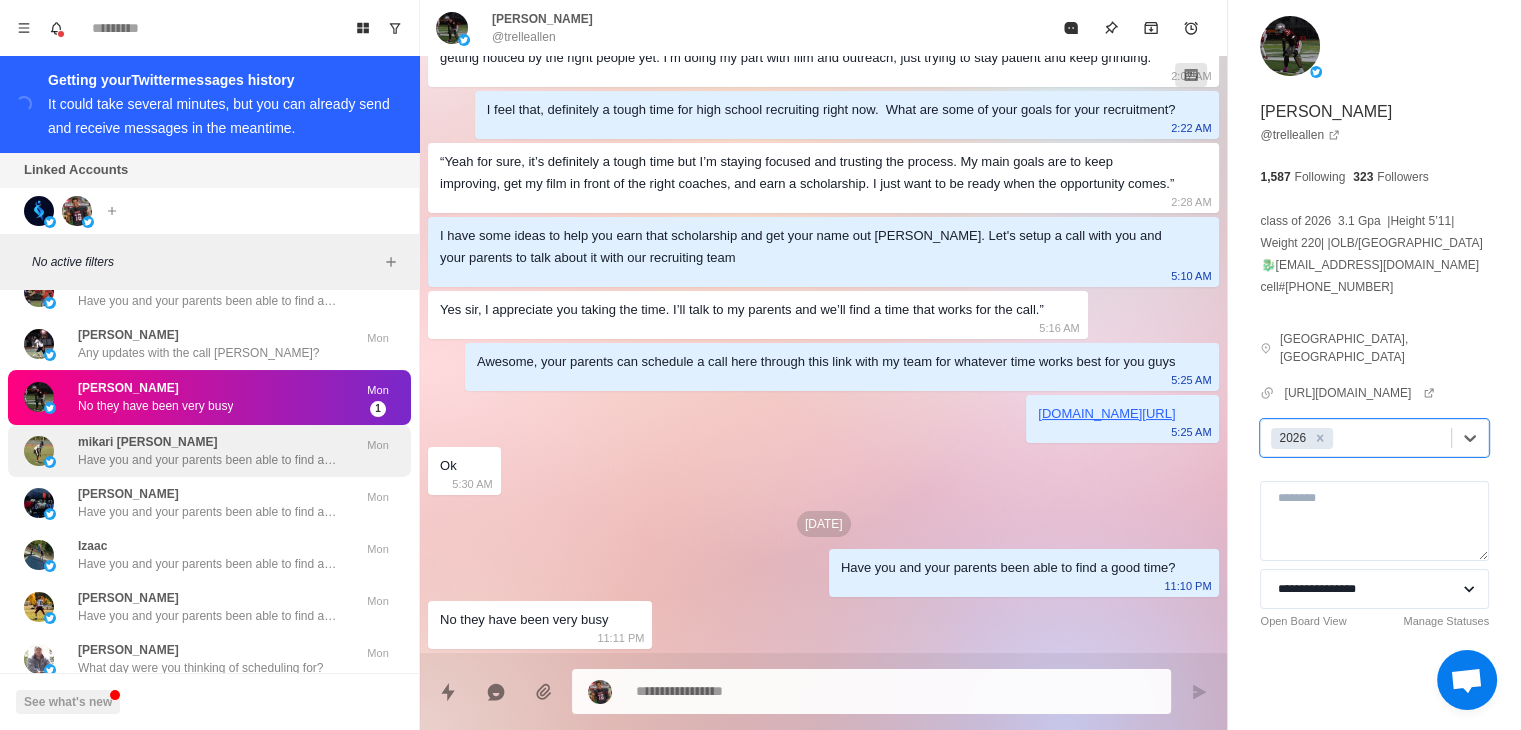 click on "Have you and your parents been able to find a good time?" at bounding box center (208, 460) 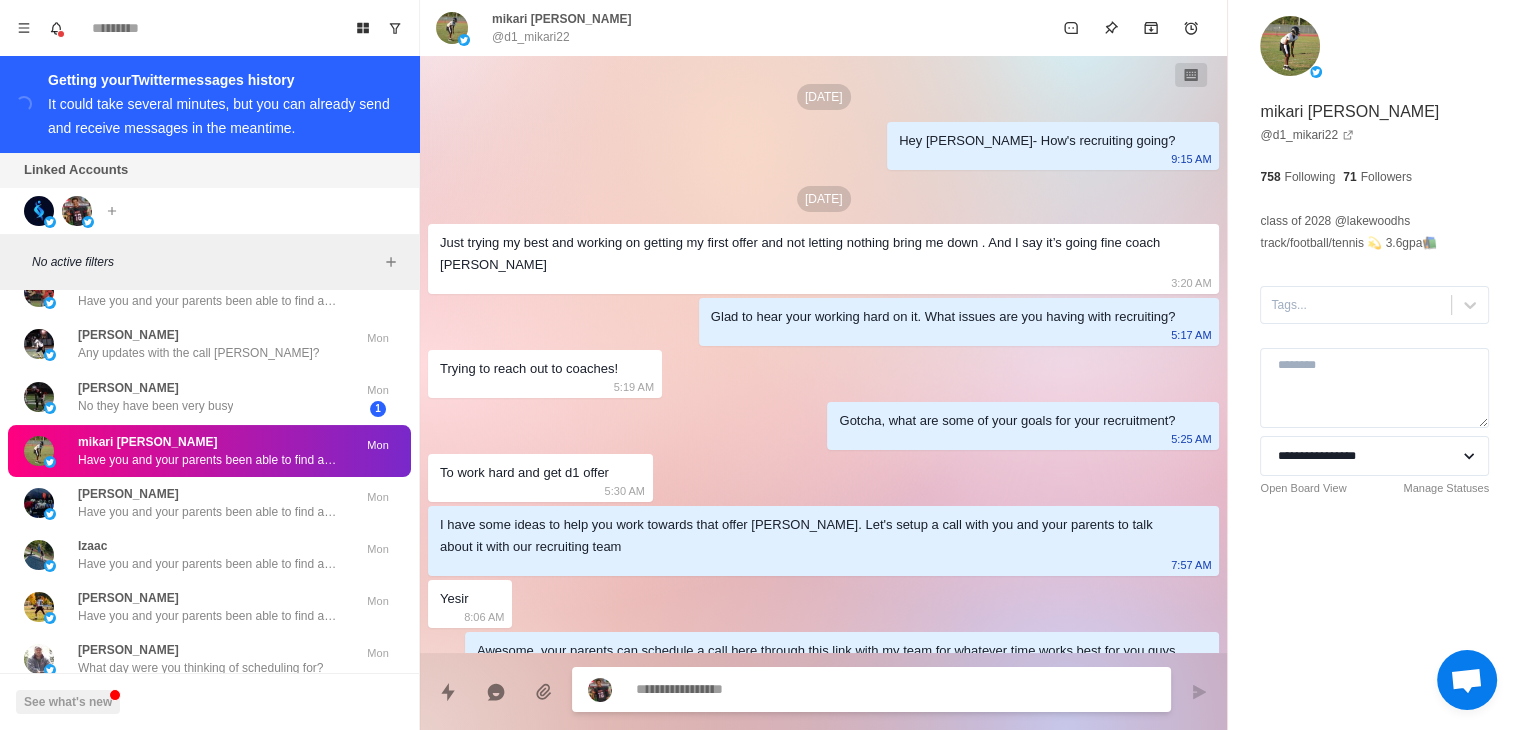 scroll, scrollTop: 207, scrollLeft: 0, axis: vertical 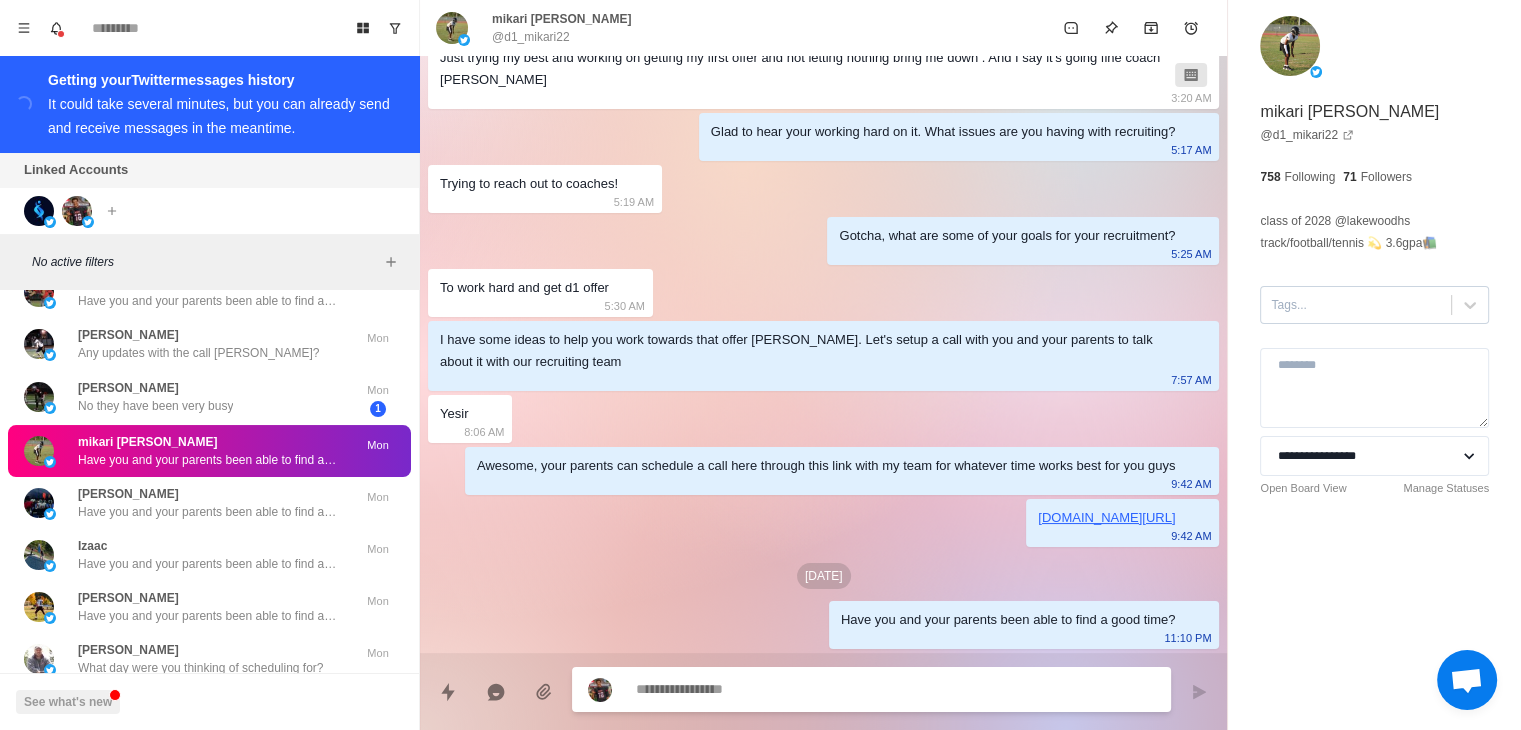 type on "*" 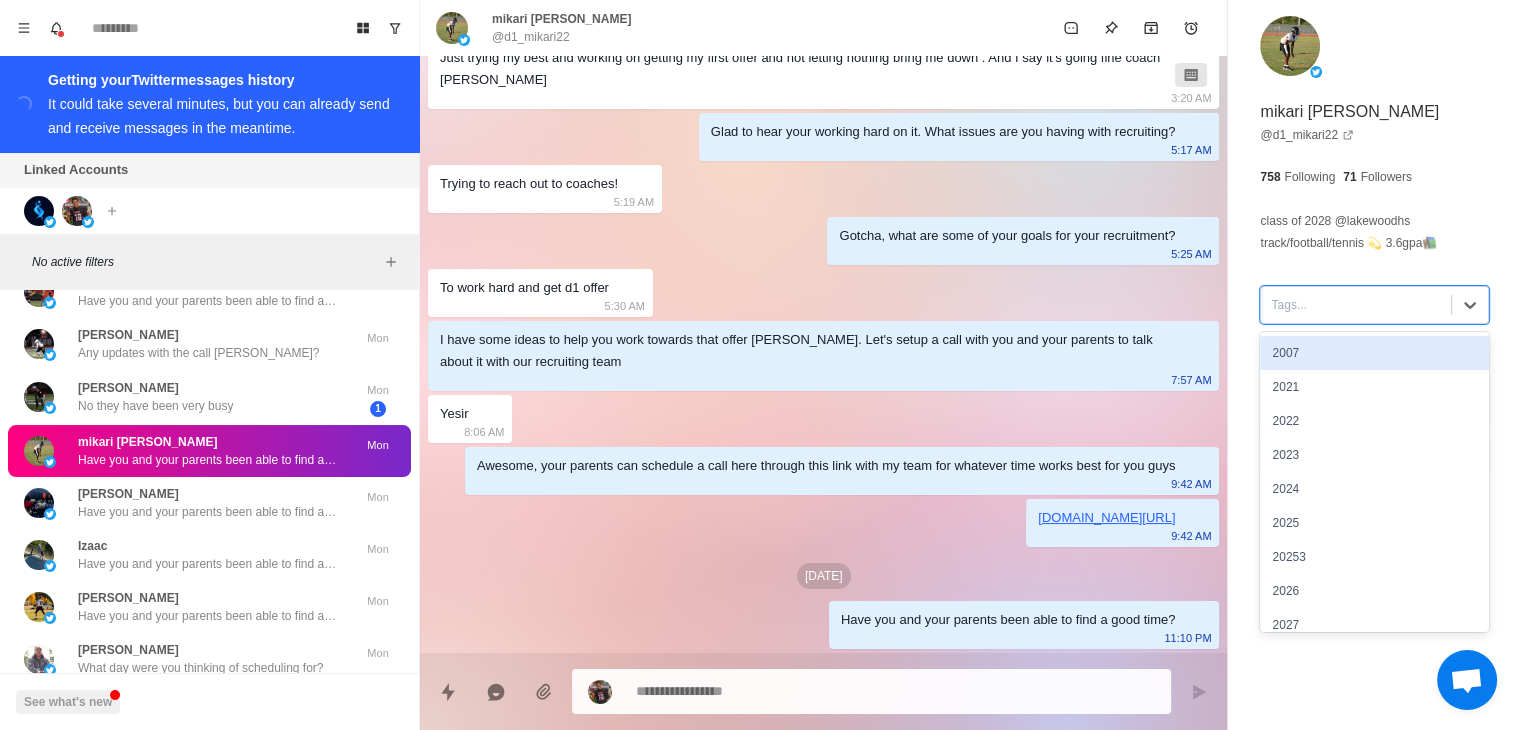 click at bounding box center [1356, 305] 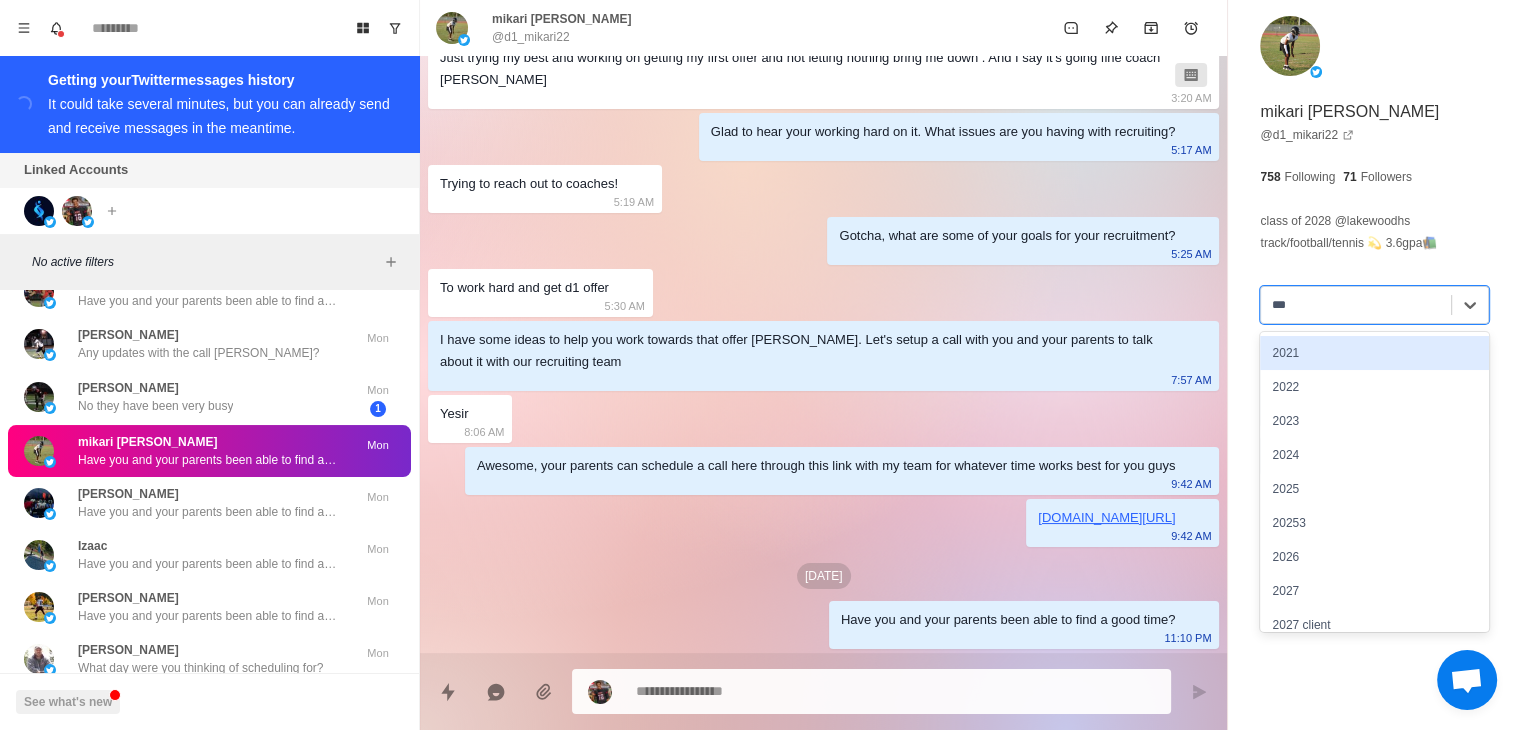 type on "****" 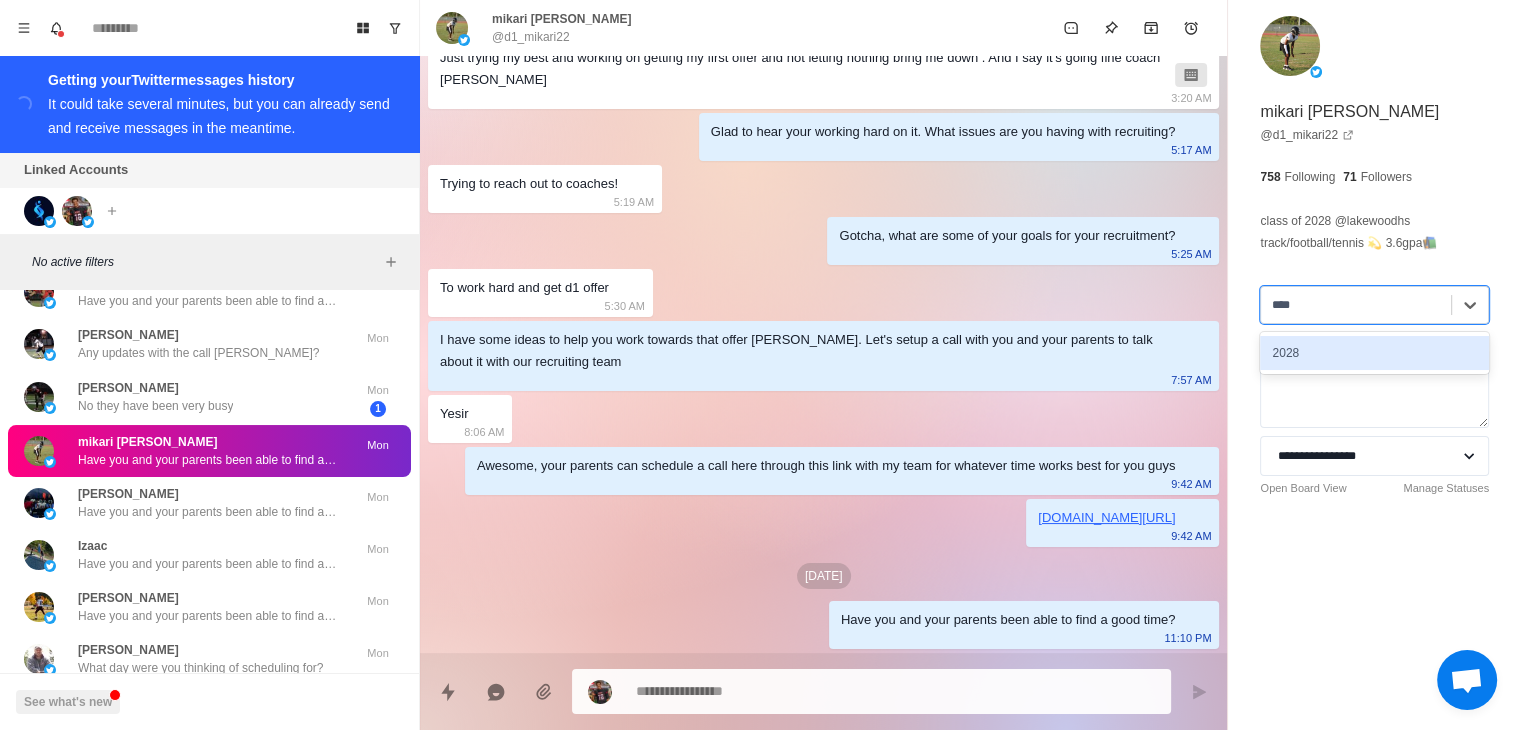 type 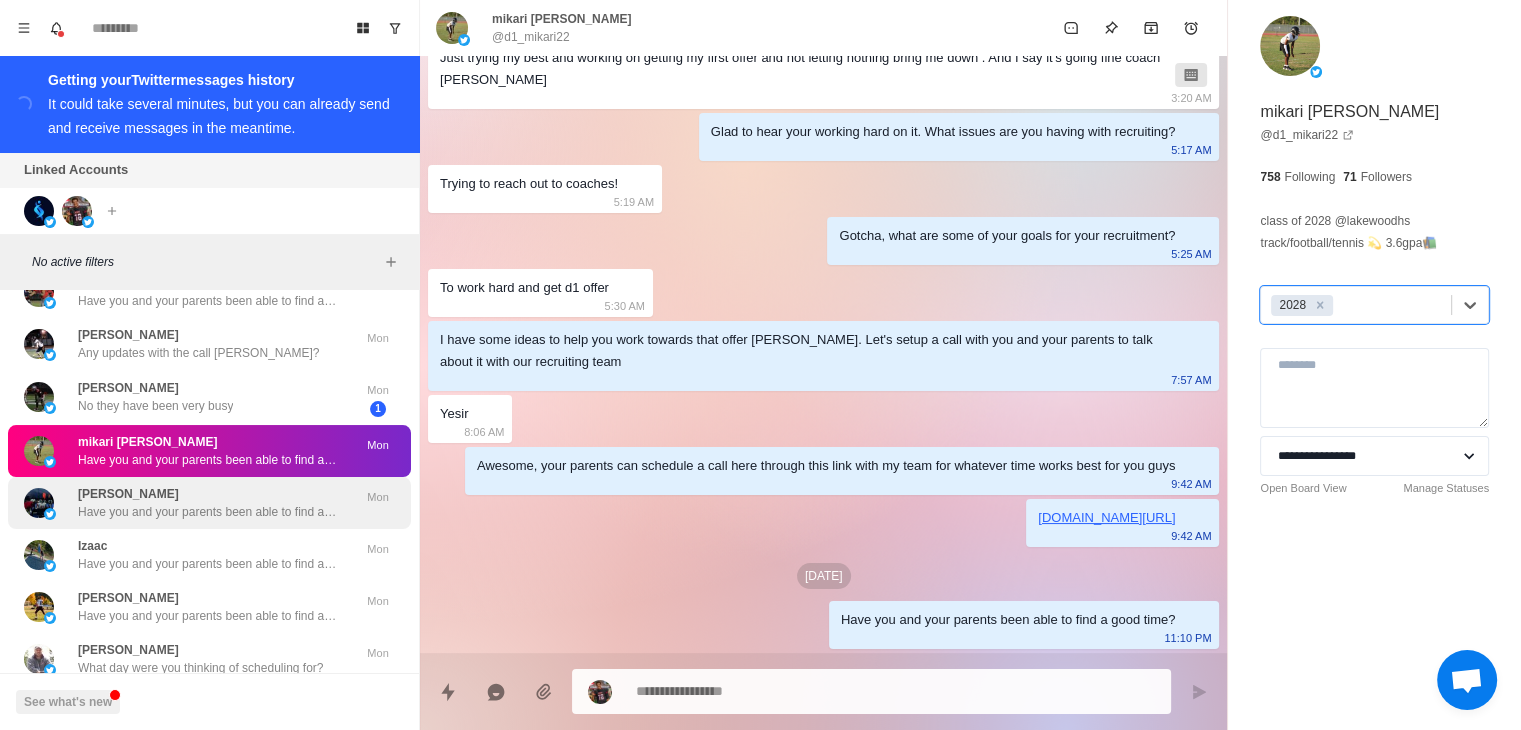 click on "[PERSON_NAME] Have you and your parents been able to find a good time? Mon" at bounding box center [209, 503] 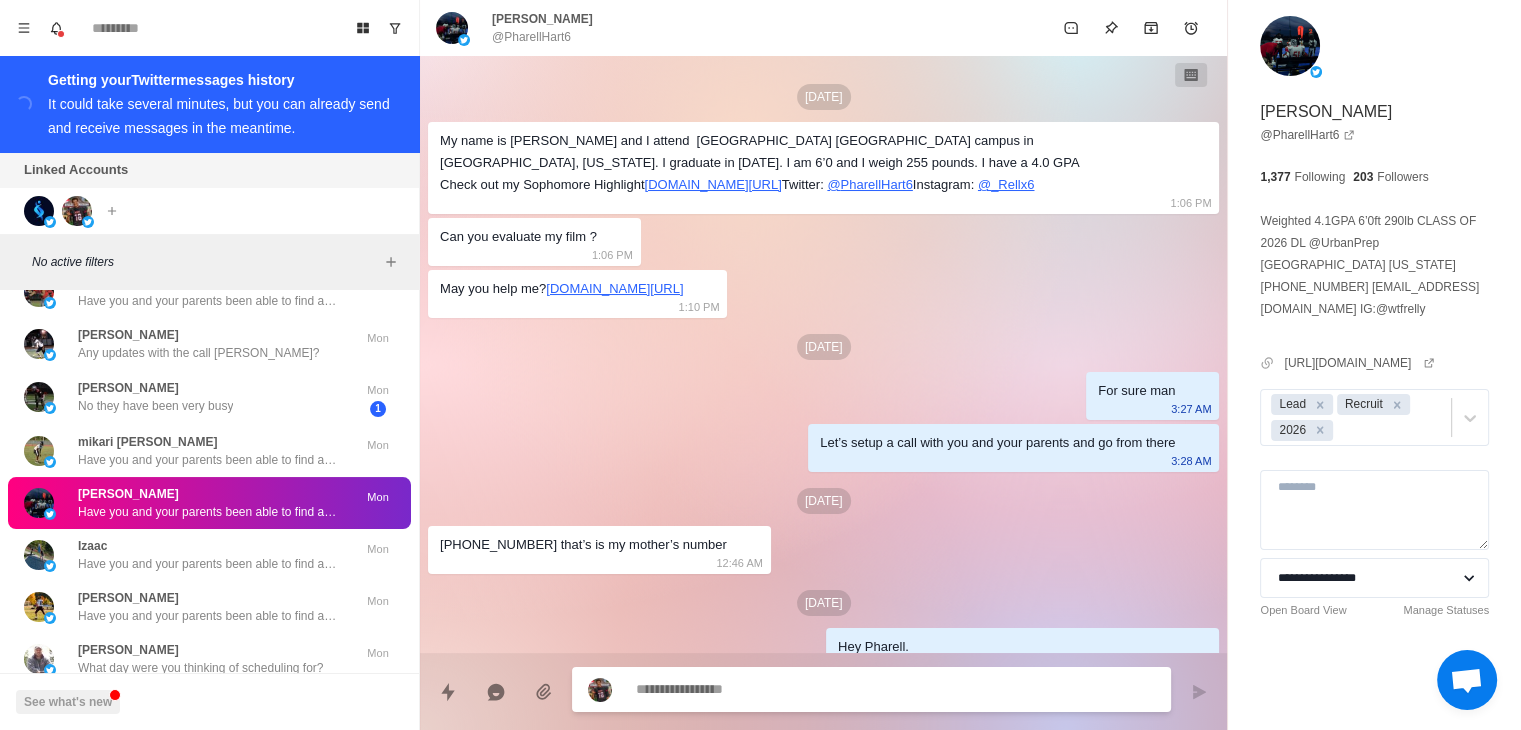 scroll, scrollTop: 2653, scrollLeft: 0, axis: vertical 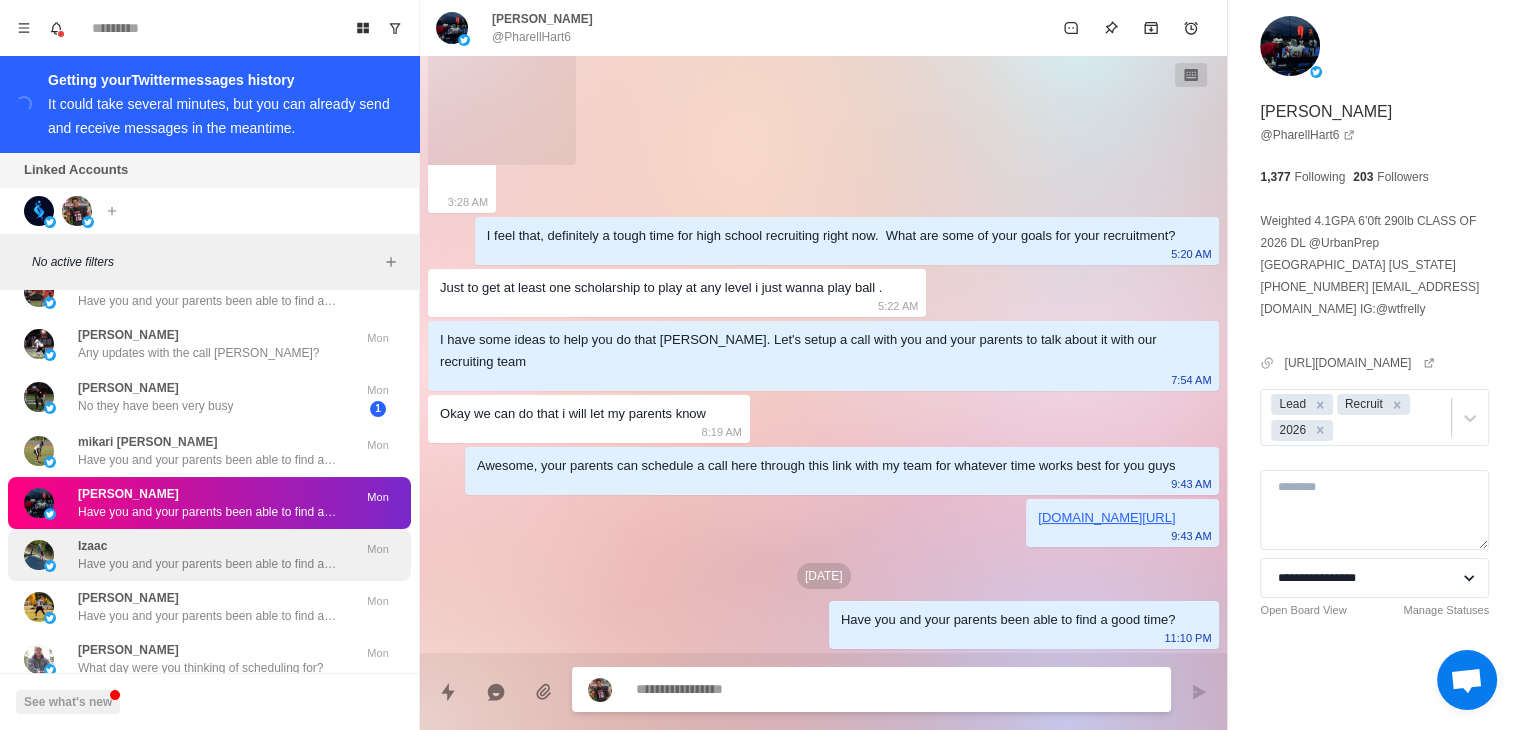 click on "Izaac Have you and your parents been able to find a good time?" at bounding box center [208, 555] 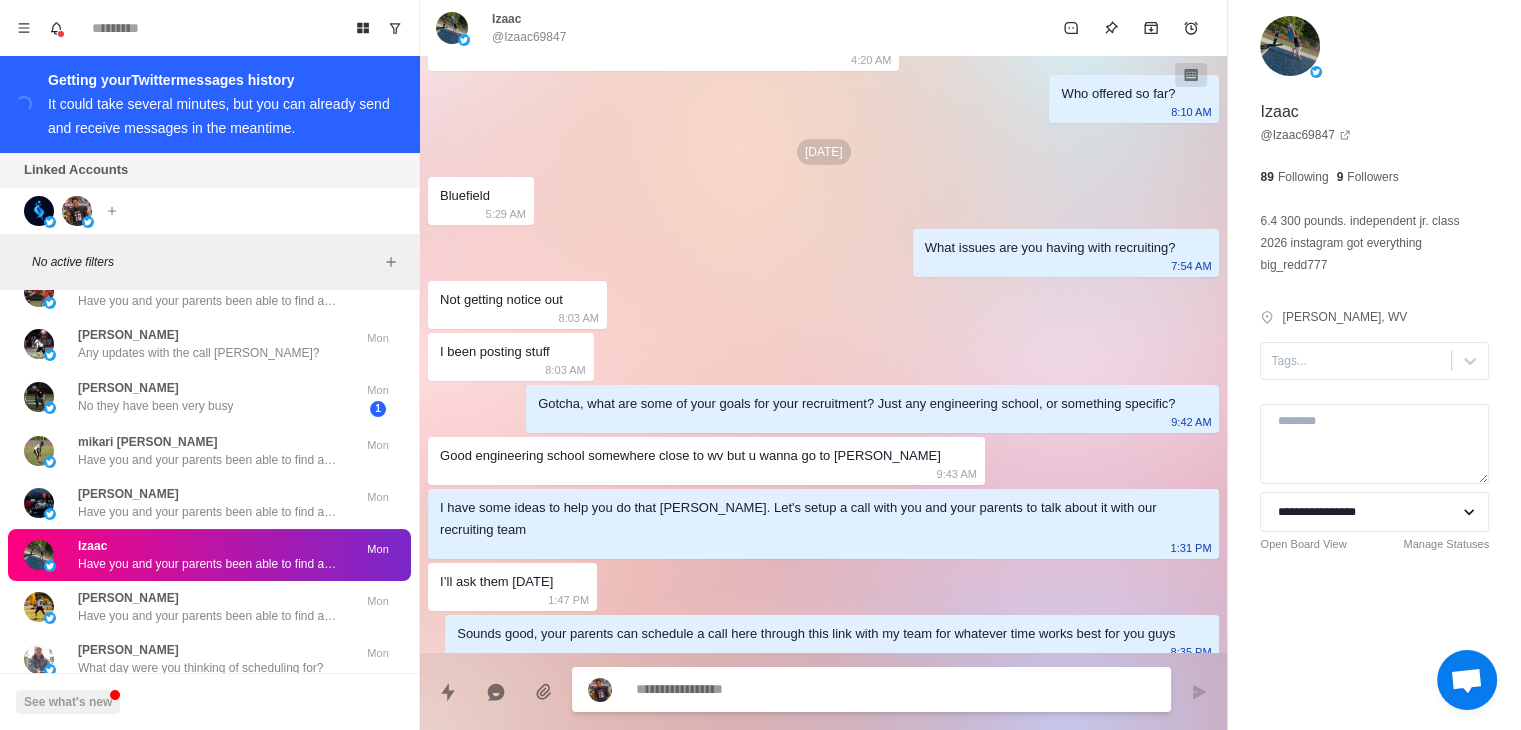 scroll, scrollTop: 400, scrollLeft: 0, axis: vertical 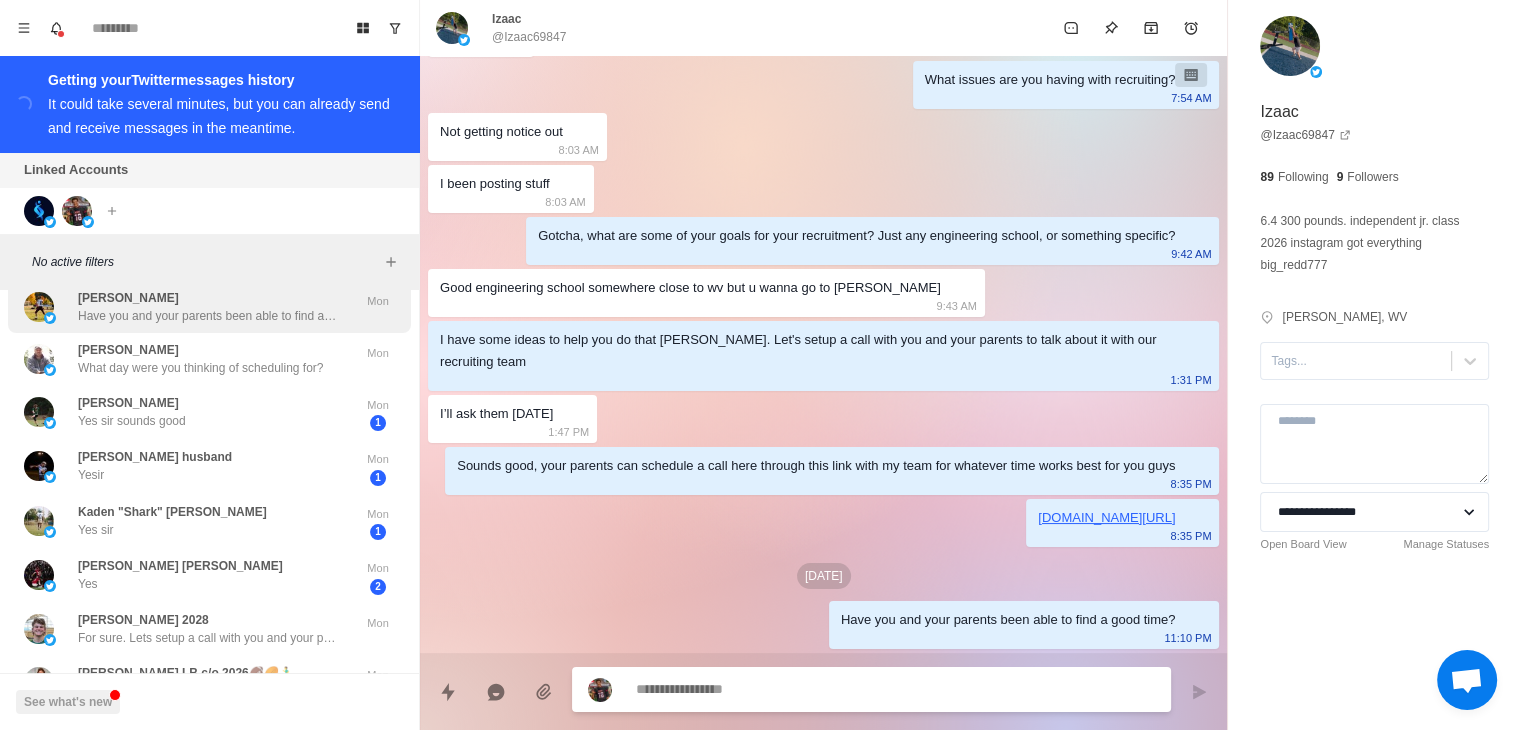 click on "Have you and your parents been able to find a good time?" at bounding box center (208, 316) 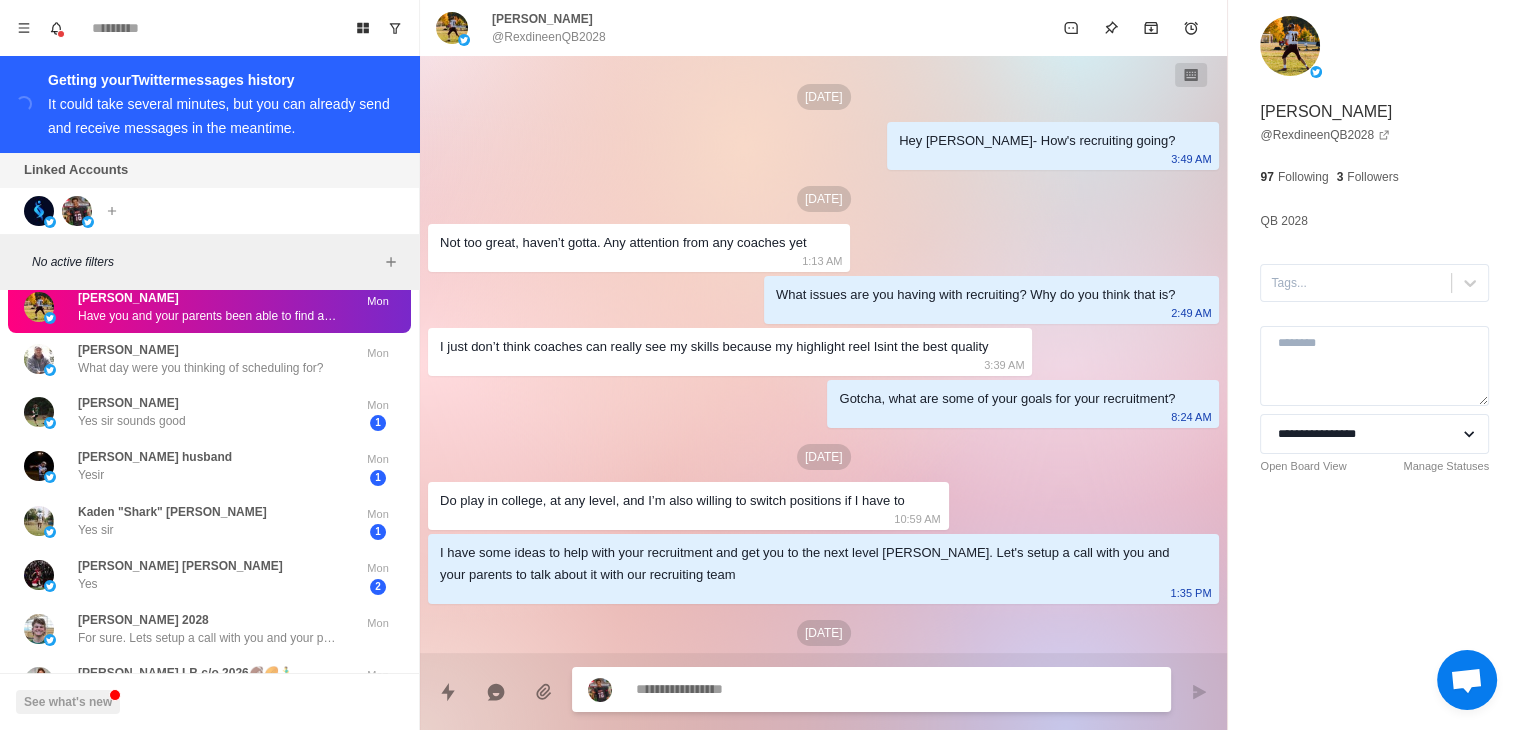 scroll, scrollTop: 235, scrollLeft: 0, axis: vertical 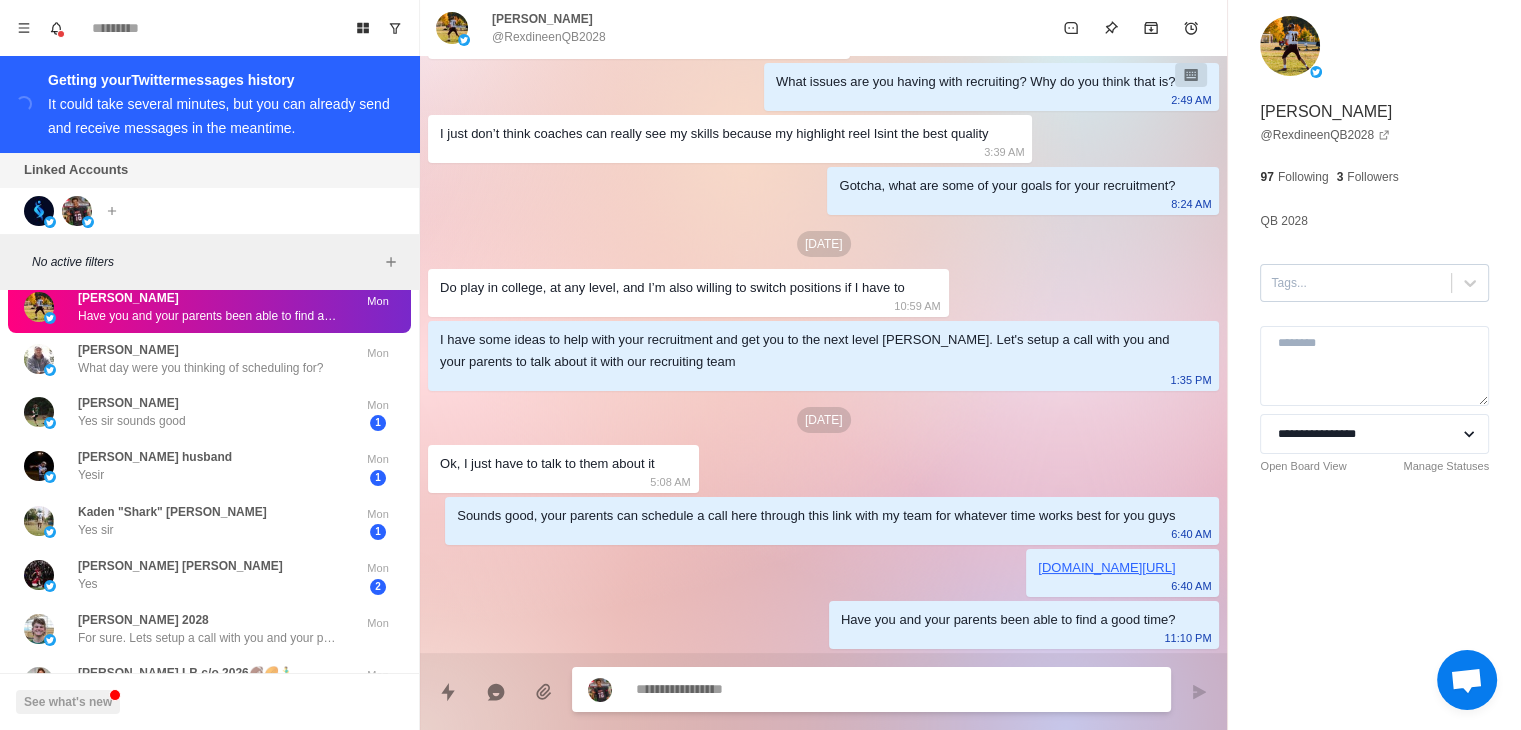 type on "*" 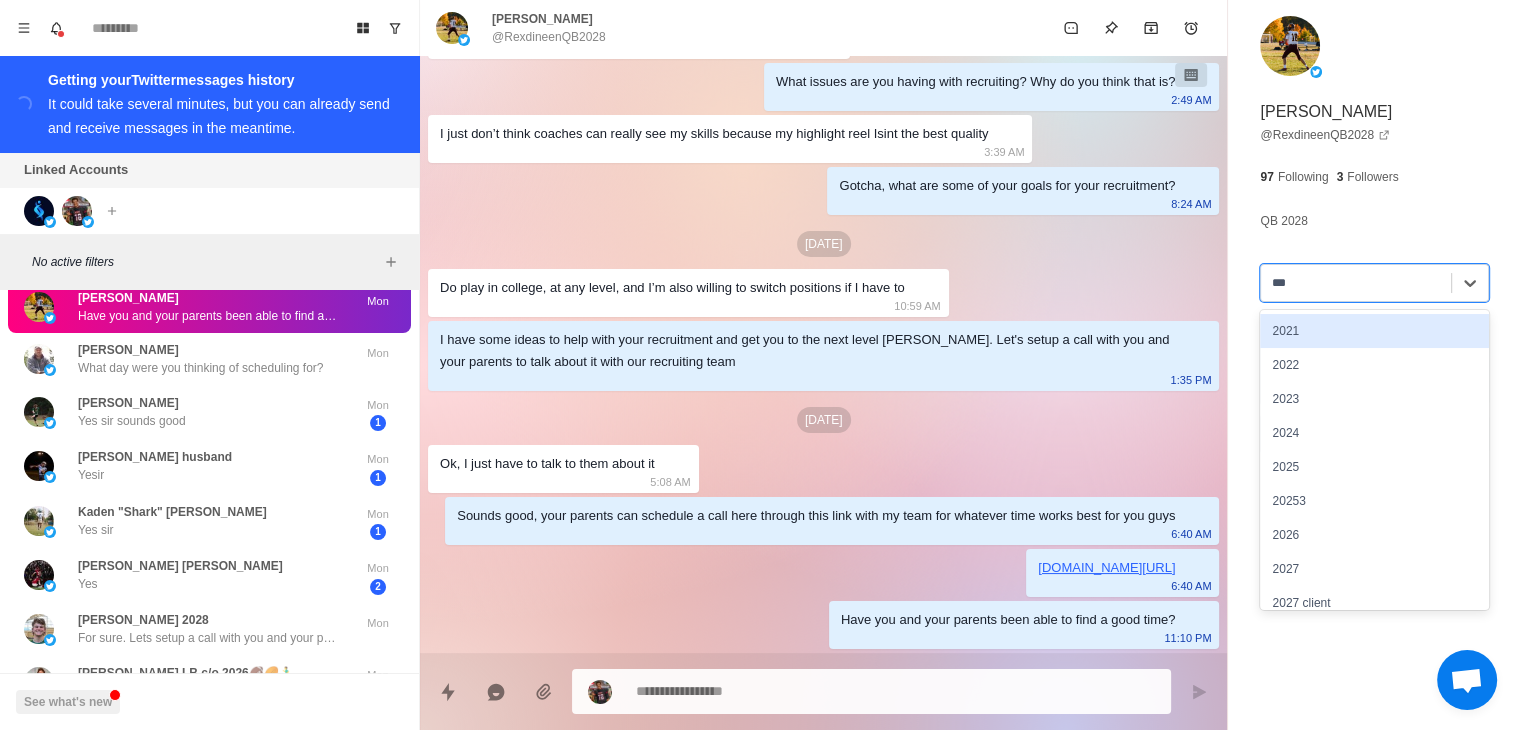 type on "****" 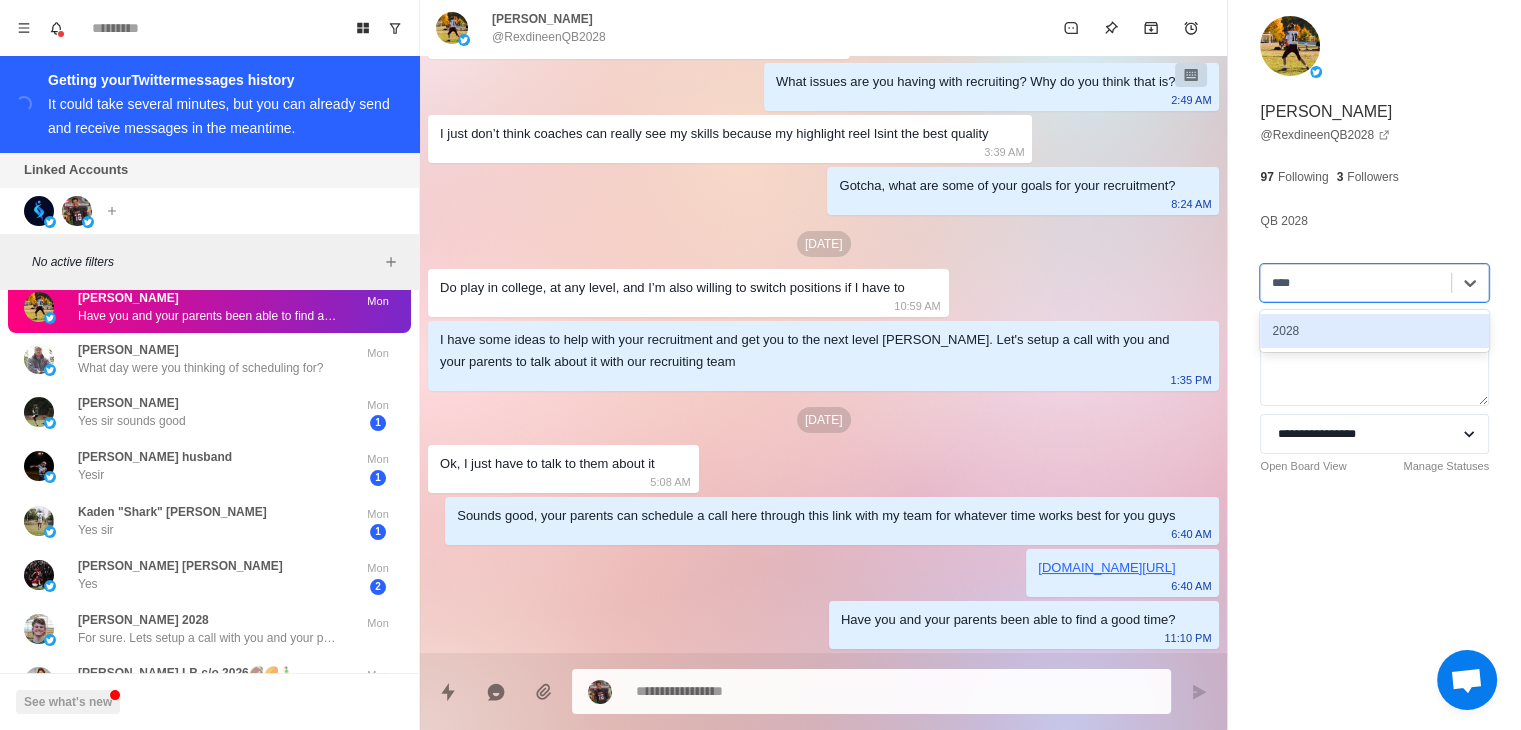 type 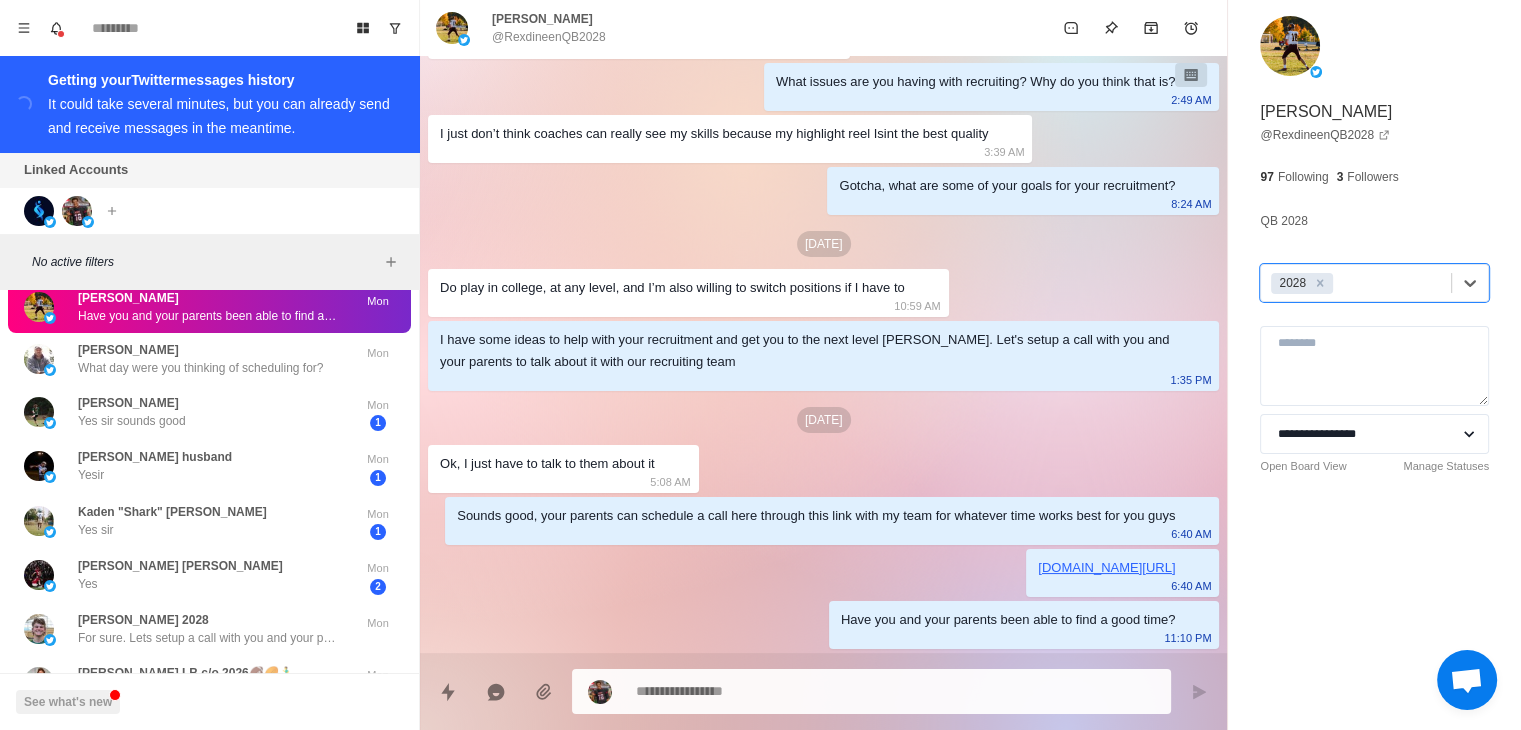 scroll, scrollTop: 235, scrollLeft: 0, axis: vertical 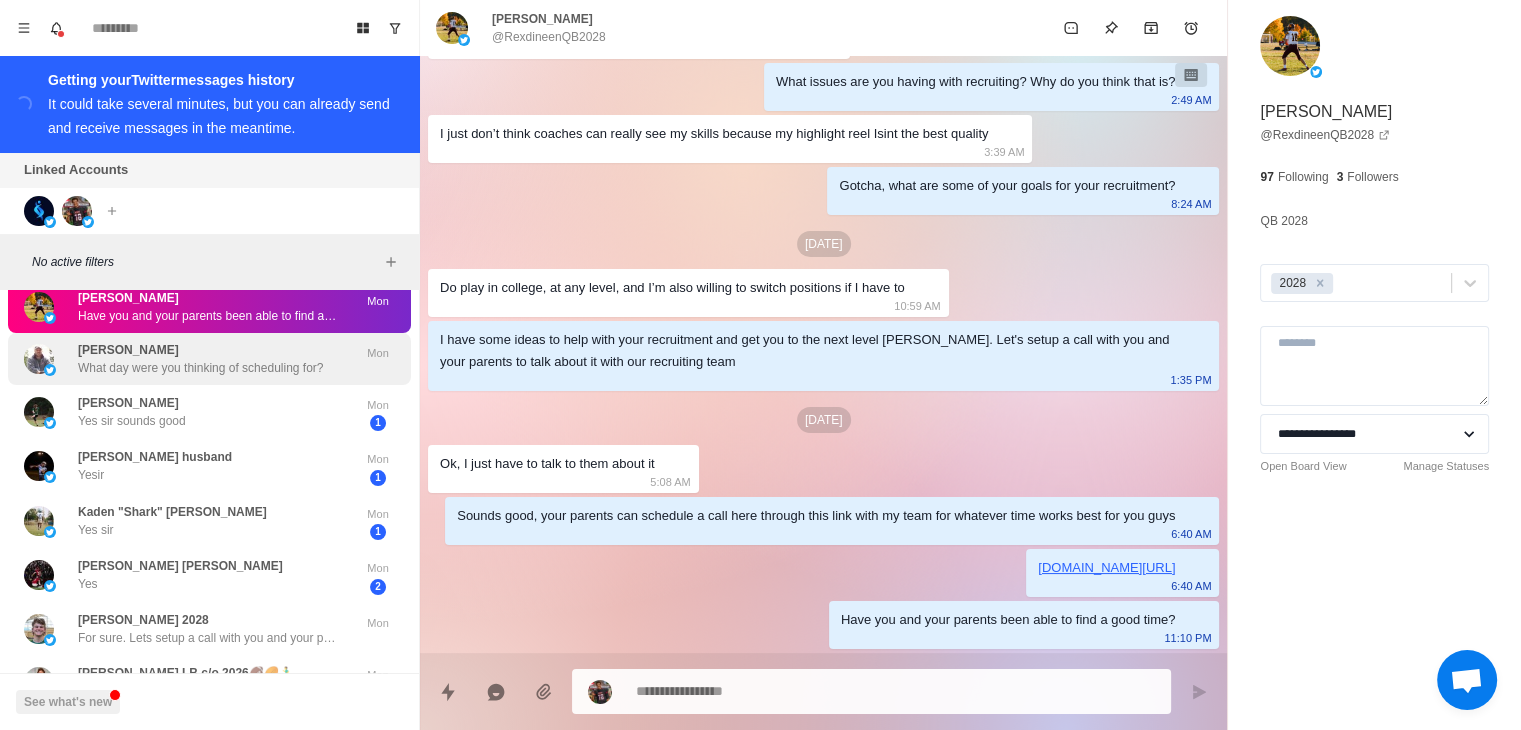 click on "What day were you thinking of scheduling for?" at bounding box center (200, 368) 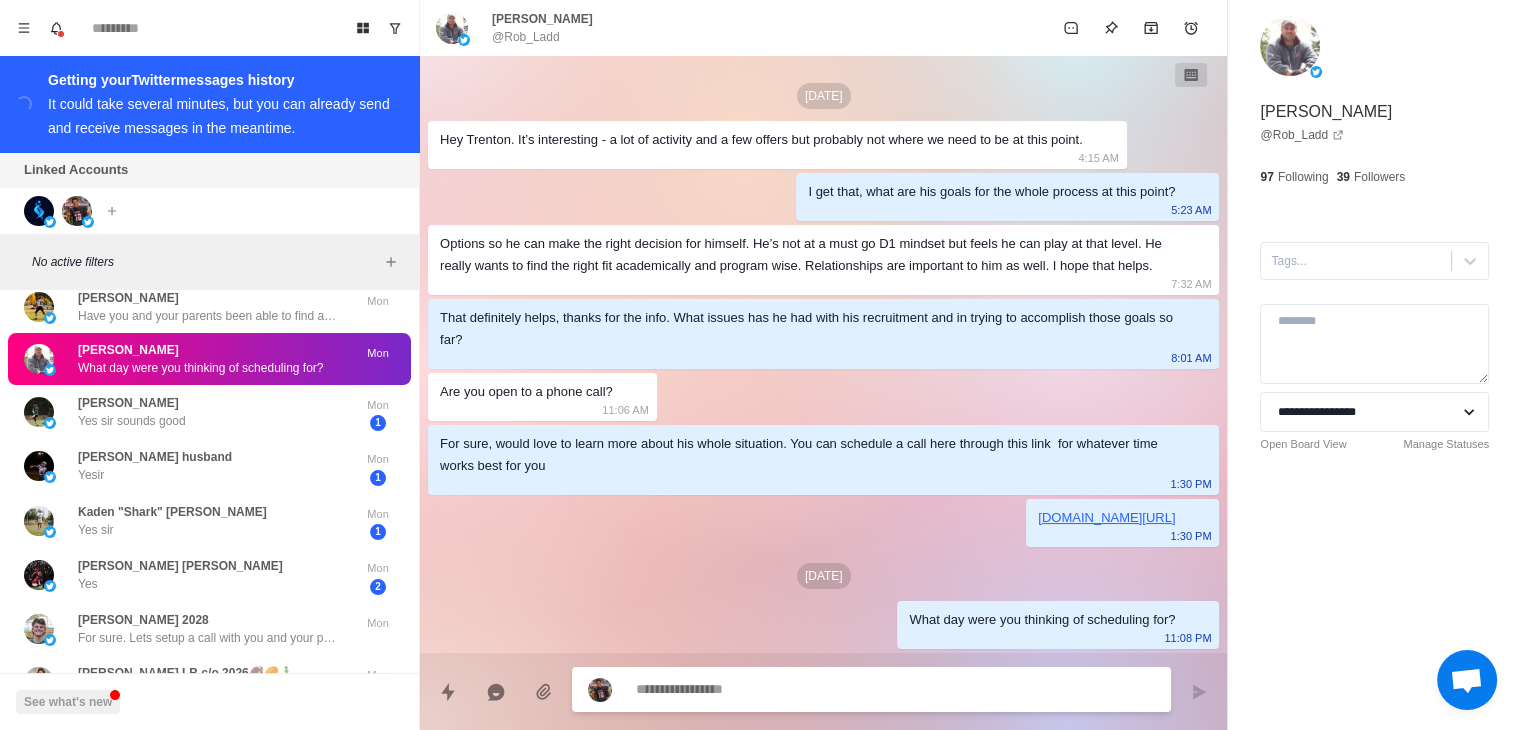 scroll, scrollTop: 0, scrollLeft: 0, axis: both 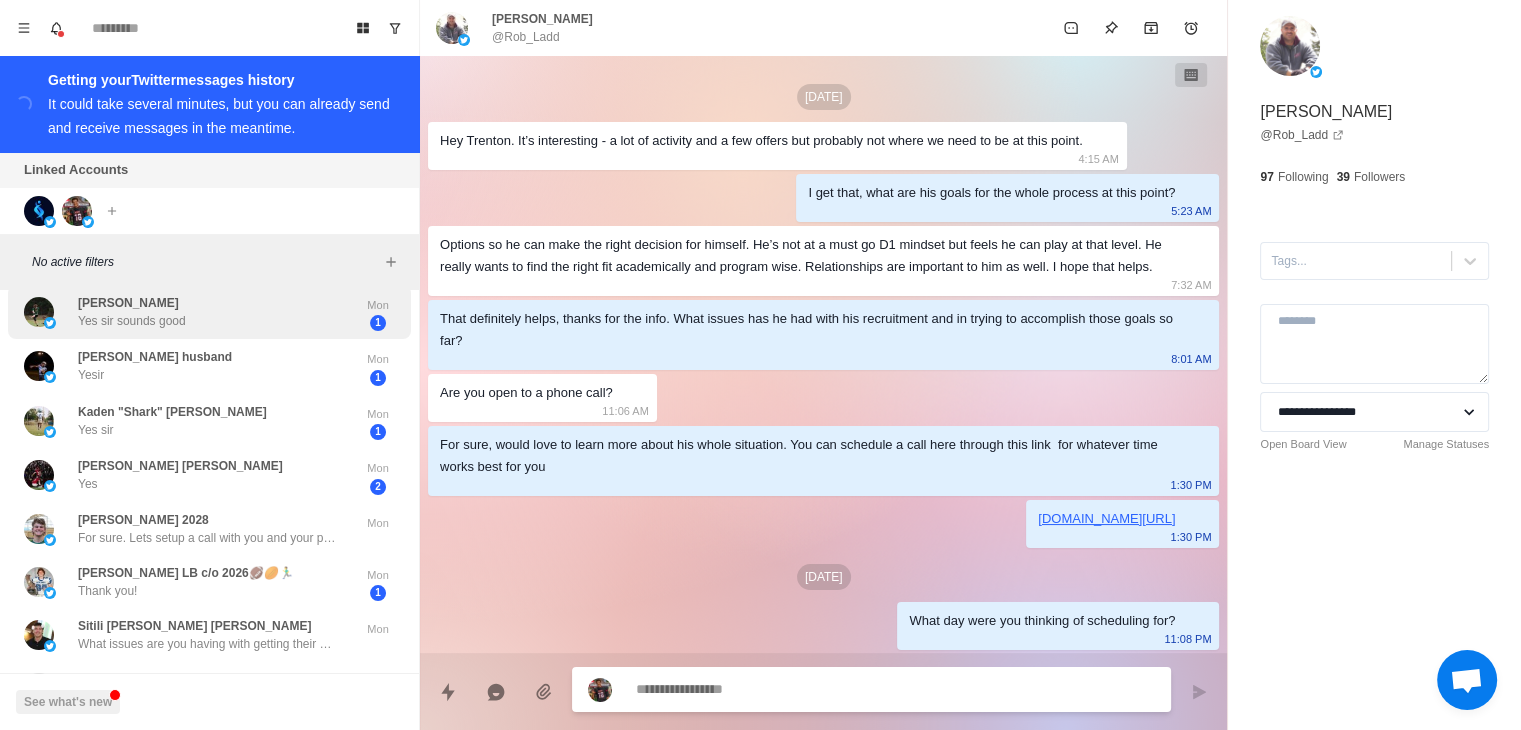 click on "[PERSON_NAME] Yes sir sounds good" at bounding box center (188, 312) 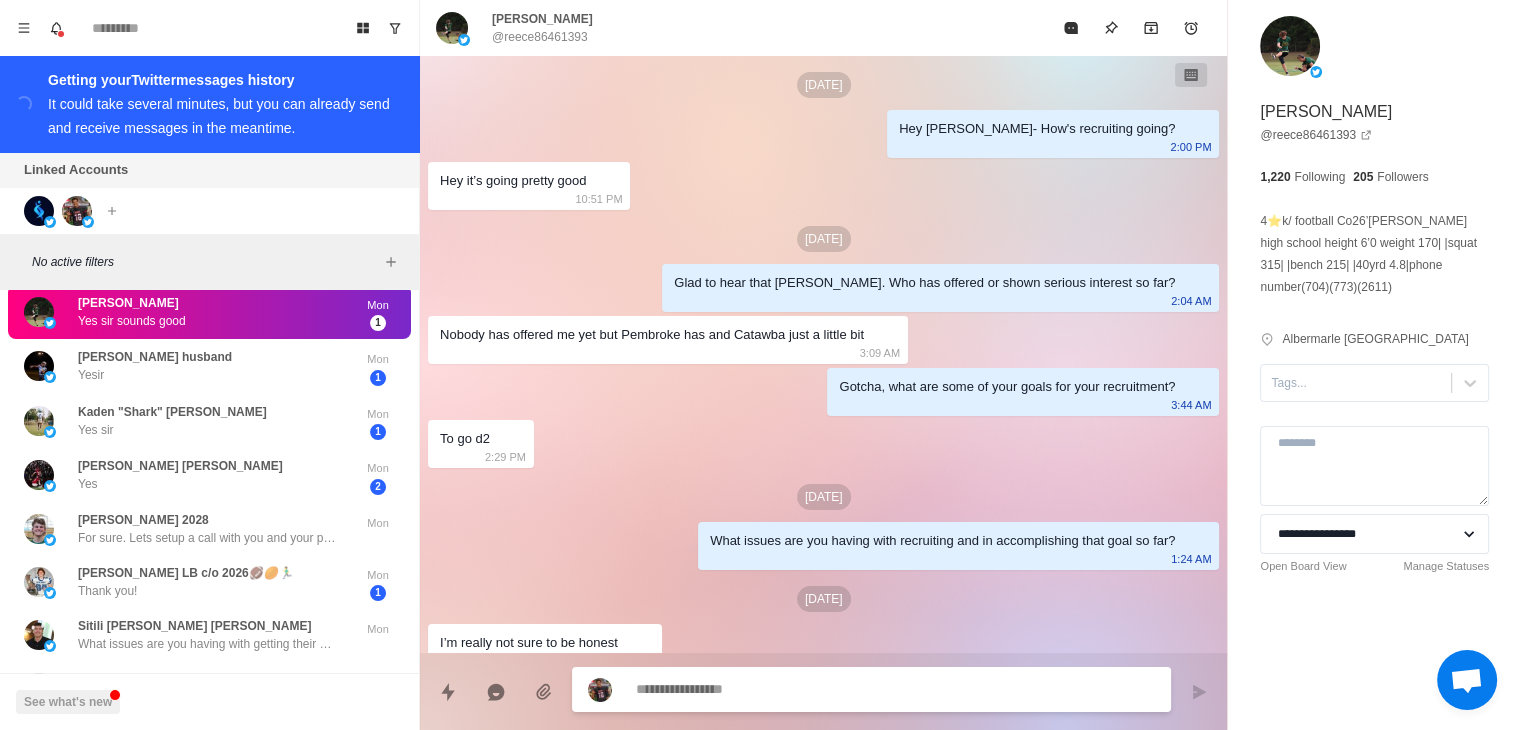 scroll, scrollTop: 0, scrollLeft: 0, axis: both 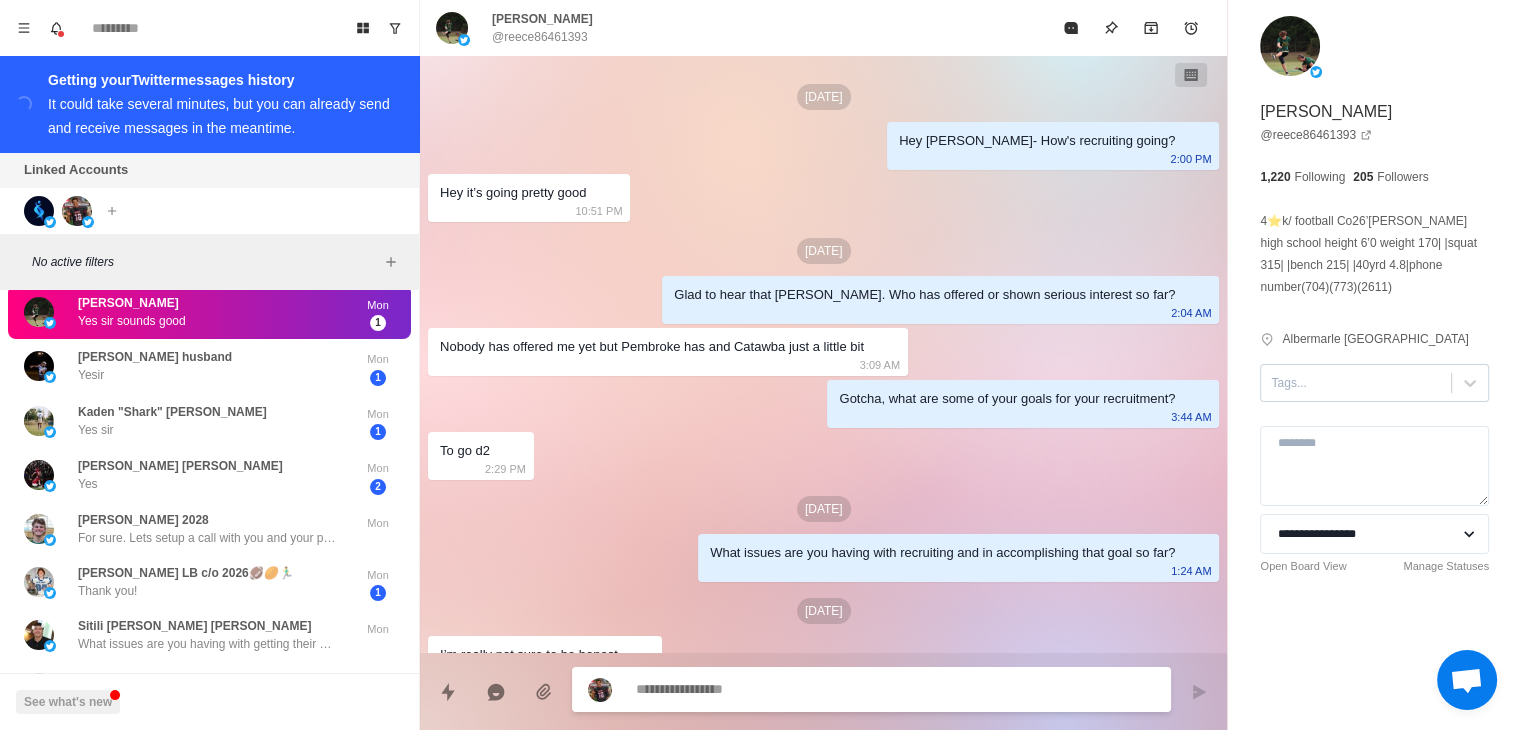 type on "*" 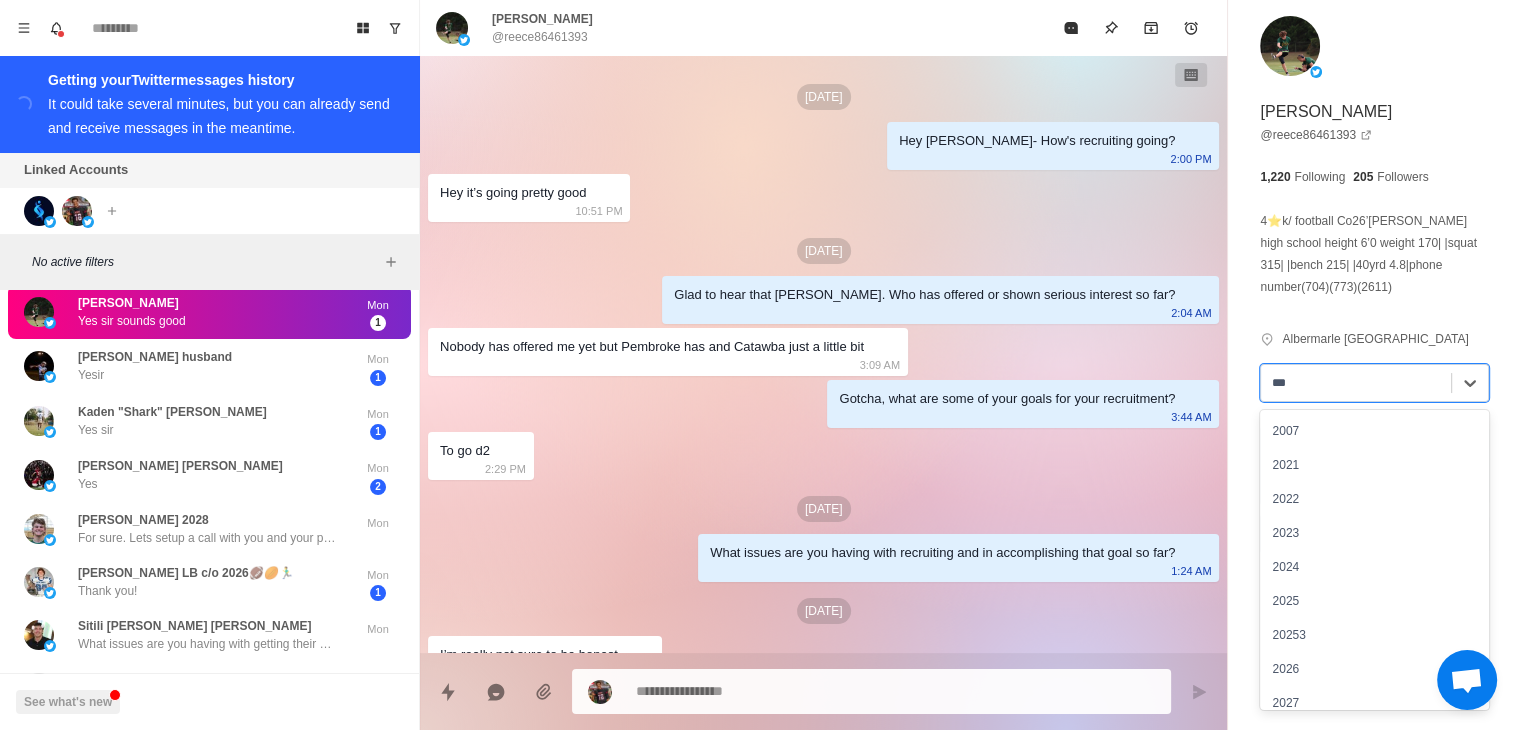 type on "****" 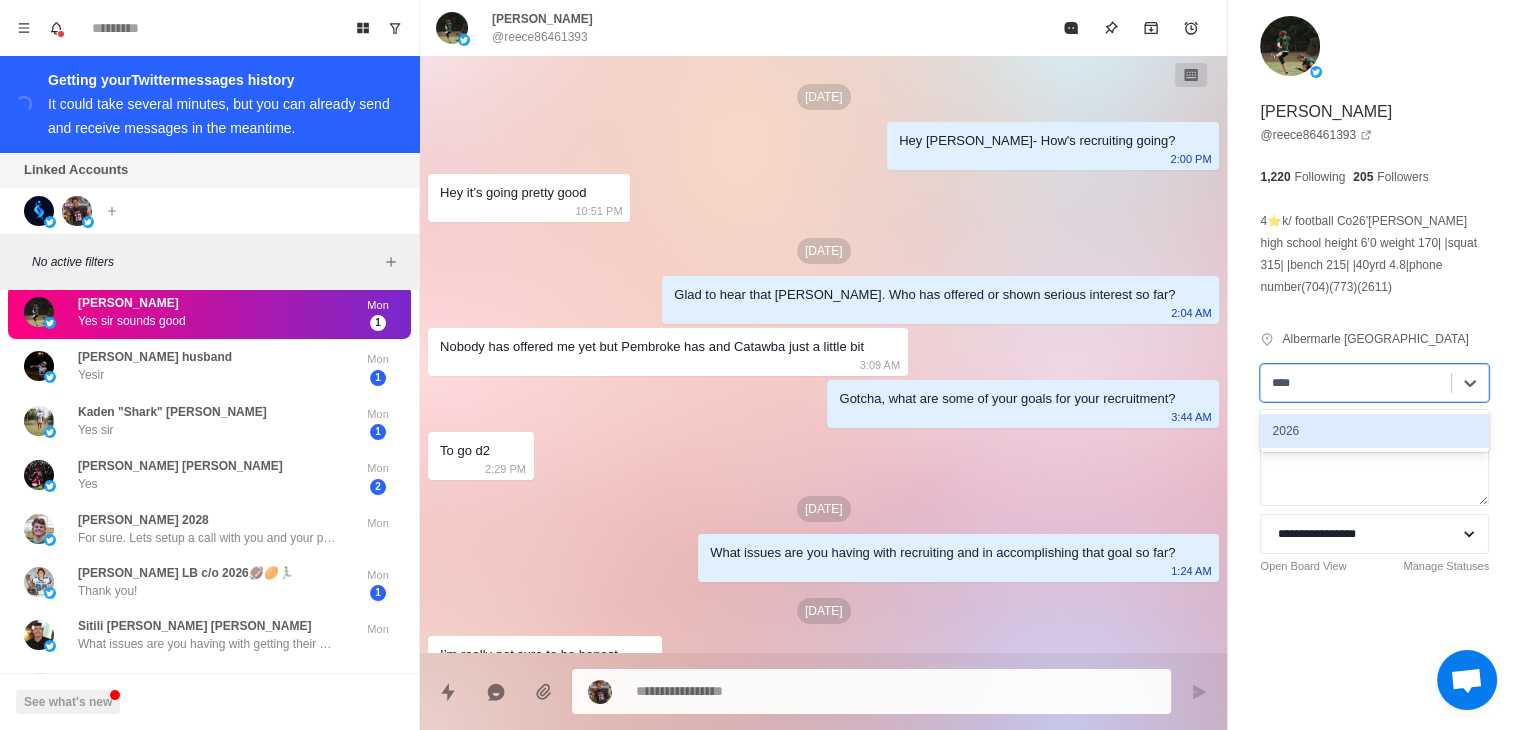type on "*" 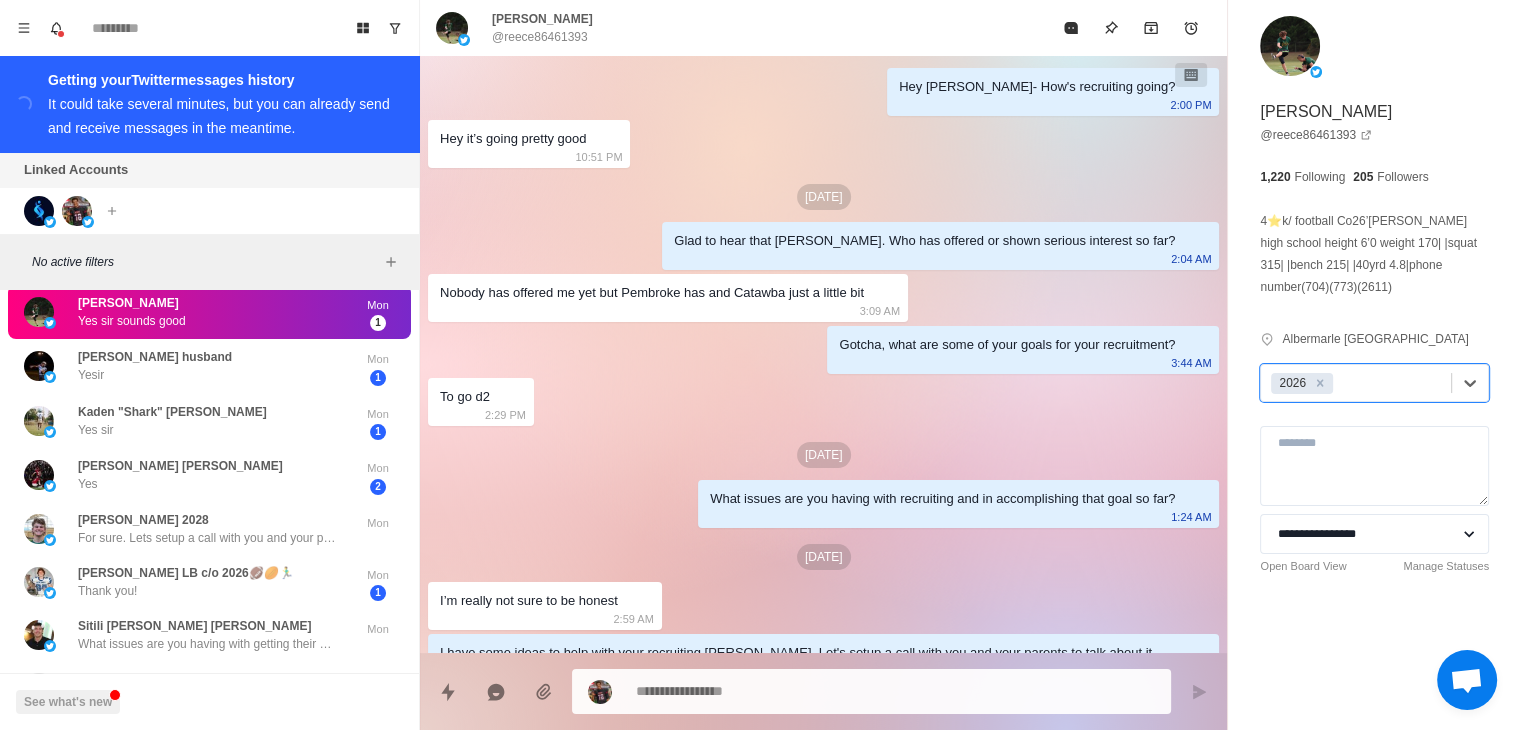 scroll, scrollTop: 100, scrollLeft: 0, axis: vertical 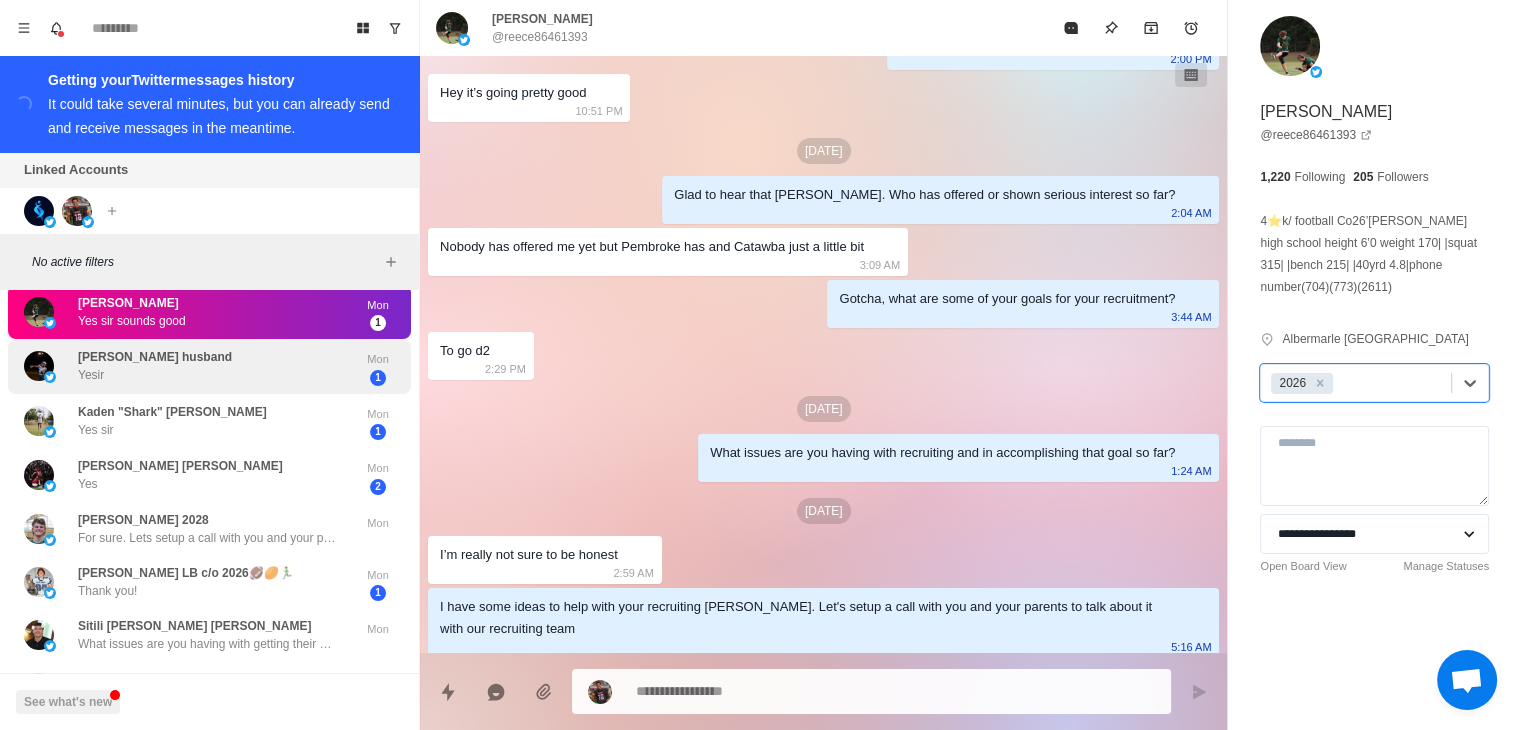 click on "[PERSON_NAME] husband [PERSON_NAME]" at bounding box center (188, 366) 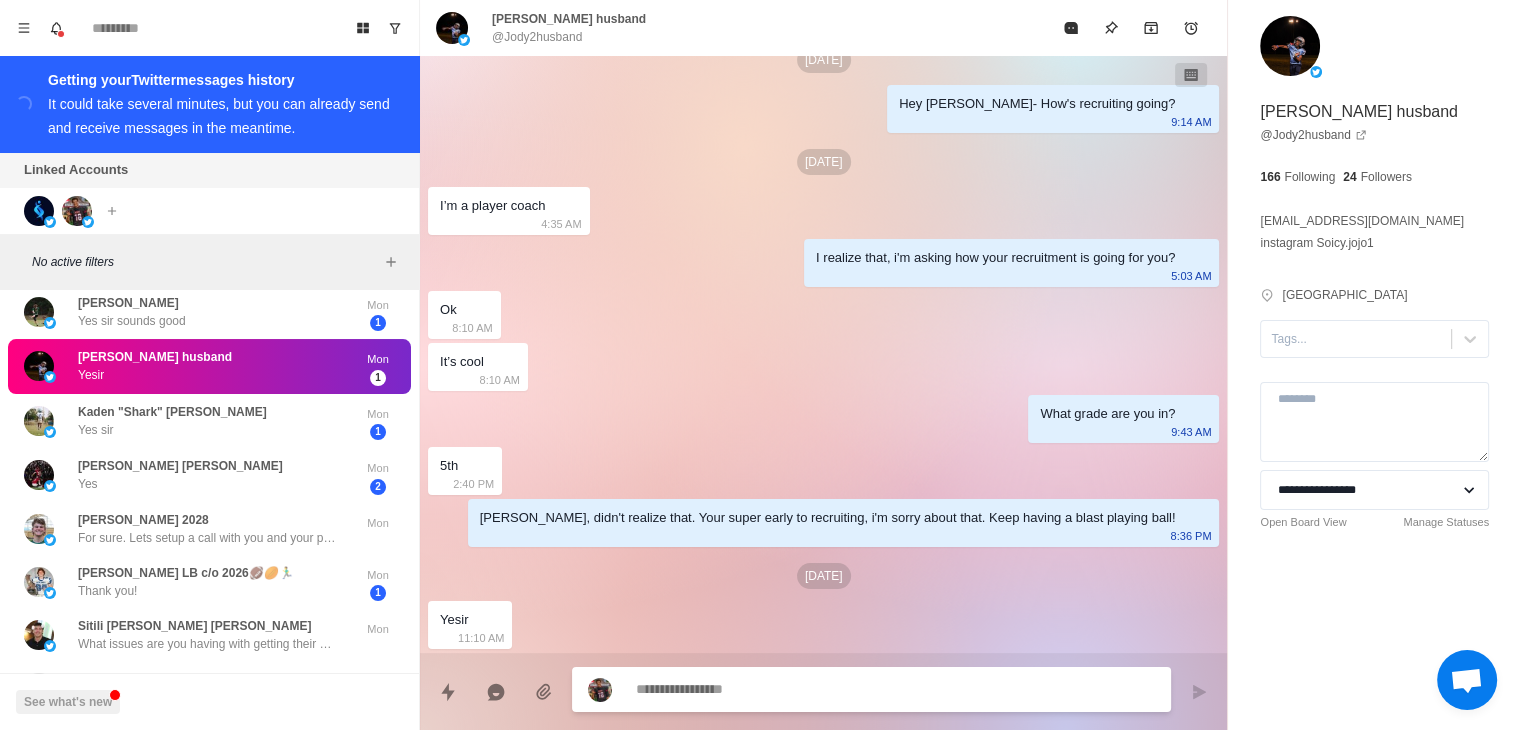 scroll, scrollTop: 59, scrollLeft: 0, axis: vertical 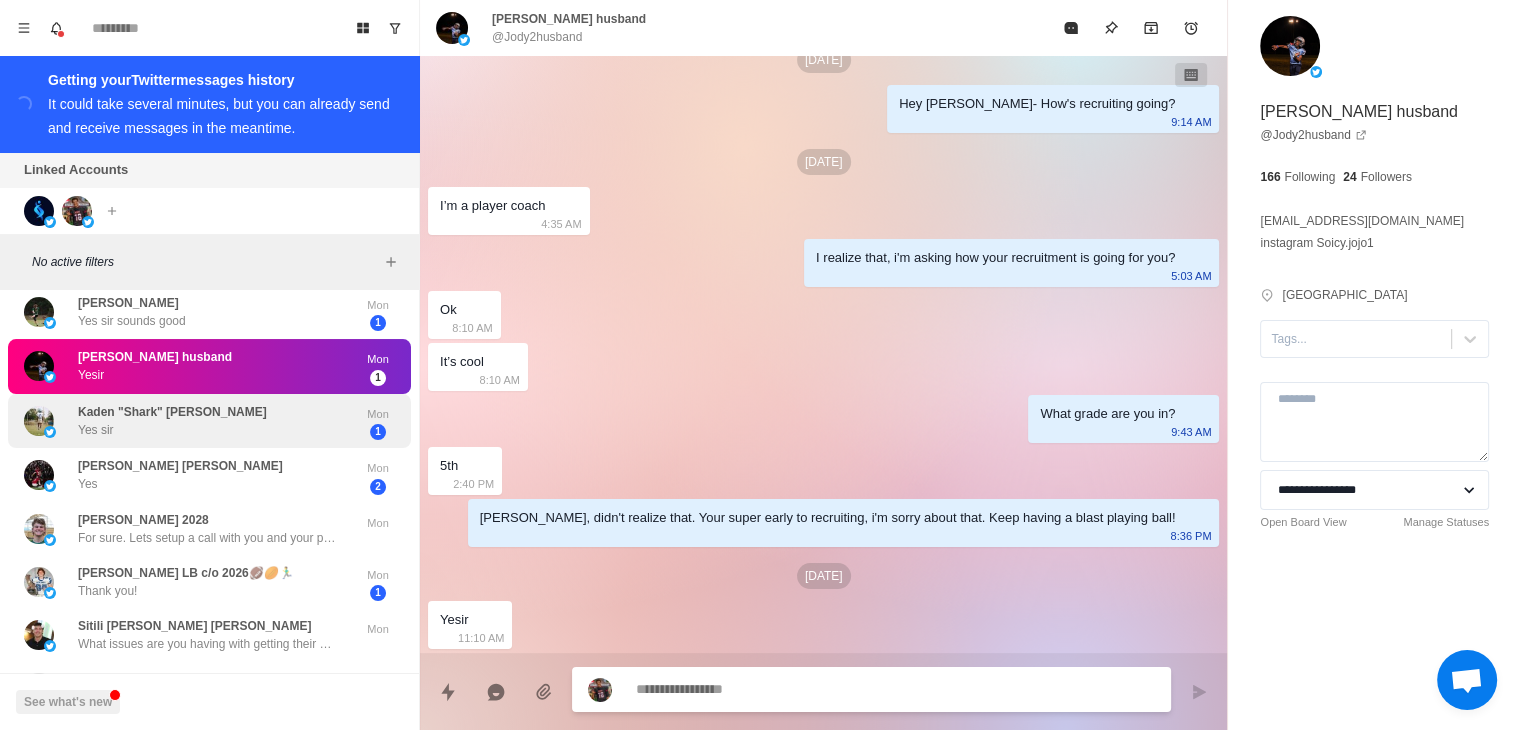 click on "Kaden "Shark" [PERSON_NAME] Yes sir" at bounding box center (172, 421) 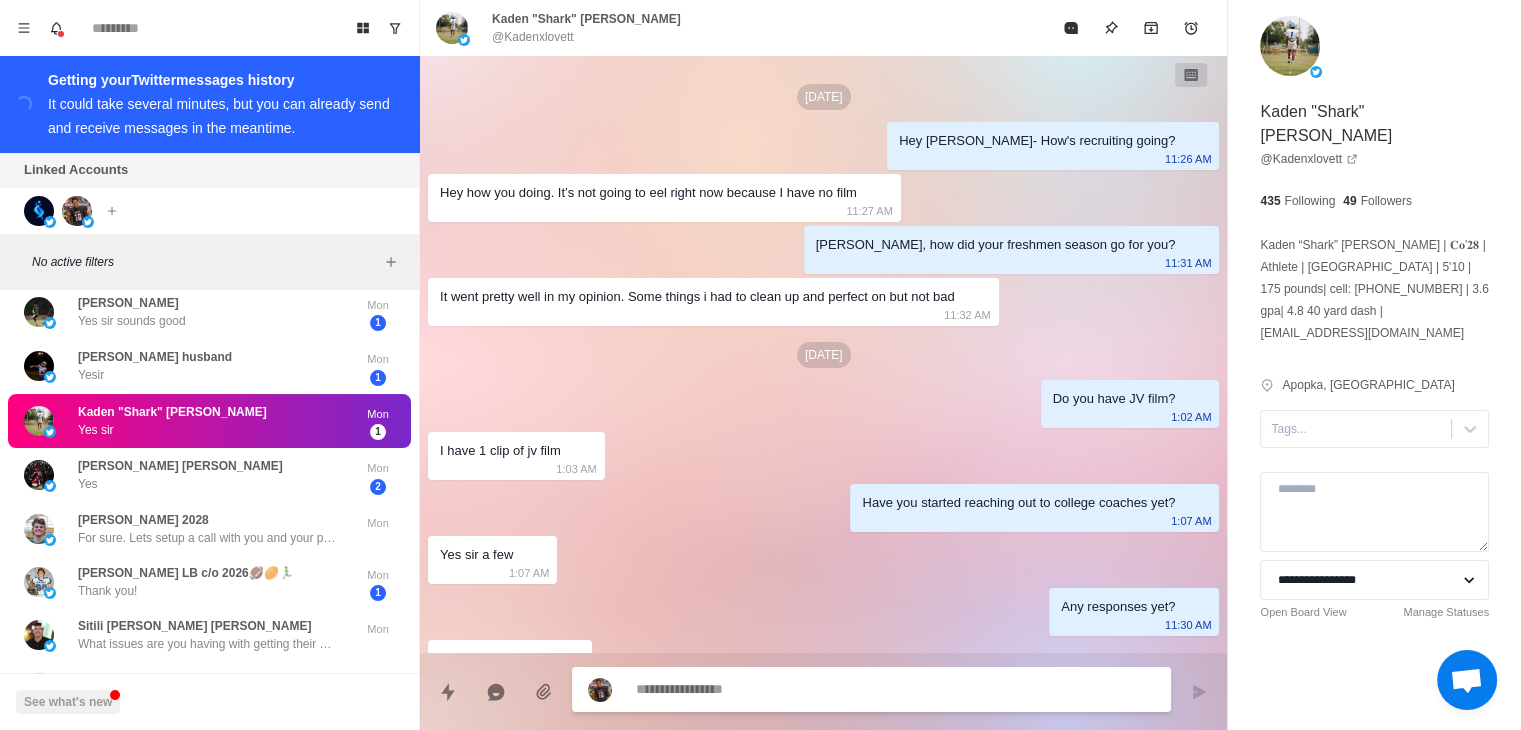 scroll, scrollTop: 0, scrollLeft: 0, axis: both 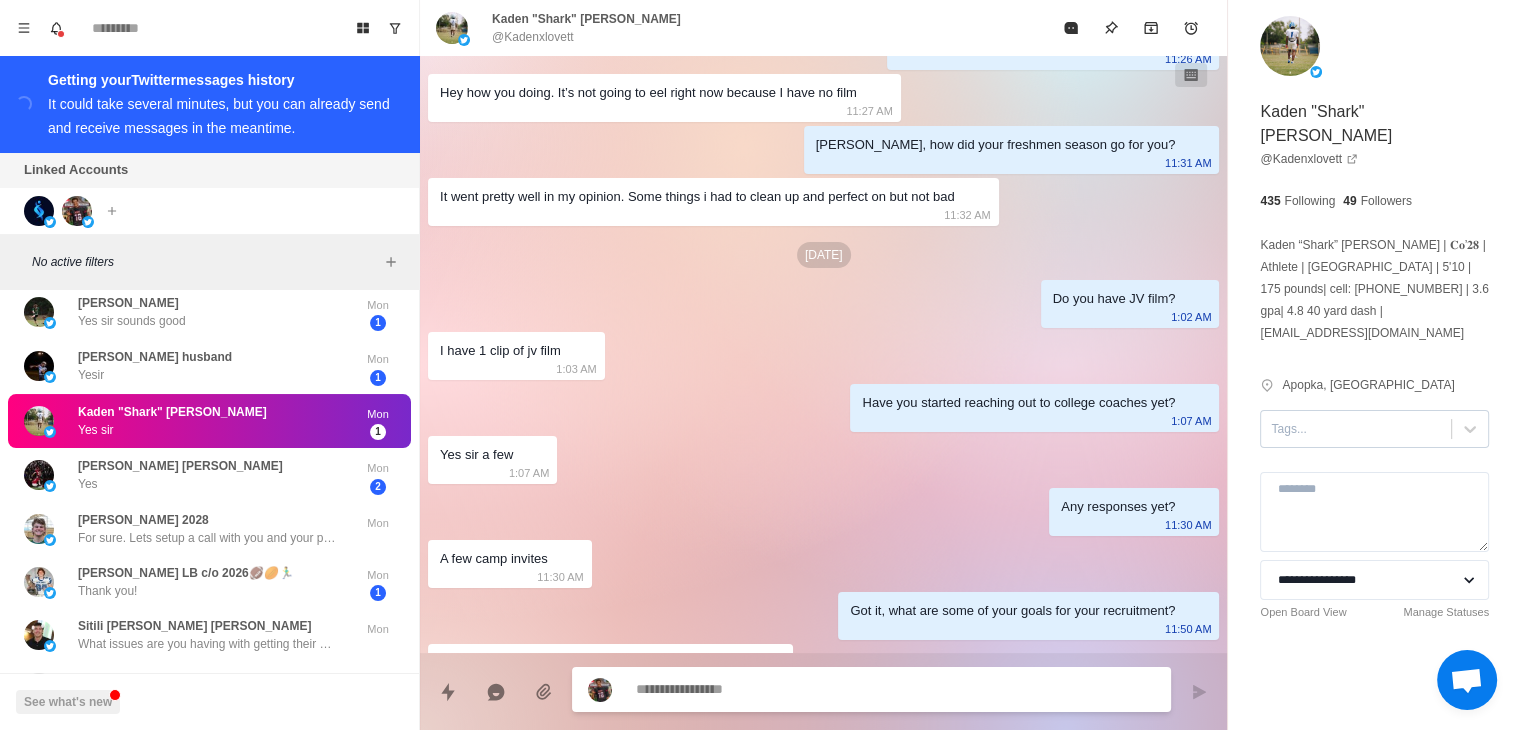 type on "*" 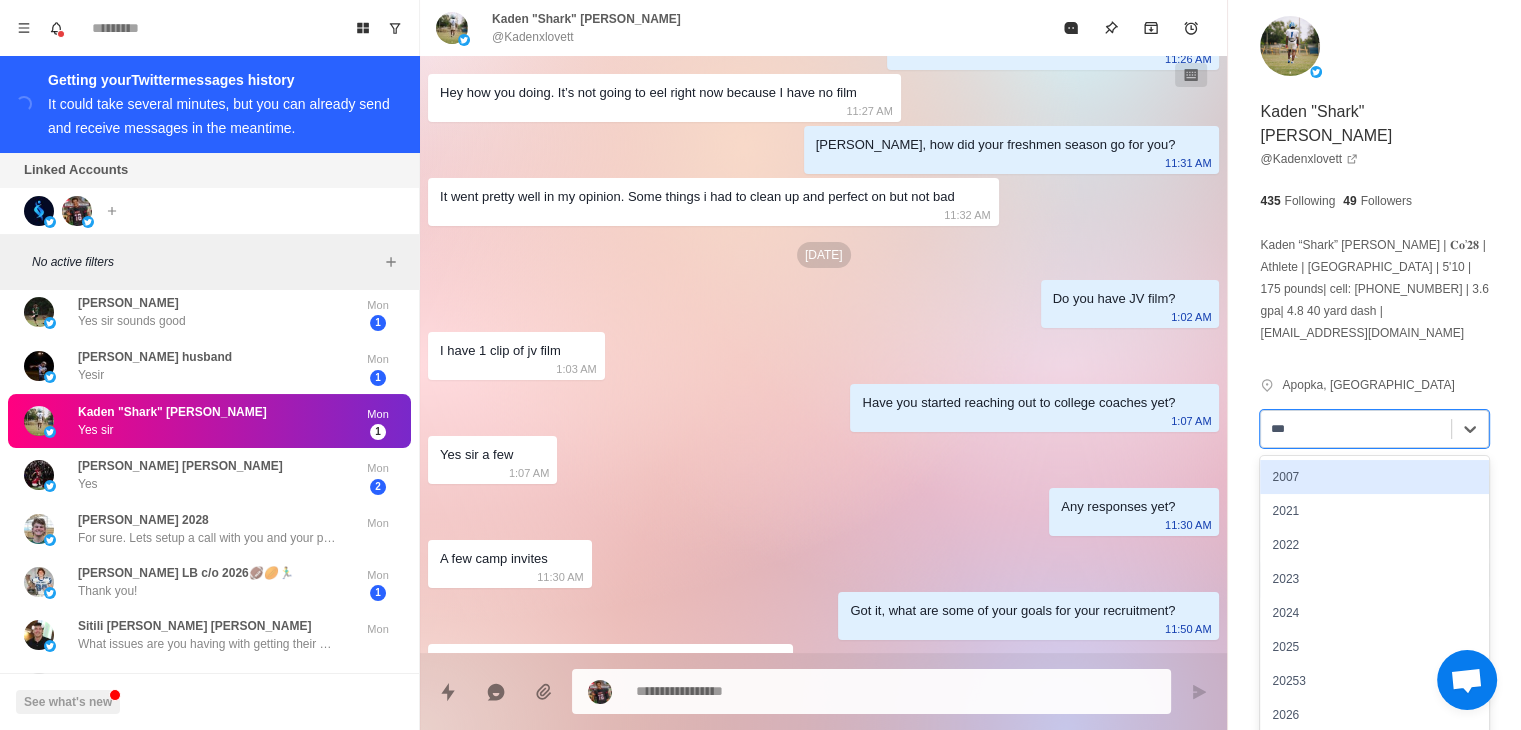type on "****" 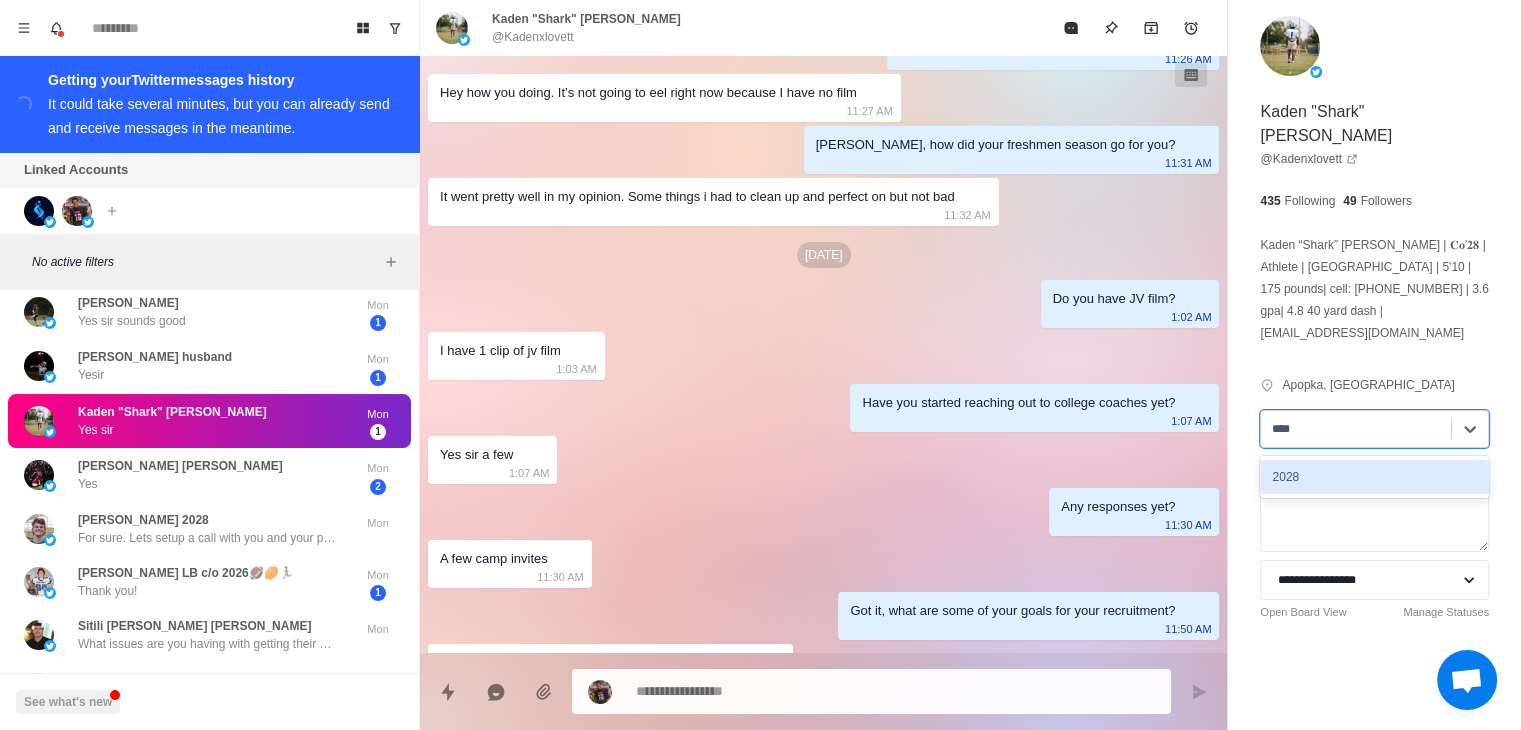 type 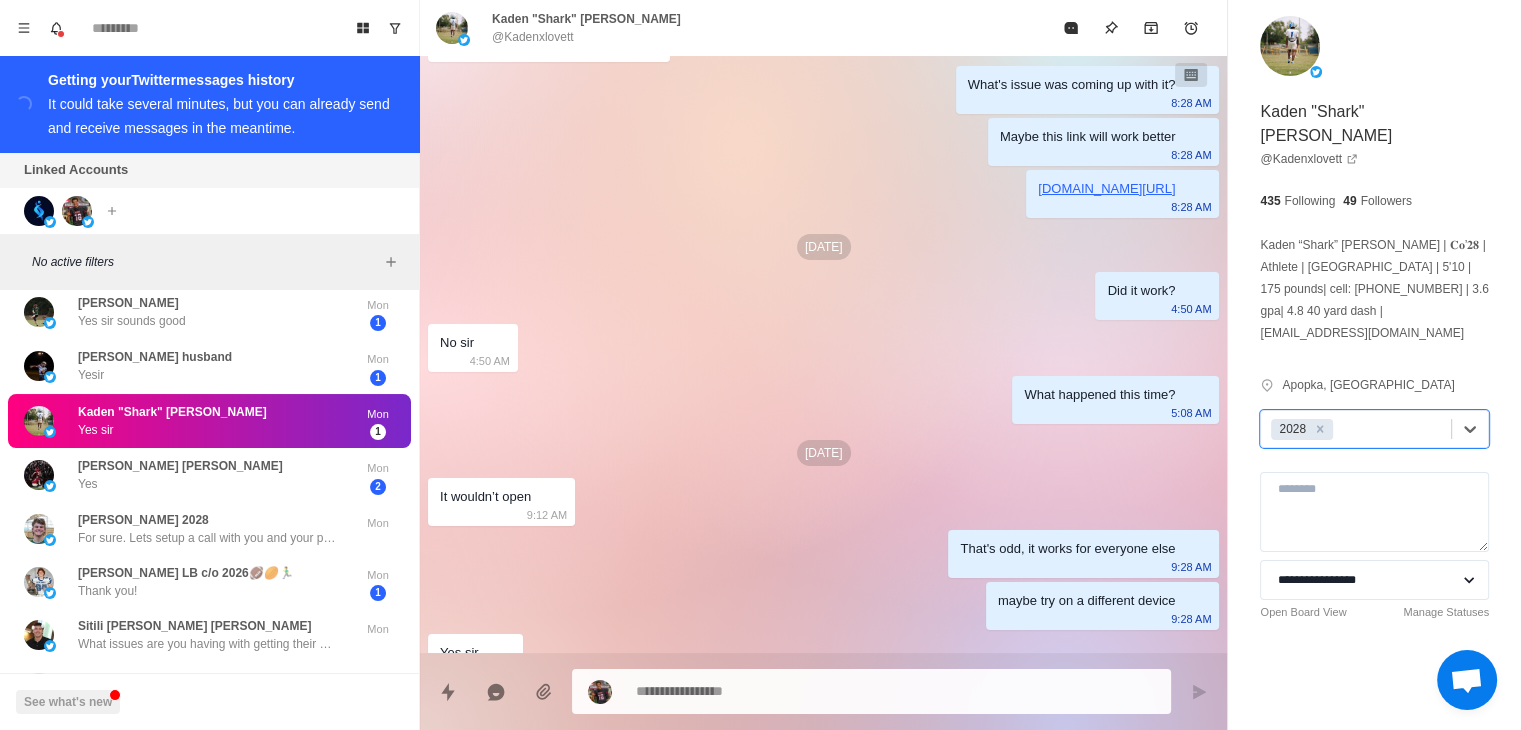 scroll, scrollTop: 1375, scrollLeft: 0, axis: vertical 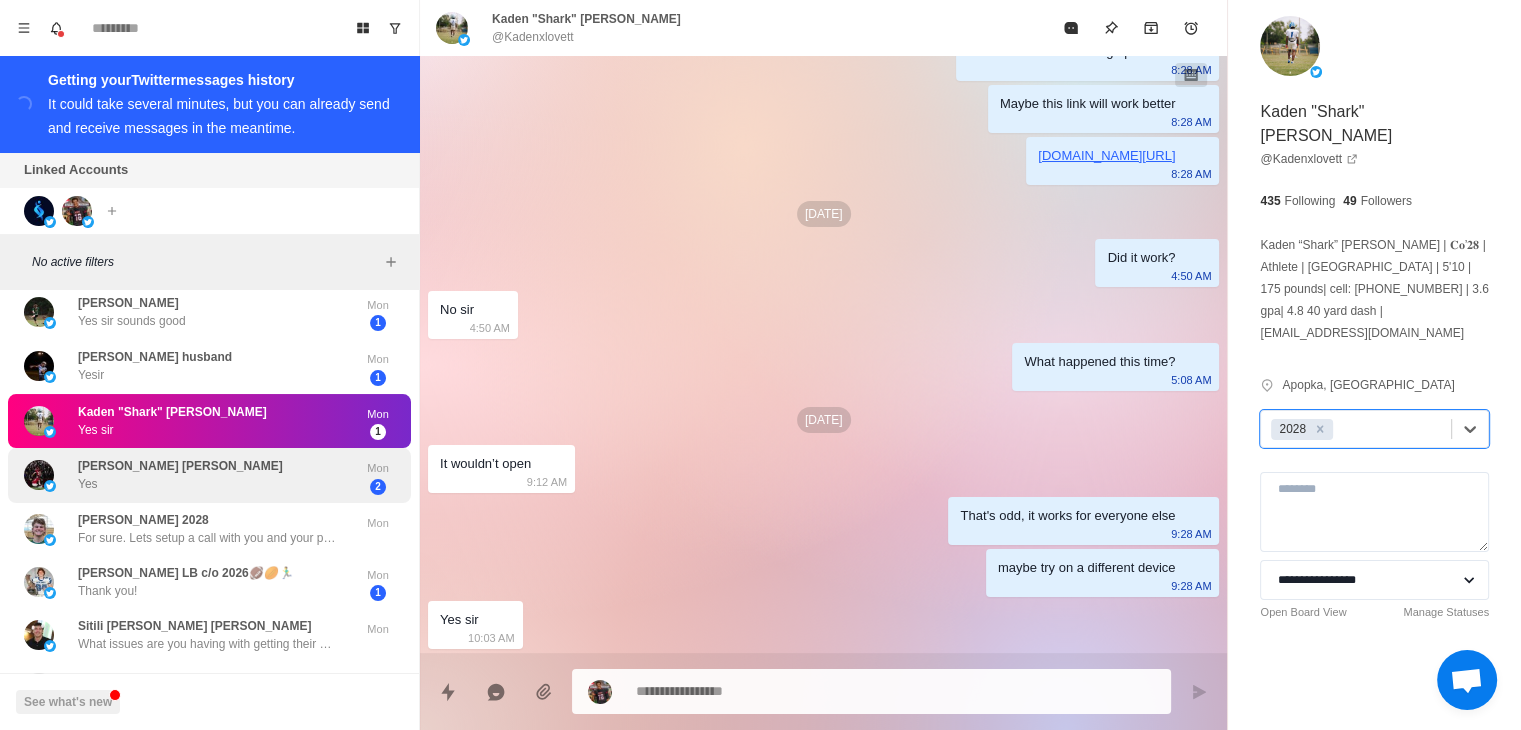 click on "[PERSON_NAME] [PERSON_NAME]" at bounding box center [180, 466] 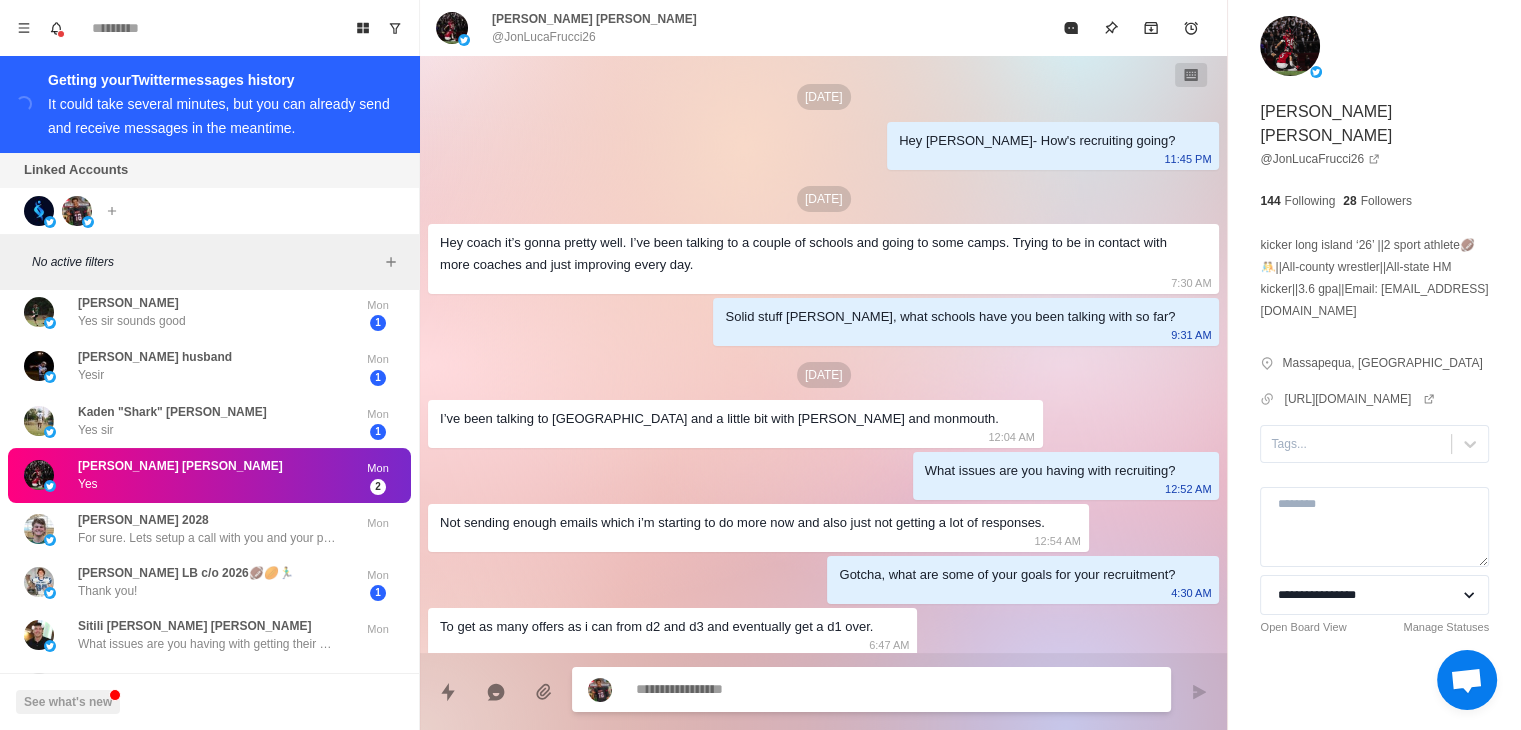 scroll, scrollTop: 971, scrollLeft: 0, axis: vertical 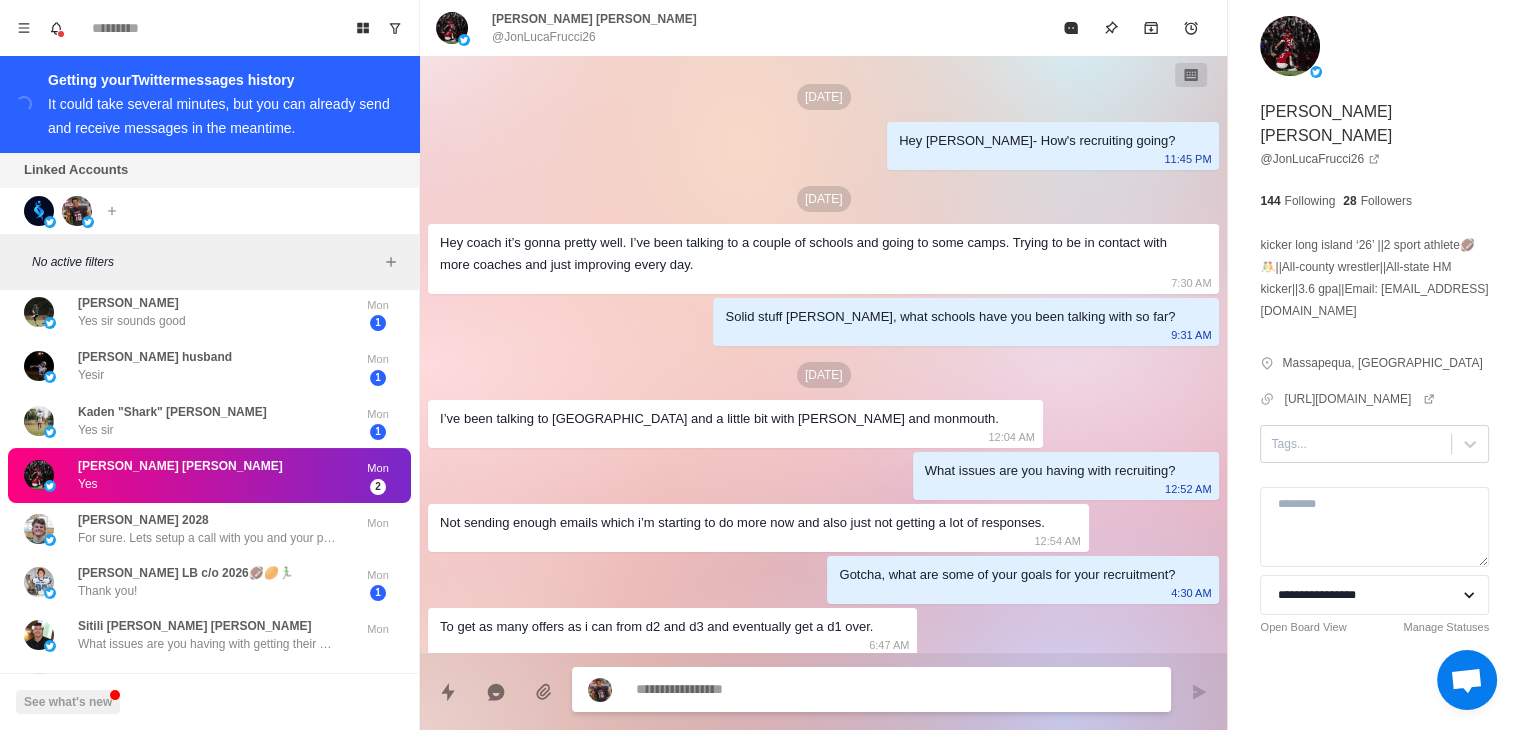 type on "*" 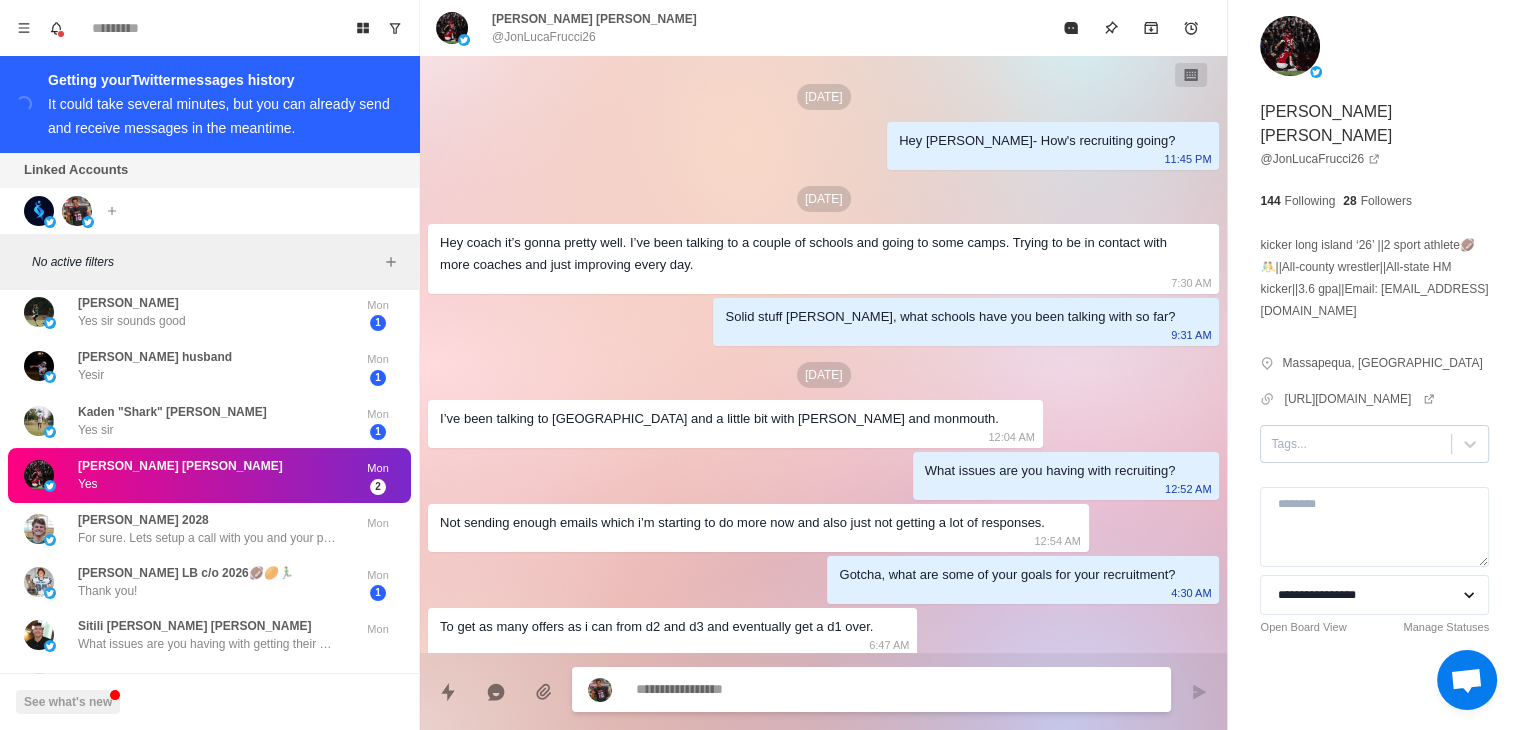 click at bounding box center [1356, 444] 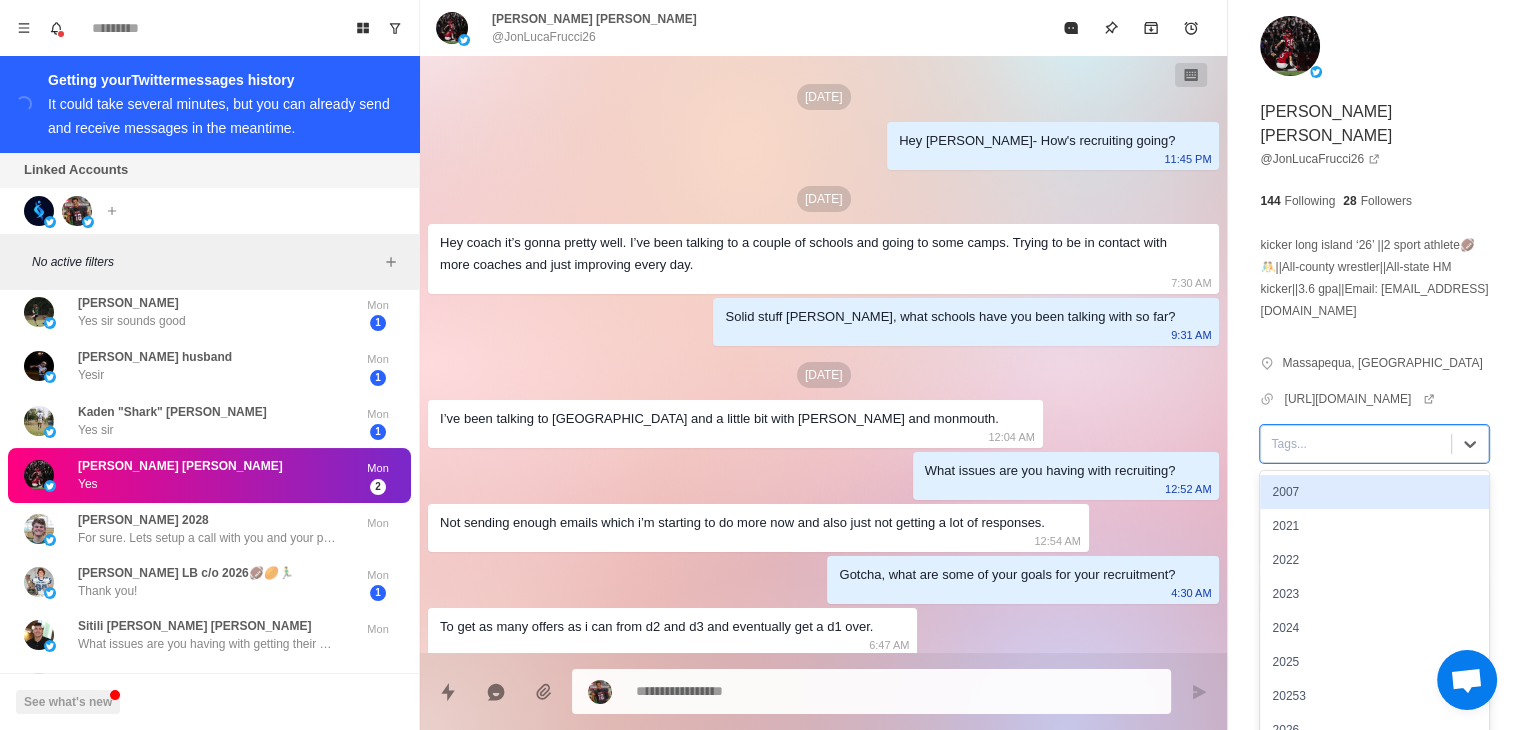 scroll 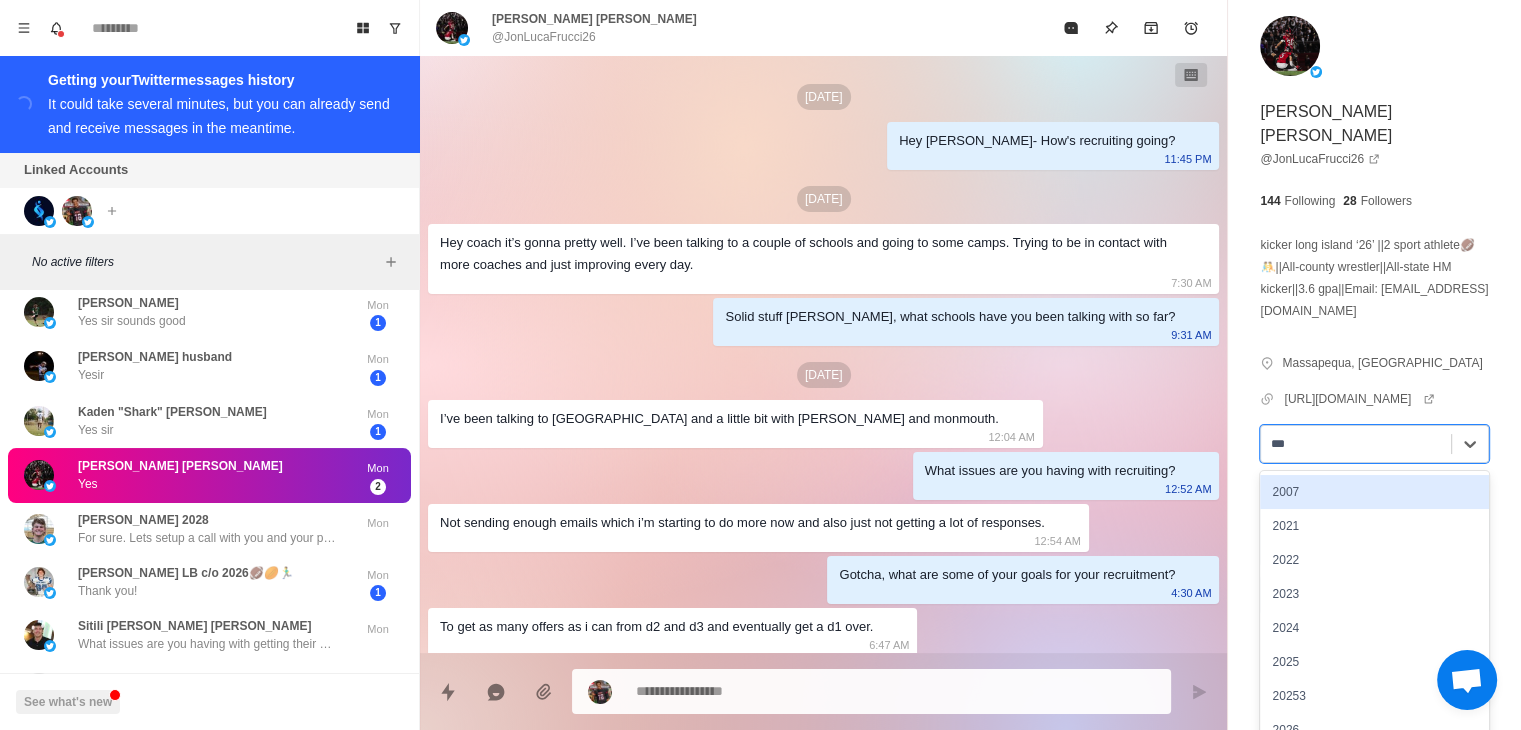type on "****" 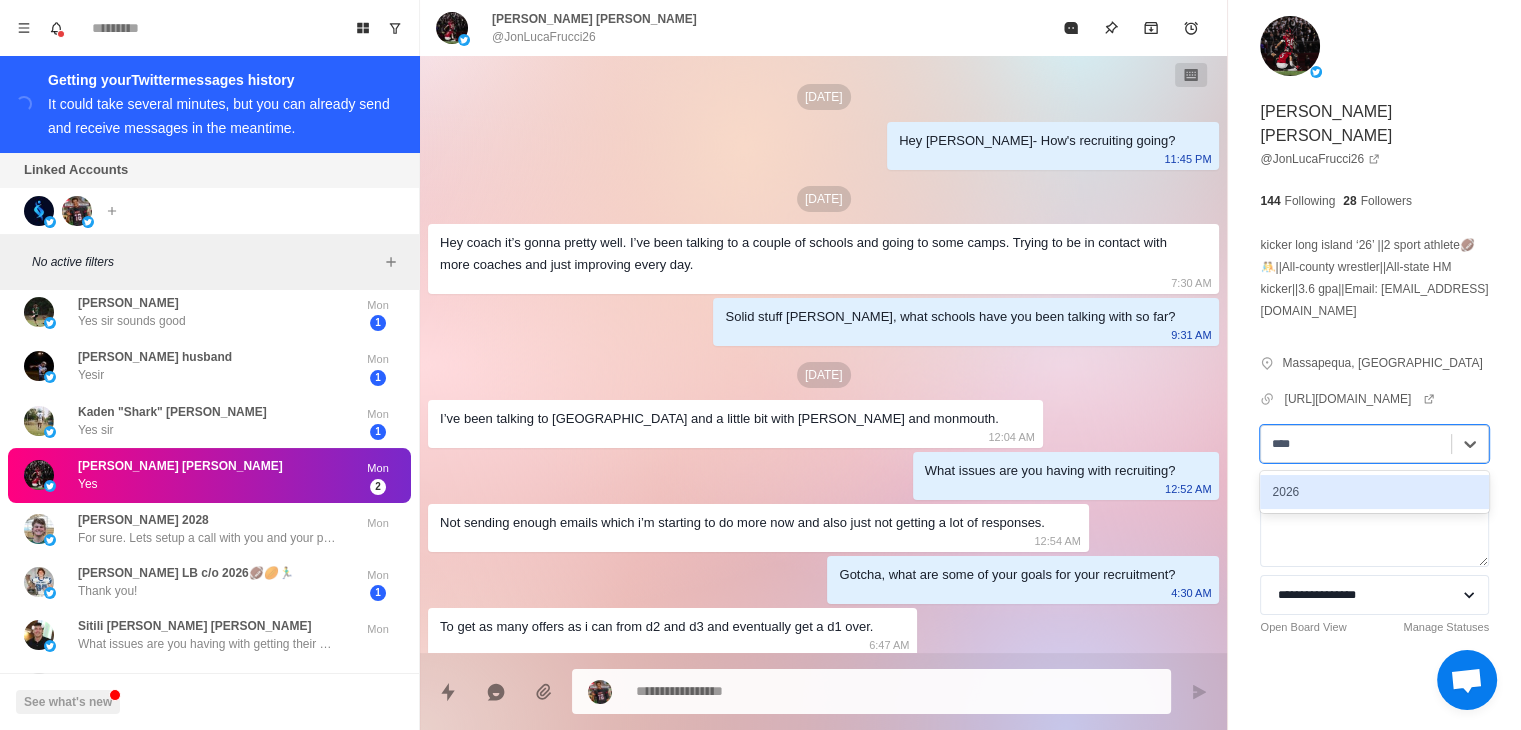 type 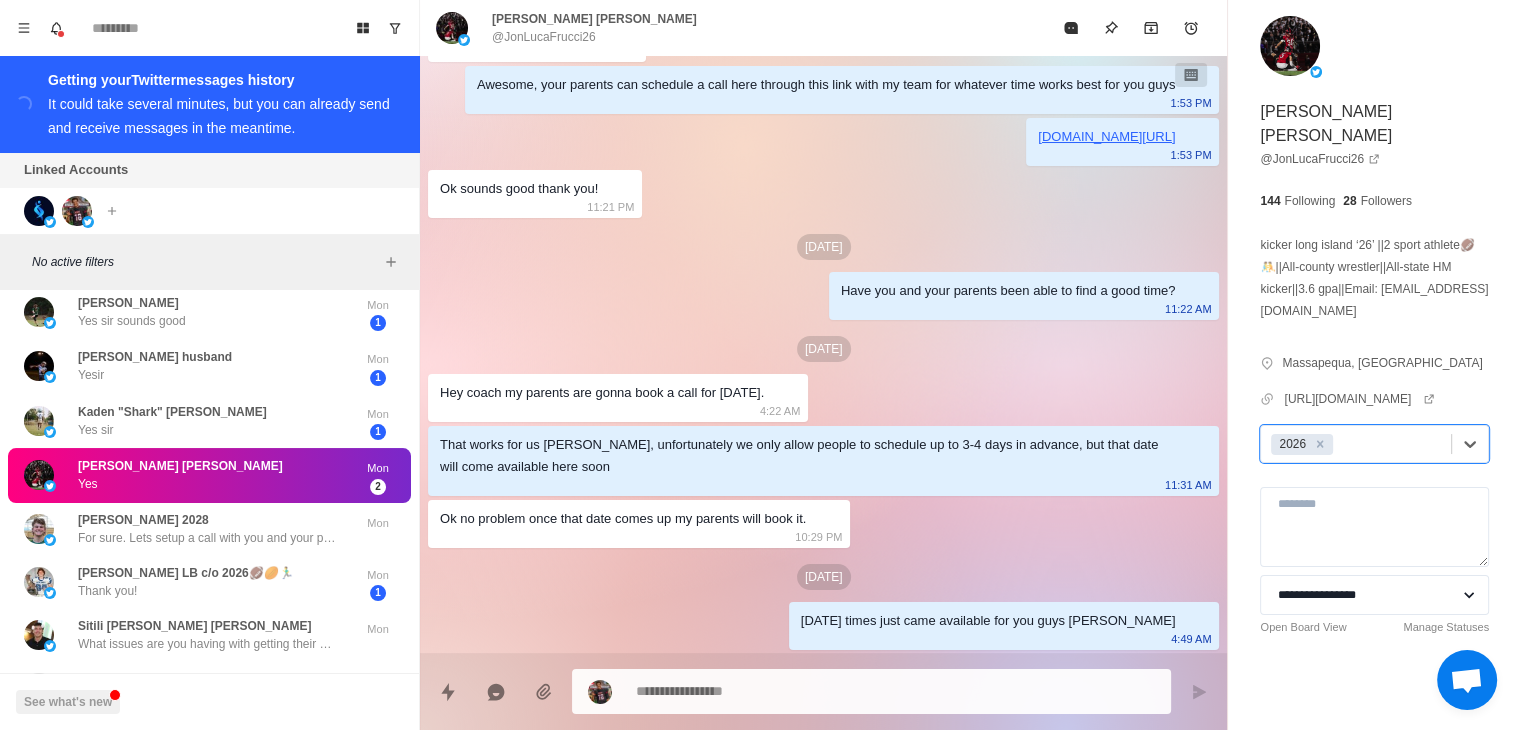 scroll, scrollTop: 971, scrollLeft: 0, axis: vertical 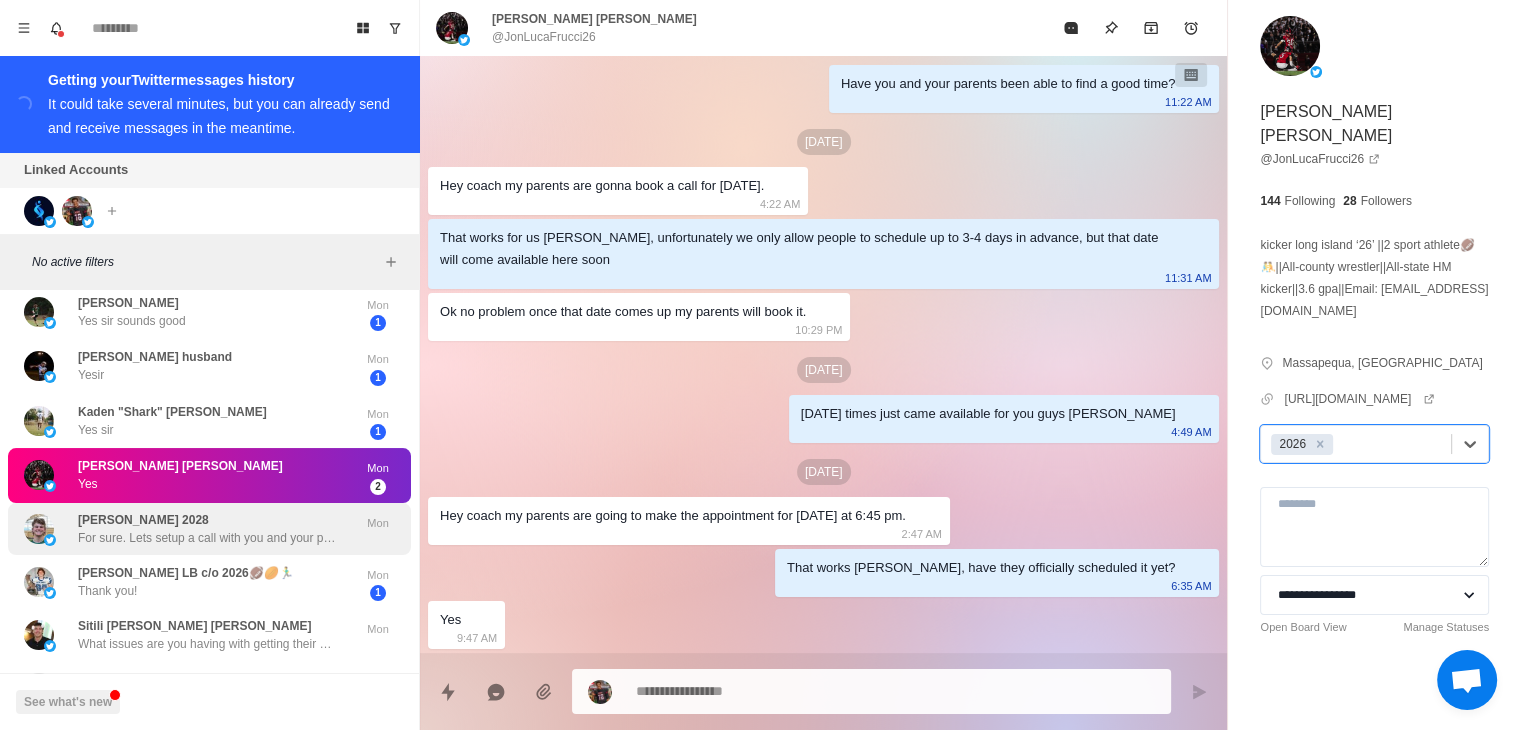 click on "For sure. Lets setup a call with you and your parents so we can talk through it and any other questions you might have" at bounding box center (208, 538) 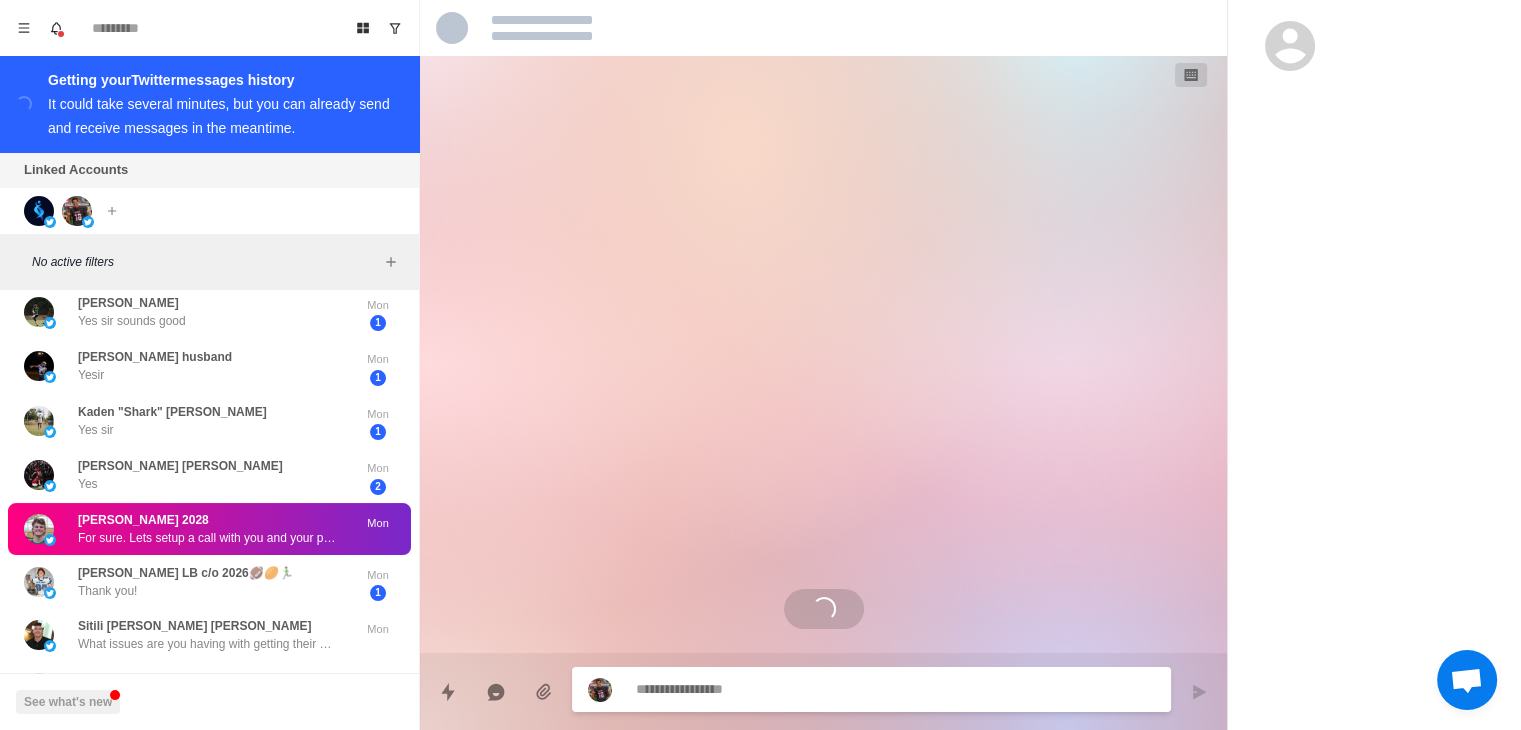 scroll, scrollTop: 0, scrollLeft: 0, axis: both 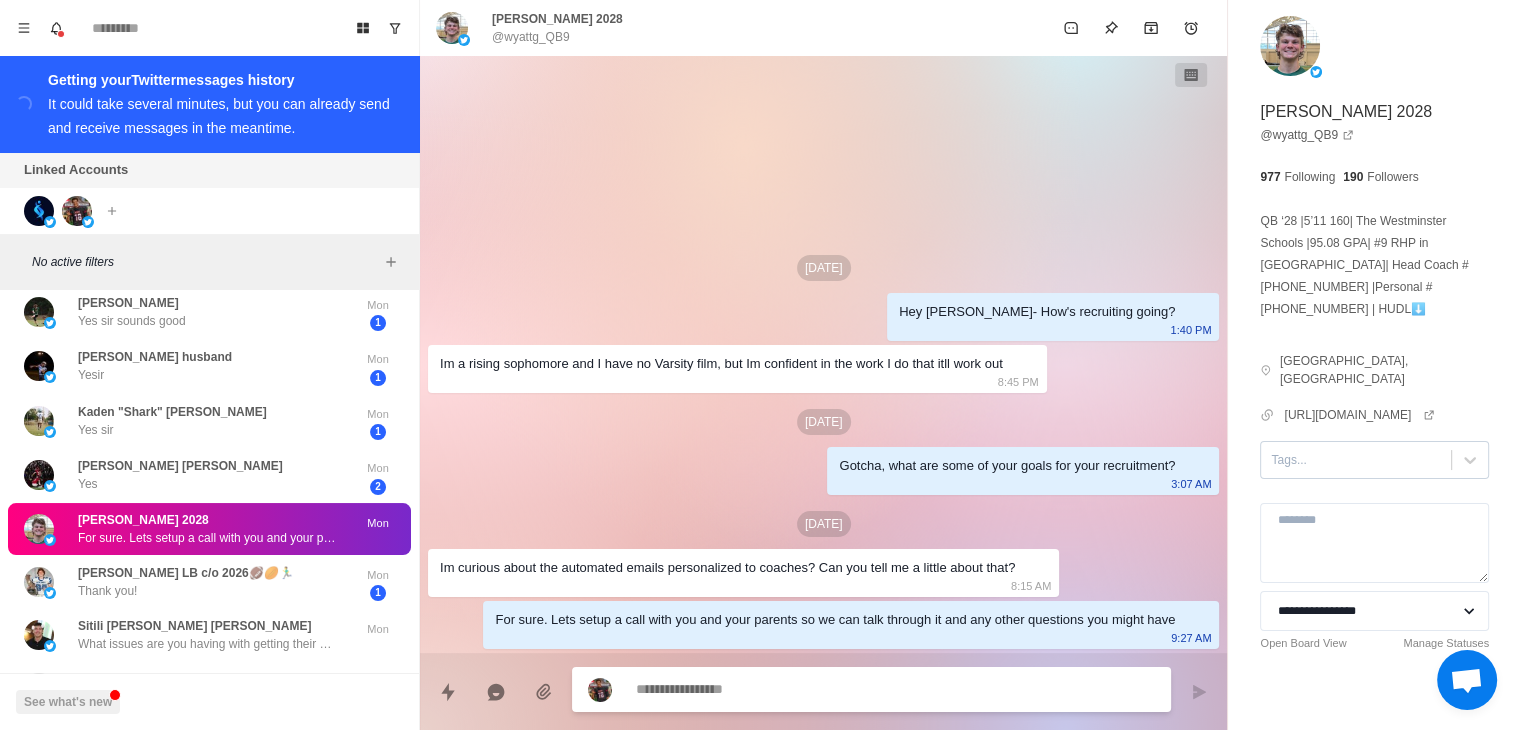 type on "*" 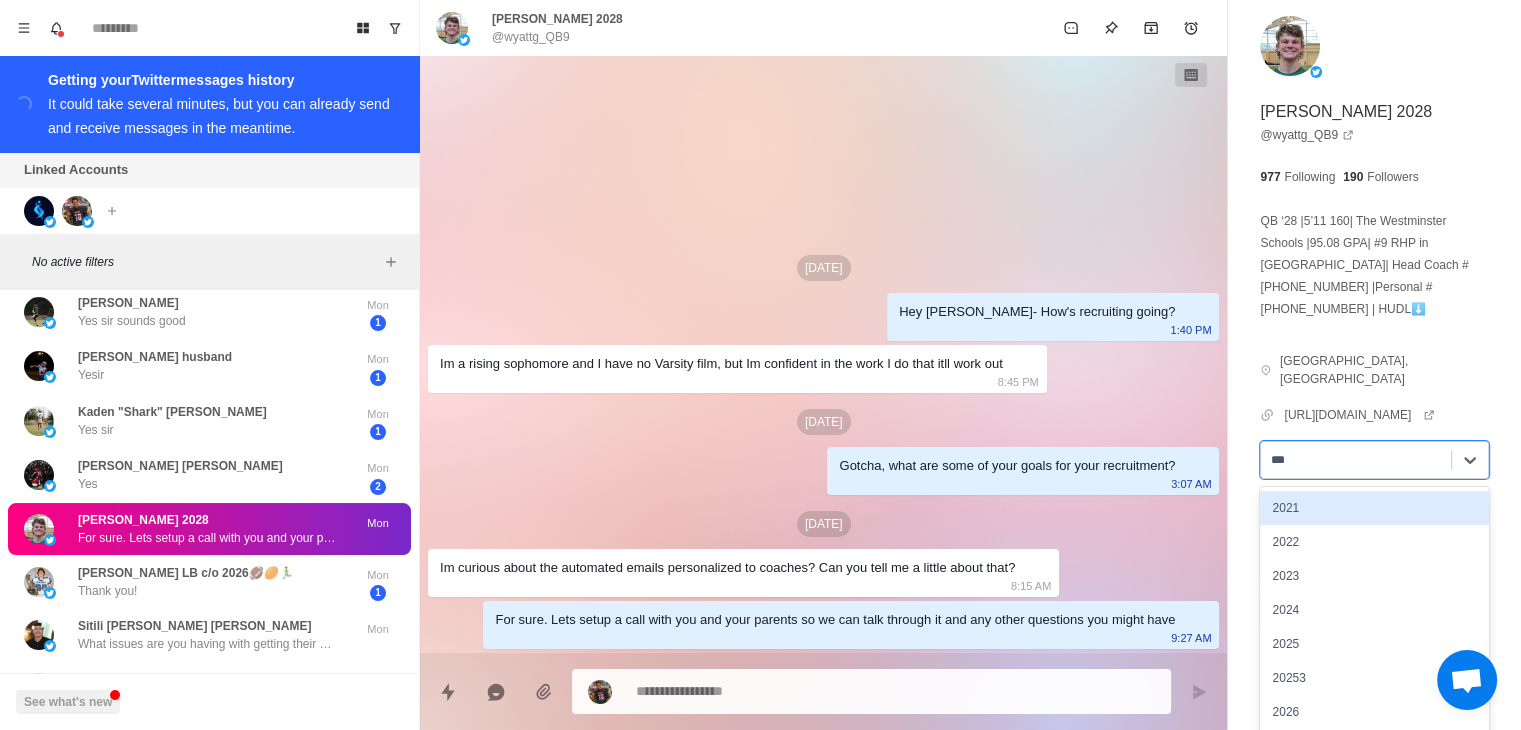 type on "****" 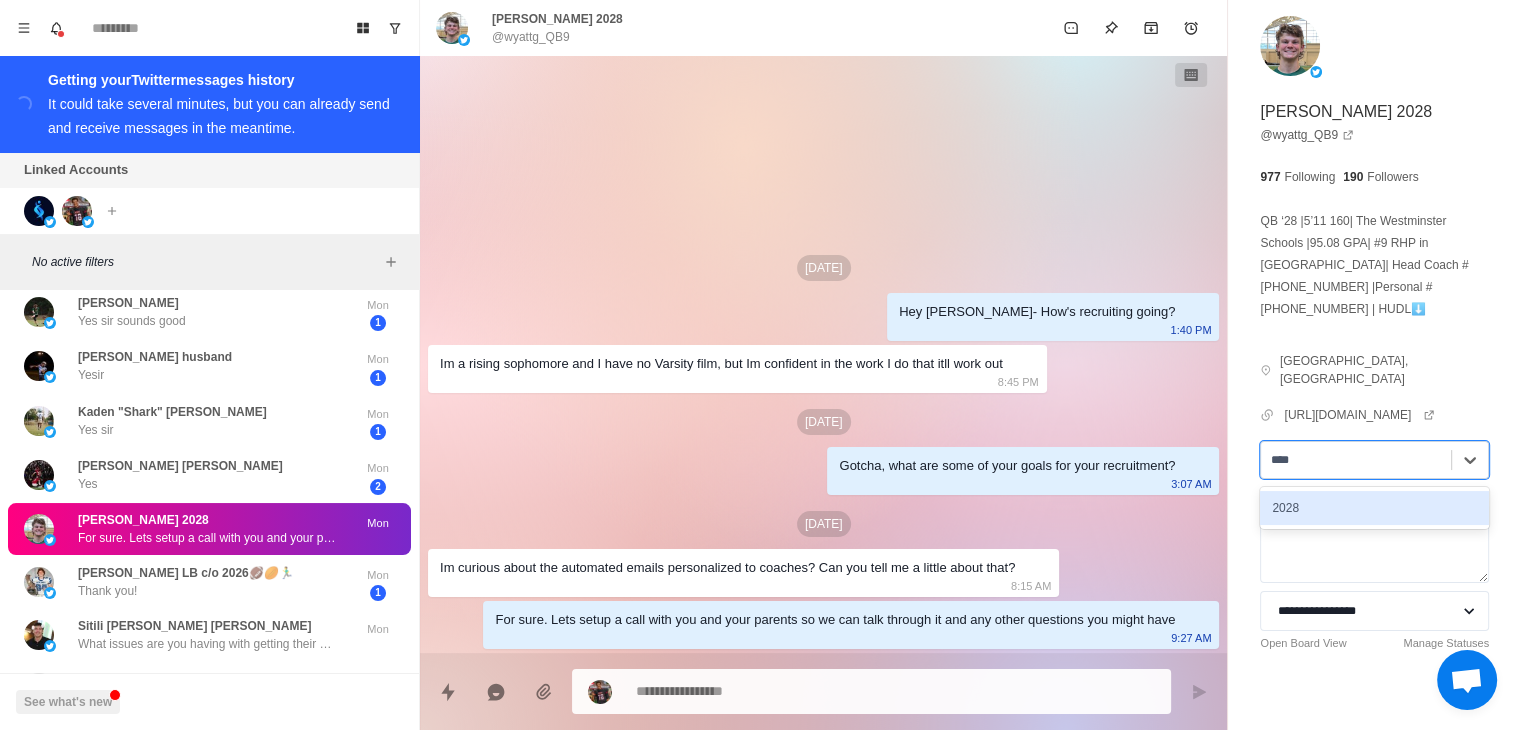 type 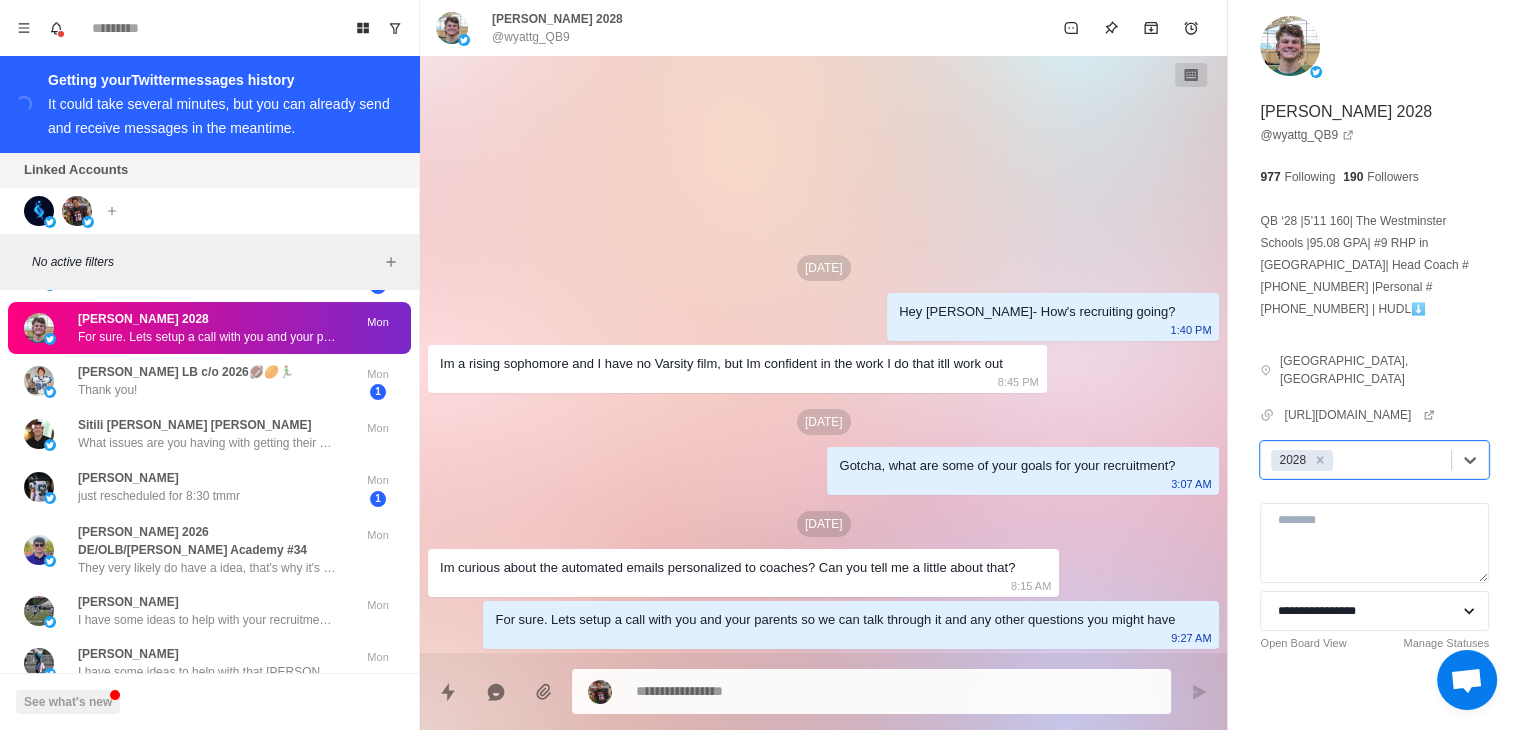 scroll, scrollTop: 2640, scrollLeft: 0, axis: vertical 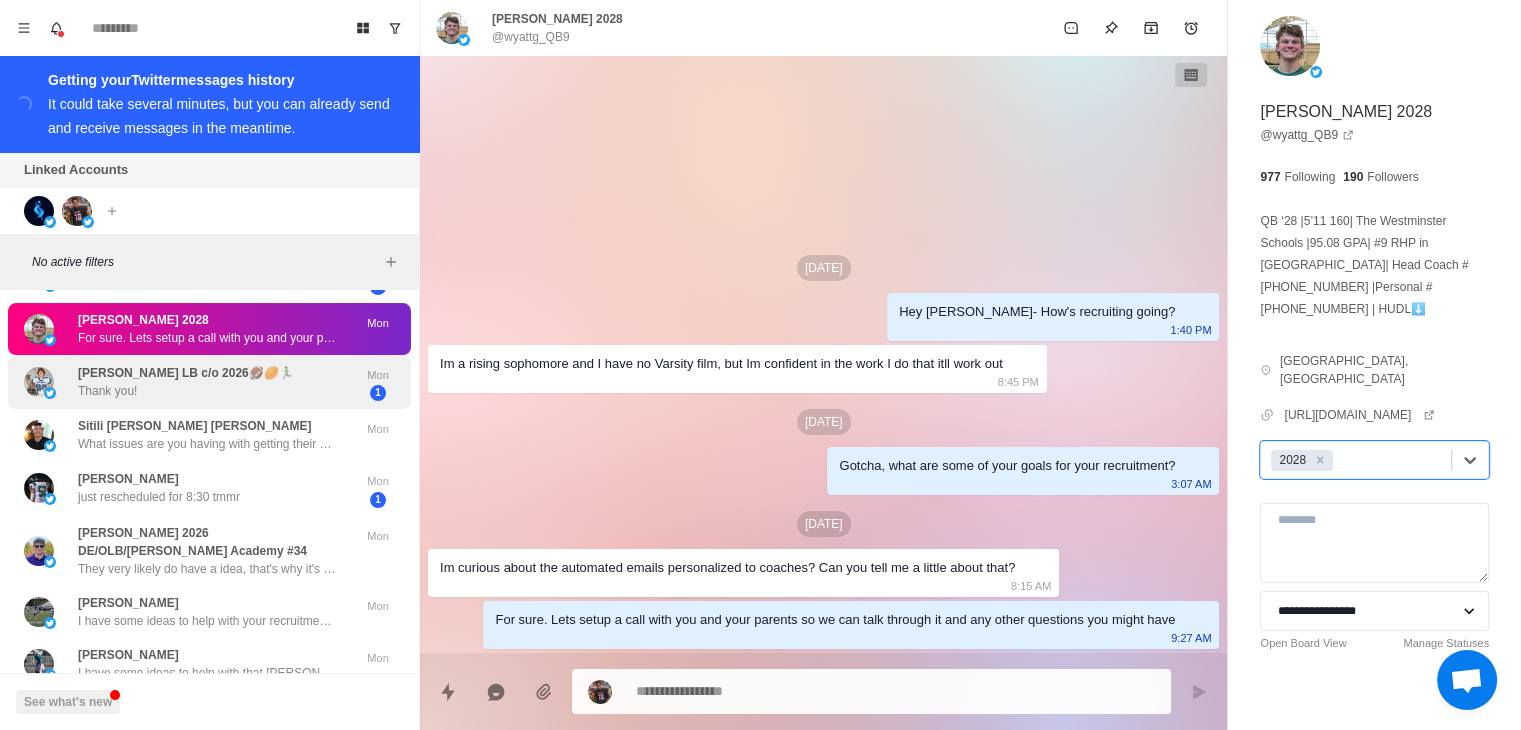 click on "[PERSON_NAME] LB c/o 2026🏈🏉🏃‍♂️ Thank you!" at bounding box center (186, 382) 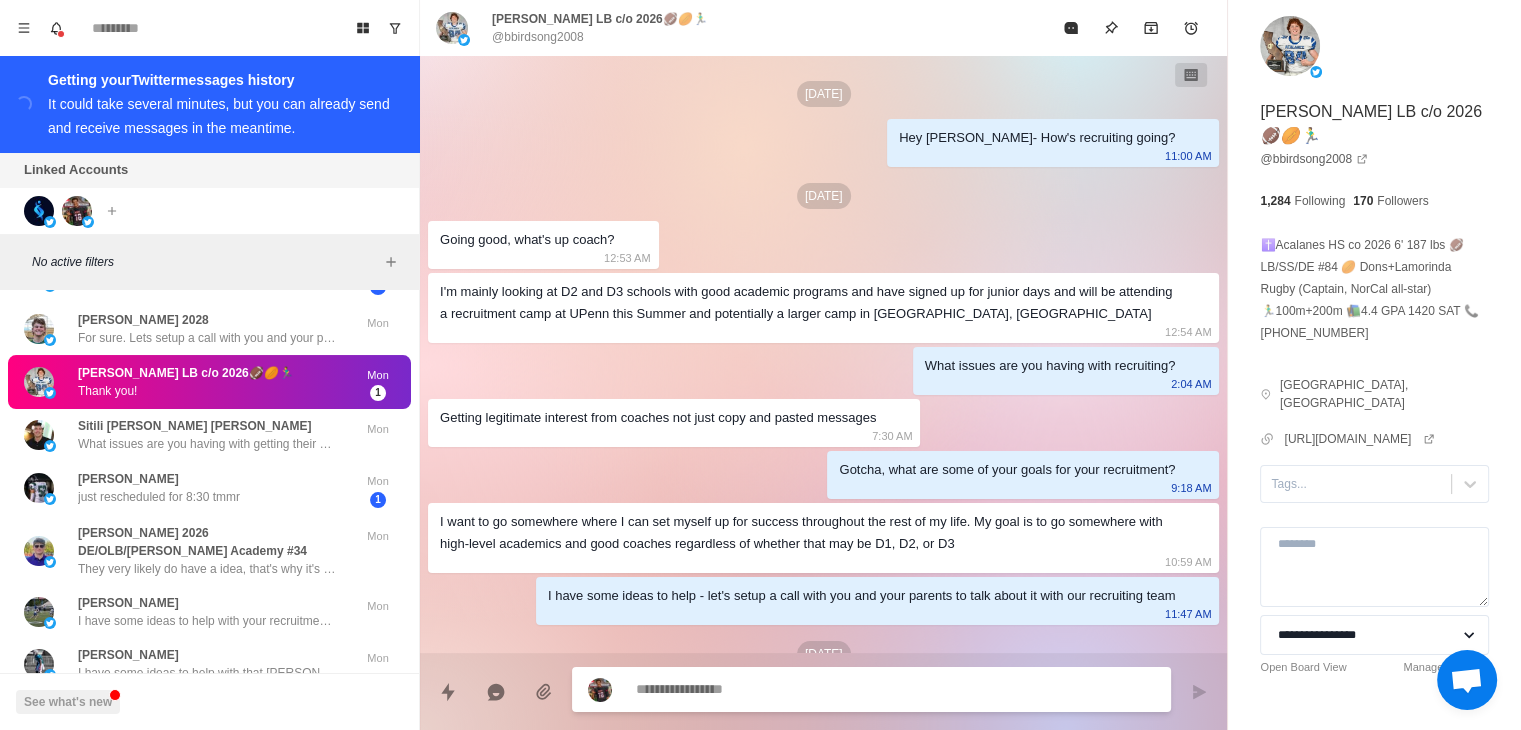 scroll, scrollTop: 0, scrollLeft: 0, axis: both 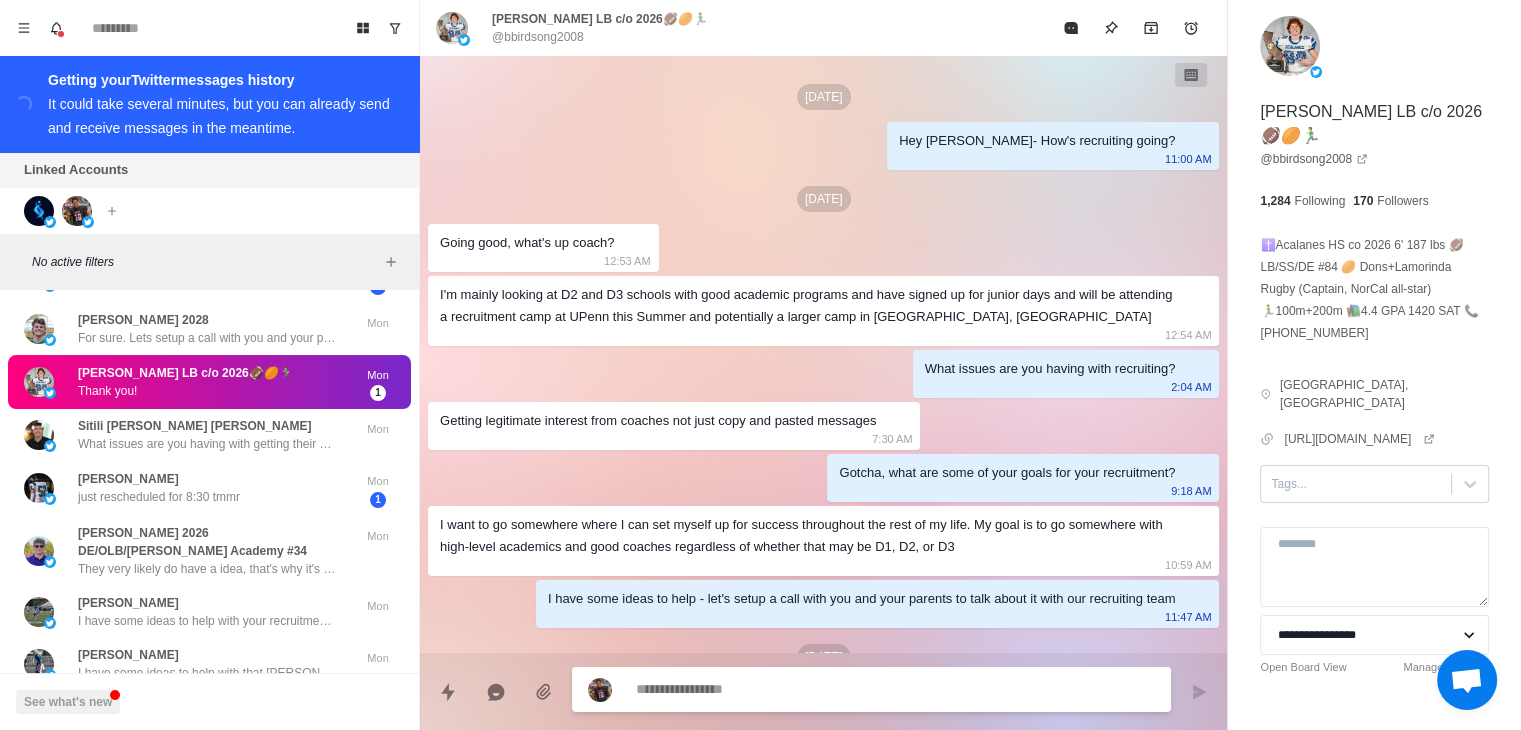 click at bounding box center (1356, 484) 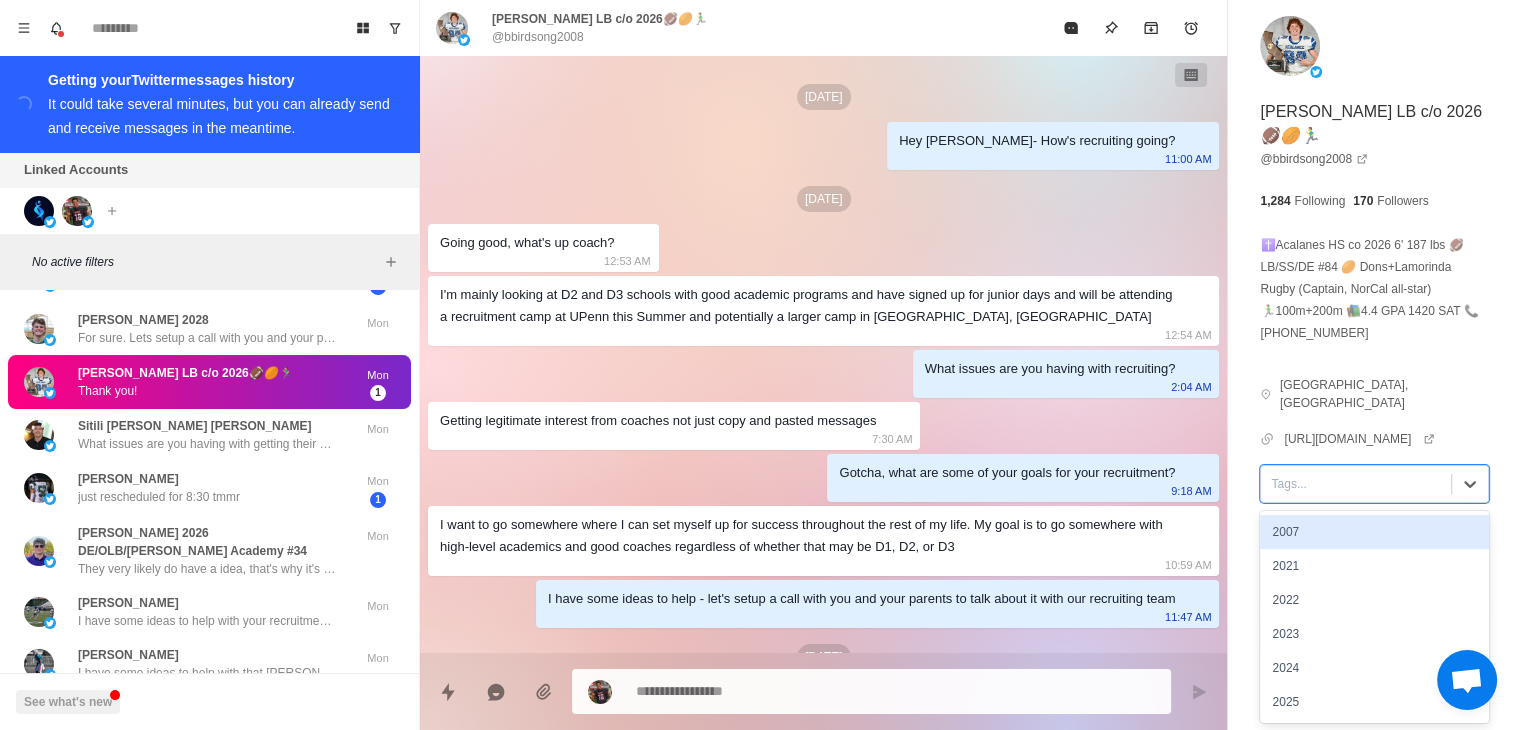 type on "*" 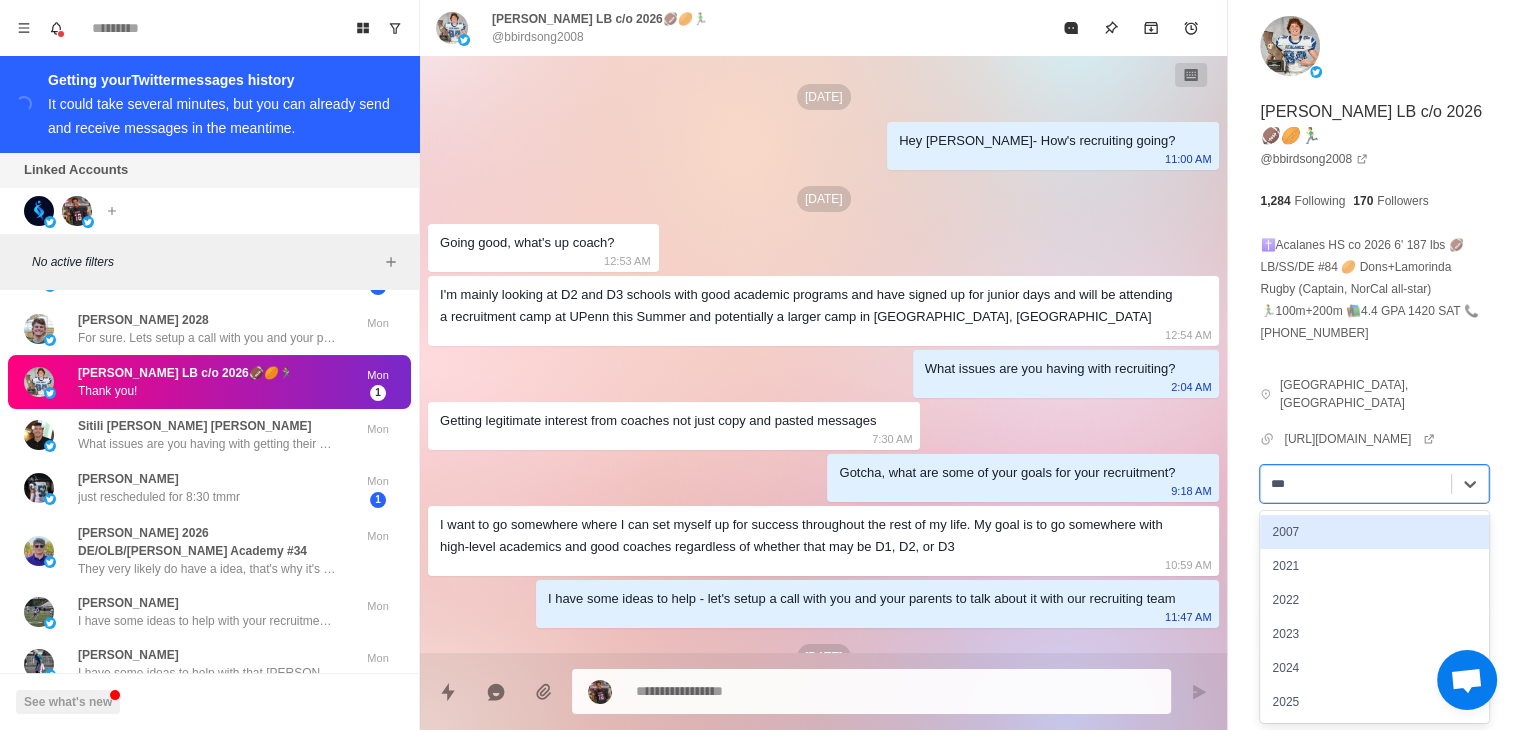 type on "****" 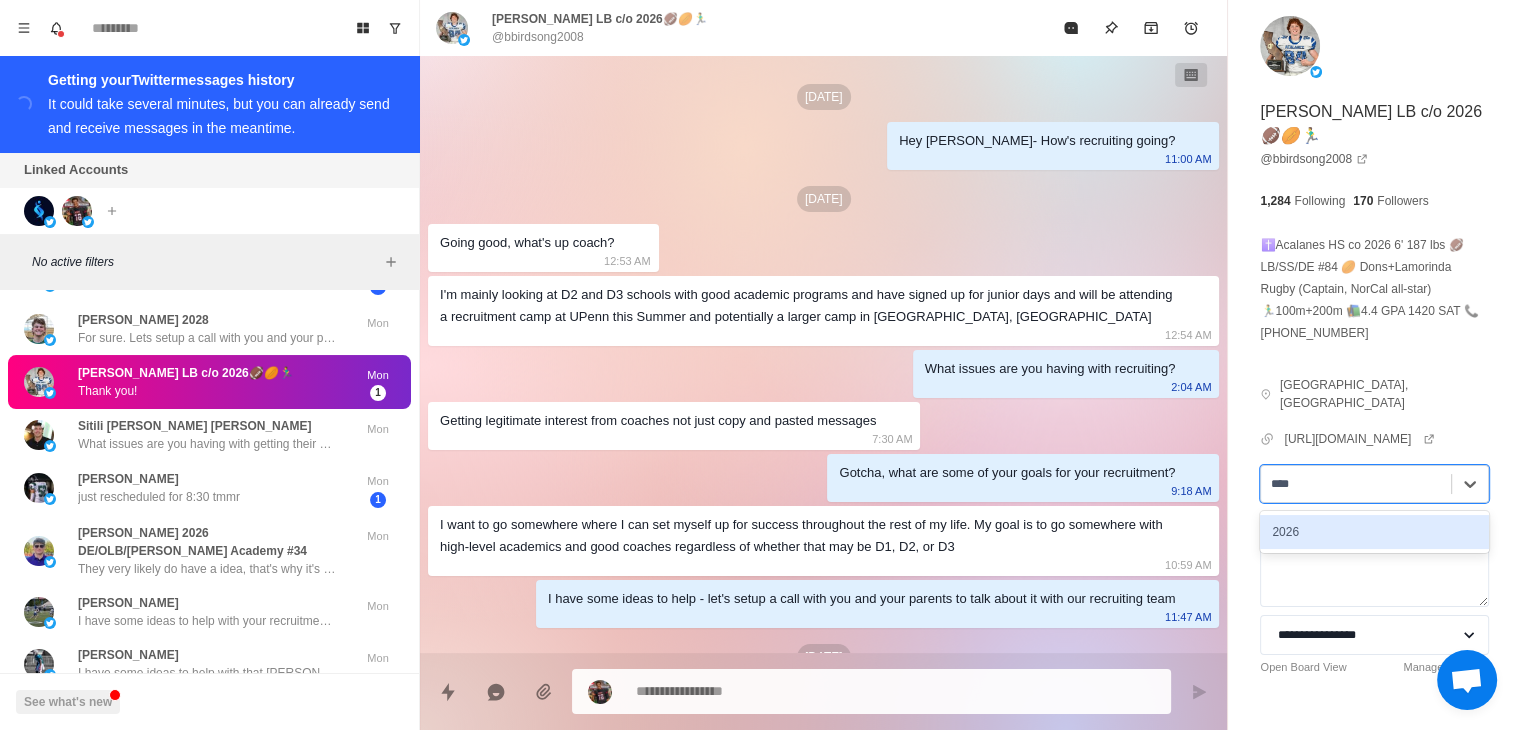 type 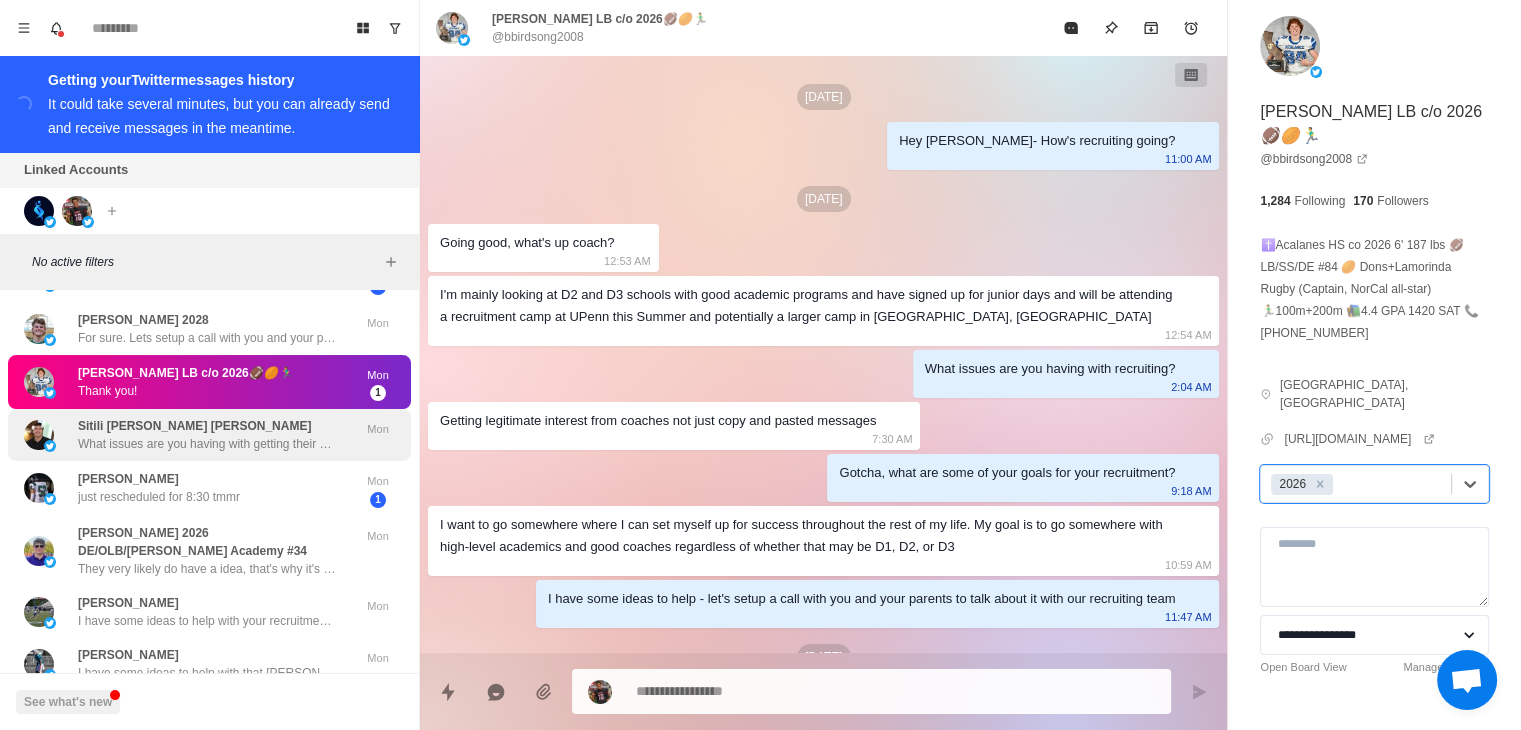 click on "What issues are you having with getting their attention or them to offer?" at bounding box center (208, 444) 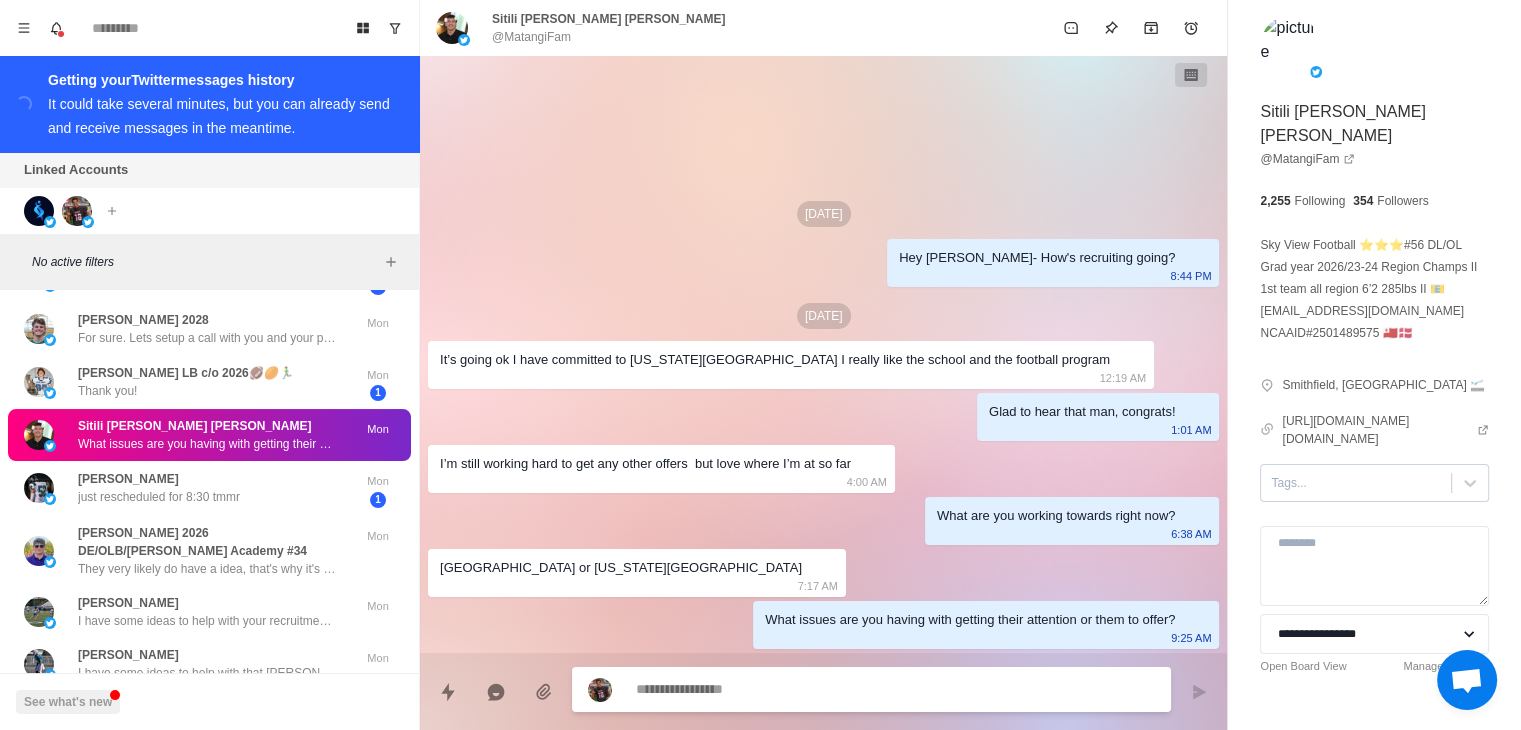 type on "*" 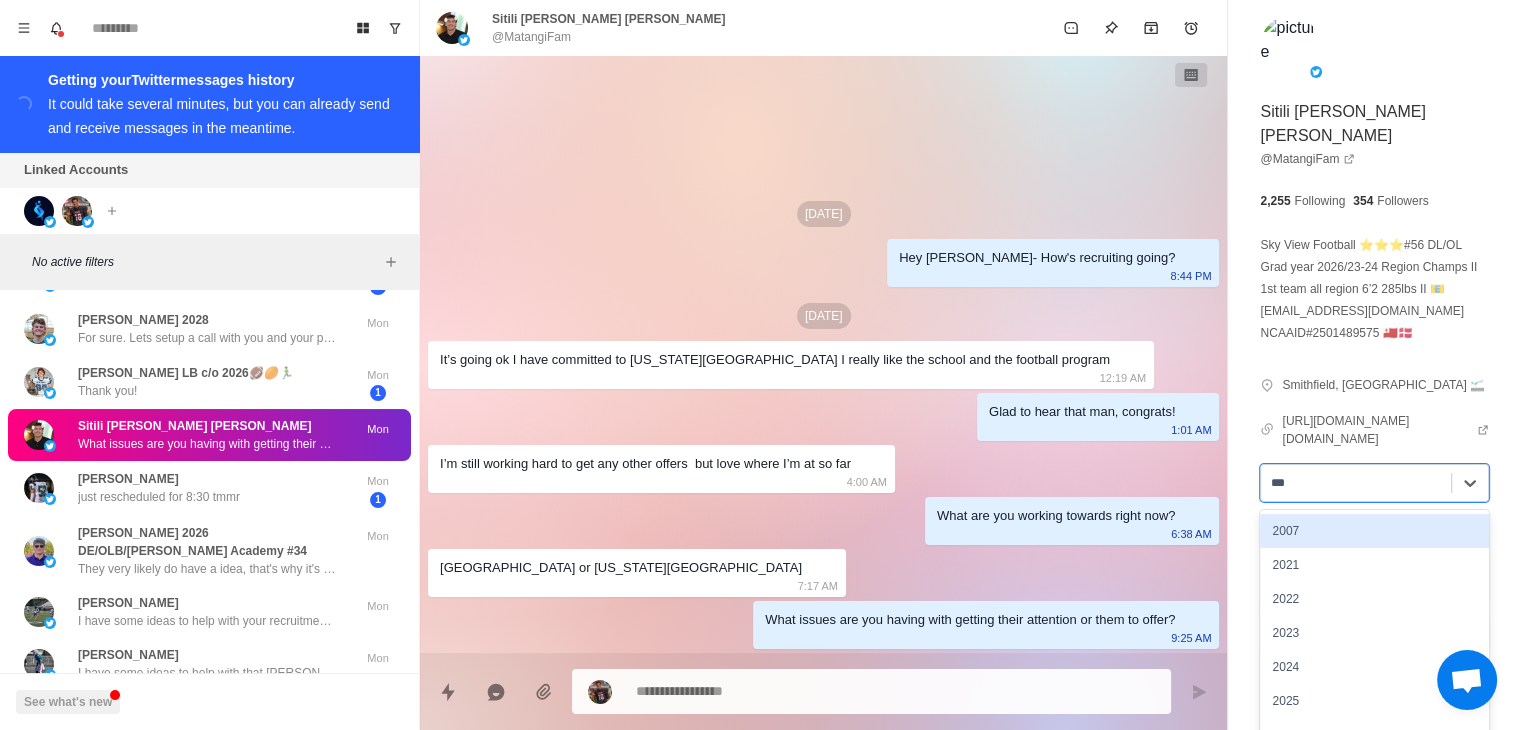 type on "****" 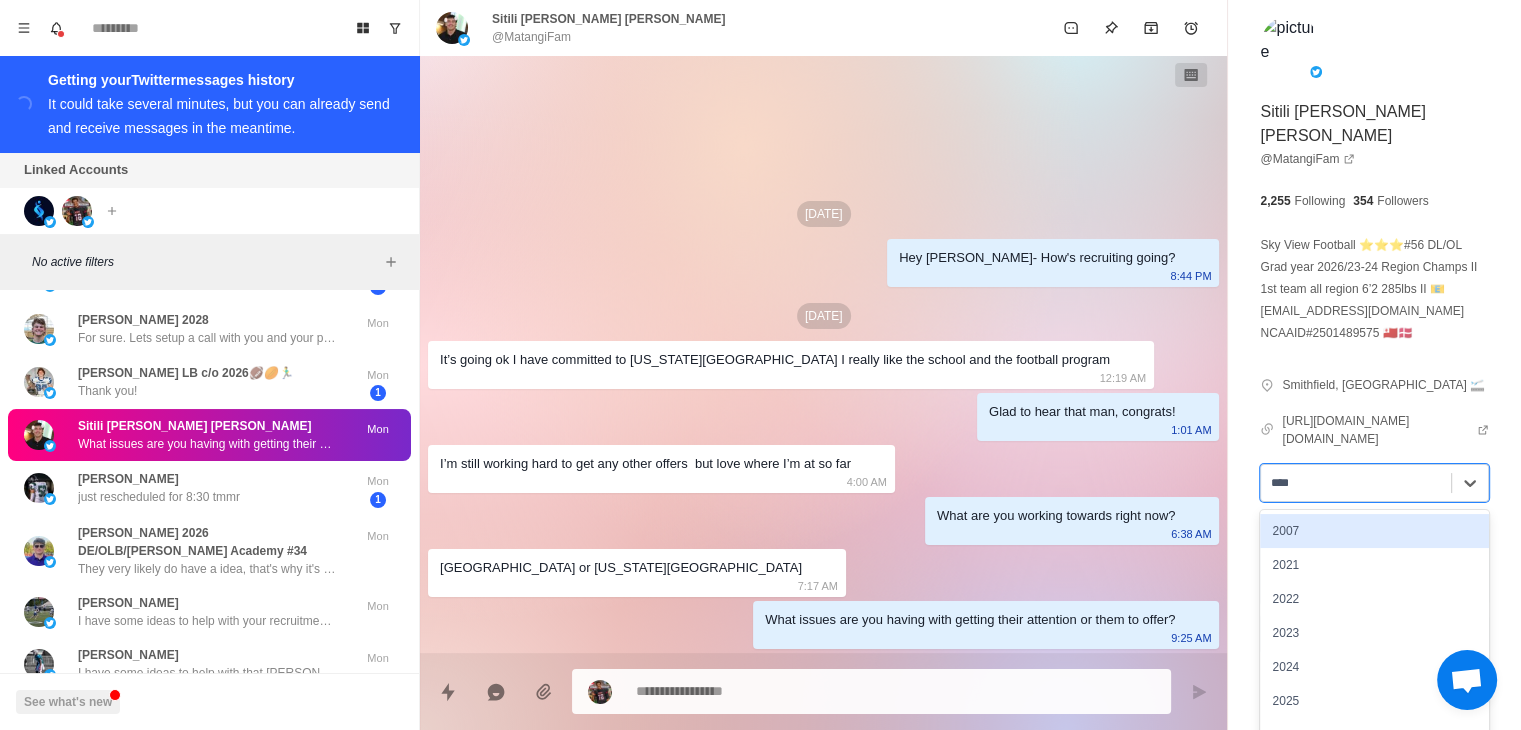 type 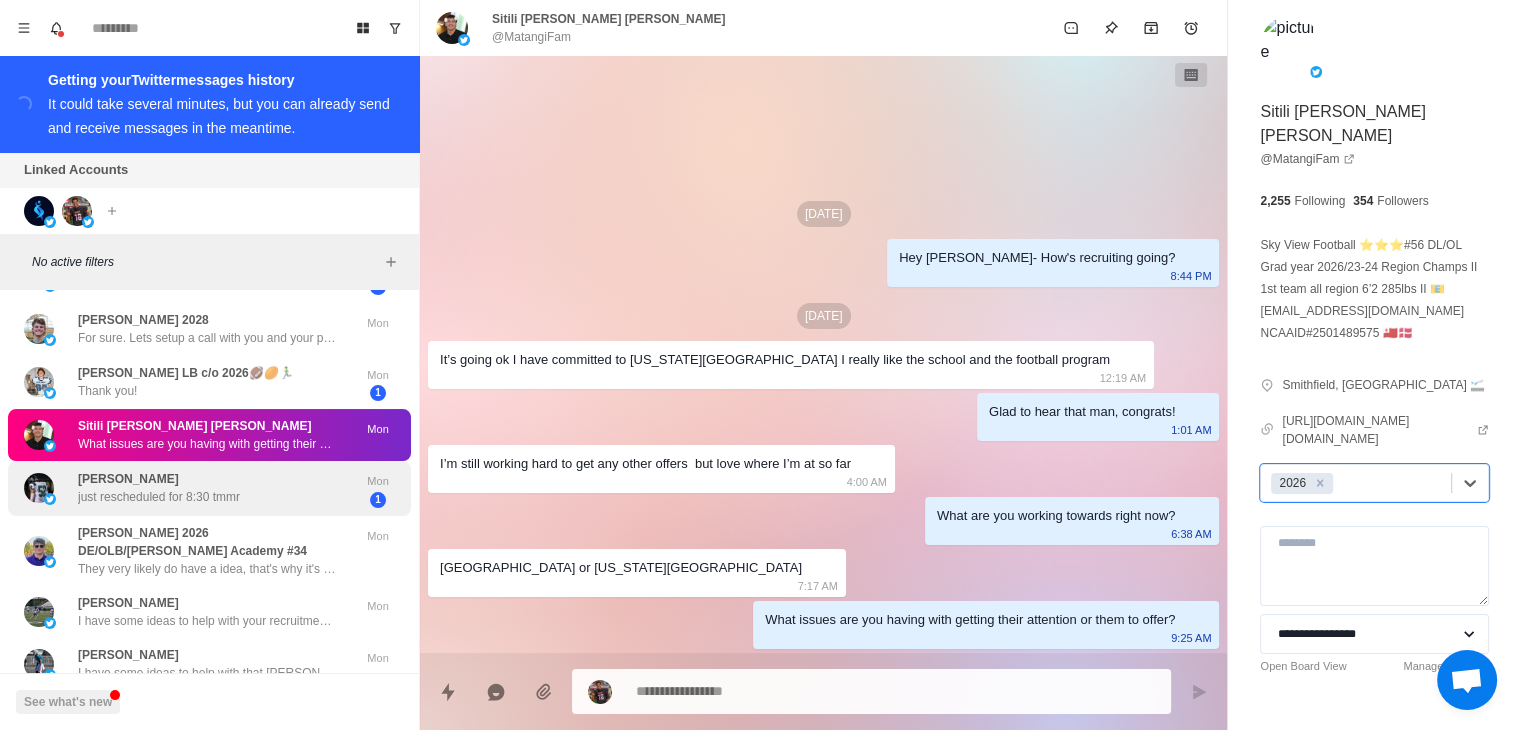 click on "just rescheduled for 8:30 tmmr" at bounding box center (159, 497) 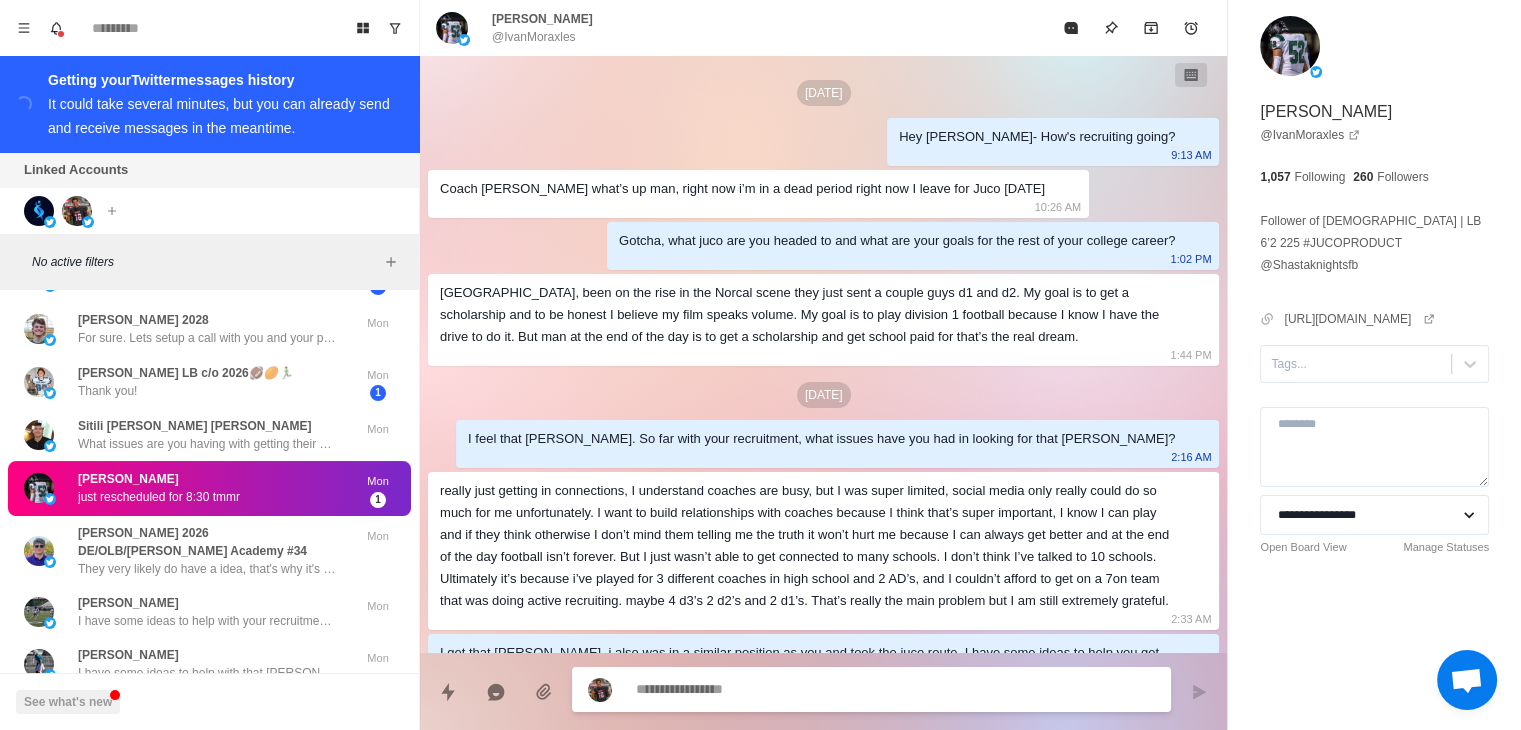 scroll, scrollTop: 0, scrollLeft: 0, axis: both 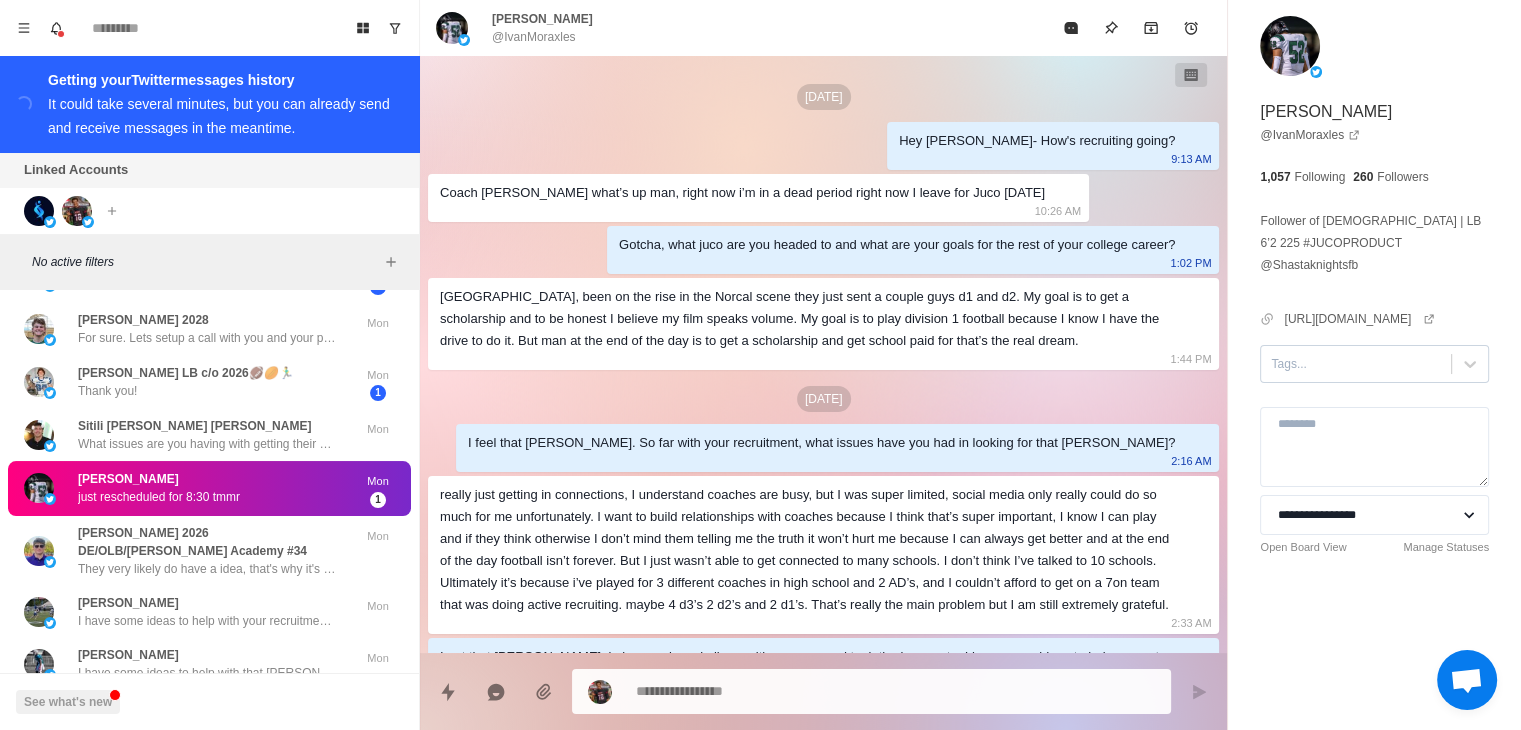 click at bounding box center [1356, 364] 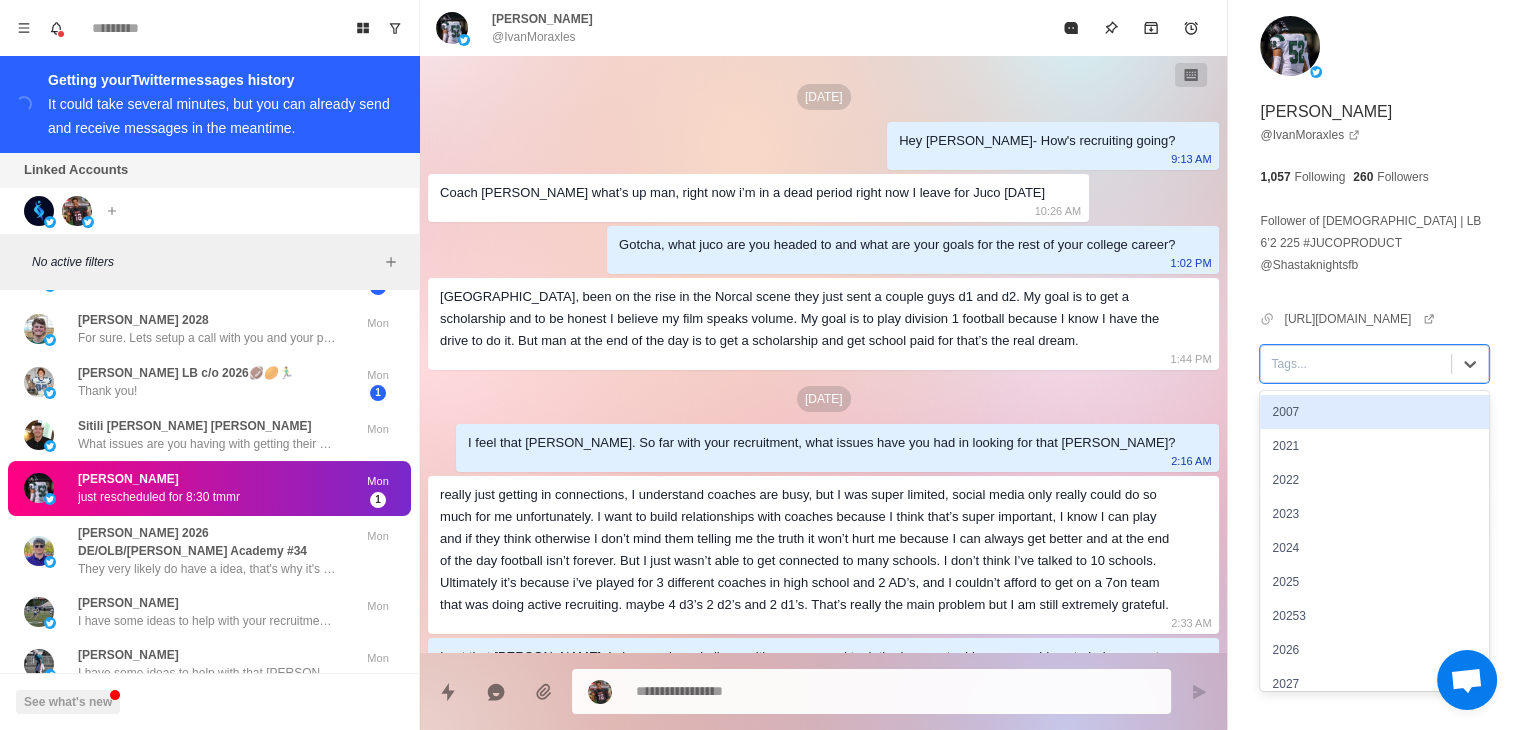type on "*" 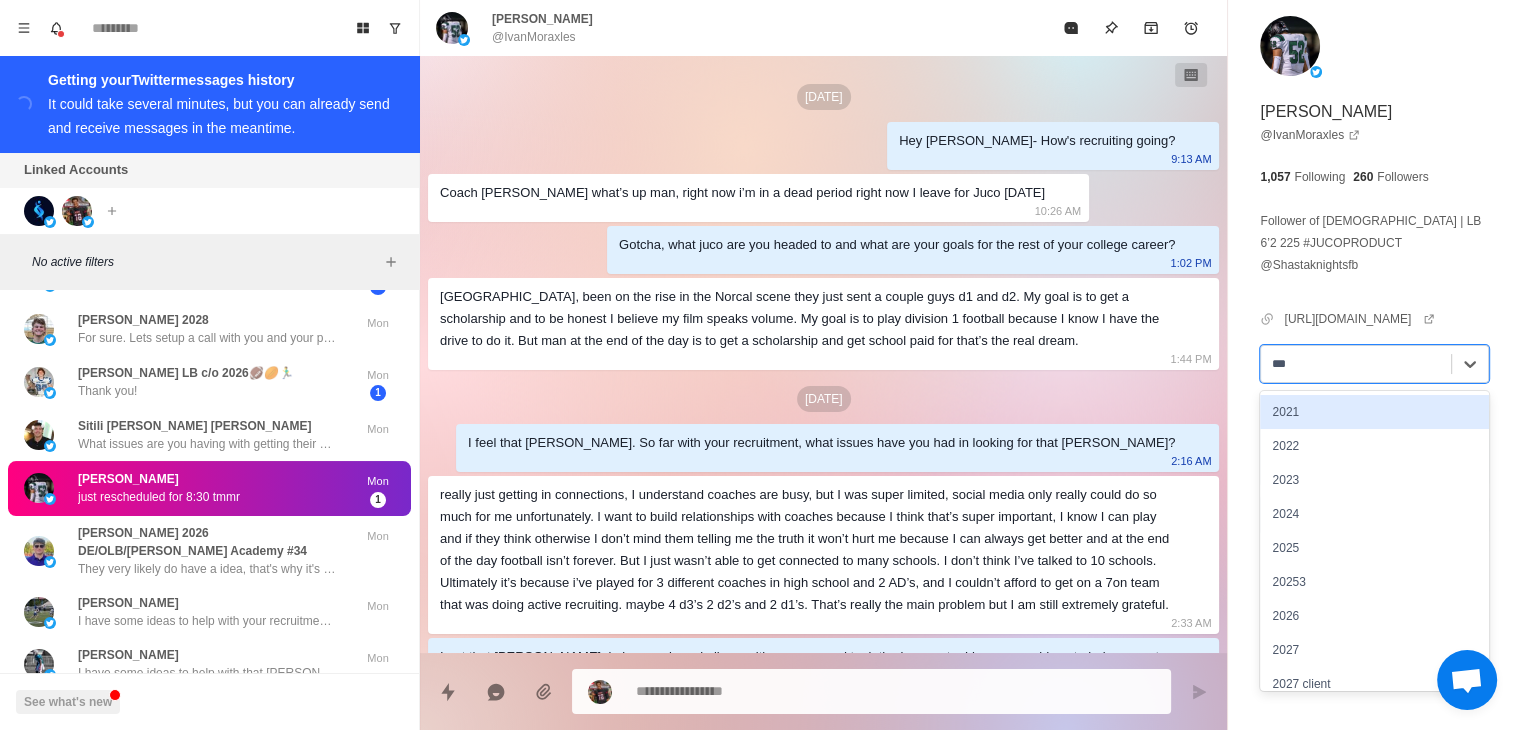 type on "****" 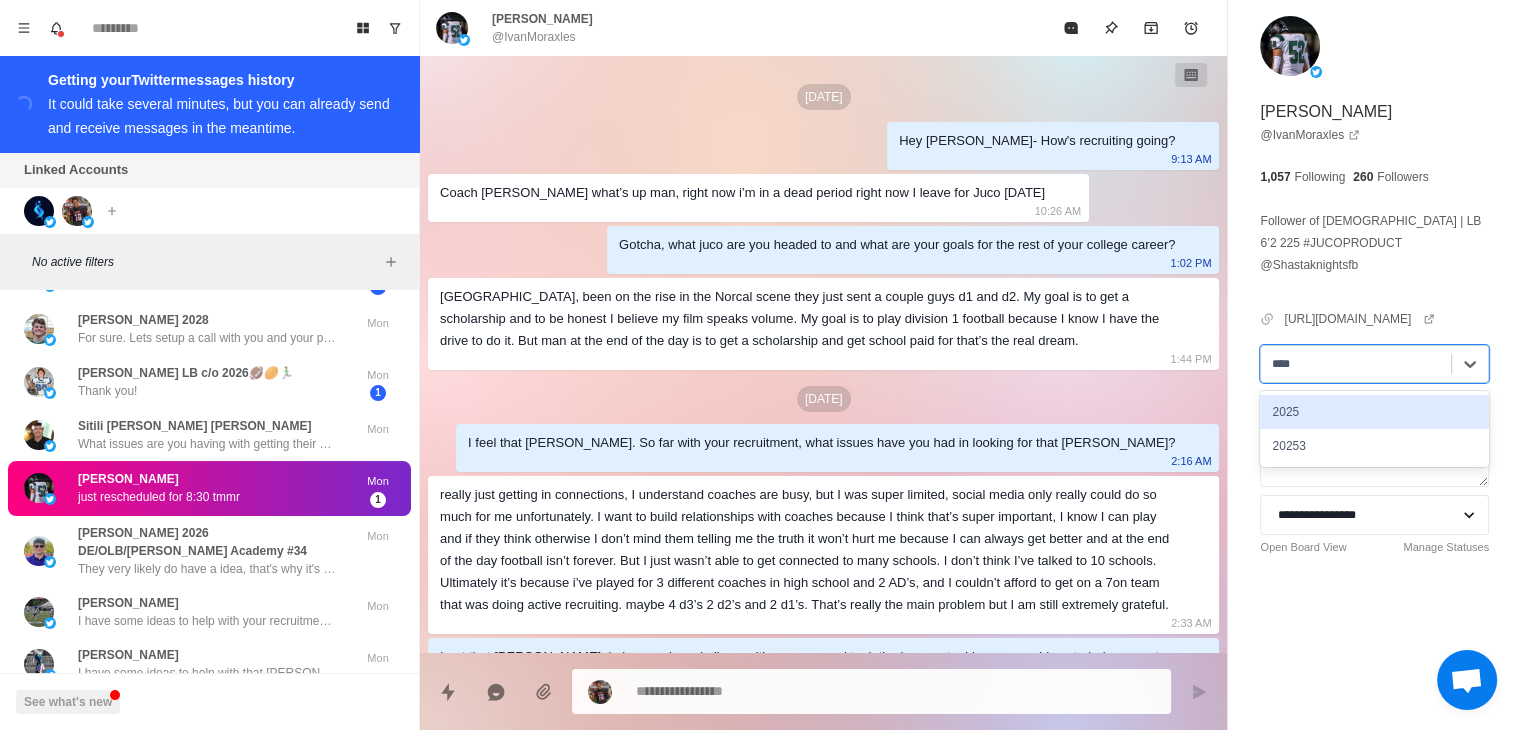 type on "*" 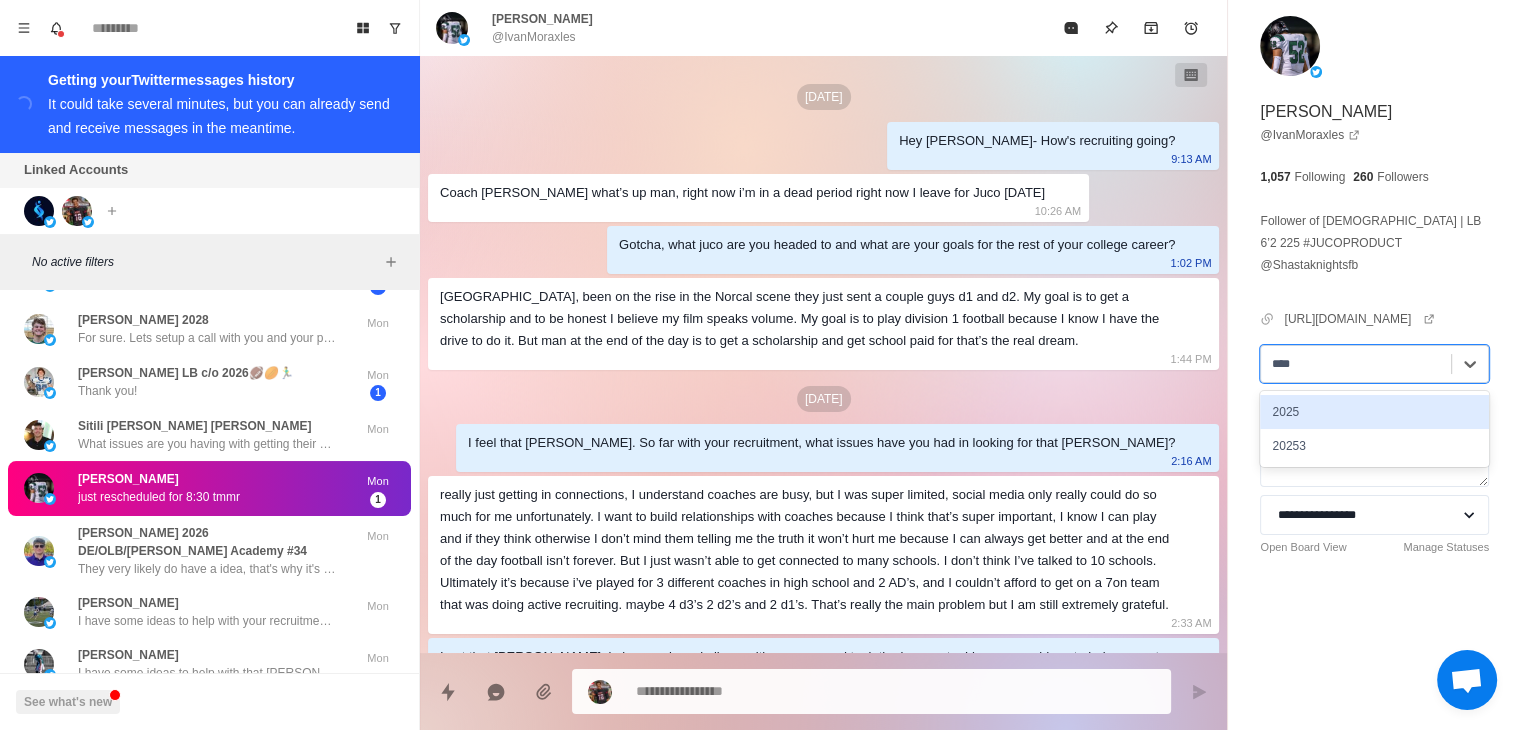 type 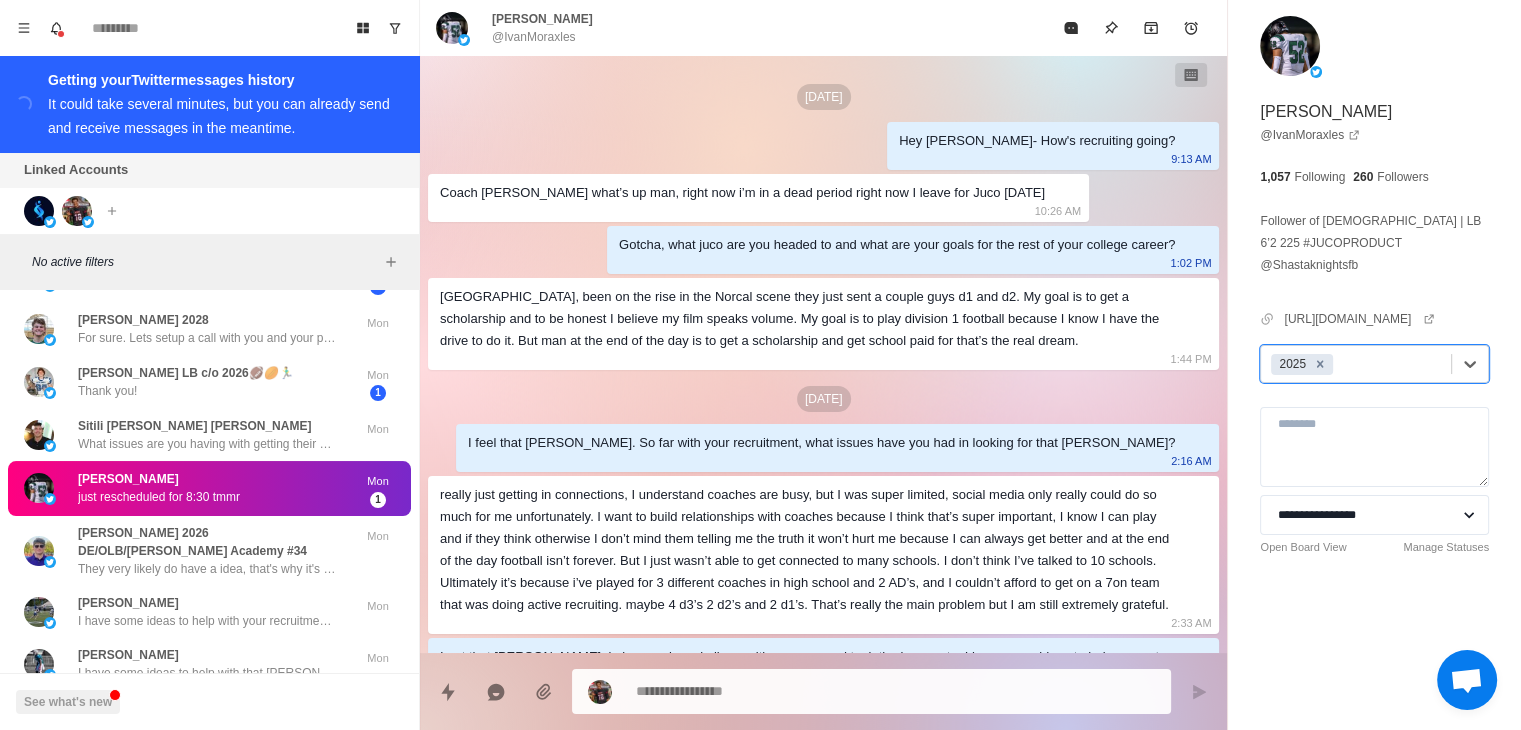 click 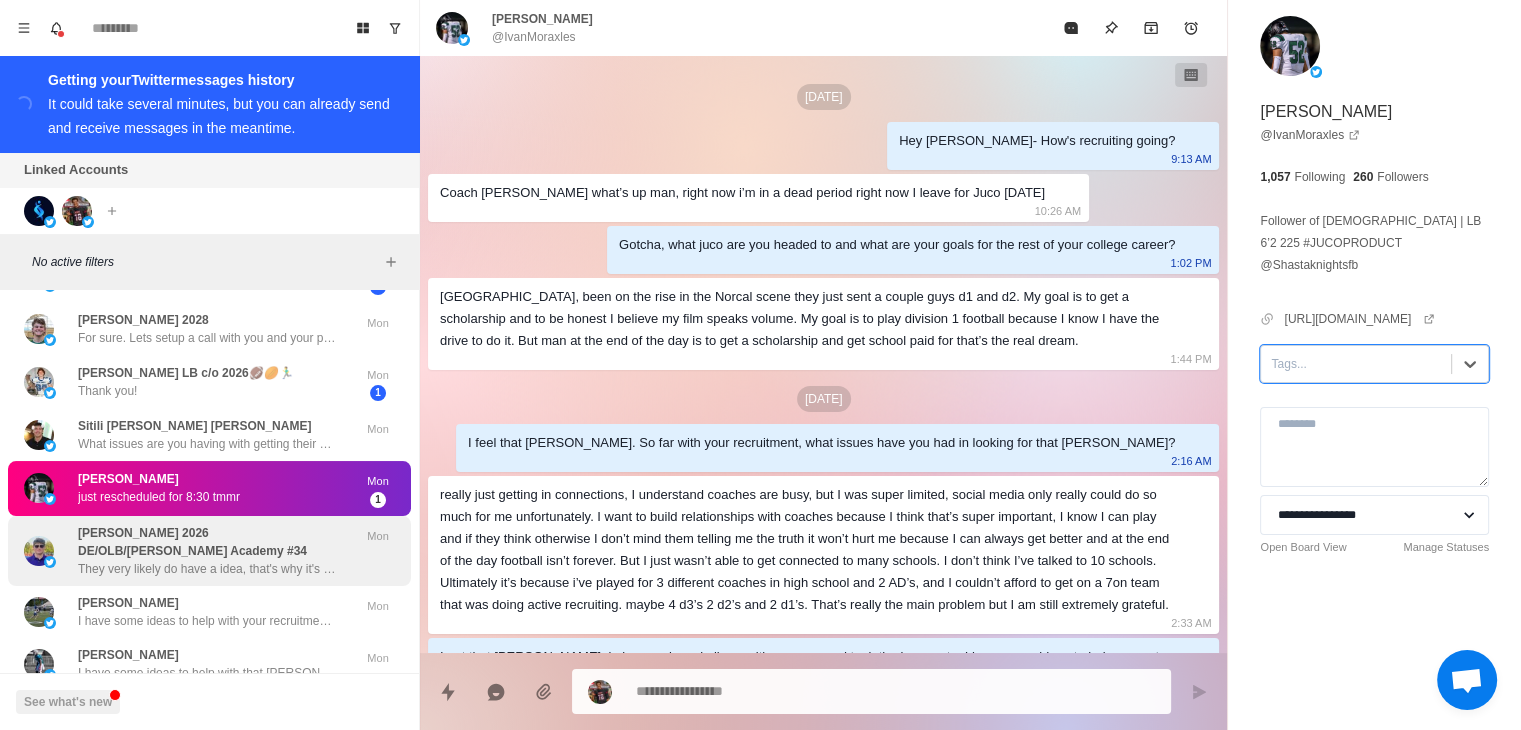 click on "[PERSON_NAME] 2026 DE/OLB/[PERSON_NAME] Academy #34" at bounding box center [215, 542] 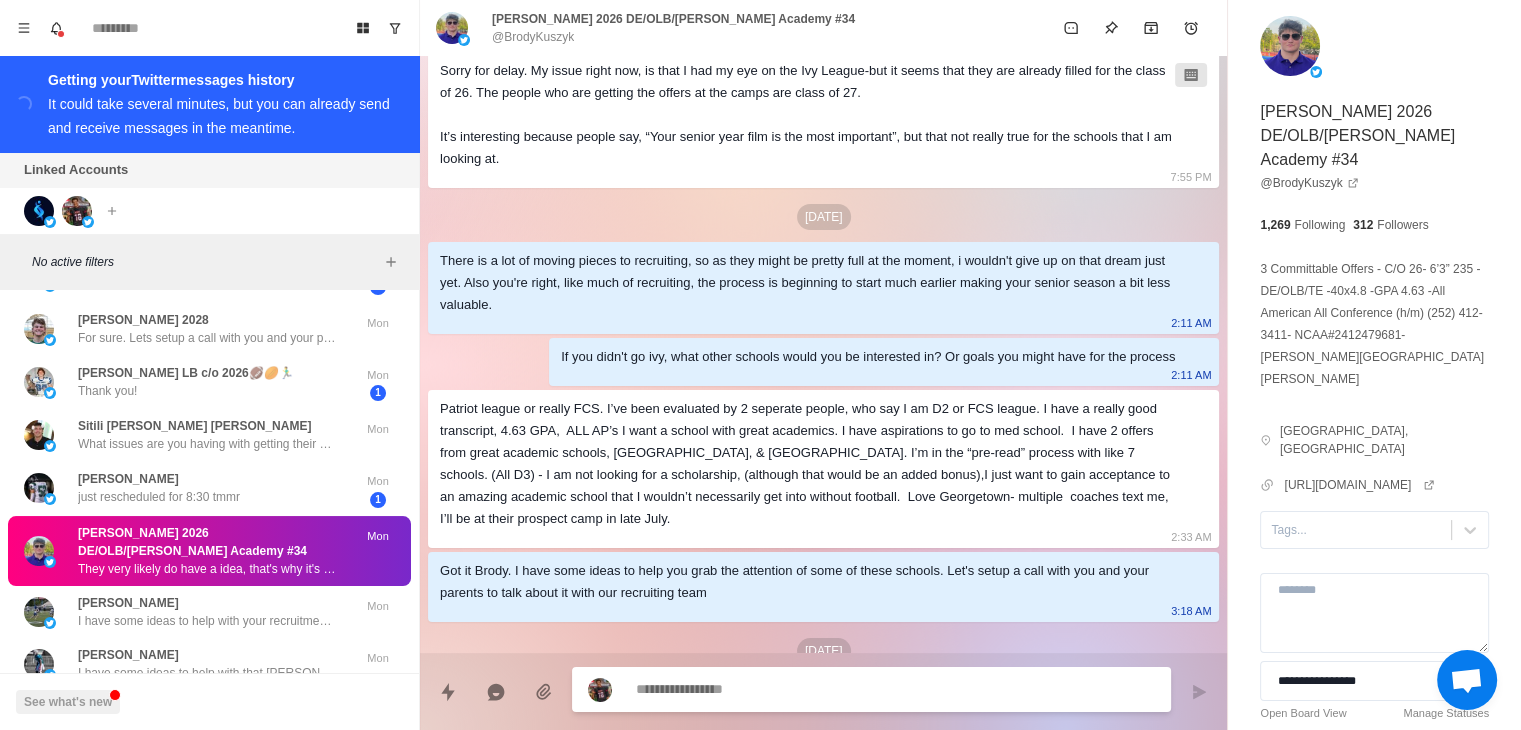 scroll, scrollTop: 0, scrollLeft: 0, axis: both 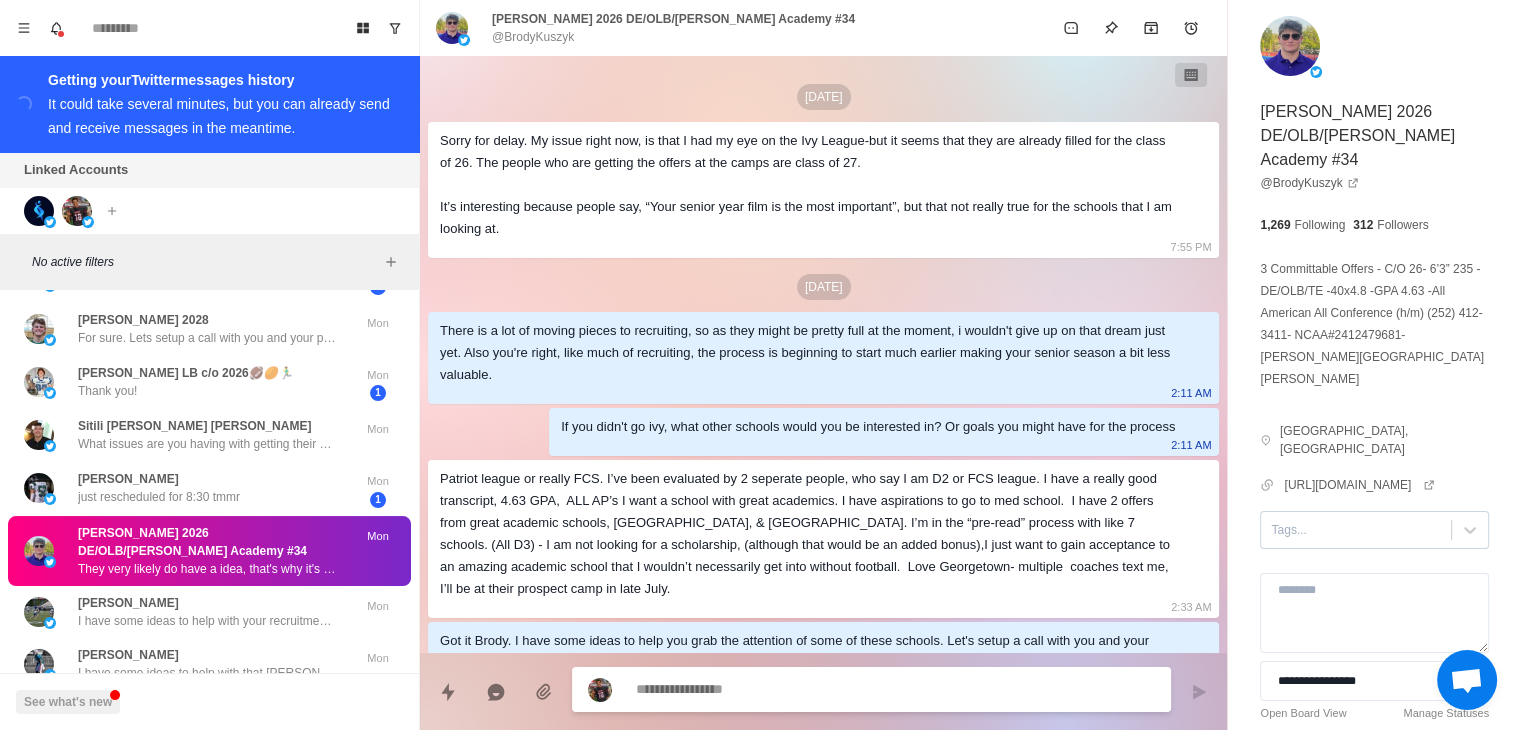 type on "*" 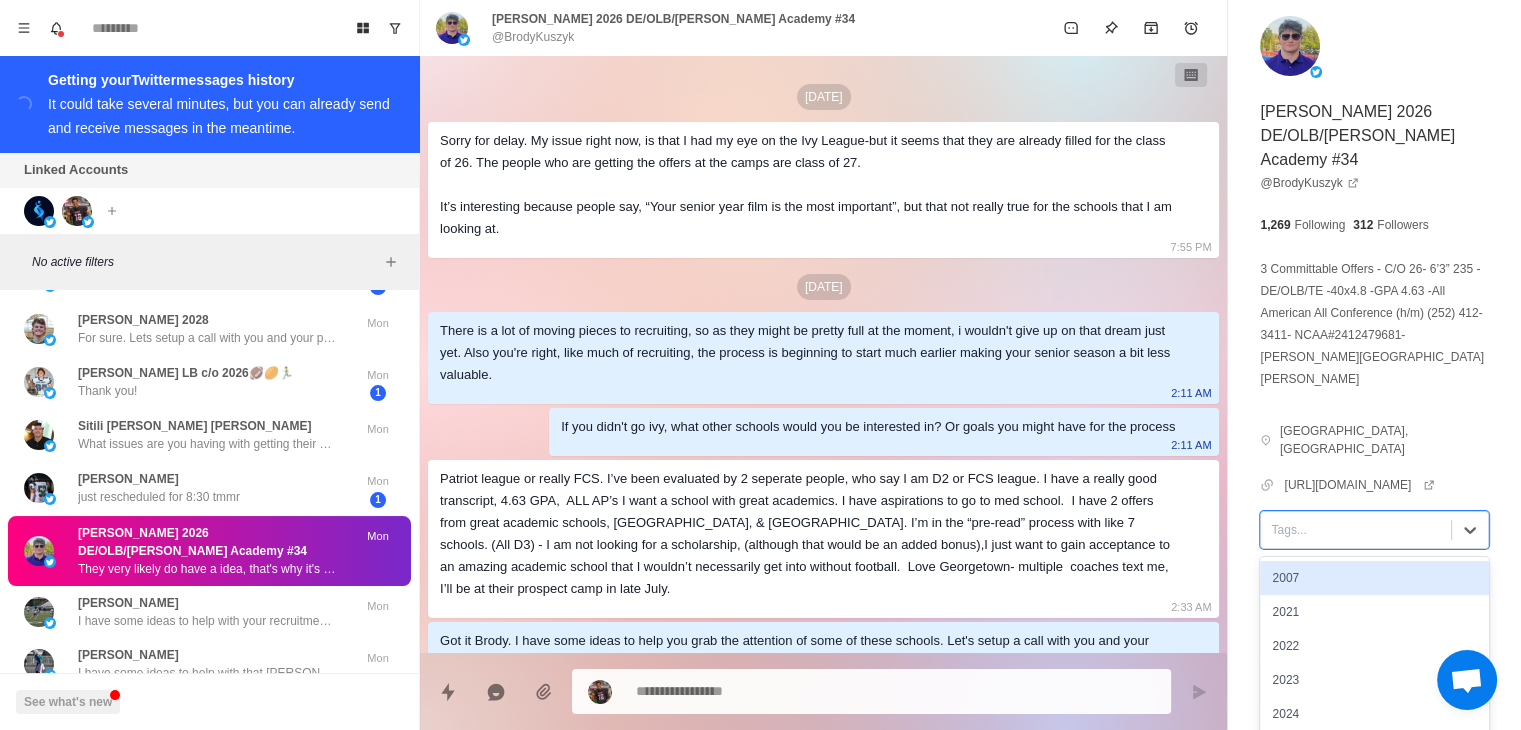 click at bounding box center [1356, 530] 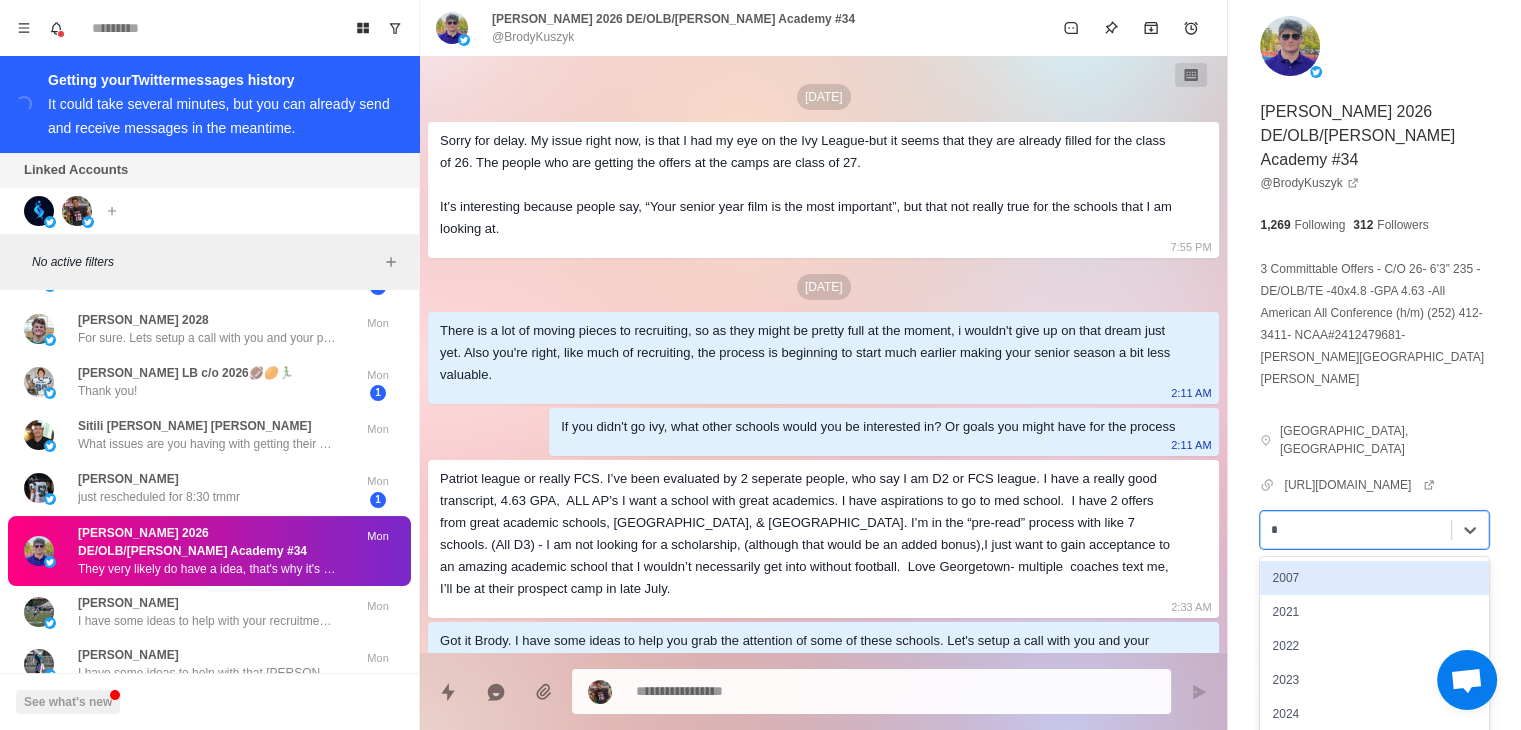 type on "*" 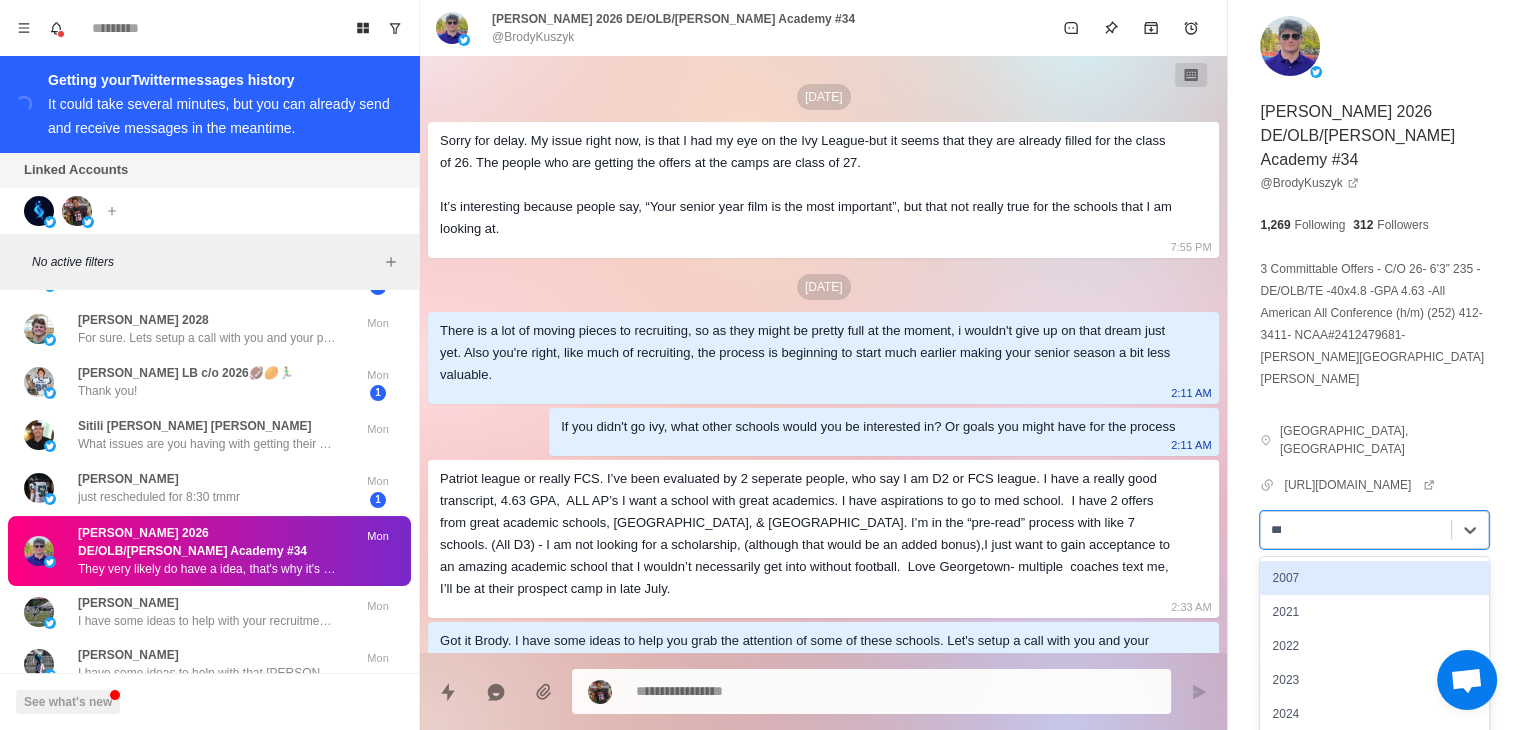 type on "****" 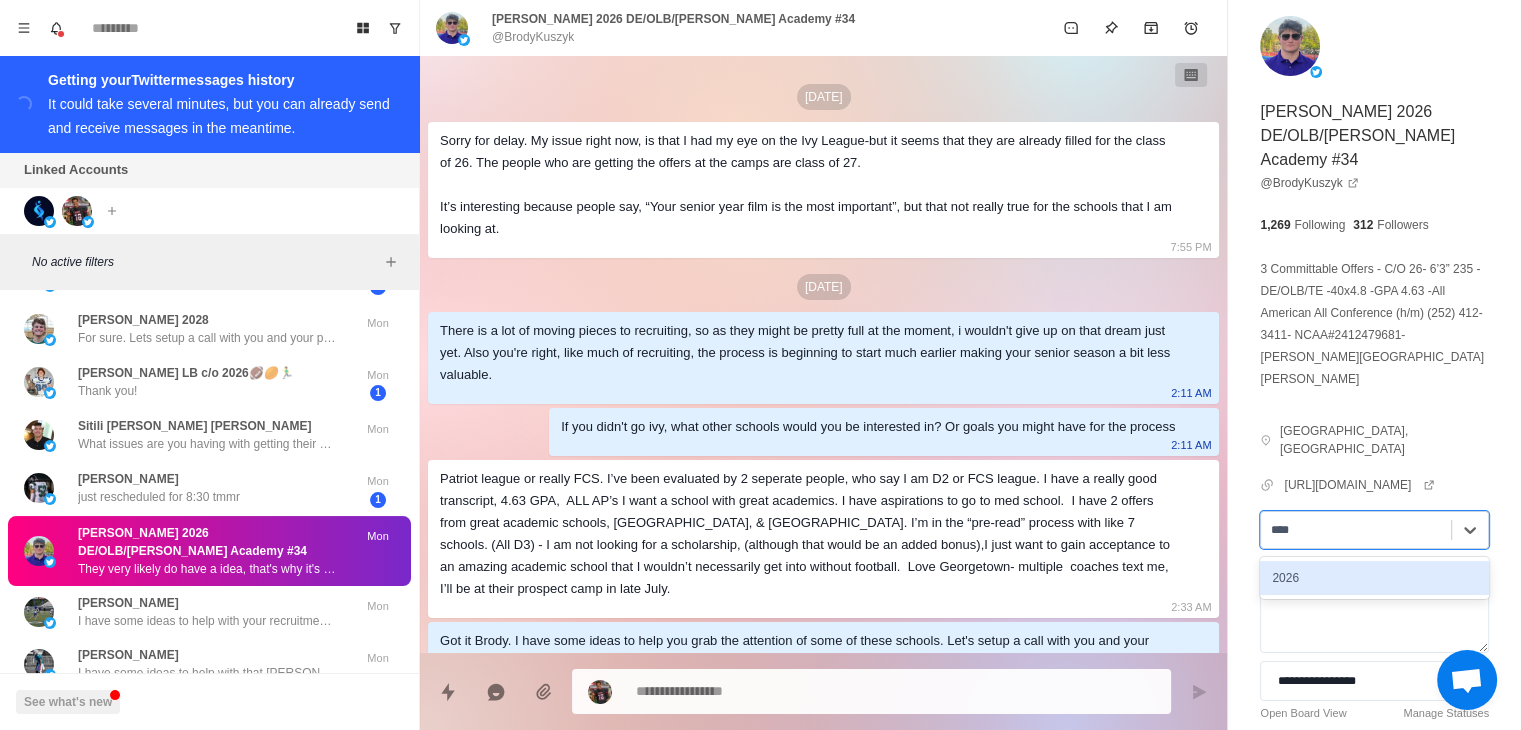 type 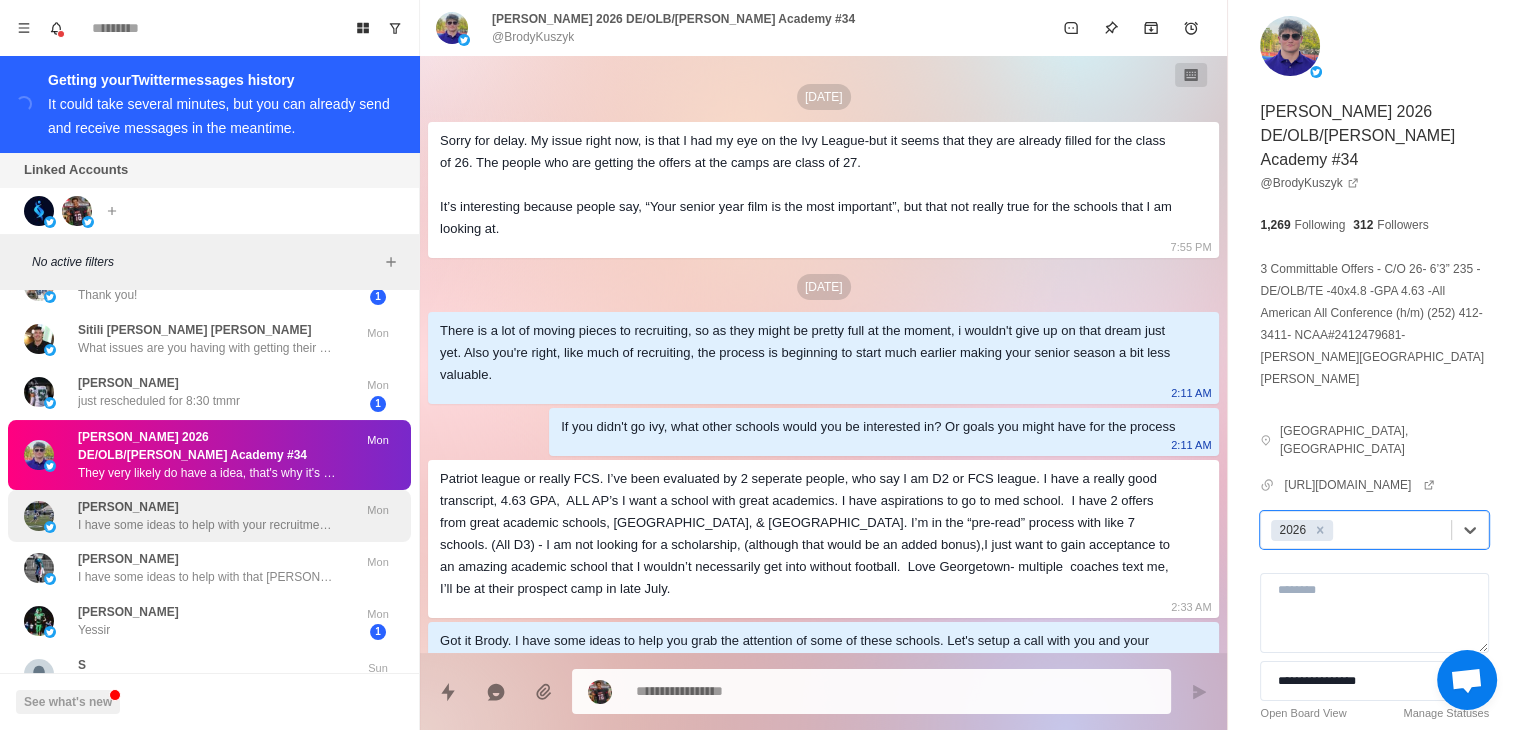 scroll, scrollTop: 2740, scrollLeft: 0, axis: vertical 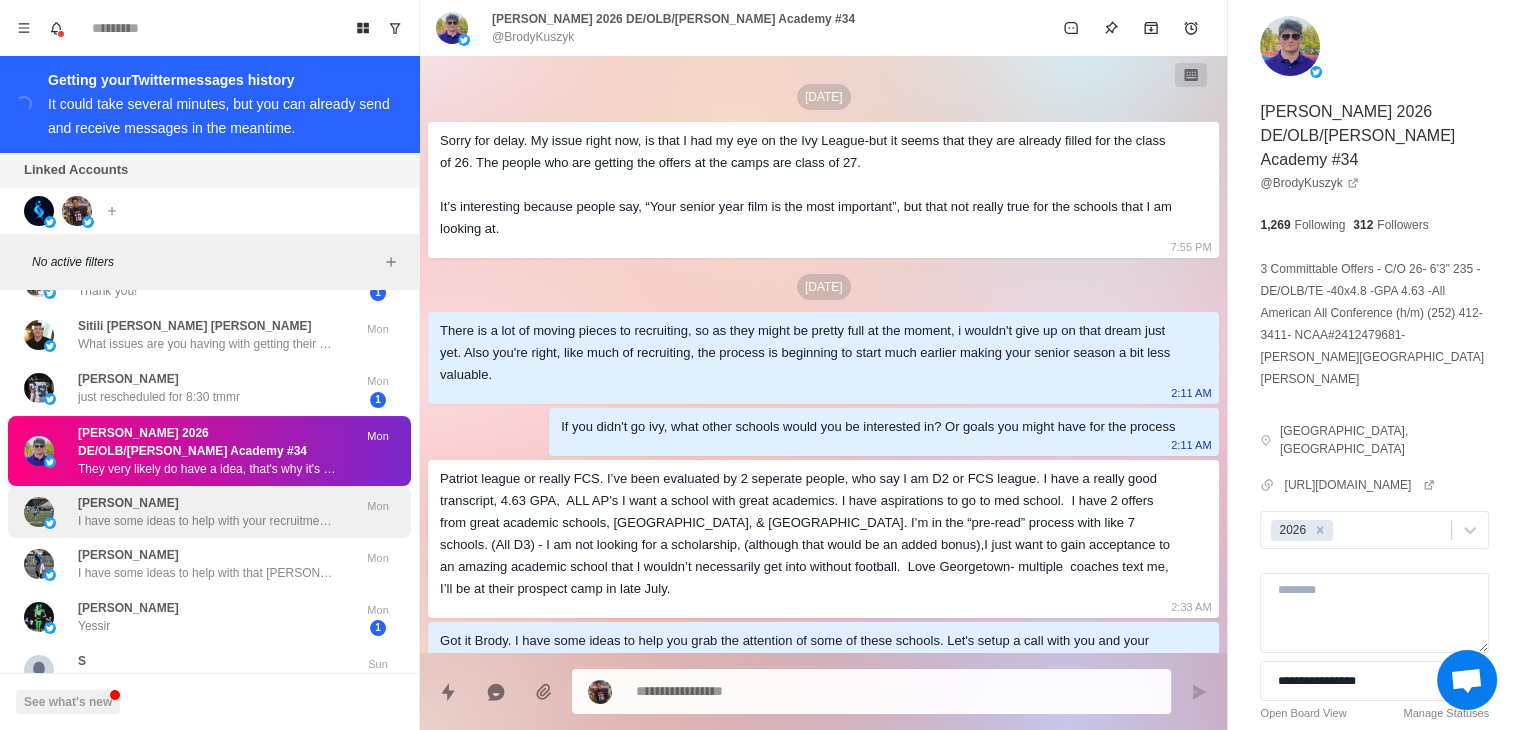 click on "I have some ideas to help with your recruitment and get people interested [PERSON_NAME]. Let's setup a call with you and your parents to talk about it with our recruiting team" at bounding box center [208, 521] 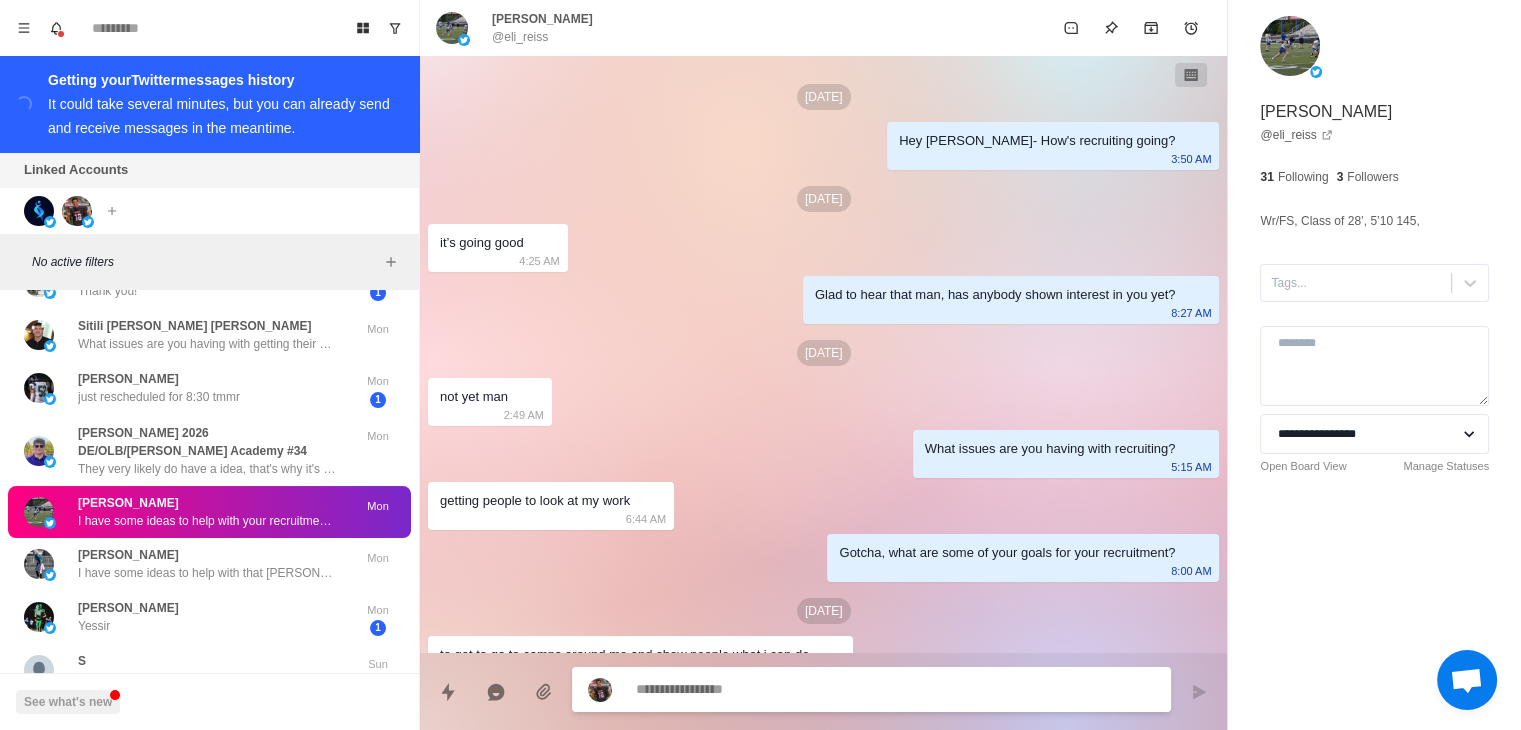 scroll, scrollTop: 109, scrollLeft: 0, axis: vertical 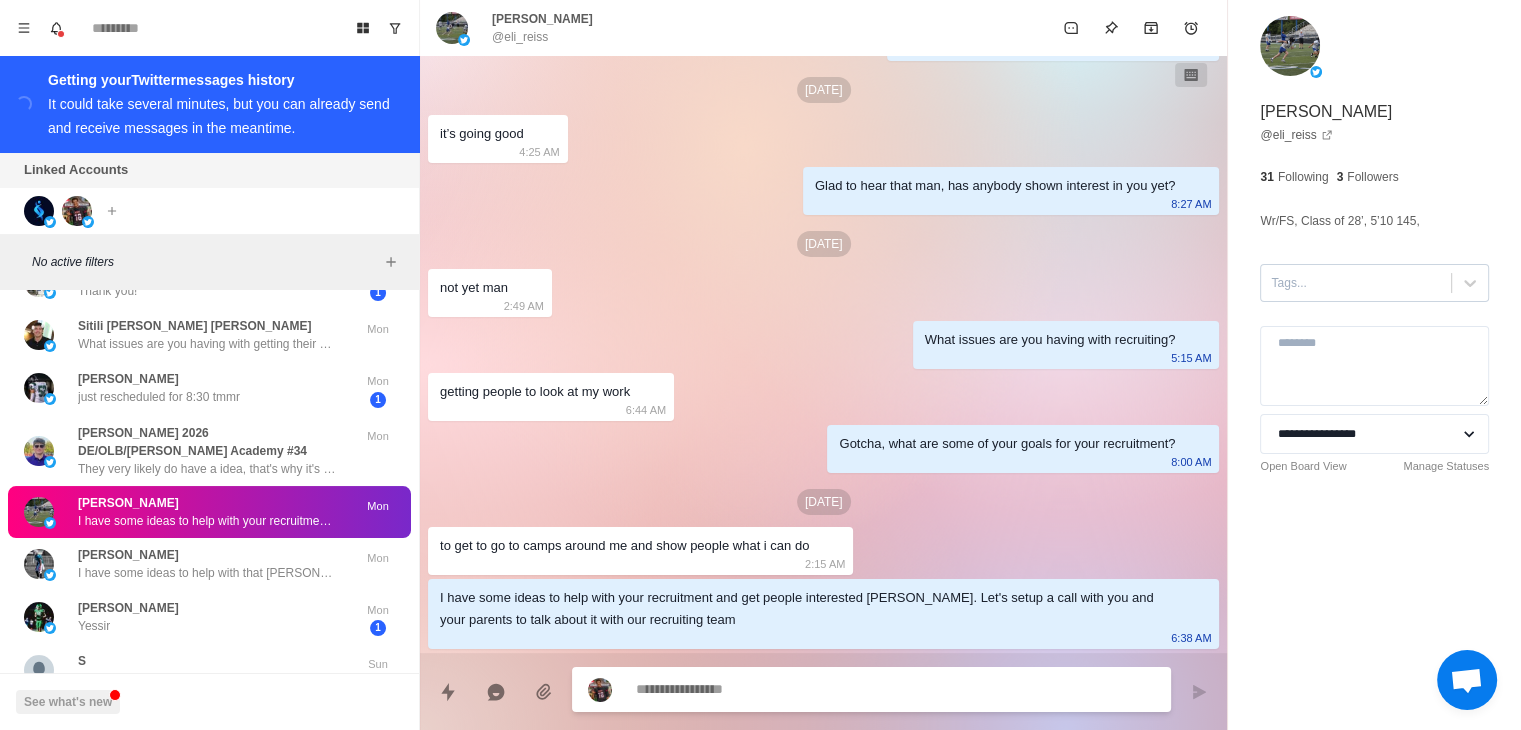 type on "*" 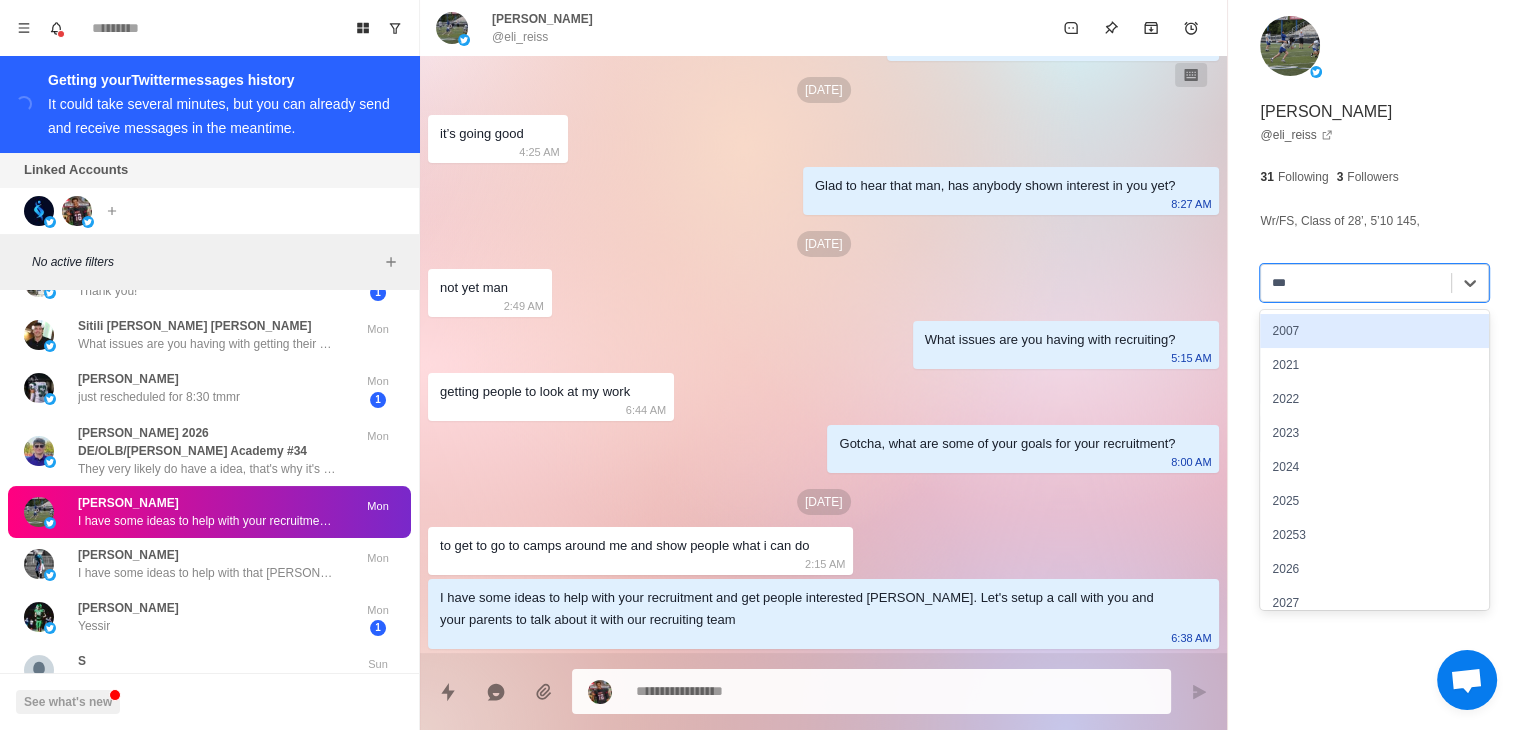 type on "****" 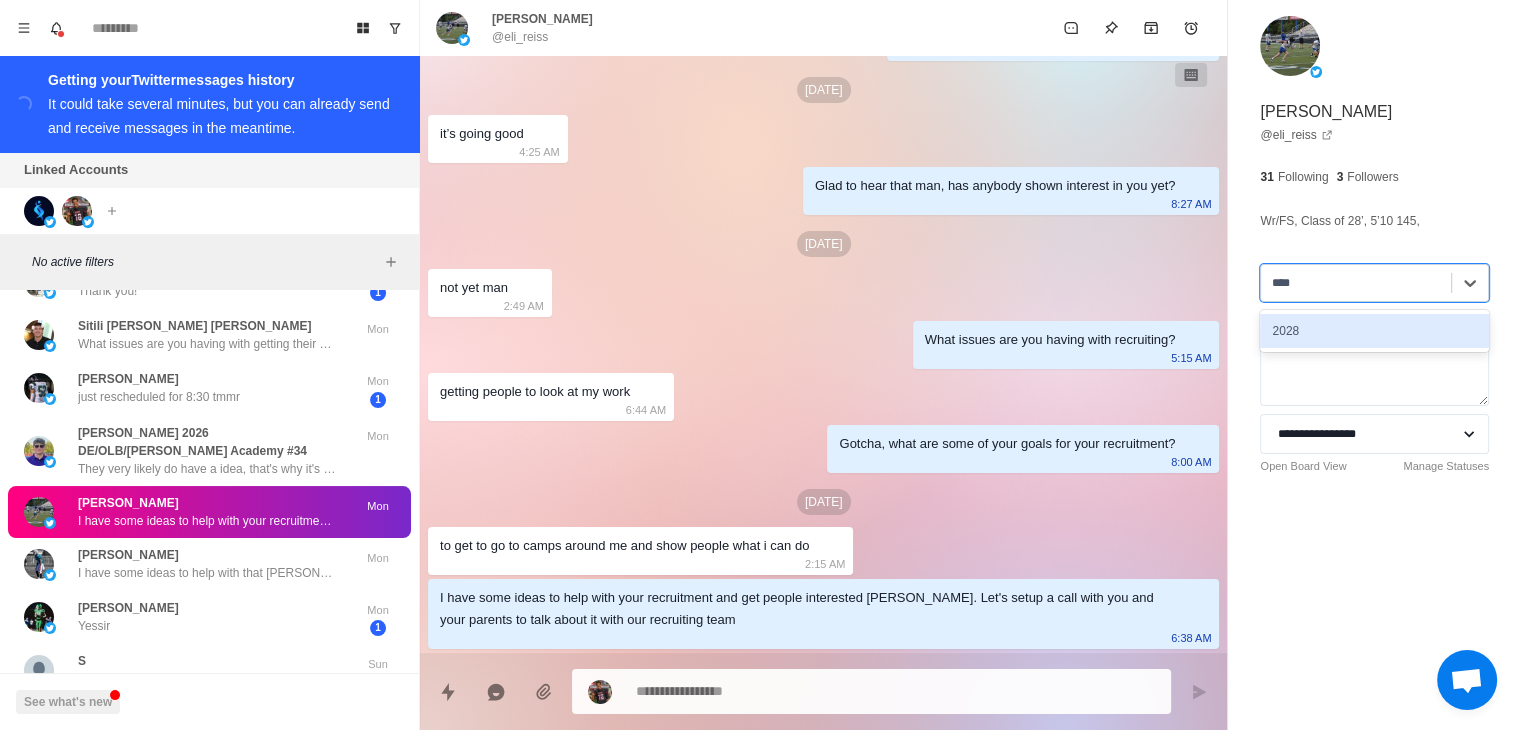 type 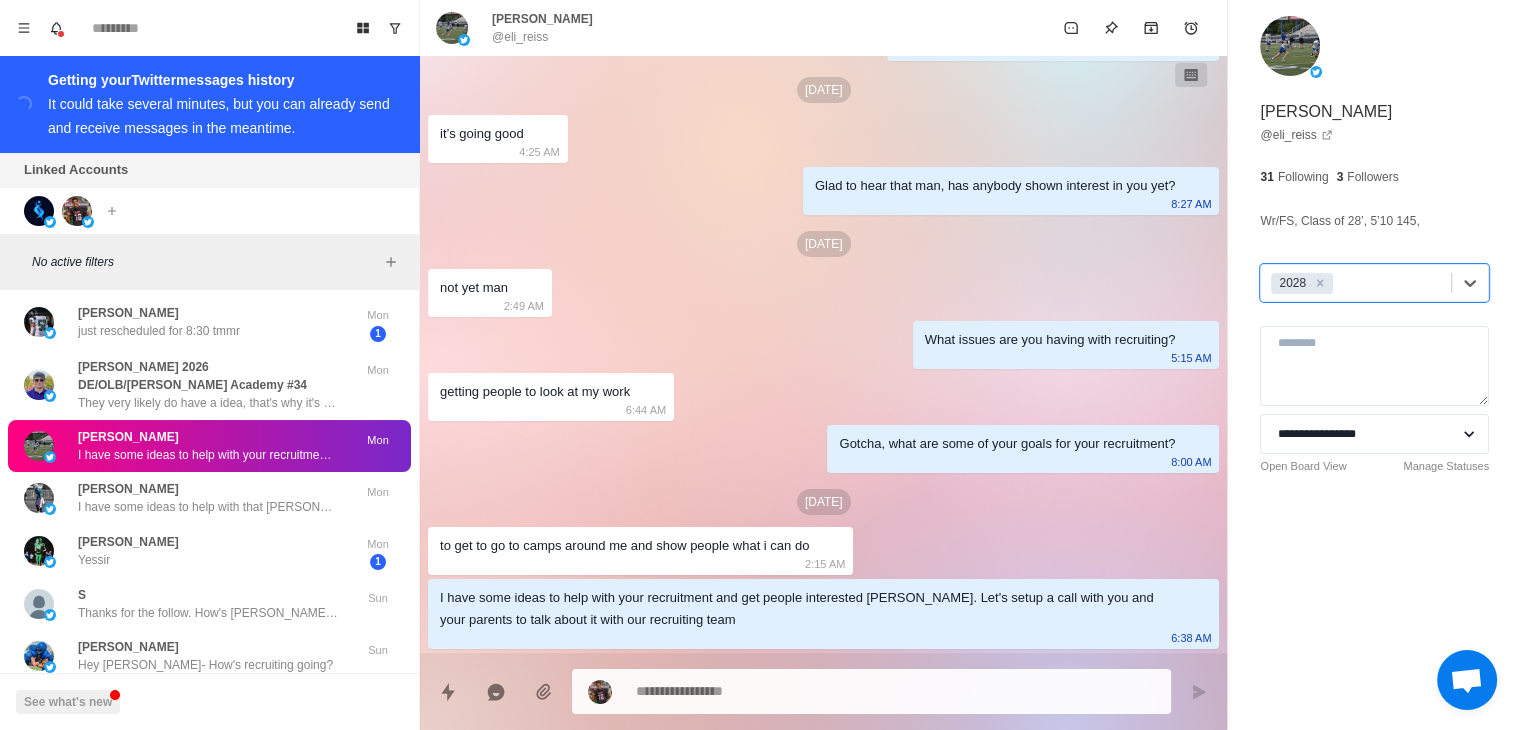 scroll, scrollTop: 2840, scrollLeft: 0, axis: vertical 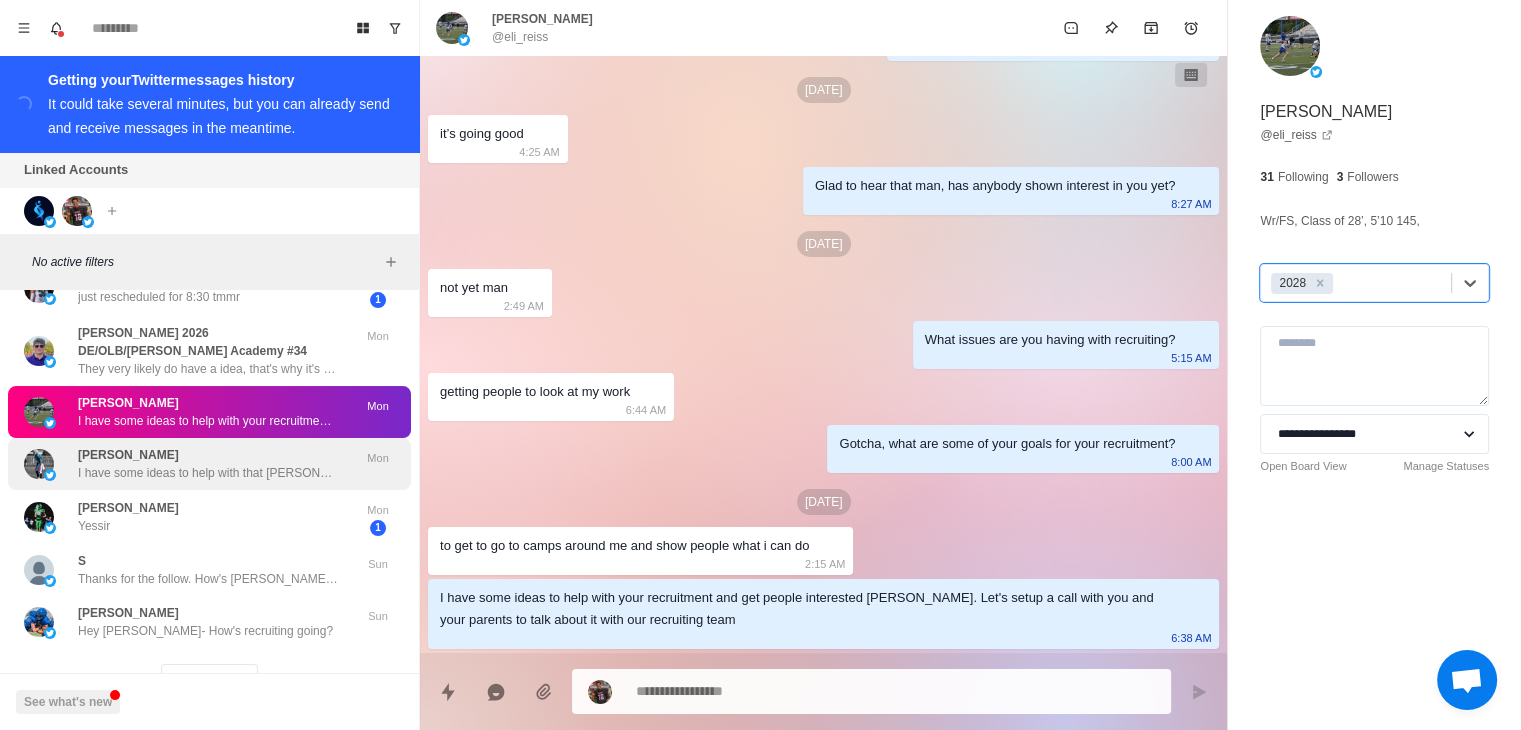 click on "I have some ideas to help with that [PERSON_NAME]. Let's setup a call with you and your parents to talk about it with our recruiting team" at bounding box center (208, 473) 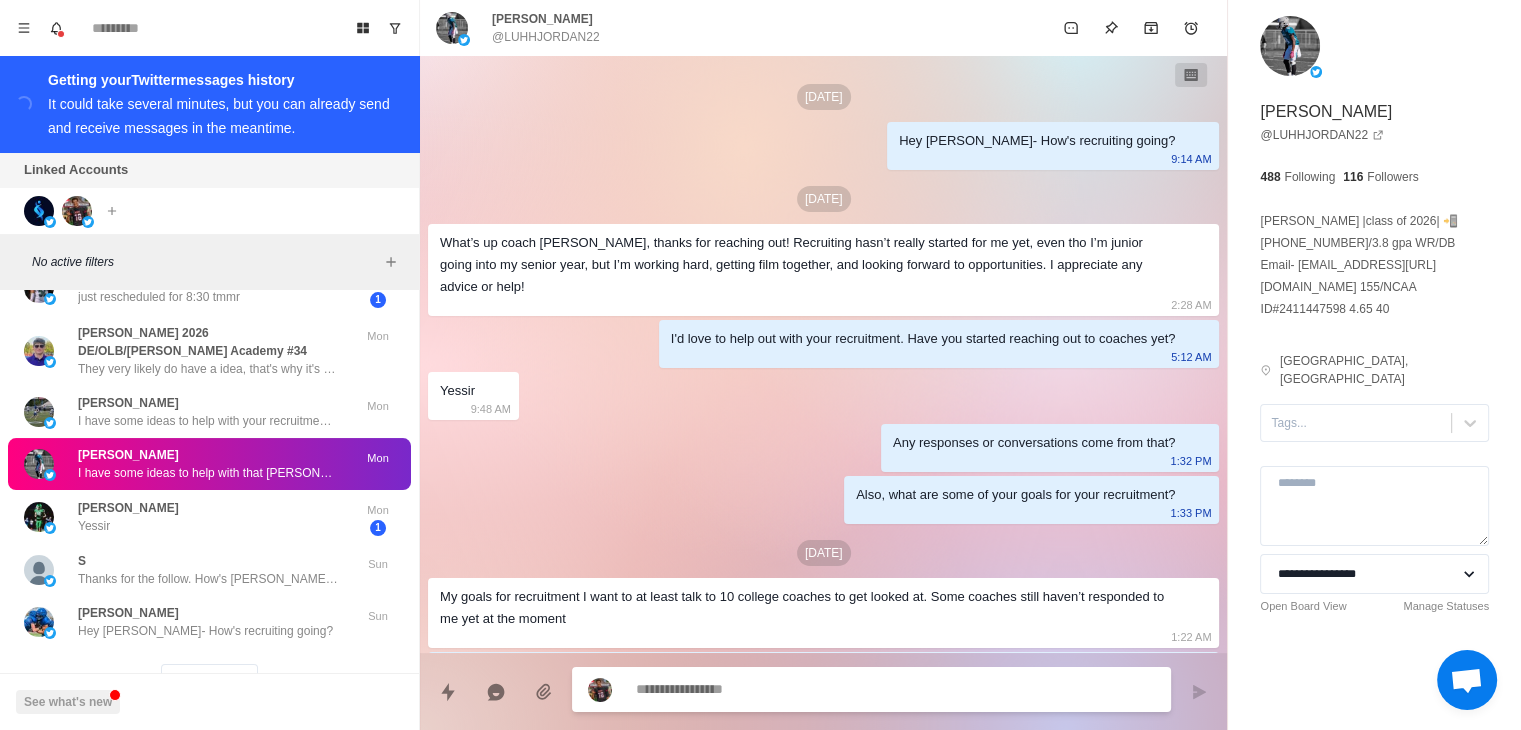 scroll, scrollTop: 73, scrollLeft: 0, axis: vertical 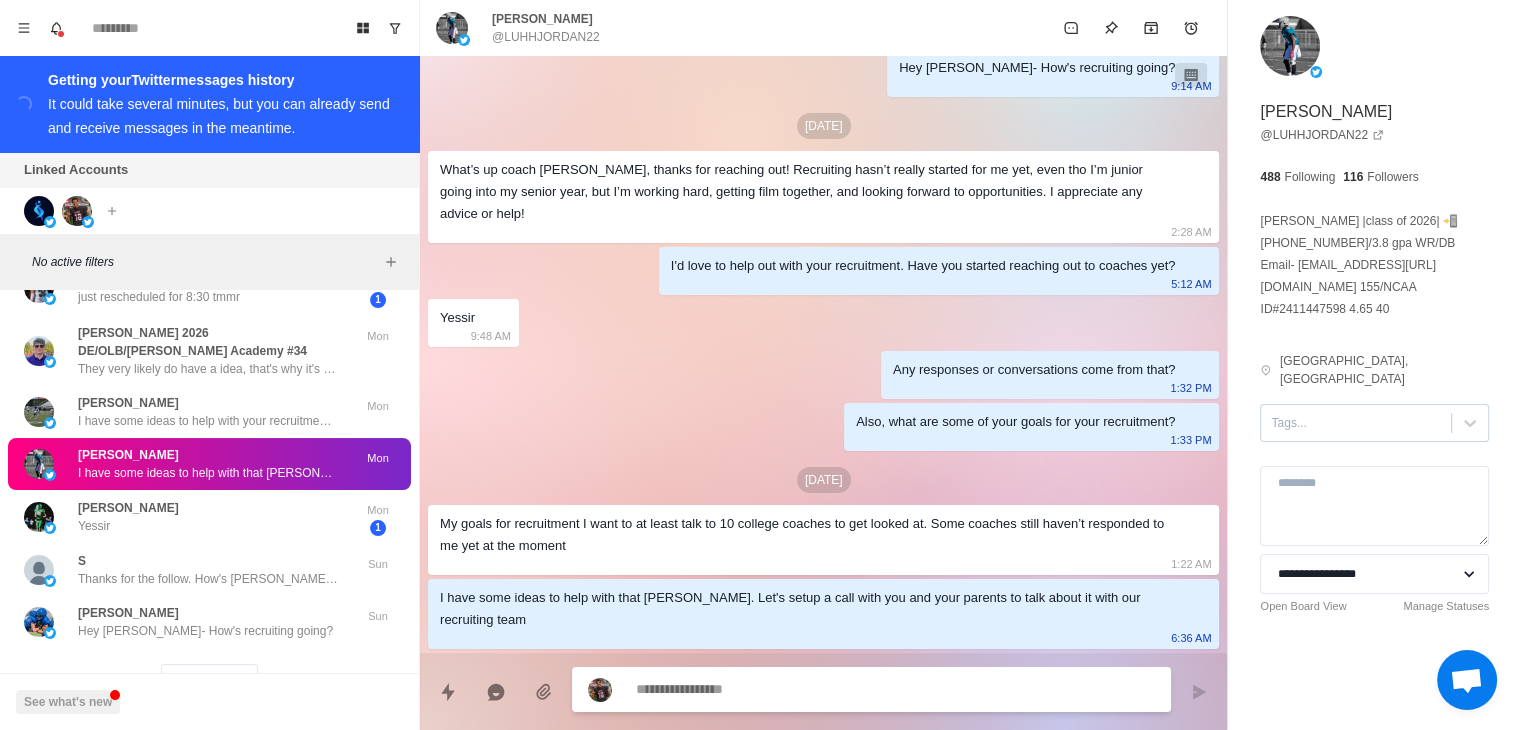 type on "*" 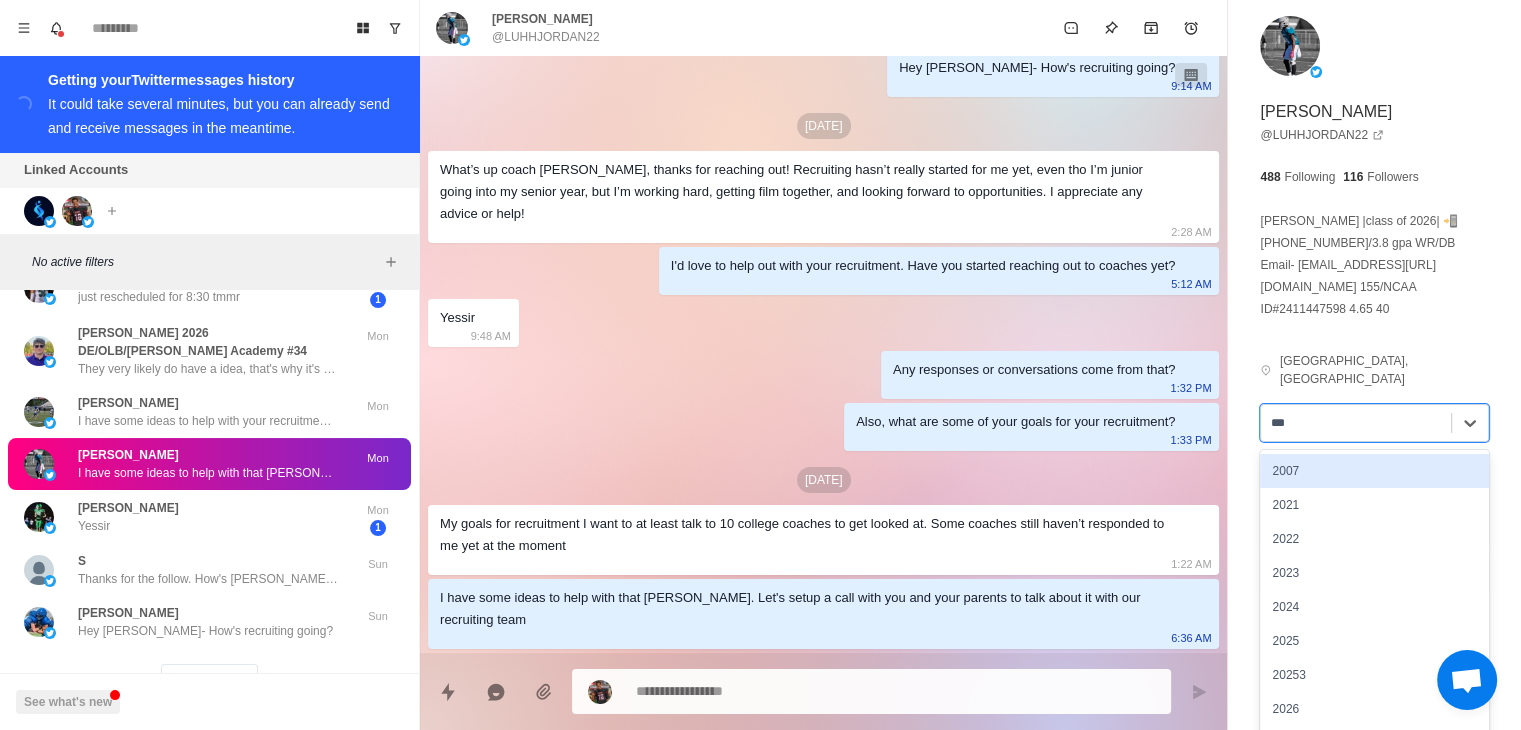 type on "****" 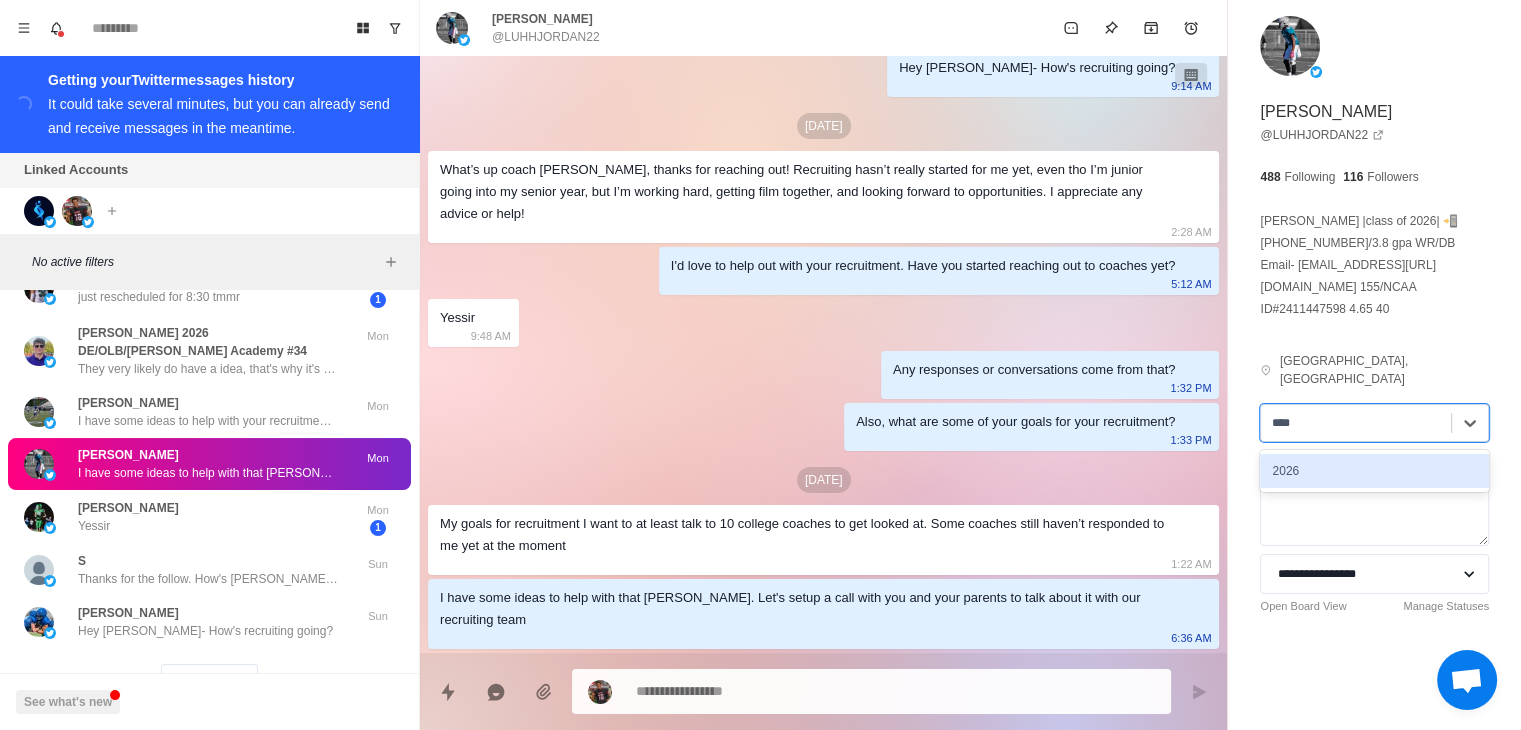 type 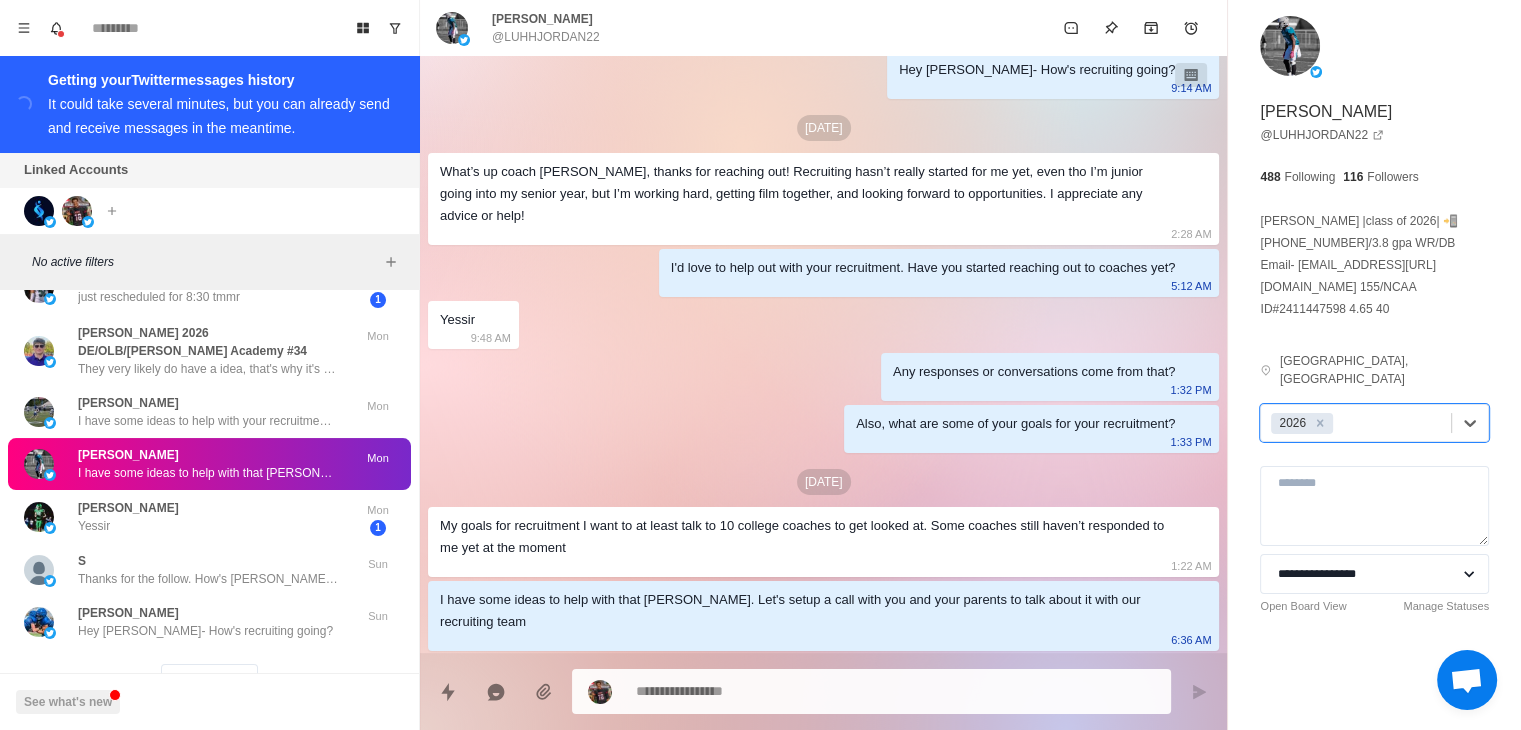 scroll, scrollTop: 73, scrollLeft: 0, axis: vertical 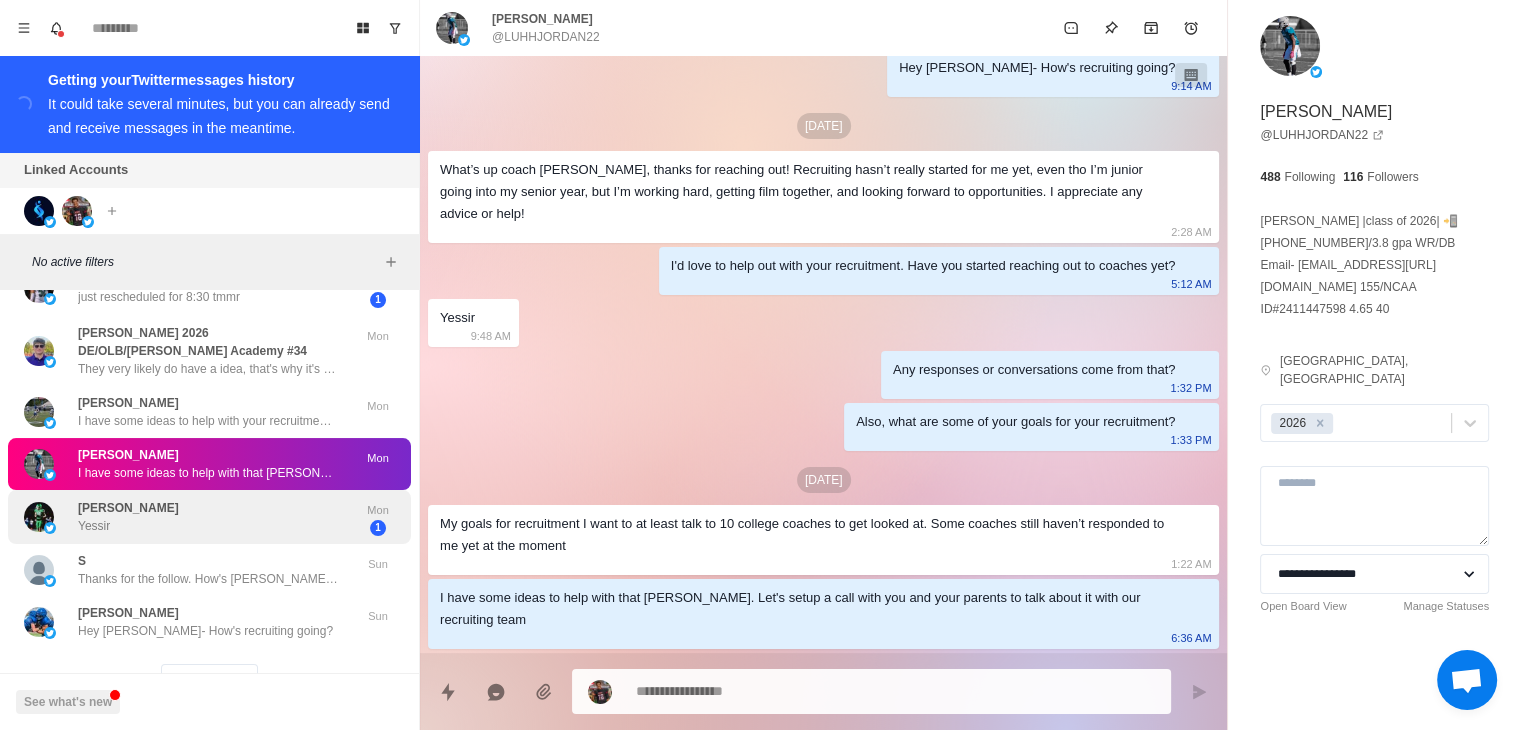 click on "[PERSON_NAME]" at bounding box center [128, 517] 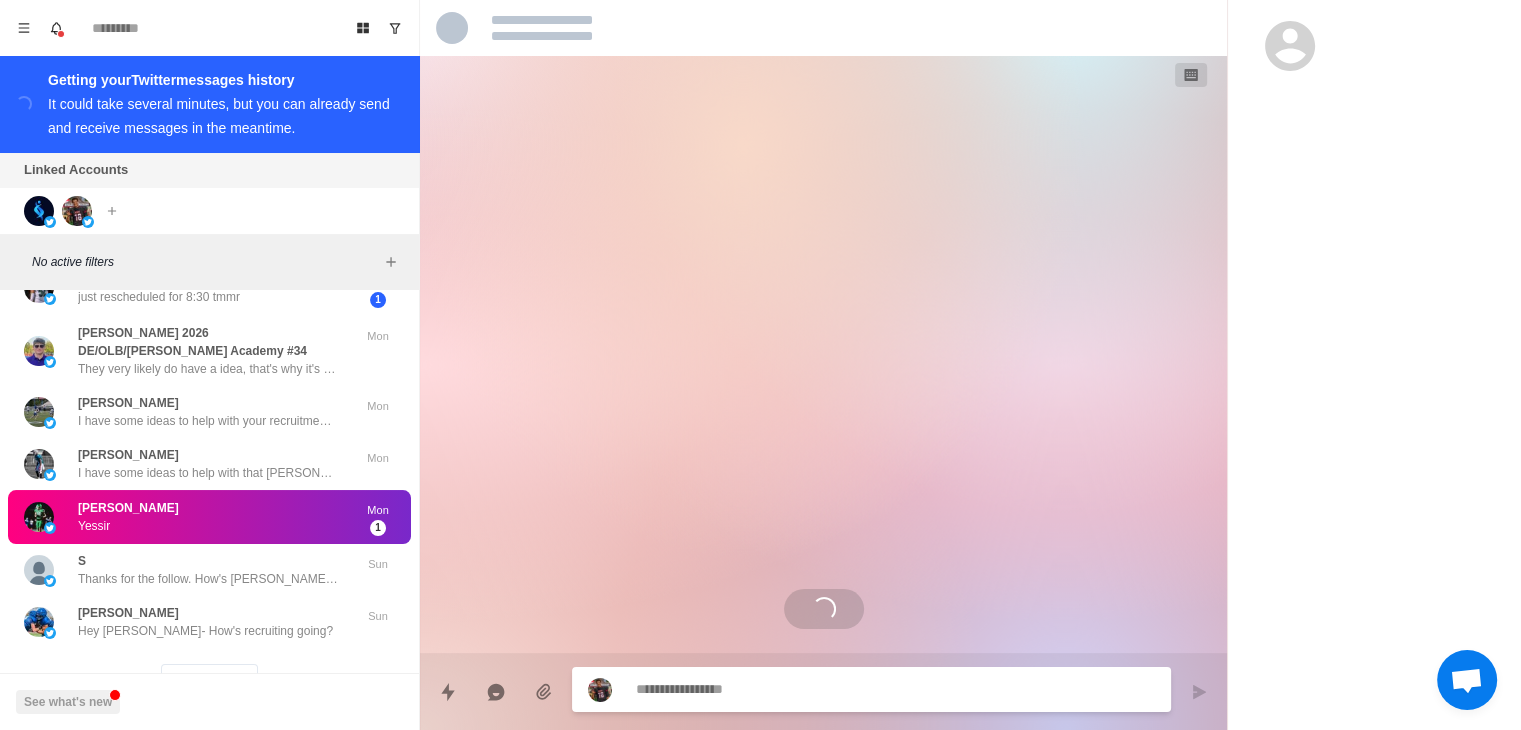 scroll, scrollTop: 0, scrollLeft: 0, axis: both 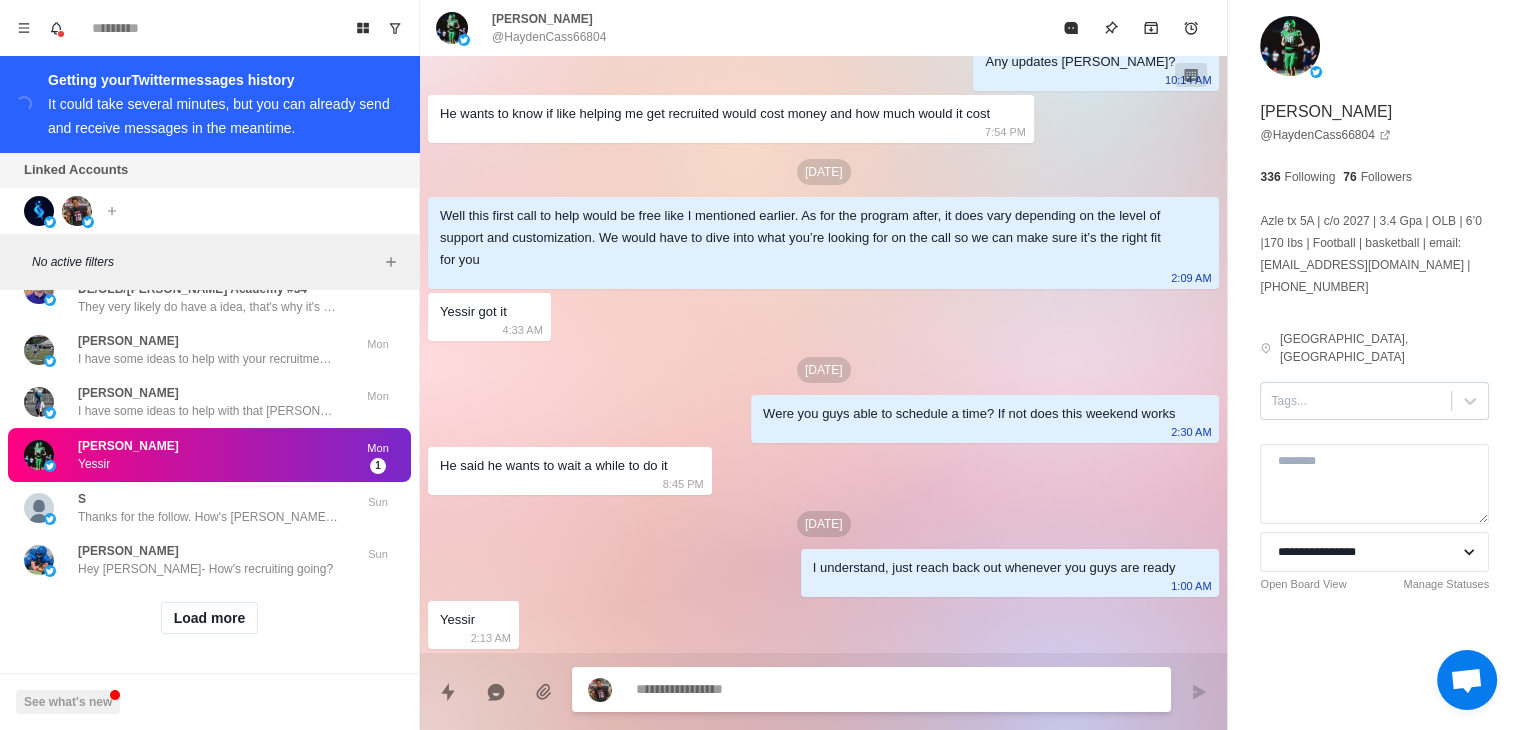 type on "*" 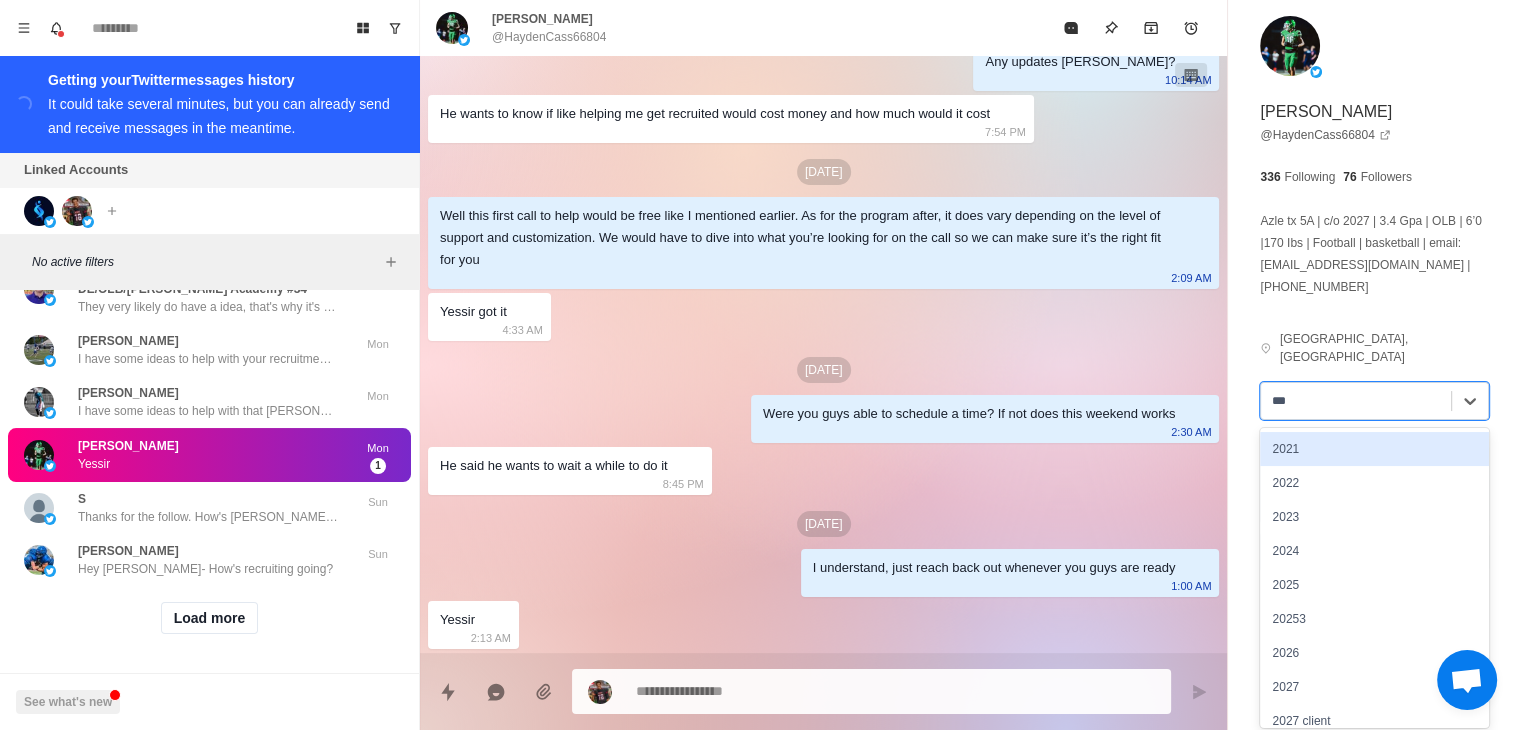 type on "****" 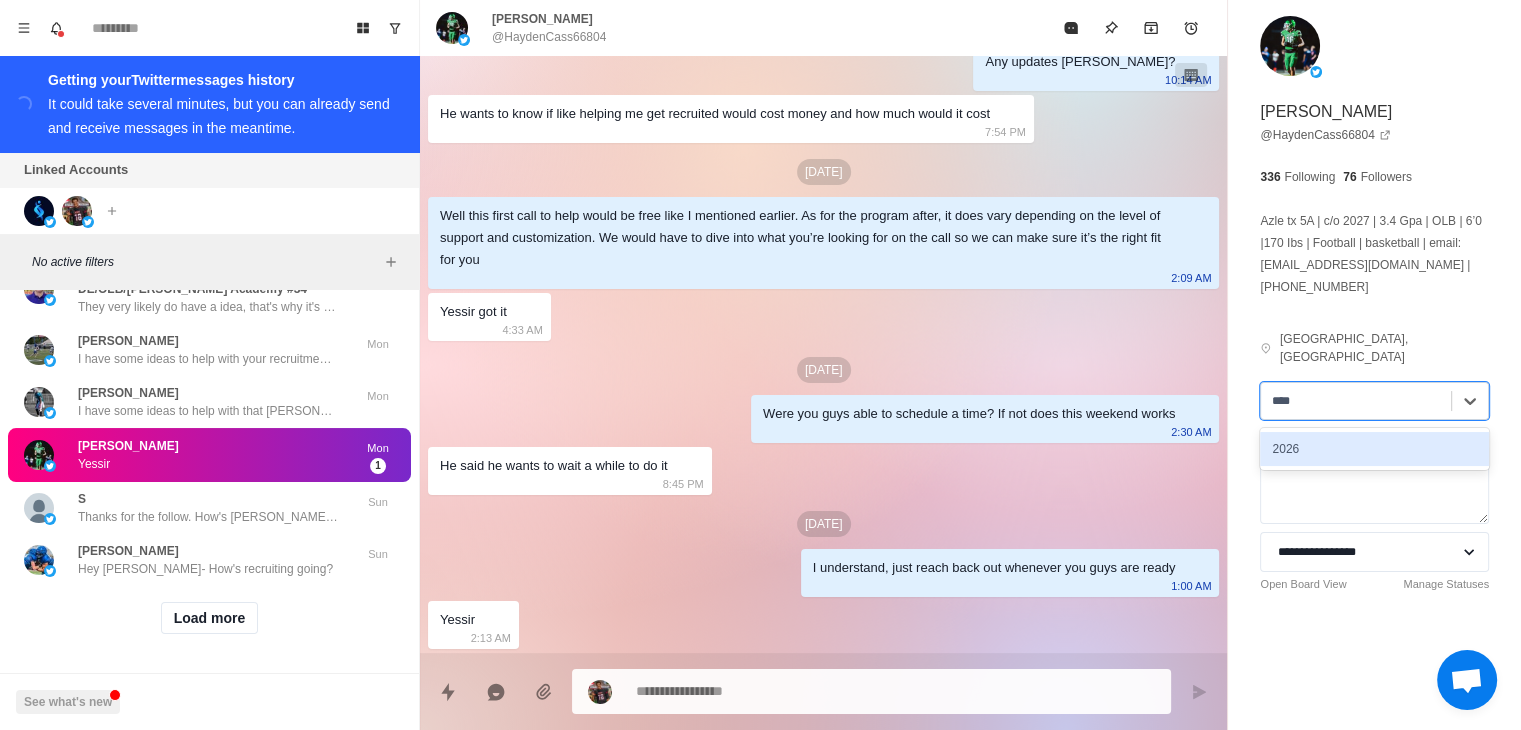 type 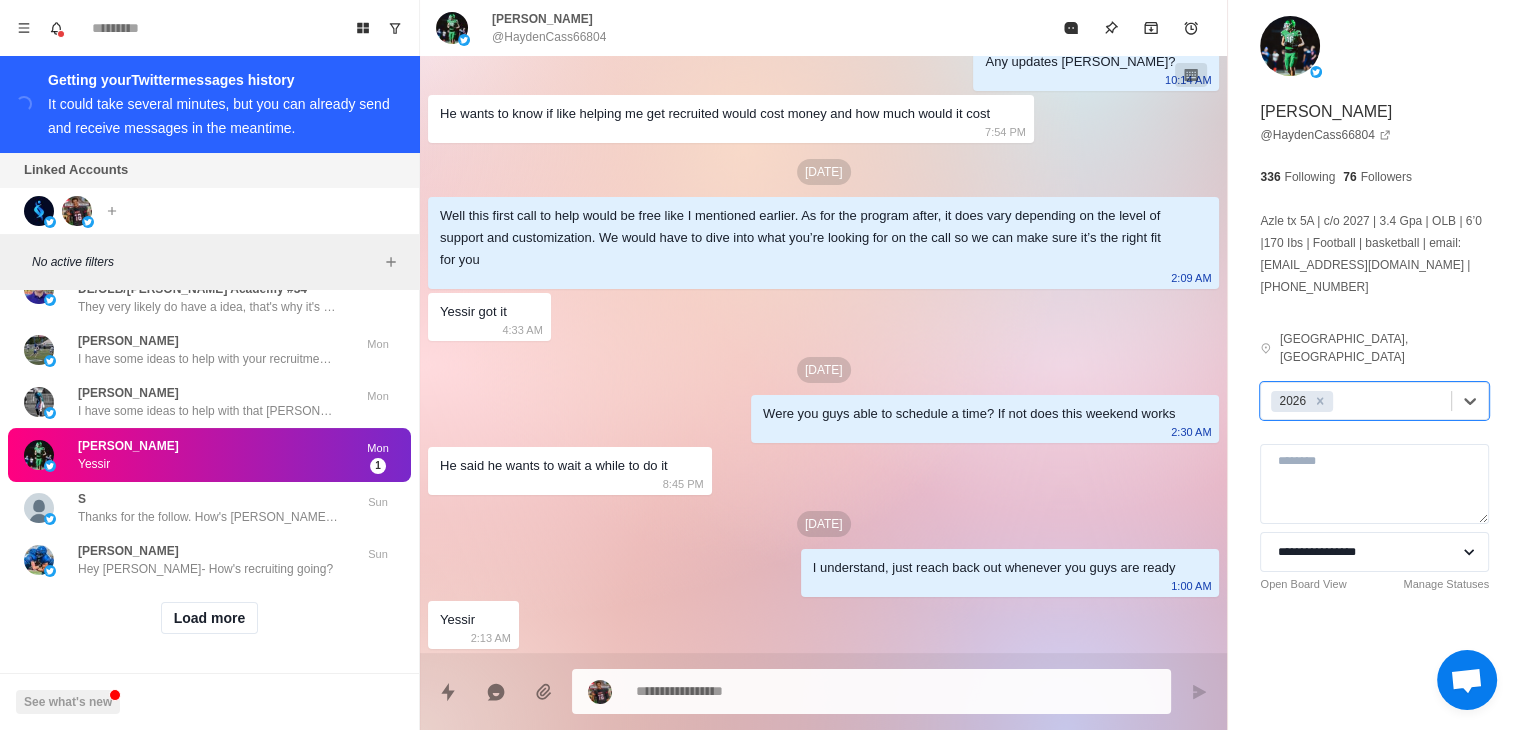 scroll, scrollTop: 0, scrollLeft: 0, axis: both 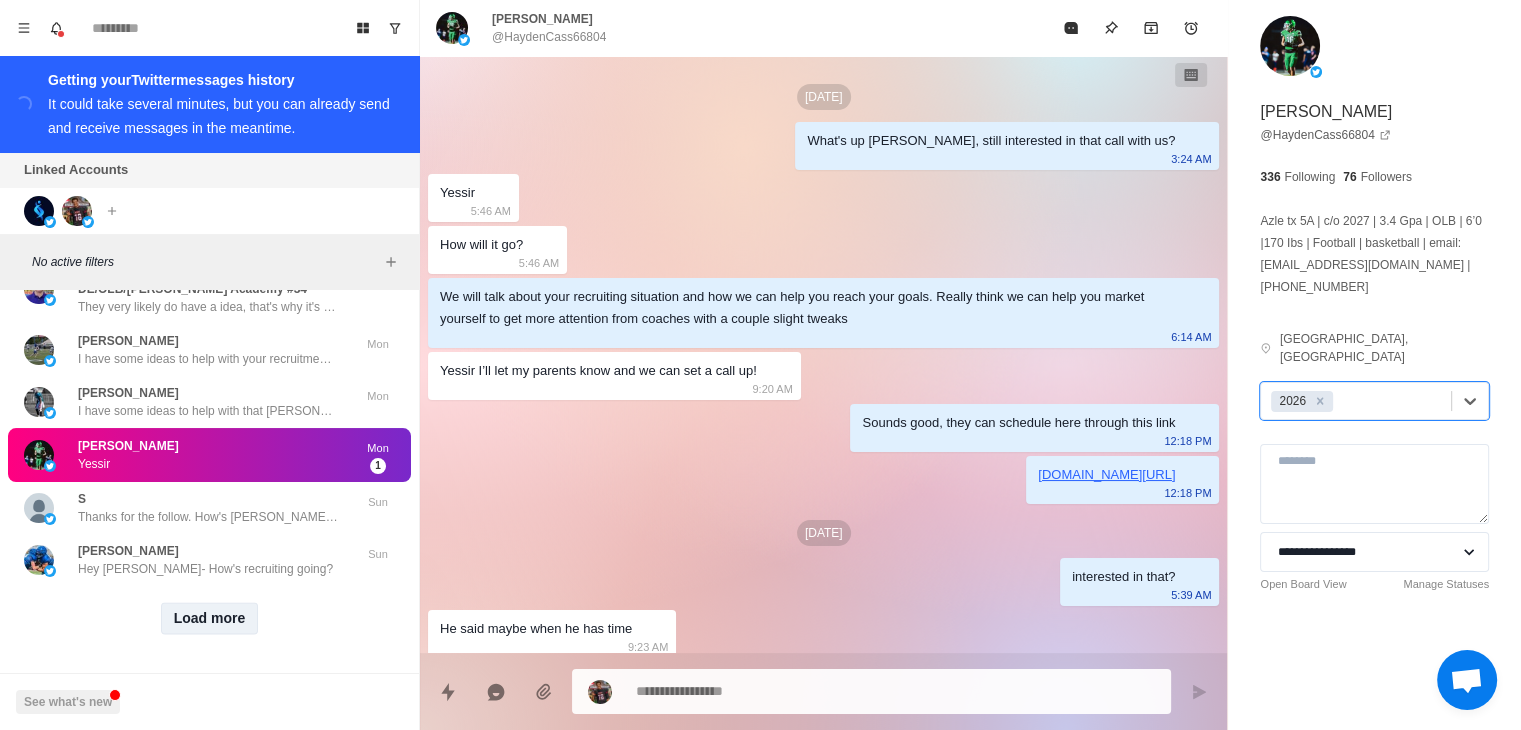 click on "Load more" at bounding box center (210, 618) 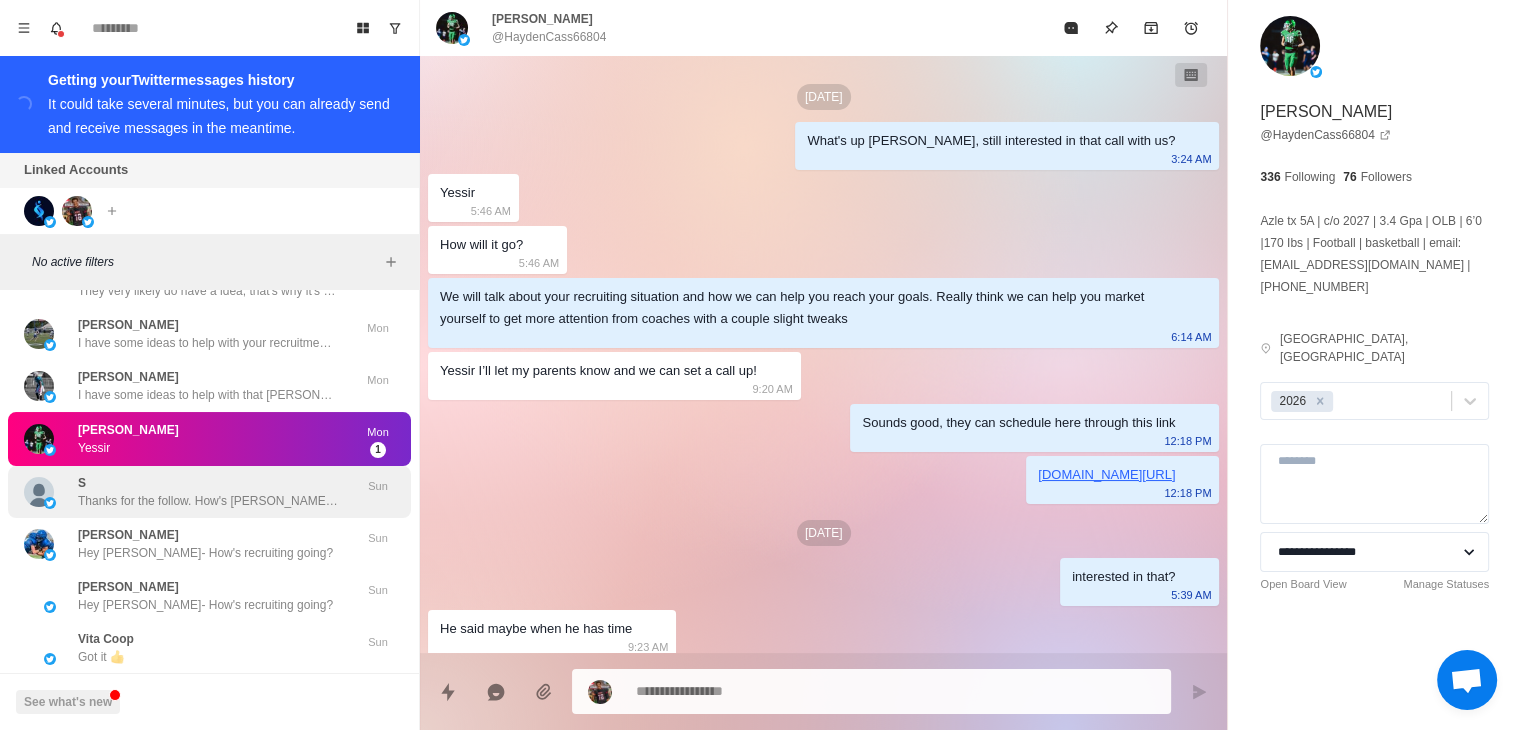 click on "Thanks for the follow. How's [PERSON_NAME]'s recruiting going?" at bounding box center [208, 501] 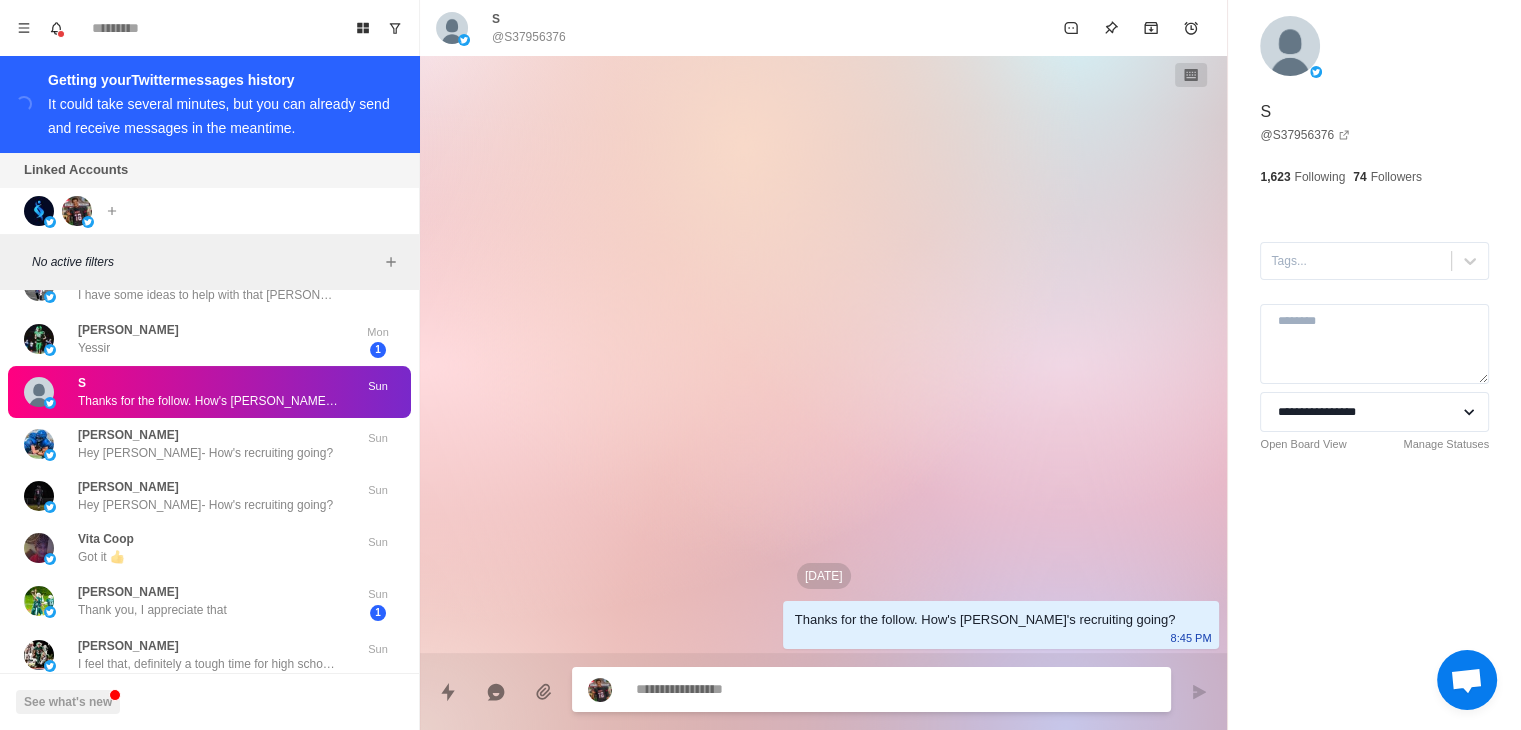 scroll, scrollTop: 3118, scrollLeft: 0, axis: vertical 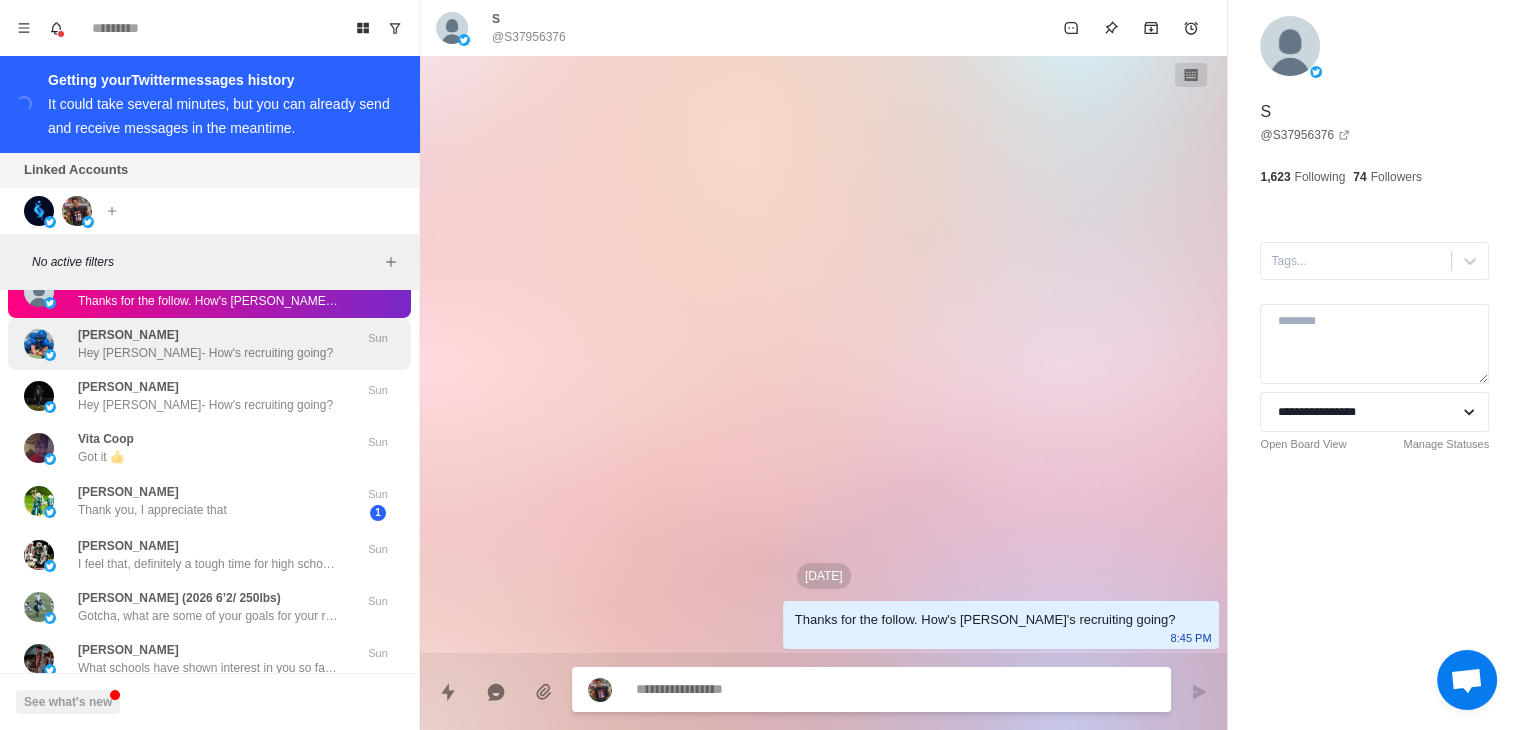 click on "[PERSON_NAME] Hey [PERSON_NAME]- How's recruiting going?" at bounding box center [205, 344] 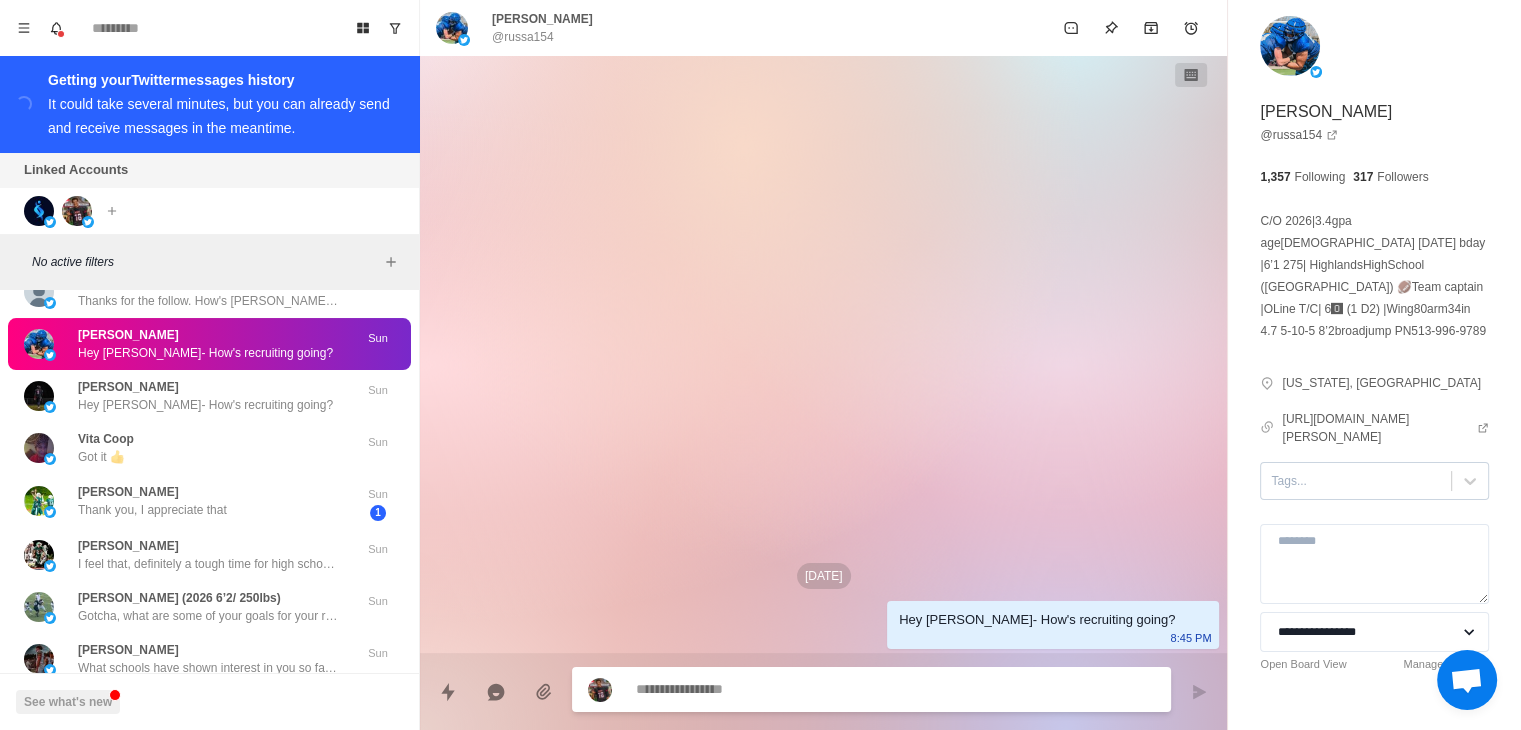 type on "*" 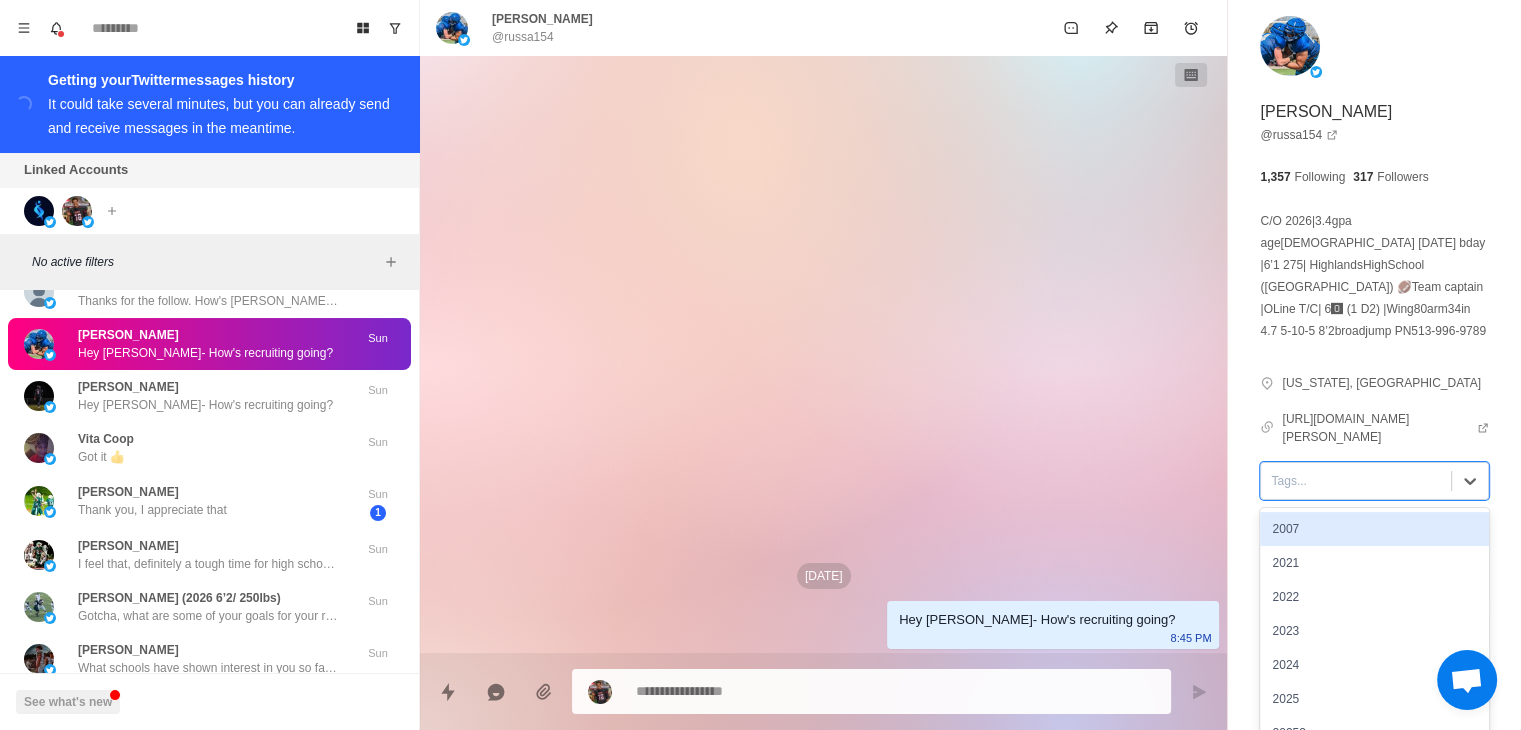 click at bounding box center [1356, 481] 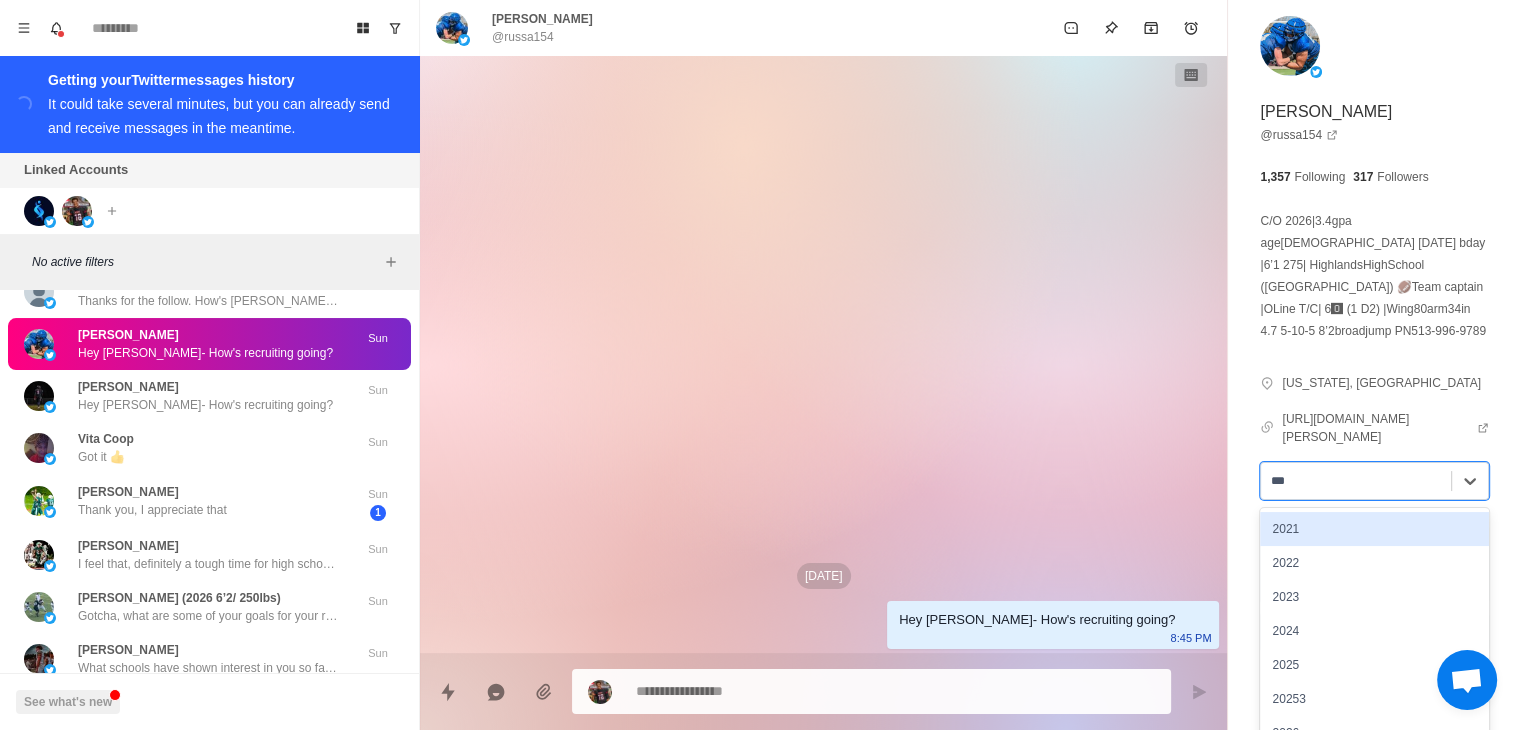 type on "****" 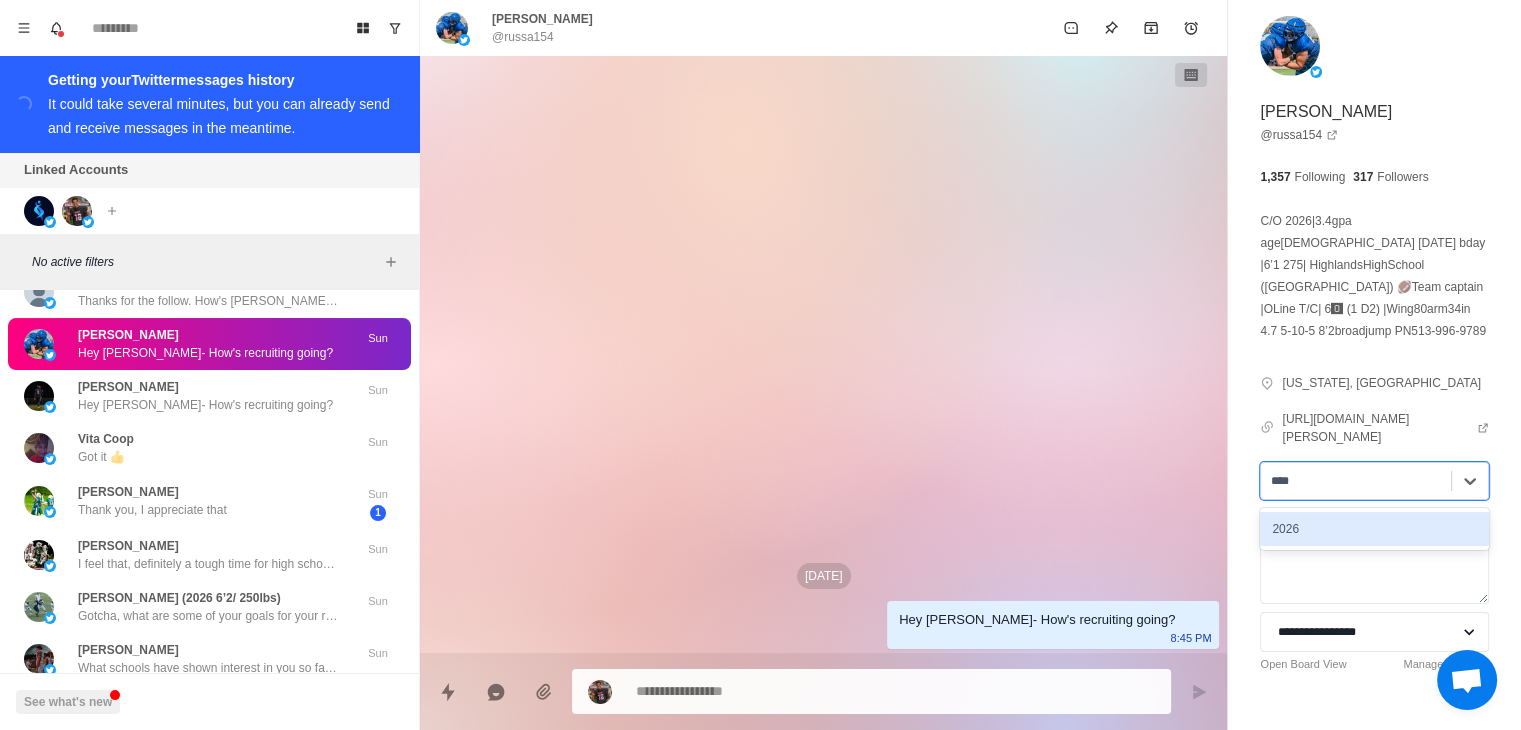 type 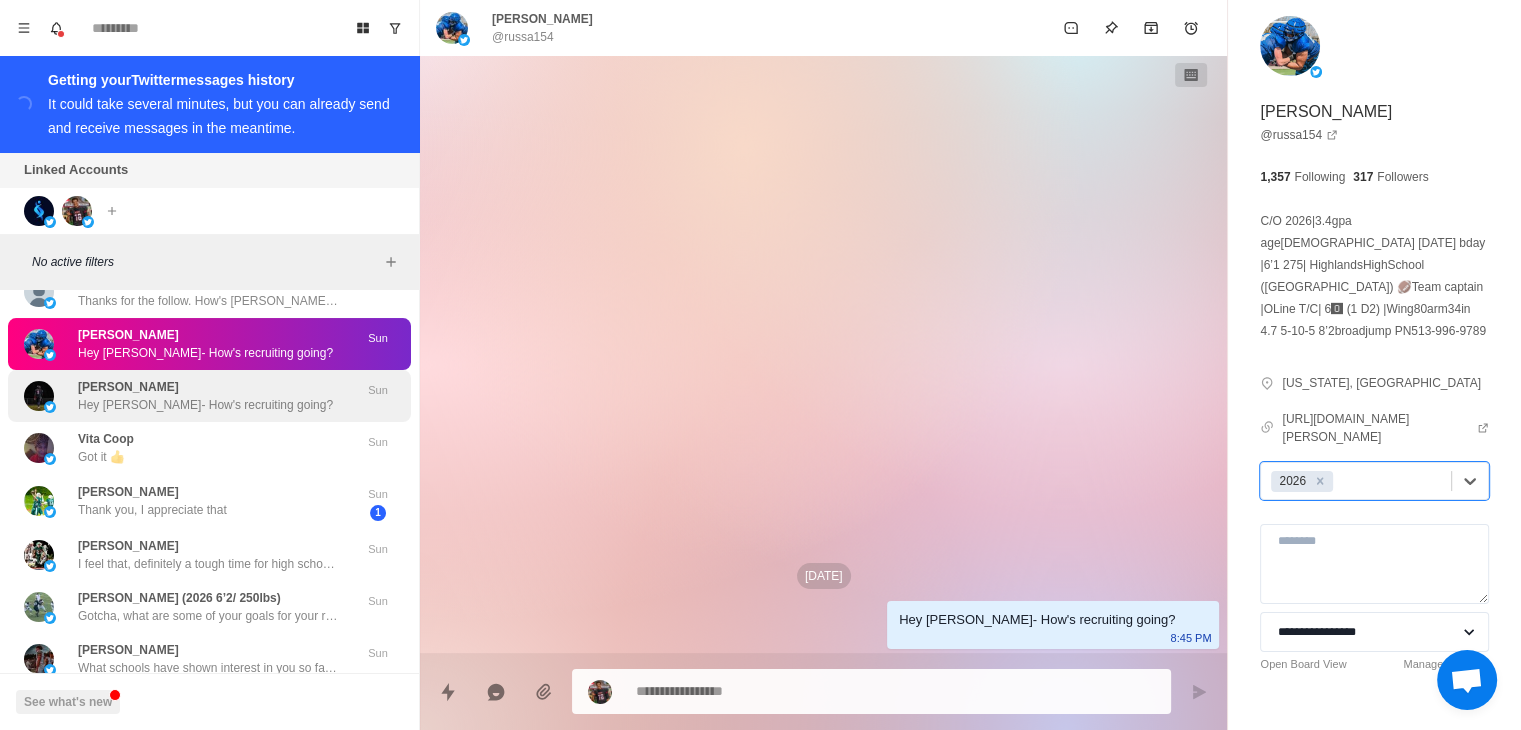 click on "[PERSON_NAME] Hey [PERSON_NAME]- How's recruiting going?" at bounding box center (205, 396) 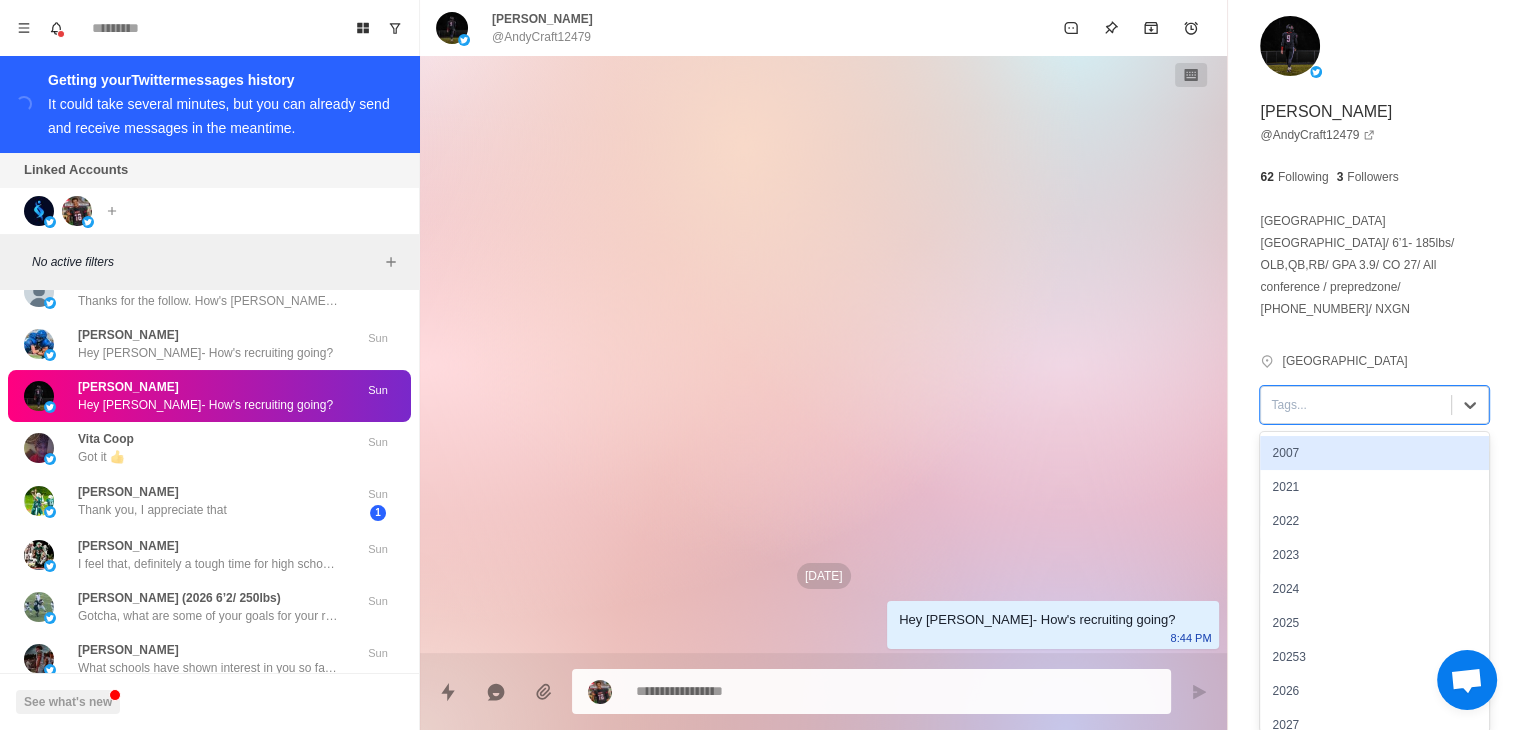 click at bounding box center [1356, 405] 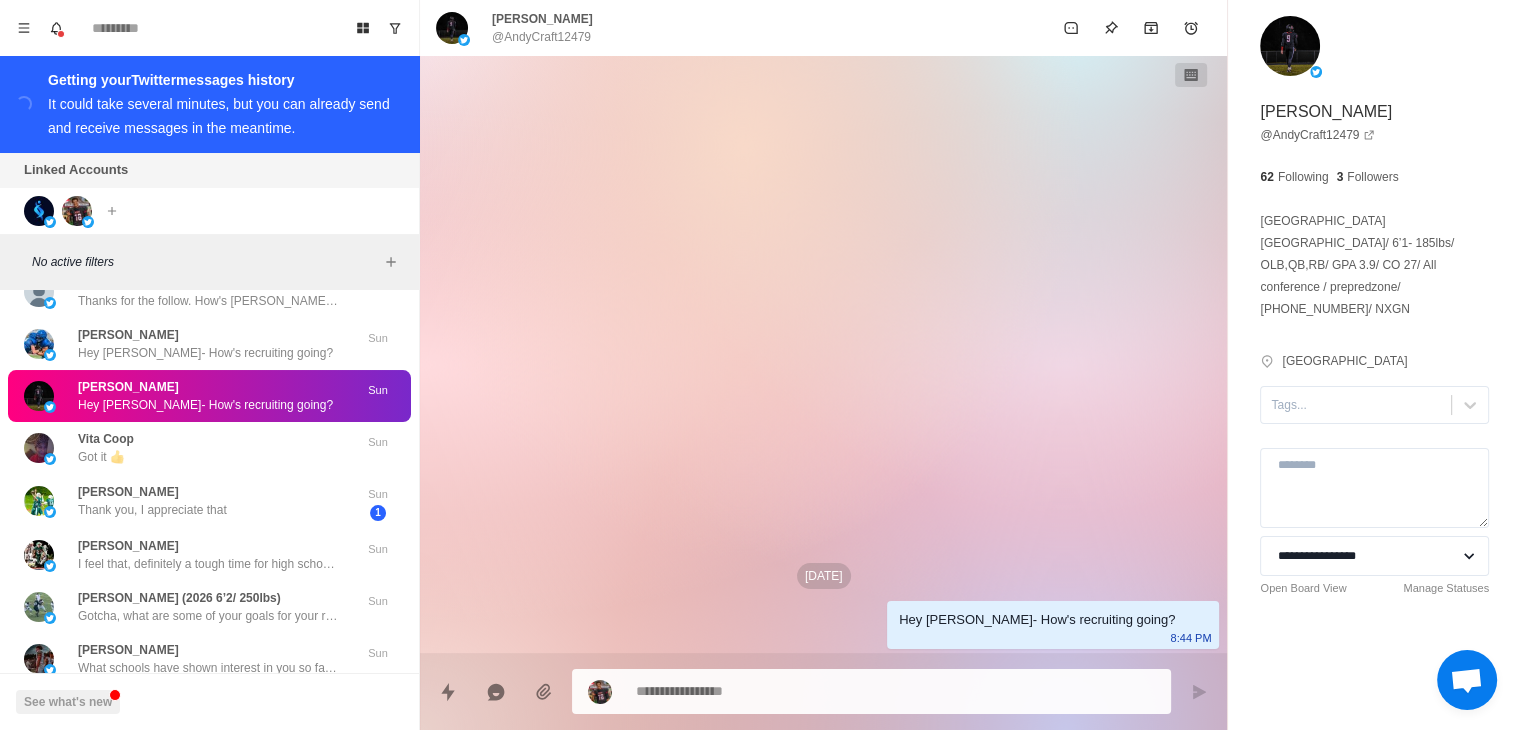 click on "**********" at bounding box center [1374, 342] 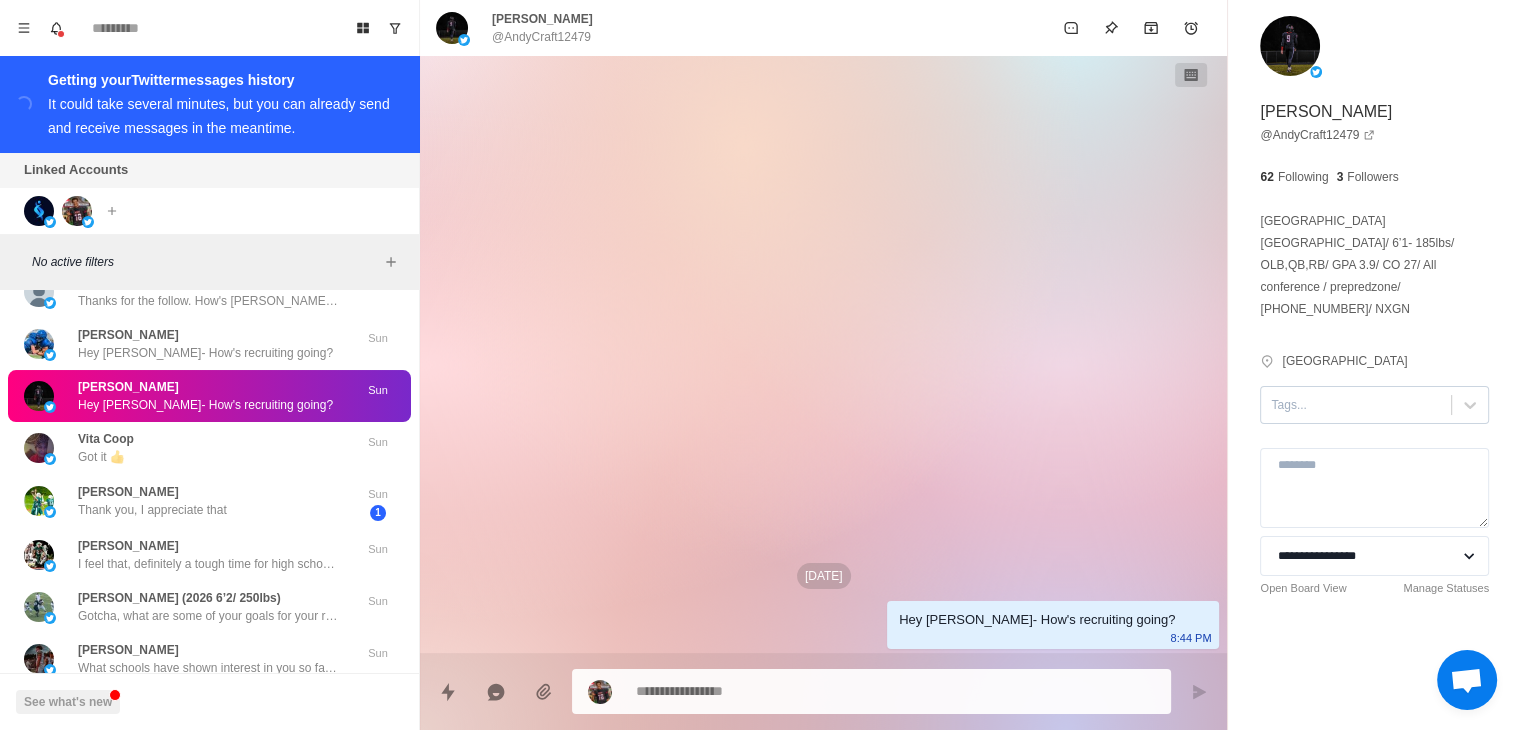 click at bounding box center [1356, 405] 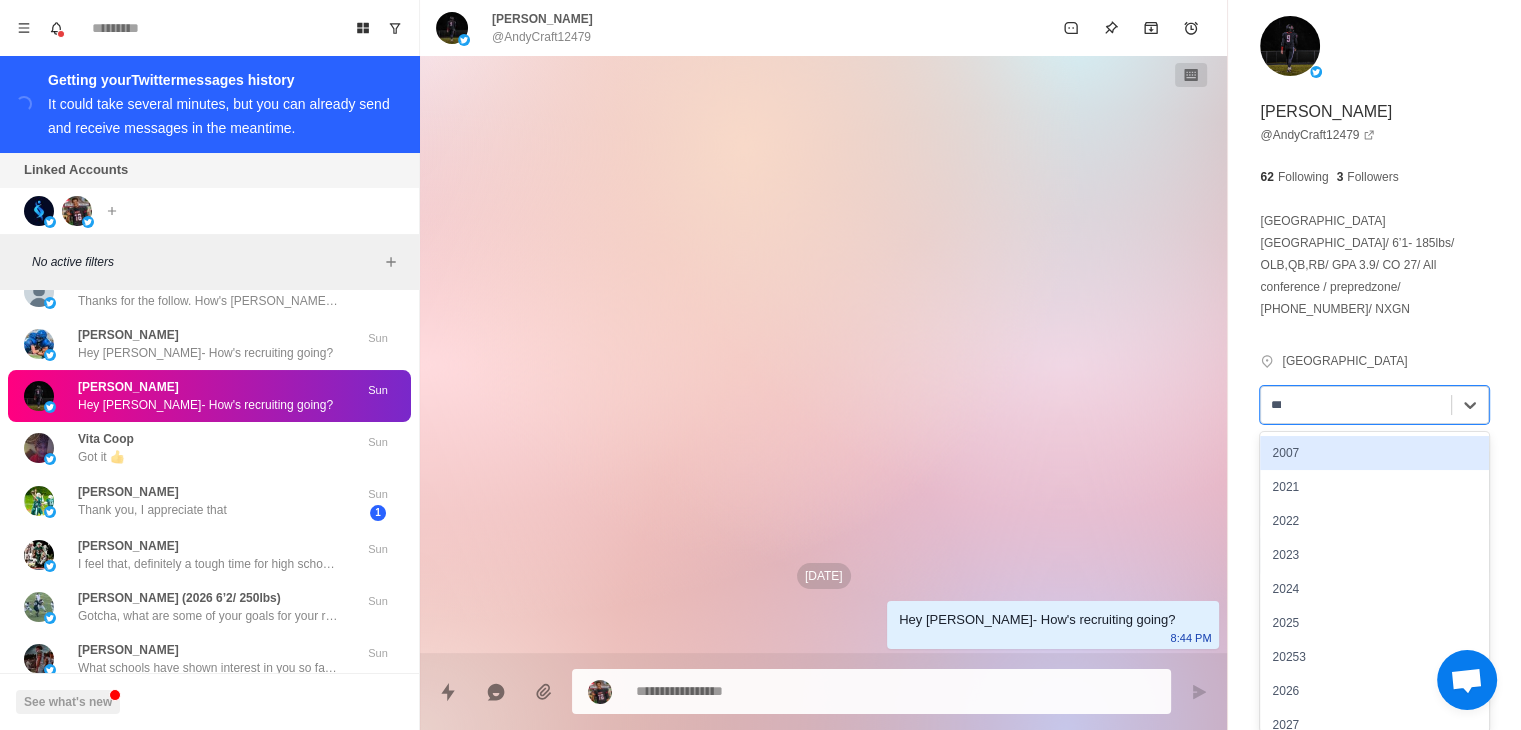 type on "****" 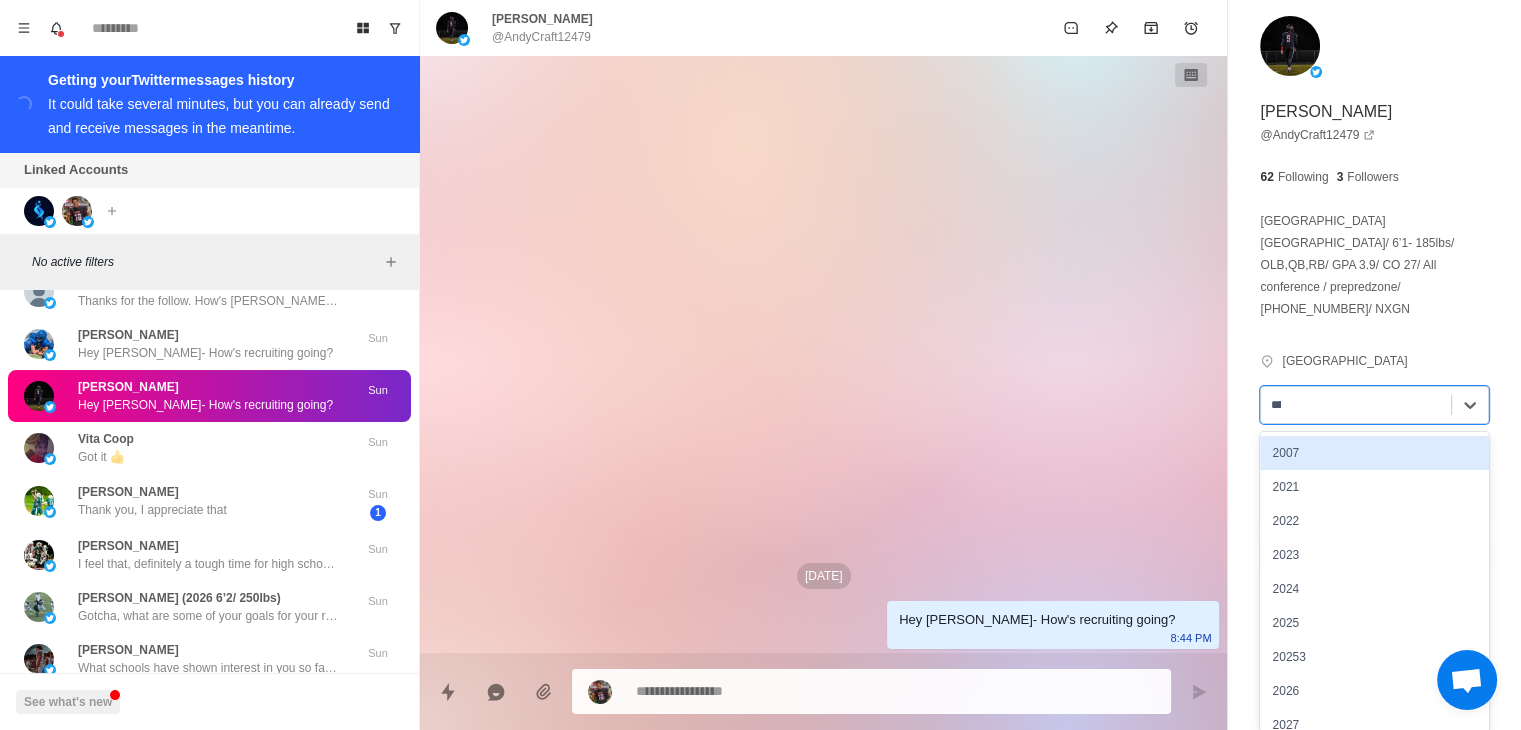 type on "*" 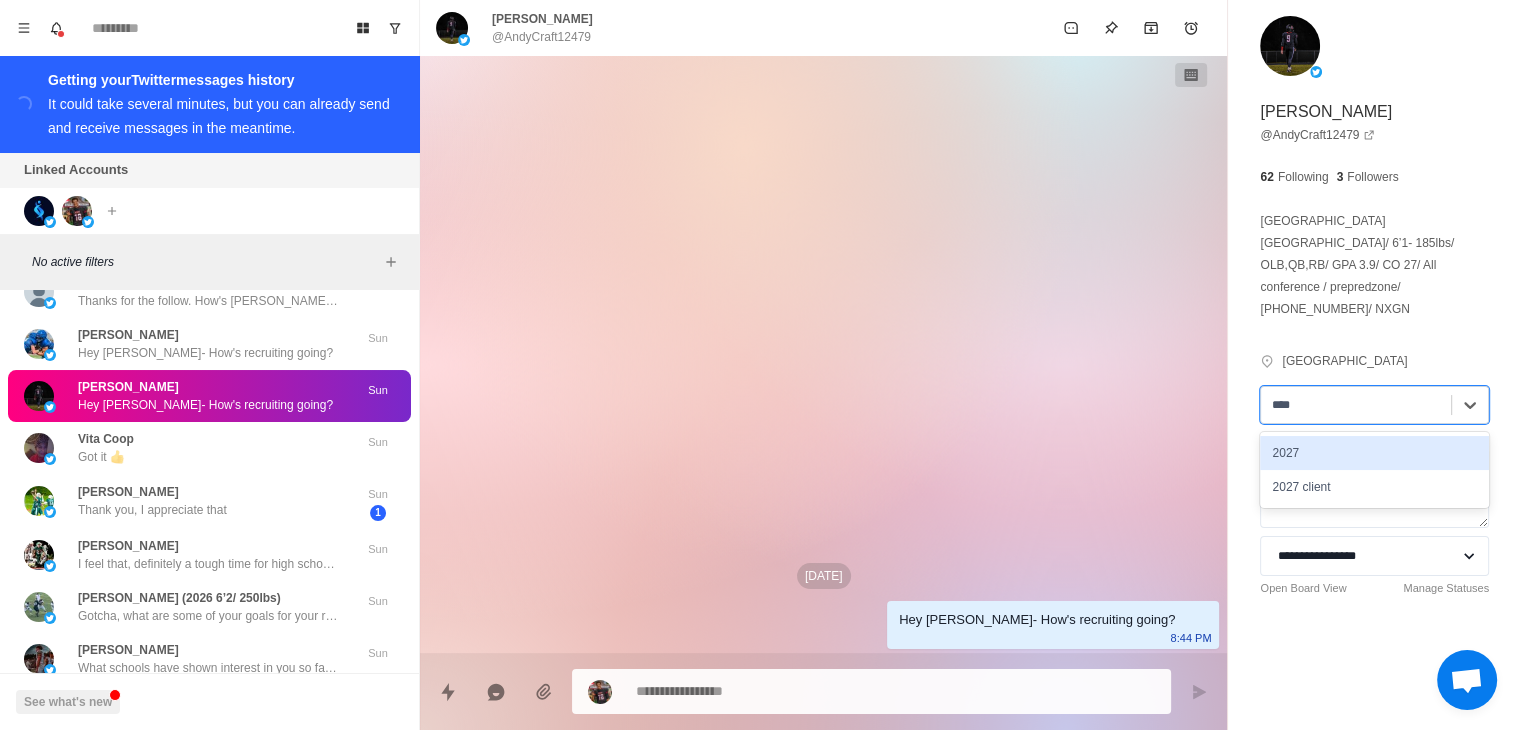 type 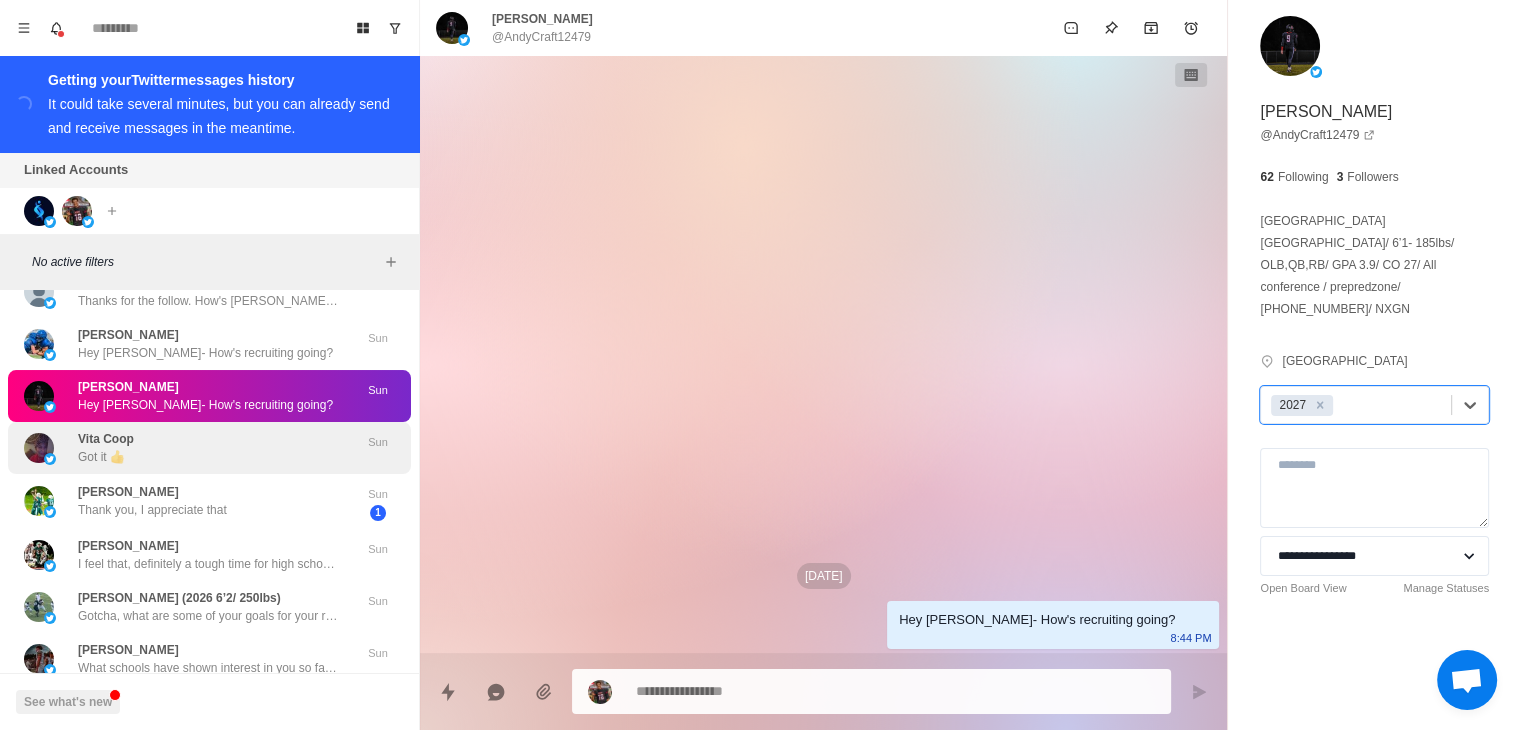 click on "Vita Coop Got it 👍" at bounding box center [188, 448] 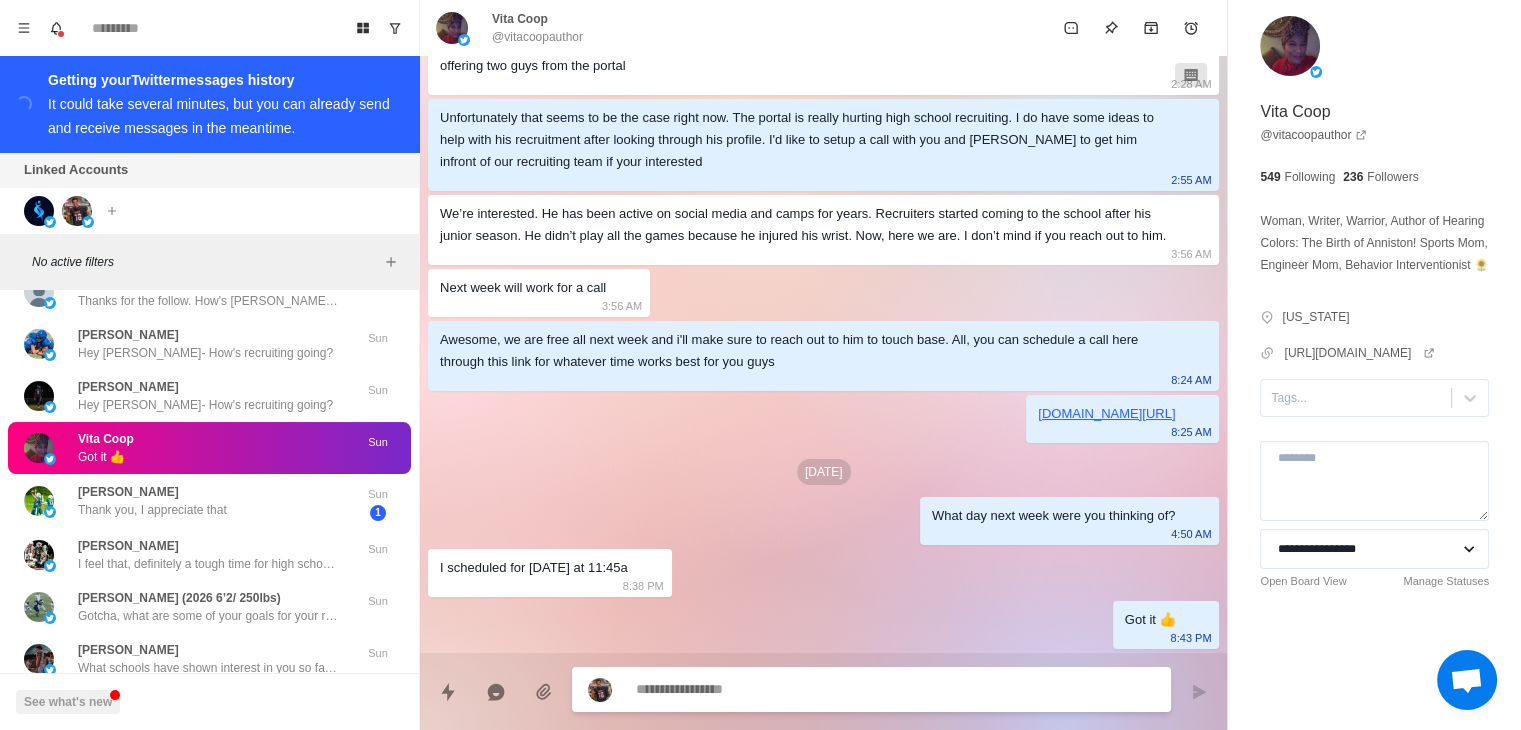 scroll, scrollTop: 0, scrollLeft: 0, axis: both 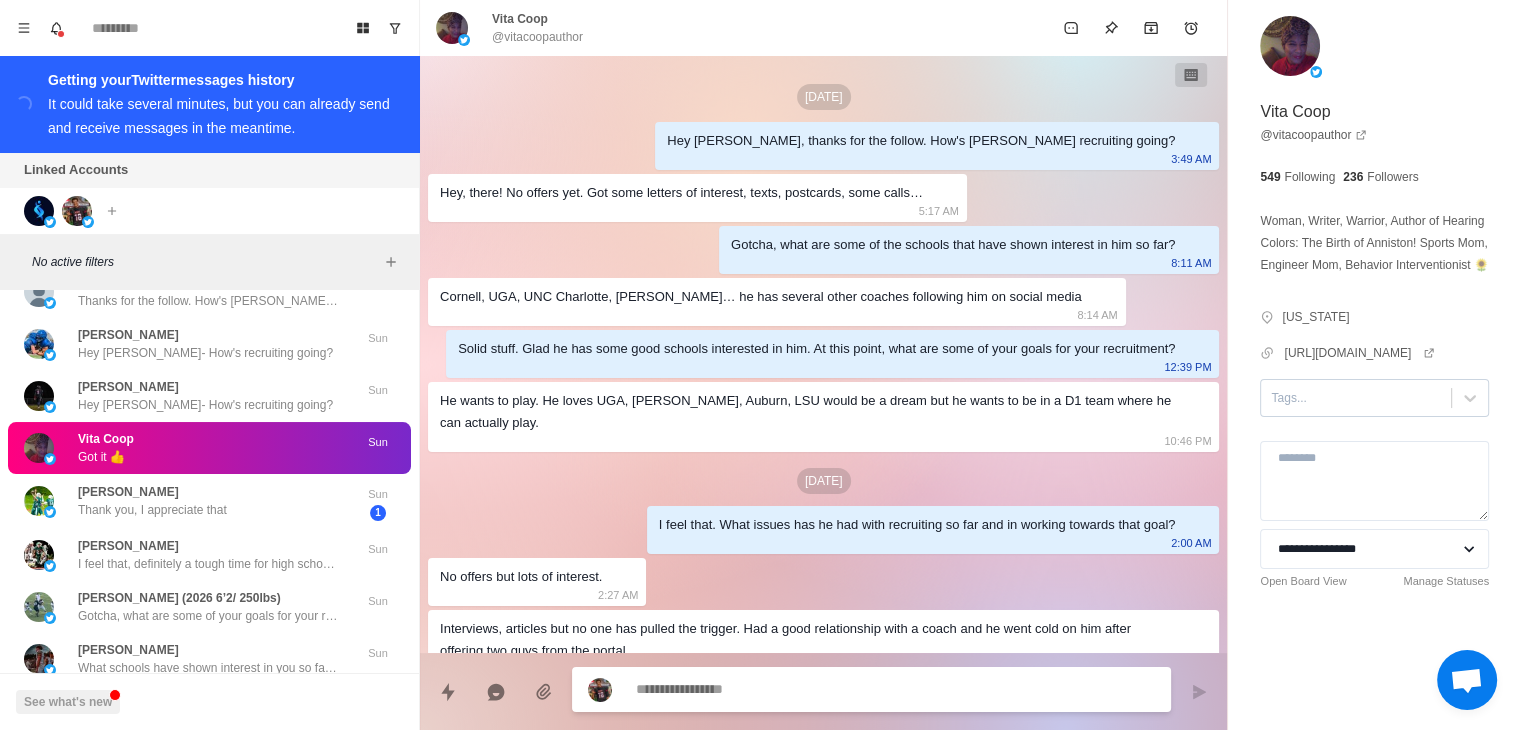 click at bounding box center (1356, 398) 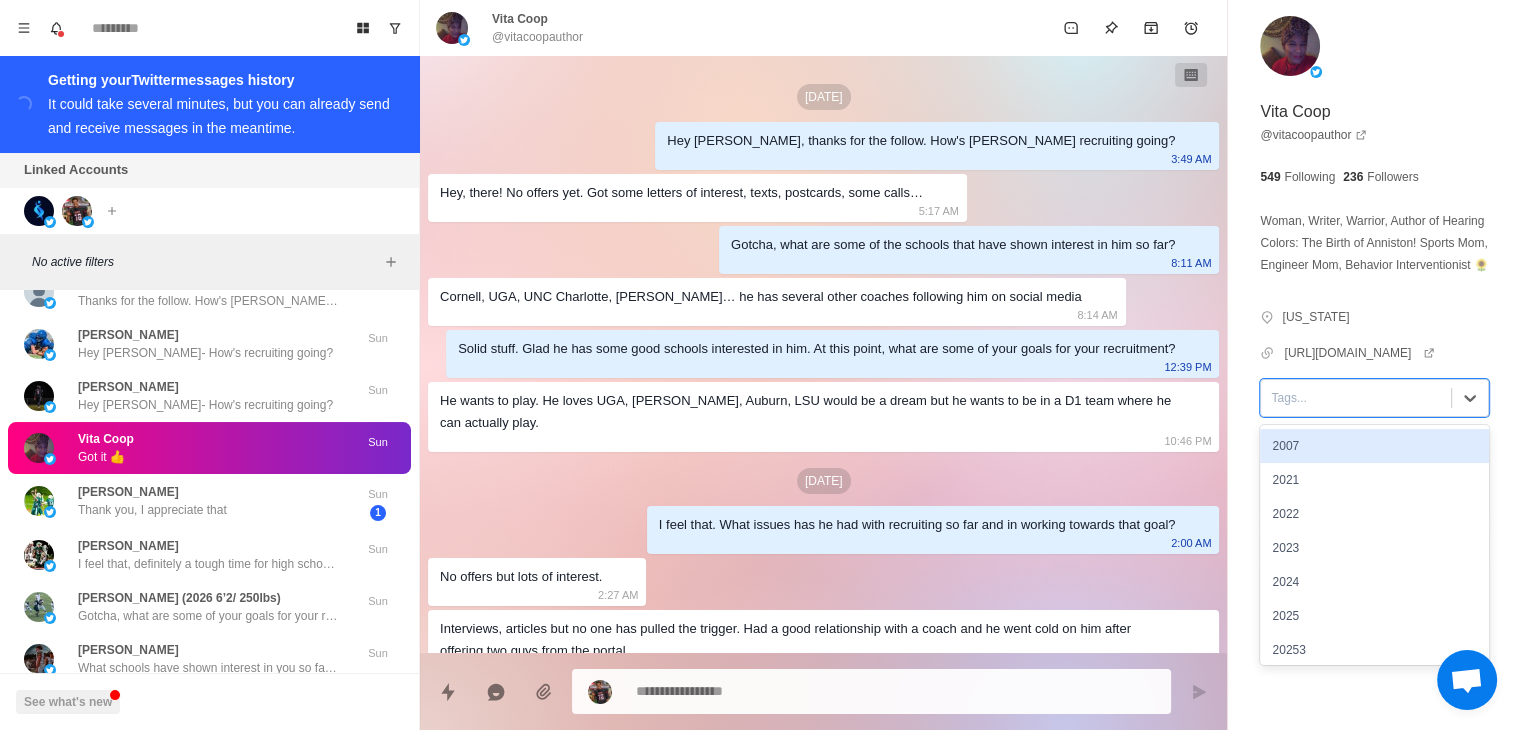 type on "*" 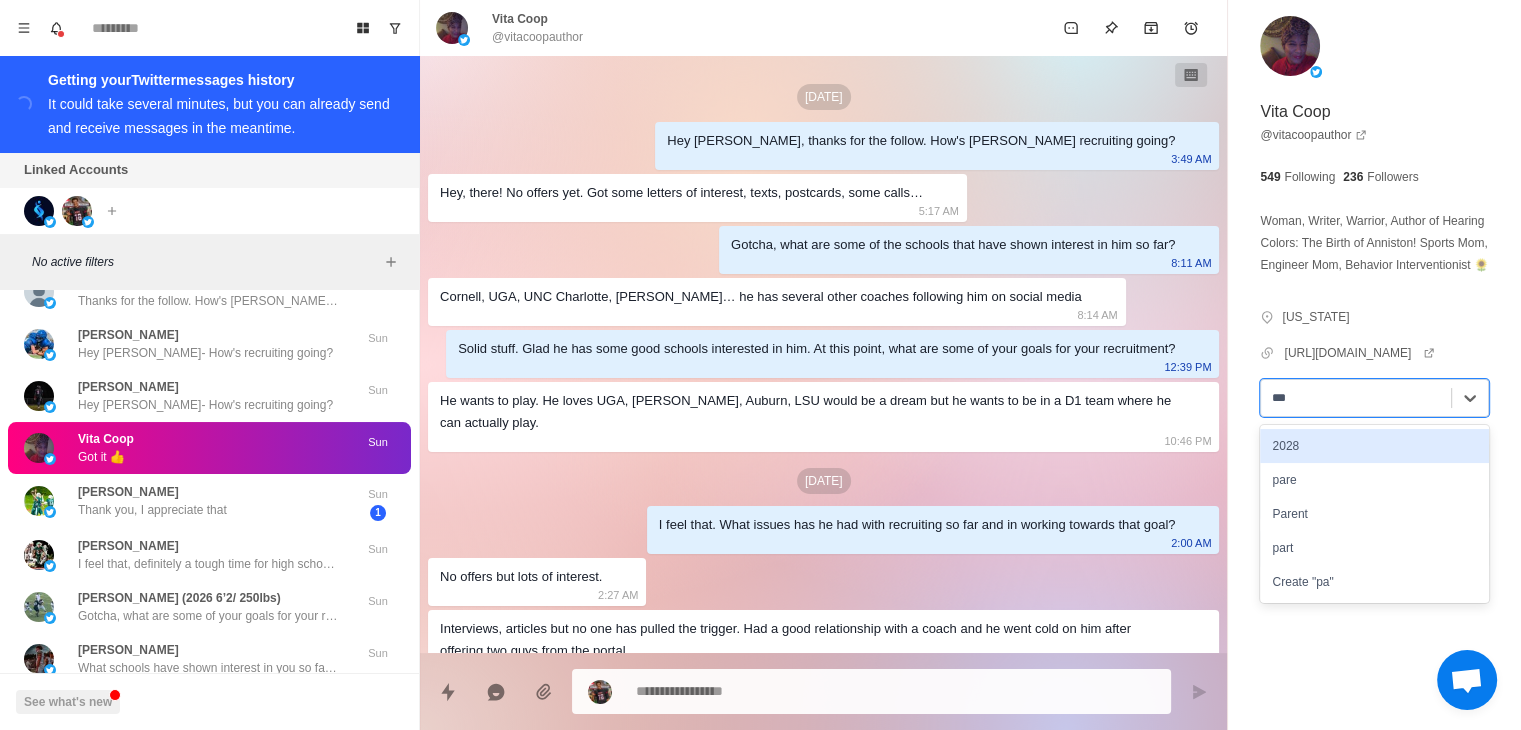 type on "****" 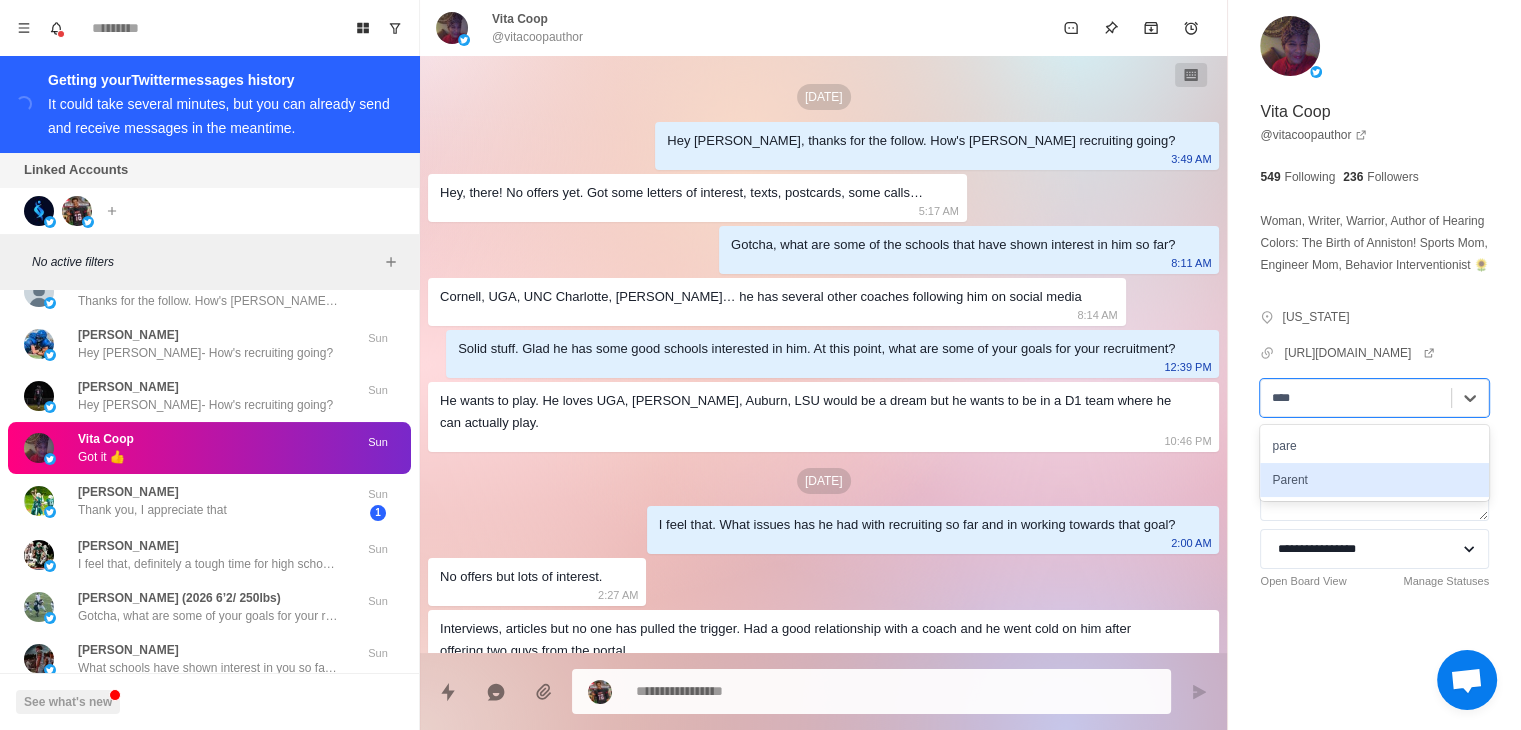 type on "*" 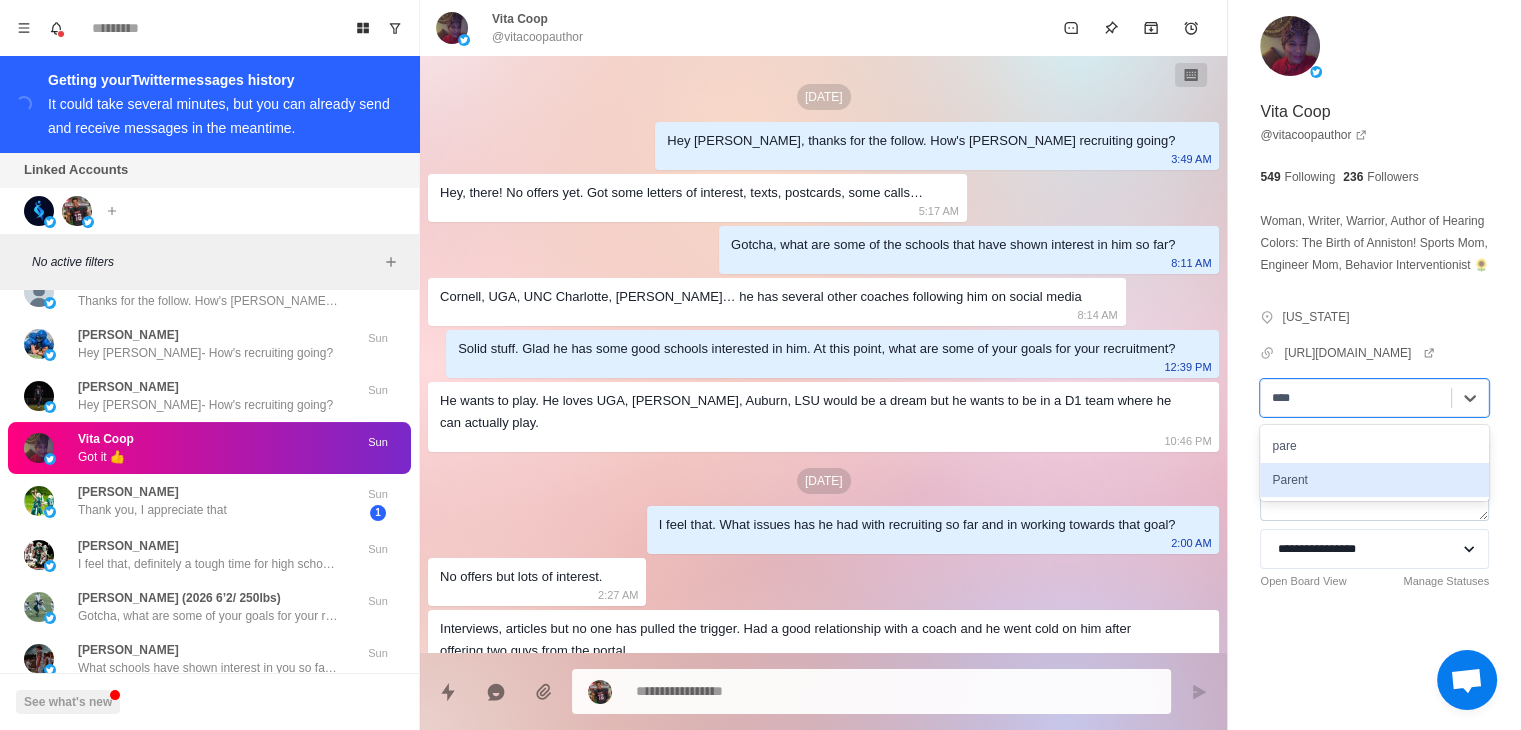 click on "Parent" at bounding box center (1374, 480) 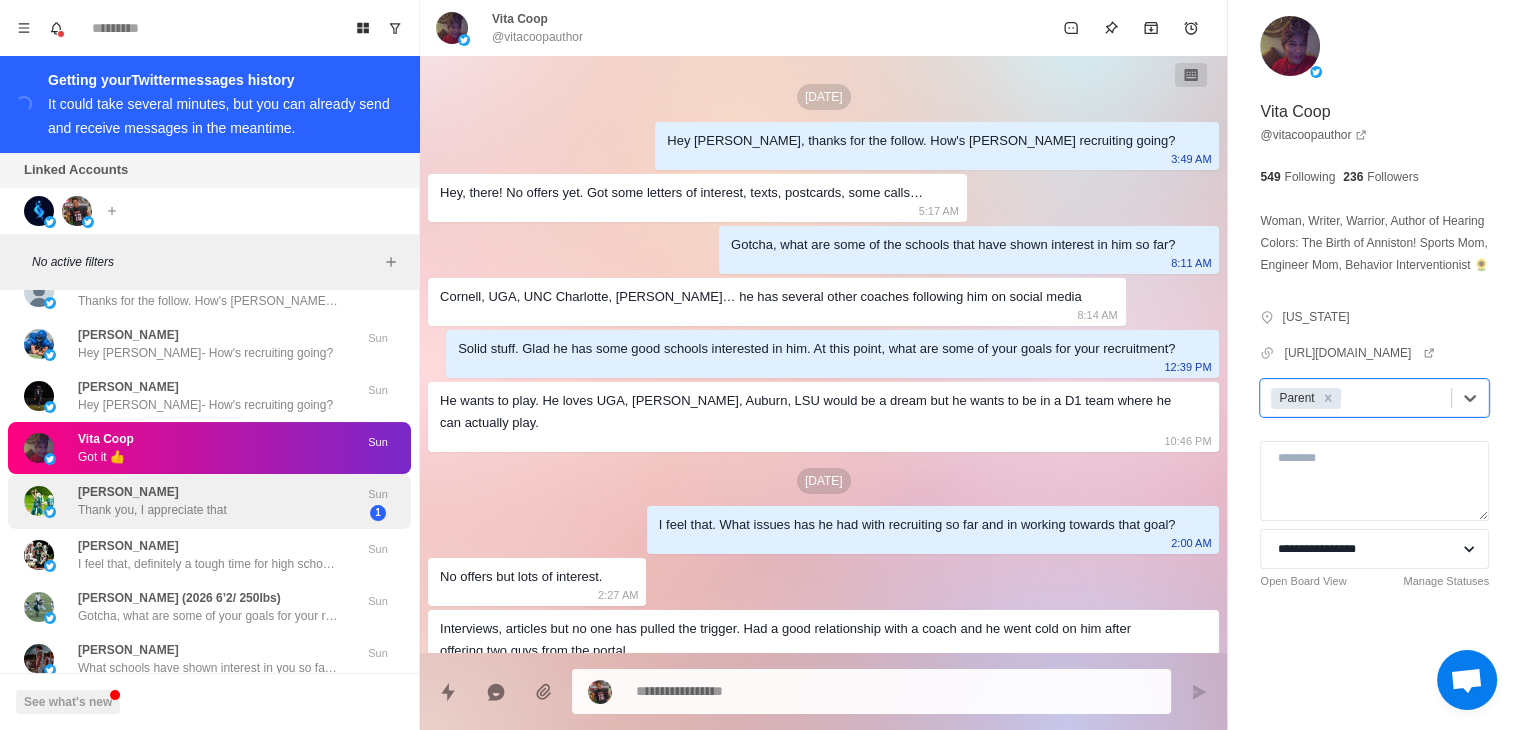 click on "Thank you, I appreciate that" at bounding box center (152, 510) 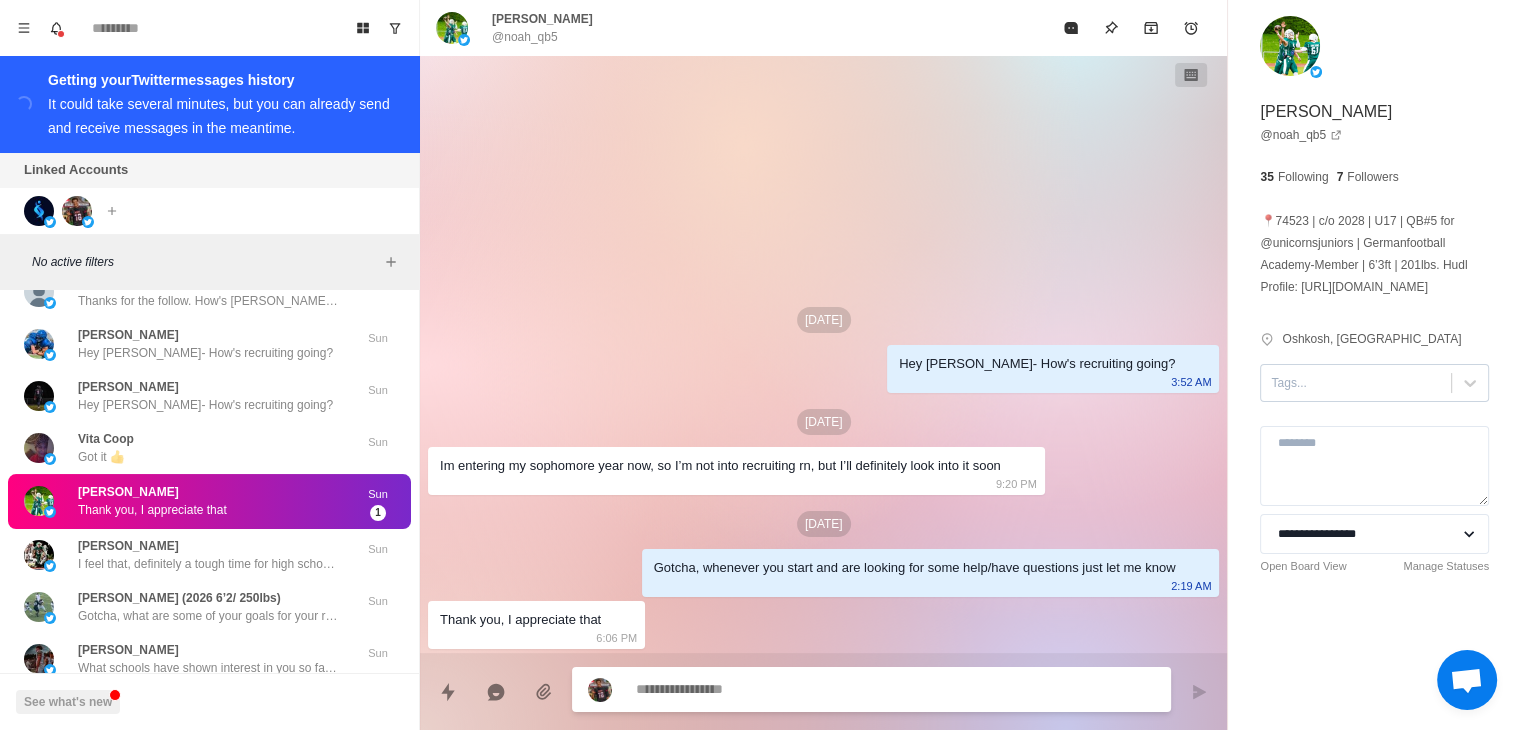 click at bounding box center [1356, 383] 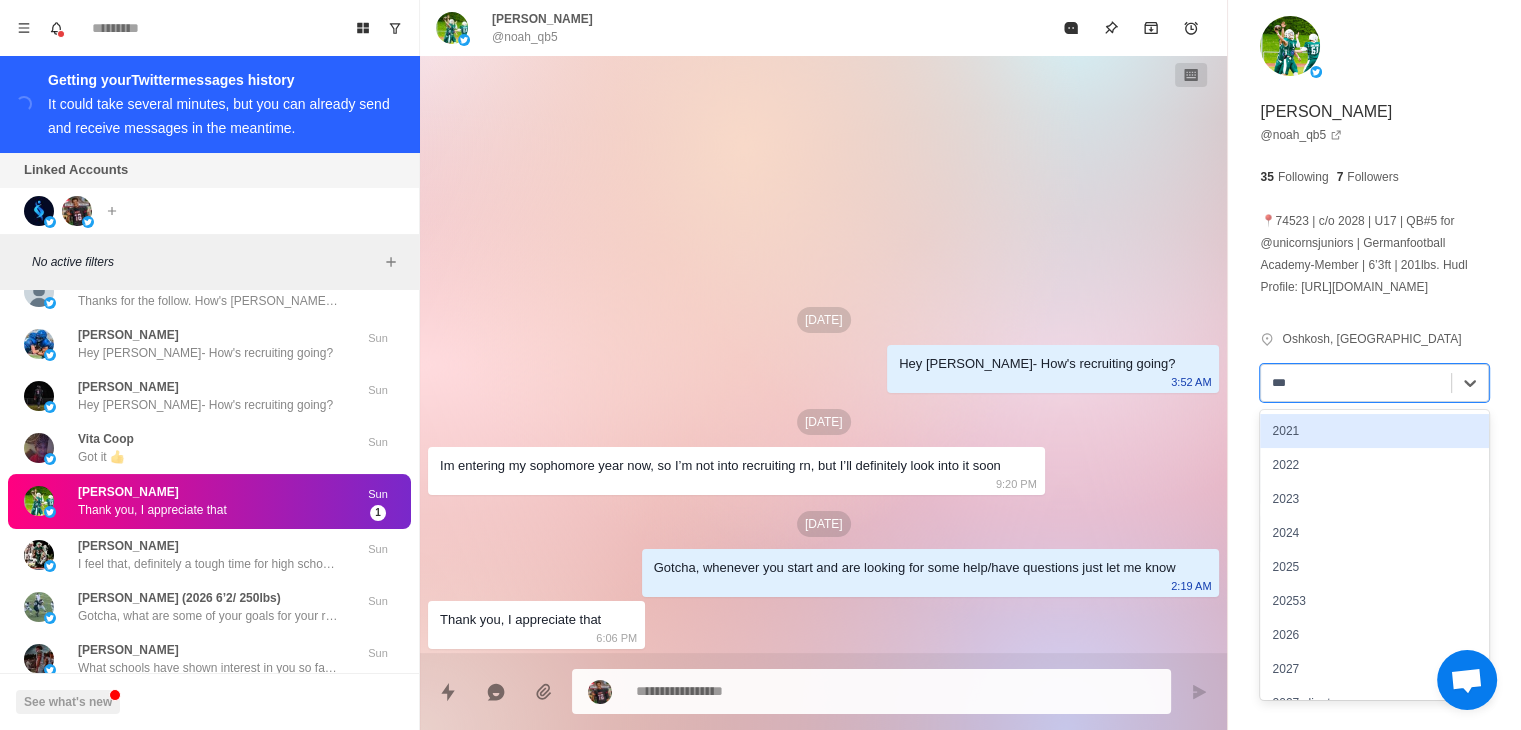 type on "****" 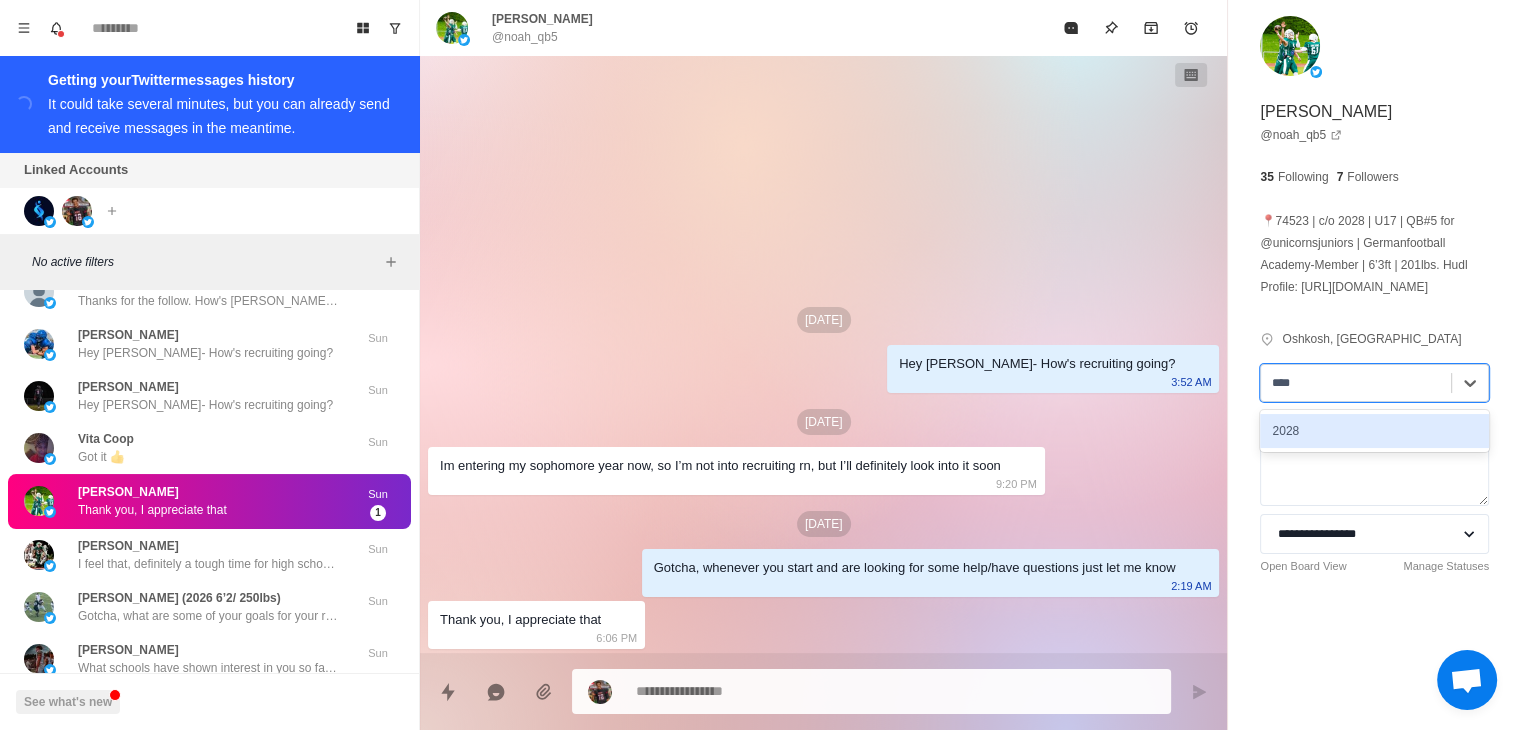 type 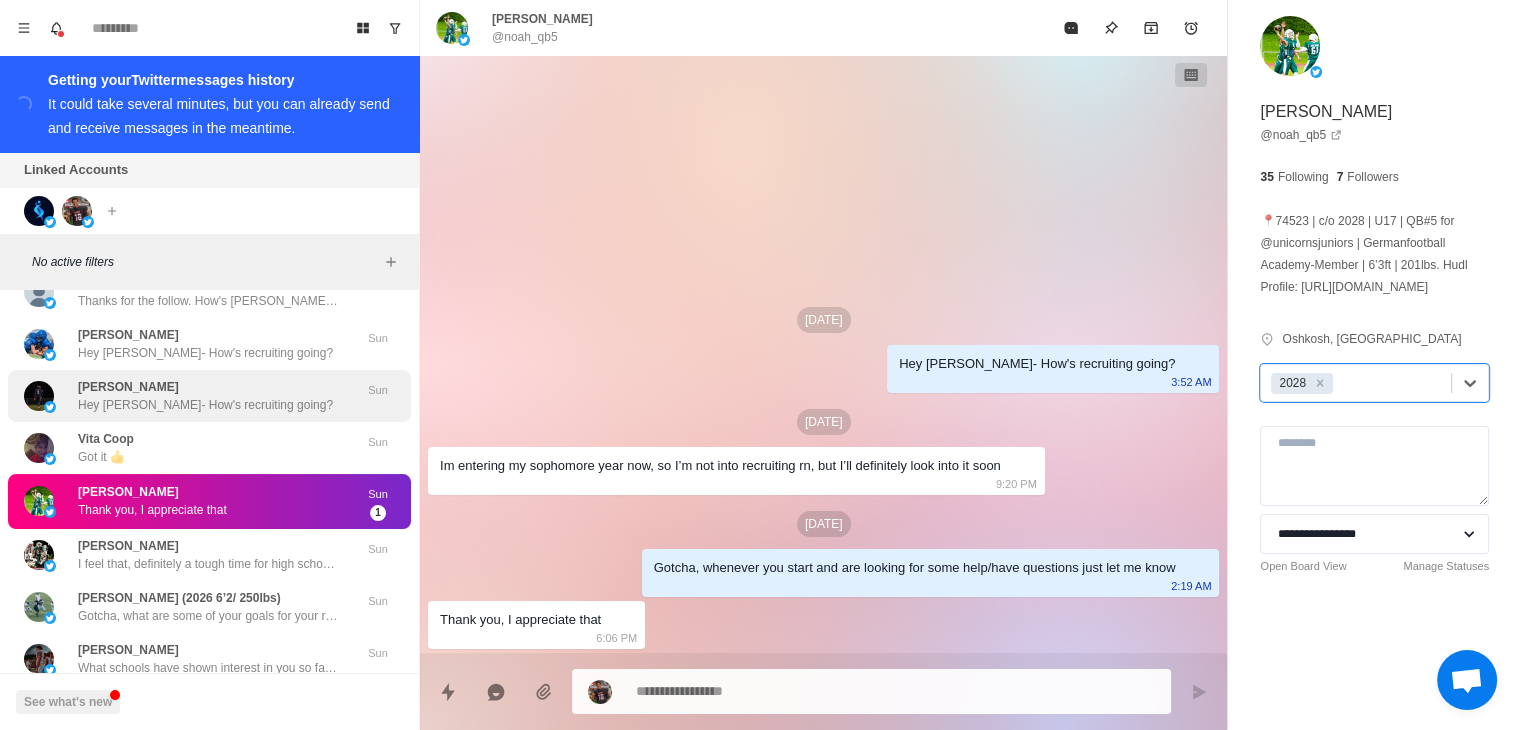 click on "I feel that, definitely a tough time for high school recruiting right now.  What are some of your goals for your recruitment?" at bounding box center [208, 564] 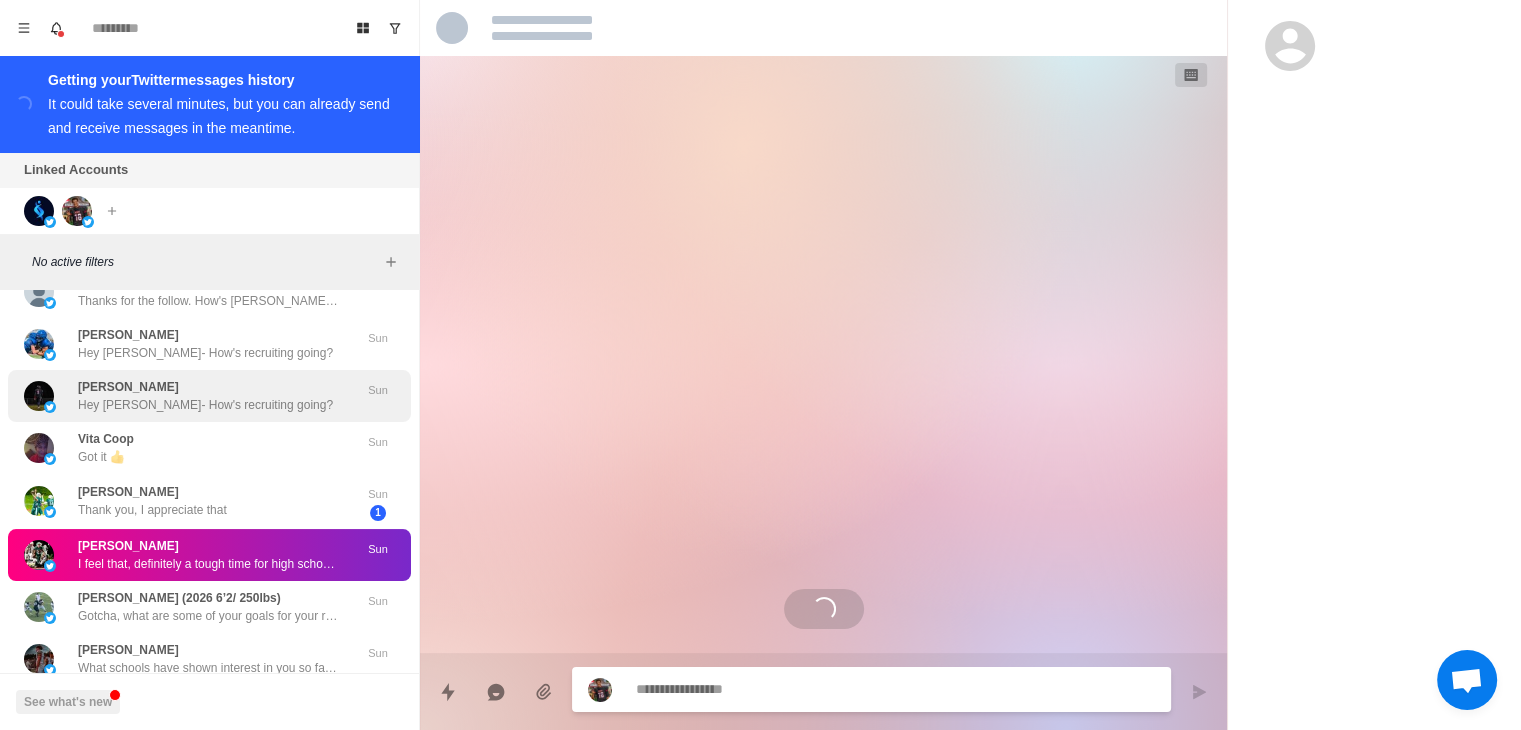 scroll, scrollTop: 3318, scrollLeft: 0, axis: vertical 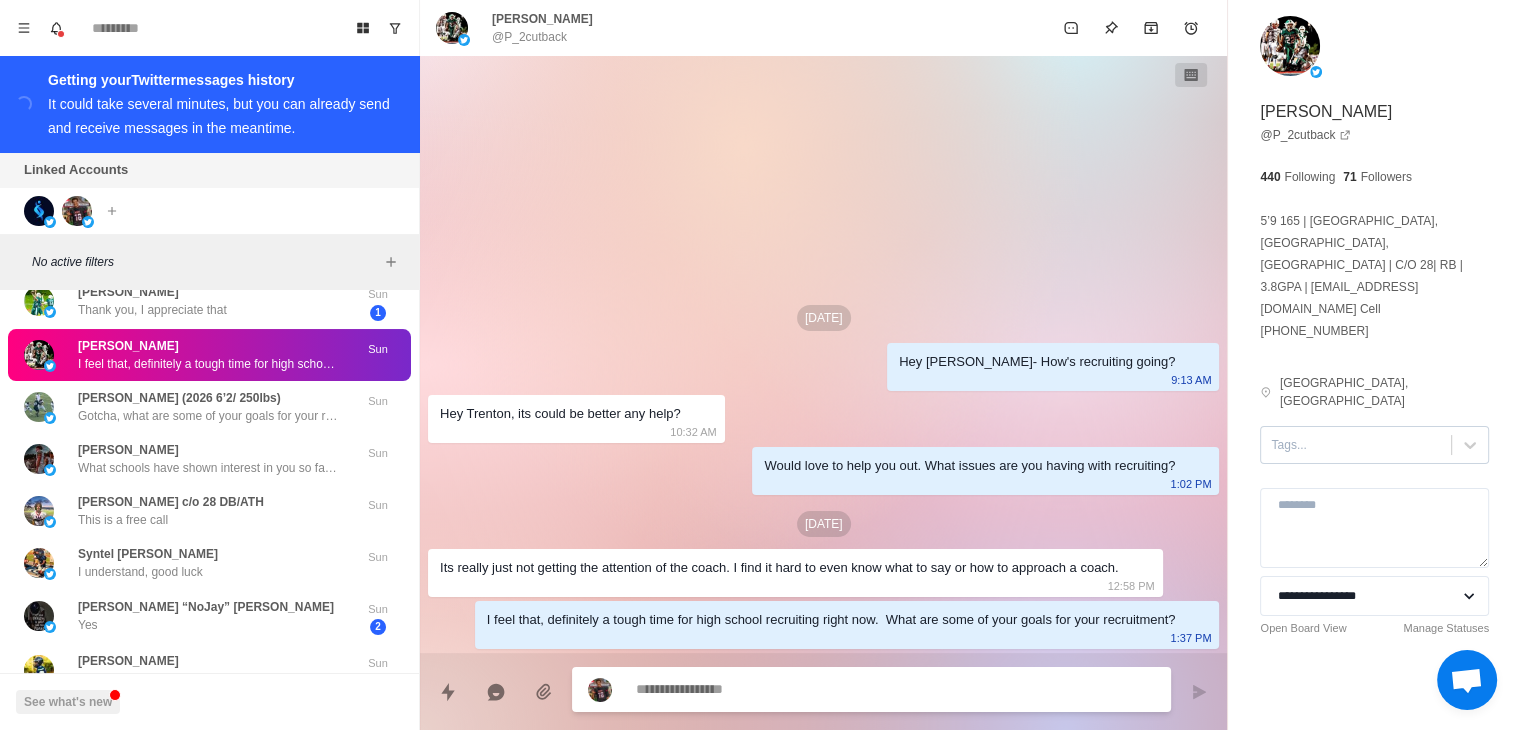 type on "*" 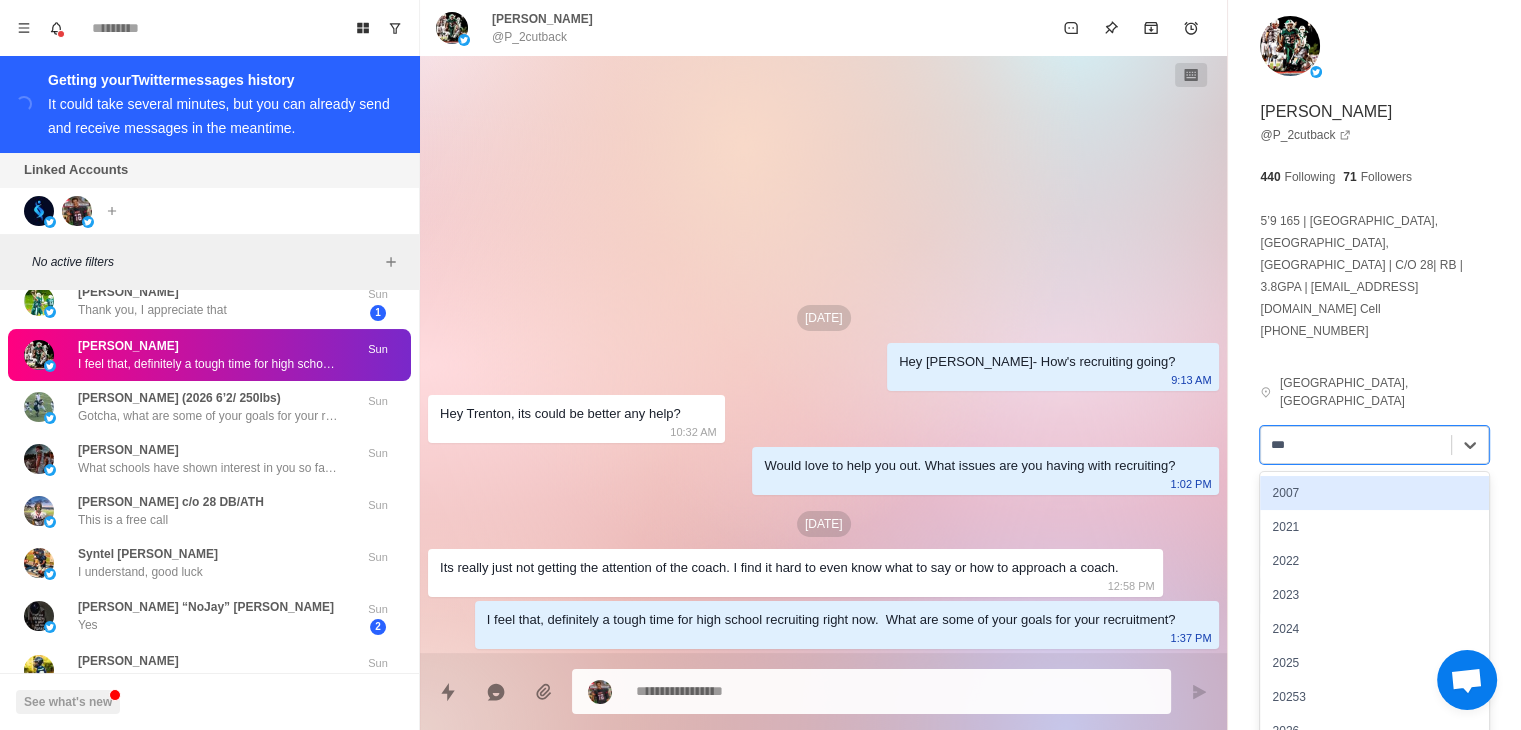 type on "****" 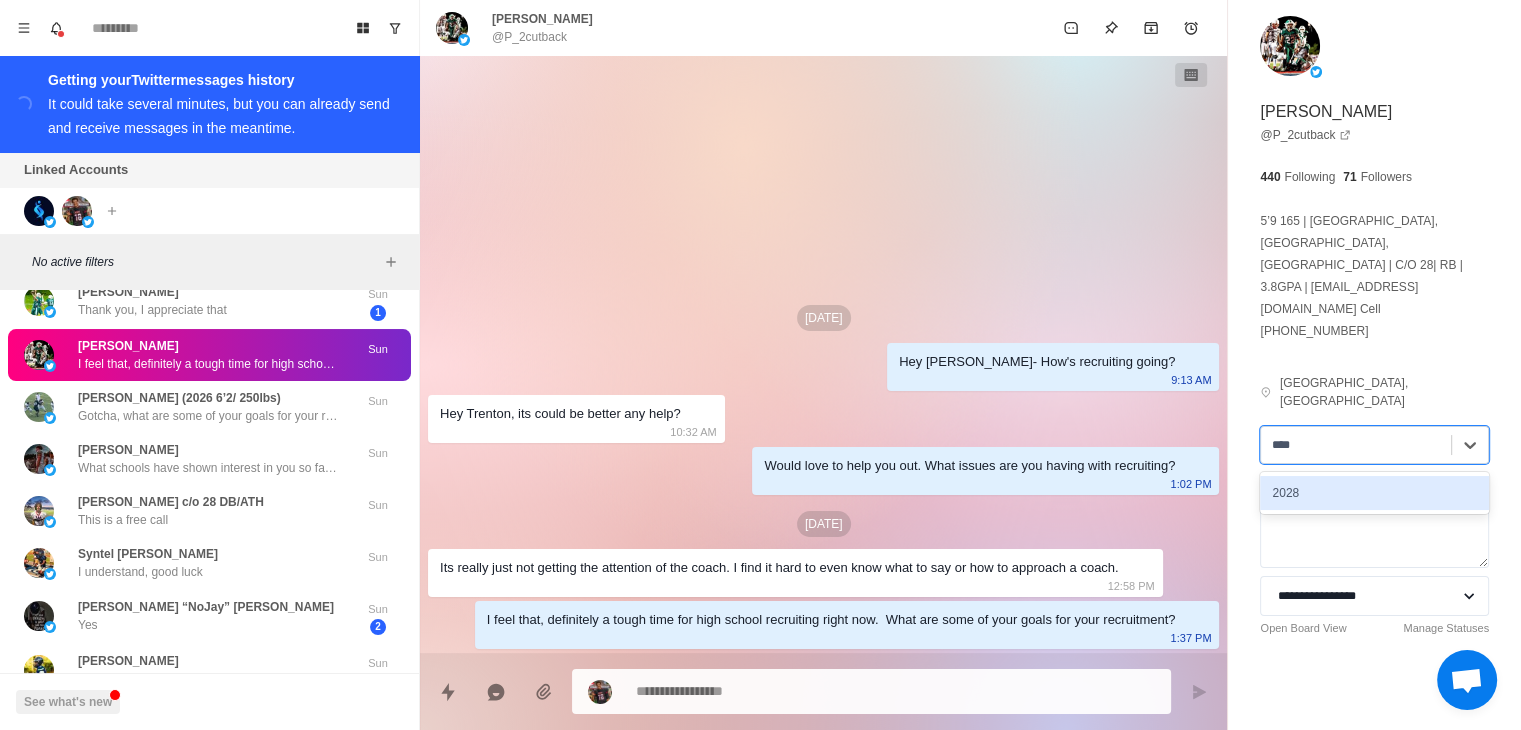 type 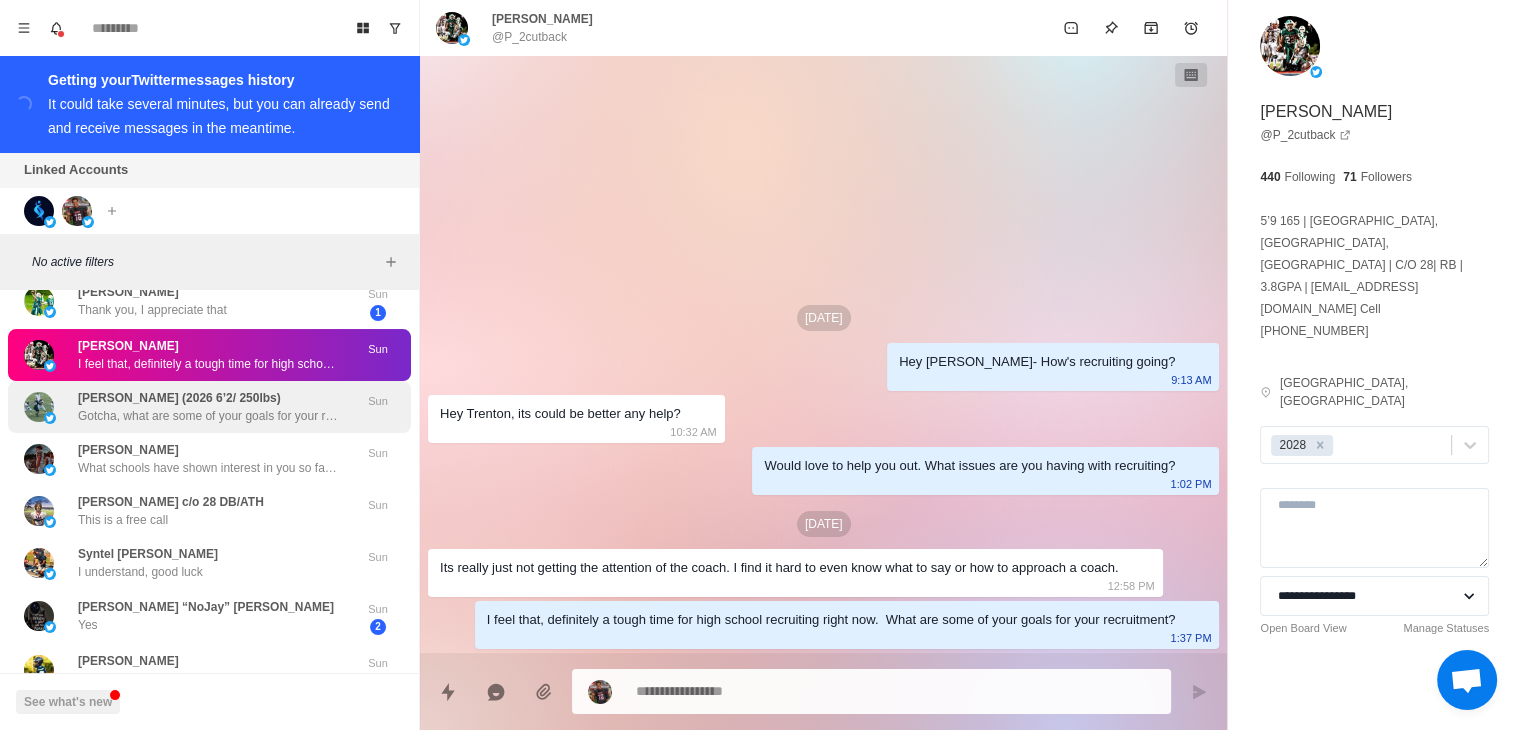 click on "Gotcha, what are some of your goals for your recruitment?" at bounding box center [208, 416] 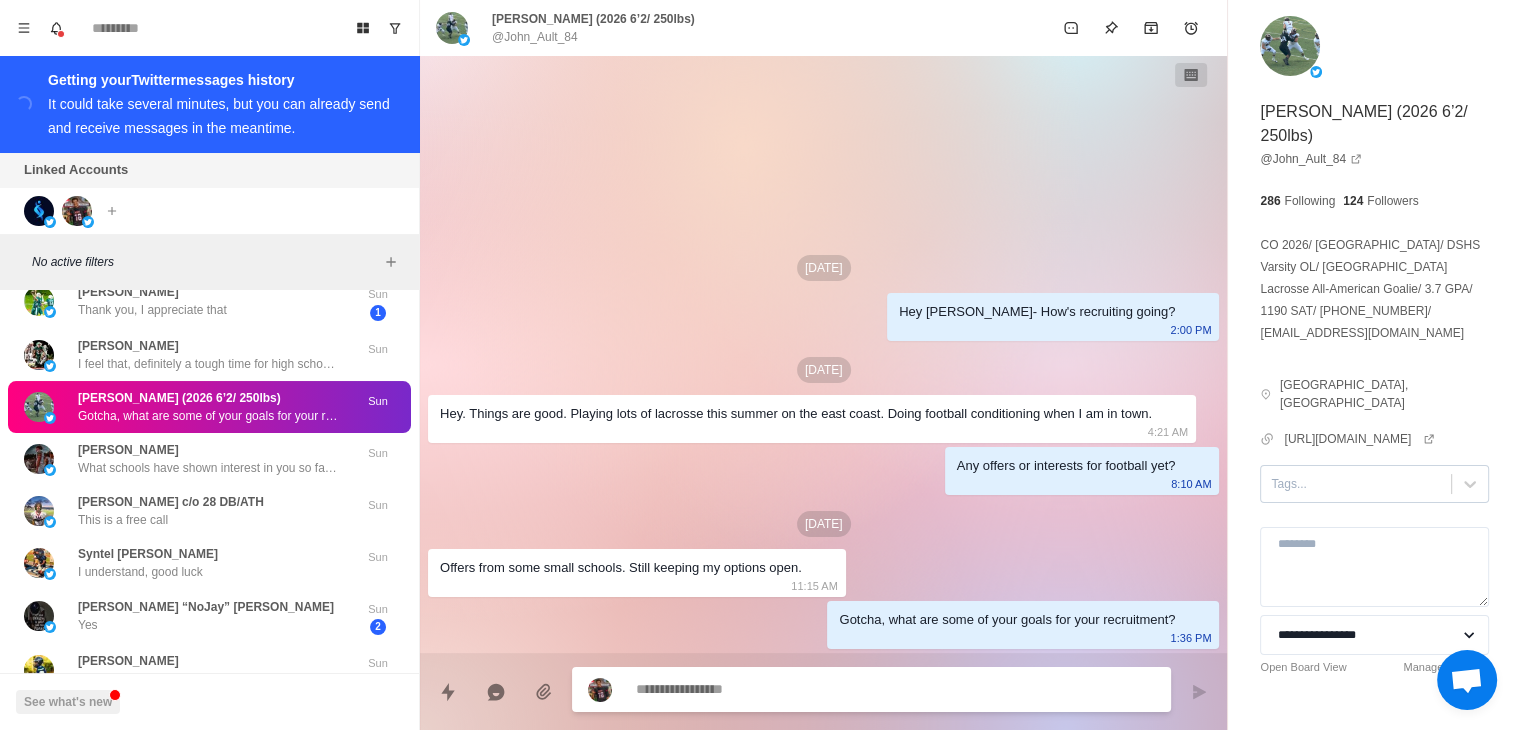 type on "*" 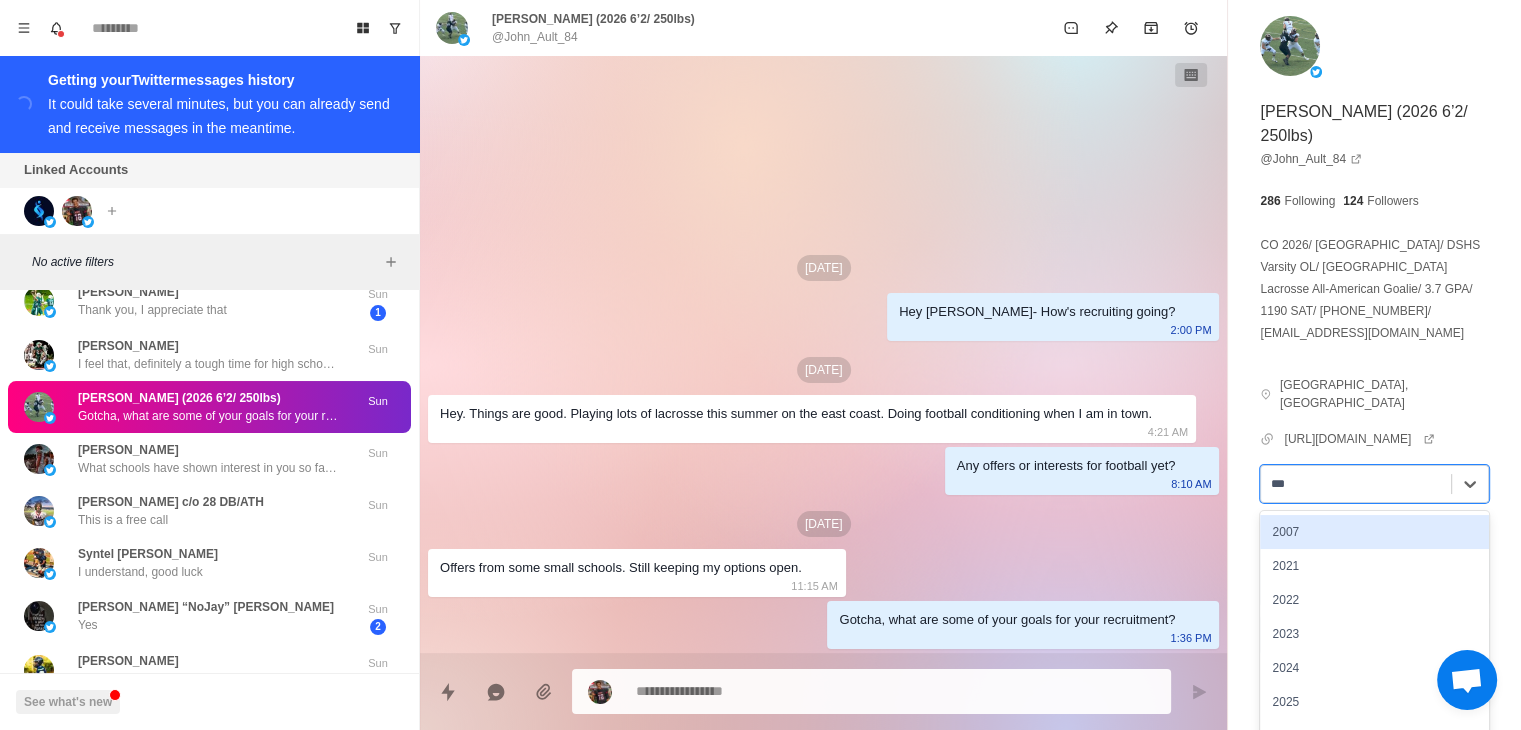 type on "****" 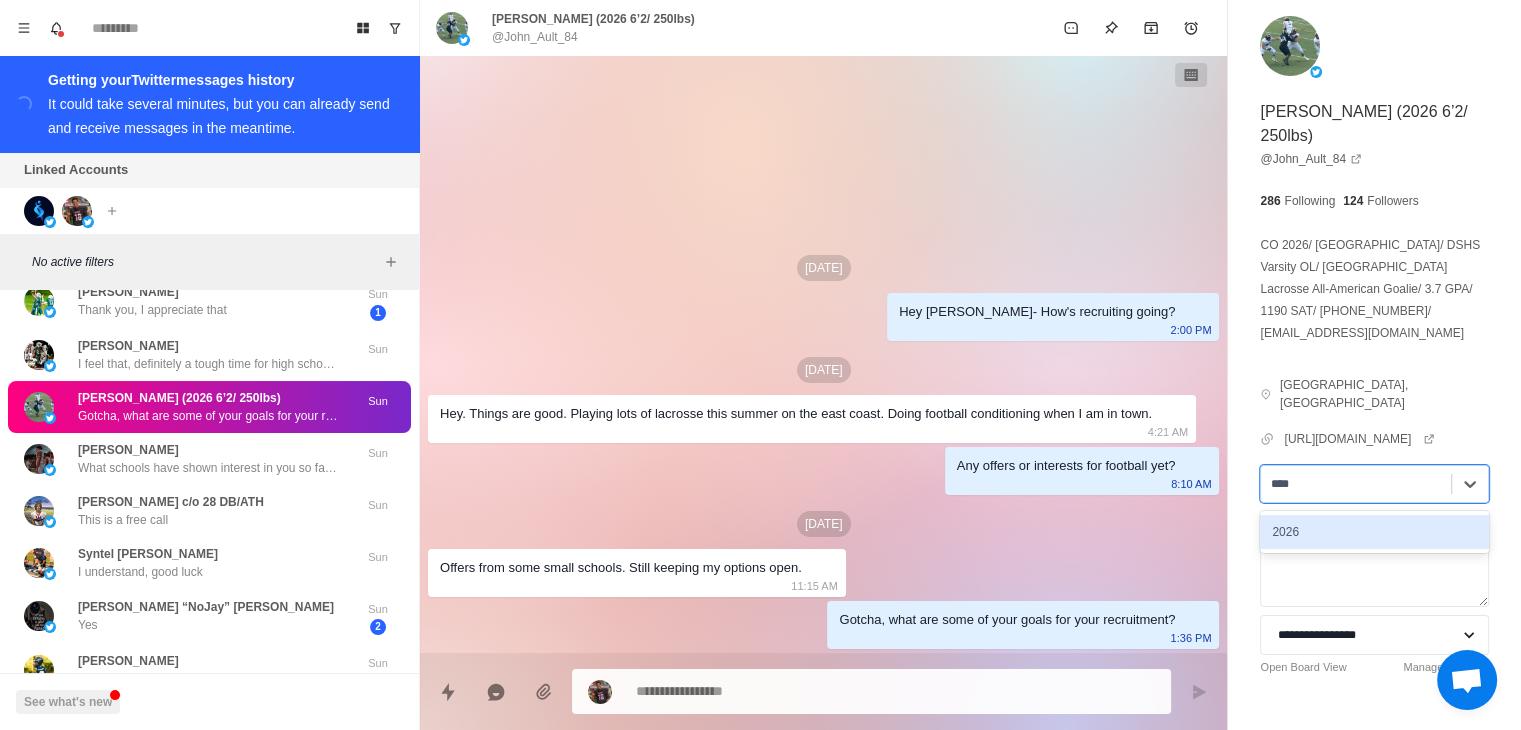type 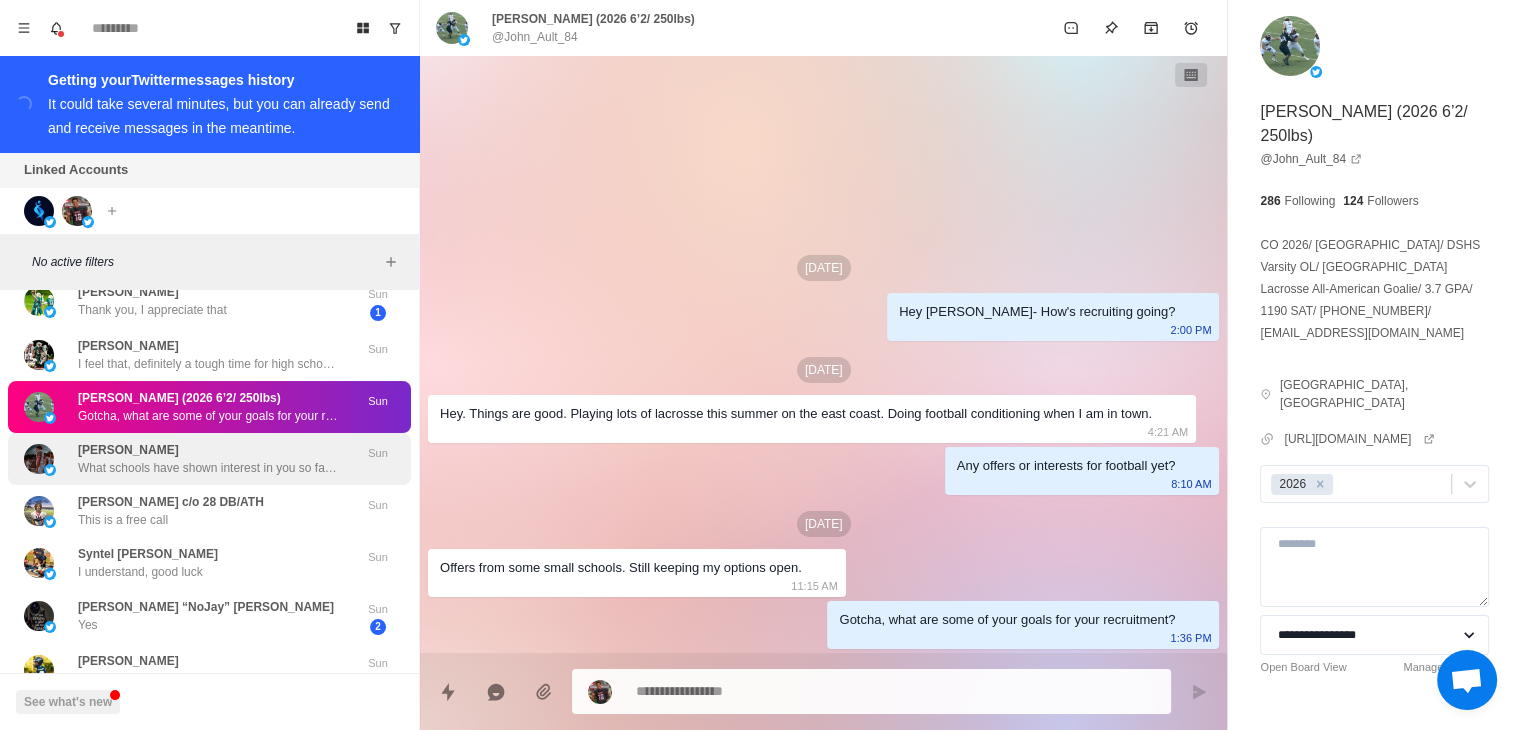 click on "[PERSON_NAME] What schools have shown interest in you so far? Or offered" at bounding box center [208, 459] 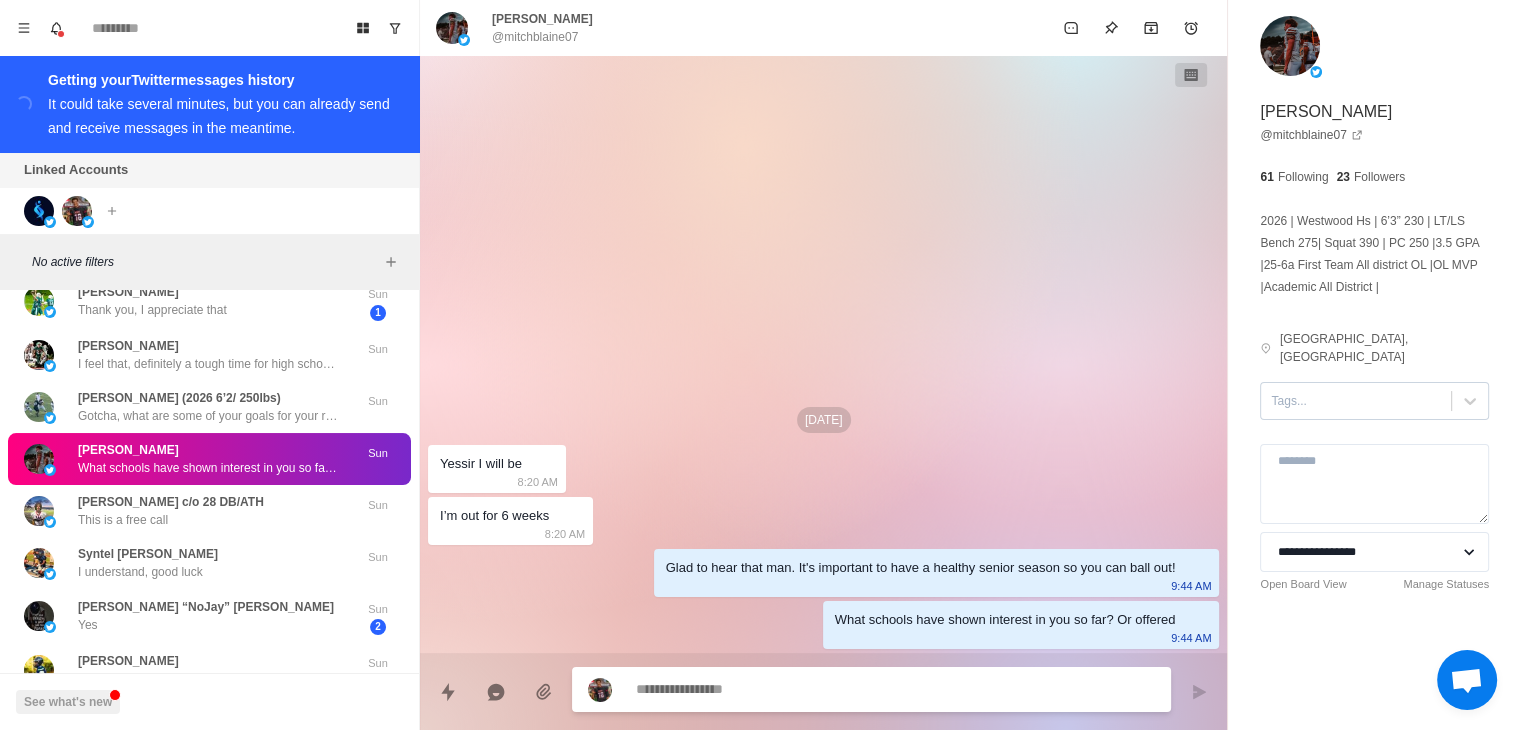 type on "*" 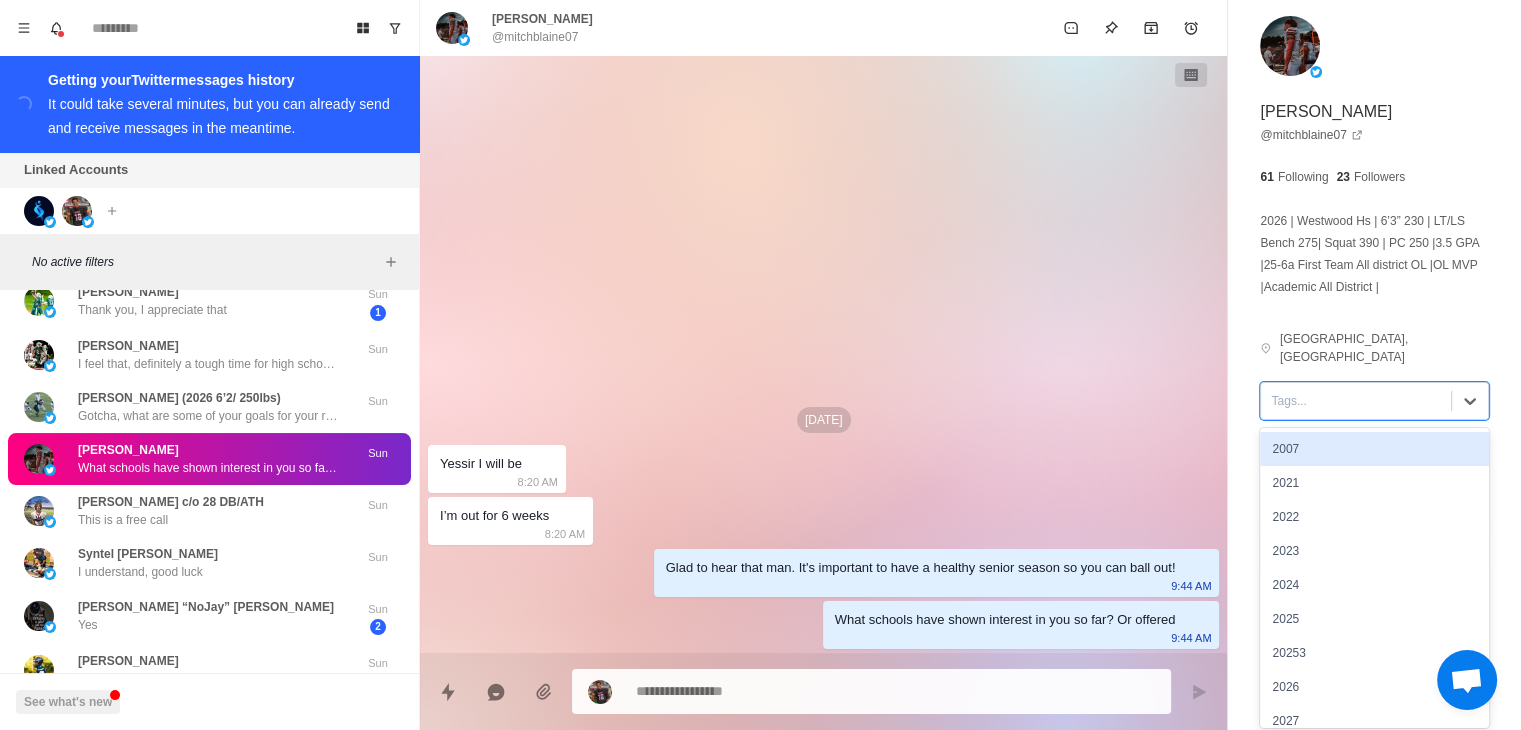 click at bounding box center (1356, 401) 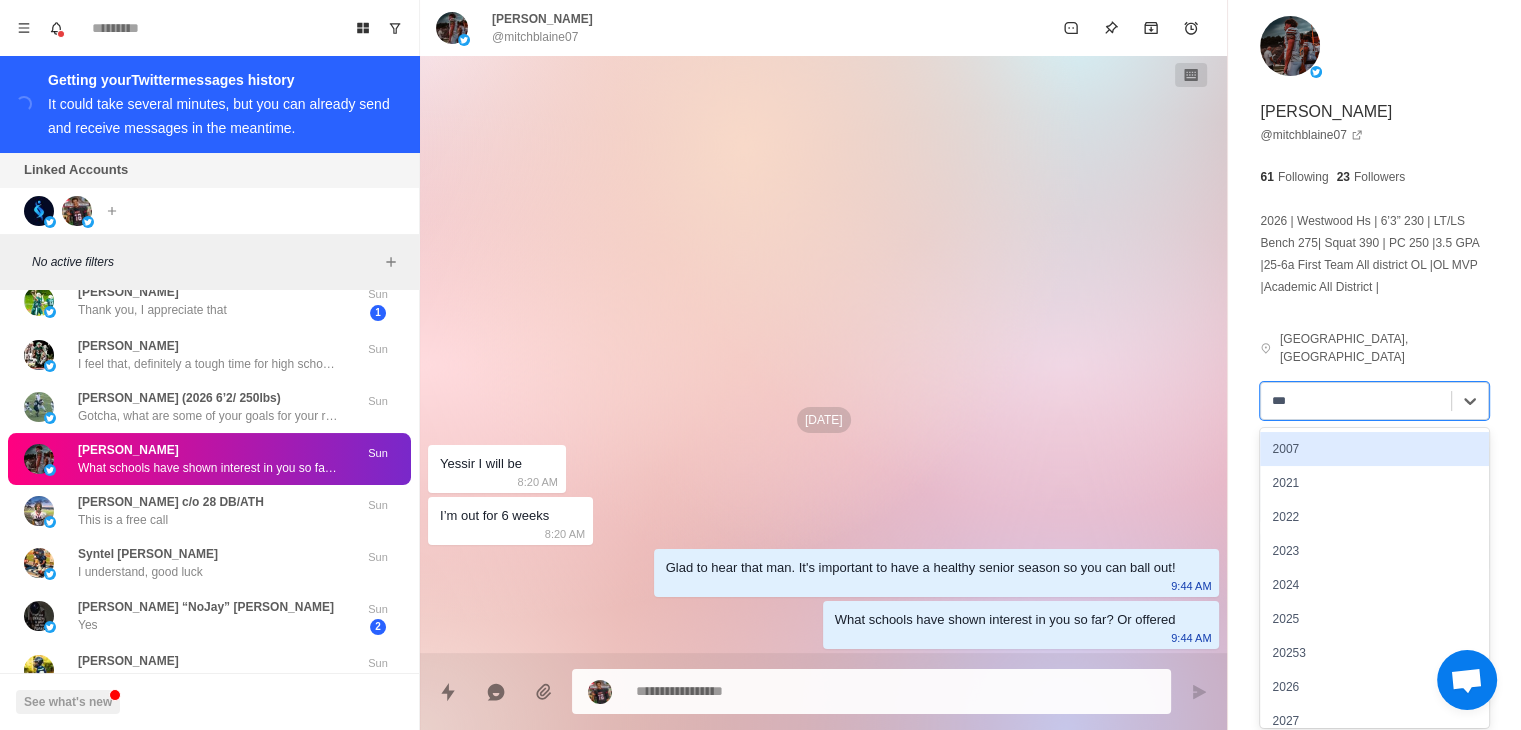 type on "****" 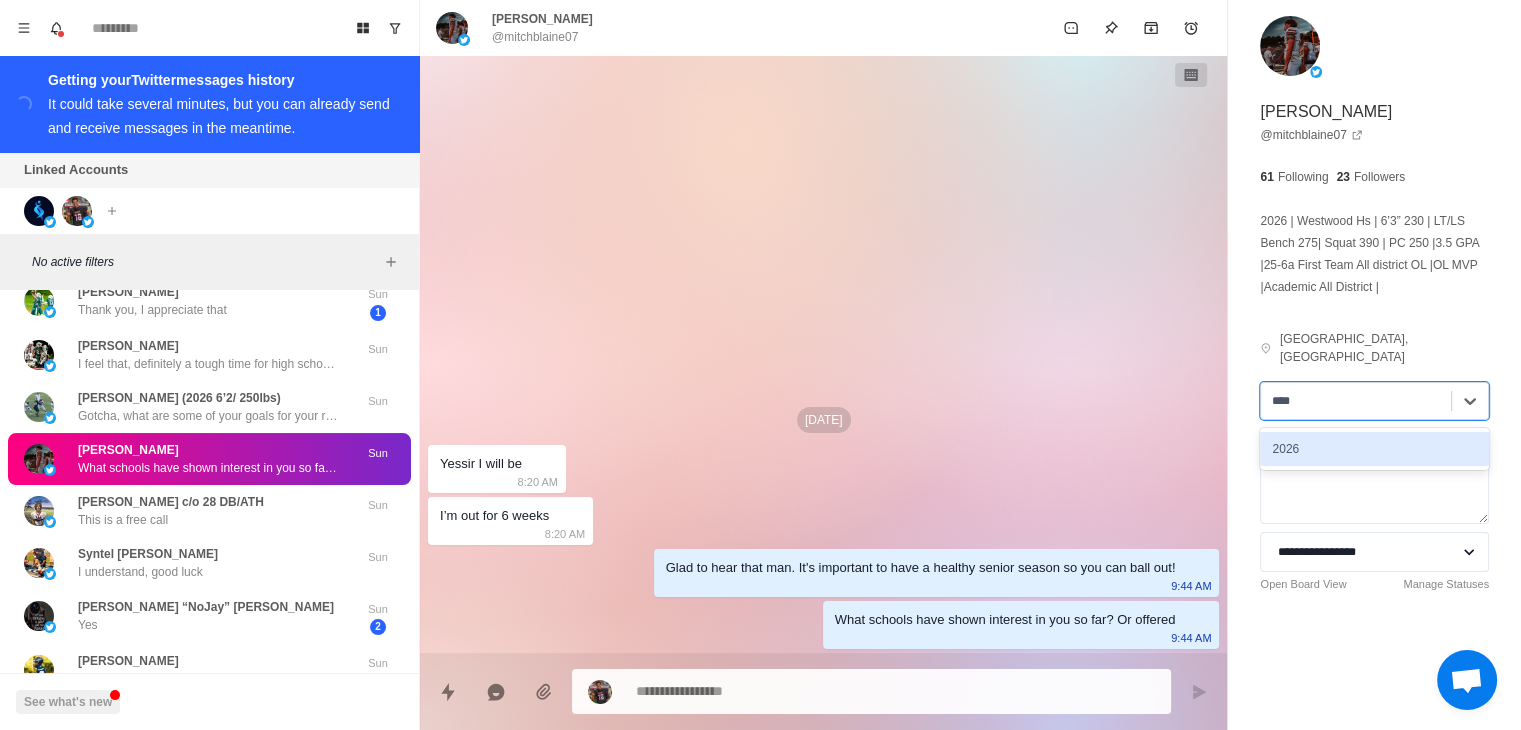 type 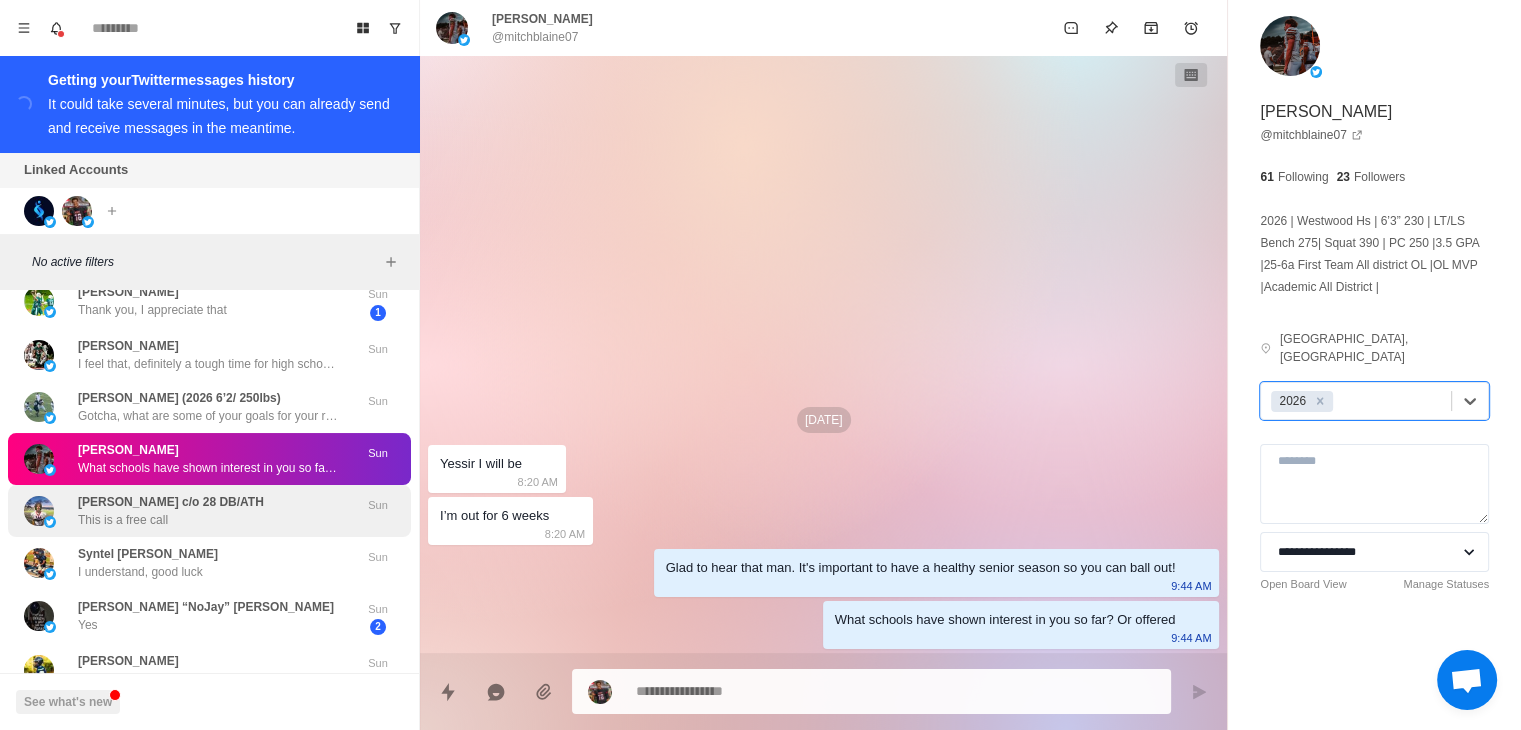 click on "[PERSON_NAME] c/o 28 DB/ATH This is a free call Sun" at bounding box center (209, 511) 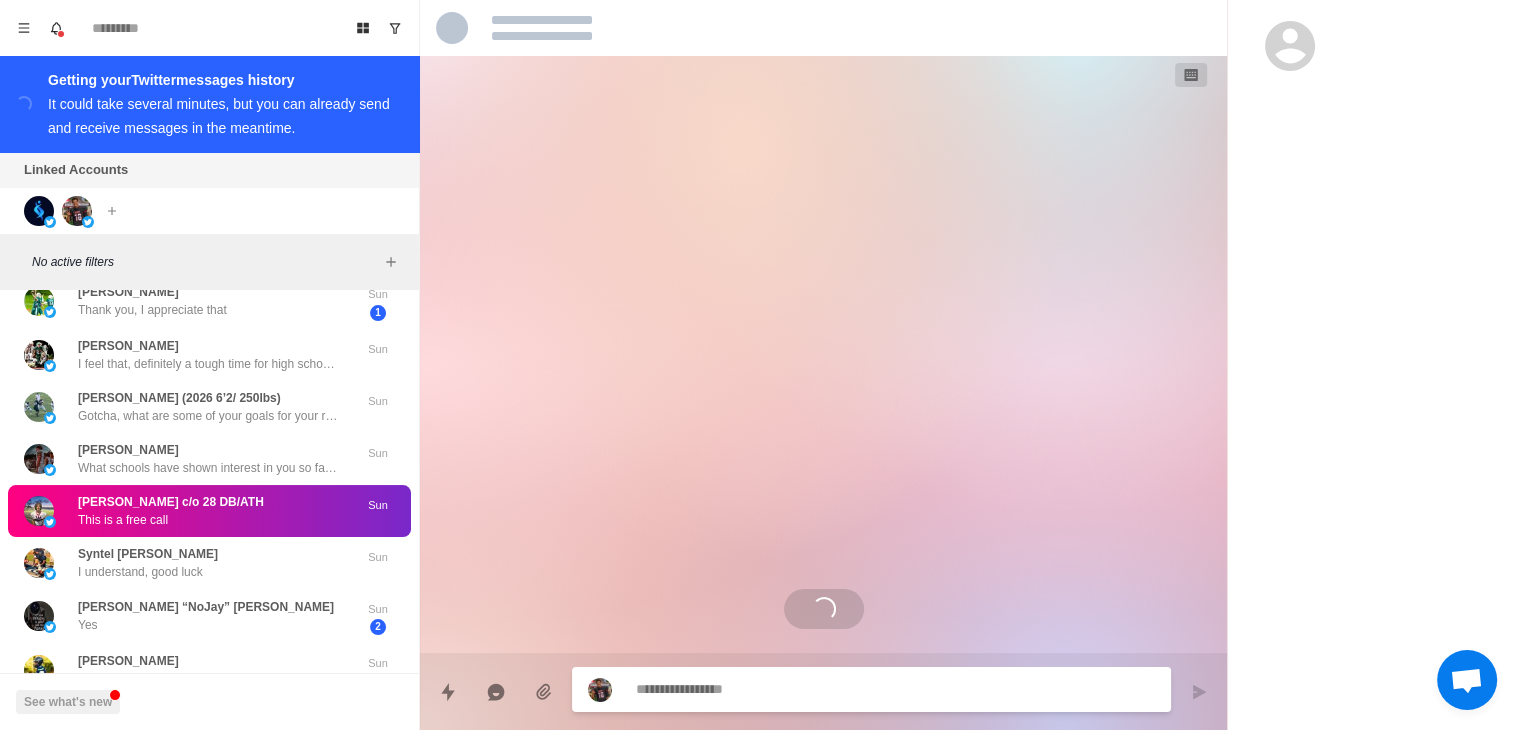 scroll, scrollTop: 497, scrollLeft: 0, axis: vertical 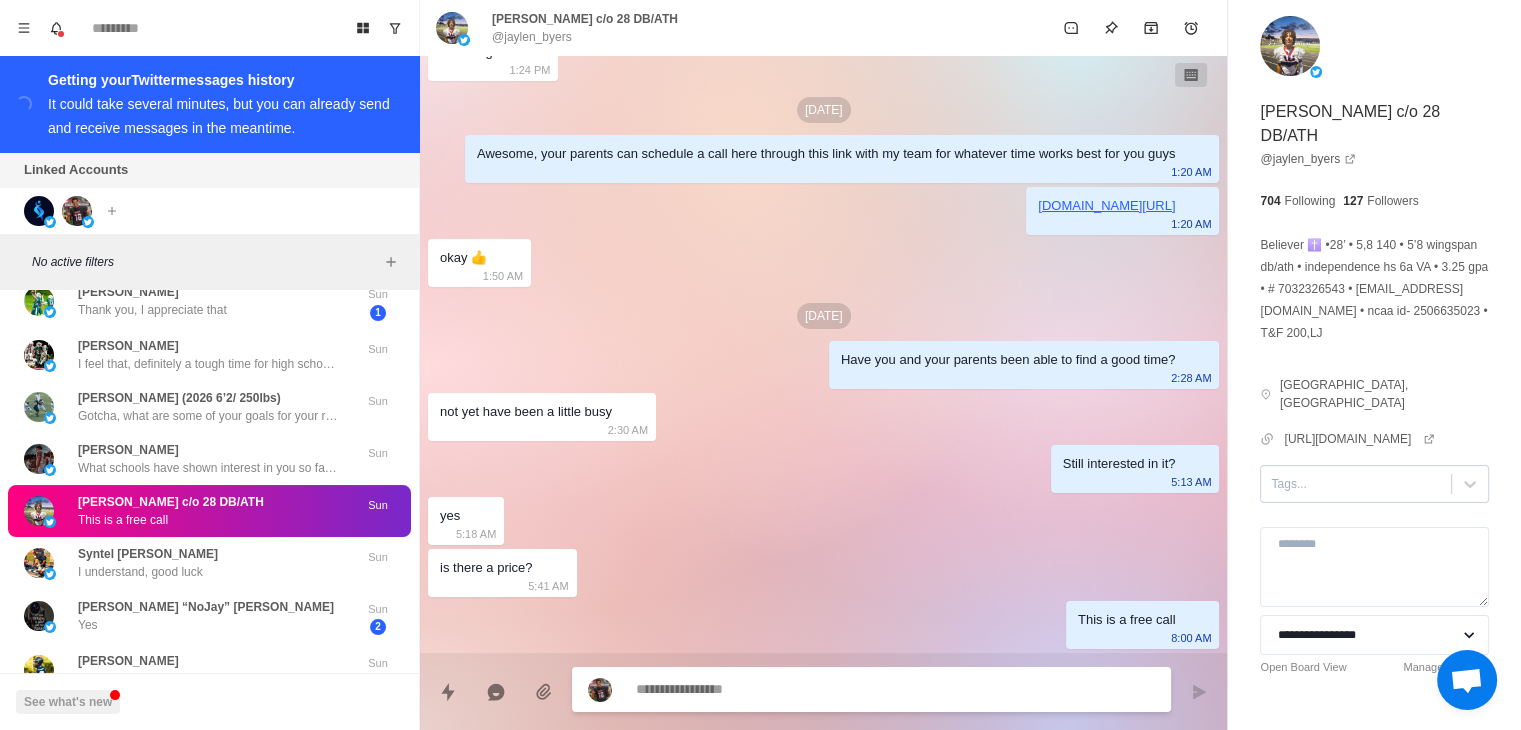 click at bounding box center (1356, 484) 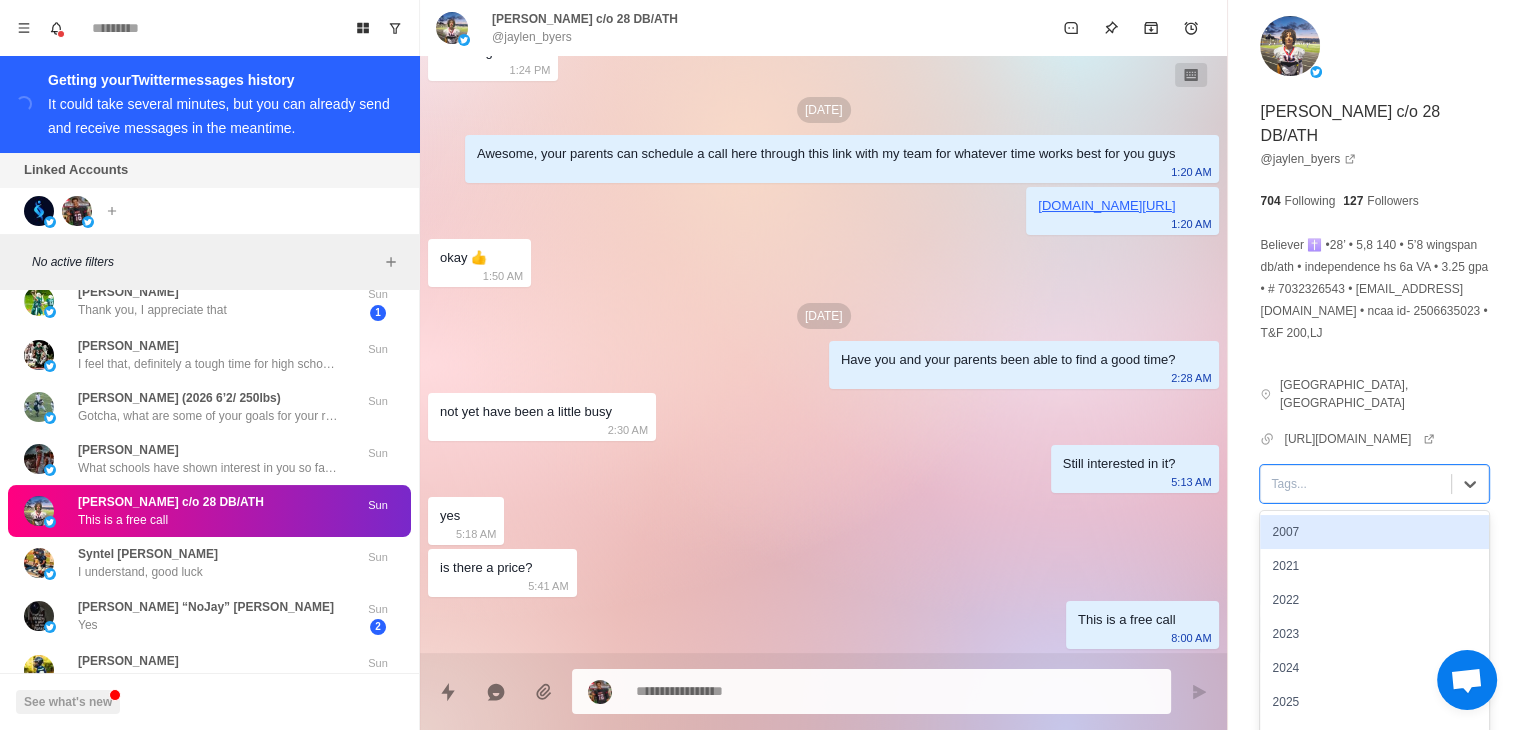 scroll, scrollTop: 497, scrollLeft: 0, axis: vertical 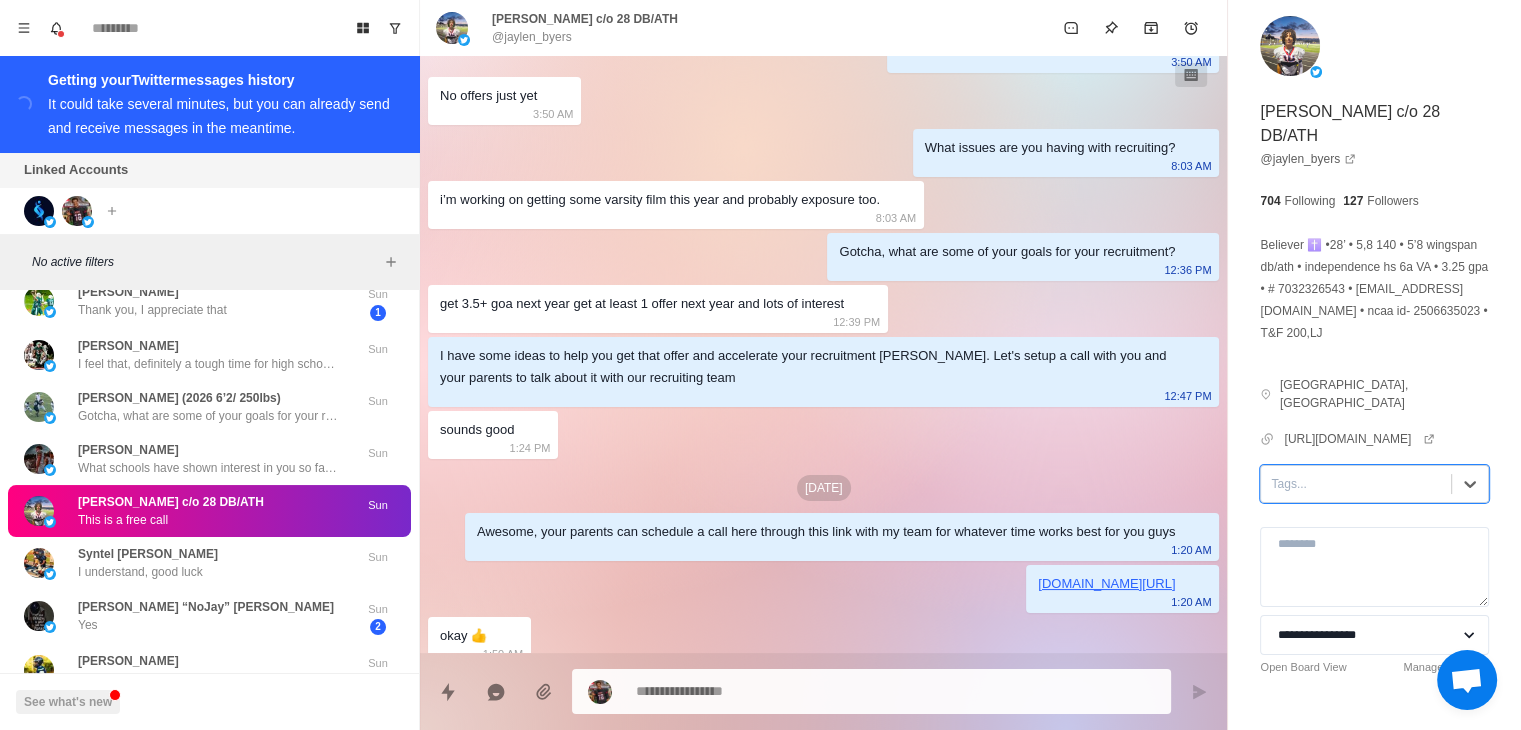 click at bounding box center (1356, 484) 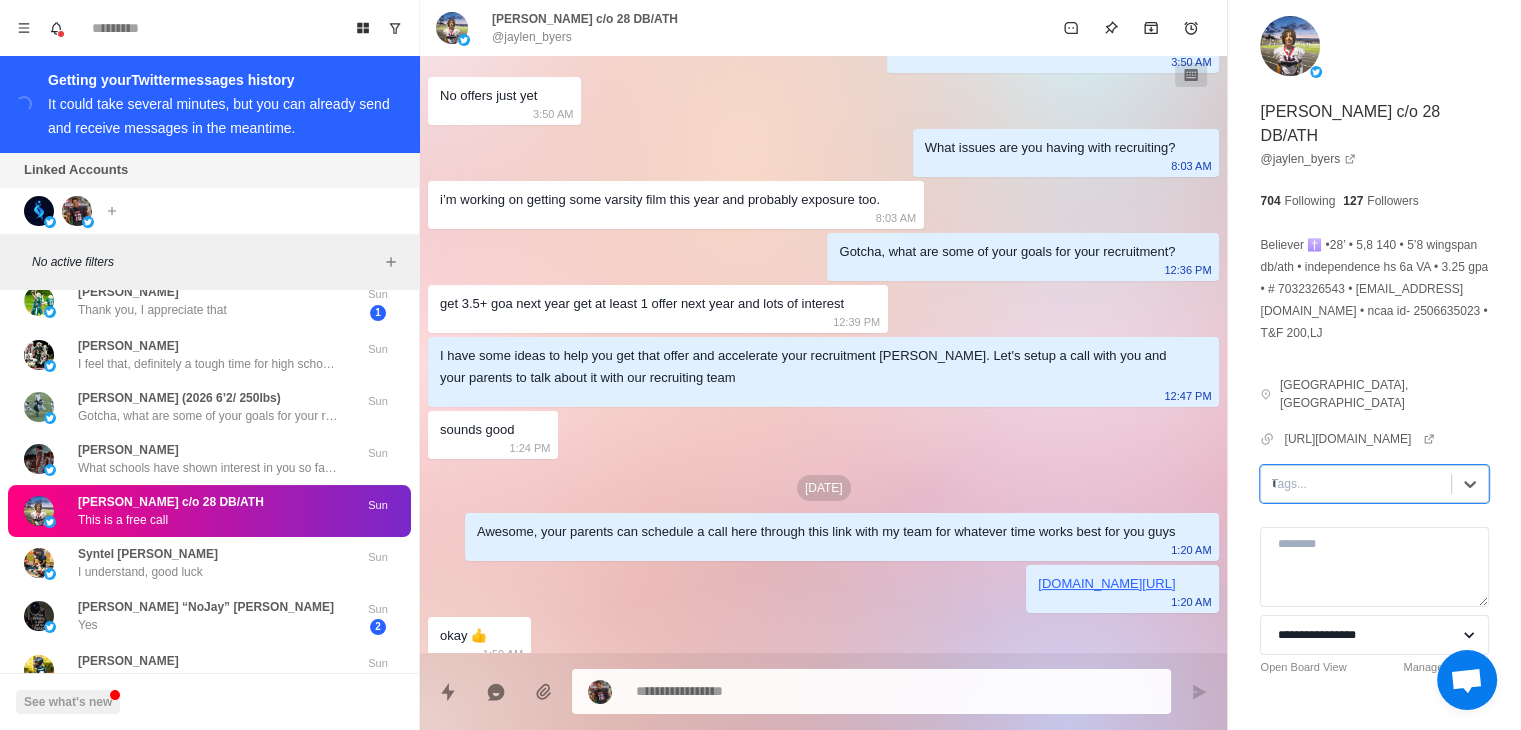 type on "**" 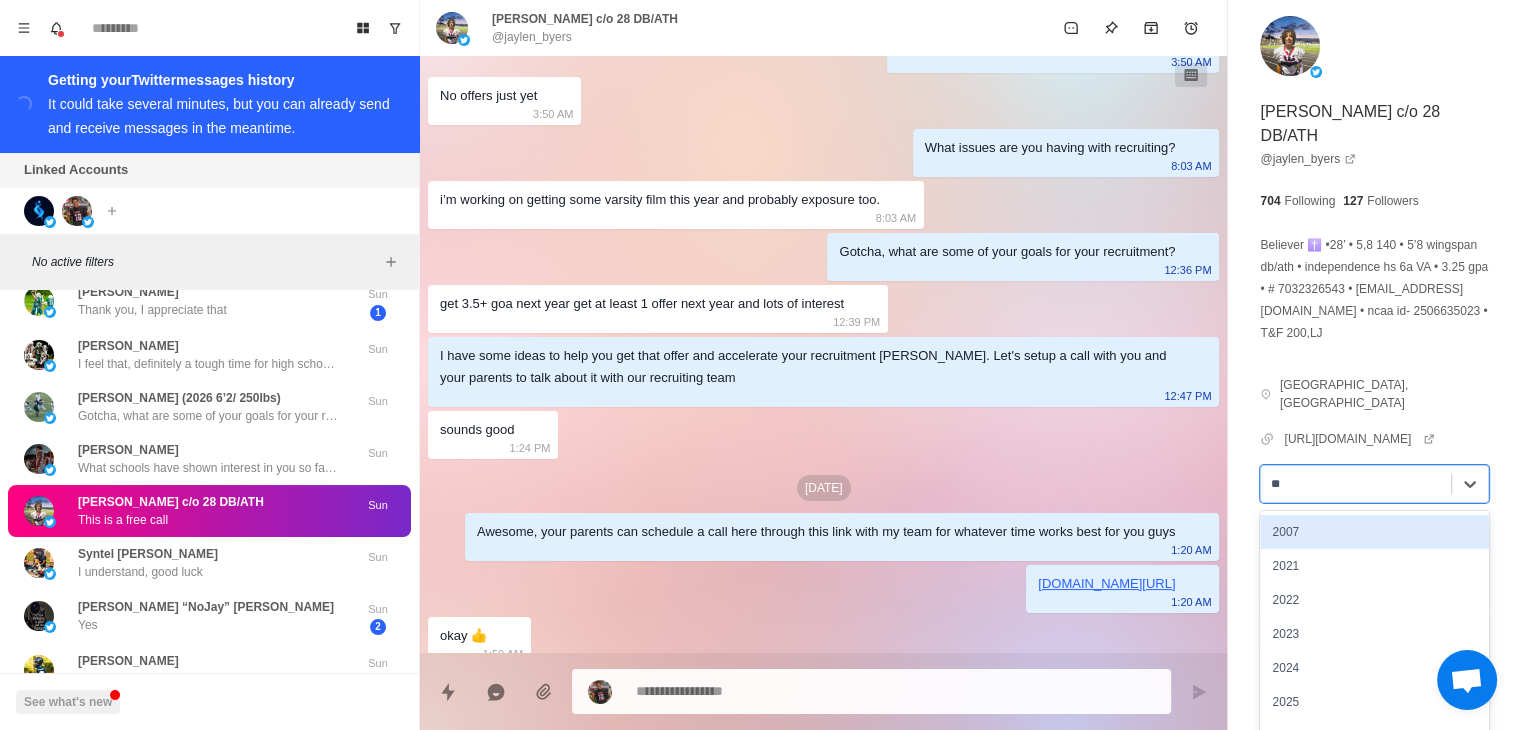 type on "*" 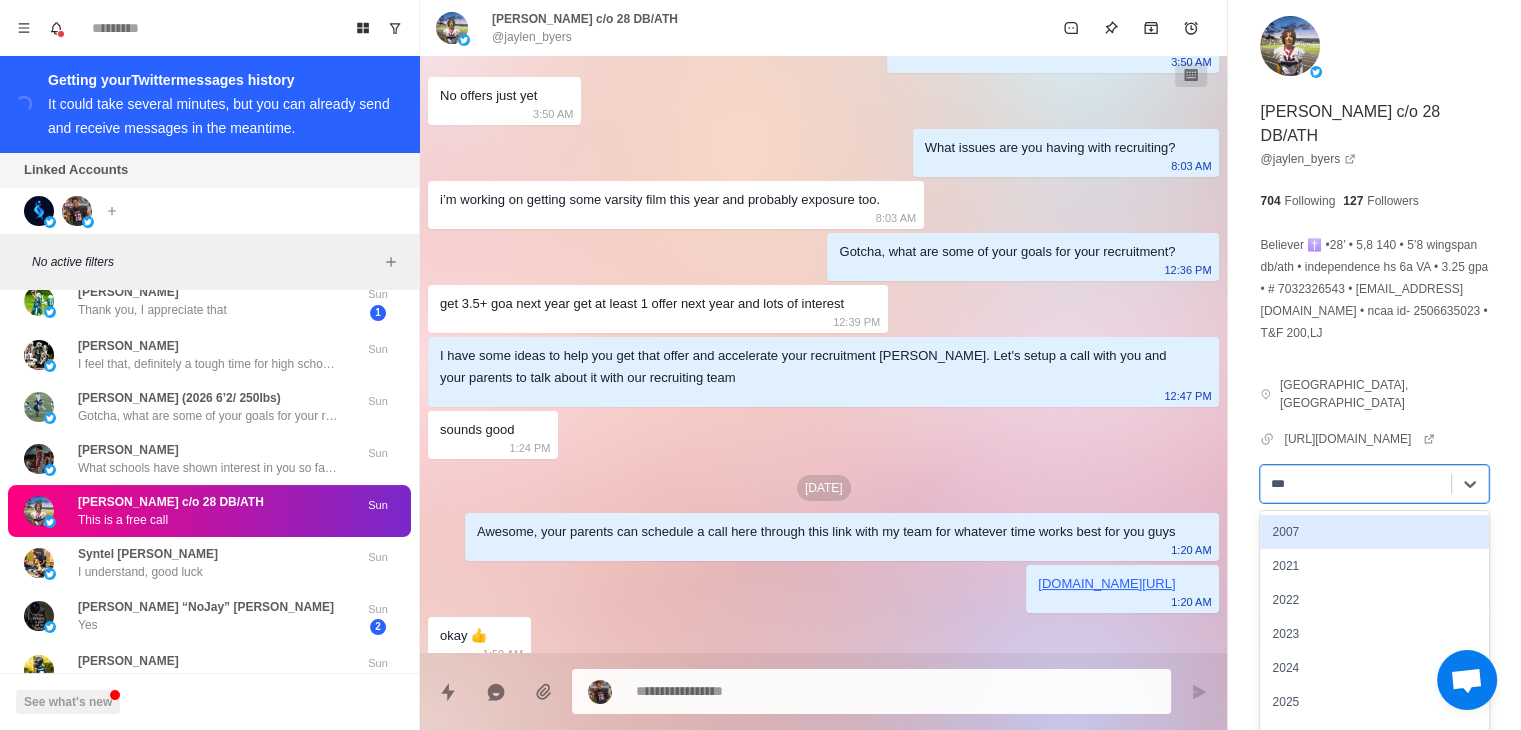 type on "****" 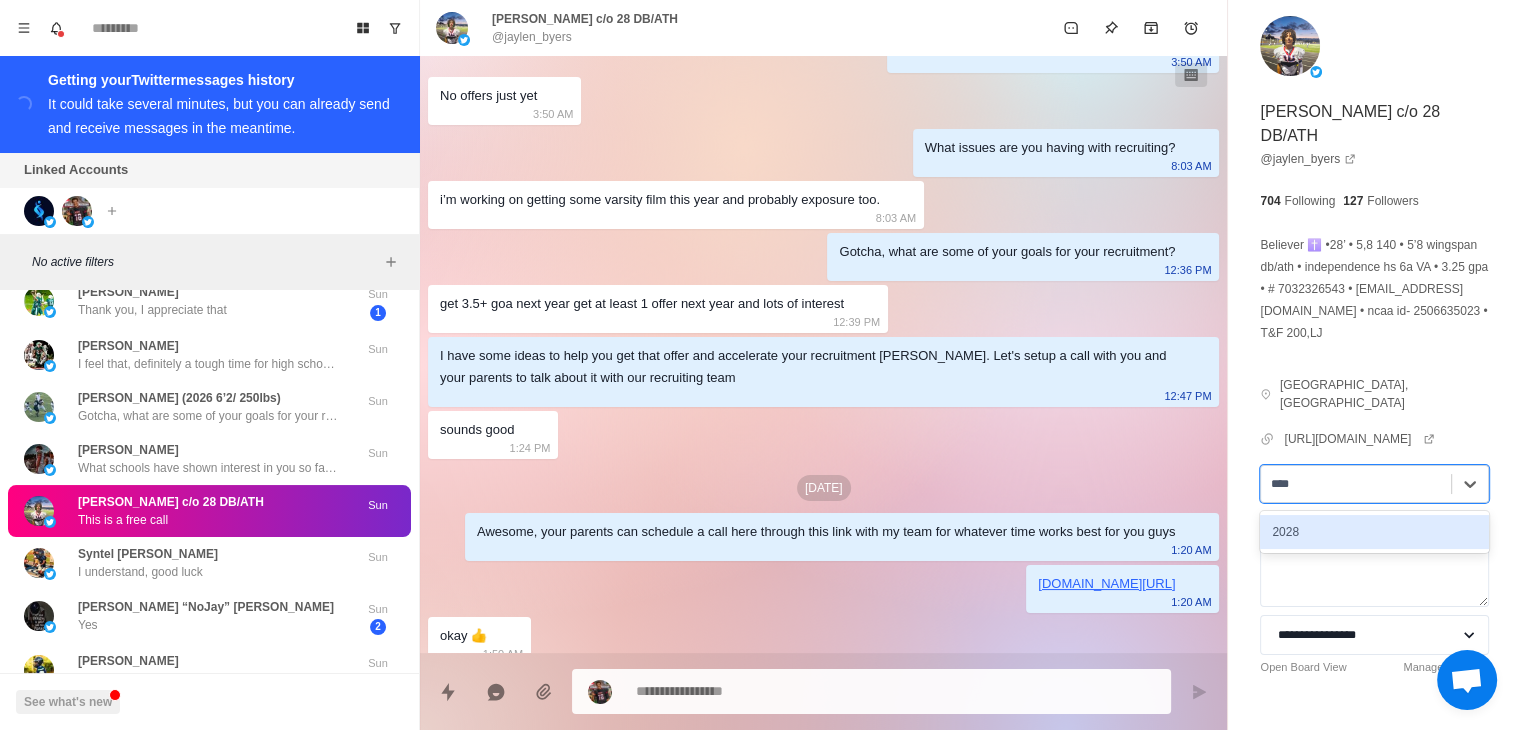 type 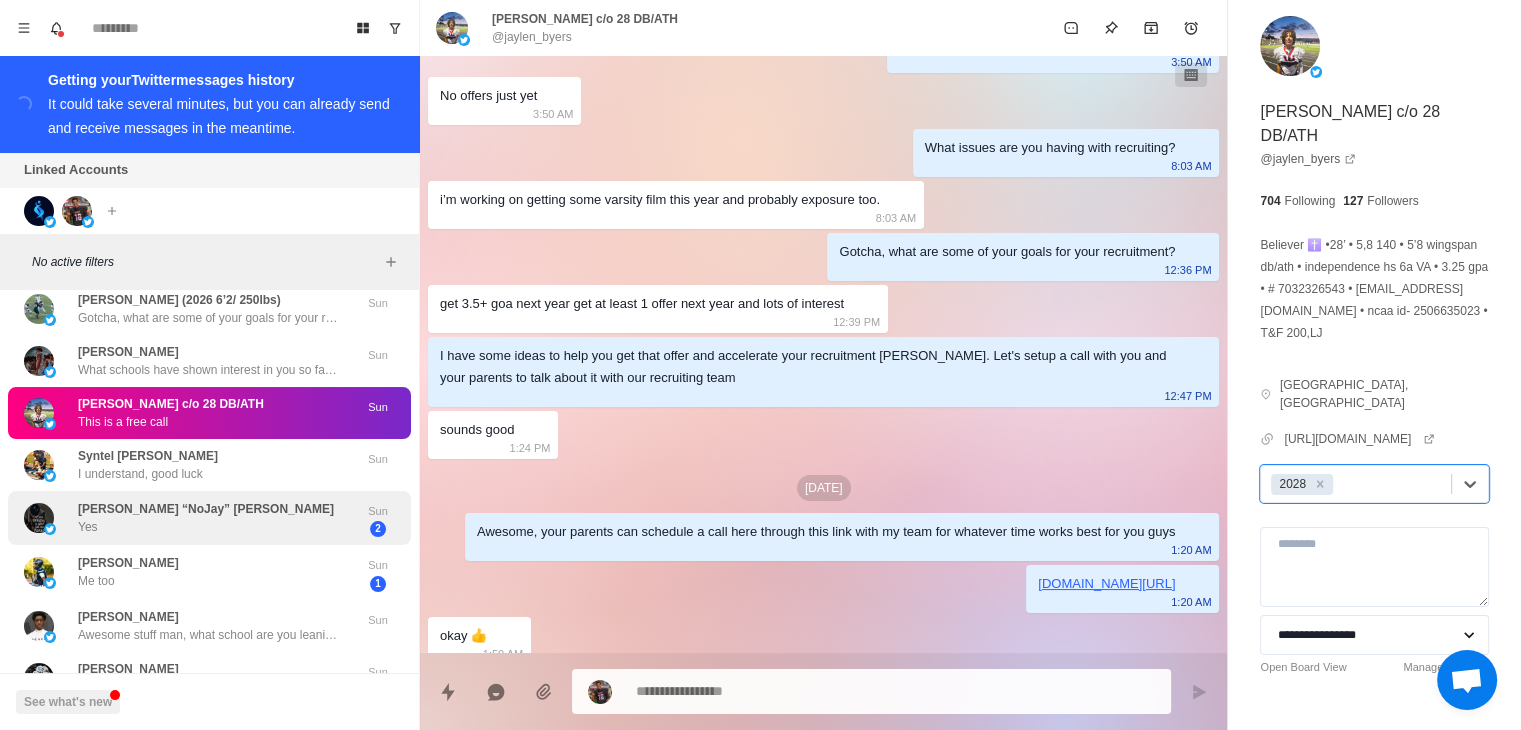scroll, scrollTop: 3418, scrollLeft: 0, axis: vertical 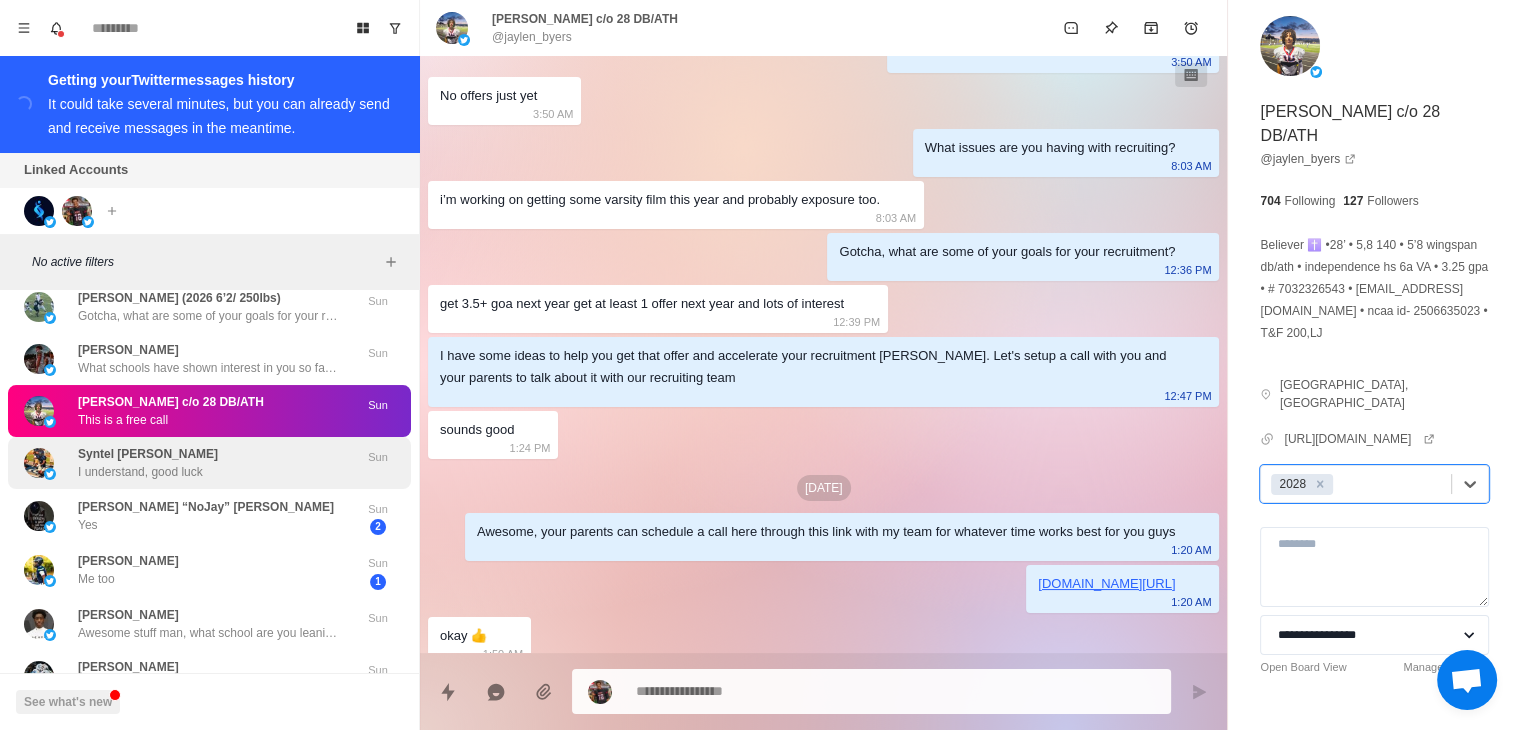 click on "Syntel [PERSON_NAME] I understand, good luck" at bounding box center [188, 463] 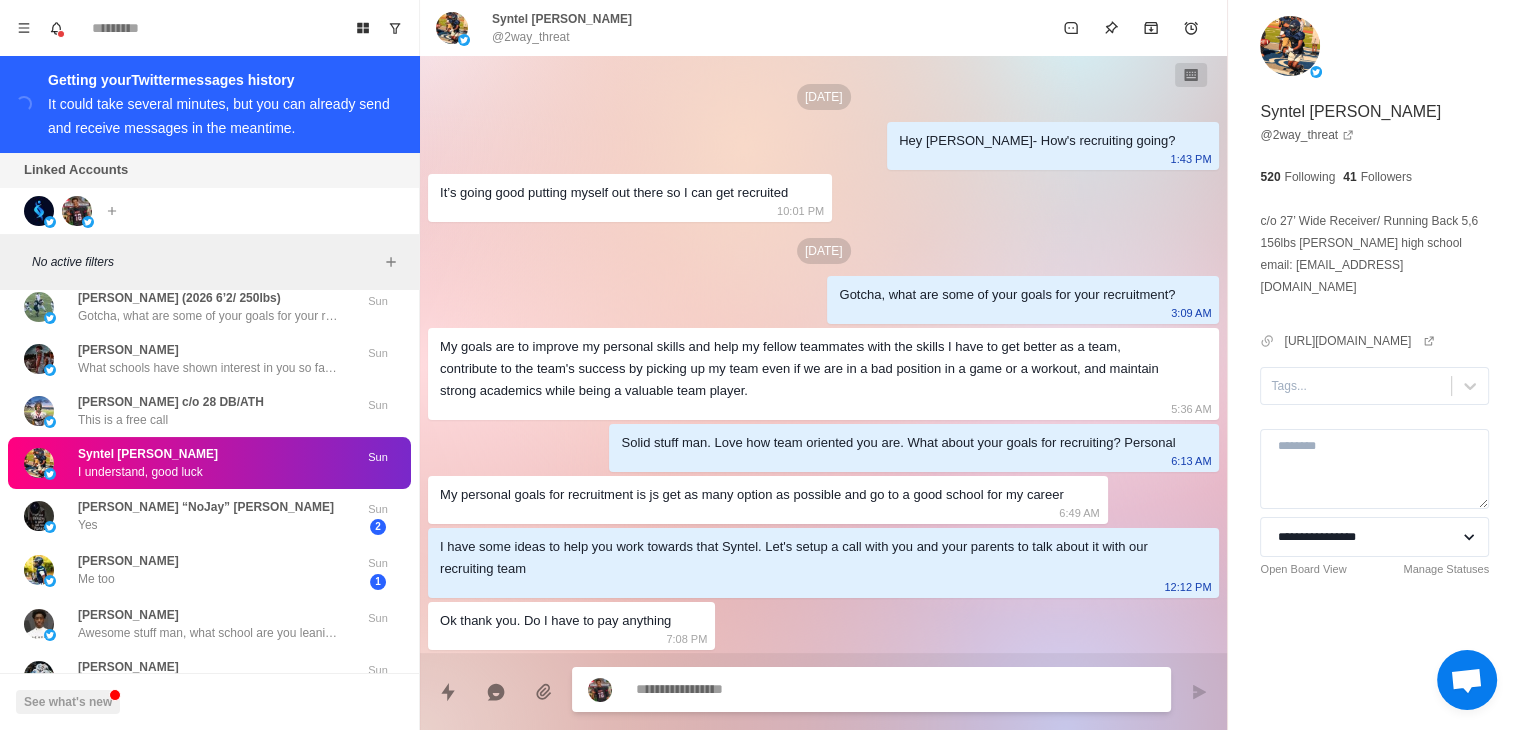 scroll, scrollTop: 1323, scrollLeft: 0, axis: vertical 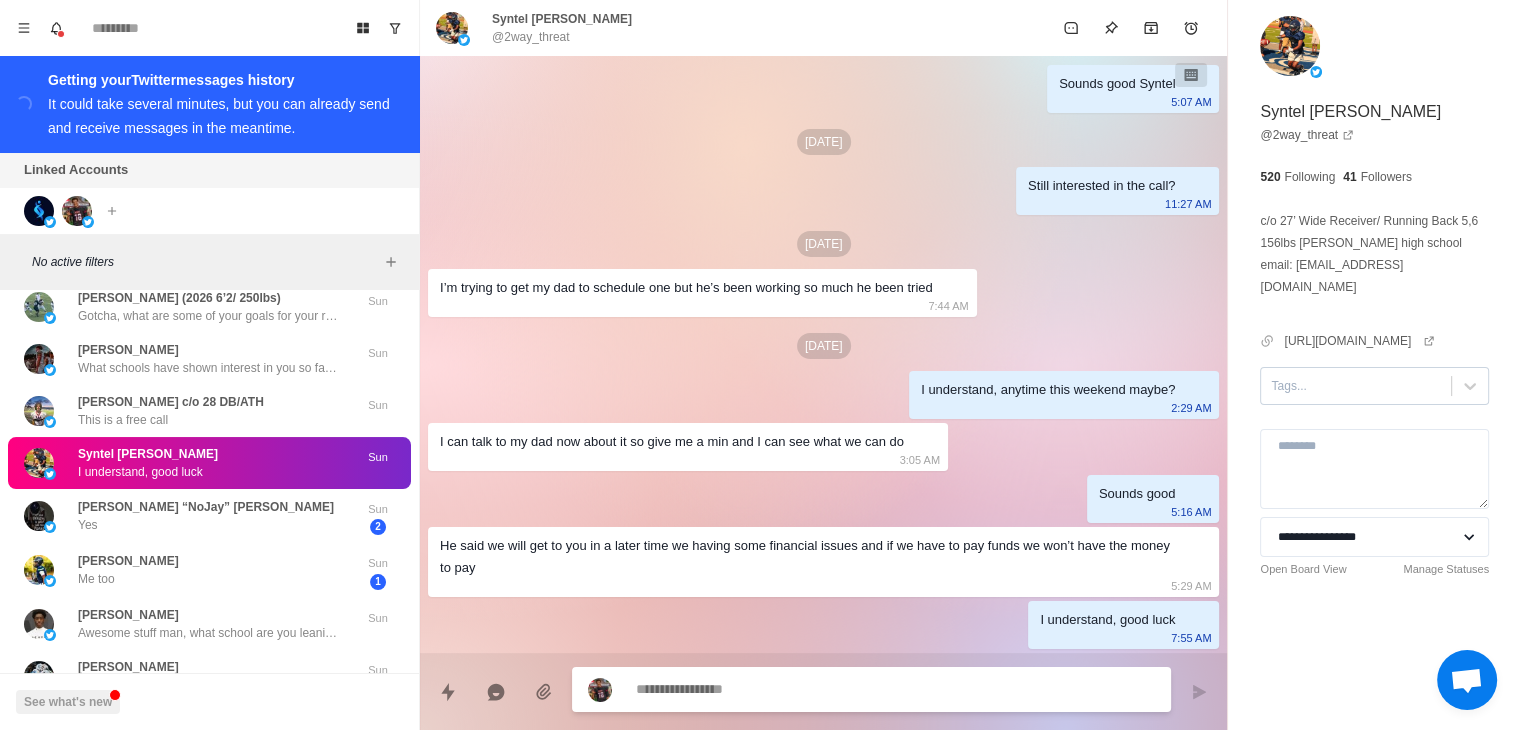 click at bounding box center [1356, 386] 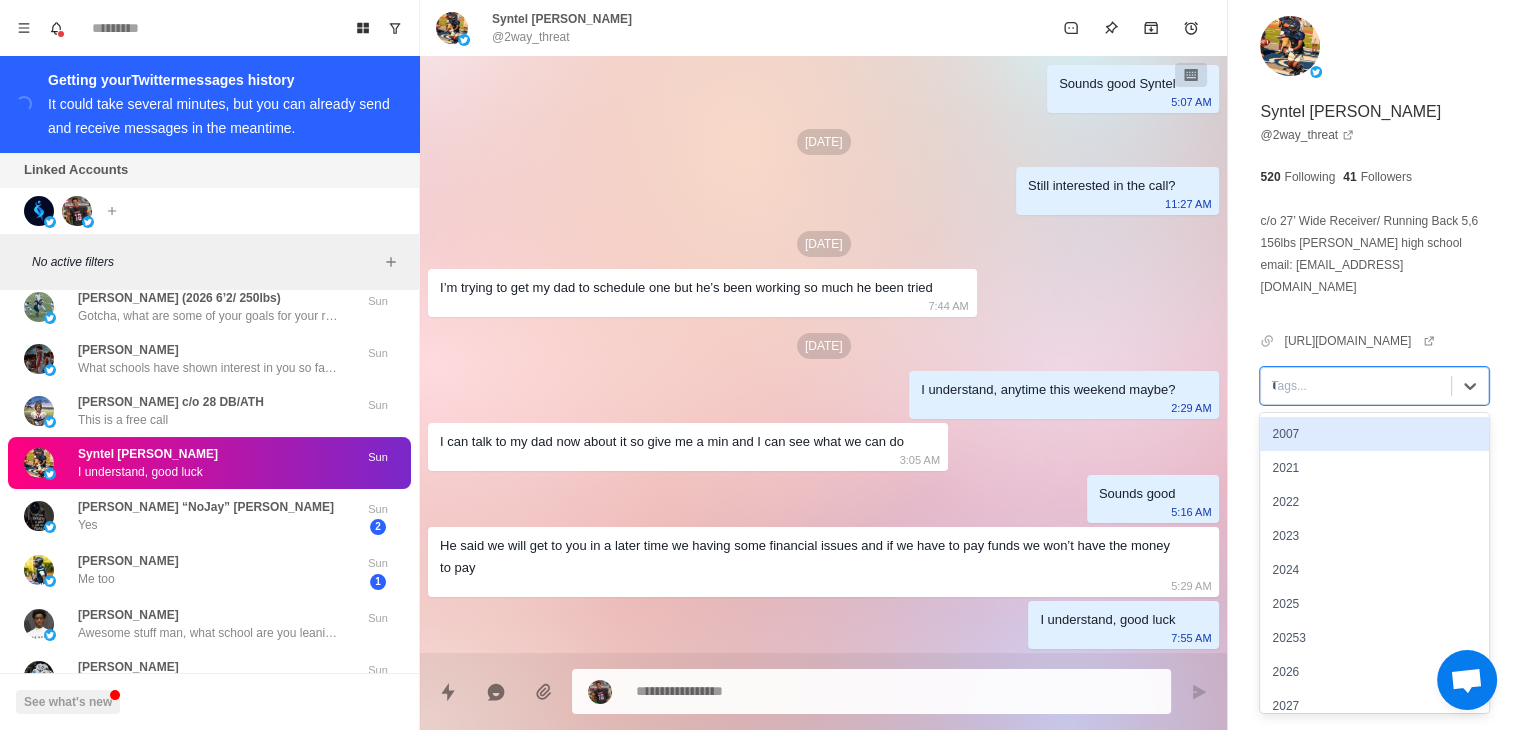 type on "****" 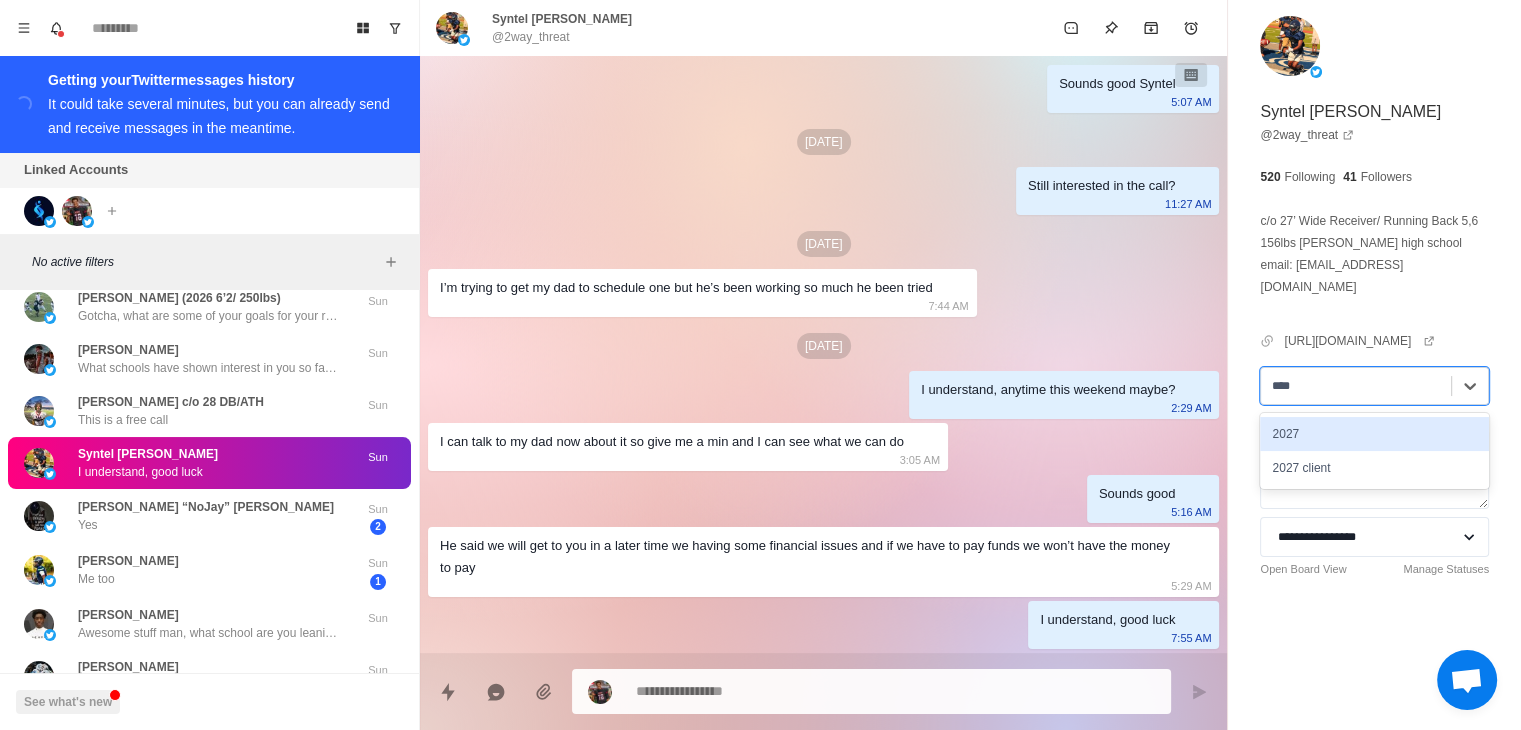 type 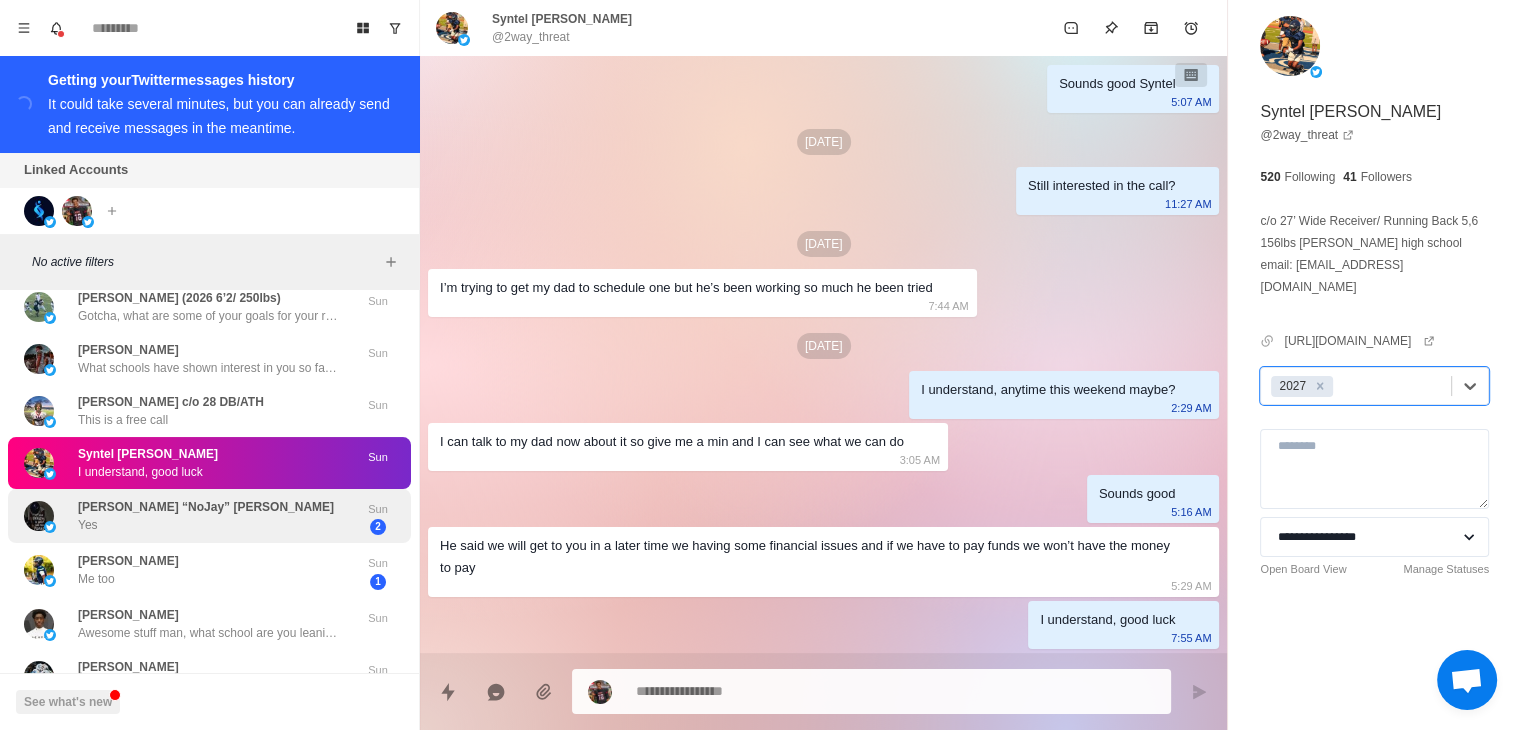 click on "[PERSON_NAME] “NoJay” [PERSON_NAME] Yes Sun 2" at bounding box center [209, 516] 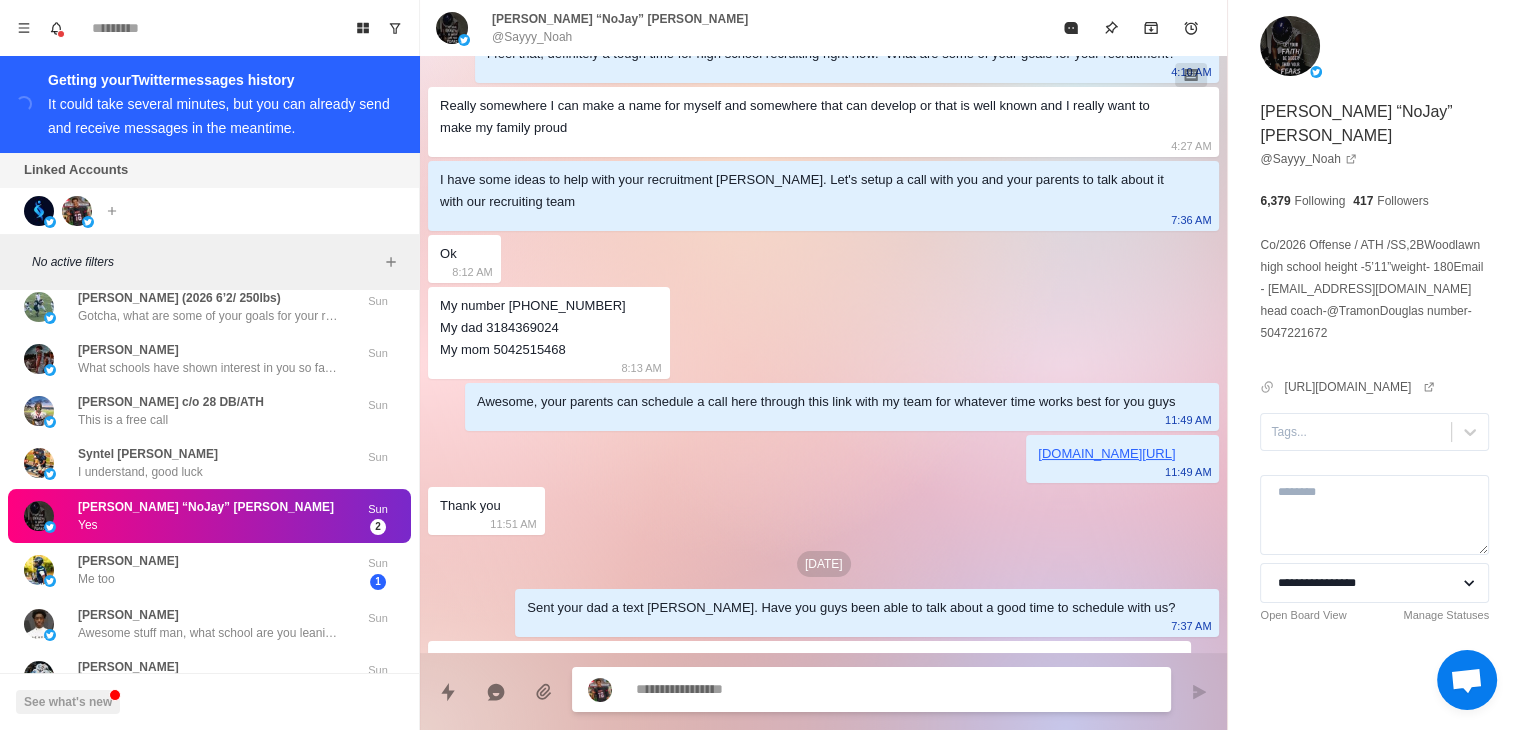scroll, scrollTop: 0, scrollLeft: 0, axis: both 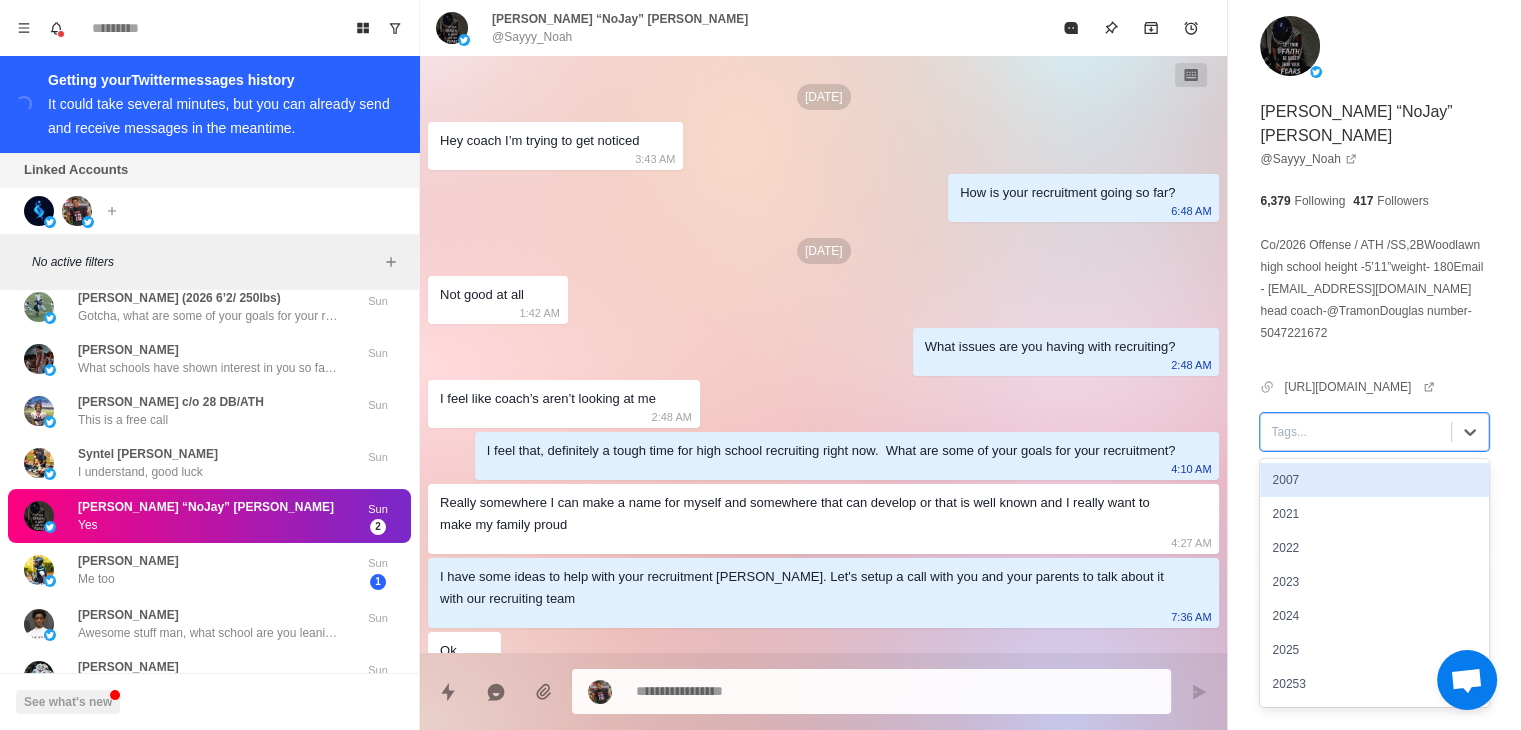 click at bounding box center (1356, 432) 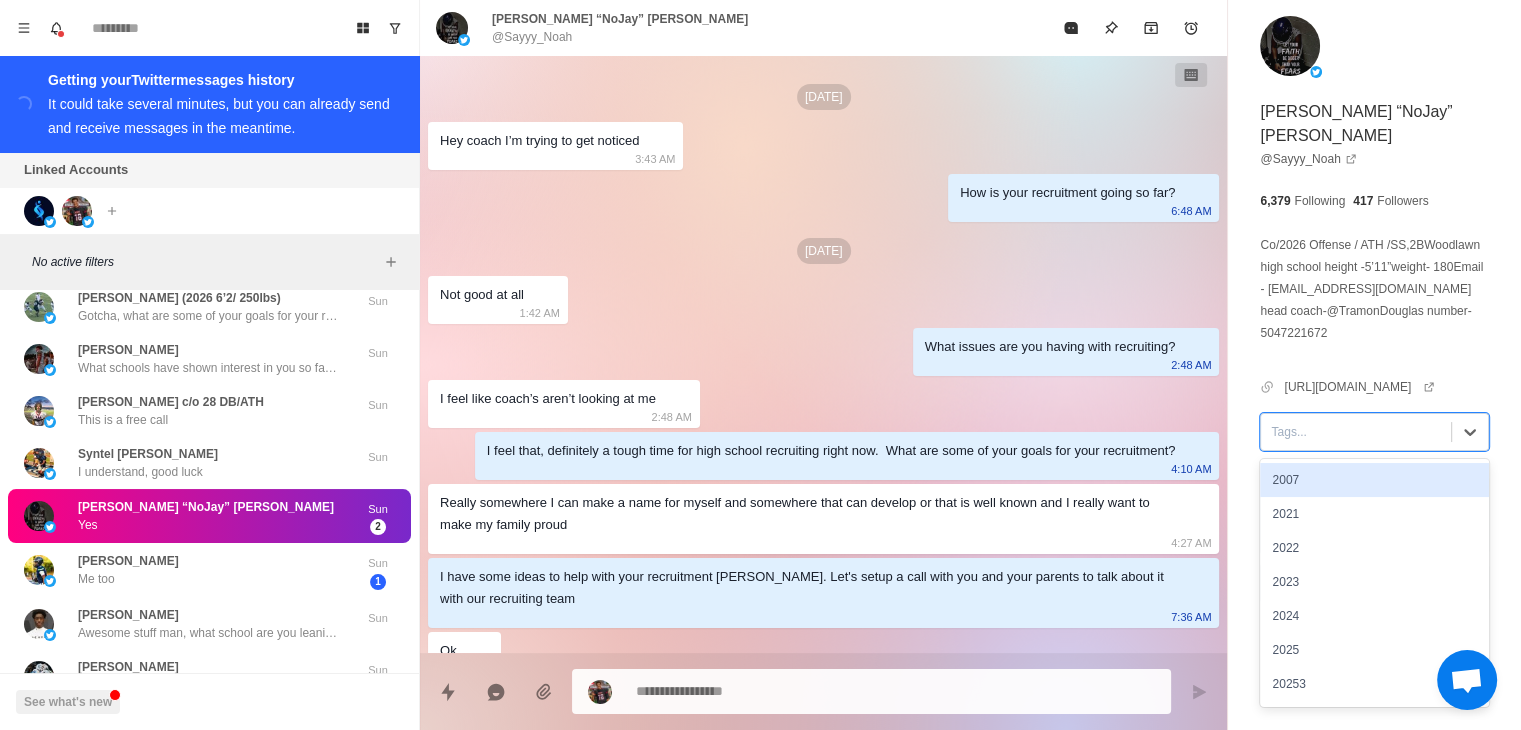 type on "*" 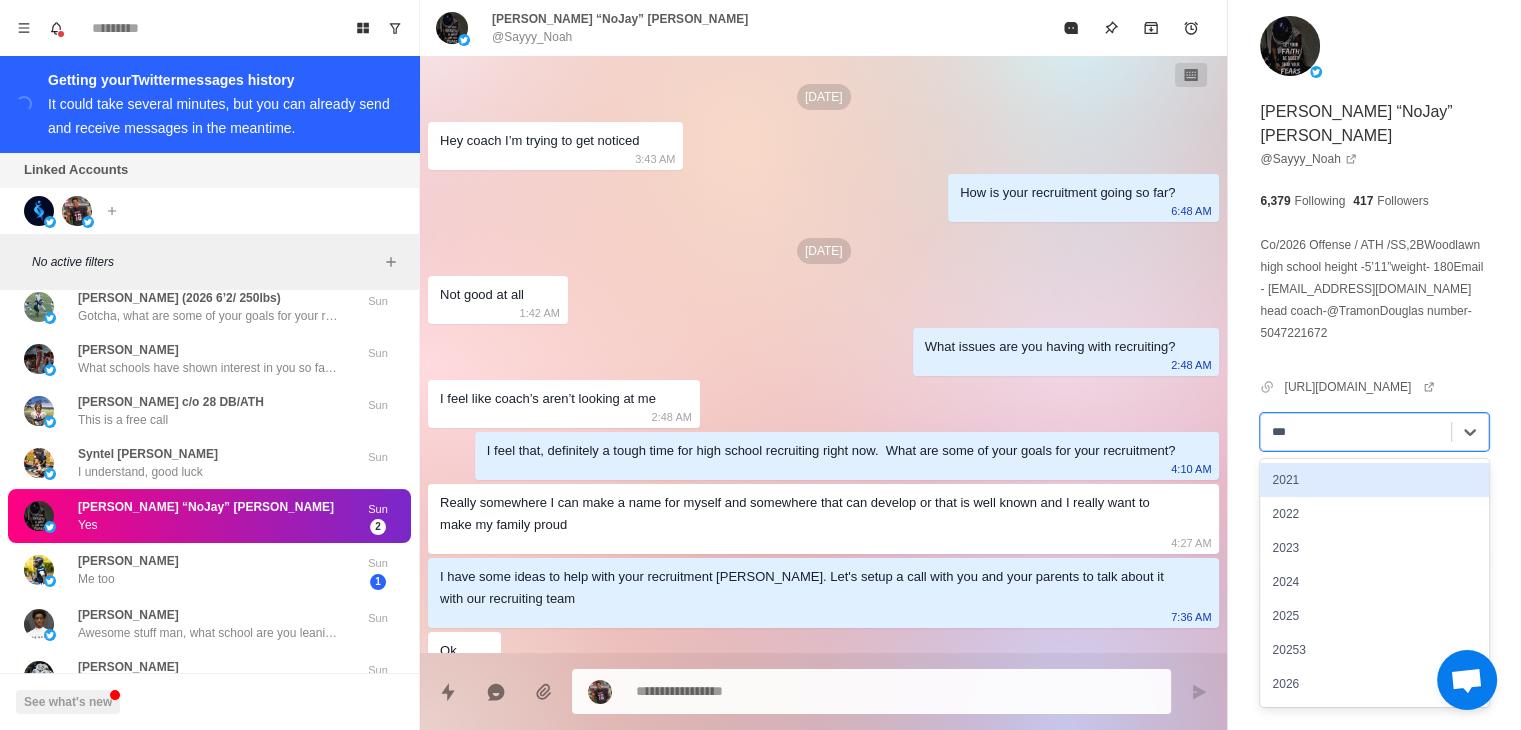 type on "****" 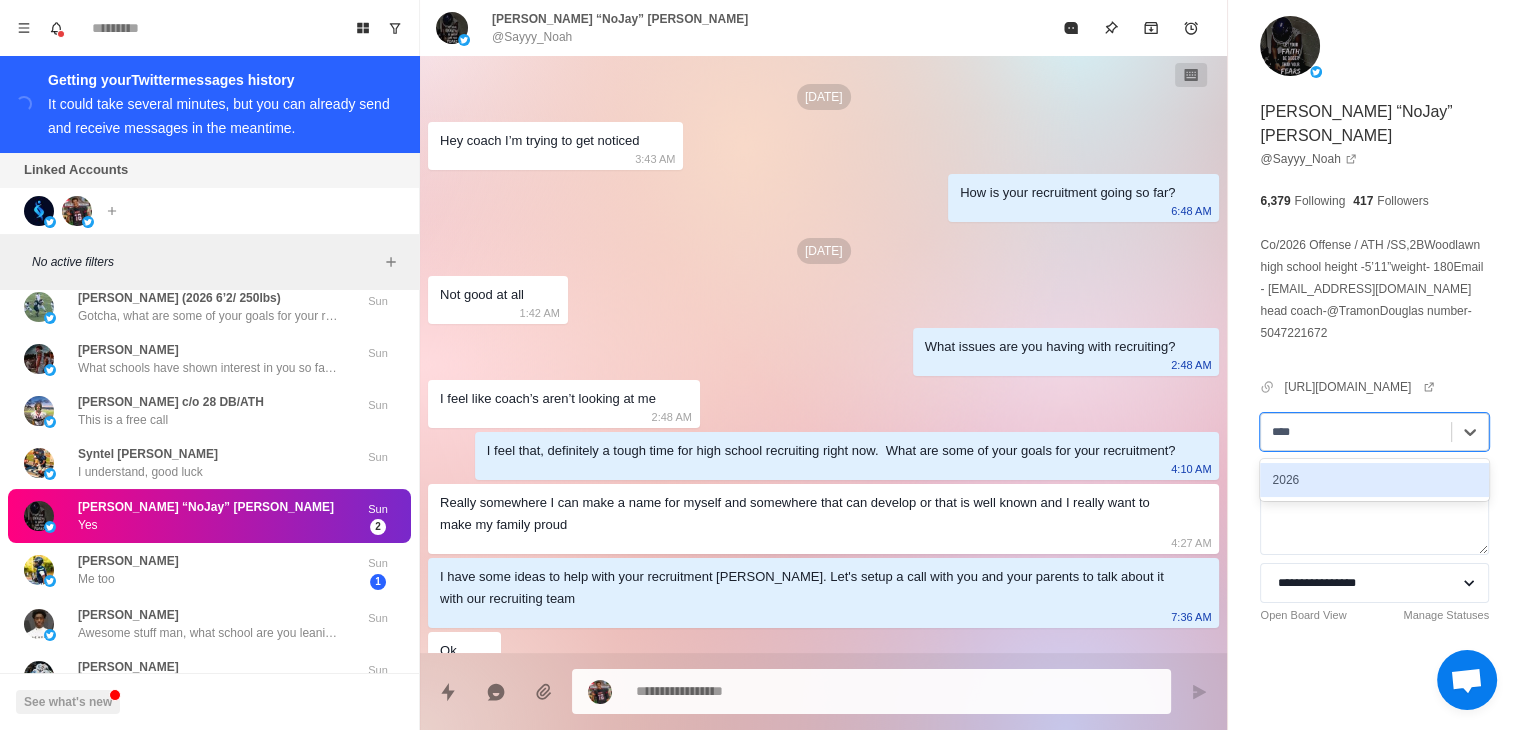 type on "*" 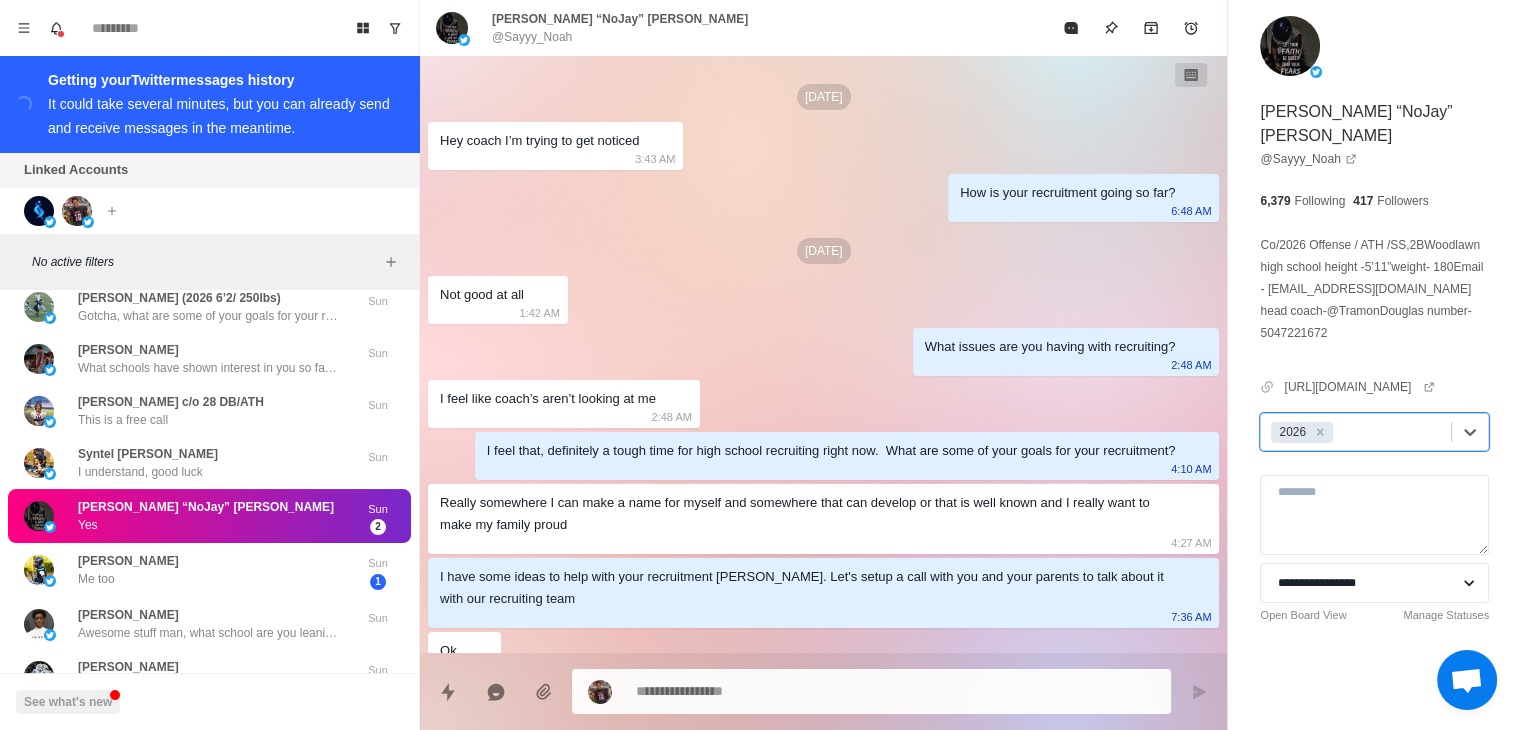 type on "*" 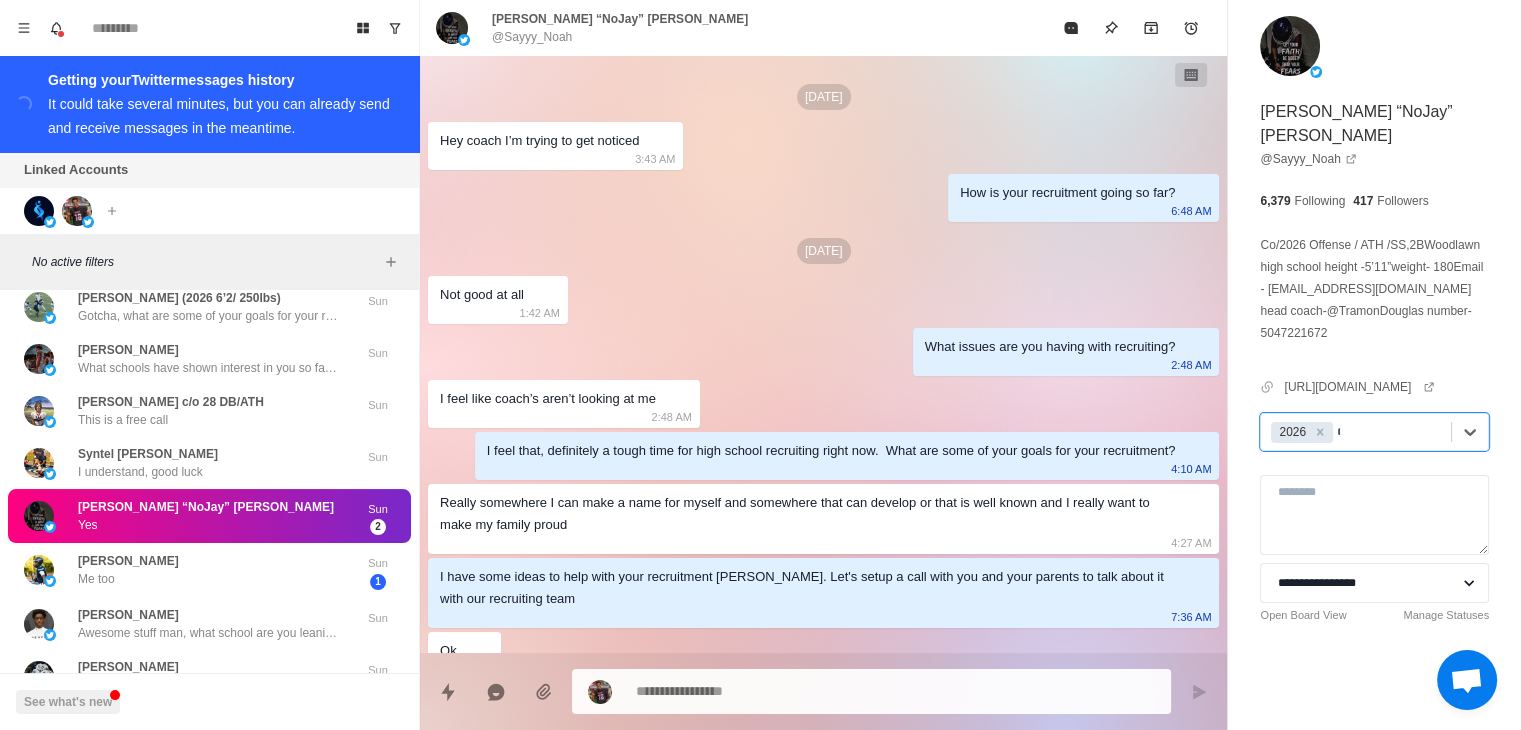 type on "****" 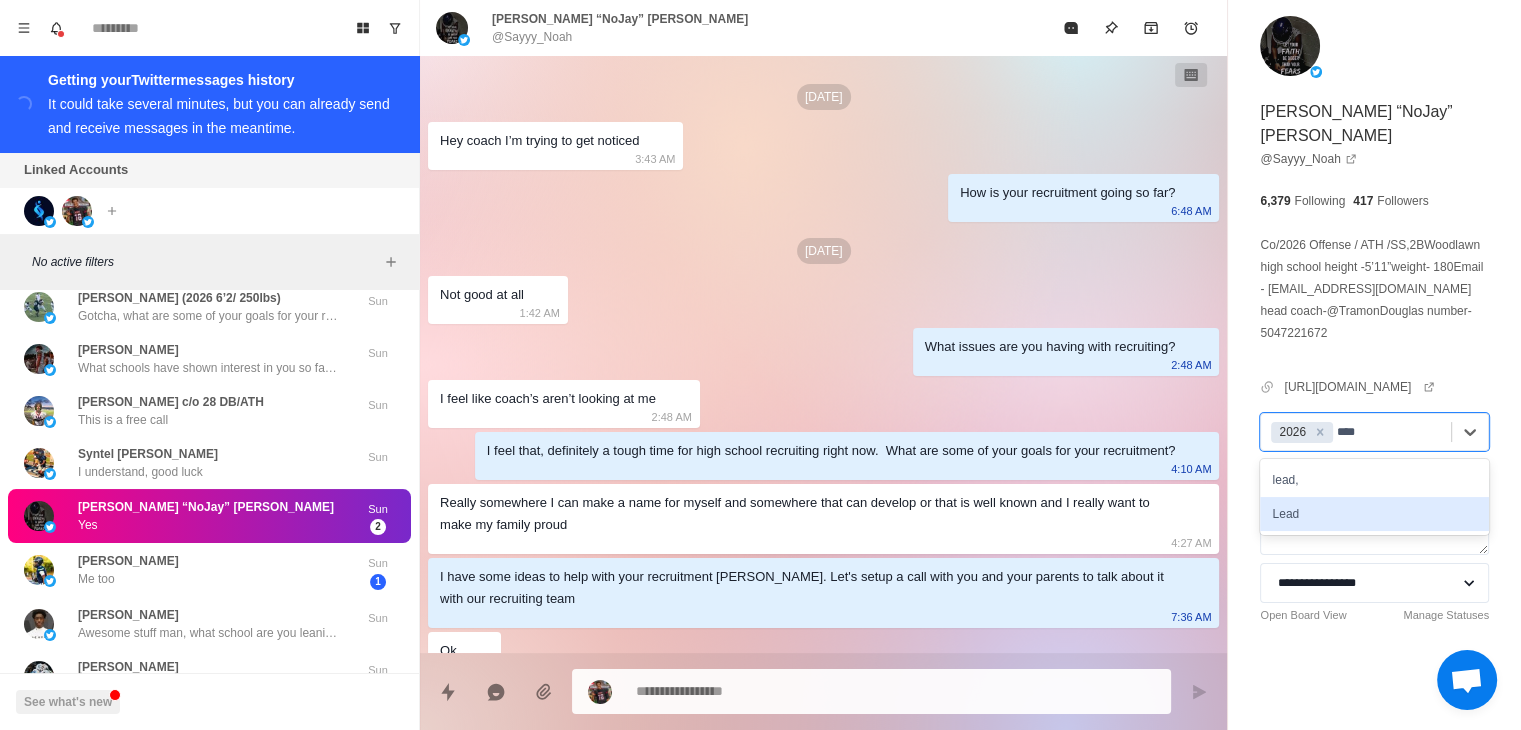 type on "*" 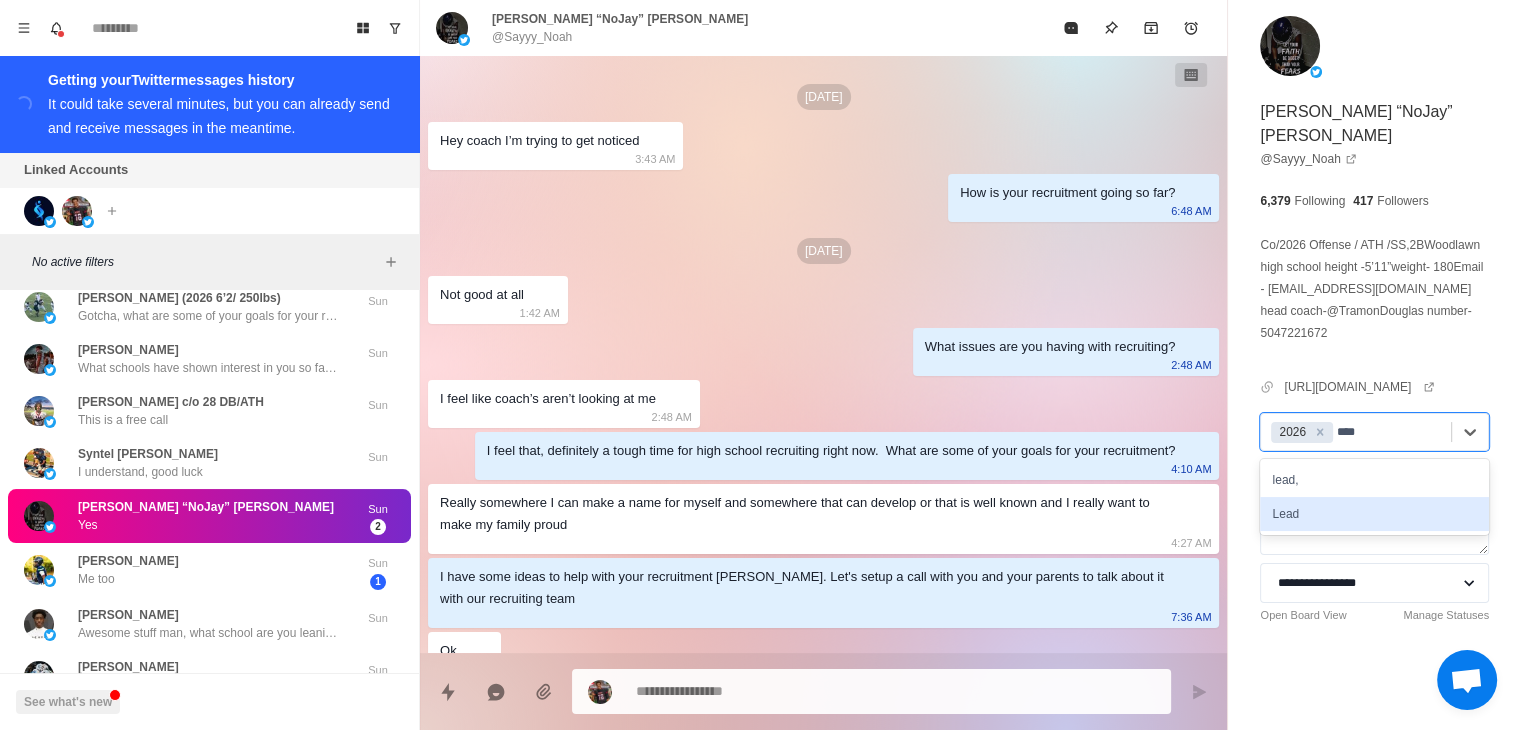 type 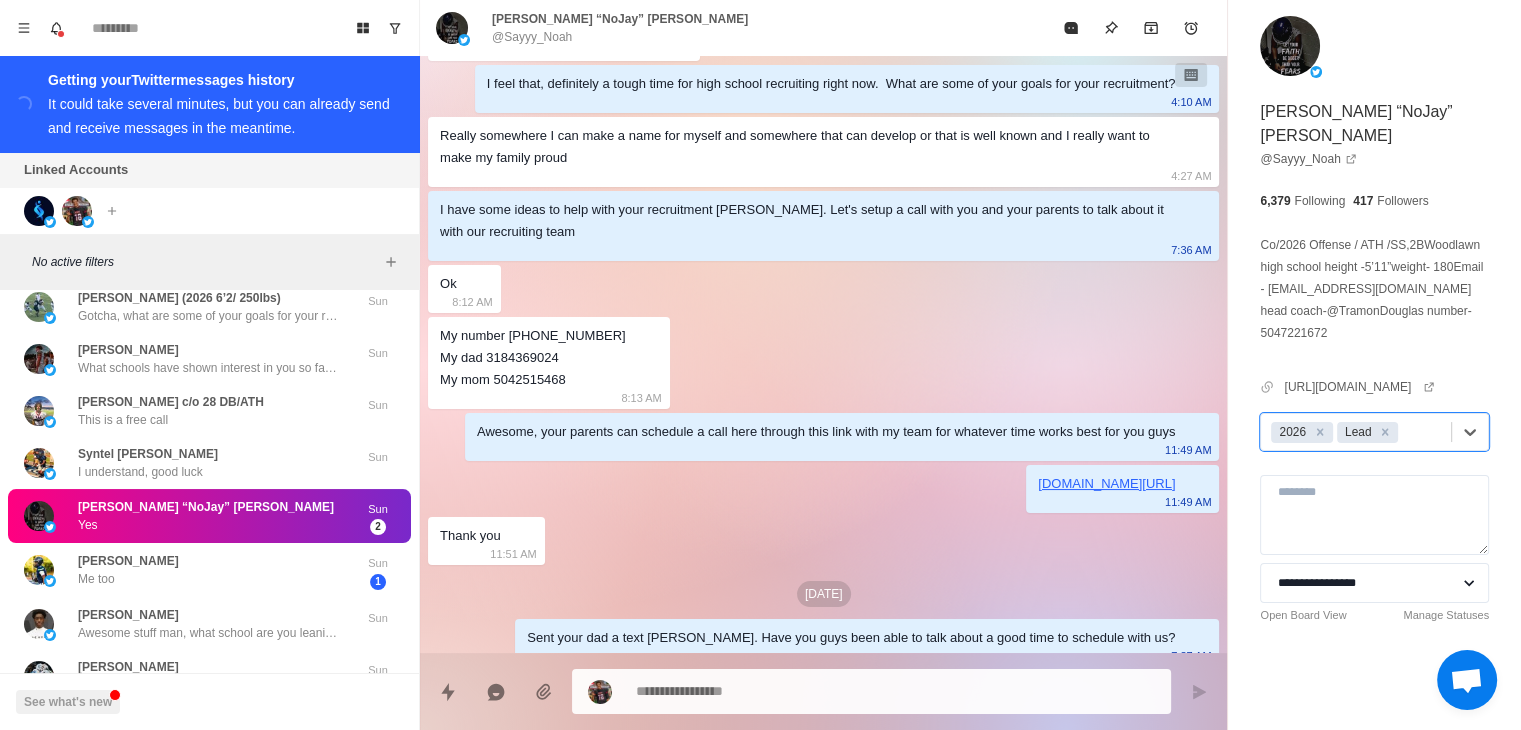 scroll, scrollTop: 400, scrollLeft: 0, axis: vertical 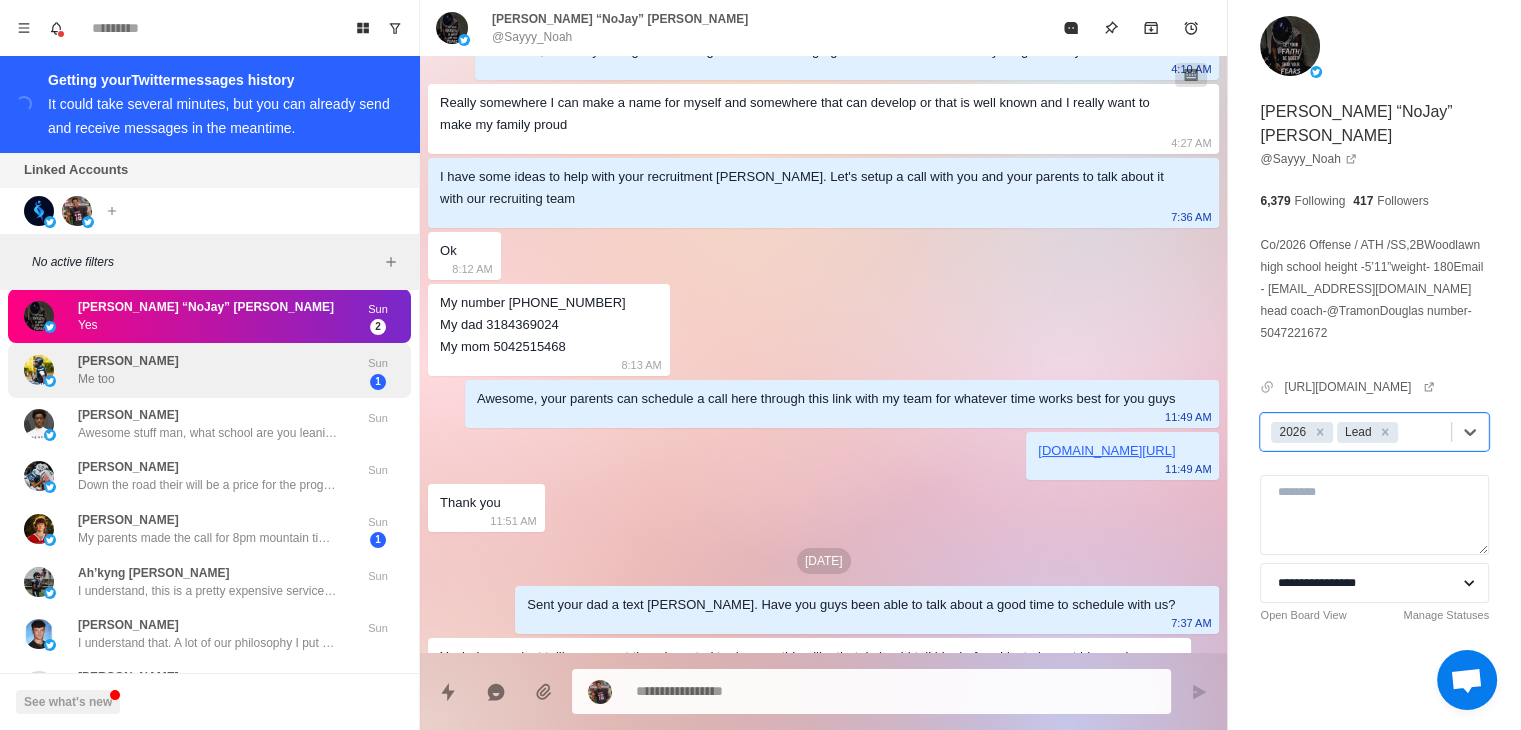 click on "[PERSON_NAME]" at bounding box center [128, 361] 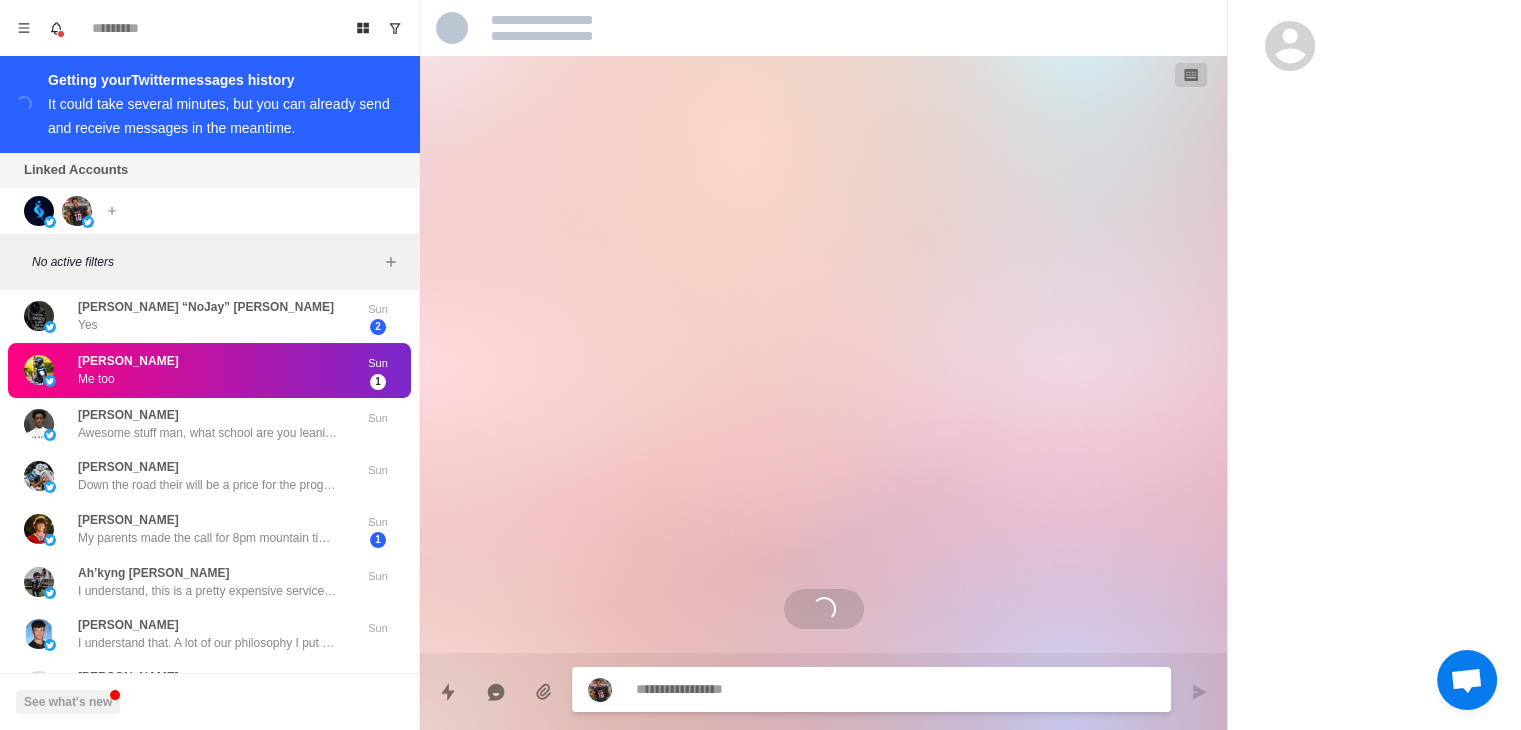 scroll, scrollTop: 0, scrollLeft: 0, axis: both 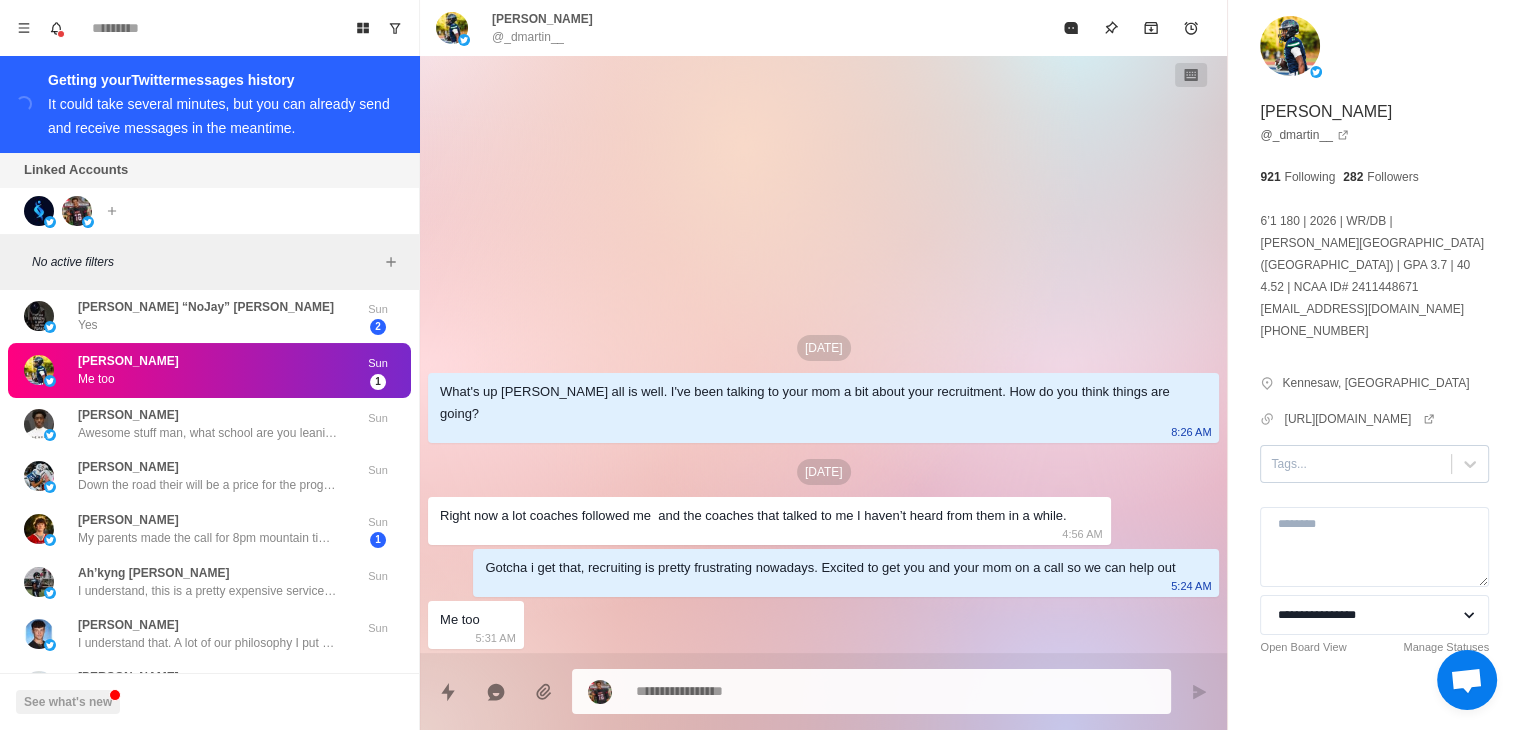 click at bounding box center (1356, 464) 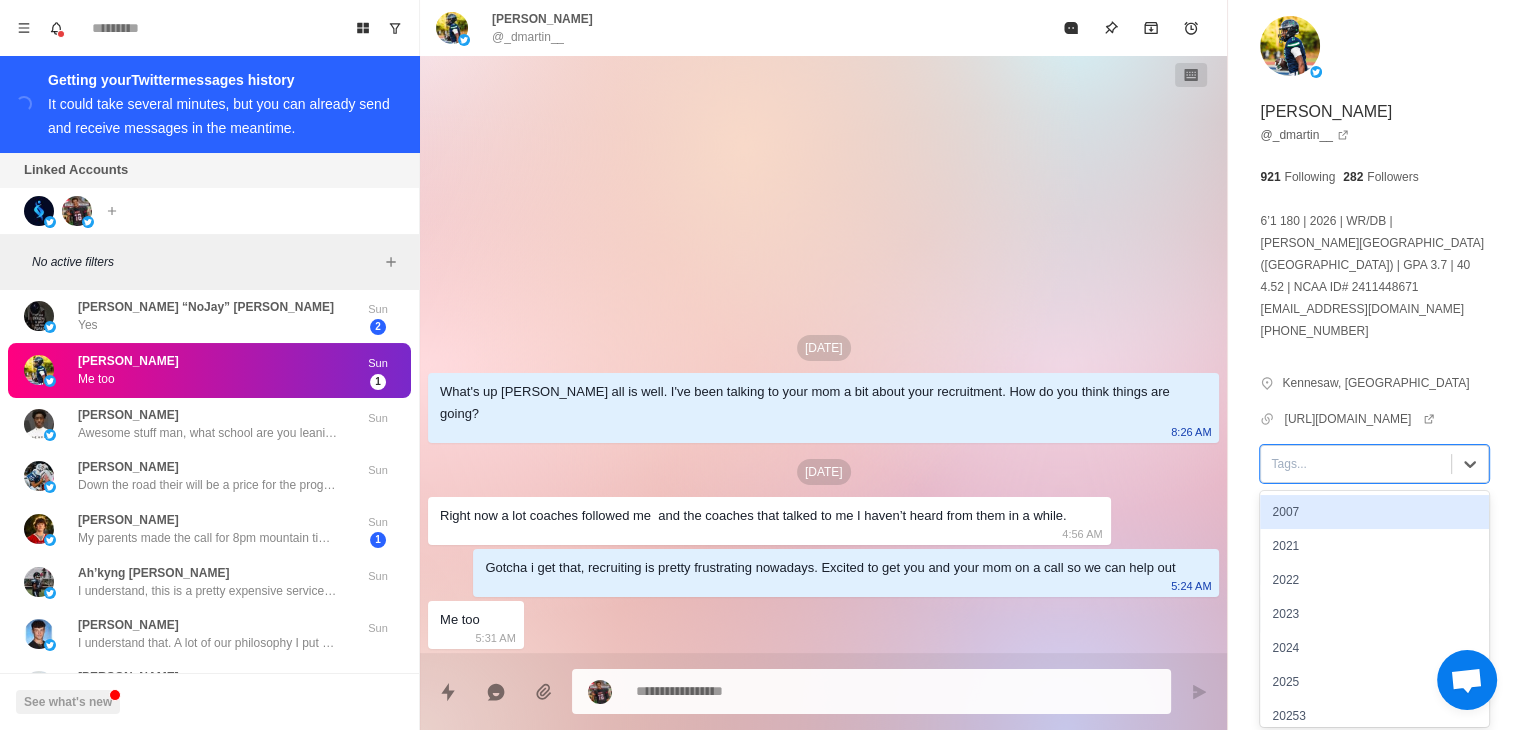type on "*" 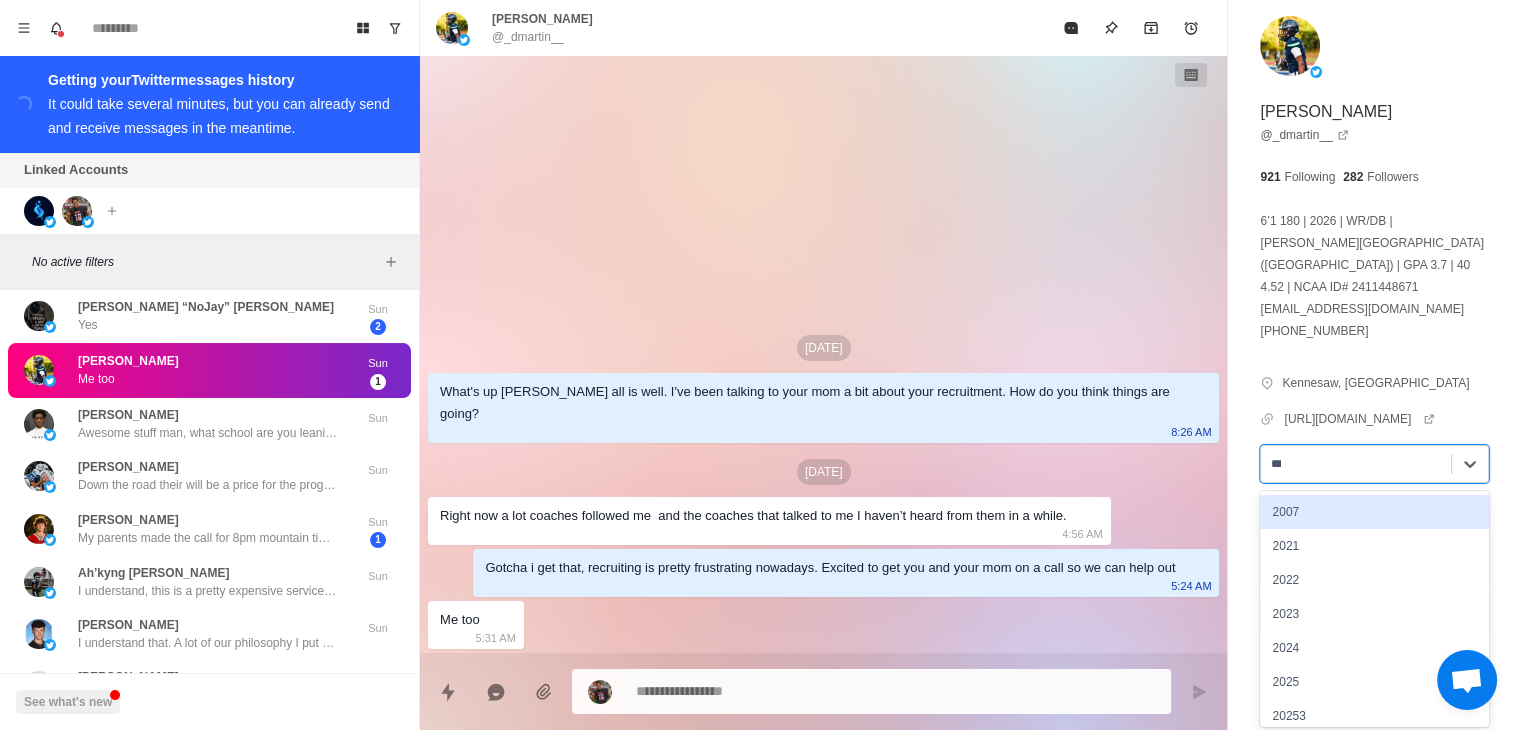 type on "****" 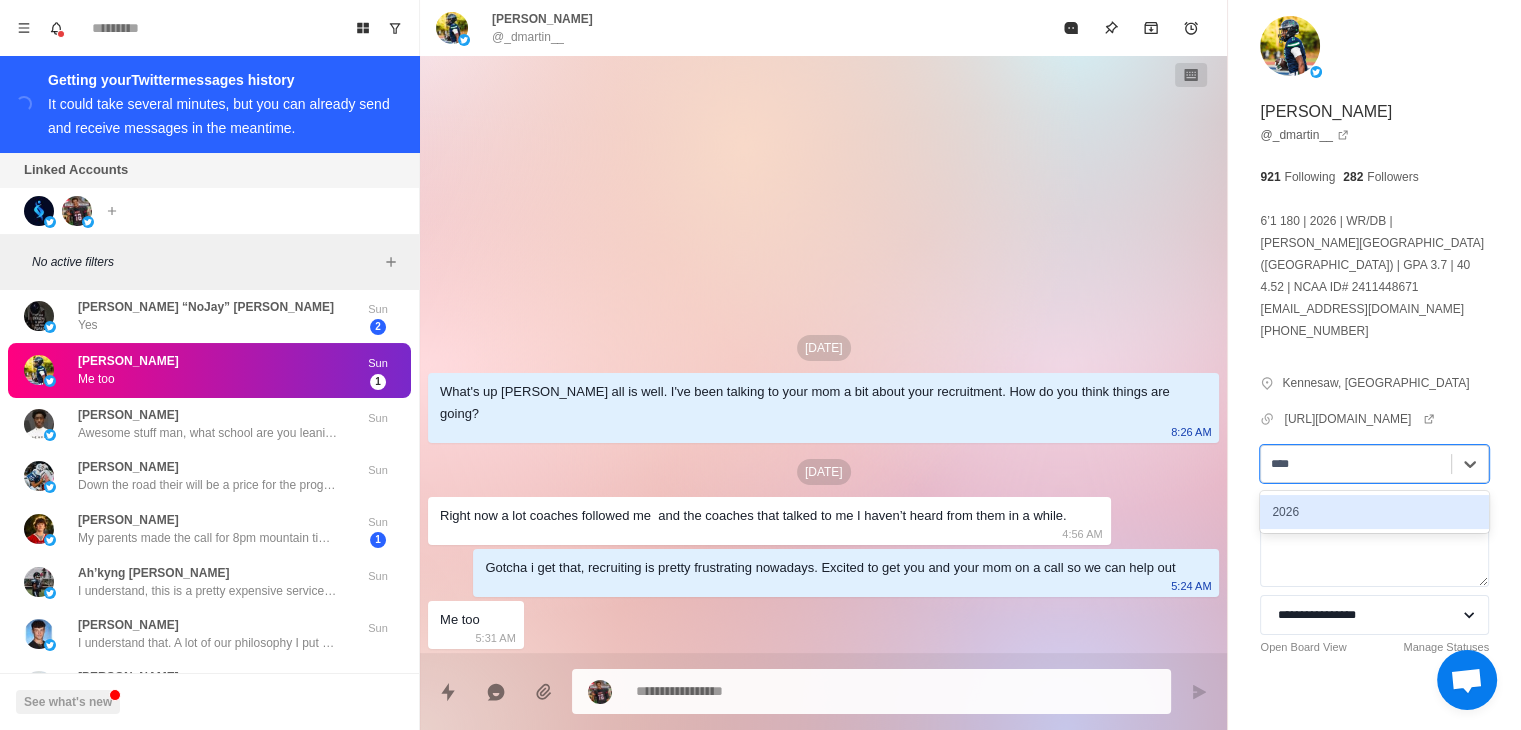 type 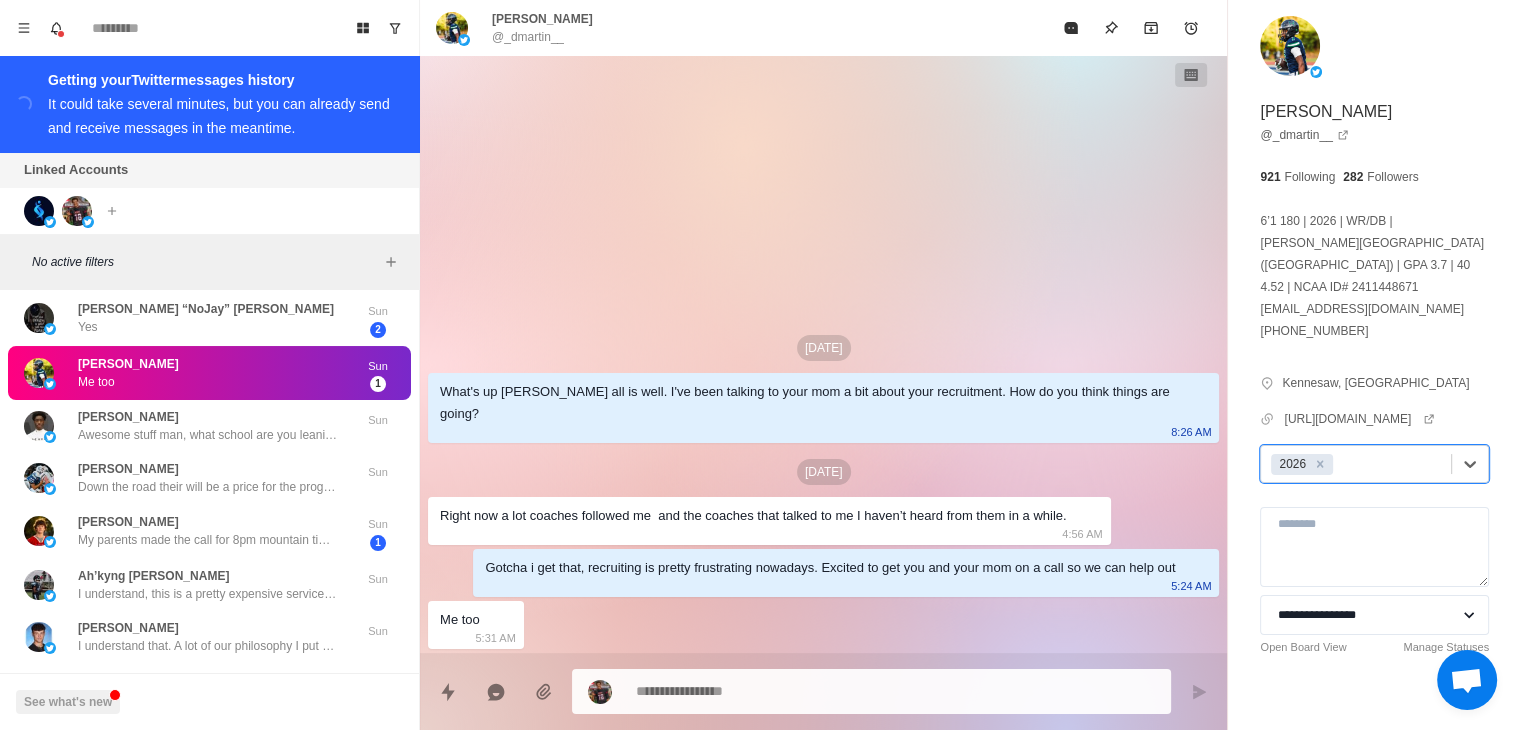 scroll, scrollTop: 3620, scrollLeft: 0, axis: vertical 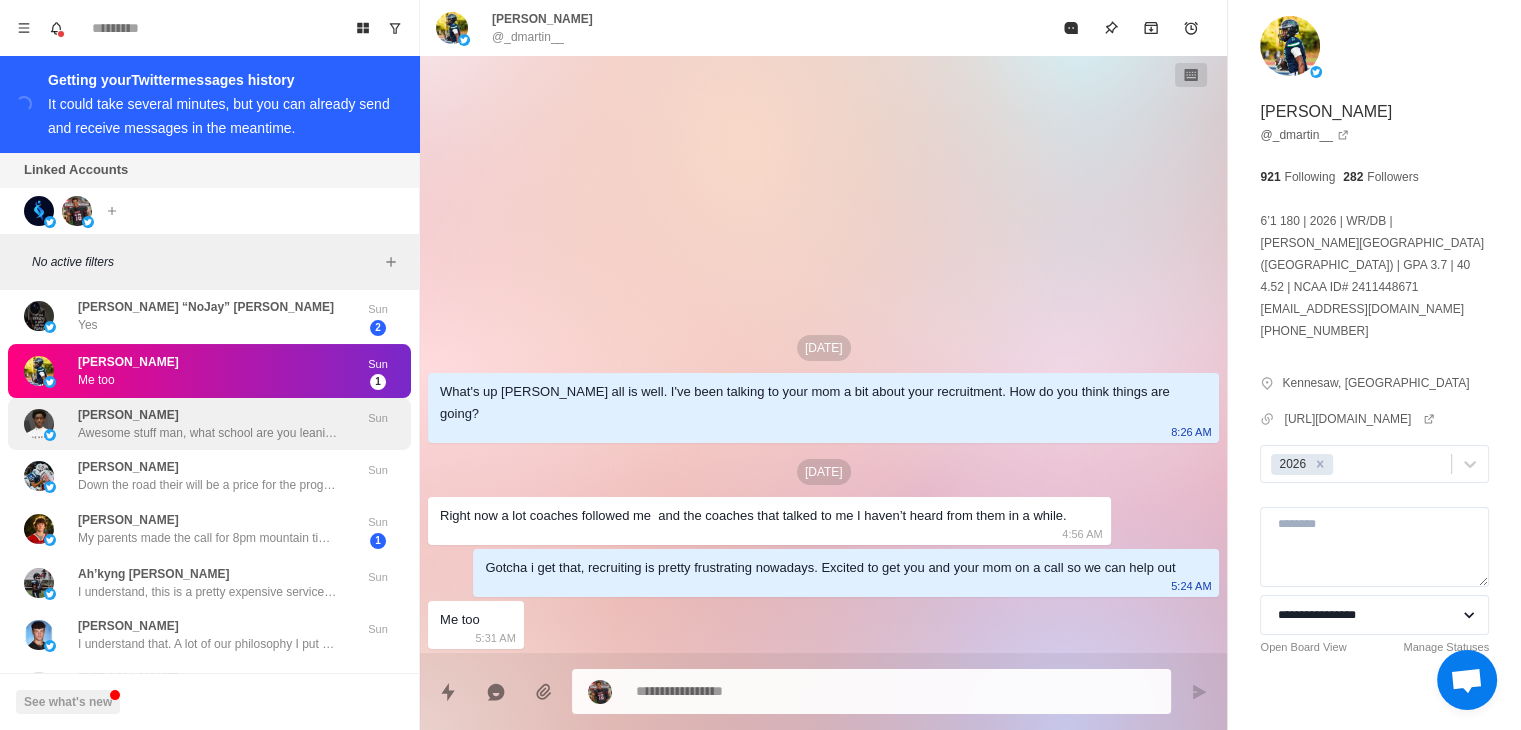 click on "[PERSON_NAME] Awesome stuff man, what school are you leaning towards?" at bounding box center [208, 424] 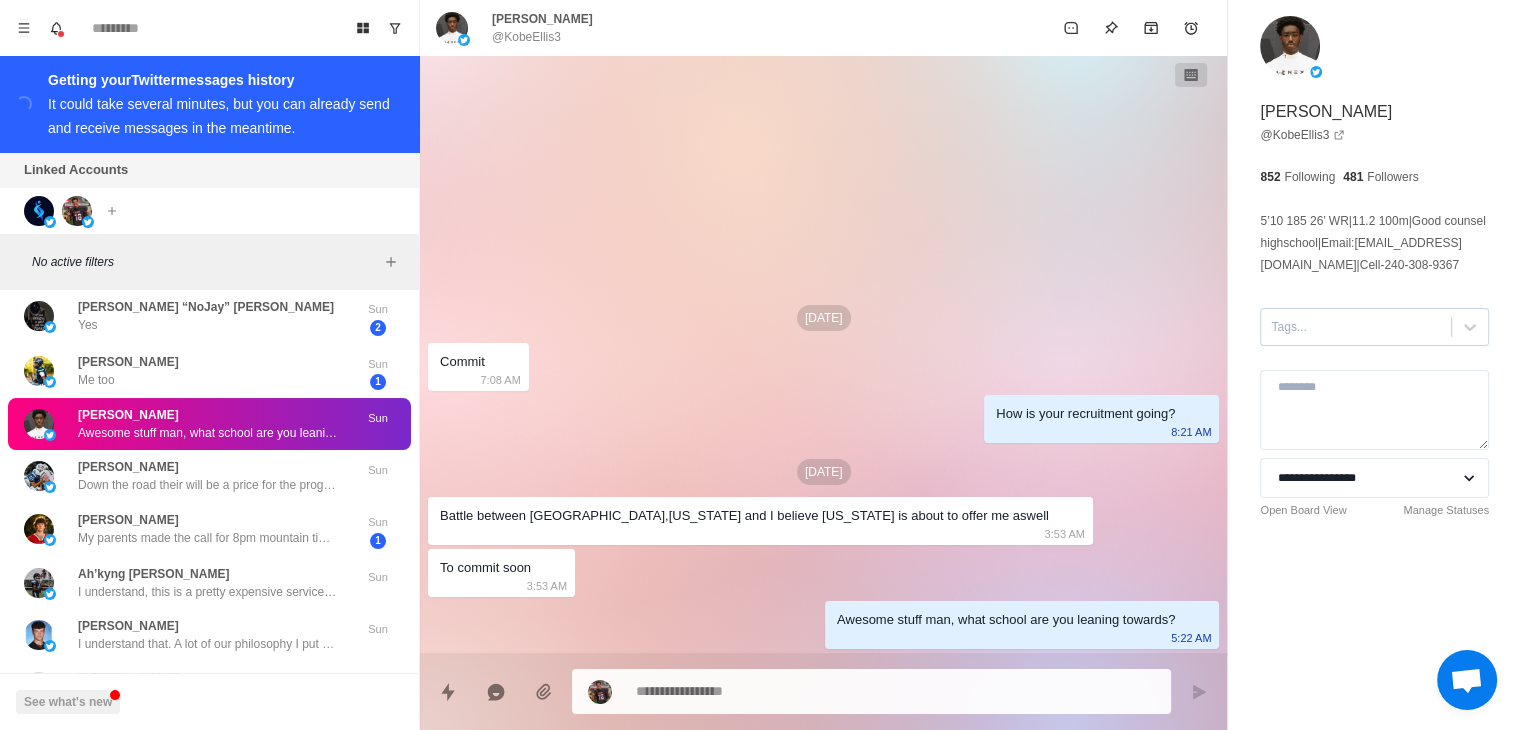 click at bounding box center (1356, 327) 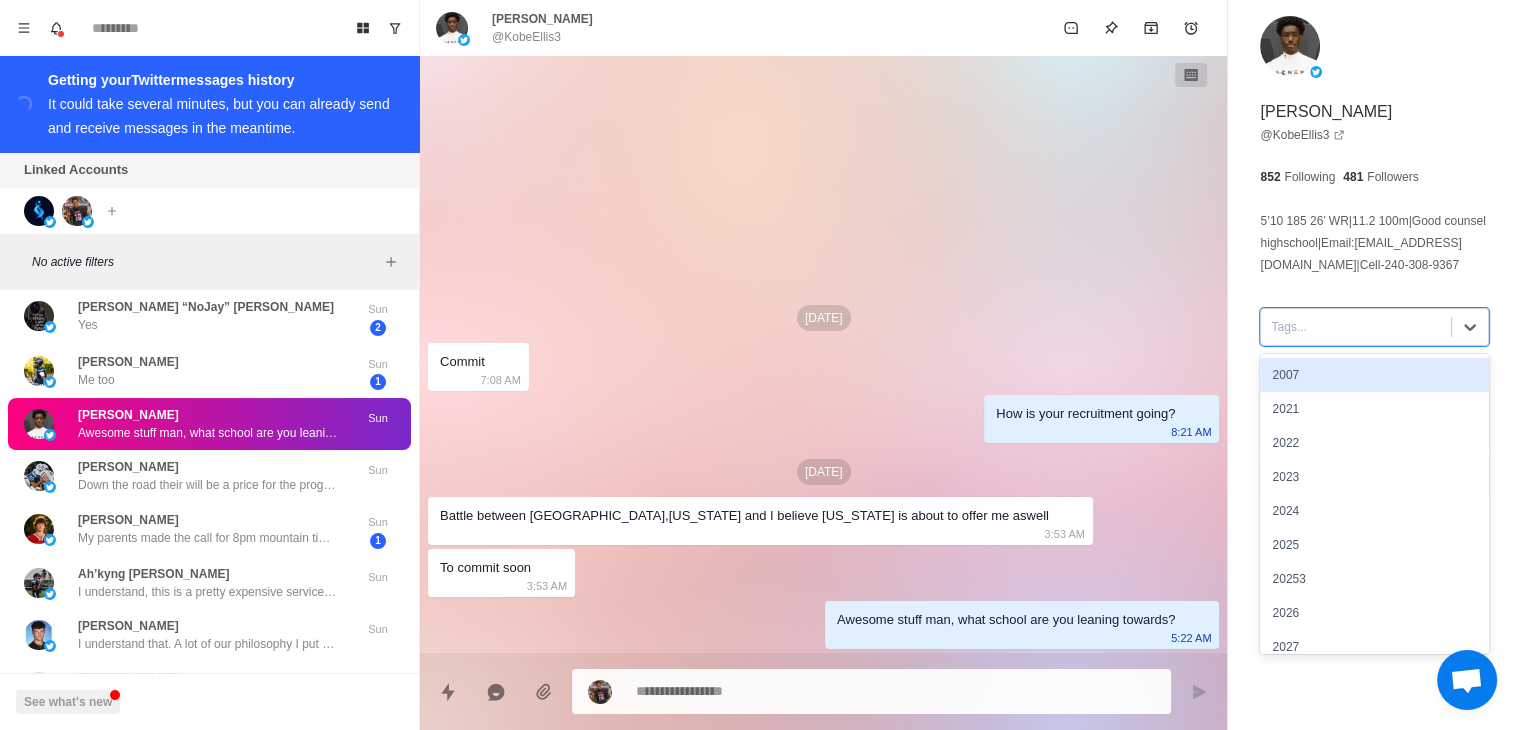 type on "*" 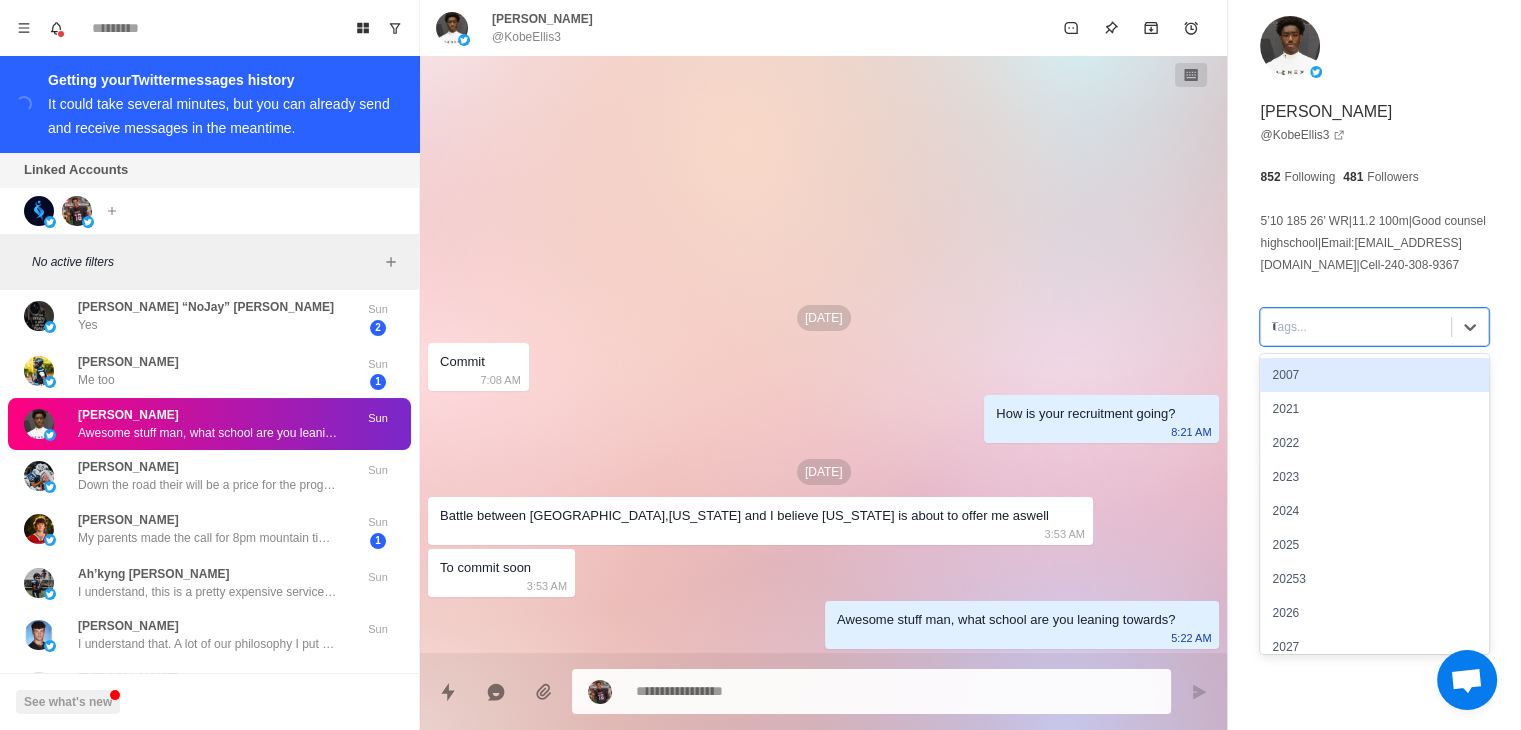 type on "*" 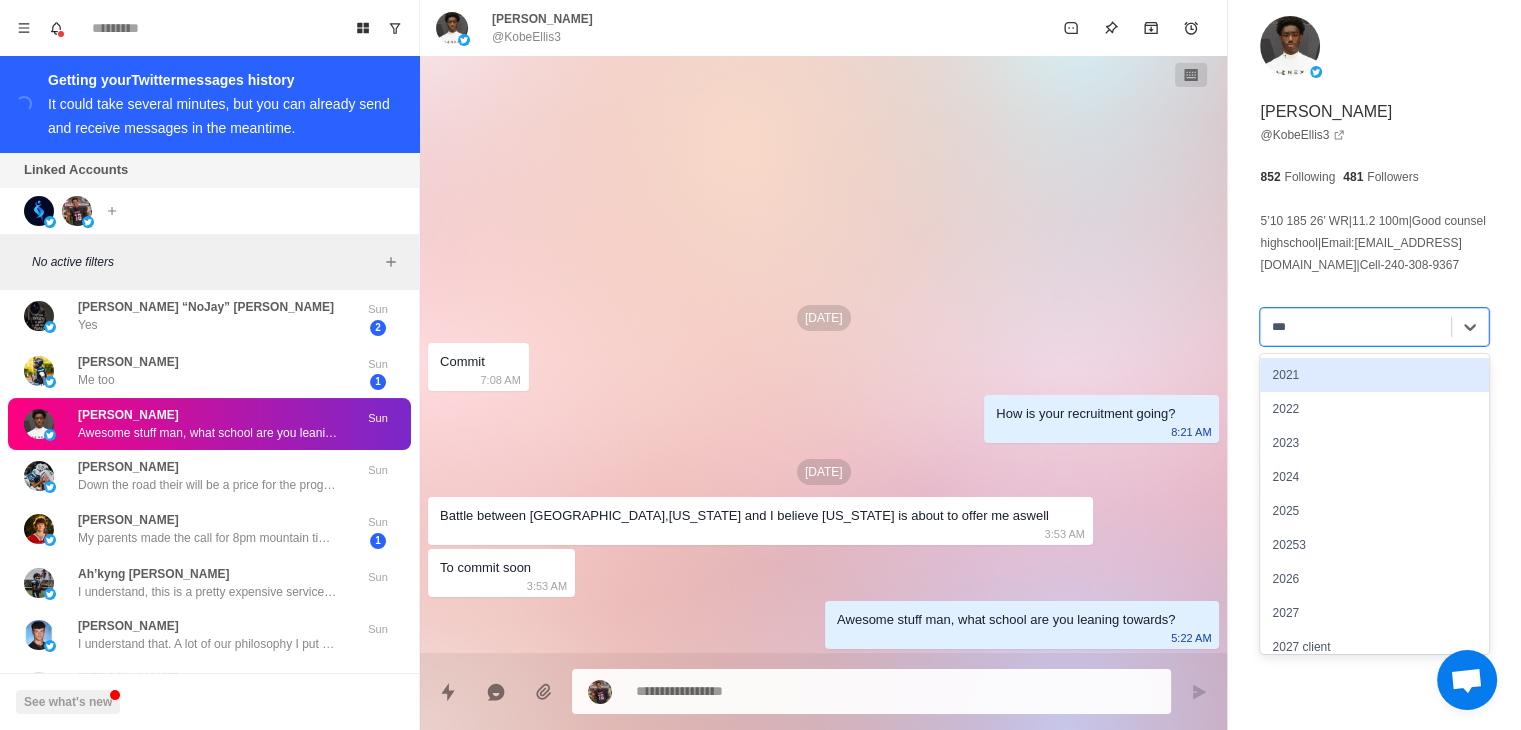 type on "****" 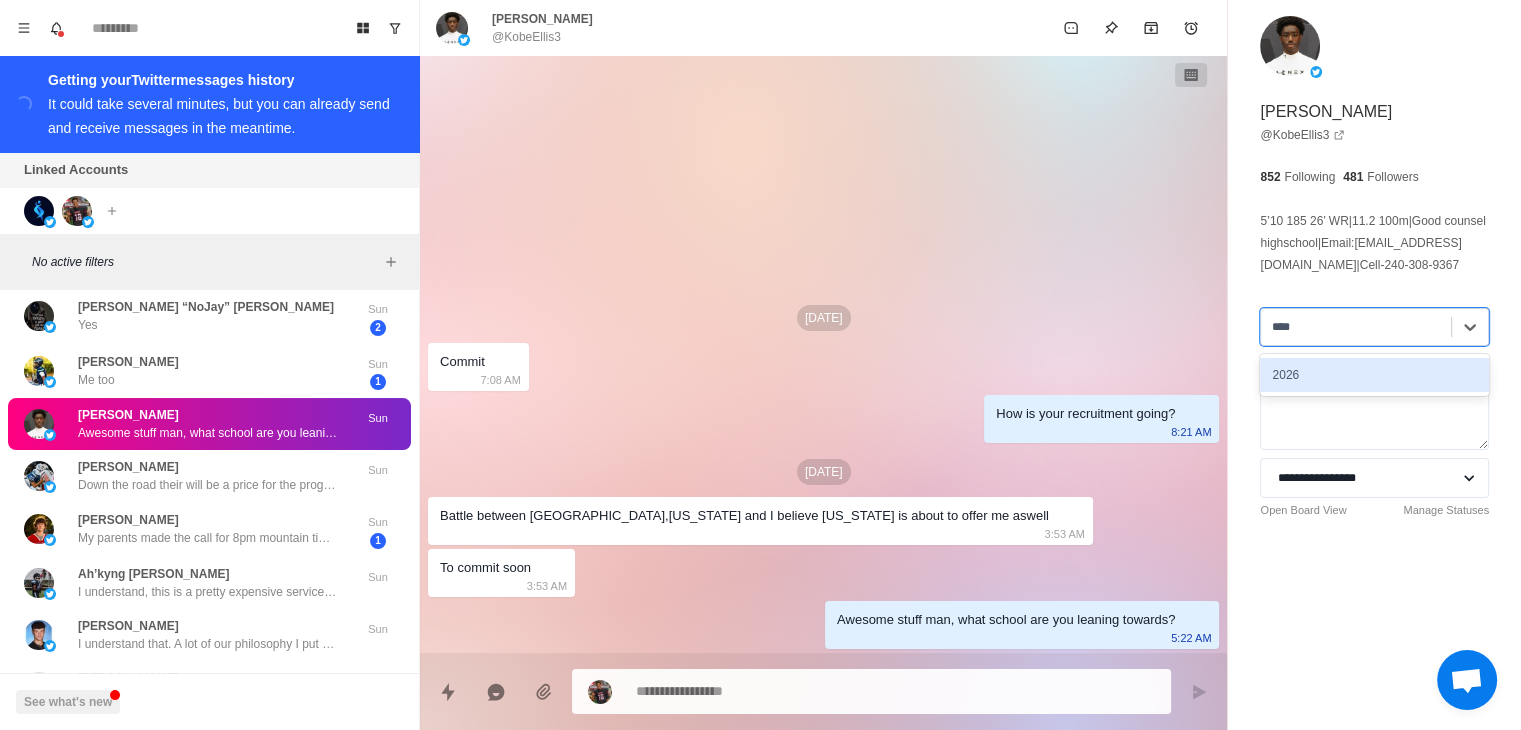 type on "*" 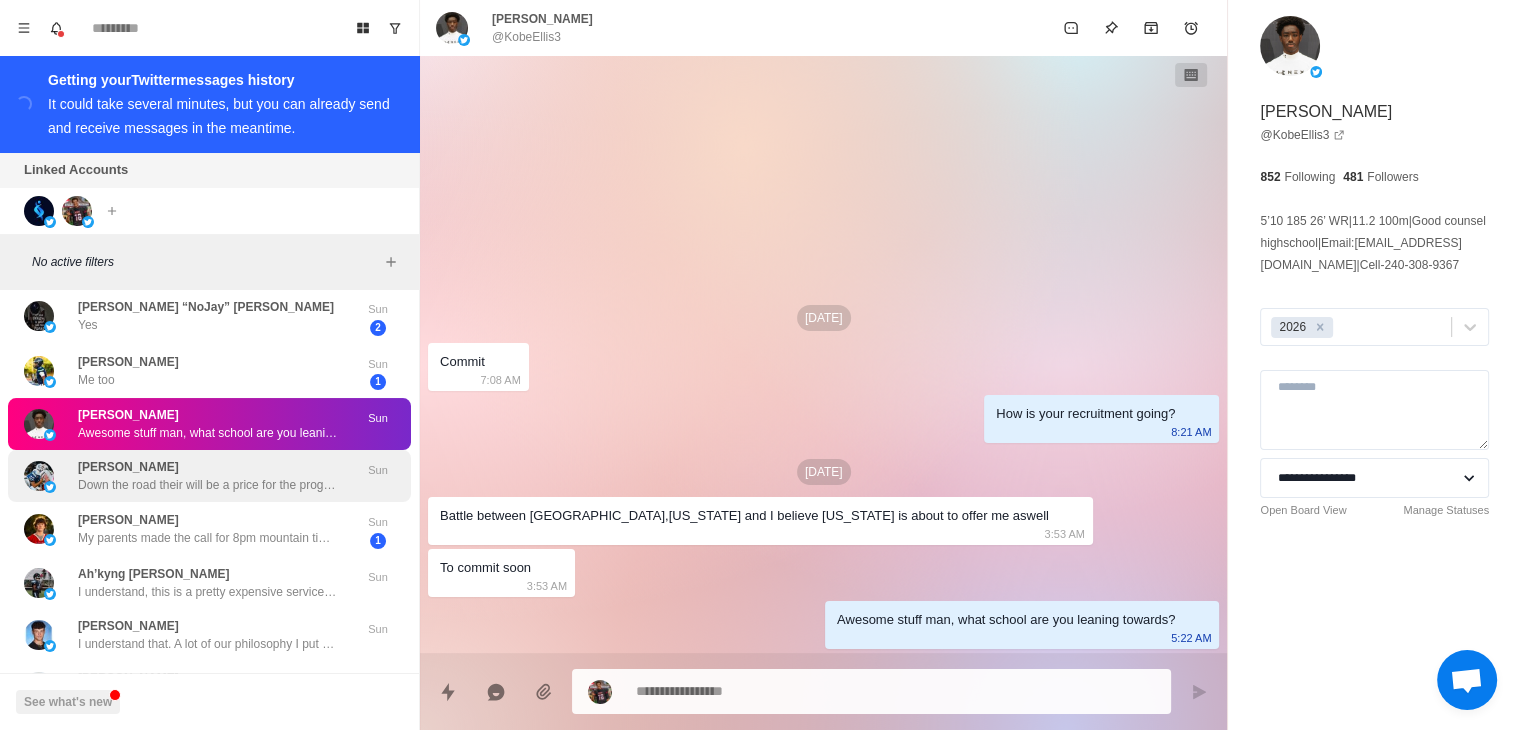 click on "[PERSON_NAME] Down the road their will be a price for the program if your interested in that" at bounding box center (188, 476) 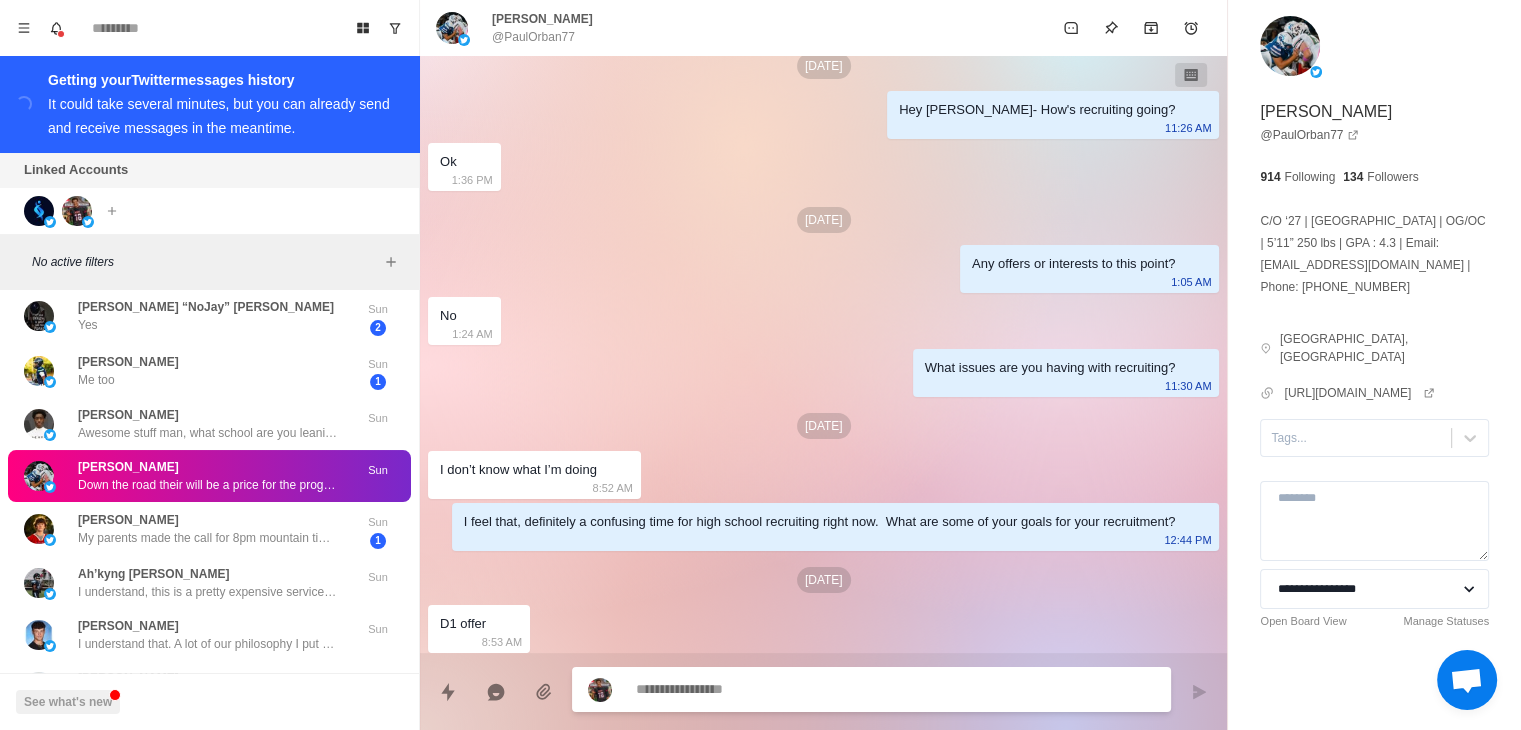 scroll, scrollTop: 0, scrollLeft: 0, axis: both 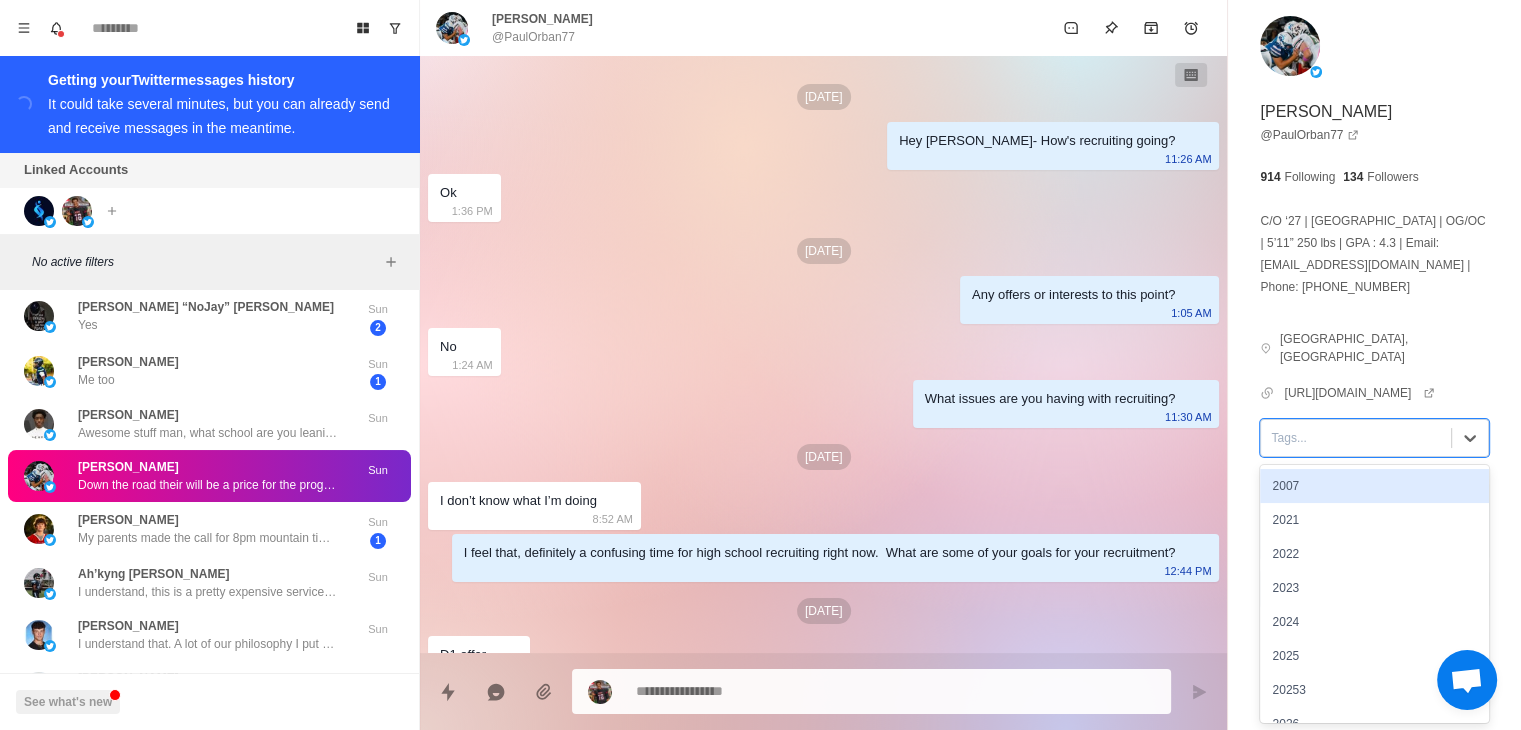 click at bounding box center [1356, 438] 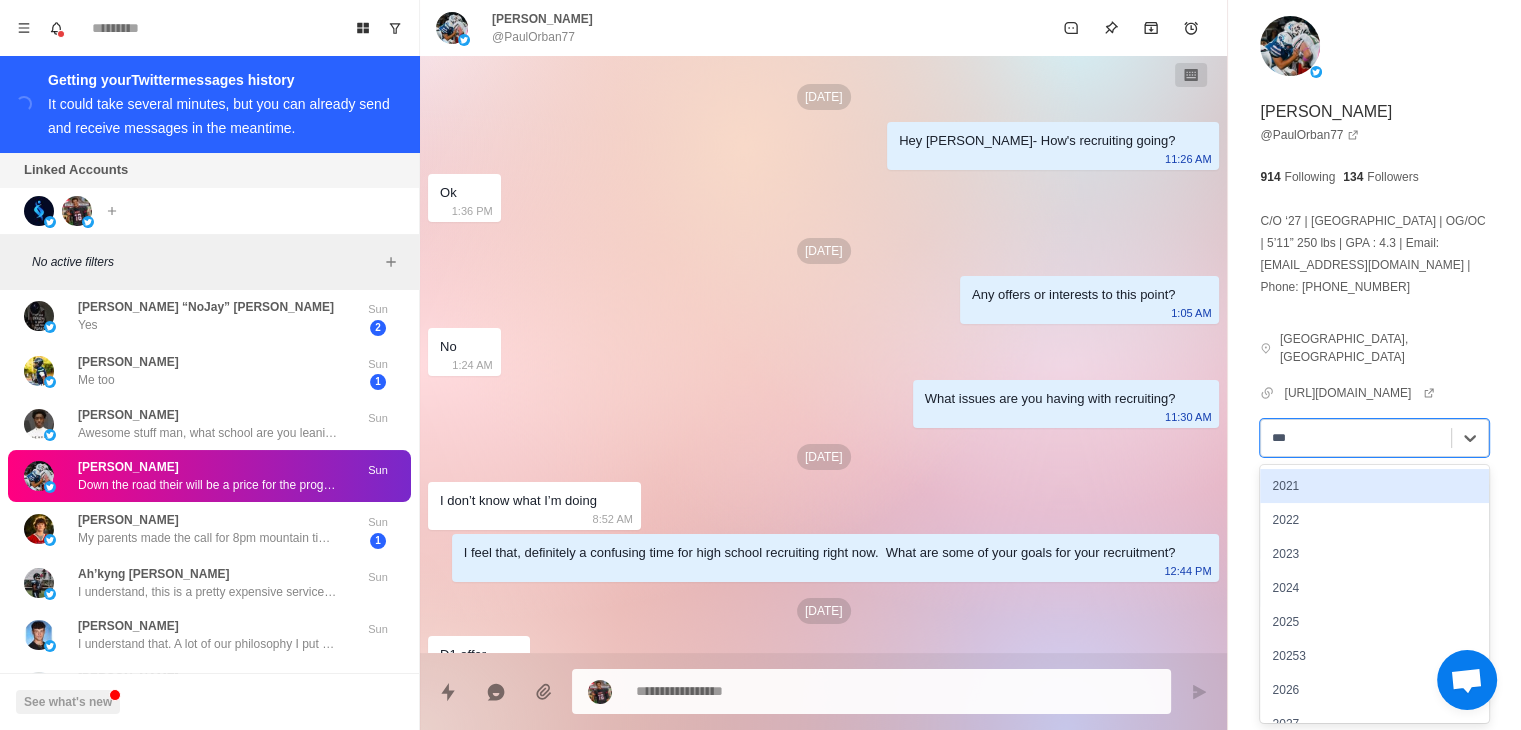 type on "****" 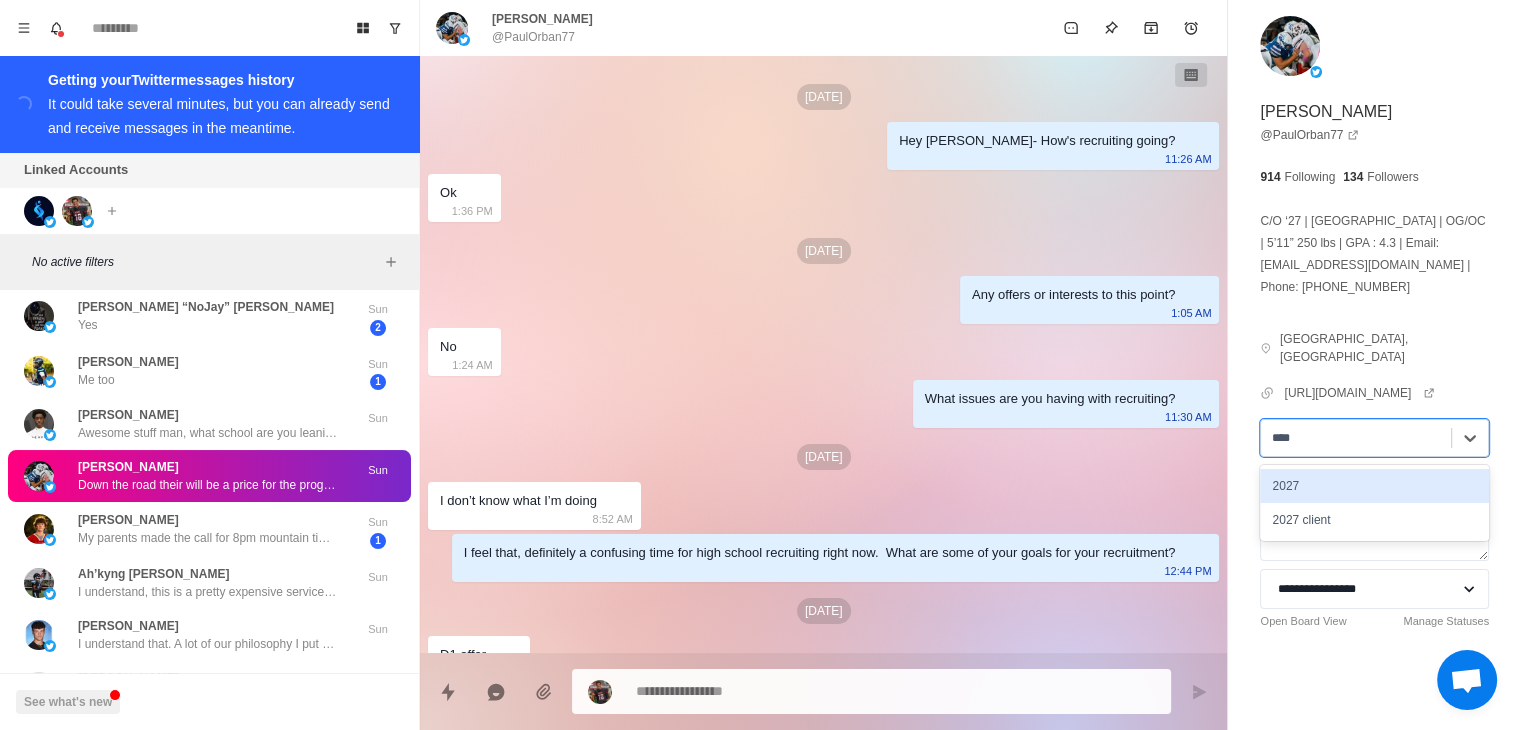 type 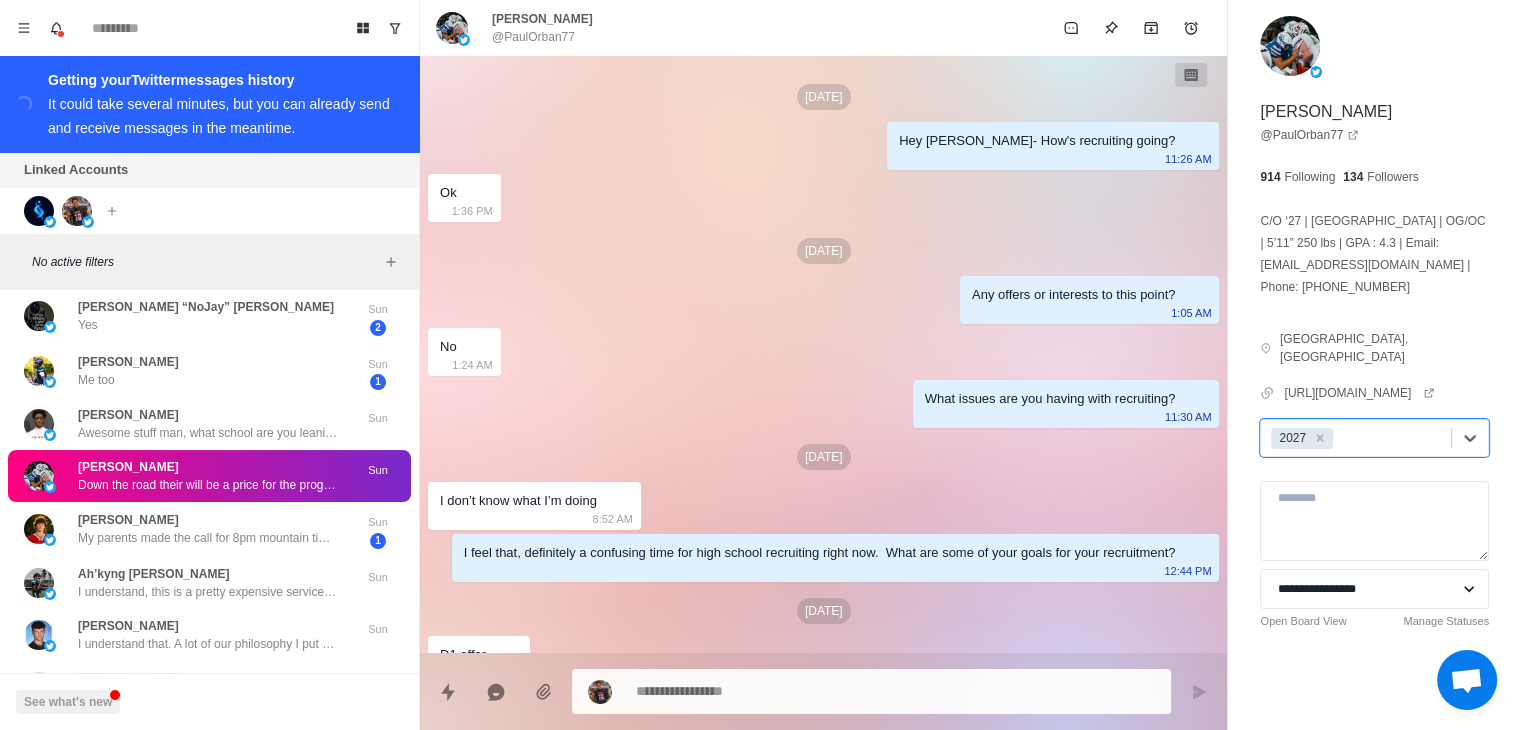 scroll, scrollTop: 0, scrollLeft: 0, axis: both 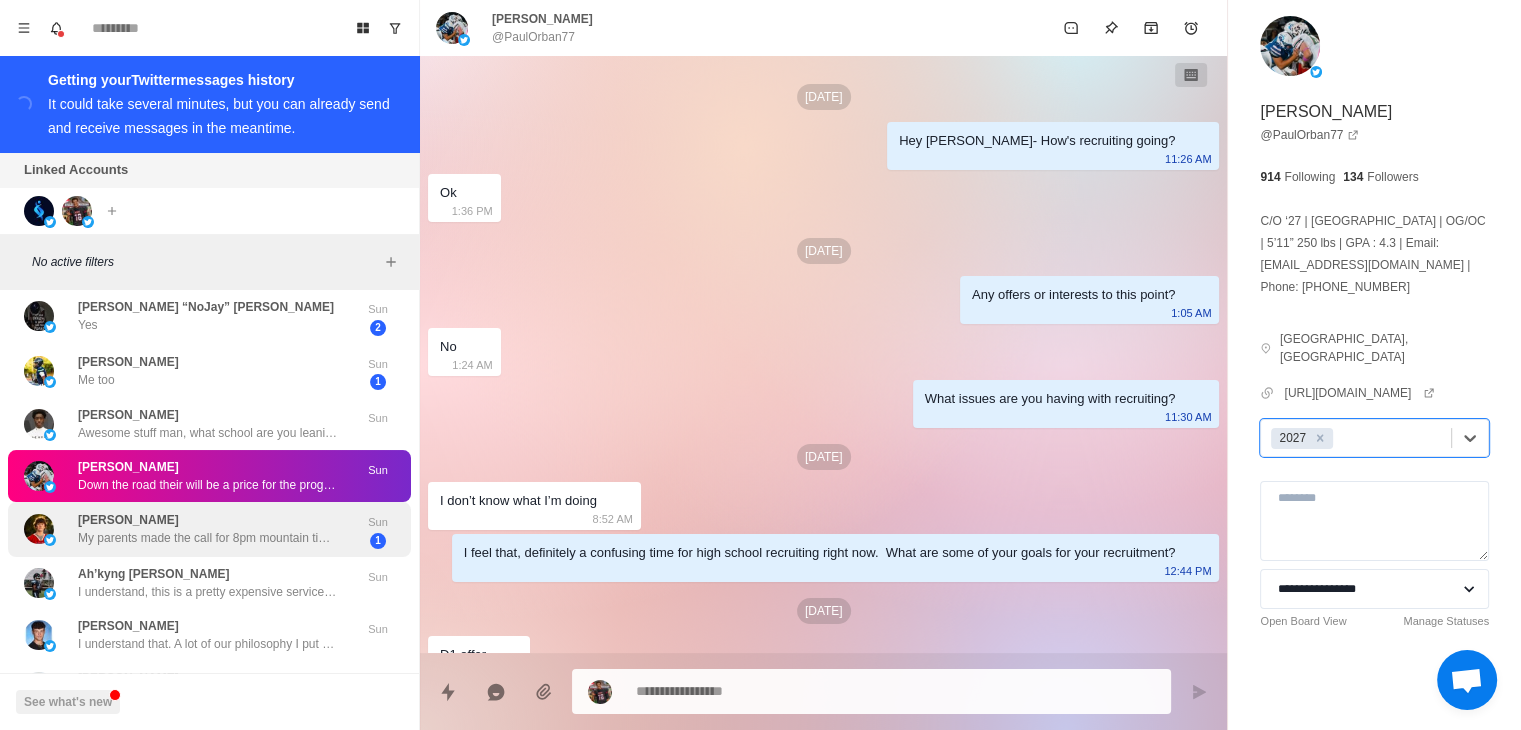 click on "[PERSON_NAME] My parents made the call for 8pm mountain time tonight" at bounding box center (208, 529) 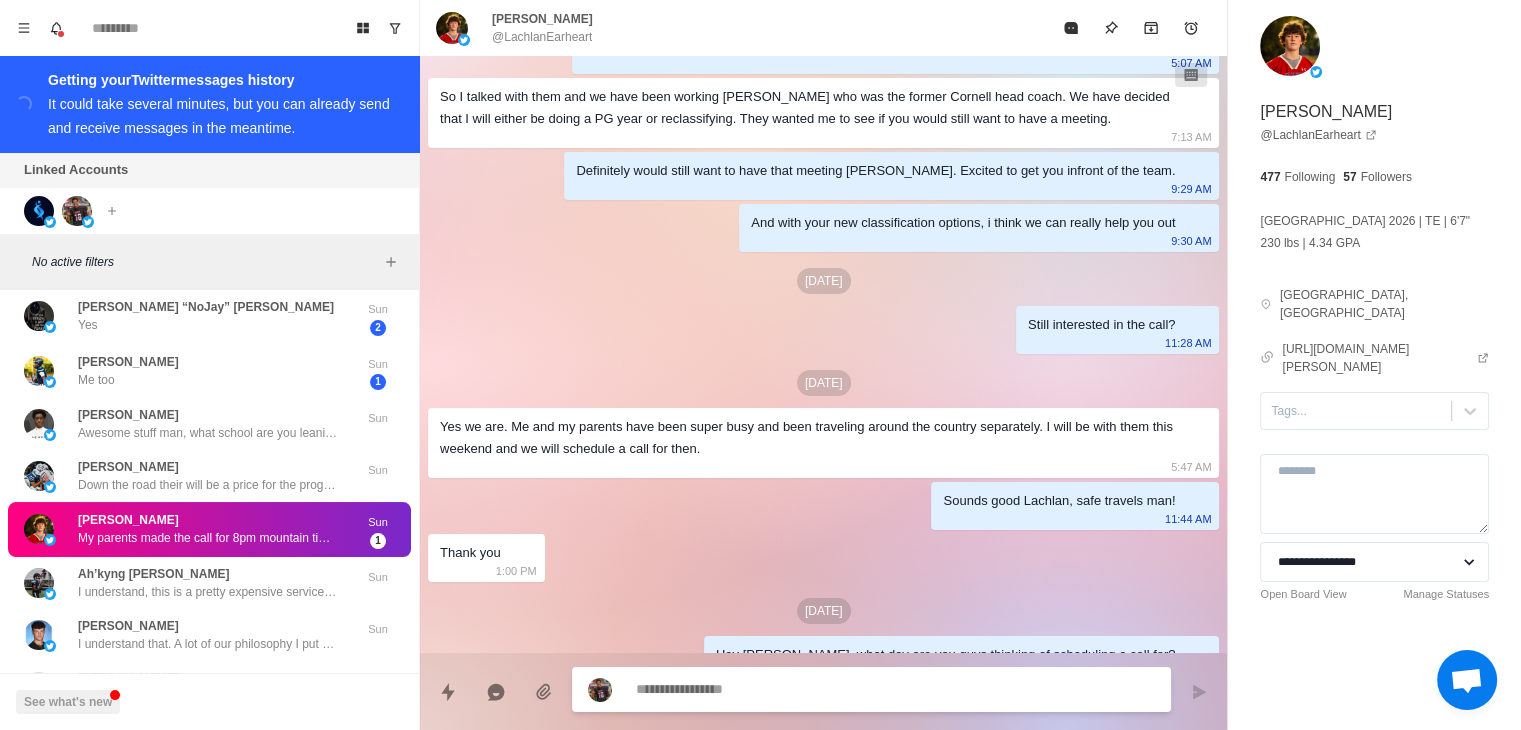 scroll, scrollTop: 1635, scrollLeft: 0, axis: vertical 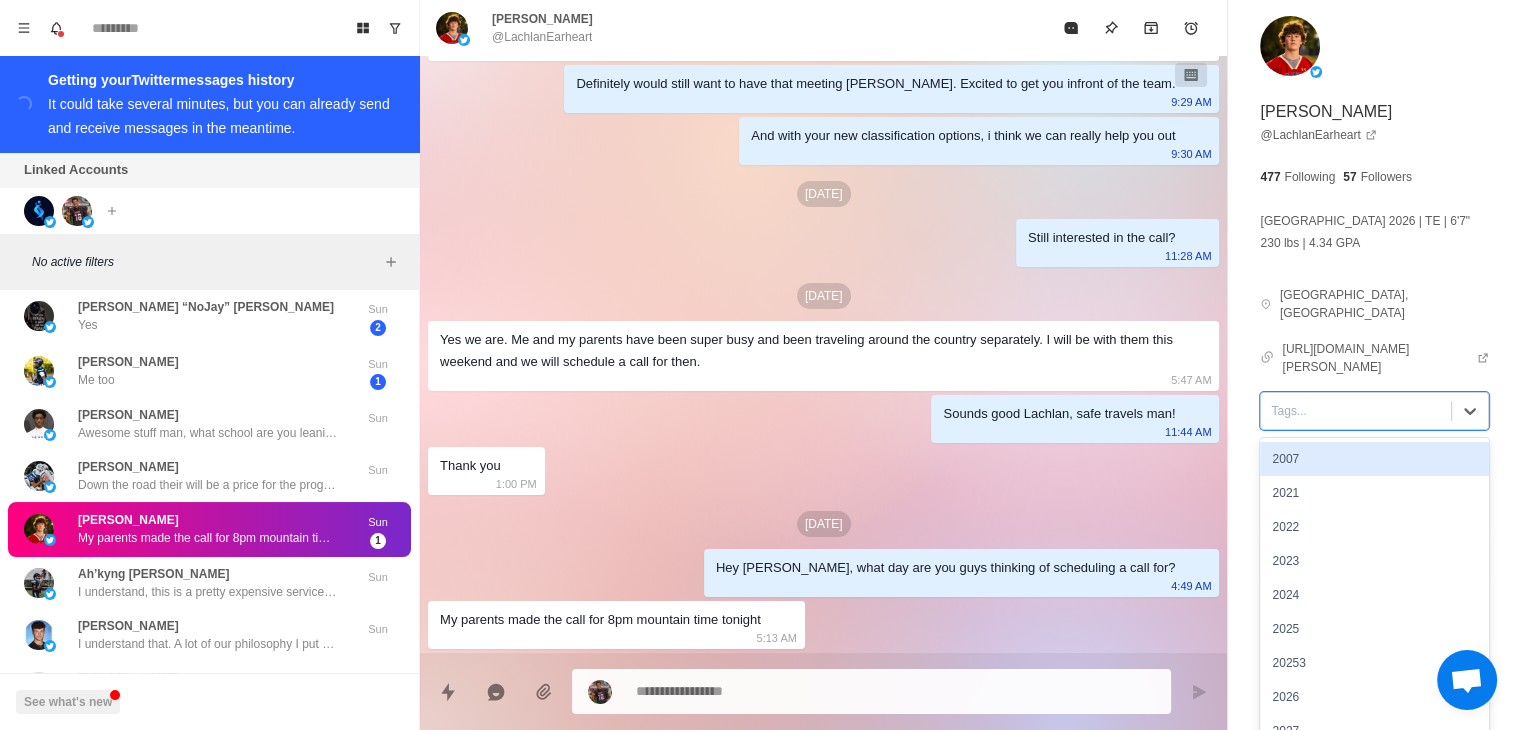 click at bounding box center (1356, 411) 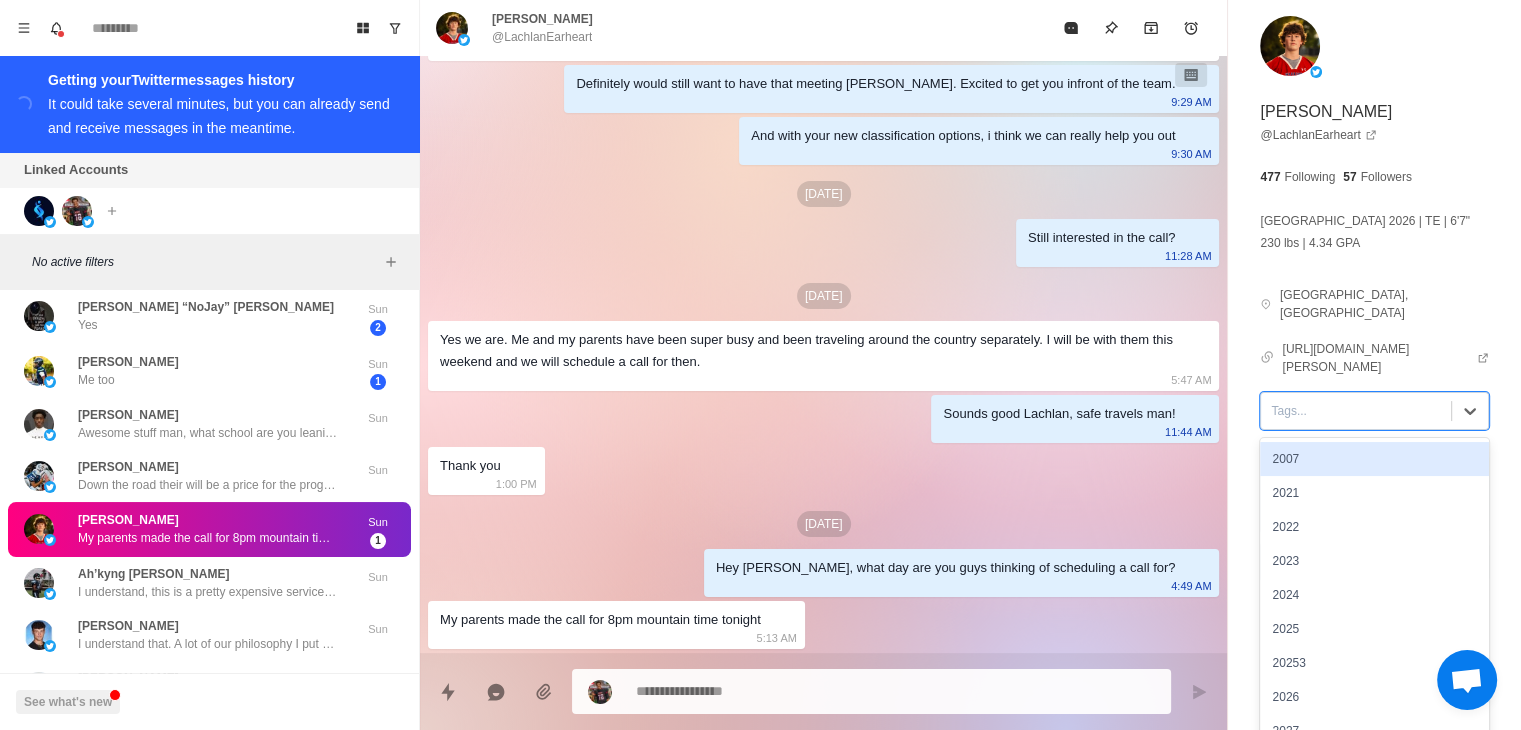 type on "*" 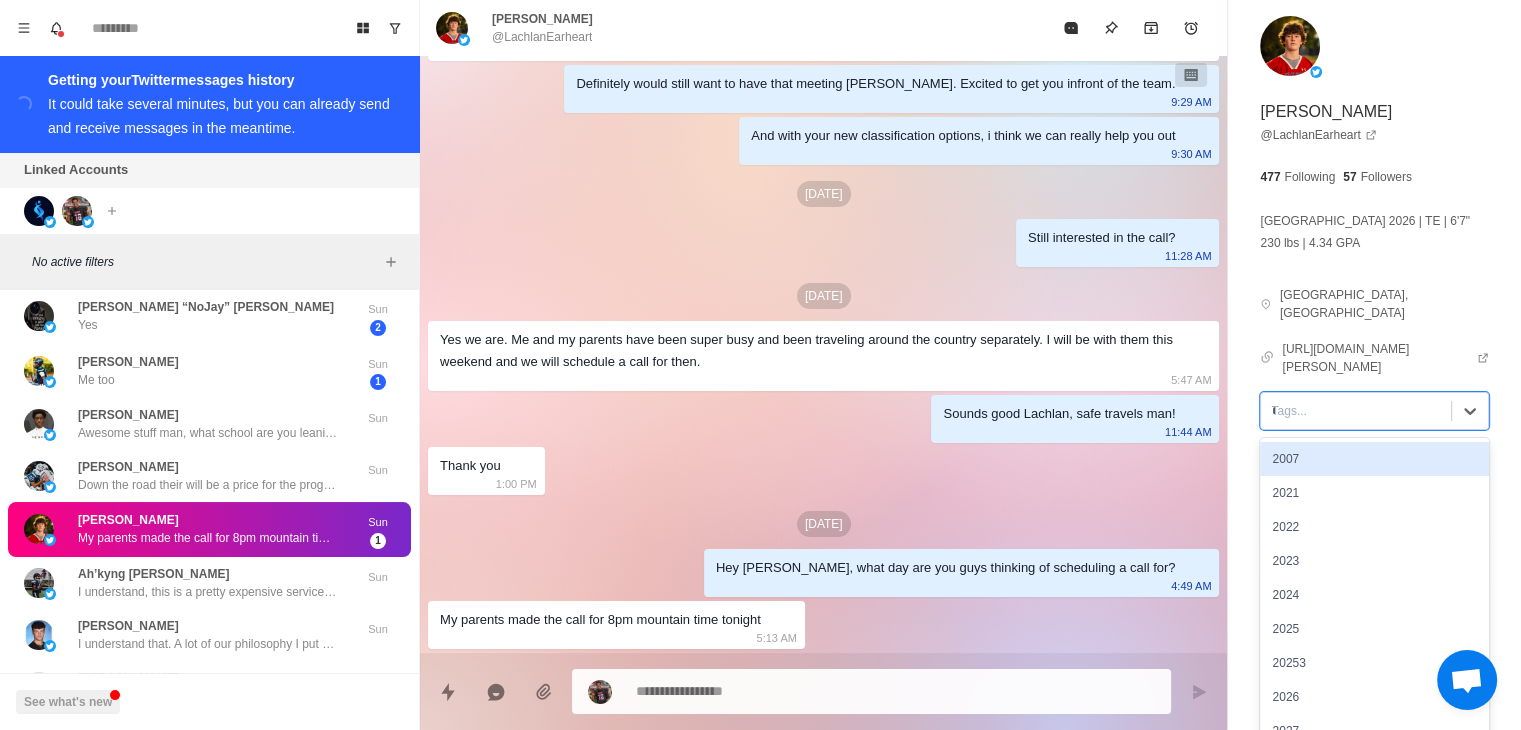 type on "***" 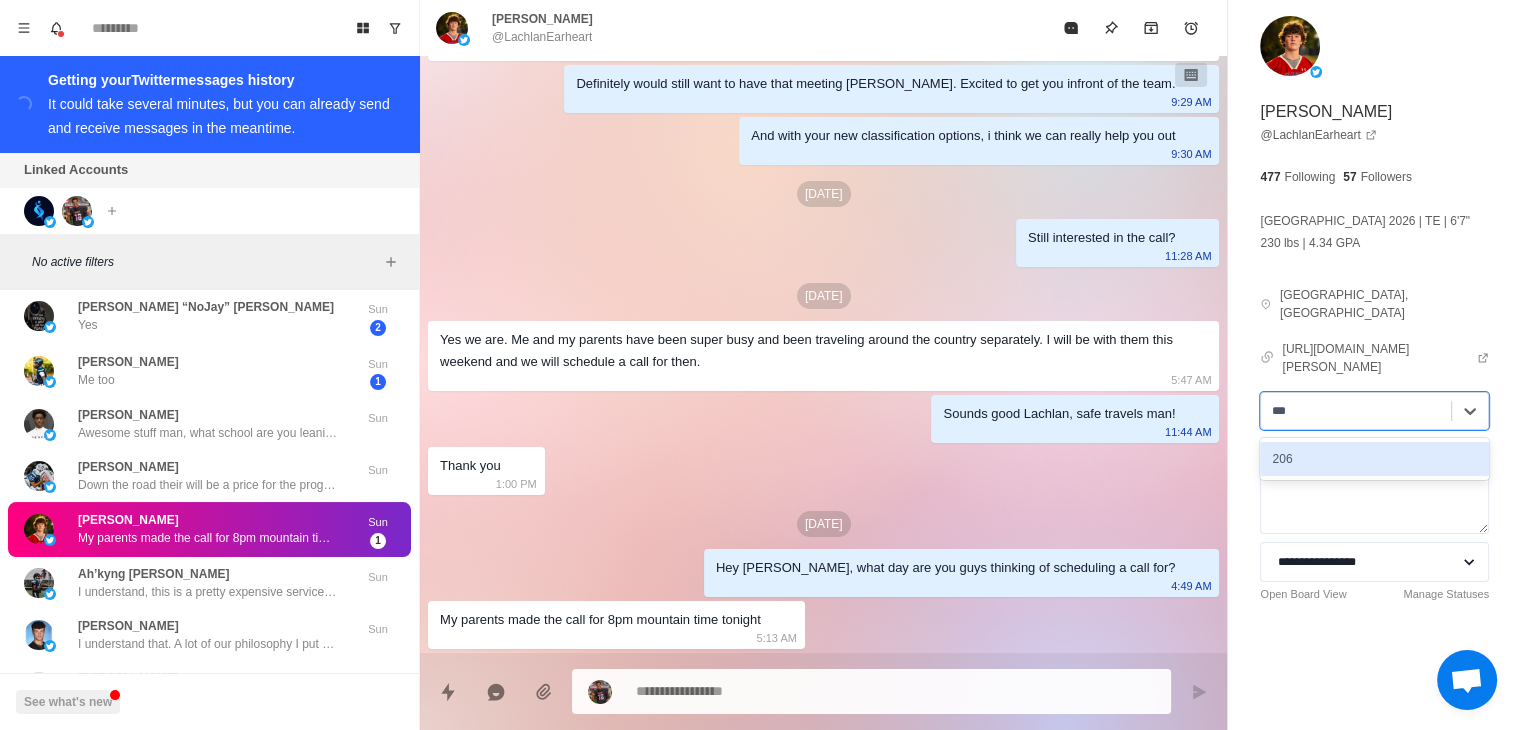 type on "*" 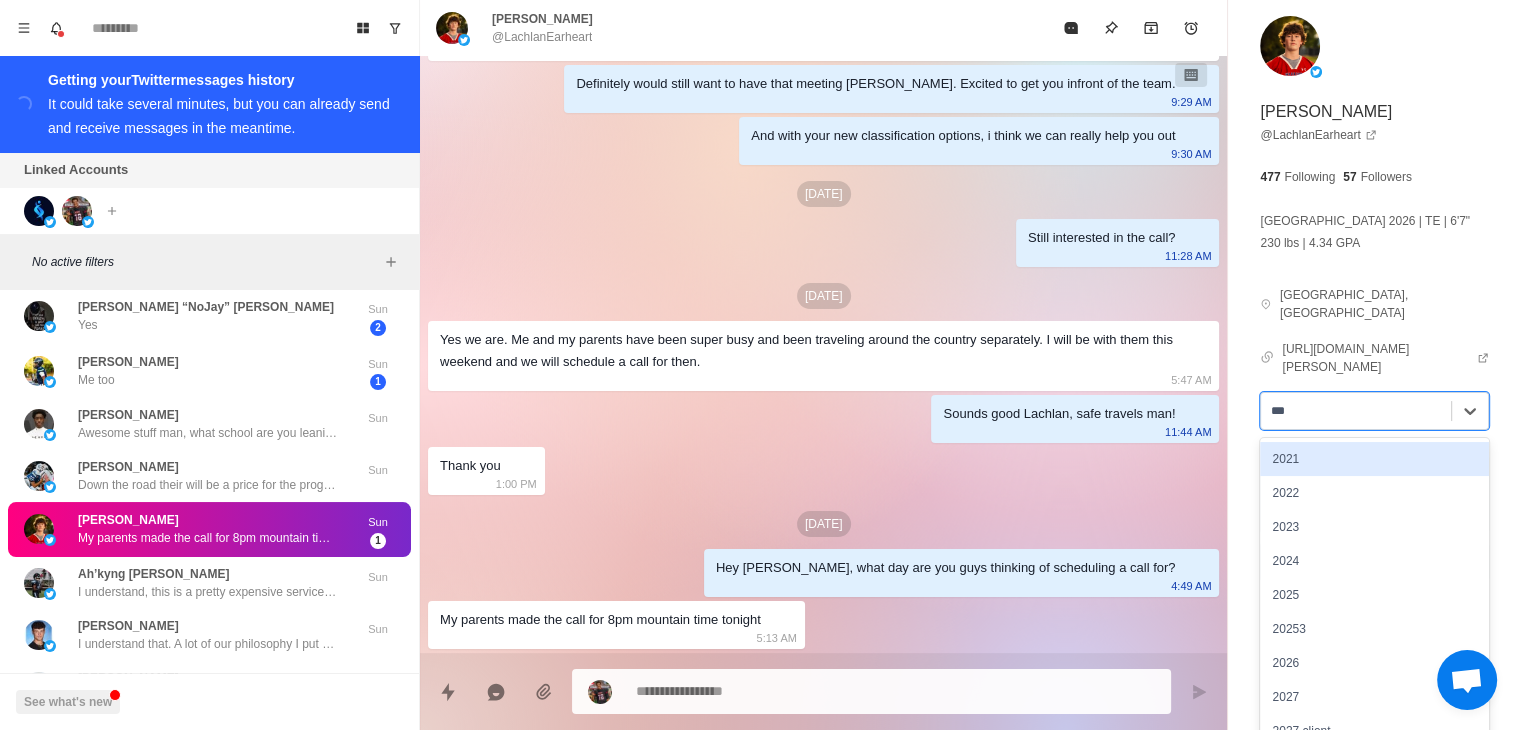 type on "****" 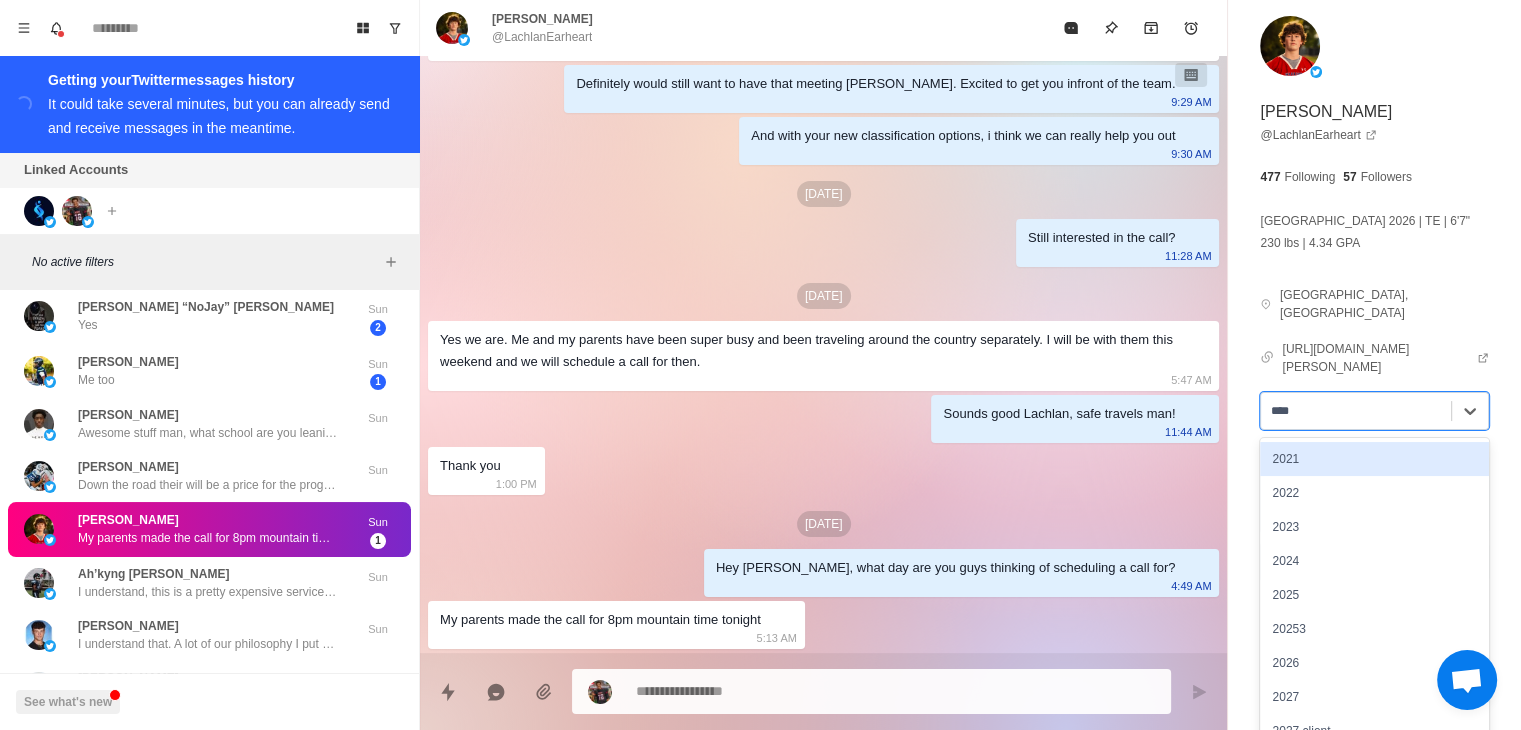 type on "*" 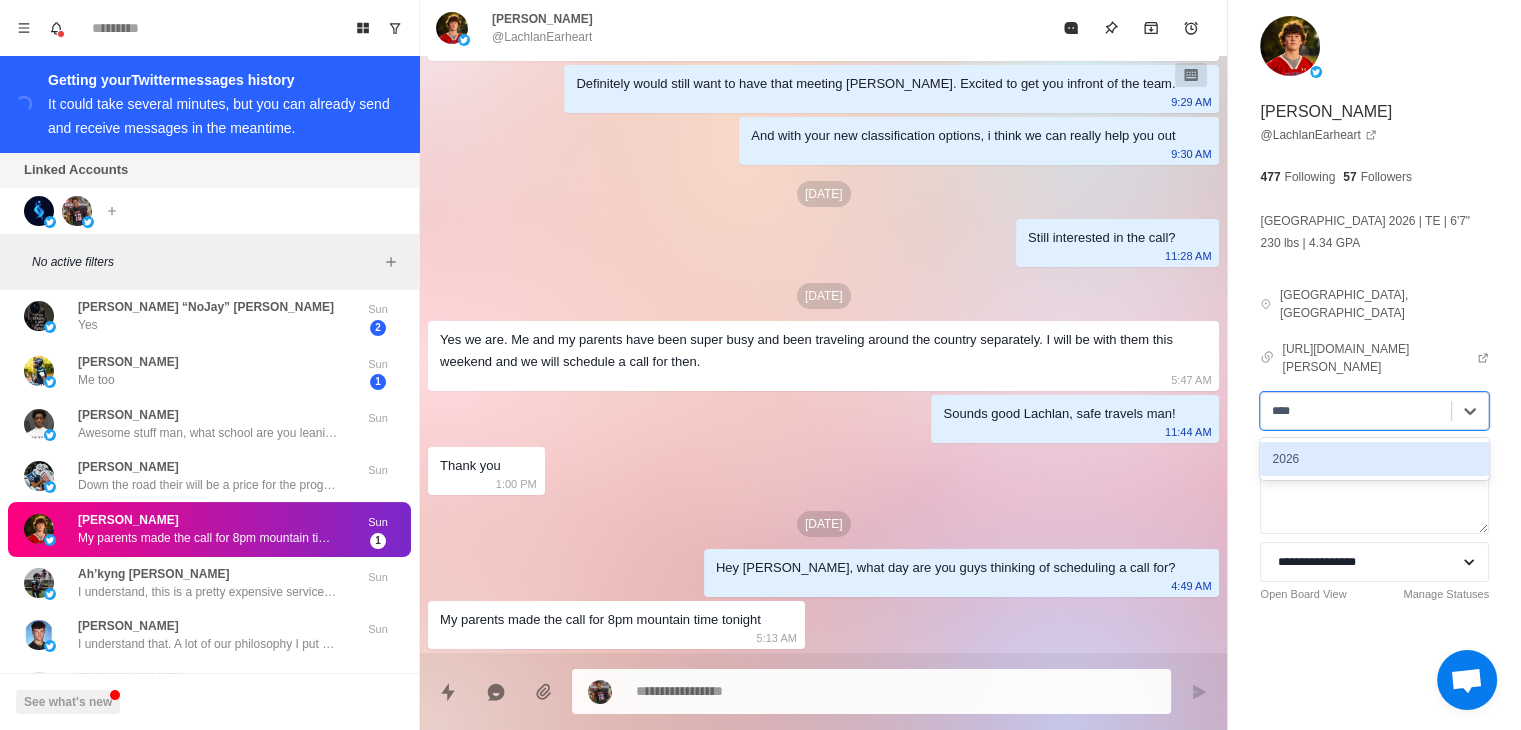 type 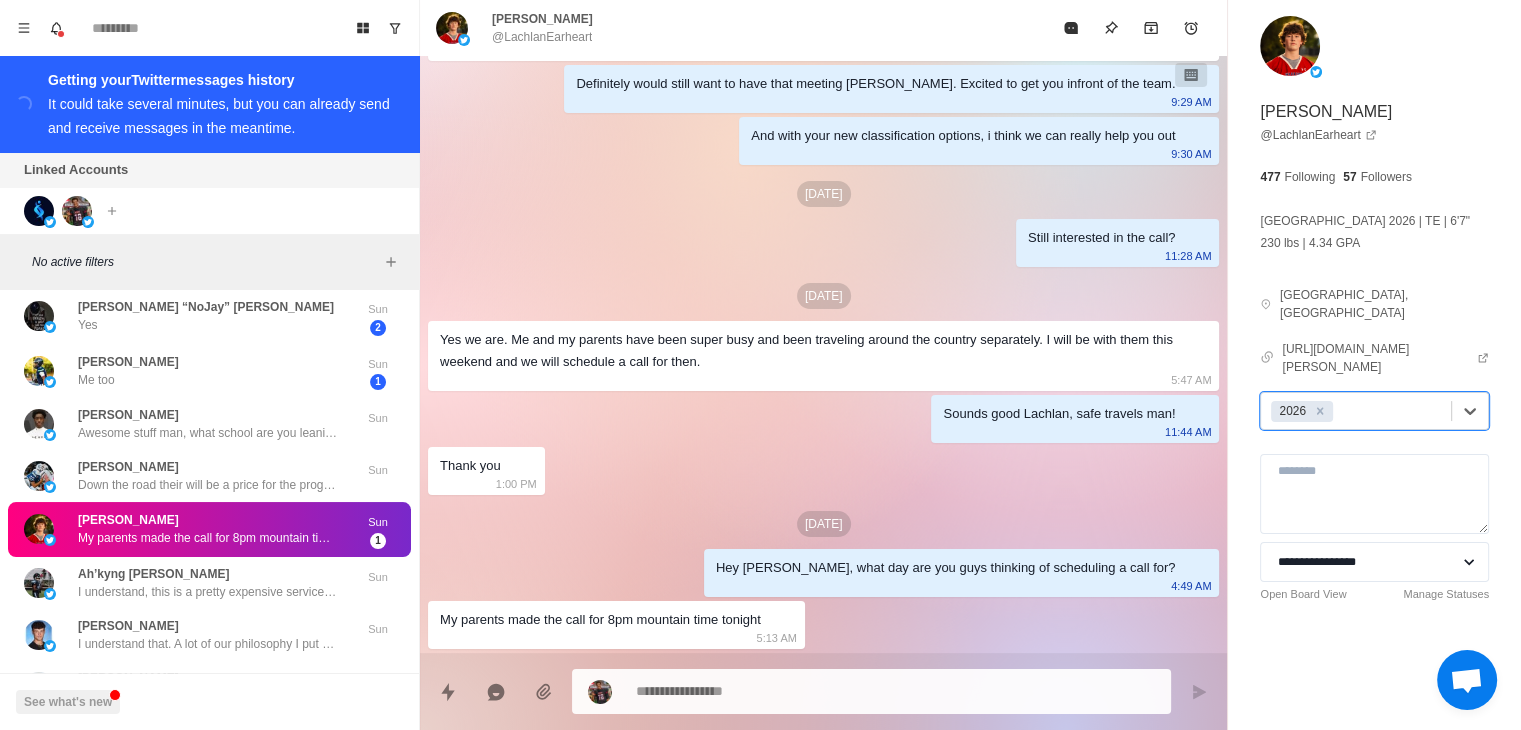 type on "*" 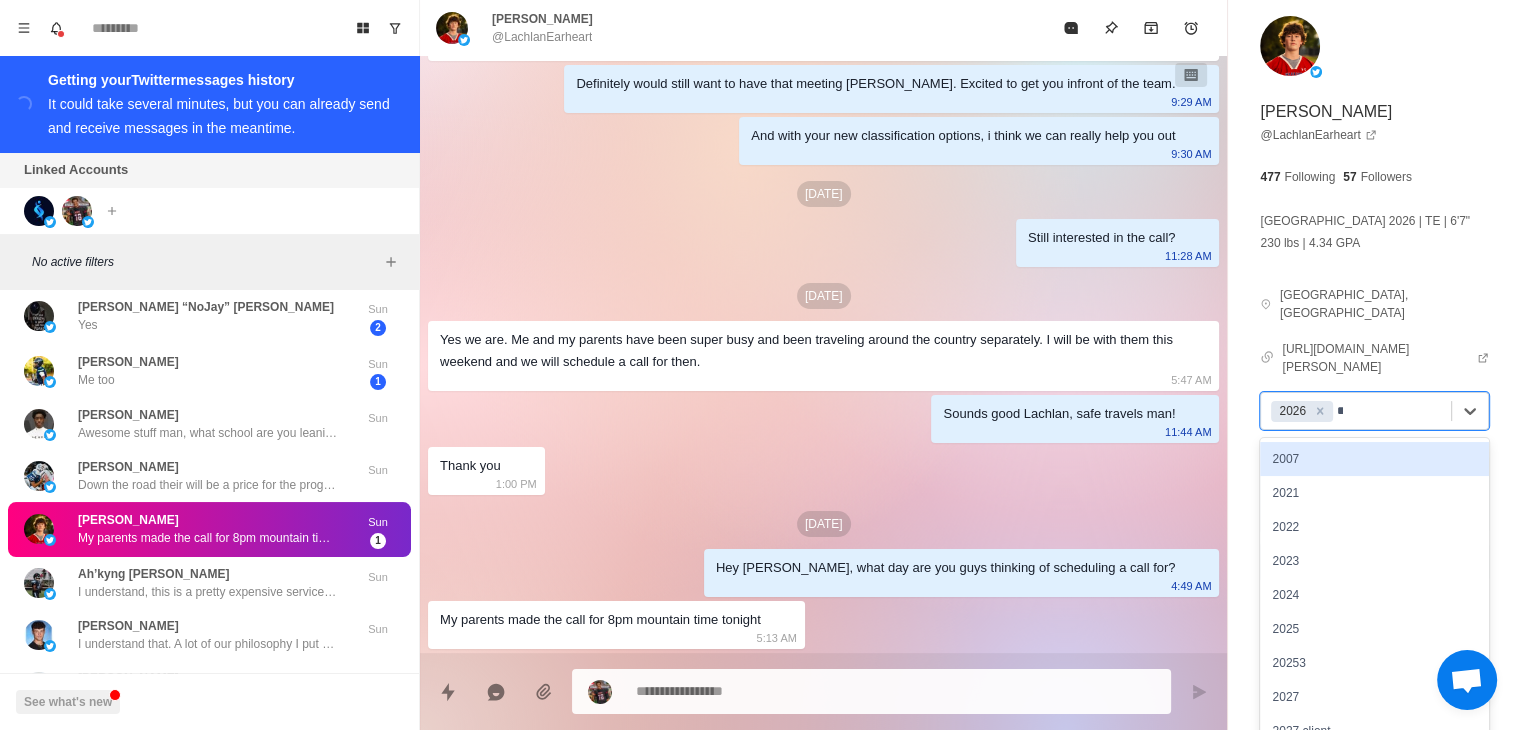 type on "***" 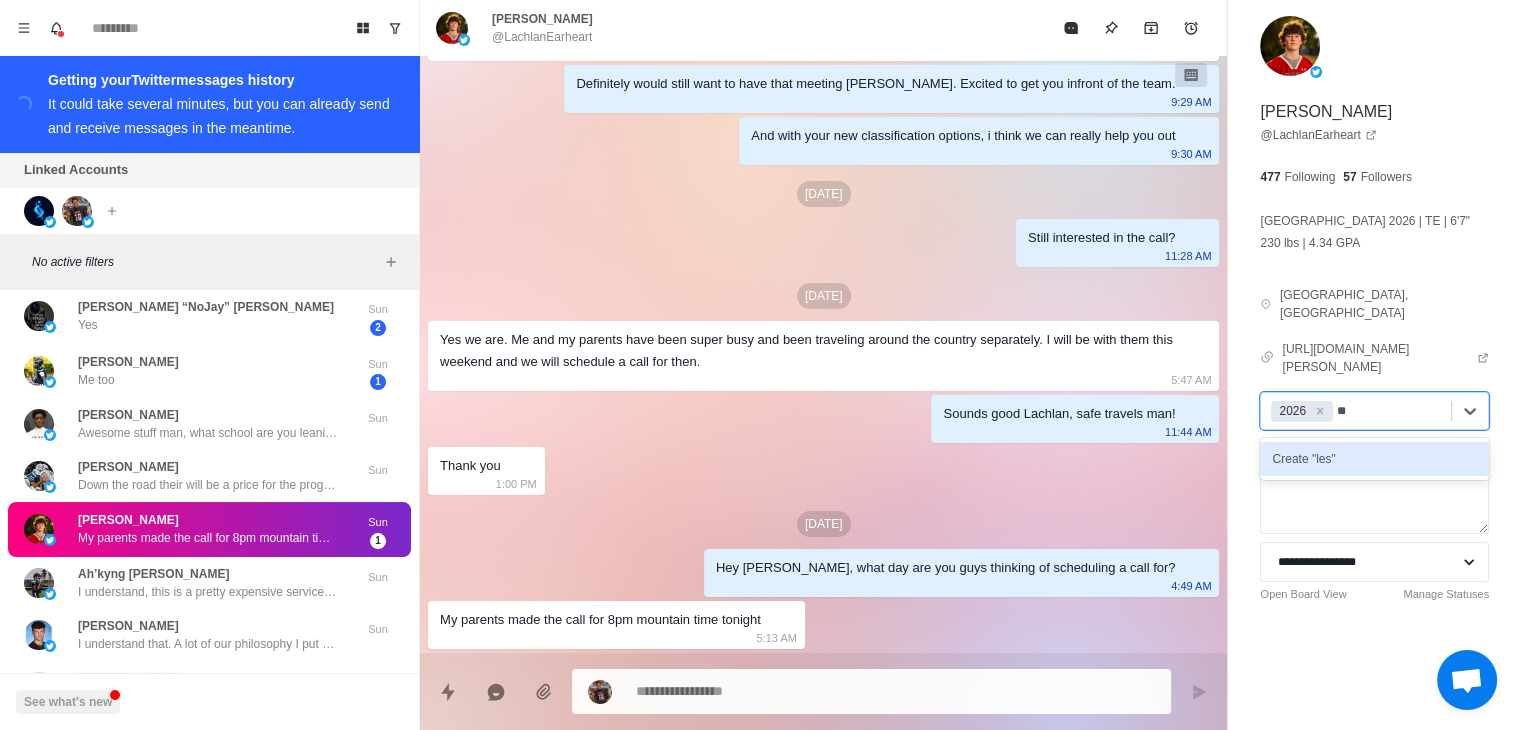 type on "***" 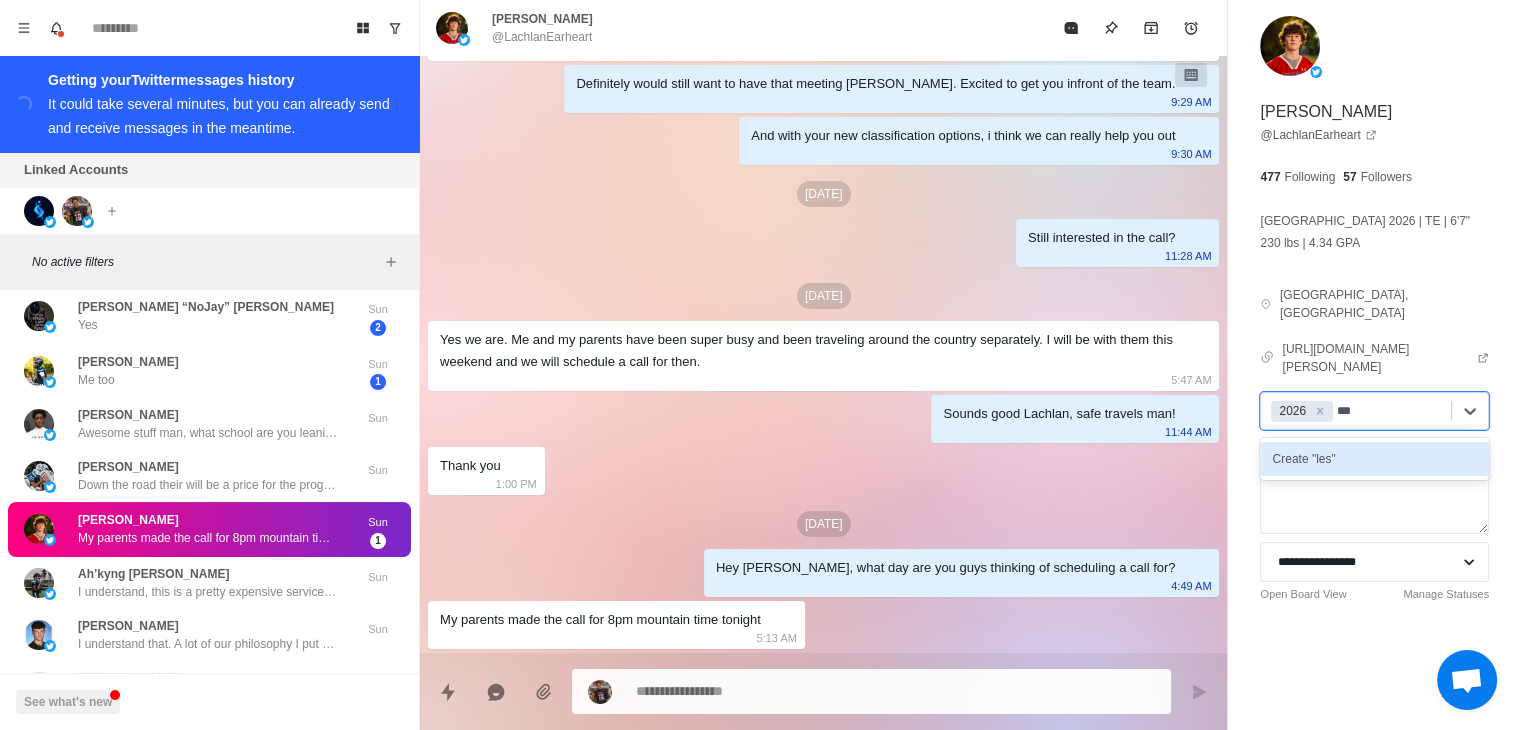 type on "*" 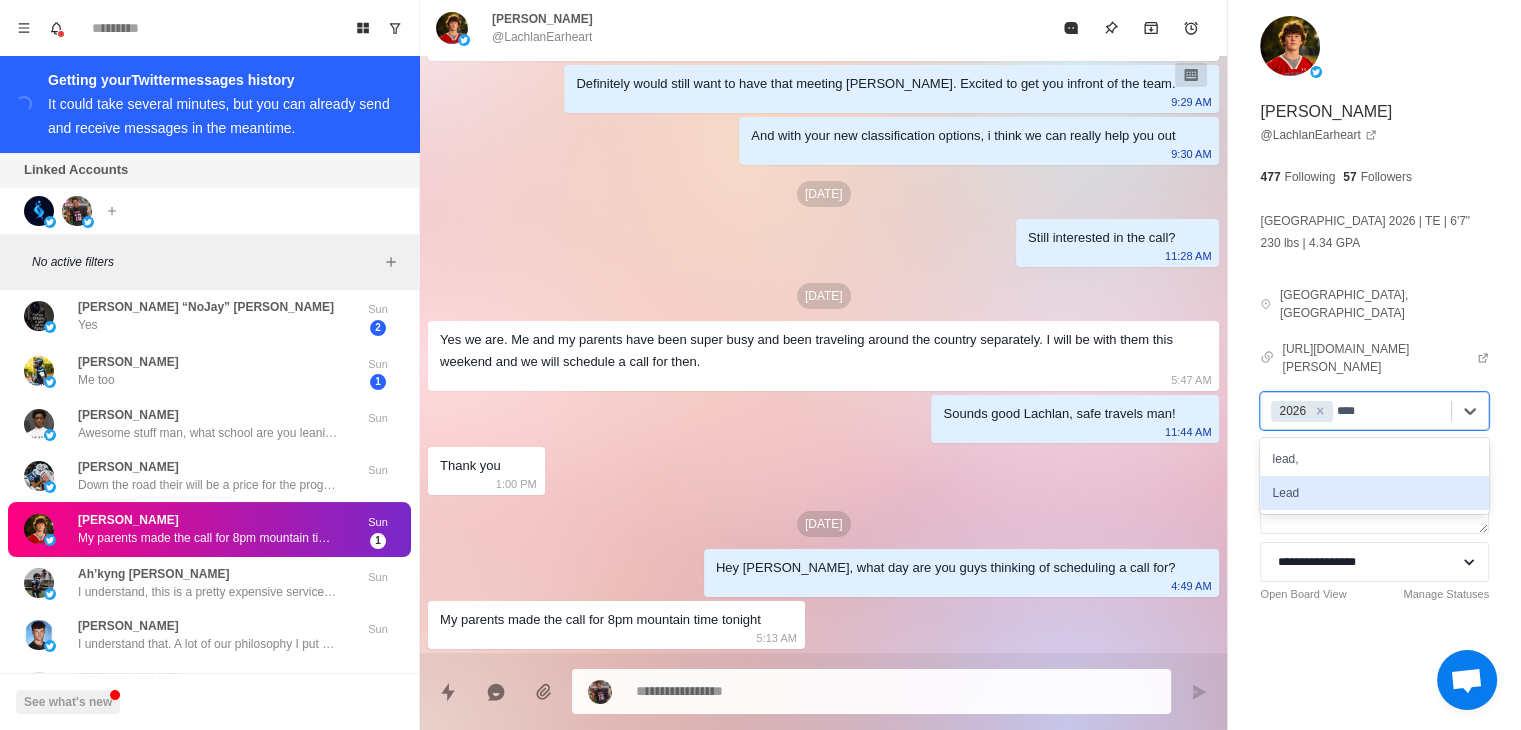 type 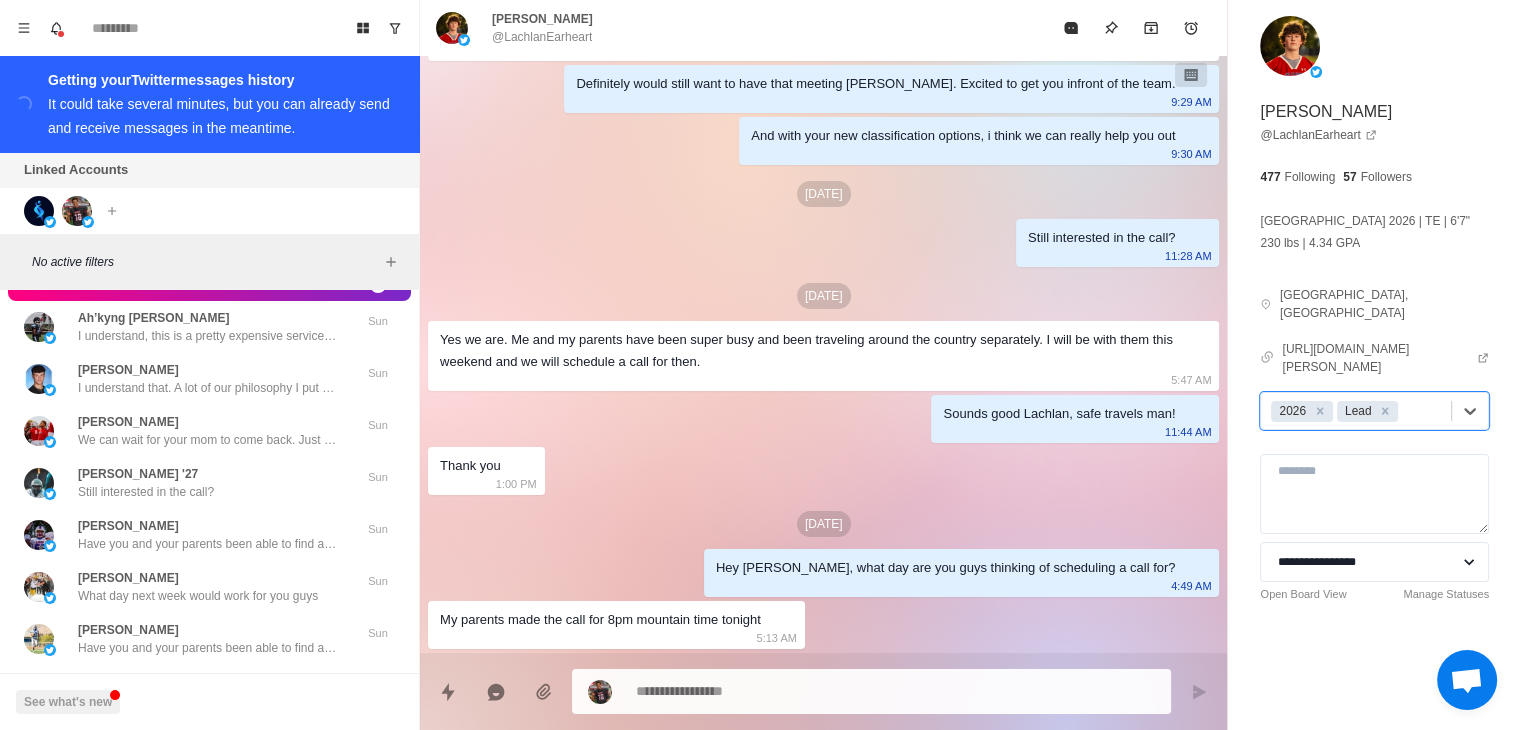 scroll, scrollTop: 3820, scrollLeft: 0, axis: vertical 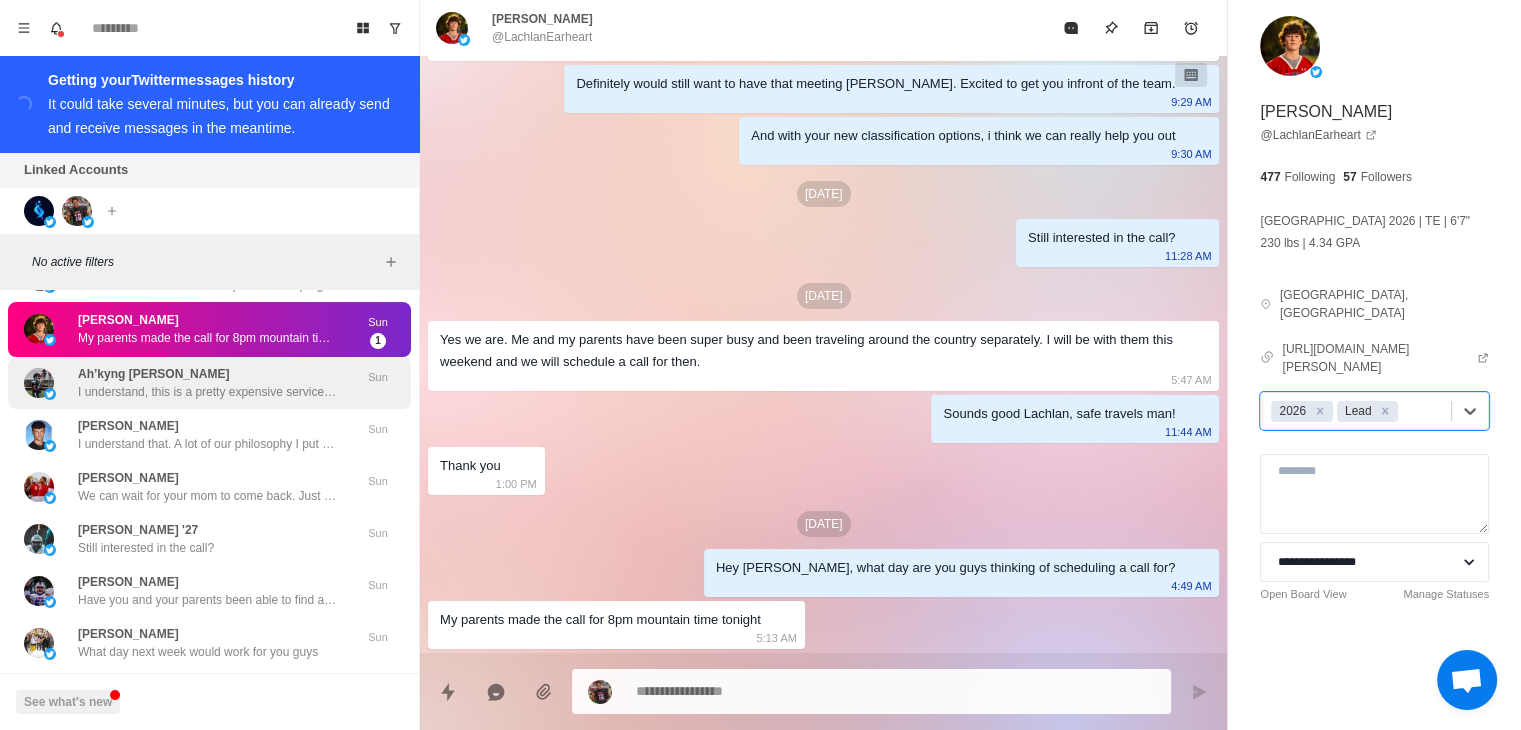 click on "I understand, this is a pretty expensive service. Probably ranges about from $3-10k" at bounding box center (208, 392) 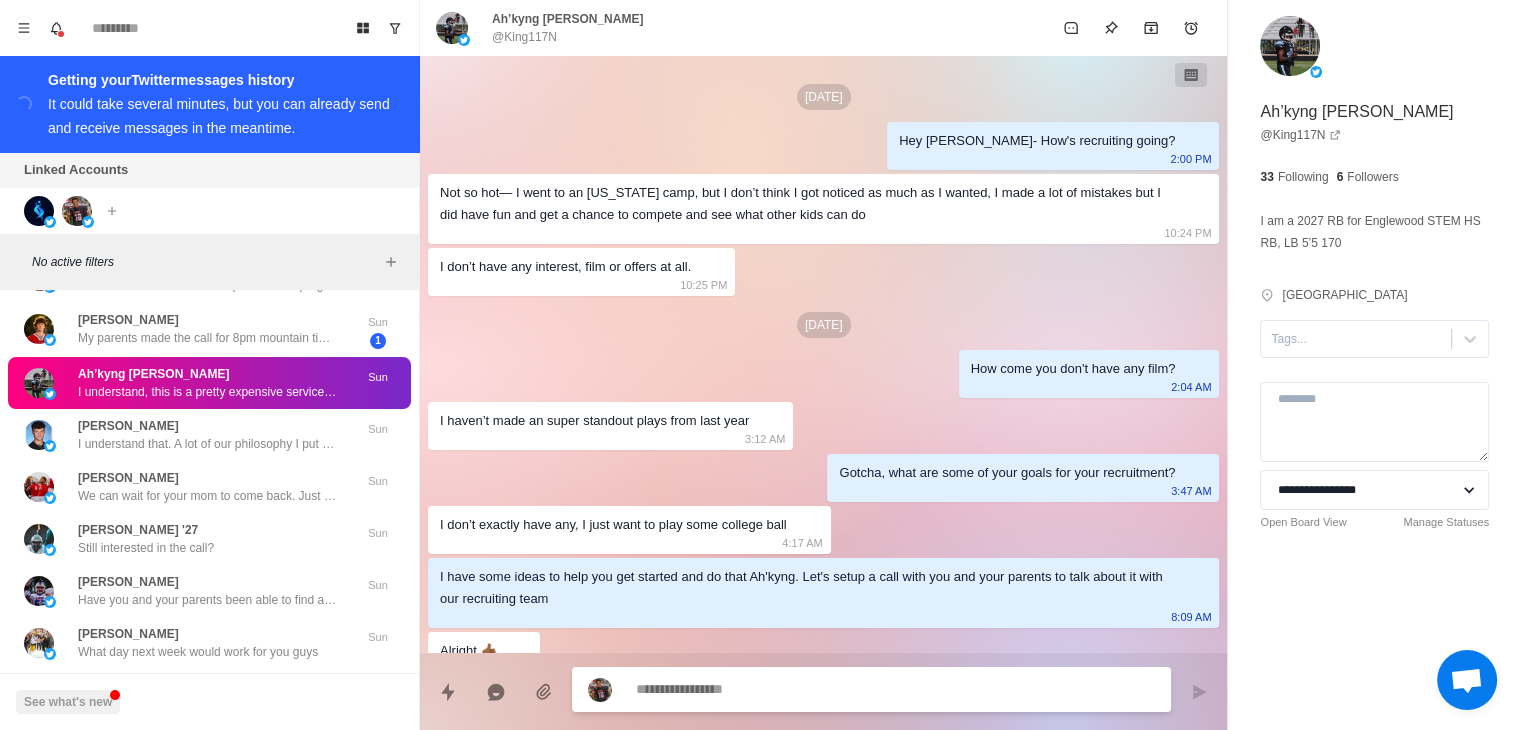 scroll, scrollTop: 517, scrollLeft: 0, axis: vertical 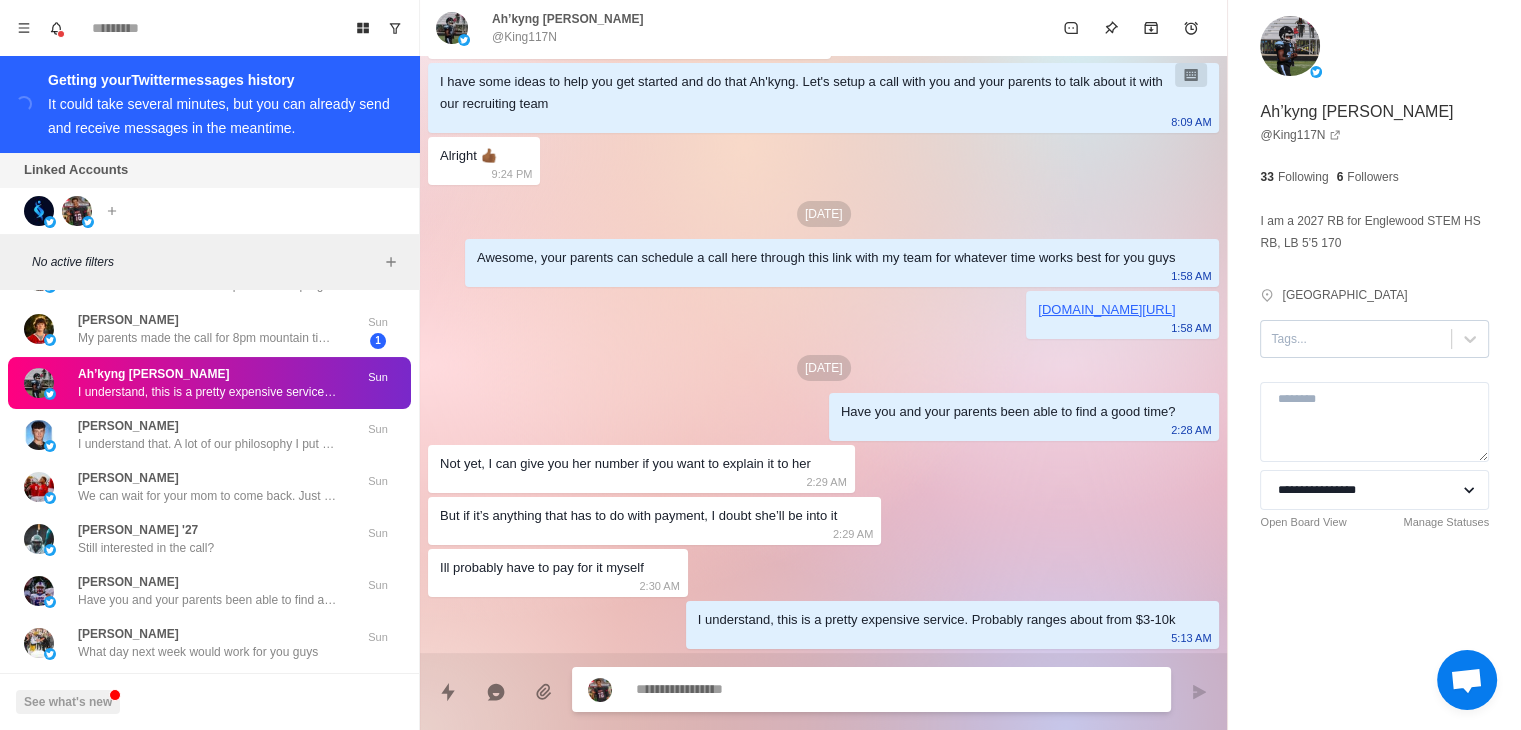 type on "*" 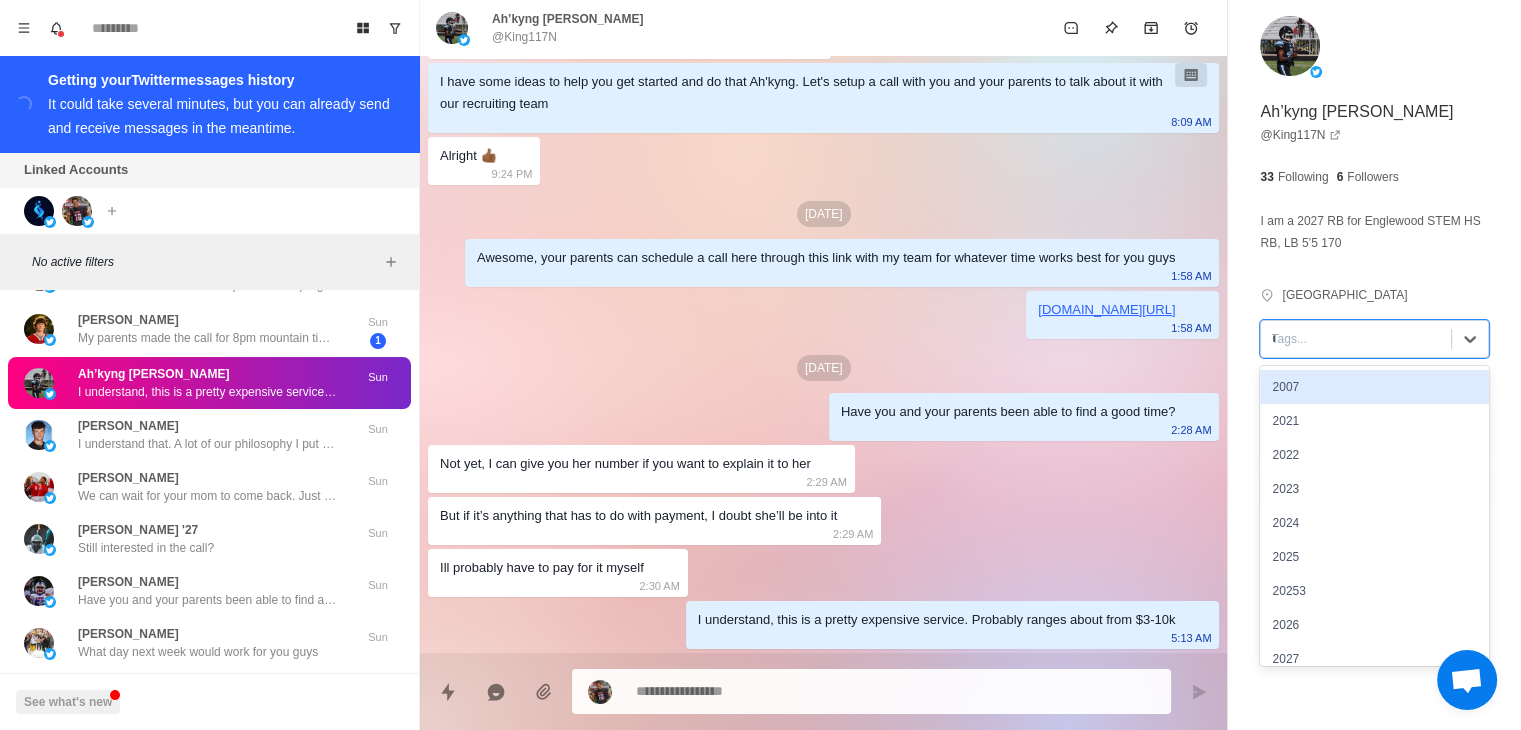 type on "****" 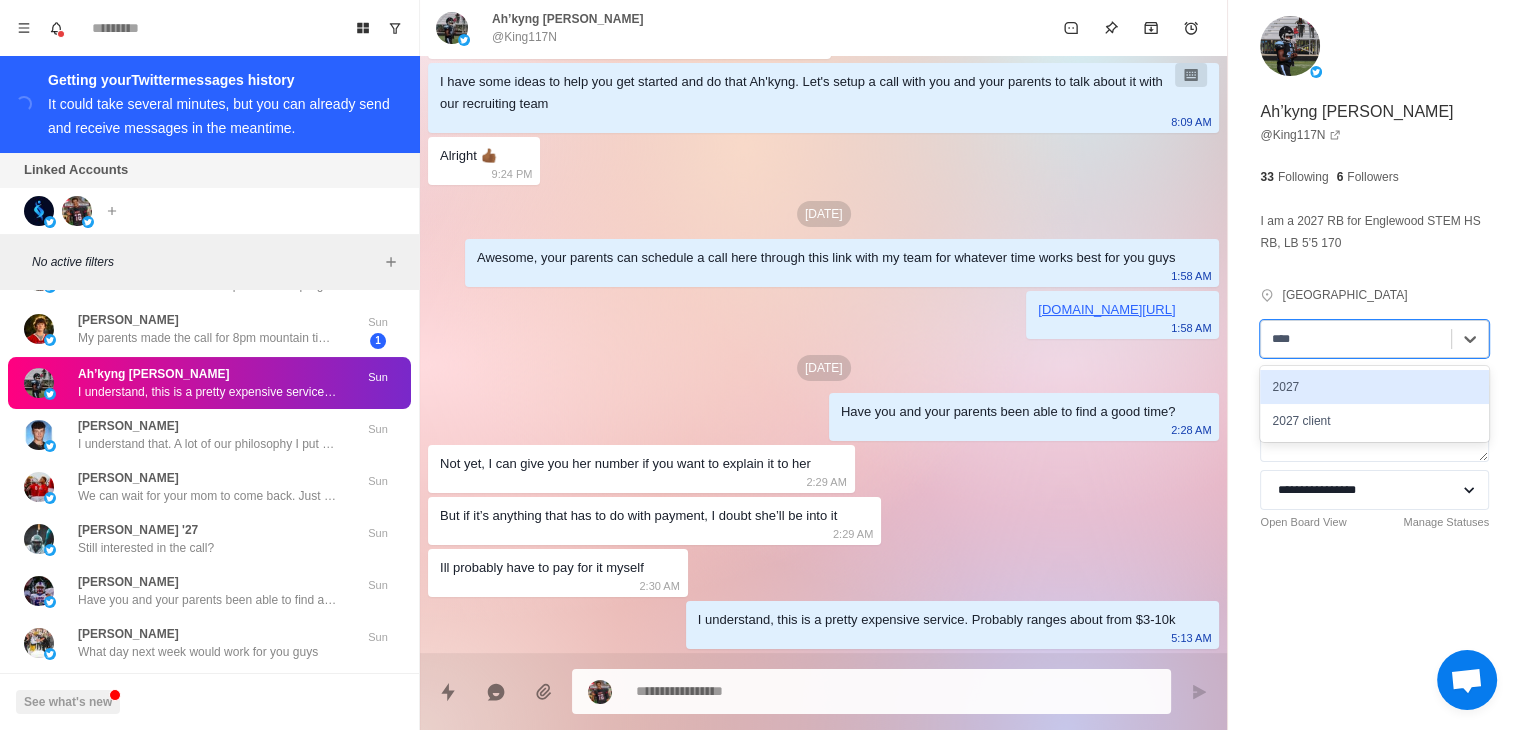 type 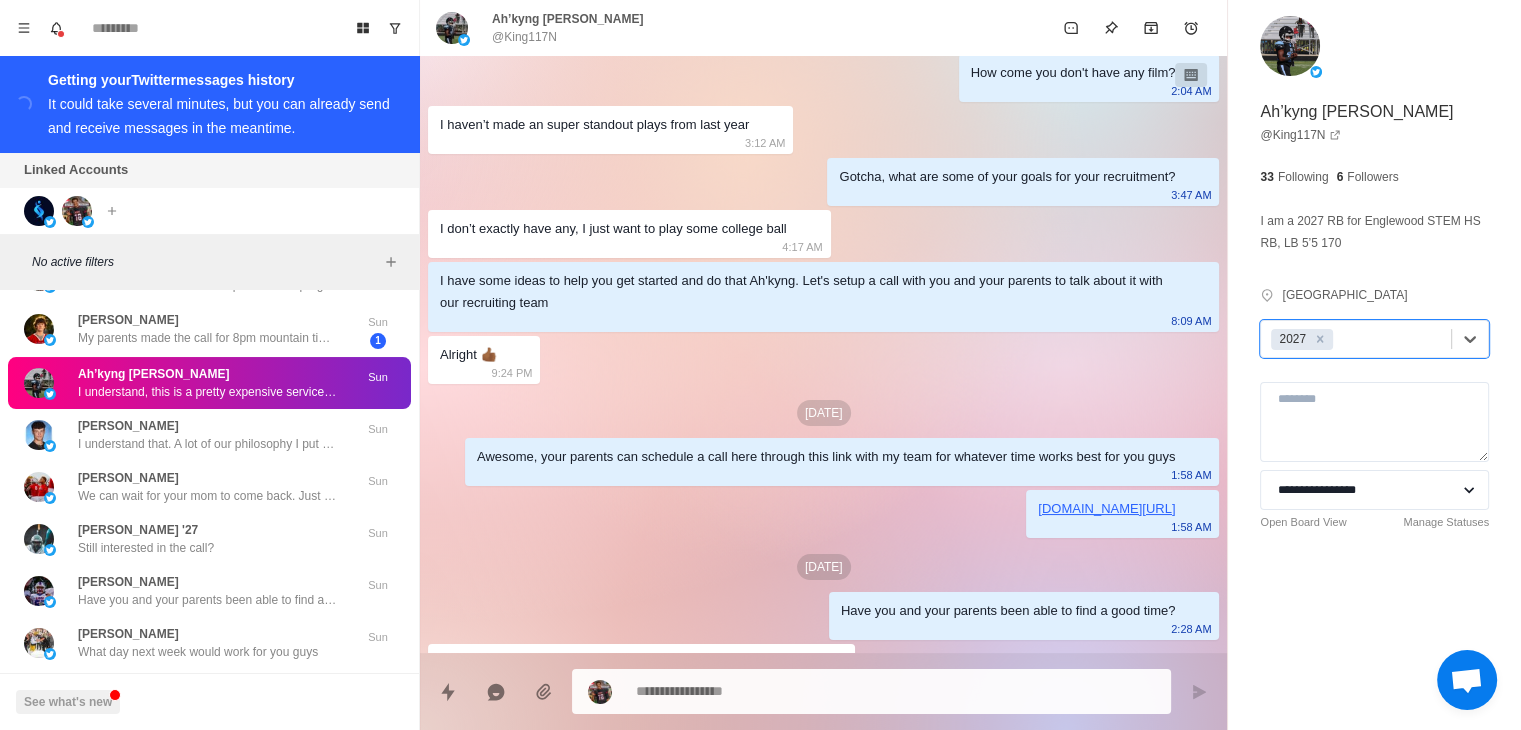scroll, scrollTop: 517, scrollLeft: 0, axis: vertical 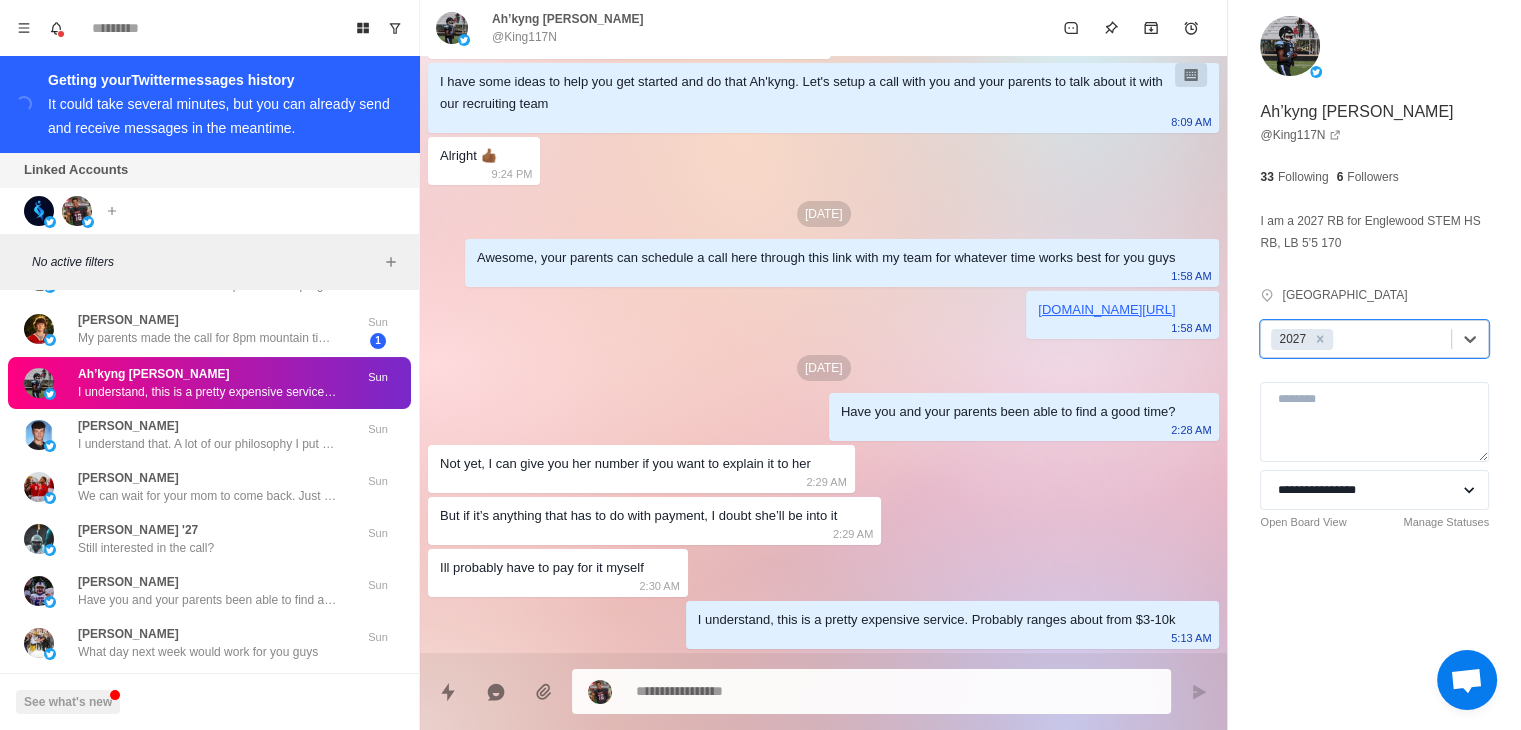 type on "*" 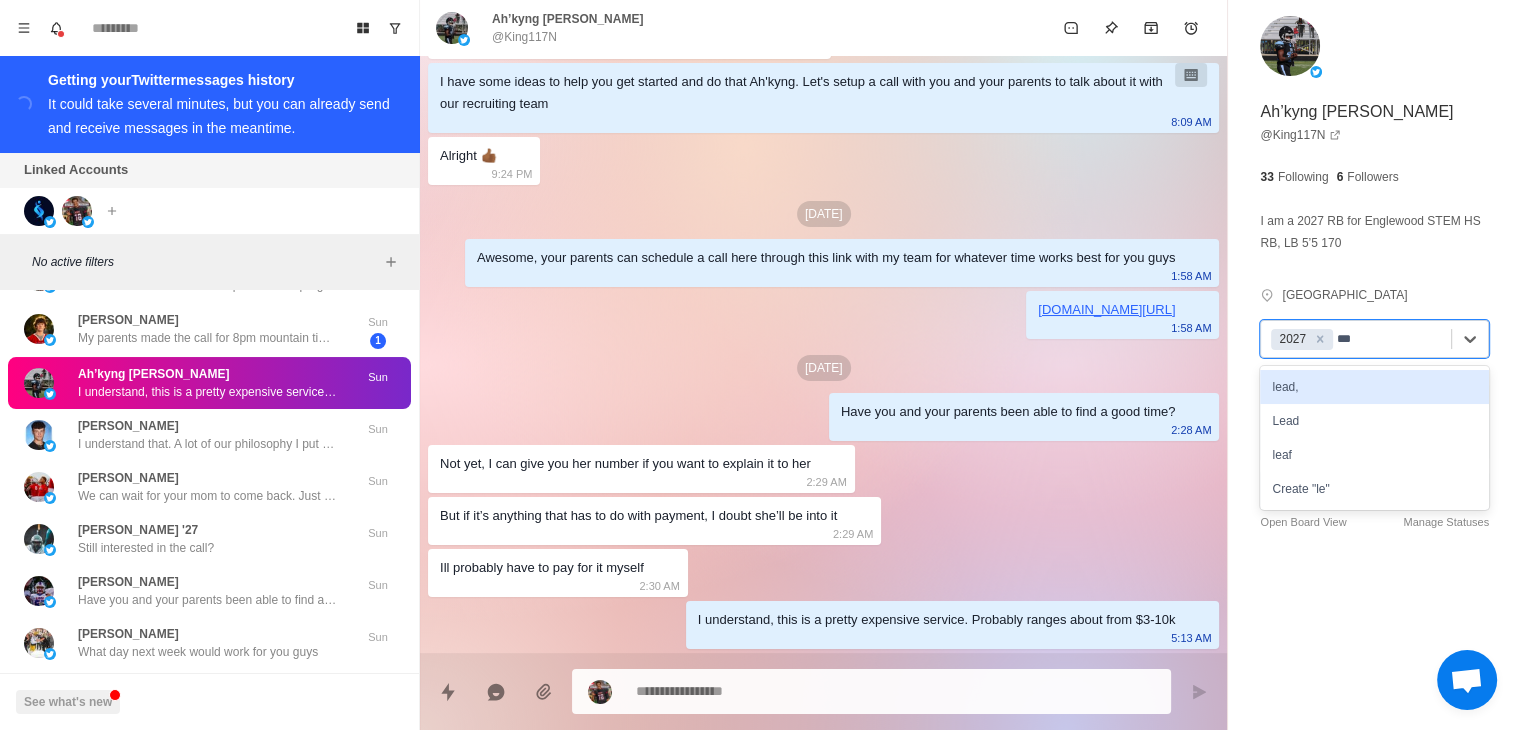 type on "****" 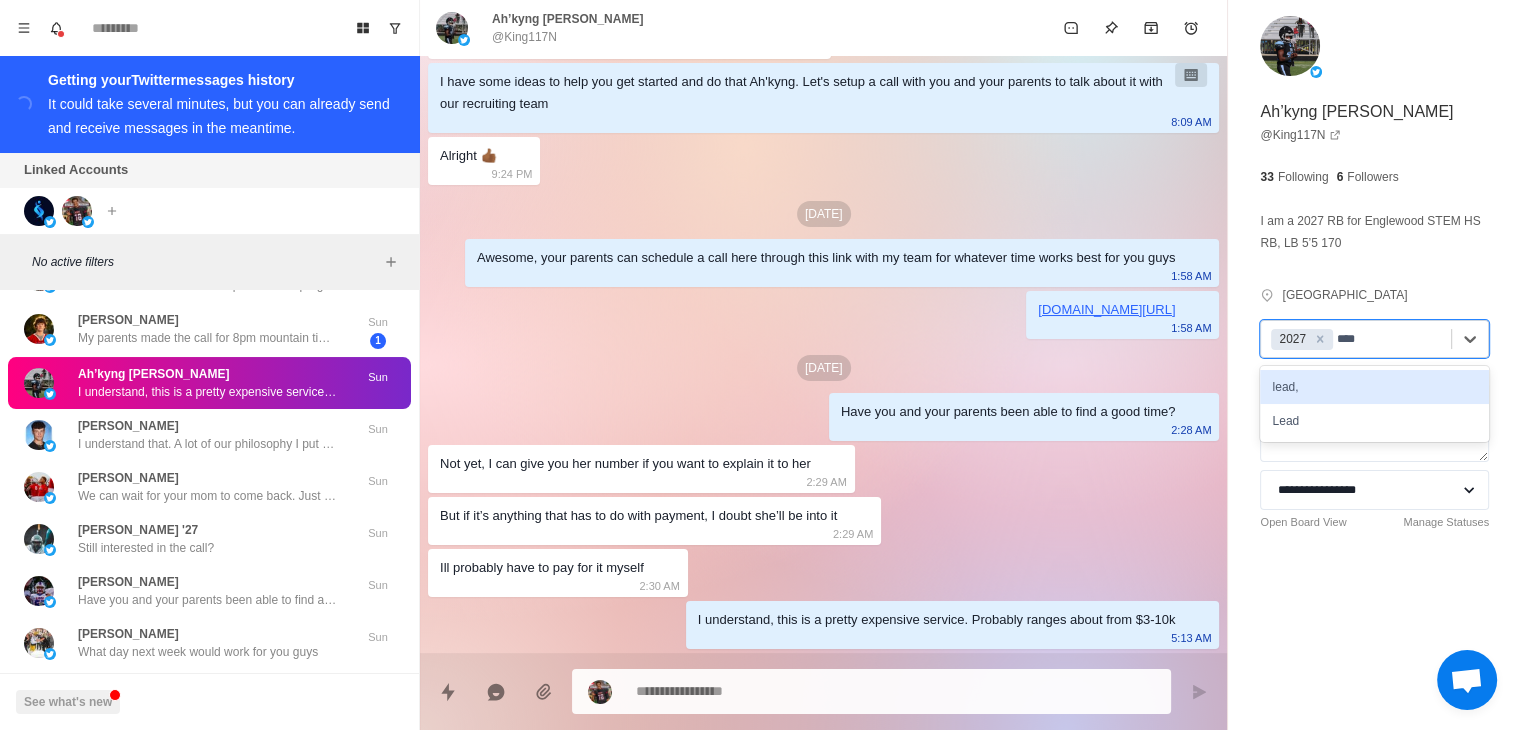 type 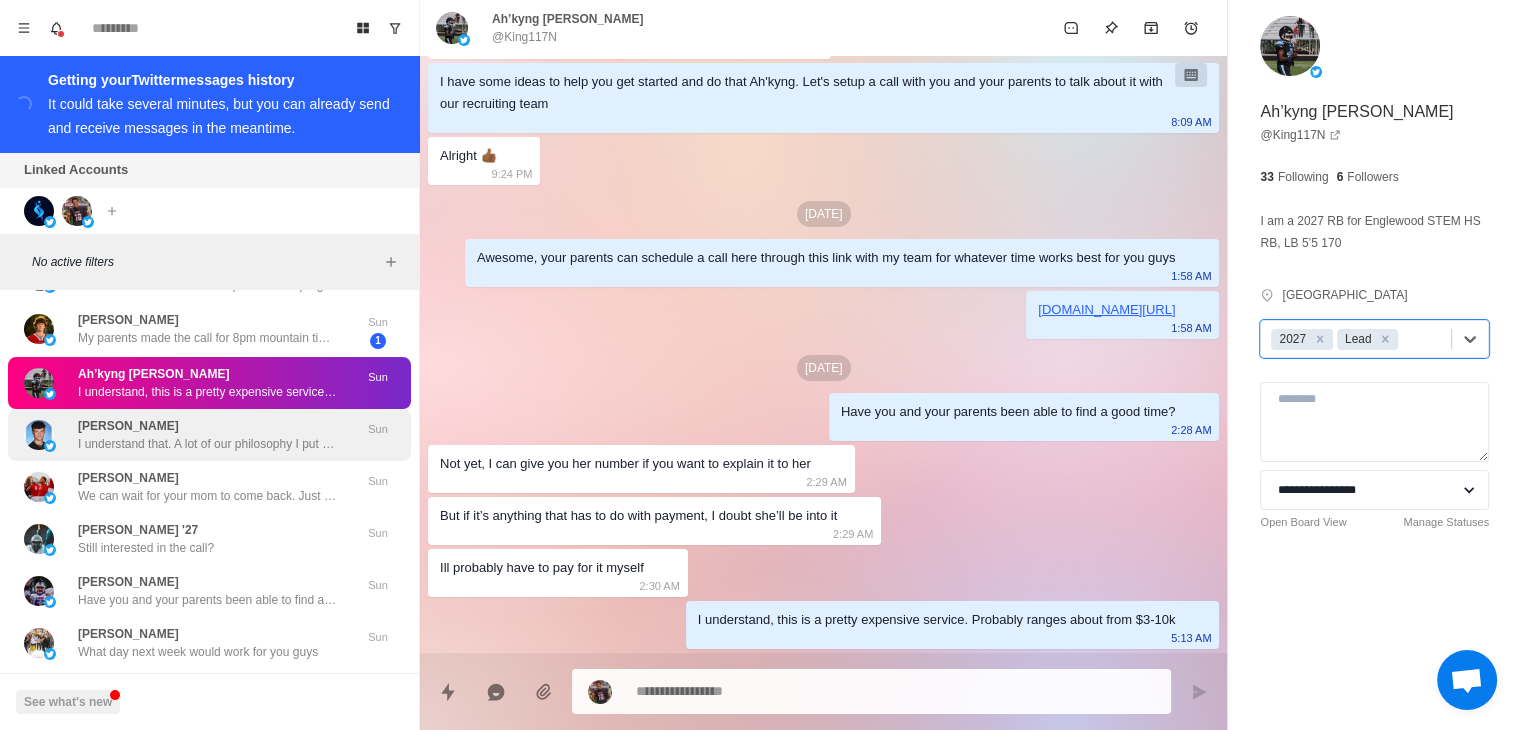 click on "[PERSON_NAME] I understand that. A lot of our philosophy I put out on Twitter and to sum it up briefly it comes down to incorporating marketing and sales in the recruiting process. This call would be free and we can dive into what you’re looking for on the call so we can make sure it’s the right fit for you guys" at bounding box center [208, 435] 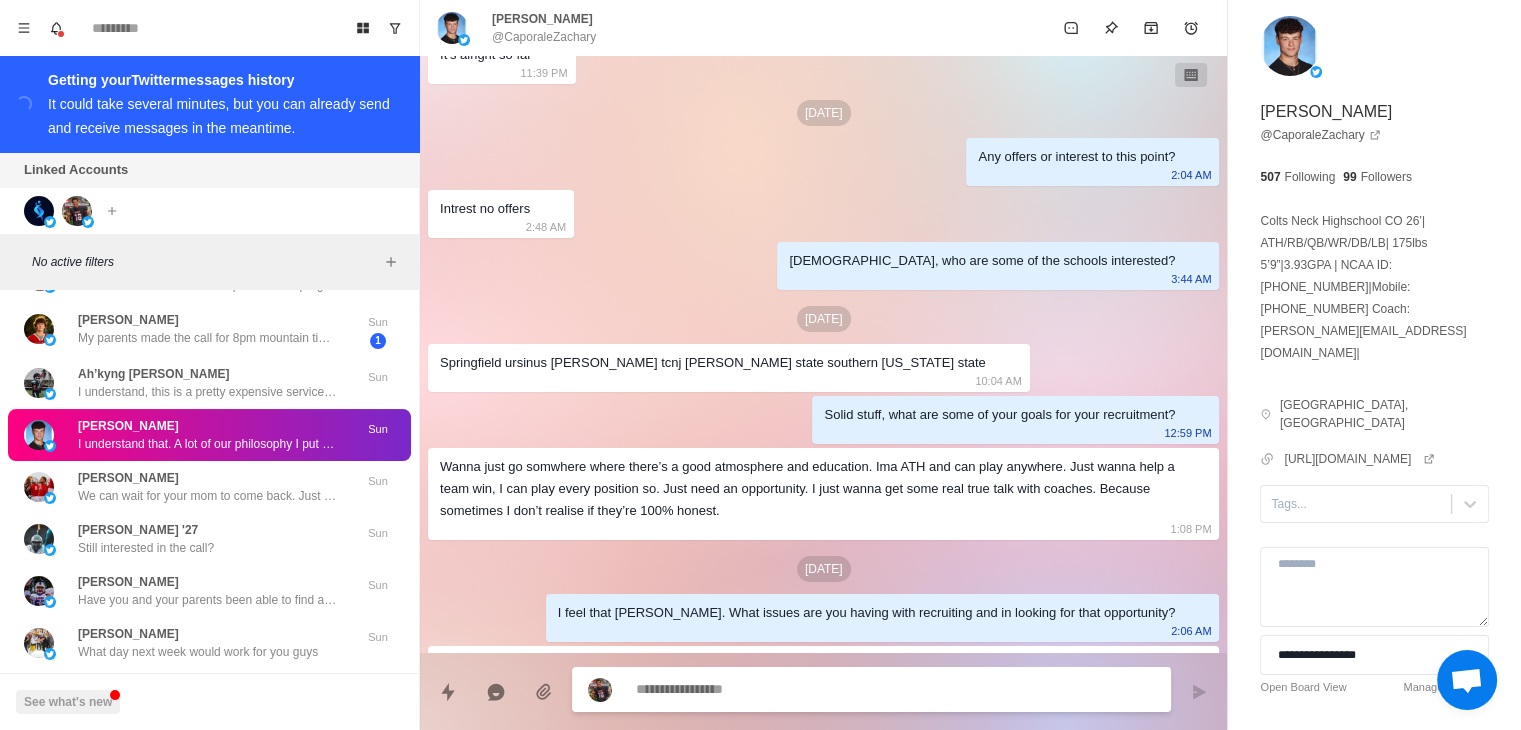 scroll, scrollTop: 0, scrollLeft: 0, axis: both 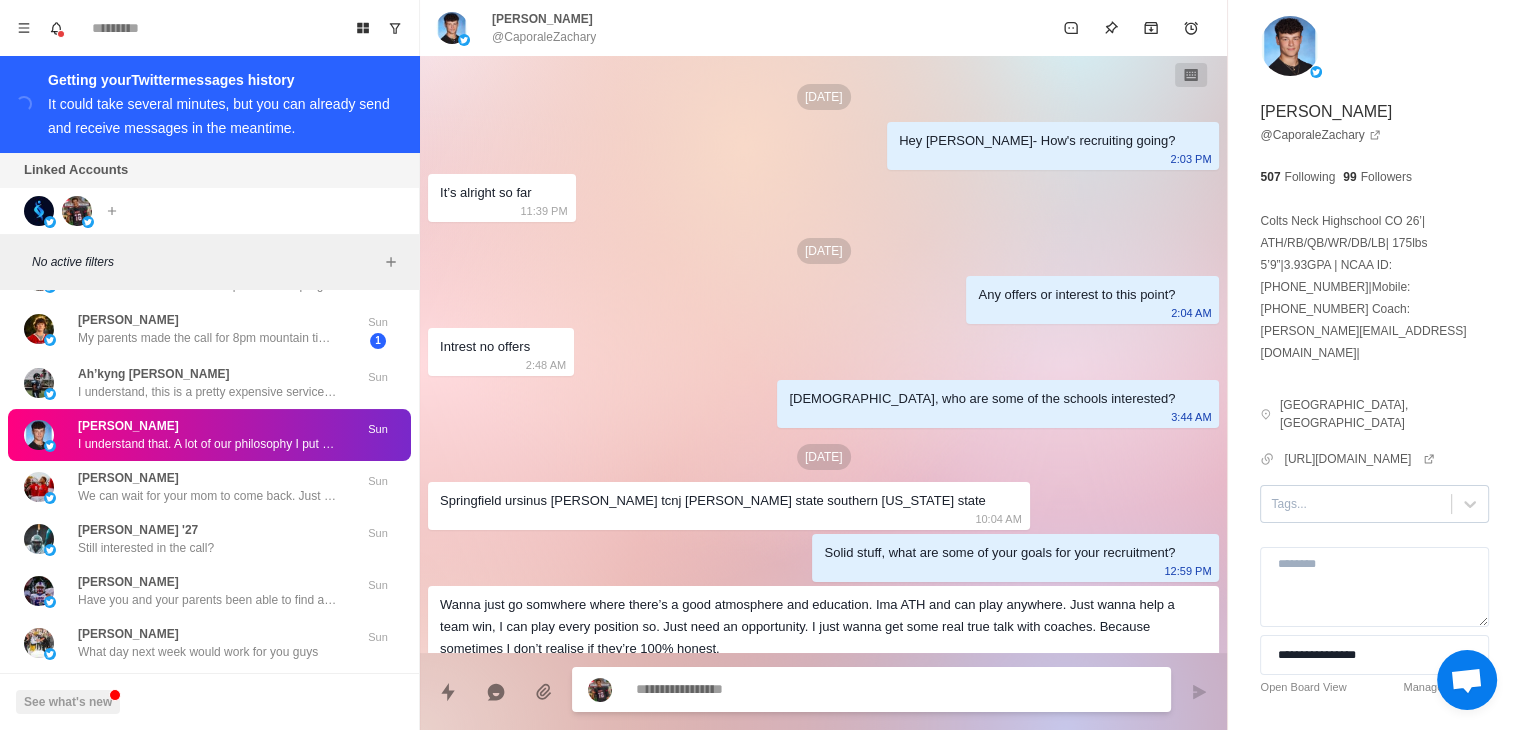 type on "*" 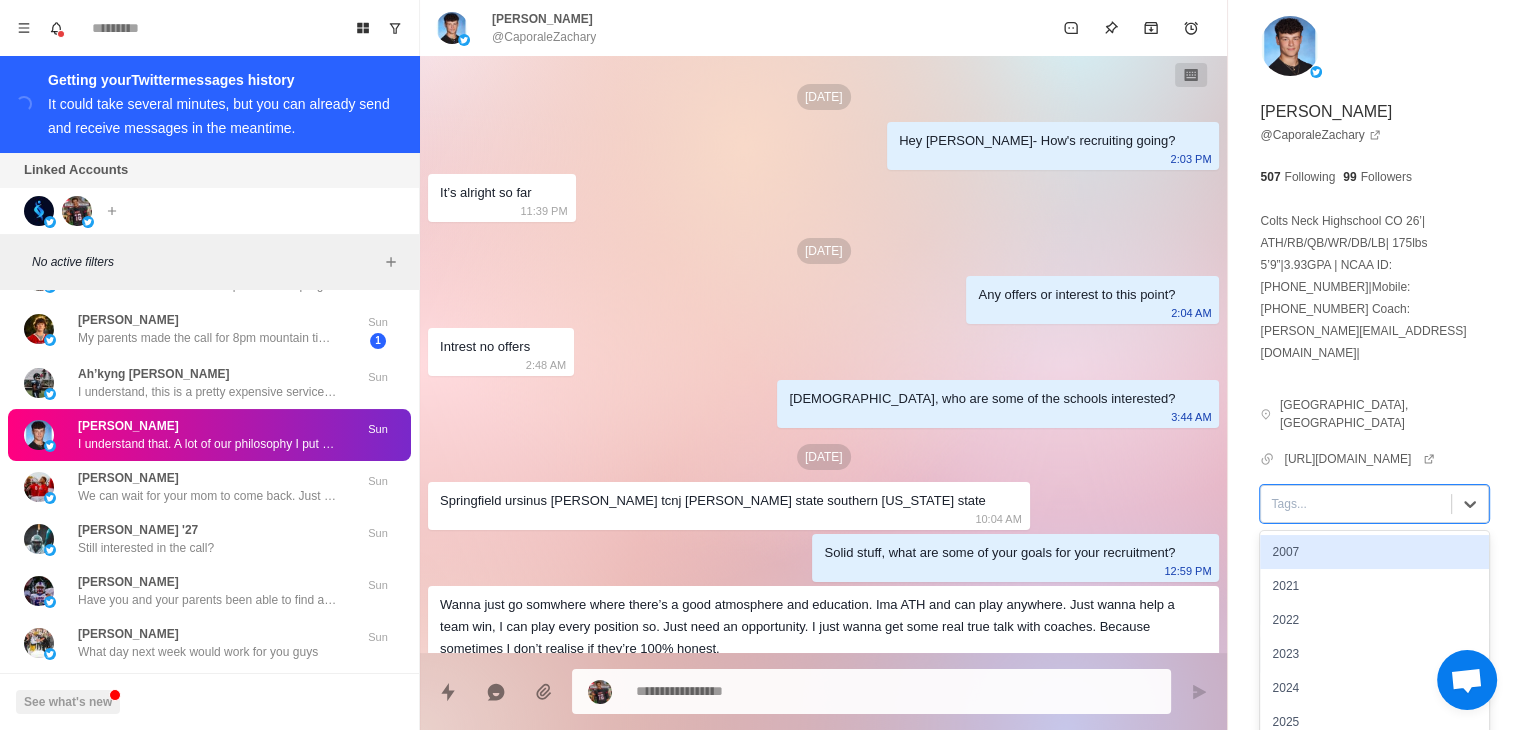 click at bounding box center (1356, 504) 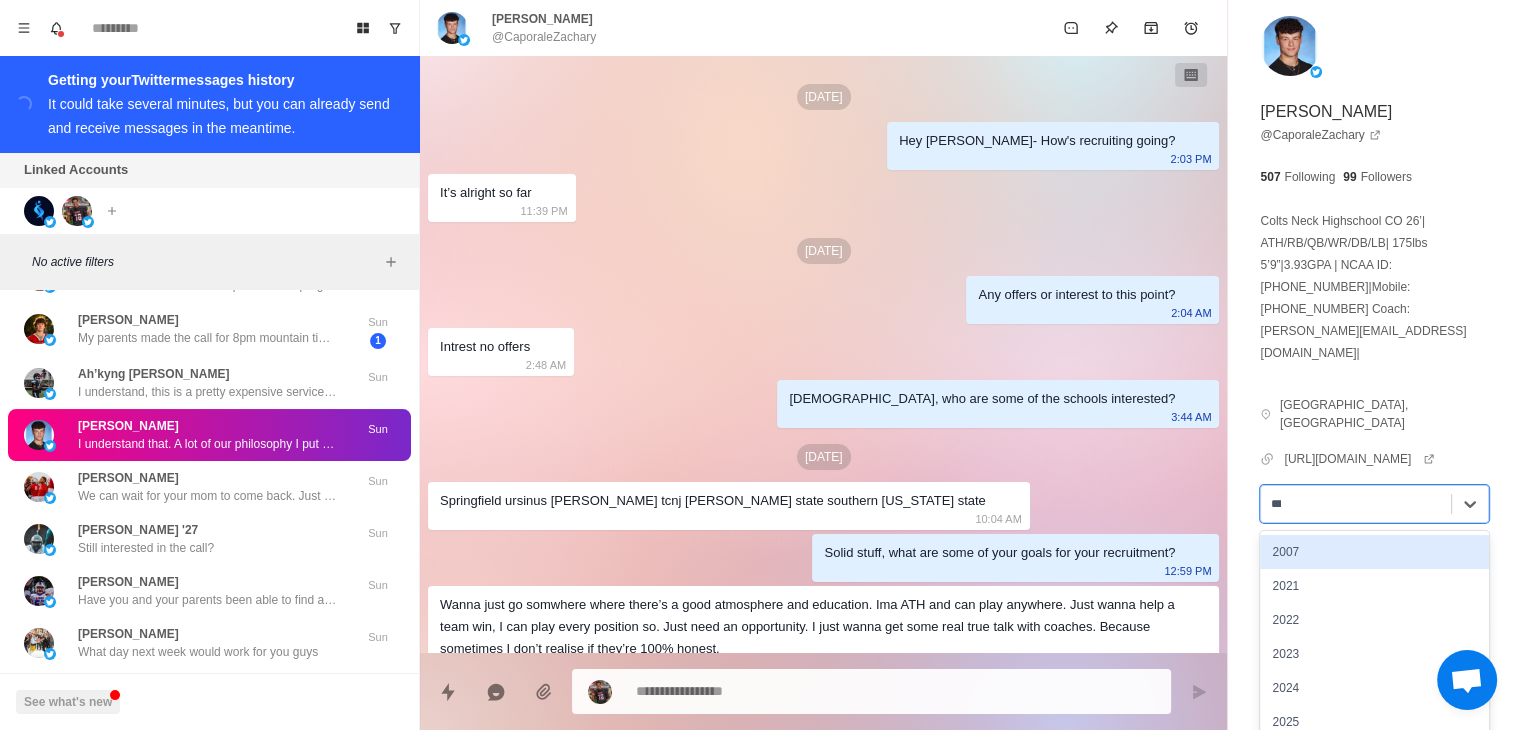 type on "****" 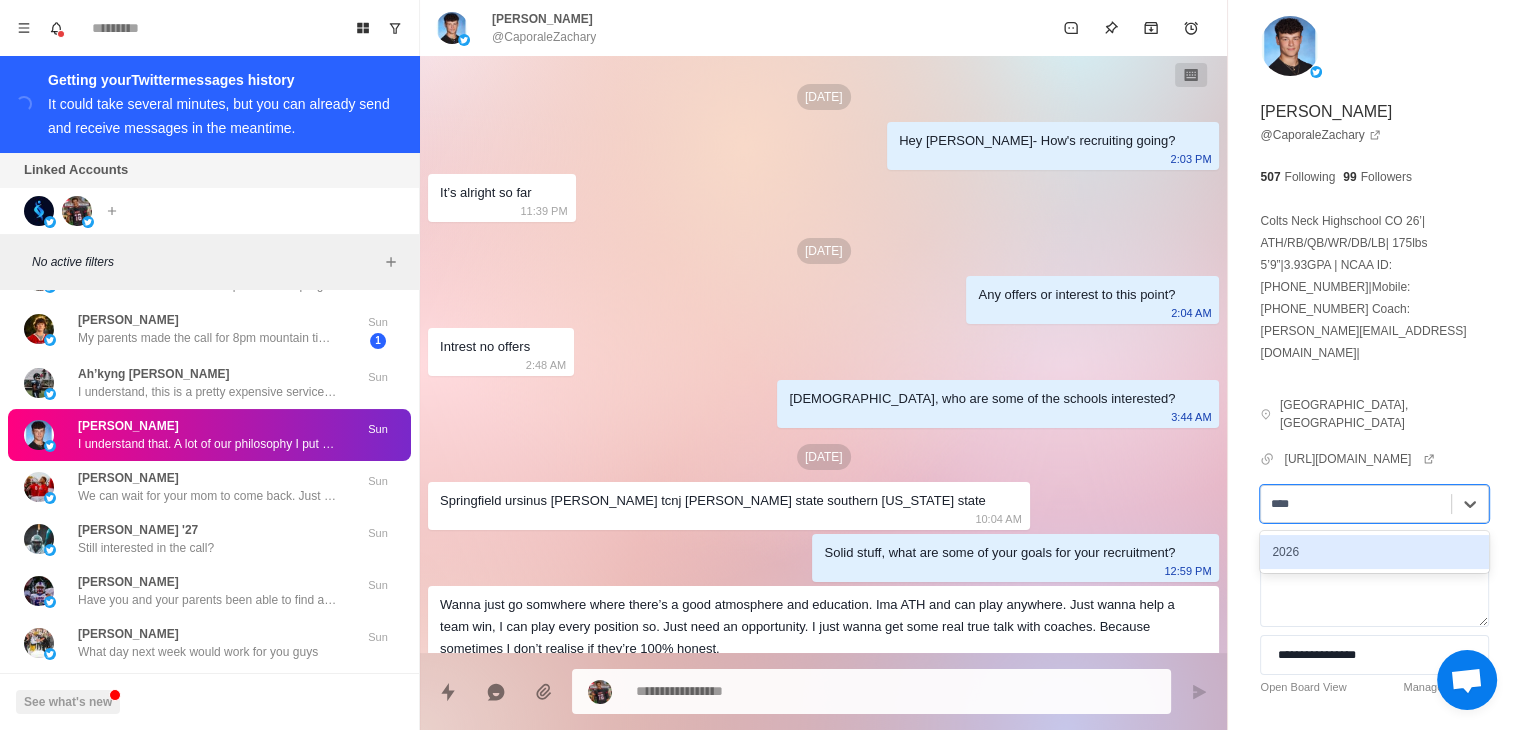 type 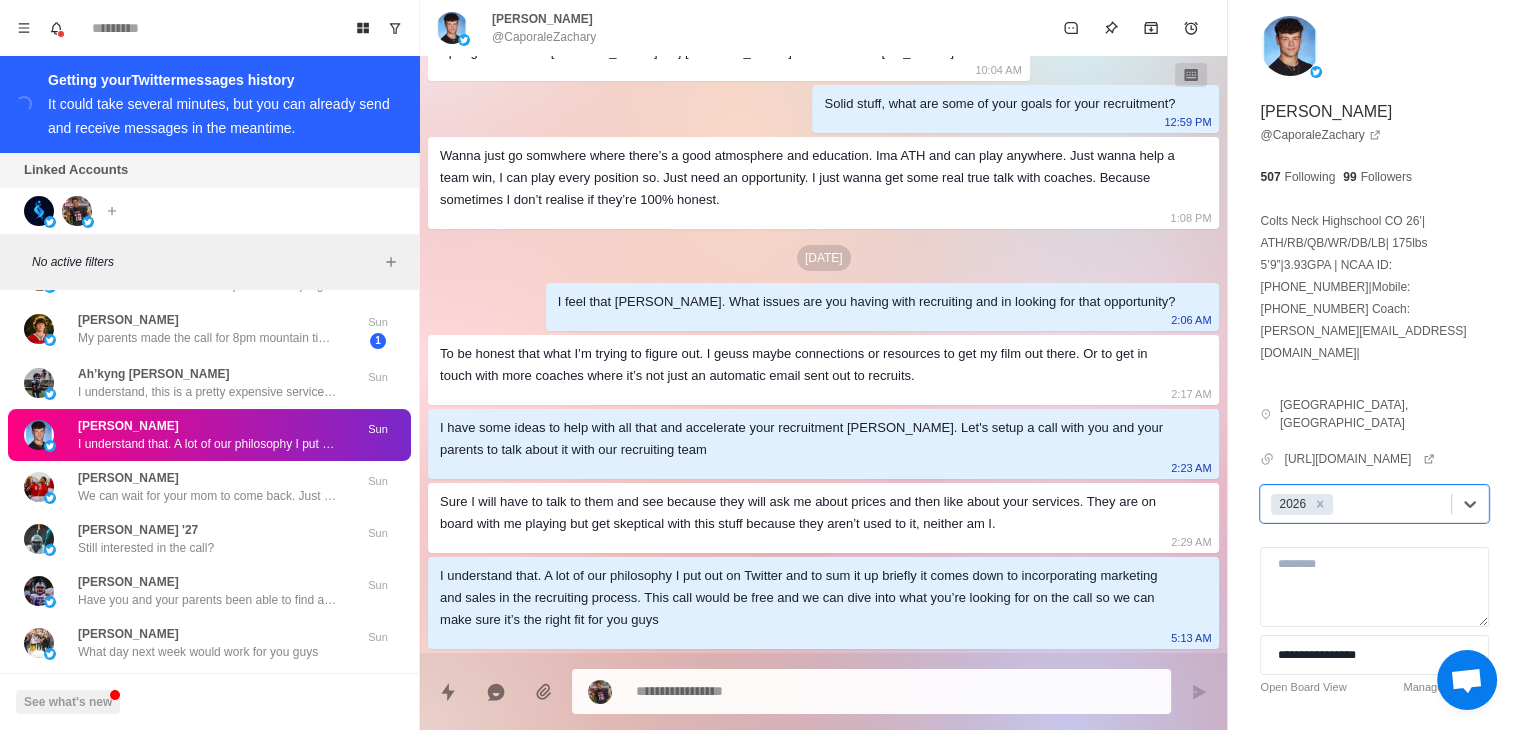 scroll, scrollTop: 493, scrollLeft: 0, axis: vertical 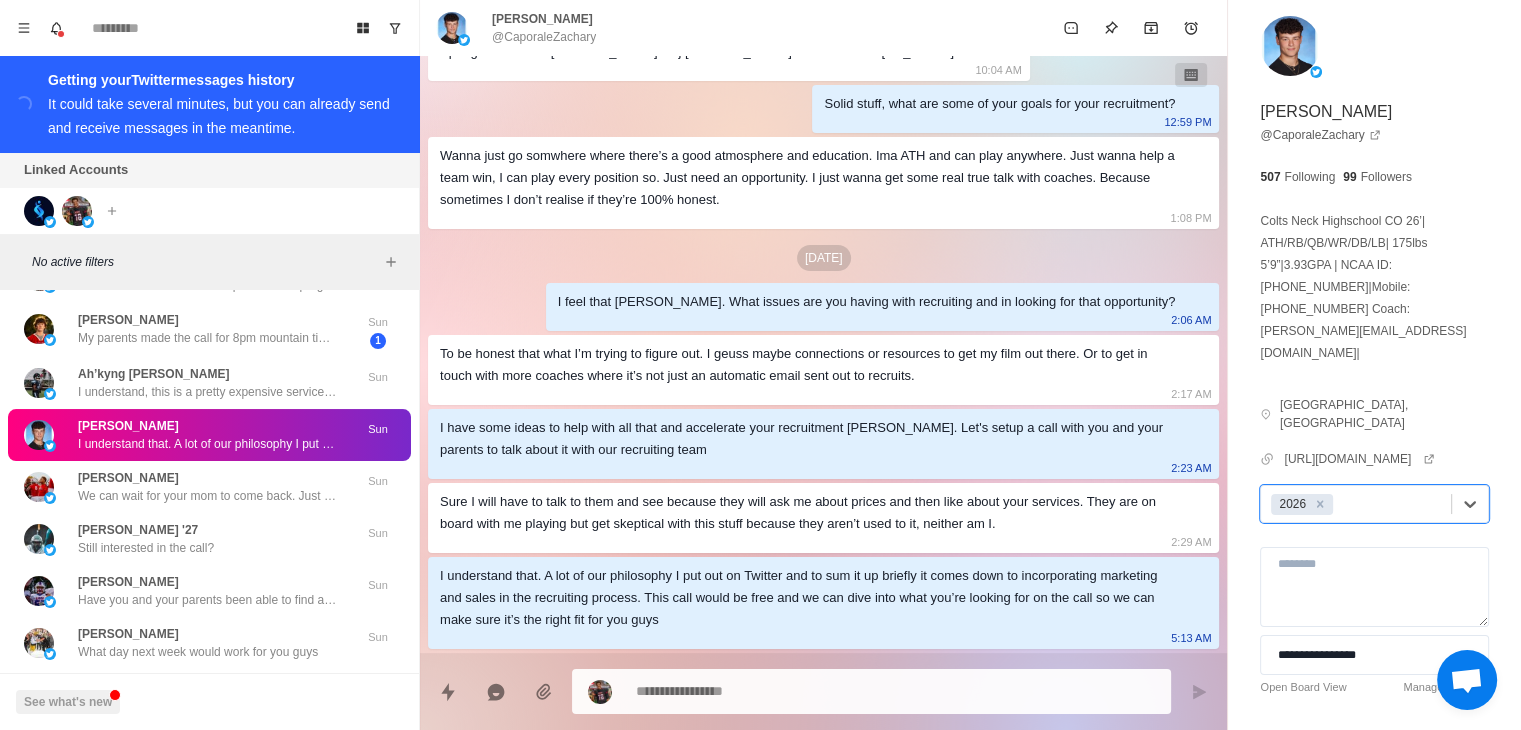 type on "*" 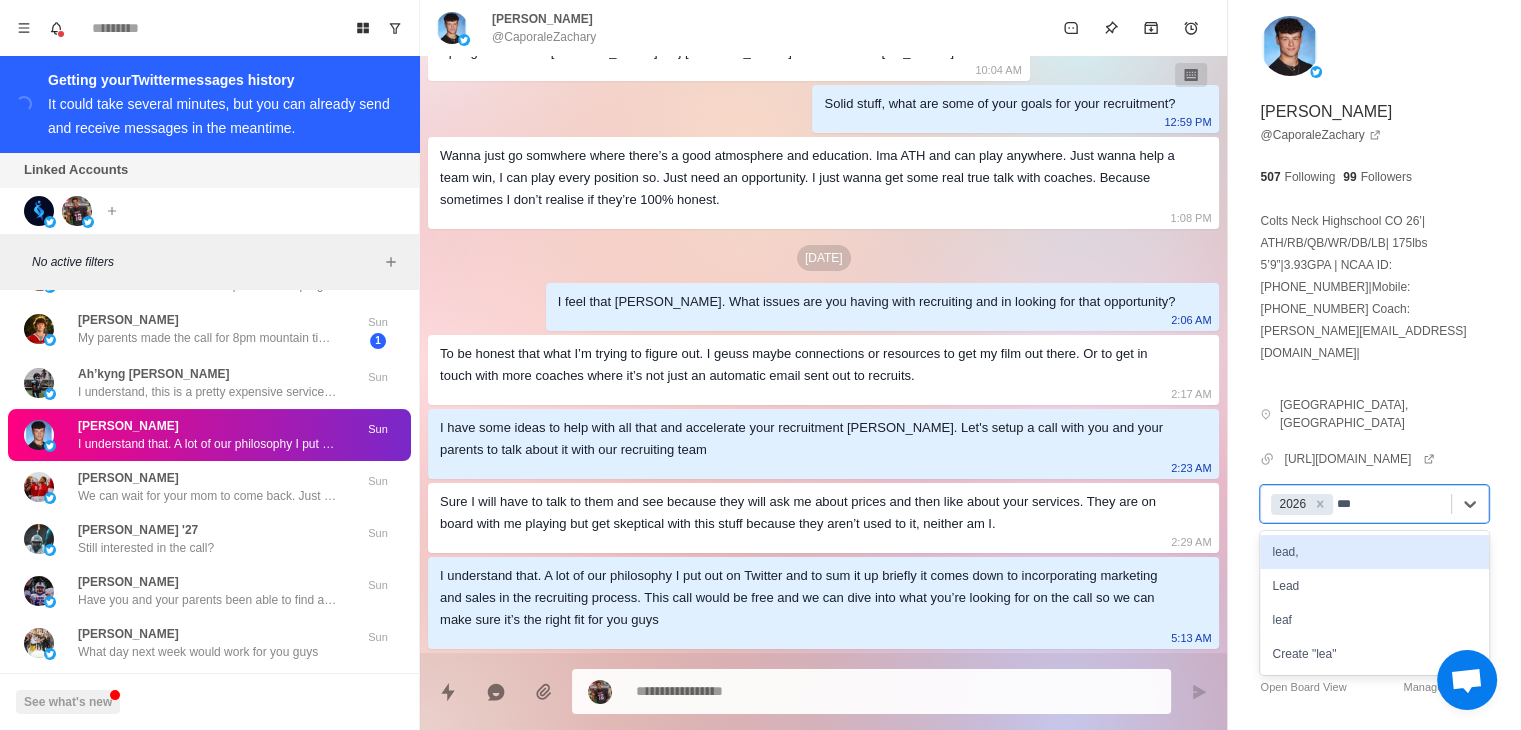 type on "****" 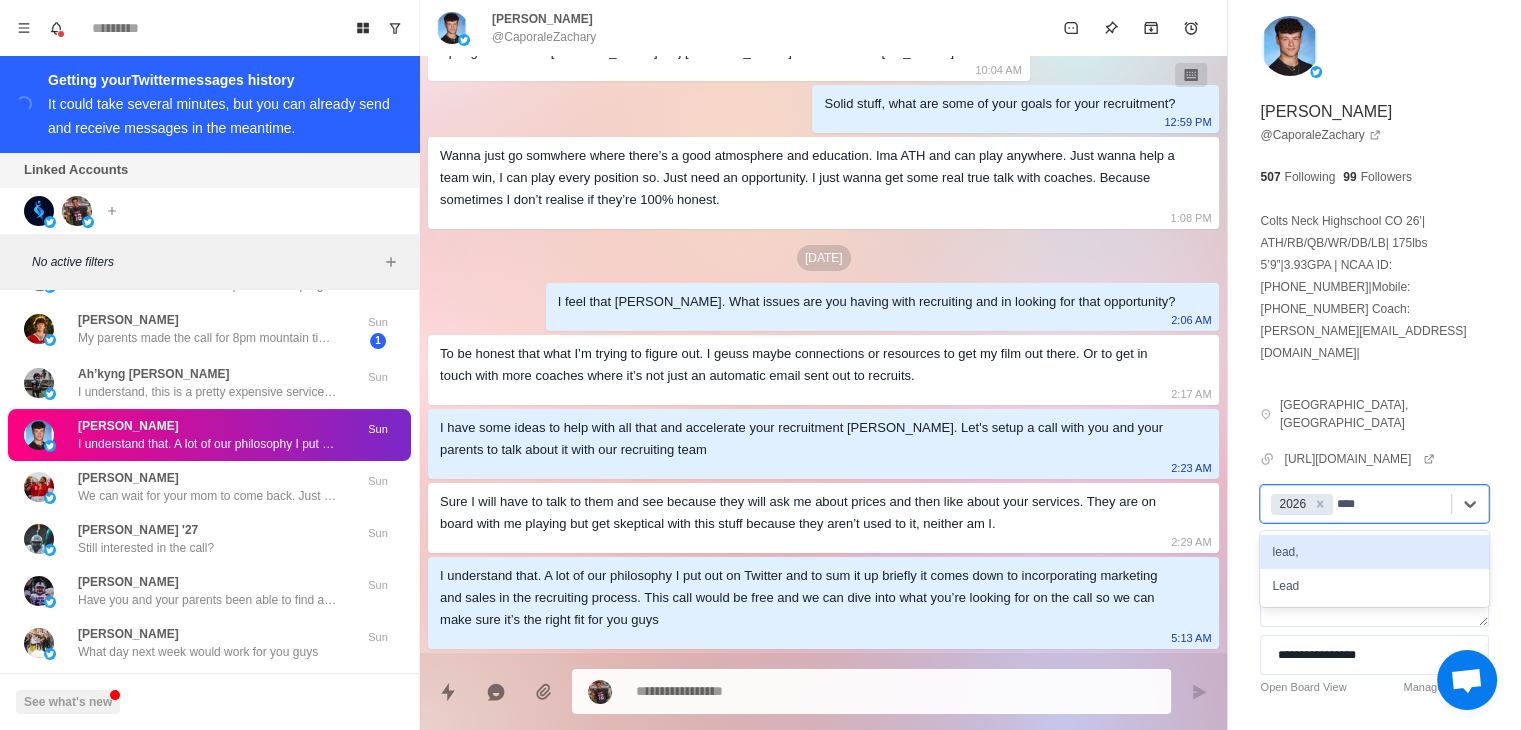 type on "*" 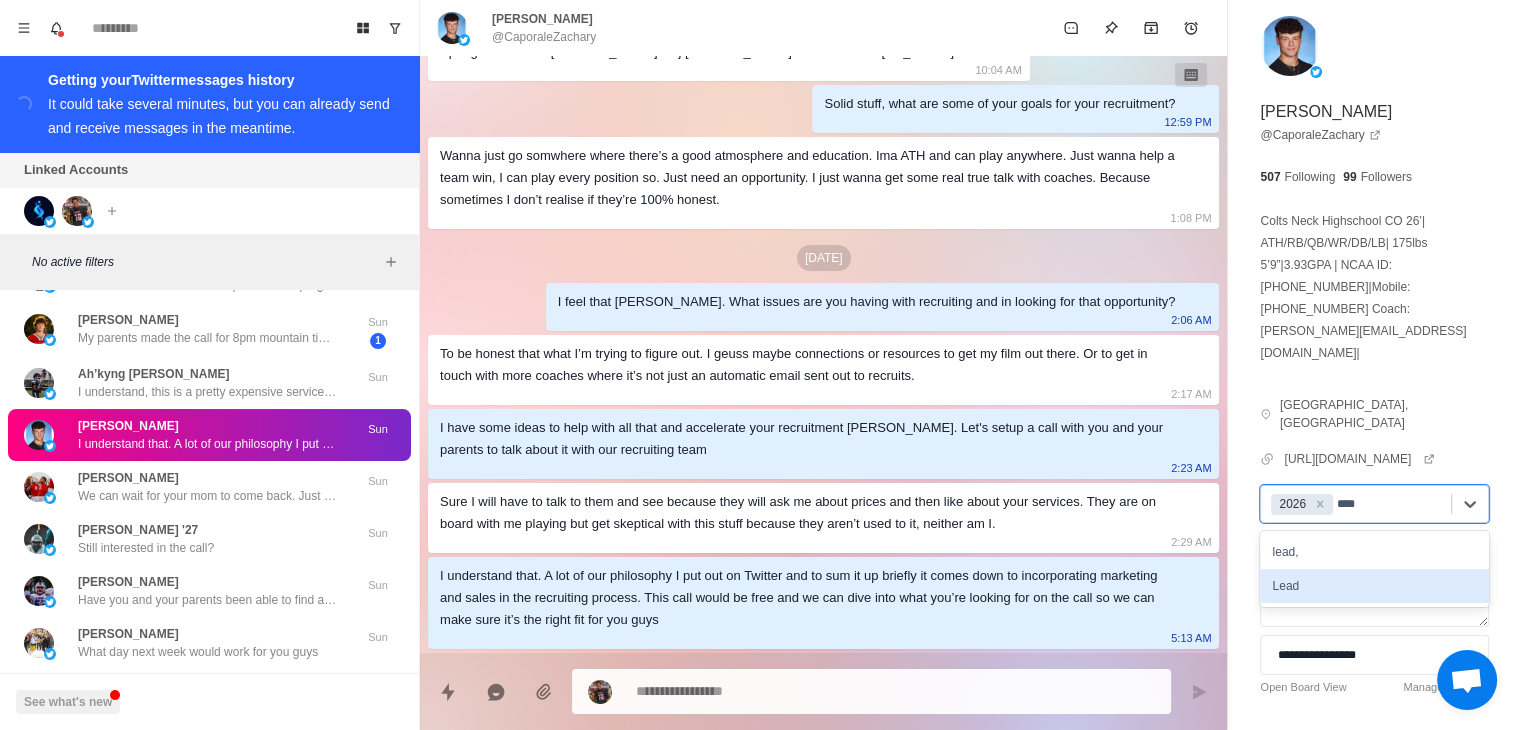 type 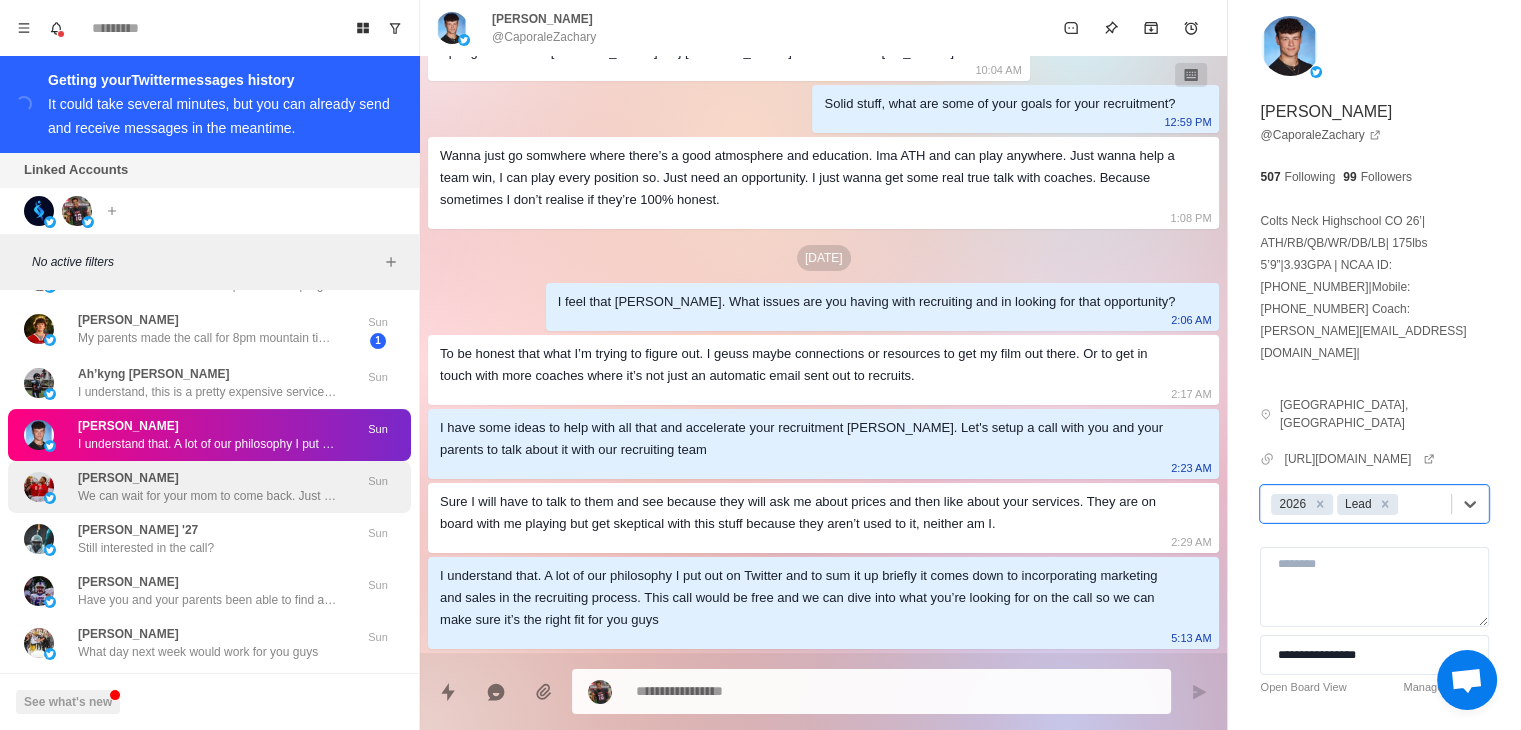click on "[PERSON_NAME]" at bounding box center (128, 478) 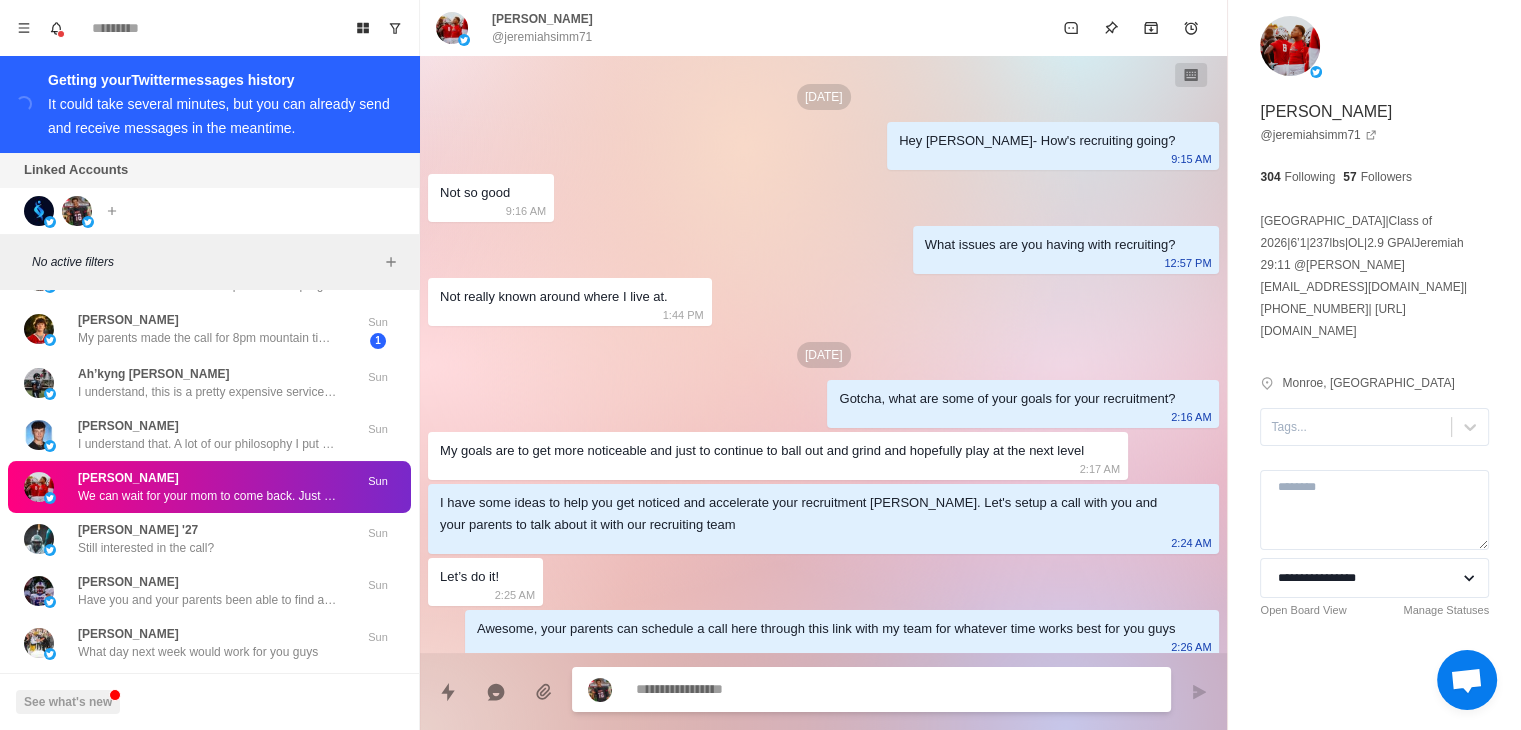 scroll, scrollTop: 231, scrollLeft: 0, axis: vertical 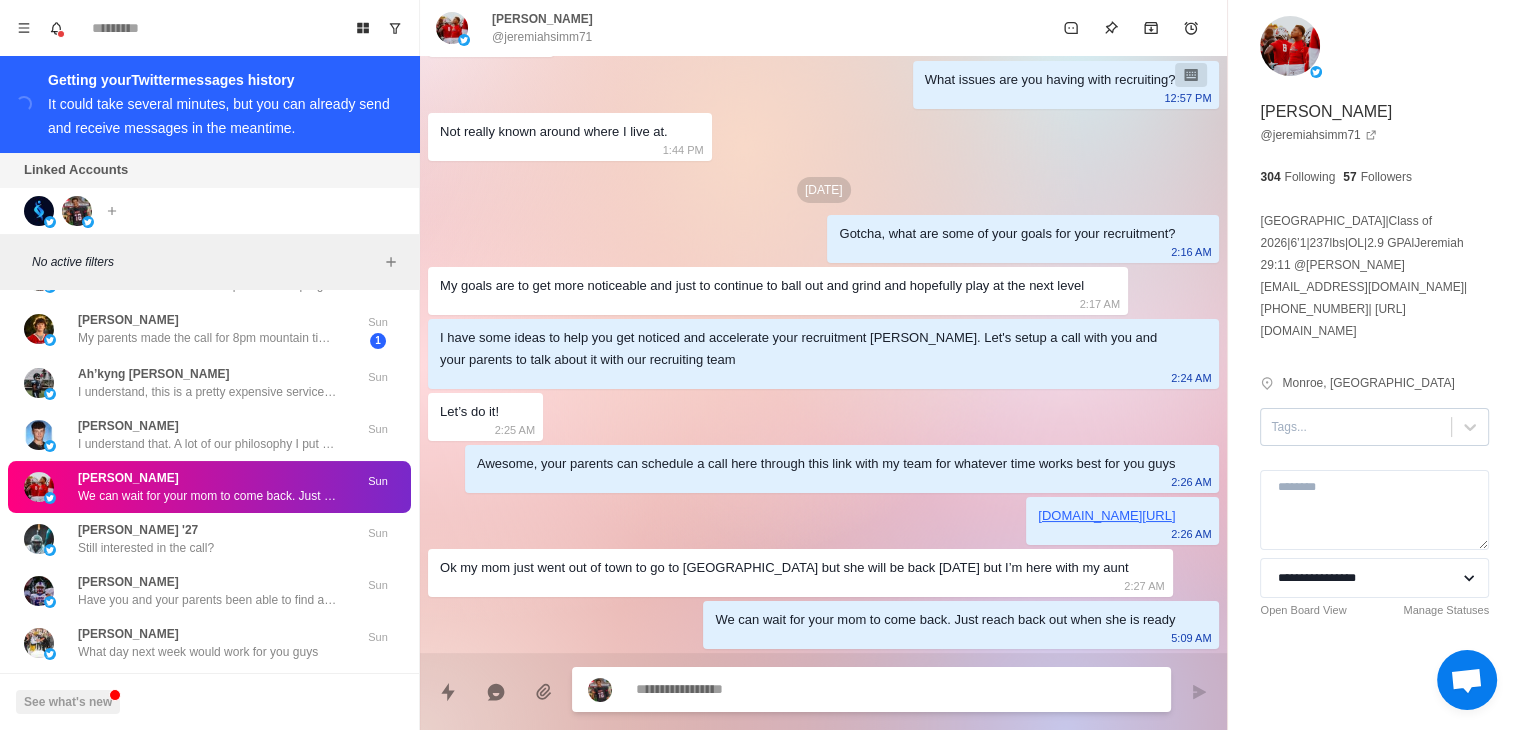 type on "*" 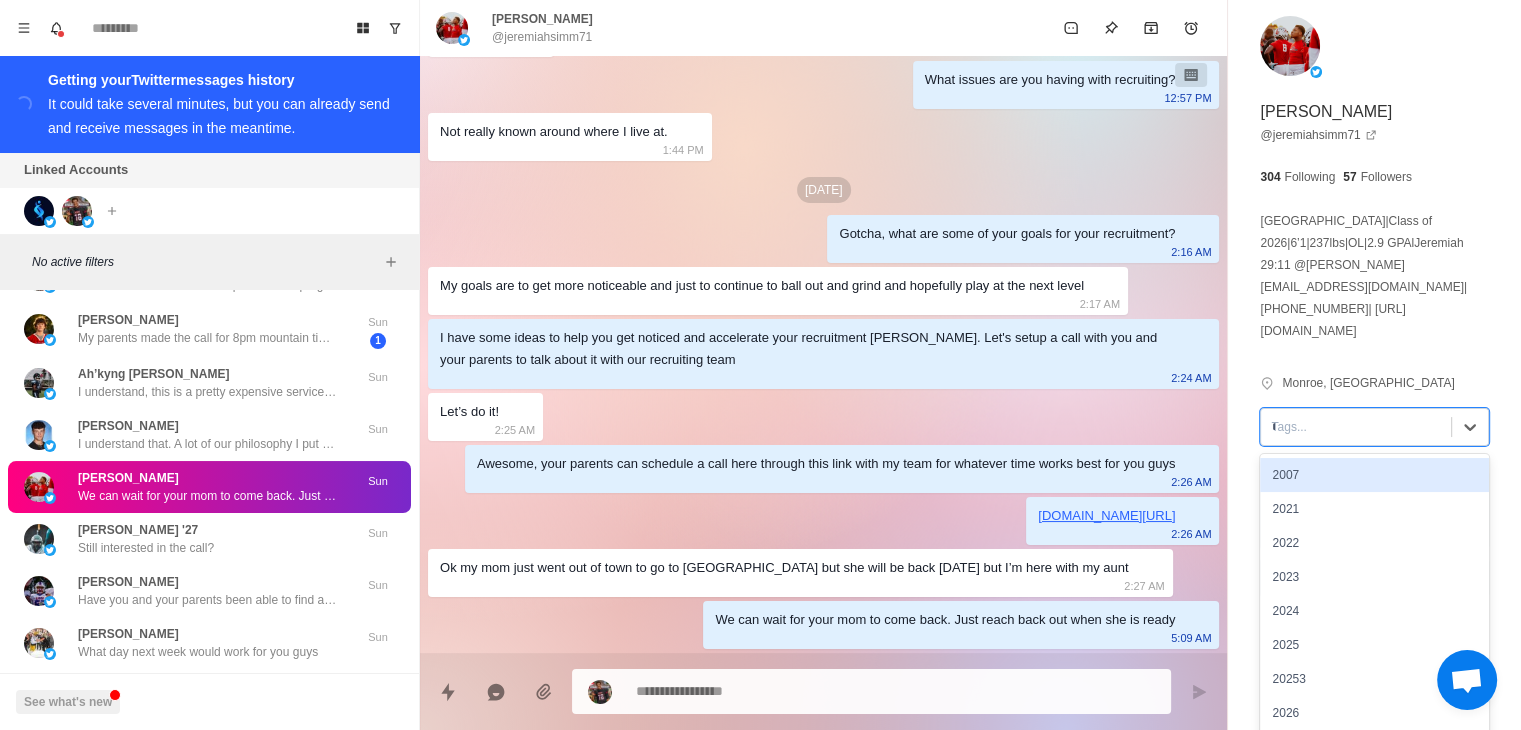 type on "****" 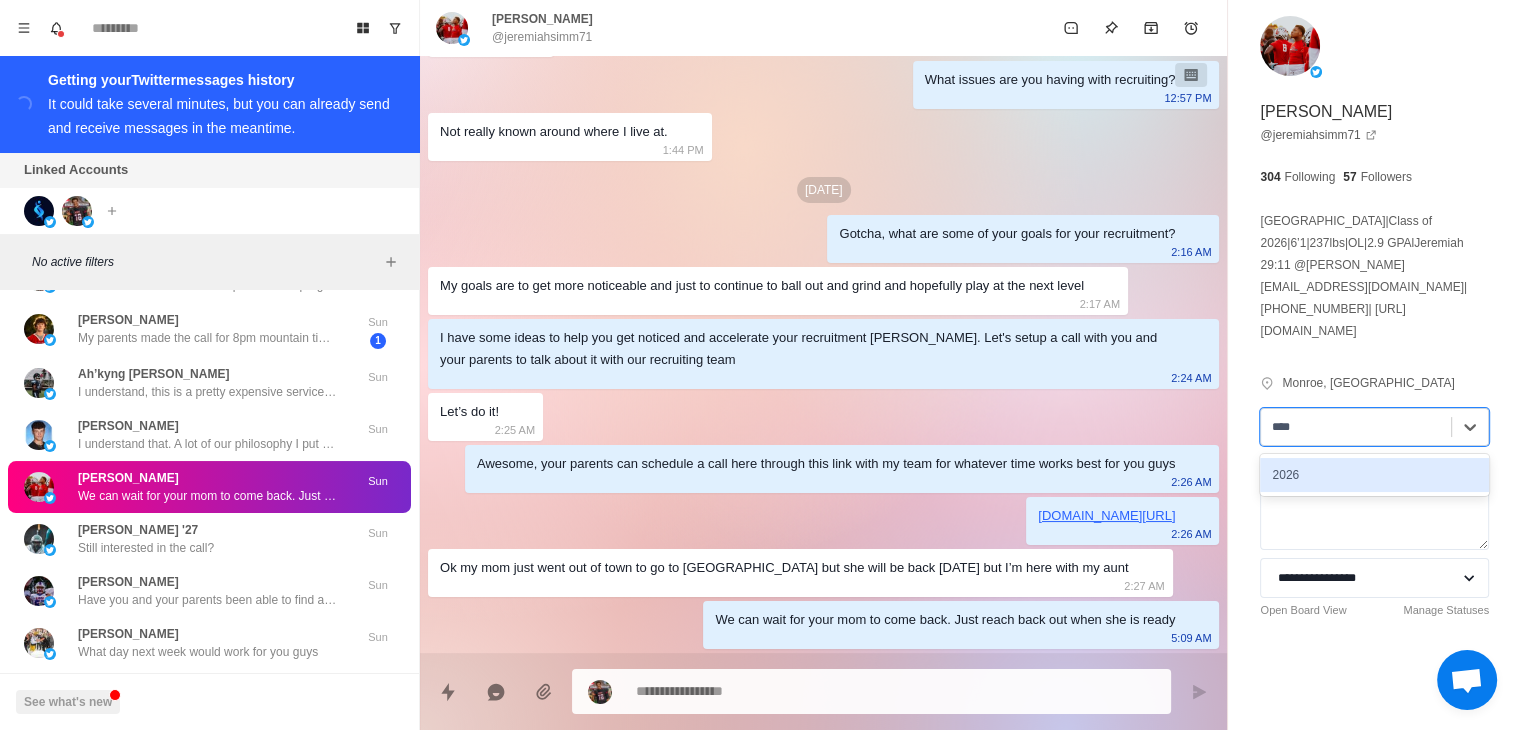 type 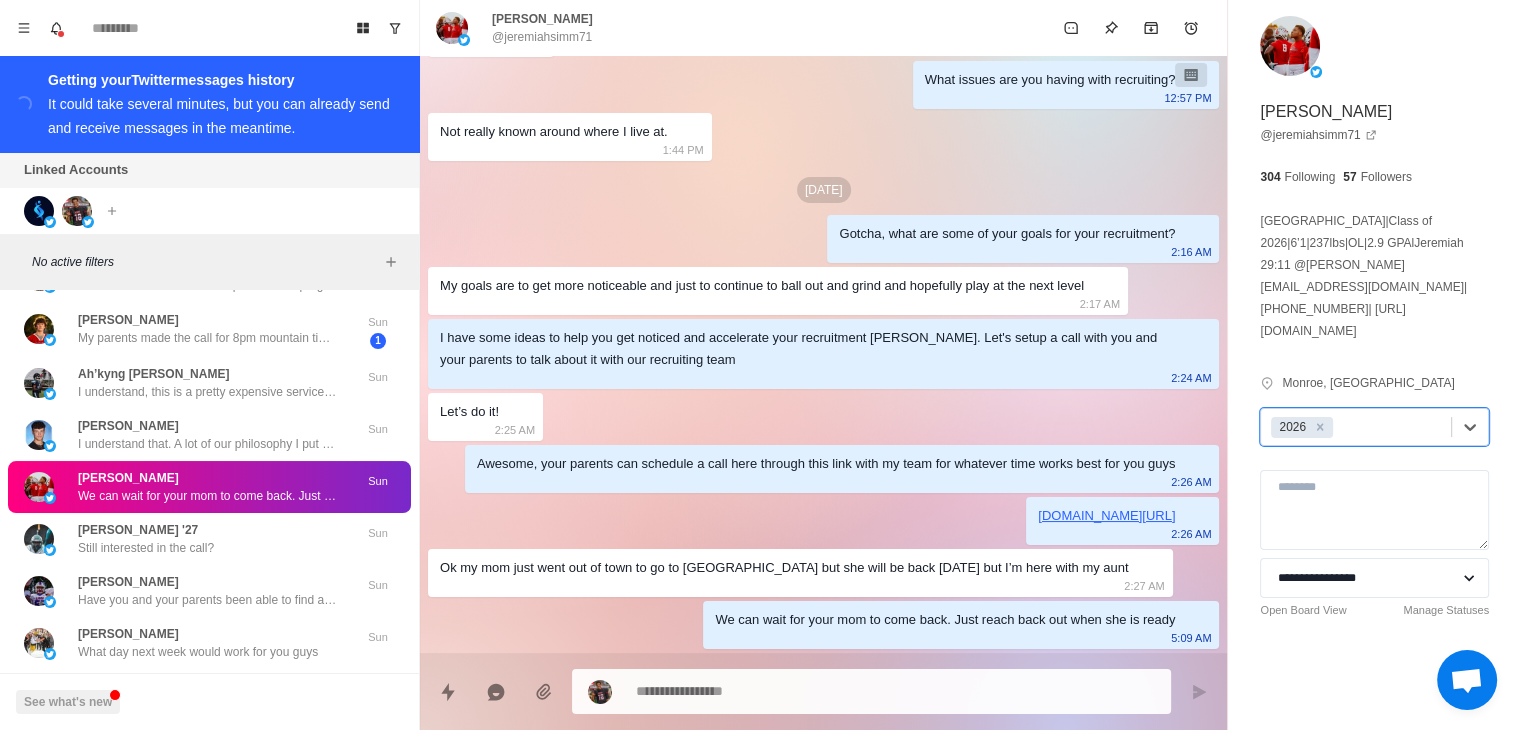 type on "*" 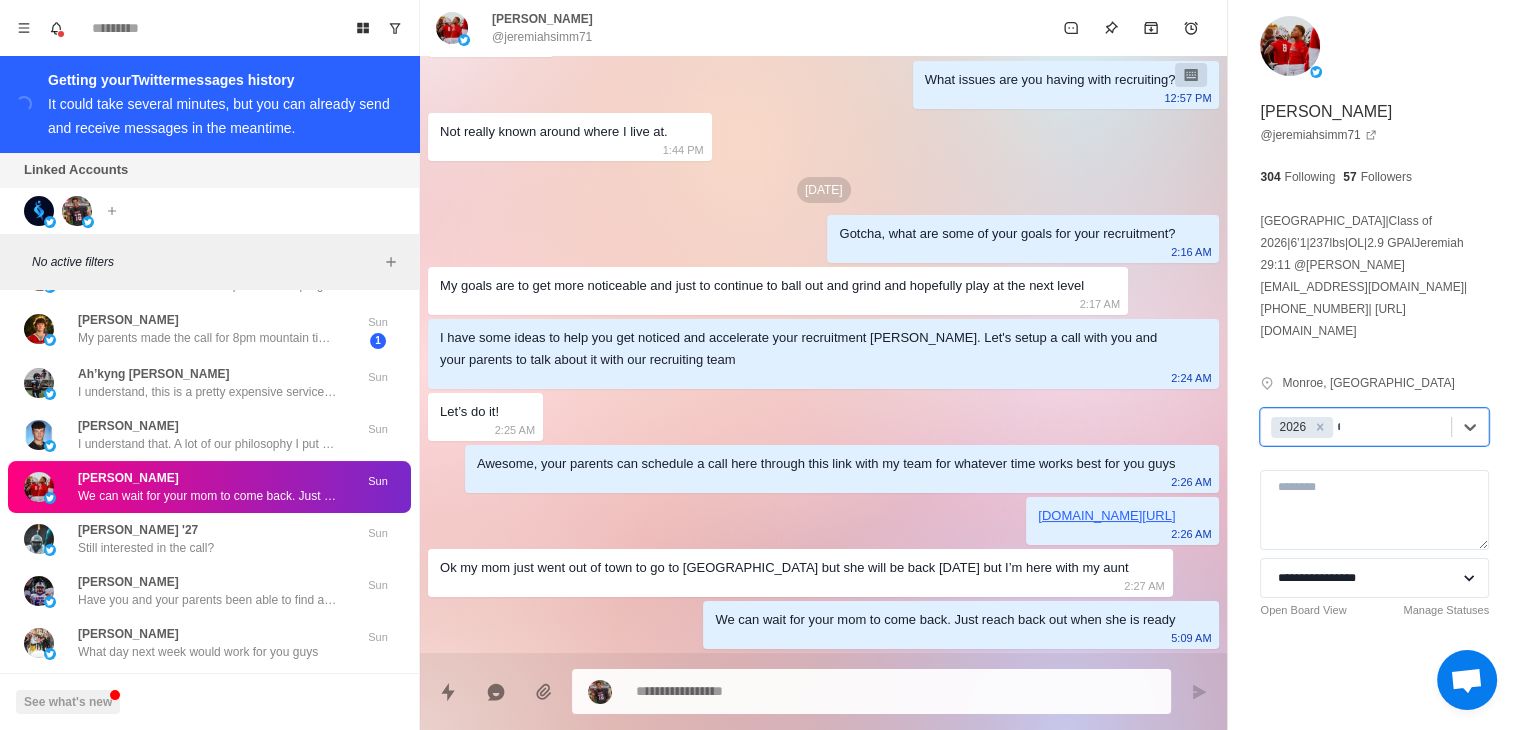 type on "**" 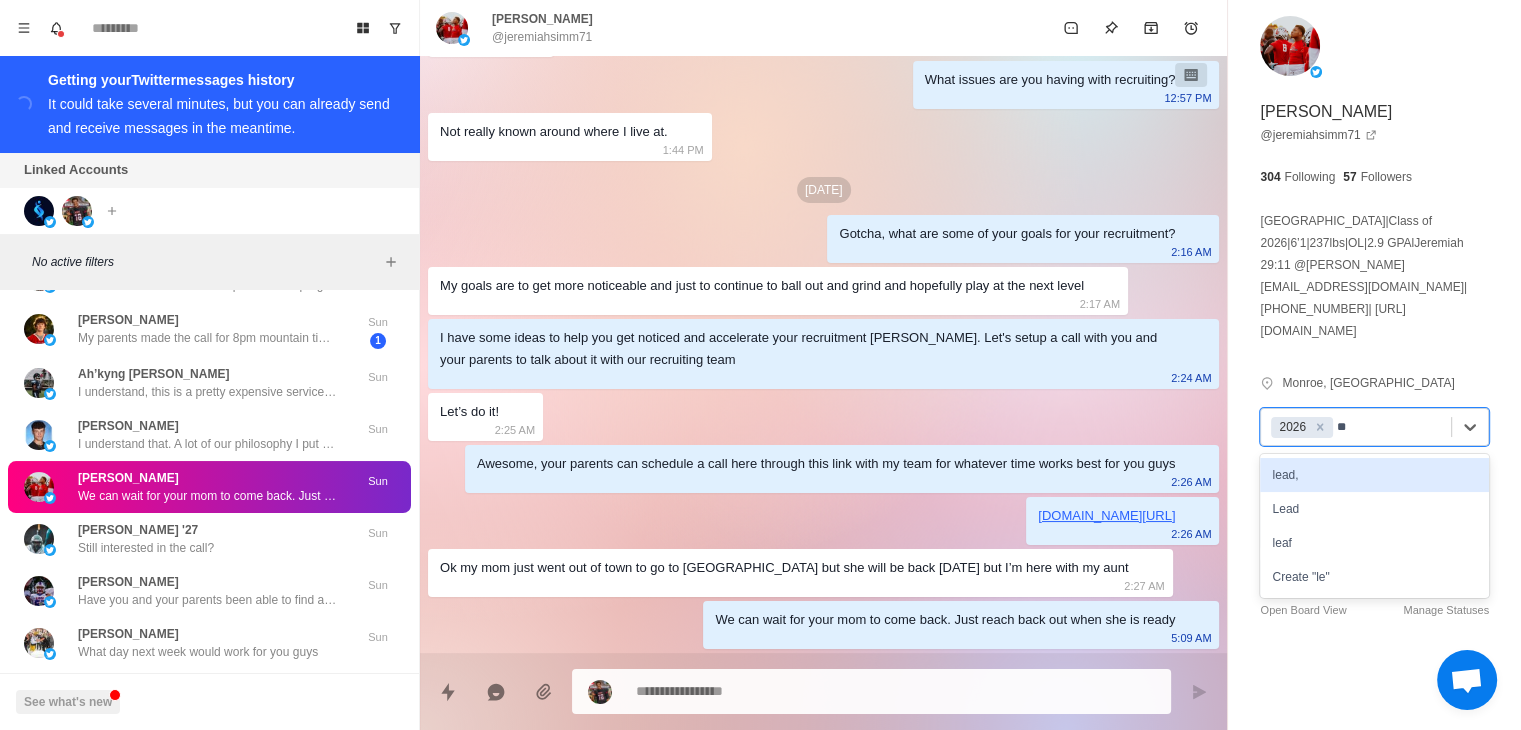 type on "*" 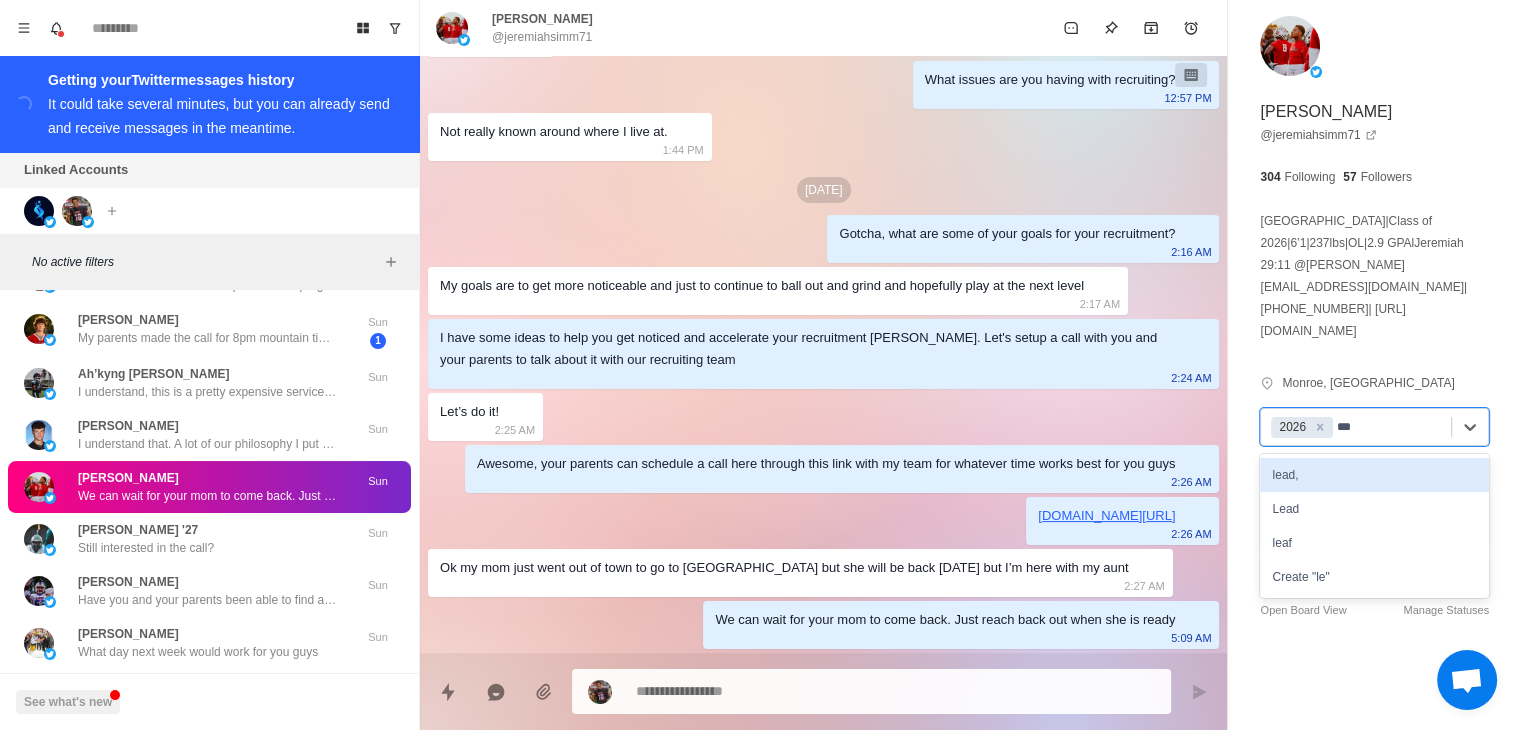 type on "****" 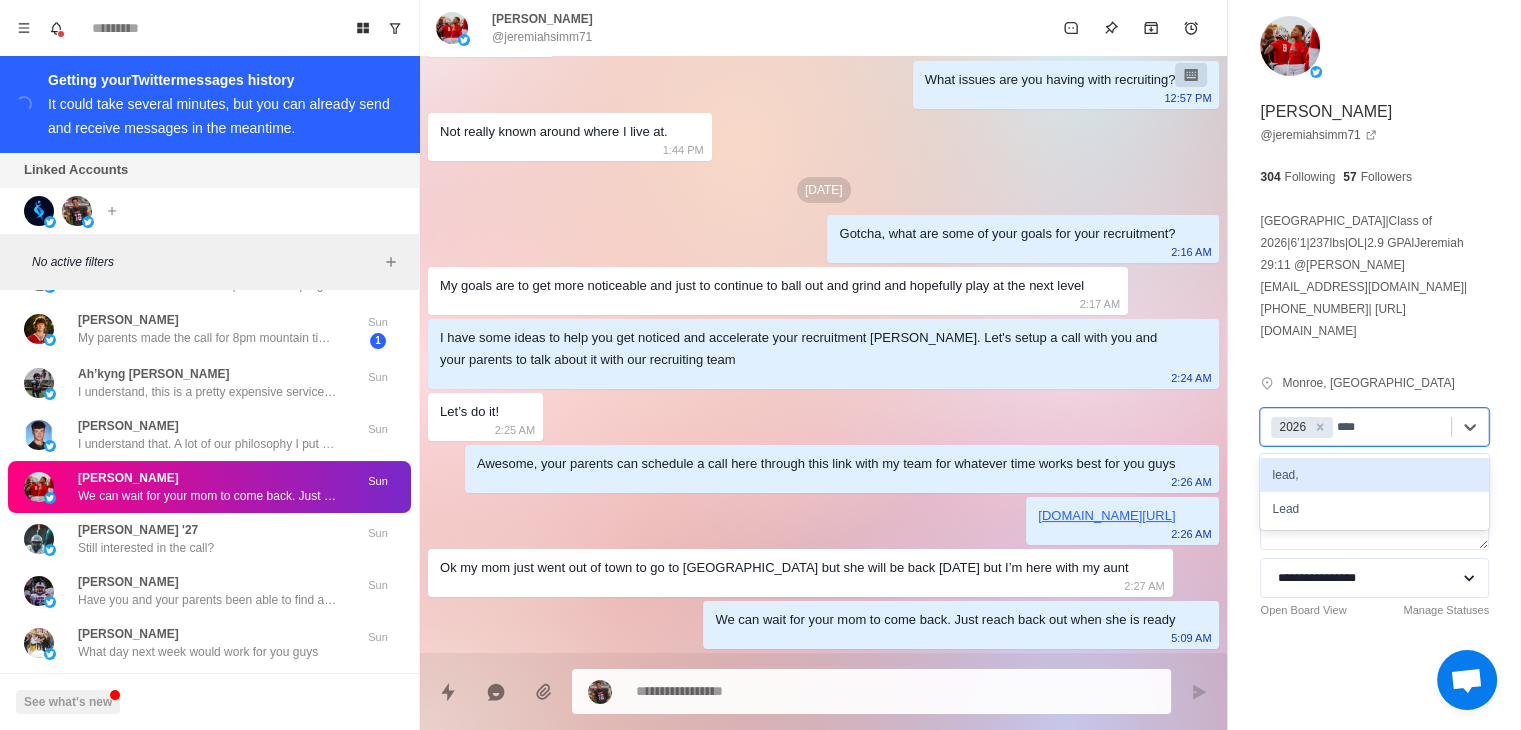 type 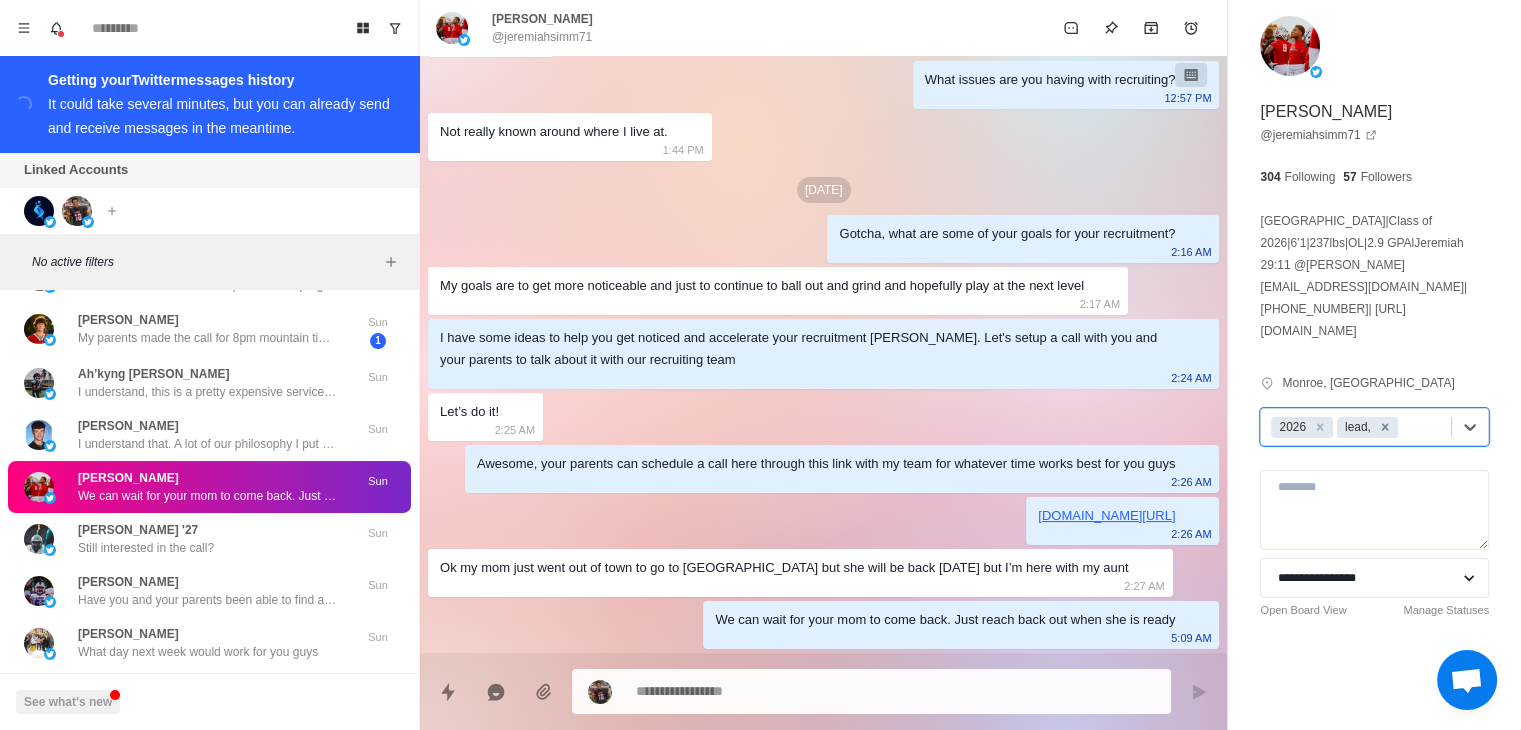 click at bounding box center [1385, 427] 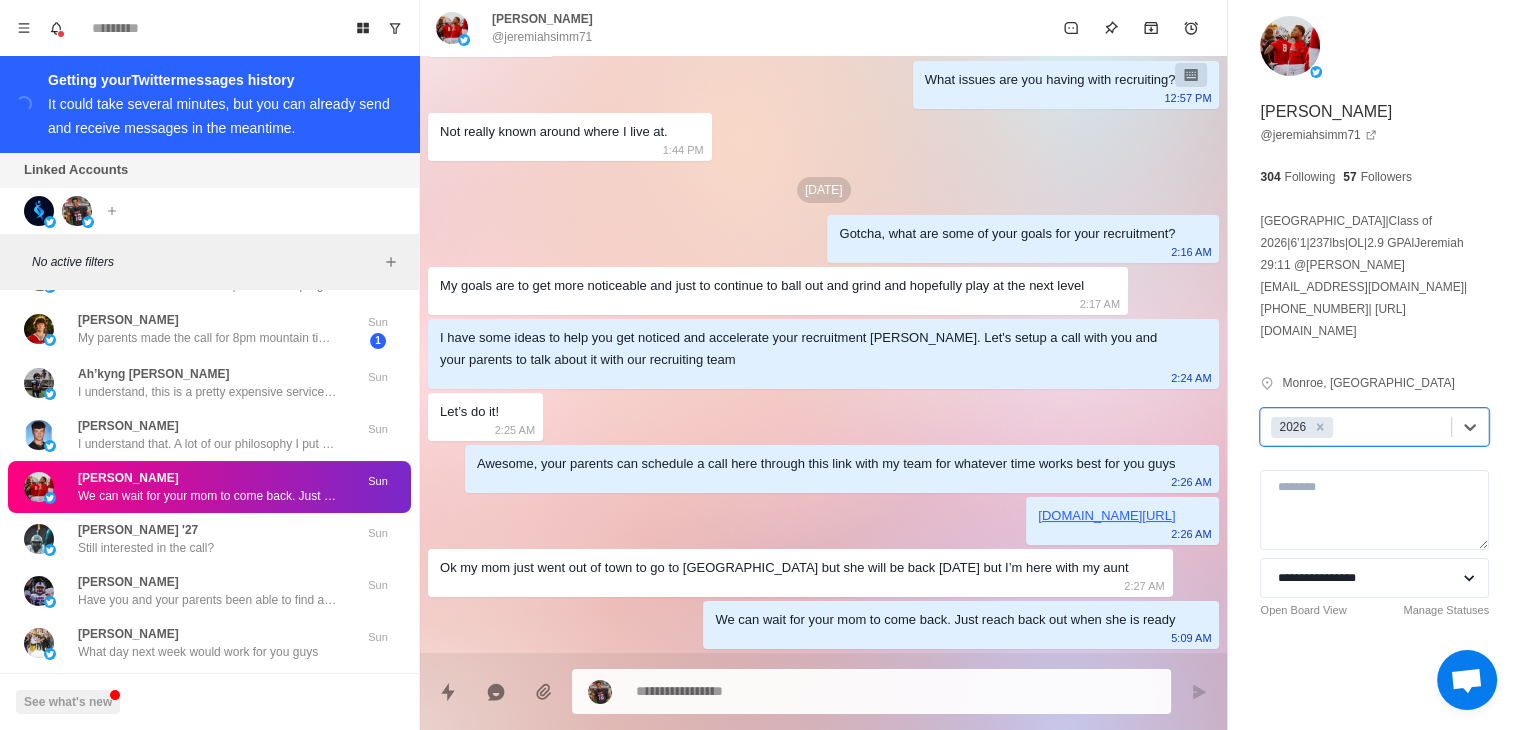 type on "*" 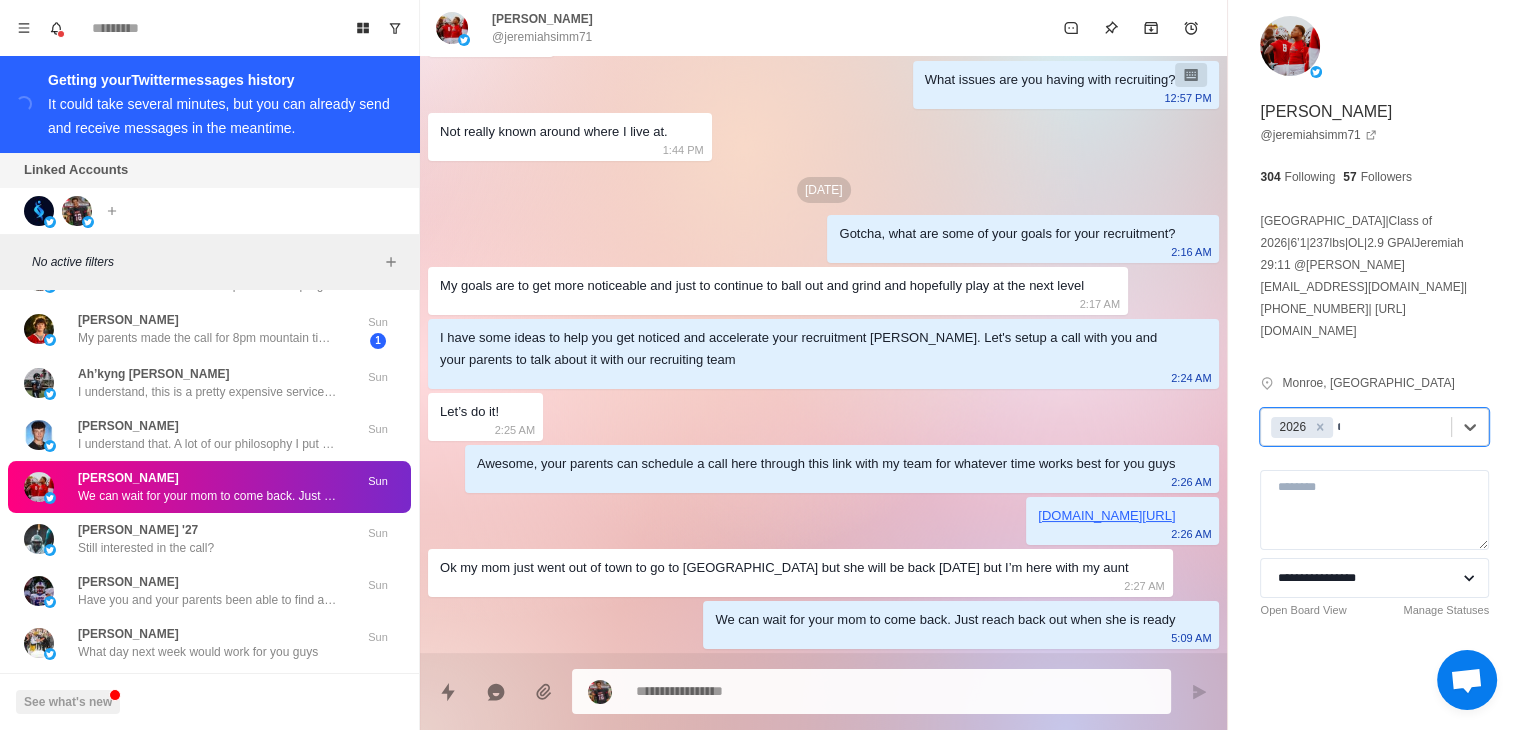 type on "*" 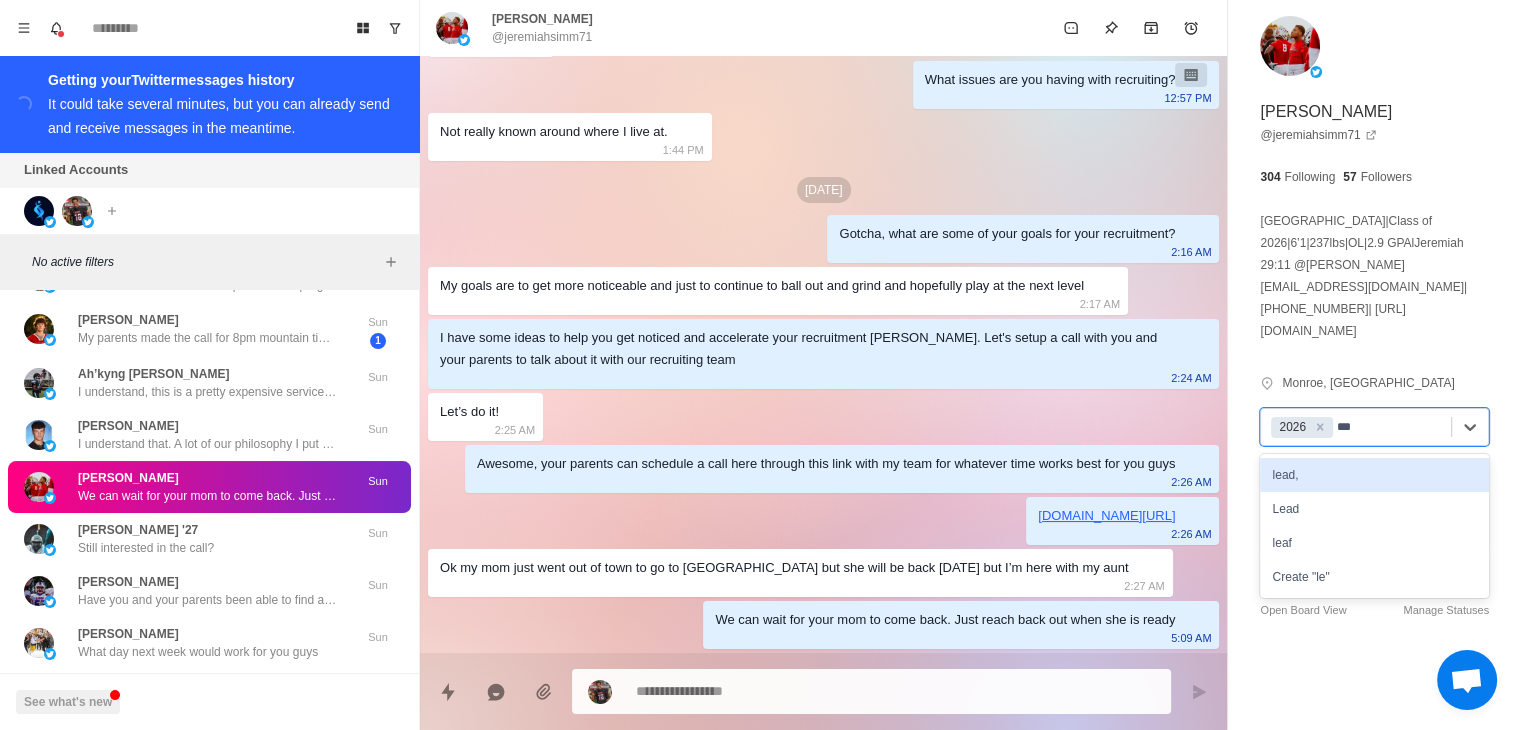 type on "****" 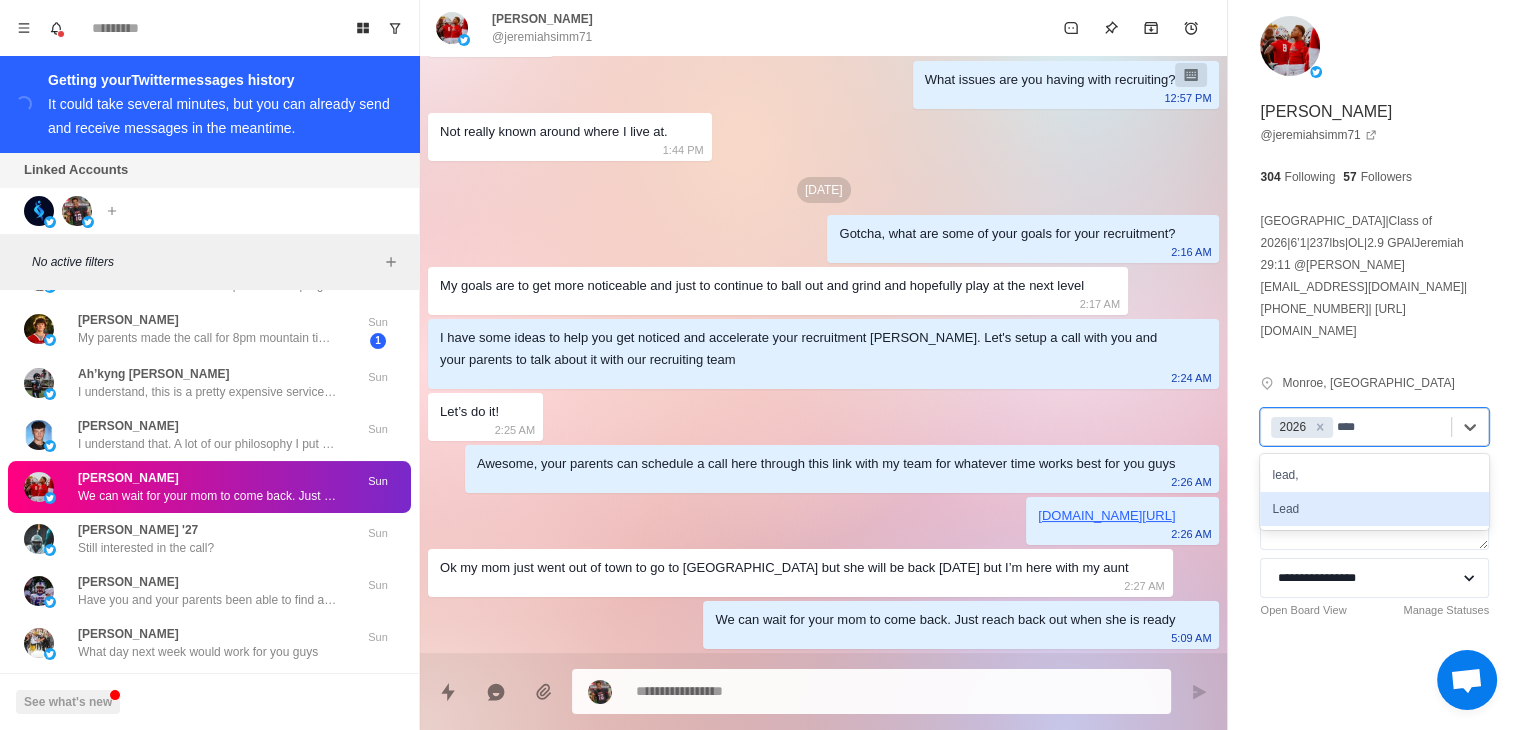 type 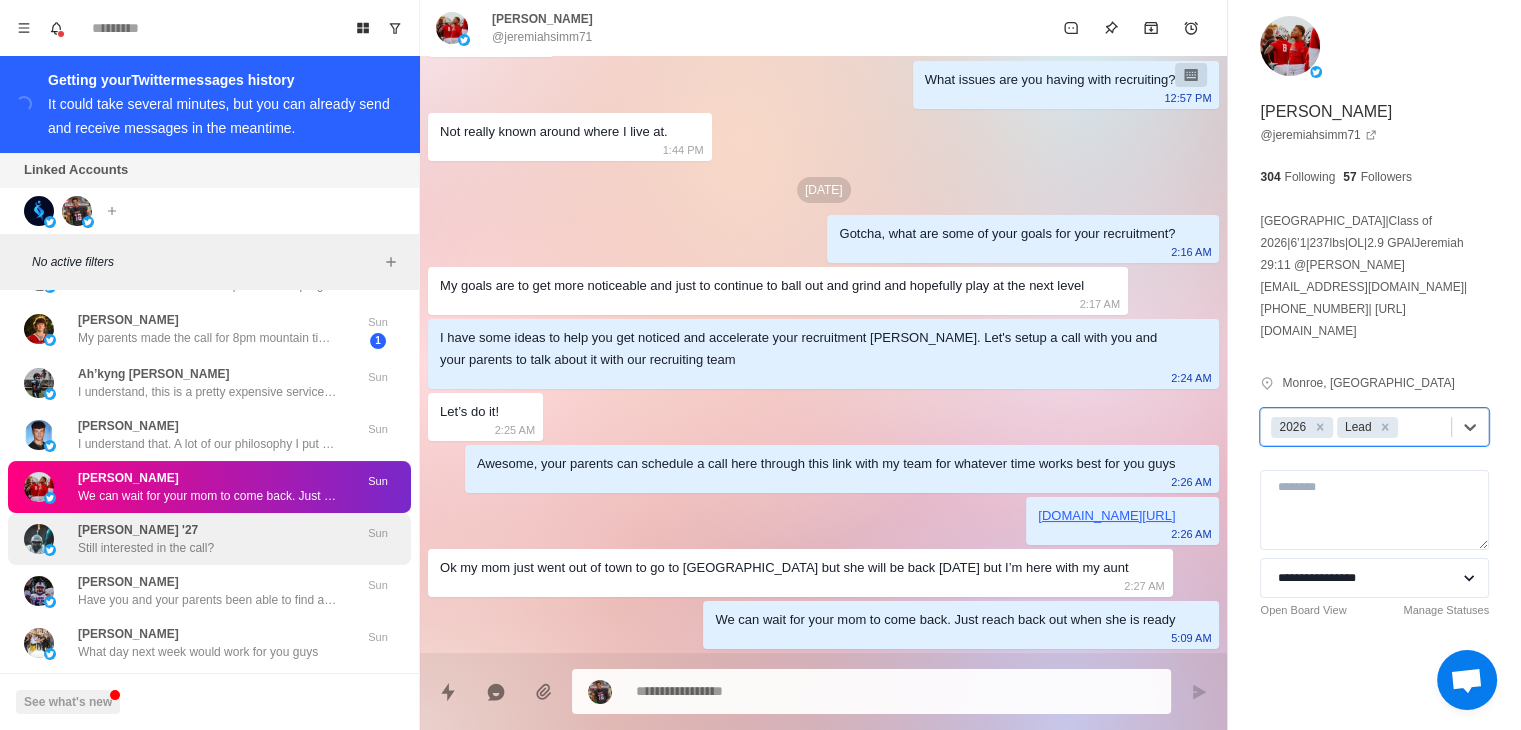 click on "Still interested in the call?" at bounding box center [146, 548] 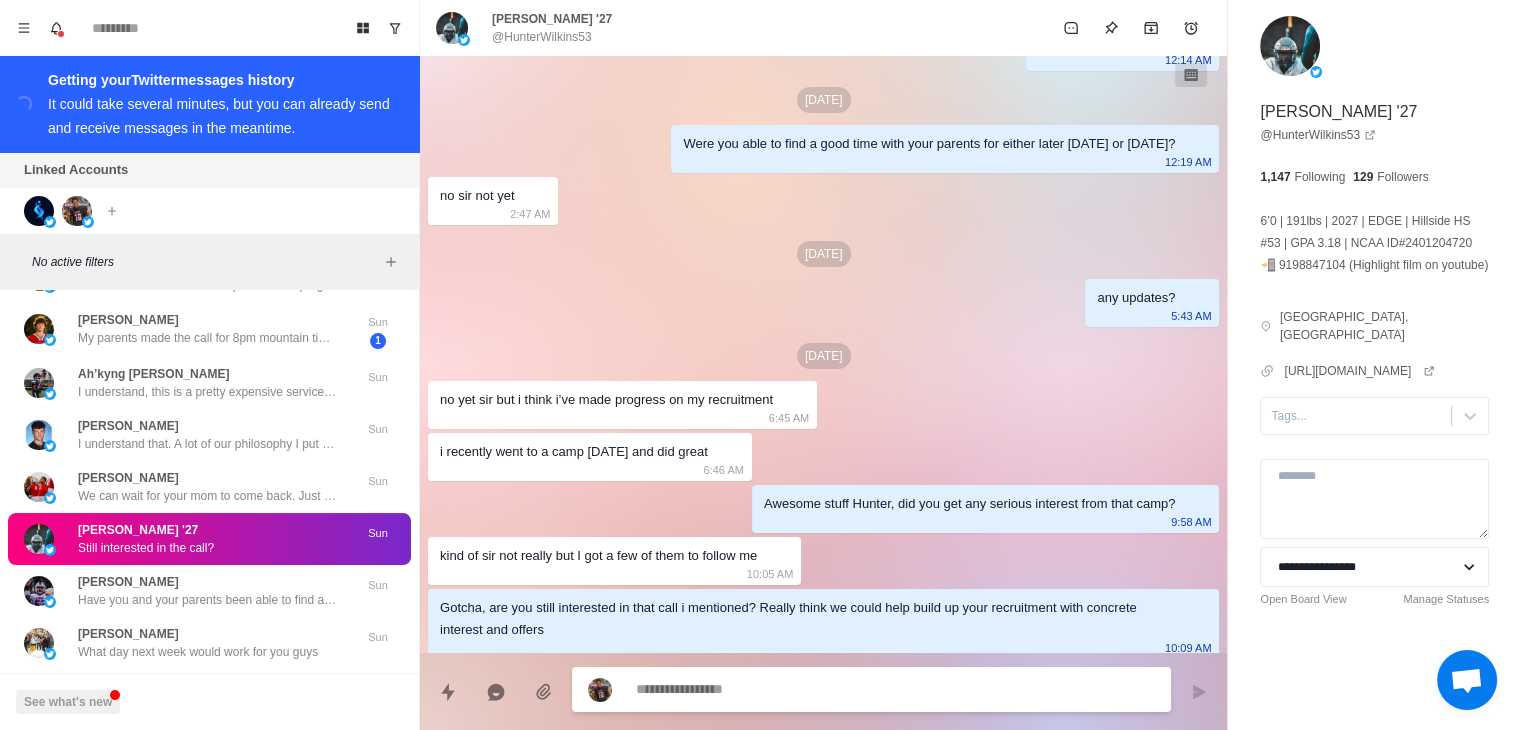 scroll, scrollTop: 800, scrollLeft: 0, axis: vertical 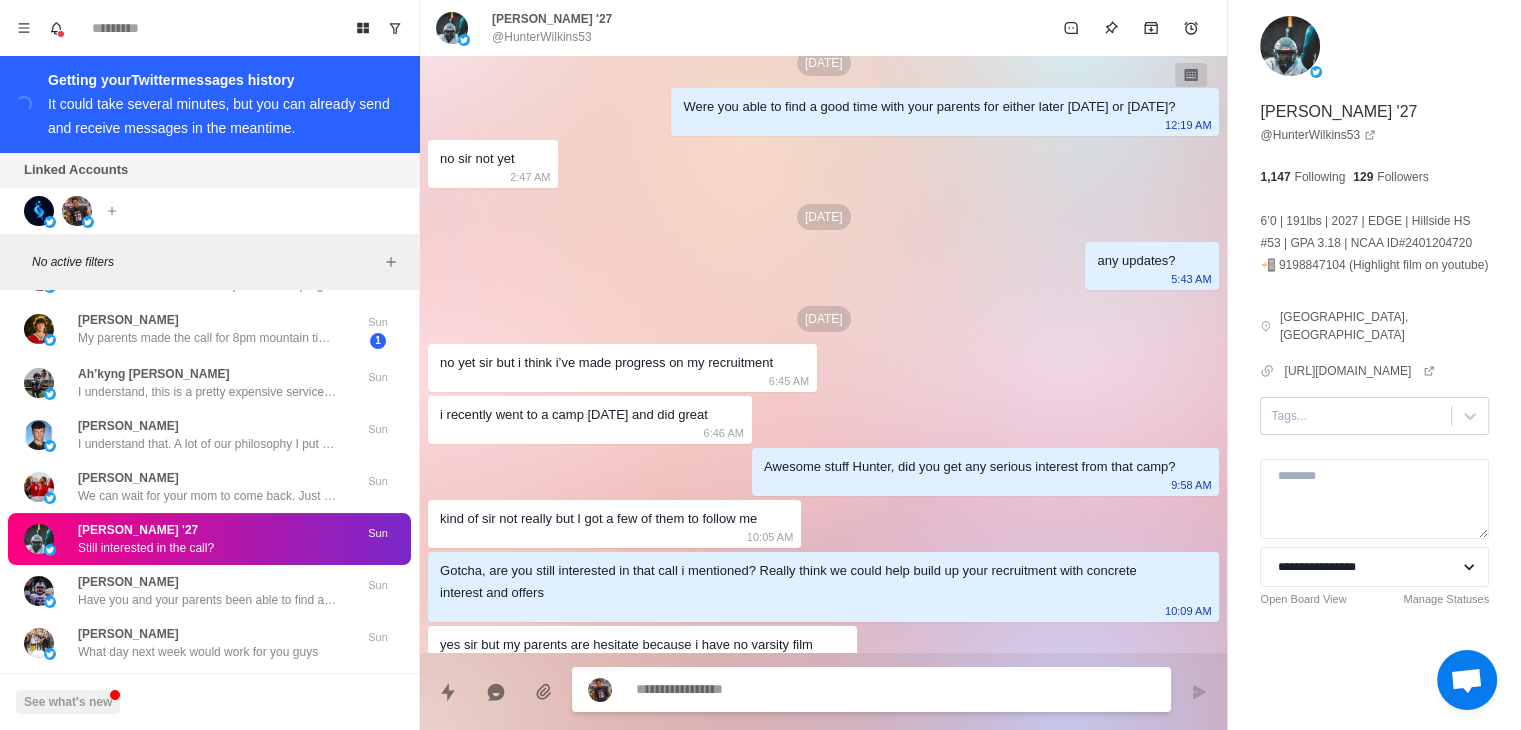 type on "*" 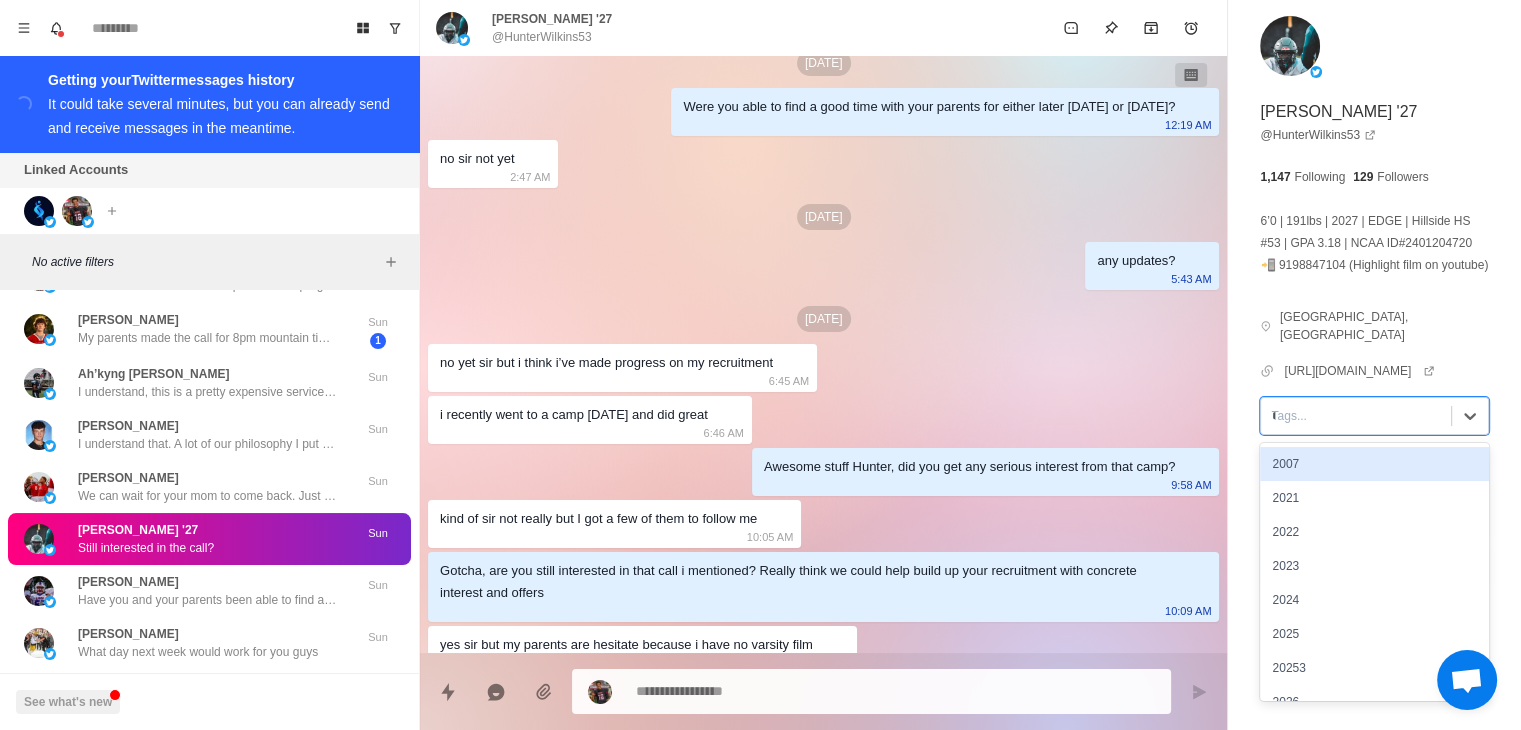 type on "***" 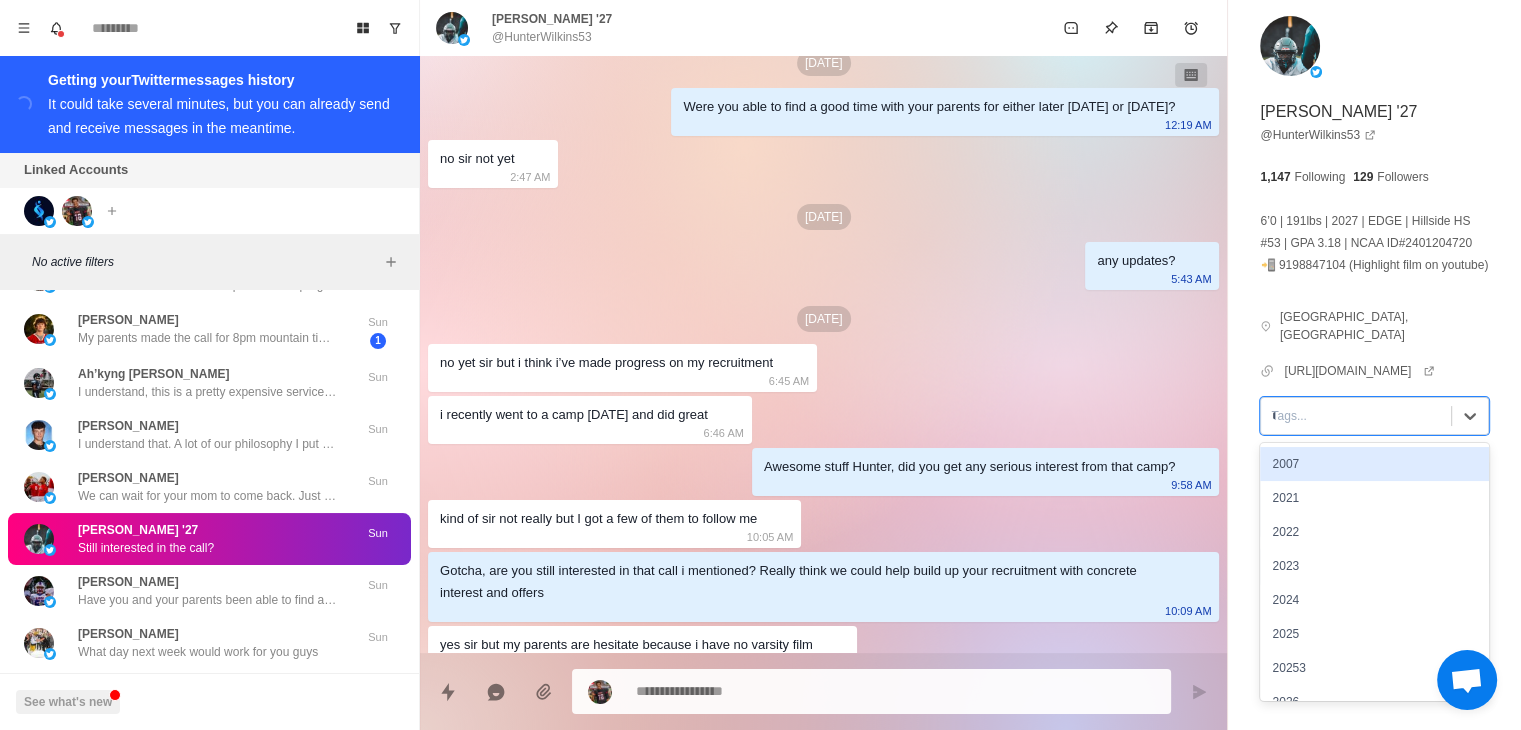 type on "*" 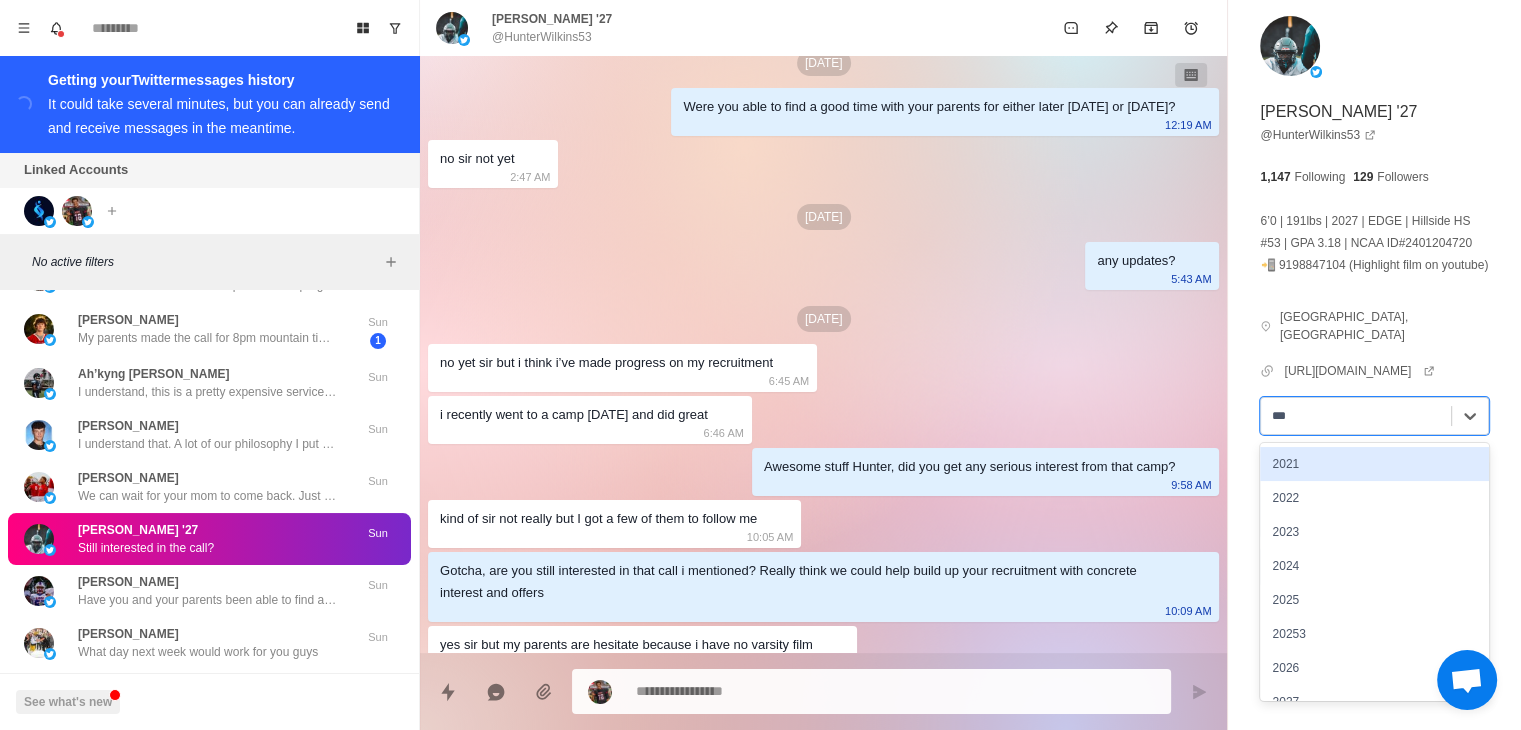 type on "****" 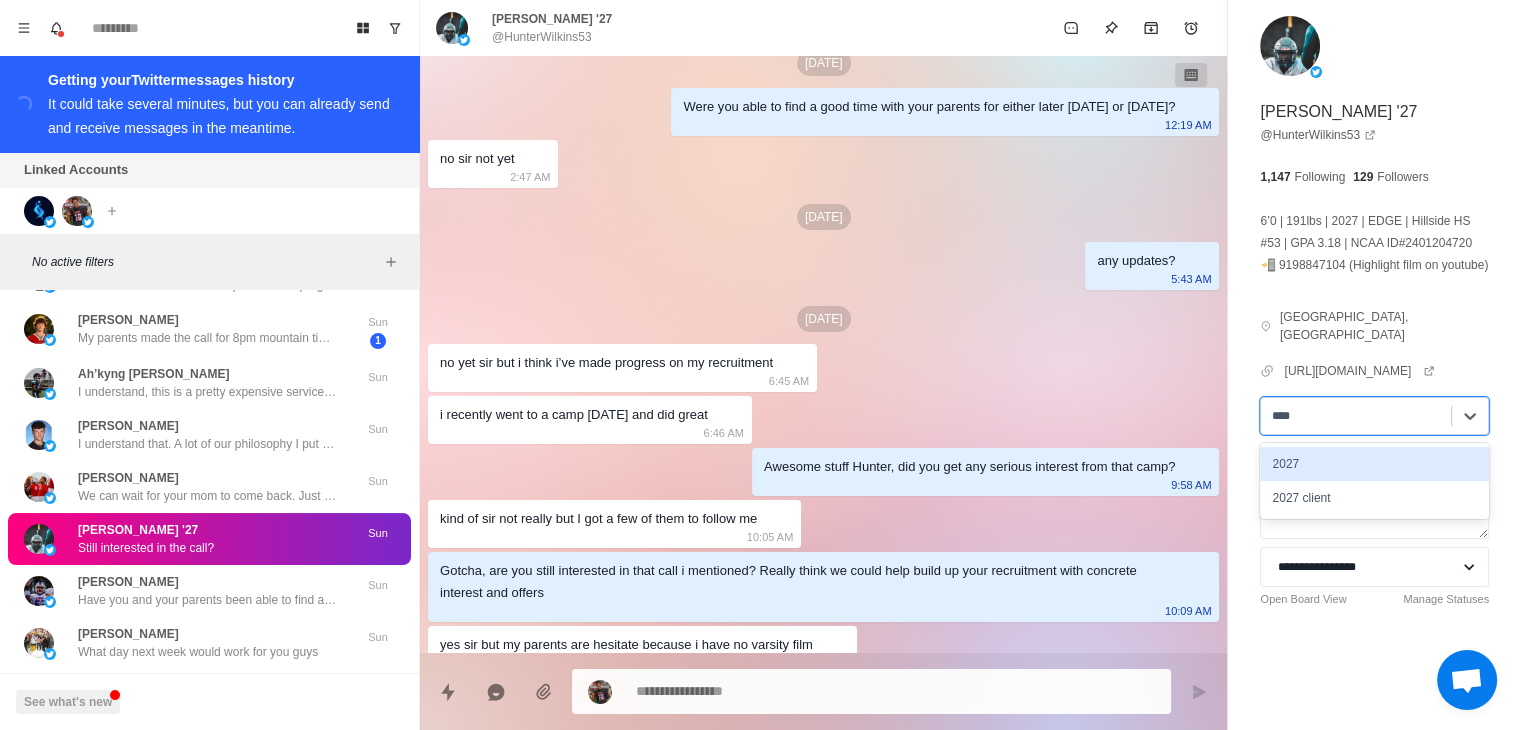 type 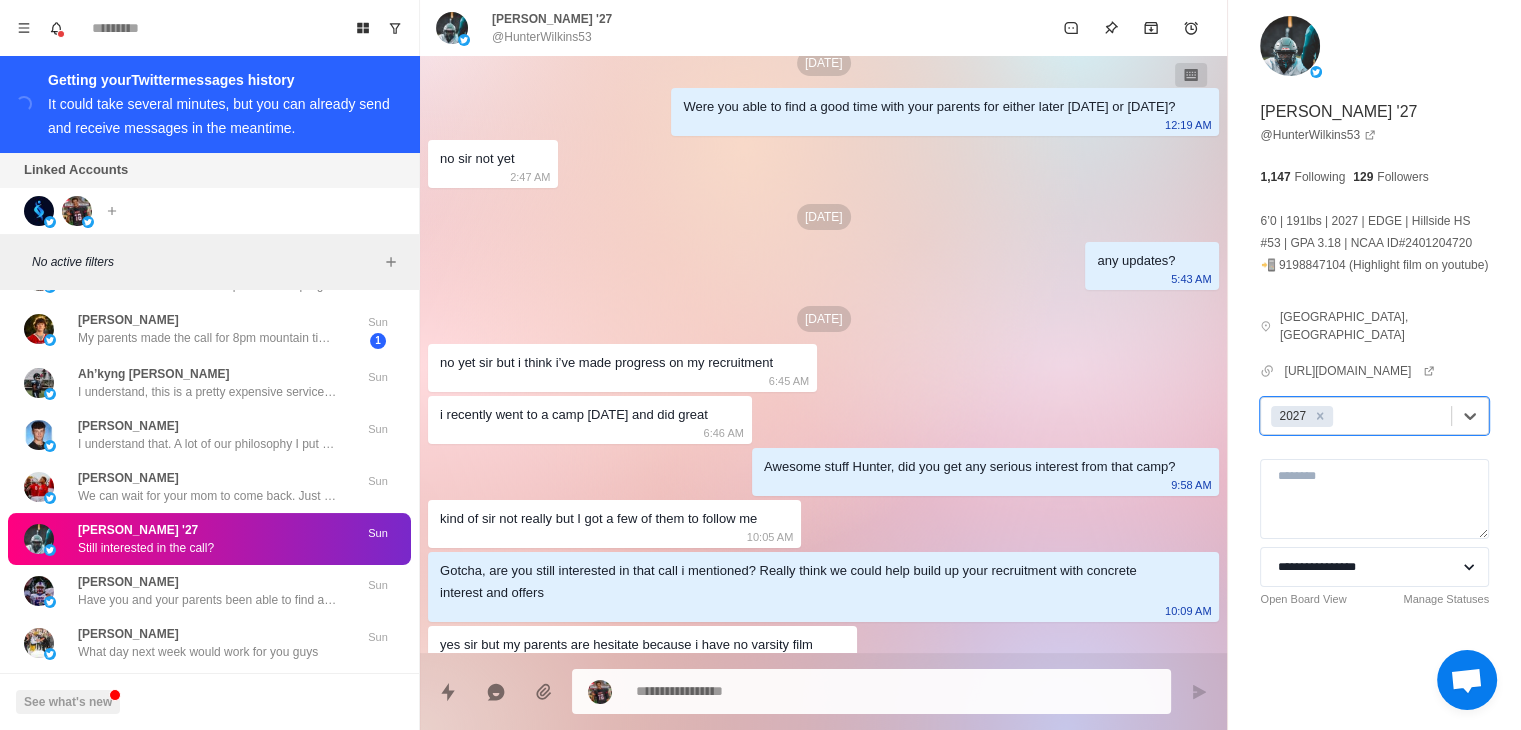 type on "*" 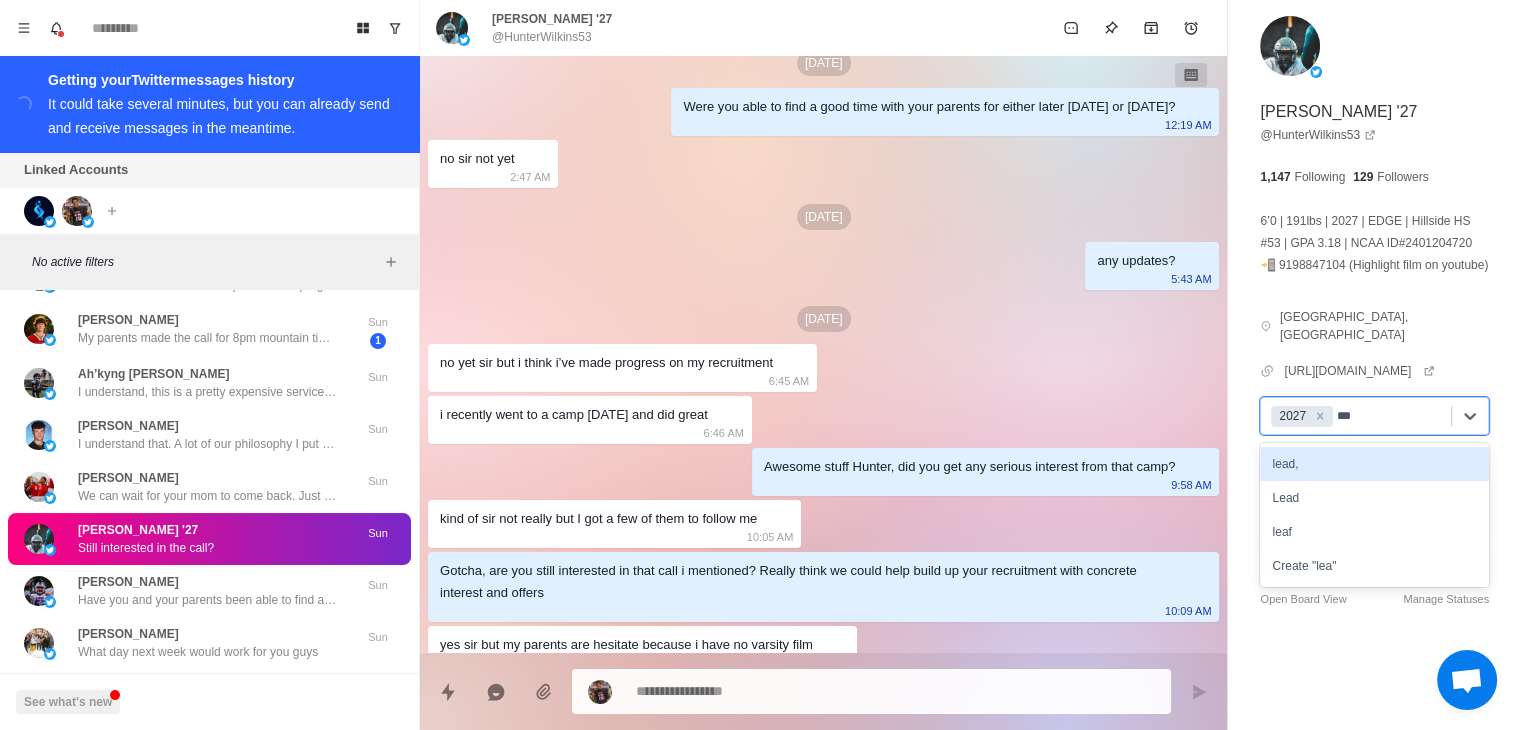 type on "****" 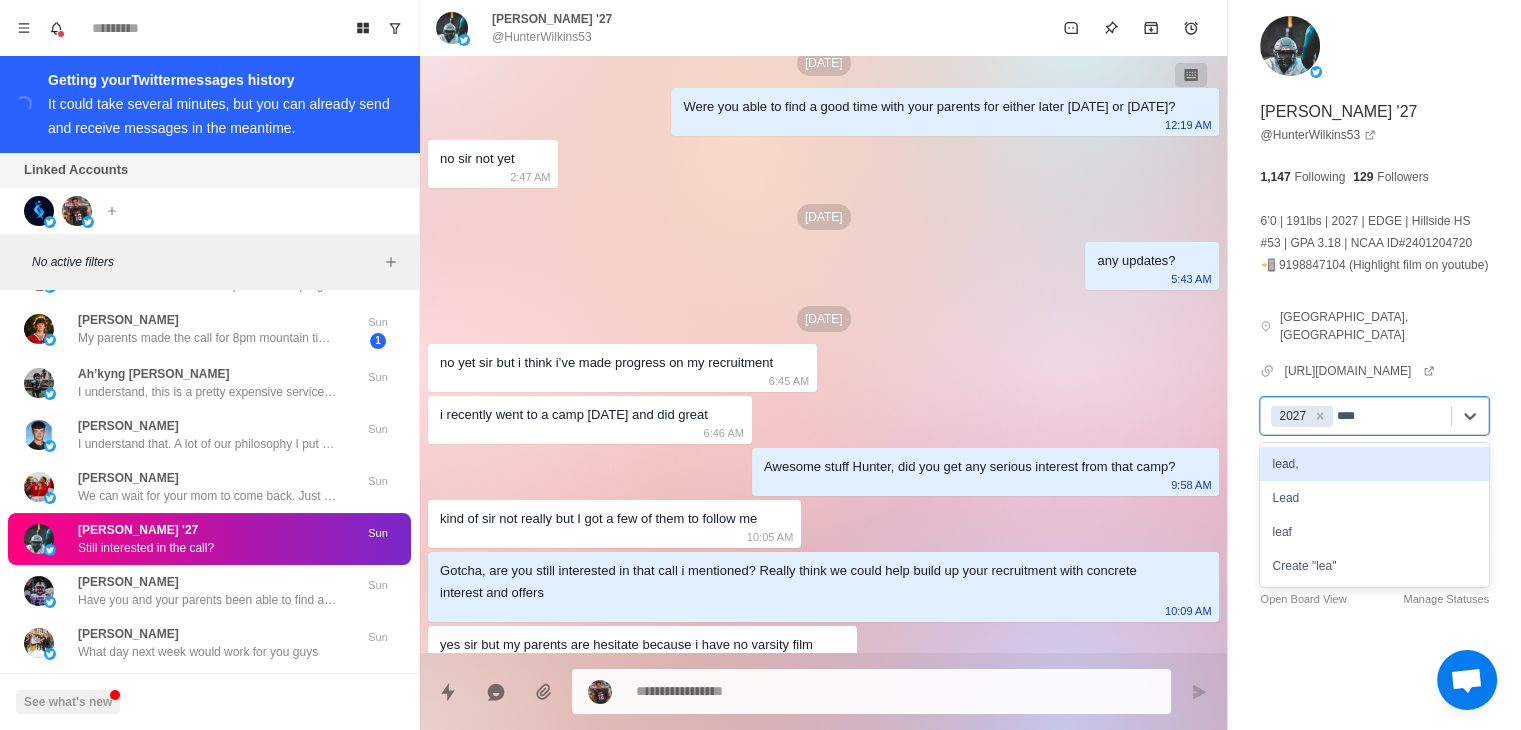 type on "*" 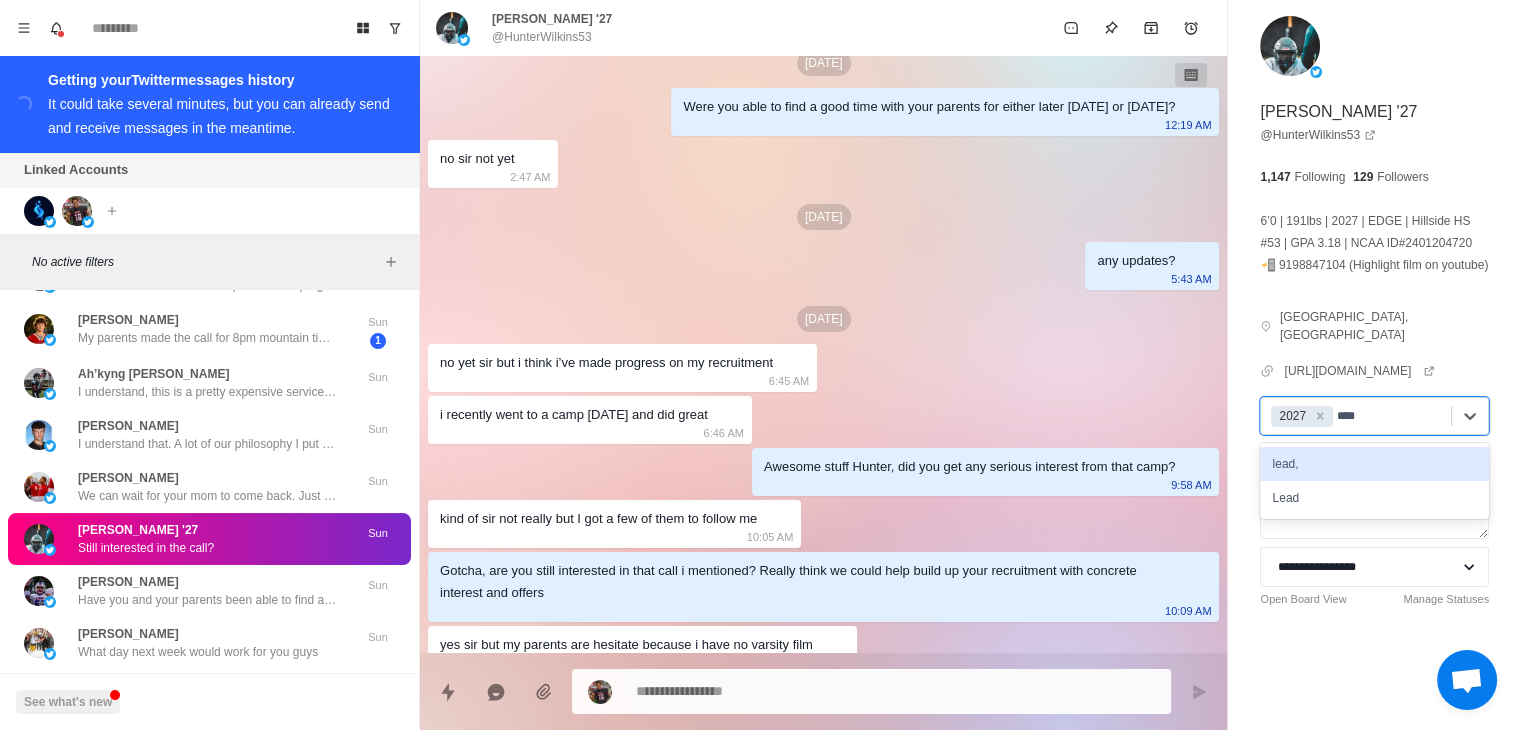 type 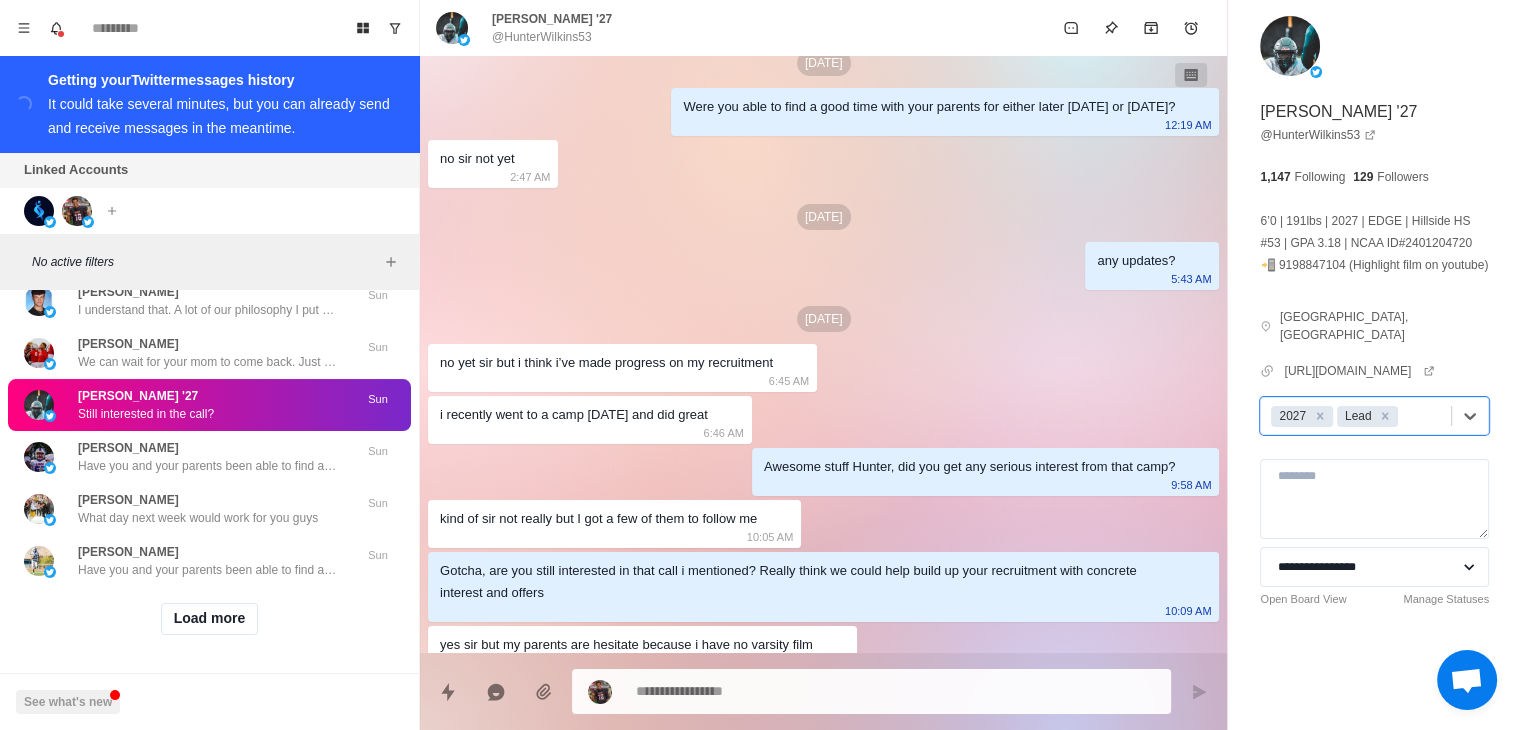 scroll, scrollTop: 3971, scrollLeft: 0, axis: vertical 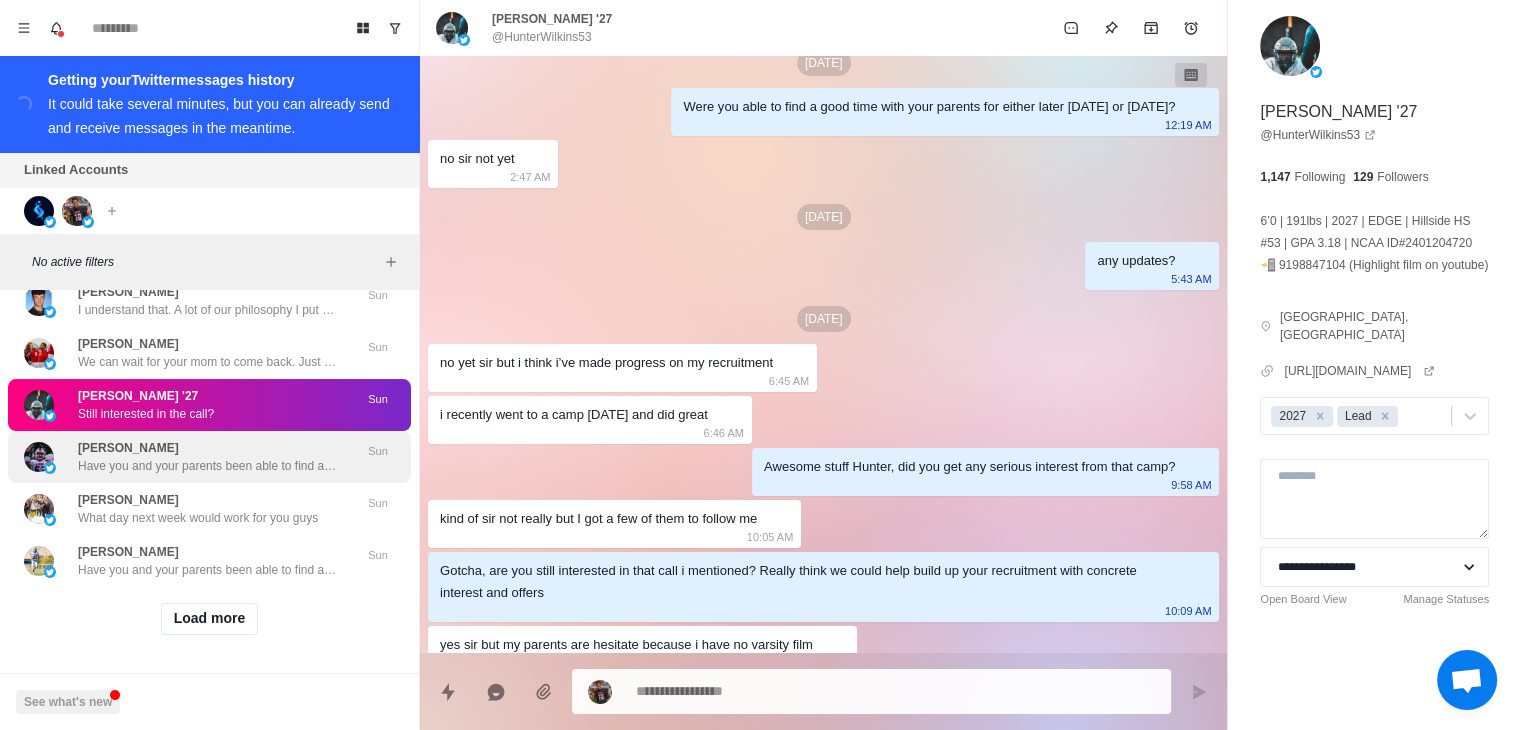 click on "Have you and your parents been able to find a good time?" at bounding box center [208, 466] 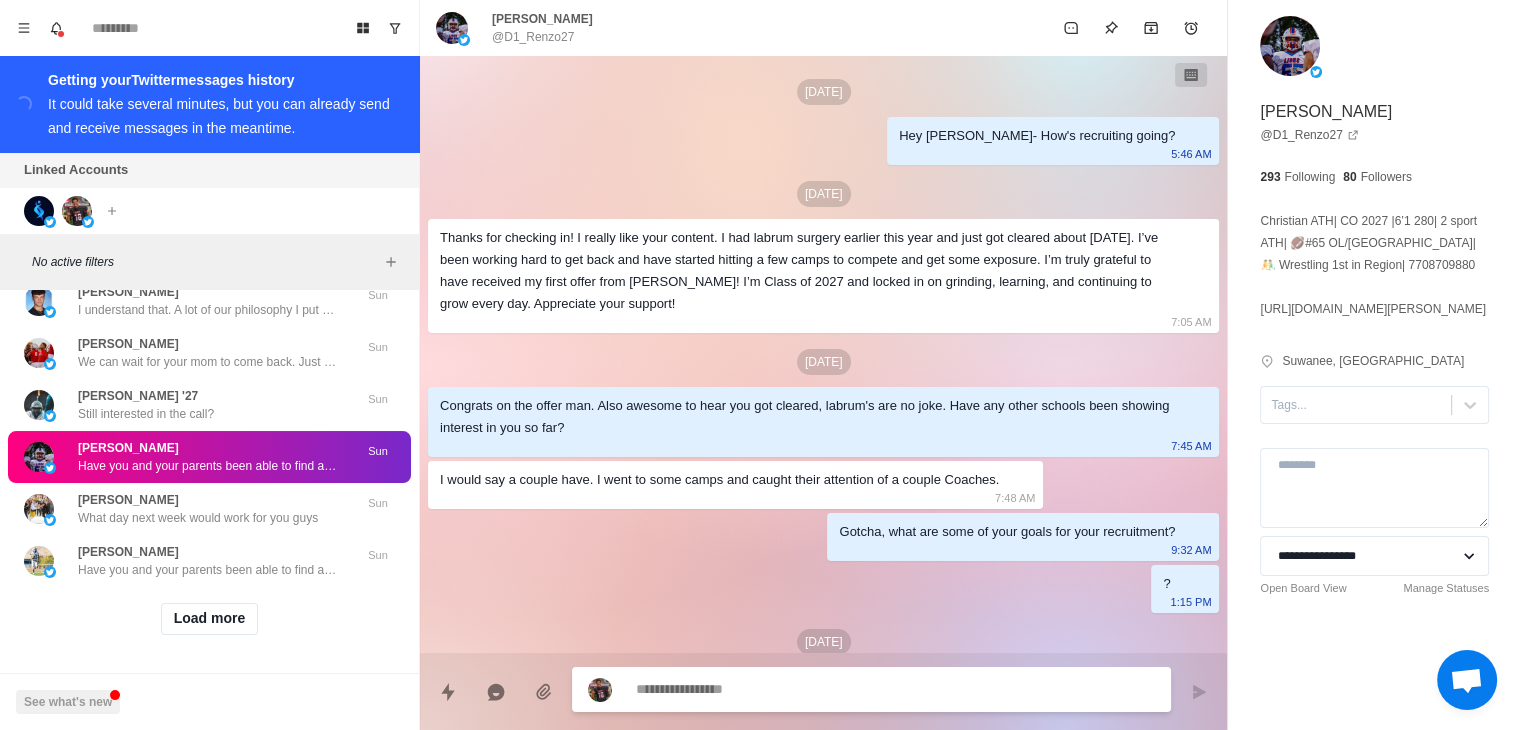 scroll, scrollTop: 0, scrollLeft: 0, axis: both 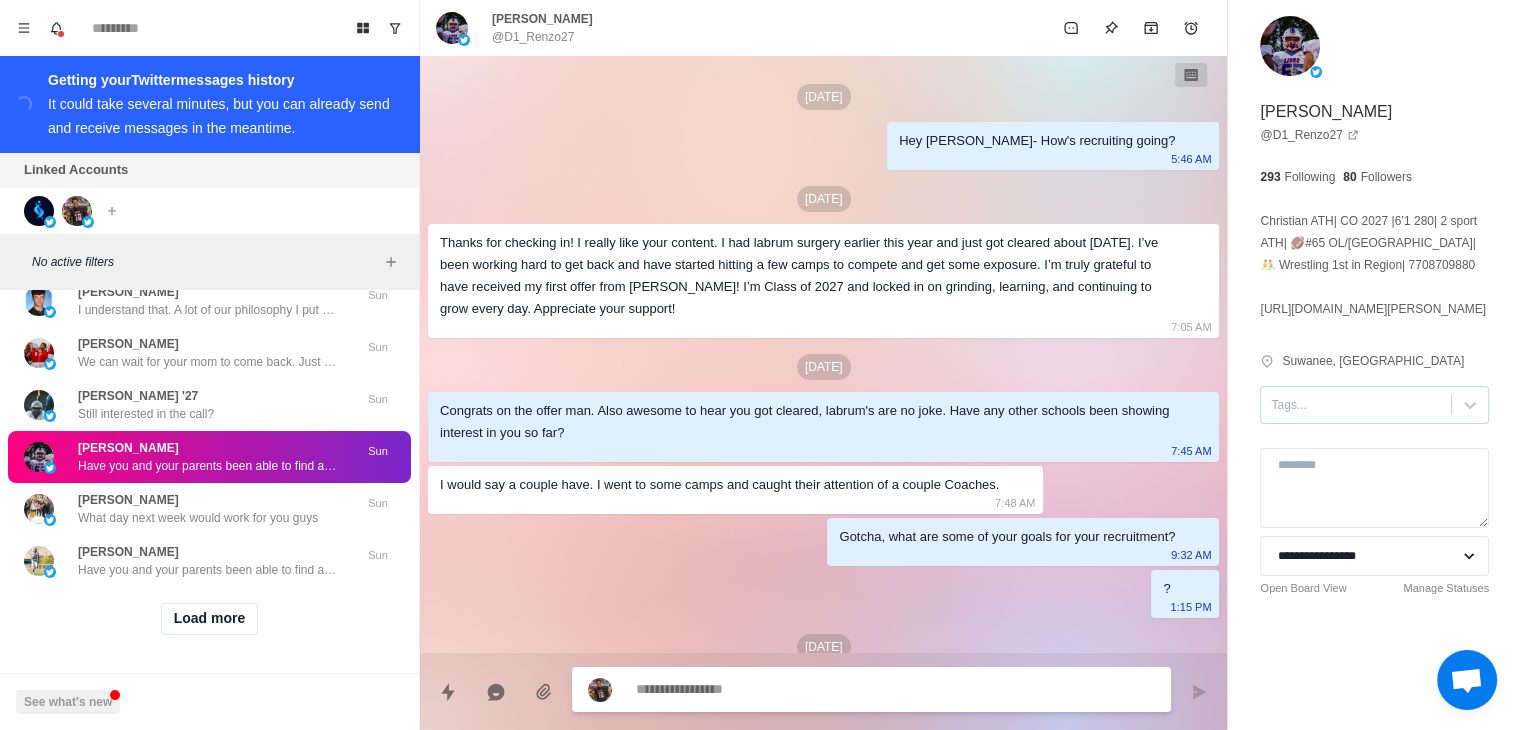 type on "*" 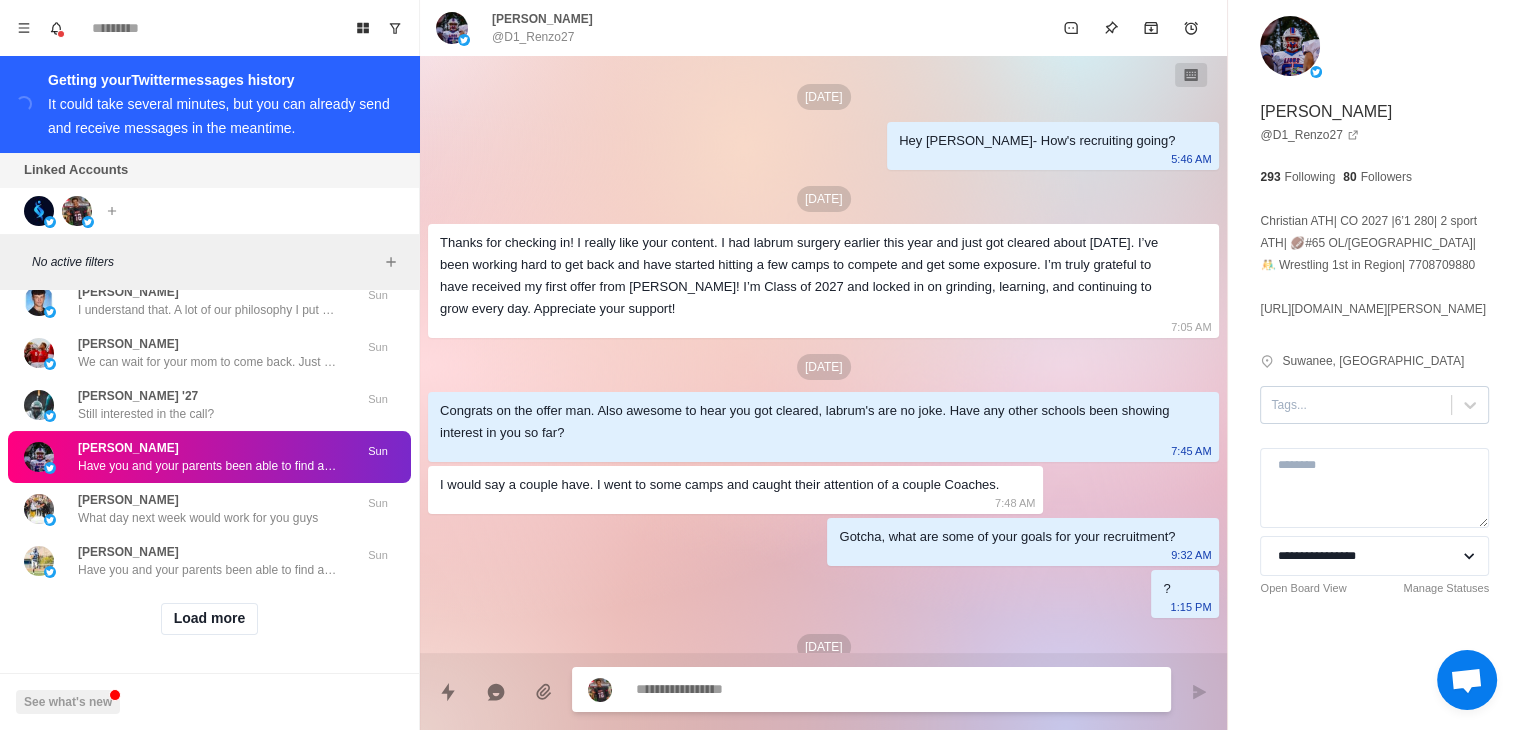 click at bounding box center [1356, 405] 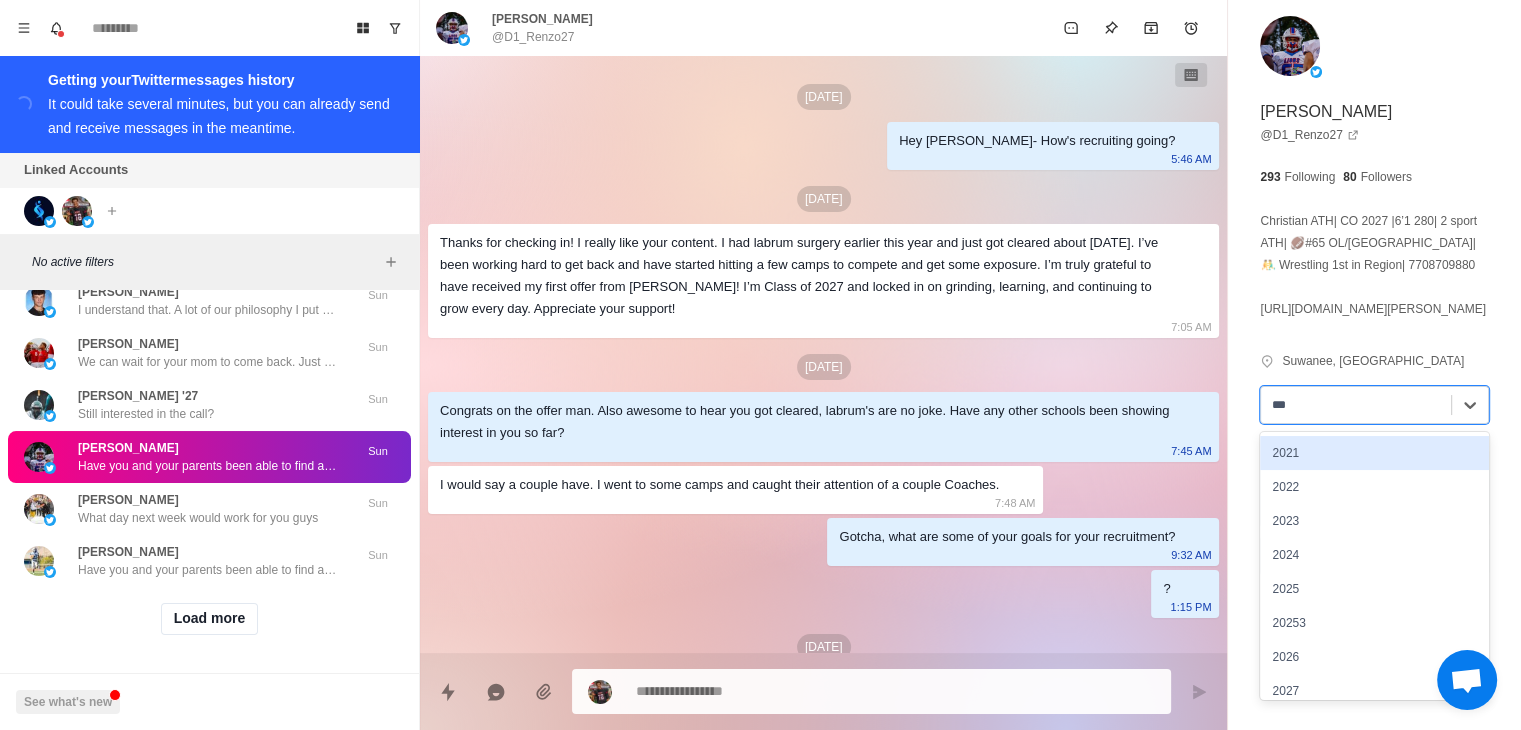 type on "****" 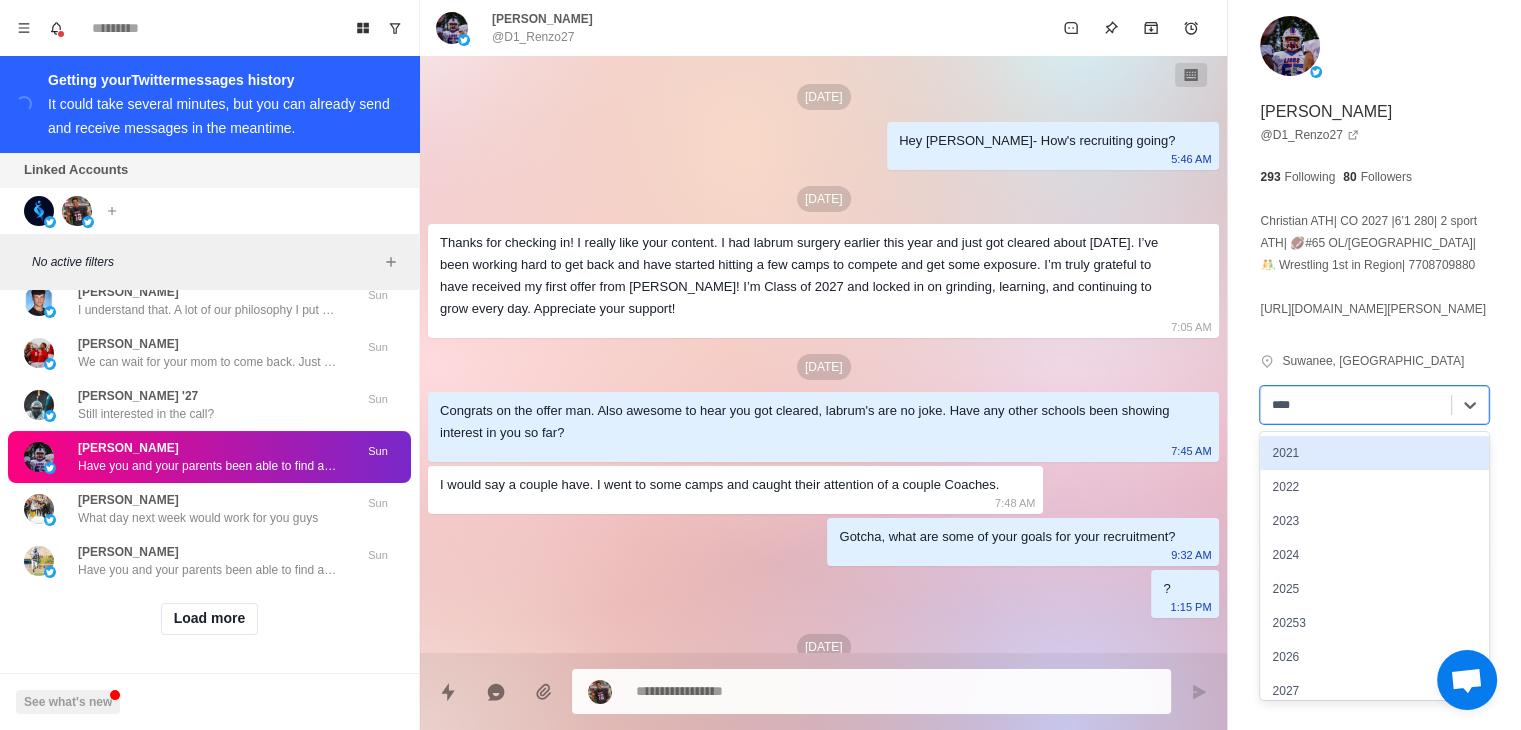 type on "*" 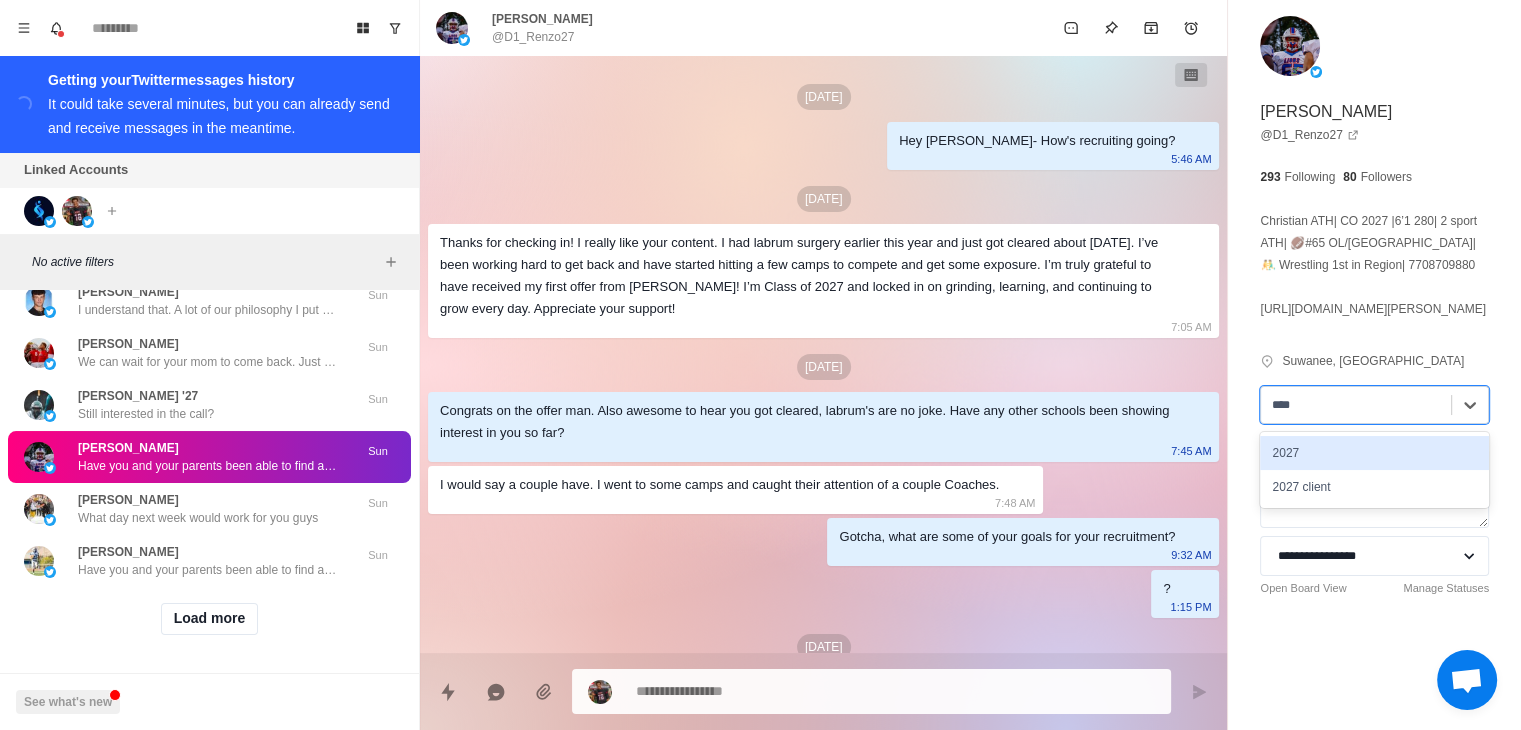 type 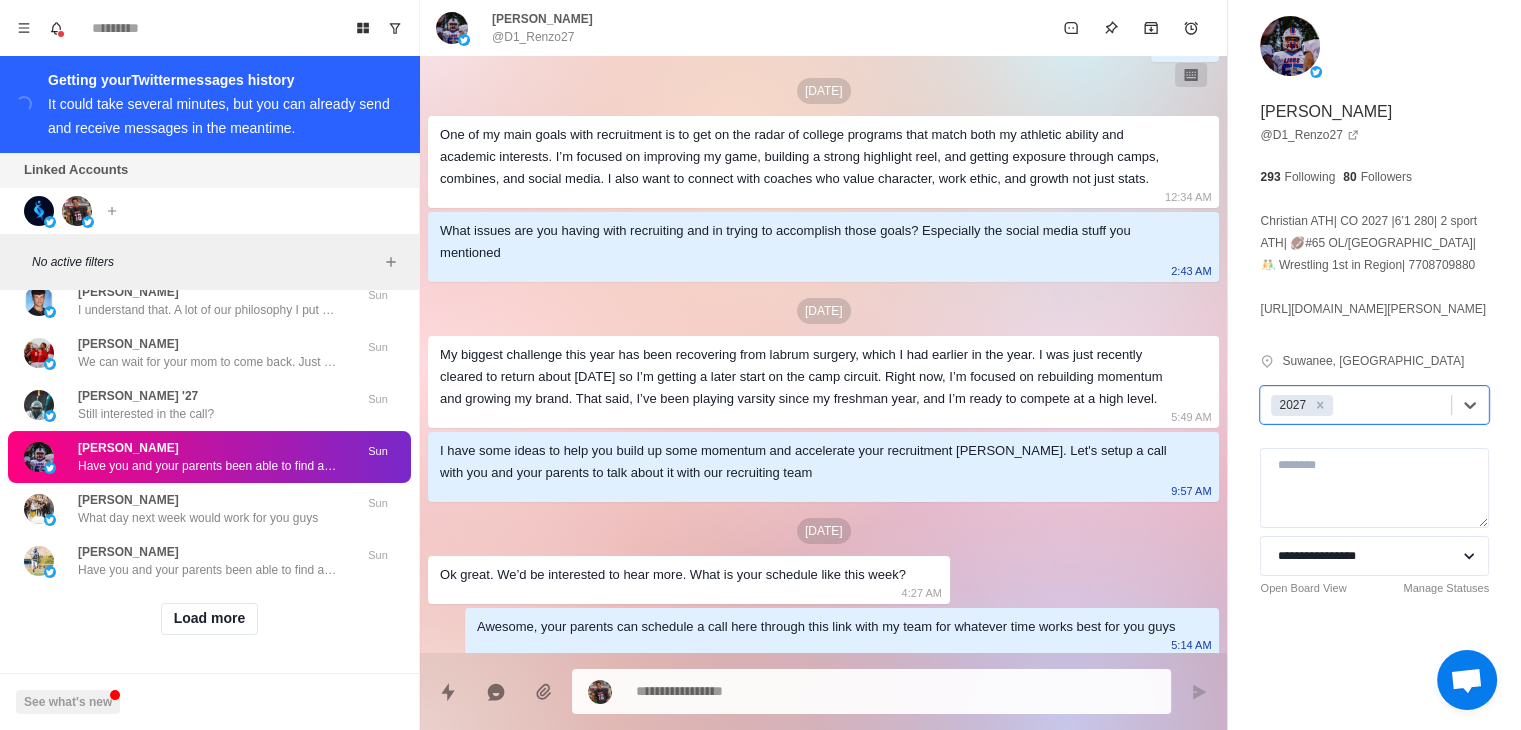 scroll, scrollTop: 600, scrollLeft: 0, axis: vertical 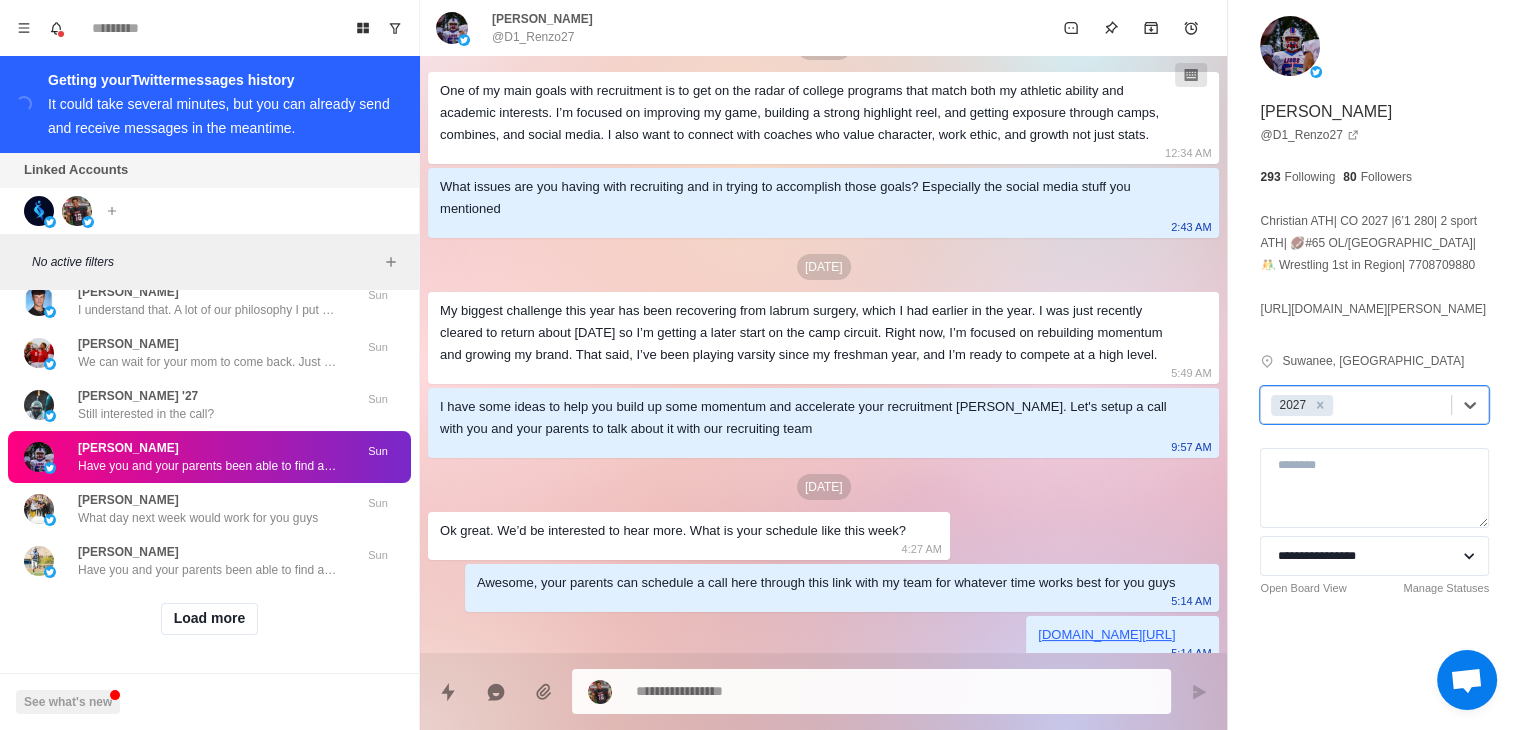 type on "*" 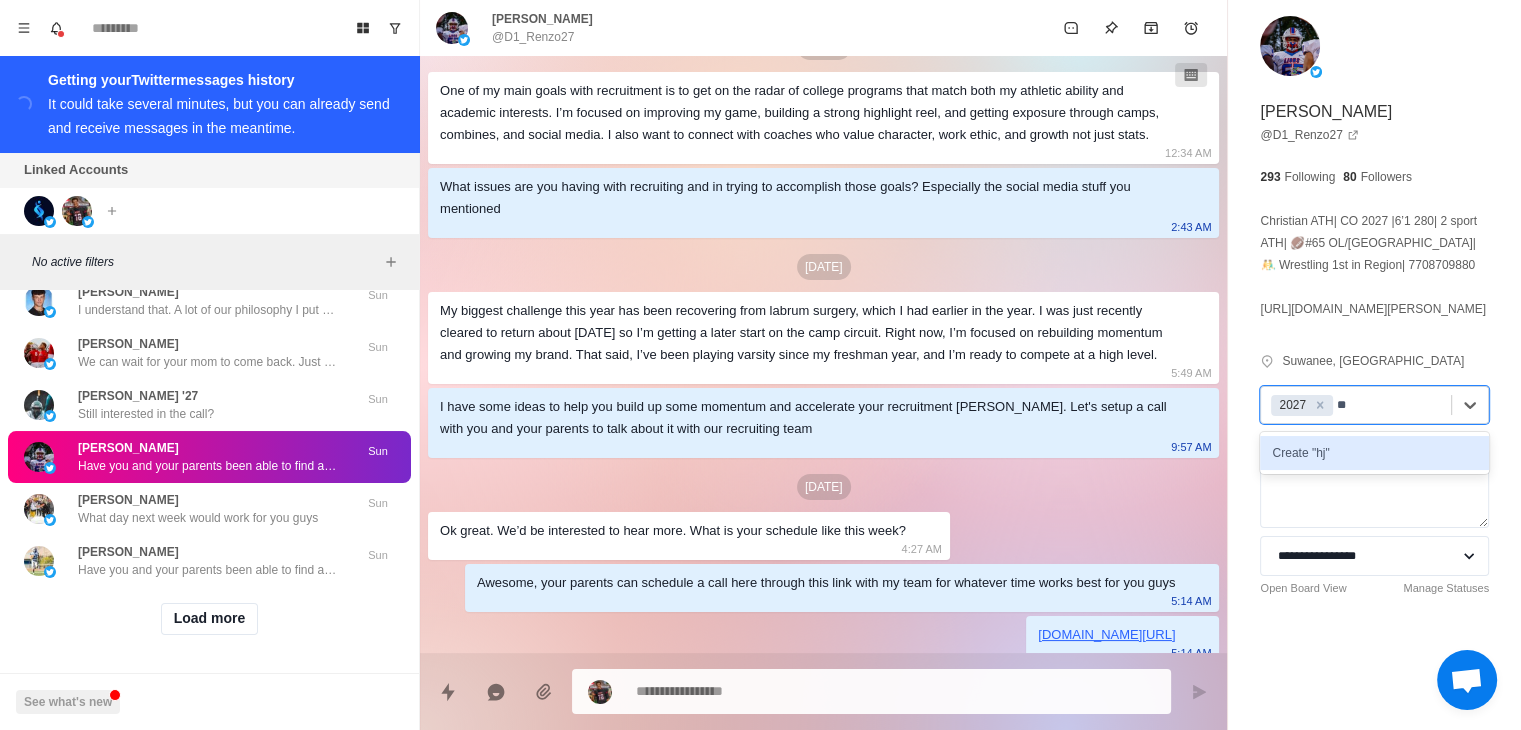 type on "*" 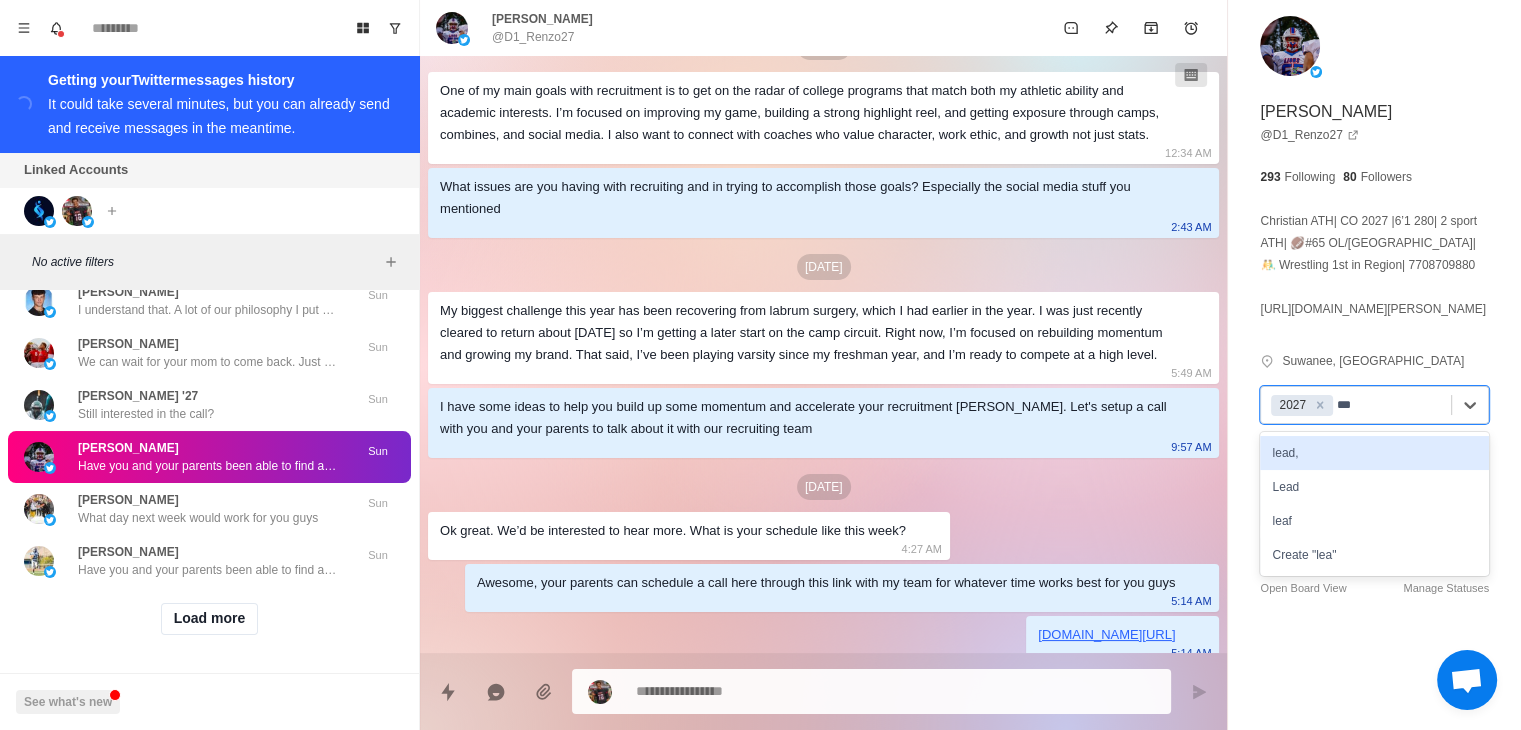 type on "****" 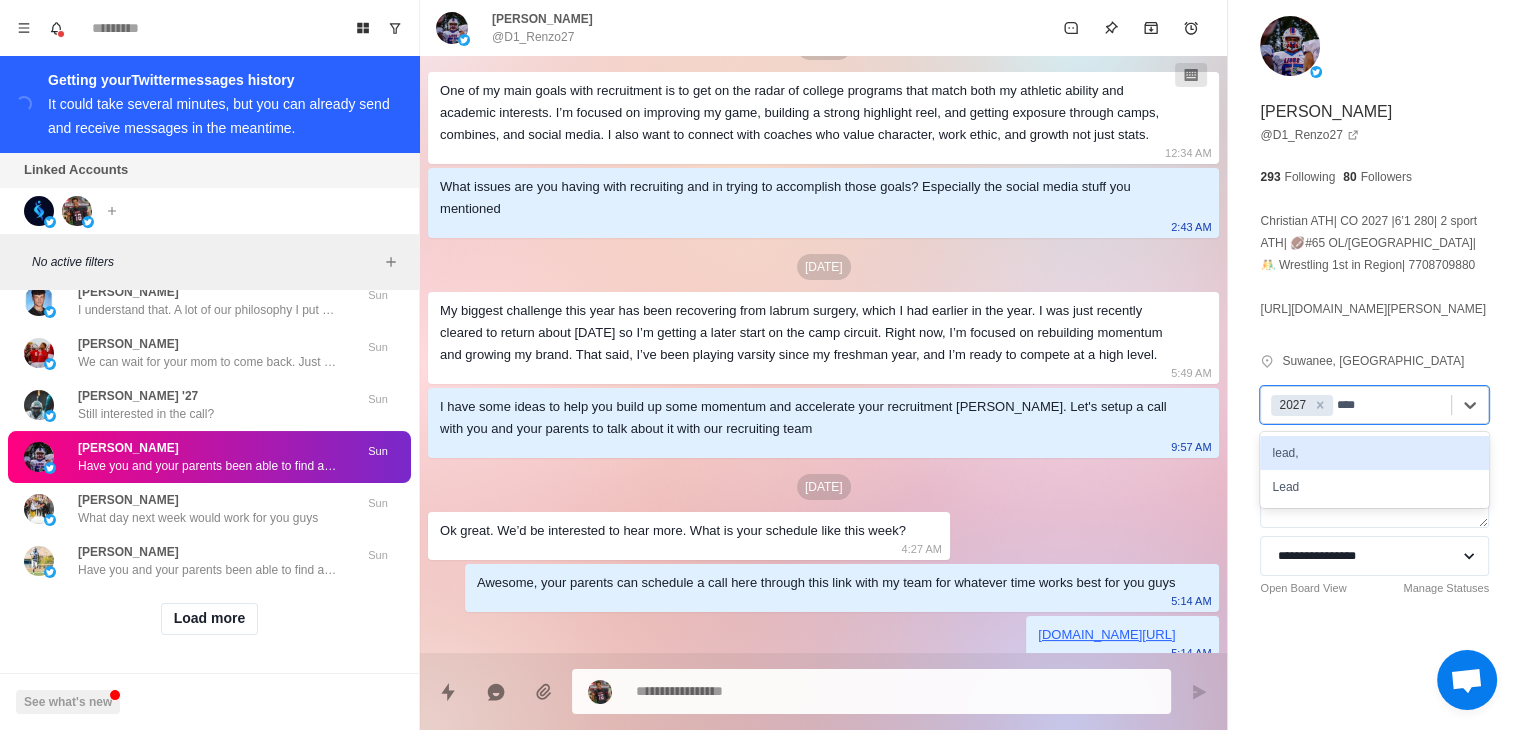 type on "*" 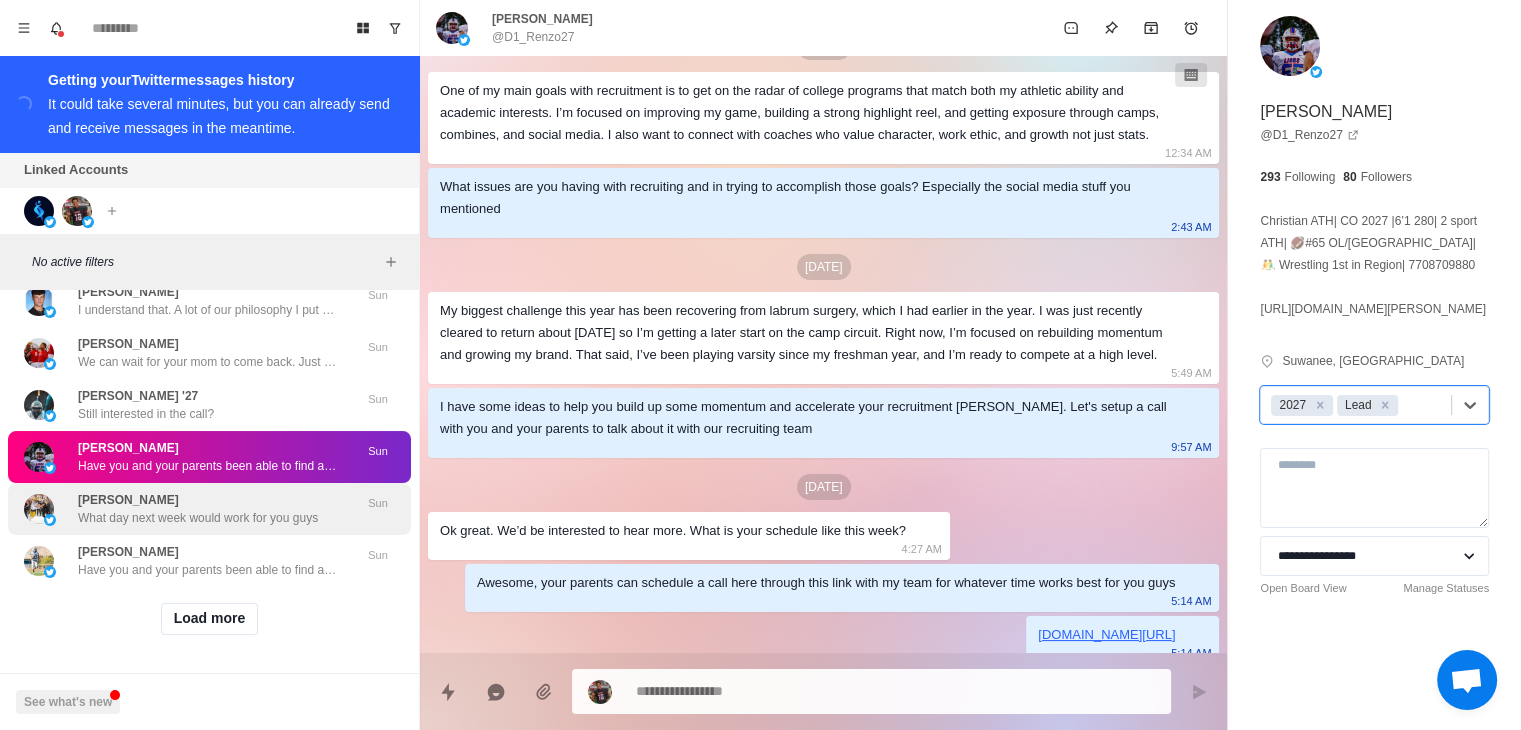click on "What day next week would work for you guys" at bounding box center (198, 518) 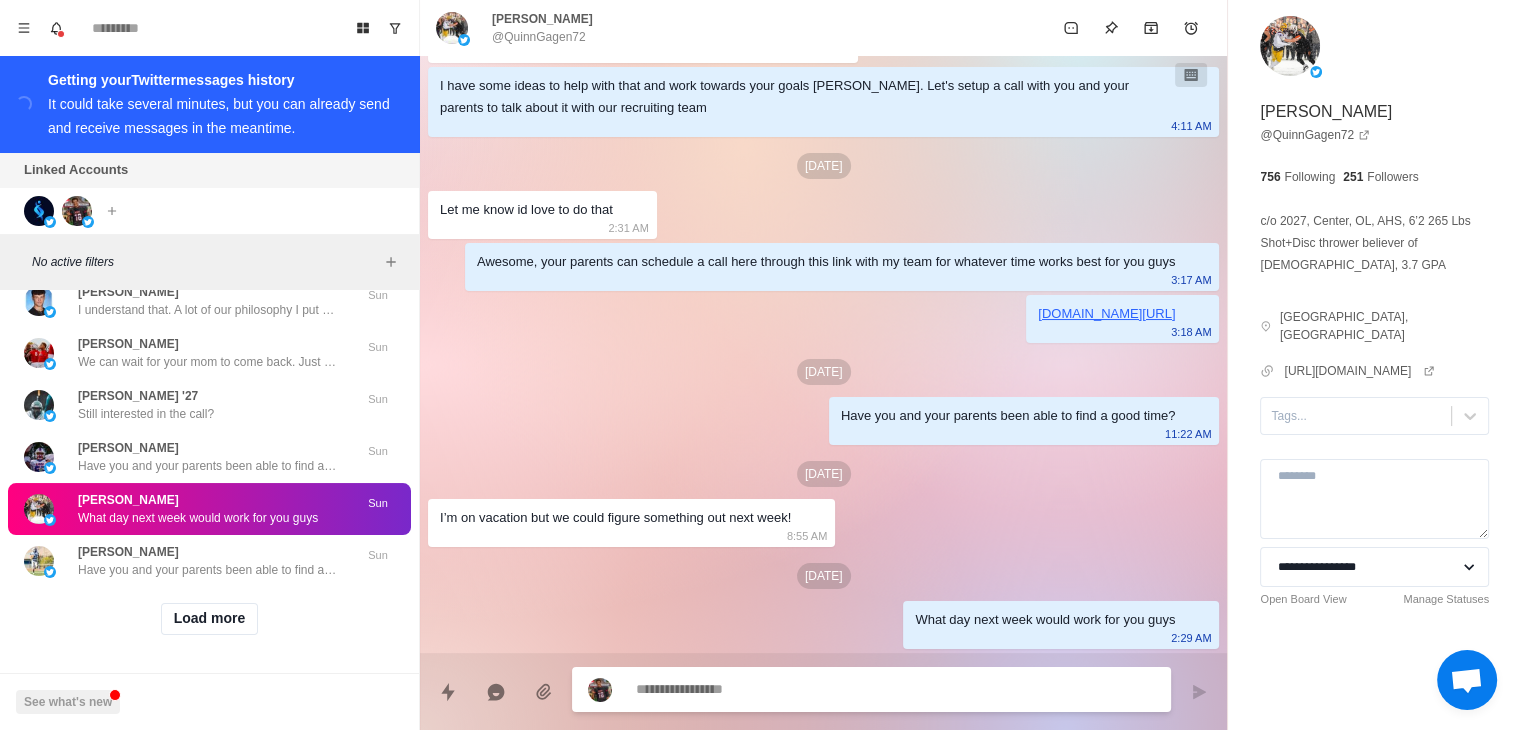 scroll, scrollTop: 185, scrollLeft: 0, axis: vertical 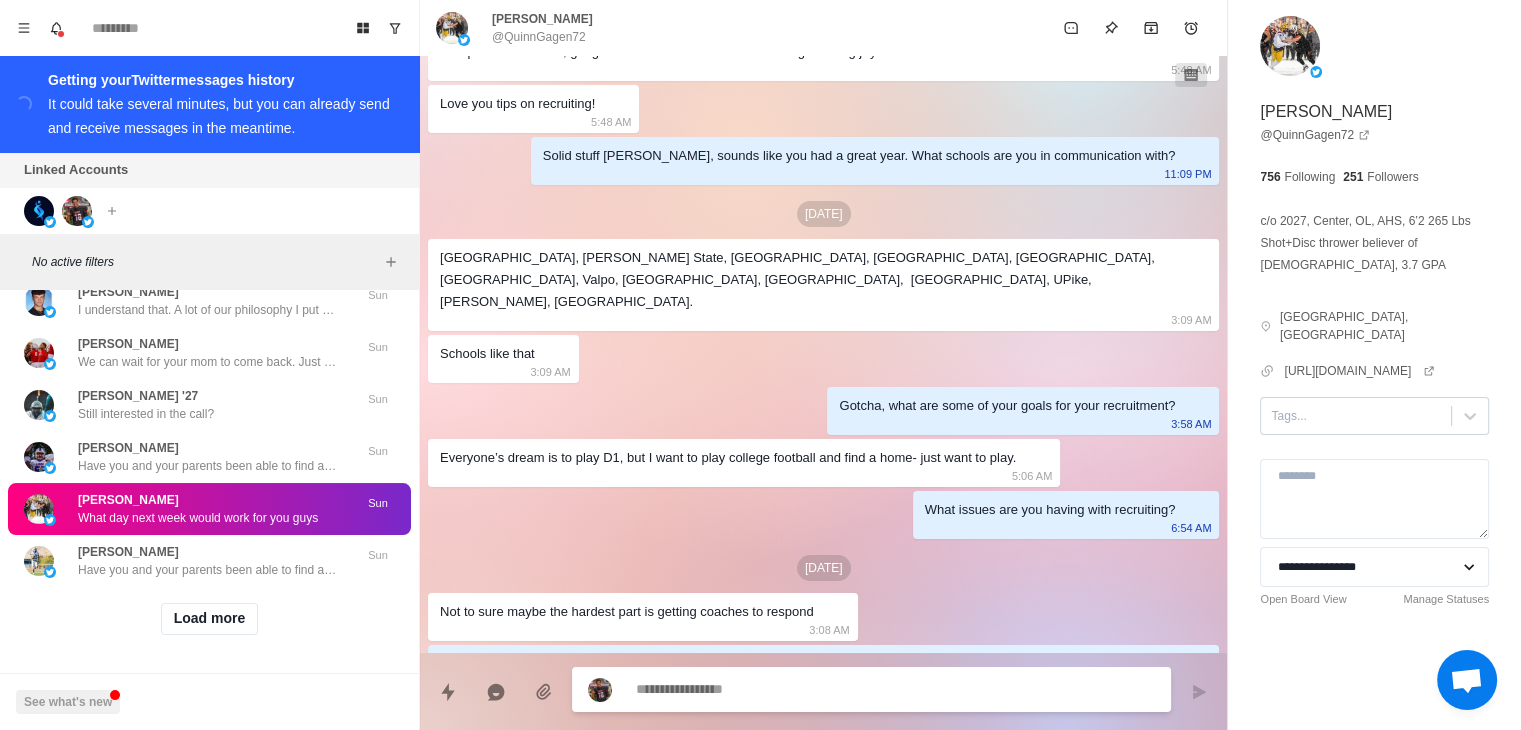 type on "*" 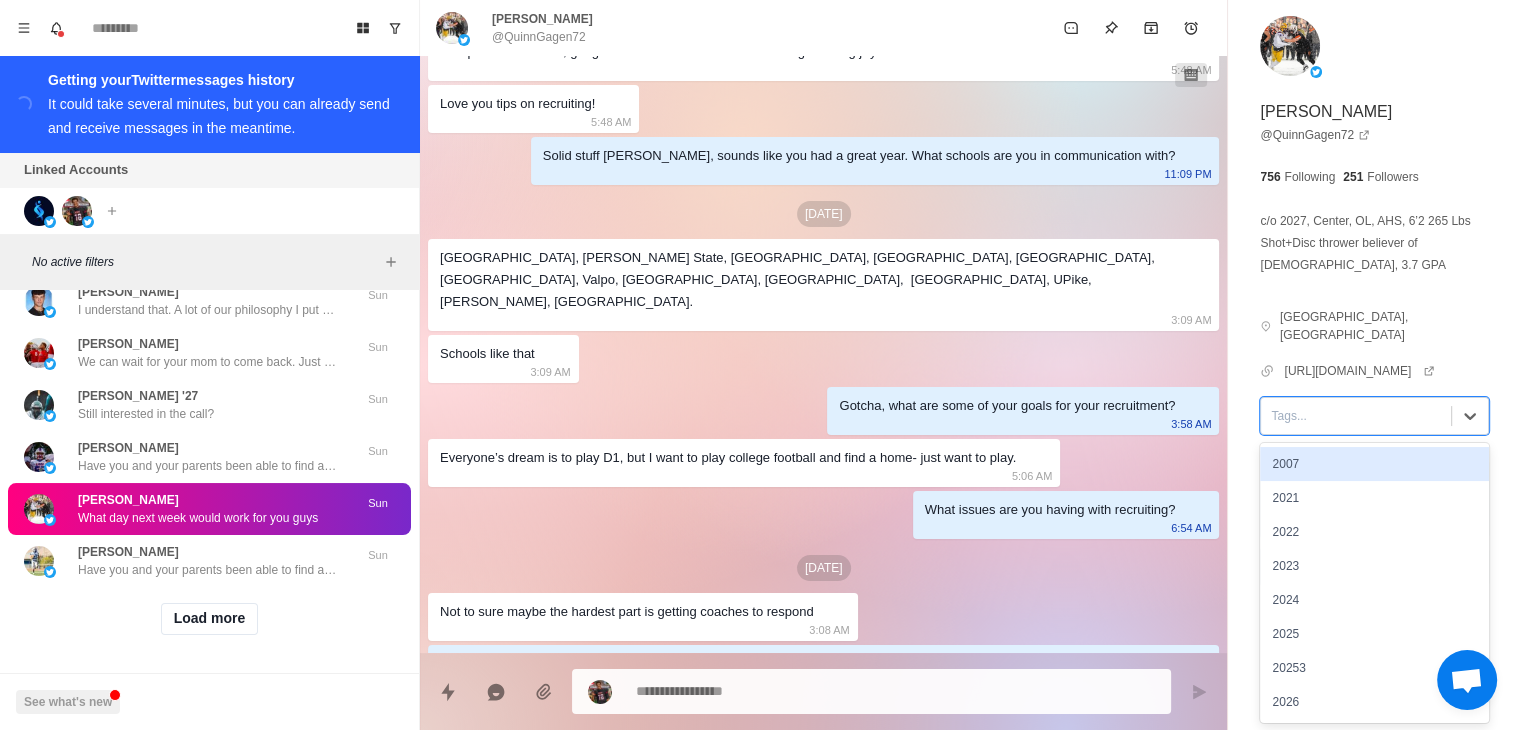 click at bounding box center (1356, 416) 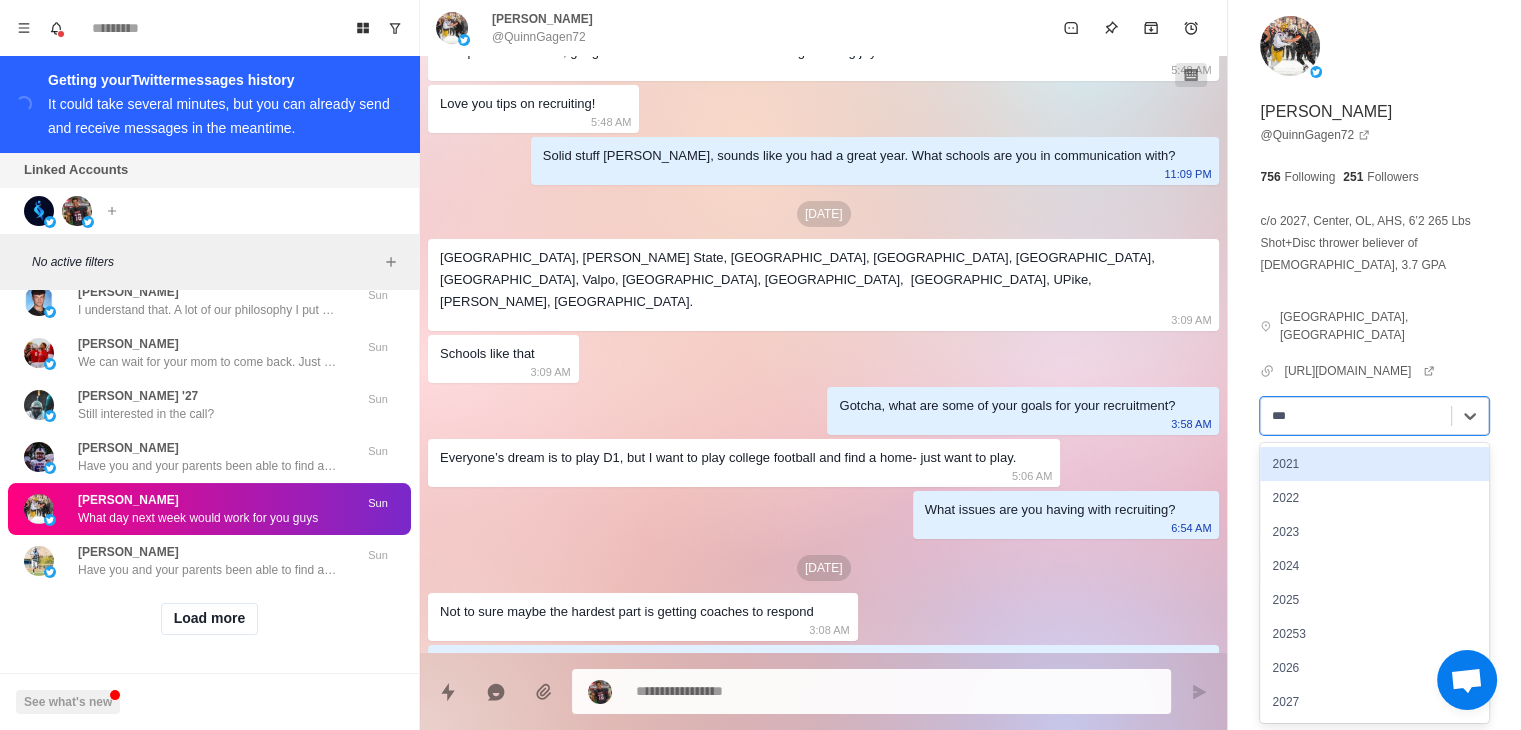 type on "****" 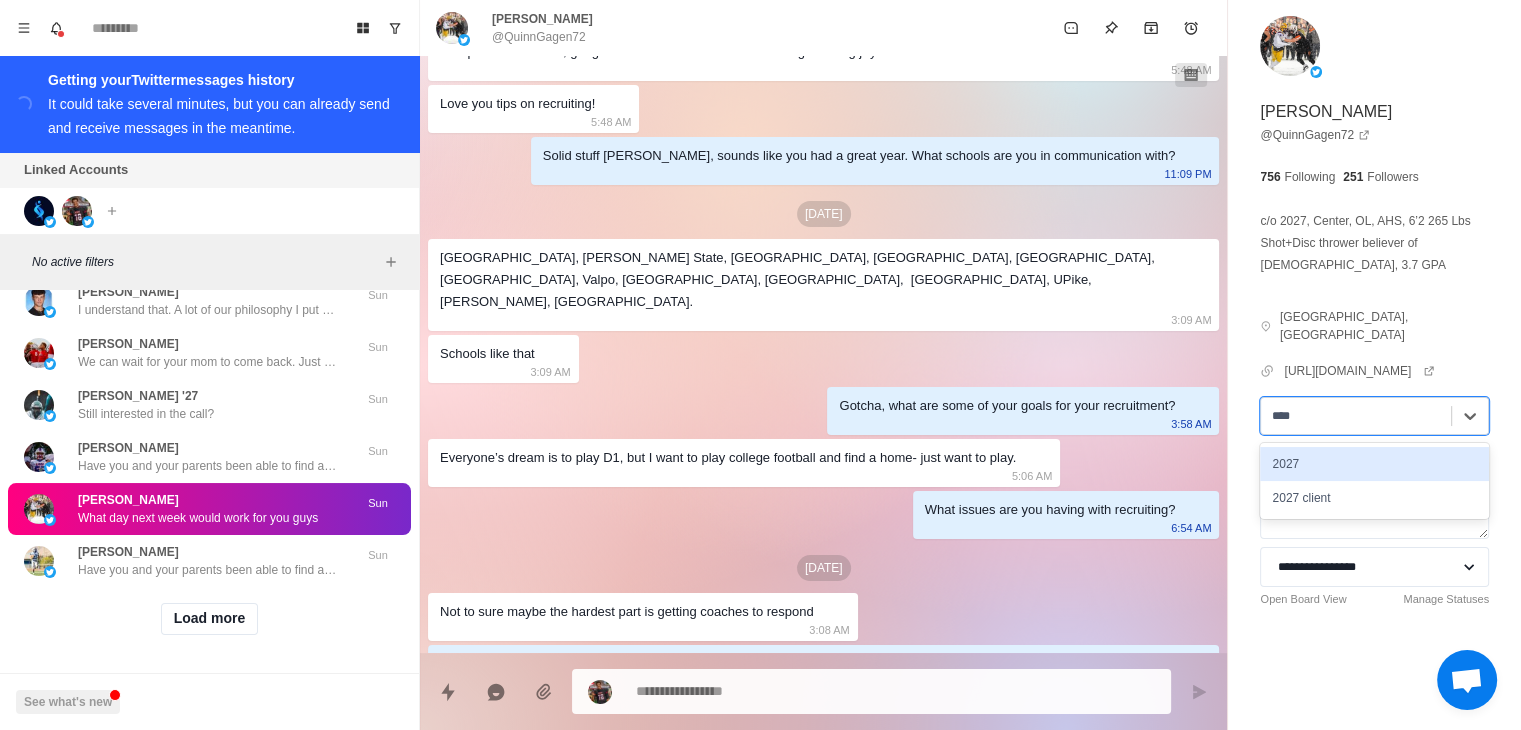 type 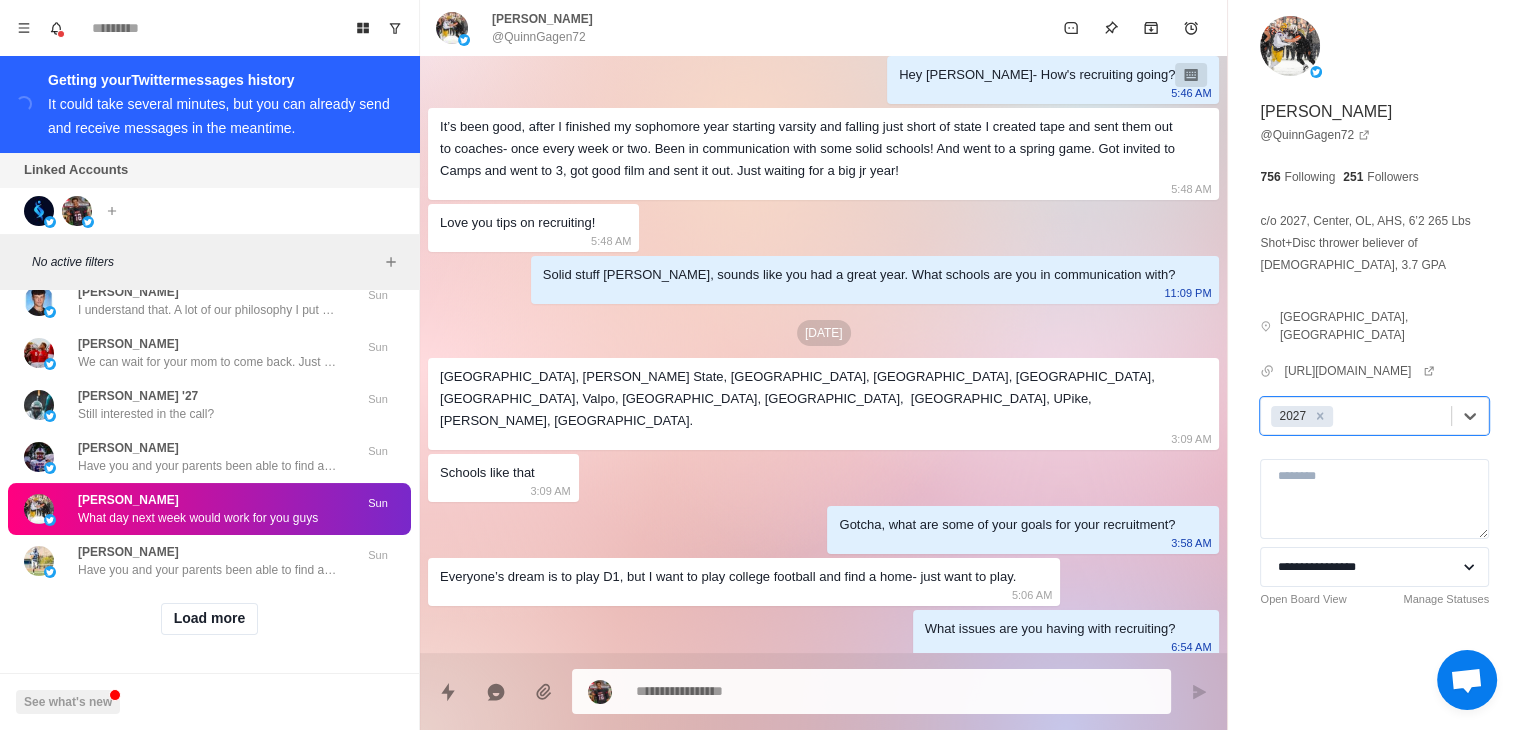 scroll, scrollTop: 0, scrollLeft: 0, axis: both 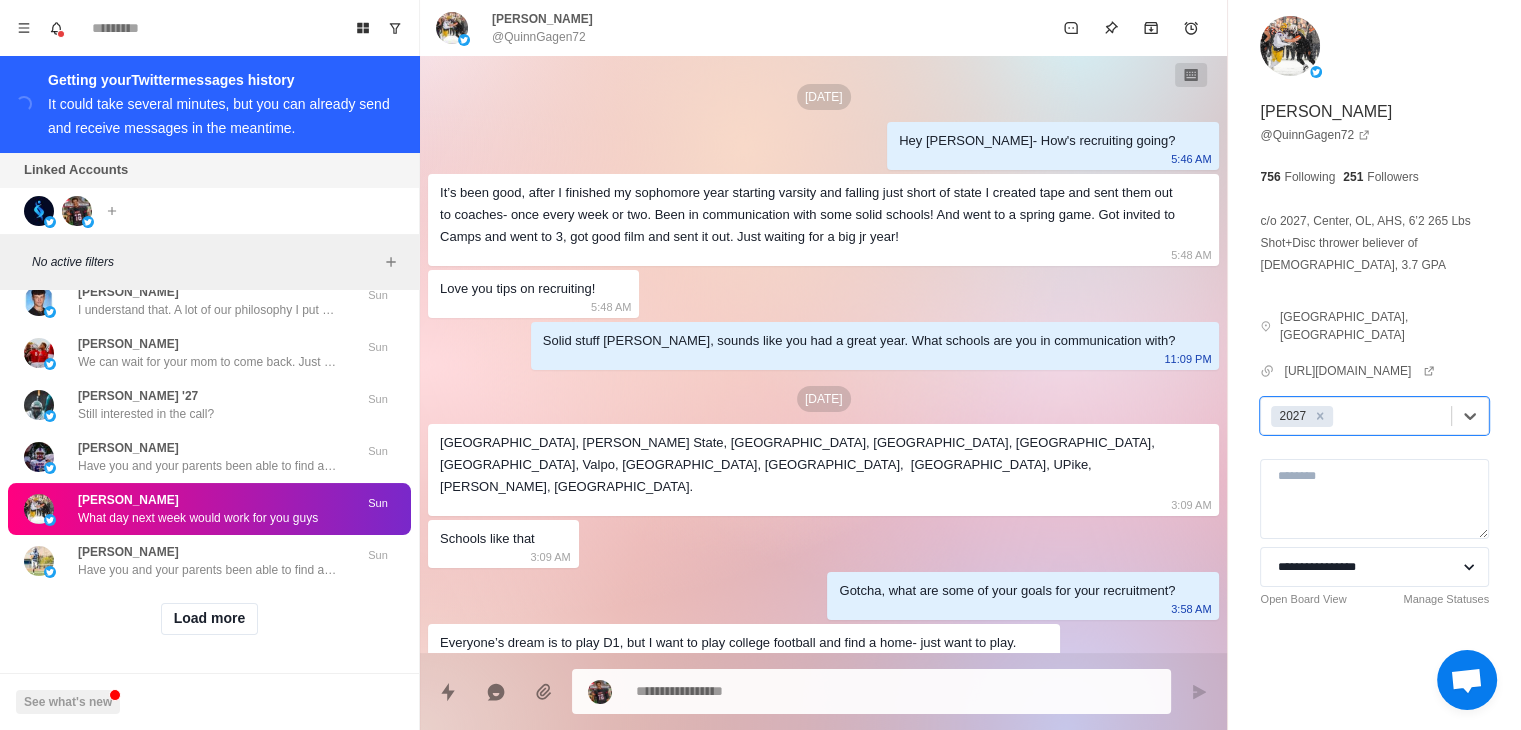 type on "*" 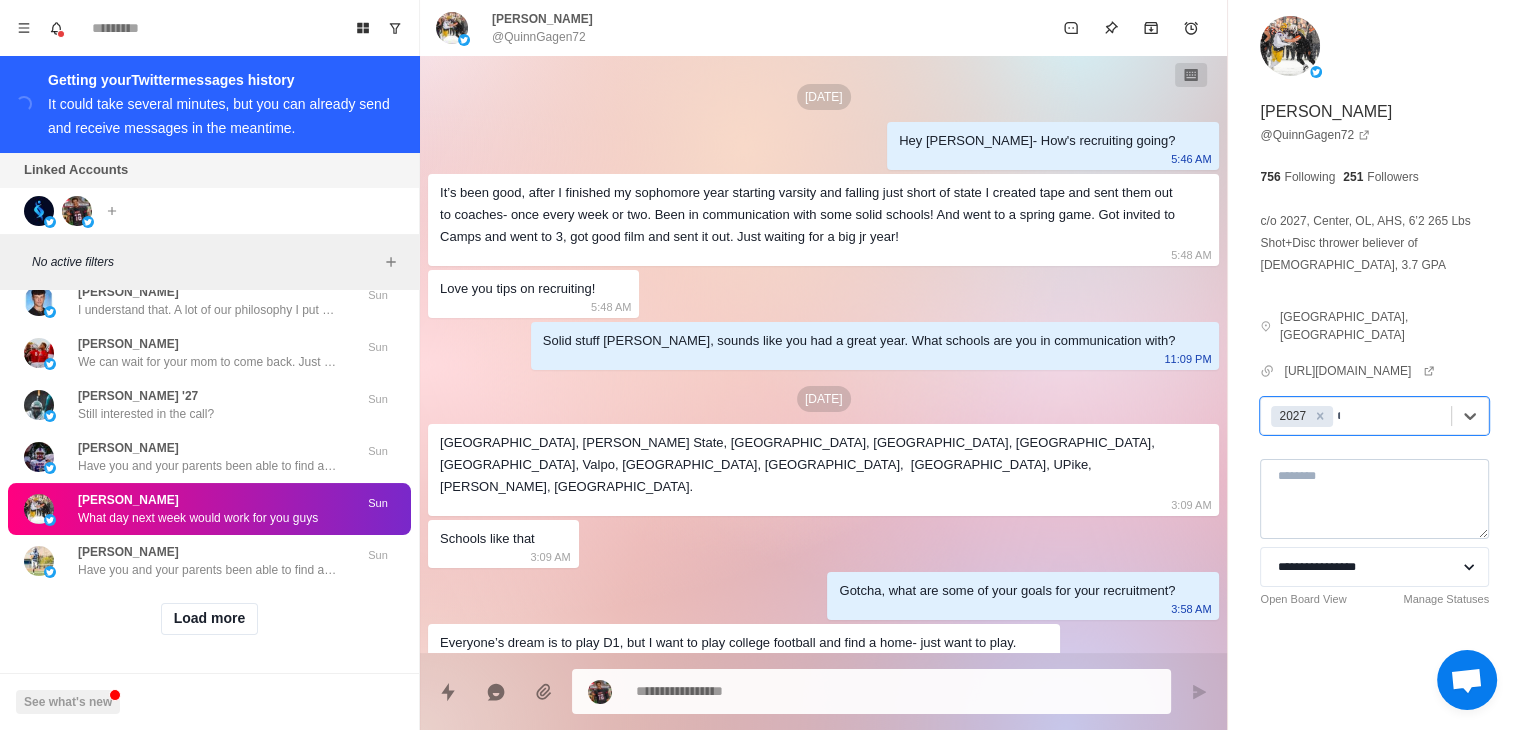 scroll, scrollTop: 0, scrollLeft: 0, axis: both 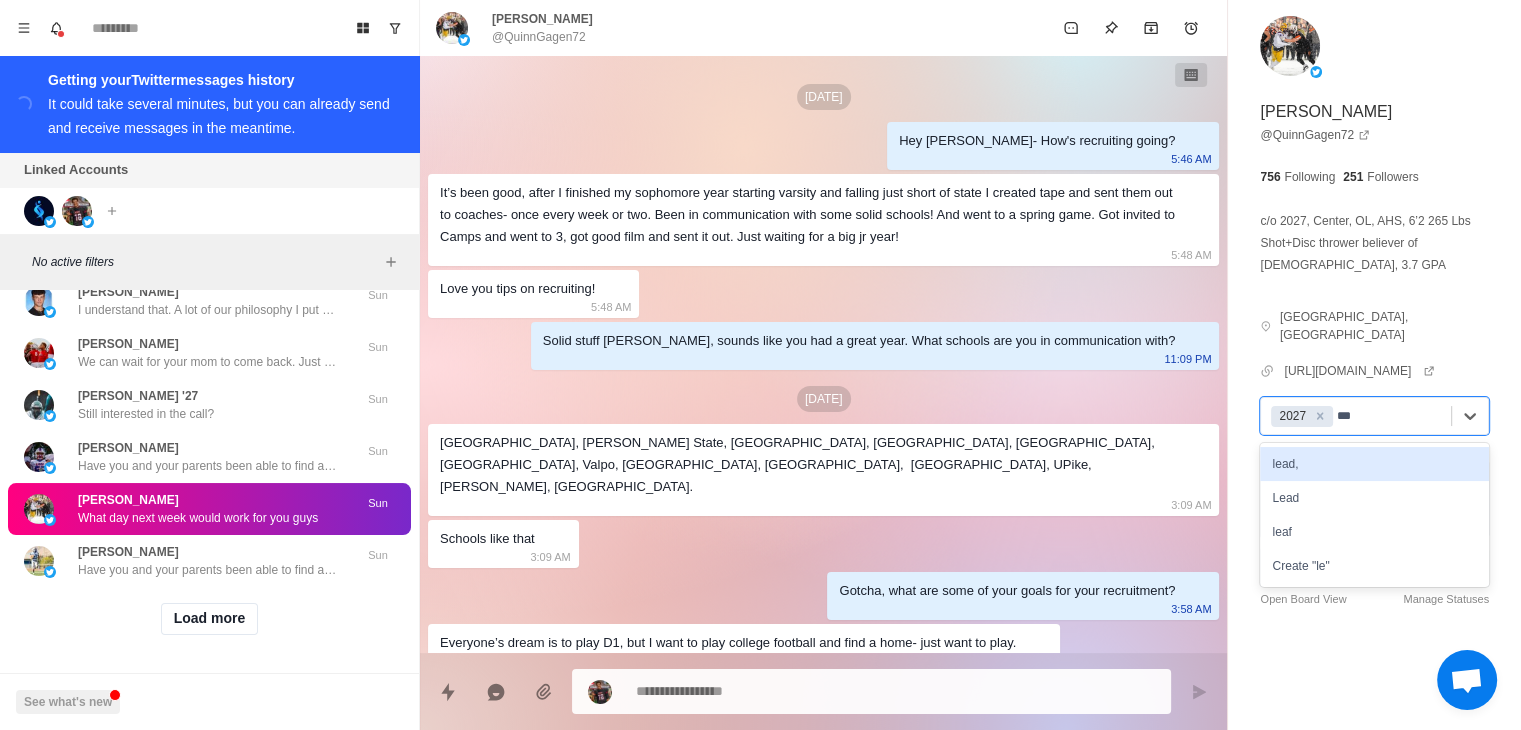 type on "****" 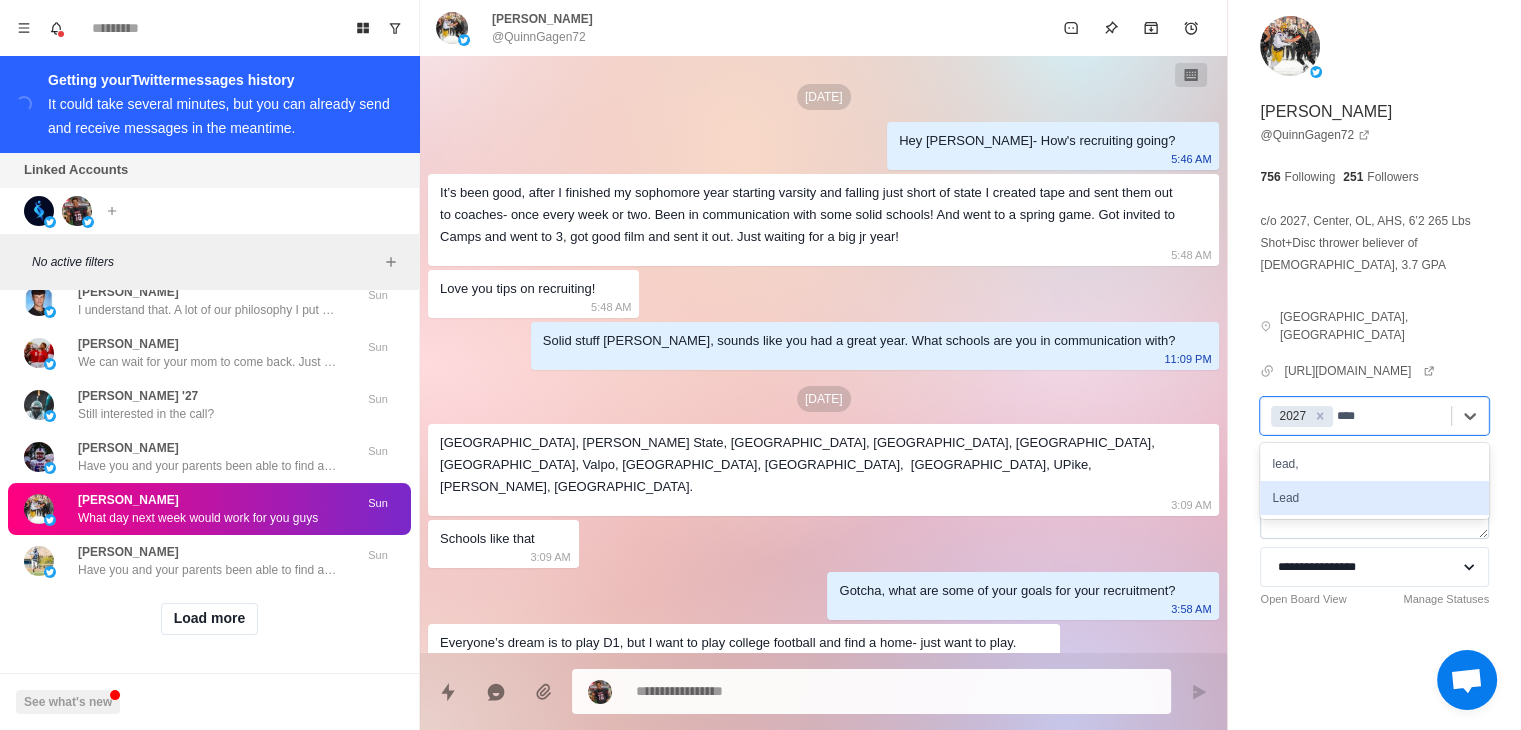 type on "*" 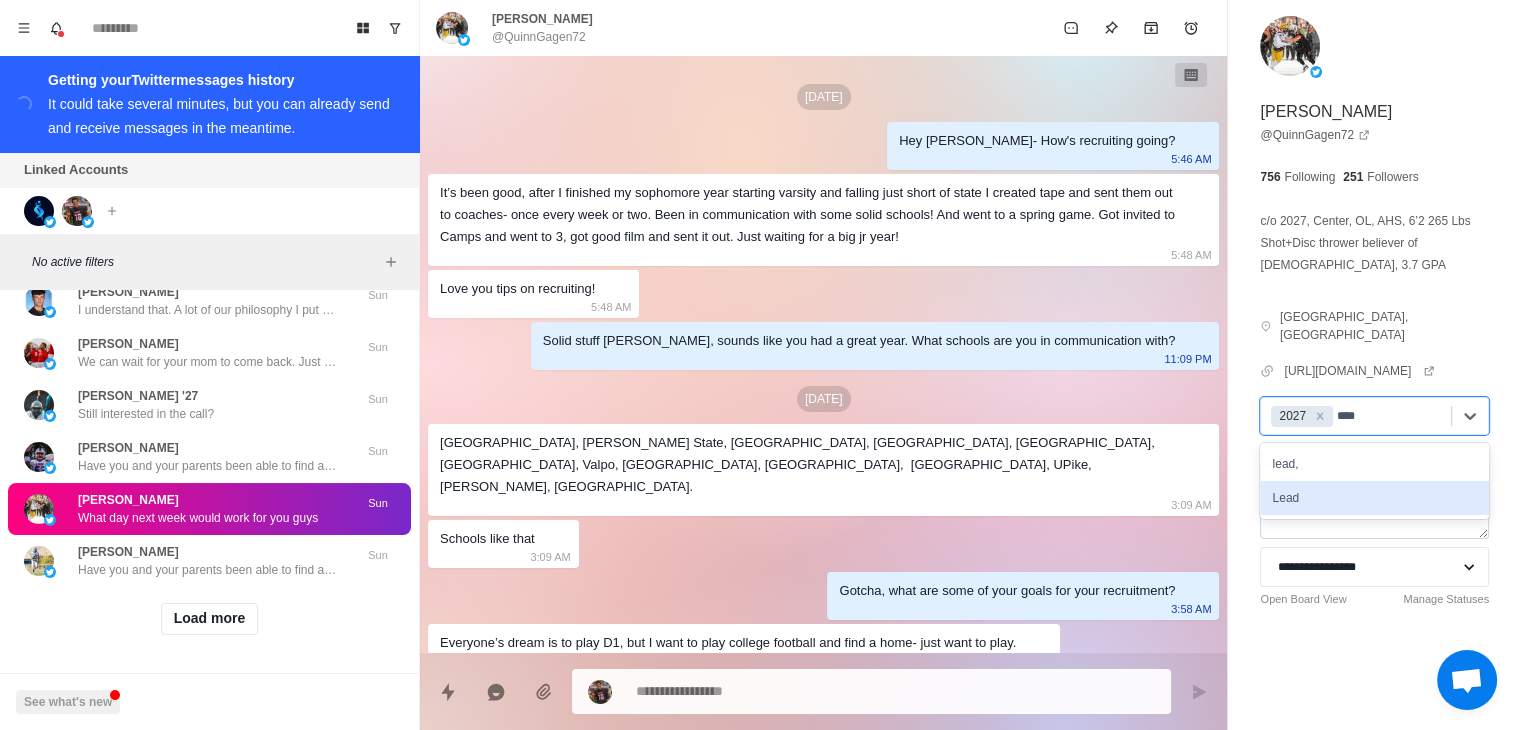 type 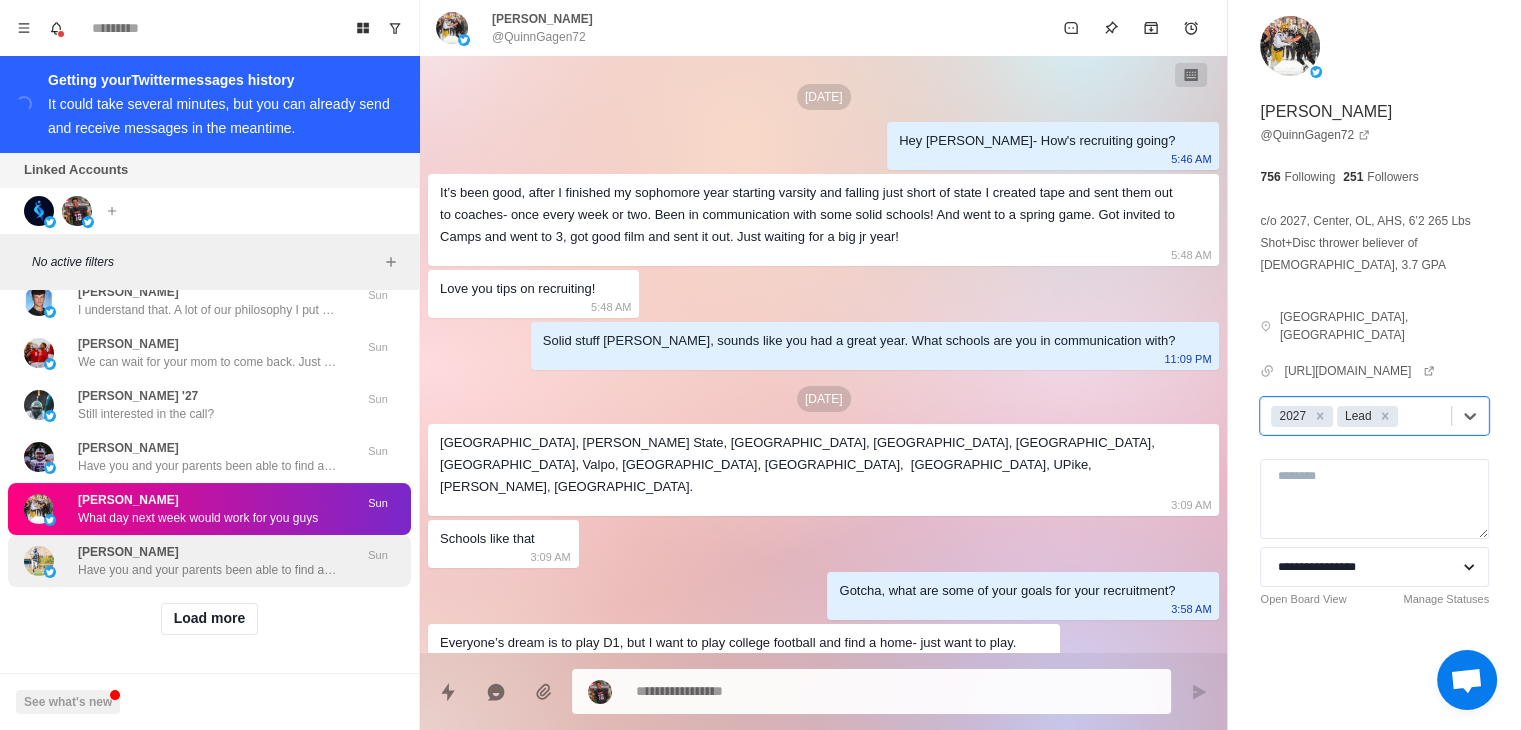 click on "[PERSON_NAME] Have you and your parents been able to find a good time?" at bounding box center (208, 561) 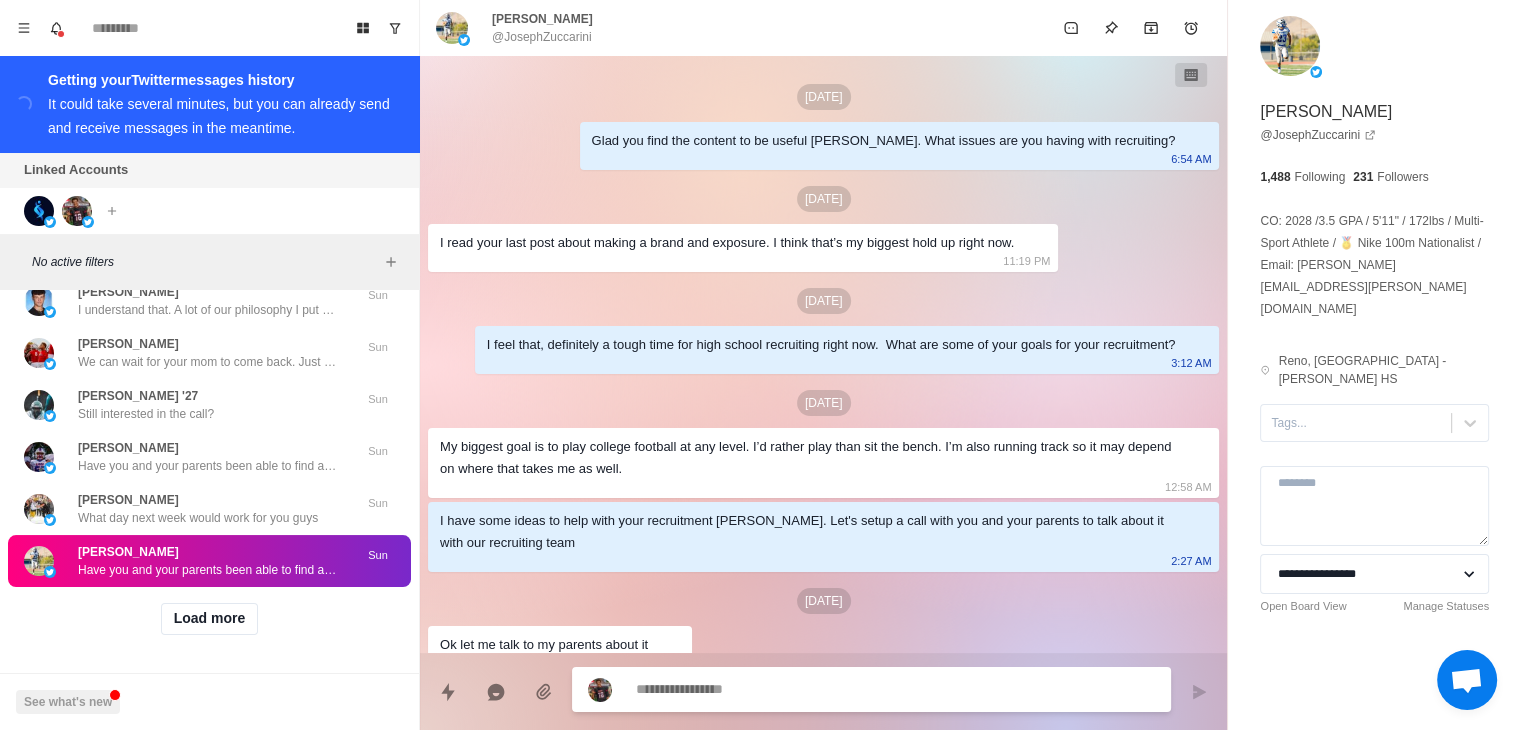 scroll, scrollTop: 275, scrollLeft: 0, axis: vertical 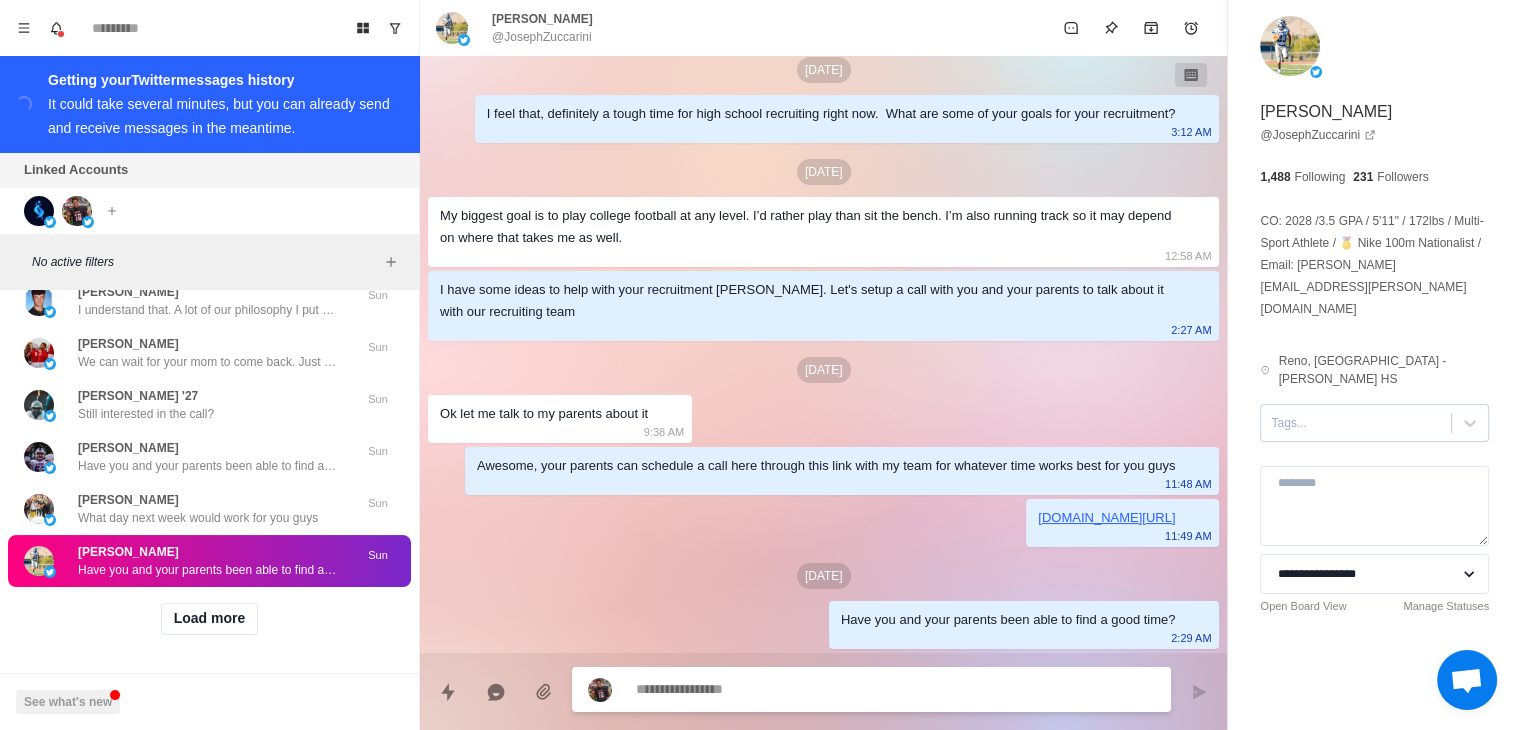 type on "*" 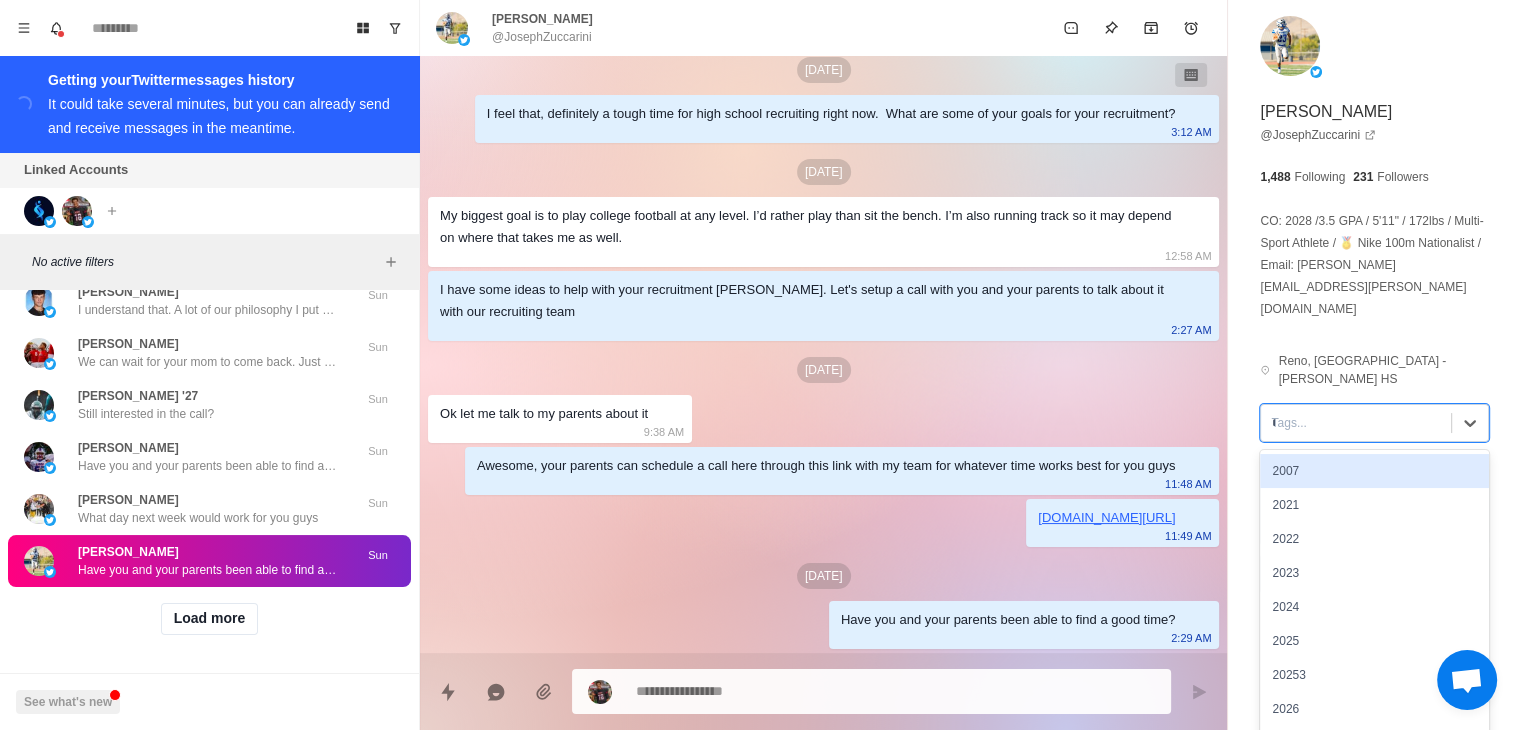type on "**" 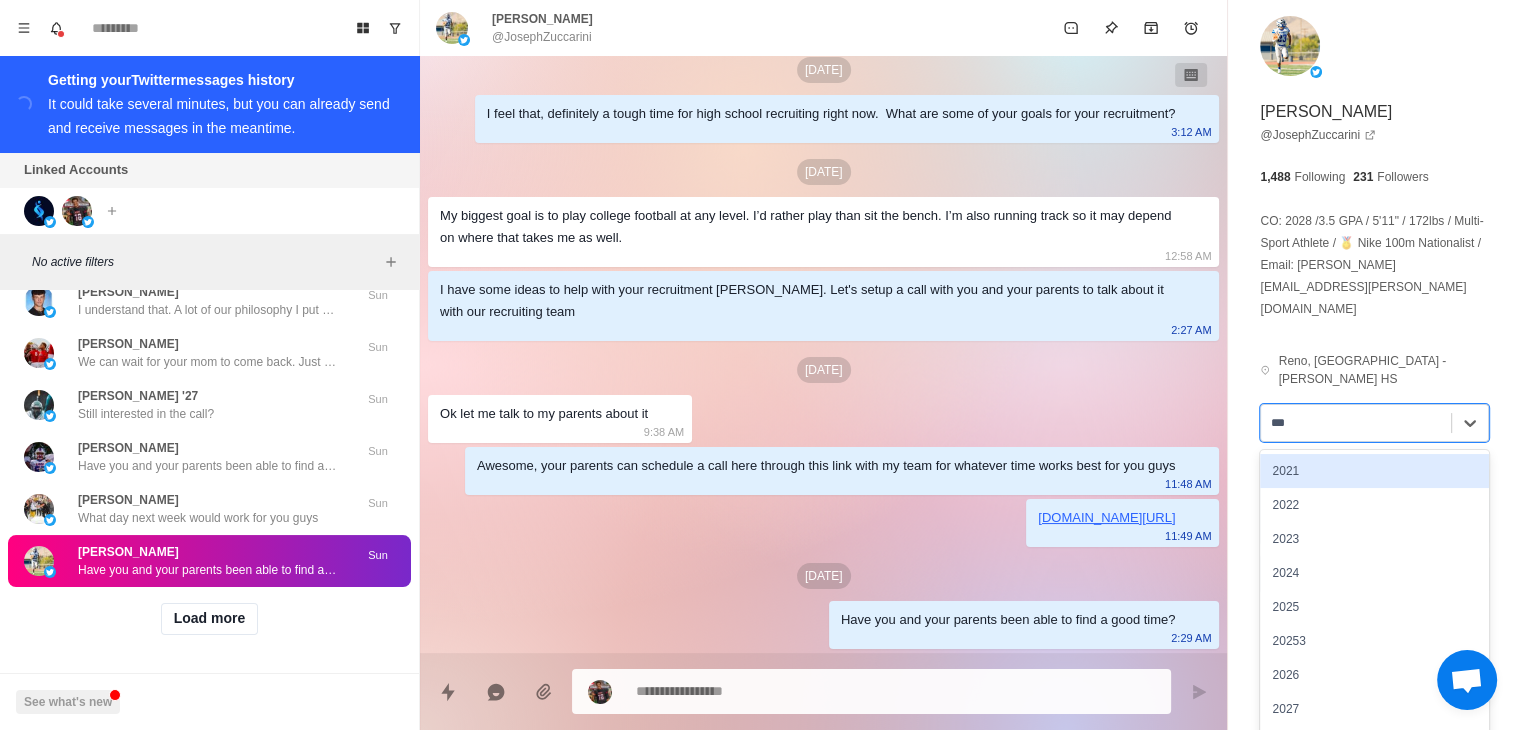 type on "****" 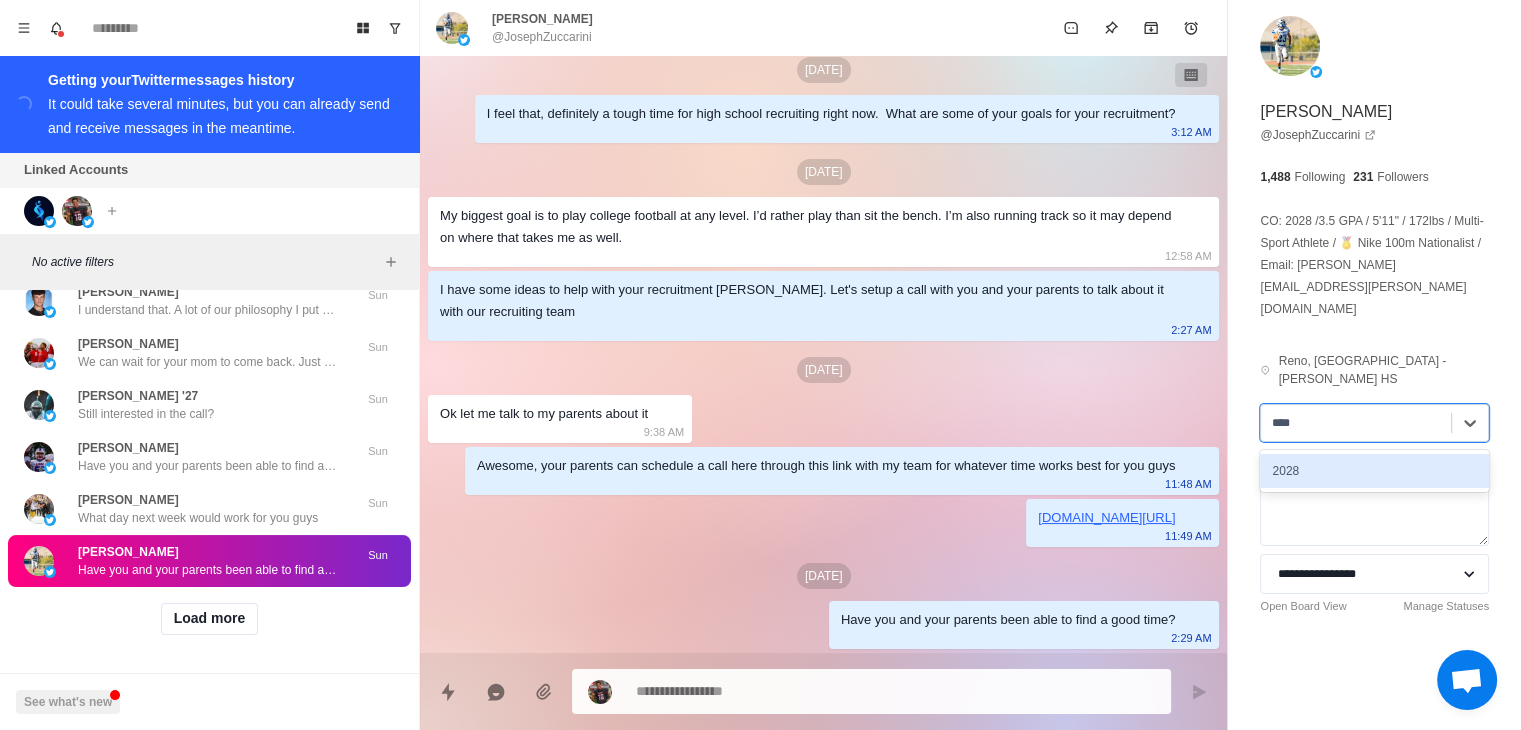type 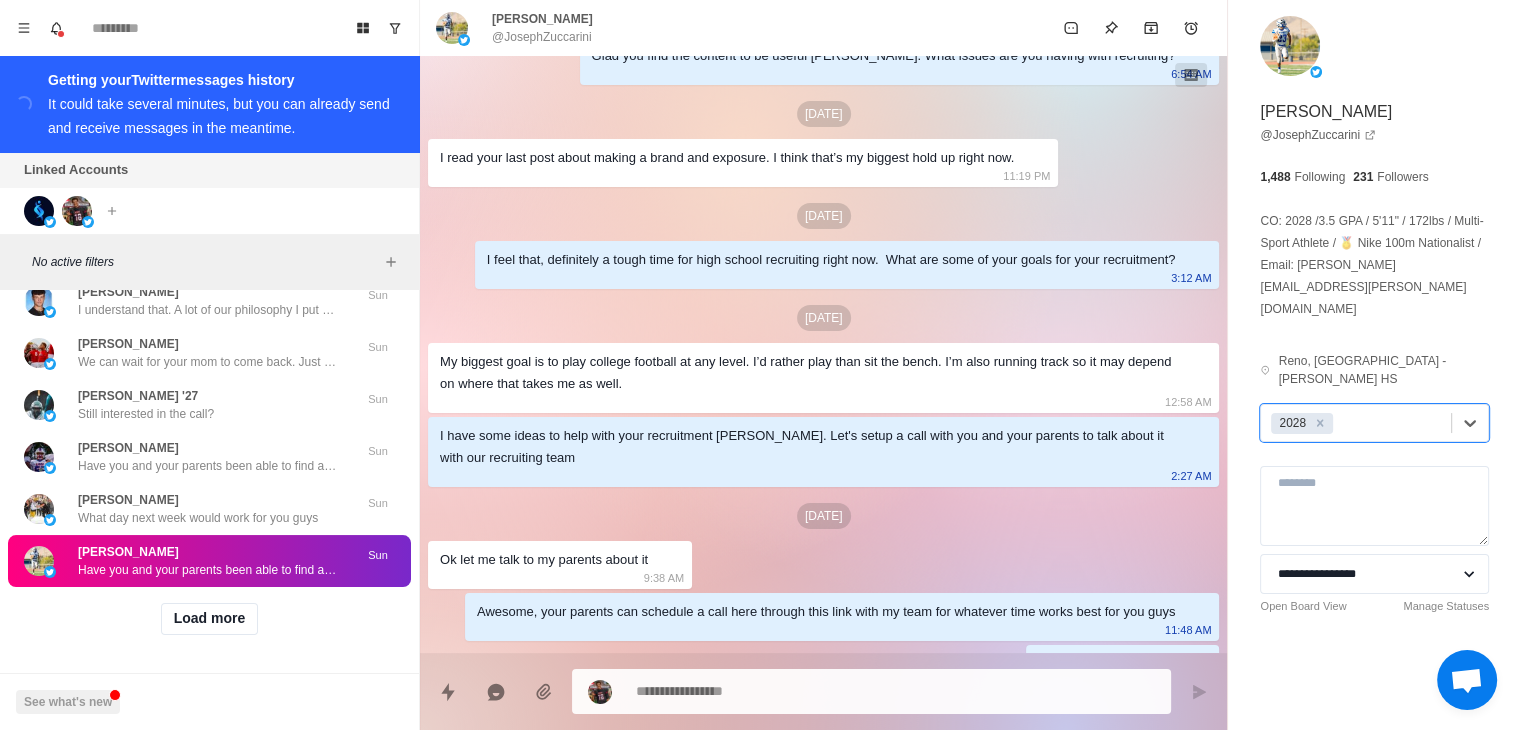 scroll, scrollTop: 0, scrollLeft: 0, axis: both 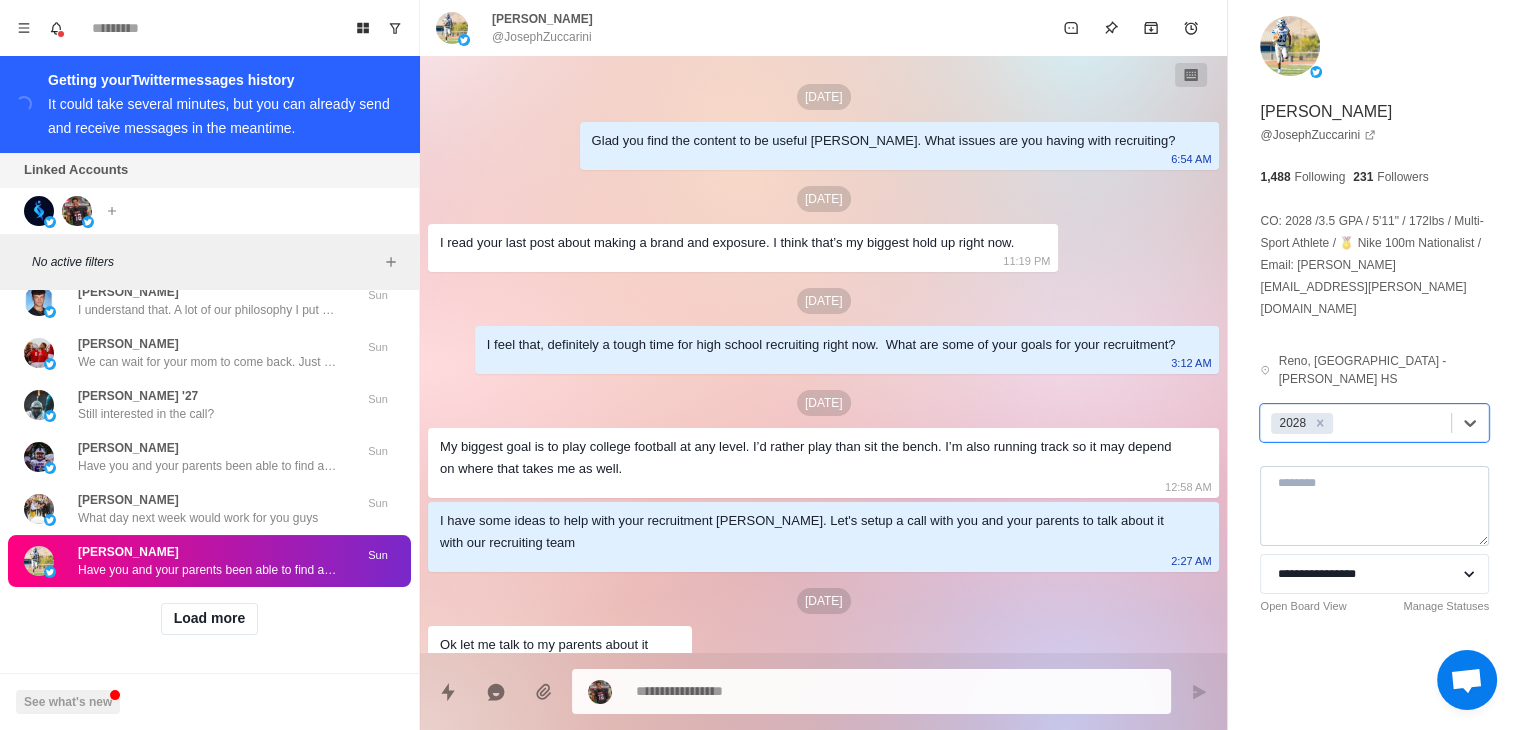type on "*" 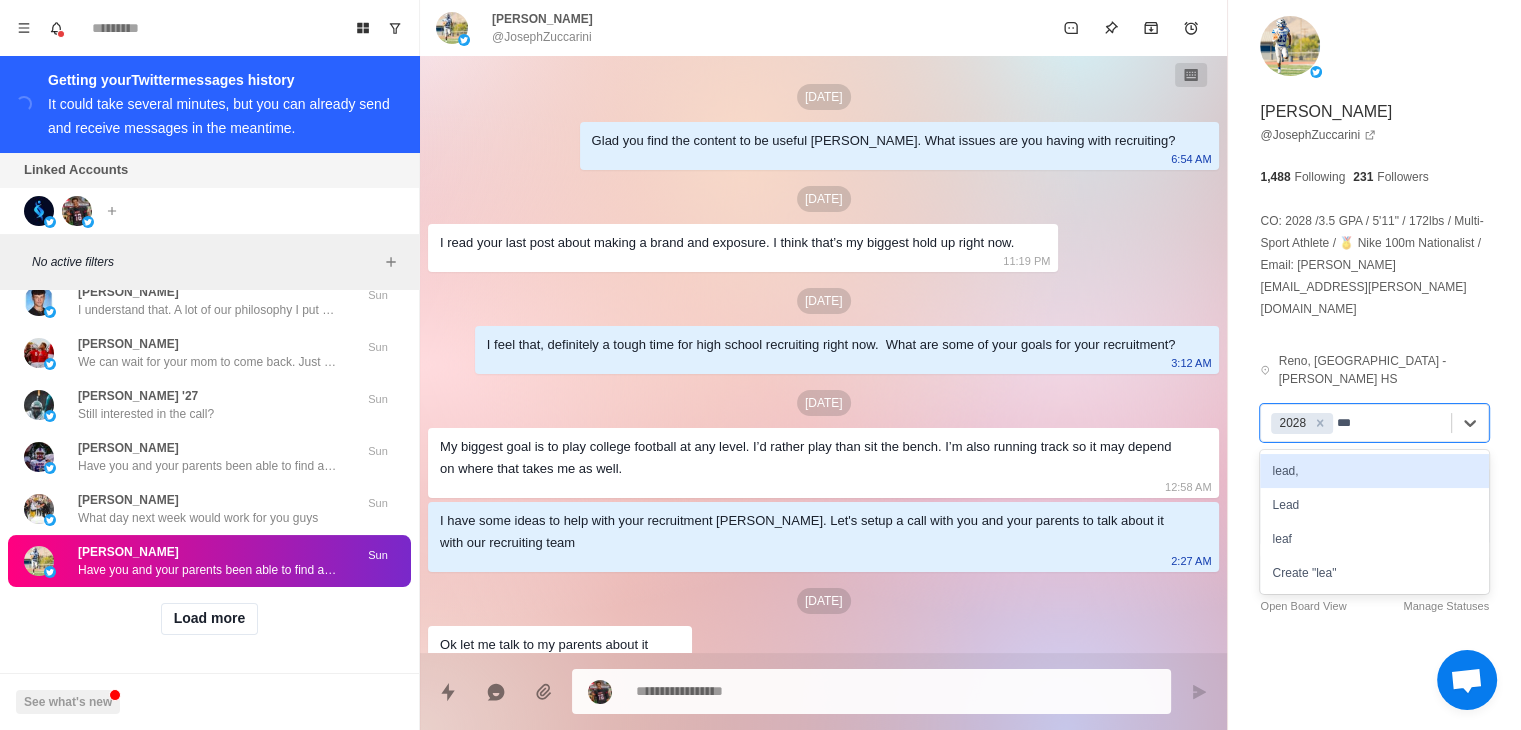 type on "****" 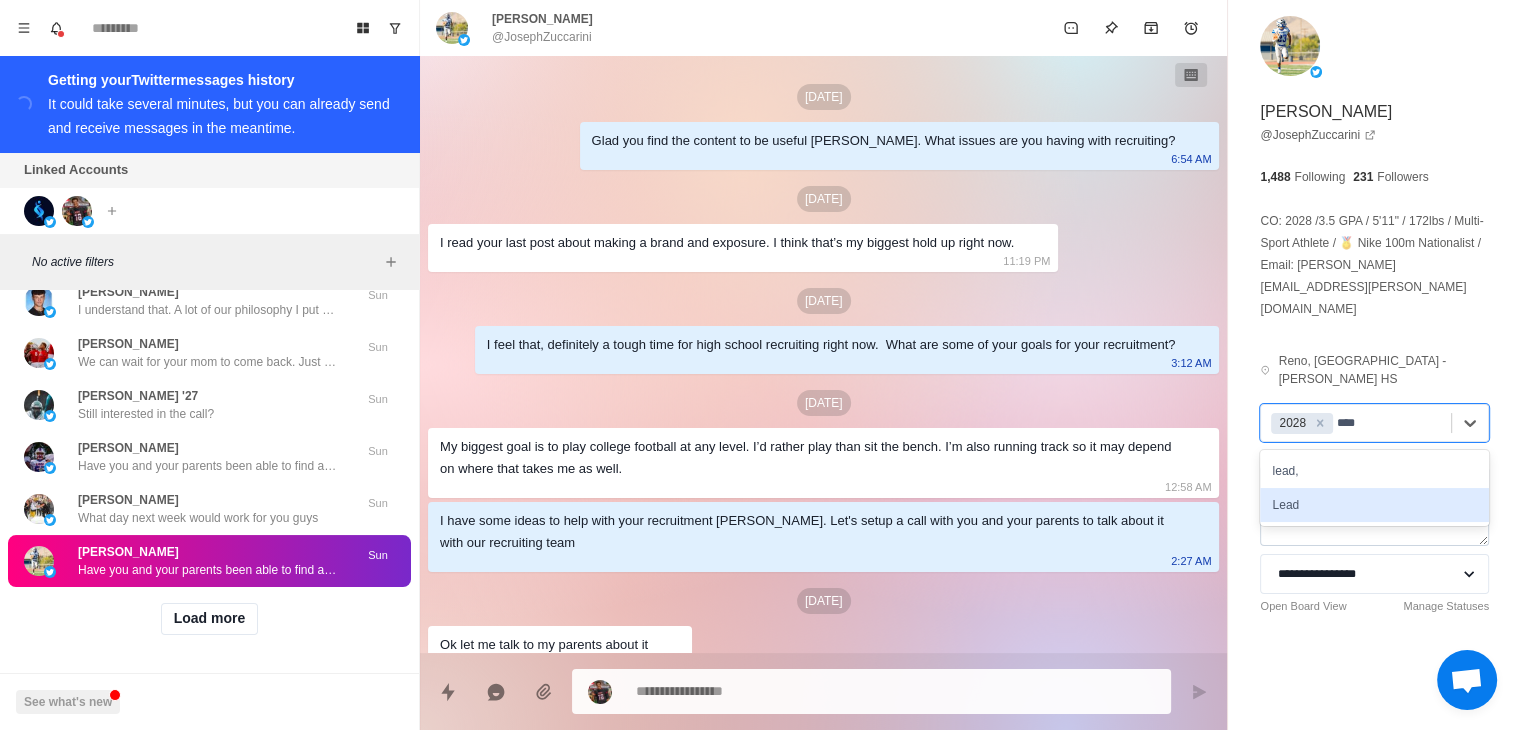 type 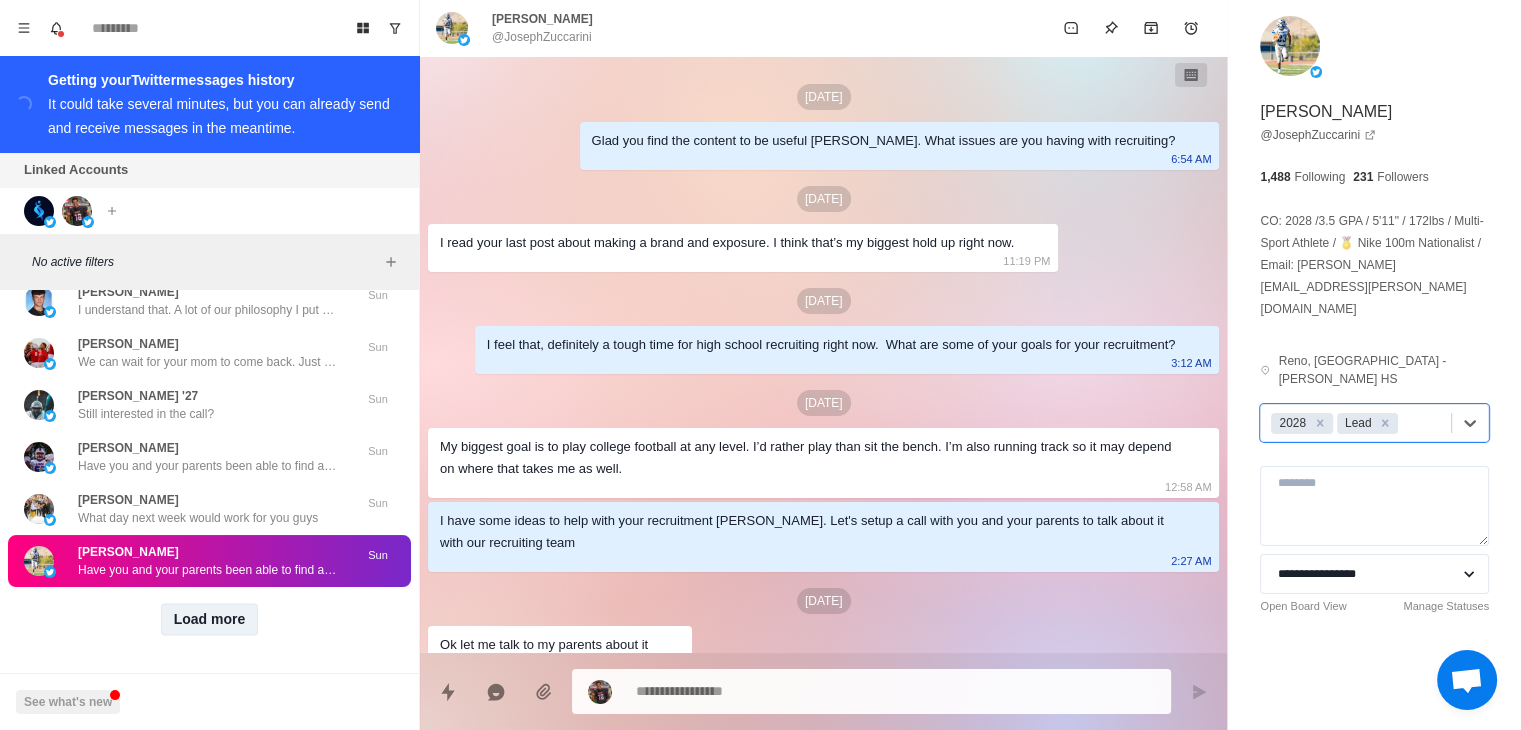 click on "Load more" at bounding box center (210, 619) 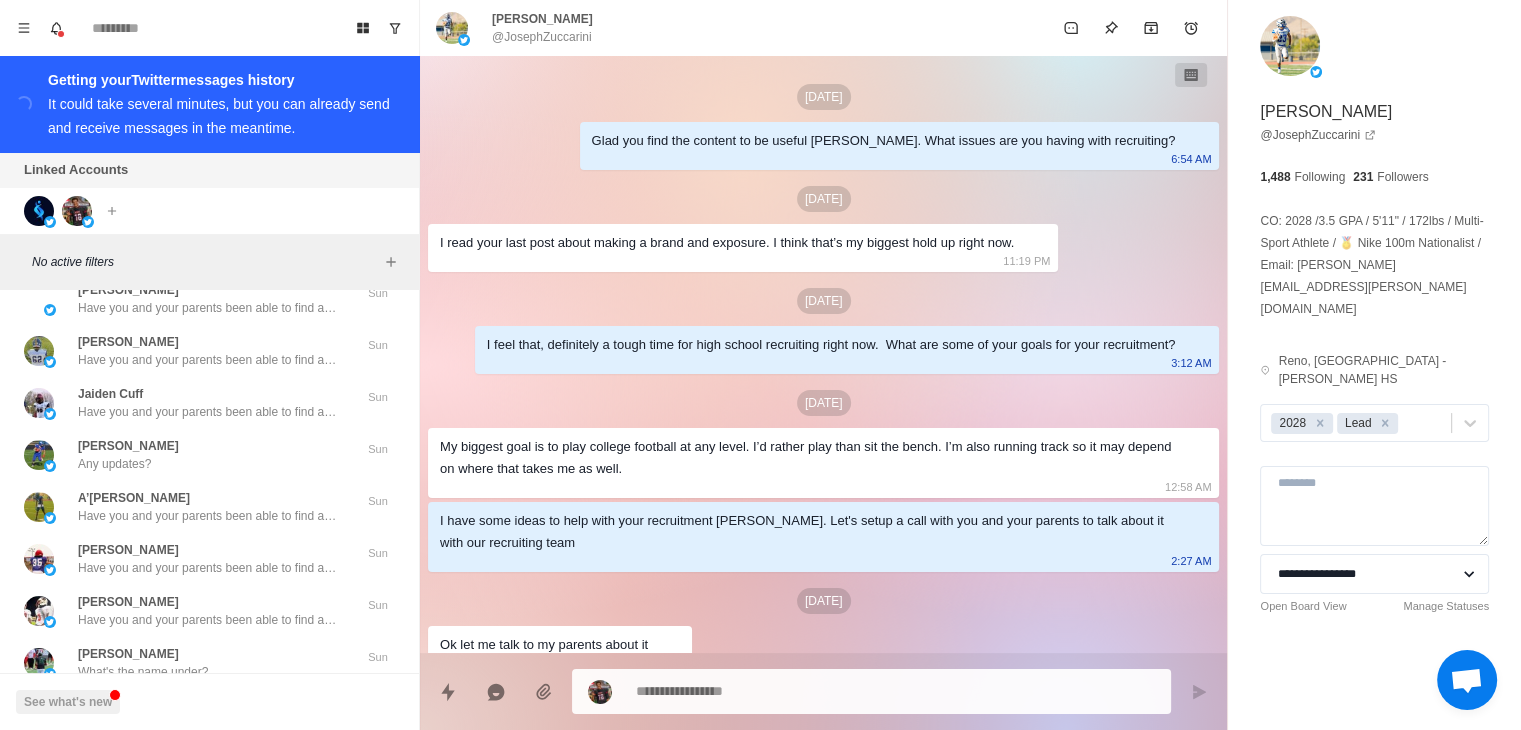 scroll, scrollTop: 4271, scrollLeft: 0, axis: vertical 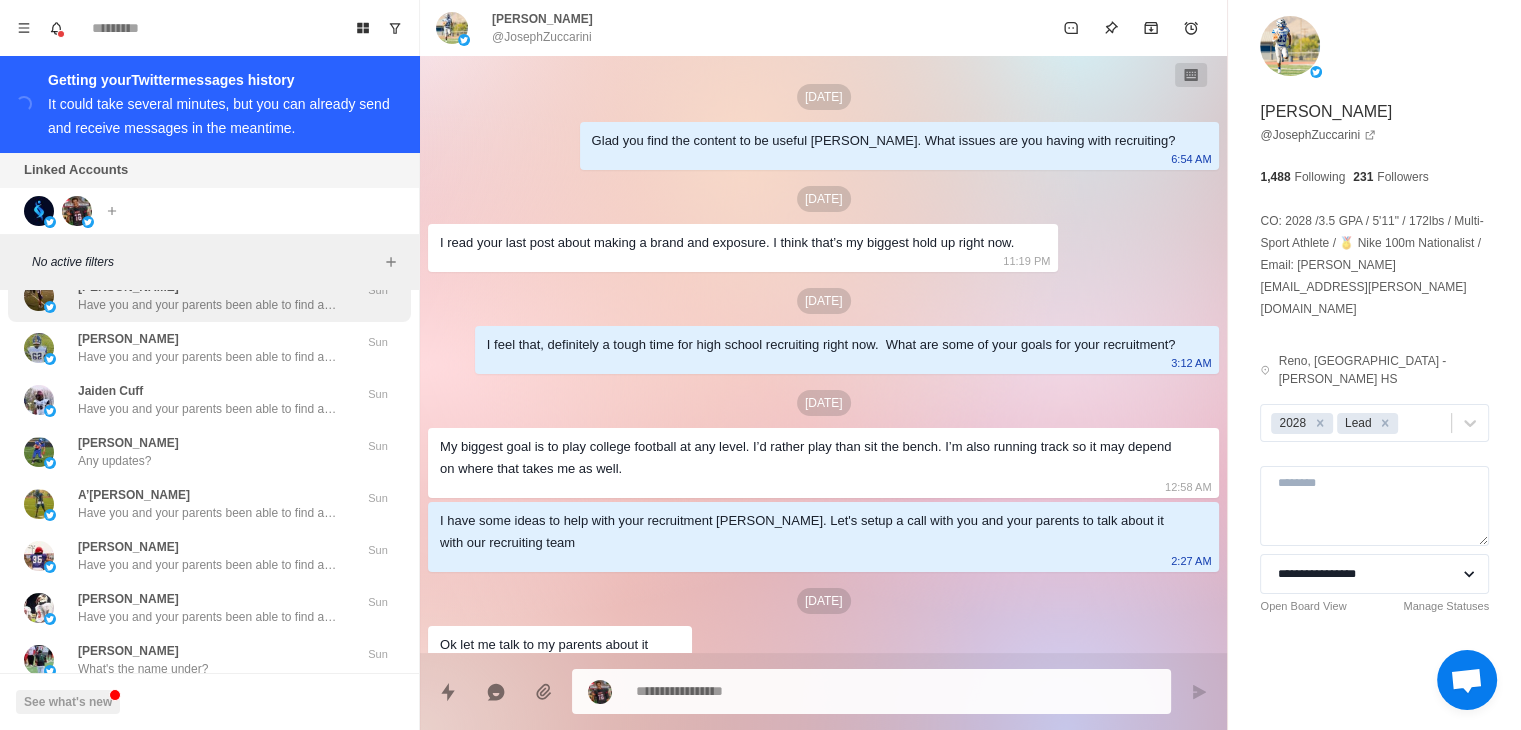 click on "Have you and your parents been able to find a good time?" at bounding box center [208, 305] 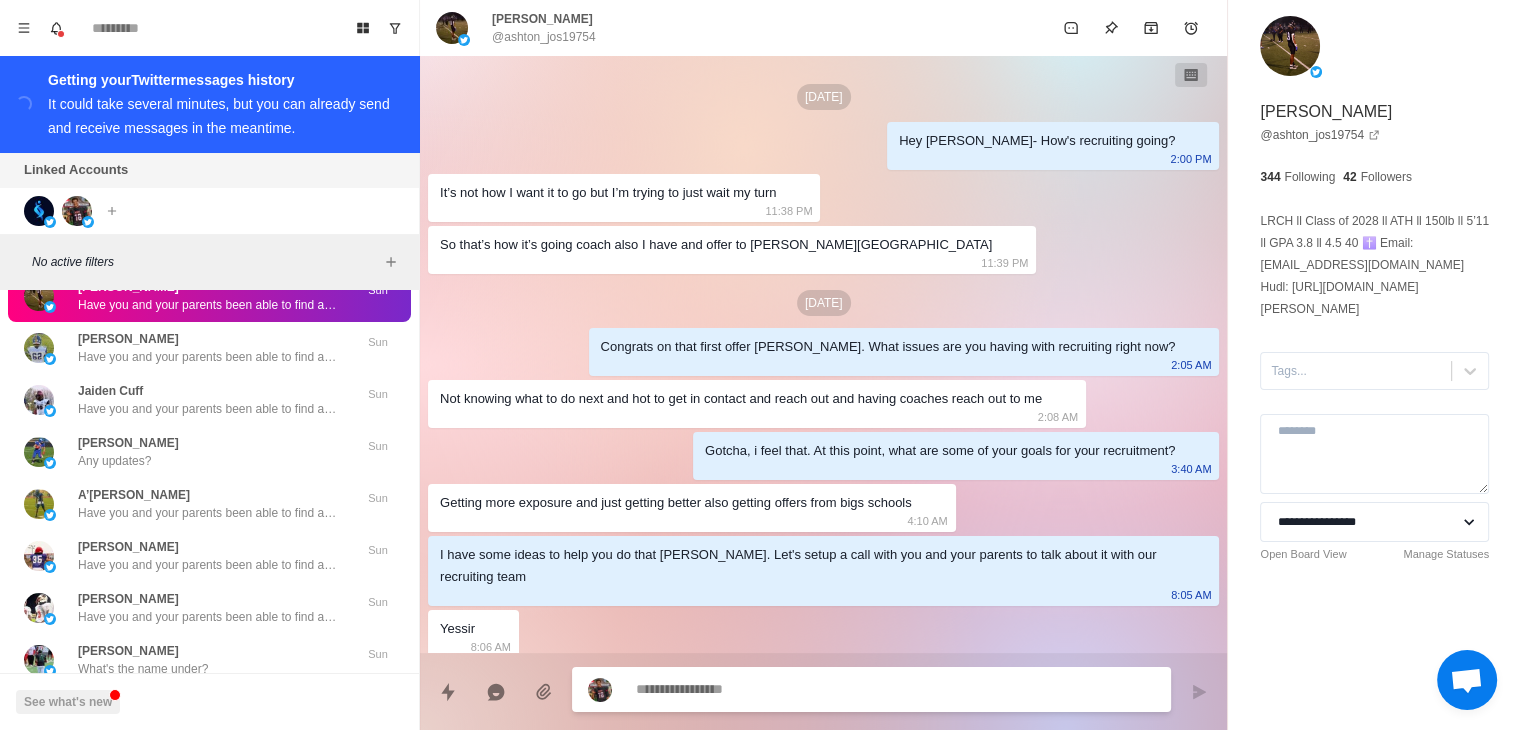 scroll, scrollTop: 311, scrollLeft: 0, axis: vertical 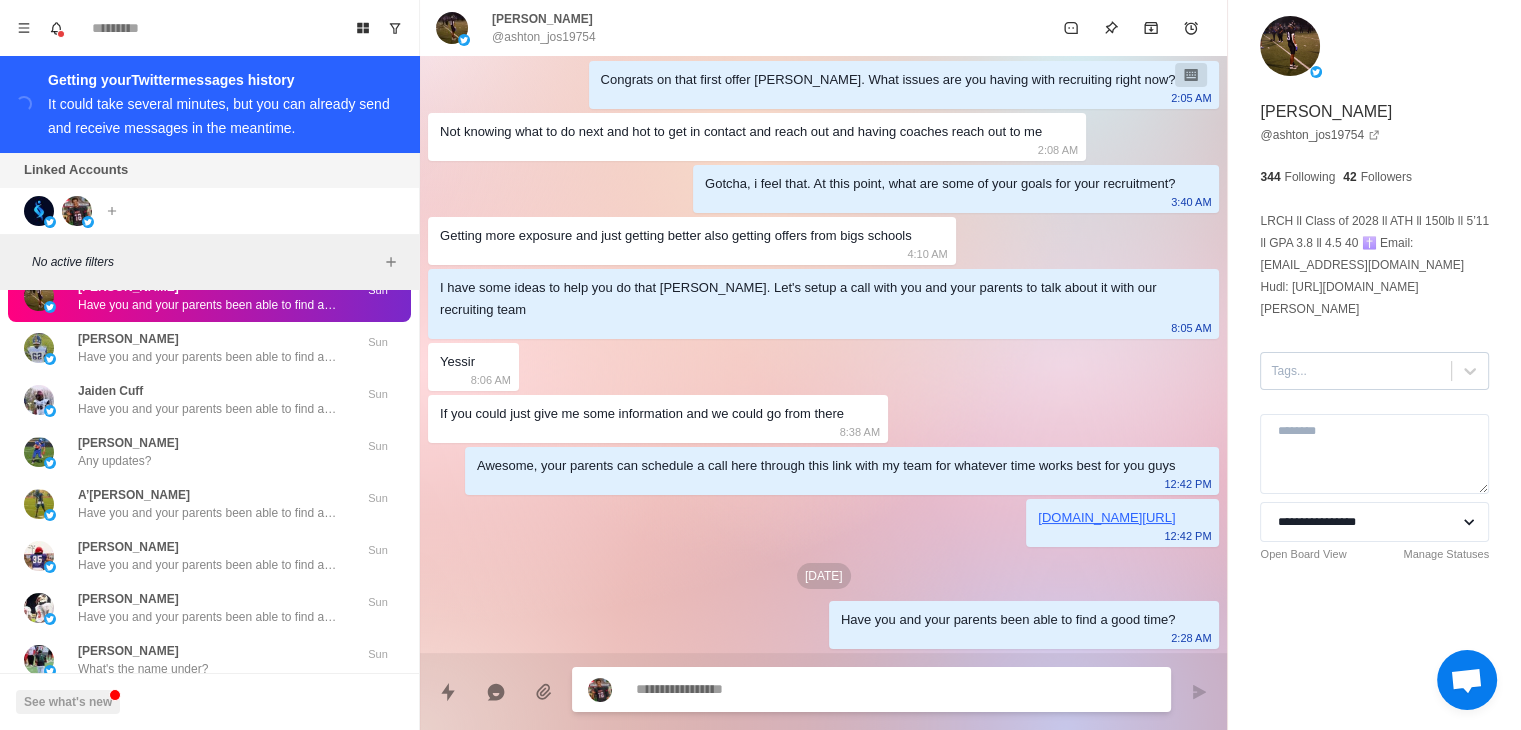 type on "*" 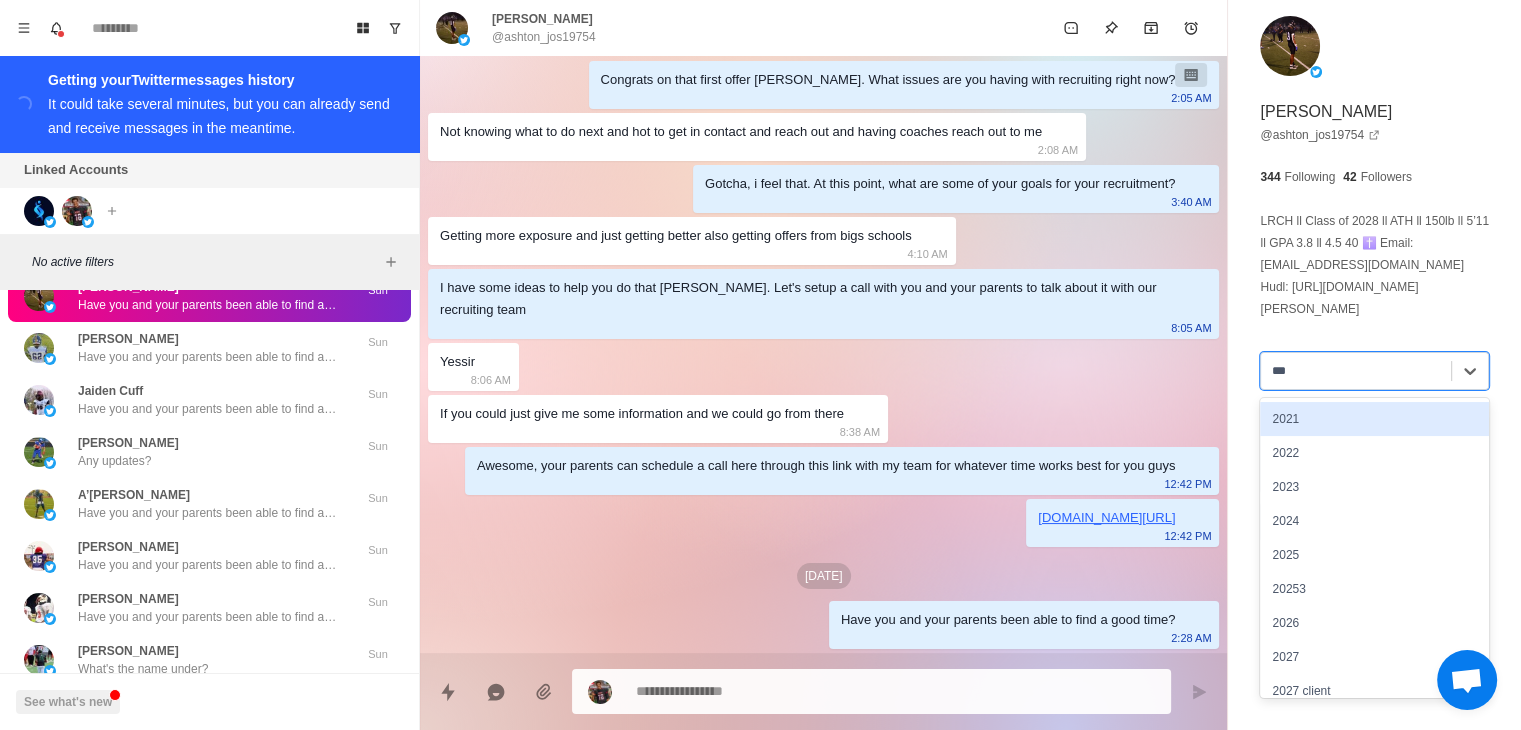 type on "****" 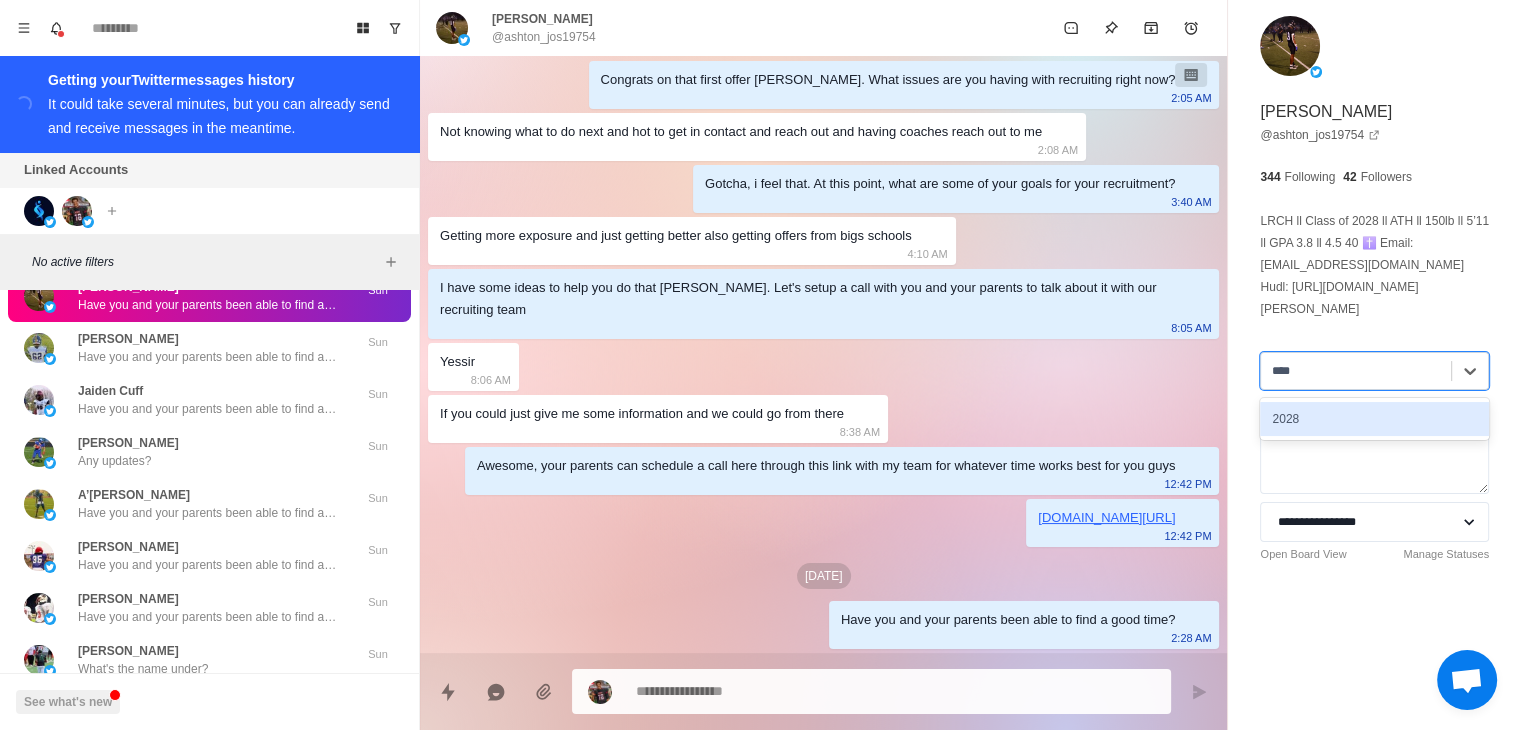 type 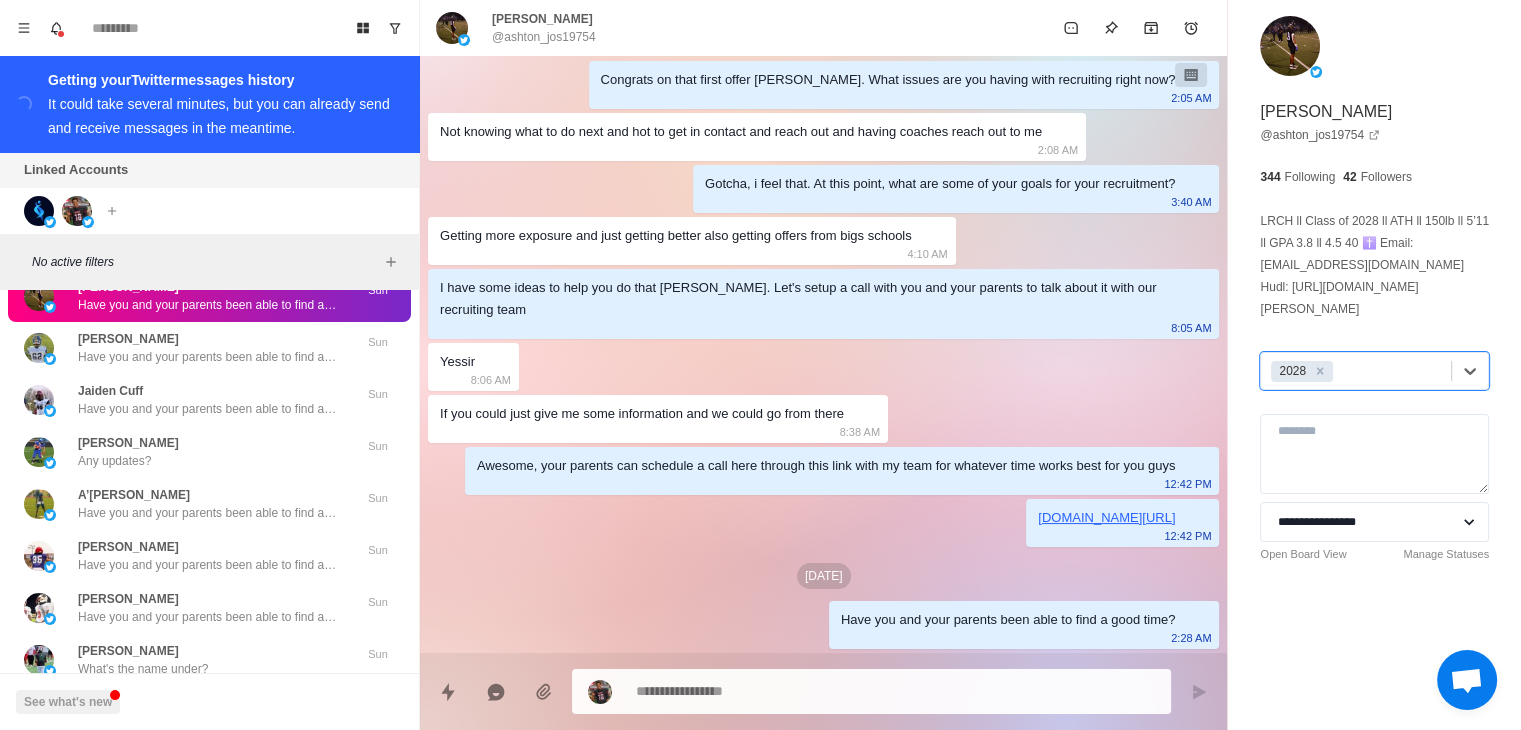 scroll, scrollTop: 0, scrollLeft: 0, axis: both 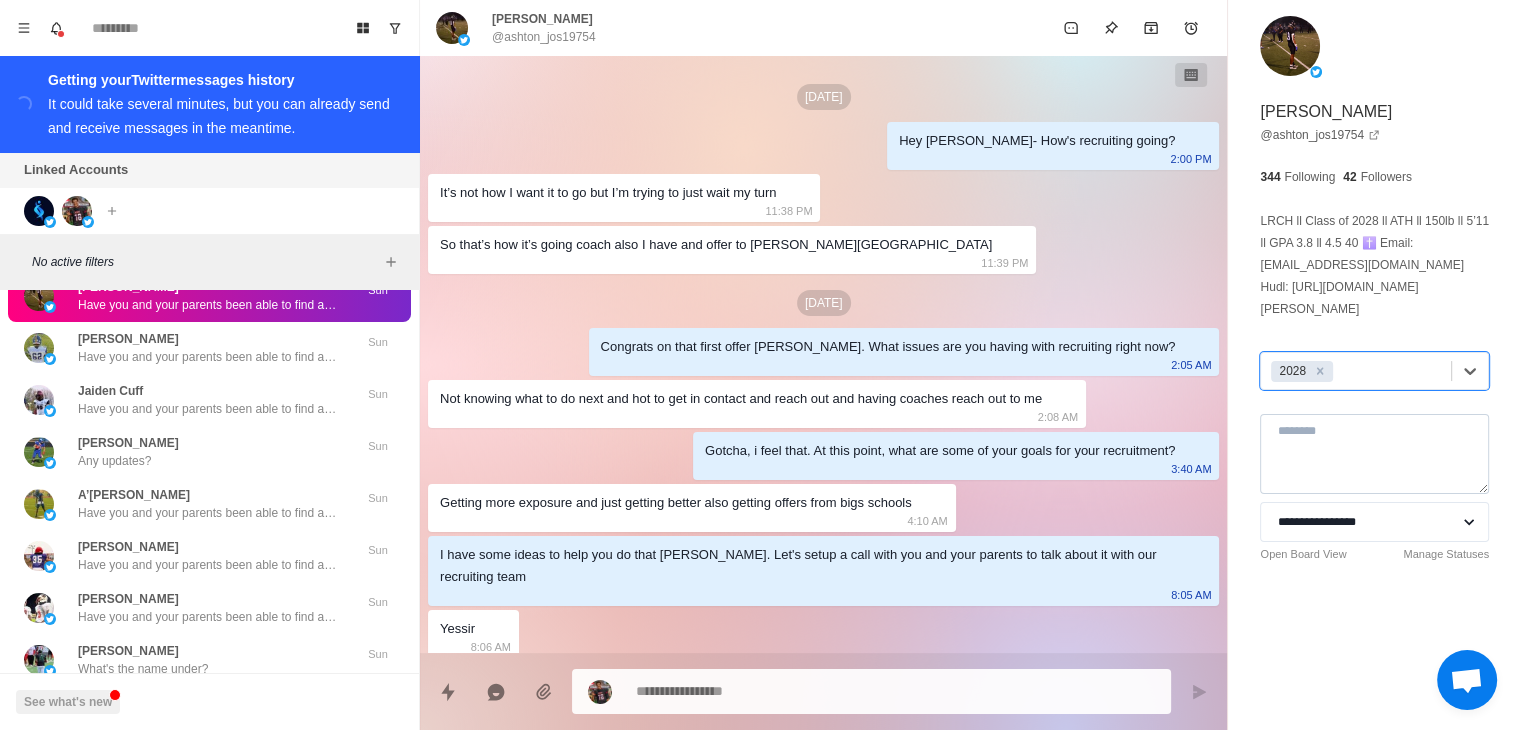 type on "*" 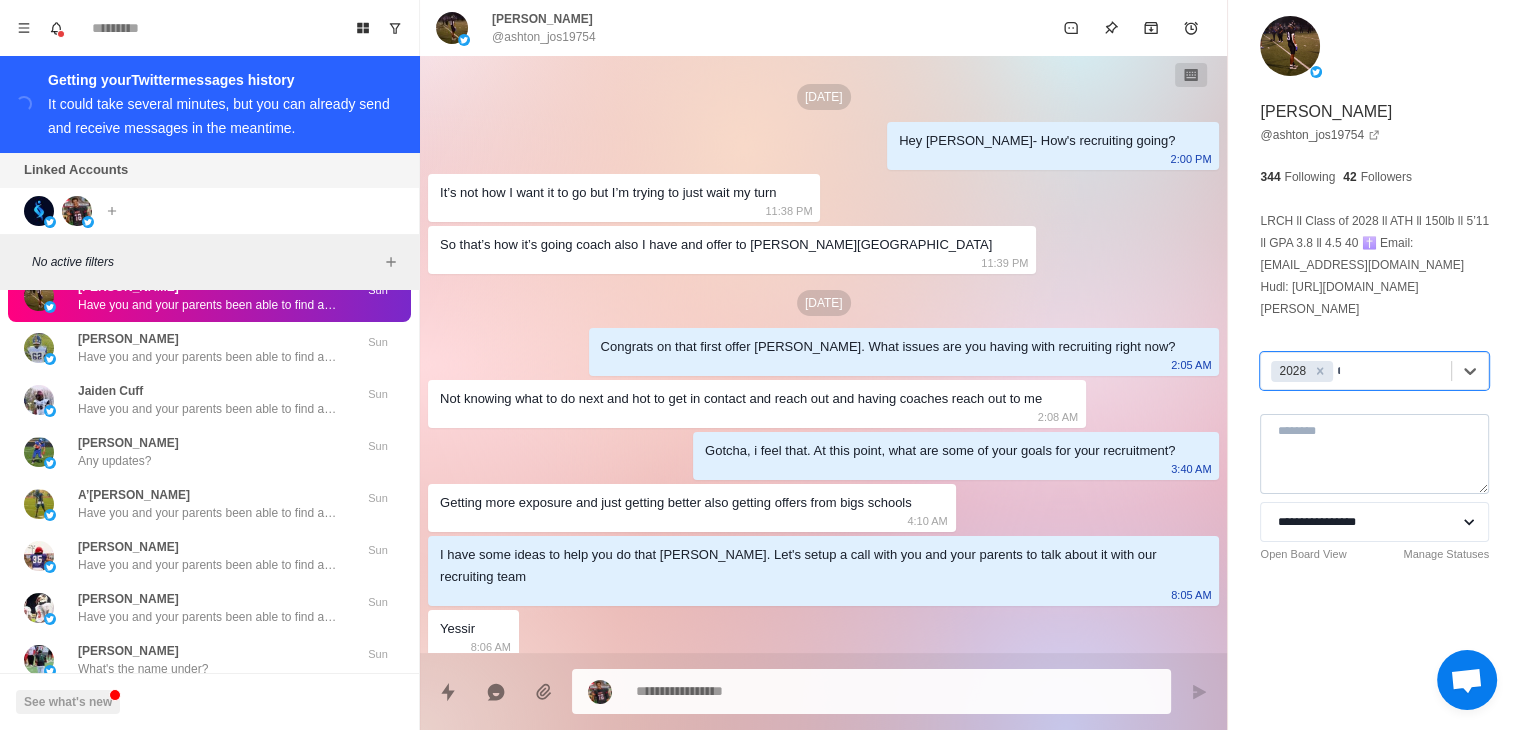 type on "****" 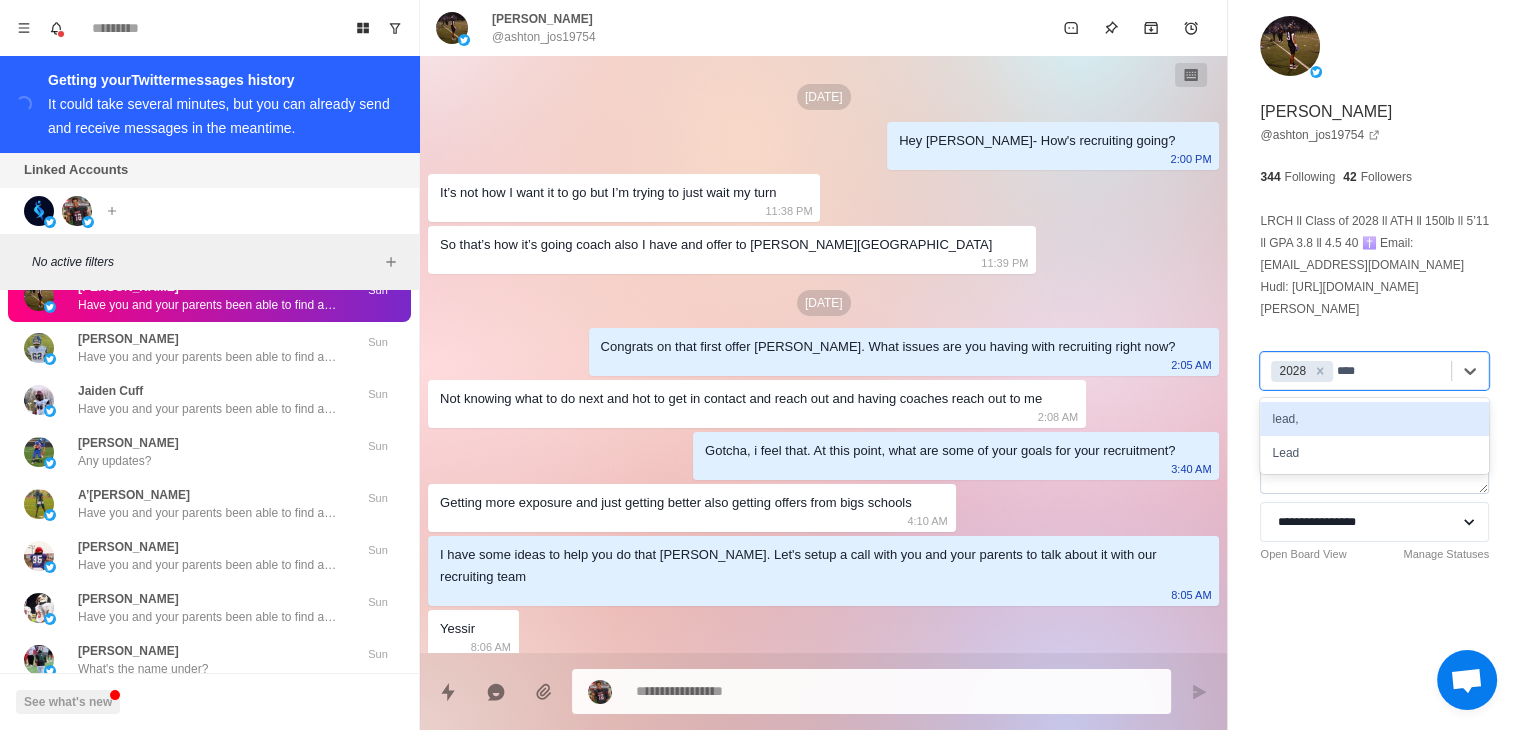 type 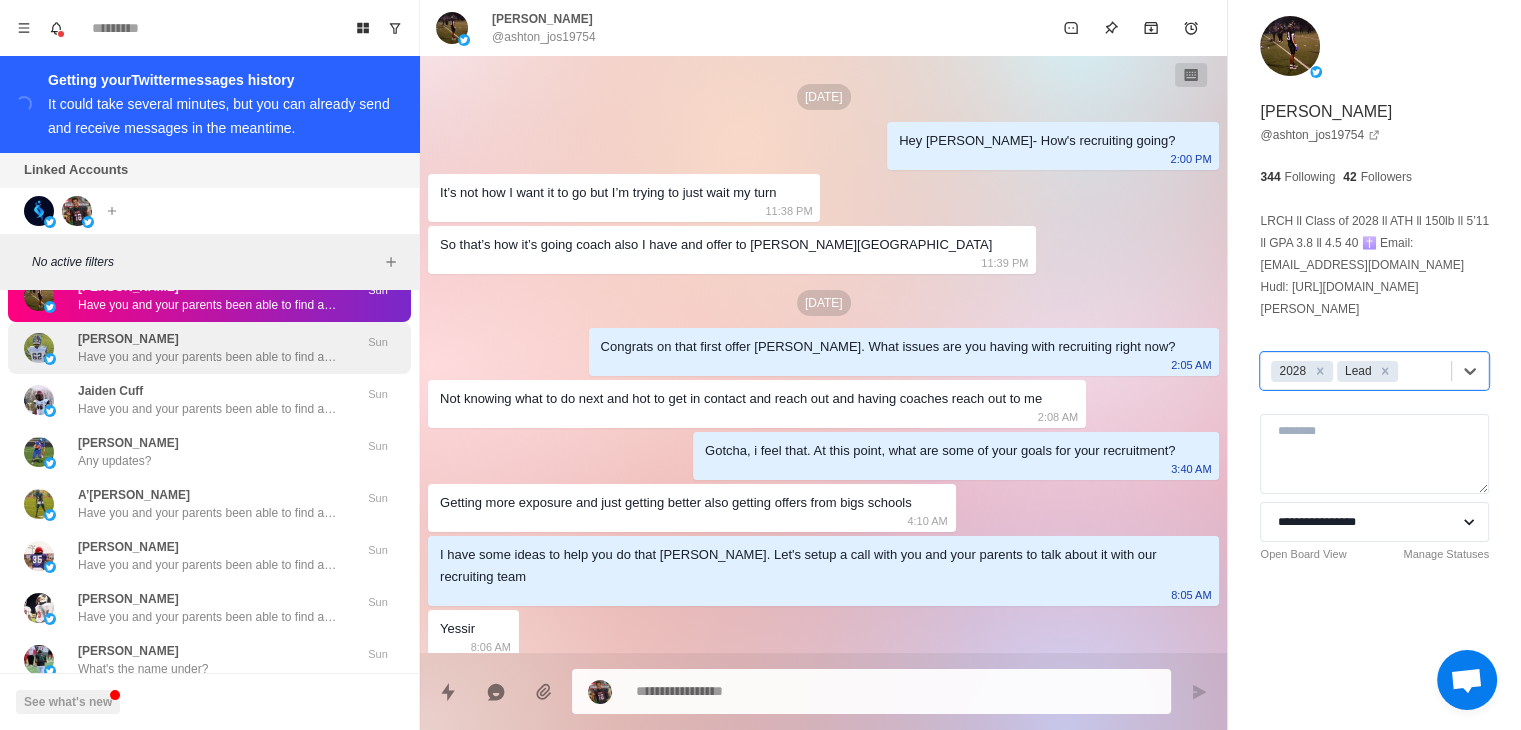 click on "[PERSON_NAME] Have you and your parents been able to find a good time?" at bounding box center [208, 348] 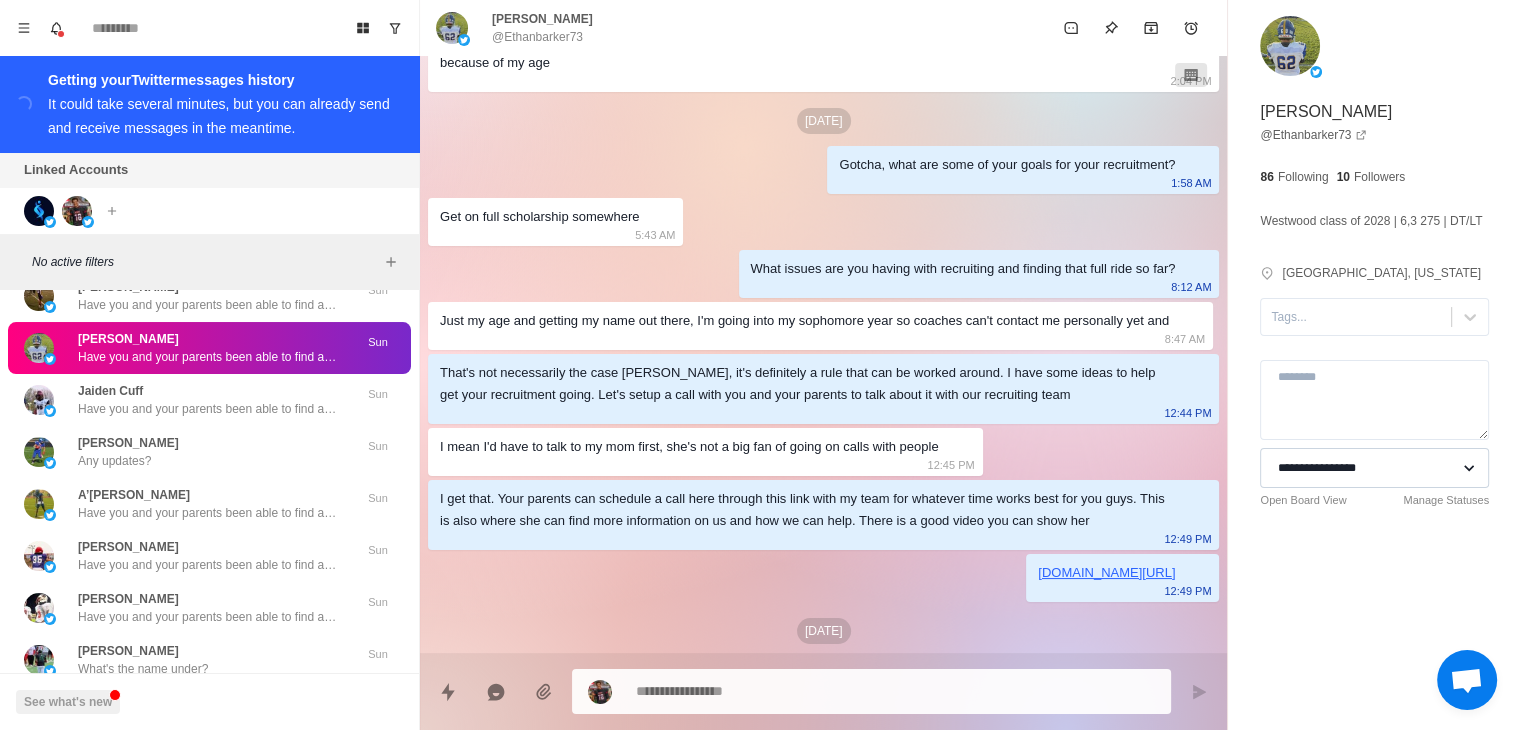 scroll, scrollTop: 273, scrollLeft: 0, axis: vertical 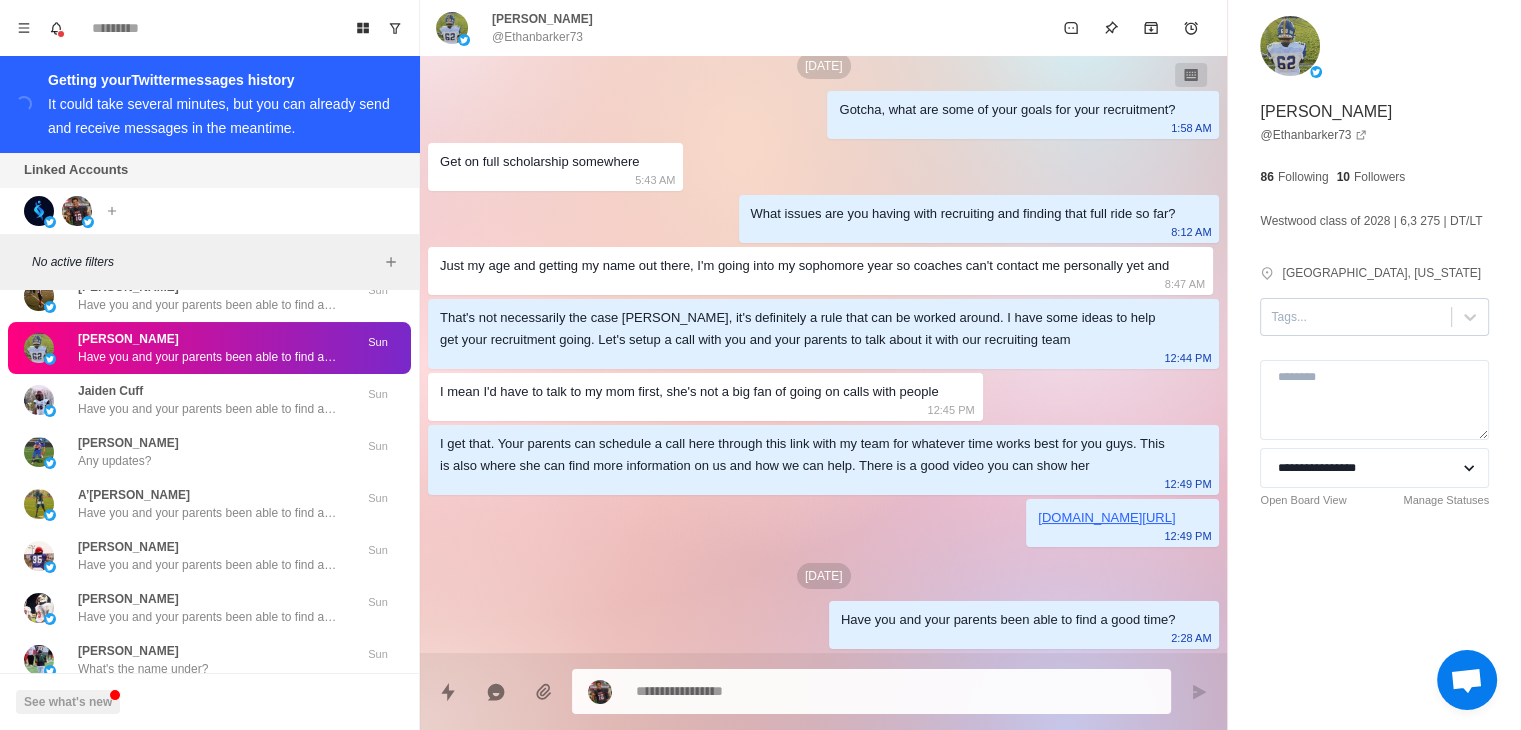 click at bounding box center (1356, 317) 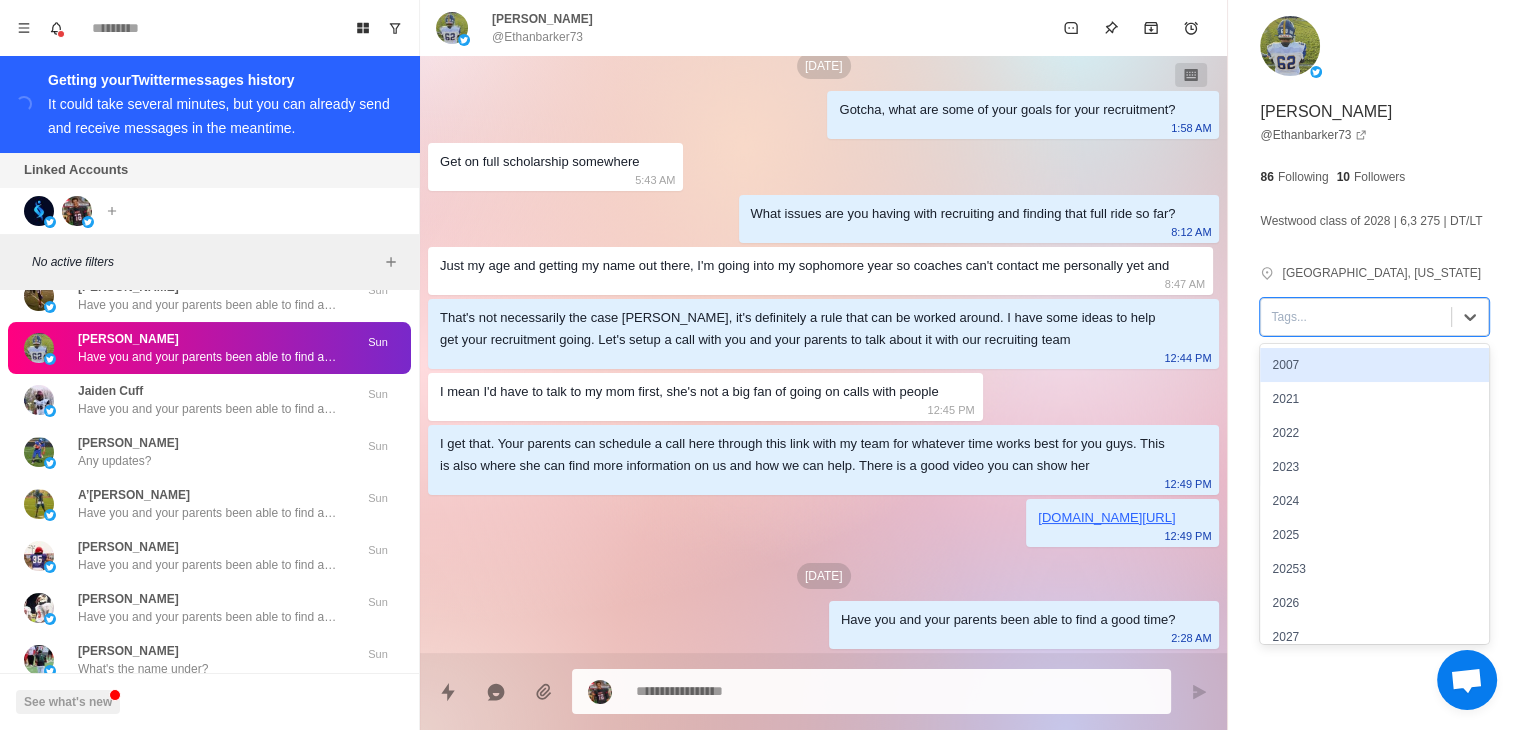 type on "*" 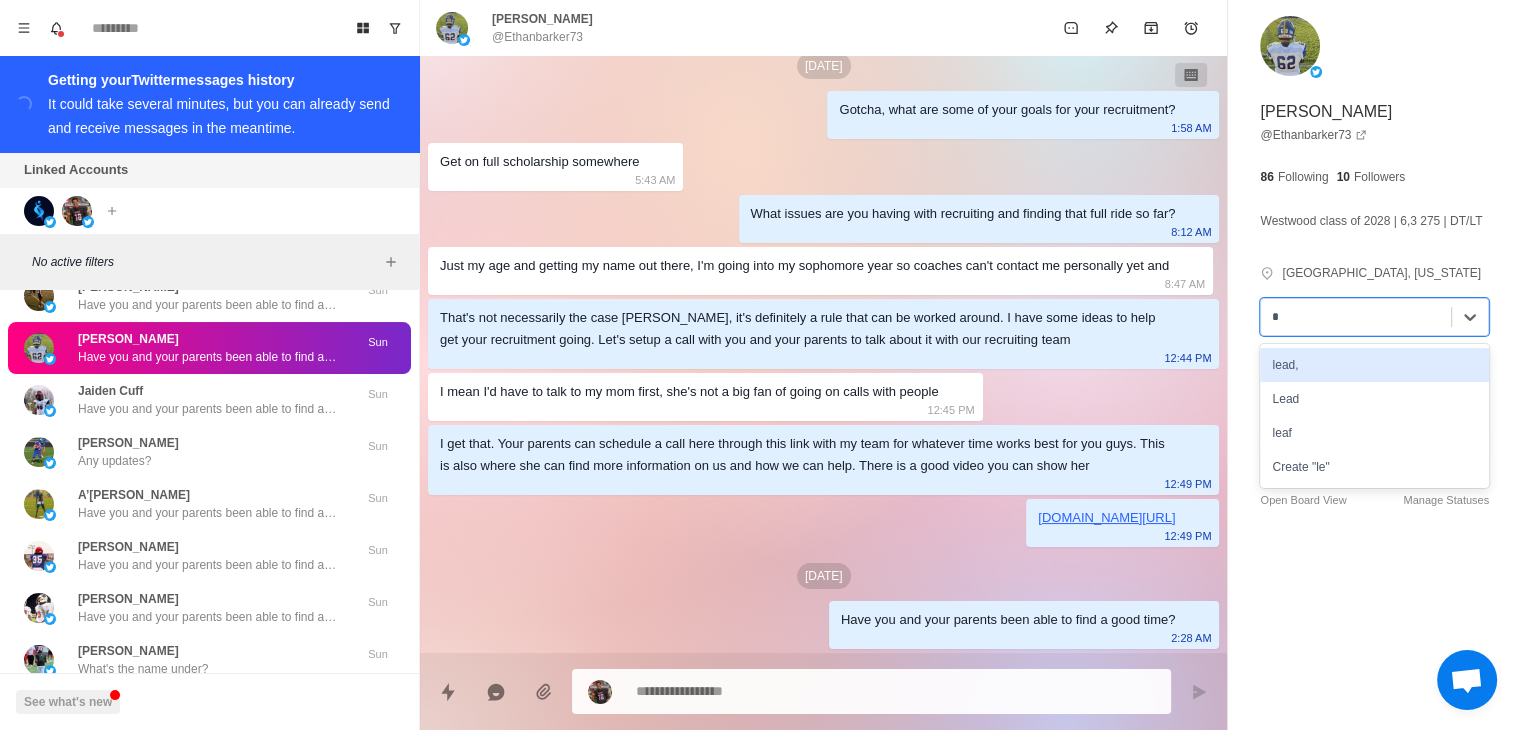 type on "*" 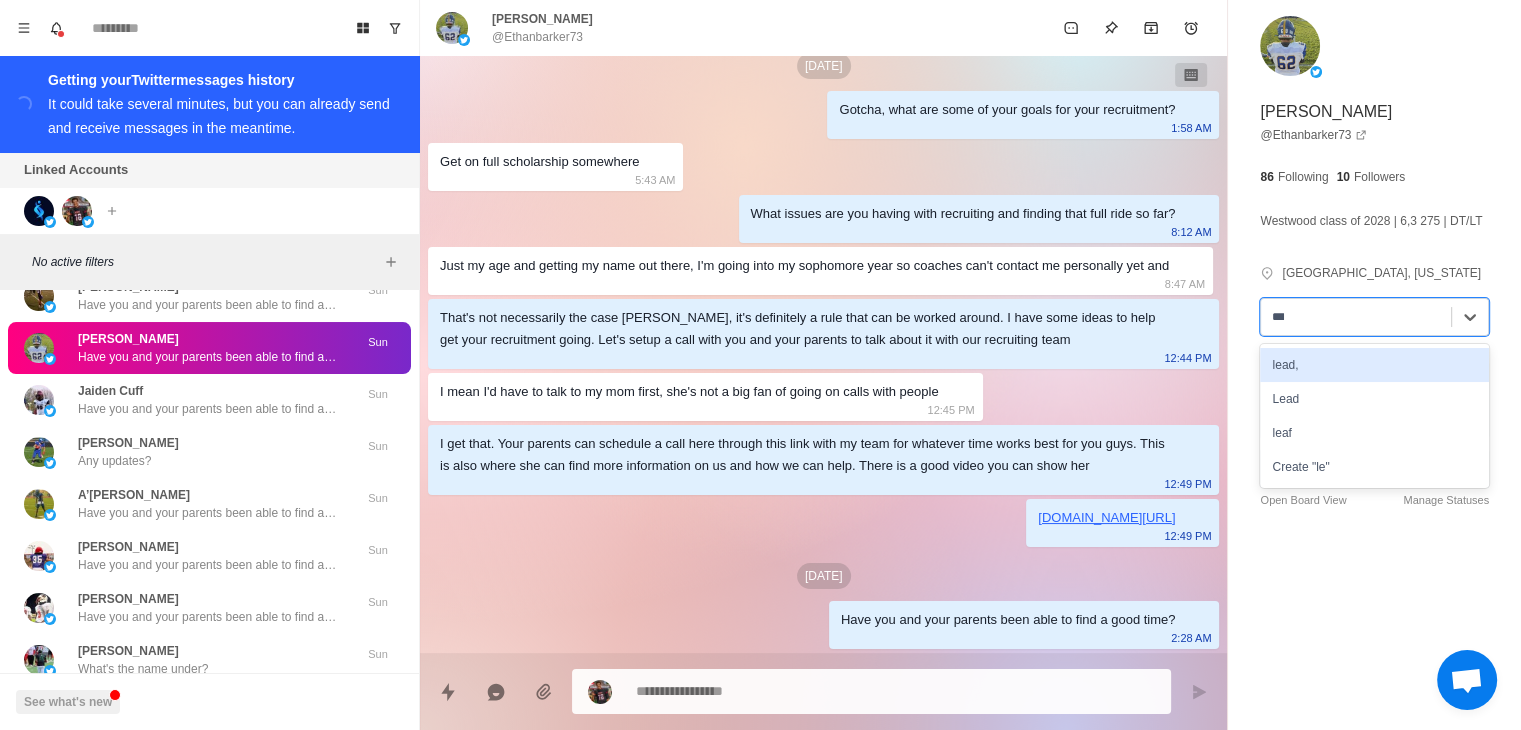 type on "****" 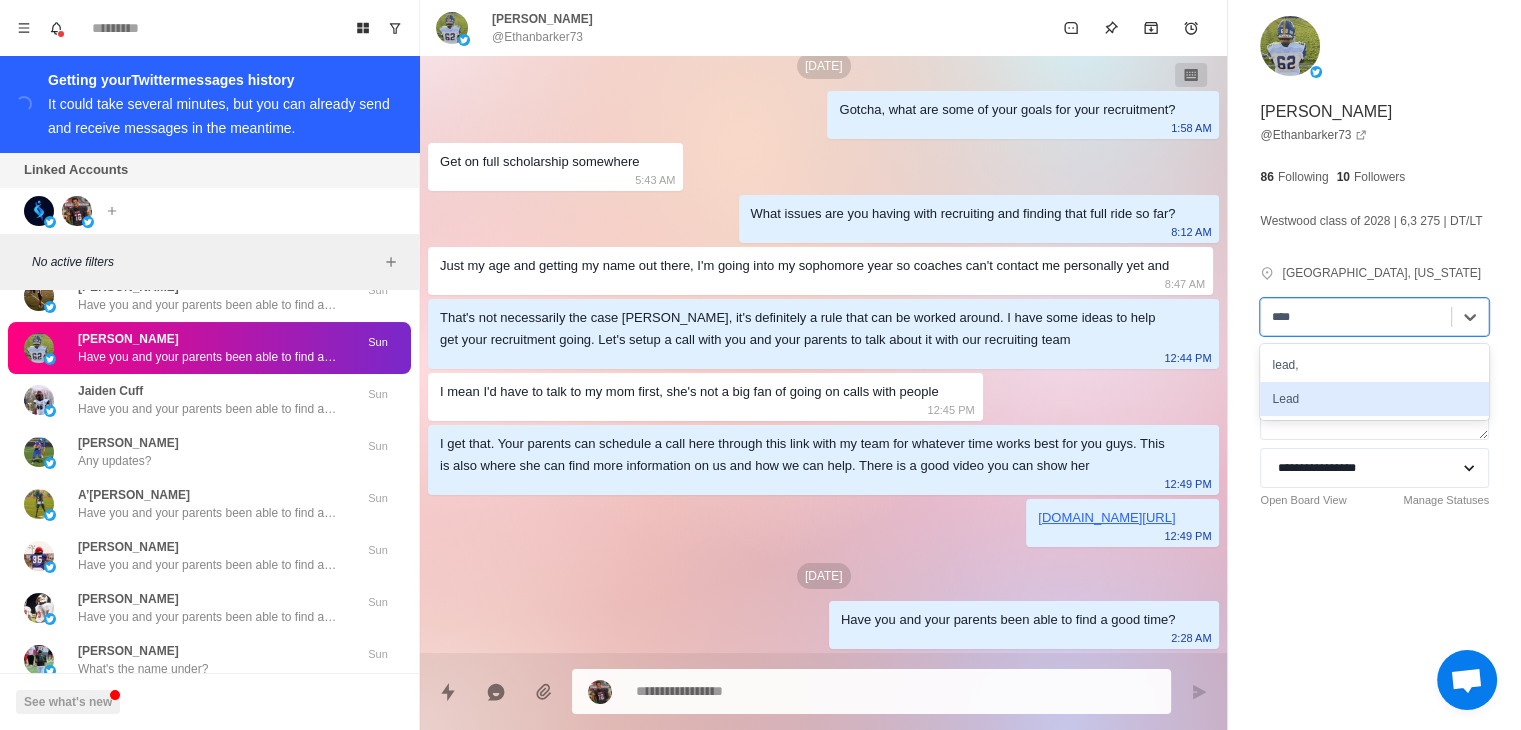 type 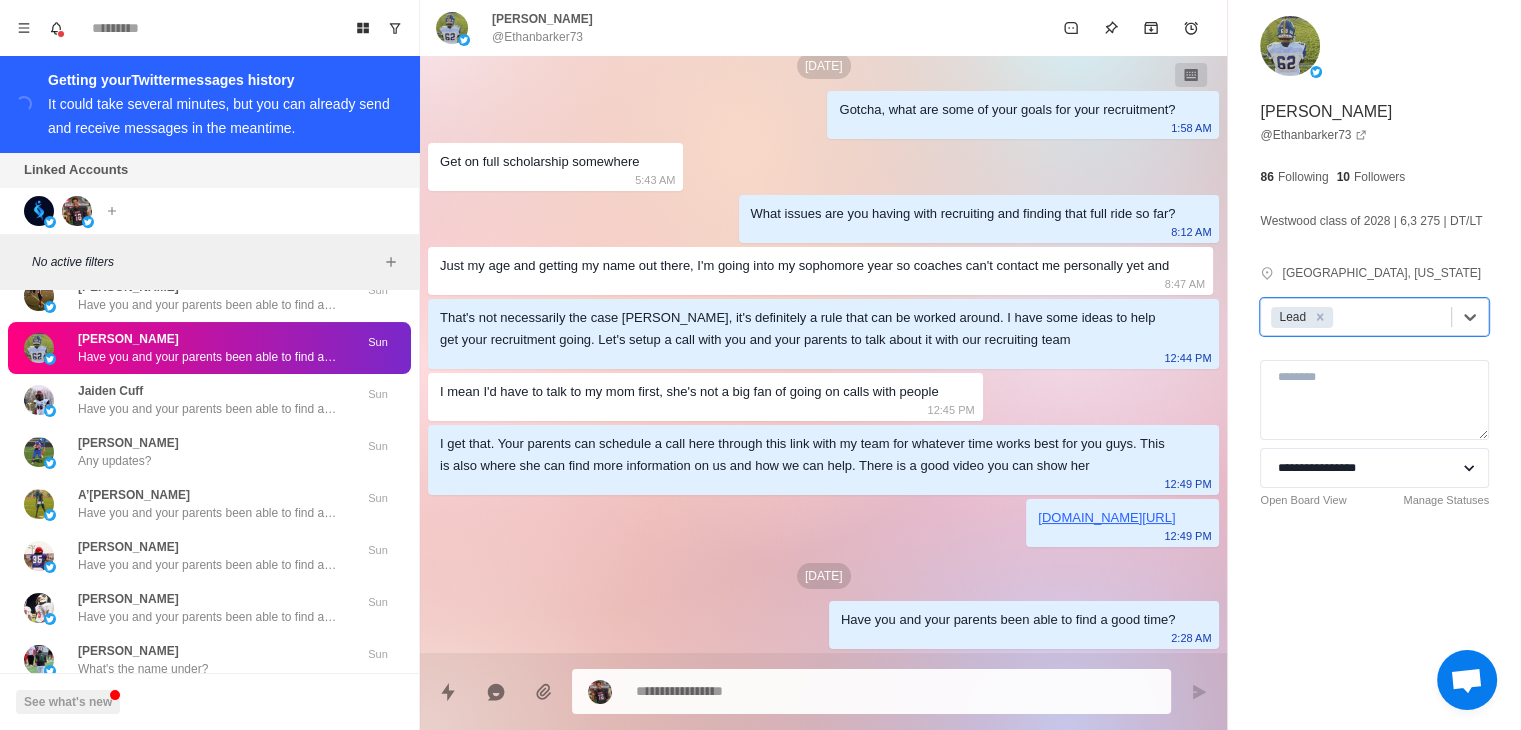 type on "*" 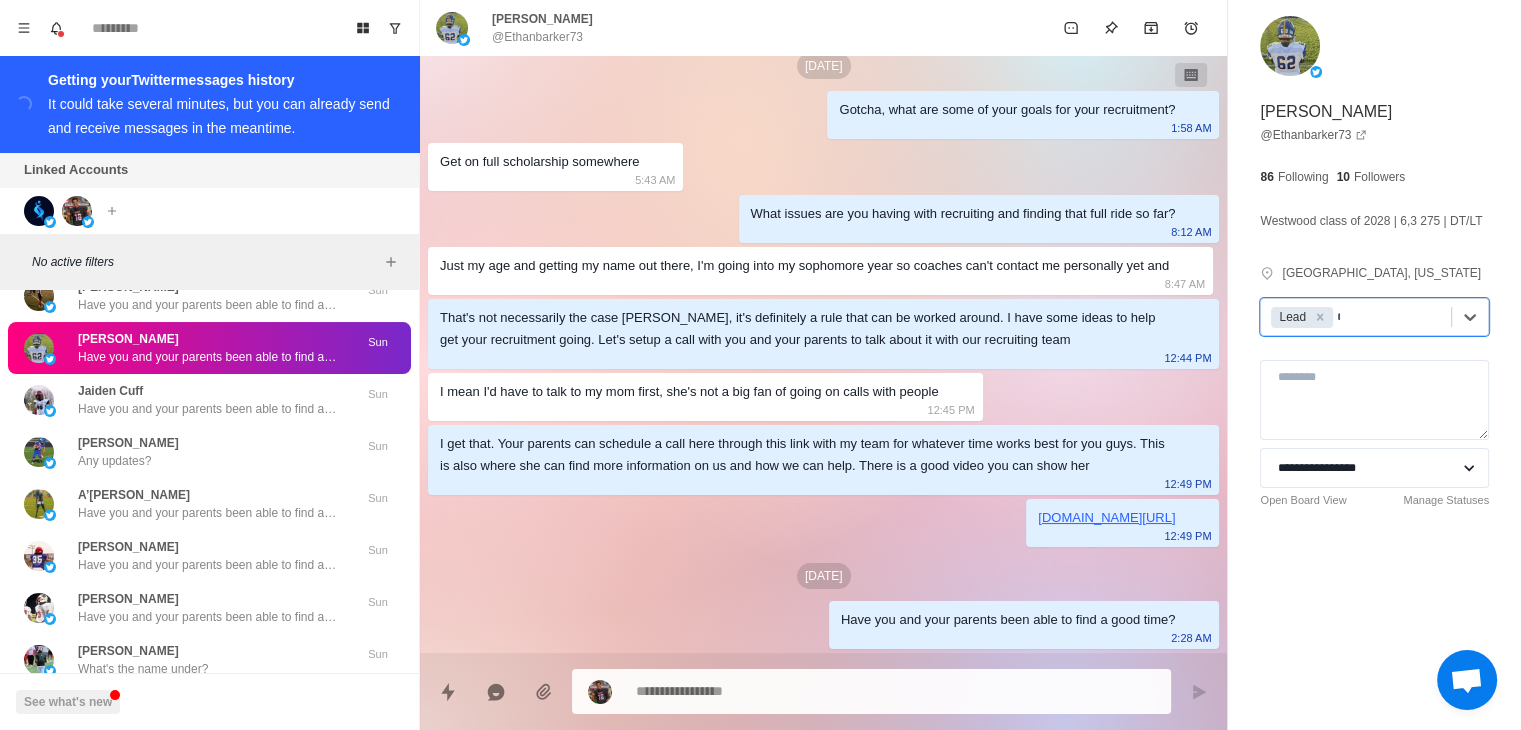 type on "**" 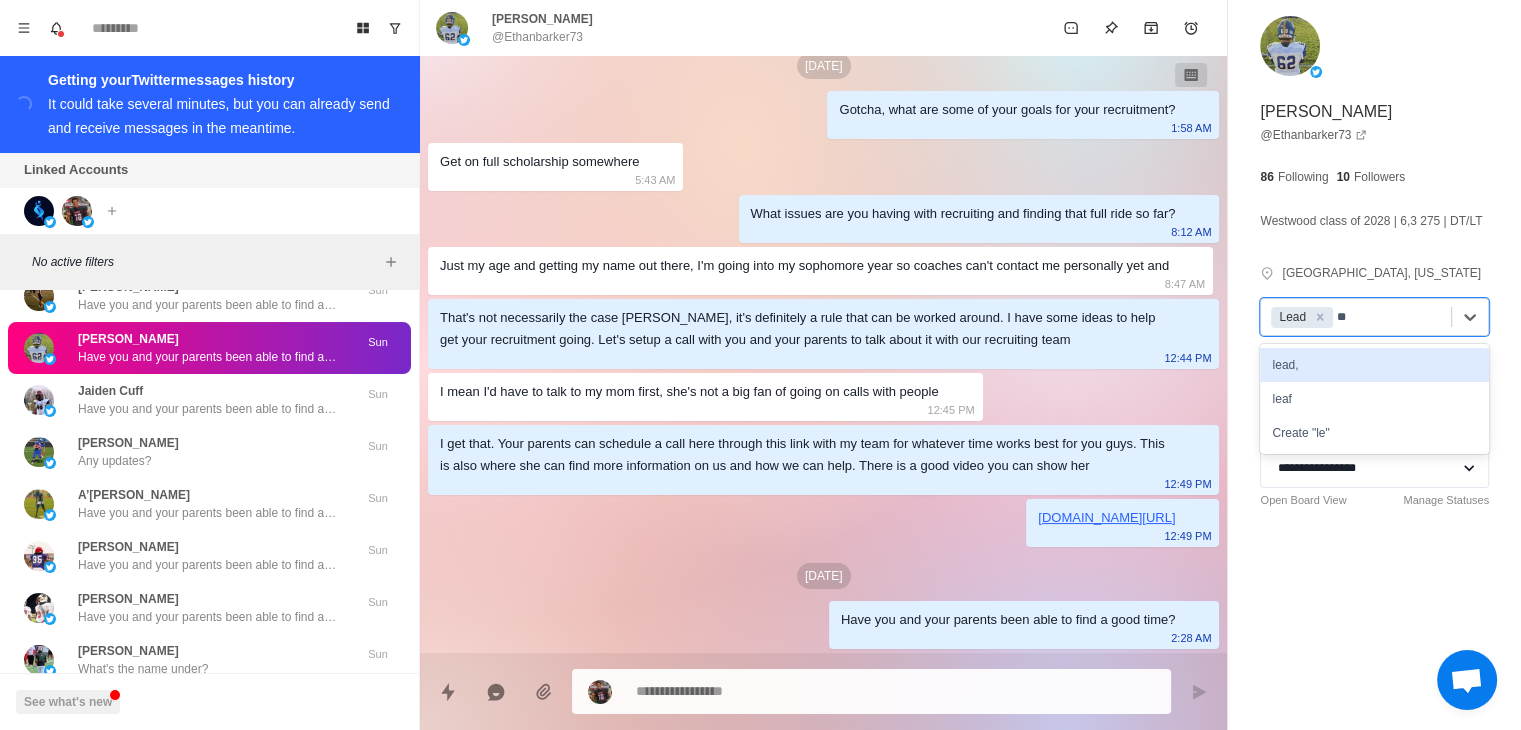 type on "*" 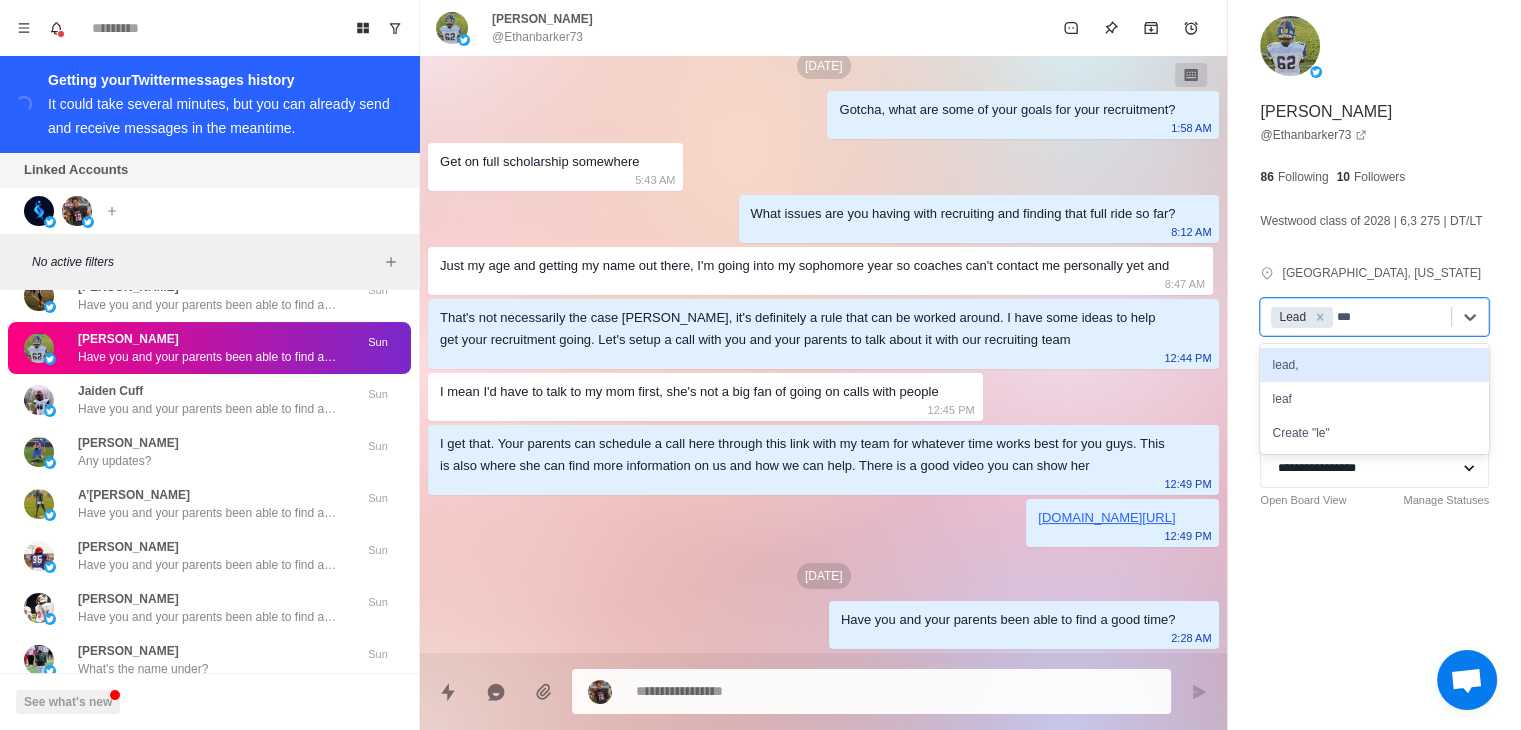 type on "****" 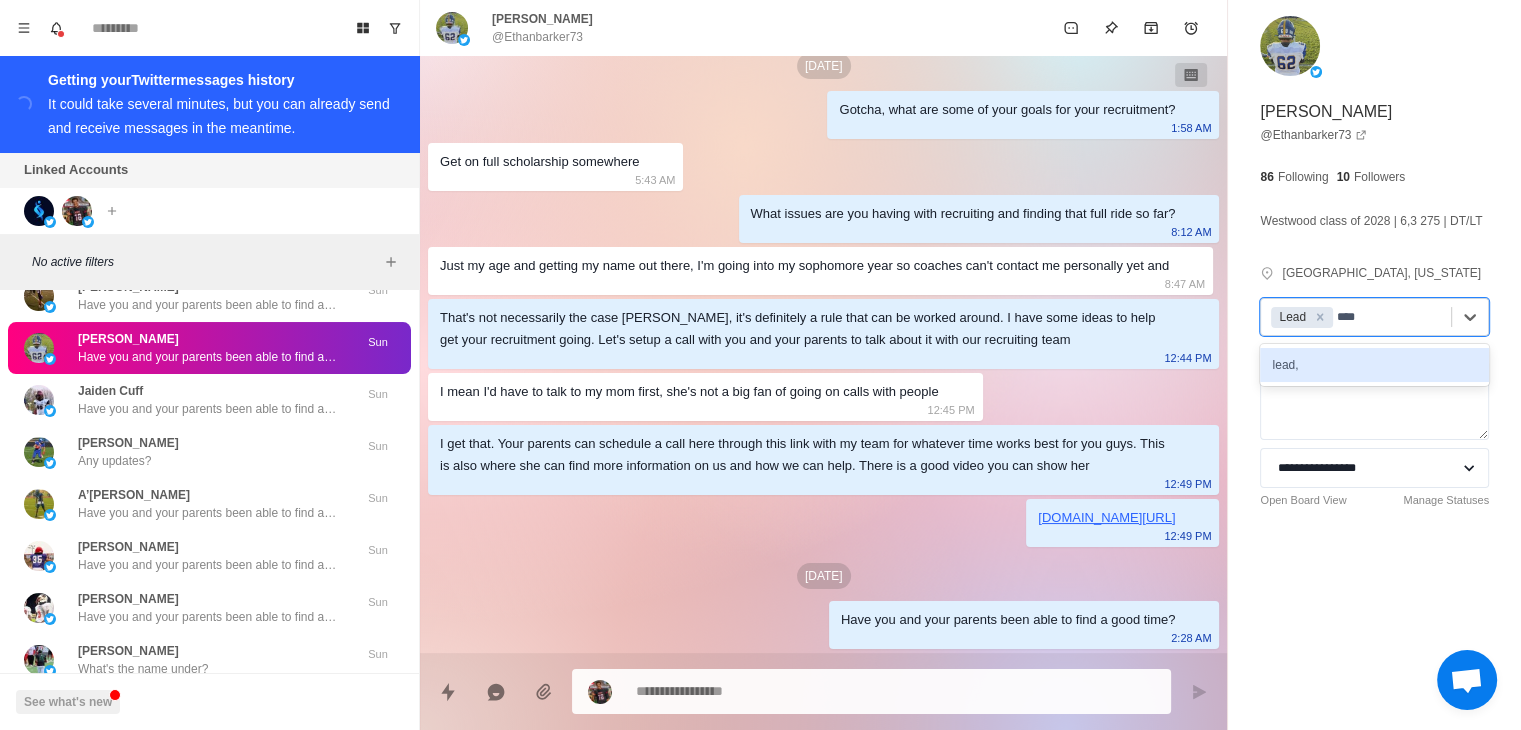 type 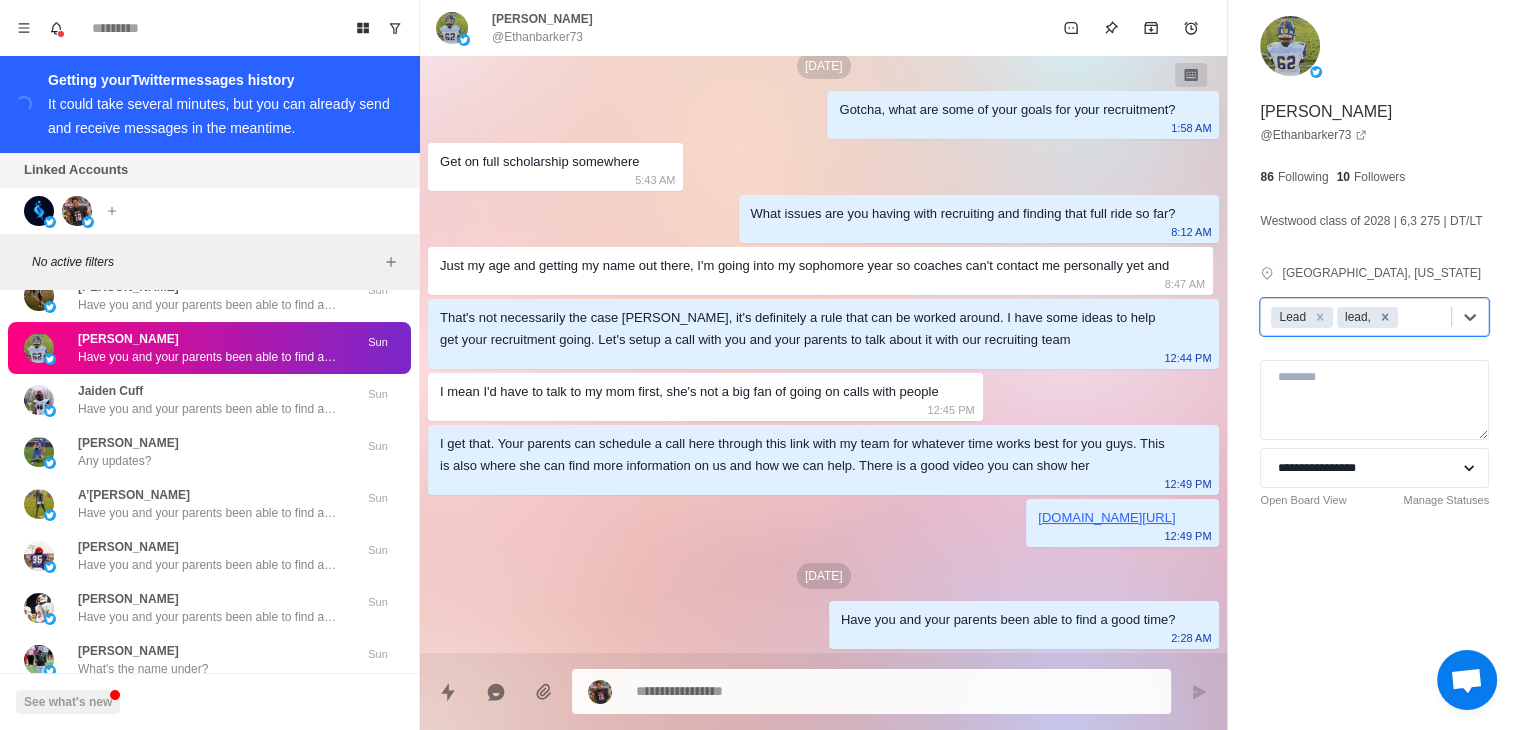 click 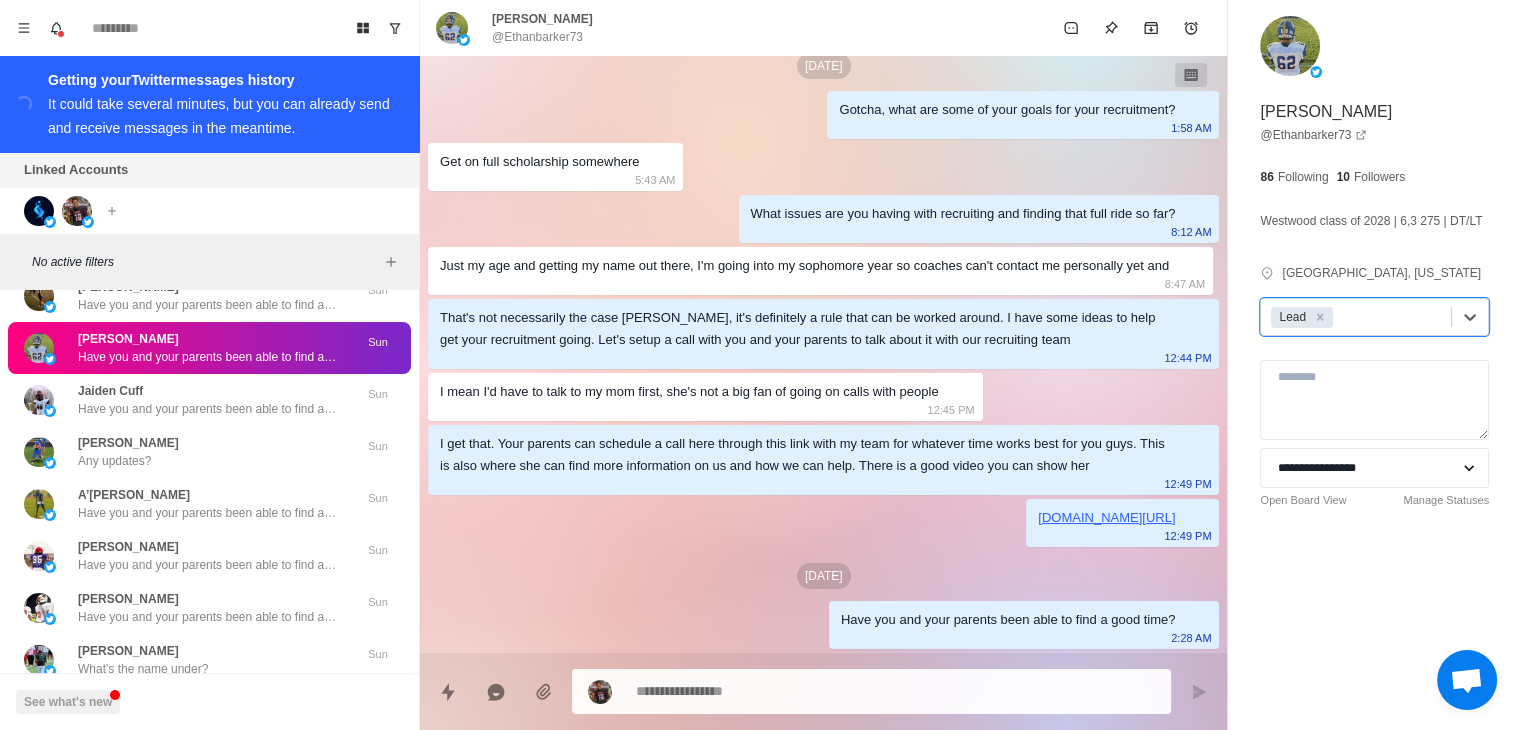 type on "*" 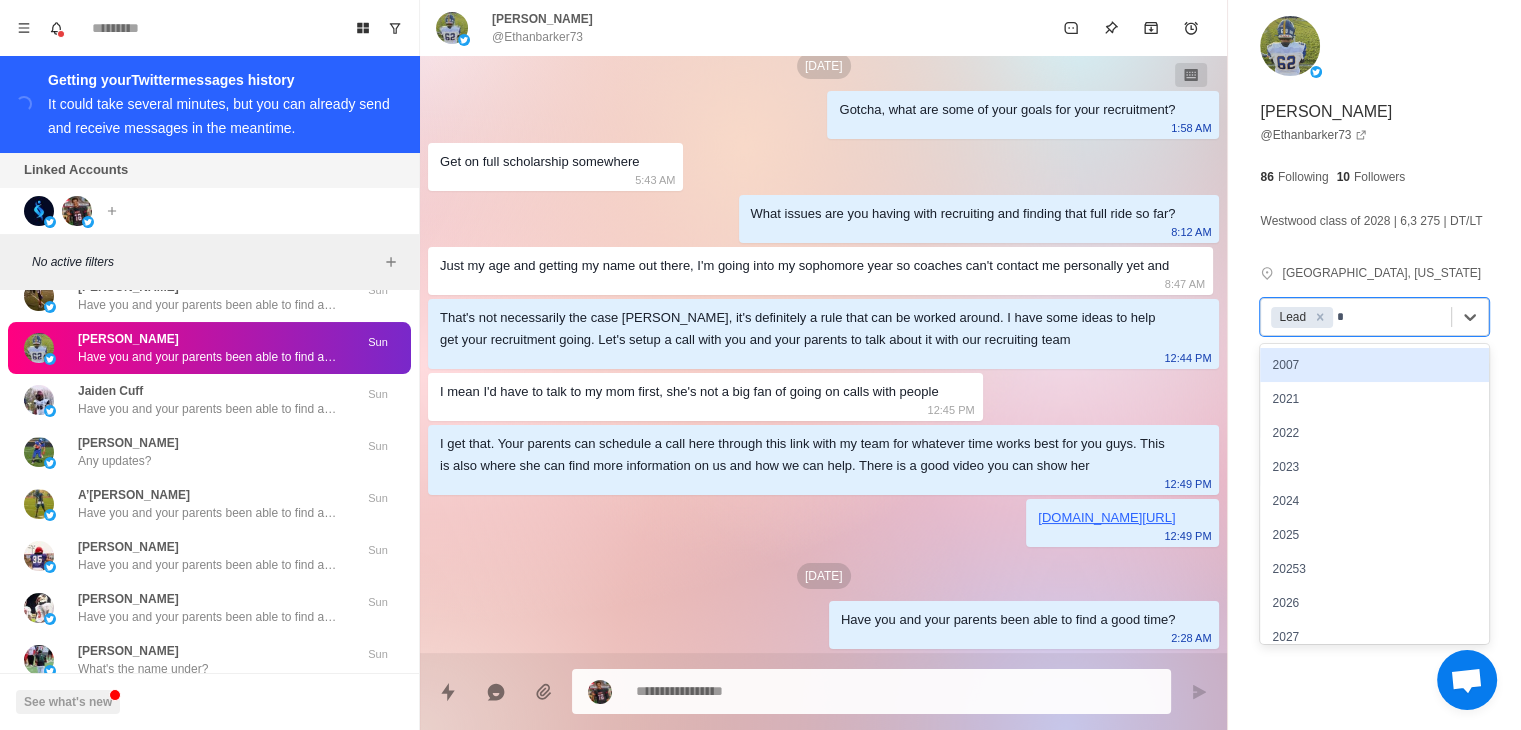 type on "**" 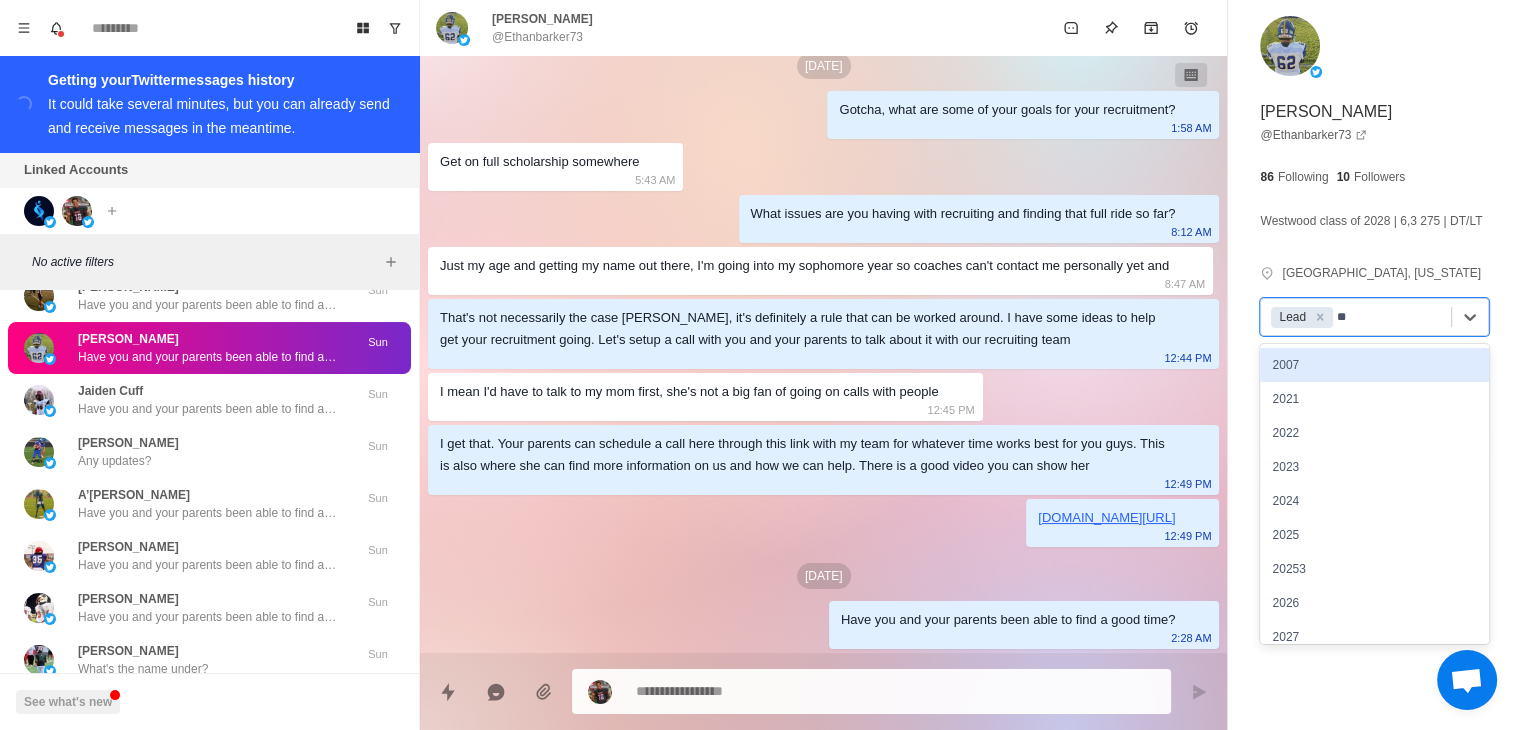 type on "*" 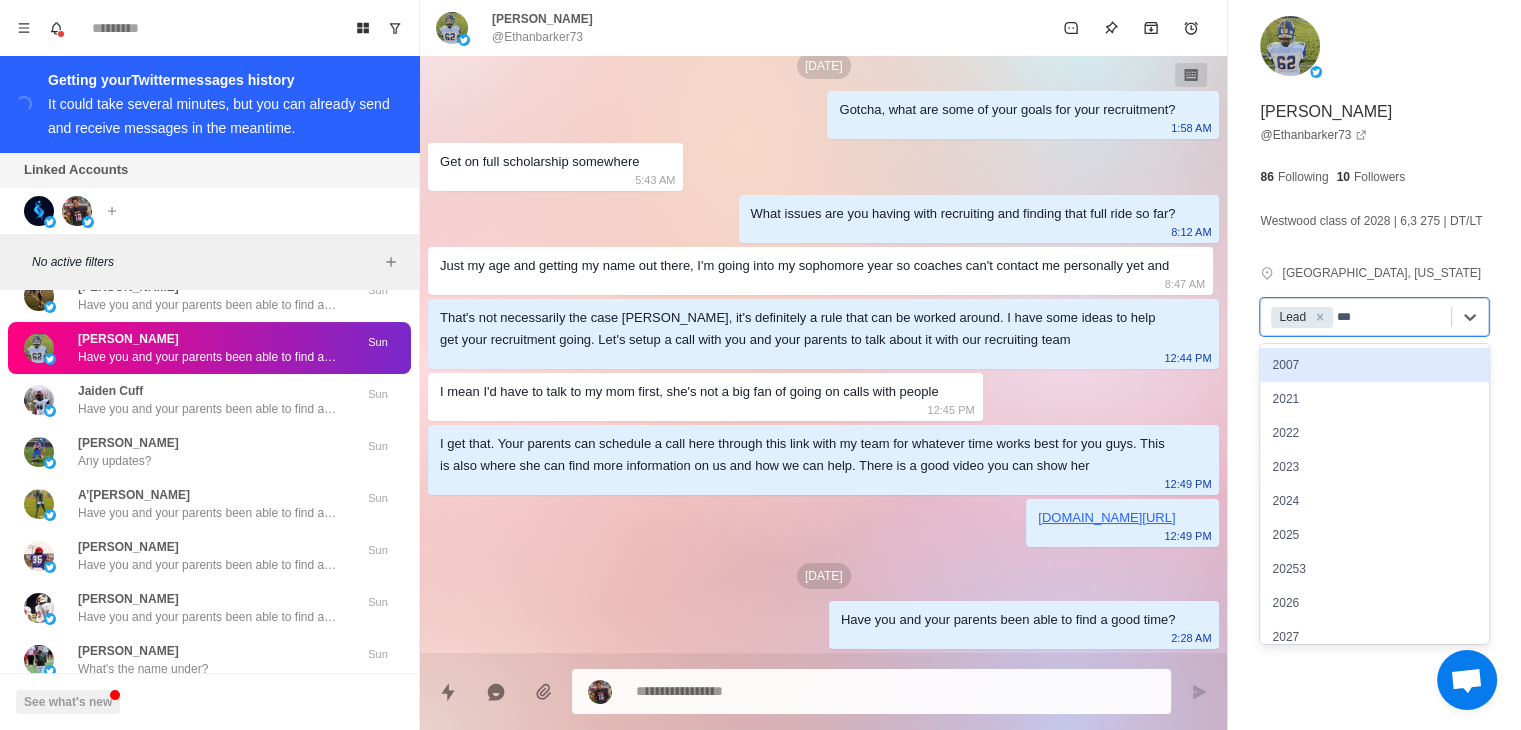 type on "****" 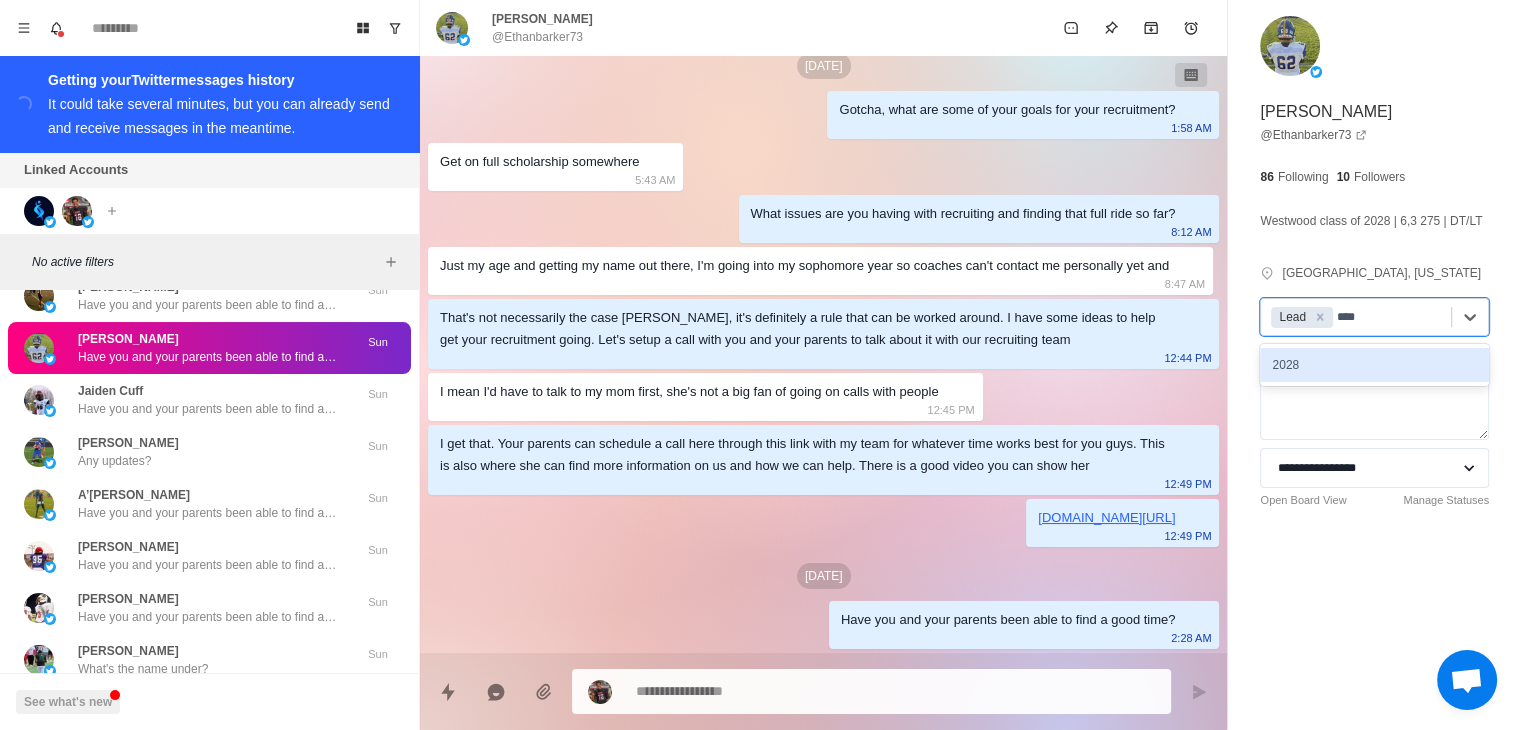 type 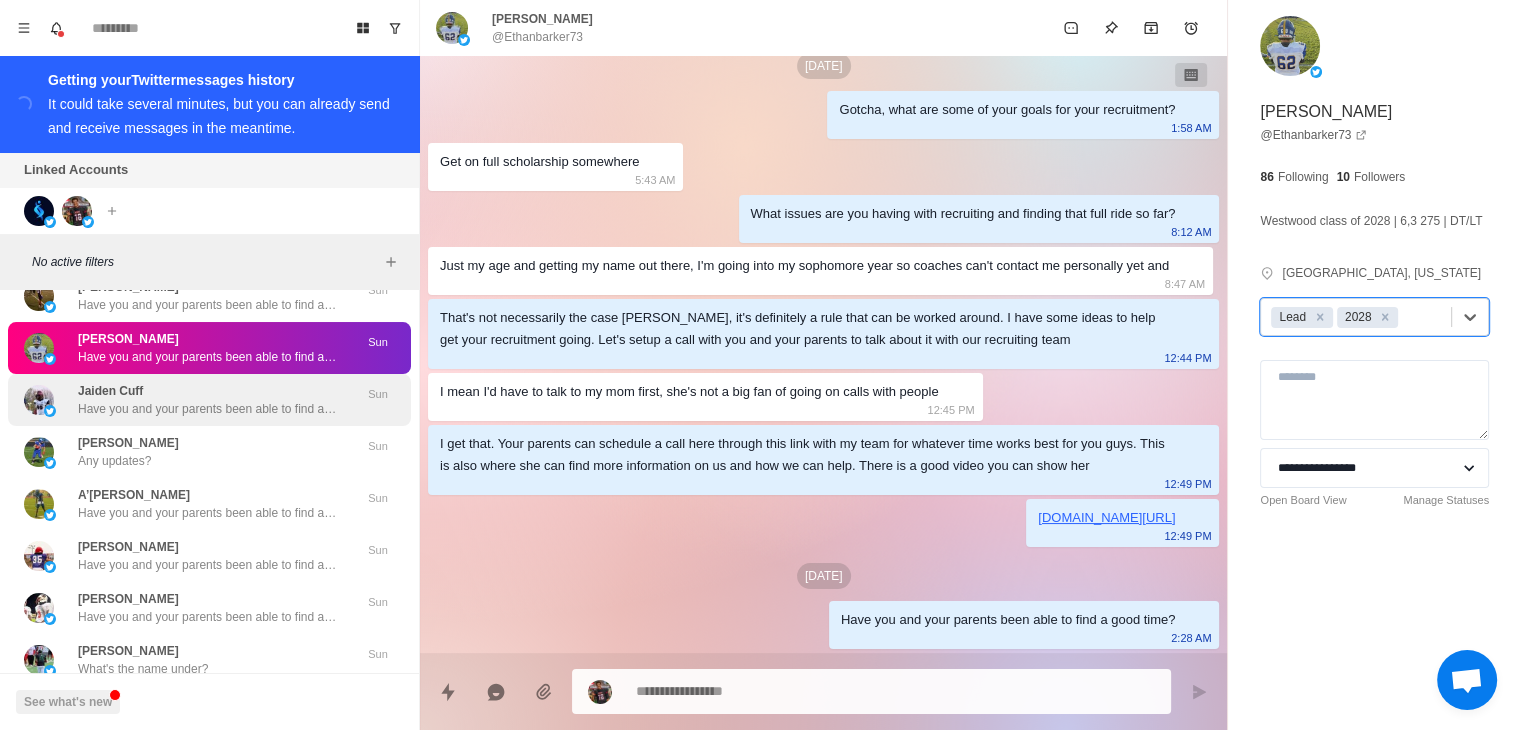 click on "Jaiden Cuff Have you and your parents been able to find a good time?" at bounding box center (208, 400) 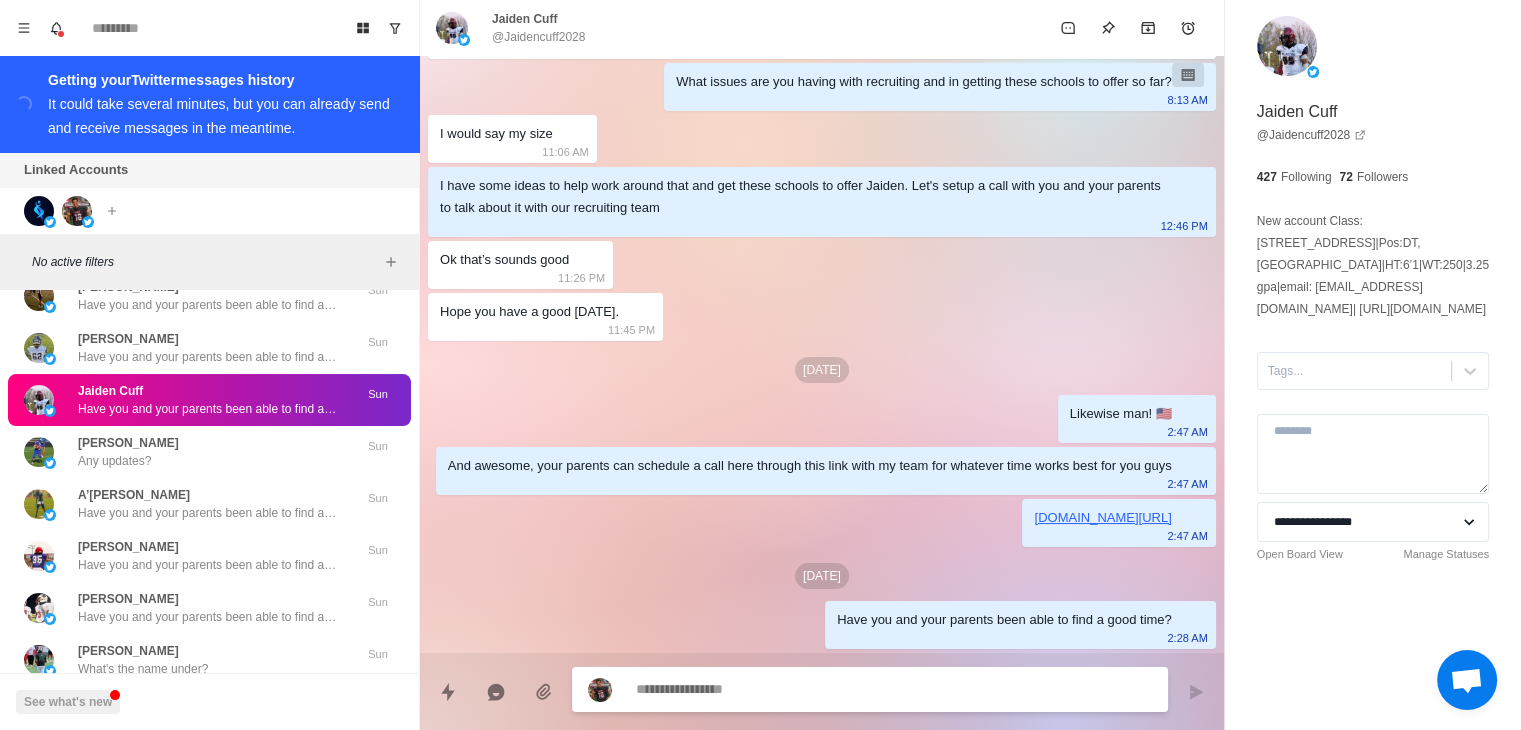 scroll, scrollTop: 0, scrollLeft: 0, axis: both 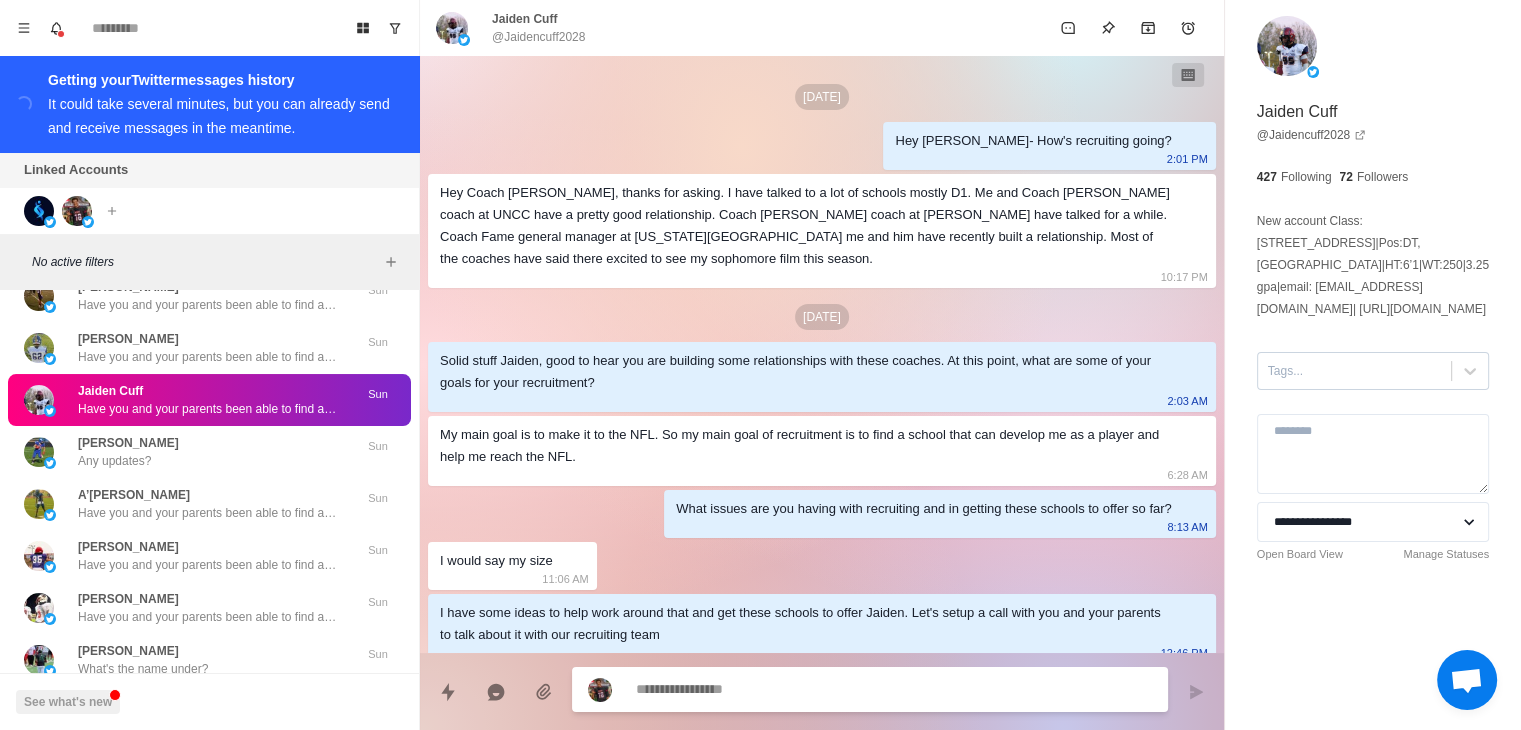 type on "*" 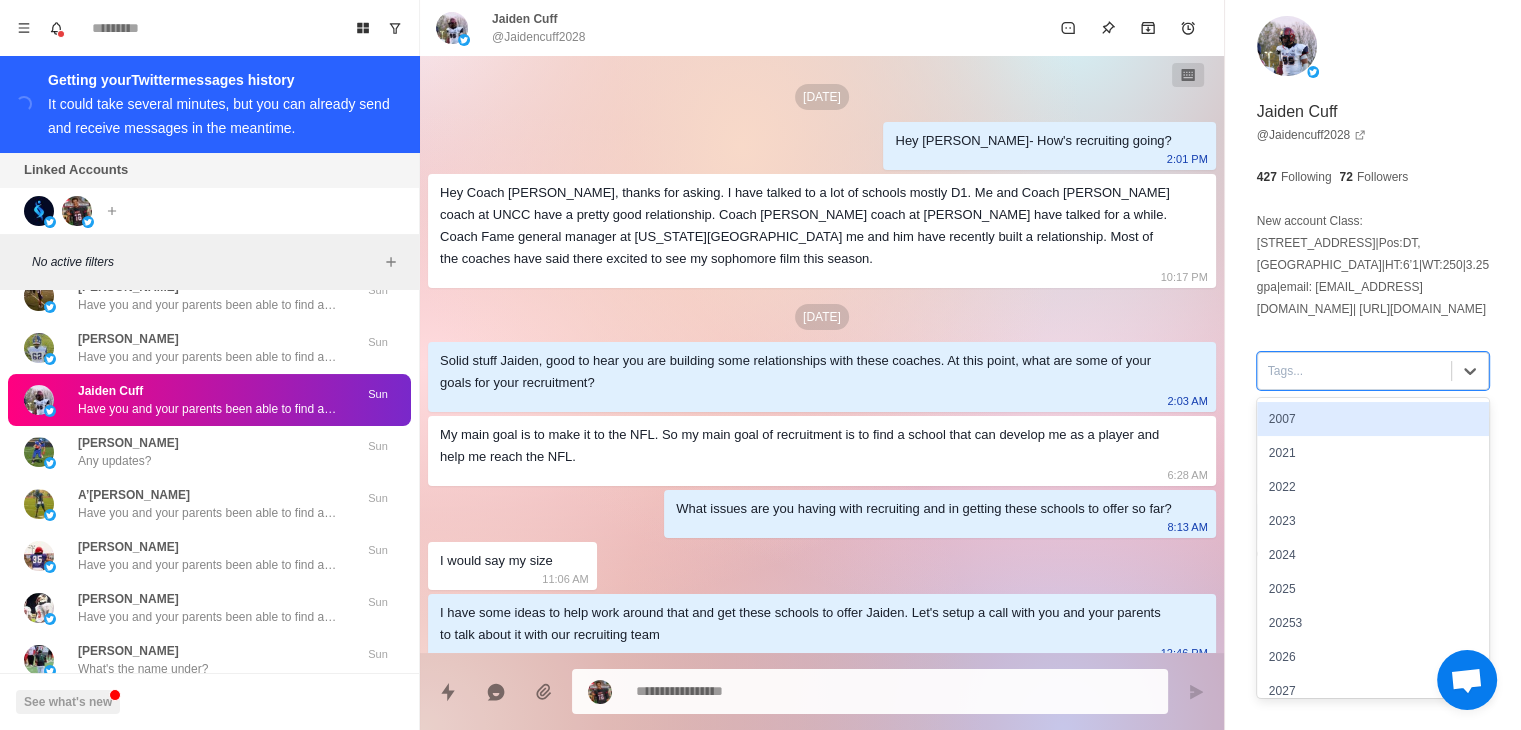 click on "Tags..." at bounding box center (1354, 371) 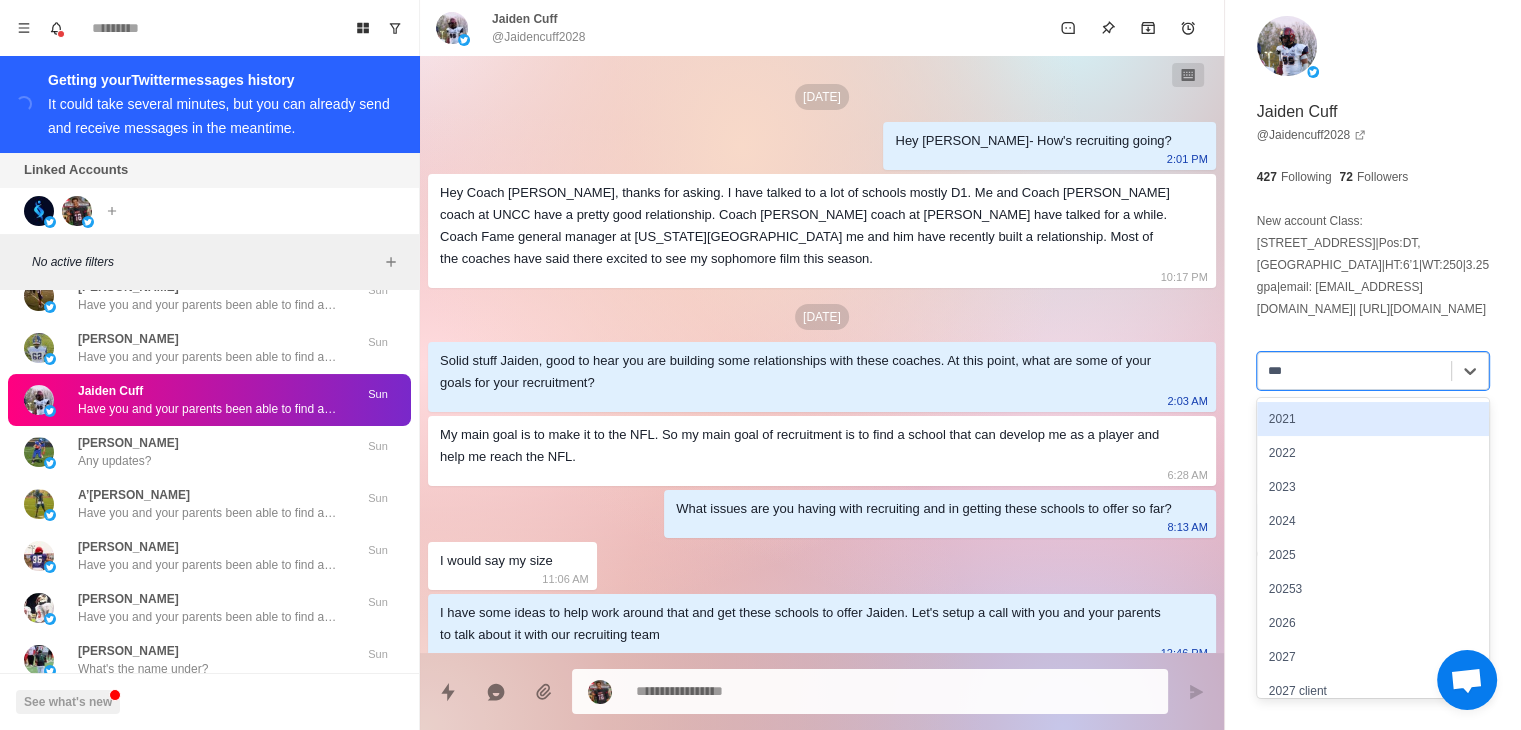 type on "****" 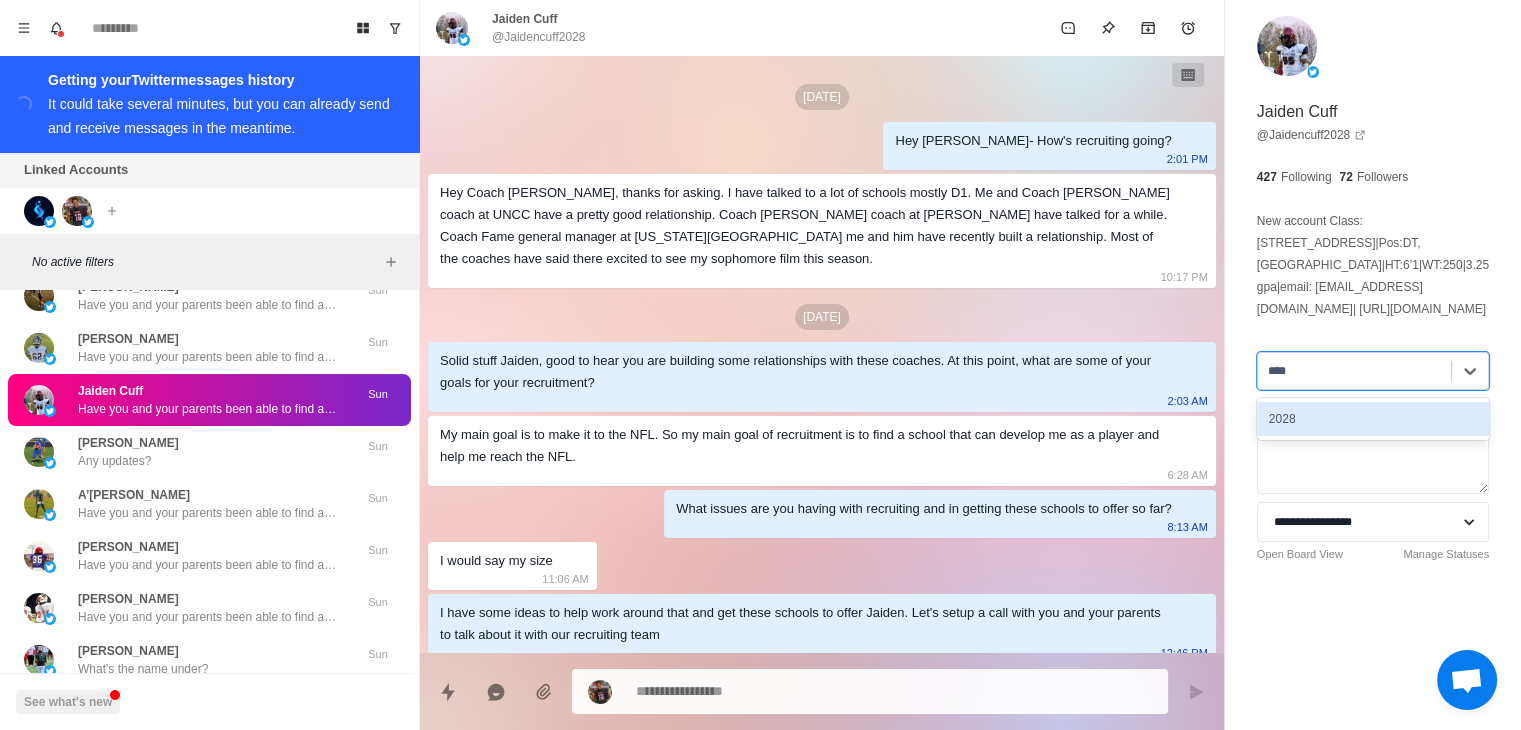 type 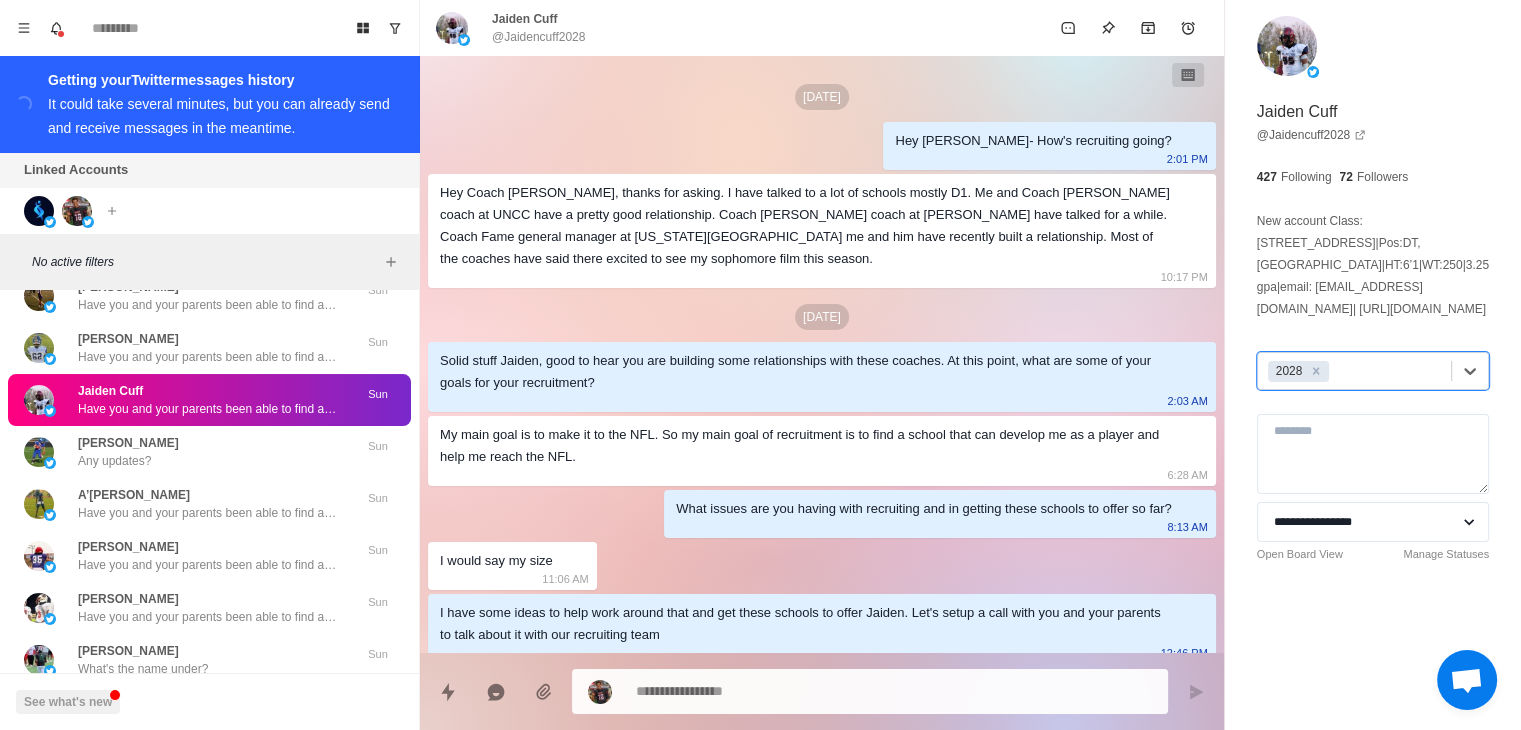 type on "*" 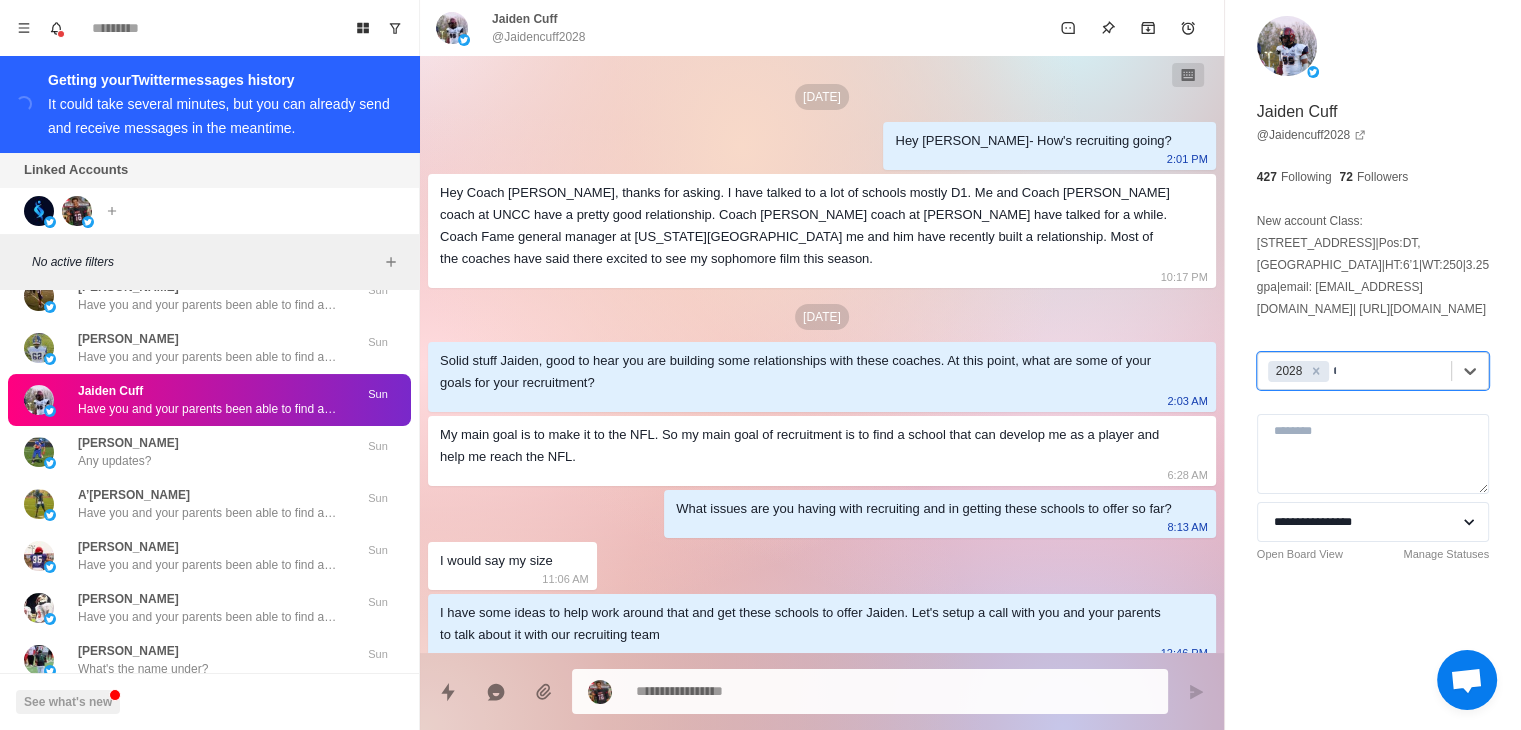 type on "****" 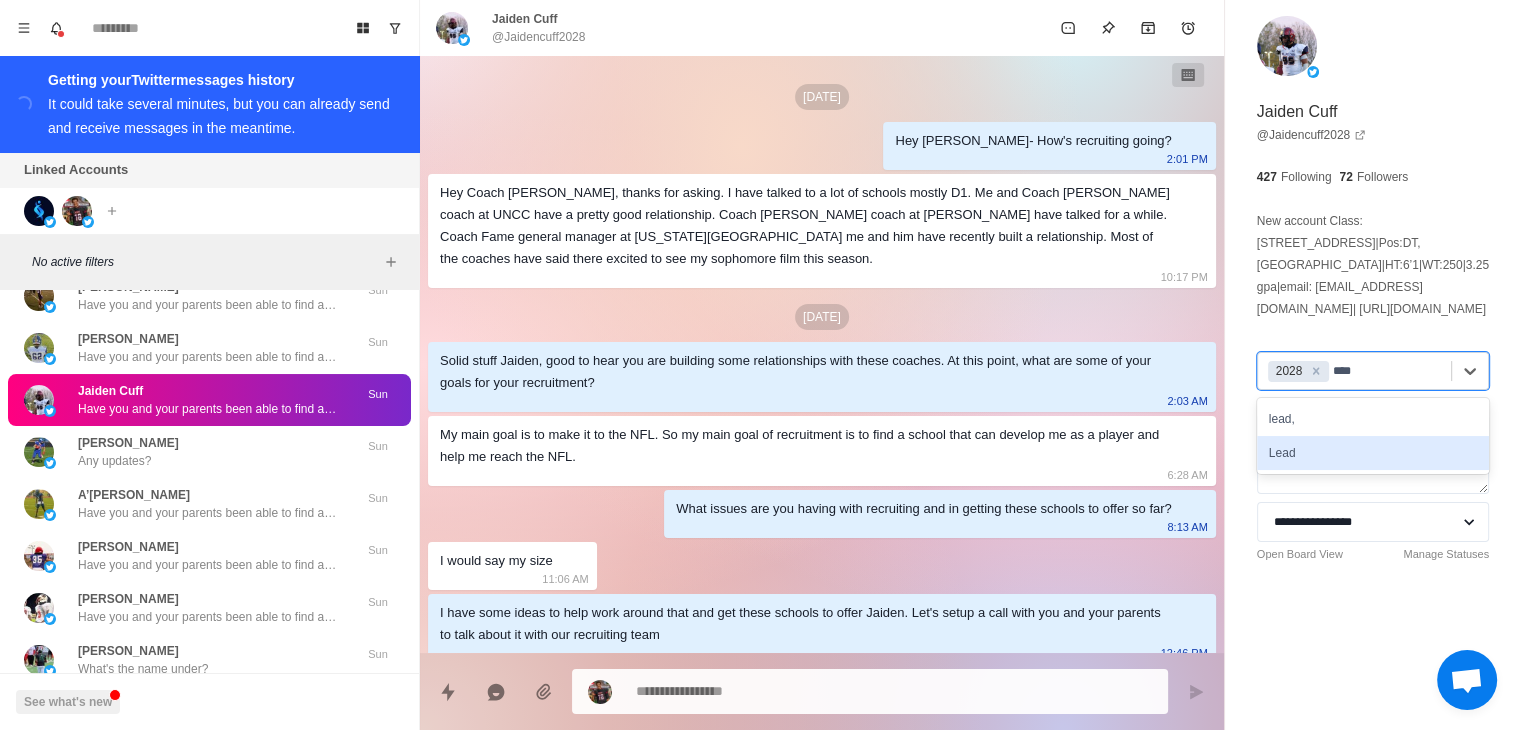 type 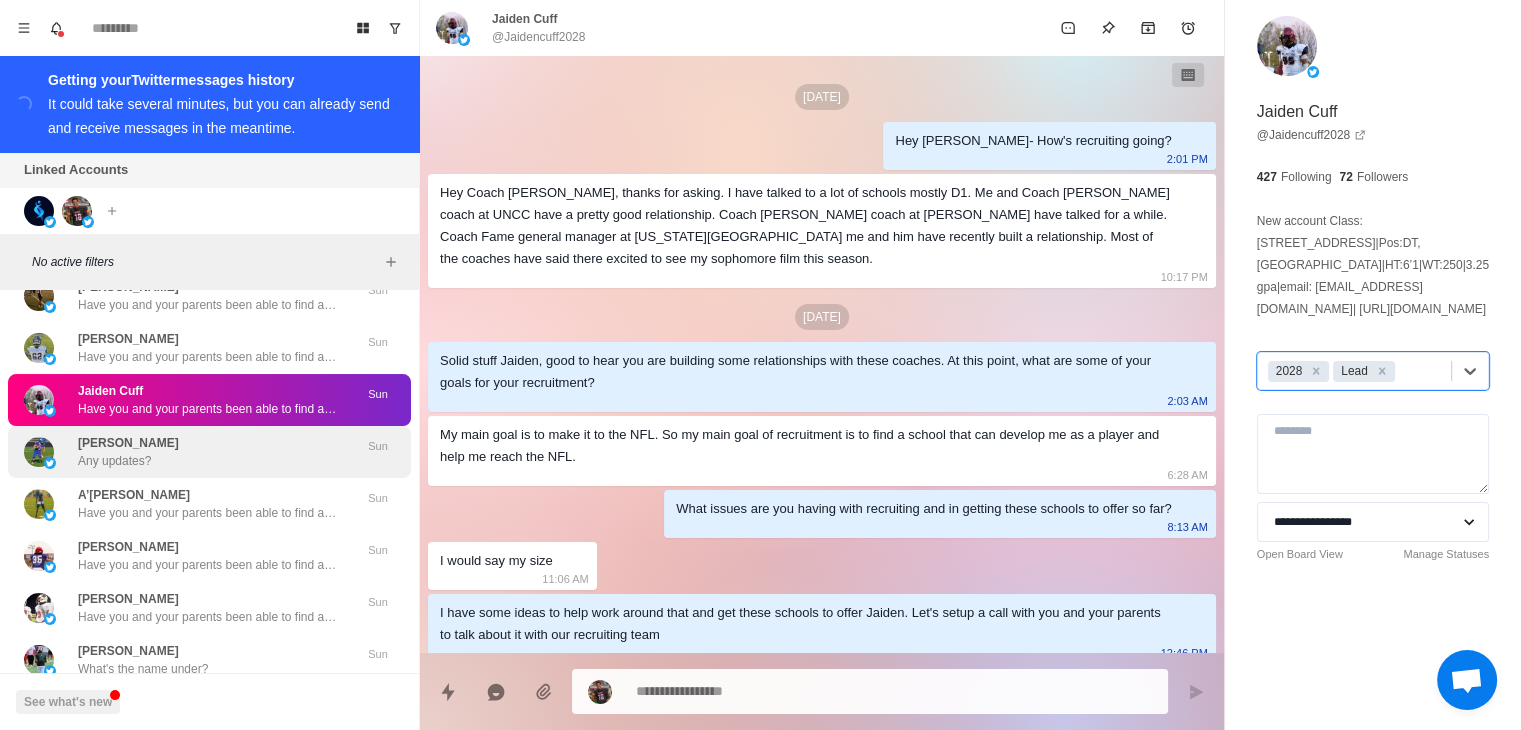 click on "[PERSON_NAME] Any updates?" at bounding box center (188, 452) 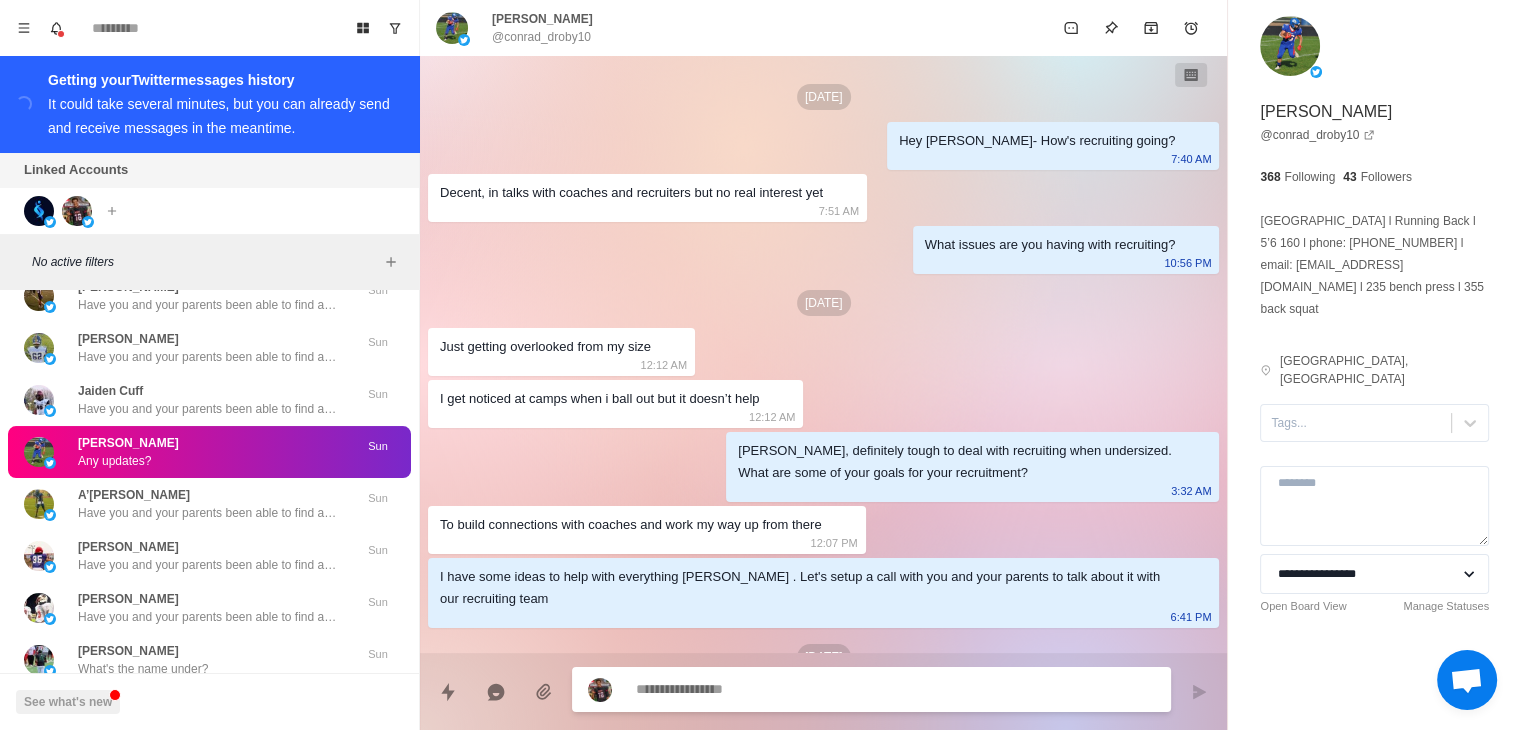scroll, scrollTop: 559, scrollLeft: 0, axis: vertical 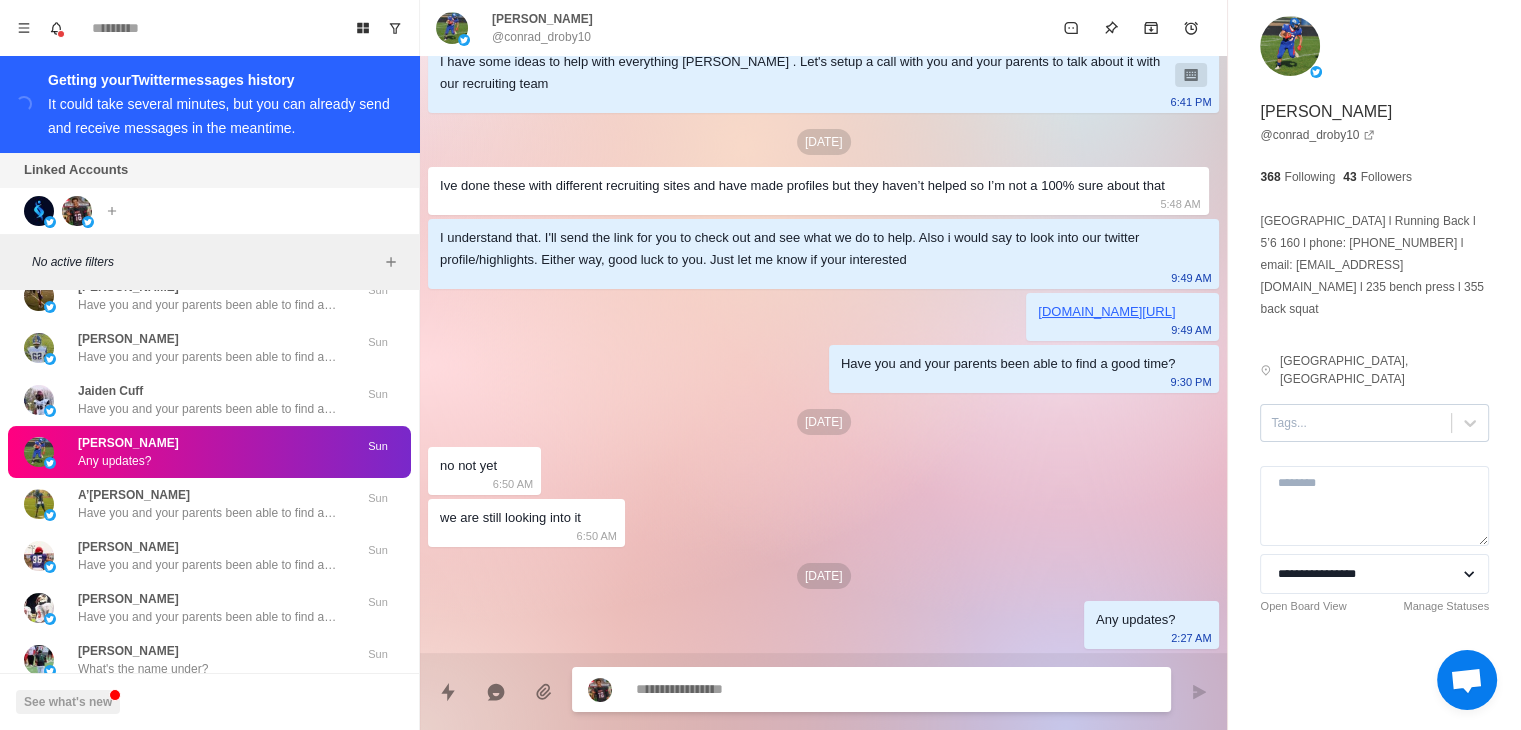 type 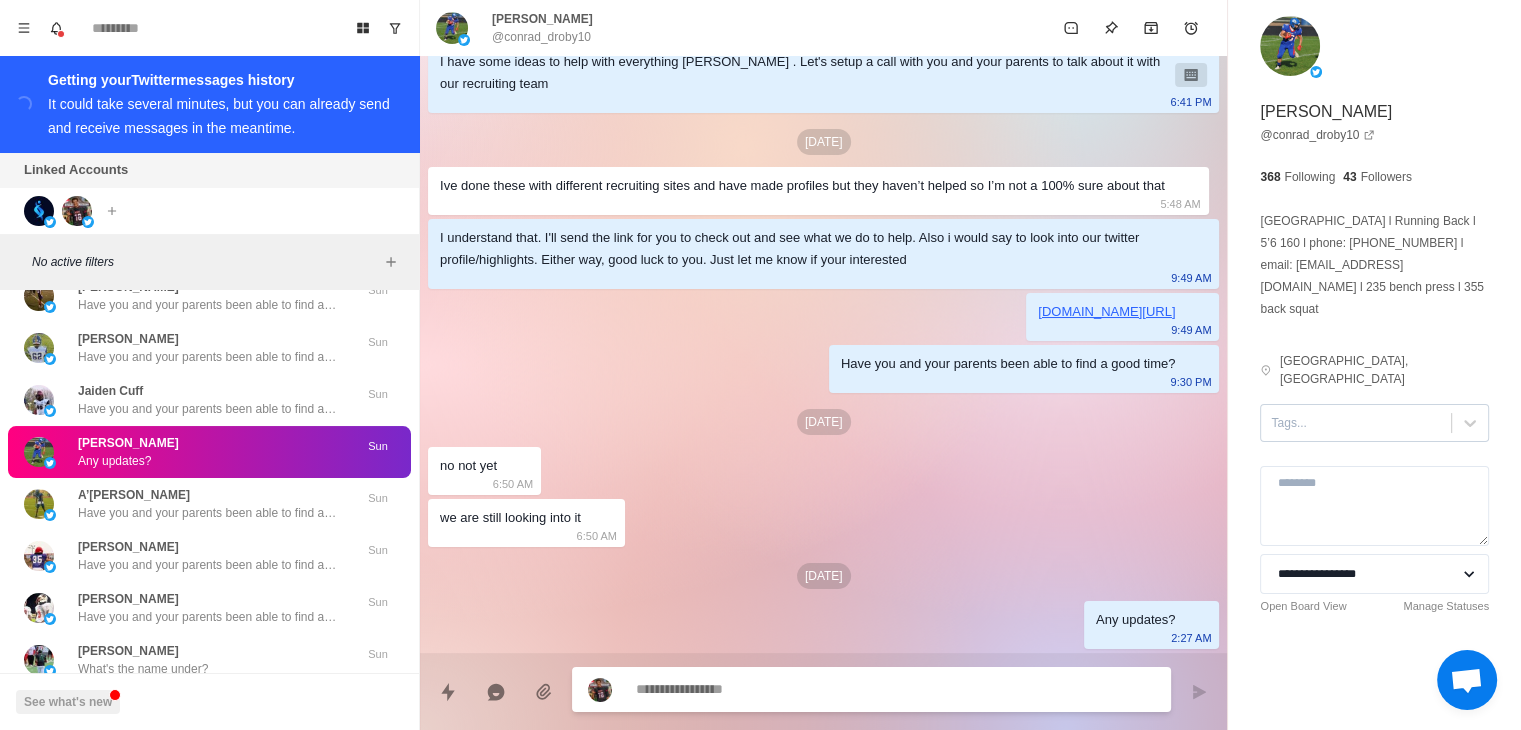 scroll, scrollTop: 0, scrollLeft: 0, axis: both 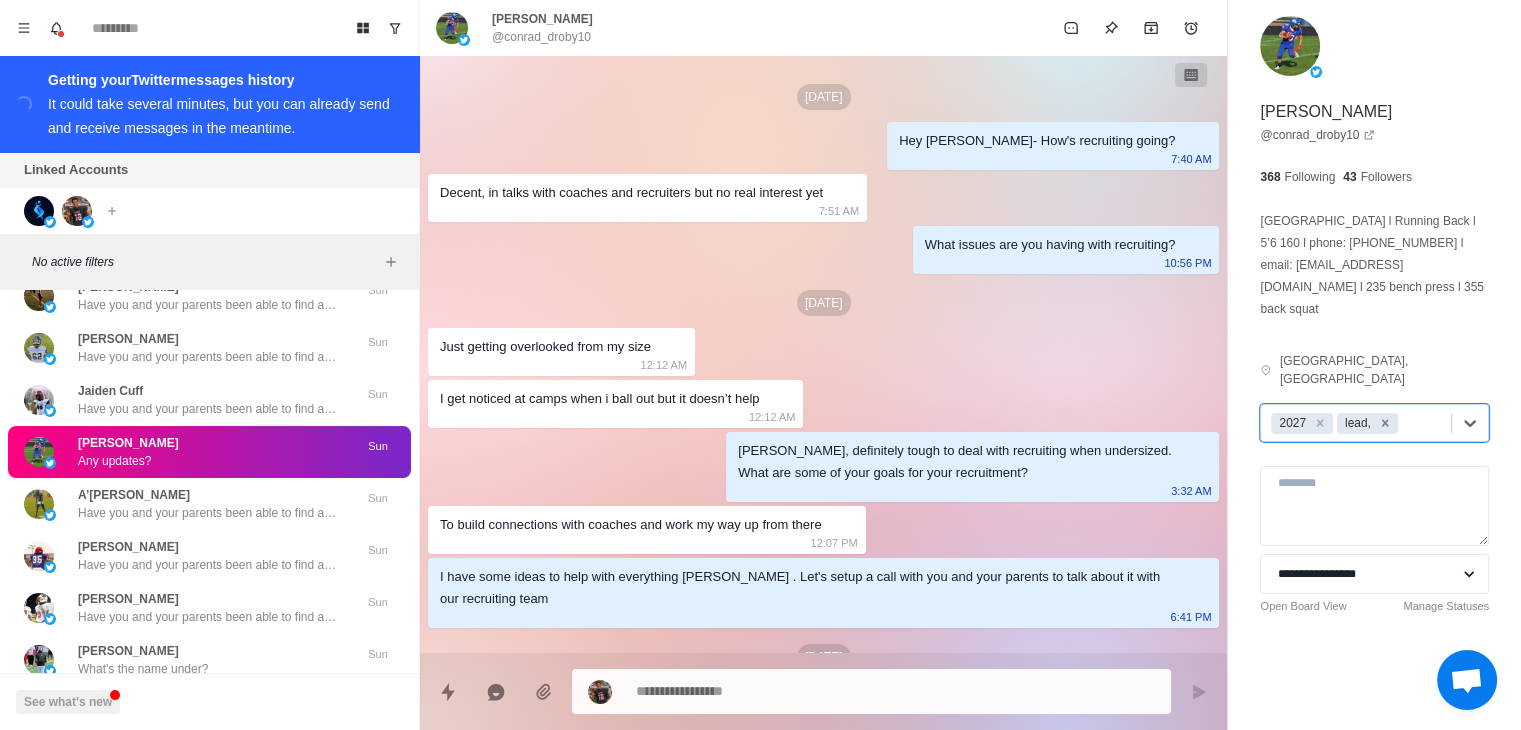 click 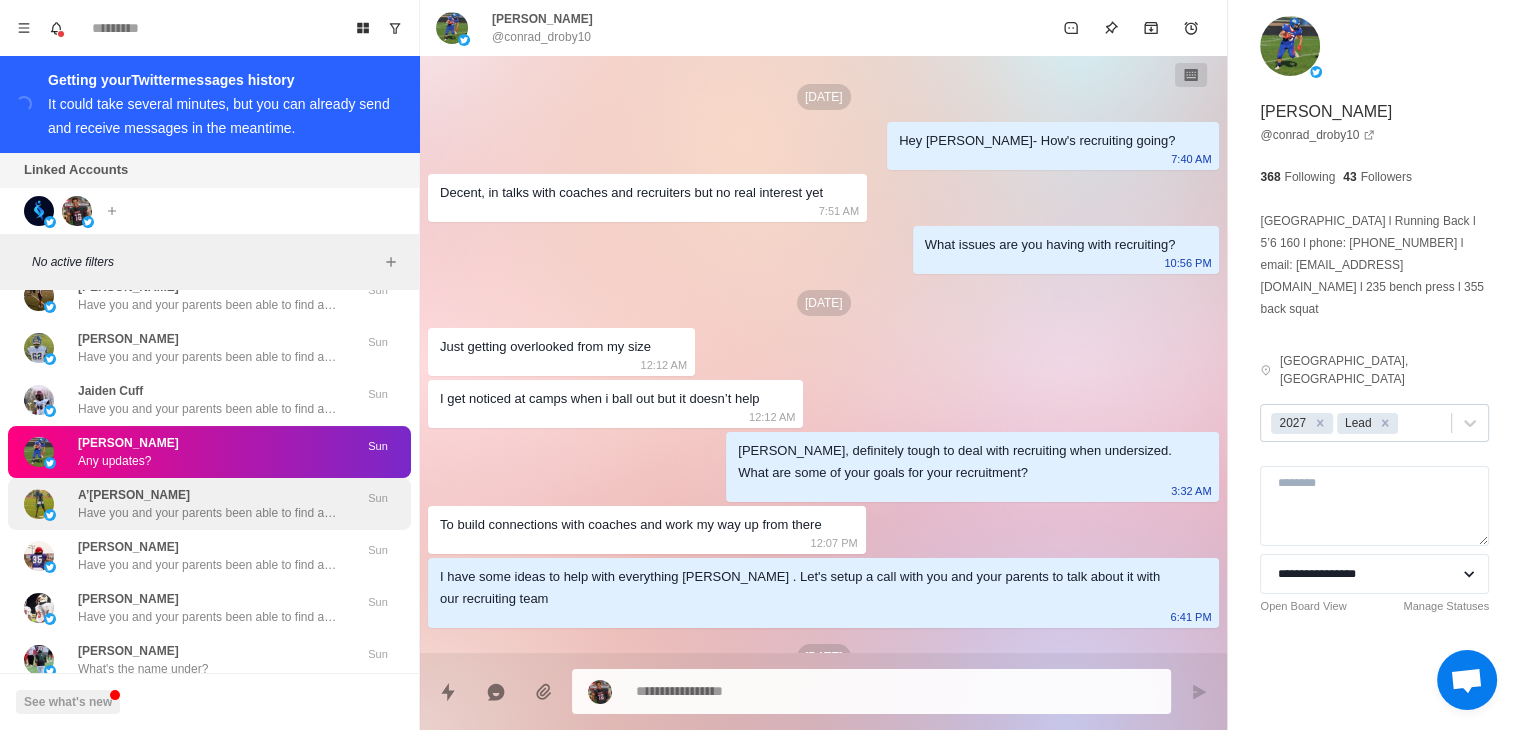 click on "A’[PERSON_NAME]" at bounding box center (134, 495) 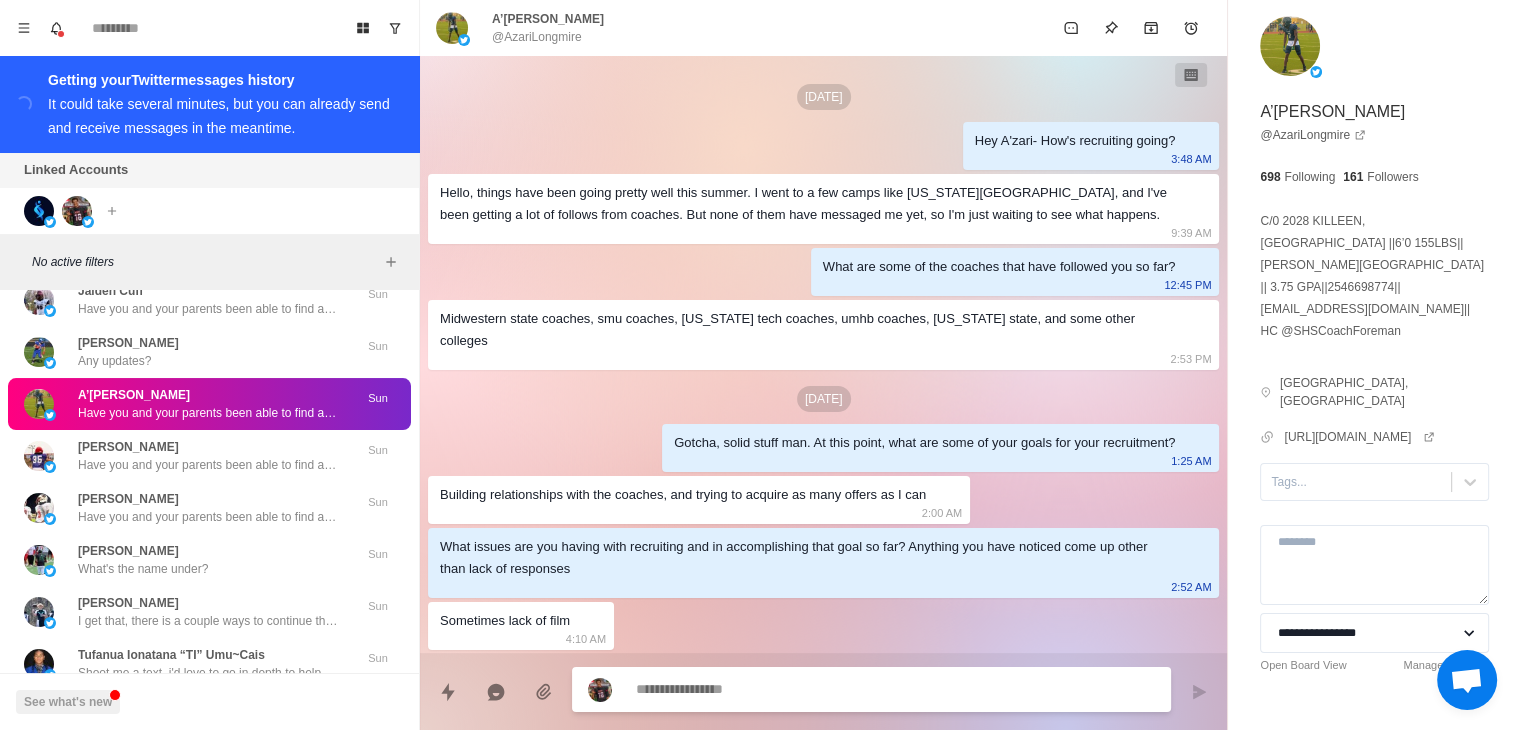 scroll, scrollTop: 4471, scrollLeft: 0, axis: vertical 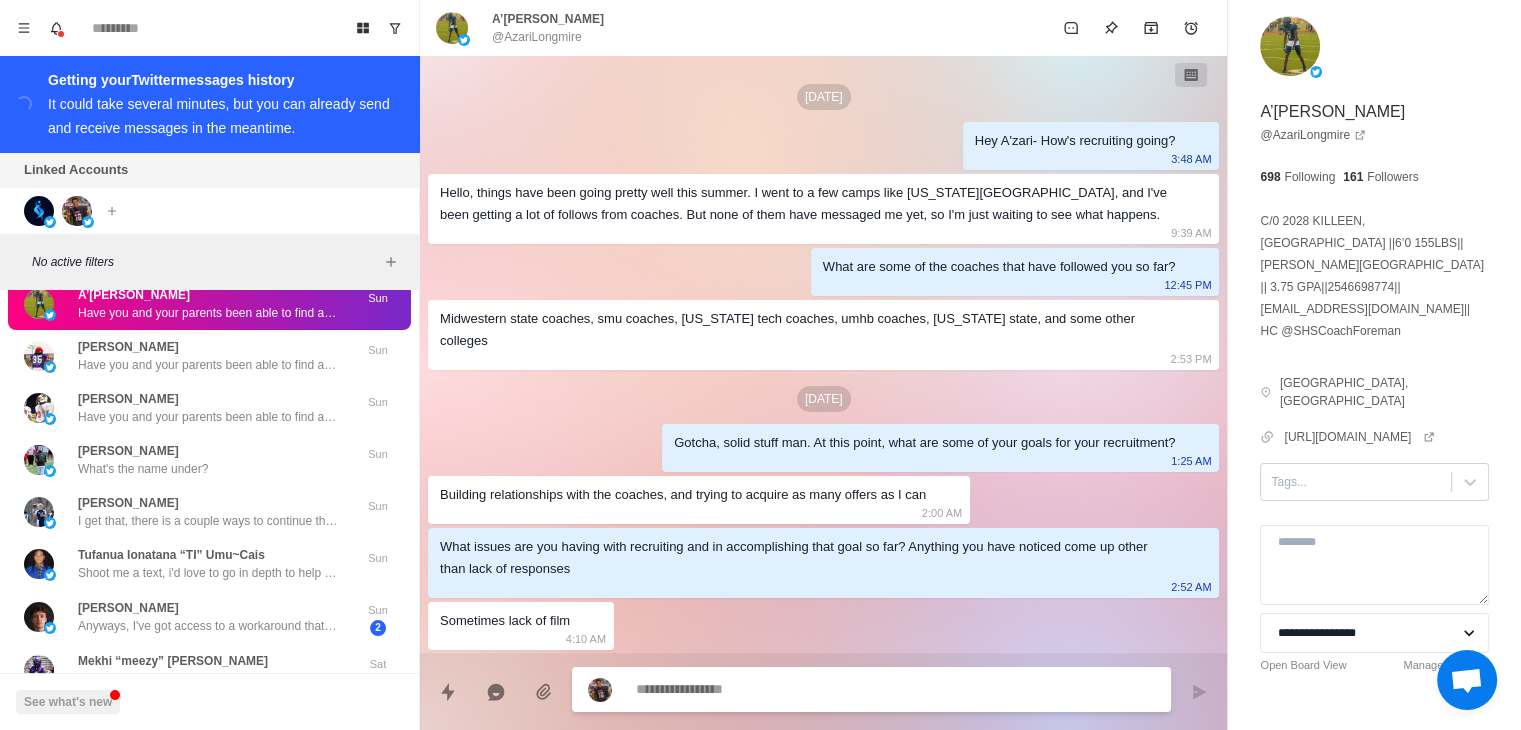 click at bounding box center [1356, 482] 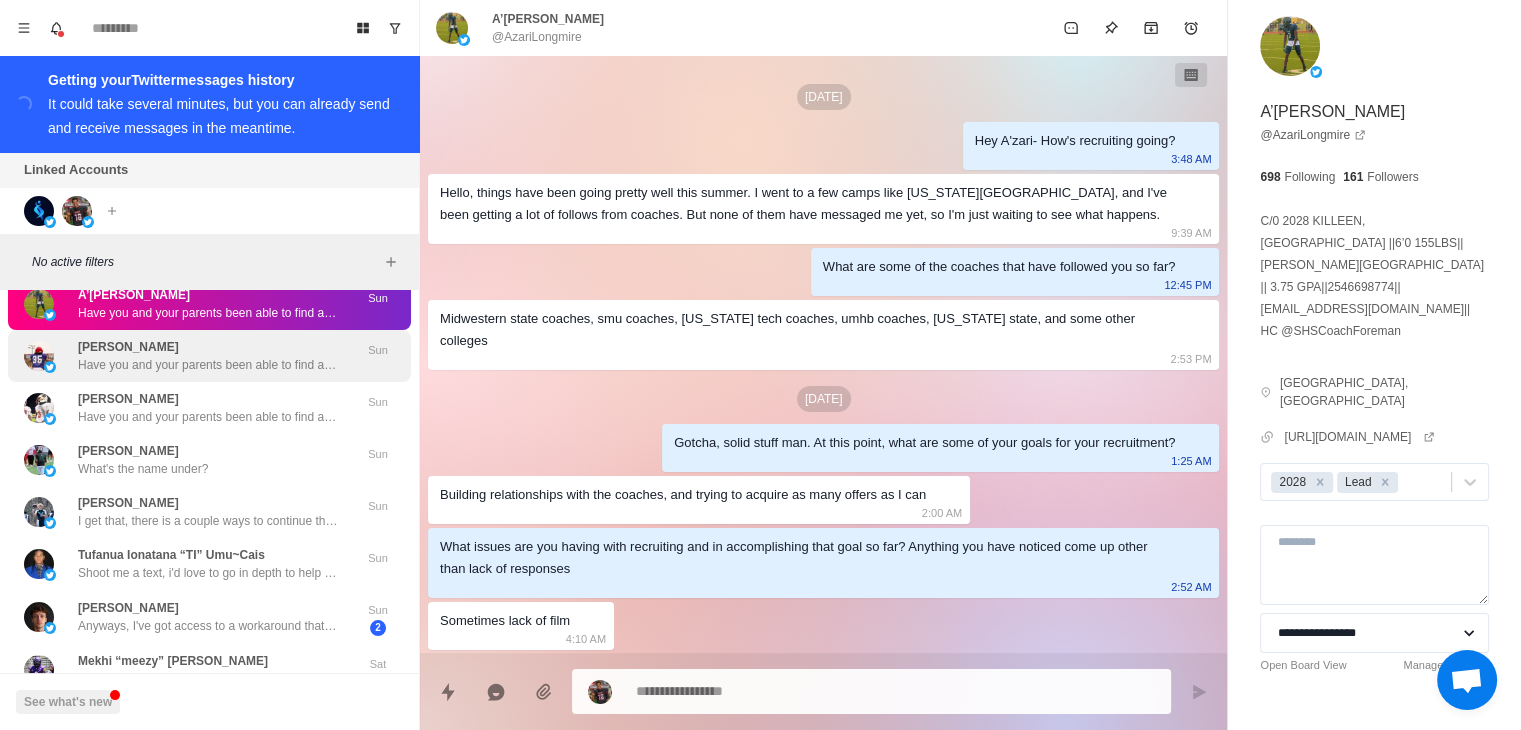 click on "Have you and your parents been able to find a good time?" at bounding box center [208, 365] 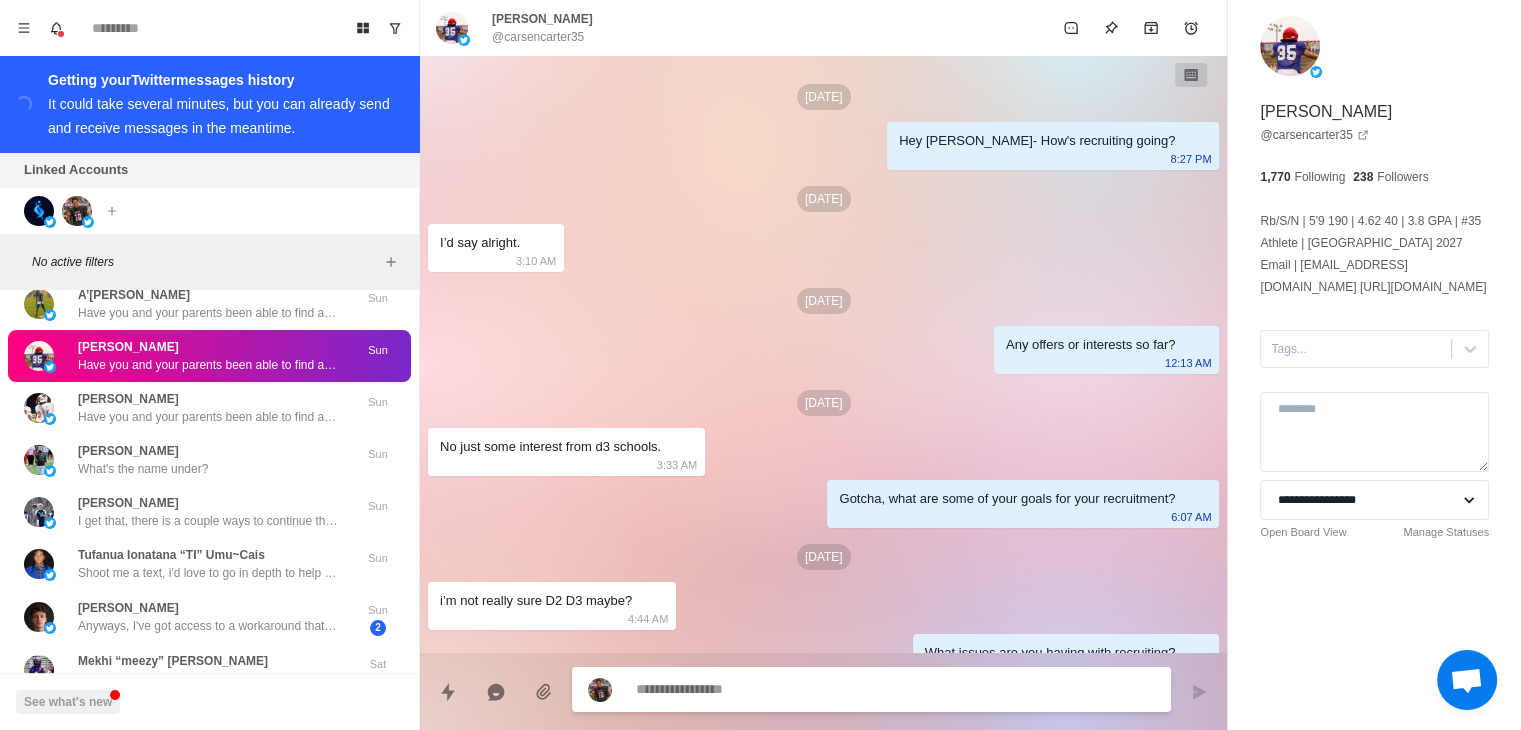 scroll, scrollTop: 439, scrollLeft: 0, axis: vertical 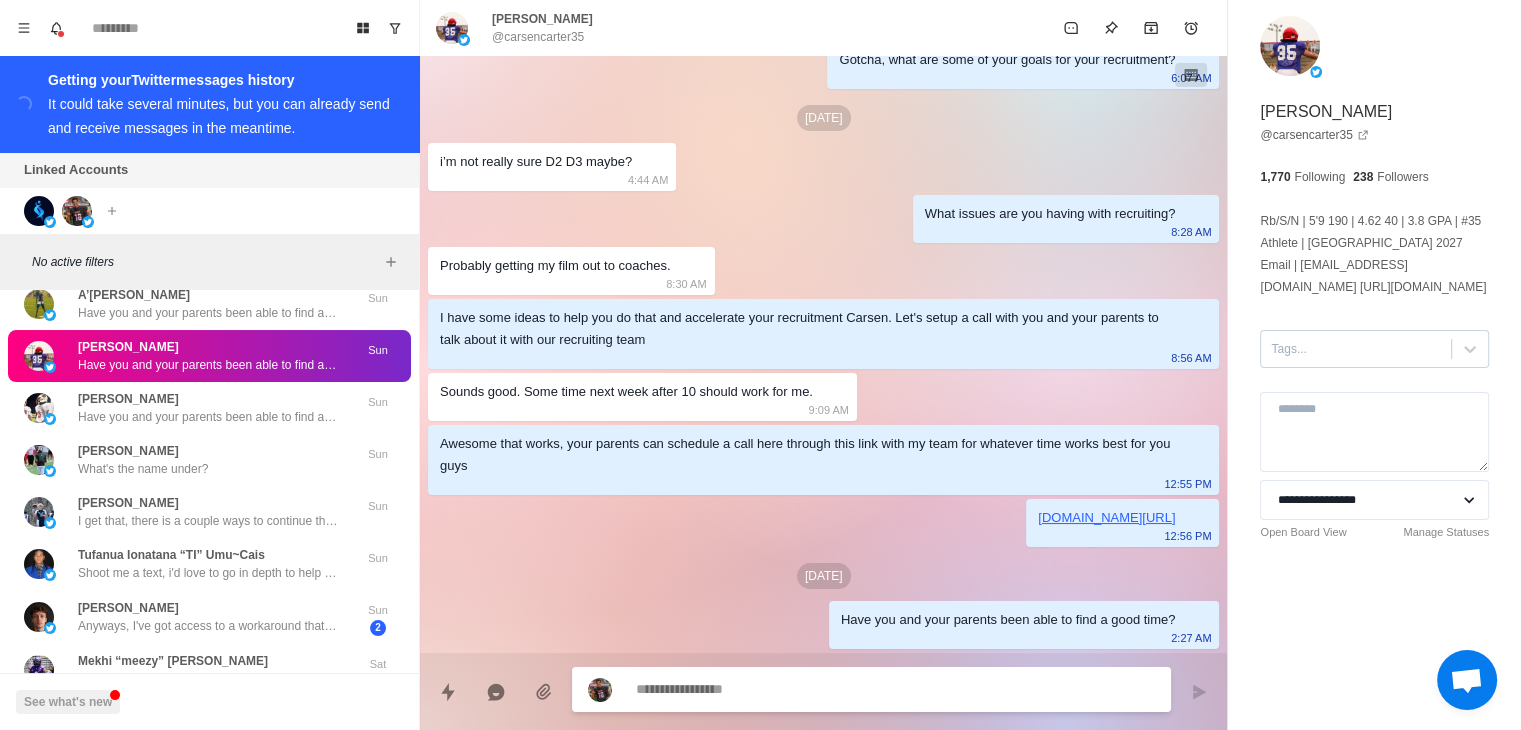 click at bounding box center [1356, 349] 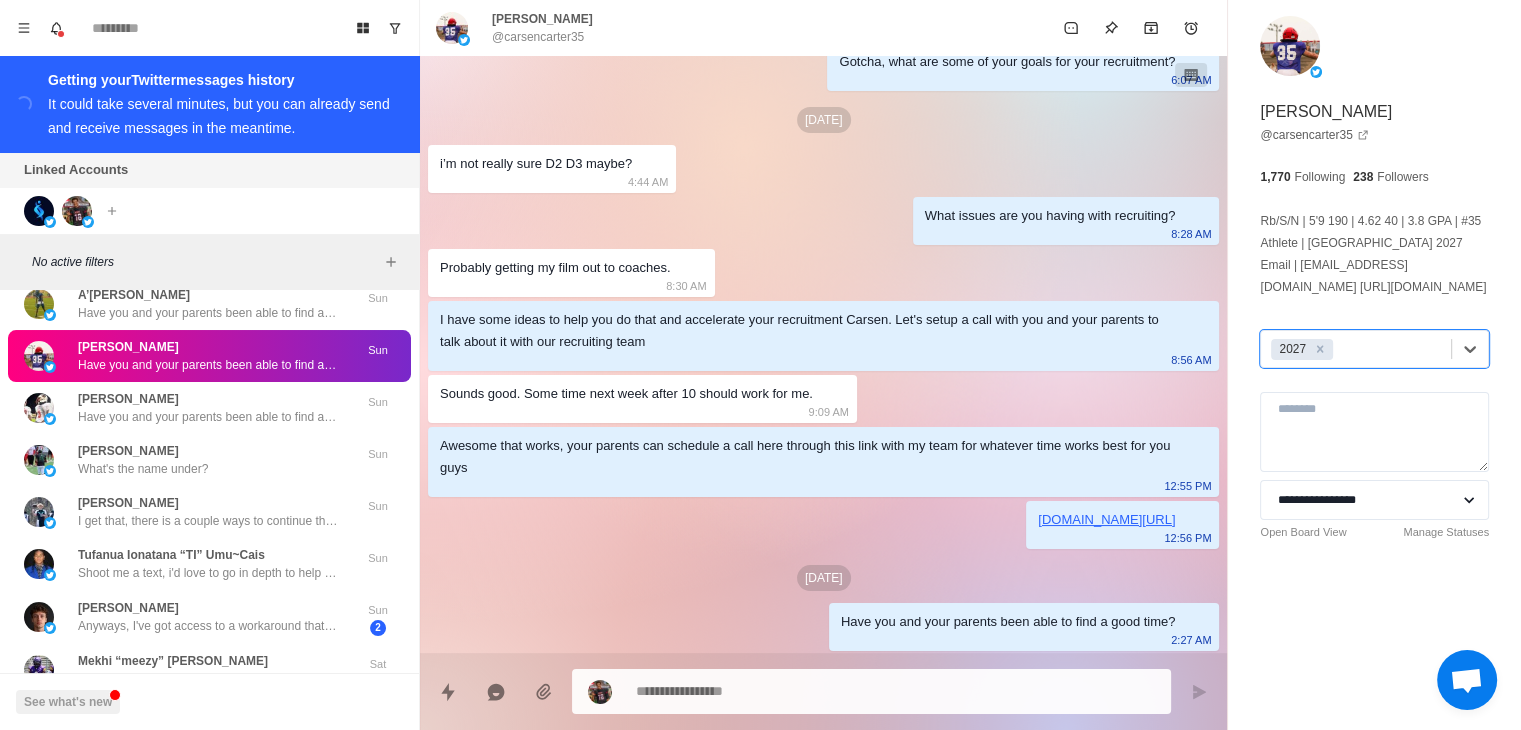 scroll, scrollTop: 439, scrollLeft: 0, axis: vertical 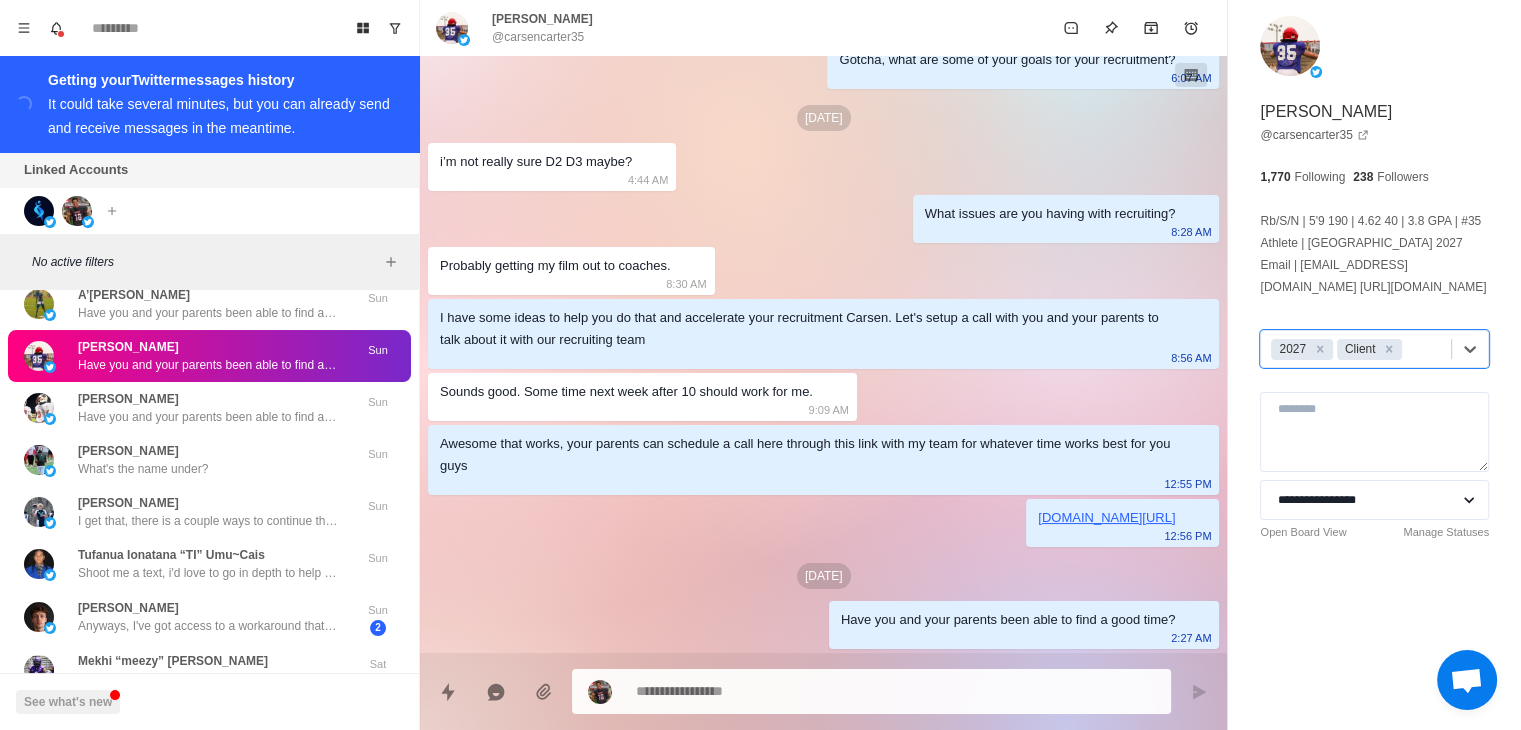 click on "[PERSON_NAME] Have you and your parents been able to find a good time? Sun" at bounding box center (209, 356) 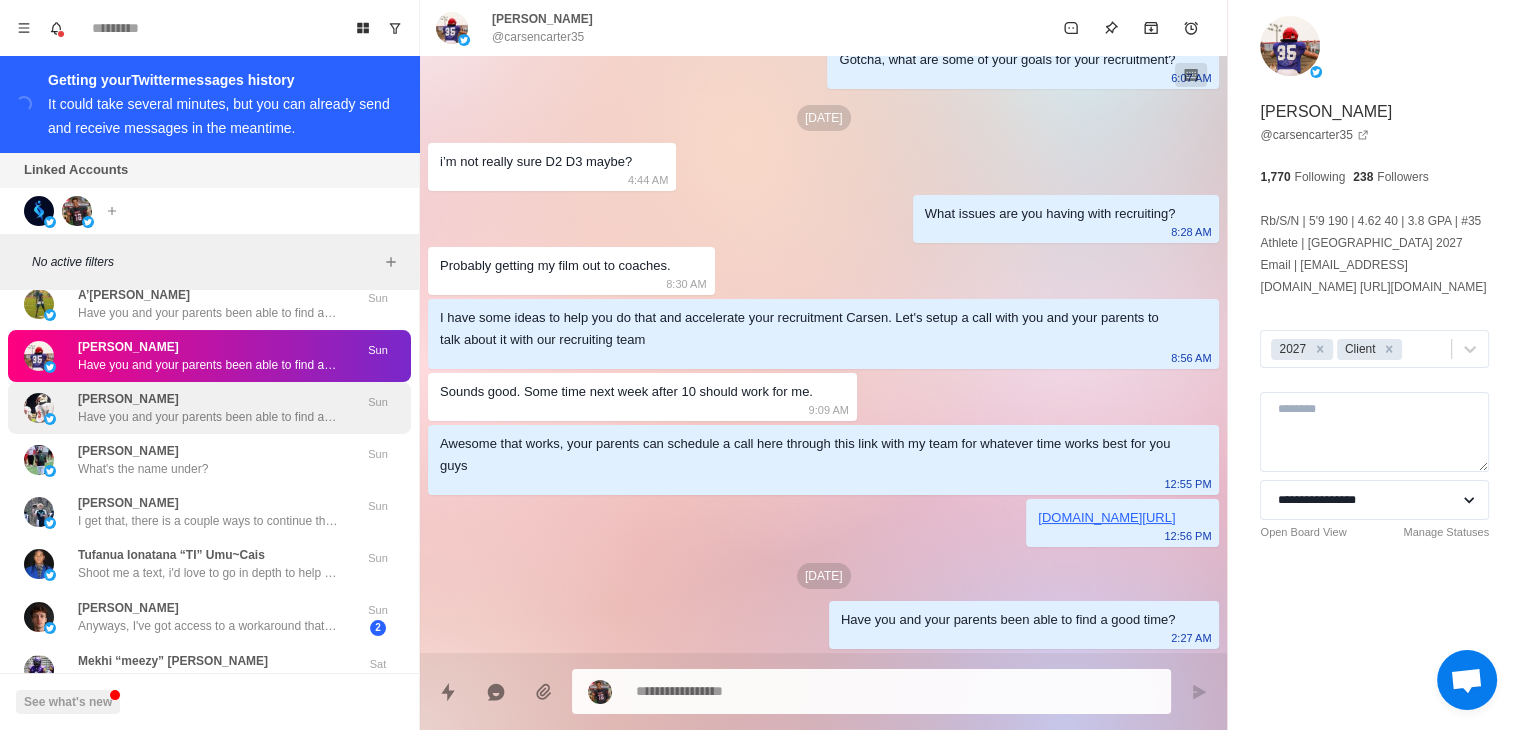 click on "[PERSON_NAME] Have you and your parents been able to find a good time?" at bounding box center (208, 408) 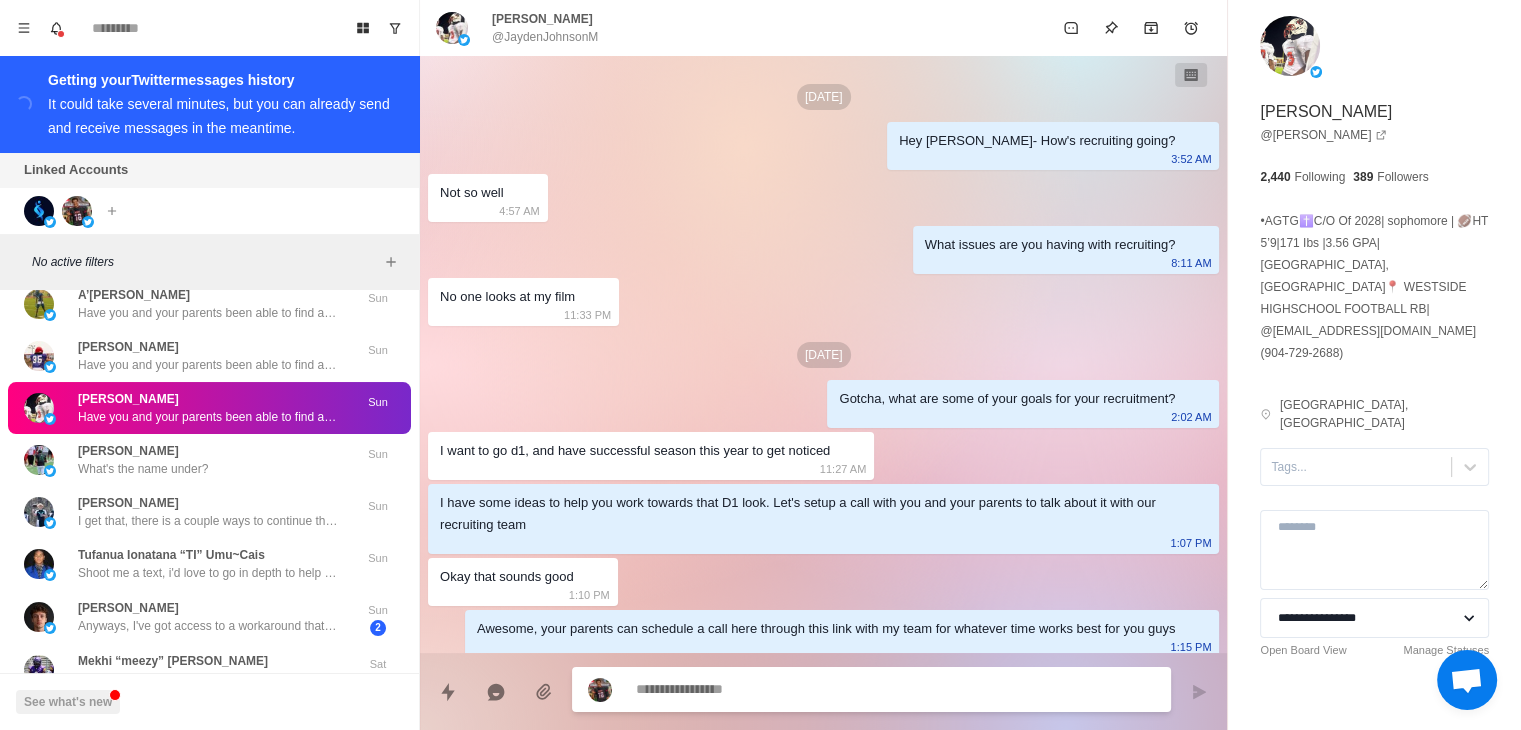 scroll, scrollTop: 185, scrollLeft: 0, axis: vertical 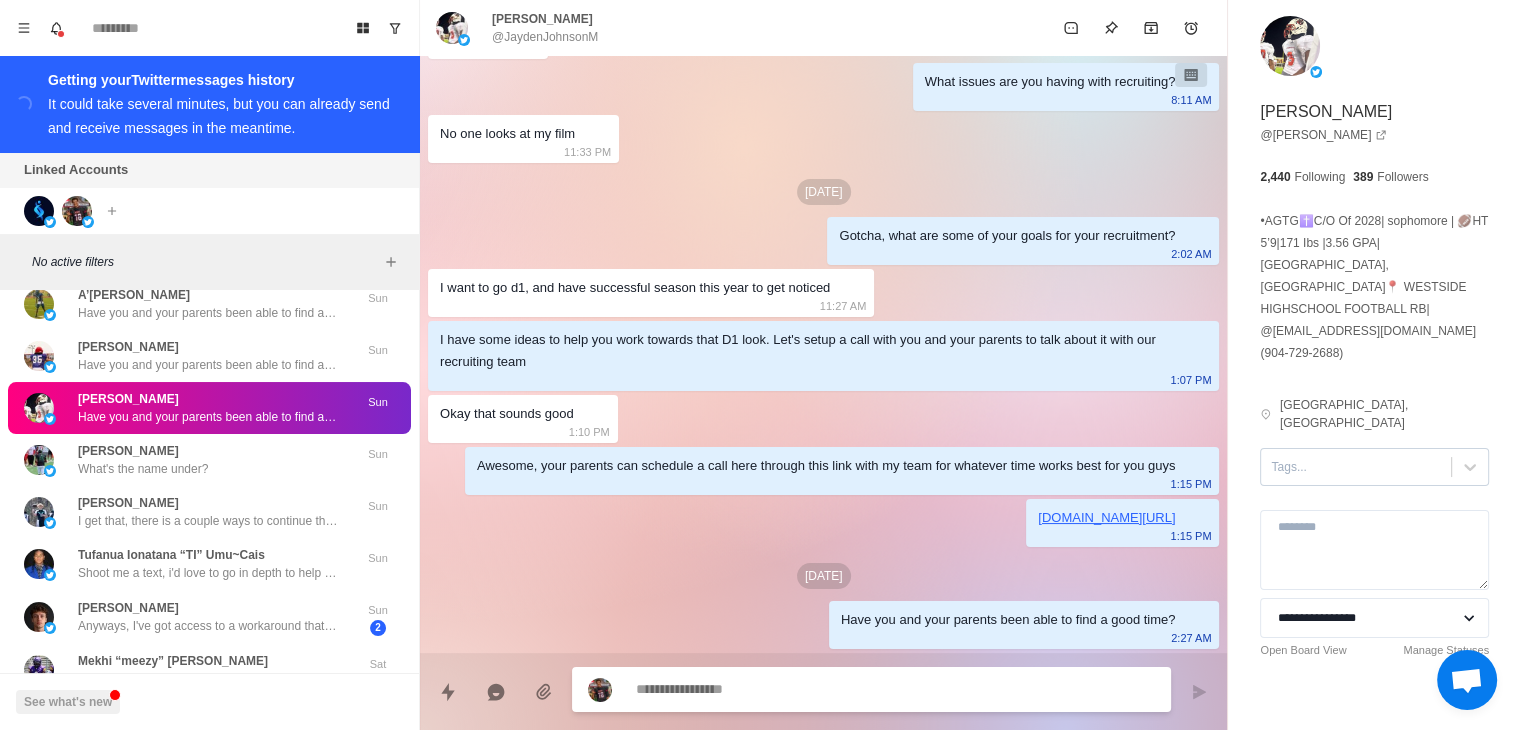click at bounding box center [1356, 467] 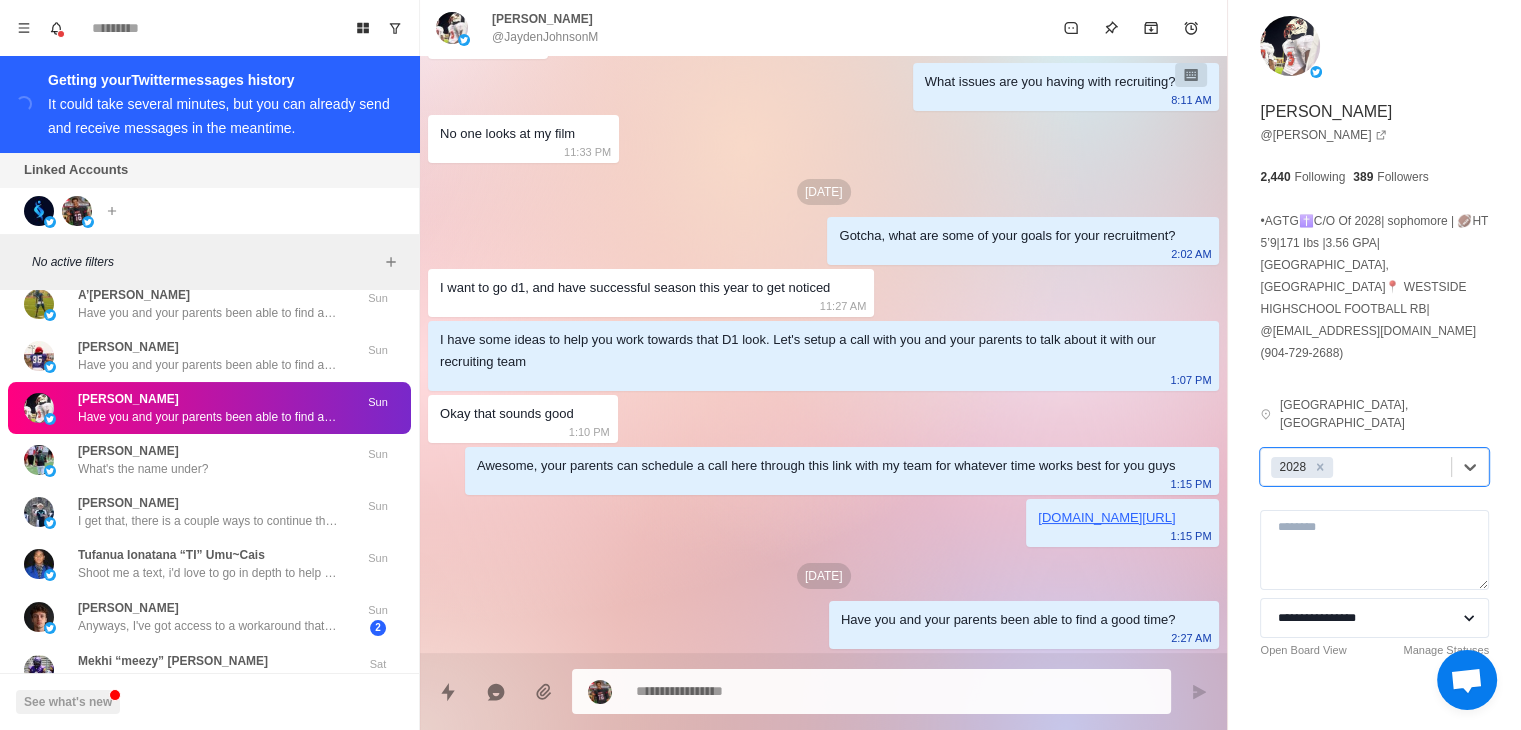 scroll, scrollTop: 185, scrollLeft: 0, axis: vertical 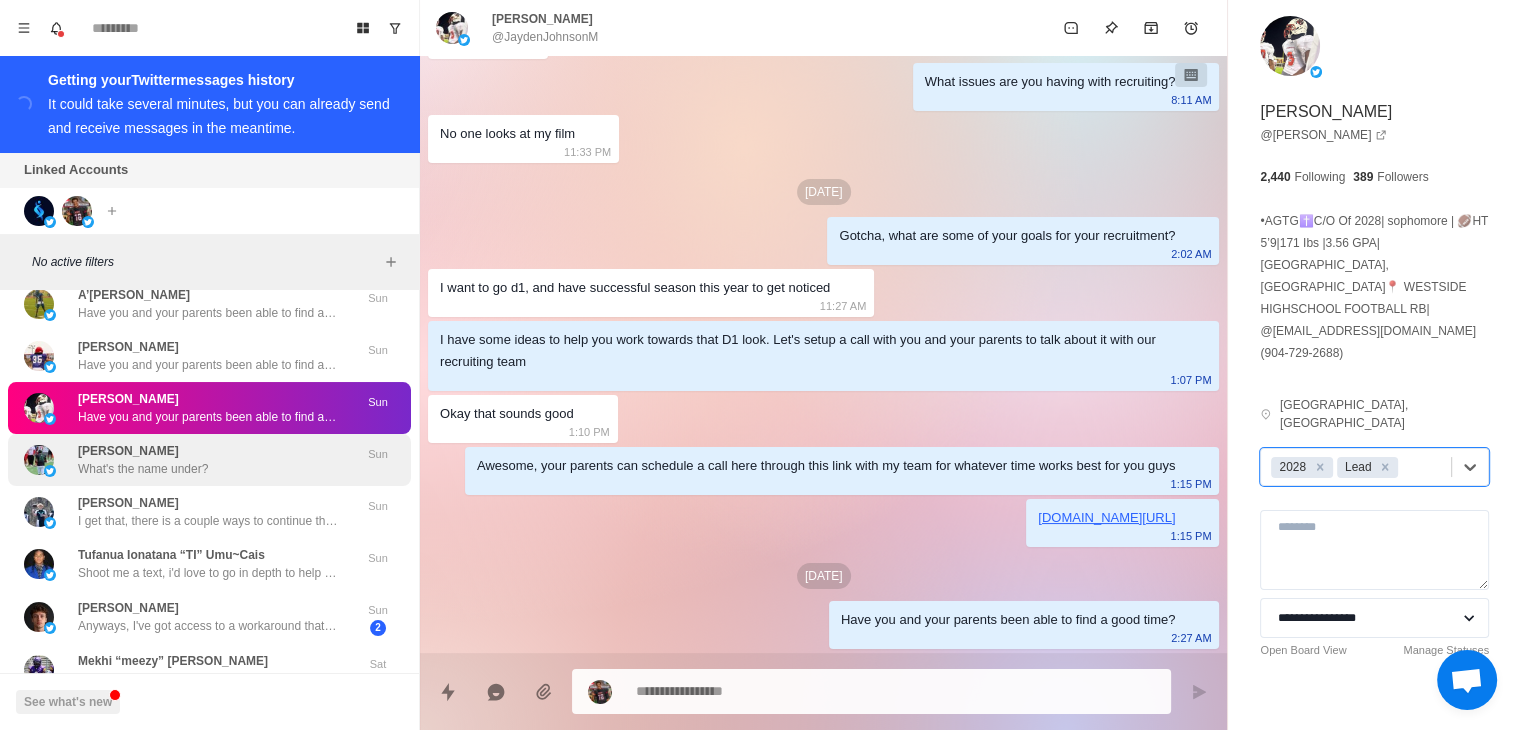 click on "[PERSON_NAME] What's the name under?" at bounding box center (188, 460) 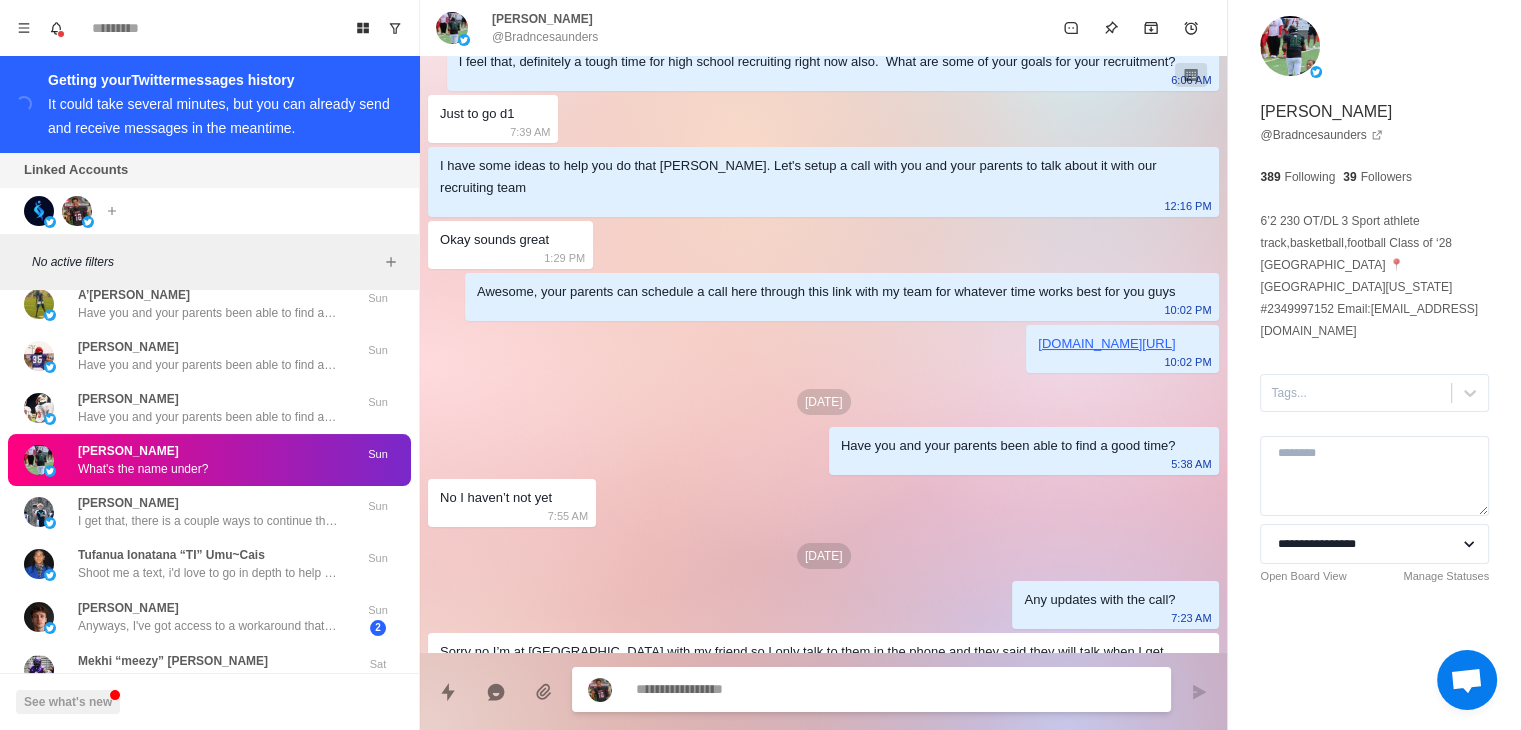 scroll, scrollTop: 0, scrollLeft: 0, axis: both 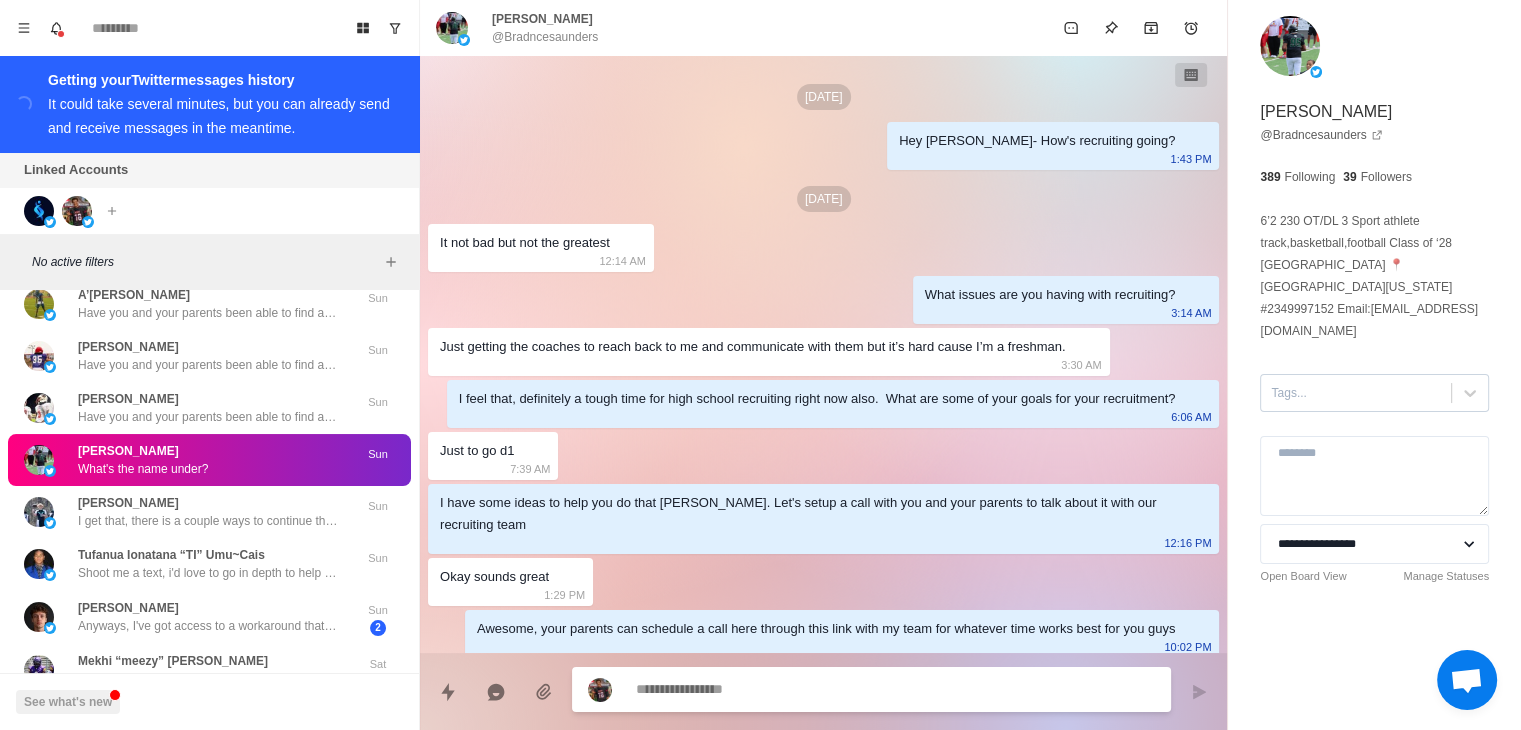 click at bounding box center (1356, 393) 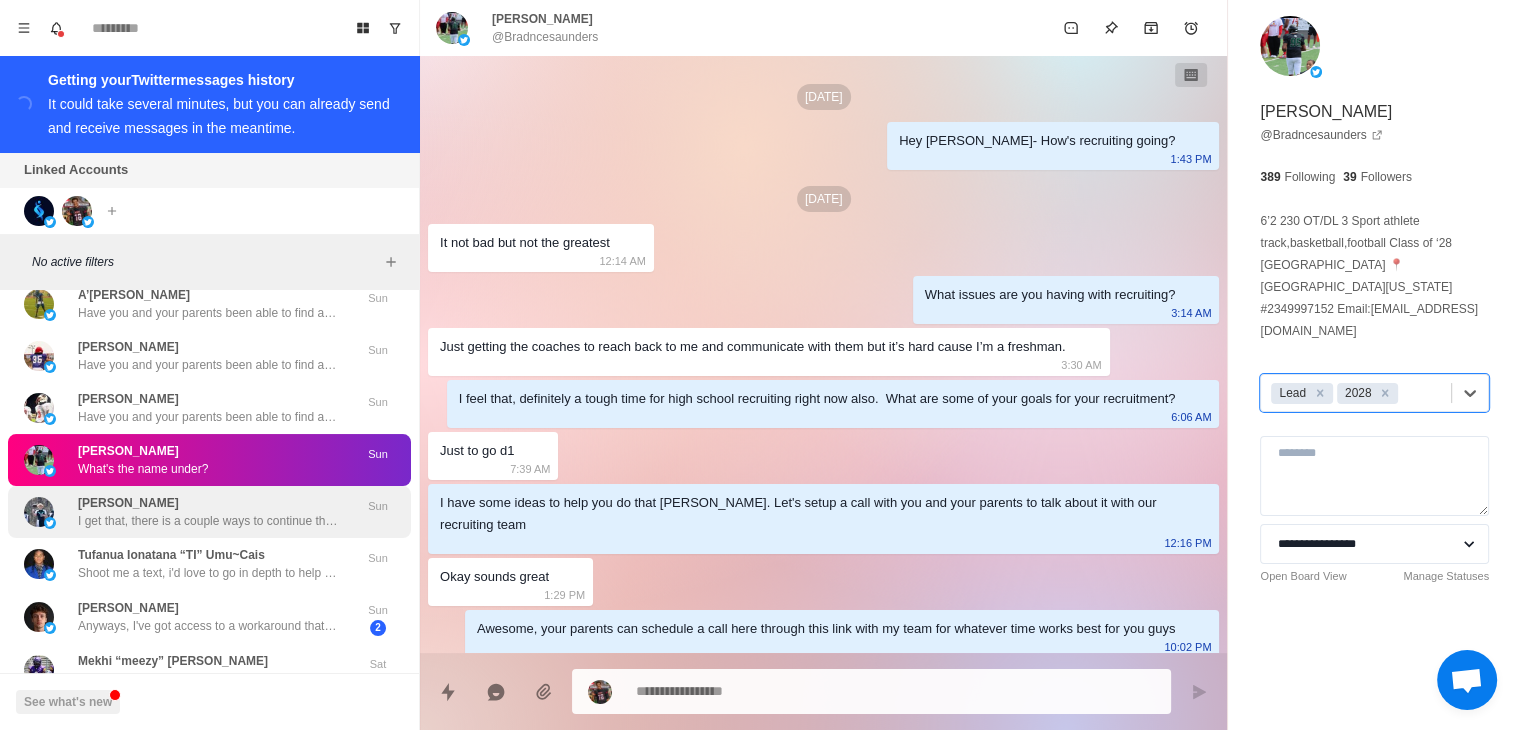 click on "I get that, there is a couple ways to continue the relationship. Did you ever think about that call with us?" at bounding box center (208, 521) 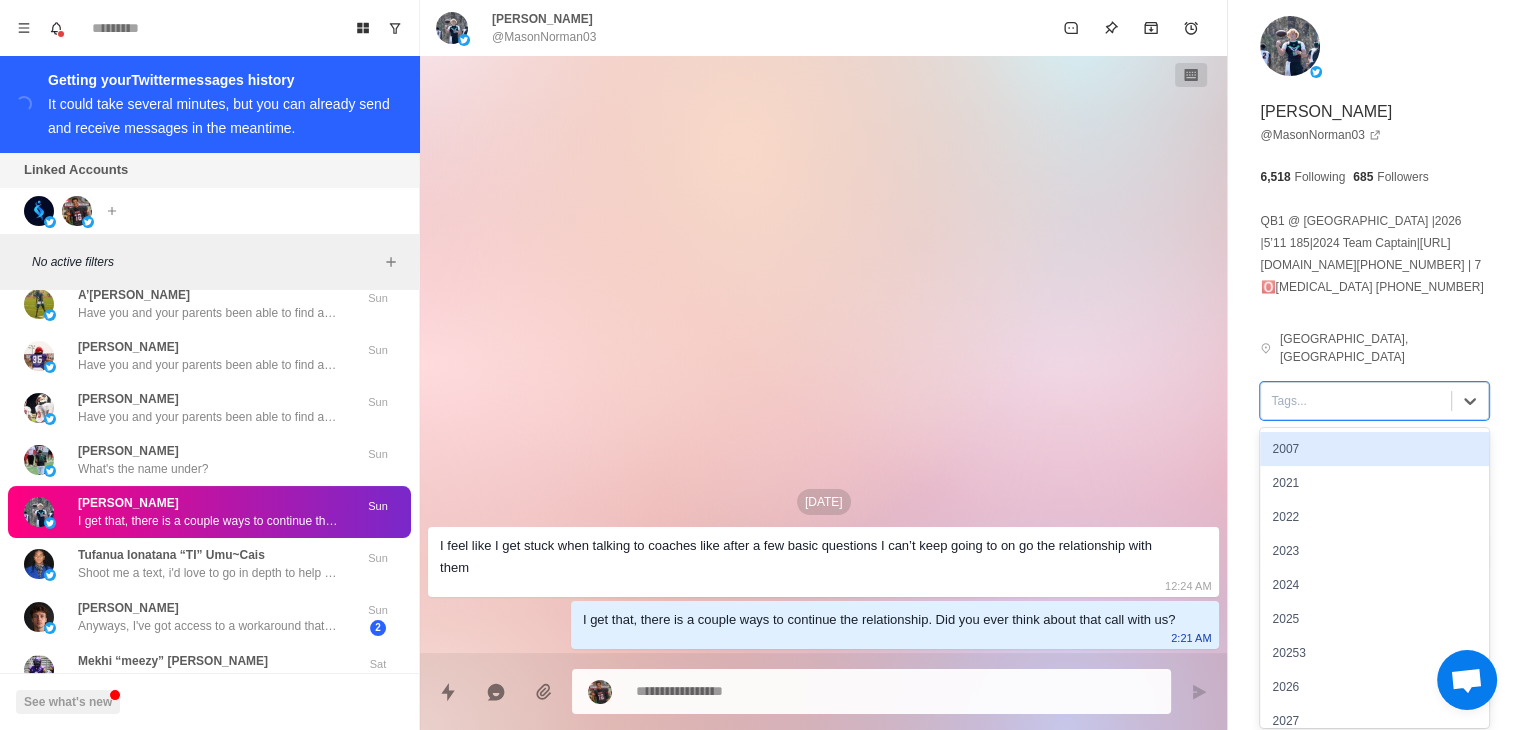 click at bounding box center (1356, 401) 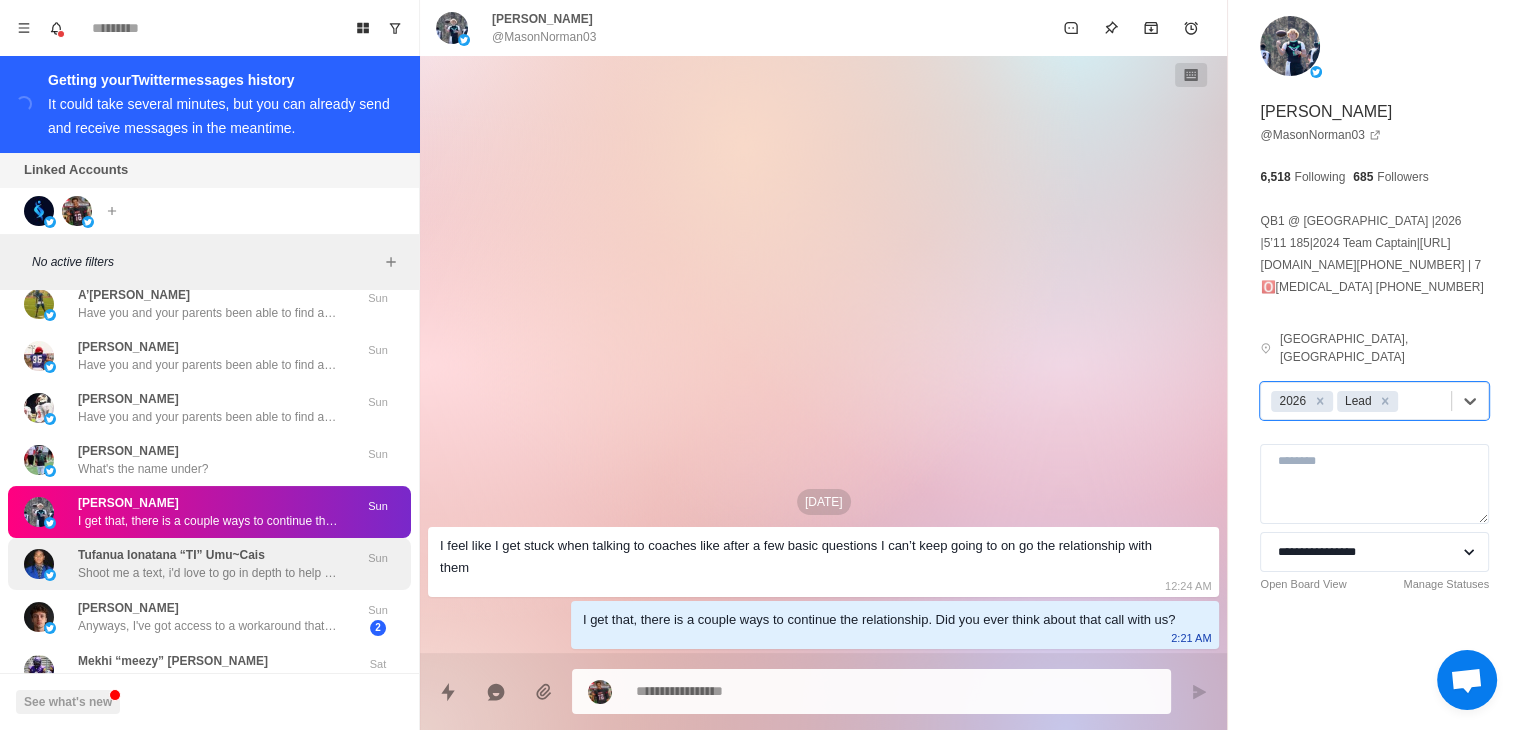 scroll, scrollTop: 4671, scrollLeft: 0, axis: vertical 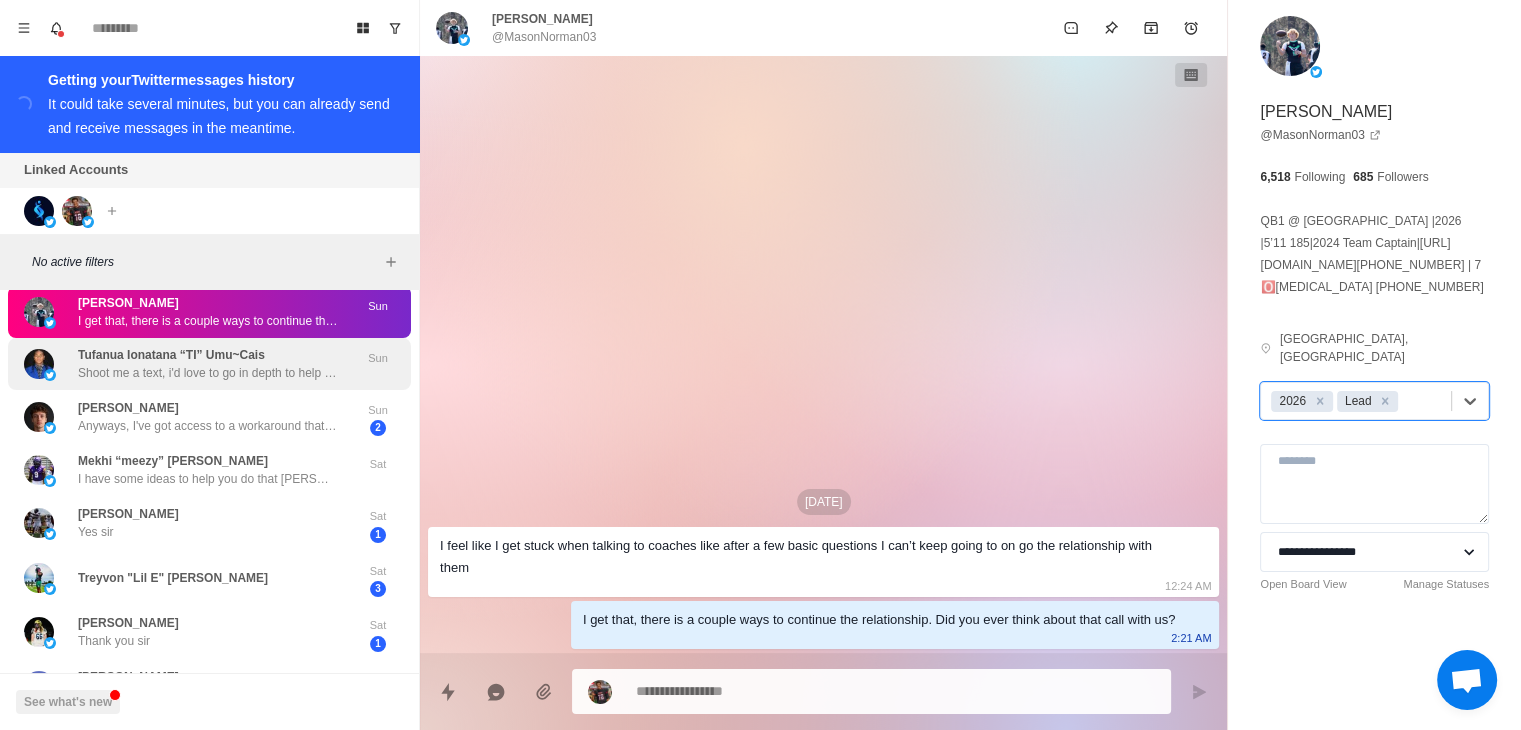 click on "Shoot me a text, i'd love to go in depth to help you out with that.  5595930220" at bounding box center [208, 373] 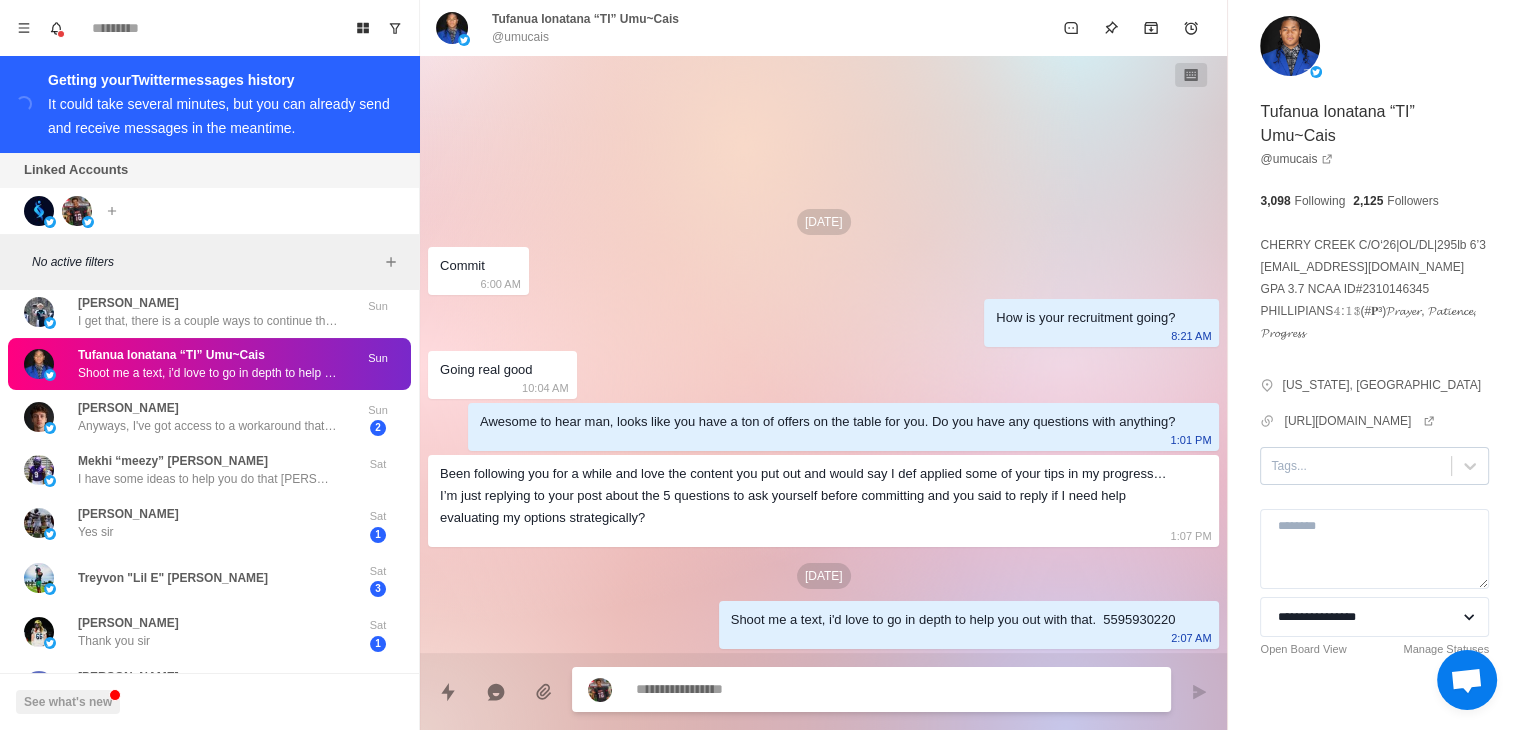 click at bounding box center (1356, 466) 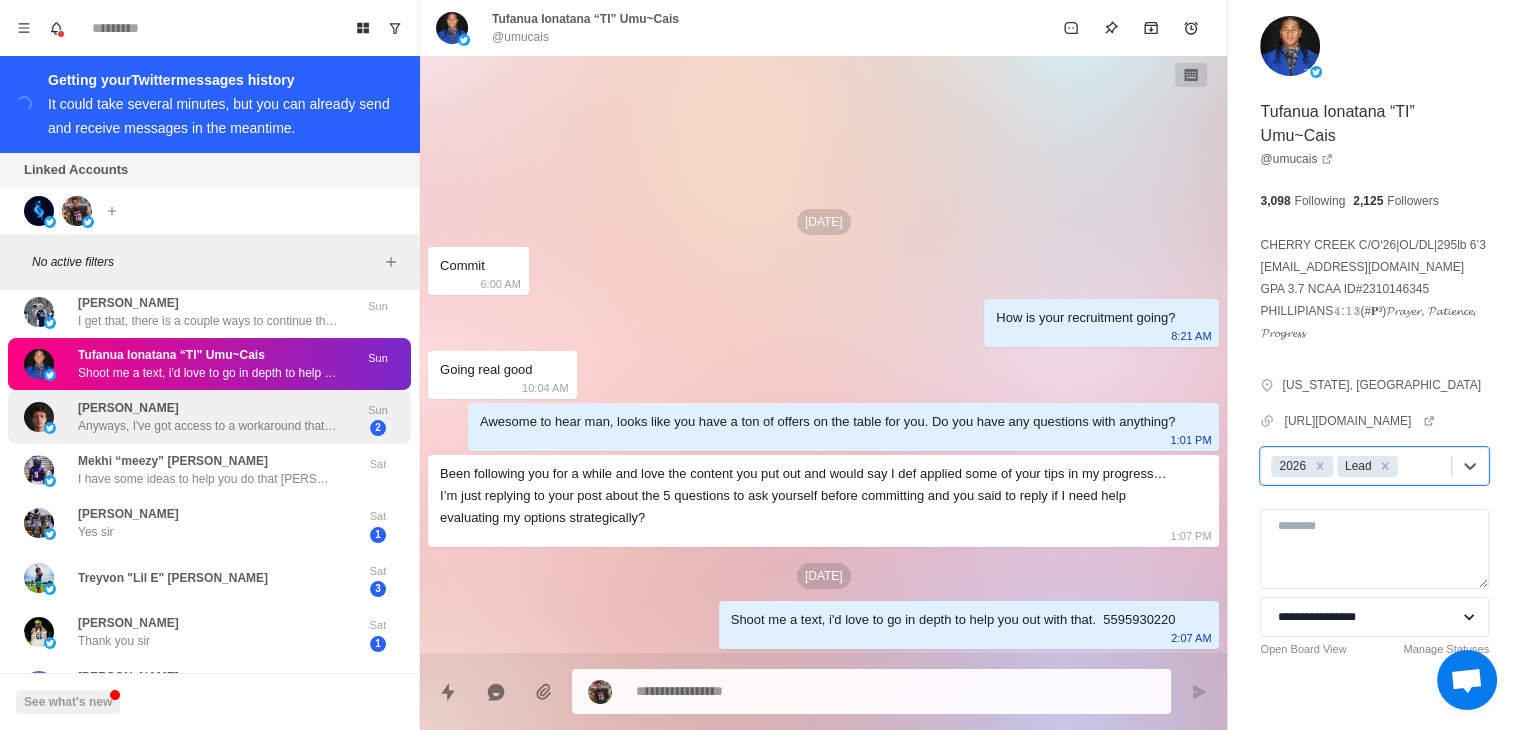 click on "[PERSON_NAME] Anyways, I've got access to a workaround that’s been keeping our stuff safe — curious if you’re dealing with anything like that right now?" at bounding box center (208, 417) 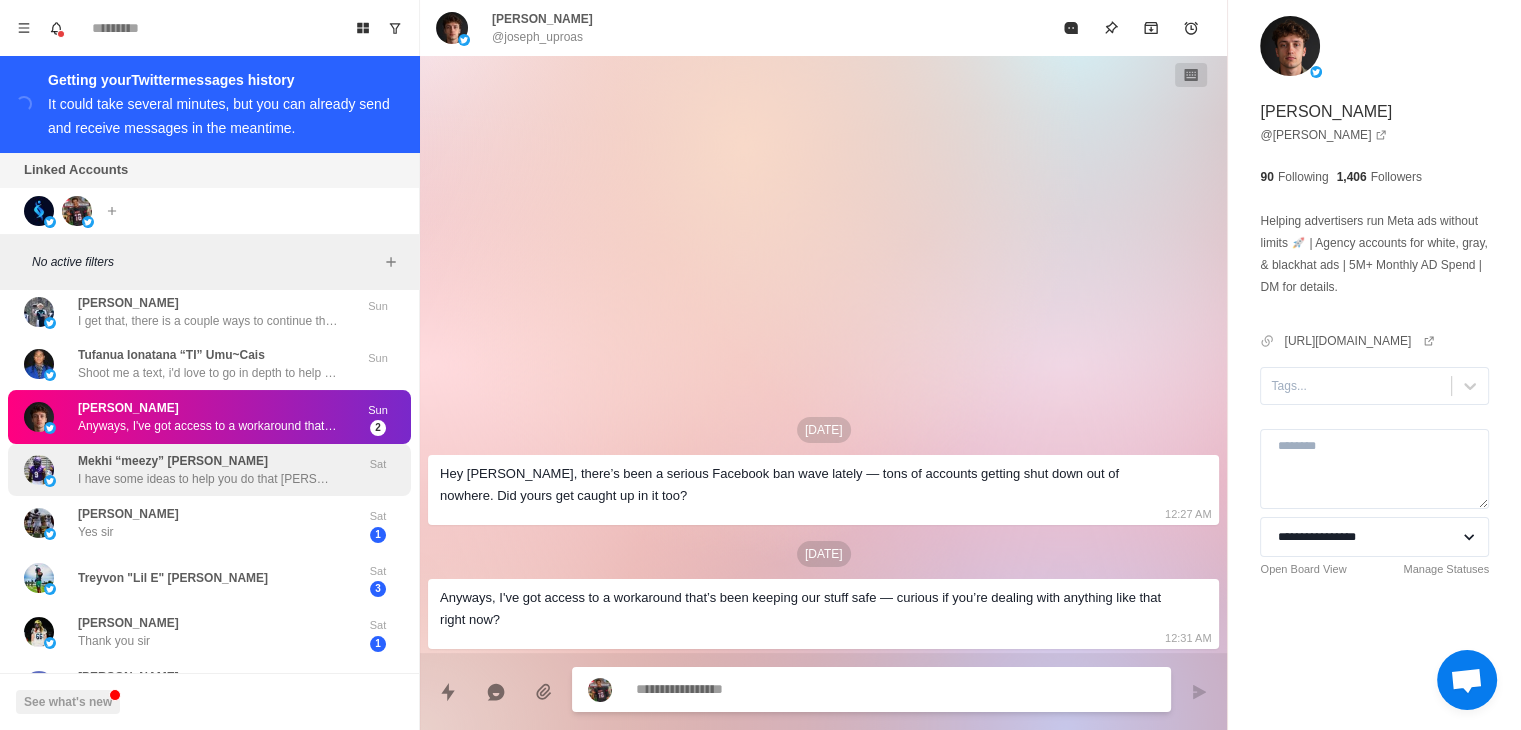 click on "I have some ideas to help you do that [PERSON_NAME]. Let's setup a call with you and your parents to talk about it with our recruiting team" at bounding box center (208, 479) 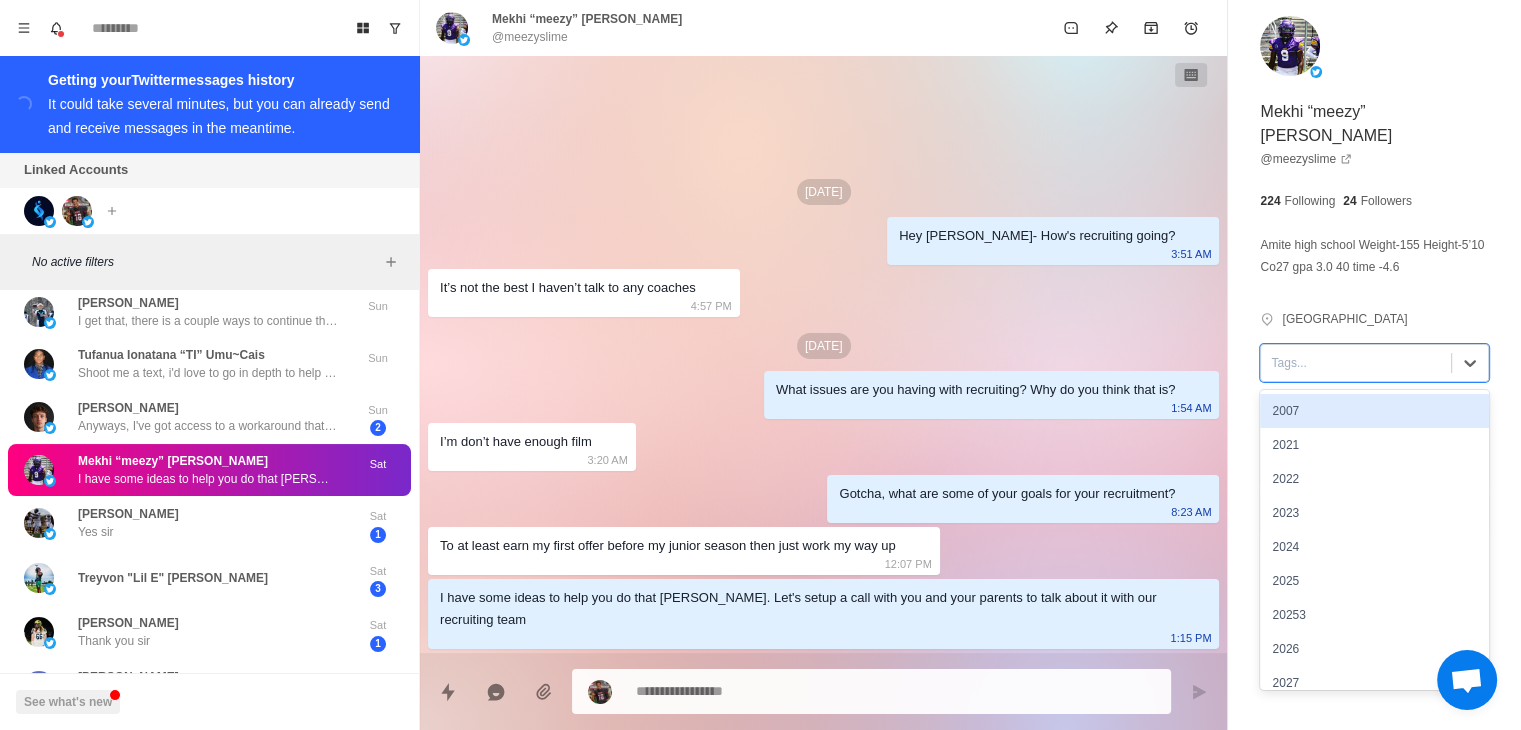 click at bounding box center [1356, 363] 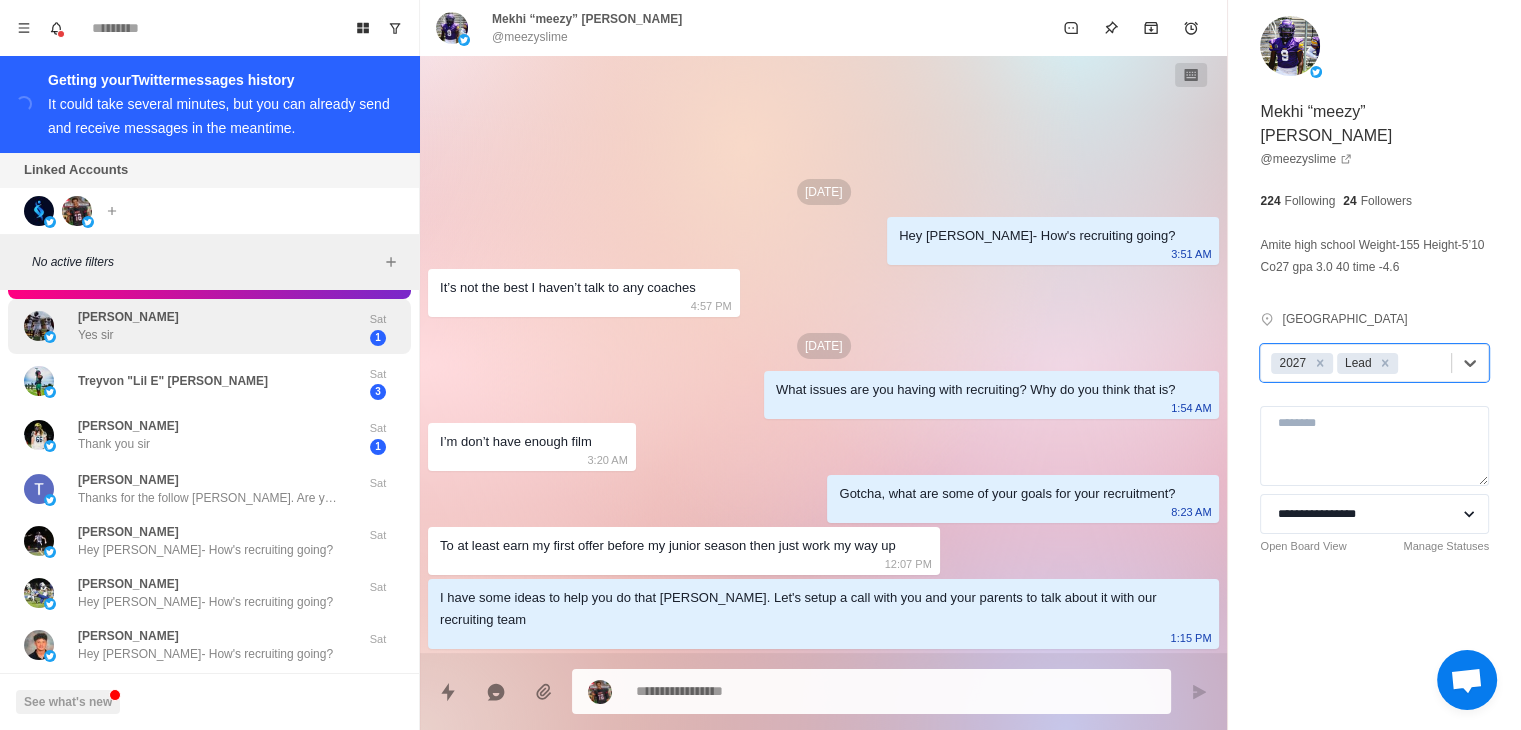 scroll, scrollTop: 4871, scrollLeft: 0, axis: vertical 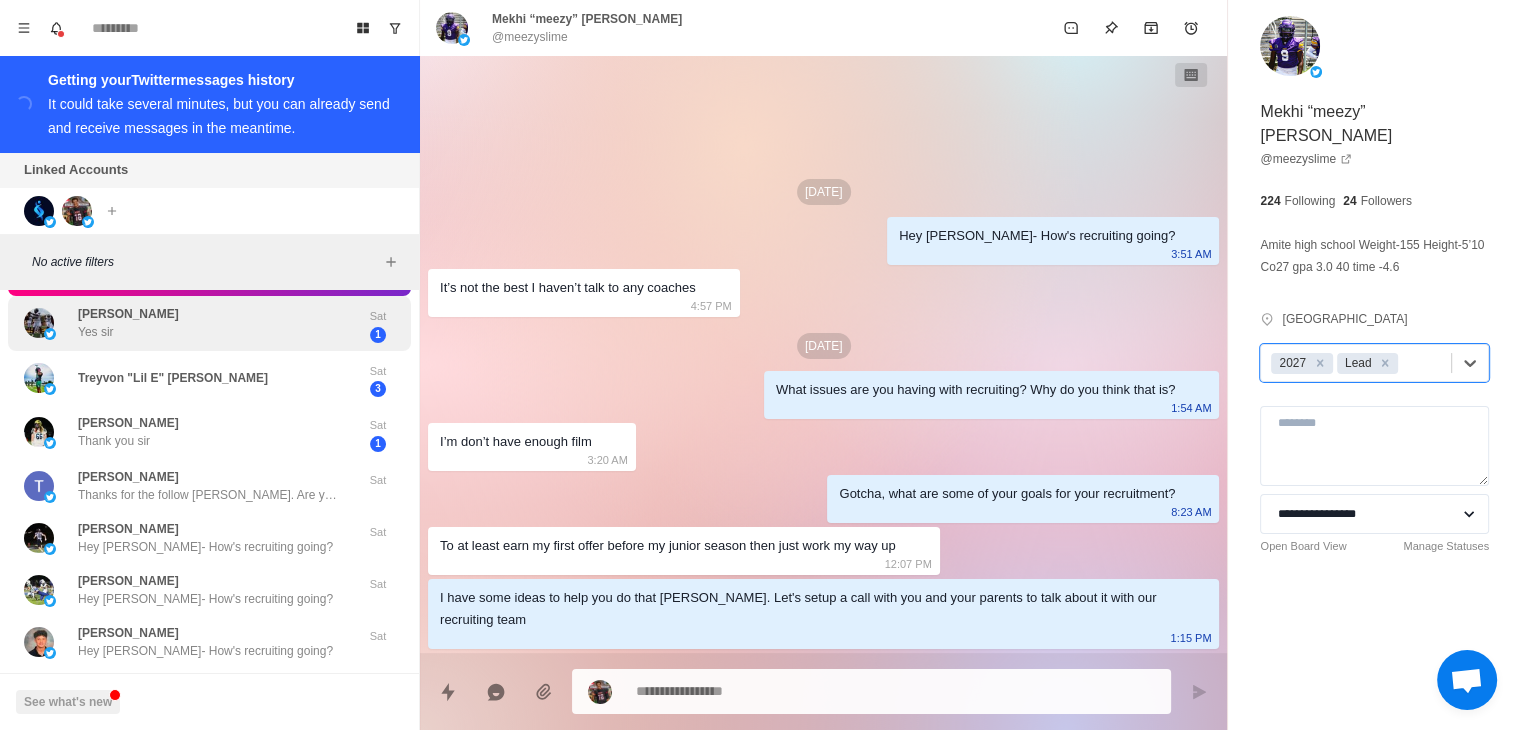 click on "[PERSON_NAME] Yes sir" at bounding box center [188, 323] 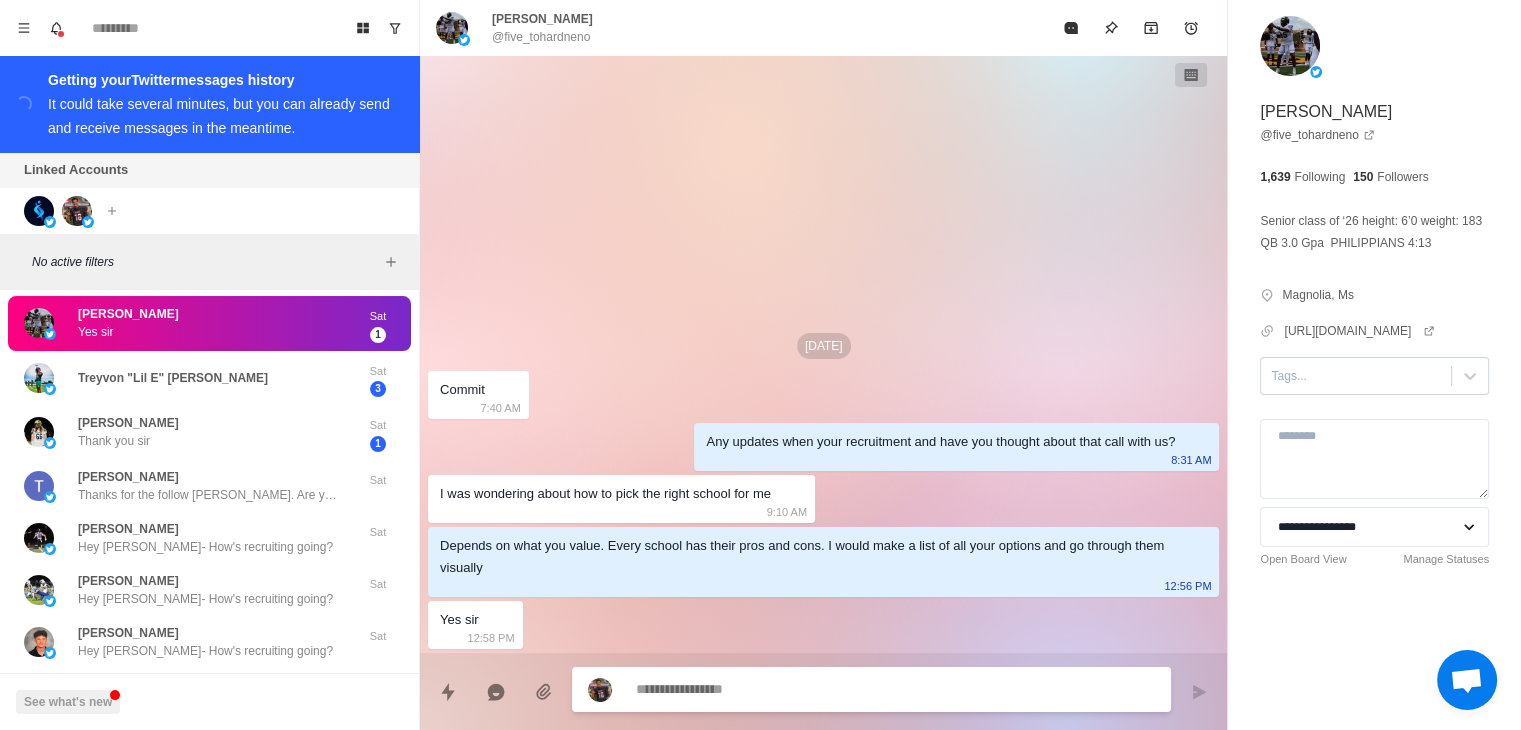 click at bounding box center [1356, 376] 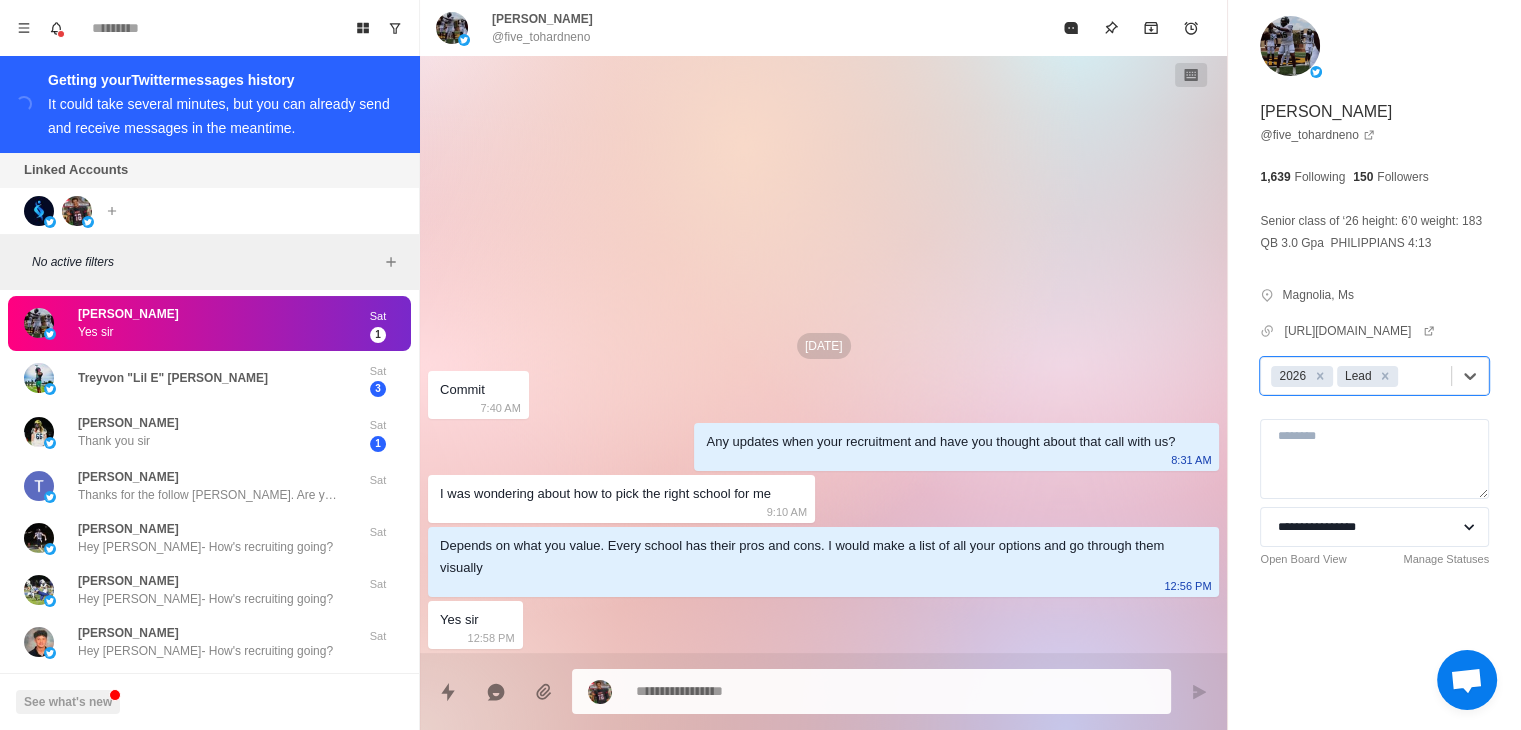 scroll, scrollTop: 0, scrollLeft: 0, axis: both 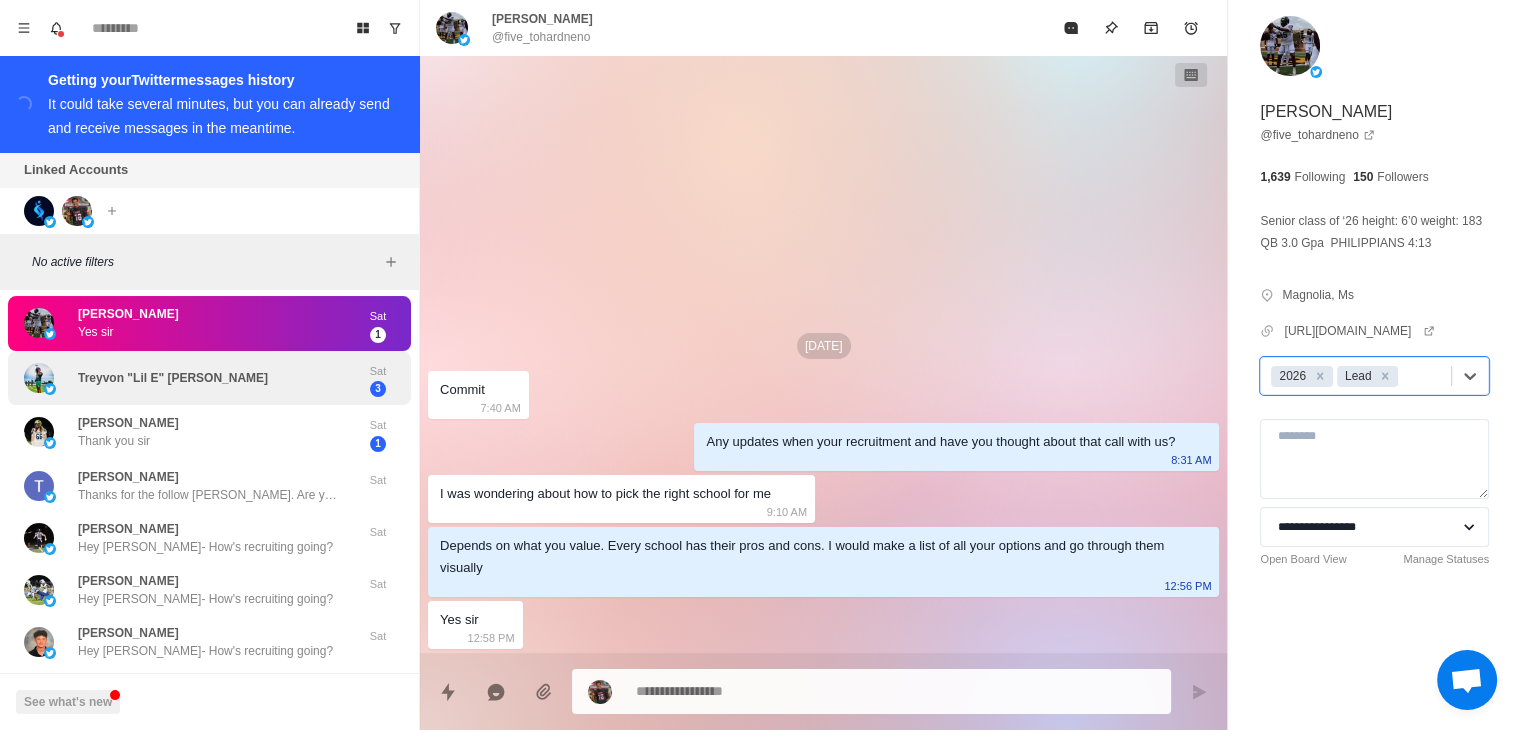 click on "Treyvon "Lil E" [PERSON_NAME]" at bounding box center (173, 378) 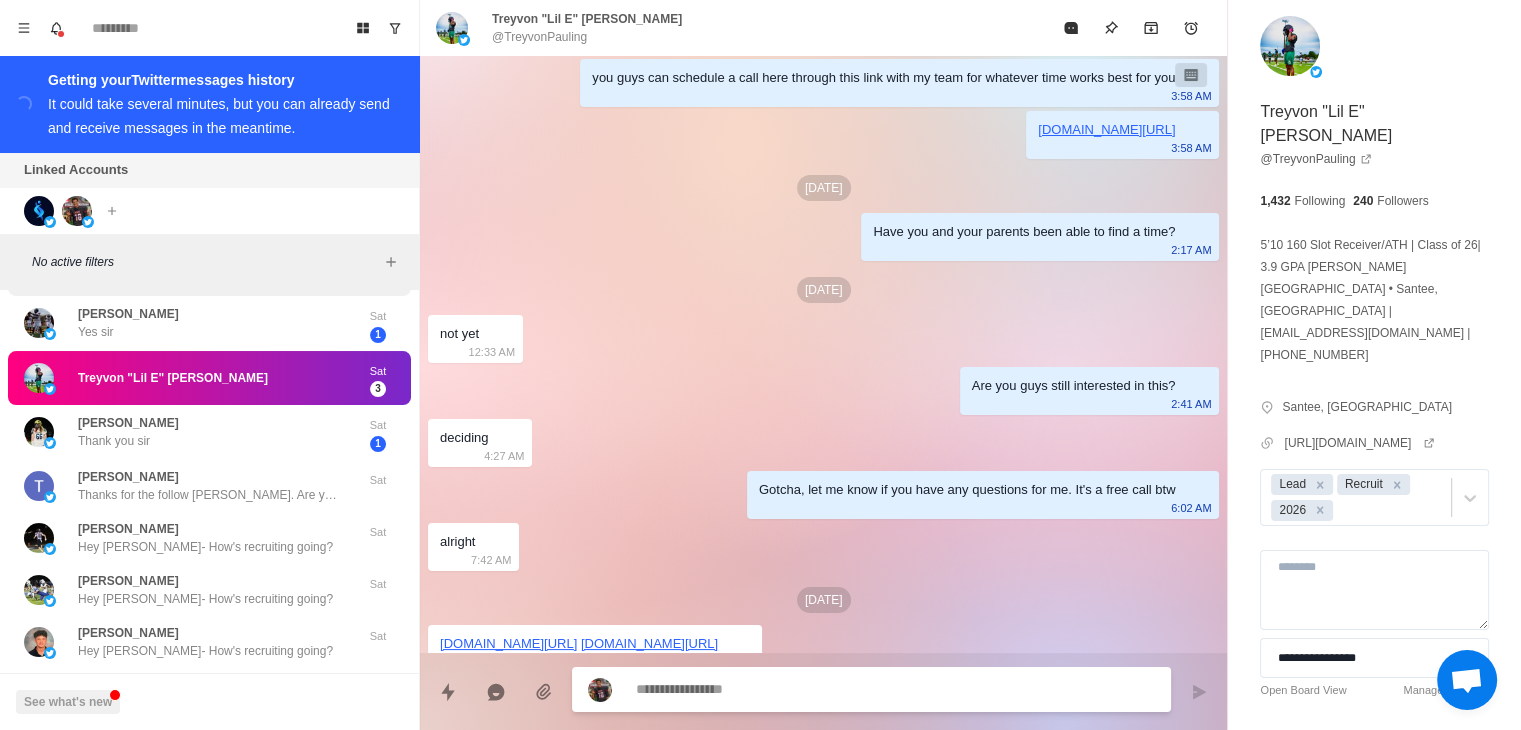 scroll, scrollTop: 2009, scrollLeft: 0, axis: vertical 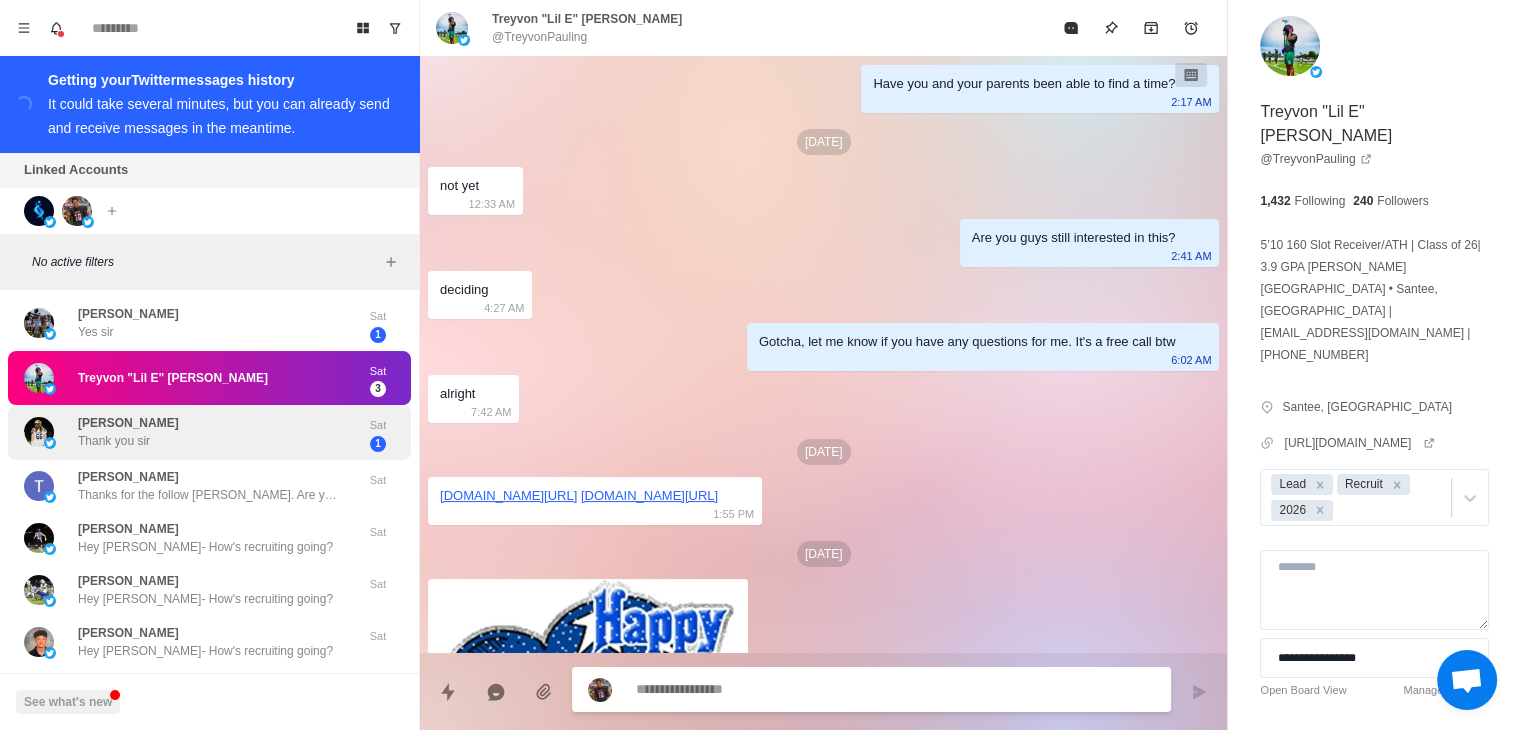 click on "Thank you sir" at bounding box center (114, 441) 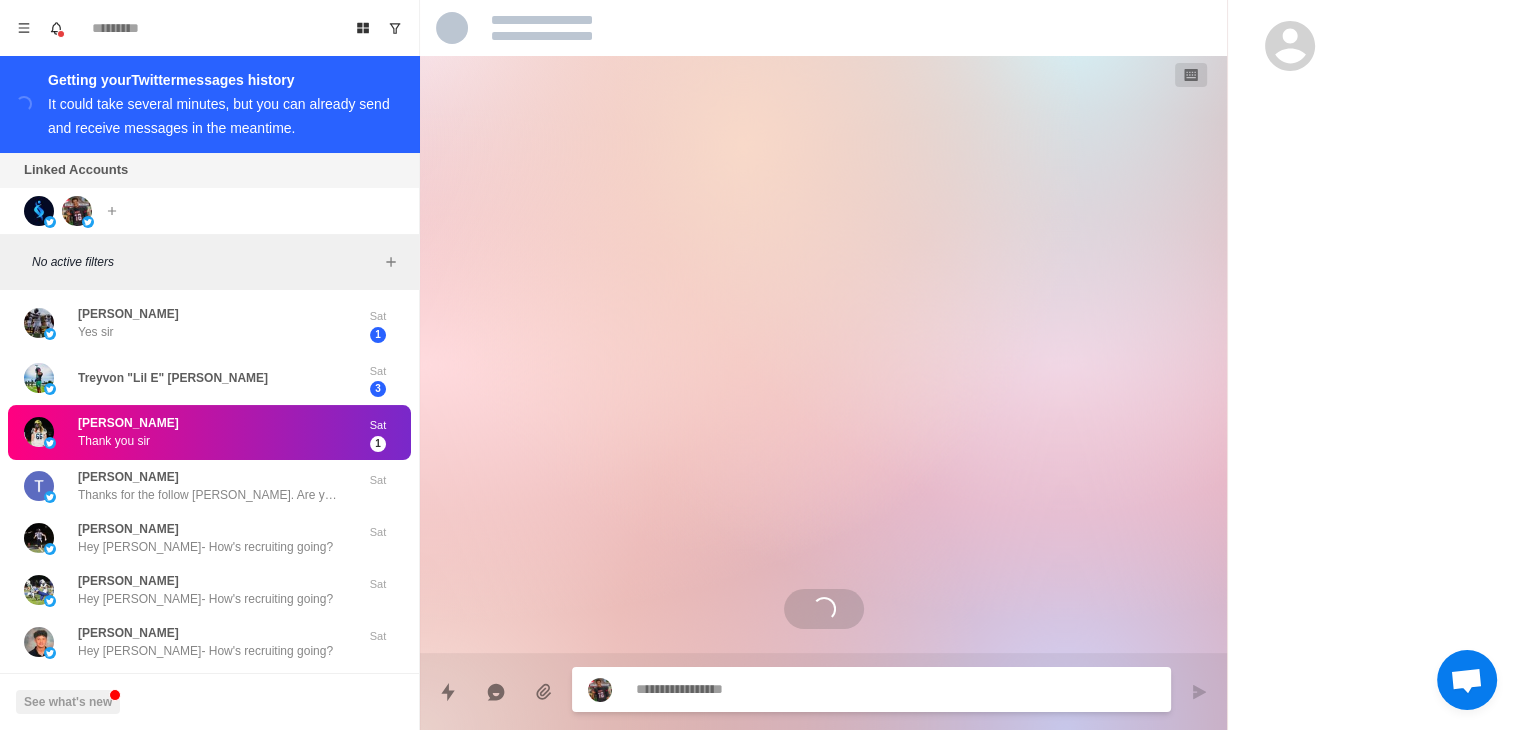 scroll, scrollTop: 1085, scrollLeft: 0, axis: vertical 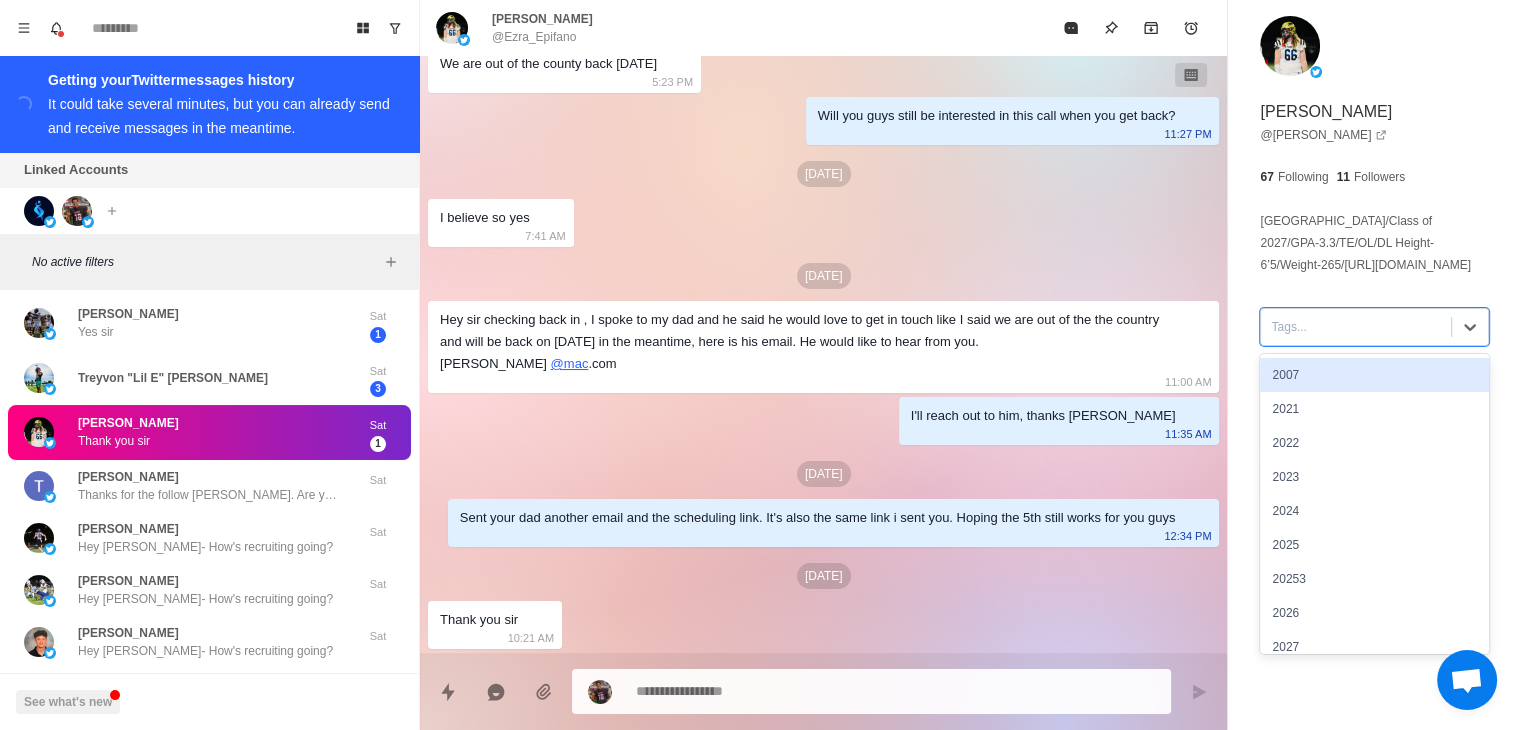 click at bounding box center (1356, 327) 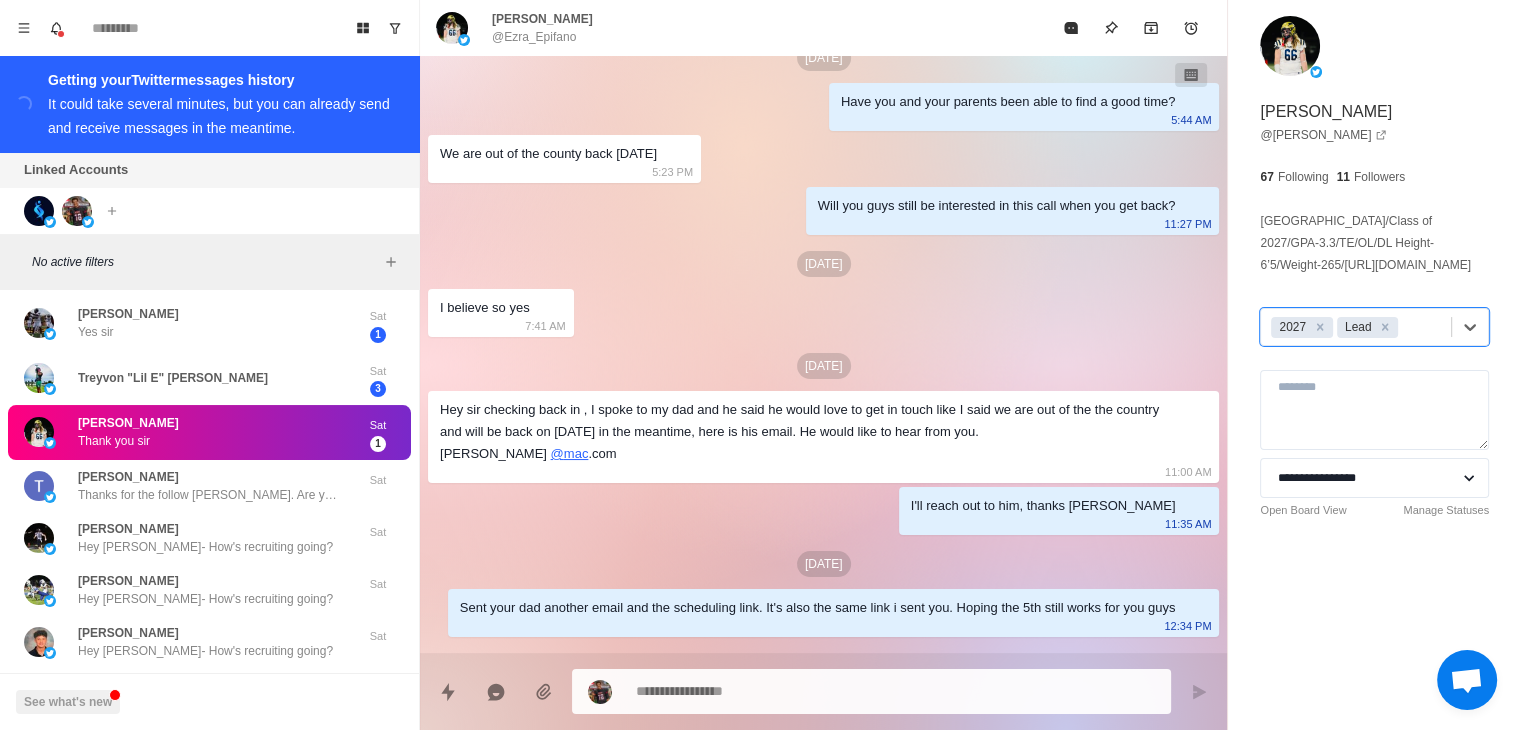 scroll, scrollTop: 0, scrollLeft: 0, axis: both 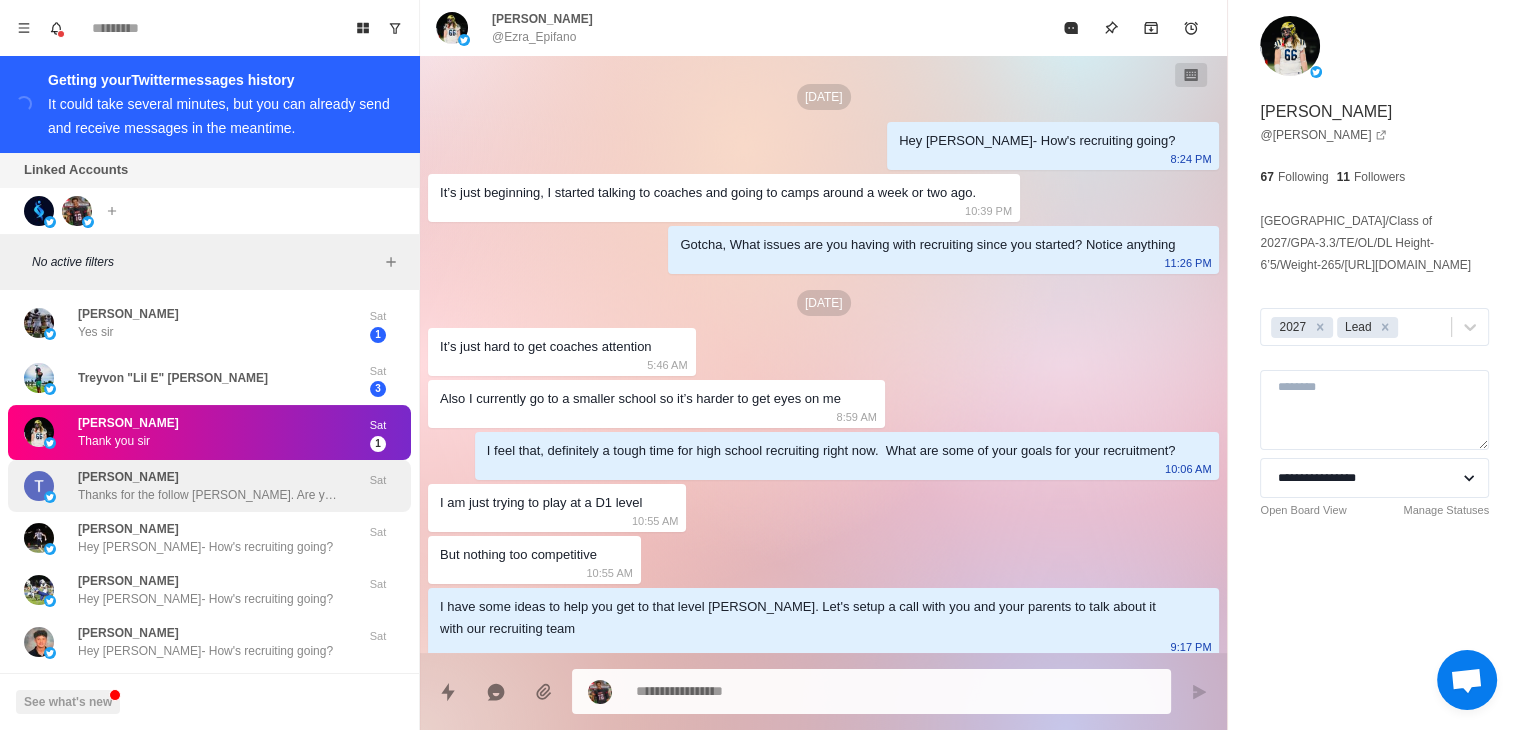 click on "Thanks for the follow [PERSON_NAME]. Are you helping your son with recruiting or just digging the content?" at bounding box center [208, 495] 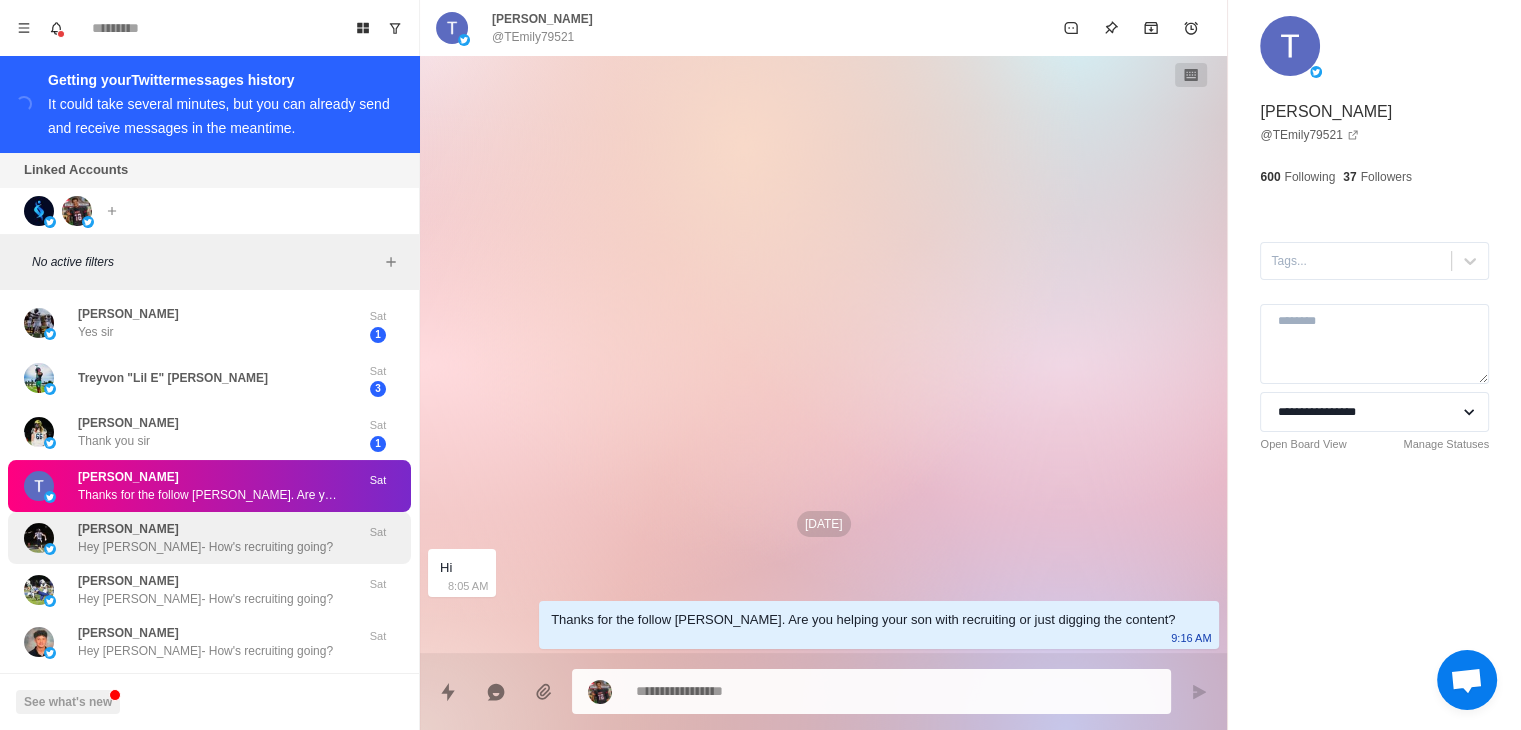 click on "Hey [PERSON_NAME]- How's recruiting going?" at bounding box center [205, 547] 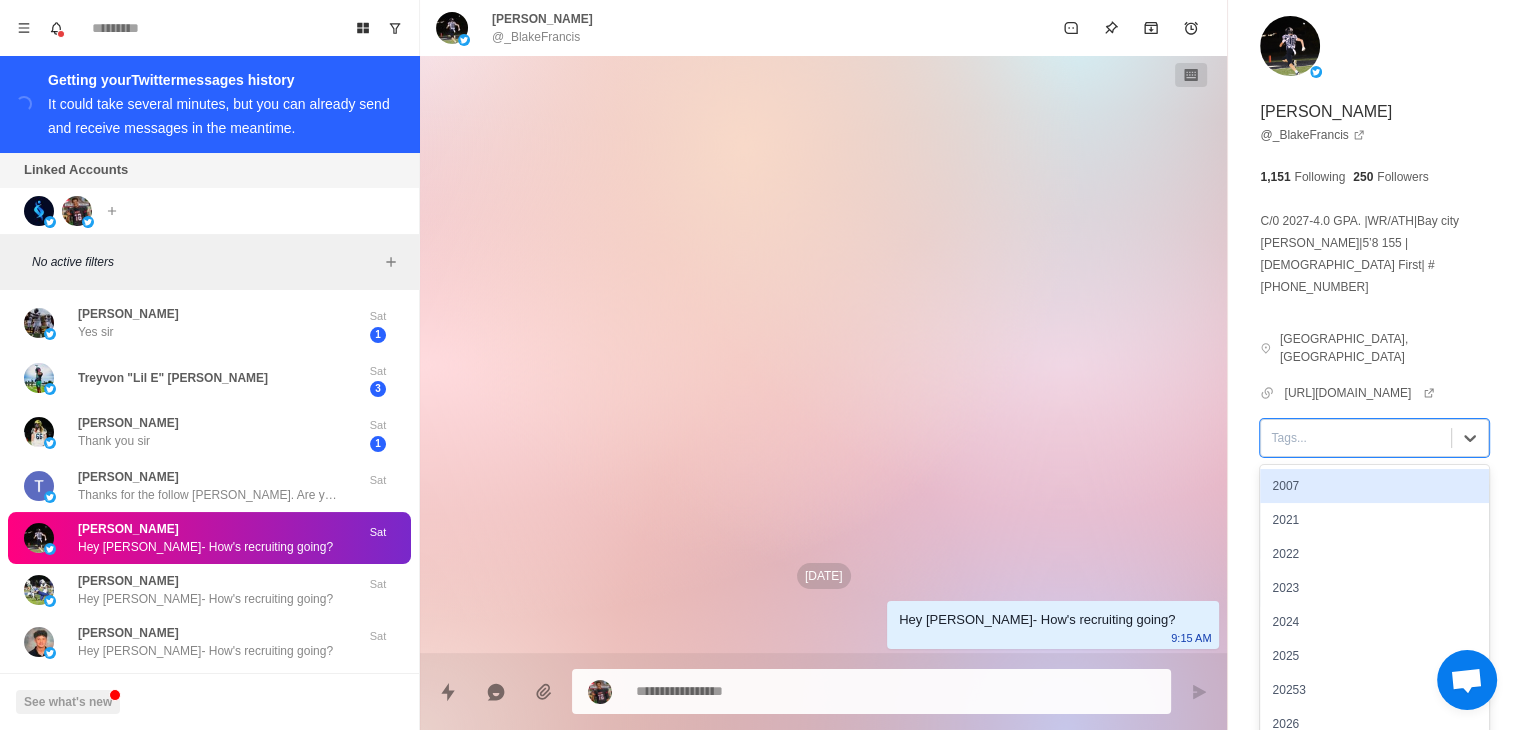 click at bounding box center [1356, 438] 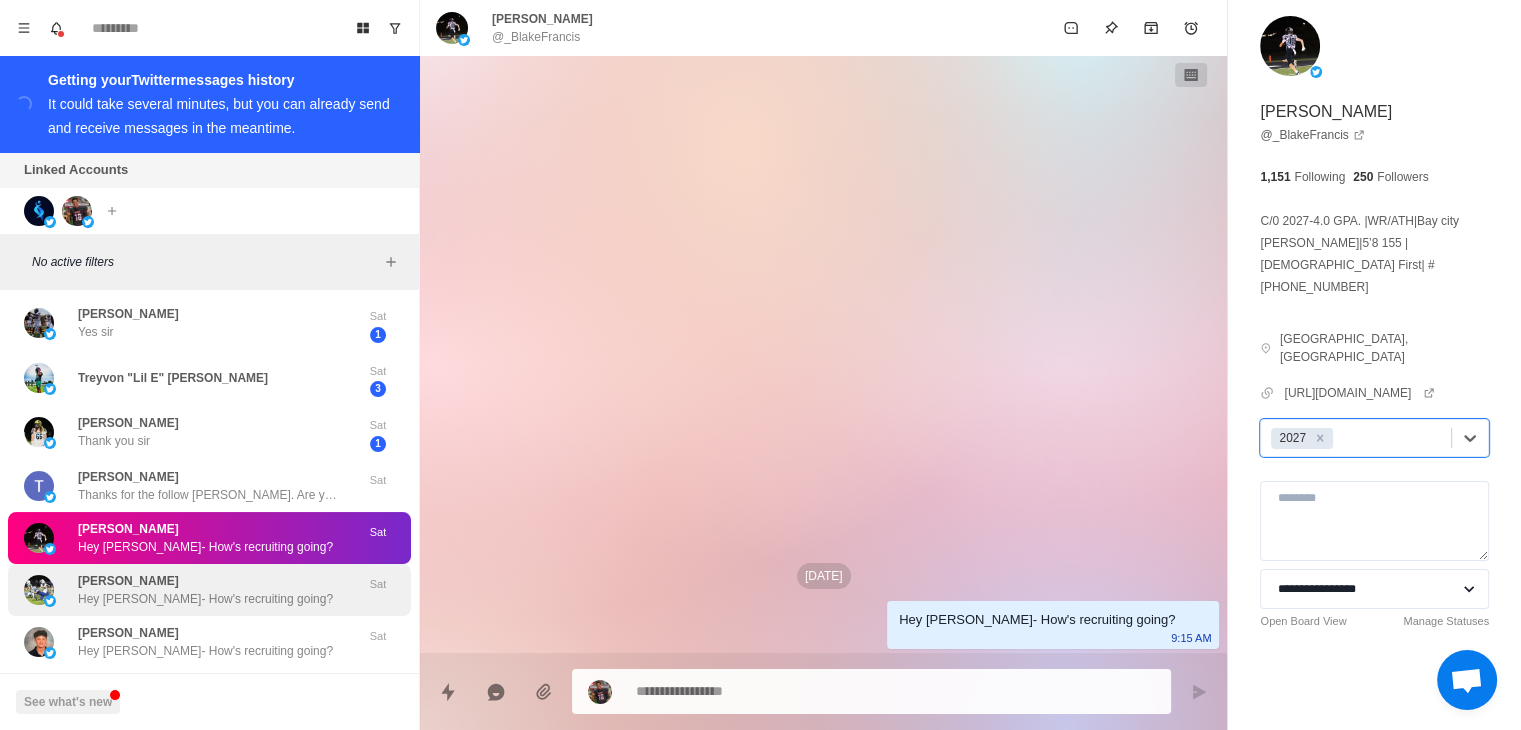 click on "[PERSON_NAME] Hey [PERSON_NAME]- How's recruiting going?" at bounding box center [205, 590] 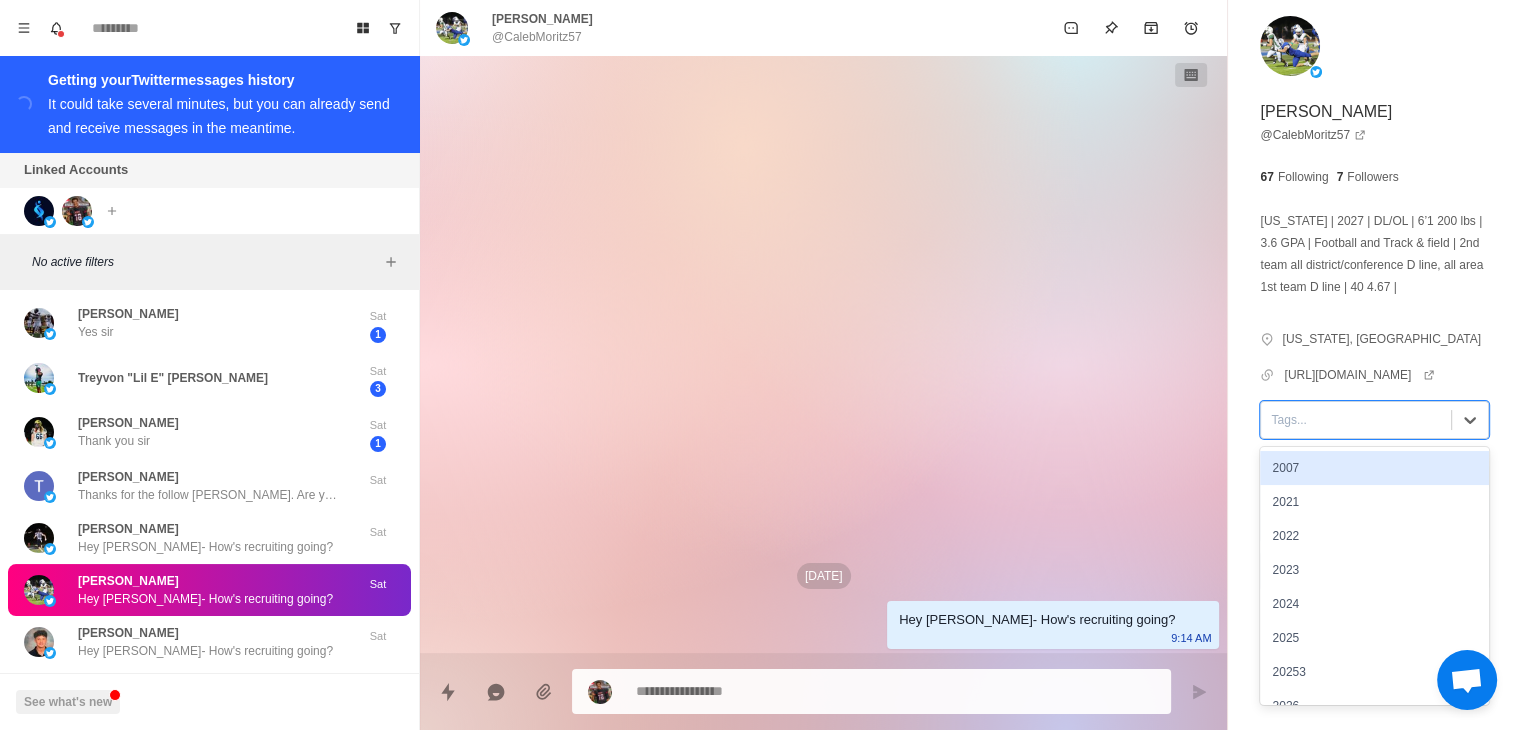 click at bounding box center [1356, 420] 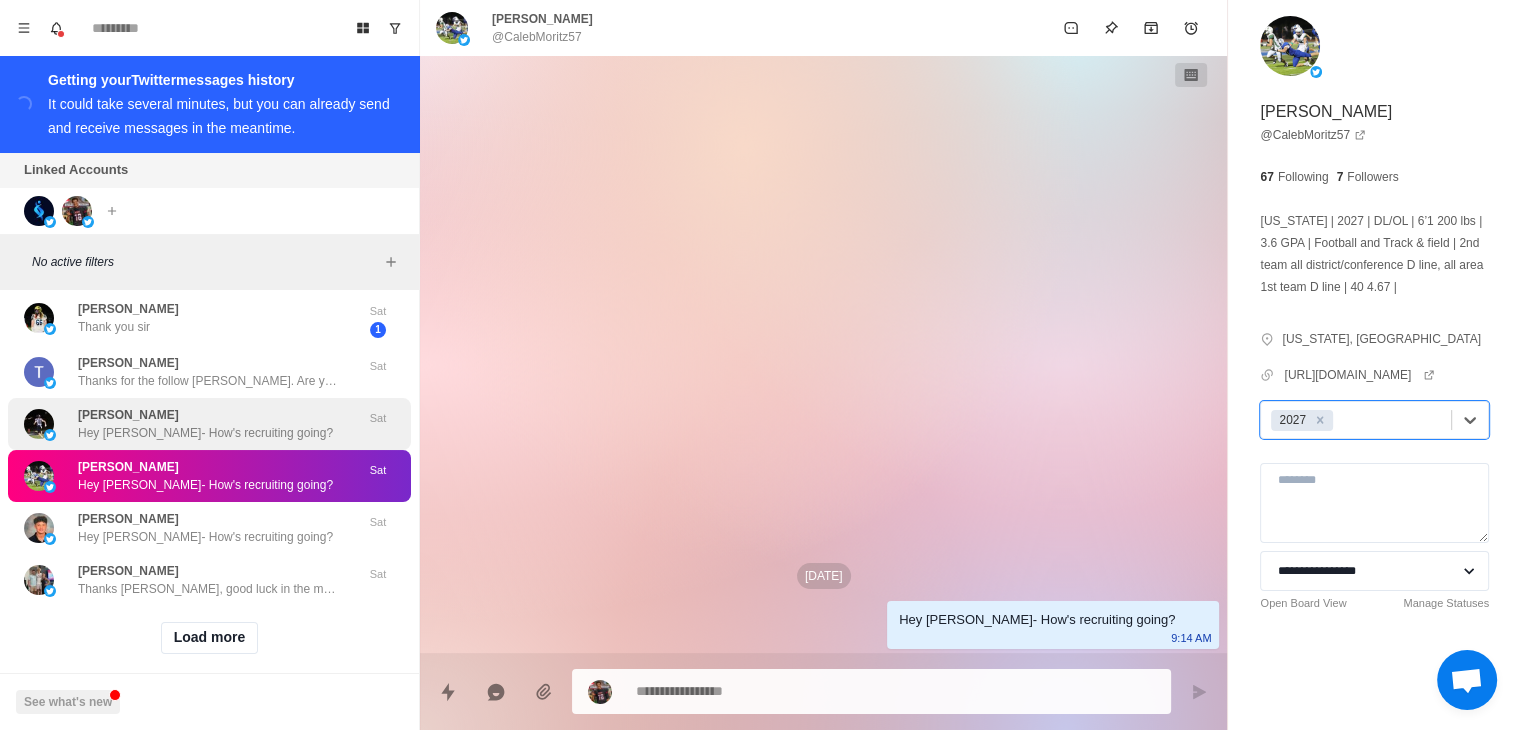 scroll, scrollTop: 5020, scrollLeft: 0, axis: vertical 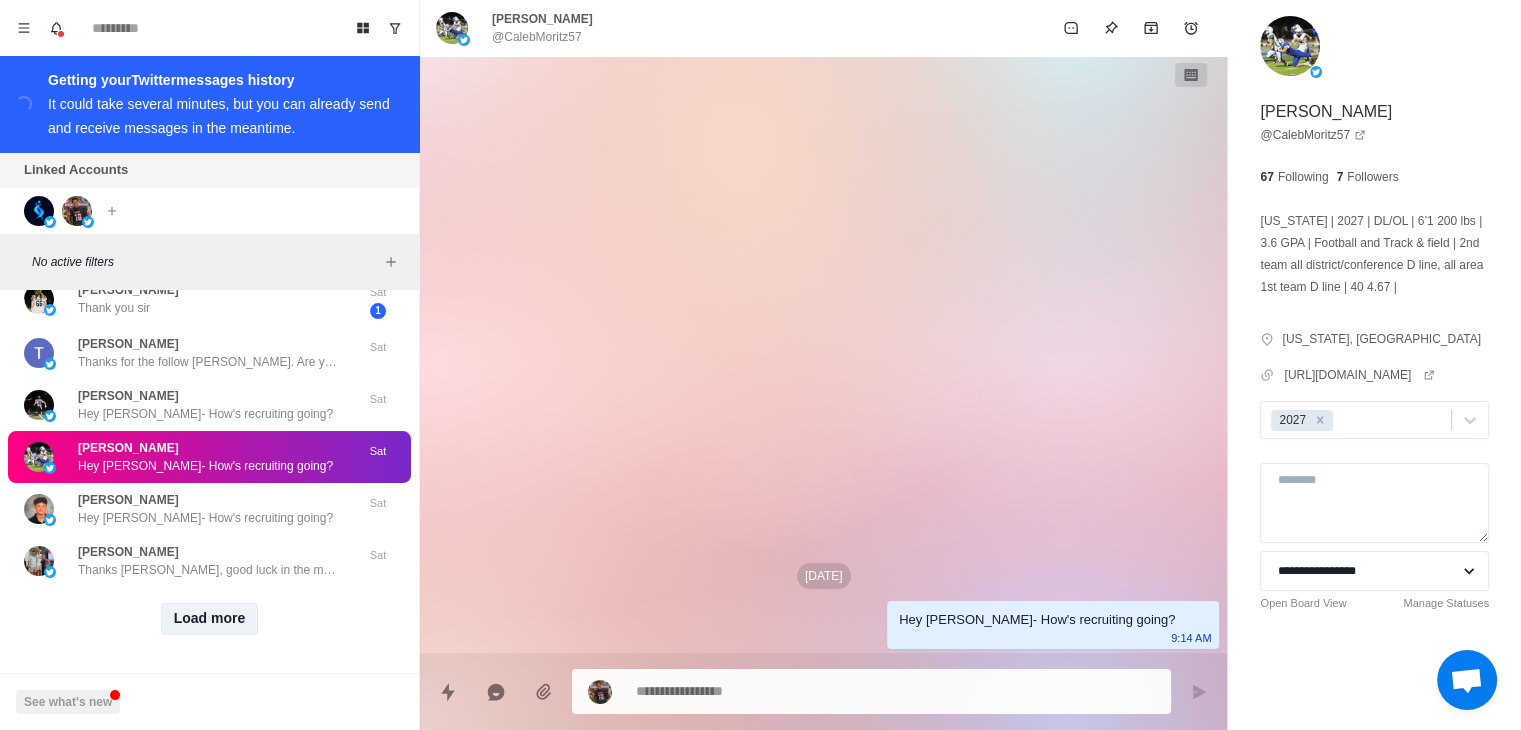 click on "Load more" at bounding box center [210, 619] 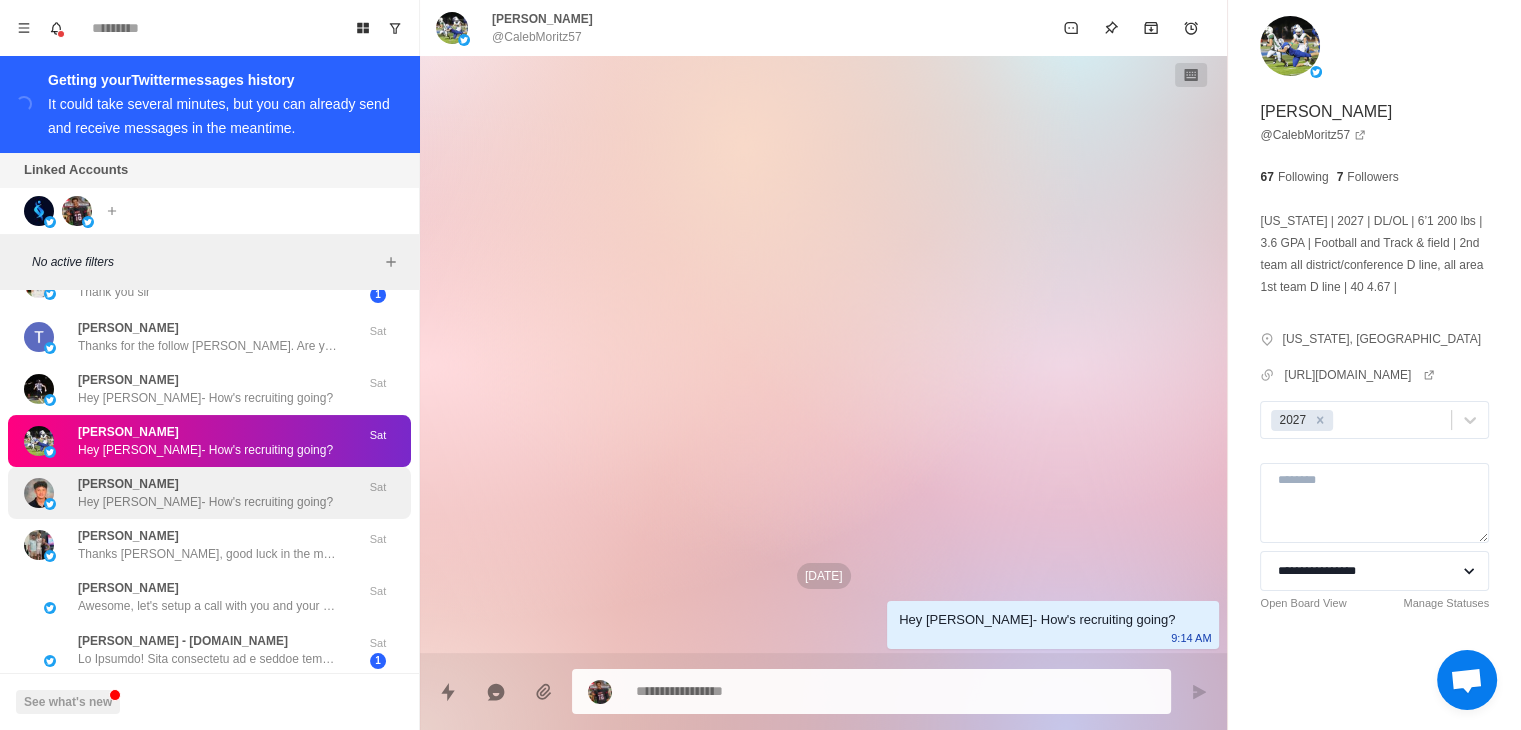 click on "Hey [PERSON_NAME]- How's recruiting going?" at bounding box center (205, 502) 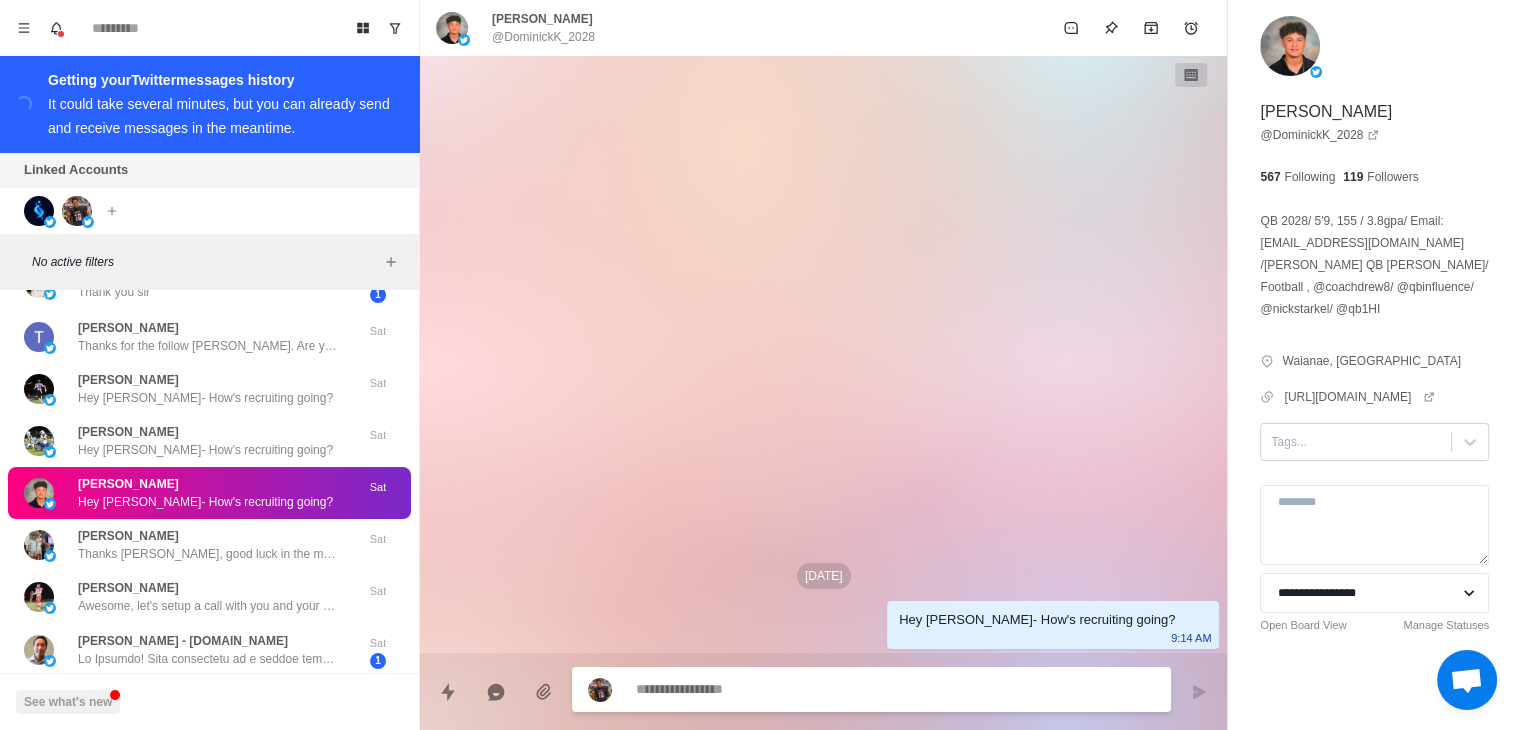 click at bounding box center (1356, 442) 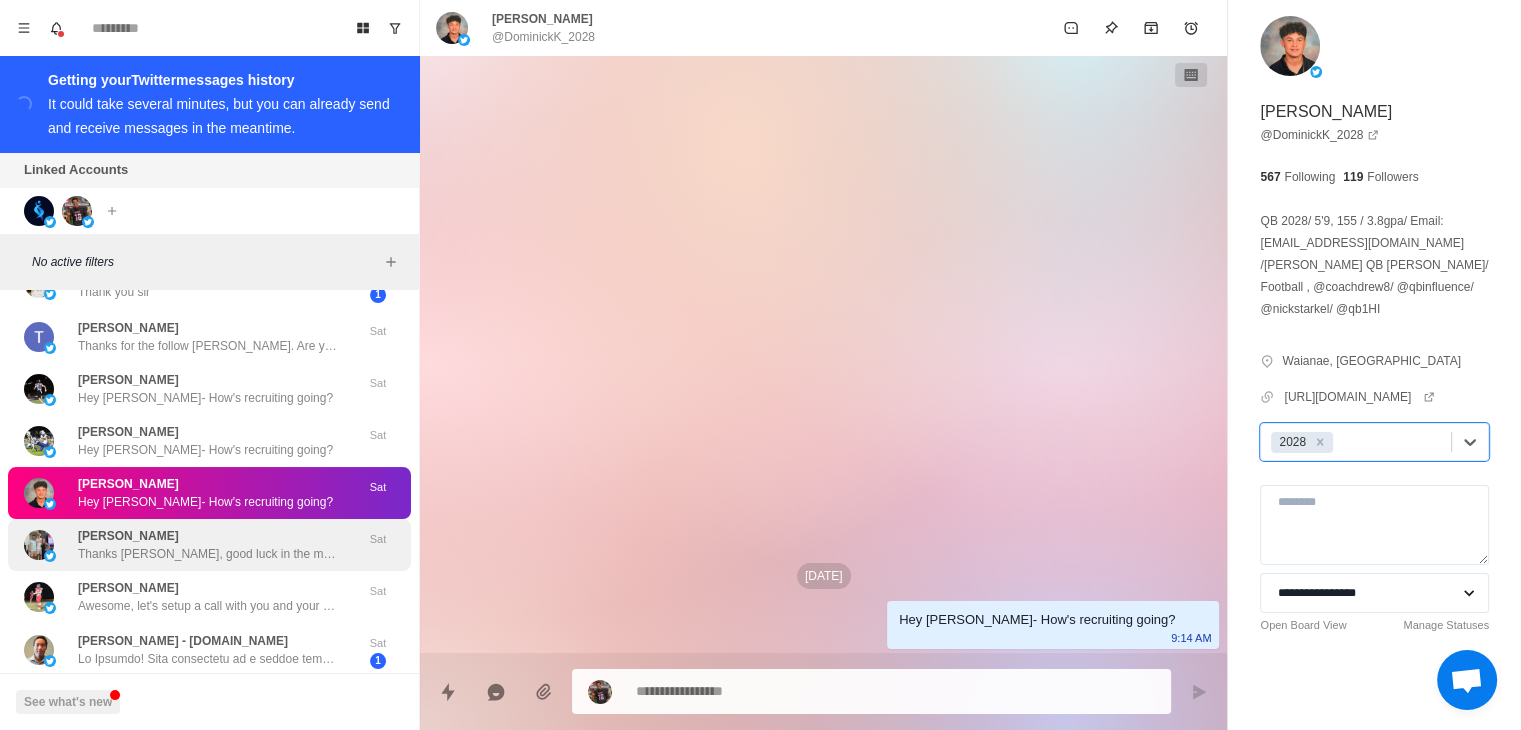 click on "[PERSON_NAME] Thanks [PERSON_NAME], good luck in the meantime!" at bounding box center (208, 545) 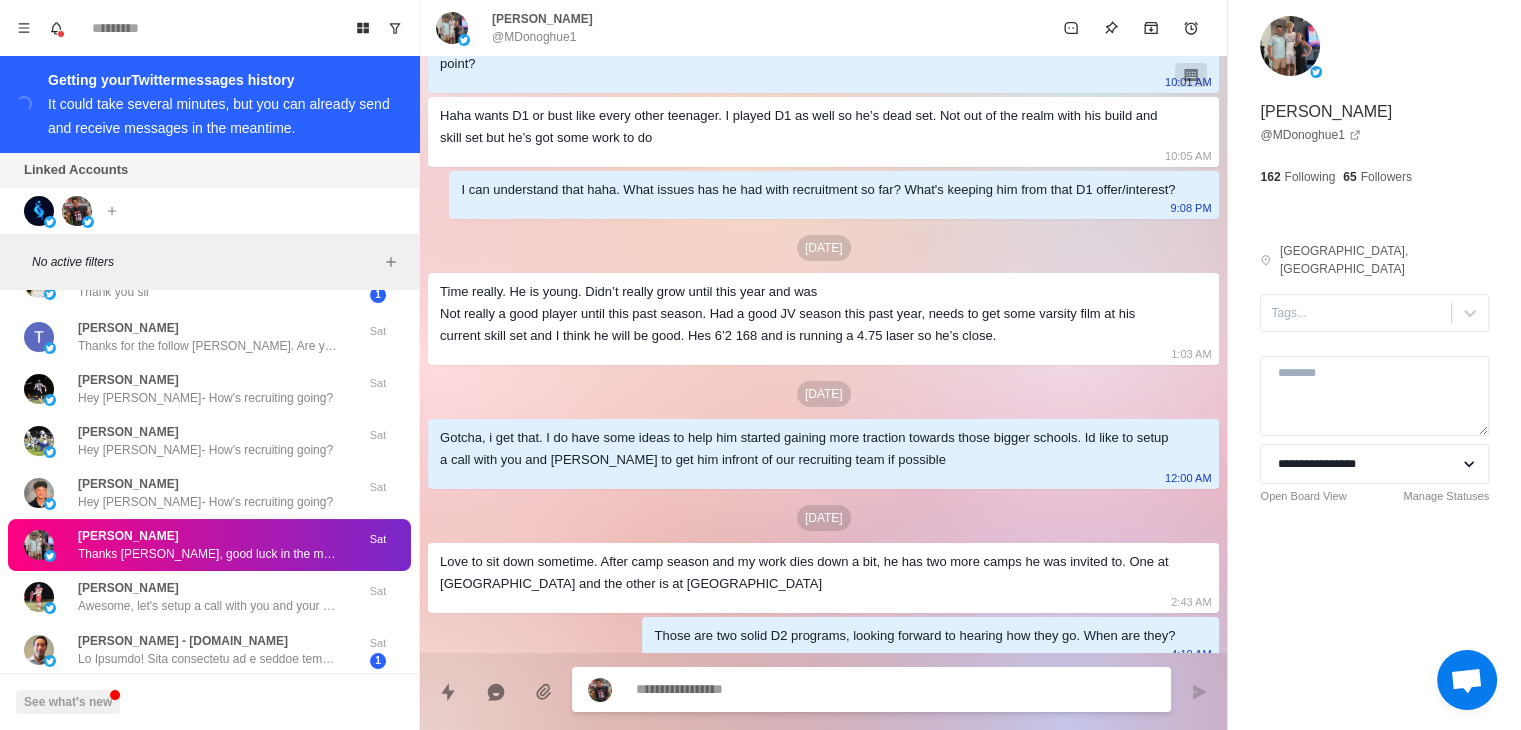scroll, scrollTop: 0, scrollLeft: 0, axis: both 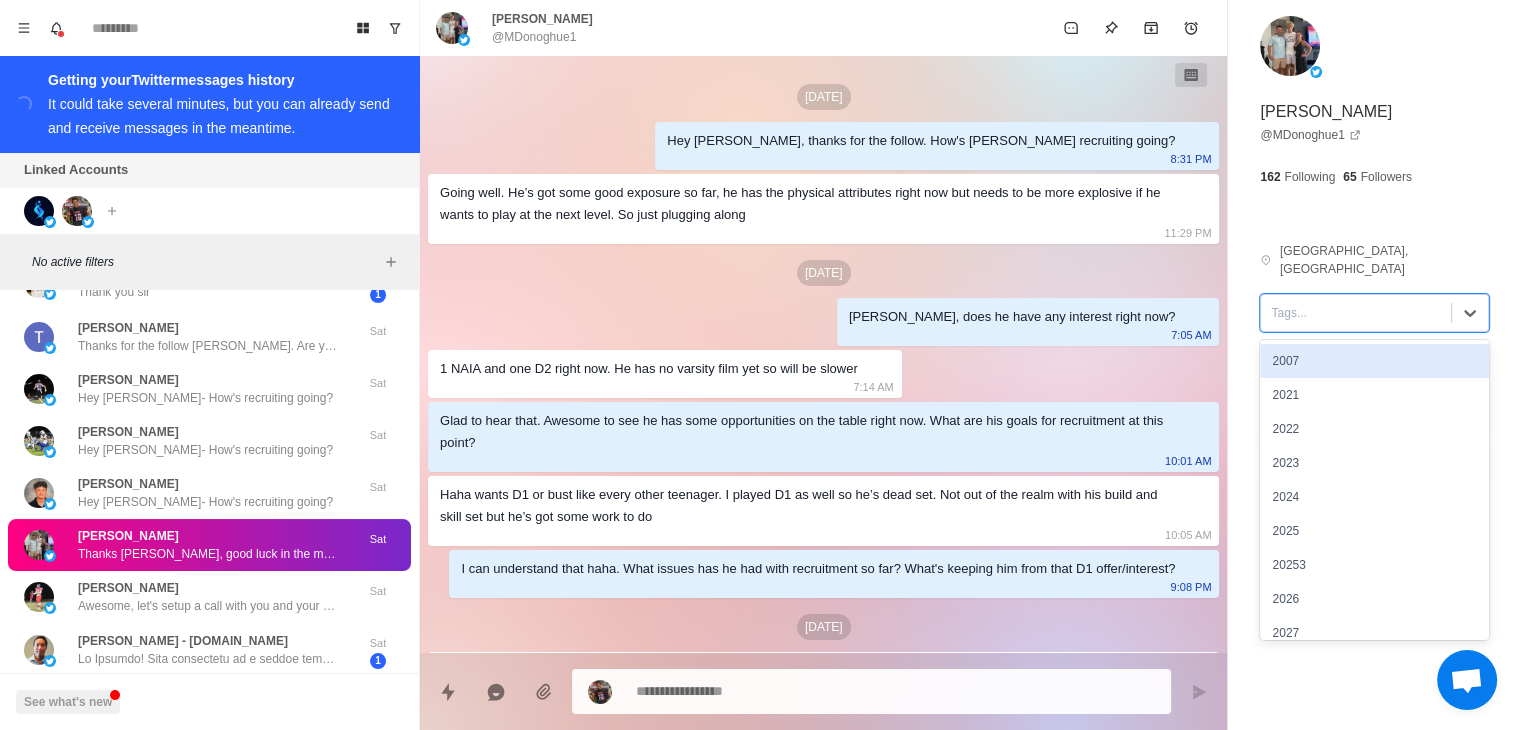 click at bounding box center [1356, 313] 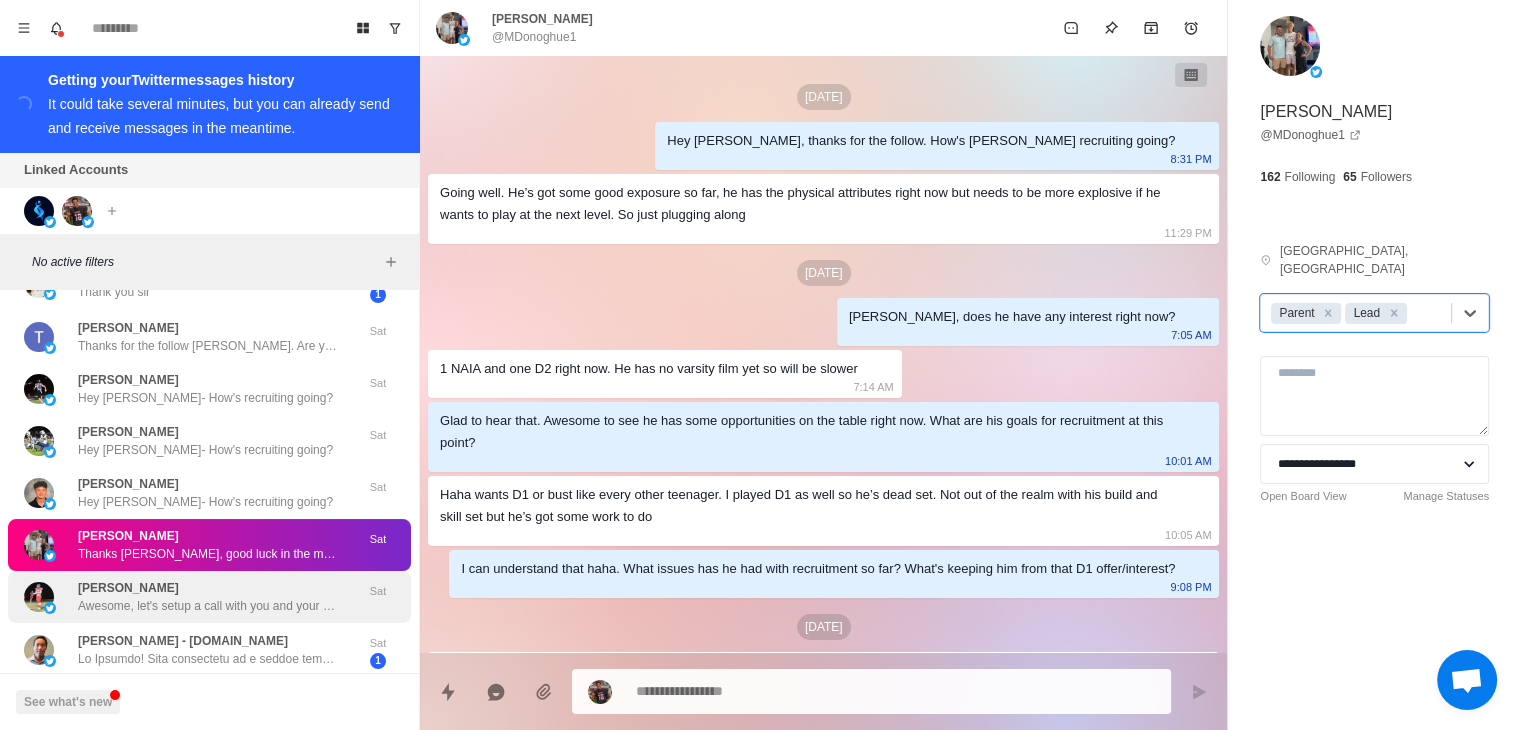 click on "Awesome, let's setup a call with you and your parents so we can talk about it from there" at bounding box center (208, 606) 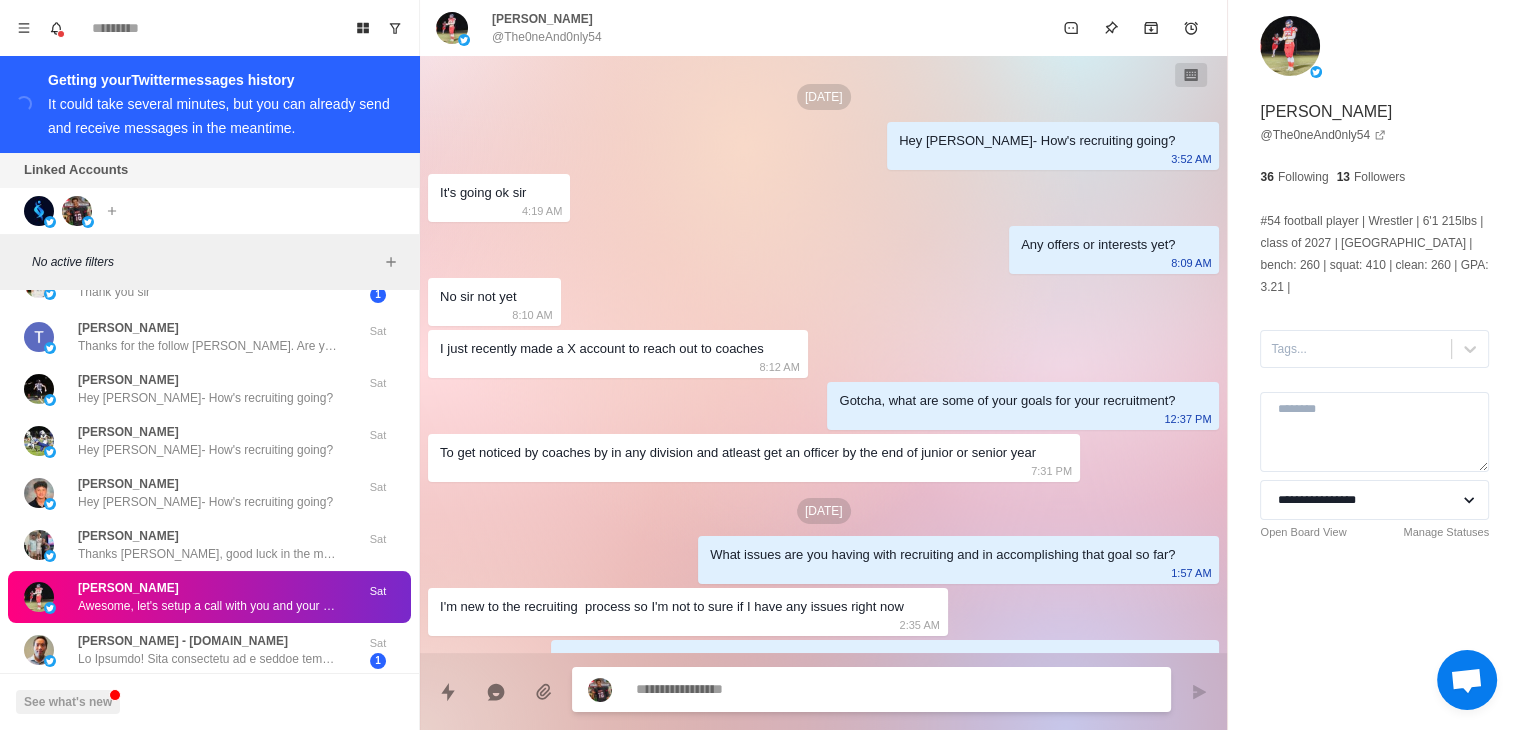 scroll, scrollTop: 187, scrollLeft: 0, axis: vertical 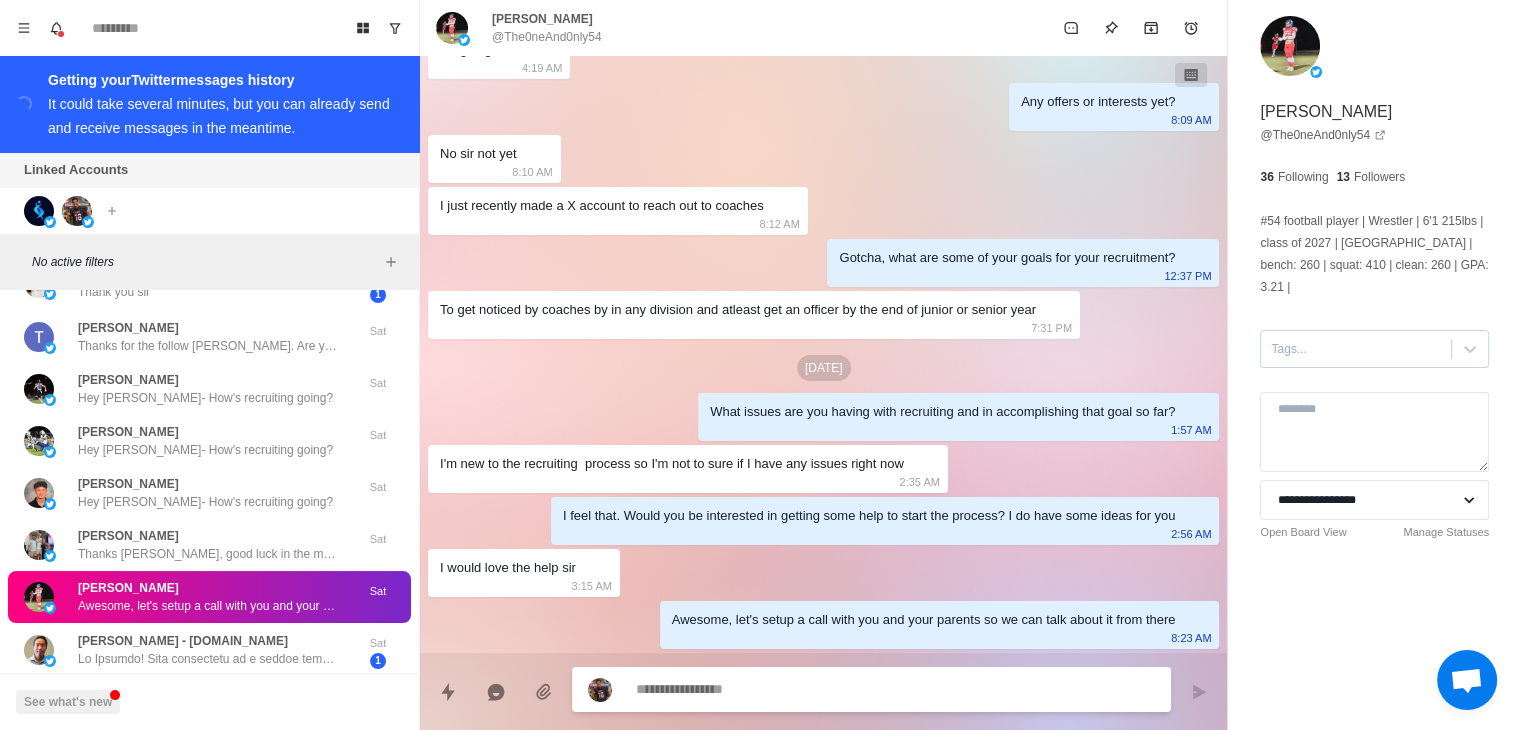 click at bounding box center (1356, 349) 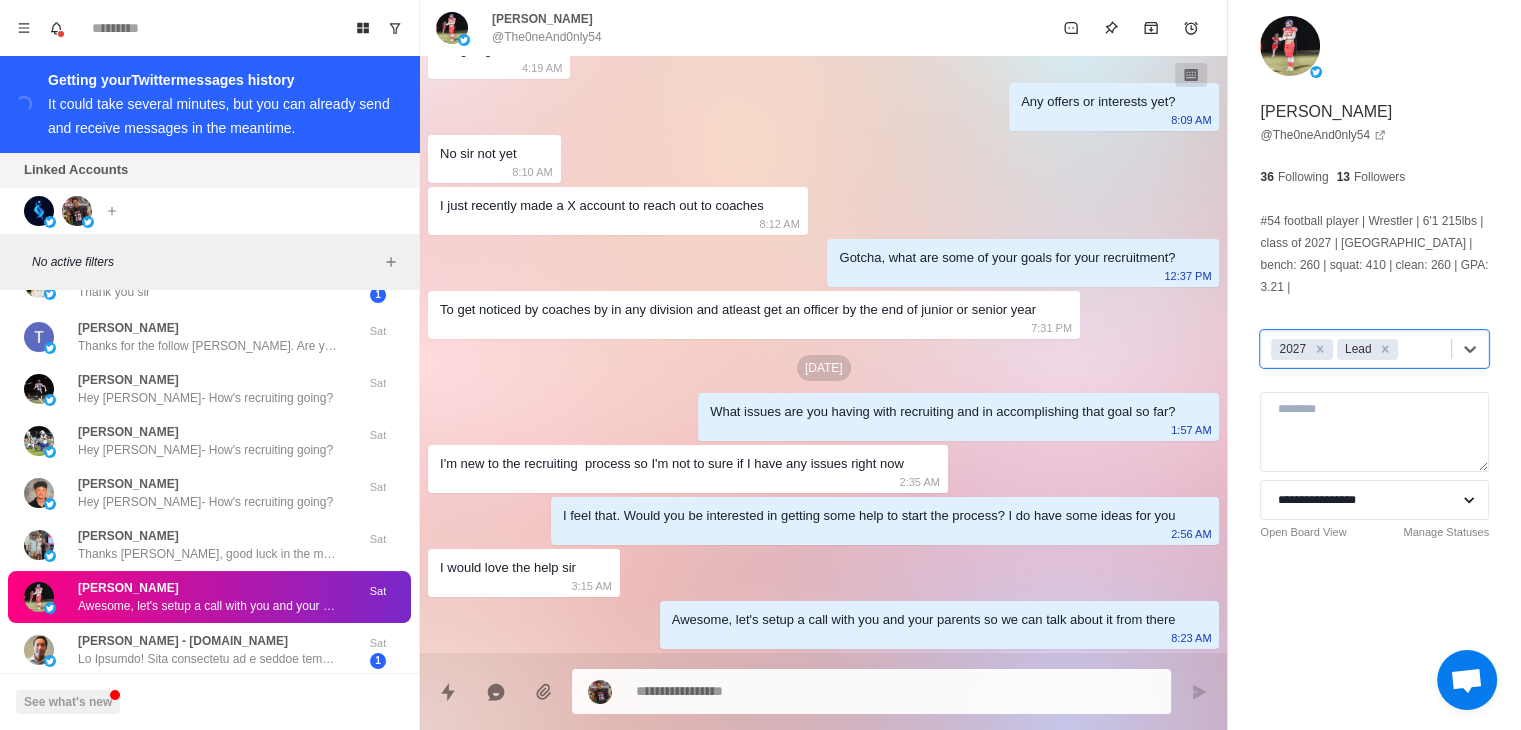 scroll, scrollTop: 187, scrollLeft: 0, axis: vertical 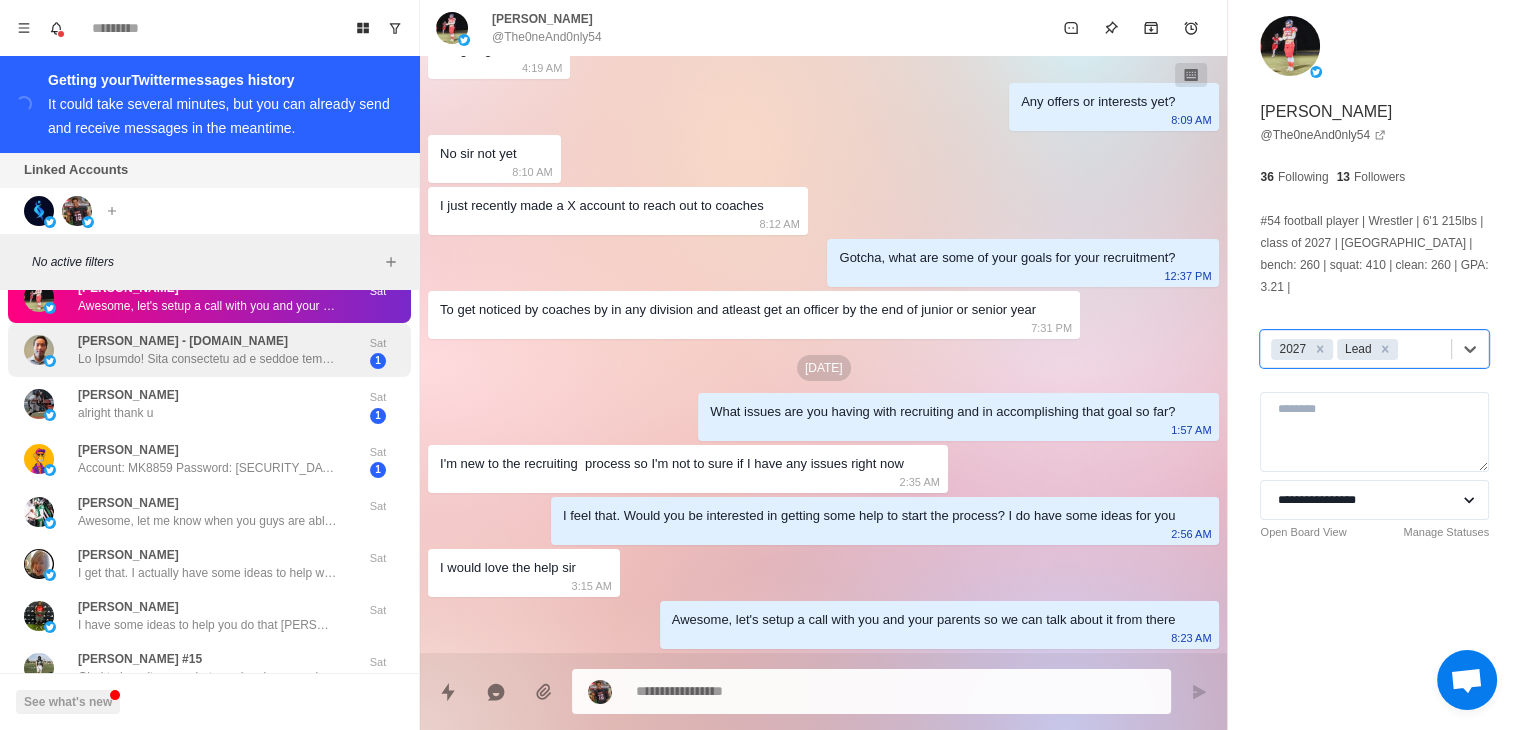 click at bounding box center [208, 359] 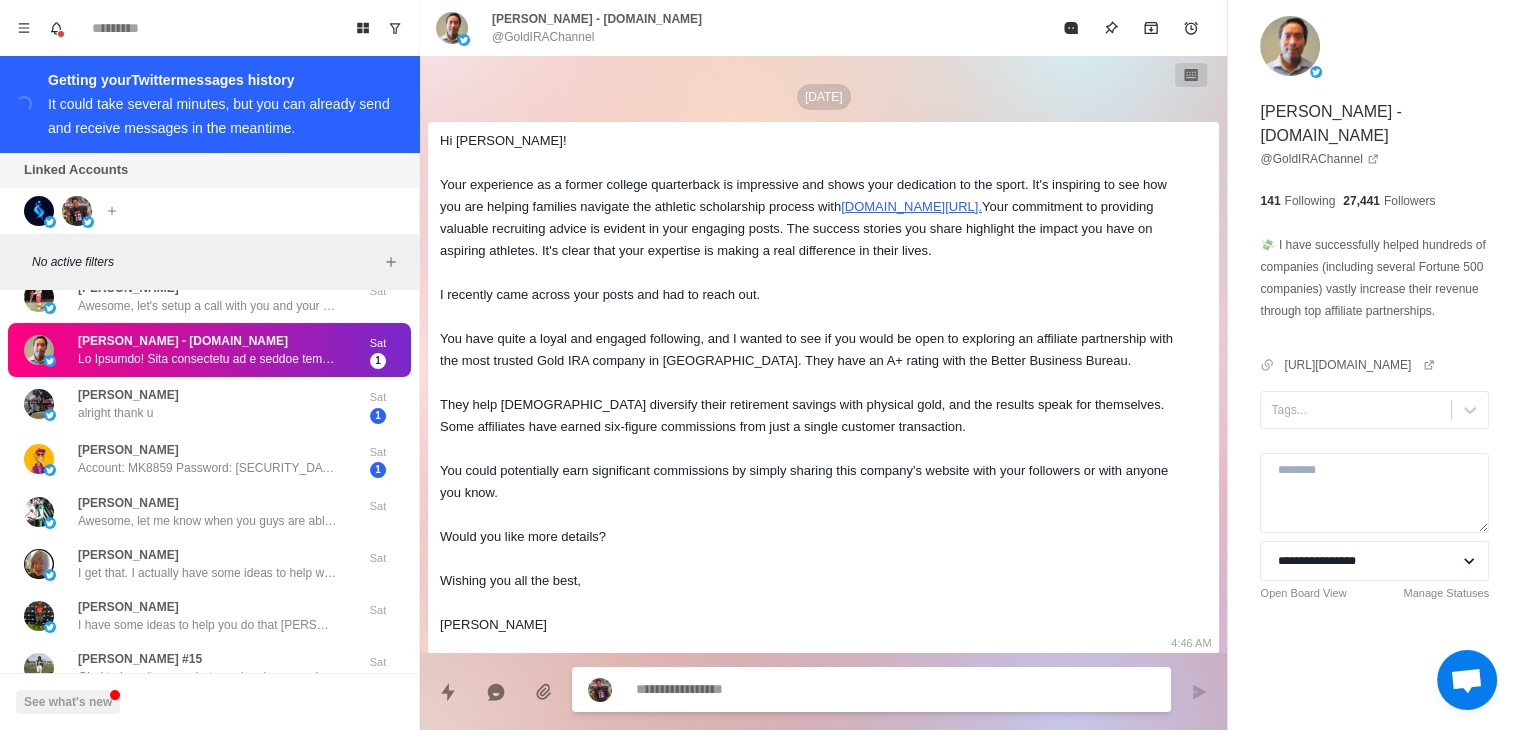 scroll, scrollTop: 0, scrollLeft: 0, axis: both 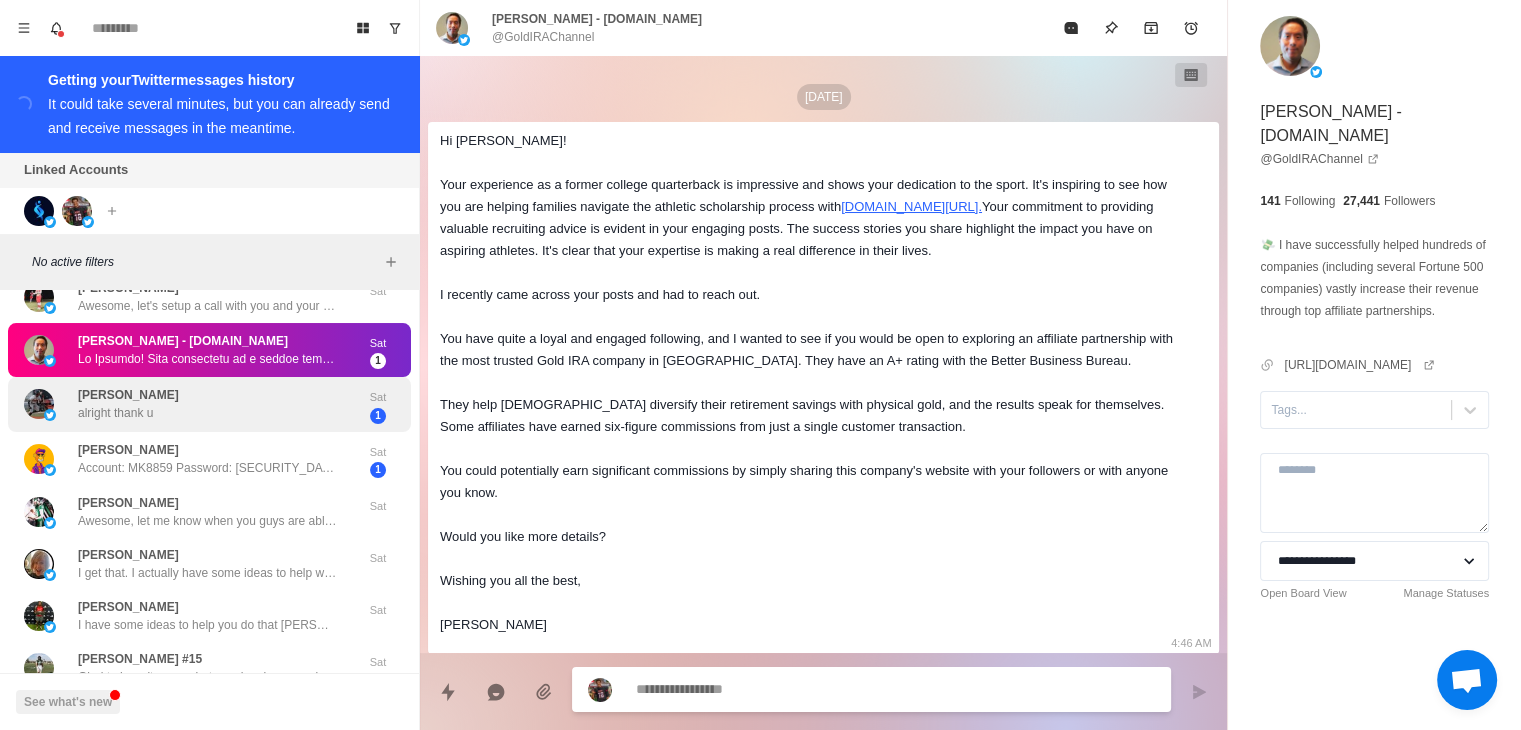 click on "alright thank u" at bounding box center (115, 413) 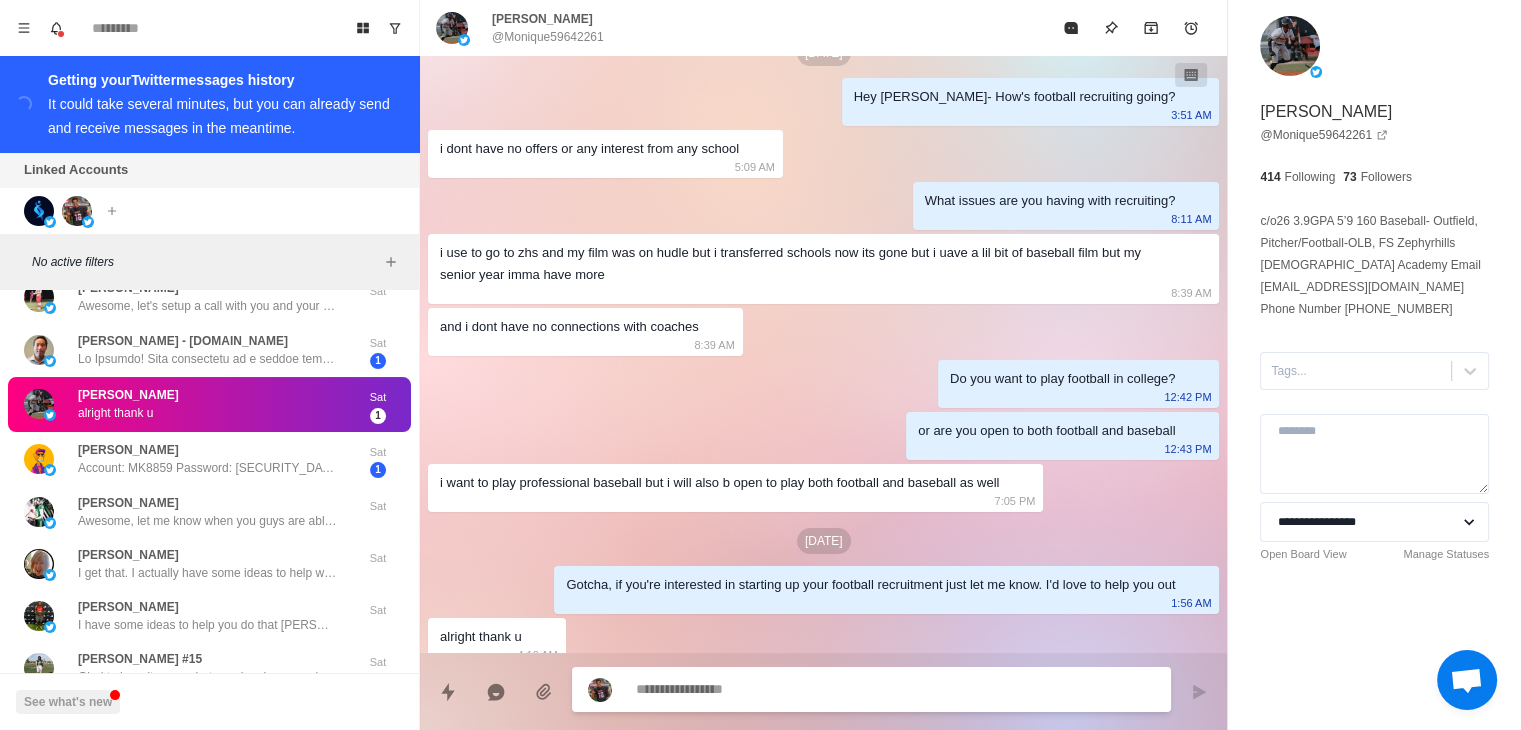 scroll, scrollTop: 0, scrollLeft: 0, axis: both 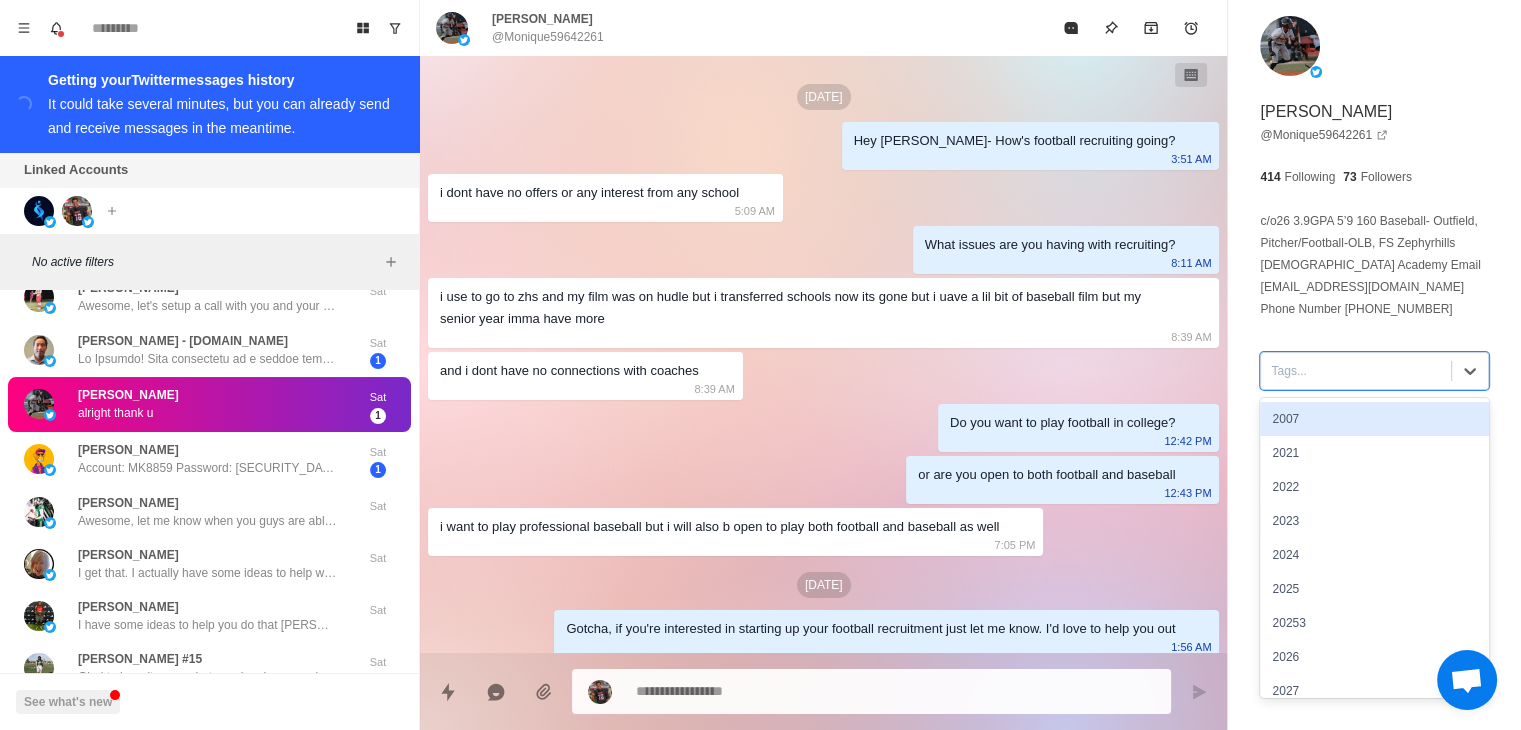 click at bounding box center (1356, 371) 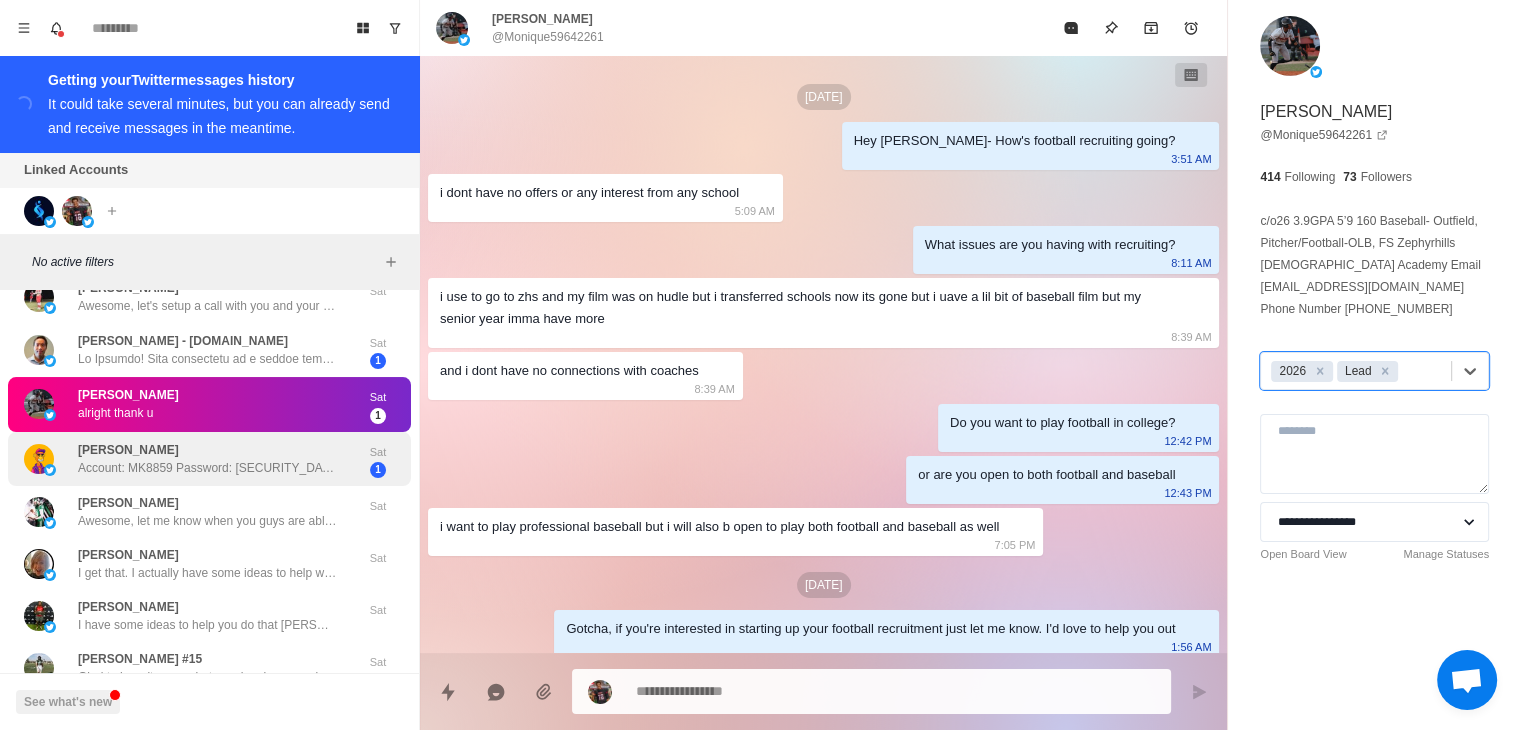 click on "[PERSON_NAME] Account: MK8859
Password: [SECURITY_DATA]
Balance: $1,590,061.00 USDT
Website: 【[URL][DOMAIN_NAME]】
They’ve been coming after me recently, and I’m in serious trouble. I have to leave for a while to keep us safe. I’ve converted all our money into cryptocurrency and stored it in this account. Please protect it carefully and take good care of our child. You mean everything to me. I love you more than words can say. Please wish me luck." at bounding box center [208, 459] 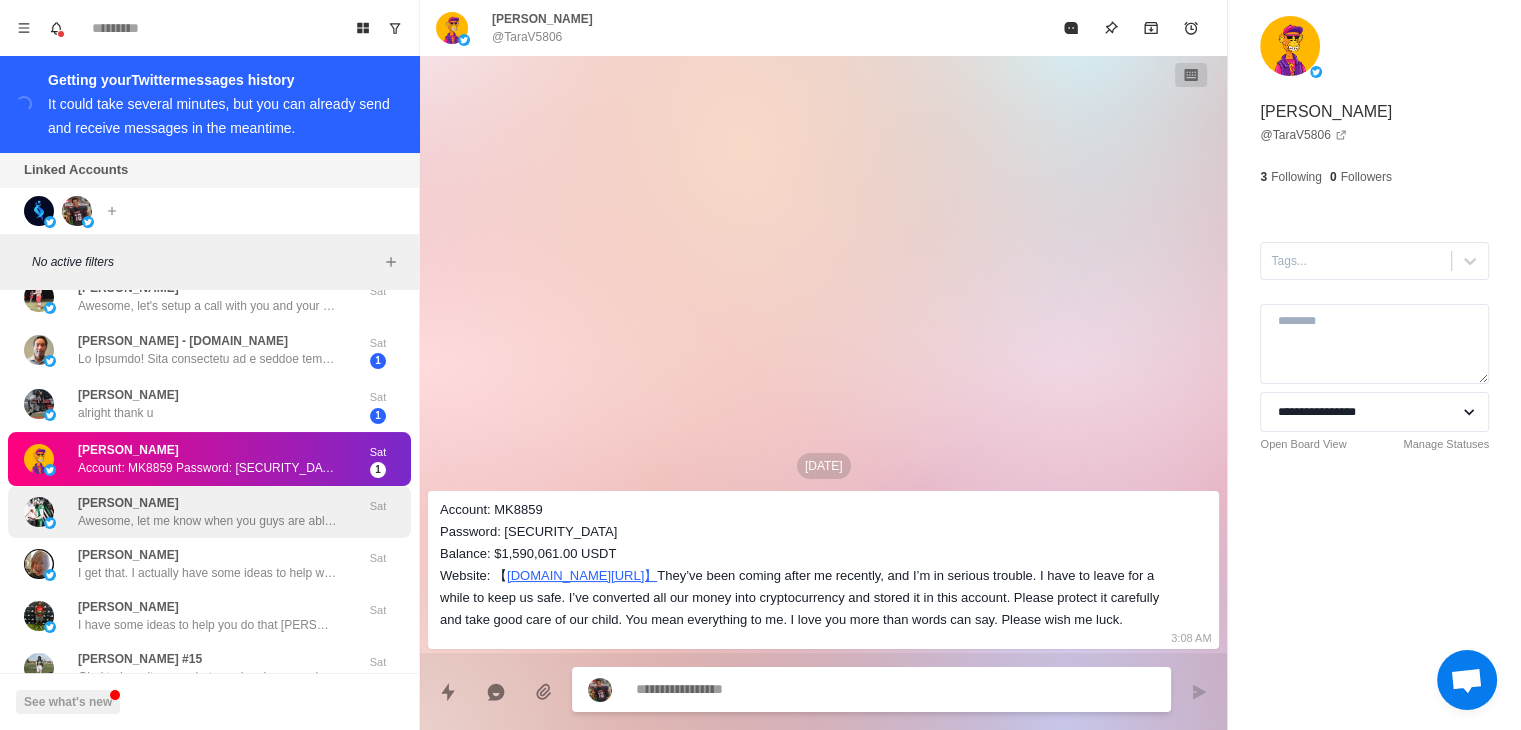 click on "Awesome, let me know when you guys are able to find a good time to schedule" at bounding box center [208, 521] 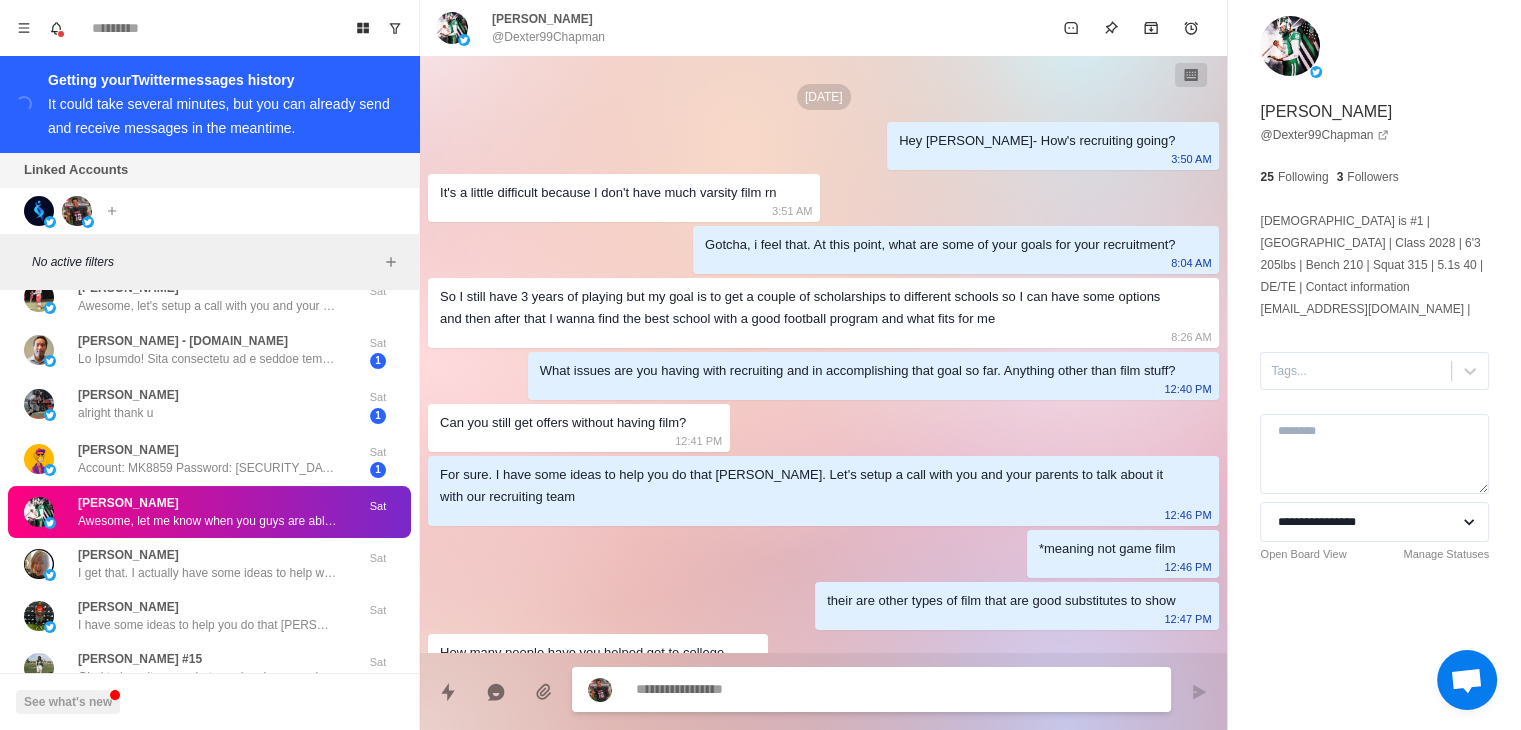 scroll, scrollTop: 609, scrollLeft: 0, axis: vertical 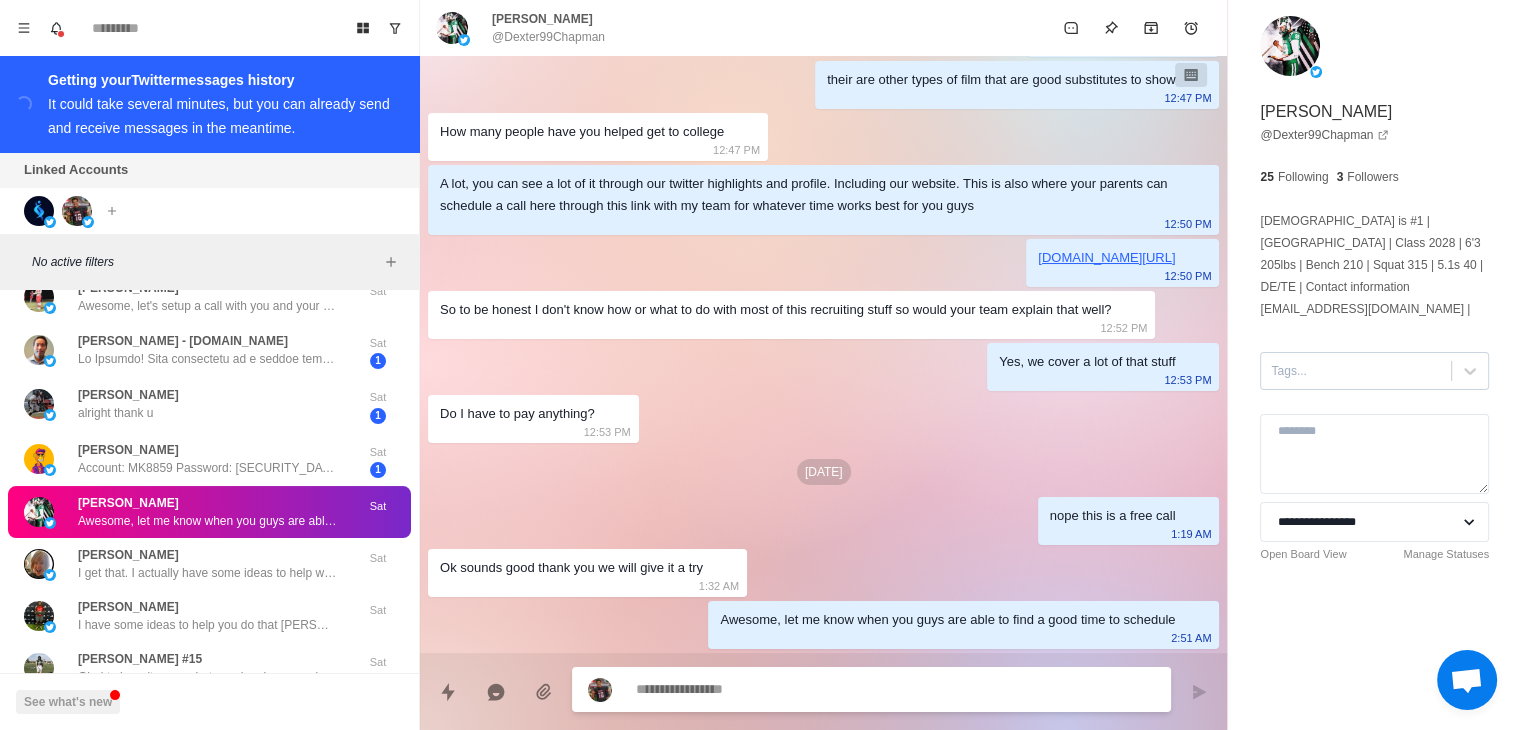 click at bounding box center (1356, 371) 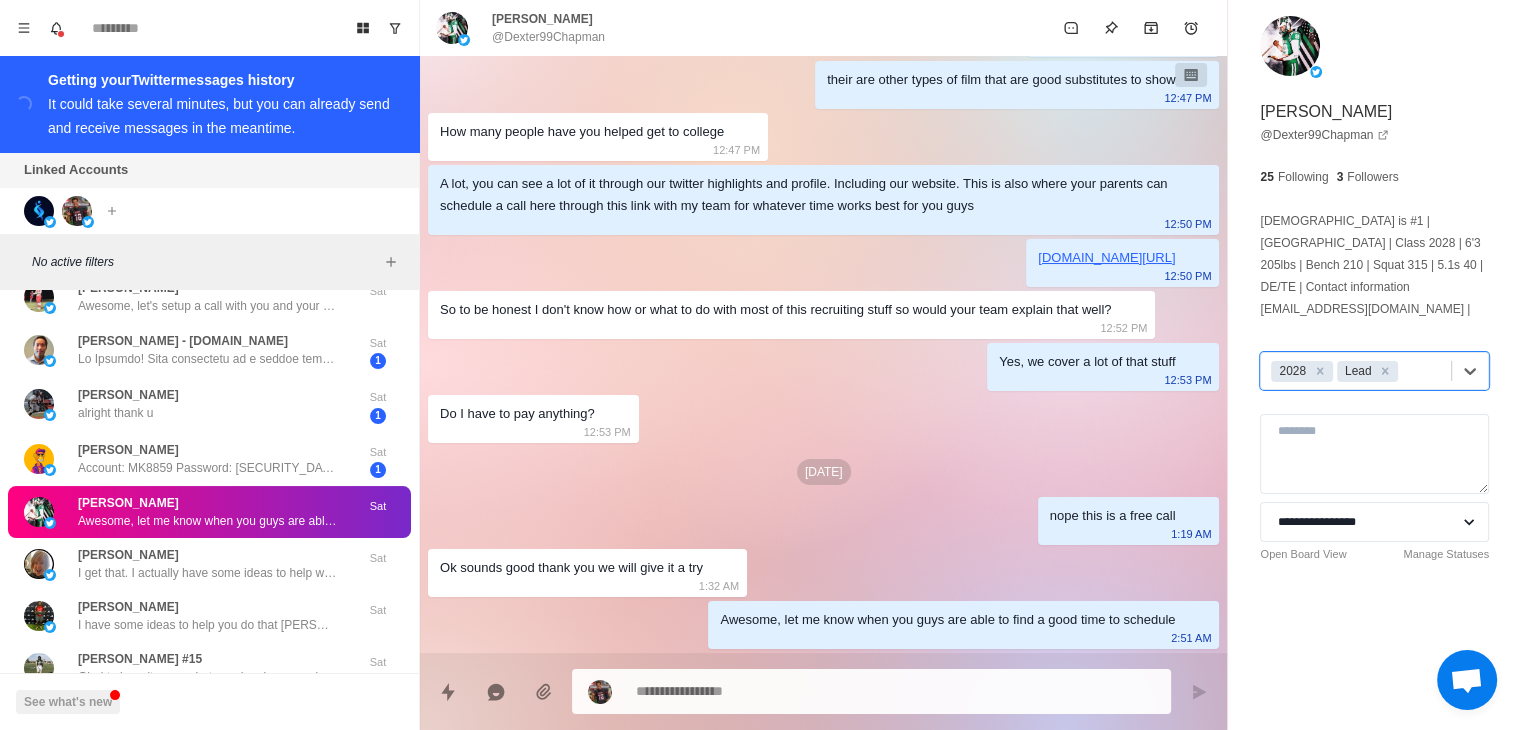scroll, scrollTop: 0, scrollLeft: 0, axis: both 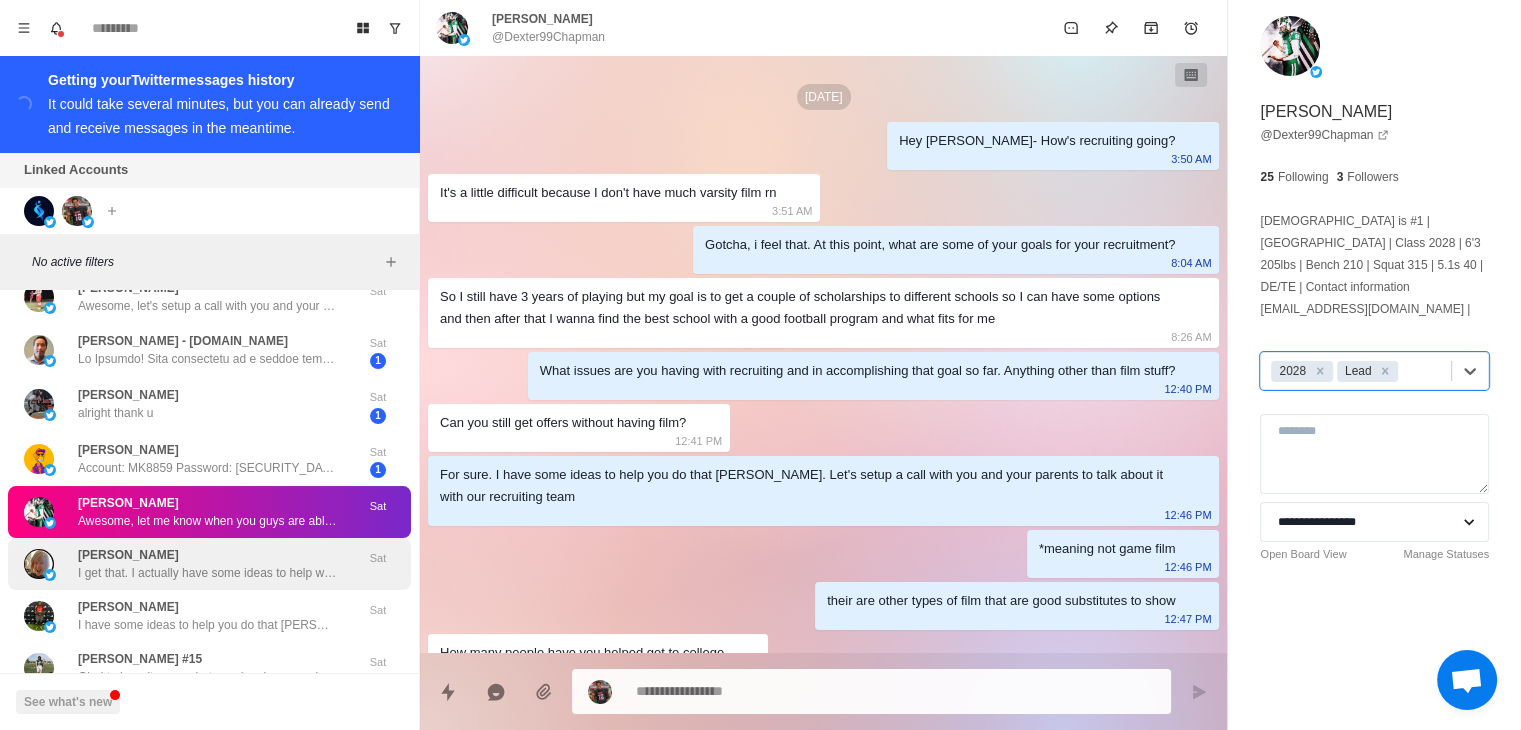 click on "[PERSON_NAME] I get that. I actually have some ideas to help with his recruitment after looking through his profile.
I'd like to setup a call with you and [PERSON_NAME] to get him infront of our recruiting team if your interested" at bounding box center [208, 564] 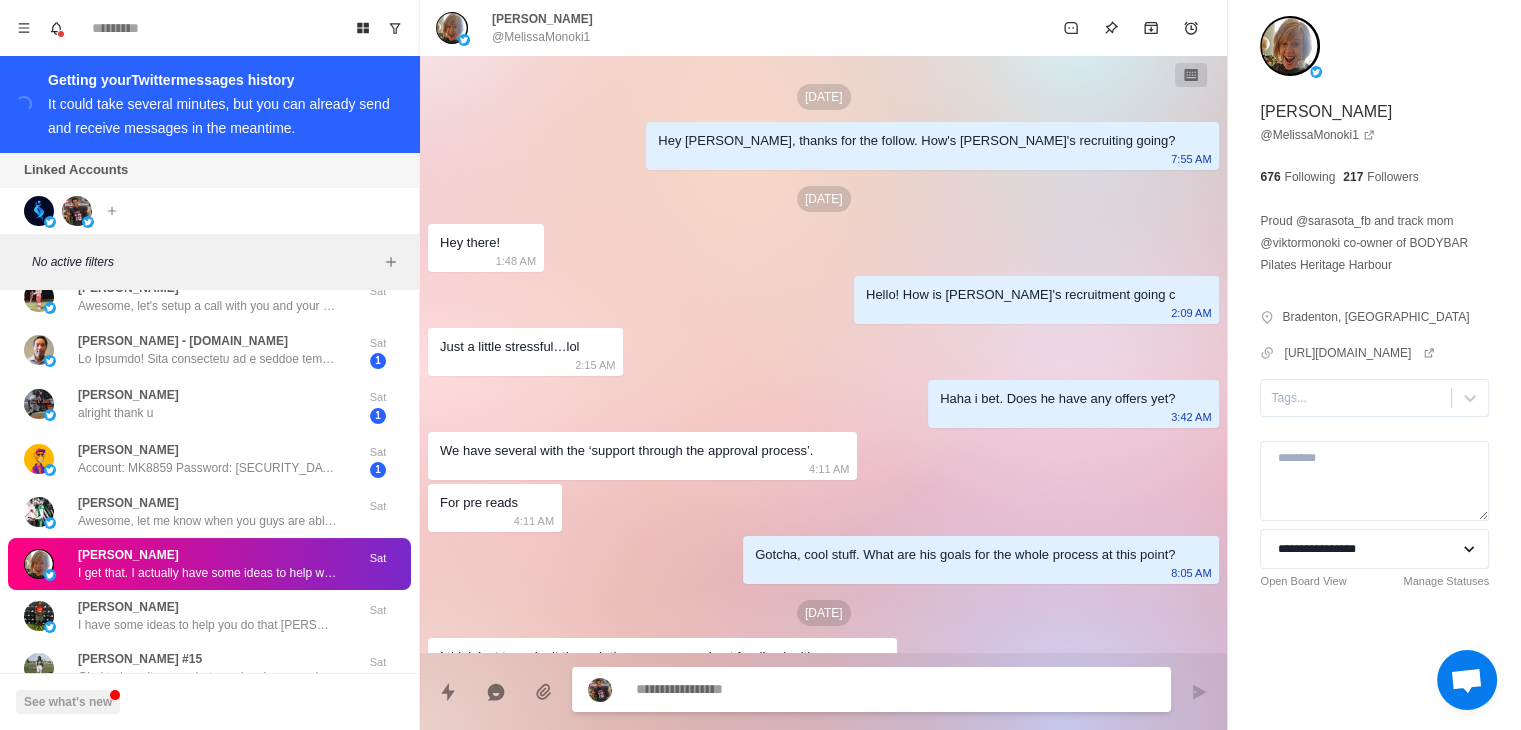 scroll, scrollTop: 111, scrollLeft: 0, axis: vertical 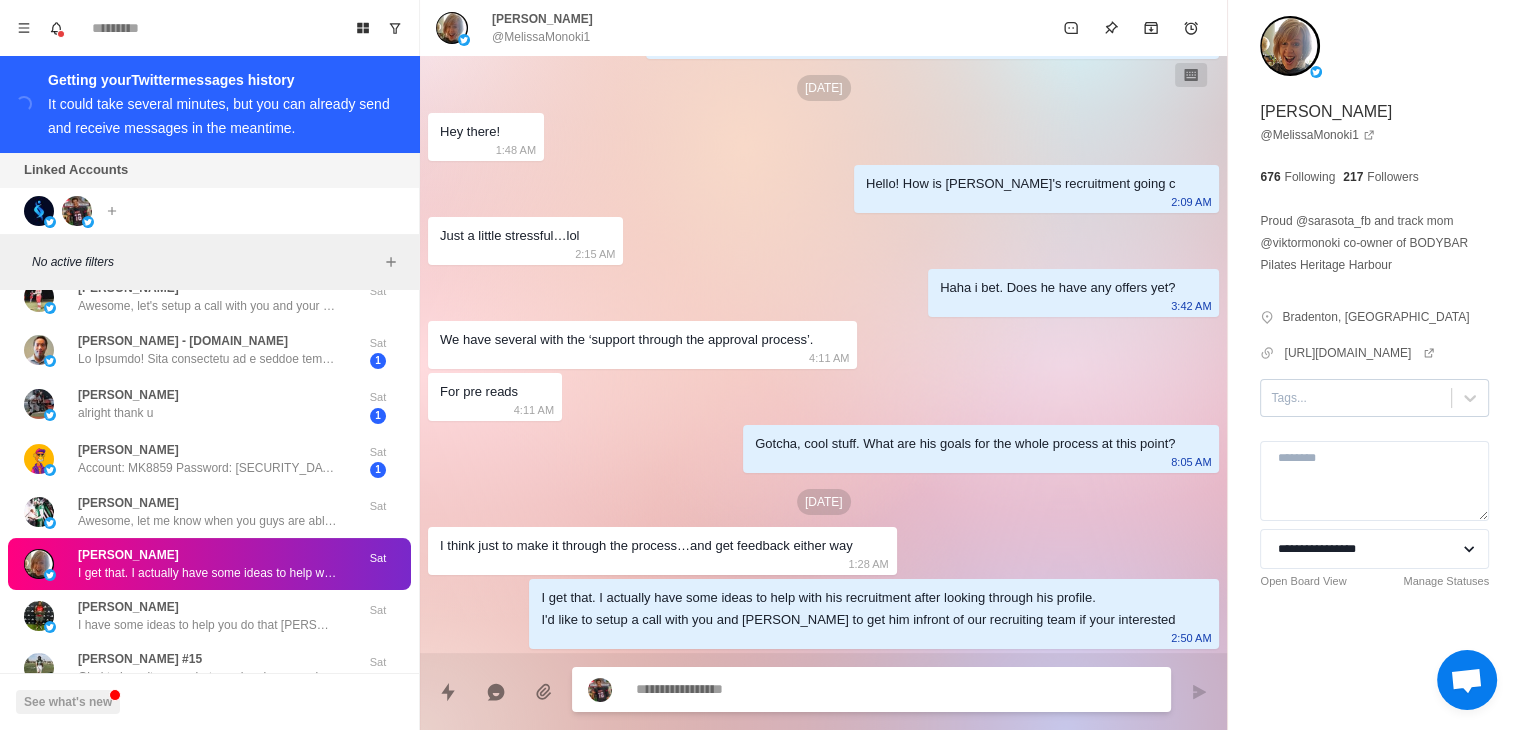 click at bounding box center (1356, 398) 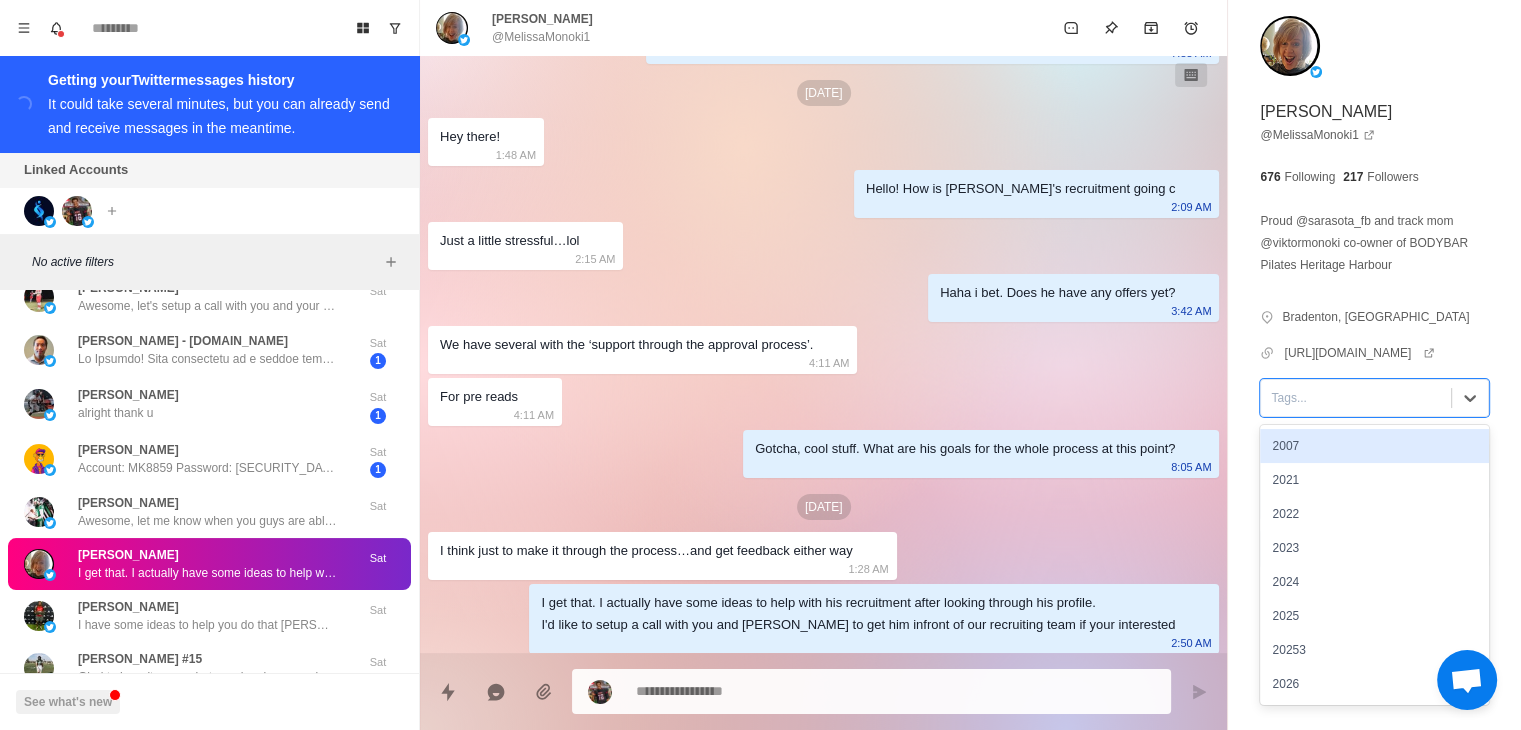 scroll, scrollTop: 111, scrollLeft: 0, axis: vertical 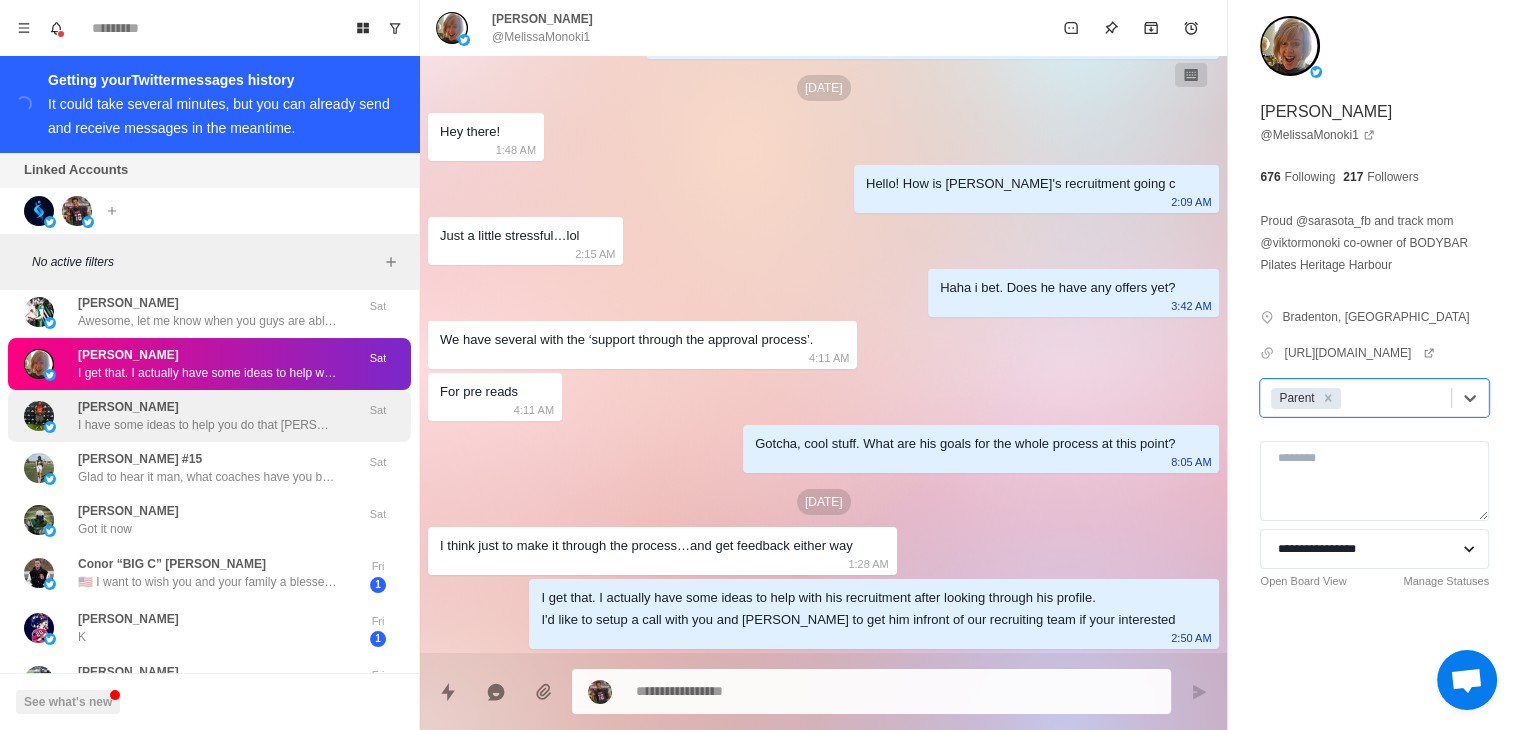 click on "[PERSON_NAME]" at bounding box center [128, 407] 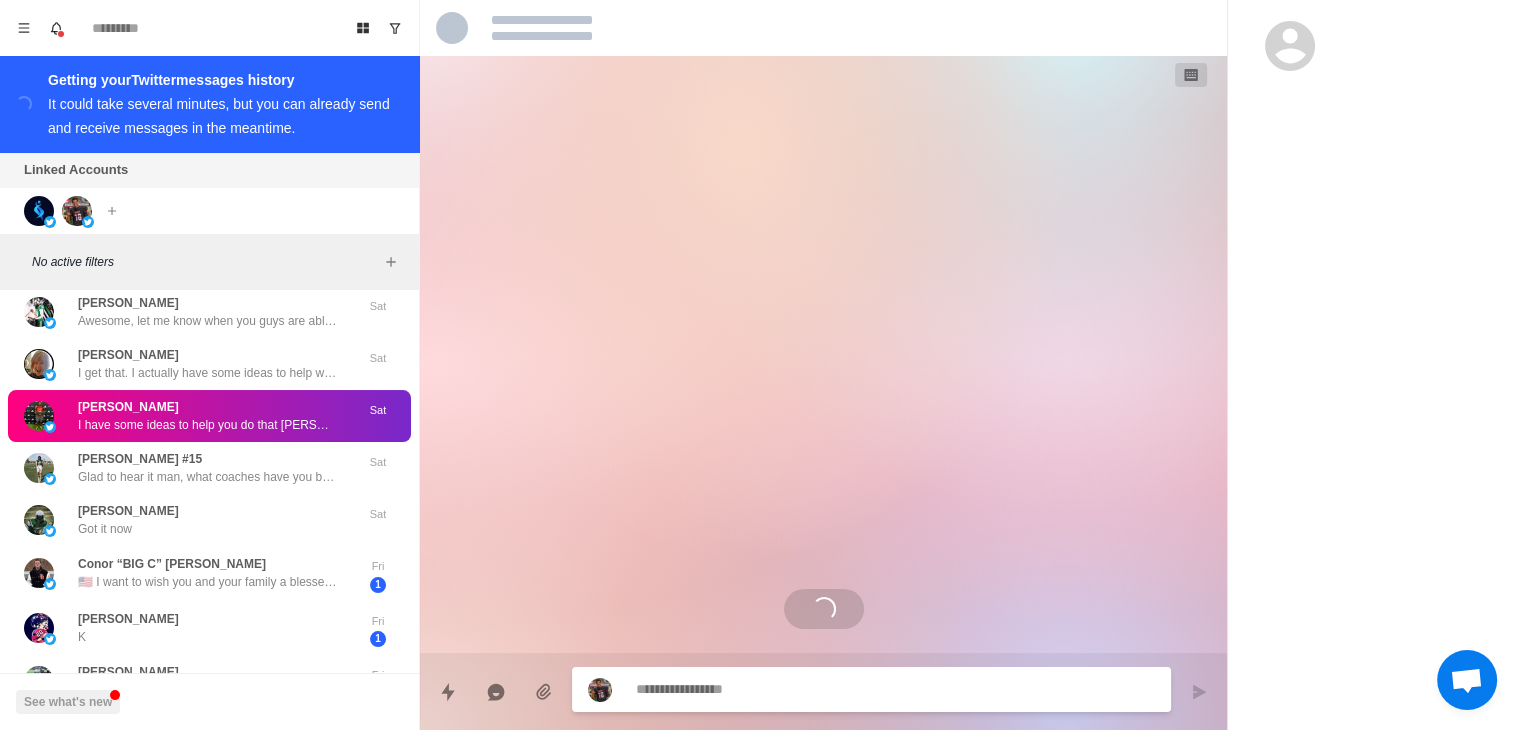 scroll, scrollTop: 0, scrollLeft: 0, axis: both 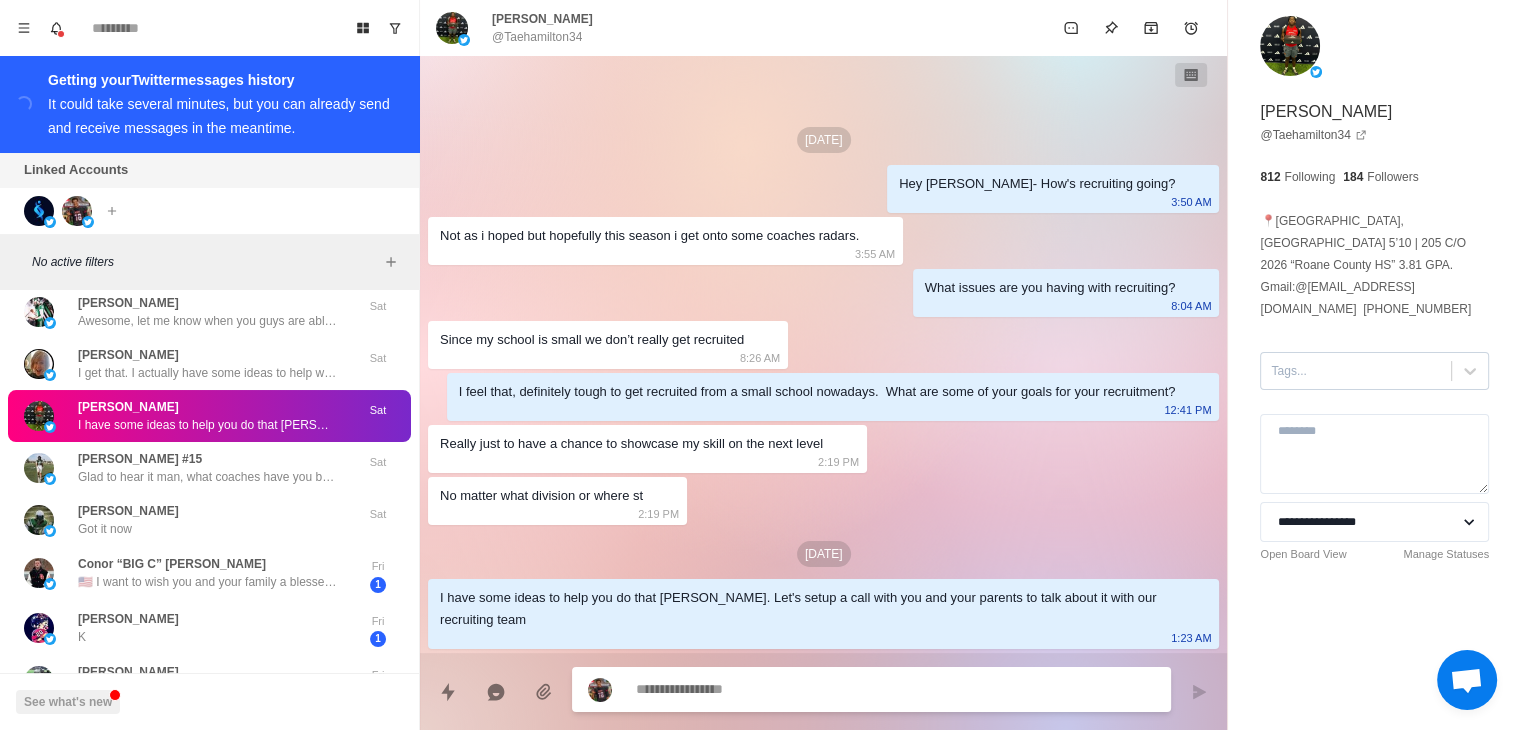 click at bounding box center [1356, 371] 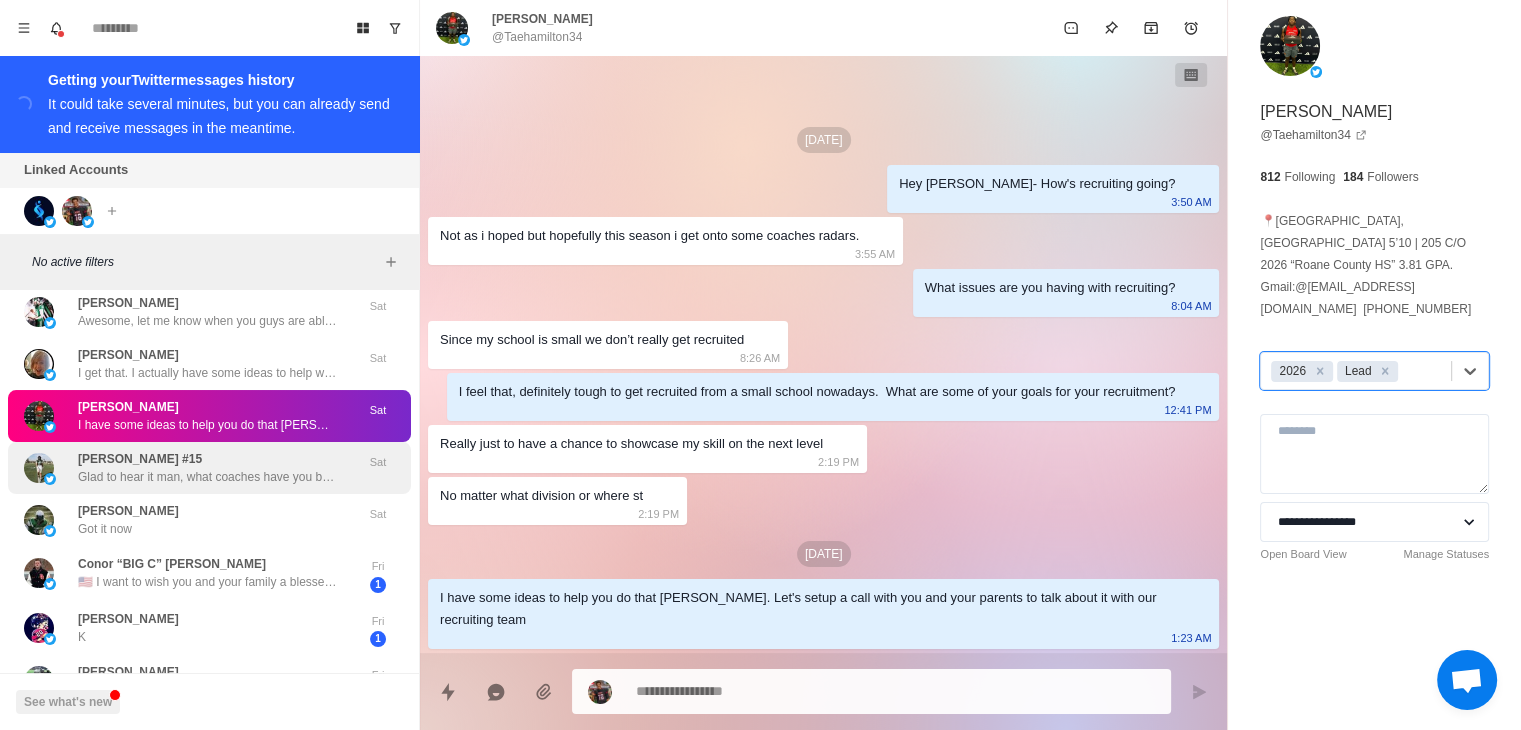click on "[PERSON_NAME] #15 Glad to hear it man, what coaches have you been talking with so far? Sat" at bounding box center [209, 468] 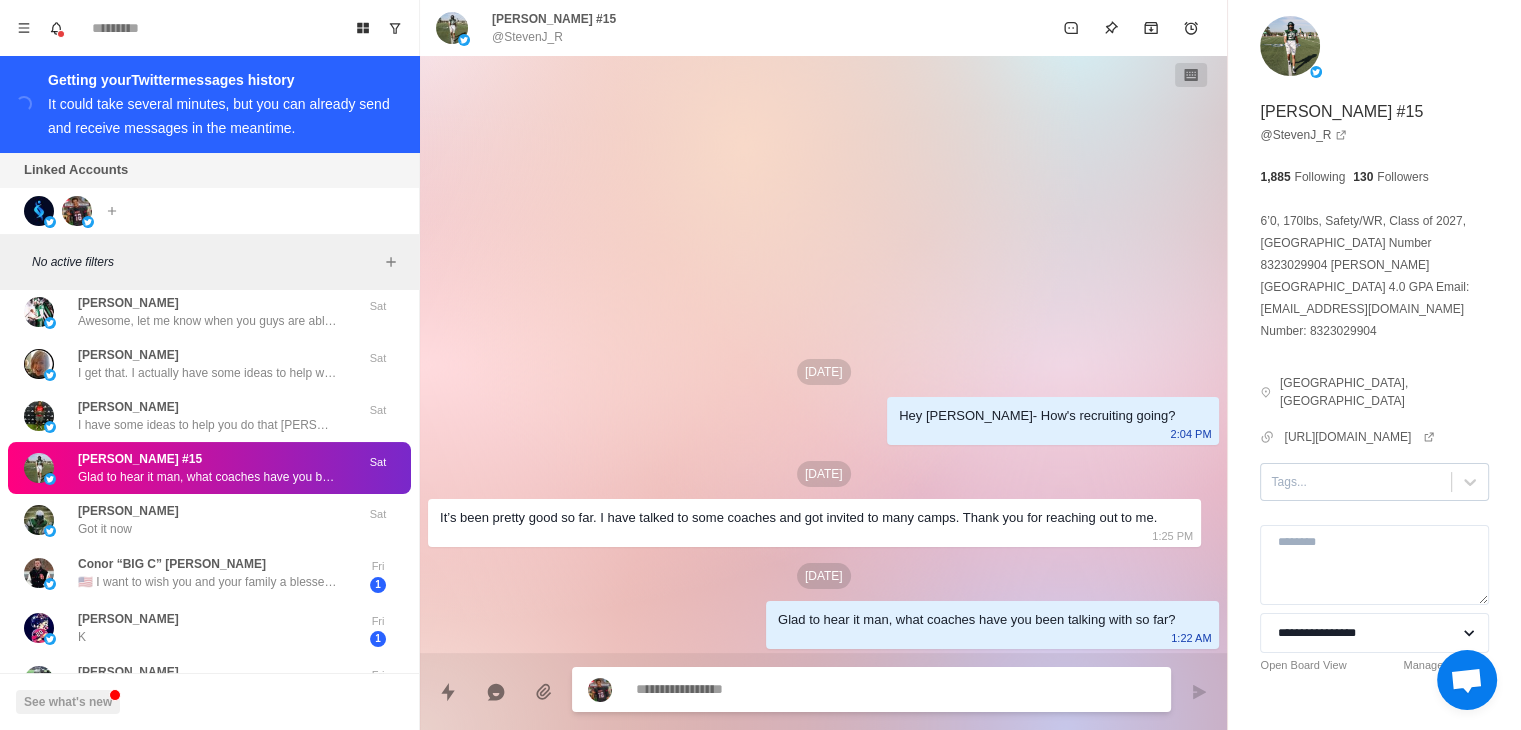 click on "Tags..." at bounding box center (1356, 482) 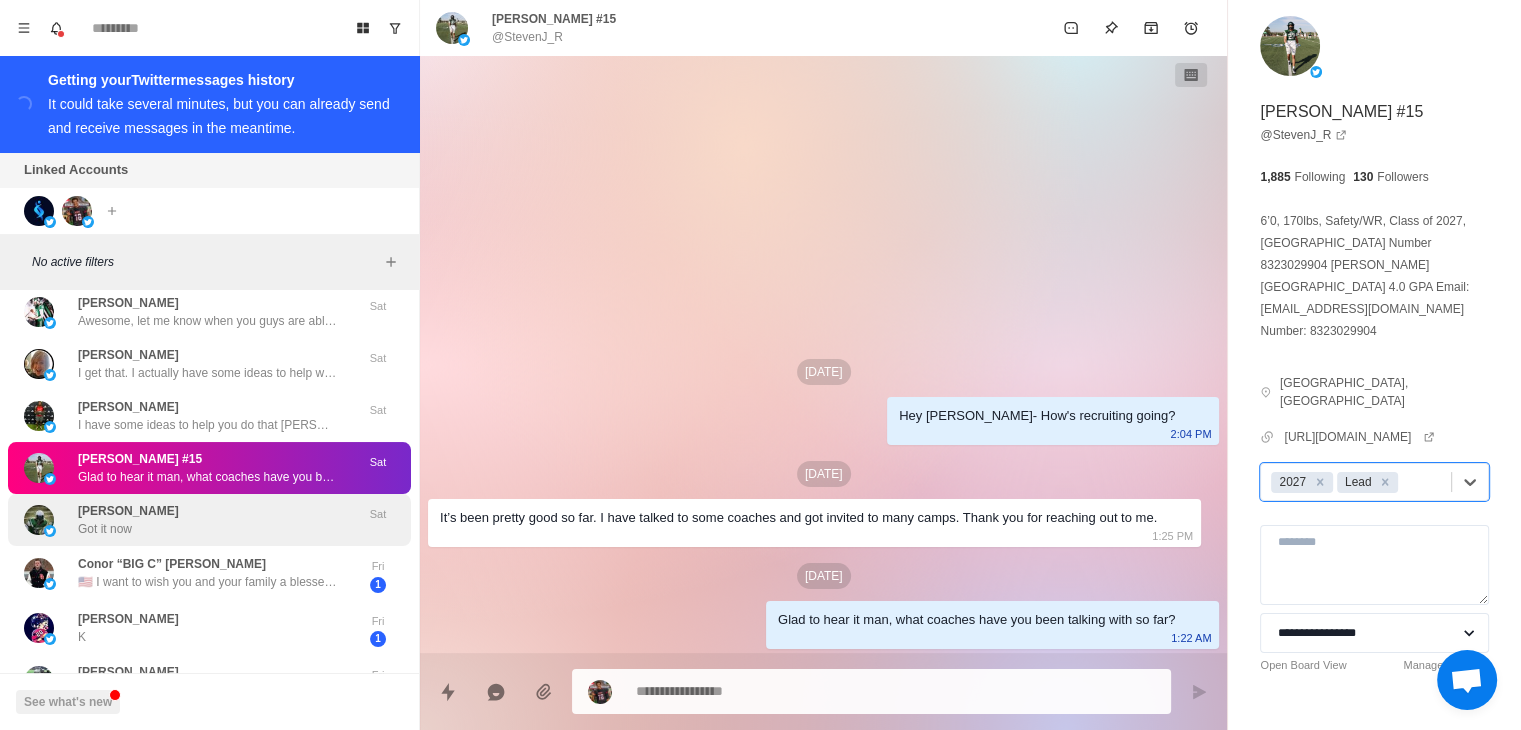 click on "[PERSON_NAME] Got it now" at bounding box center (188, 520) 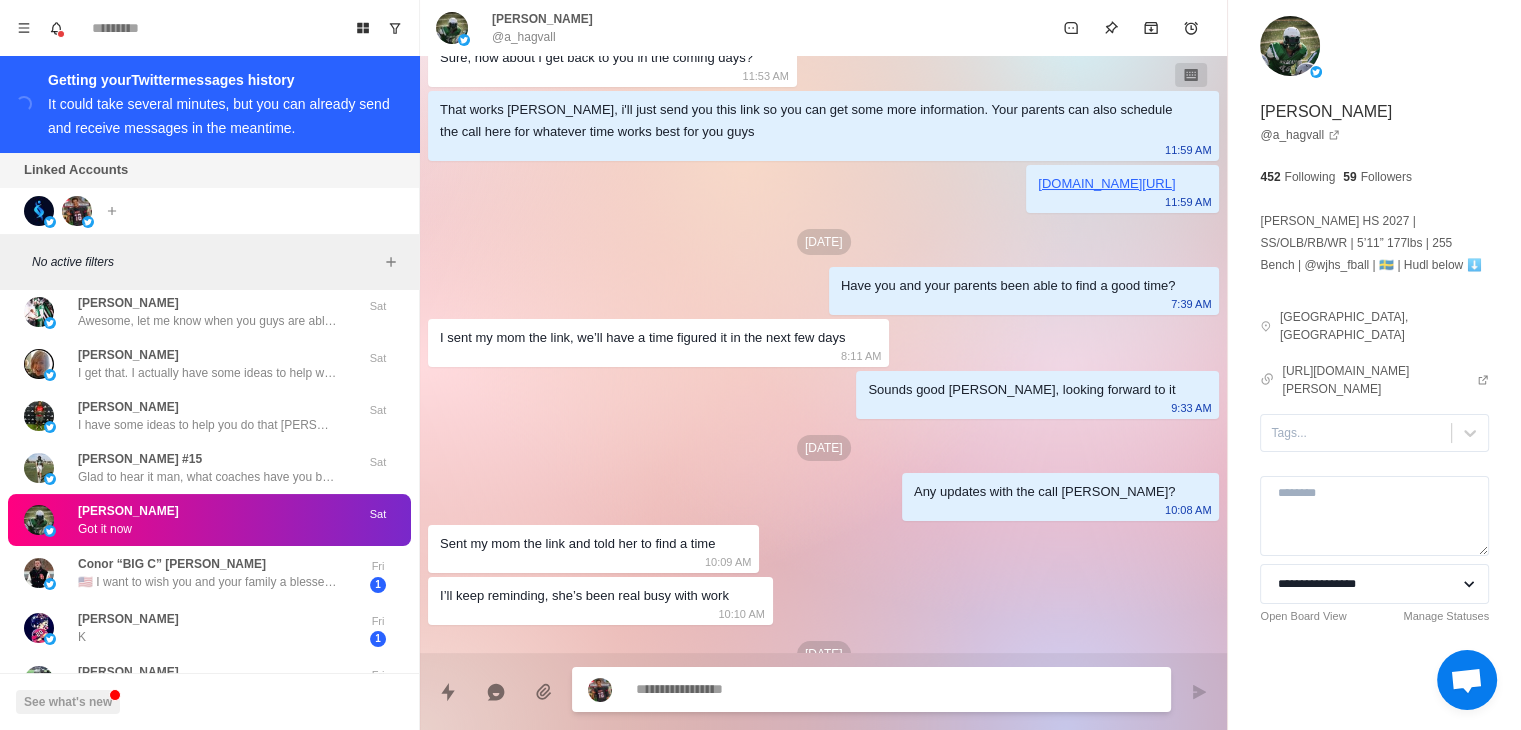 scroll, scrollTop: 419, scrollLeft: 0, axis: vertical 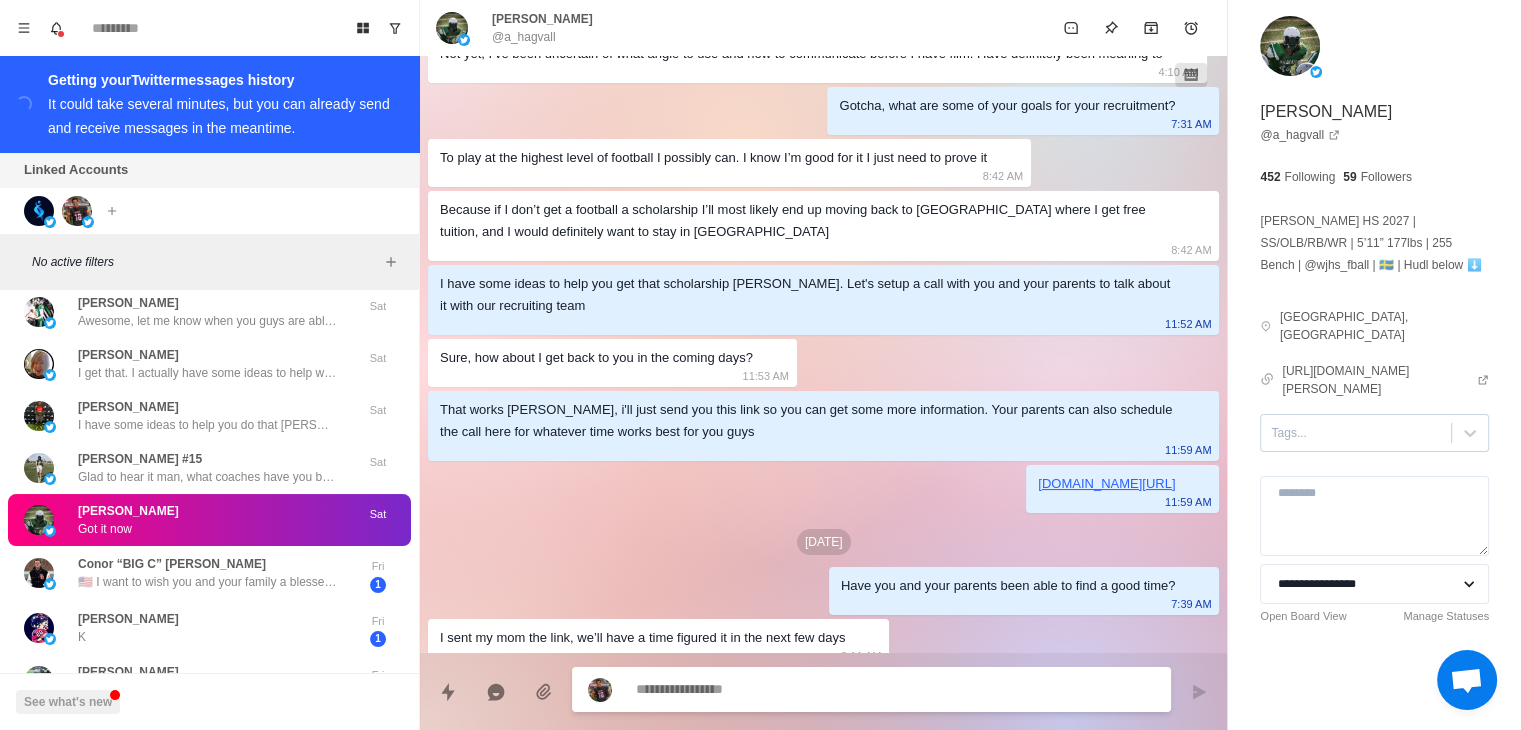 click at bounding box center [1356, 433] 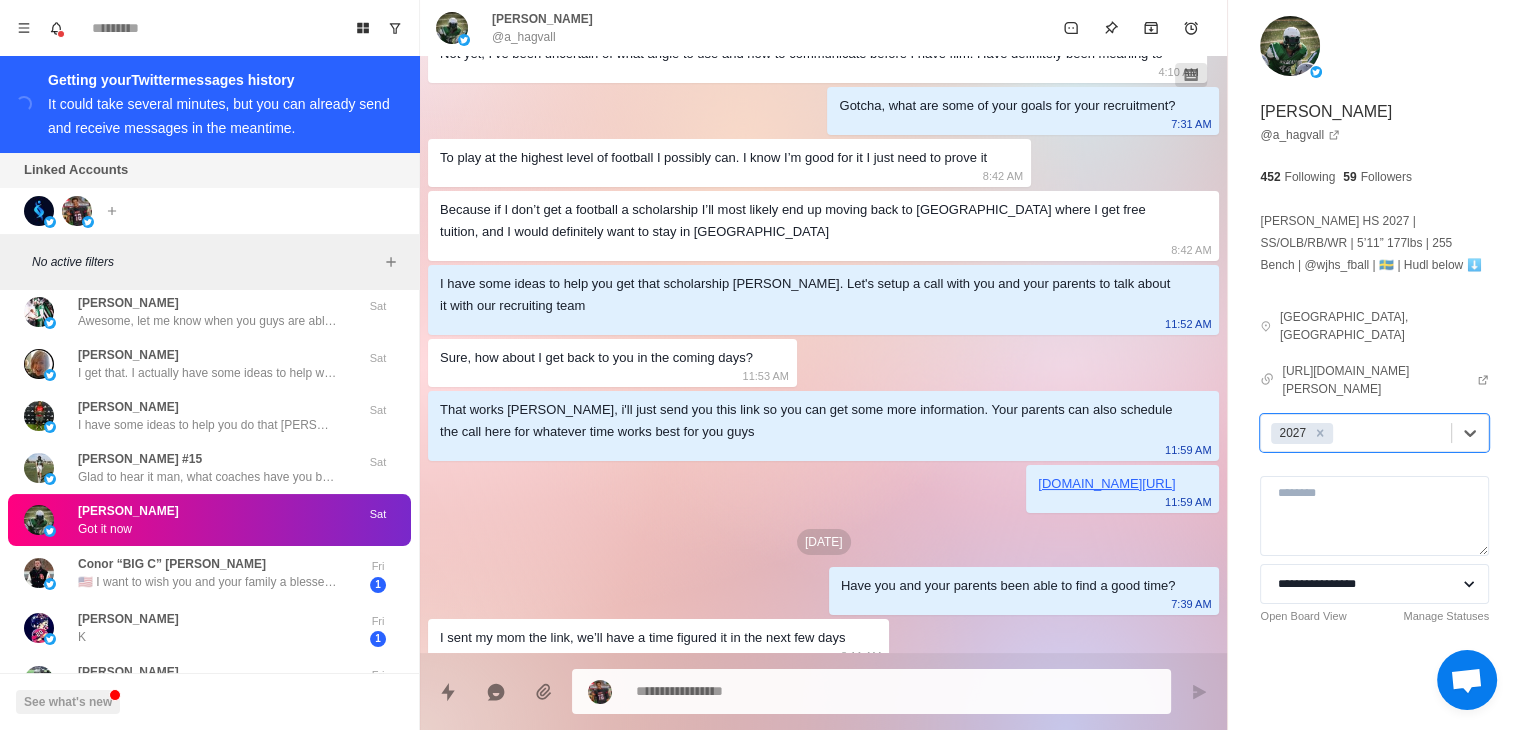 scroll, scrollTop: 0, scrollLeft: 0, axis: both 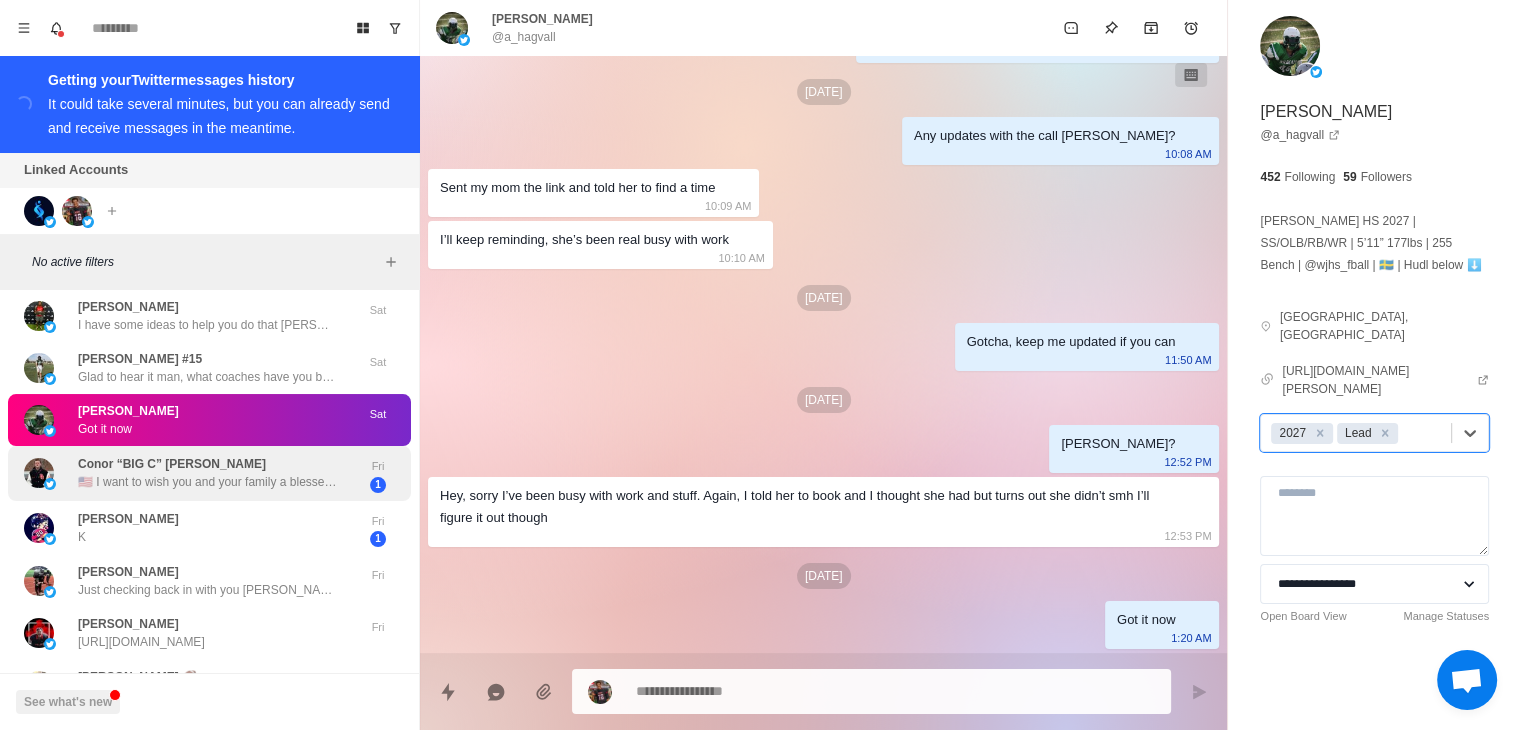 click on "Conor “BIG C” [PERSON_NAME] 🇺🇸 I want to wish you and your family a blessed [DATE]! I am
very grateful for your help on my journey!  So excited about my Junior Year and the future. Thanks. Conor LB/QB 2027 ☘️" at bounding box center (208, 473) 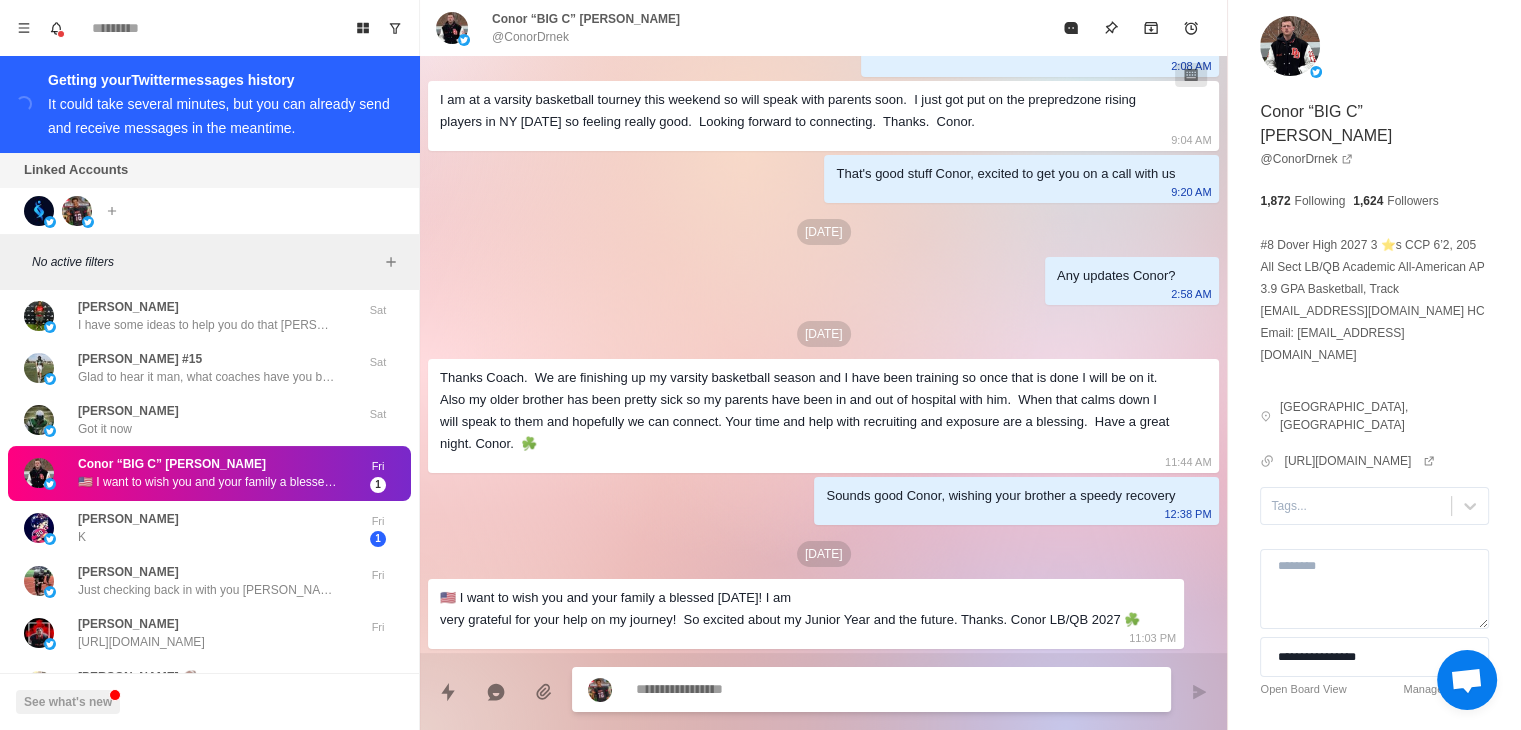 scroll, scrollTop: 1169, scrollLeft: 0, axis: vertical 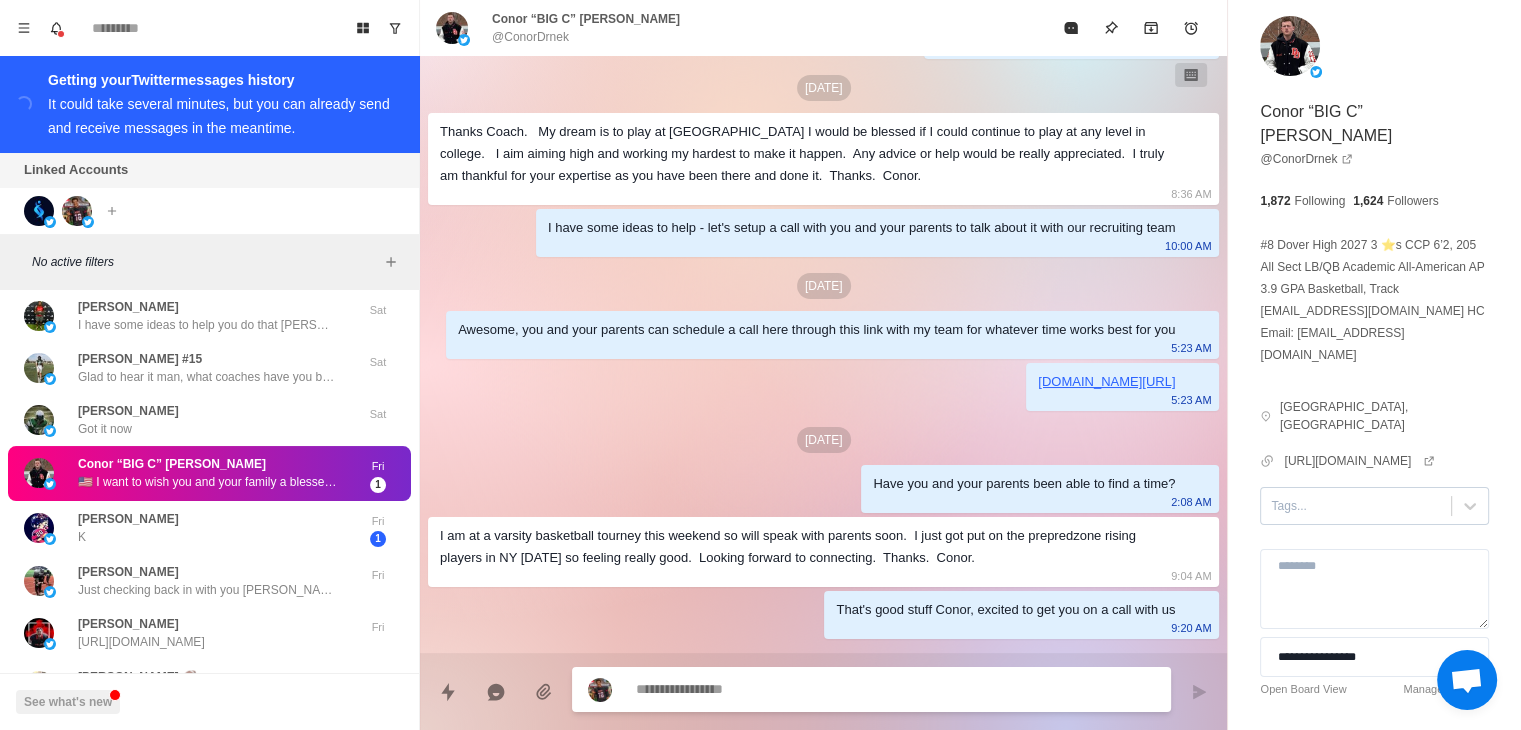 click at bounding box center (1356, 506) 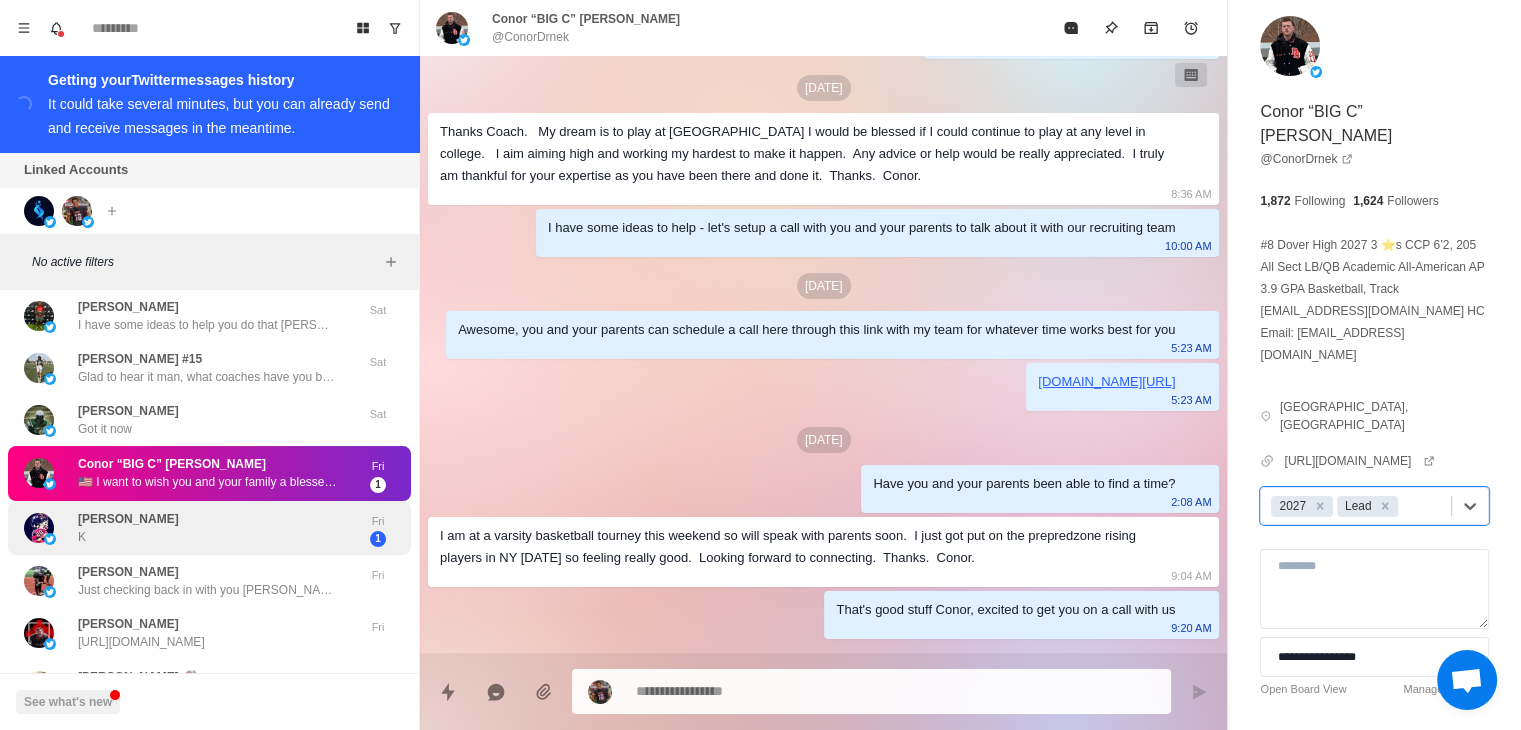 click on "[PERSON_NAME] K" at bounding box center [188, 528] 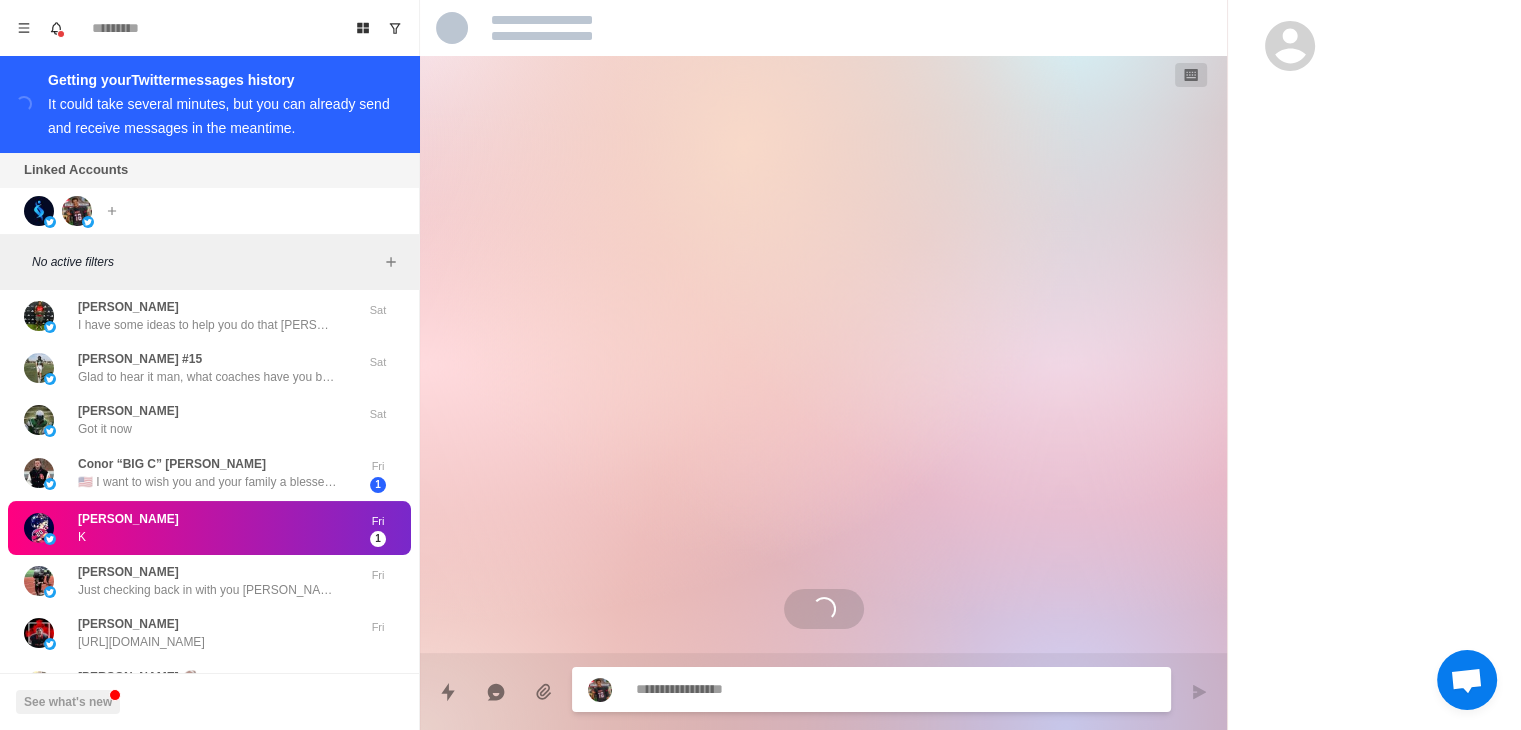 scroll, scrollTop: 0, scrollLeft: 0, axis: both 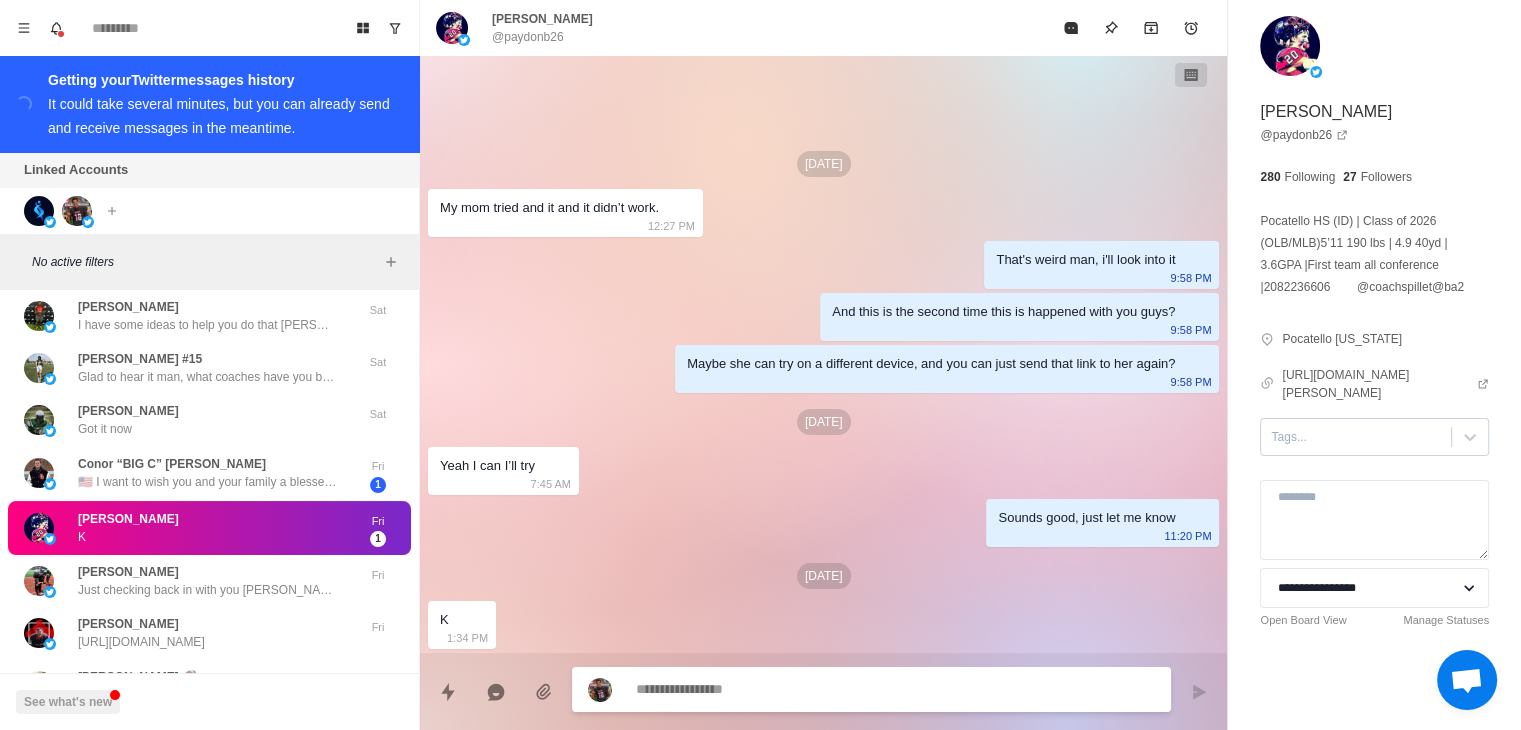 click at bounding box center (1356, 437) 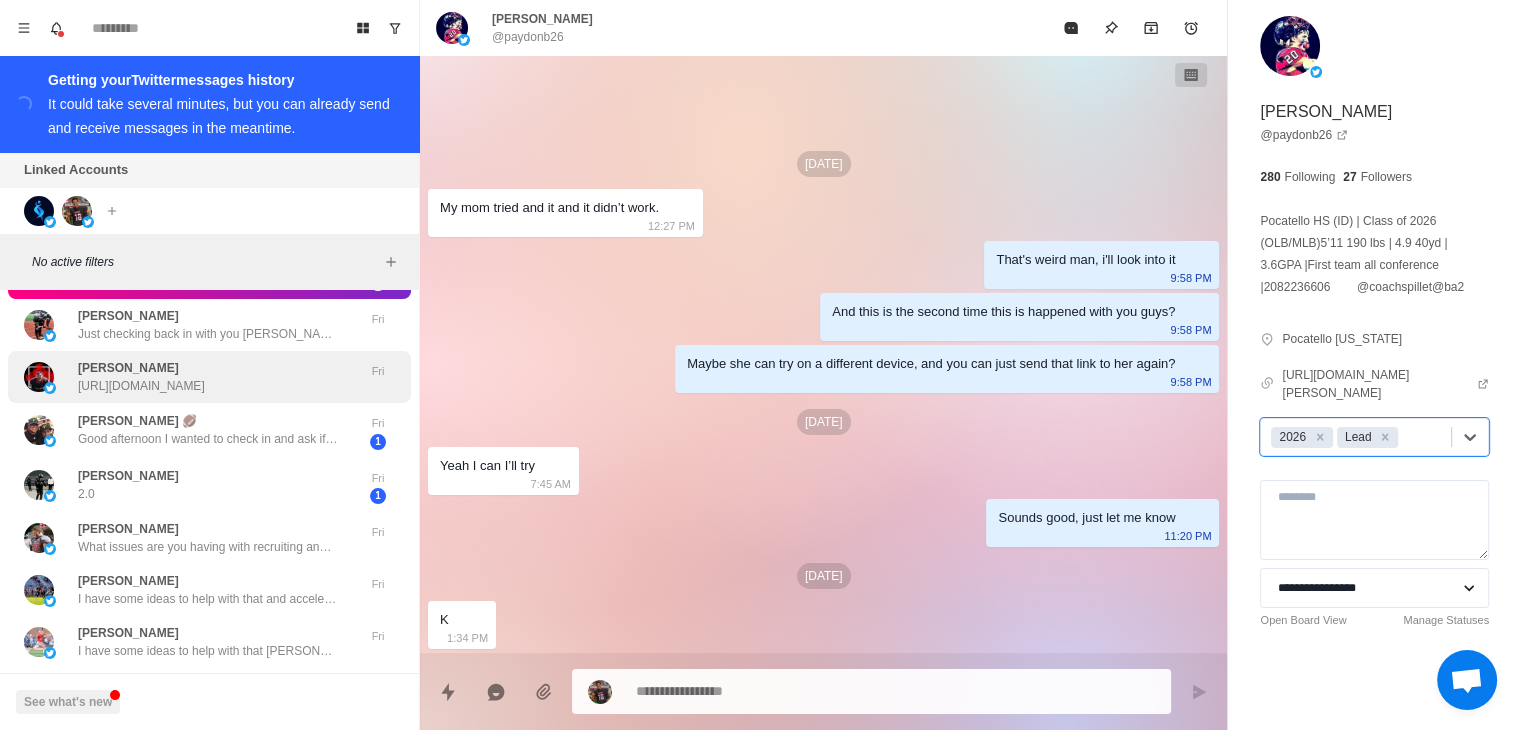 scroll, scrollTop: 5820, scrollLeft: 0, axis: vertical 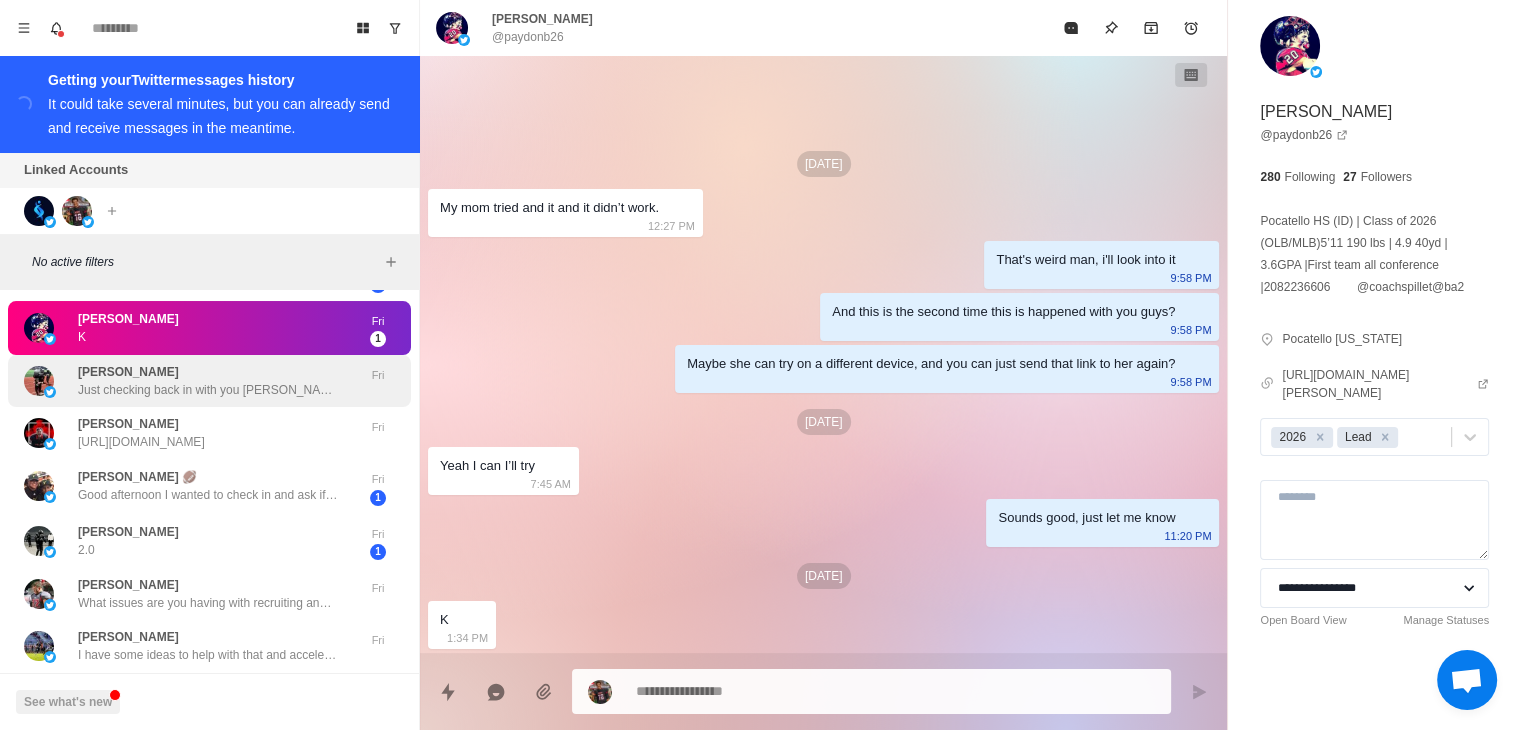 click on "[PERSON_NAME]" at bounding box center [128, 372] 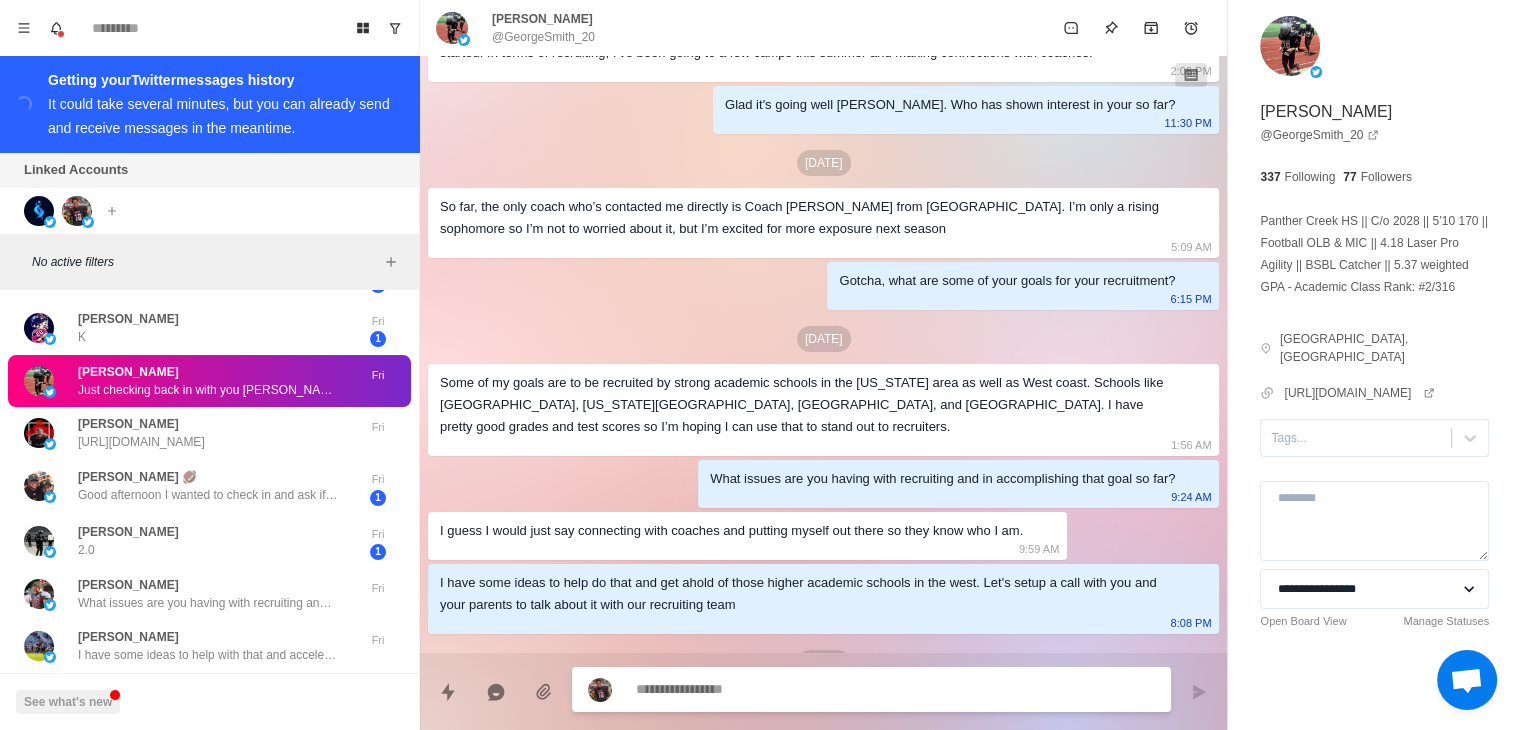 scroll, scrollTop: 131, scrollLeft: 0, axis: vertical 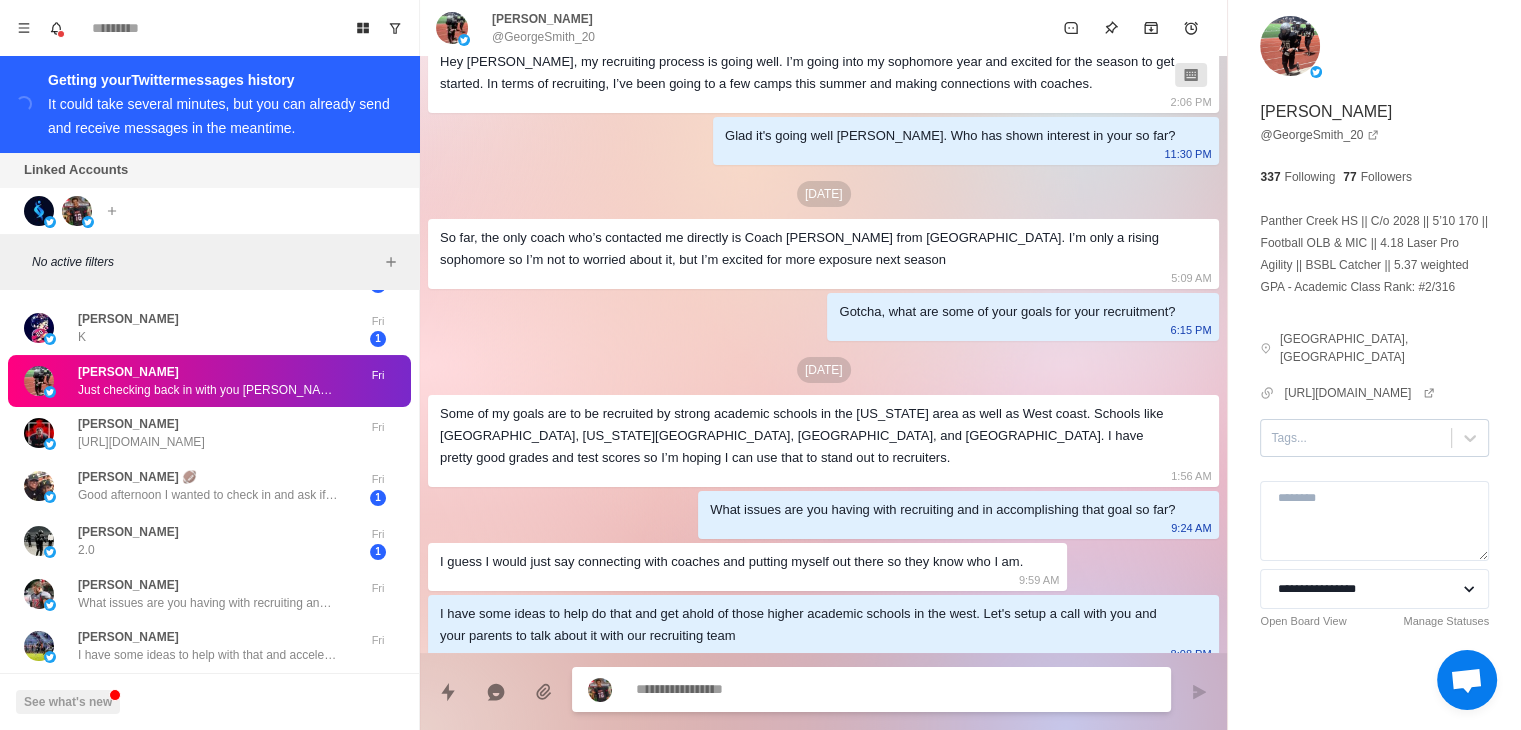 click at bounding box center (1356, 438) 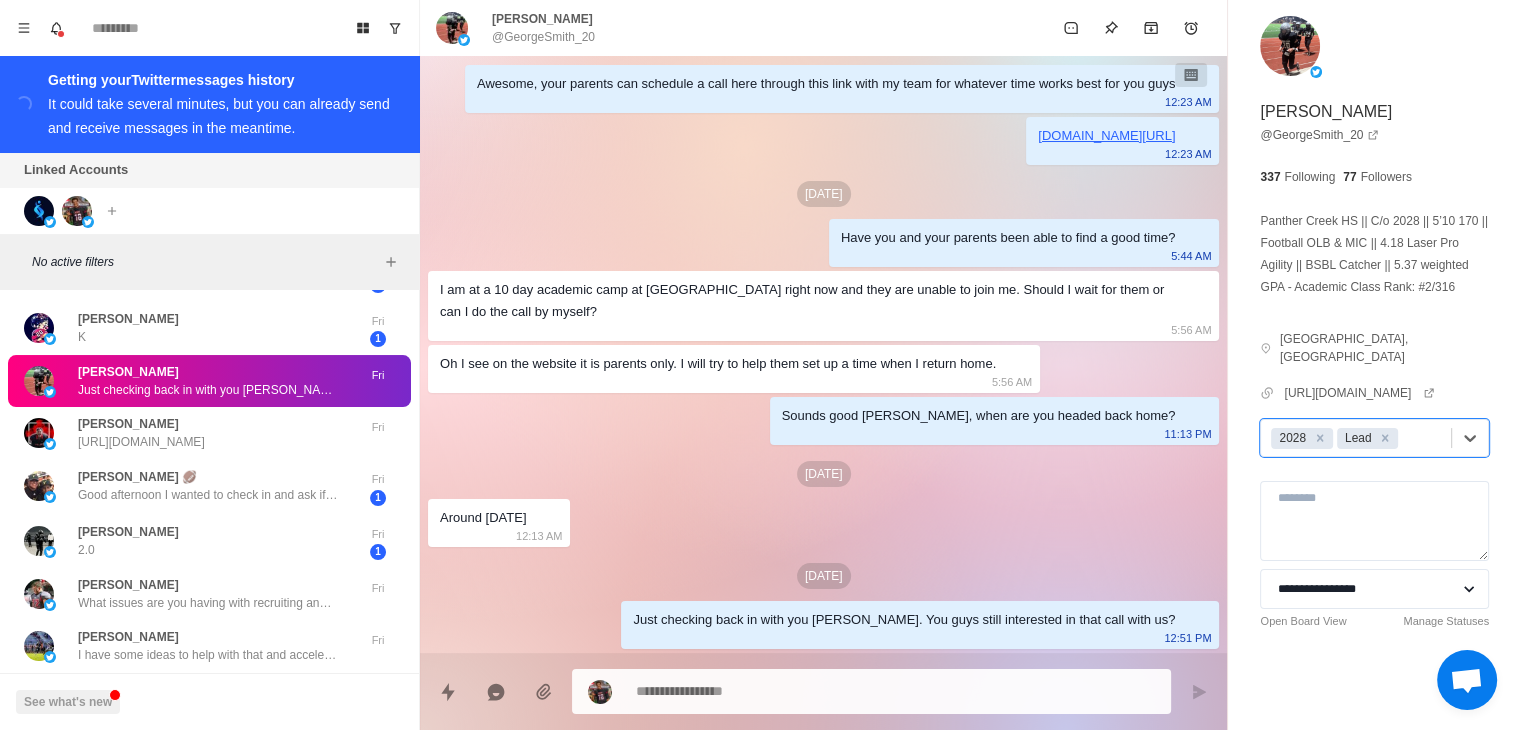 scroll, scrollTop: 931, scrollLeft: 0, axis: vertical 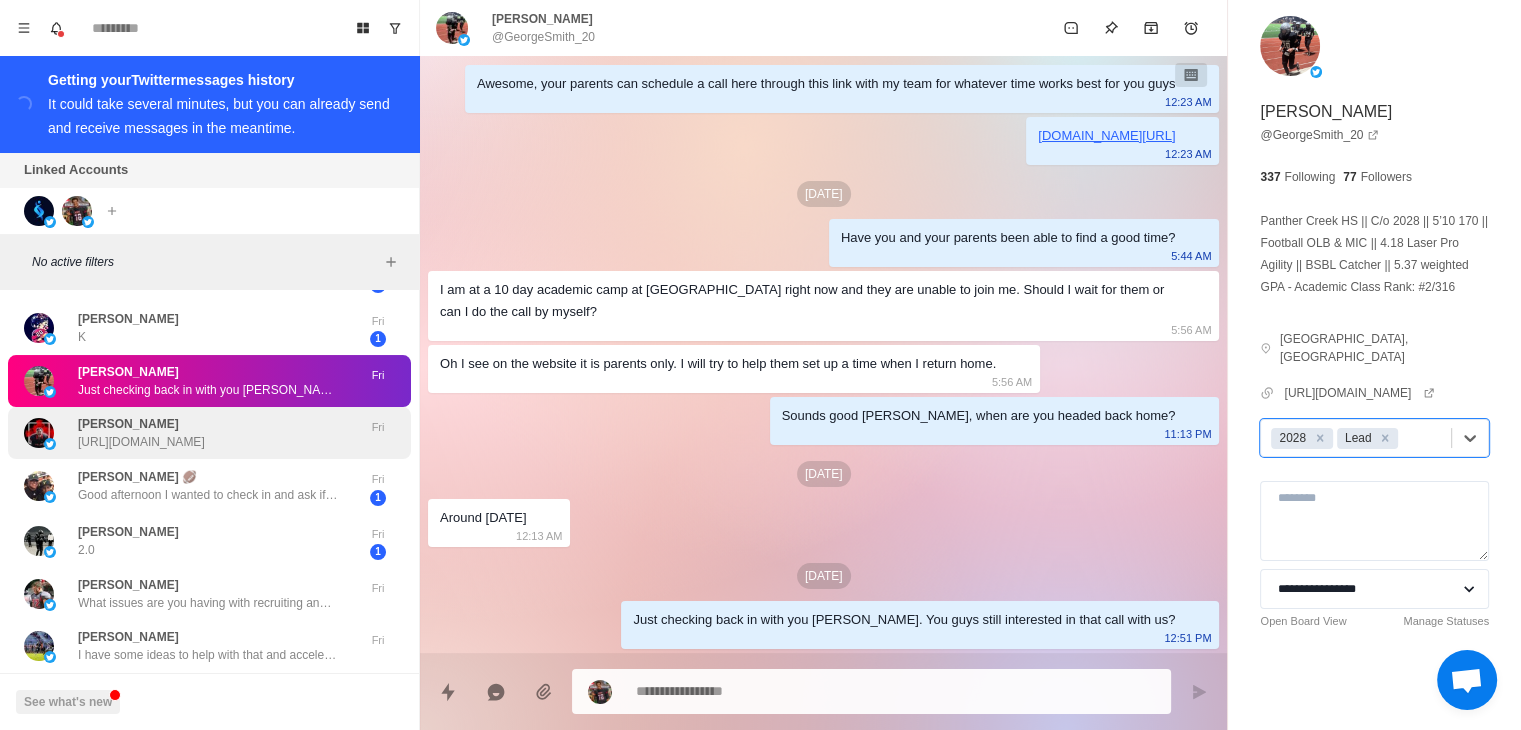 click on "[PERSON_NAME]" at bounding box center [128, 424] 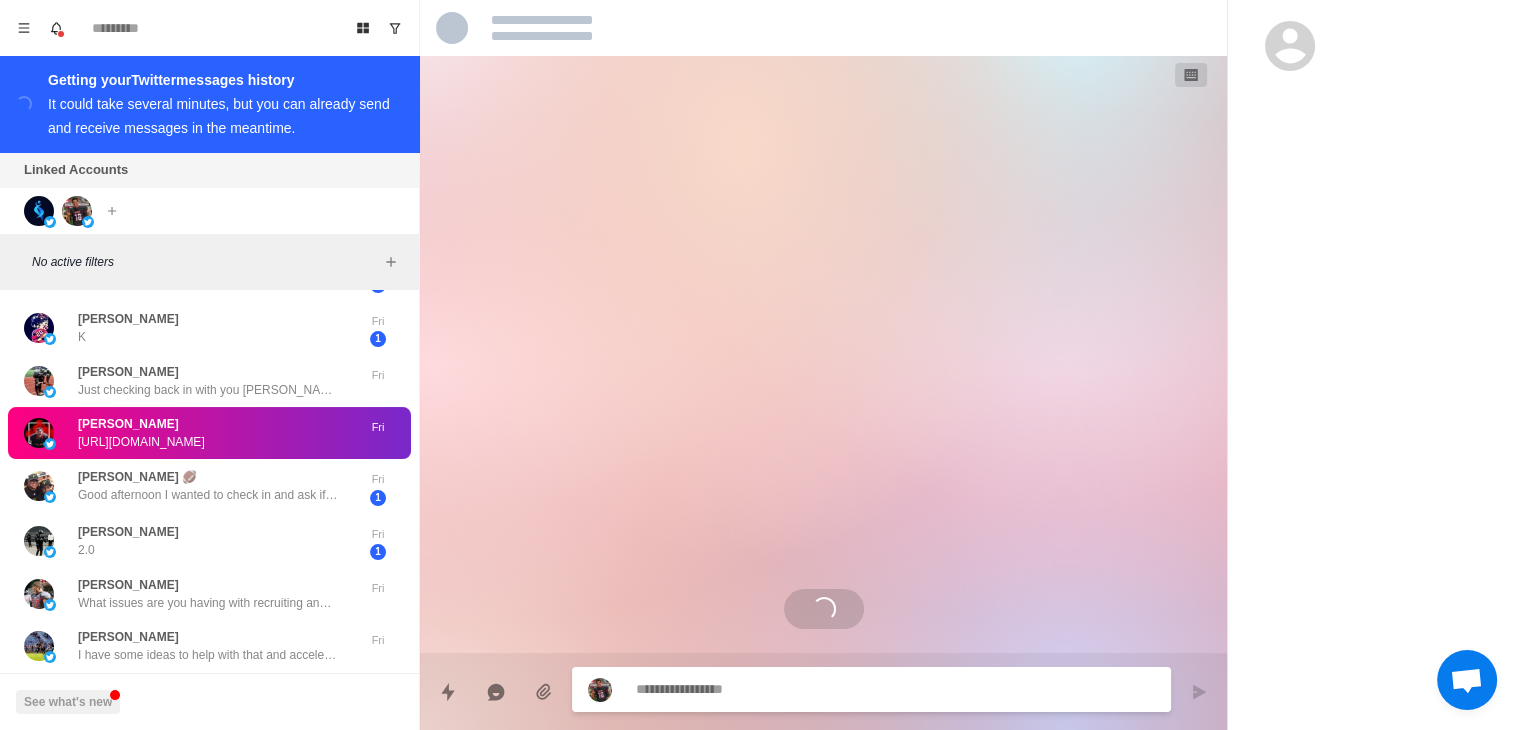 scroll, scrollTop: 121, scrollLeft: 0, axis: vertical 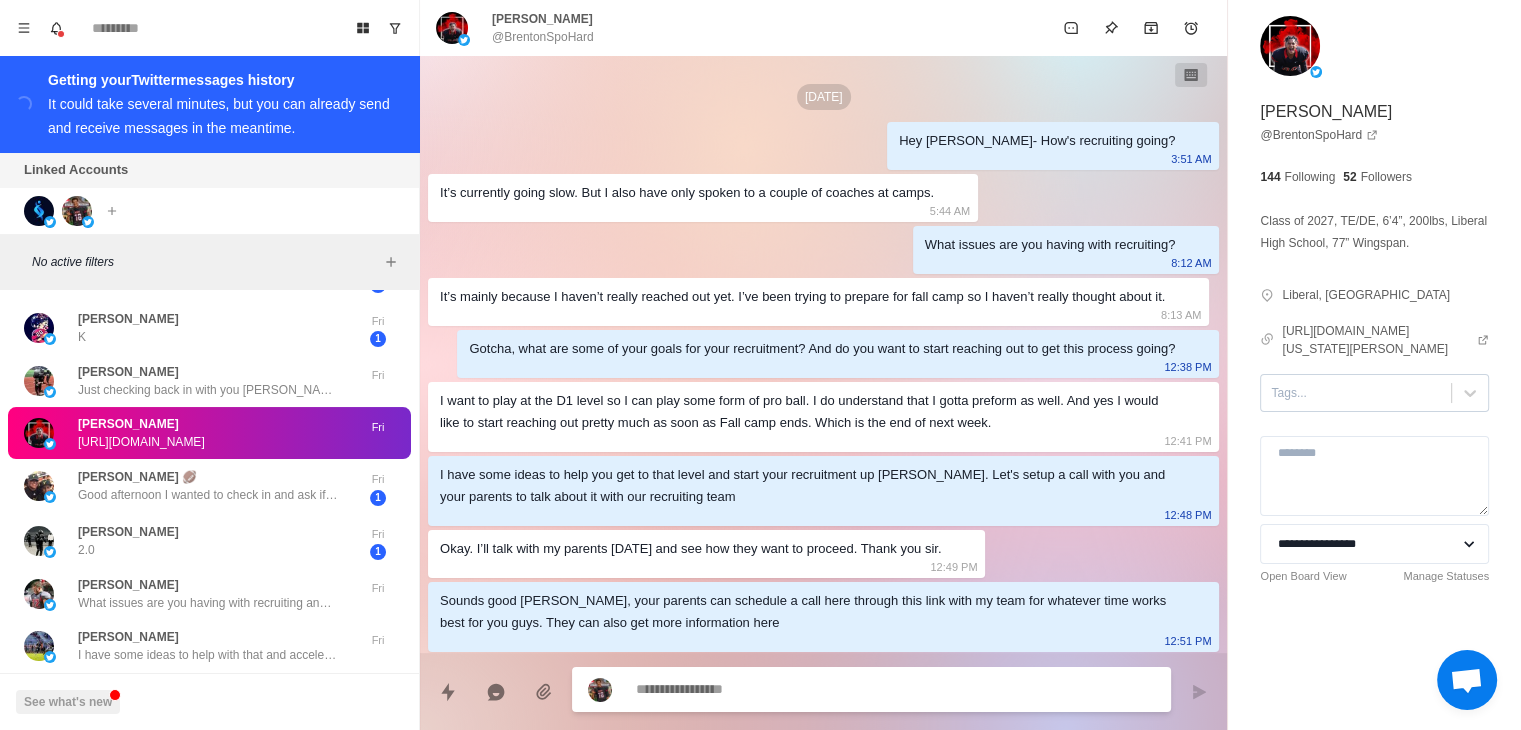 click at bounding box center (1356, 393) 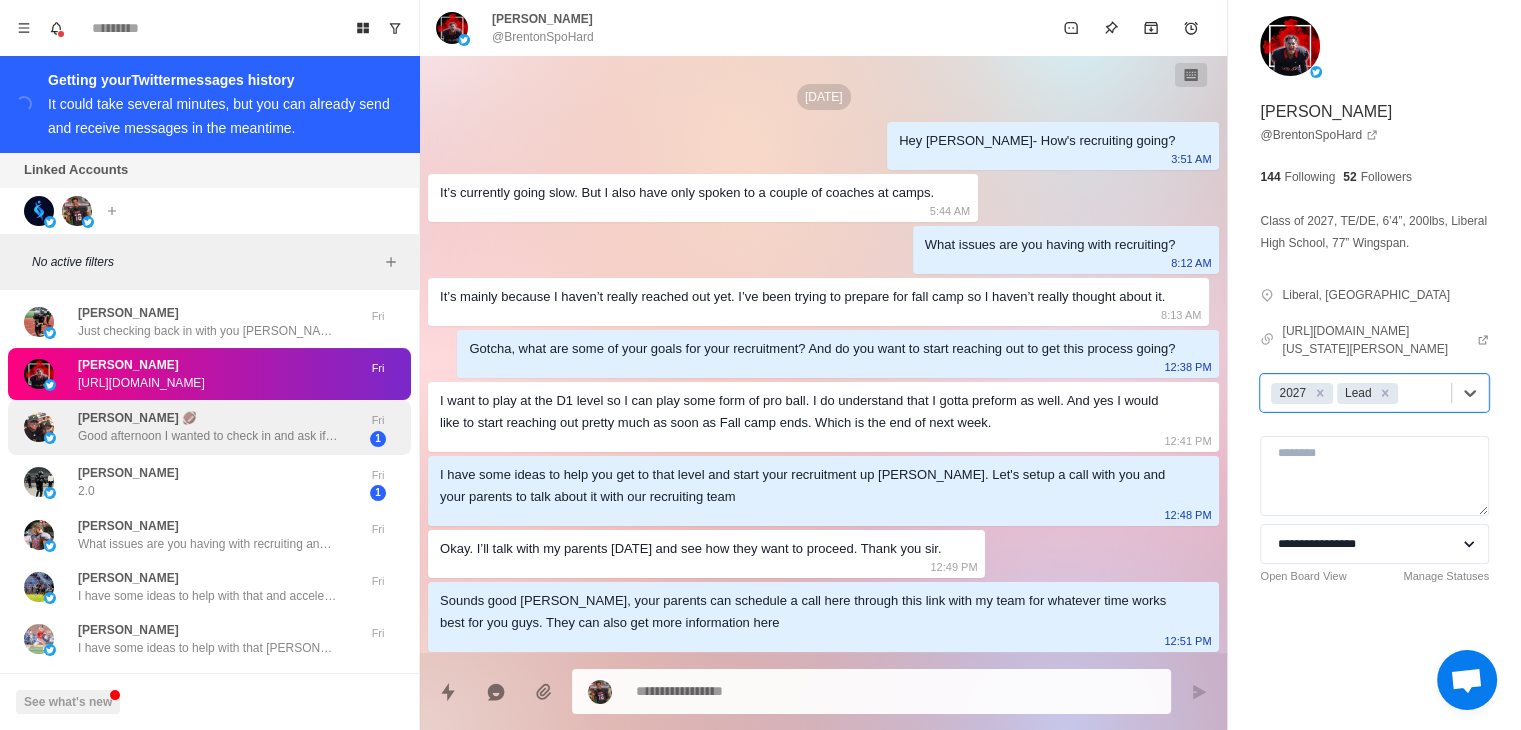 scroll, scrollTop: 5920, scrollLeft: 0, axis: vertical 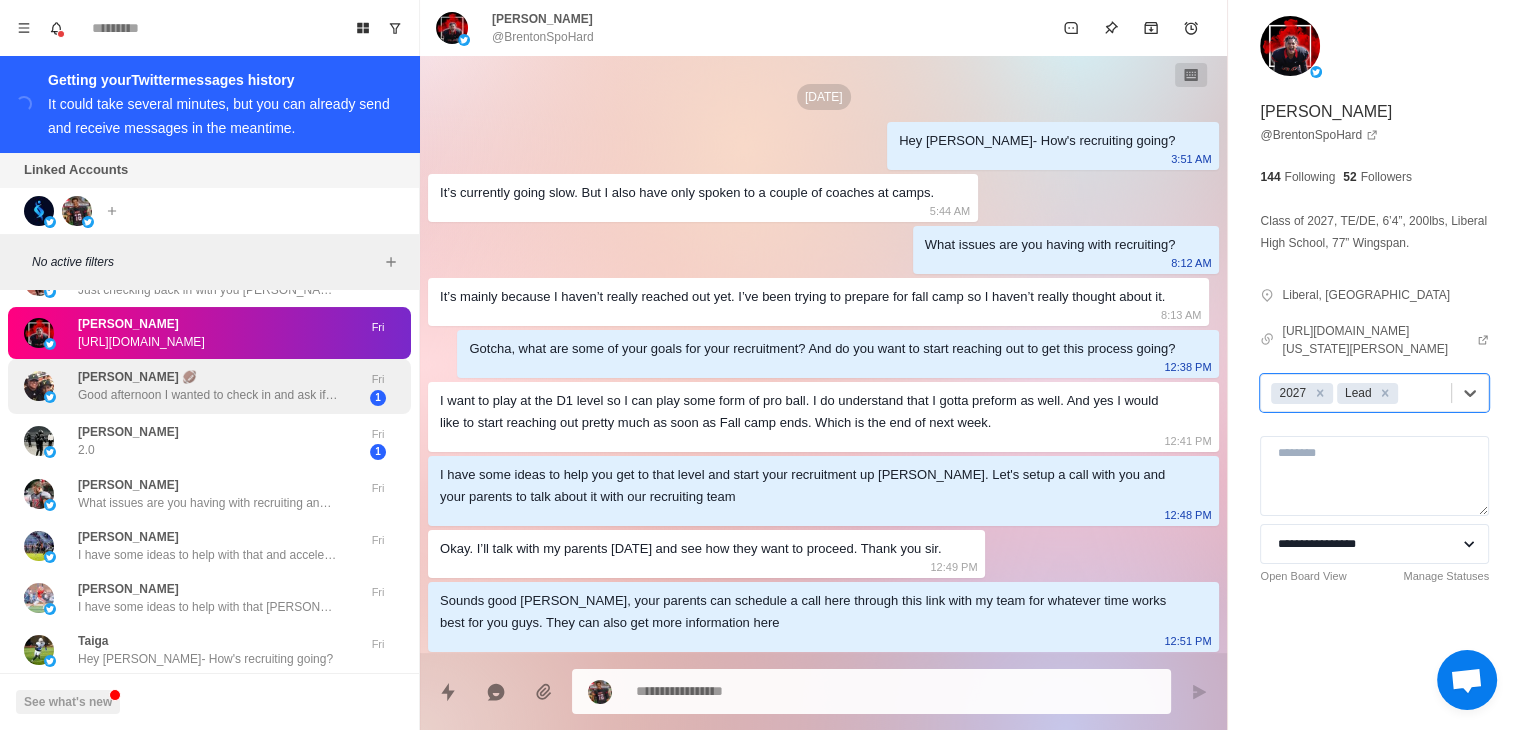 click on "[PERSON_NAME] 🏈 Good afternoon I wanted to check in and ask if you  can grade out my ‘do everything’ player @GaffneyMac842
I feel like his recruitment has not matched his ability. [PERSON_NAME] is All-Region in football &amp; lacrosse. Starter on the basketball court and hit two game winners past season including one at the buzzer. He is a straight up dawg.
On the football field he scored 5 different ways last year. Loudoun DC TD Club POW twice. I know he doesn’t pass the eye test with his body type but put a ball in his hands he will do amazing things. WR/DB at the next level.
Thanks…Appreciate you !
[URL][DOMAIN_NAME]" at bounding box center (208, 386) 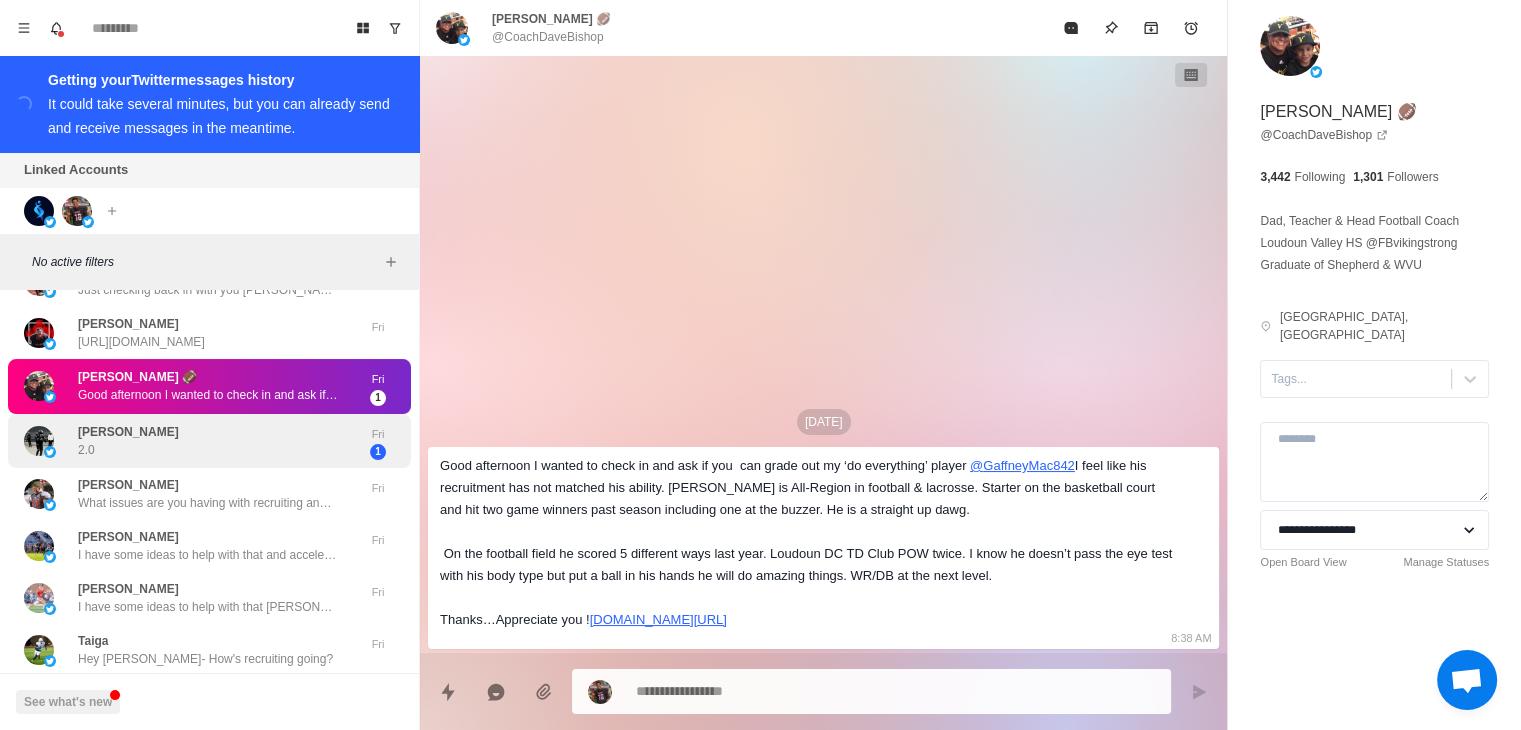 click on "Cam [PERSON_NAME] 2.0 Fri 1" at bounding box center [209, 441] 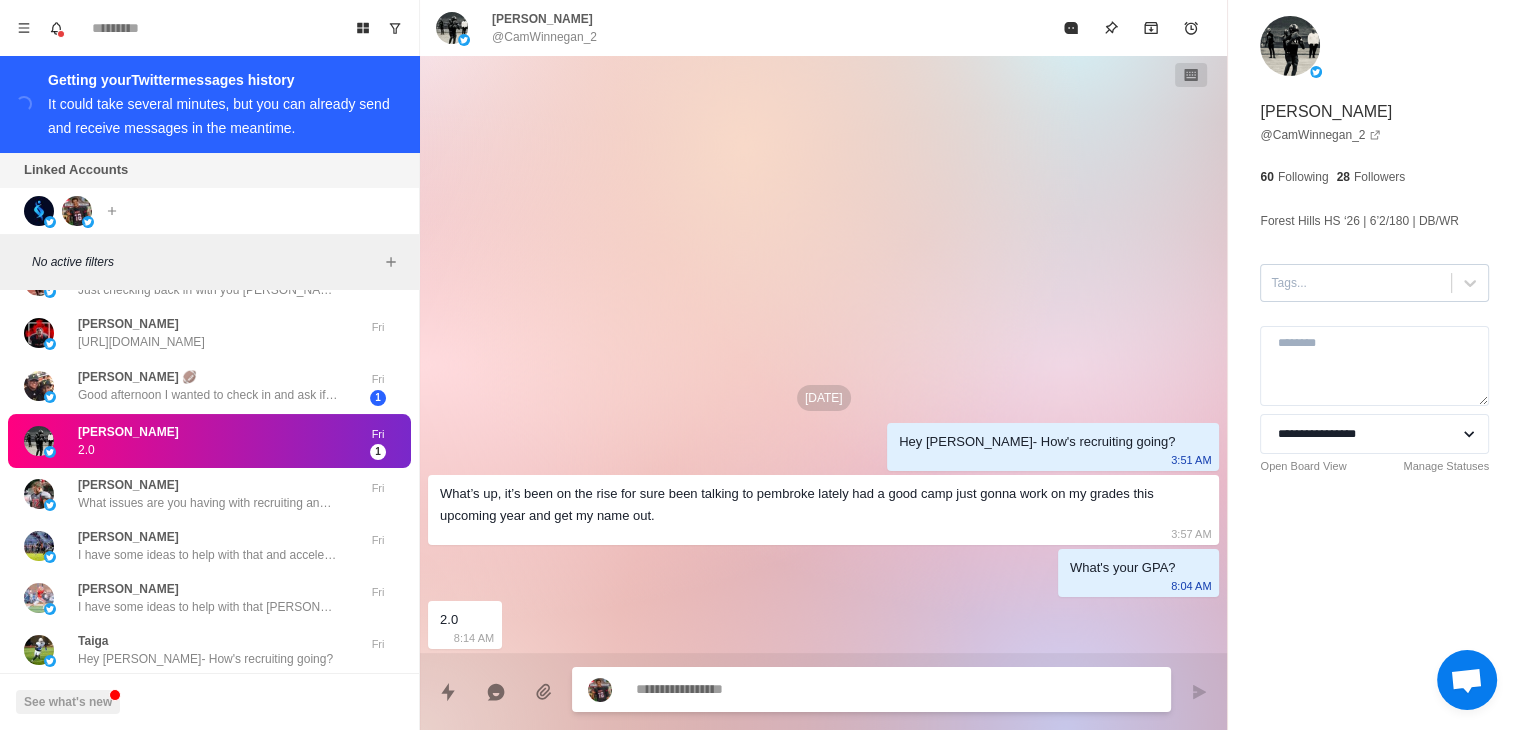 click at bounding box center (1356, 283) 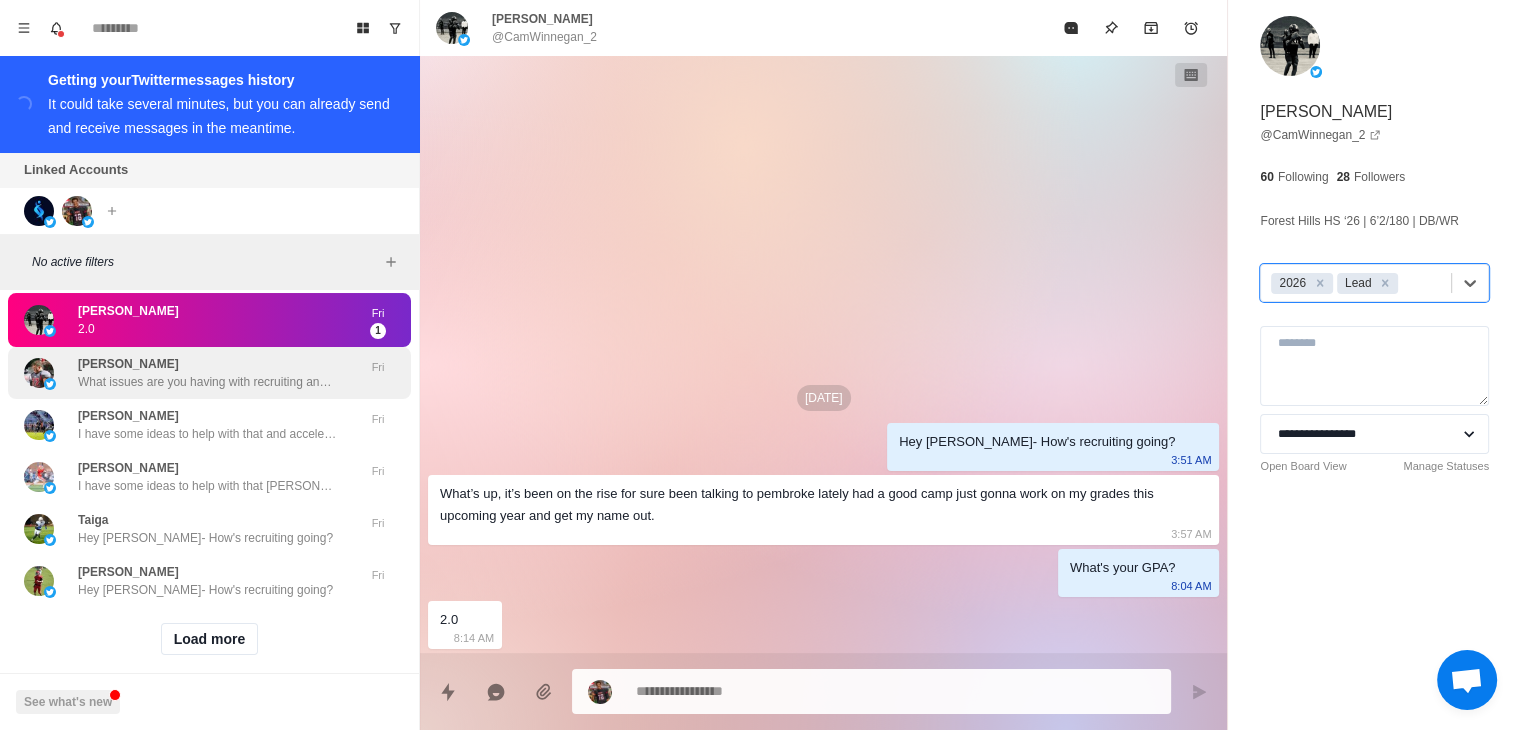 scroll, scrollTop: 6078, scrollLeft: 0, axis: vertical 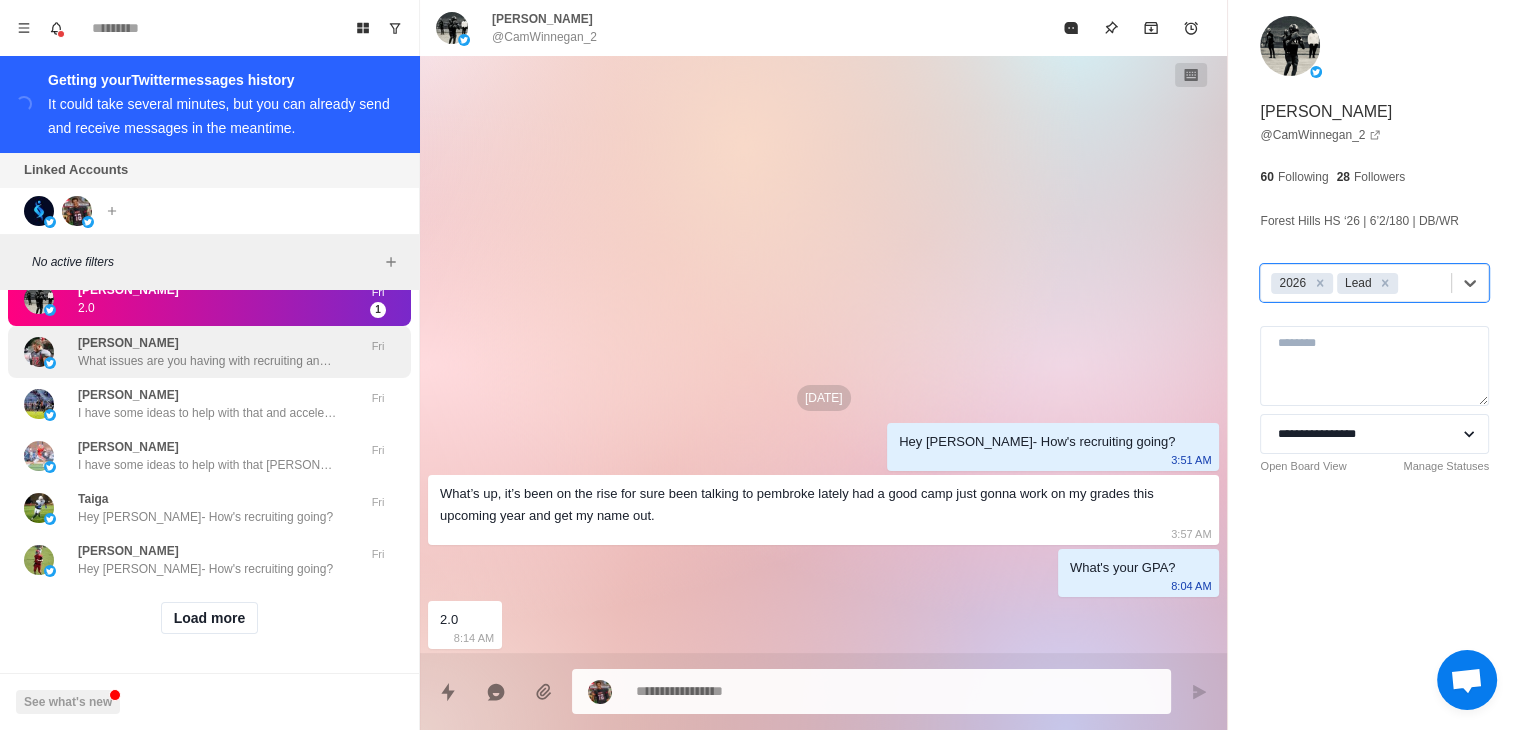 click on "What issues are you having with recruiting and in accomplishing that goal so far?" at bounding box center (208, 361) 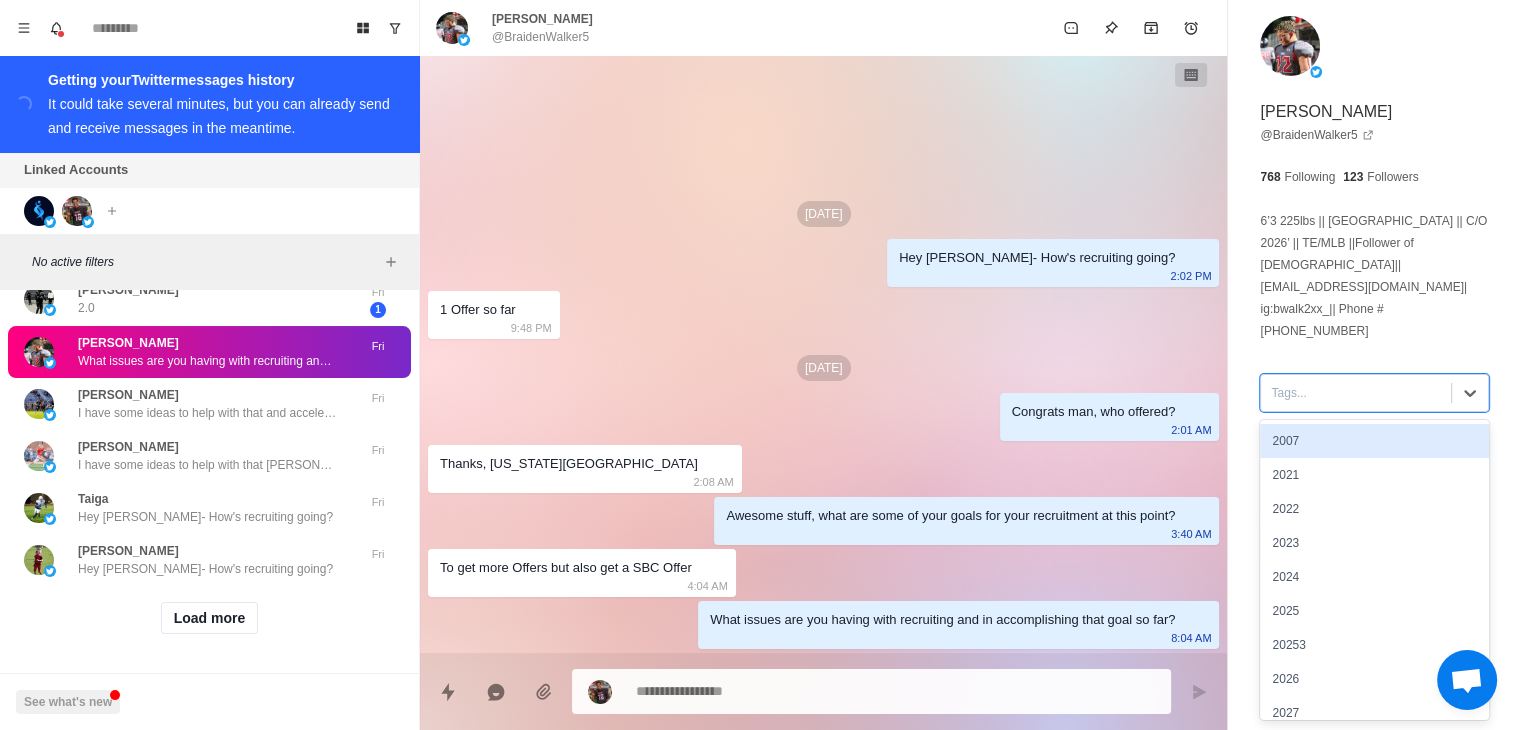 click at bounding box center [1356, 393] 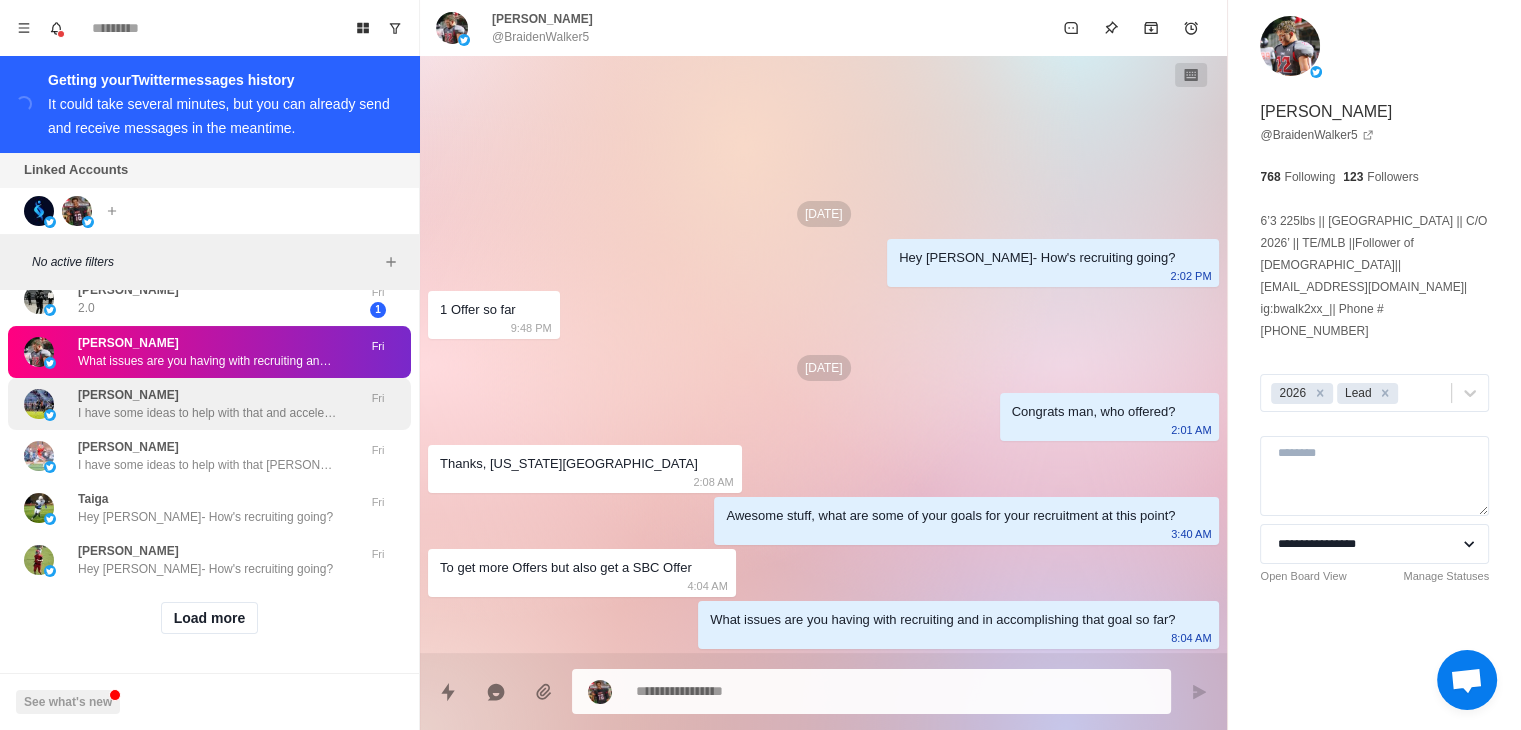 click on "I have some ideas to help with that and accelerate your recruitment [PERSON_NAME]. Let's setup a call with you and your parents to talk about it with our recruiting team" at bounding box center [208, 413] 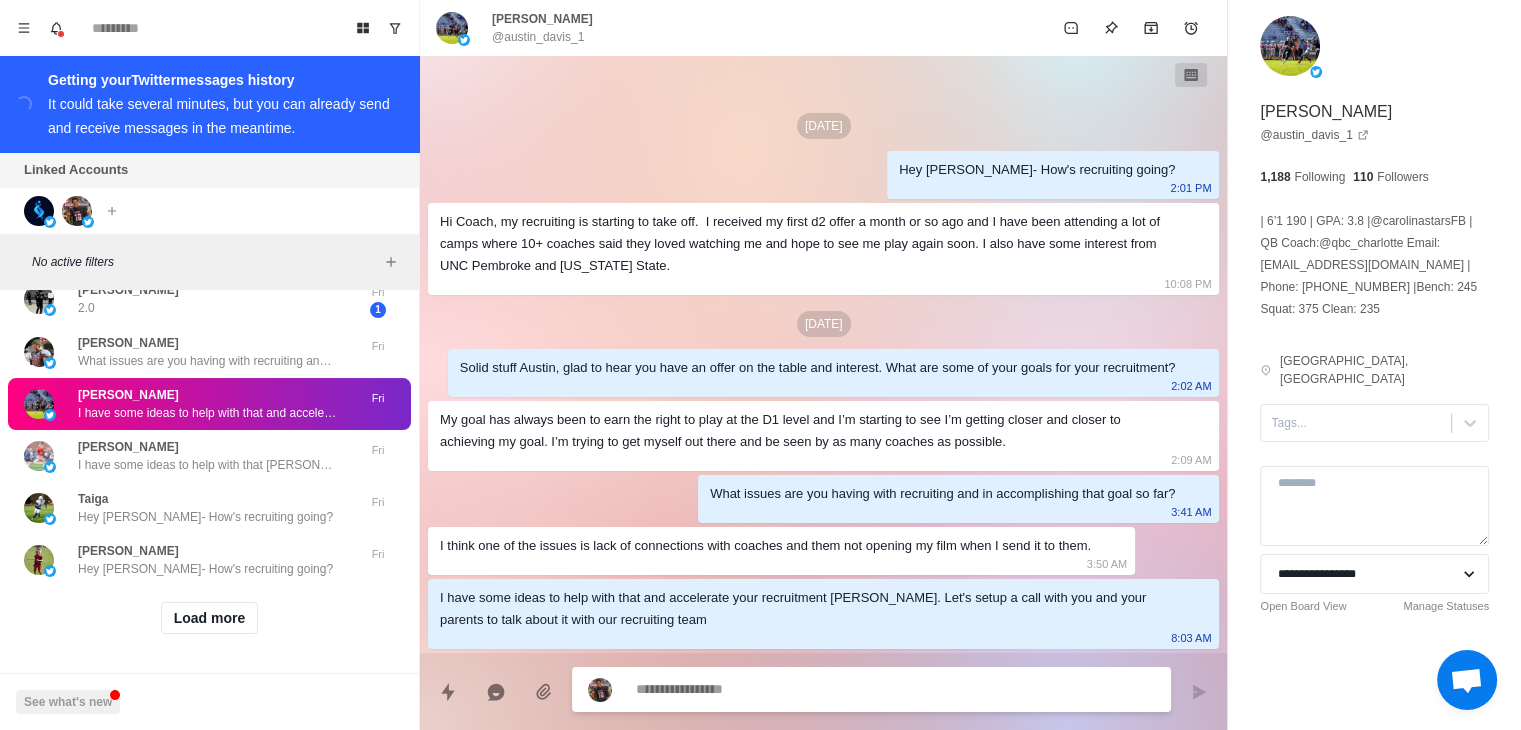 scroll, scrollTop: 37, scrollLeft: 0, axis: vertical 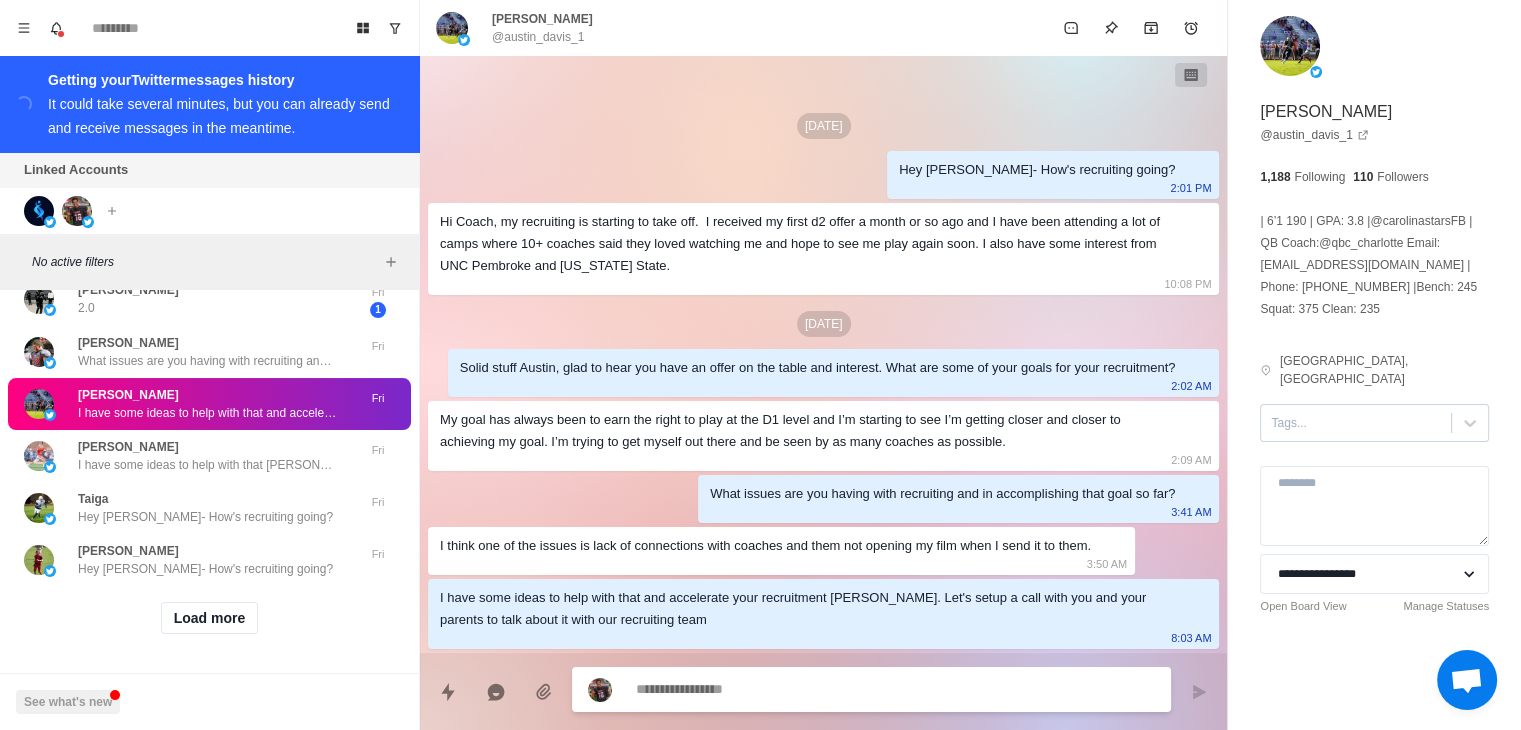 click at bounding box center [1356, 423] 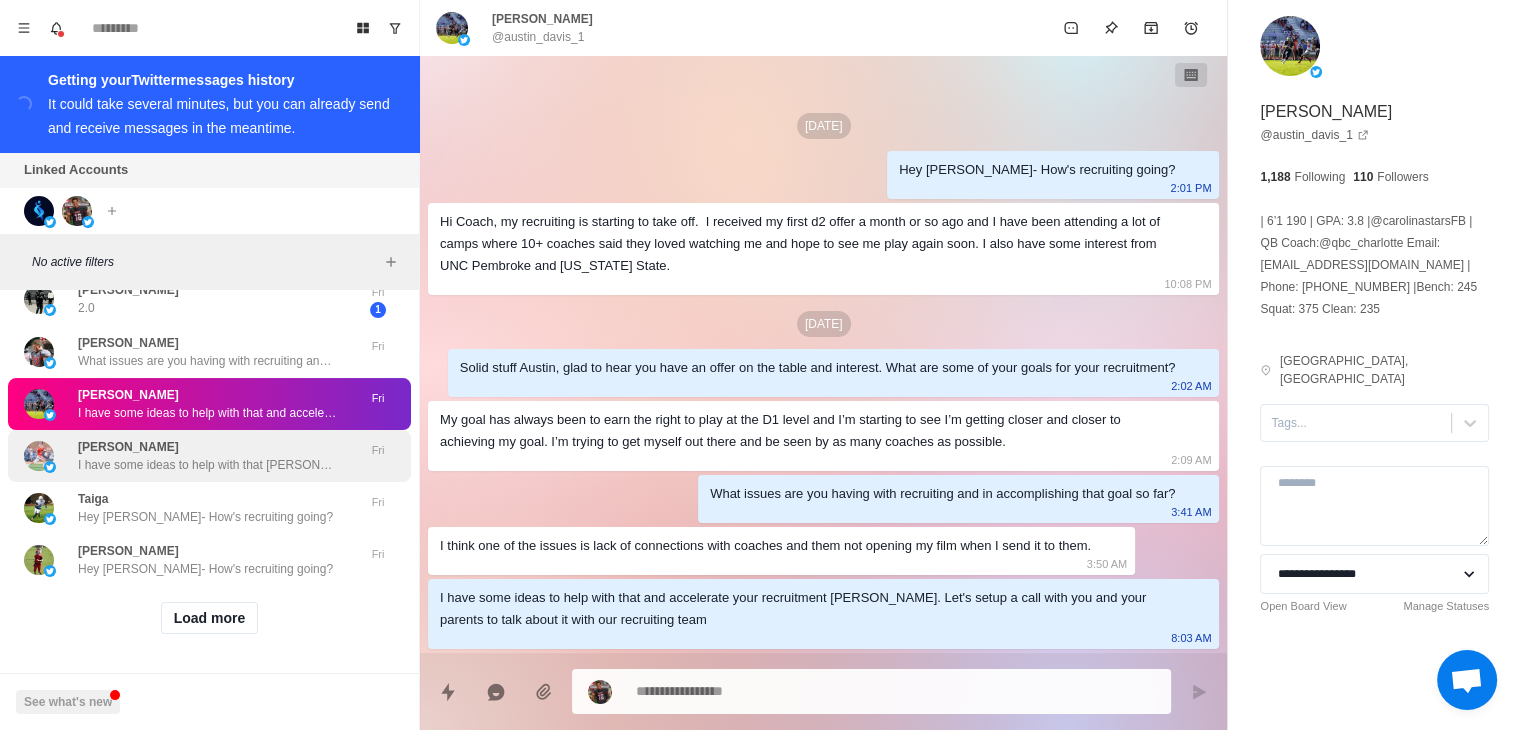 click on "I have some ideas to help with that [PERSON_NAME]. Let's setup a call with you and your parents to talk about it with our recruiting team" at bounding box center (208, 465) 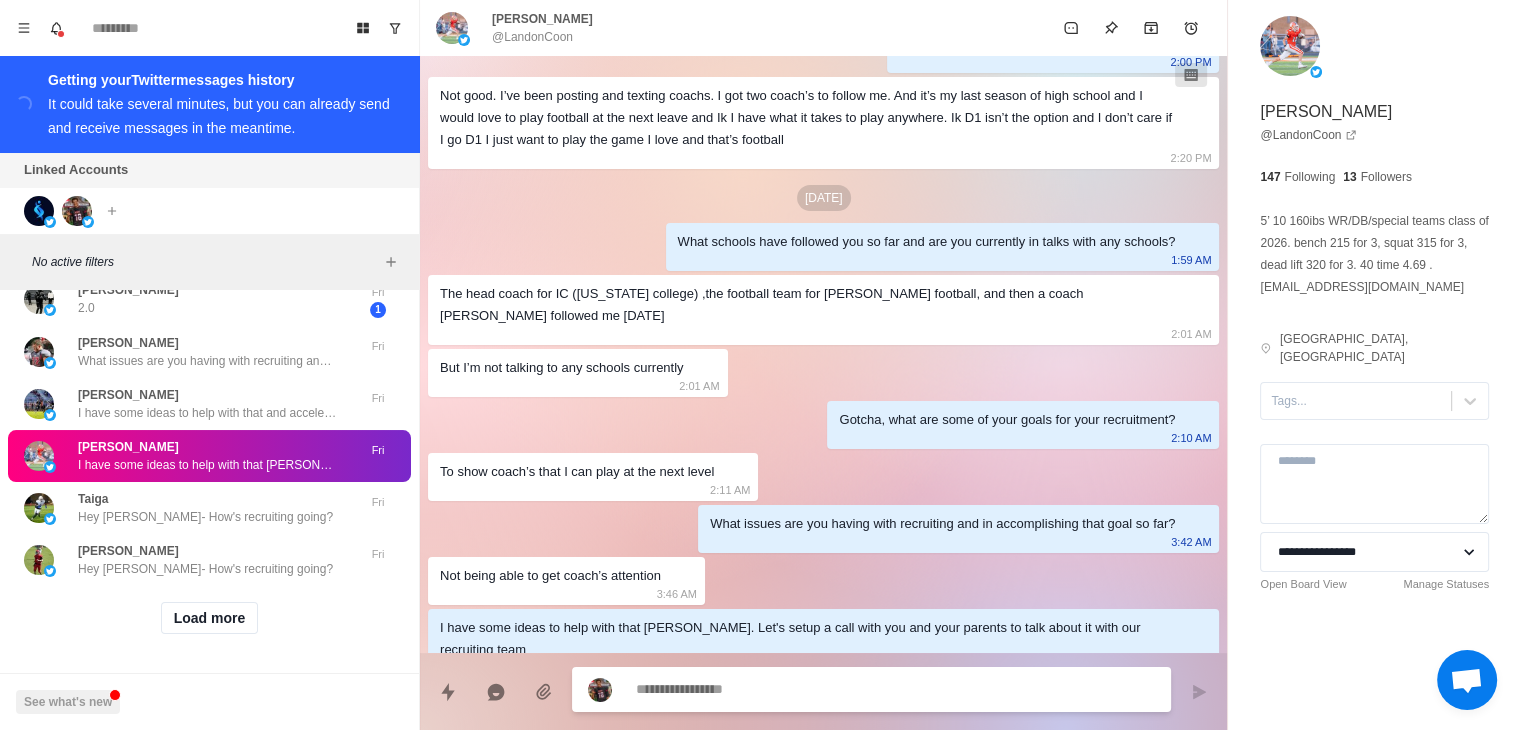 scroll, scrollTop: 100, scrollLeft: 0, axis: vertical 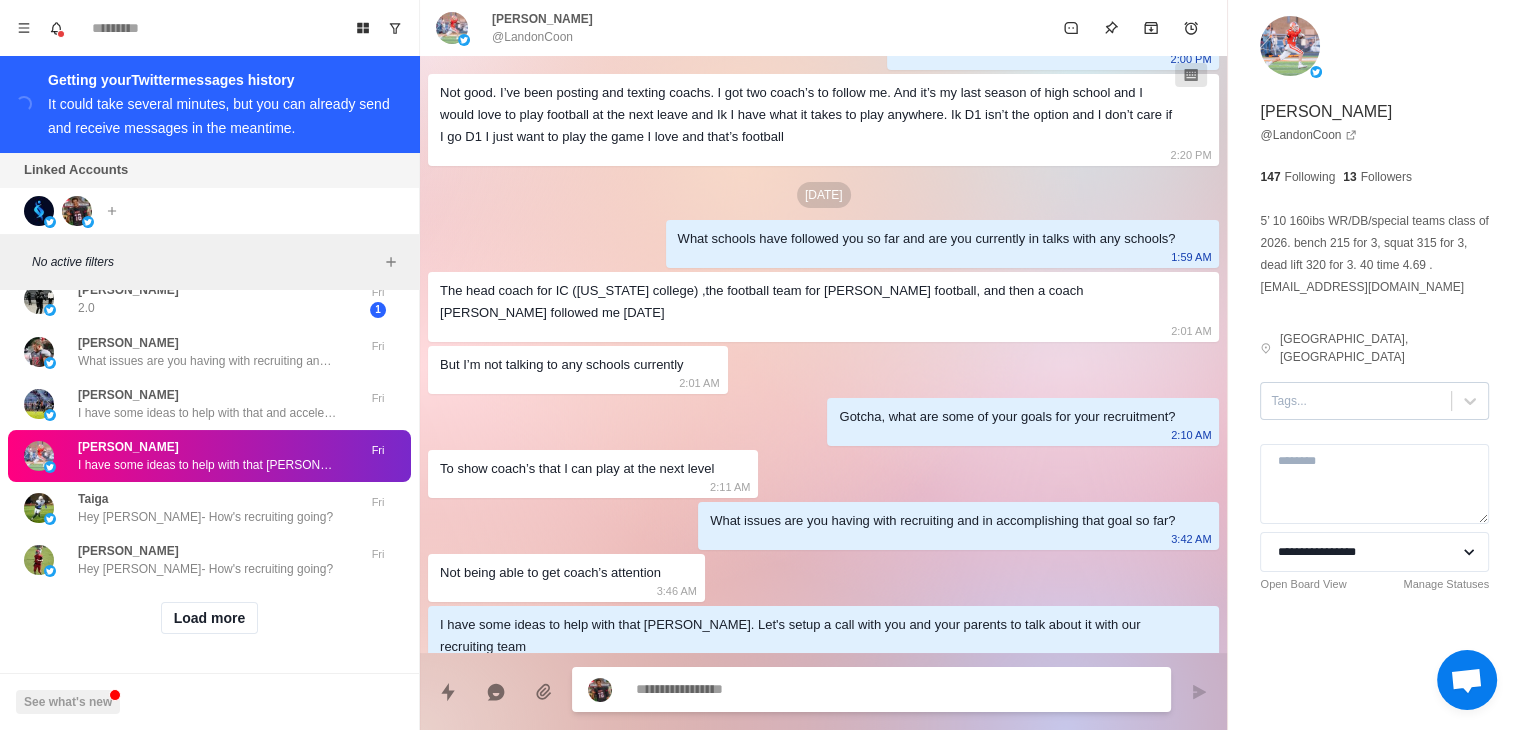click at bounding box center (1356, 401) 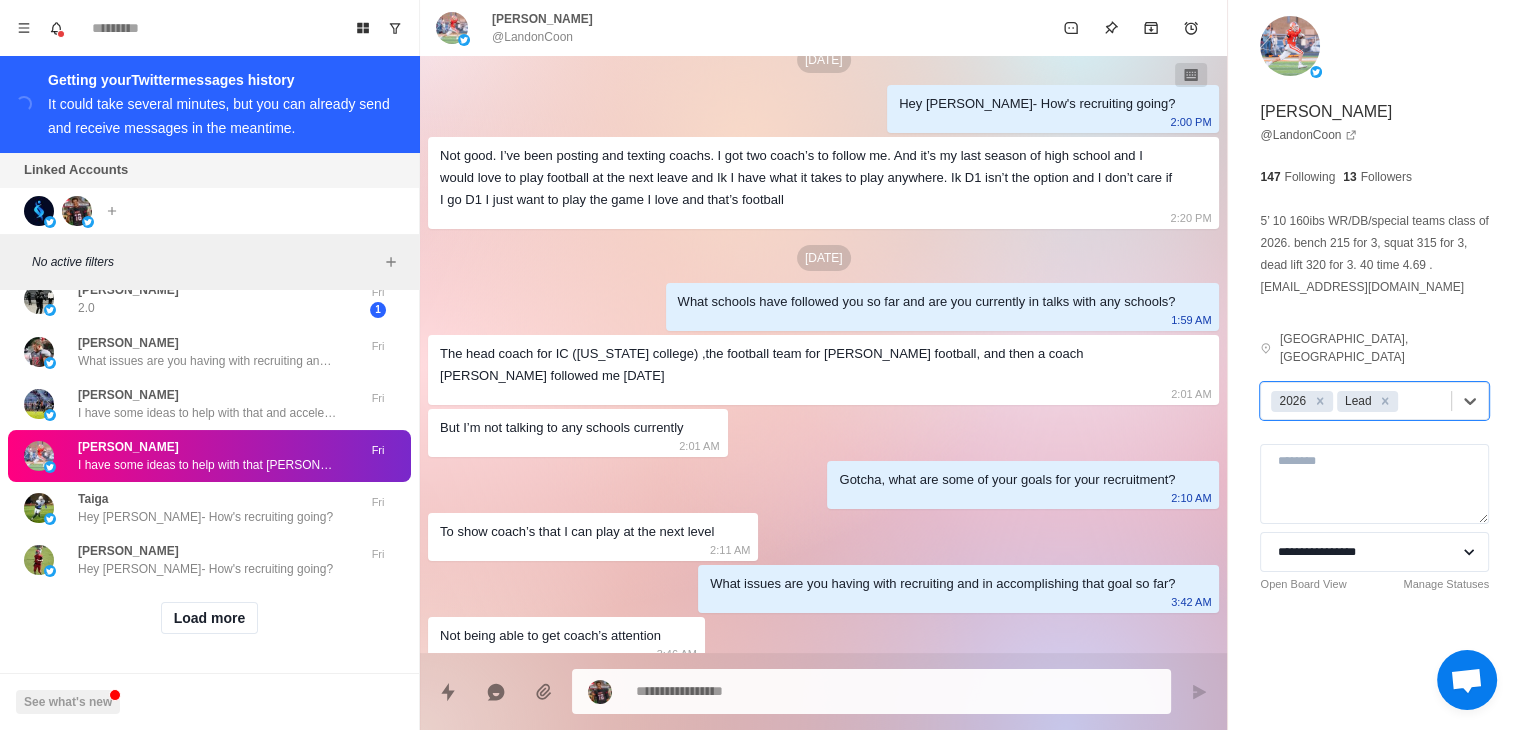 scroll, scrollTop: 100, scrollLeft: 0, axis: vertical 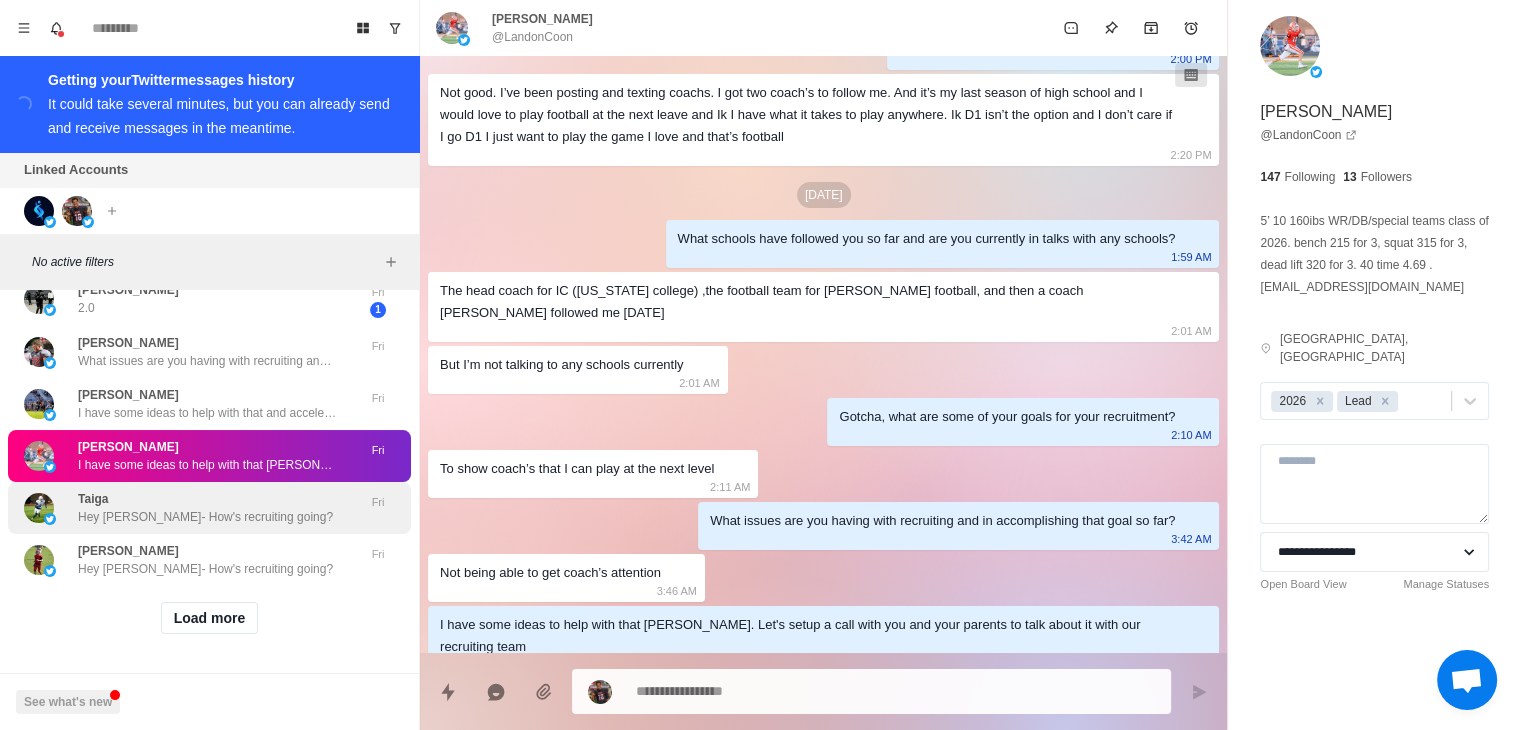 click on "Taiga Hey [PERSON_NAME]- How's recruiting going?" at bounding box center [205, 508] 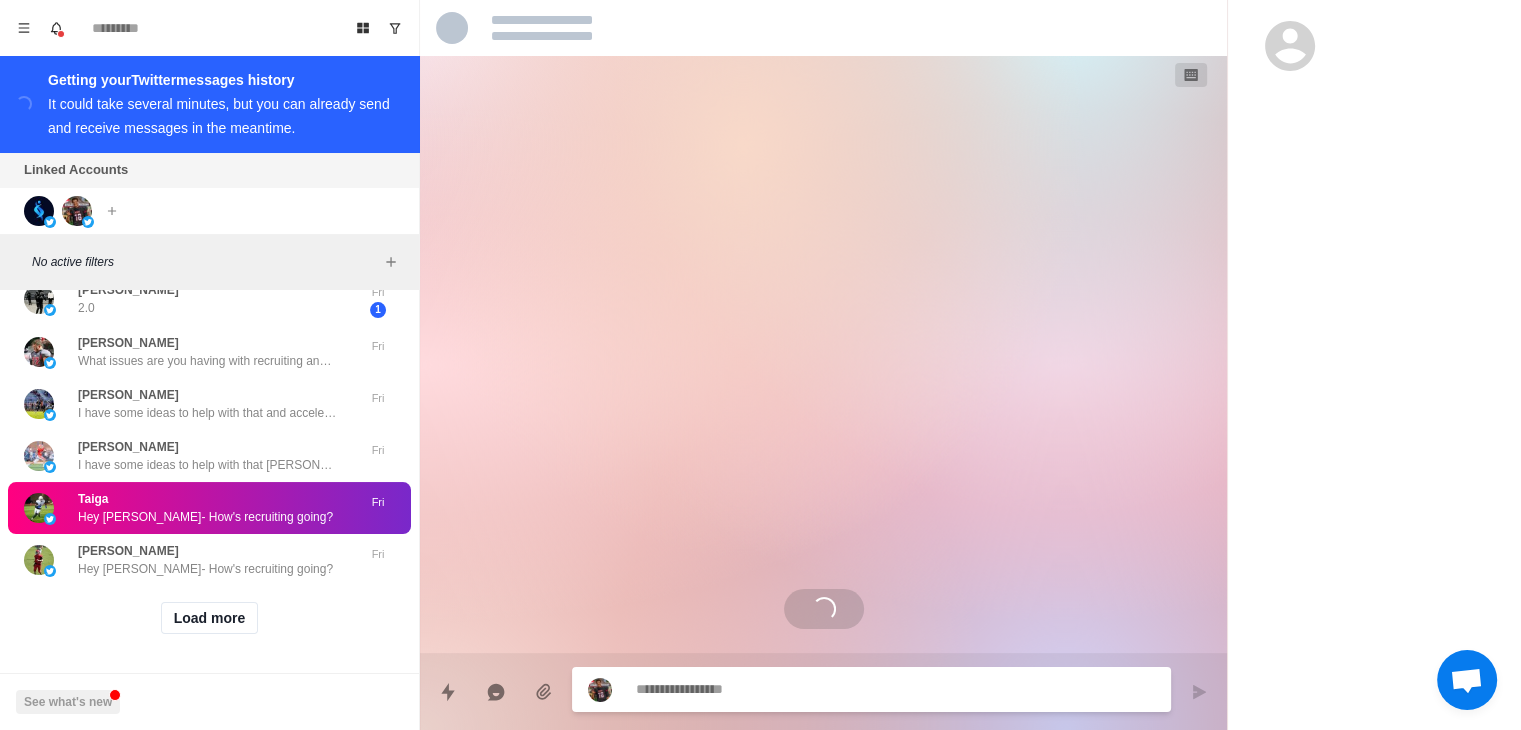 scroll, scrollTop: 0, scrollLeft: 0, axis: both 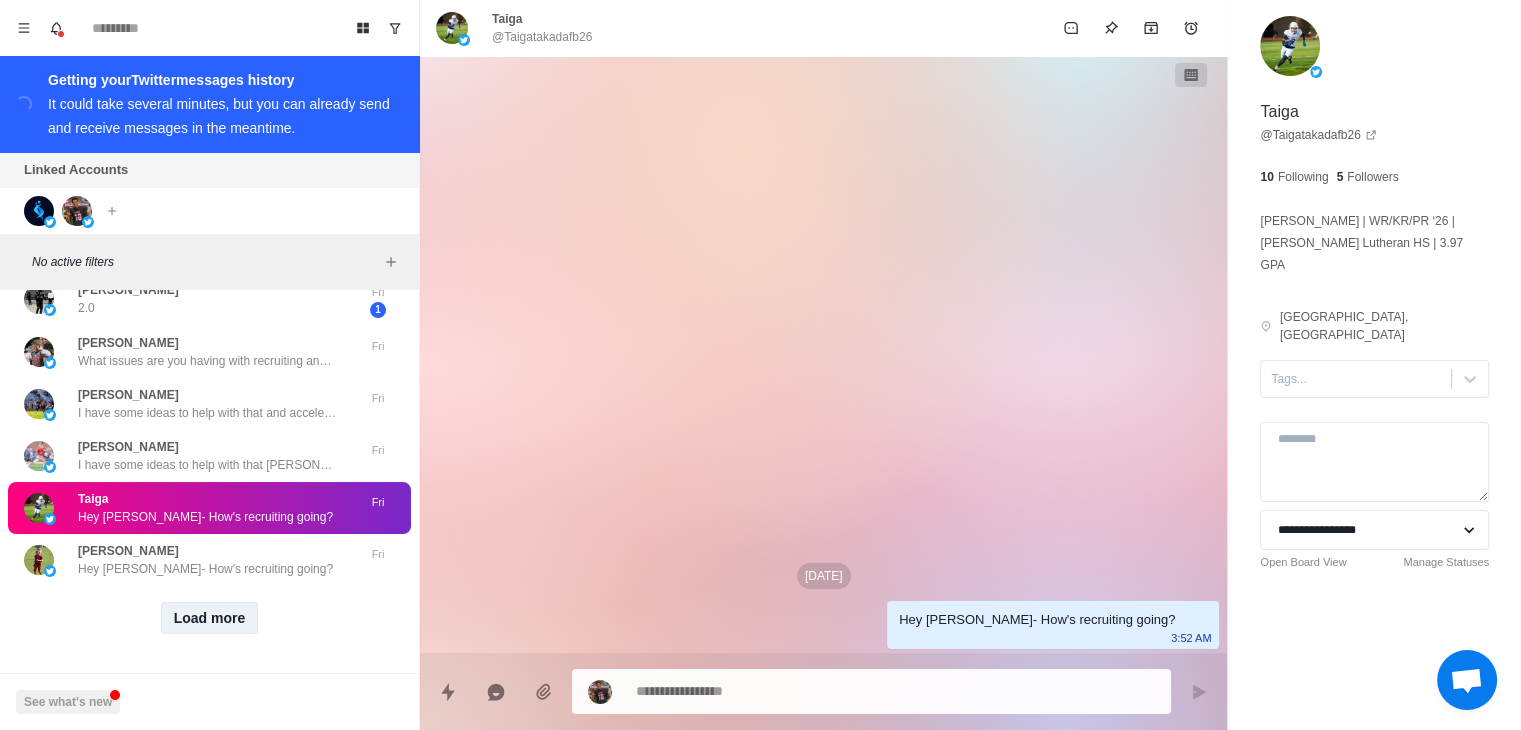click on "Load more" at bounding box center (210, 618) 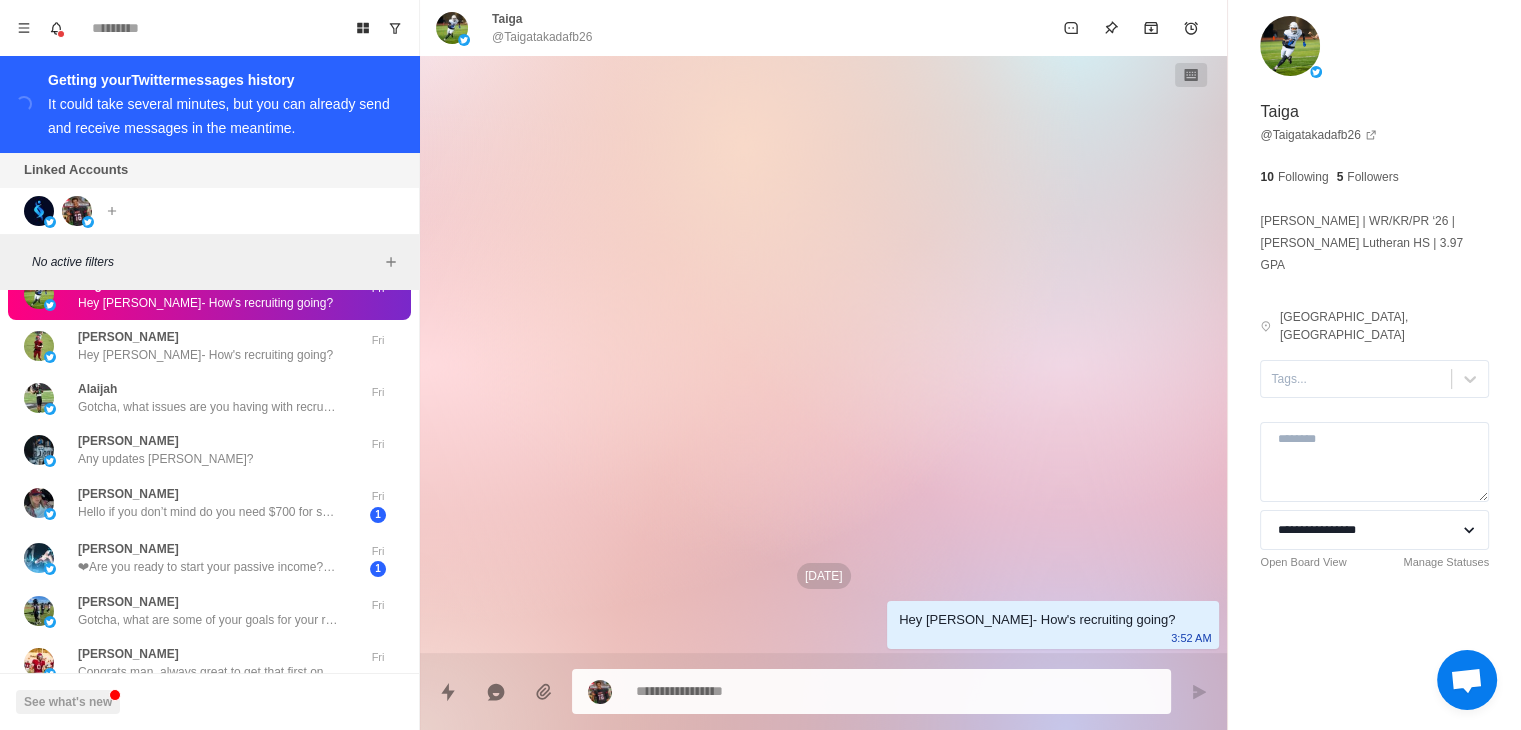 scroll, scrollTop: 6278, scrollLeft: 0, axis: vertical 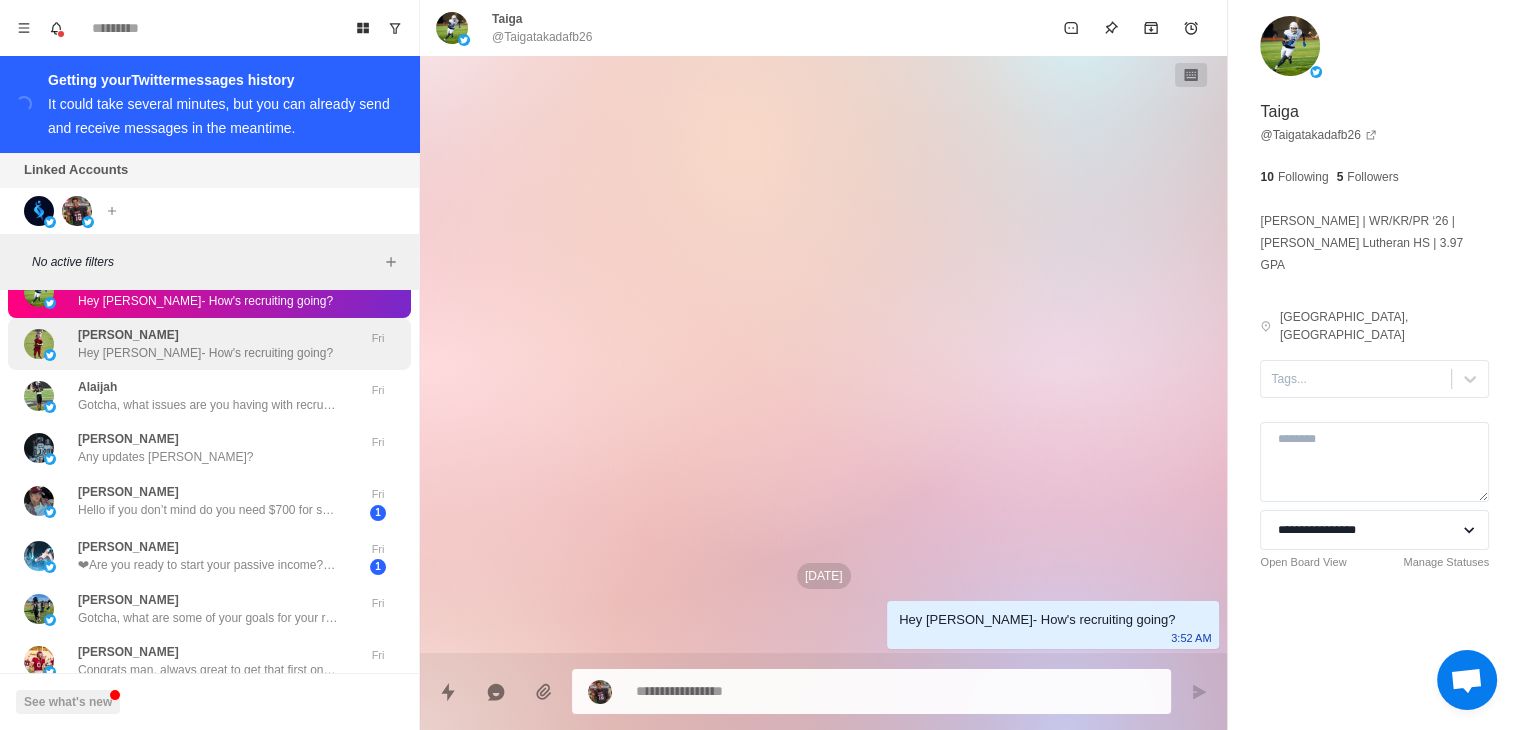 click on "Hey [PERSON_NAME]- How's recruiting going?" at bounding box center [205, 353] 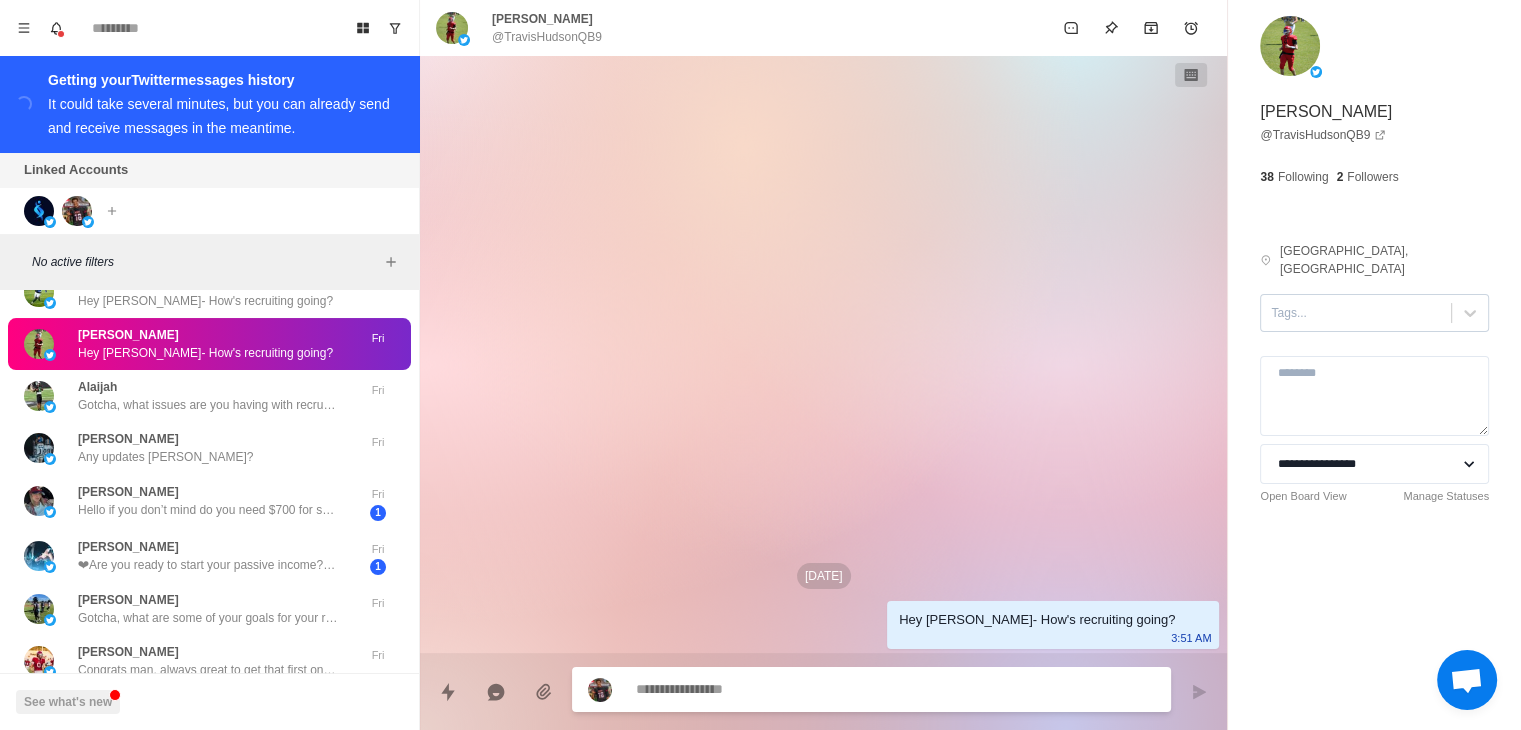 click at bounding box center (1356, 313) 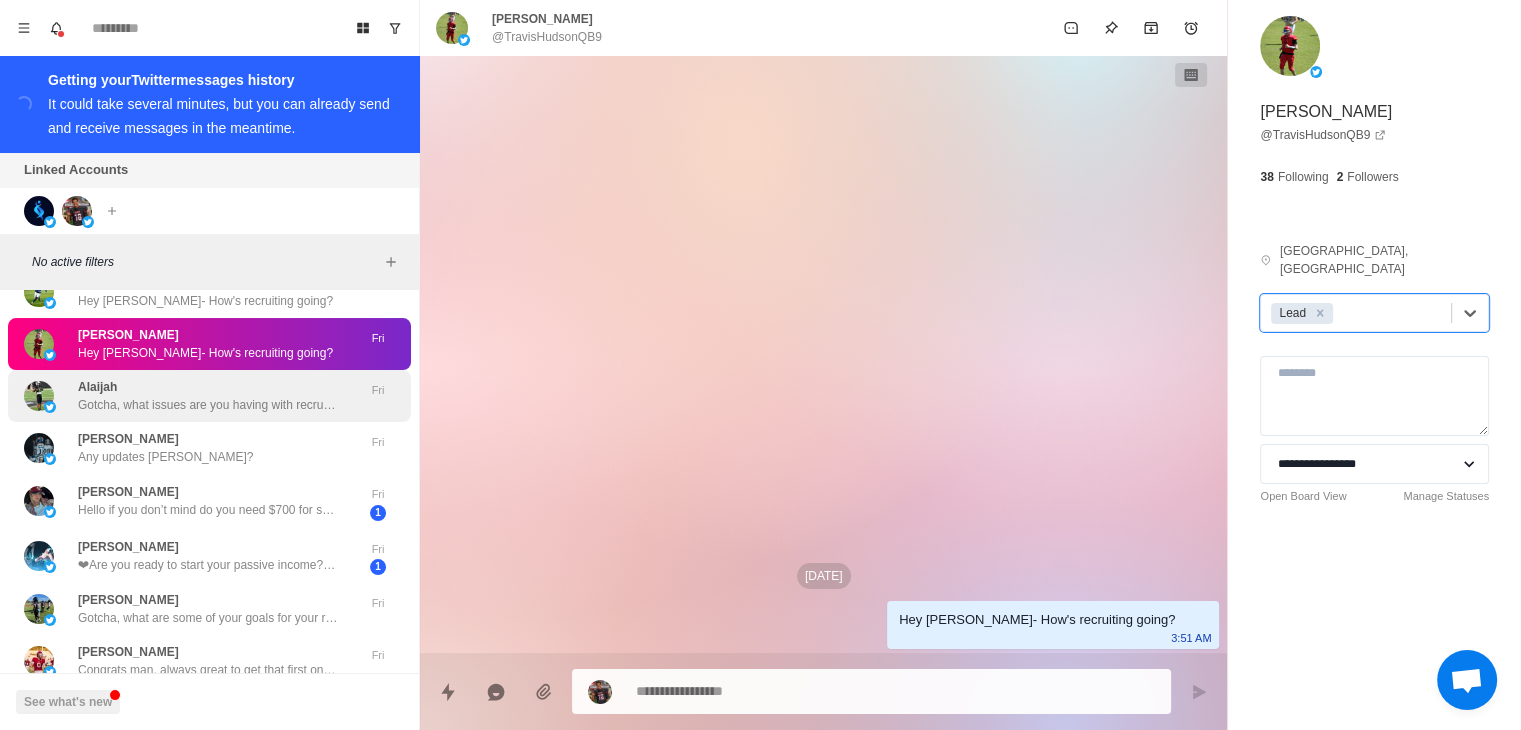 click on "Gotcha, what issues are you having with recruiting and in accomplishing that goal?" at bounding box center [208, 405] 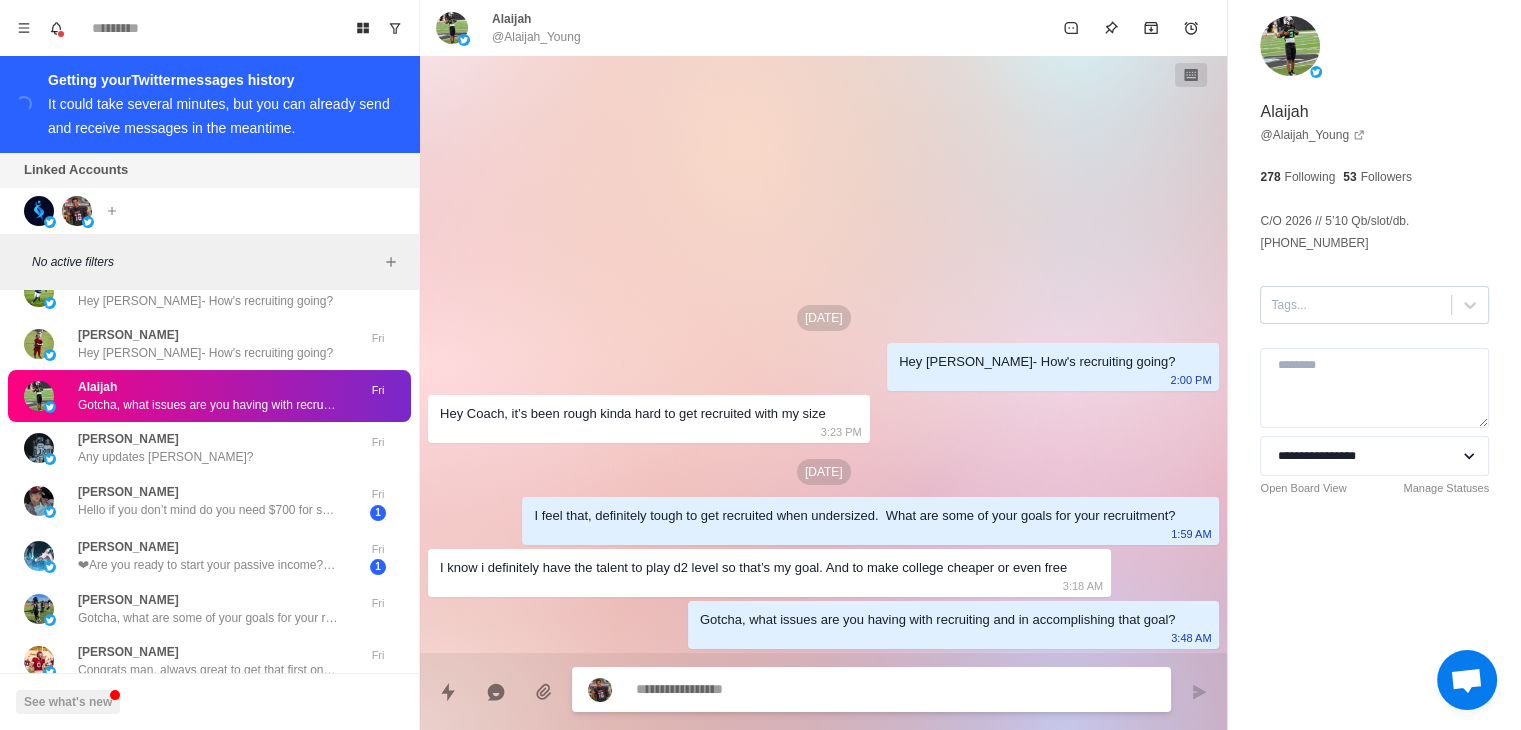 click on "**********" at bounding box center [1374, 292] 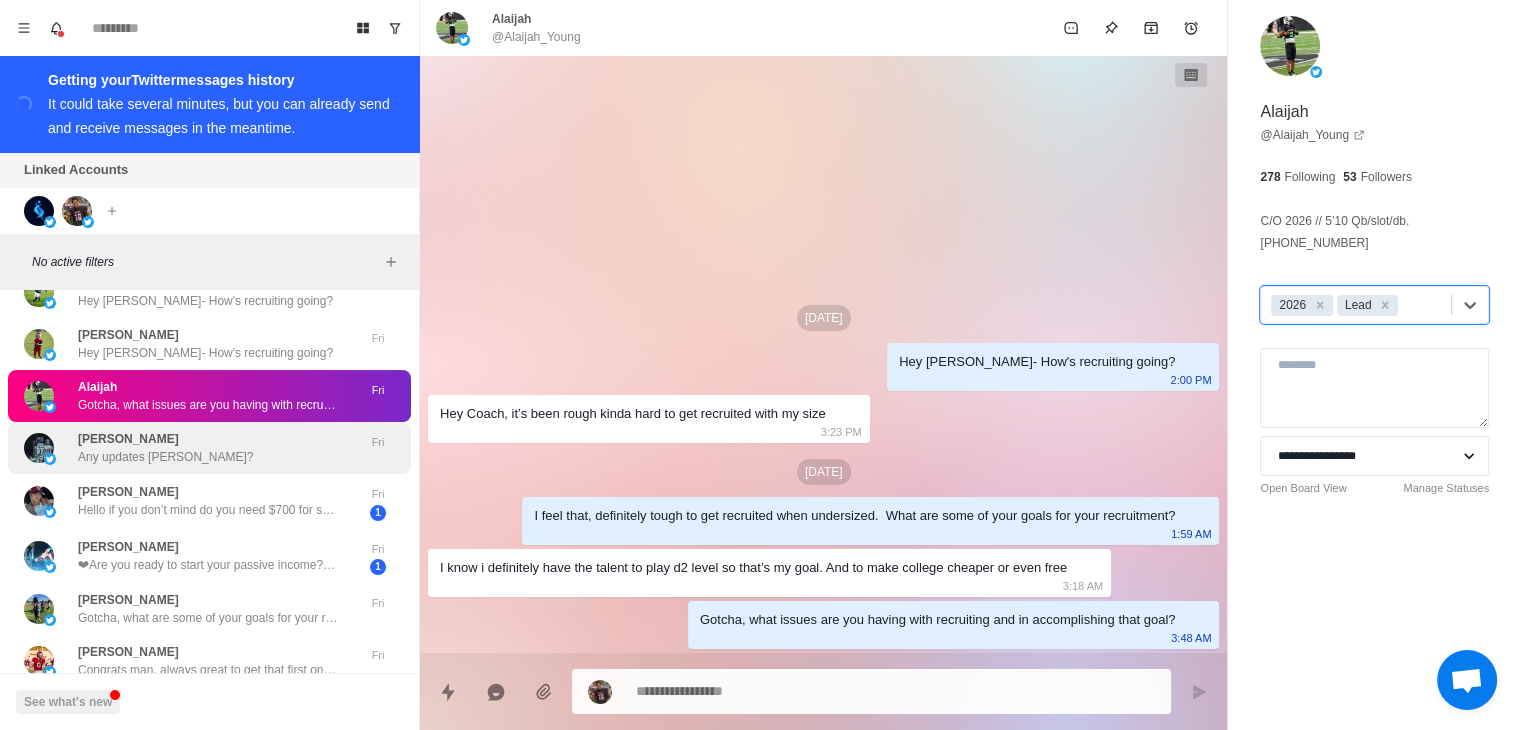 click on "[PERSON_NAME] Any updates [PERSON_NAME]?" at bounding box center (188, 448) 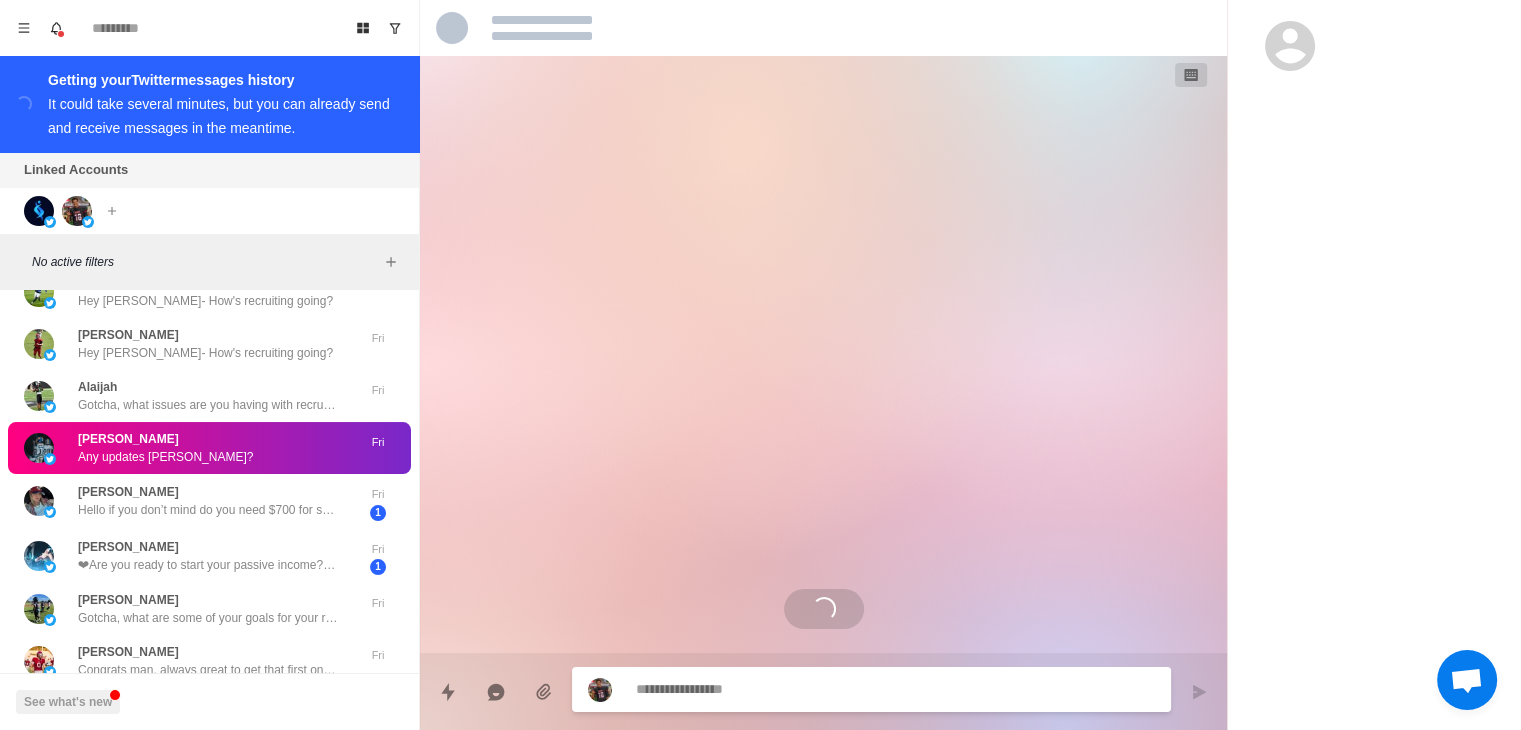 scroll, scrollTop: 579, scrollLeft: 0, axis: vertical 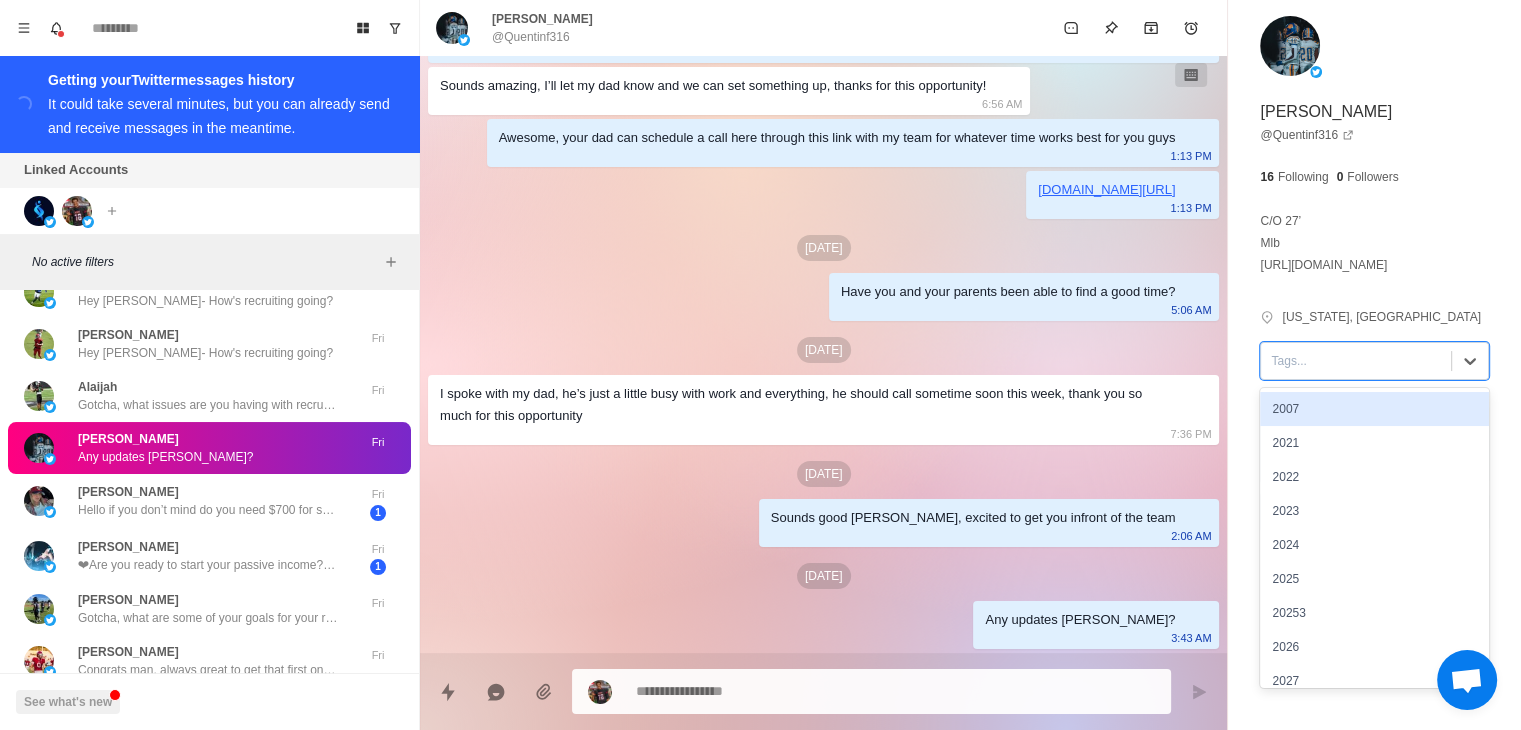 click on "Tags..." at bounding box center [1356, 361] 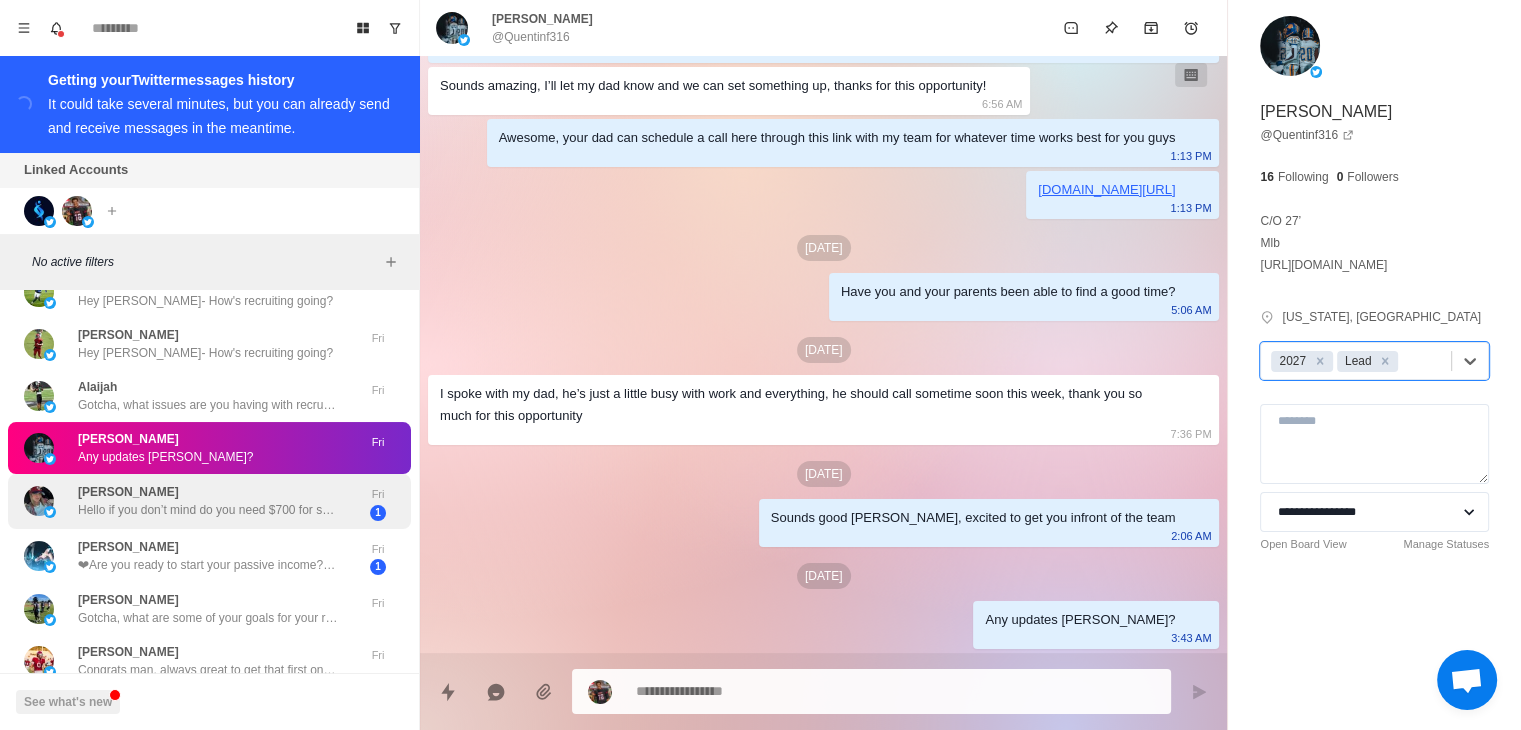 click on "Hello if you don’t mind do you need $700 for shopping 🛍️" at bounding box center [208, 510] 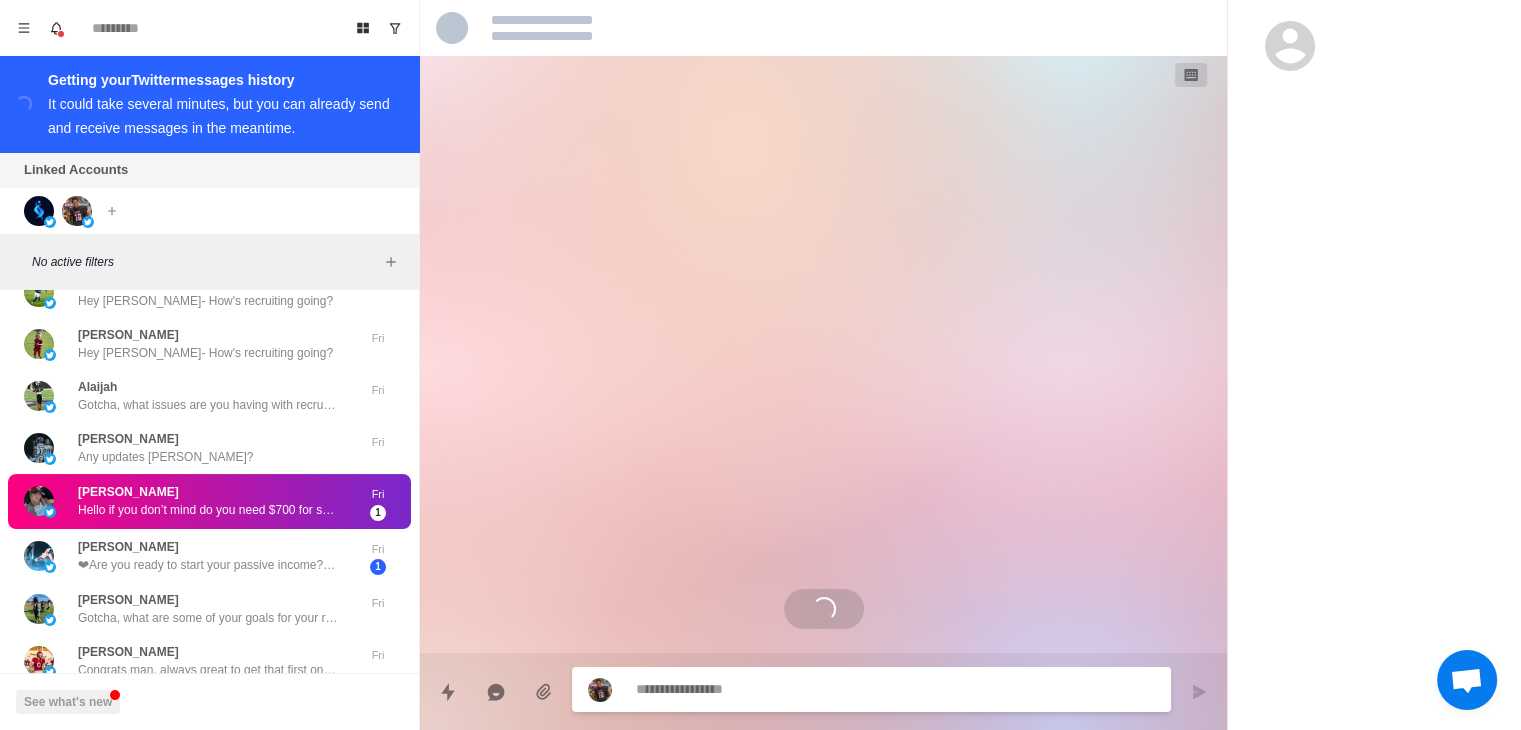 scroll, scrollTop: 0, scrollLeft: 0, axis: both 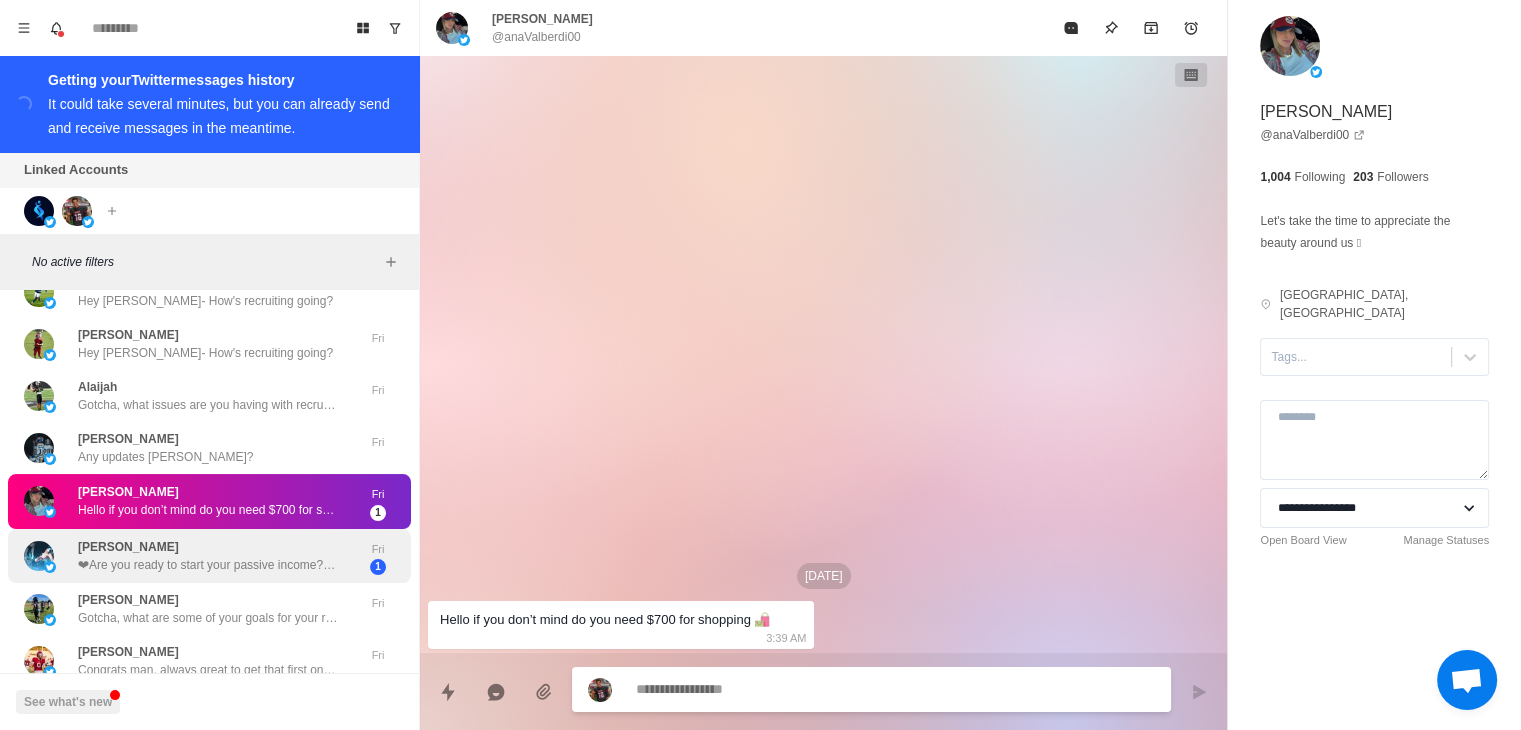 click on "❤Are you ready to start your passive income? I make $10,000 to $30,000 a day through cryptocurrencies and other investments❤ ❤We have helped 90% of our community members build their own investment portfolios, with monthly returns typically between 150% and 300%! ❤Join our investment forum to get the latest and most accurate trading information! [URL][DOMAIN_NAME]" at bounding box center [208, 565] 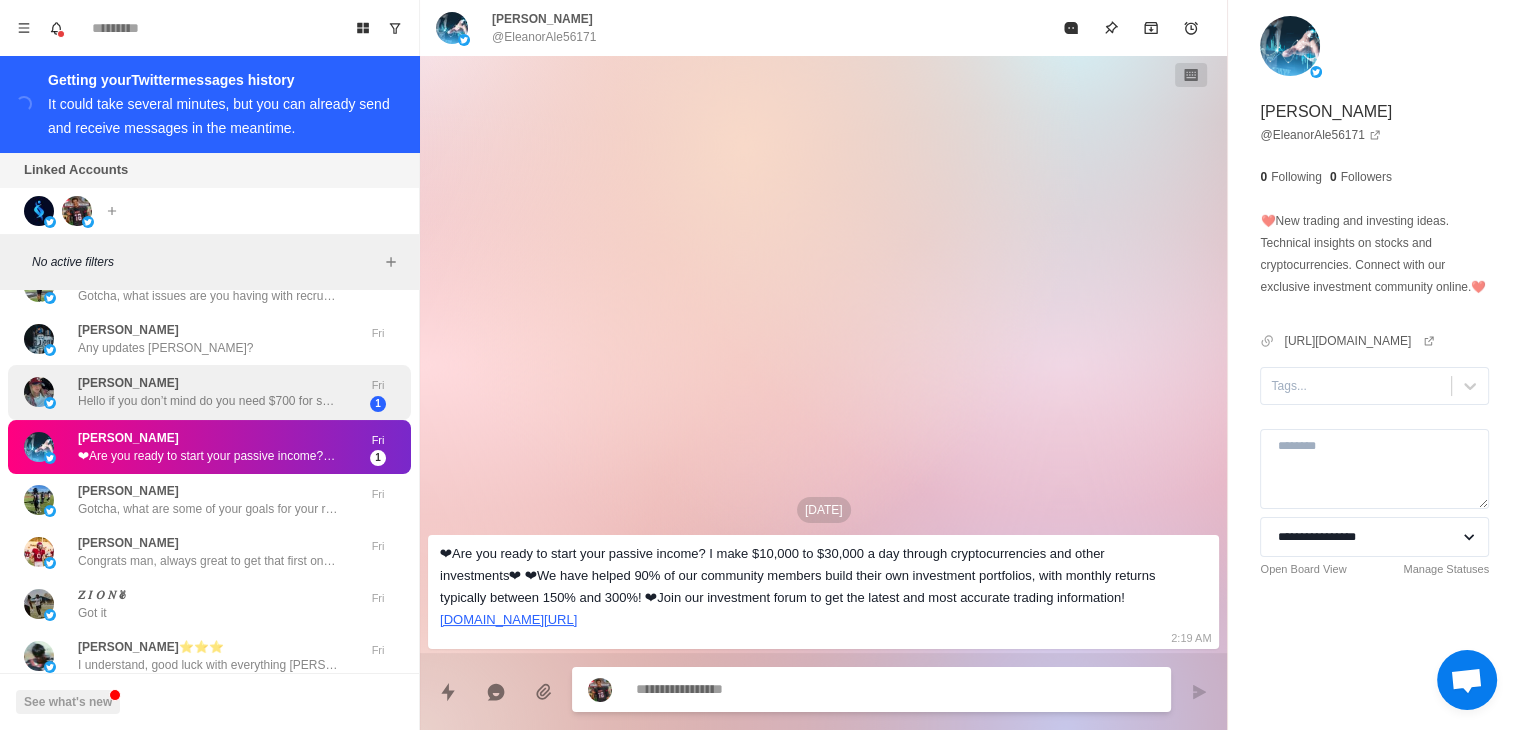 scroll, scrollTop: 6478, scrollLeft: 0, axis: vertical 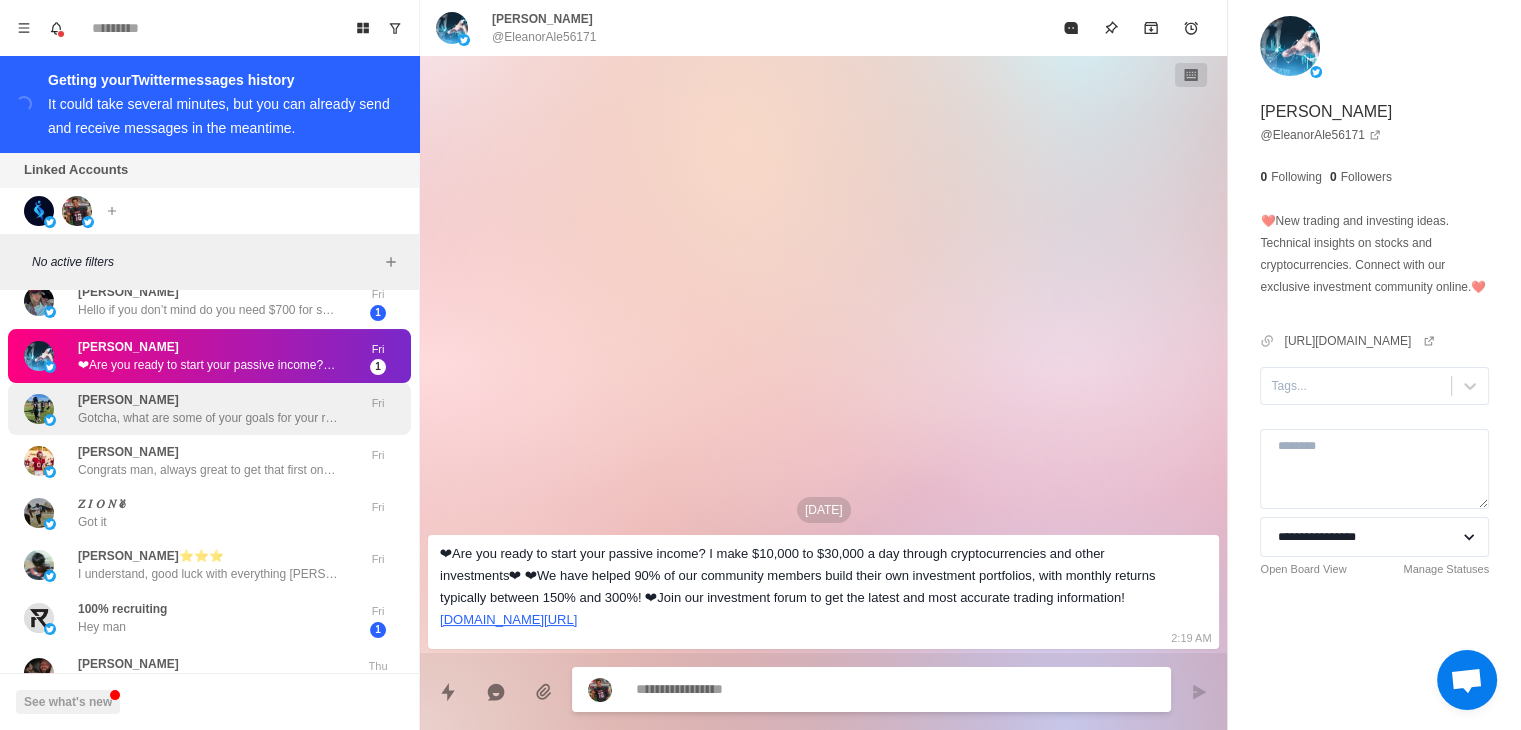 click on "Gotcha, what are some of your goals for your recruitment?" at bounding box center [208, 418] 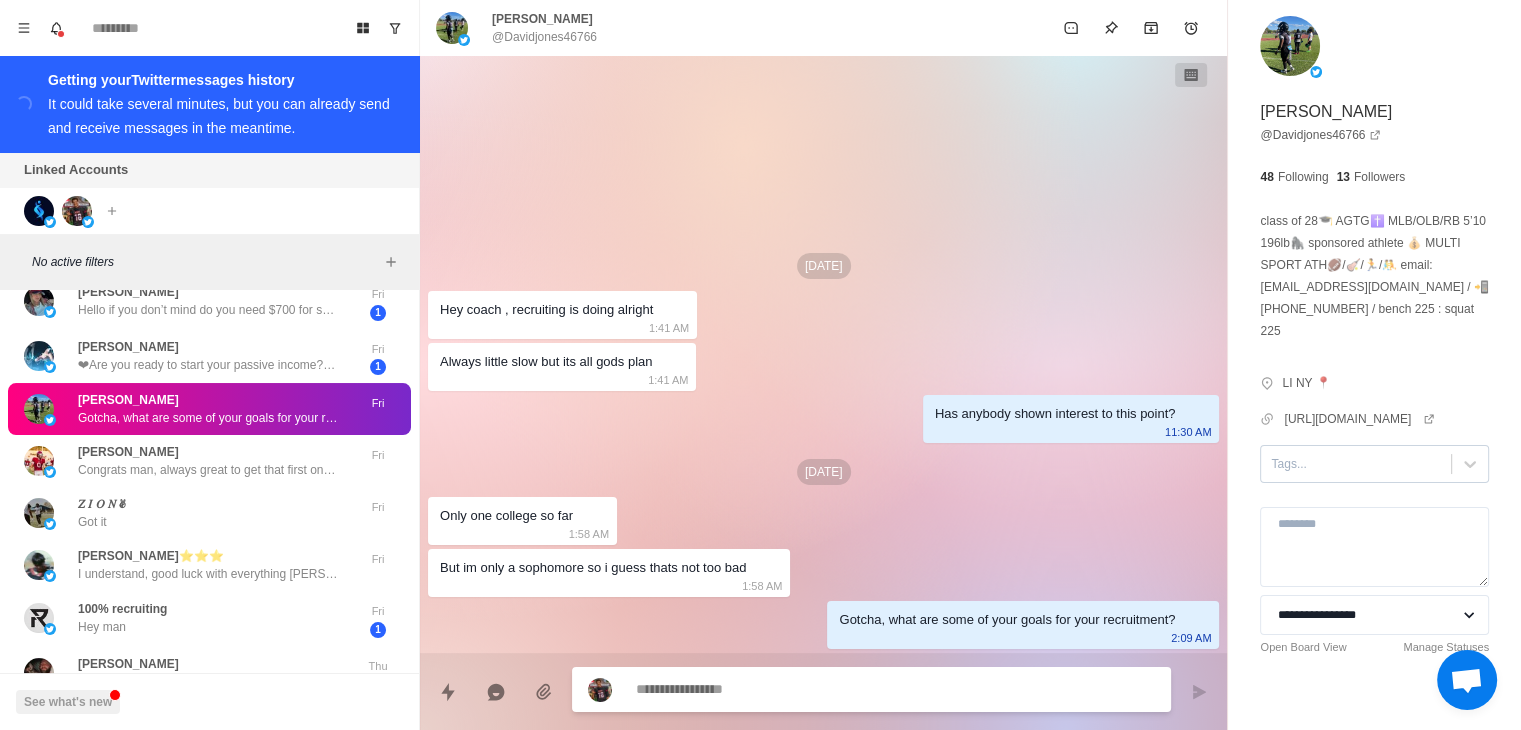 click at bounding box center [1356, 464] 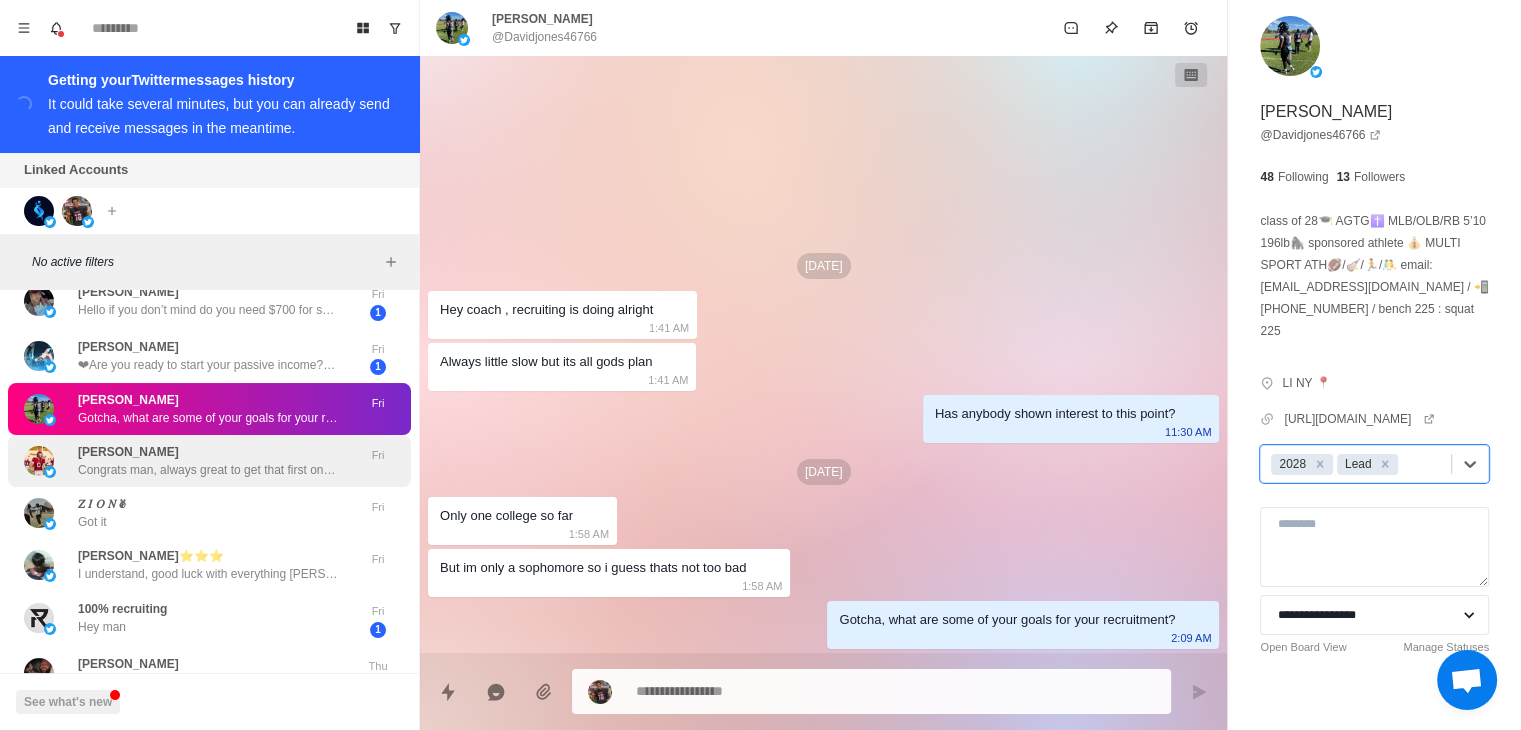 click on "[PERSON_NAME] Congrats man, always great to get that first one out of the way. What are some of your goals for your recruitment?" at bounding box center (208, 461) 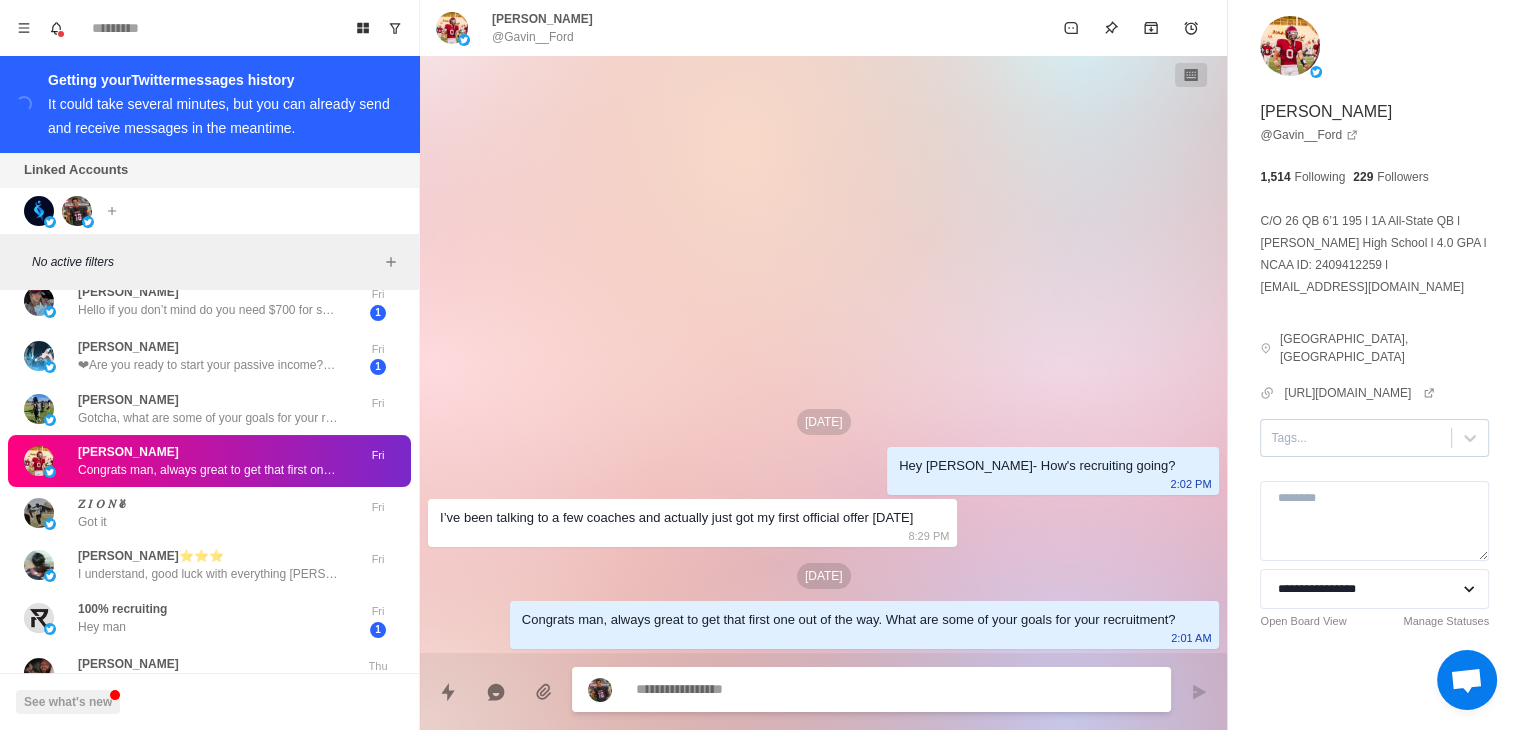 click at bounding box center (1356, 438) 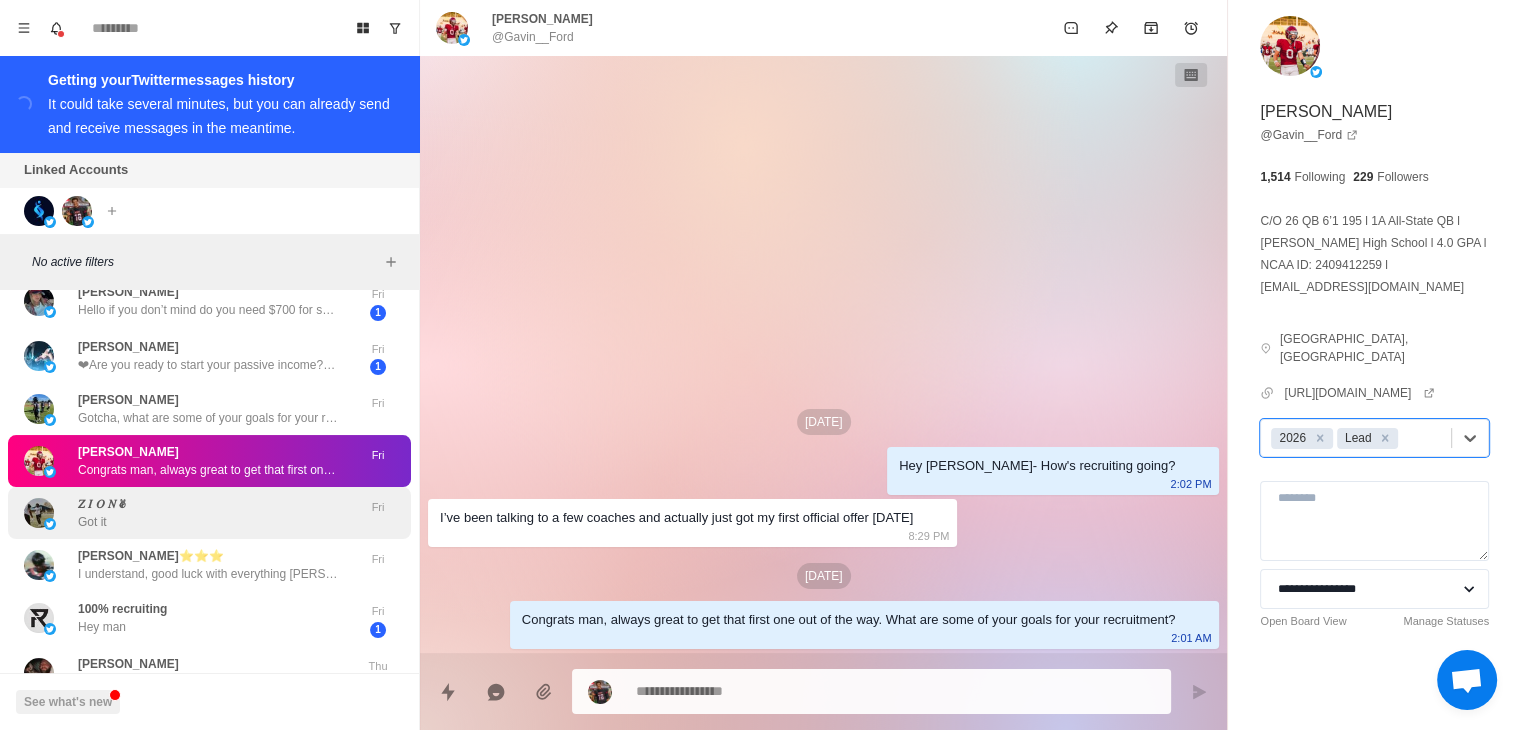 click on "𝑍 𝐼 𝑂 𝑁 ✌︎︎ Got it" at bounding box center [188, 513] 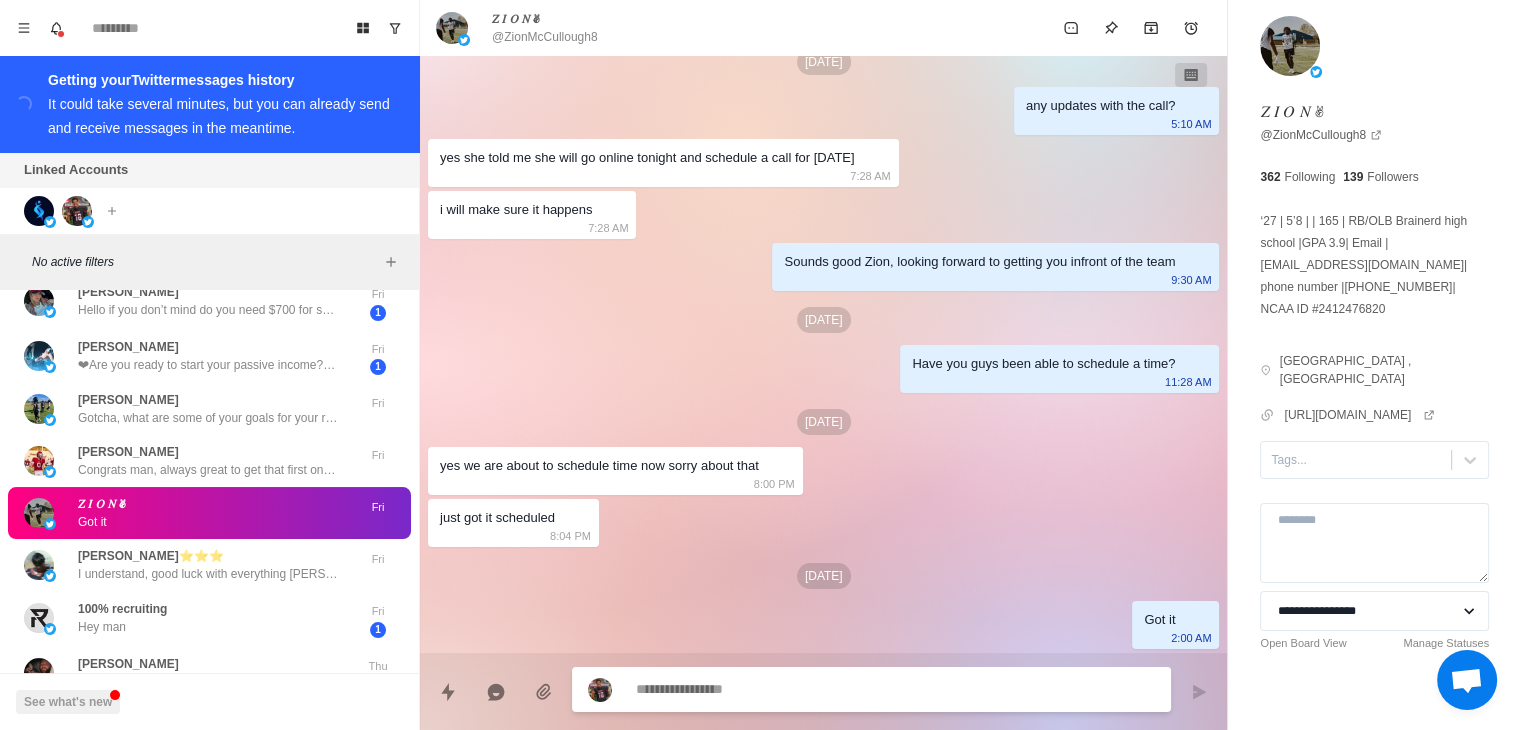 scroll, scrollTop: 1541, scrollLeft: 0, axis: vertical 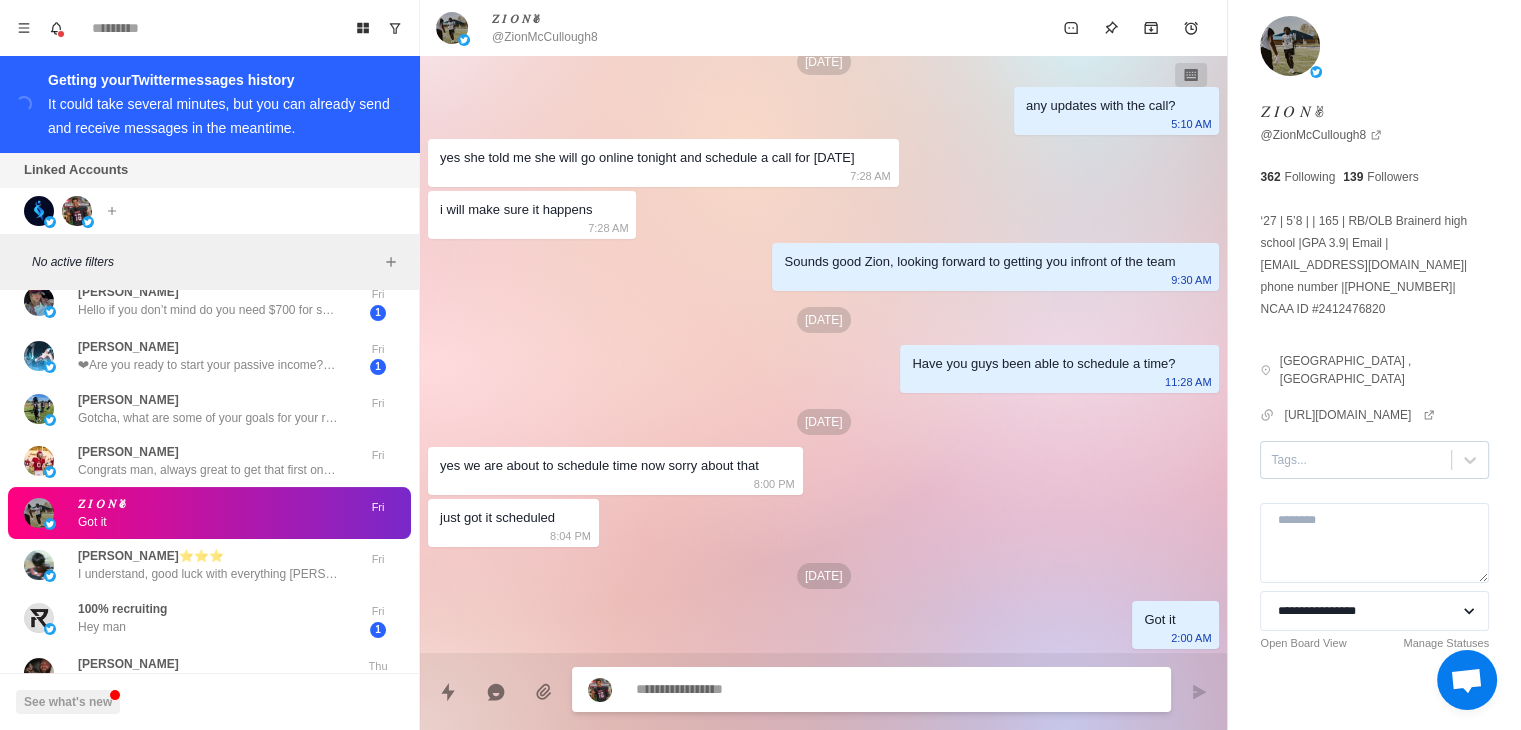 click at bounding box center [1356, 460] 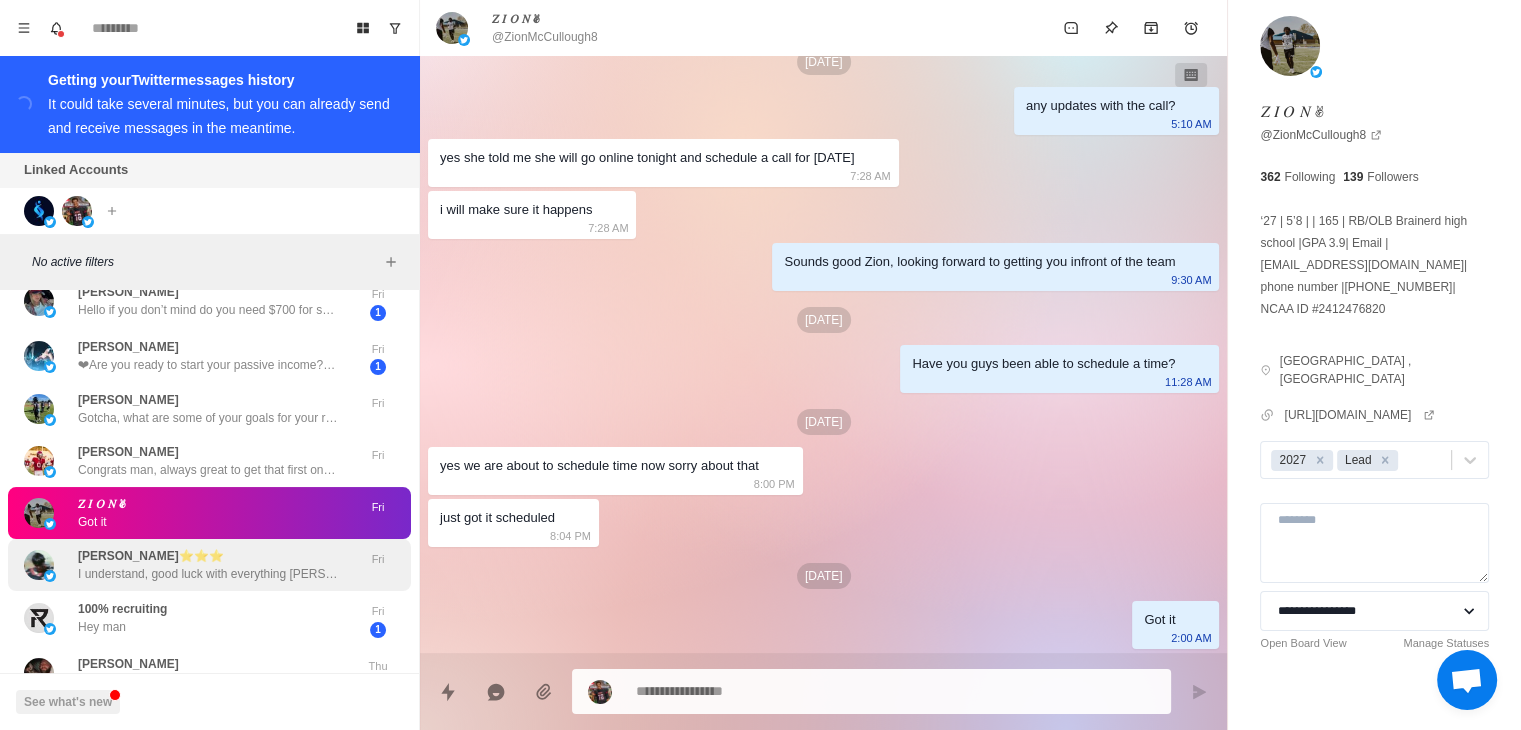 click on "I understand, good luck with everything [PERSON_NAME]" at bounding box center (208, 574) 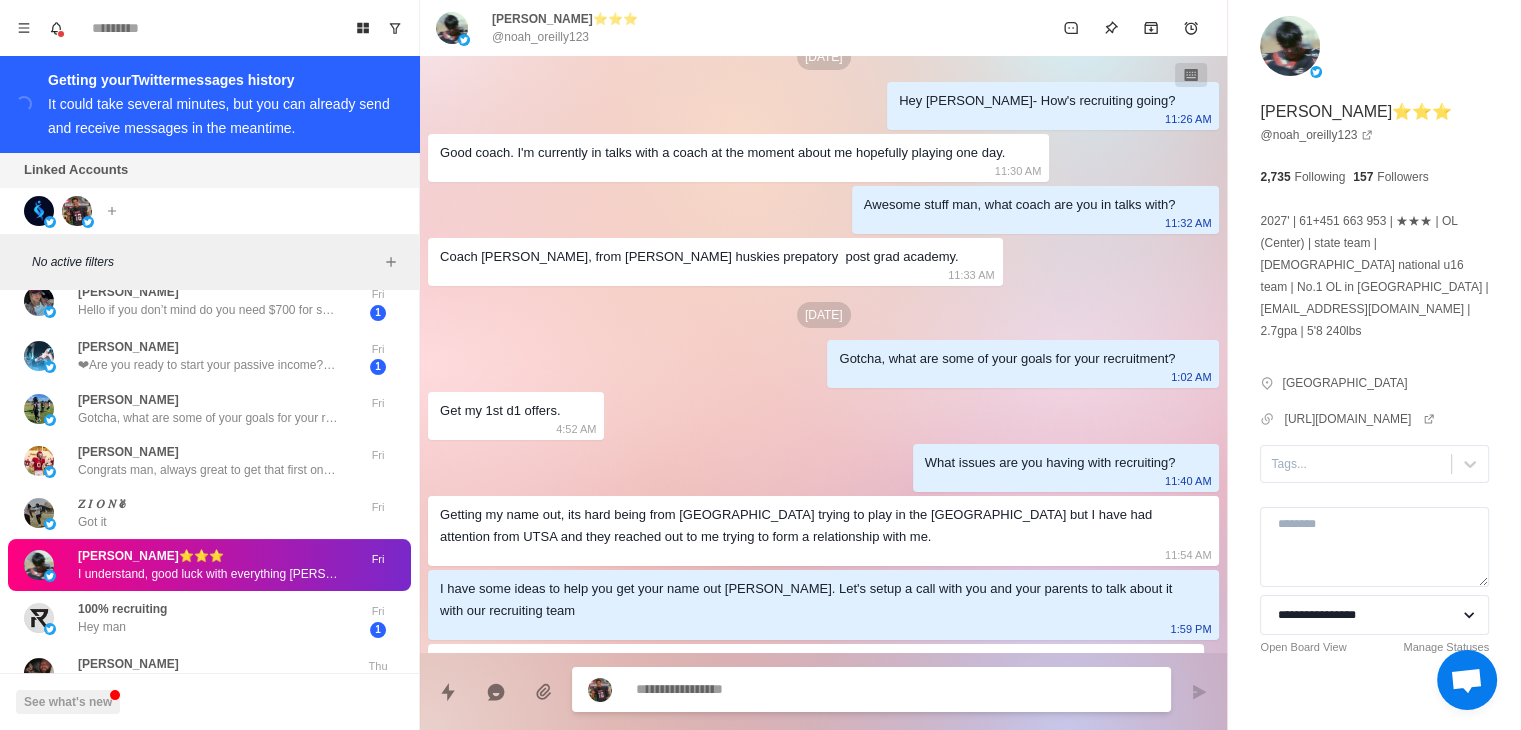 scroll, scrollTop: 7, scrollLeft: 0, axis: vertical 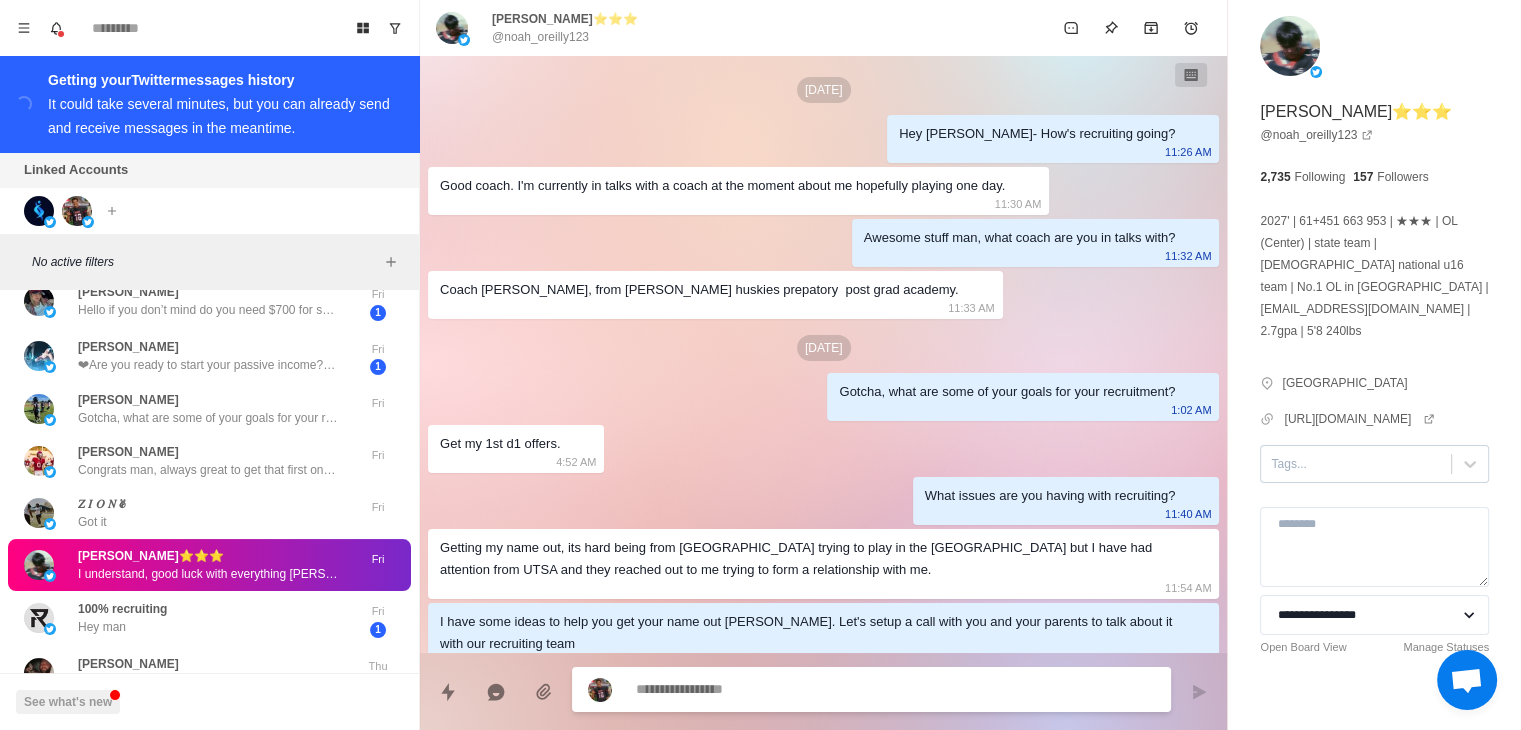 click at bounding box center [1356, 464] 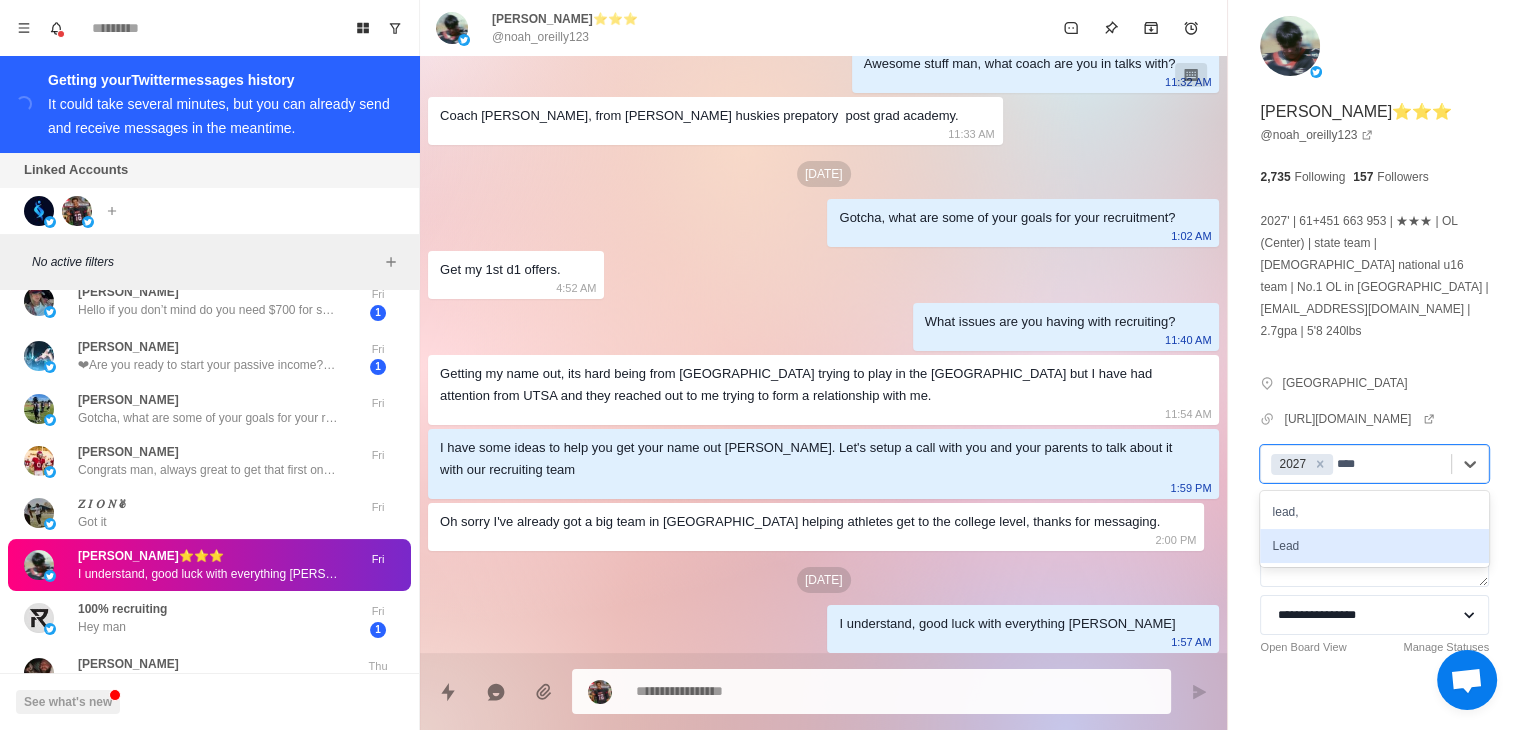 scroll, scrollTop: 207, scrollLeft: 0, axis: vertical 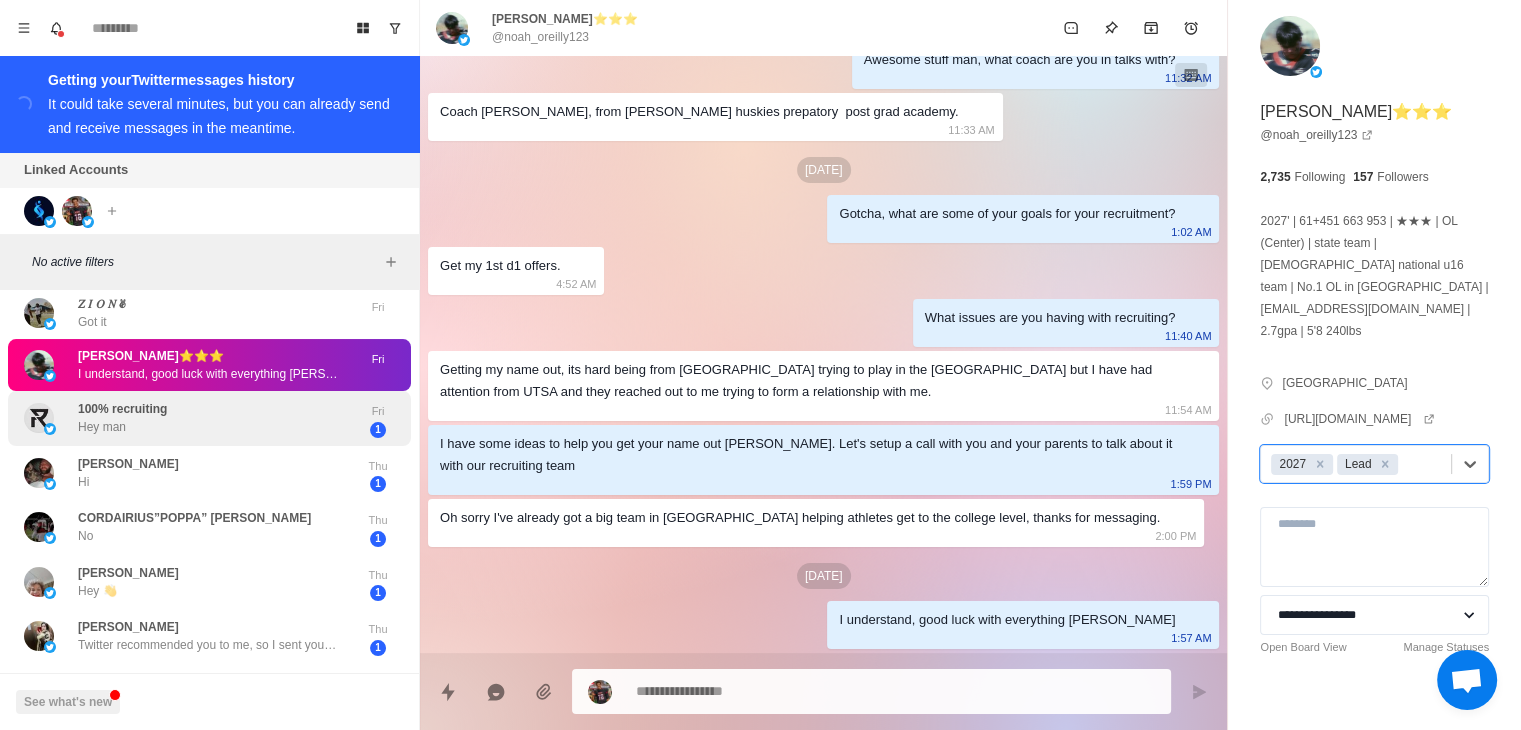 click on "100% recruiting Hey man" at bounding box center [188, 418] 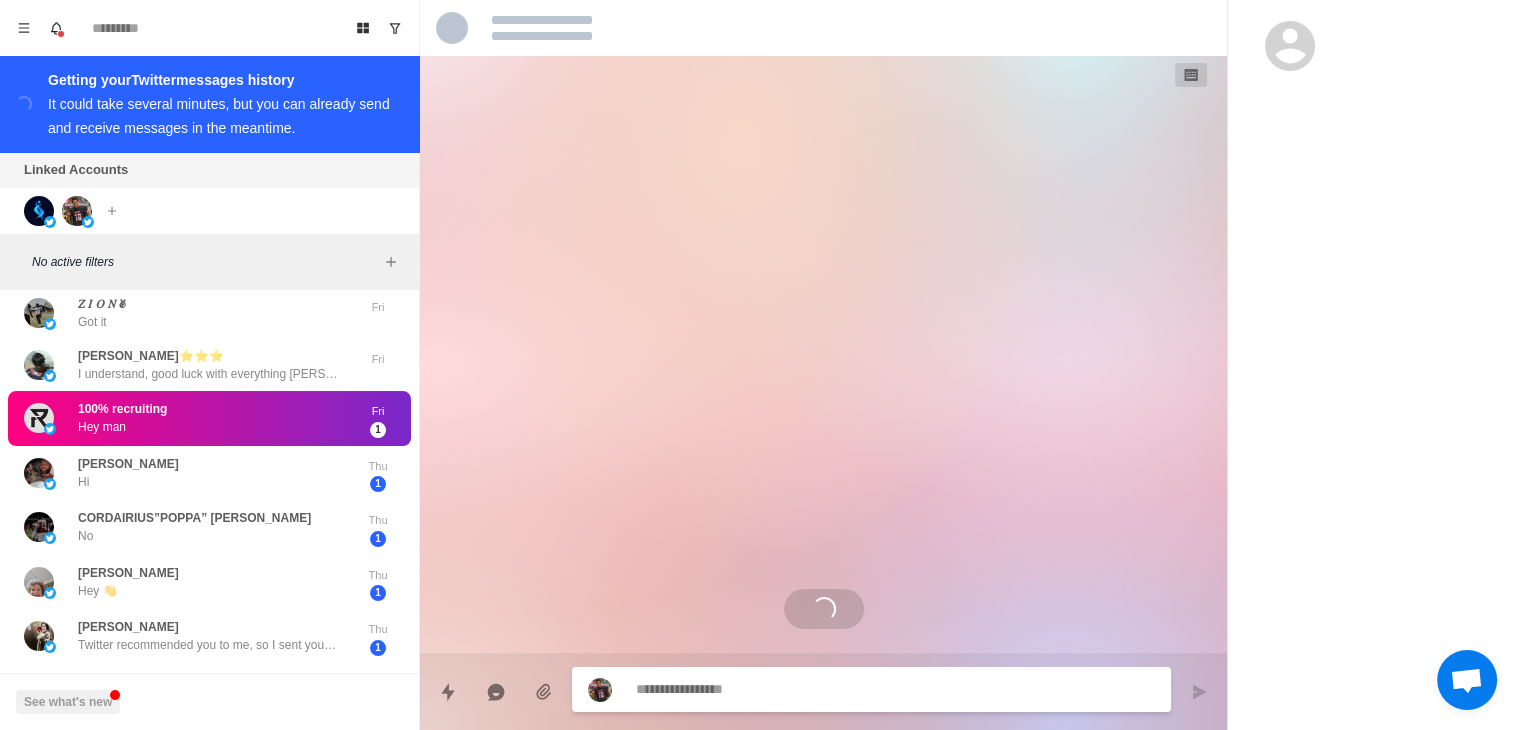 scroll, scrollTop: 0, scrollLeft: 0, axis: both 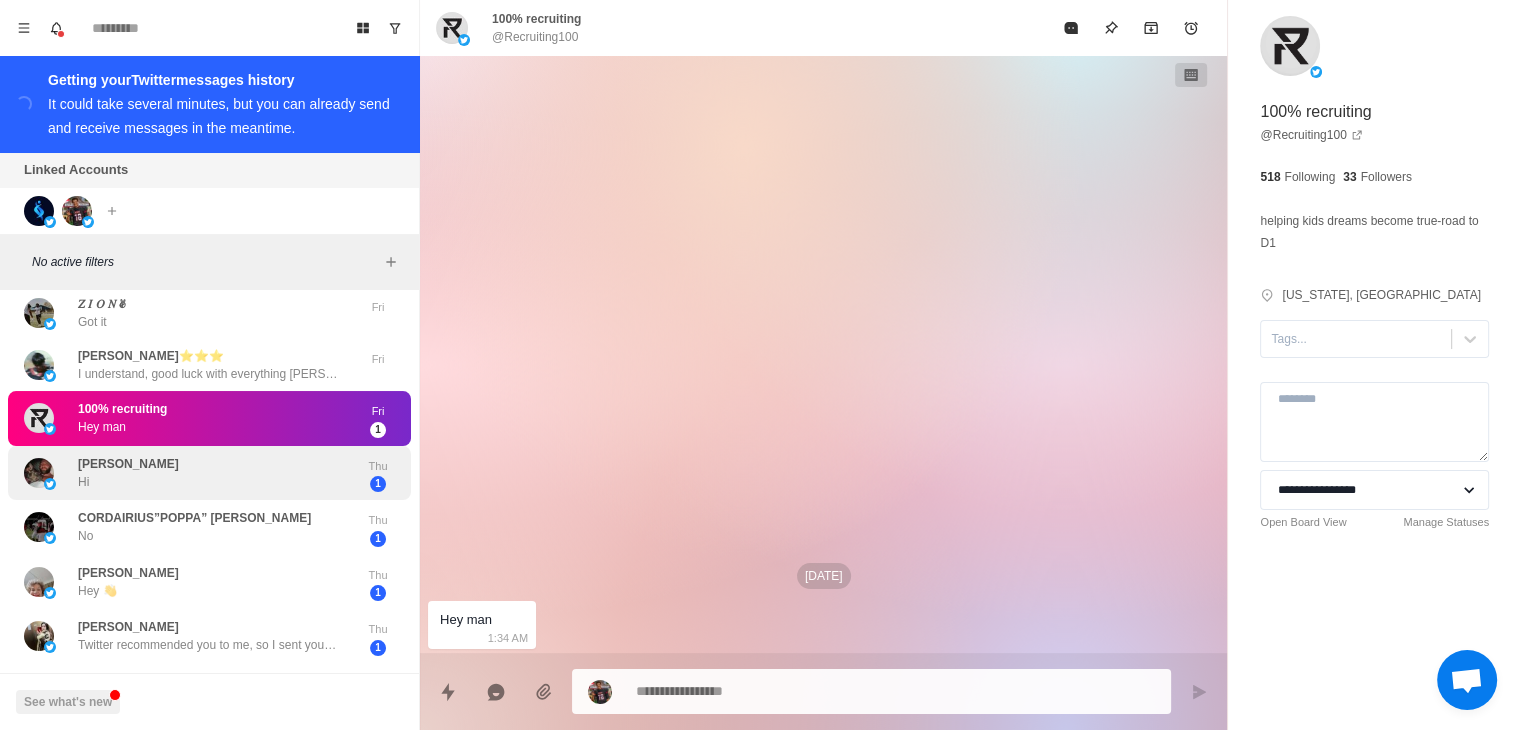 click on "ryanwilliams Hi" at bounding box center [188, 473] 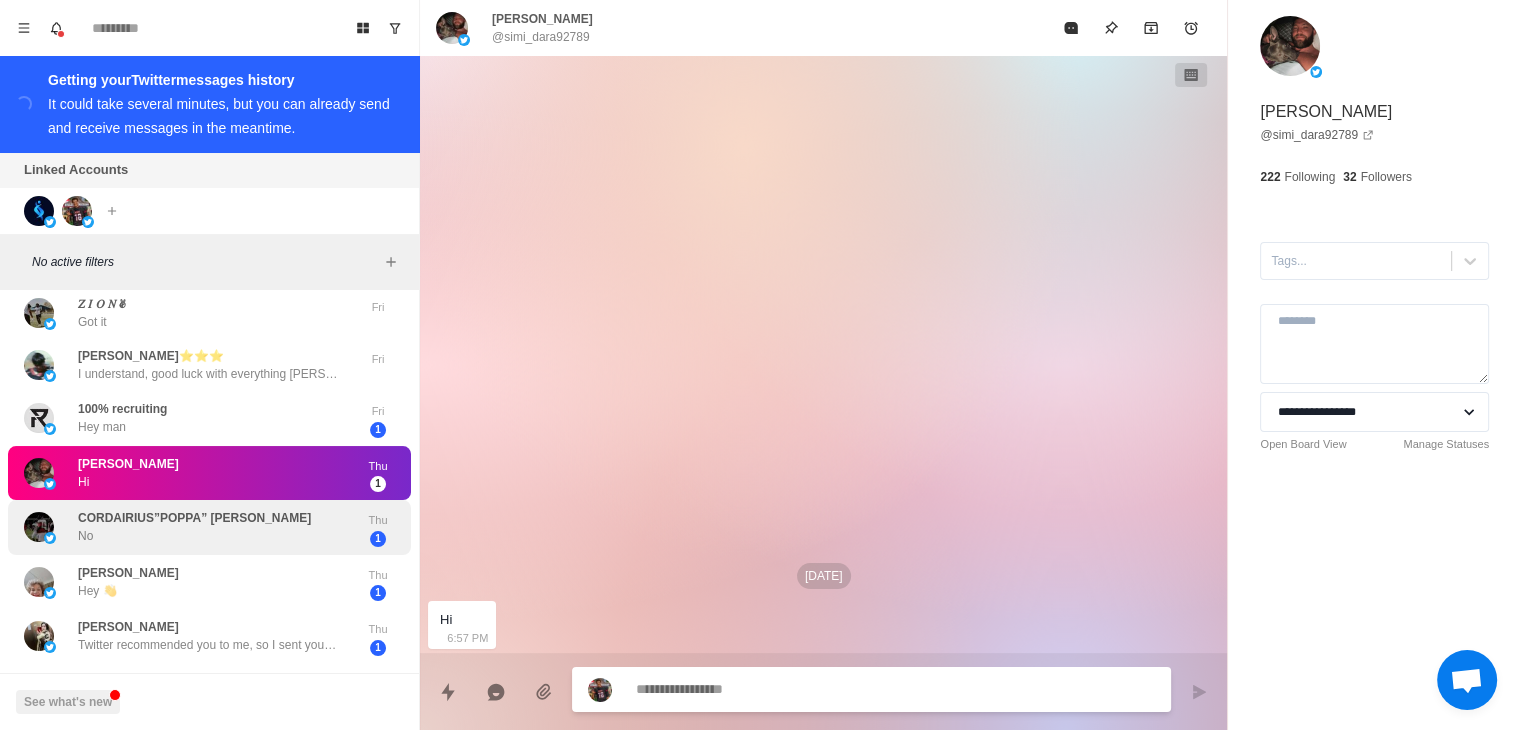 click on "CORDAIRIUS”POPPA” [PERSON_NAME] No Thu 1" at bounding box center (209, 527) 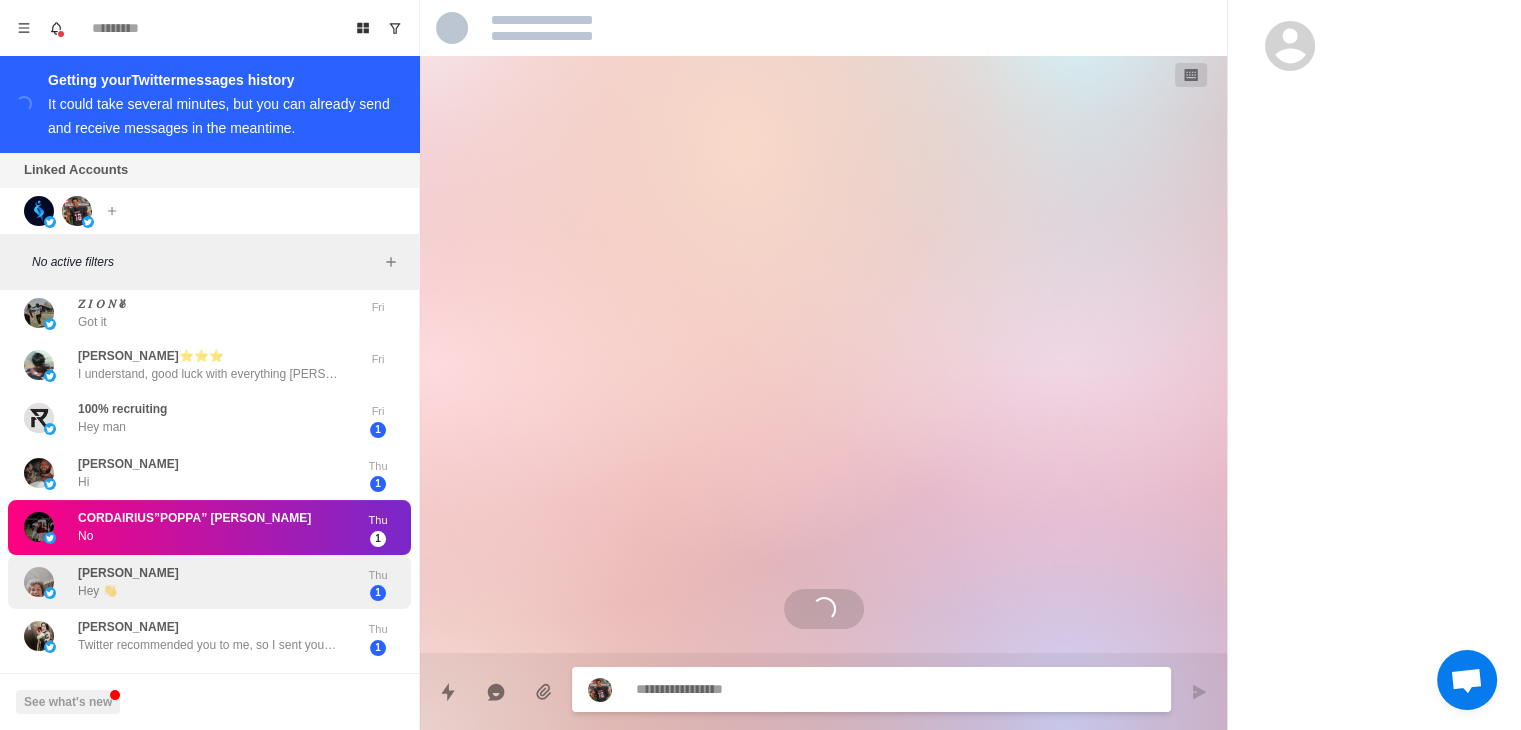 scroll, scrollTop: 567, scrollLeft: 0, axis: vertical 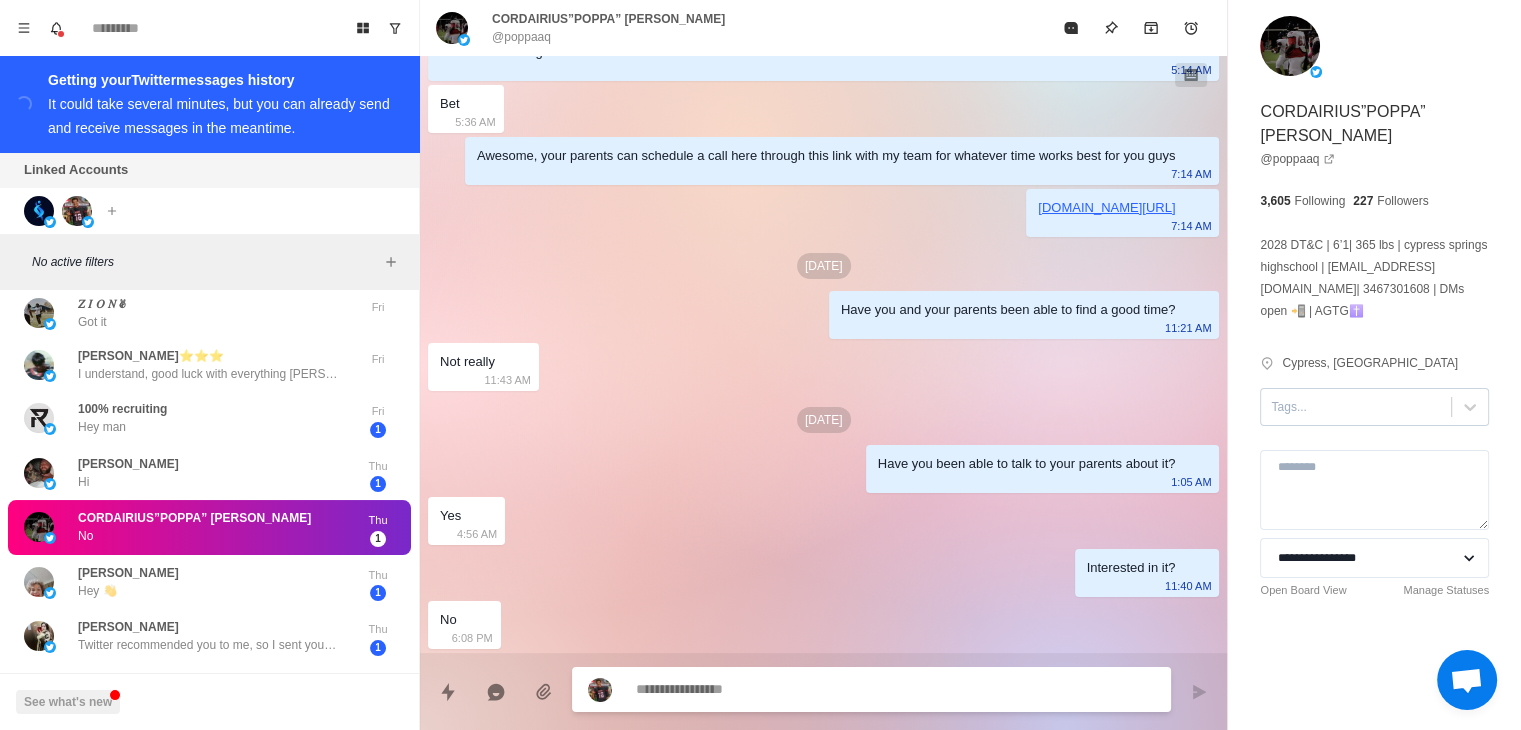 click at bounding box center (1356, 407) 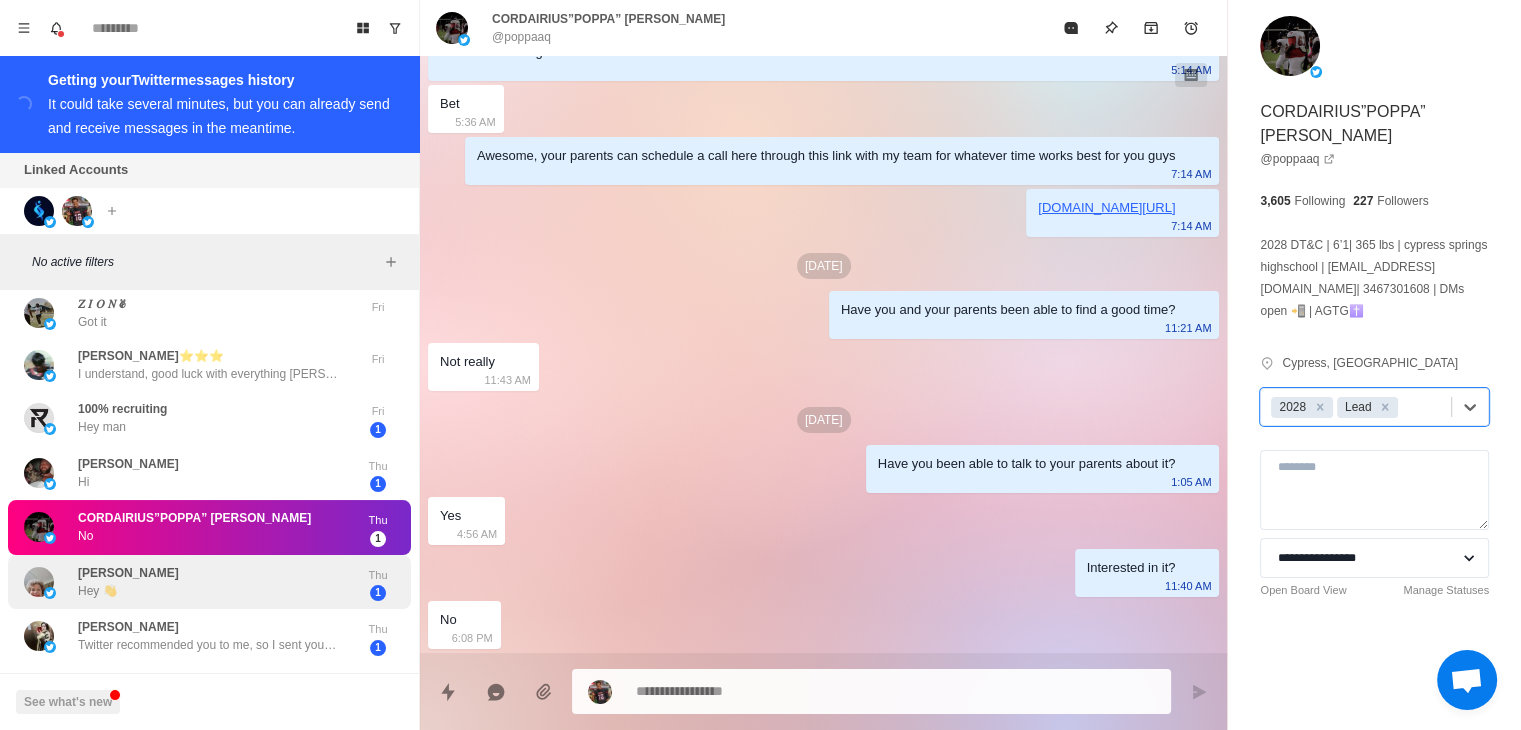 click on "[PERSON_NAME] Hey 👋" at bounding box center (188, 582) 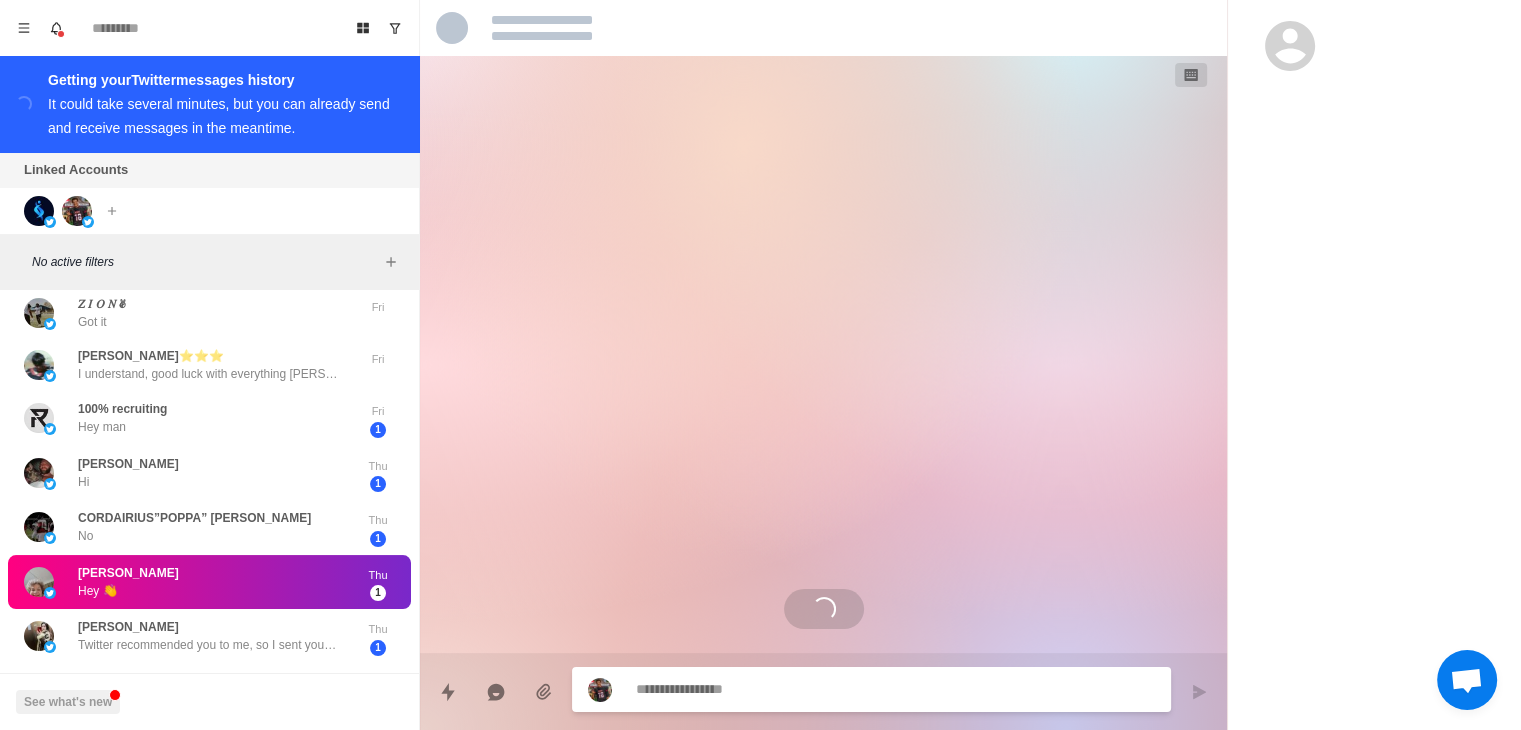 scroll, scrollTop: 0, scrollLeft: 0, axis: both 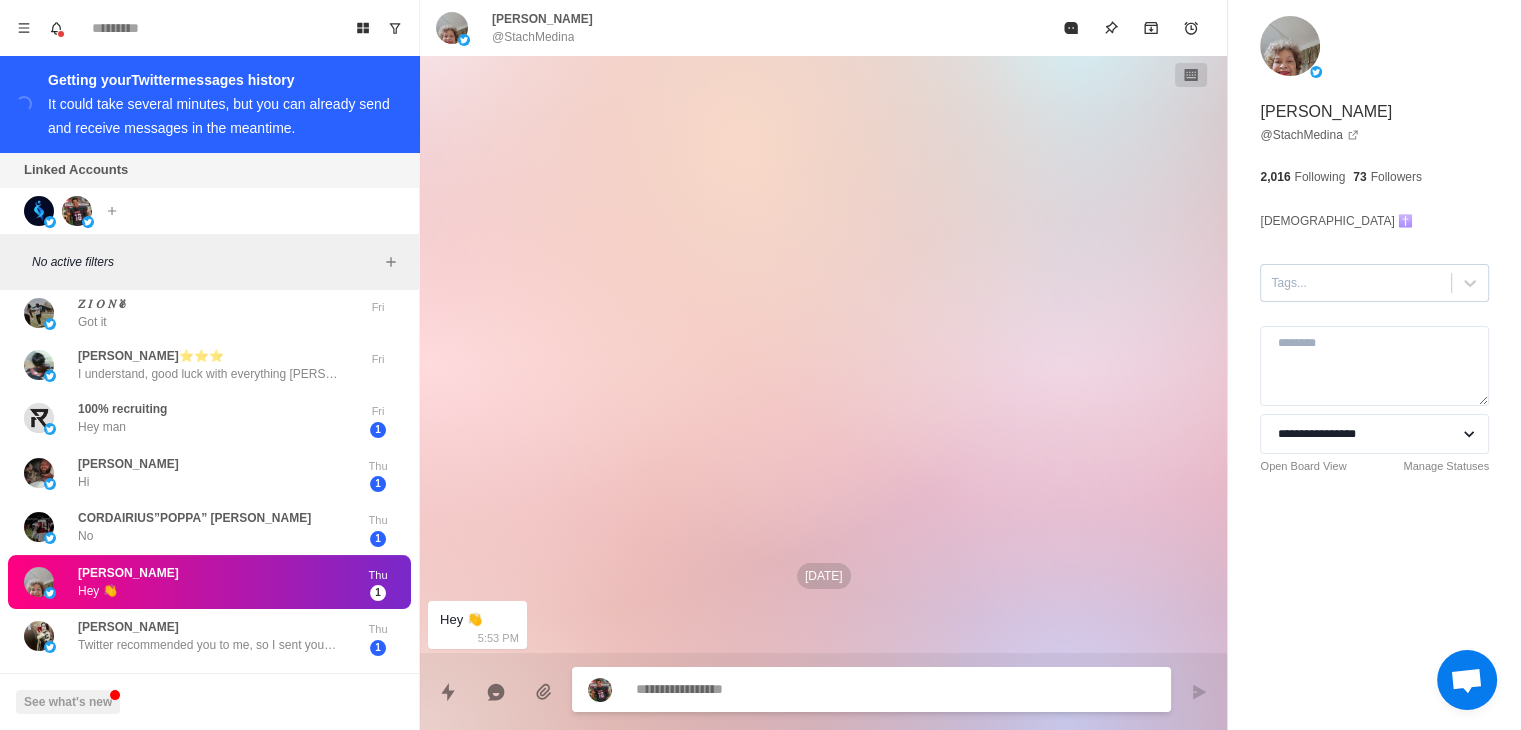 click at bounding box center (1356, 283) 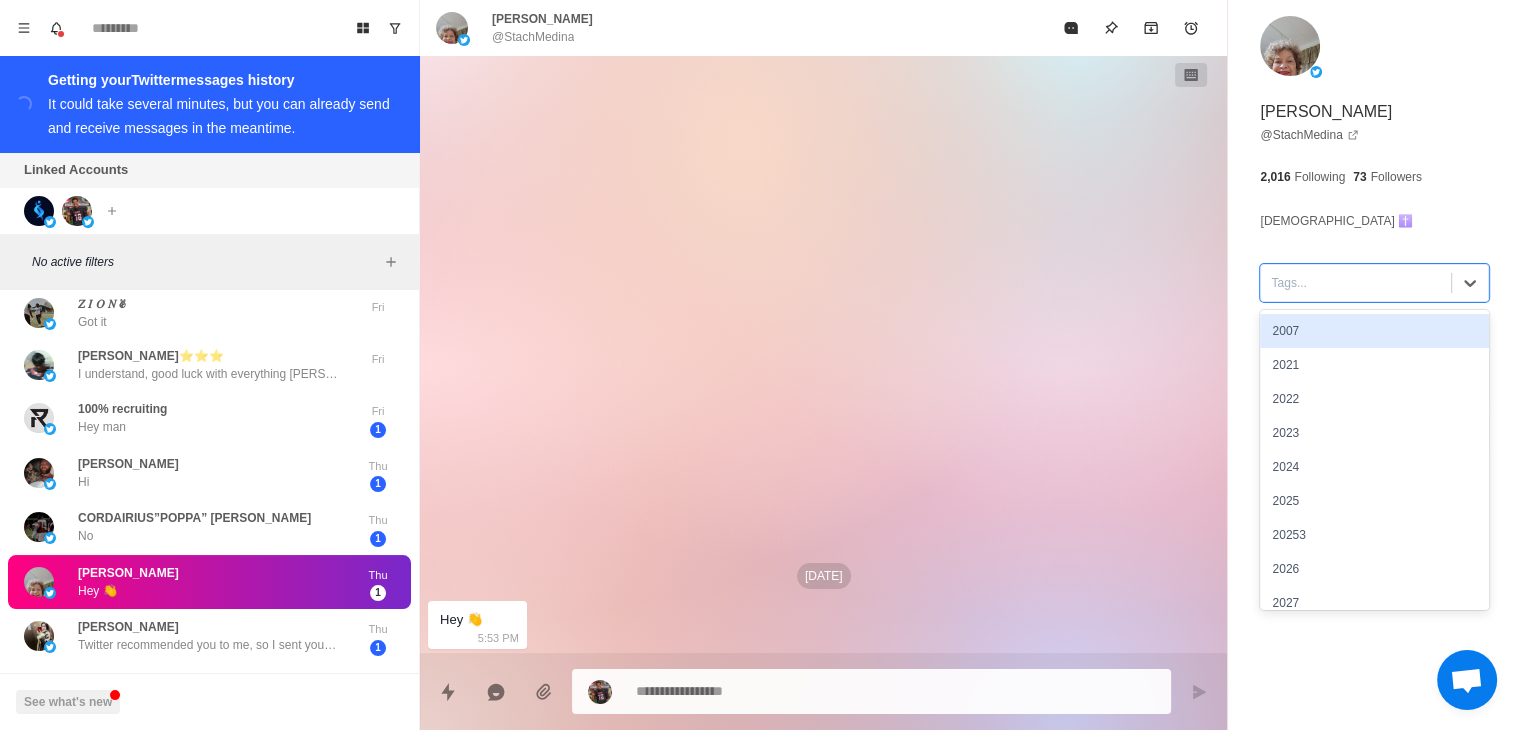 click on "[DATE] Hey 👋 5:53 PM" at bounding box center (823, 354) 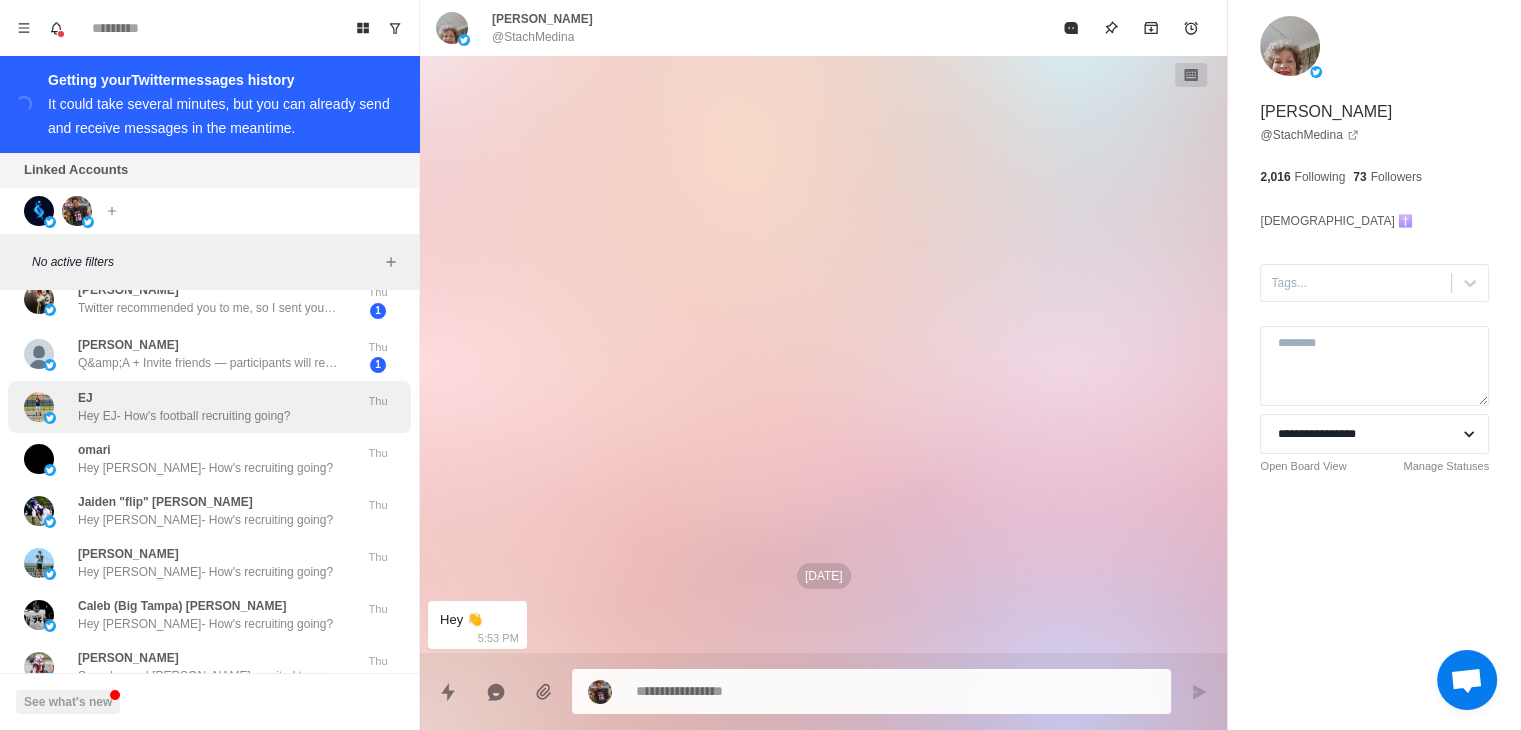 click on "[PERSON_NAME] And I’ll tell my mom because I’m pretty sure I will be going home [DATE] 11:36 PM 2 [PERSON_NAME] 2028 QB Yes 11:19 PM 1 [PERSON_NAME] [URL][DOMAIN_NAME] 9:55 PM [PERSON_NAME] Were you guys able to schedule for [DATE]? 9:54 PM [PERSON_NAME]’a [PERSON_NAME]? 9:54 PM [PERSON_NAME] [URL][DOMAIN_NAME] 9:53 PM Coach [PERSON_NAME] This call will be free, but as for our programs they do vary depending on the level of support and customization you guys would be looking for. We would dive into what you’re looking for on the call so we can make sure it’s the right fit for you. Either way, i do think it would be a benefit to [PERSON_NAME] to get a intro call in with our recruiting team 9:53 PM [PERSON_NAME] What issues are you having with recruiting? 9:51 PM myles2official Okay 7:38 PM 1 [PERSON_NAME] Looking forward to it! 6:29 PM [PERSON_NAME] I have some ideas to help with all that and accelerate your recruitment [PERSON_NAME]. Let's setup a call with you and your parents to talk about it with our recruiting team 11:35 AM 1 Tue" at bounding box center [209, -2940] 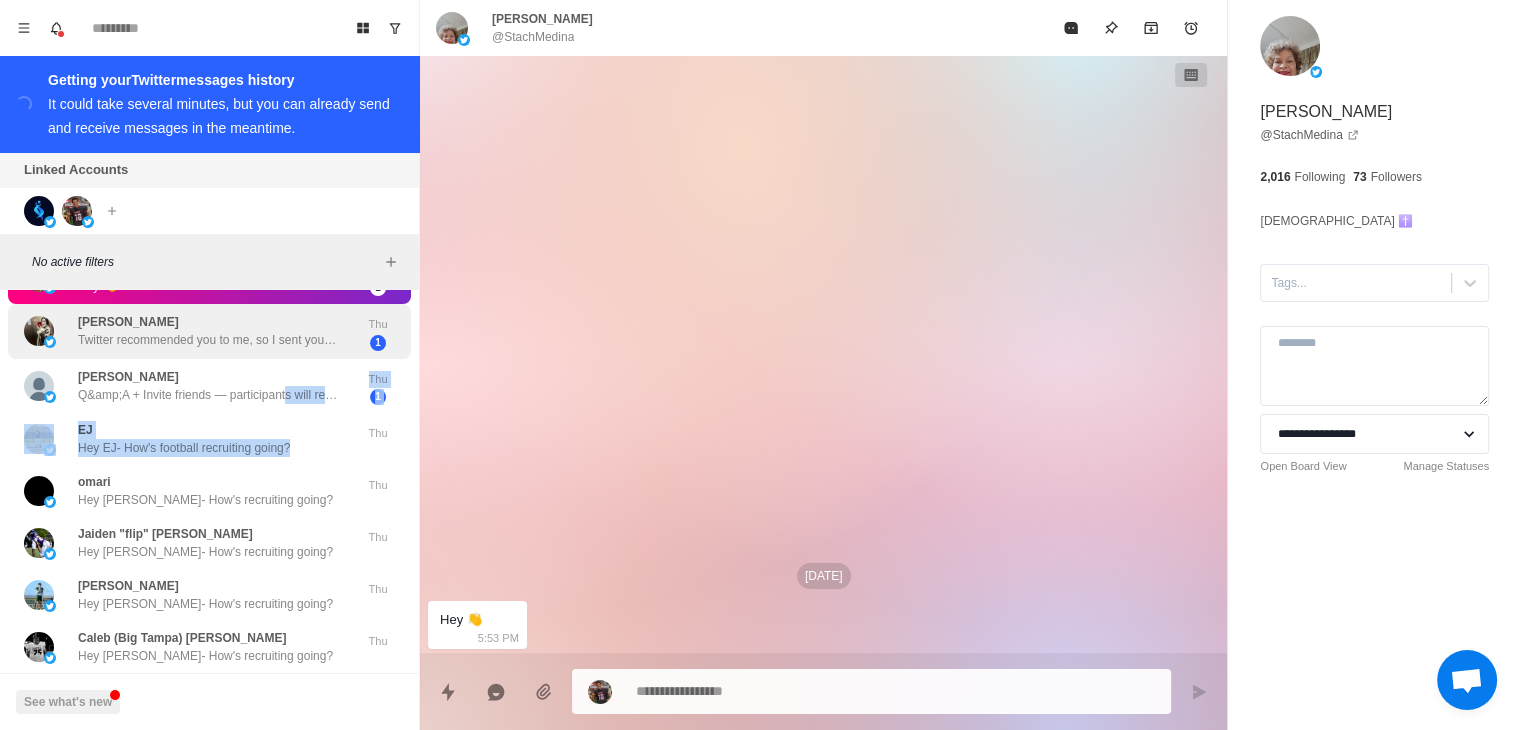 scroll, scrollTop: 6978, scrollLeft: 0, axis: vertical 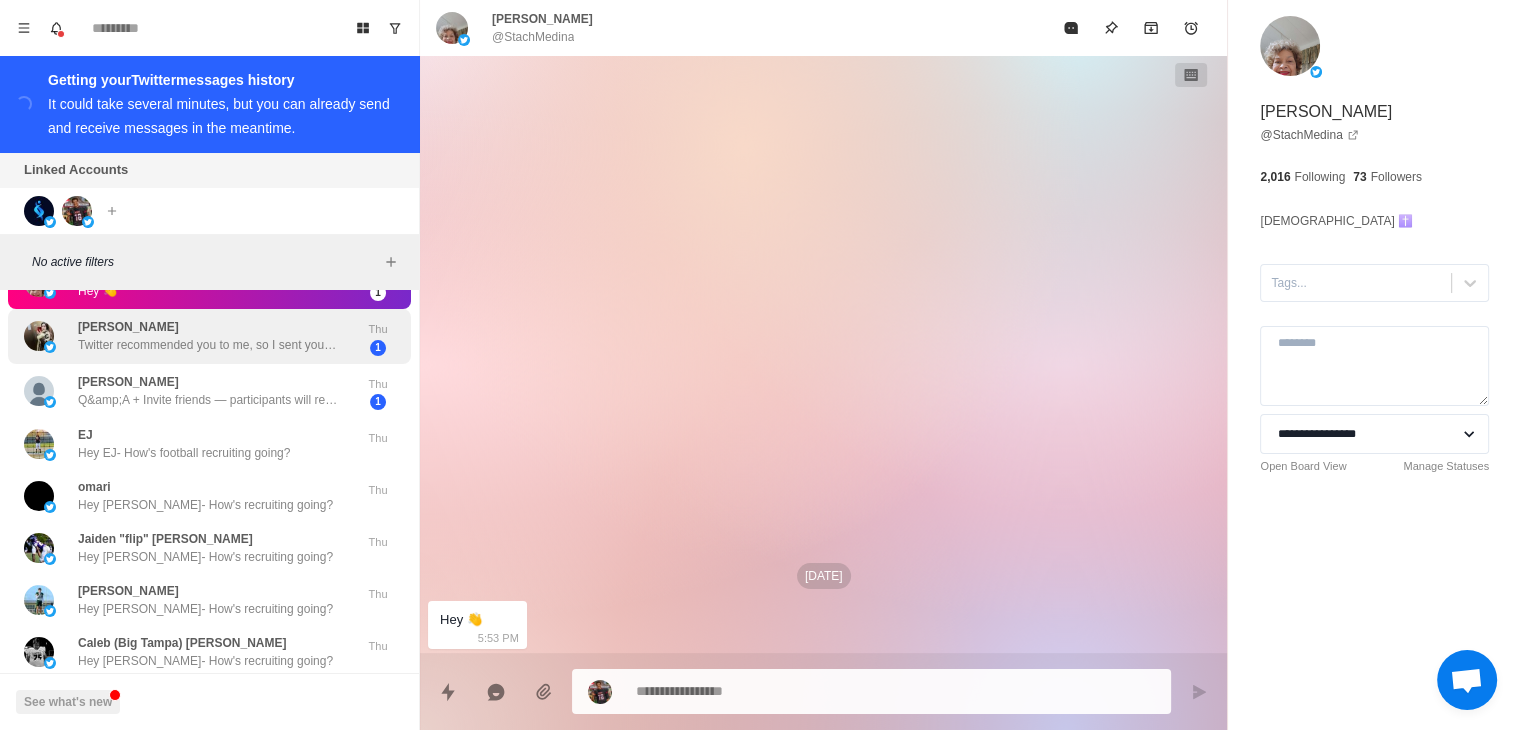 click on "[PERSON_NAME] Twitter recommended you to me, so I sent you a message. Nice to meet you. My name is [PERSON_NAME]. I'm [DEMOGRAPHIC_DATA] this year and I'm from [GEOGRAPHIC_DATA]. If you have time, you are welcome to visit [GEOGRAPHIC_DATA]. How old are you? Where are you from? Thu 1" at bounding box center [209, 336] 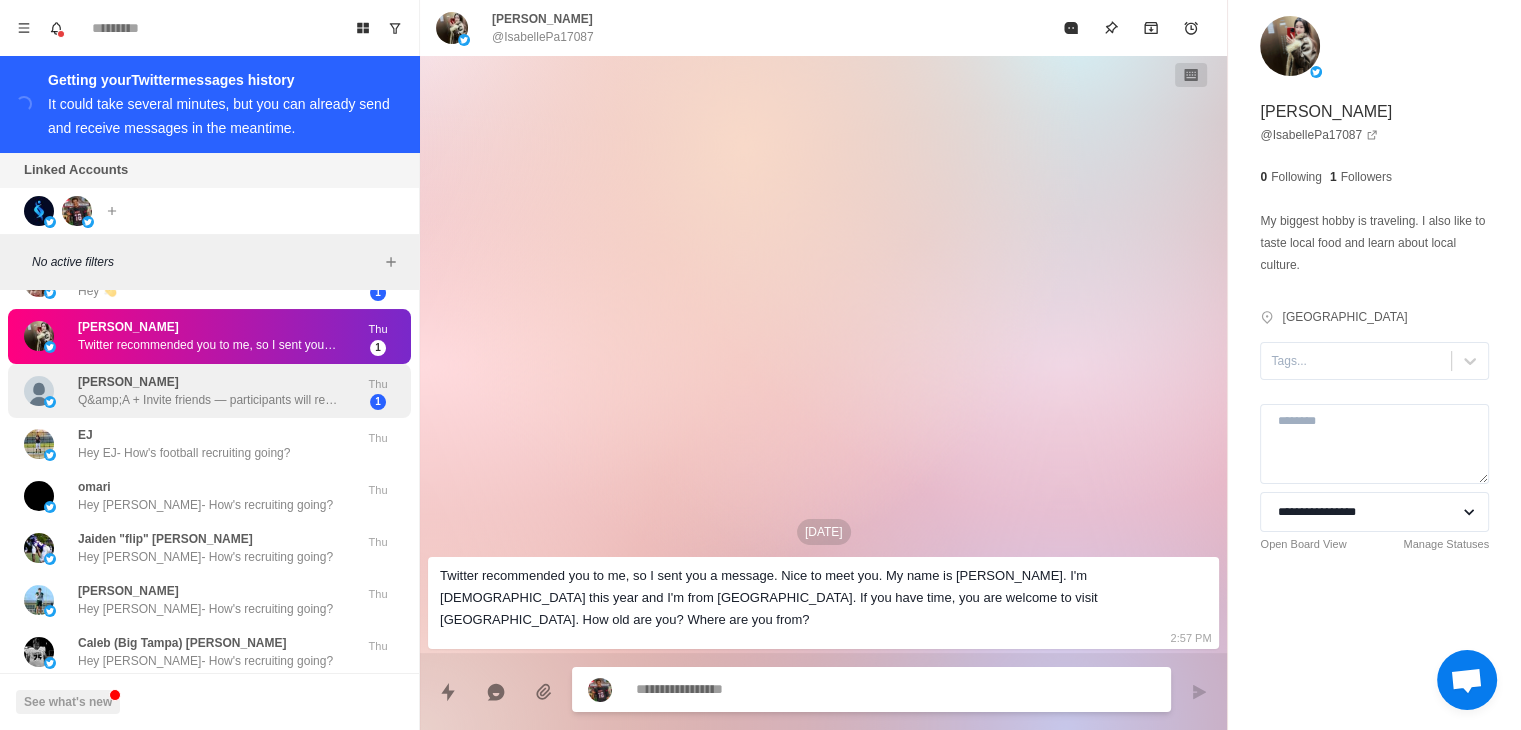 click on "[PERSON_NAME] Q&amp;A + Invite friends — participants will receive a 2,500 AB reward! Join the AB event now: [URL][DOMAIN_NAME]
ตอบคำถาม + เชิญเพื่อนเข้าร่วม ผู้เข้าร่วมจะได้รับรางวัล 2,500 AB! เข้าร่วมกิจกรรม AB ได้เลยตอนนี้: [URL][DOMAIN_NAME]" at bounding box center (208, 391) 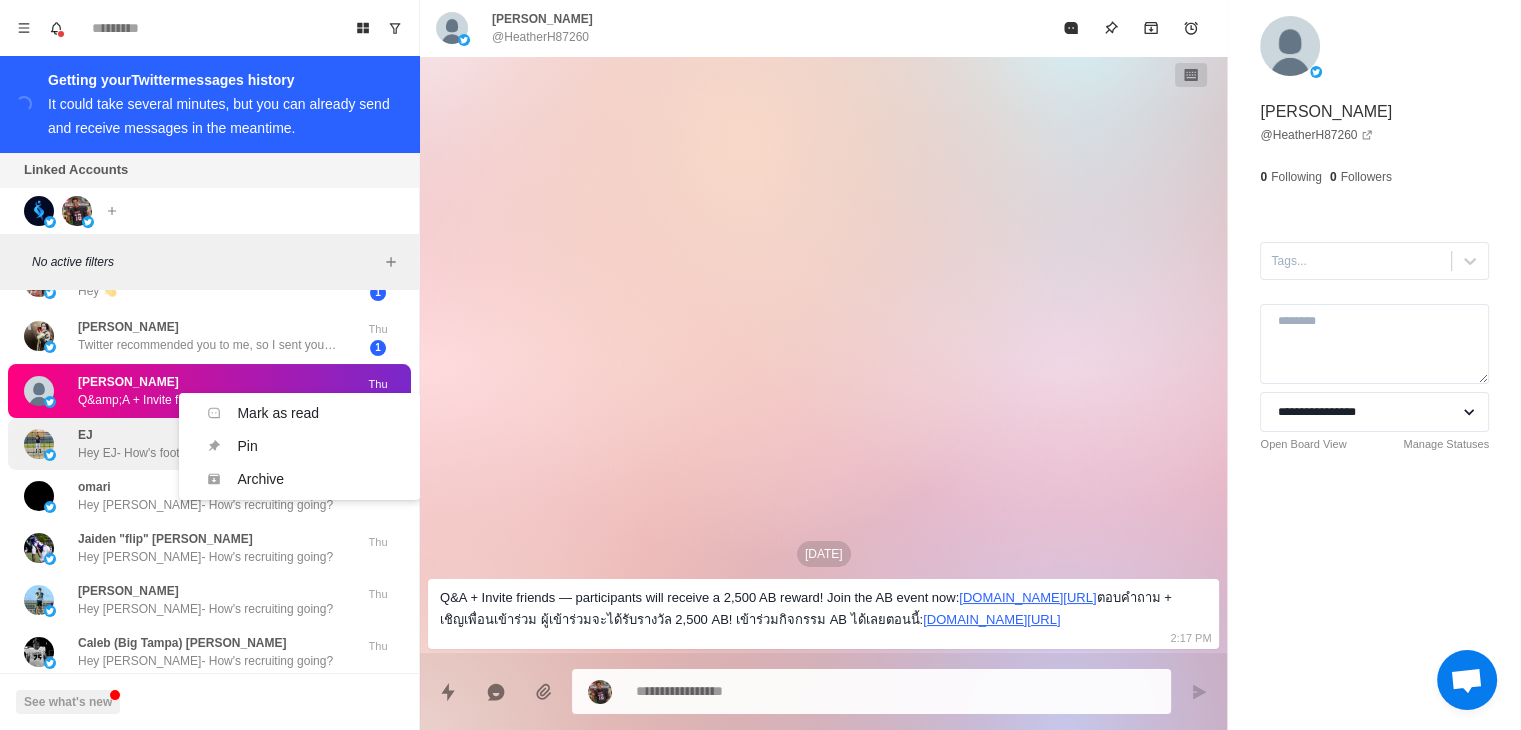 click on "Hey EJ- How's football recruiting going?" at bounding box center (184, 453) 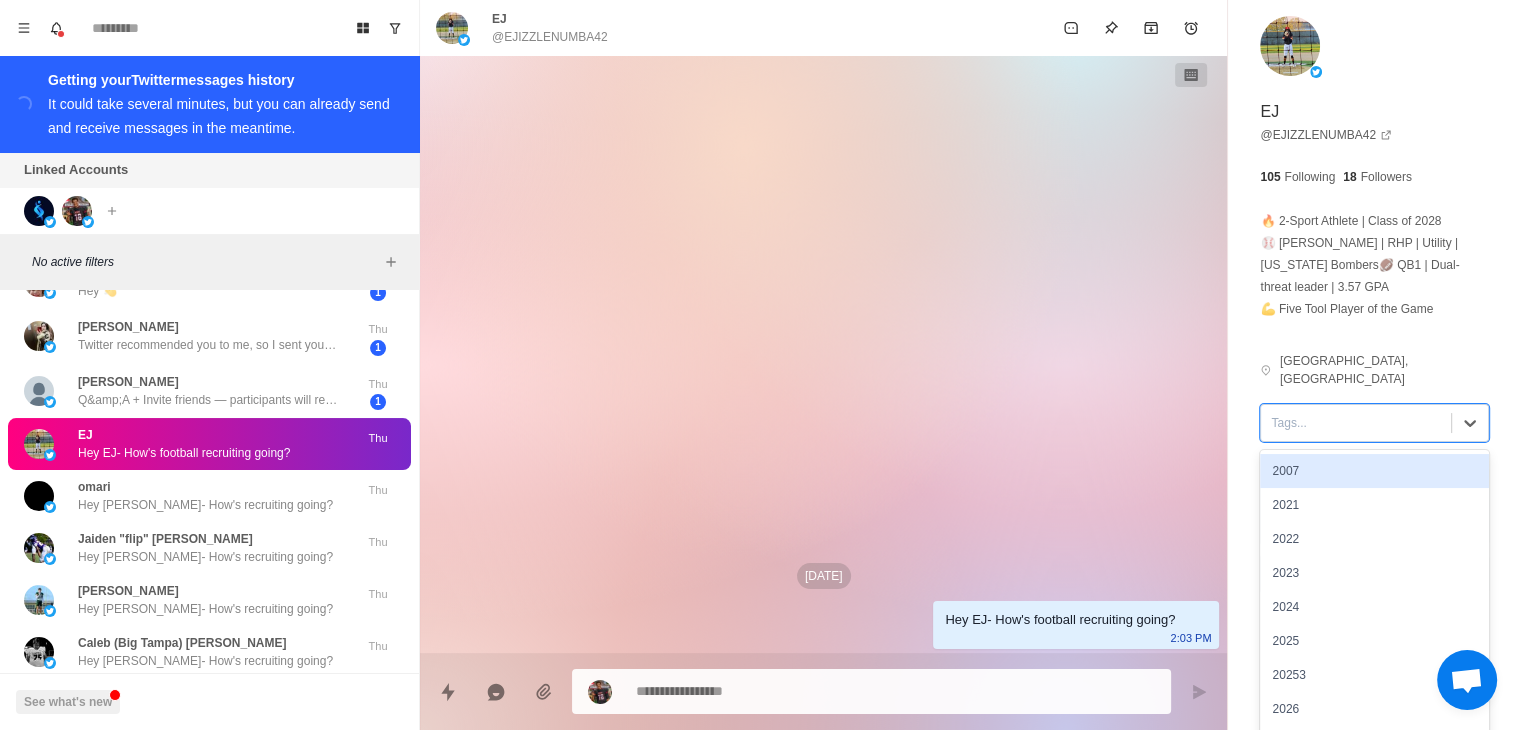 click on "Tags..." at bounding box center (1356, 423) 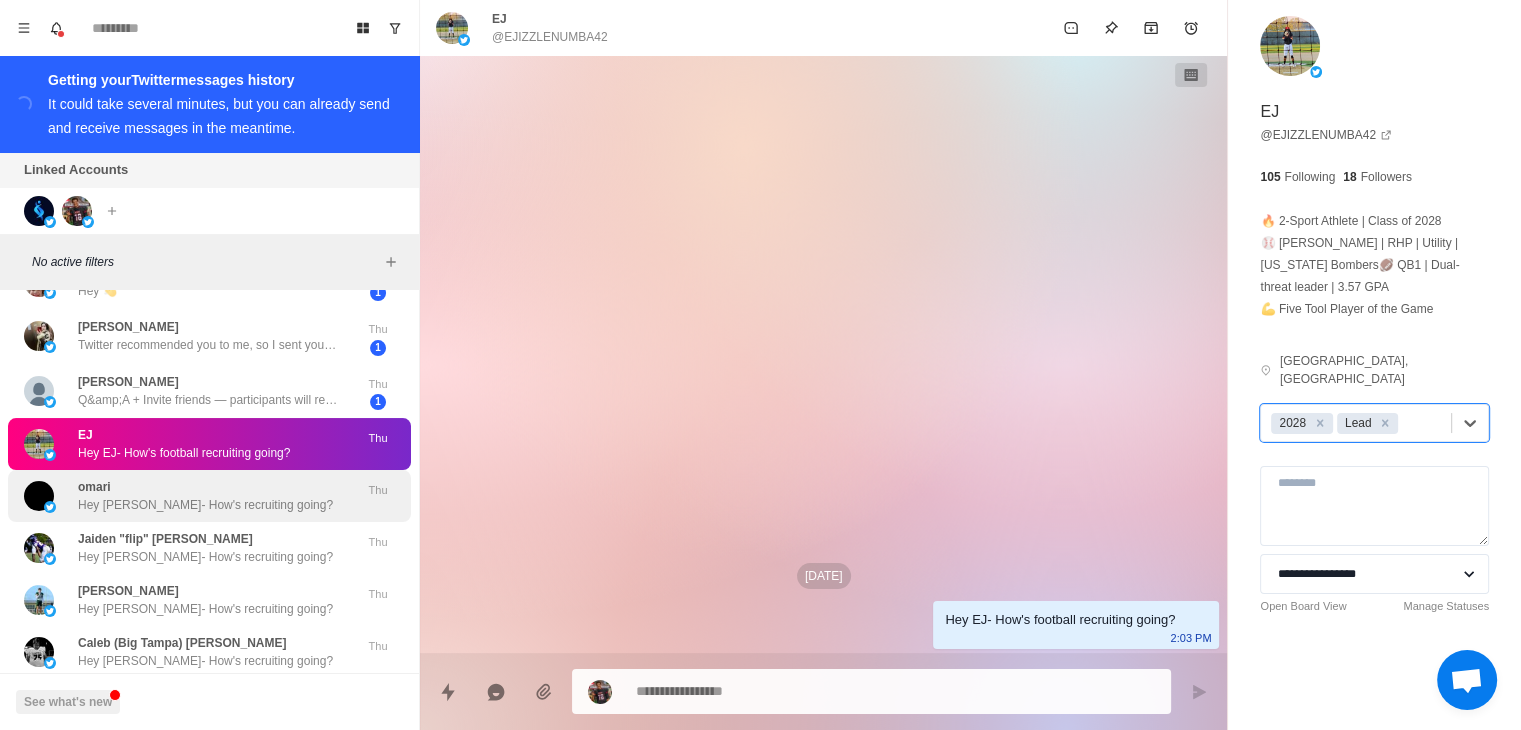 click on "[PERSON_NAME] Hey [PERSON_NAME]- How's recruiting going?" at bounding box center [205, 496] 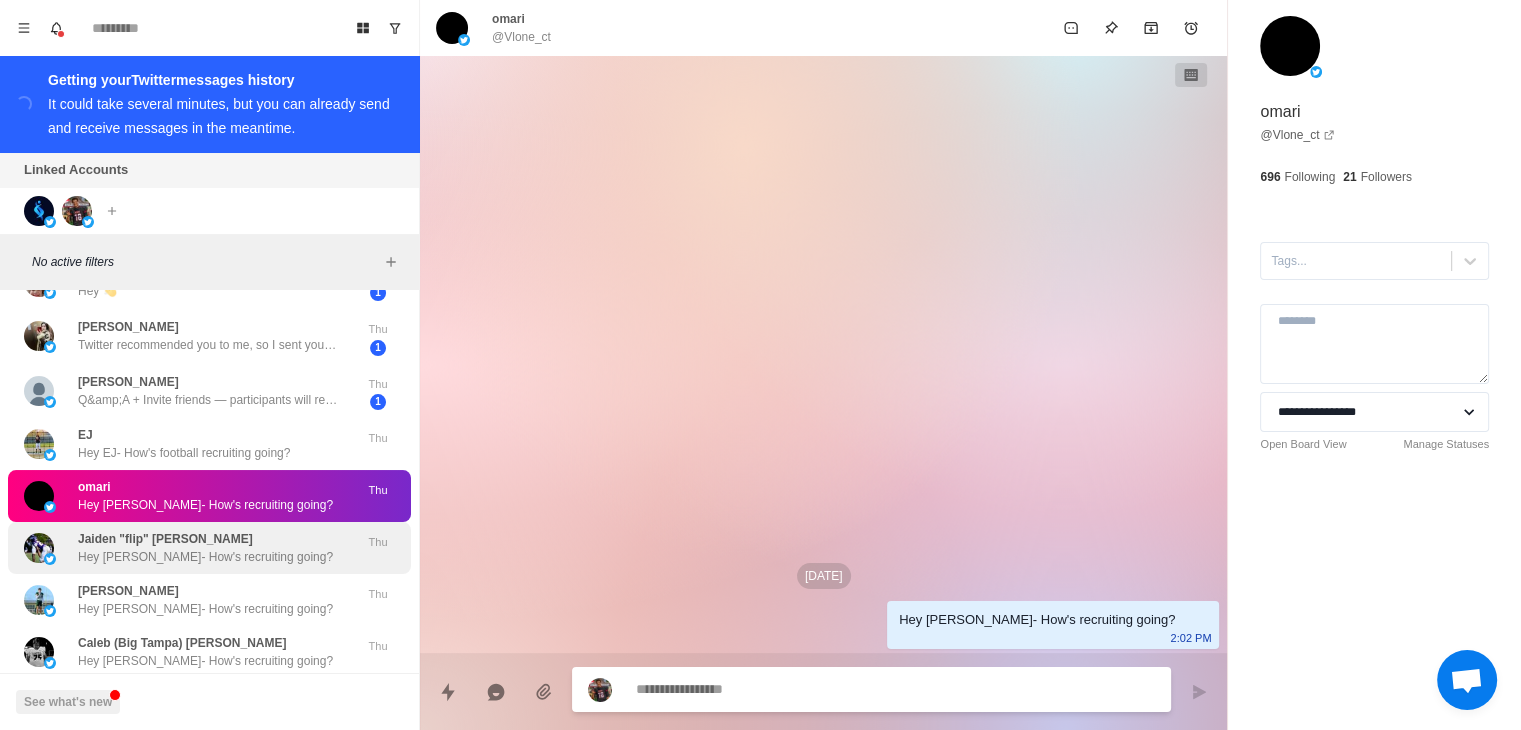 click on "Jaiden "flip" [PERSON_NAME] Hey [PERSON_NAME]- How's recruiting going? Thu" at bounding box center [209, 548] 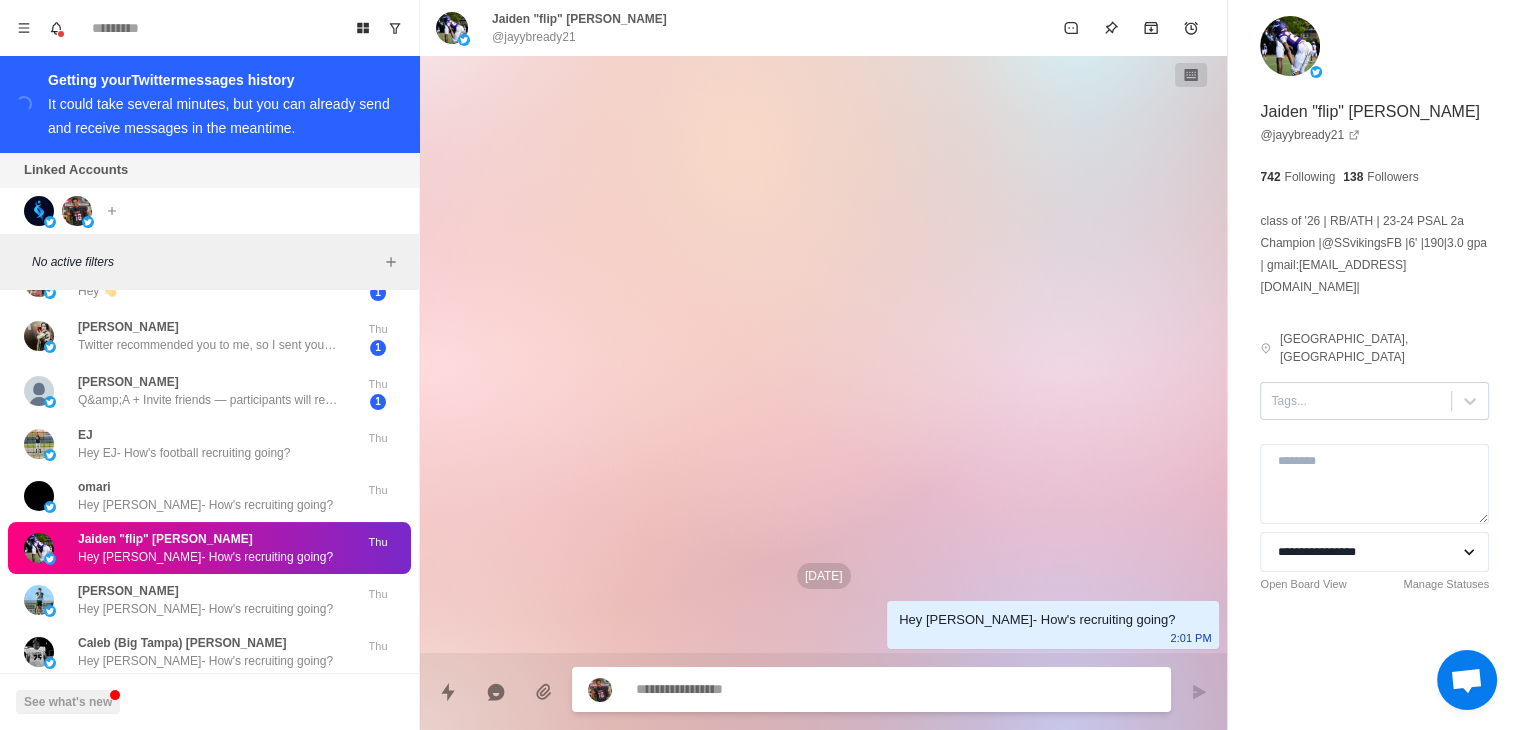 click on "Tags..." at bounding box center [1356, 401] 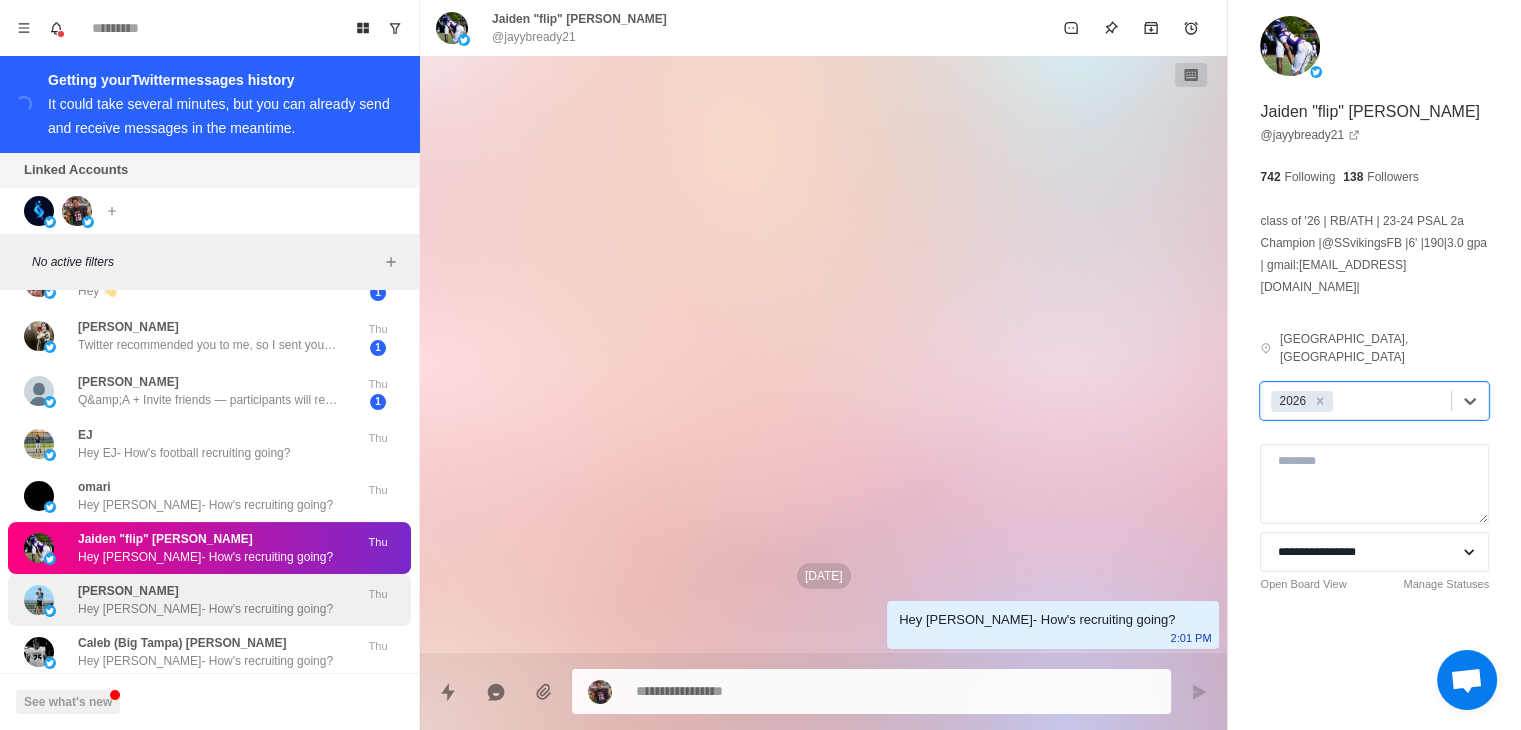 click on "Hey [PERSON_NAME]- How's recruiting going?" at bounding box center (205, 609) 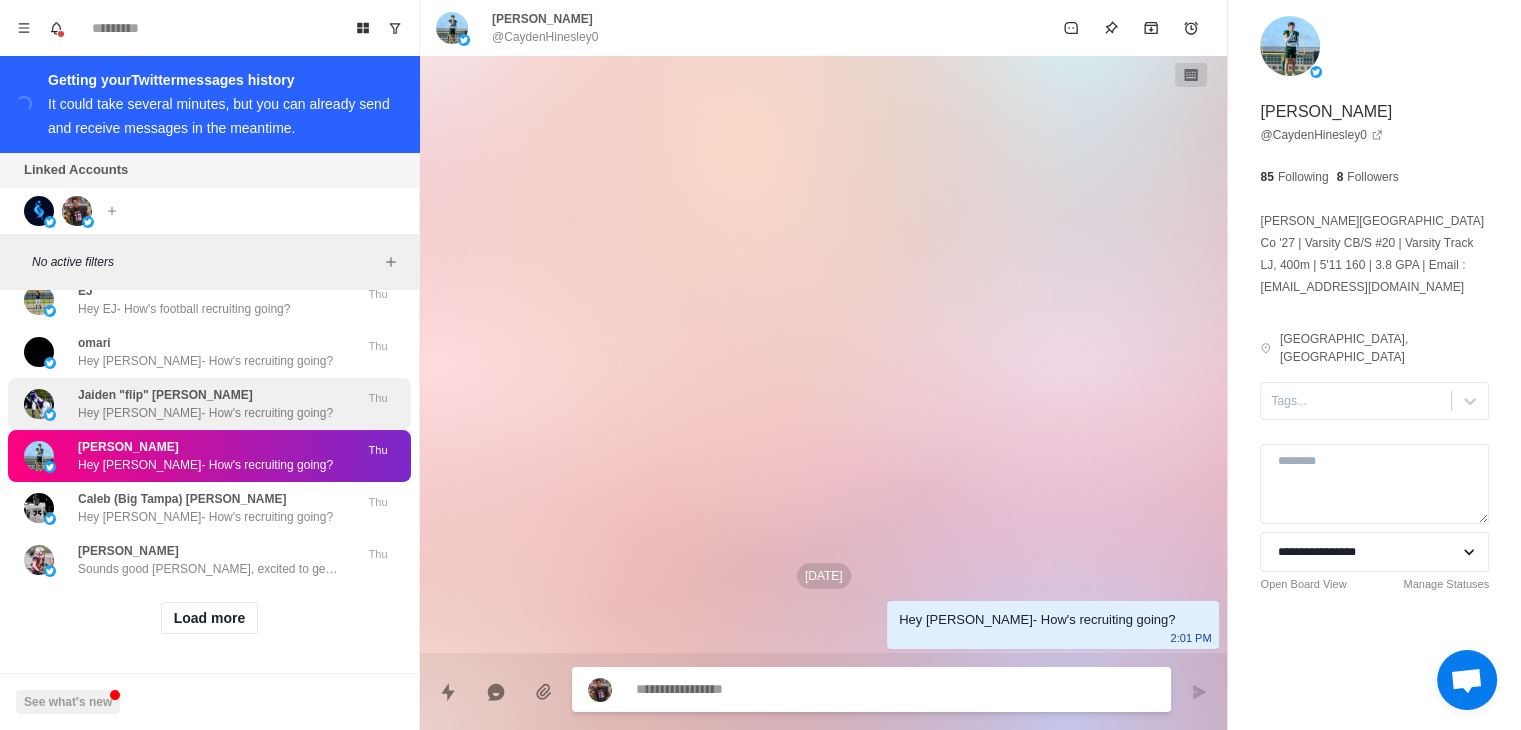 scroll, scrollTop: 7138, scrollLeft: 0, axis: vertical 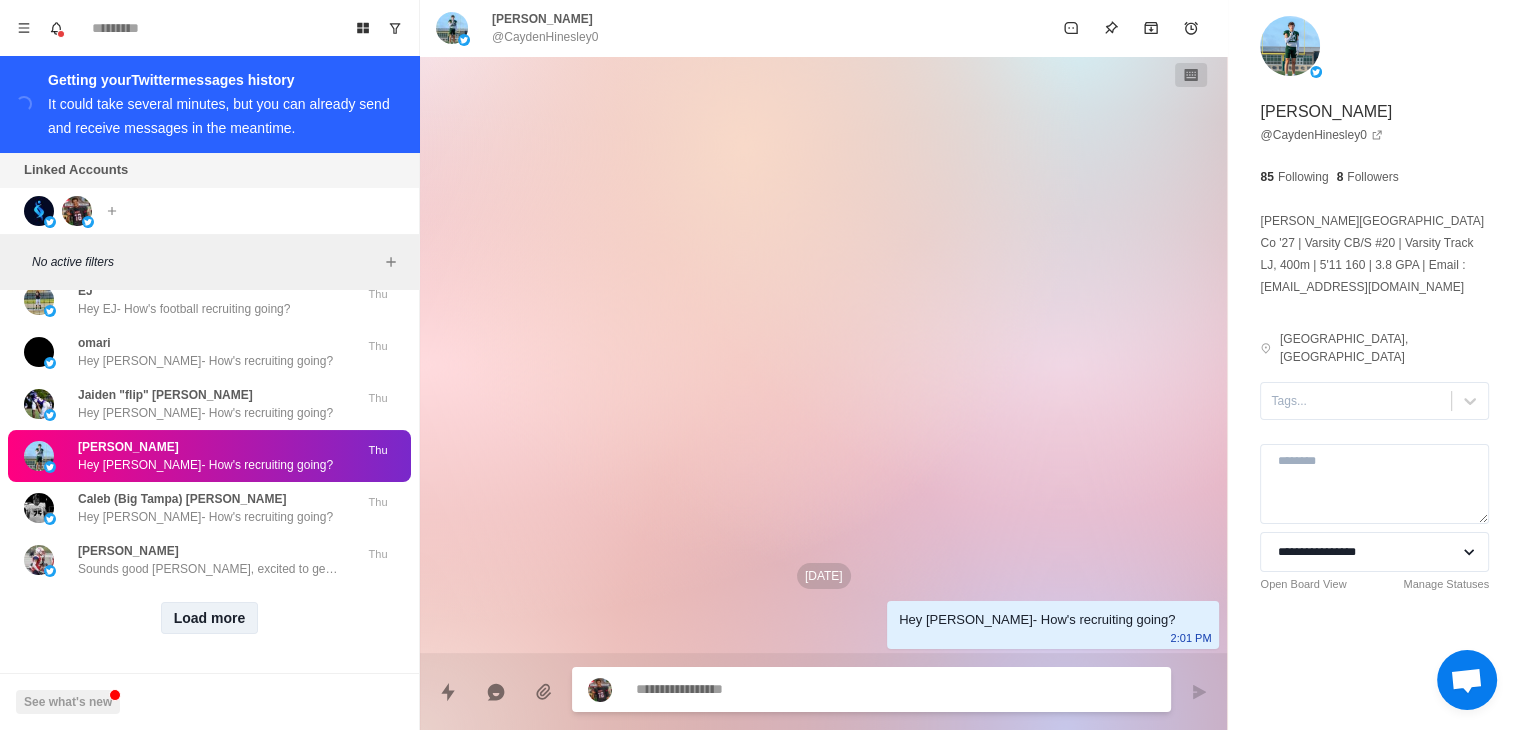 click on "Load more" at bounding box center [210, 618] 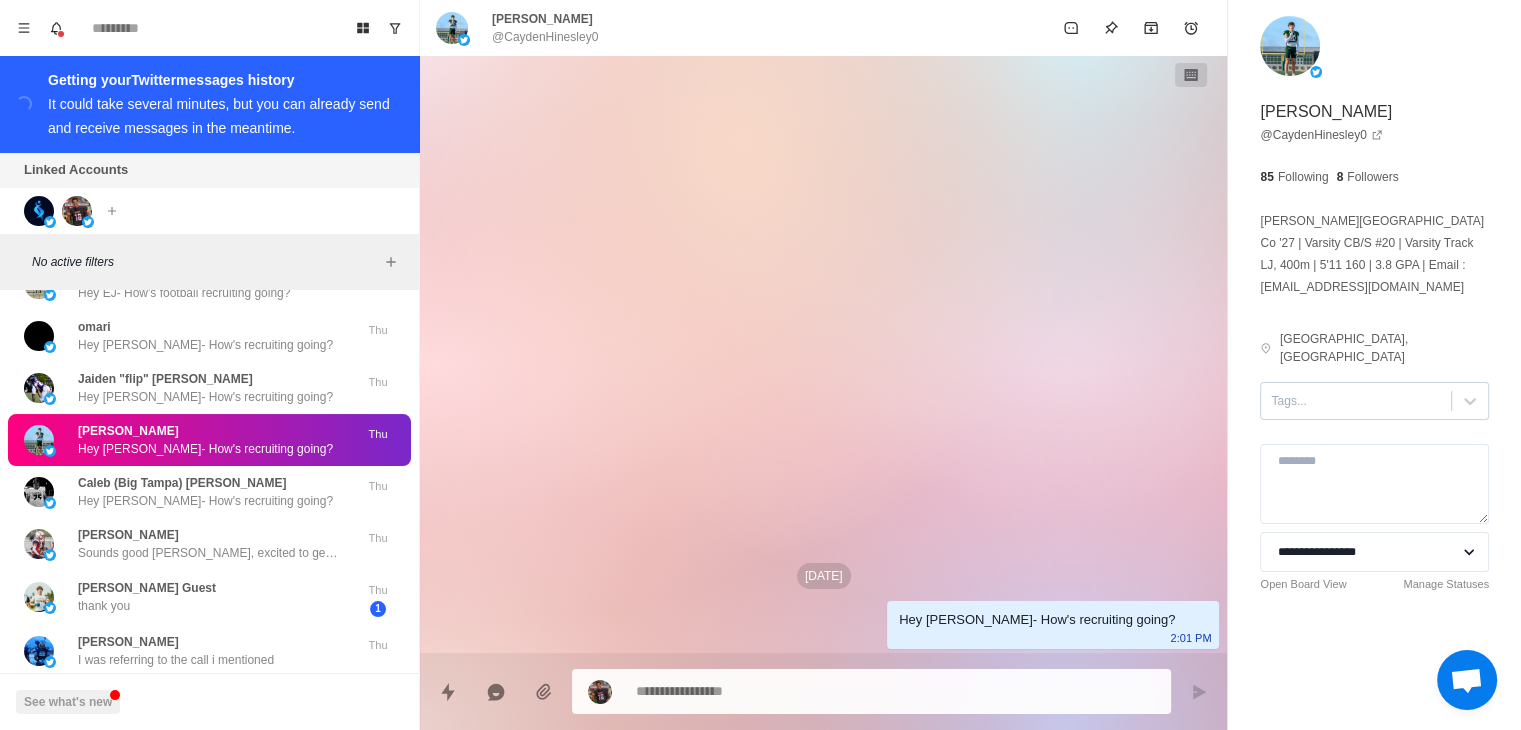 click at bounding box center (1356, 401) 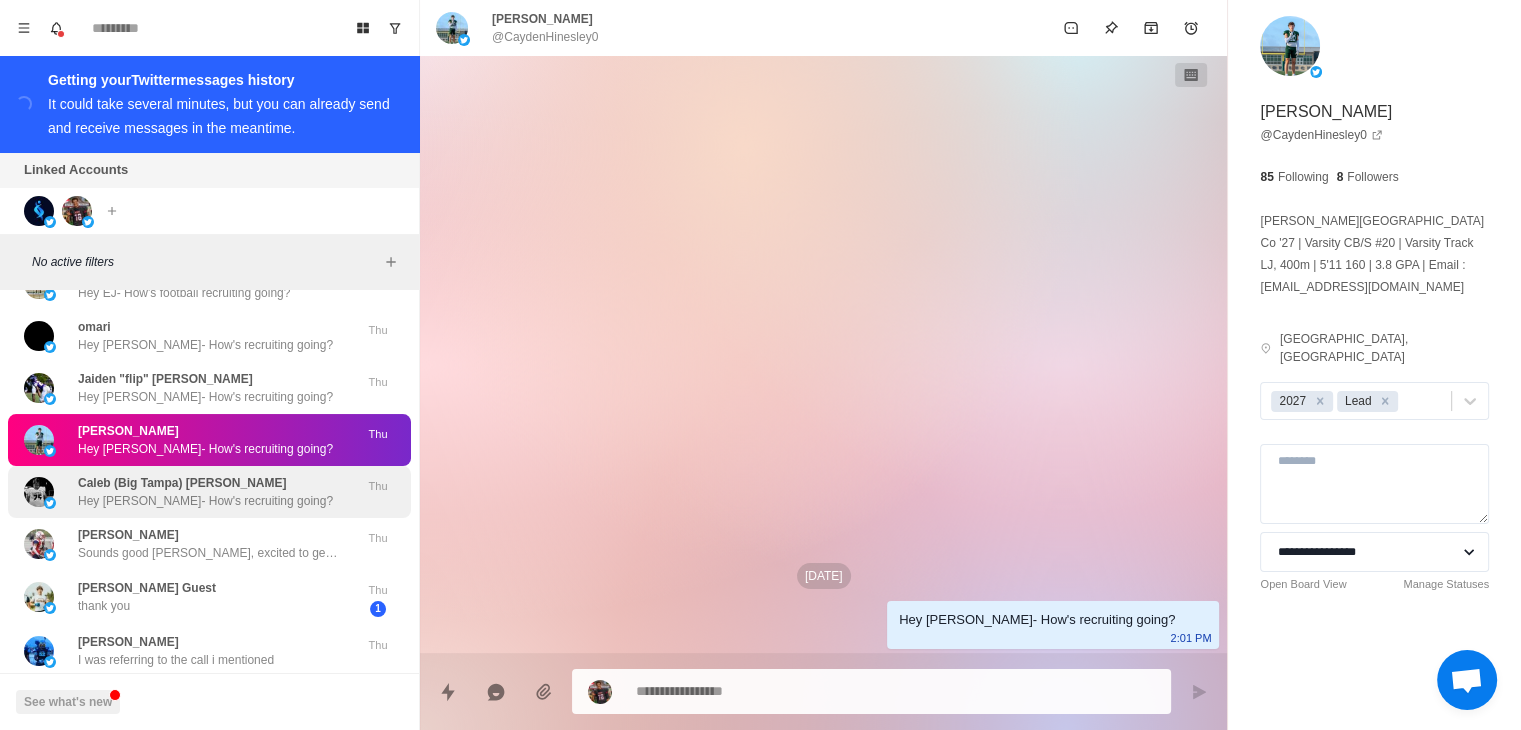 click on "Hey [PERSON_NAME]- How's recruiting going?" at bounding box center [205, 501] 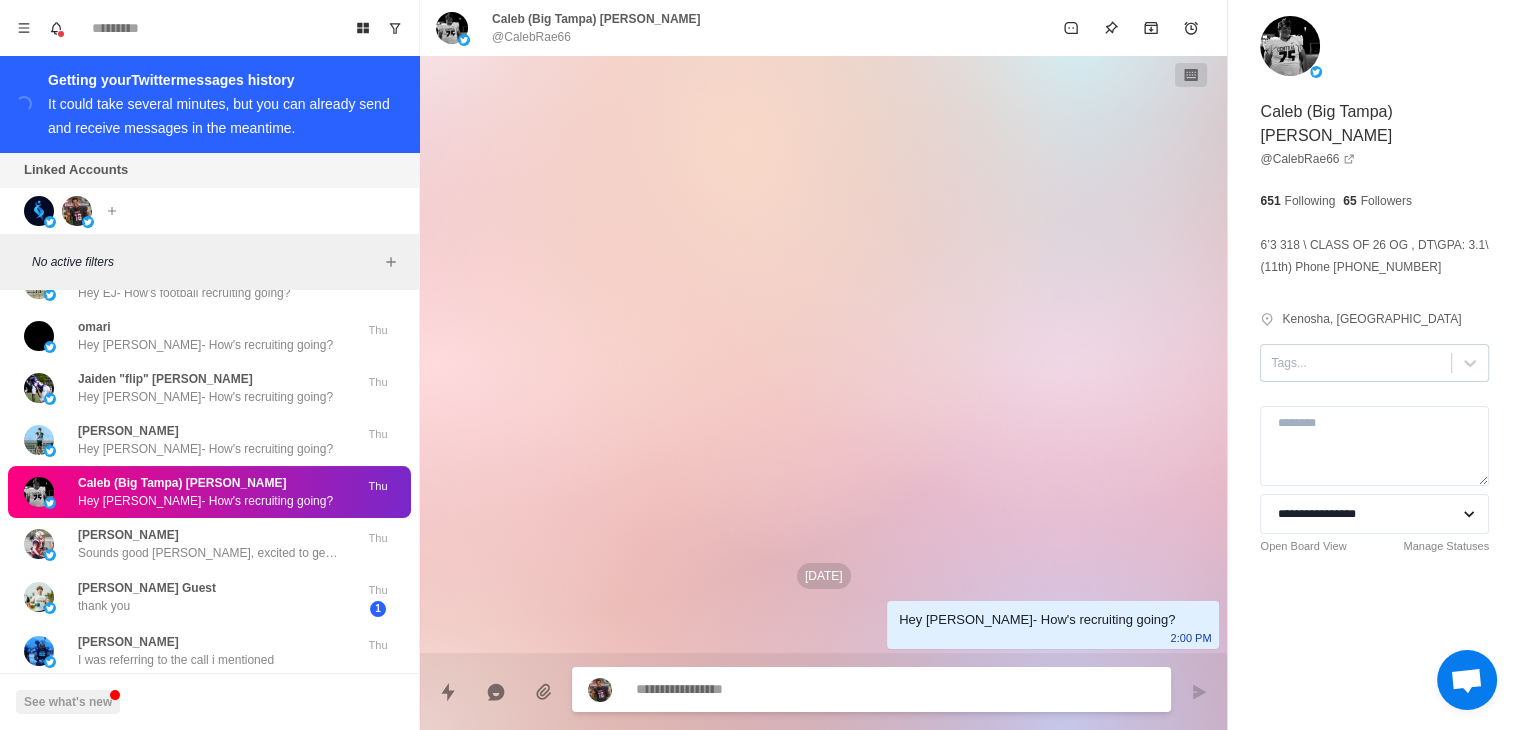 click on "Tags..." at bounding box center (1374, 363) 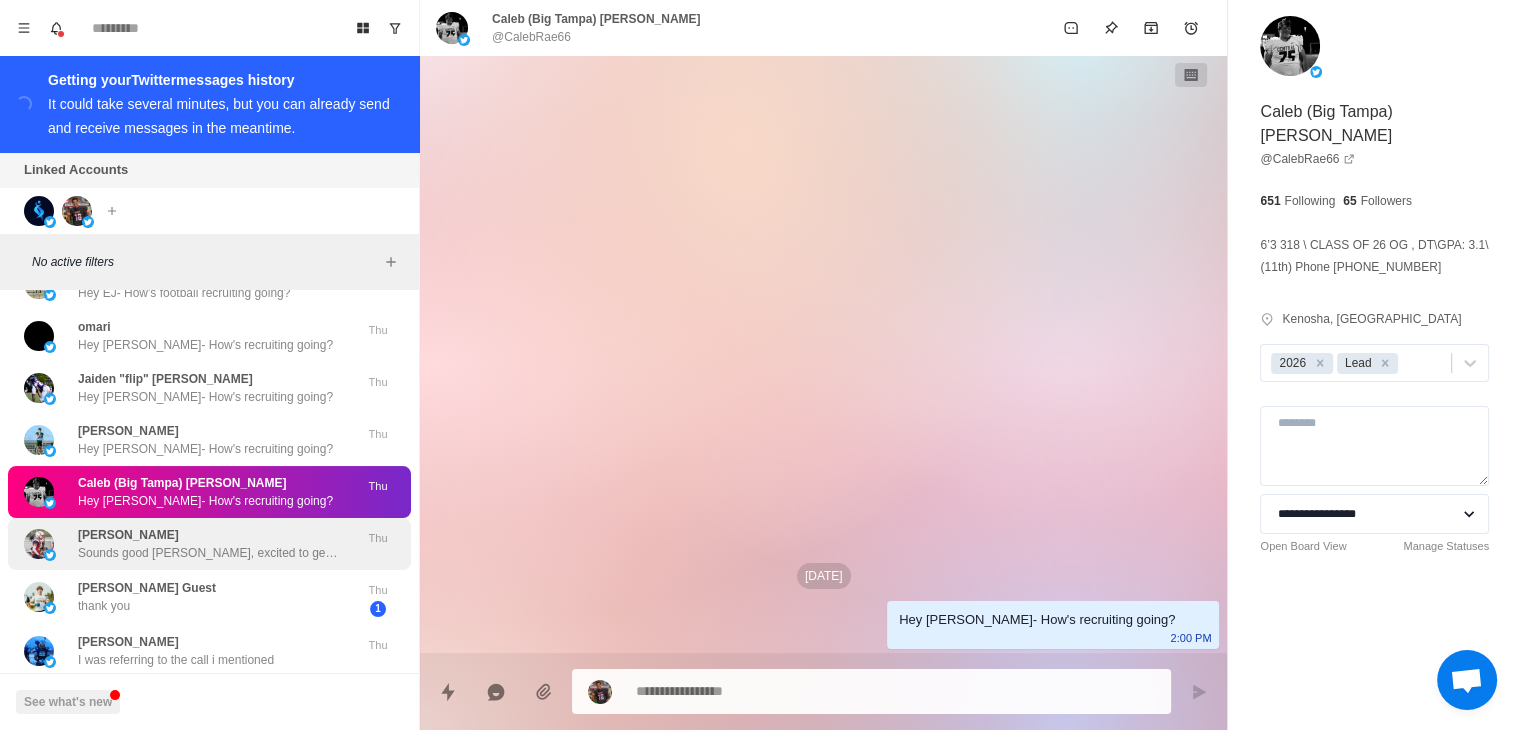 click on "Sounds good [PERSON_NAME], excited to get you guys infront of the team. Really think we can help you accelerate this process" at bounding box center [208, 553] 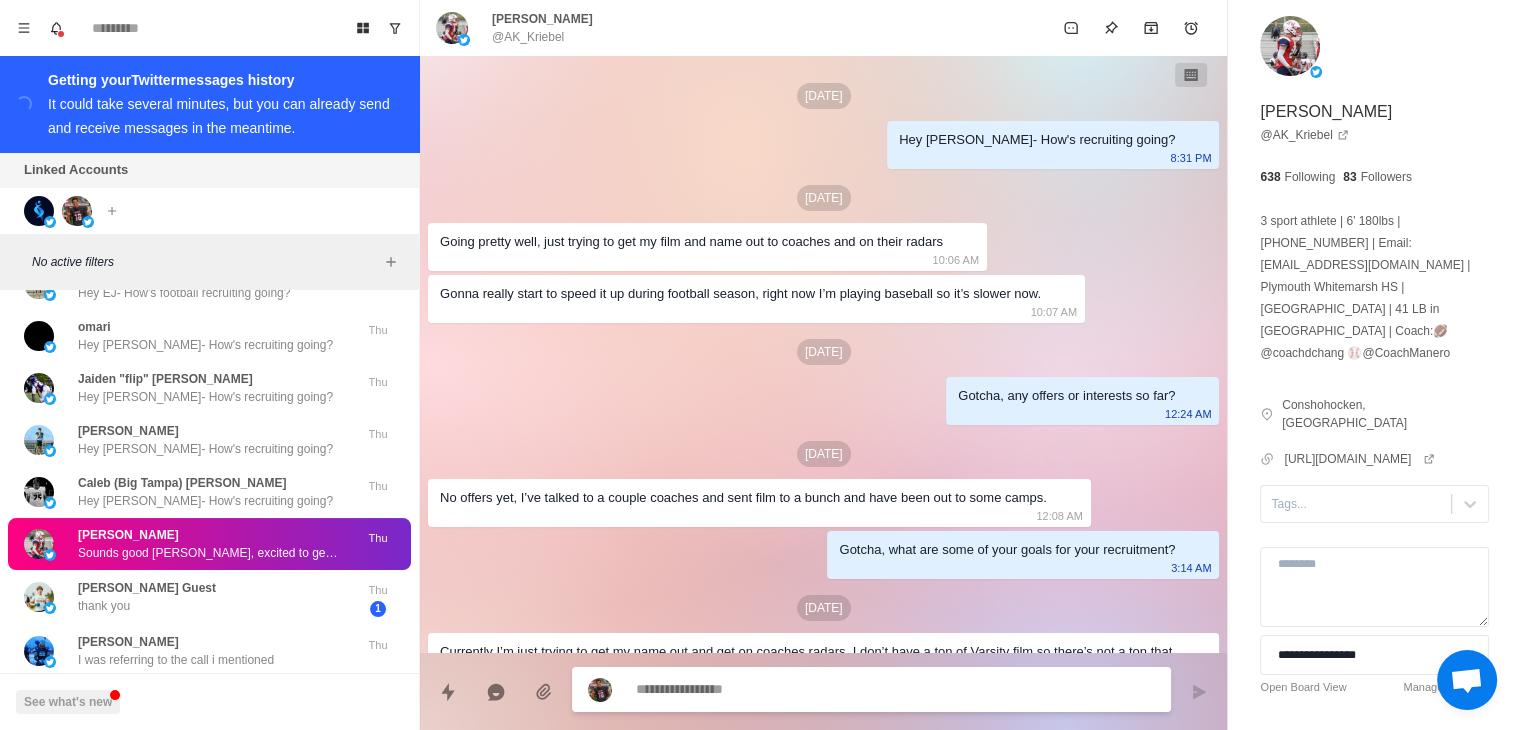 scroll, scrollTop: 0, scrollLeft: 0, axis: both 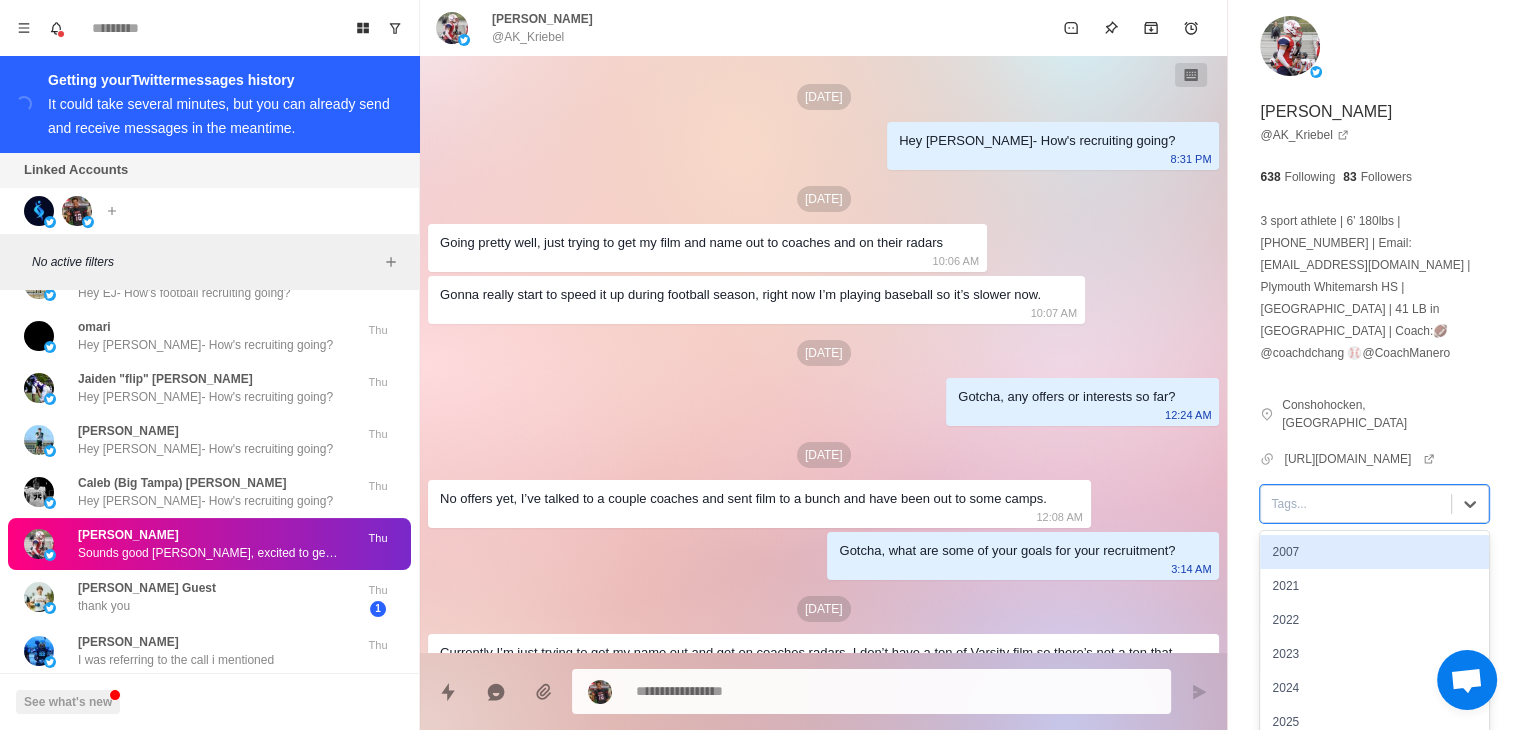 click at bounding box center [1356, 504] 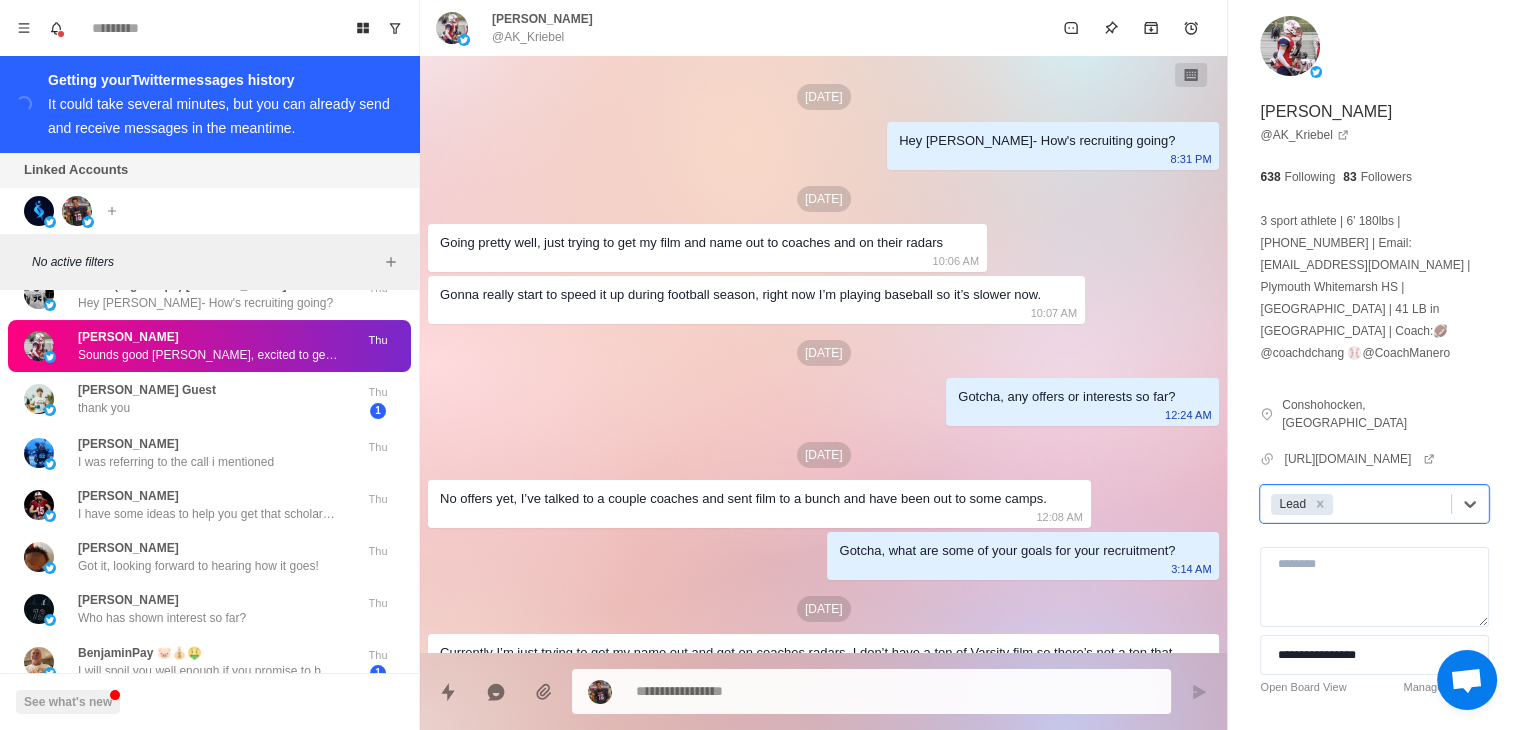 scroll, scrollTop: 7338, scrollLeft: 0, axis: vertical 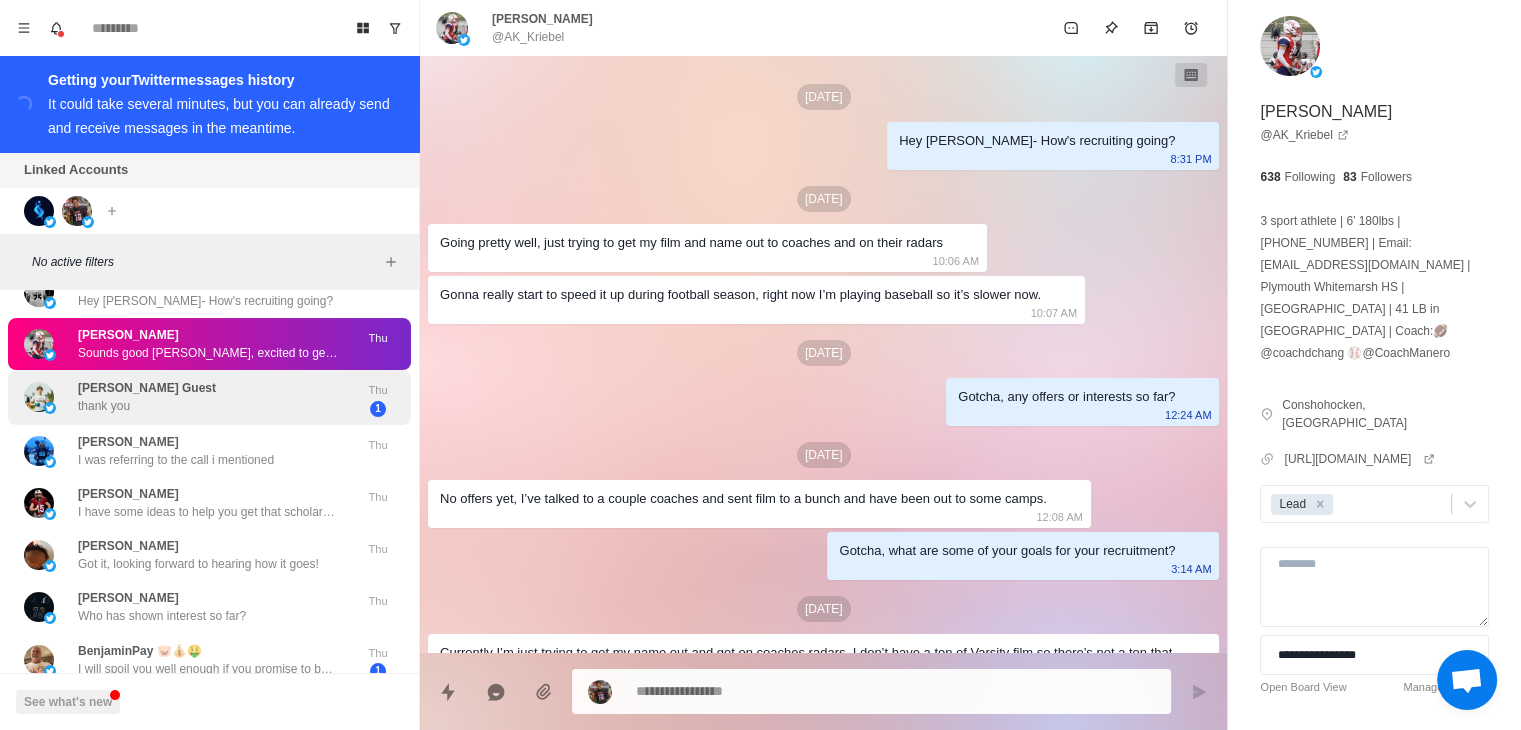 click on "[PERSON_NAME] Guest thank you Thu 1" at bounding box center [209, 397] 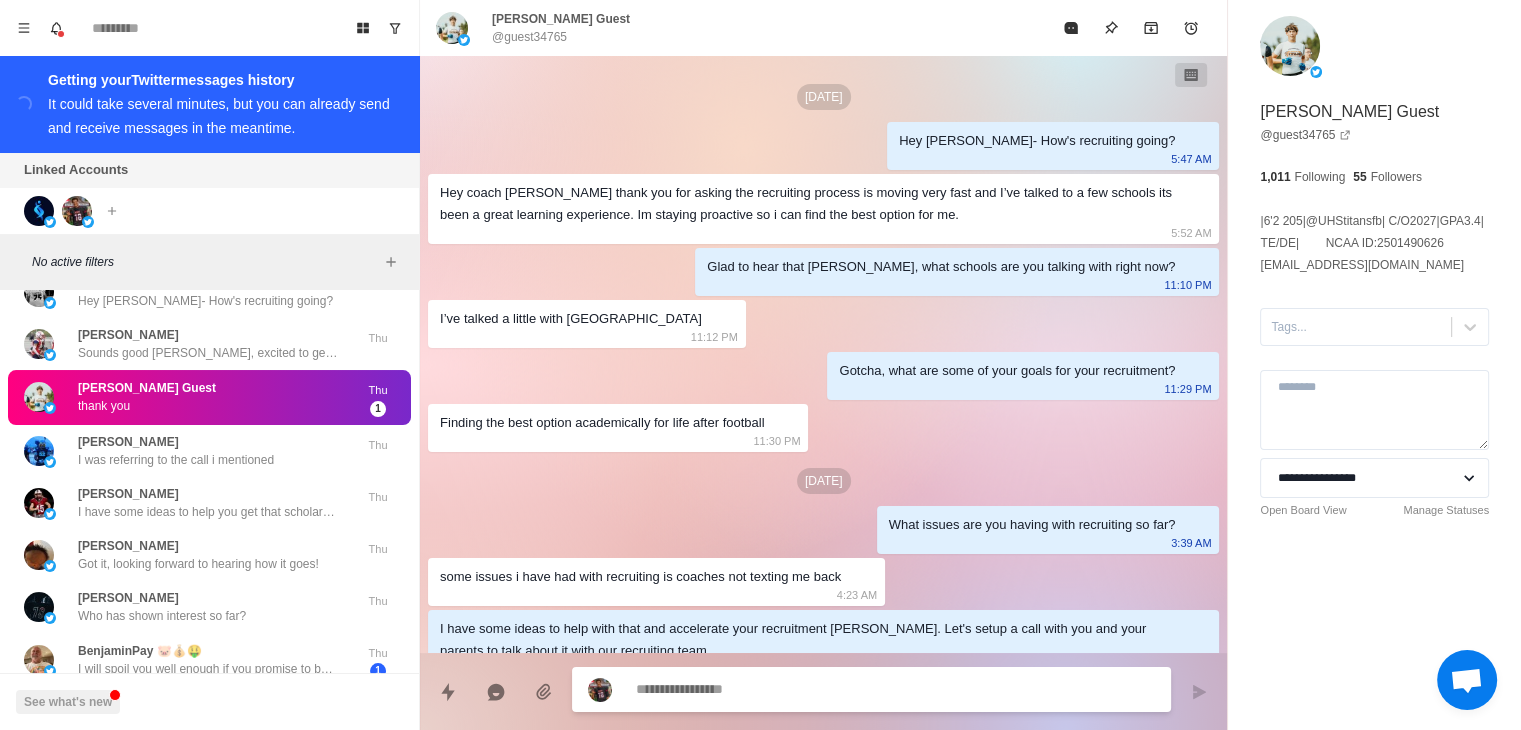 scroll, scrollTop: 949, scrollLeft: 0, axis: vertical 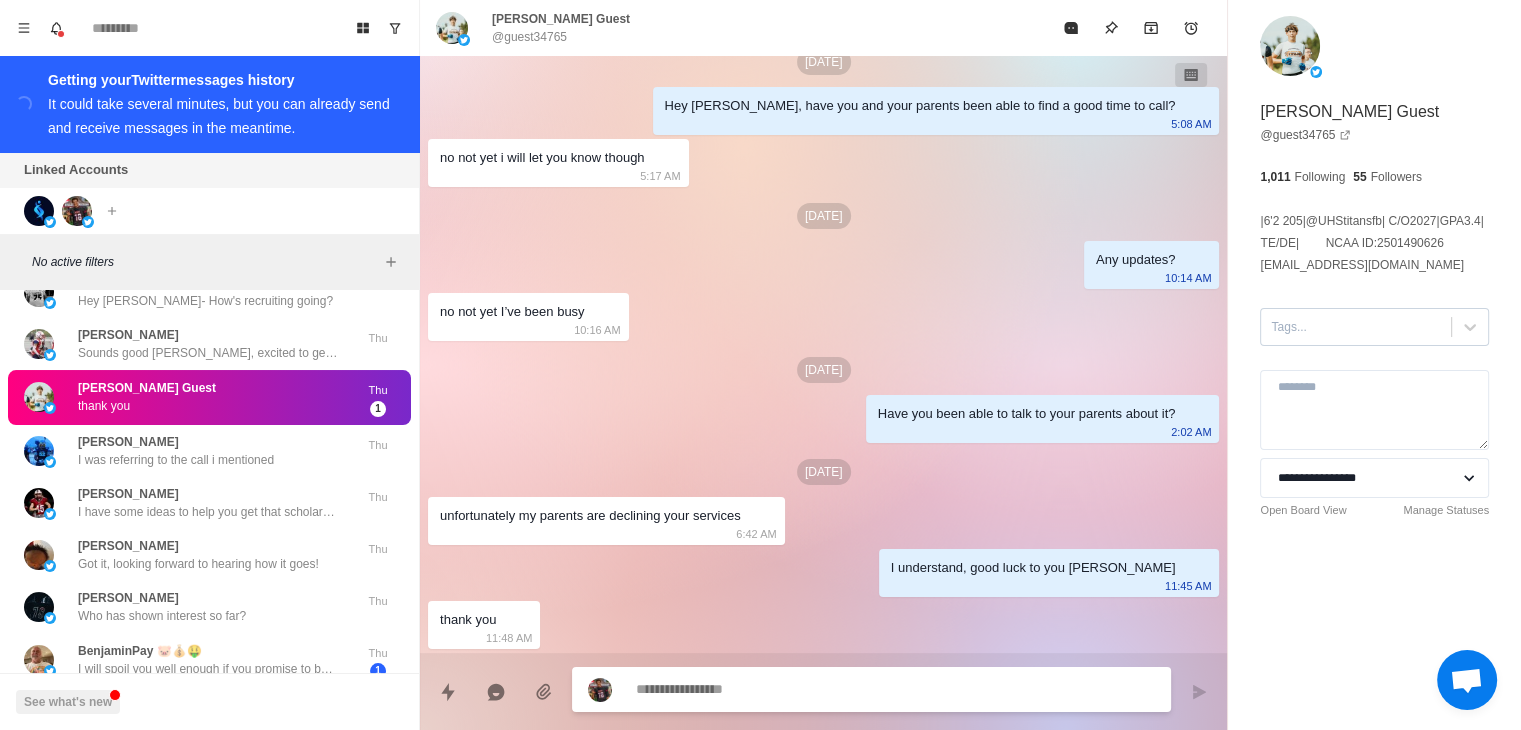 click at bounding box center (1356, 327) 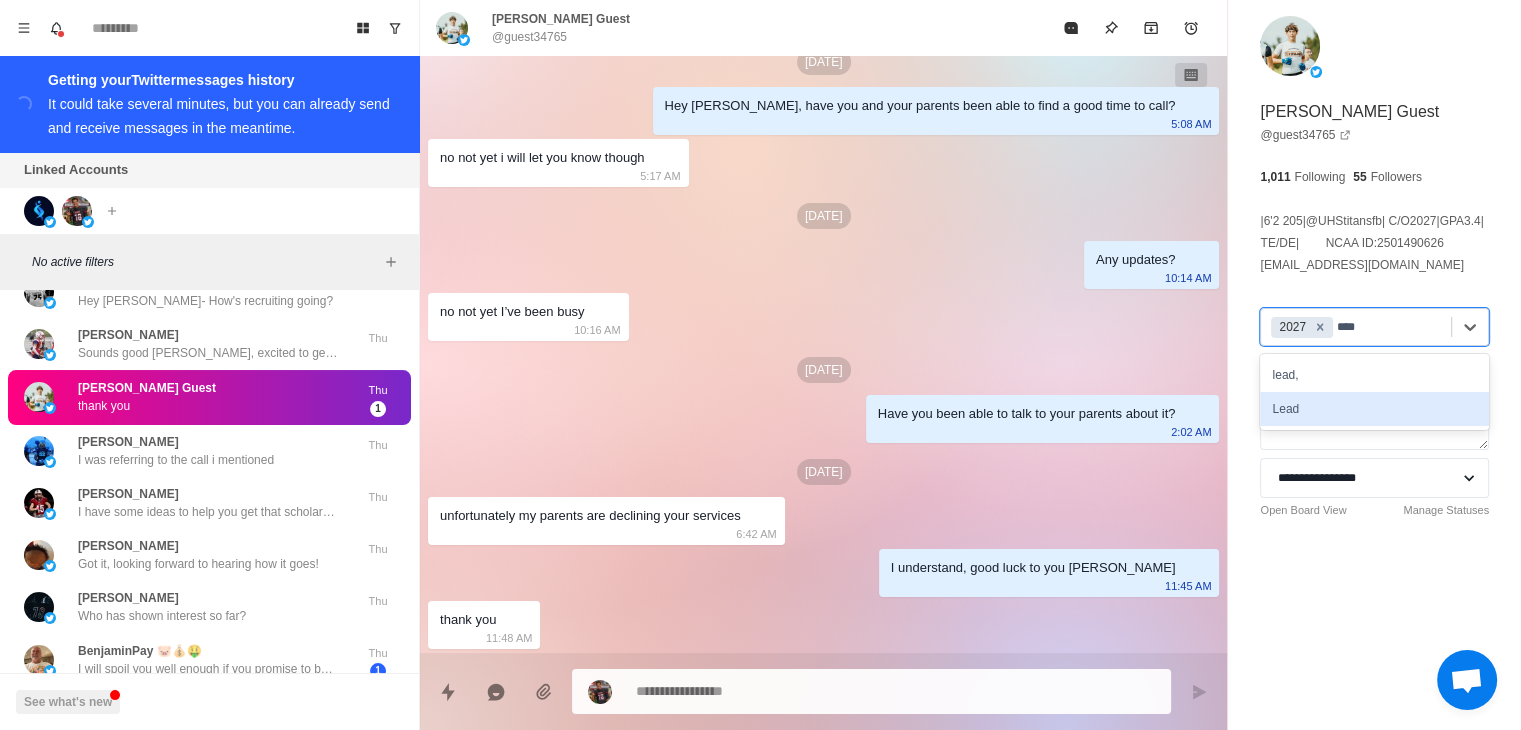 click 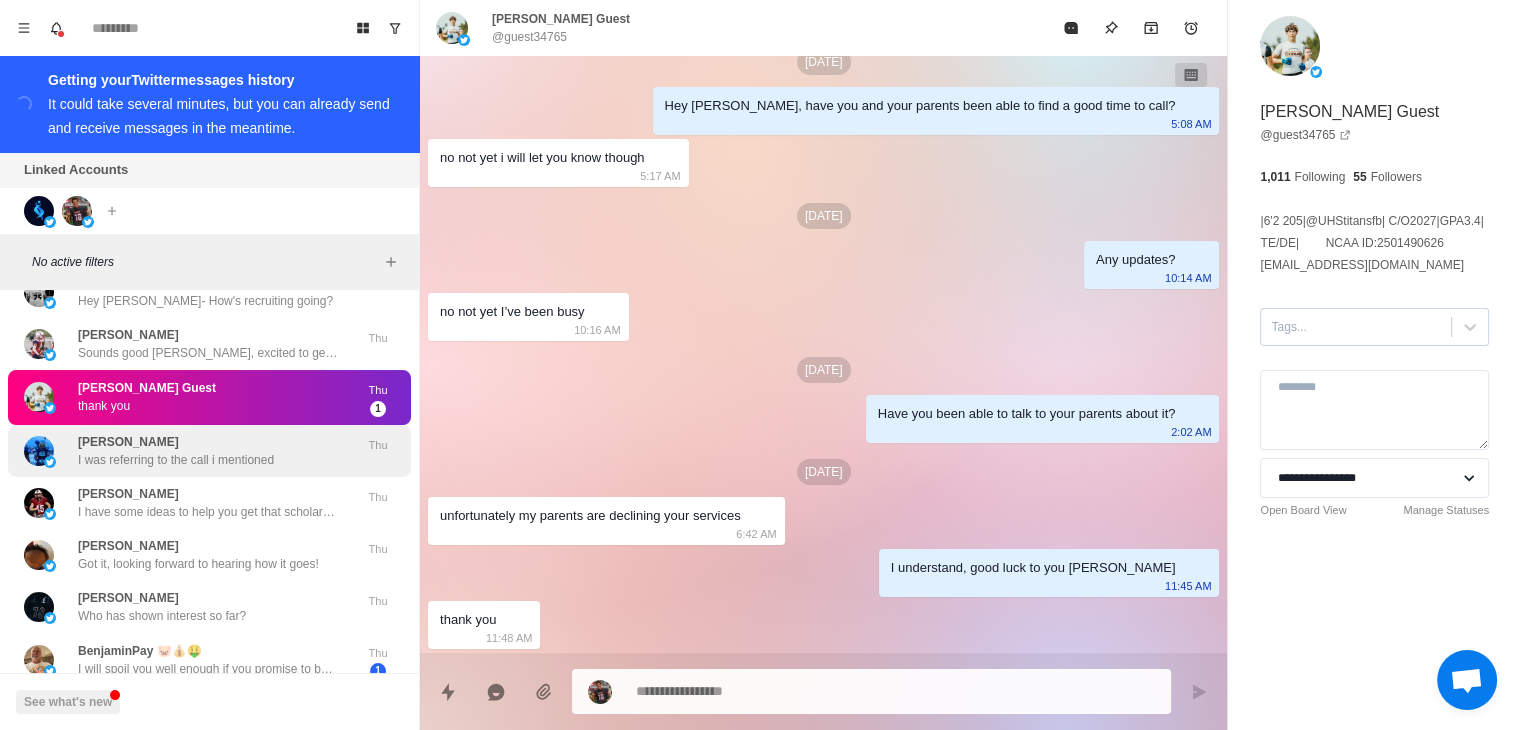 click on "I was referring to the call i mentioned" at bounding box center [176, 460] 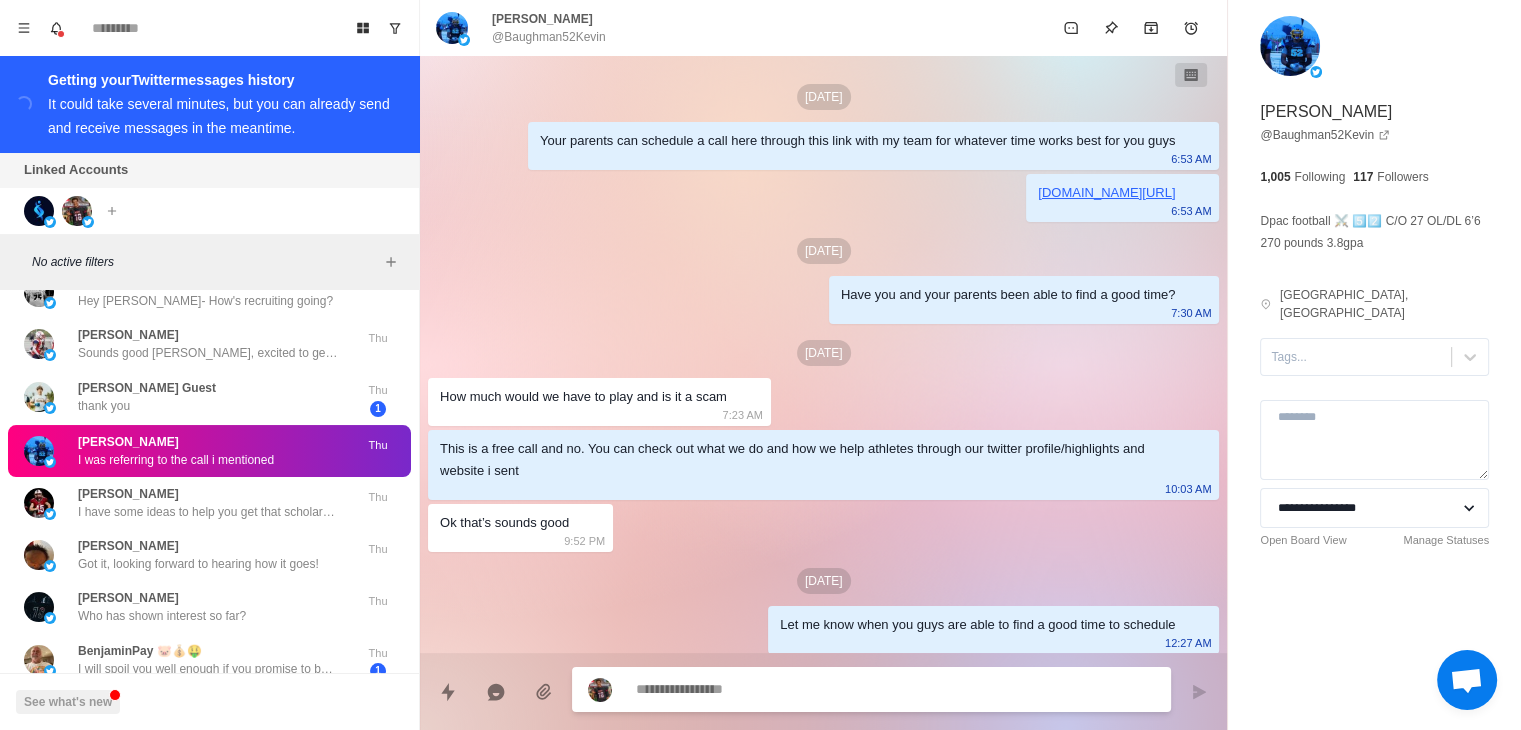 scroll, scrollTop: 489, scrollLeft: 0, axis: vertical 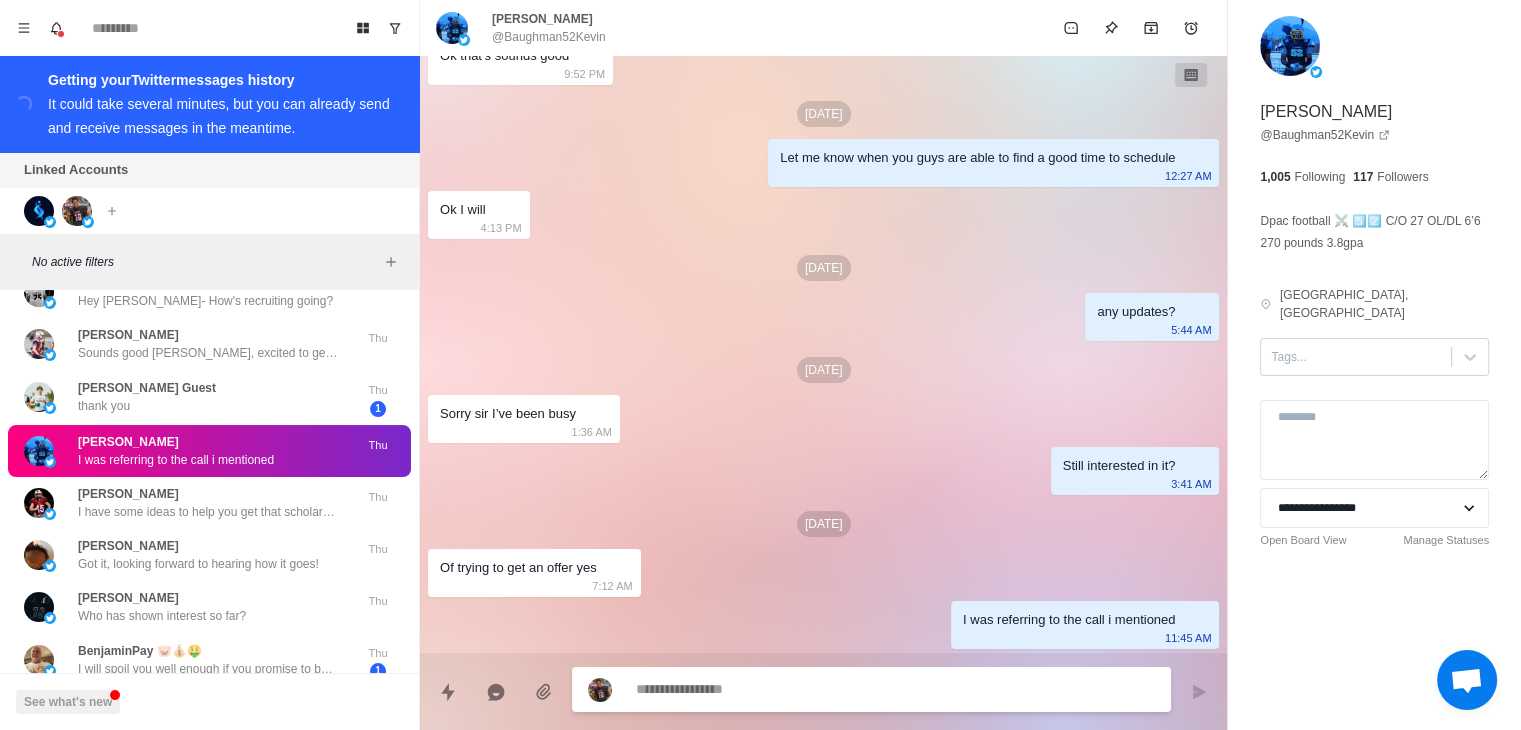 click at bounding box center (1356, 357) 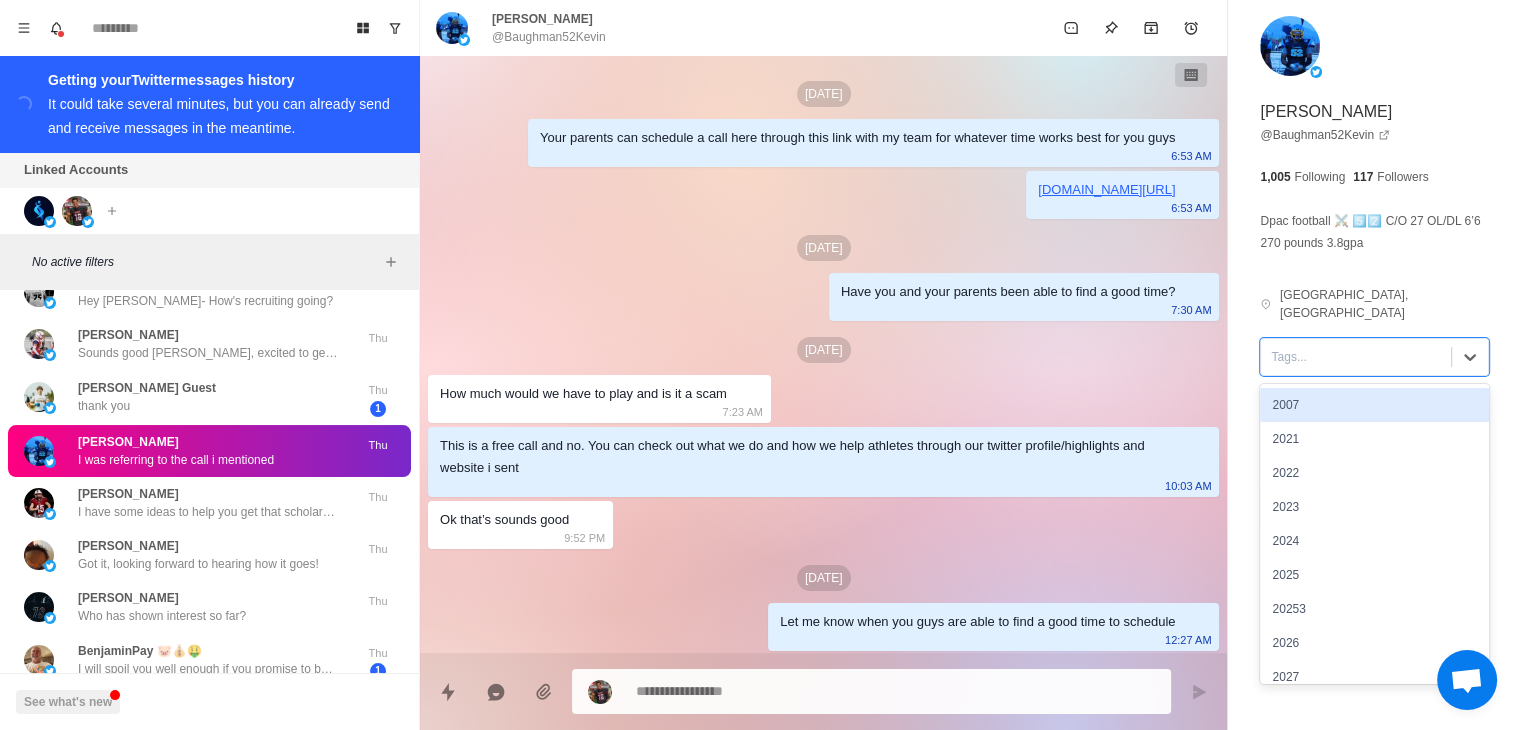 scroll, scrollTop: 0, scrollLeft: 0, axis: both 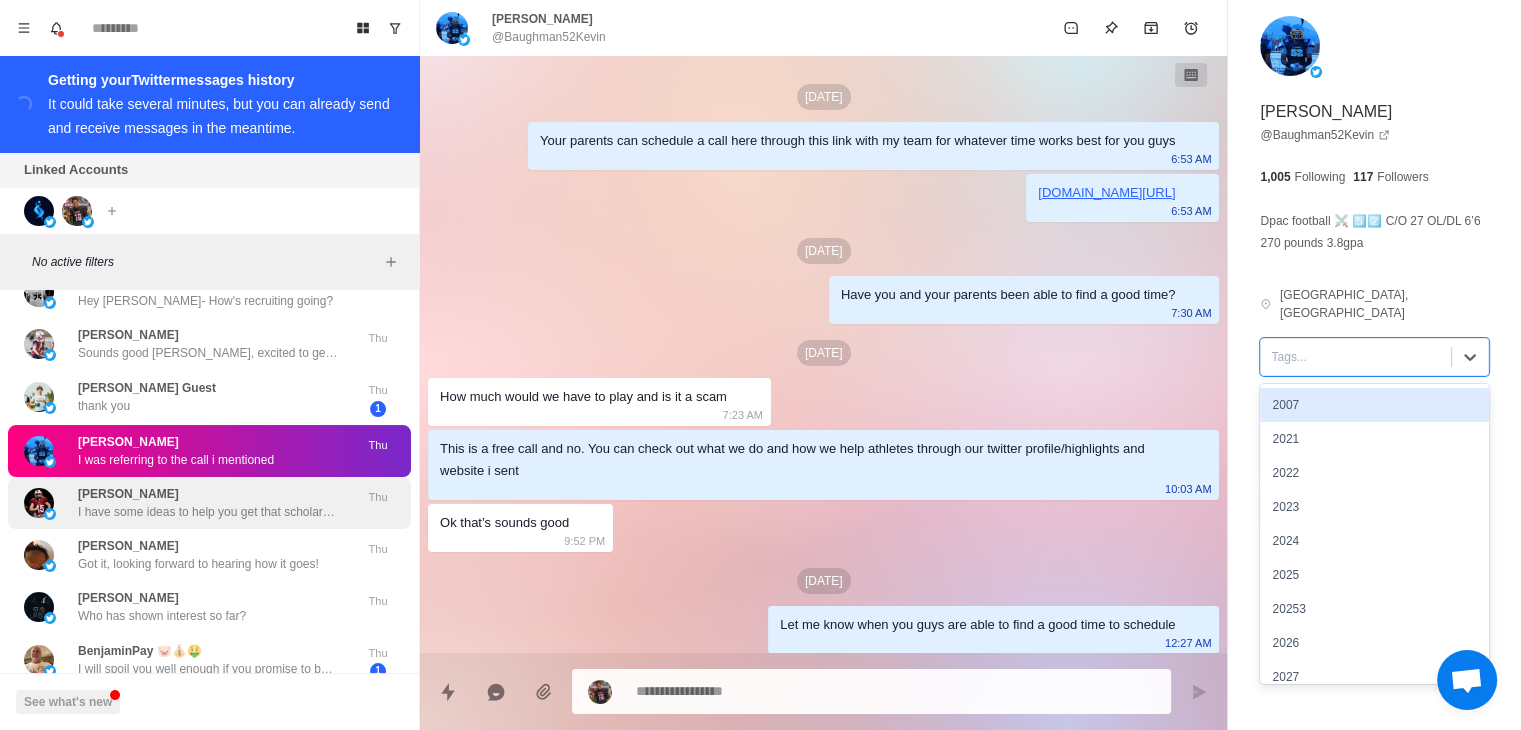 click on "[PERSON_NAME] I have some ideas to help you get that scholarship [PERSON_NAME]. Let's setup a call with you and your parents to talk about it with our recruiting team Thu" at bounding box center (209, 503) 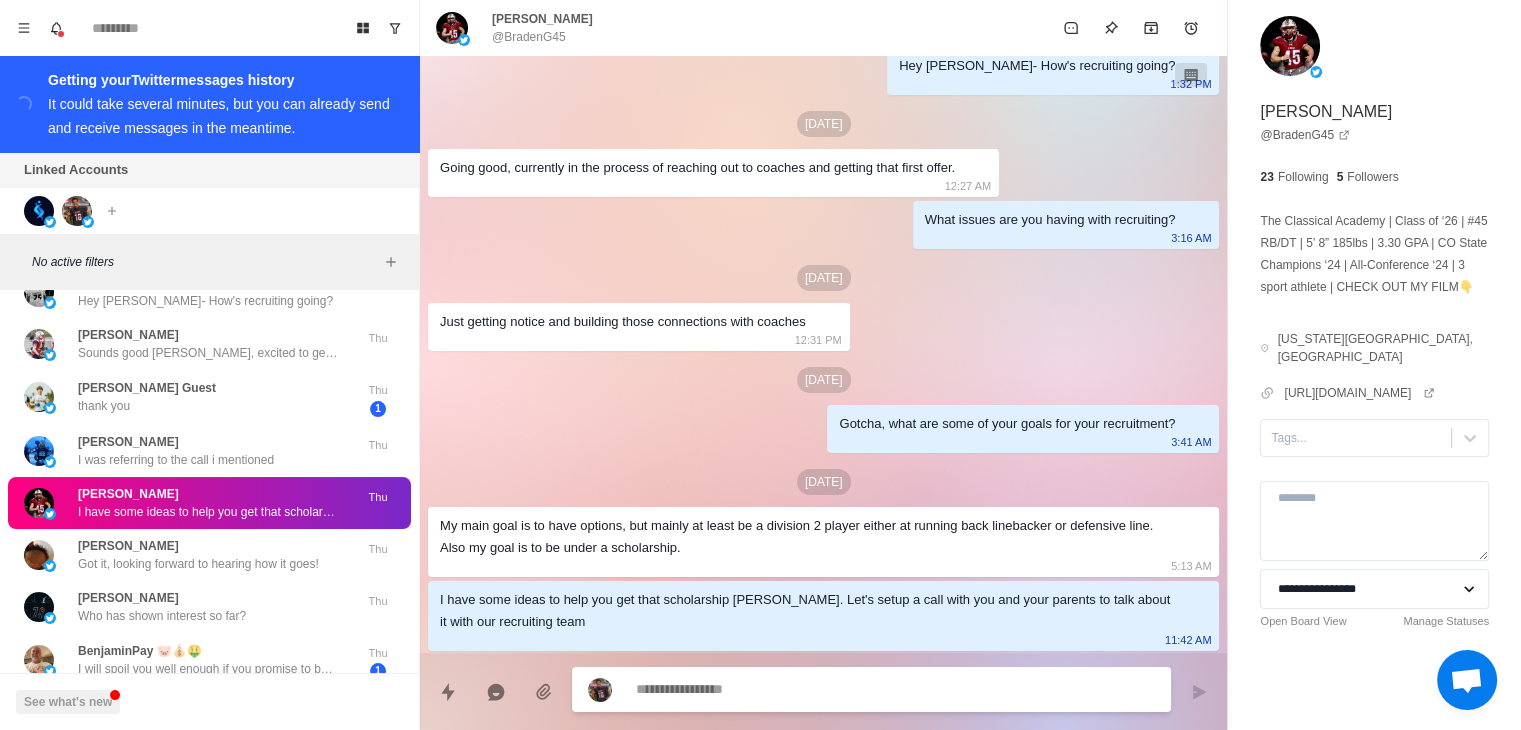 scroll, scrollTop: 77, scrollLeft: 0, axis: vertical 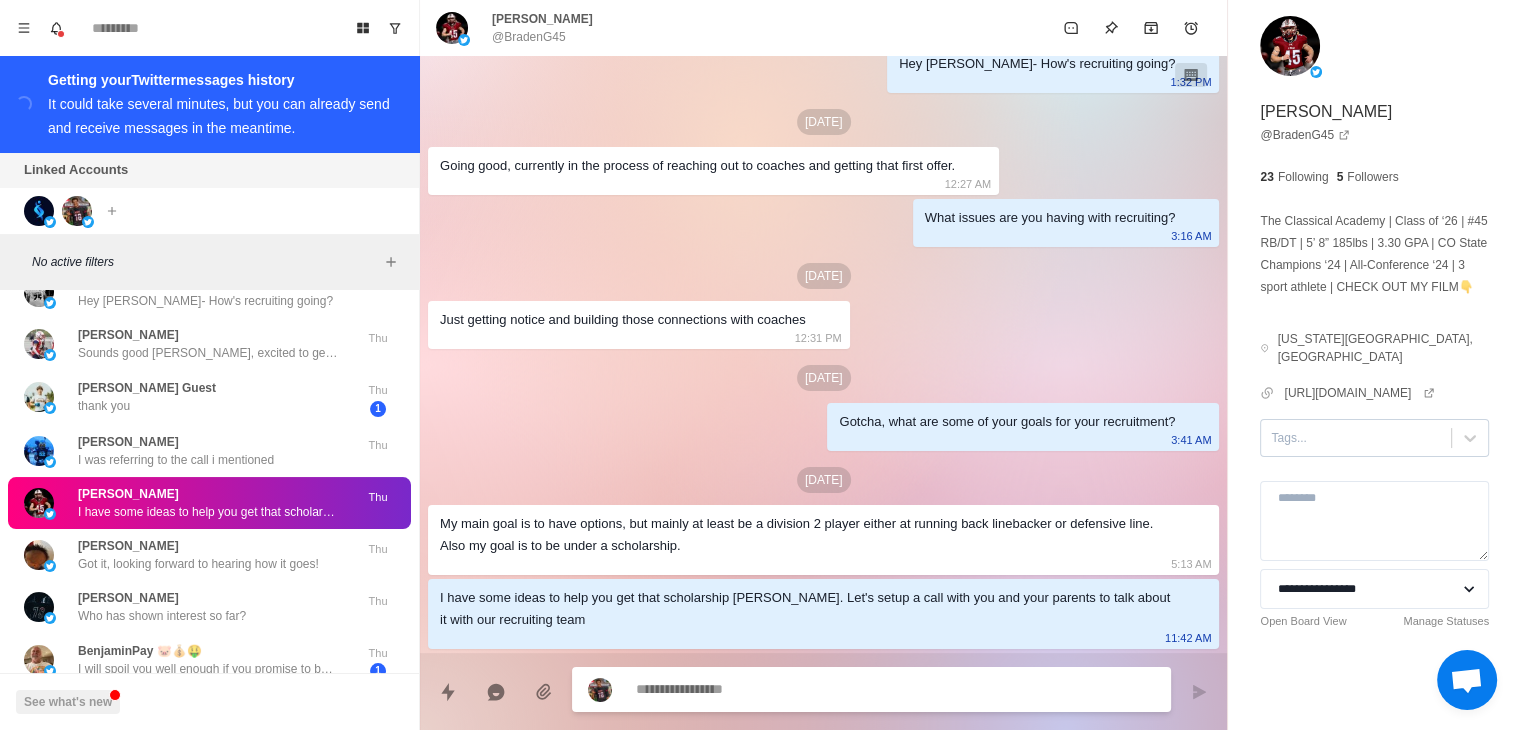 click at bounding box center (1356, 438) 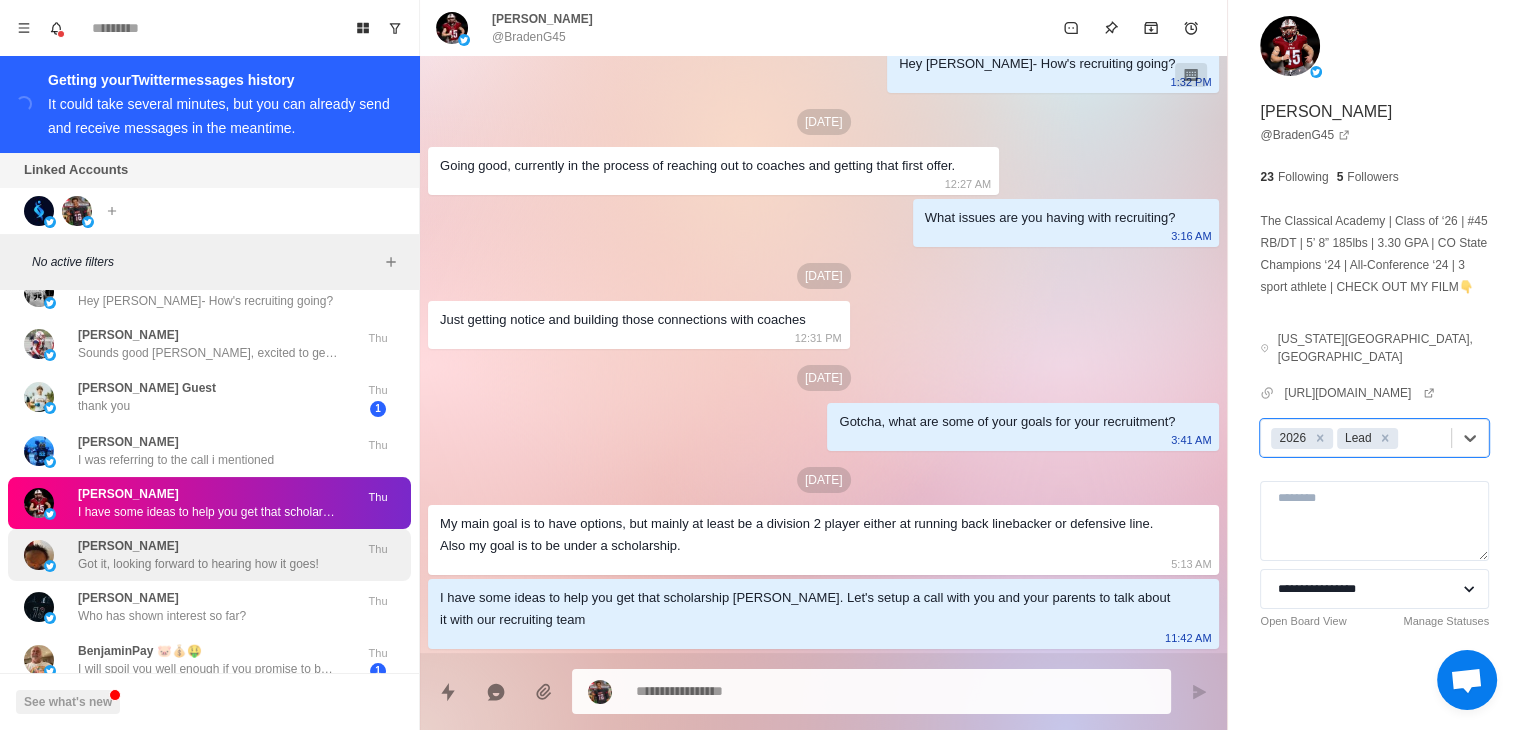 click on "[PERSON_NAME] Got it, looking forward to hearing how it goes! Thu" at bounding box center [209, 555] 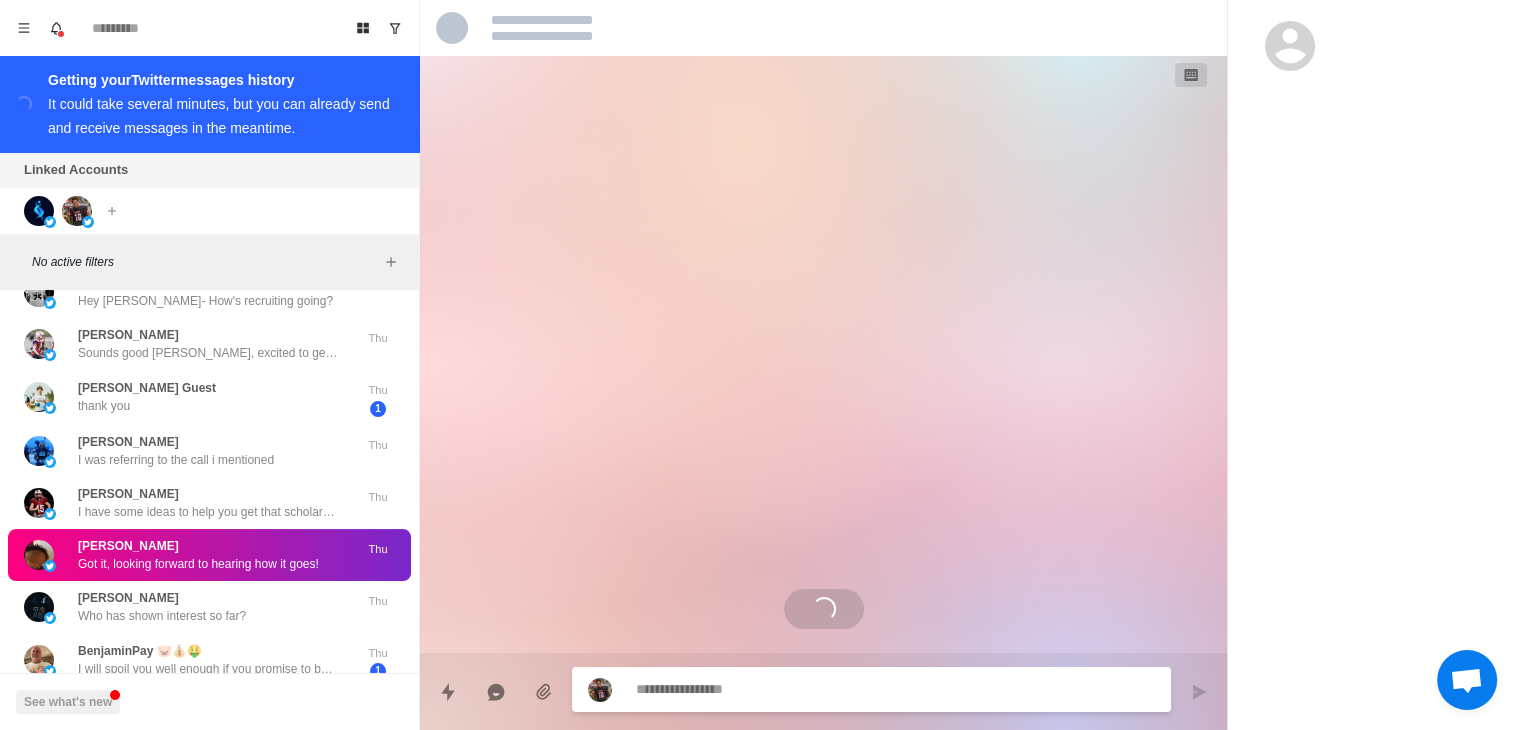 scroll, scrollTop: 1019, scrollLeft: 0, axis: vertical 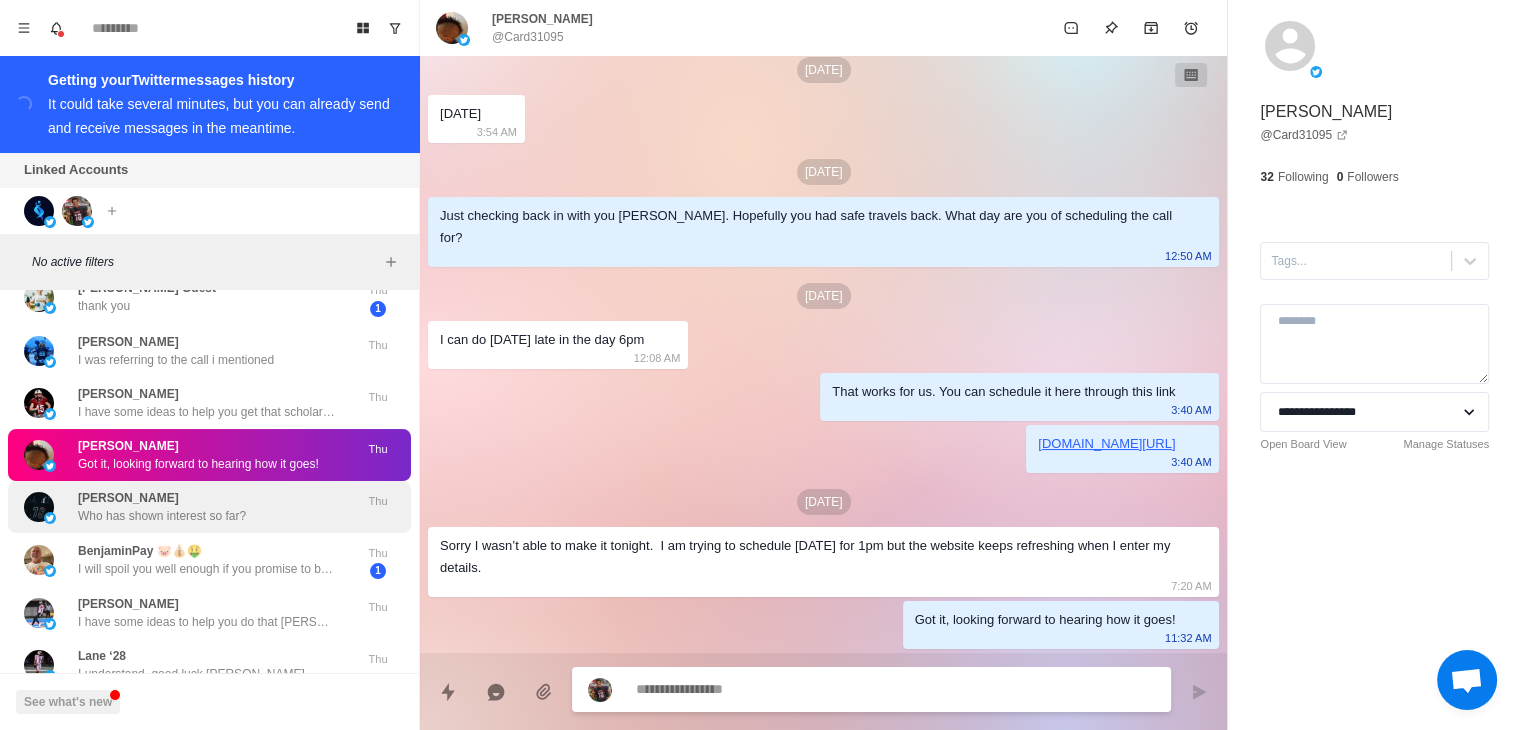 click on "[PERSON_NAME] Who has shown interest so far?" at bounding box center [162, 507] 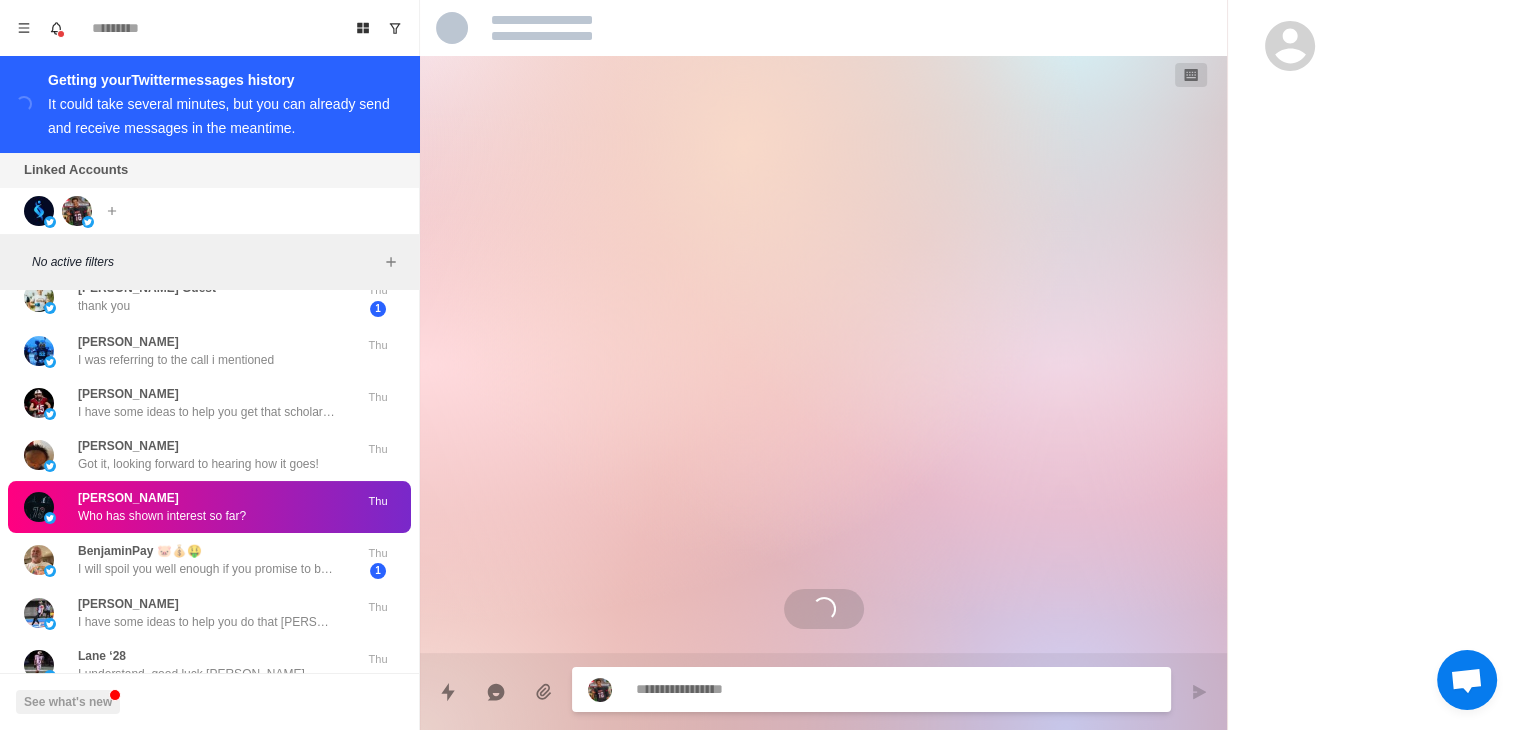 scroll, scrollTop: 0, scrollLeft: 0, axis: both 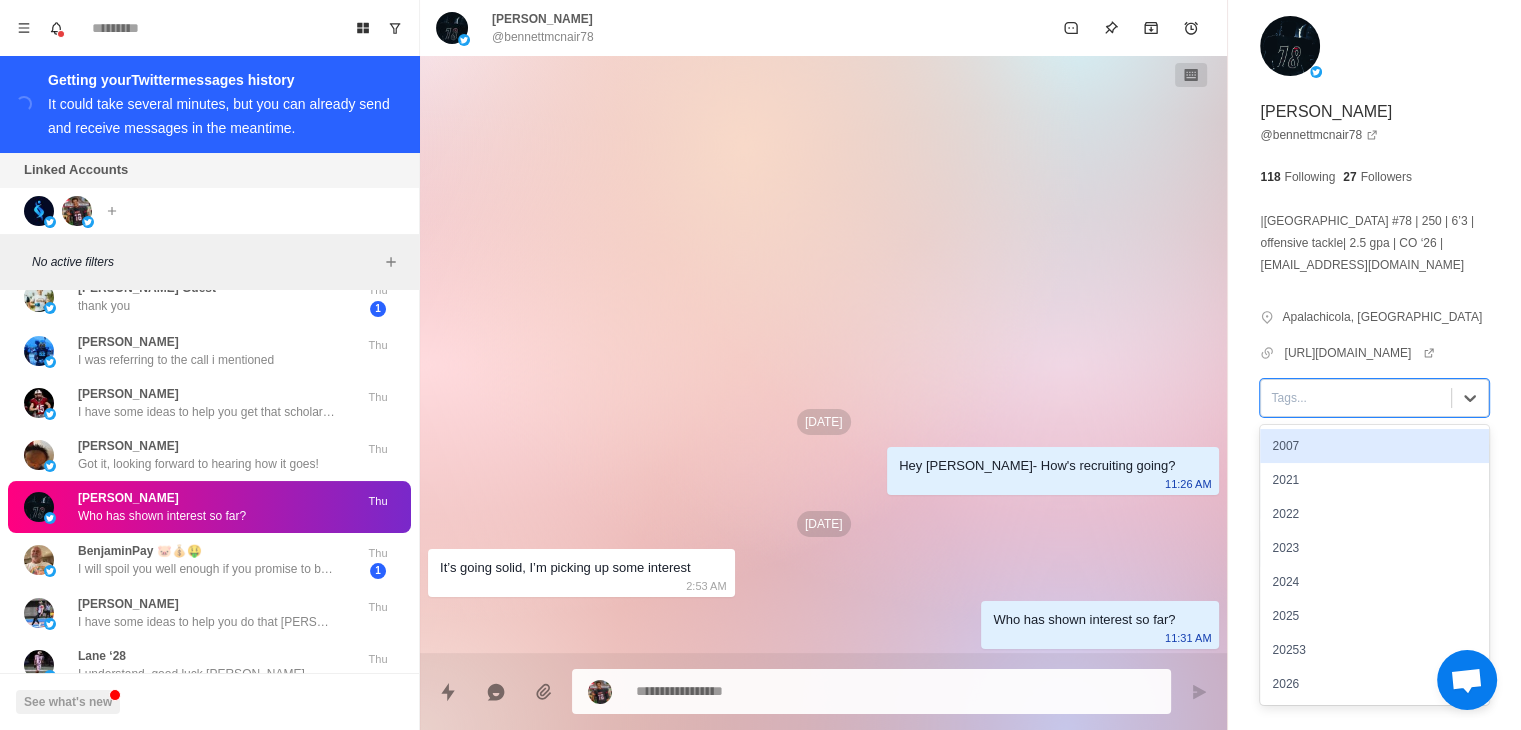 click at bounding box center [1356, 398] 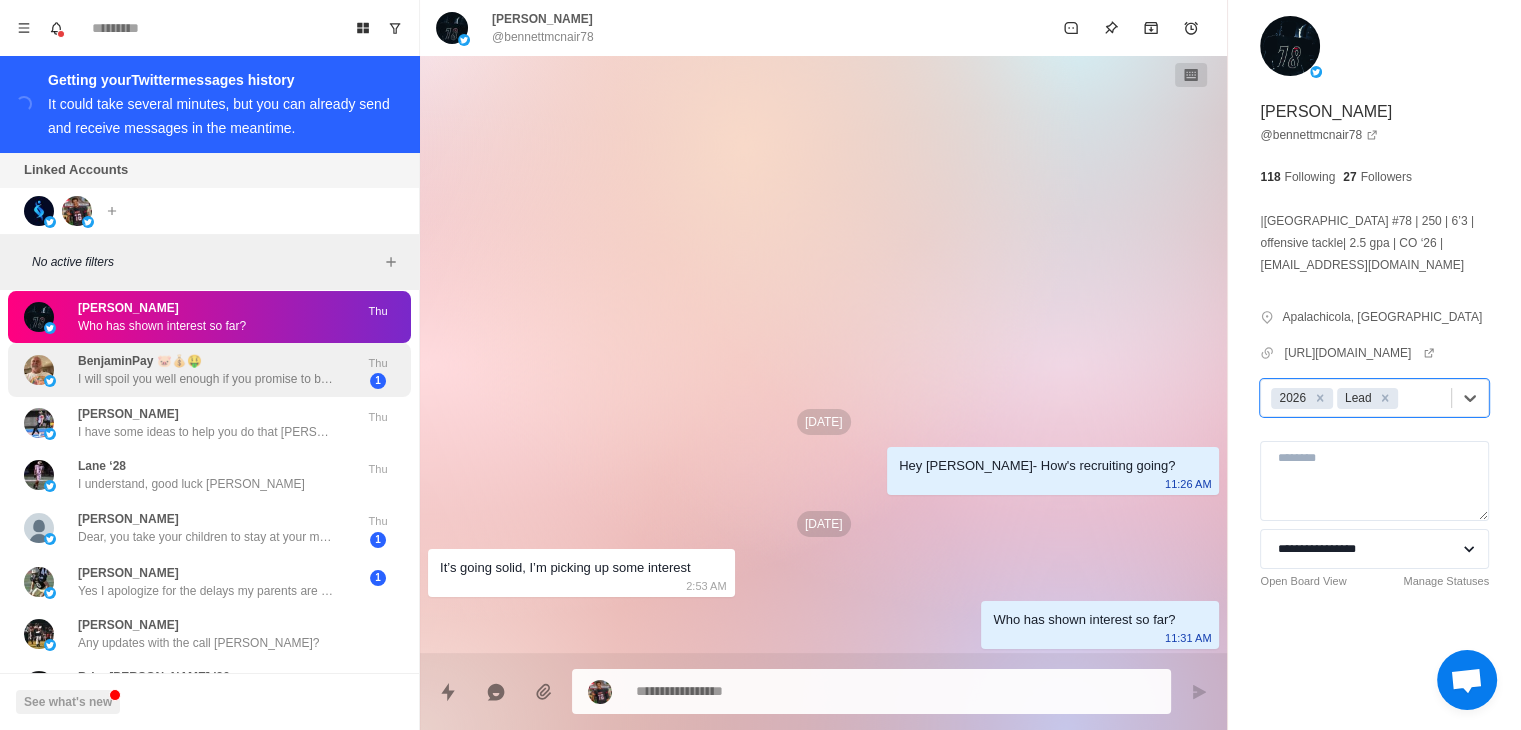 scroll, scrollTop: 7638, scrollLeft: 0, axis: vertical 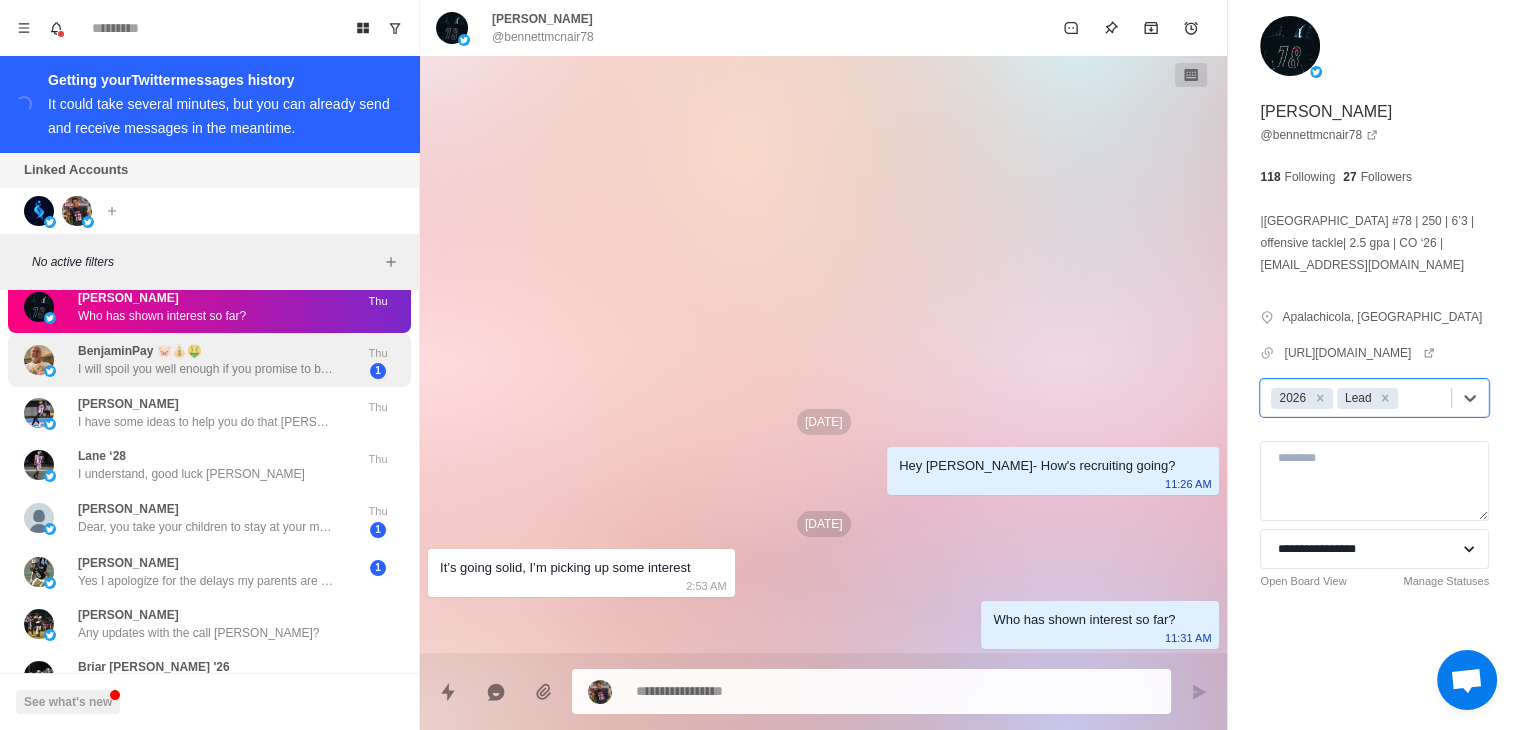 click on "BenjaminPay 🐷💰🤑 I will spoil you well enough if you promise to be honest and sincere with me I have enough money to do that anyway babe Thu 1" at bounding box center (209, 360) 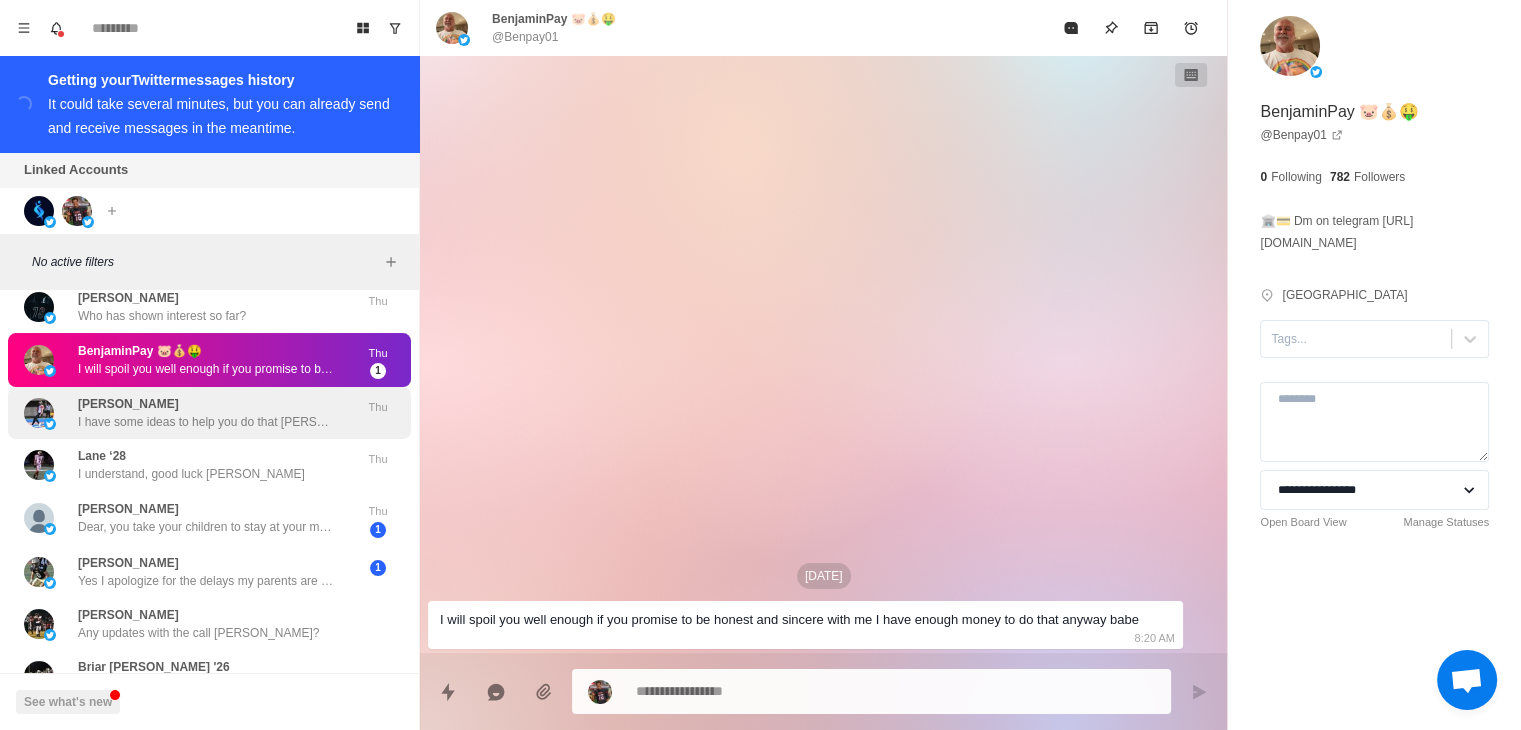 click on "I have some ideas to help you do that [PERSON_NAME]. Let's setup a call with you and your parents to talk about it with our recruiting team" at bounding box center [208, 422] 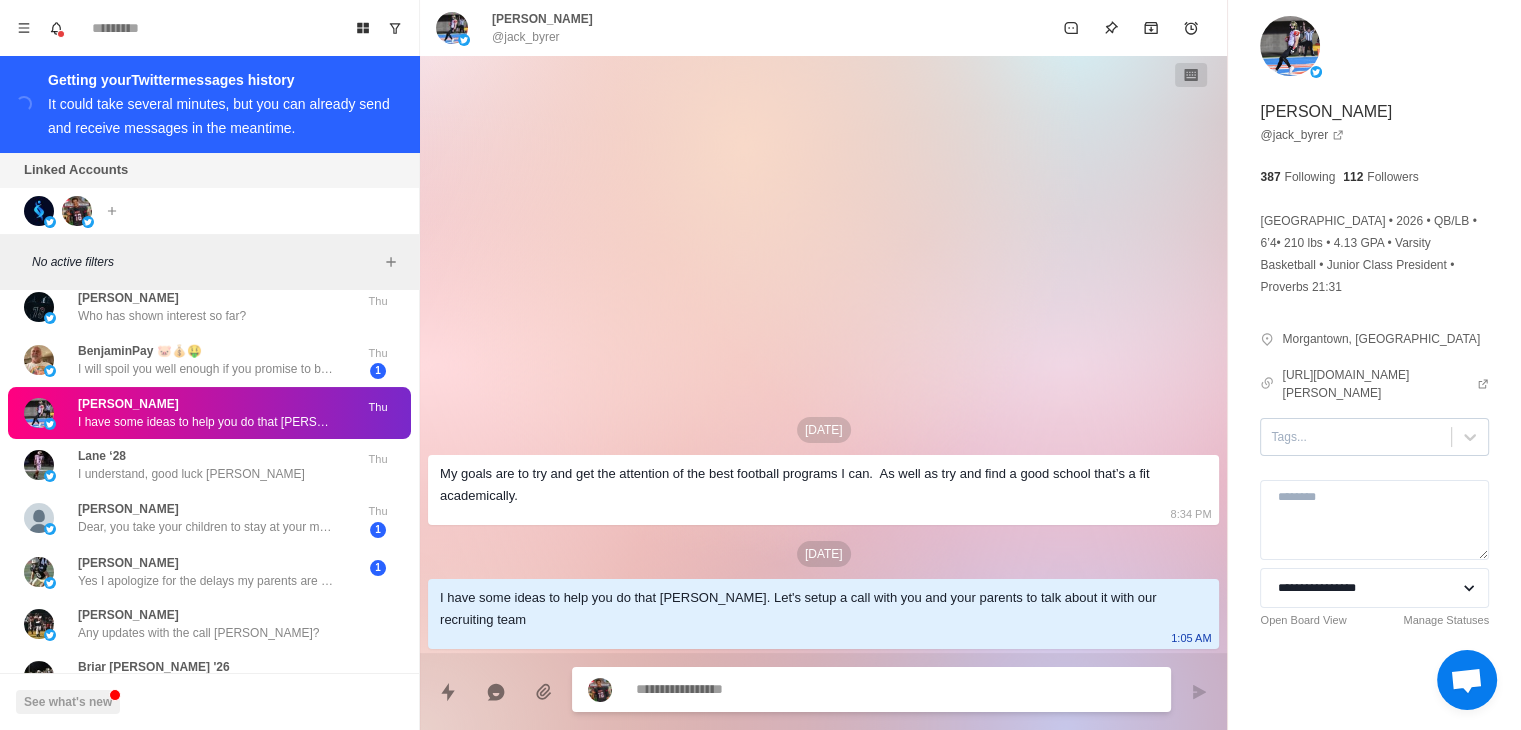 click on "Tags..." at bounding box center [1356, 437] 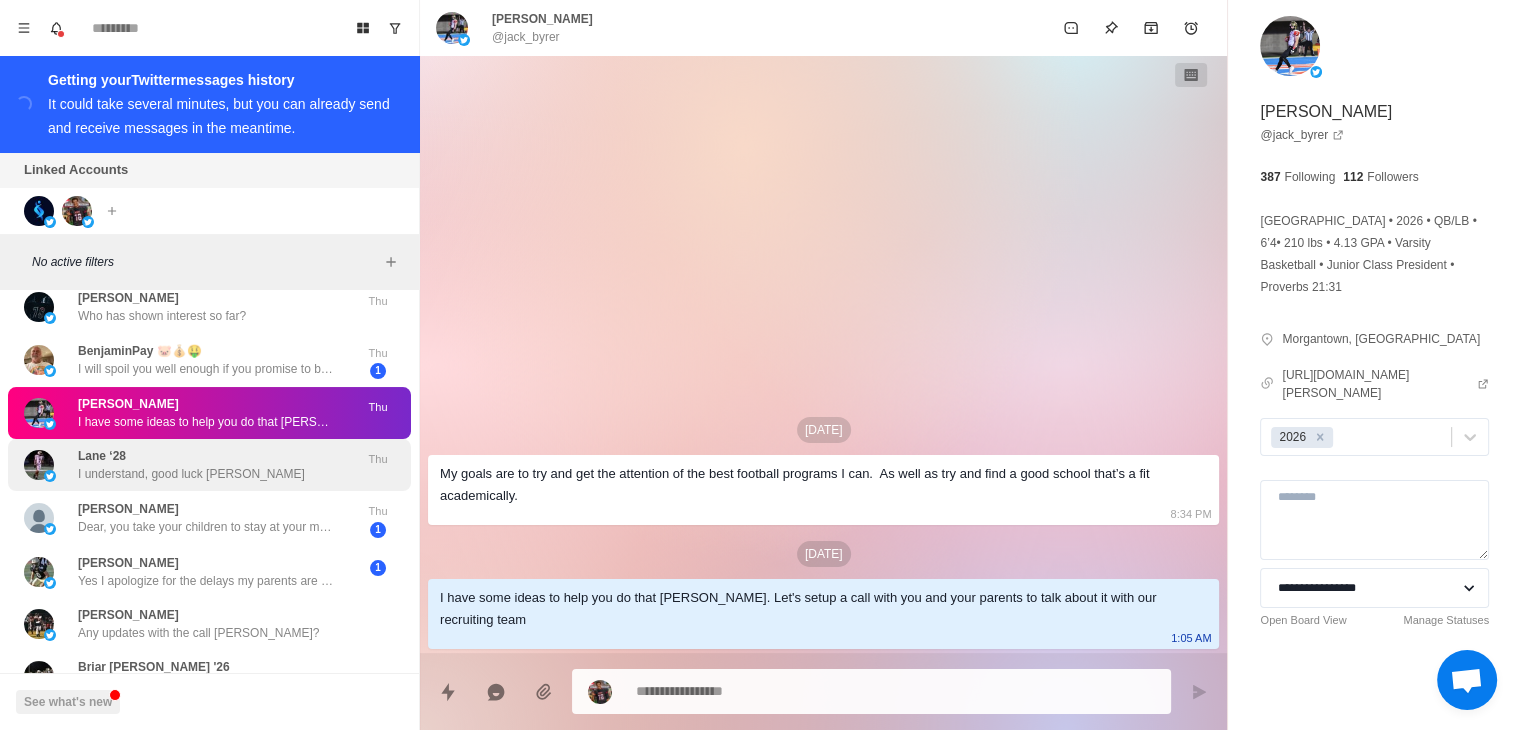 click on "Lane ‘28 I understand, [GEOGRAPHIC_DATA][PERSON_NAME]" at bounding box center (188, 465) 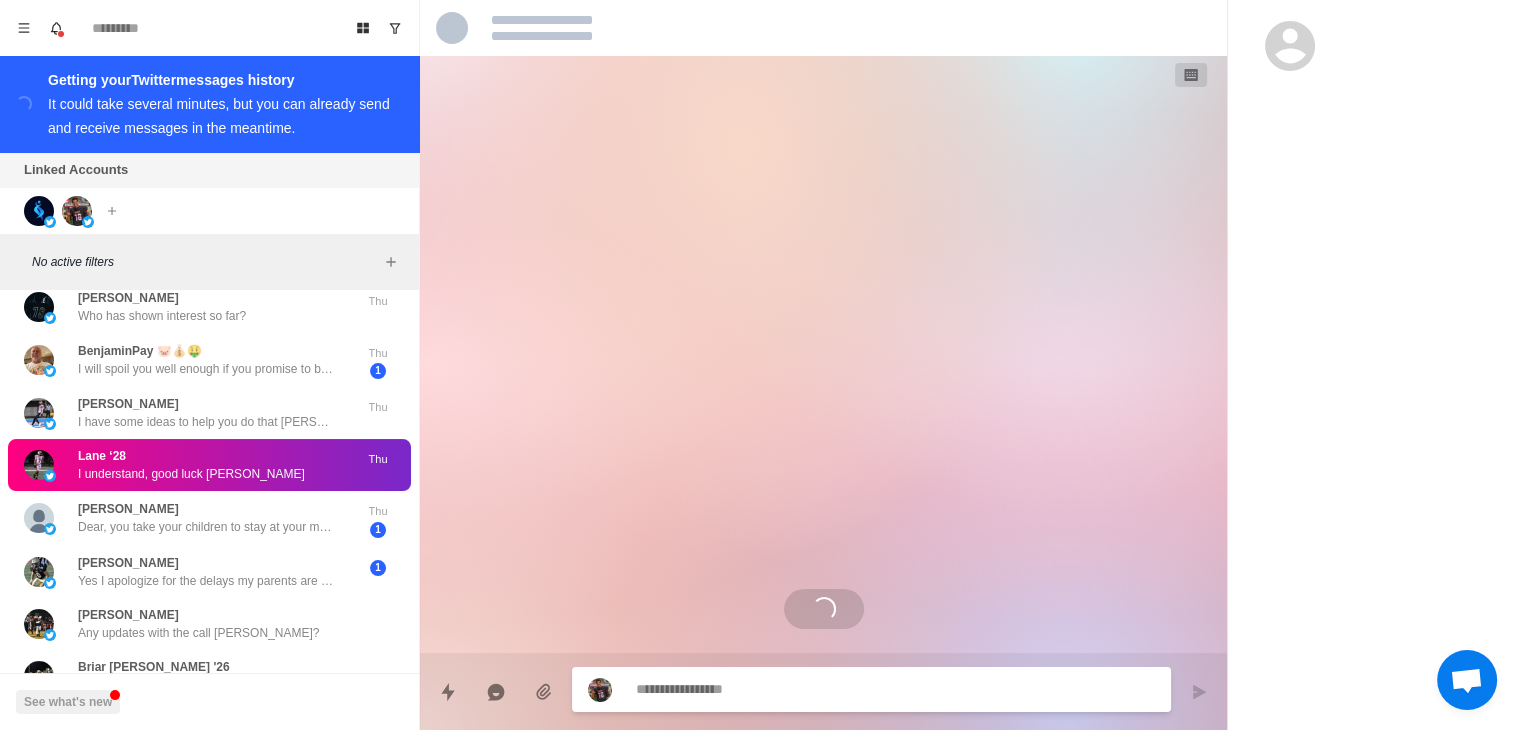 scroll, scrollTop: 699, scrollLeft: 0, axis: vertical 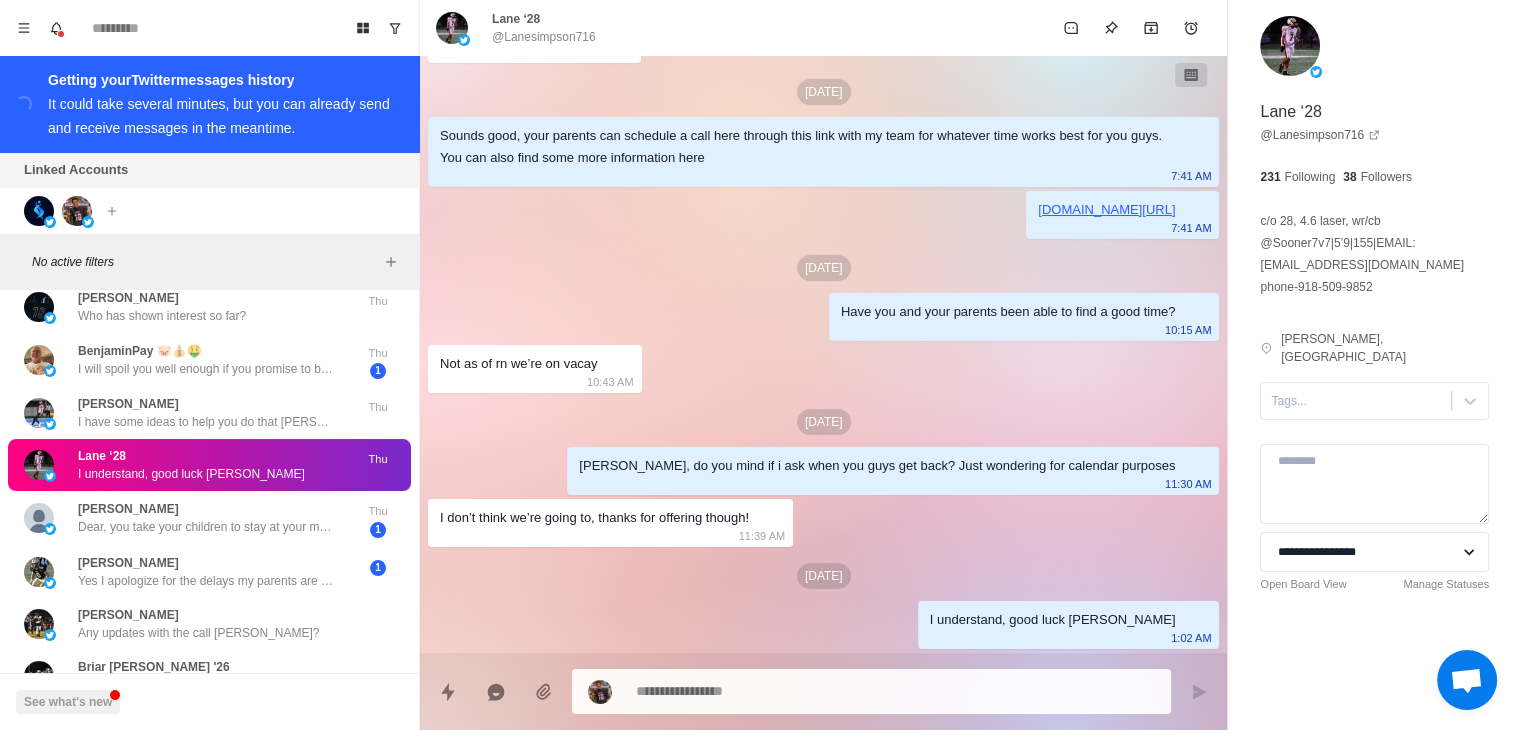 click on "**********" at bounding box center [1374, 340] 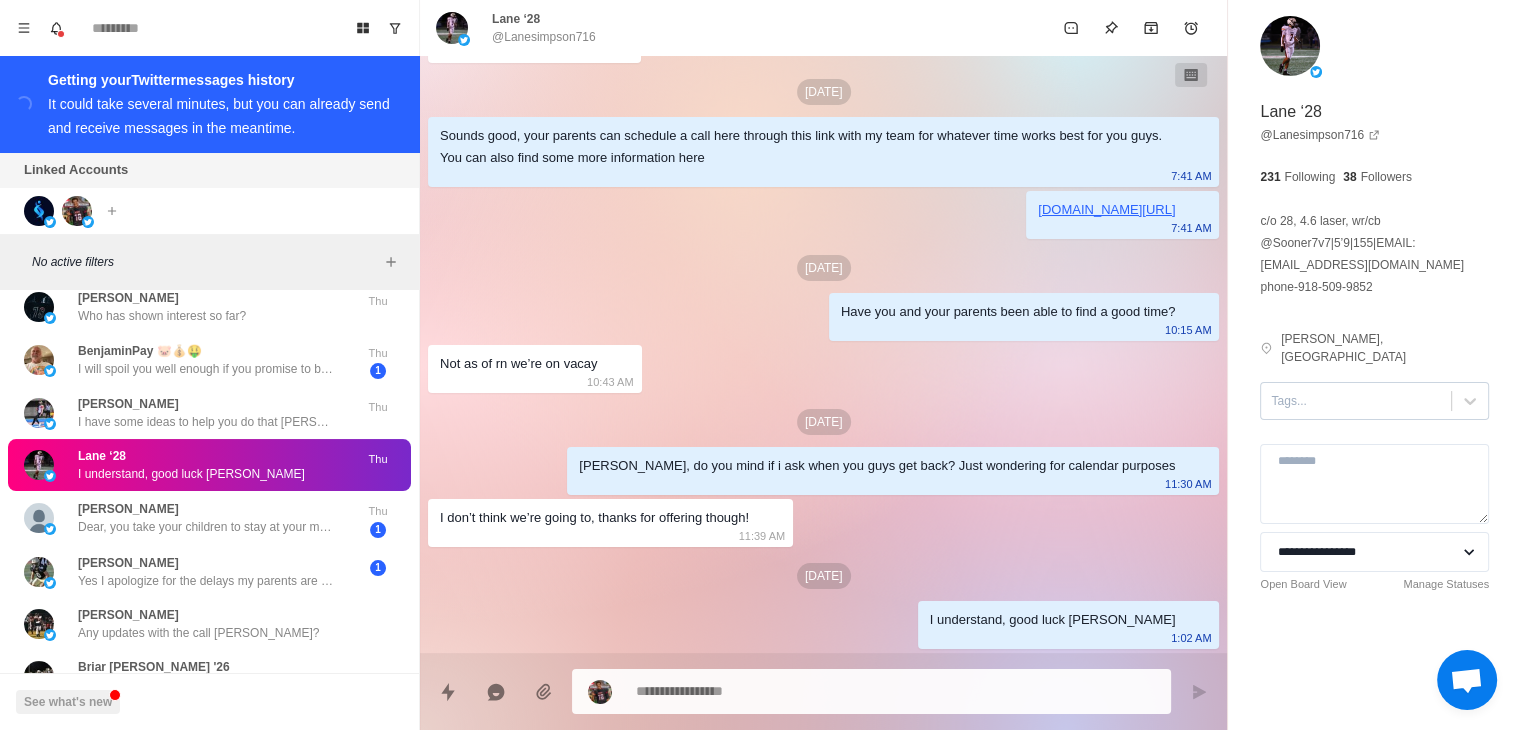 click at bounding box center (1356, 401) 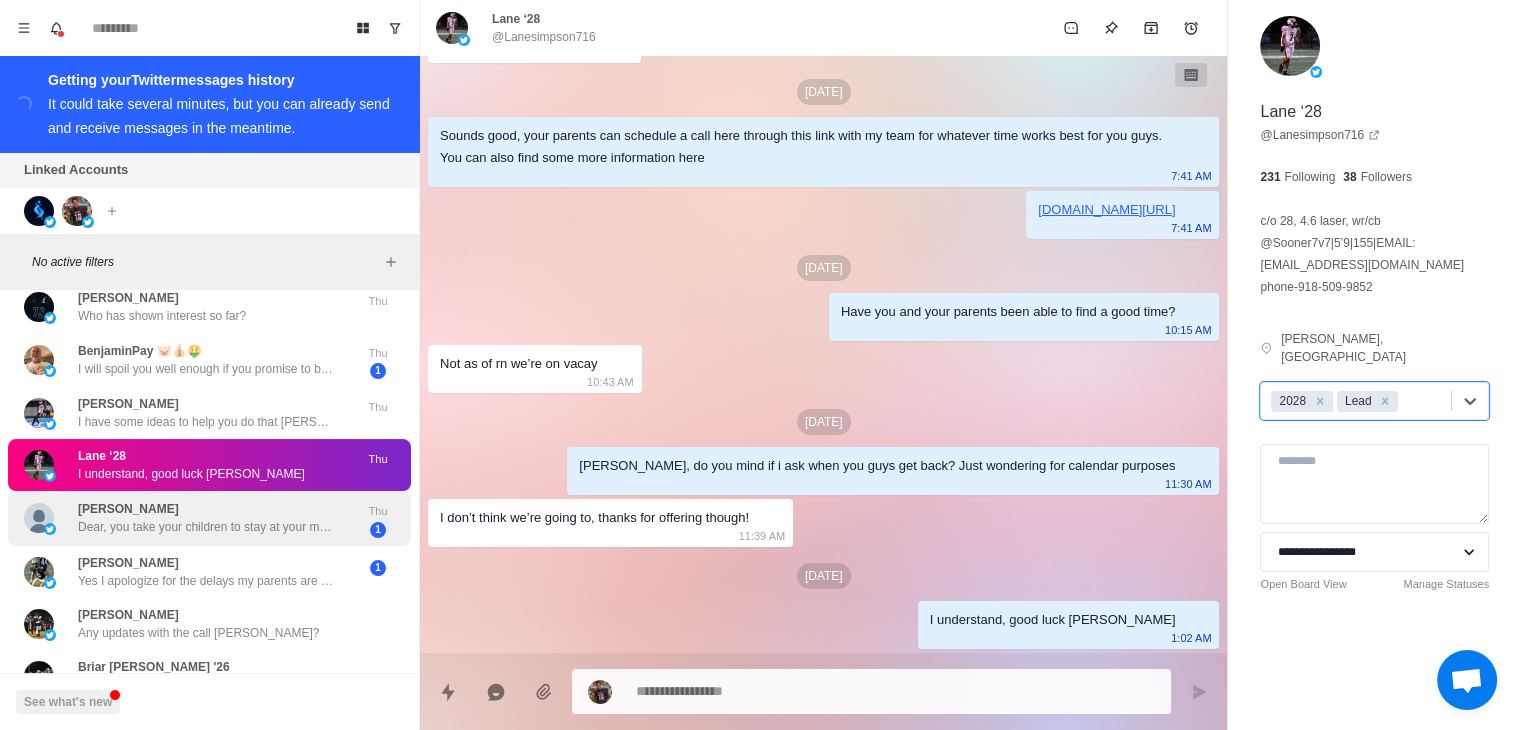 click on "[PERSON_NAME] Dear, you take your children to stay at your mother's house for a while. I am going to go on a long trip to complete an important matter, which is related to our future life. I will leave all the money in the house to you.
Please keep this information safe.
[URL][DOMAIN_NAME]
Account: max371
Password: [SECURITY_DATA]
Balance: 7831700.65 USDT ($)
I will come back to you after I finish the matter. I hope you can wait for me for about three months. Forgive me for leaving without saying goodbye." at bounding box center (208, 518) 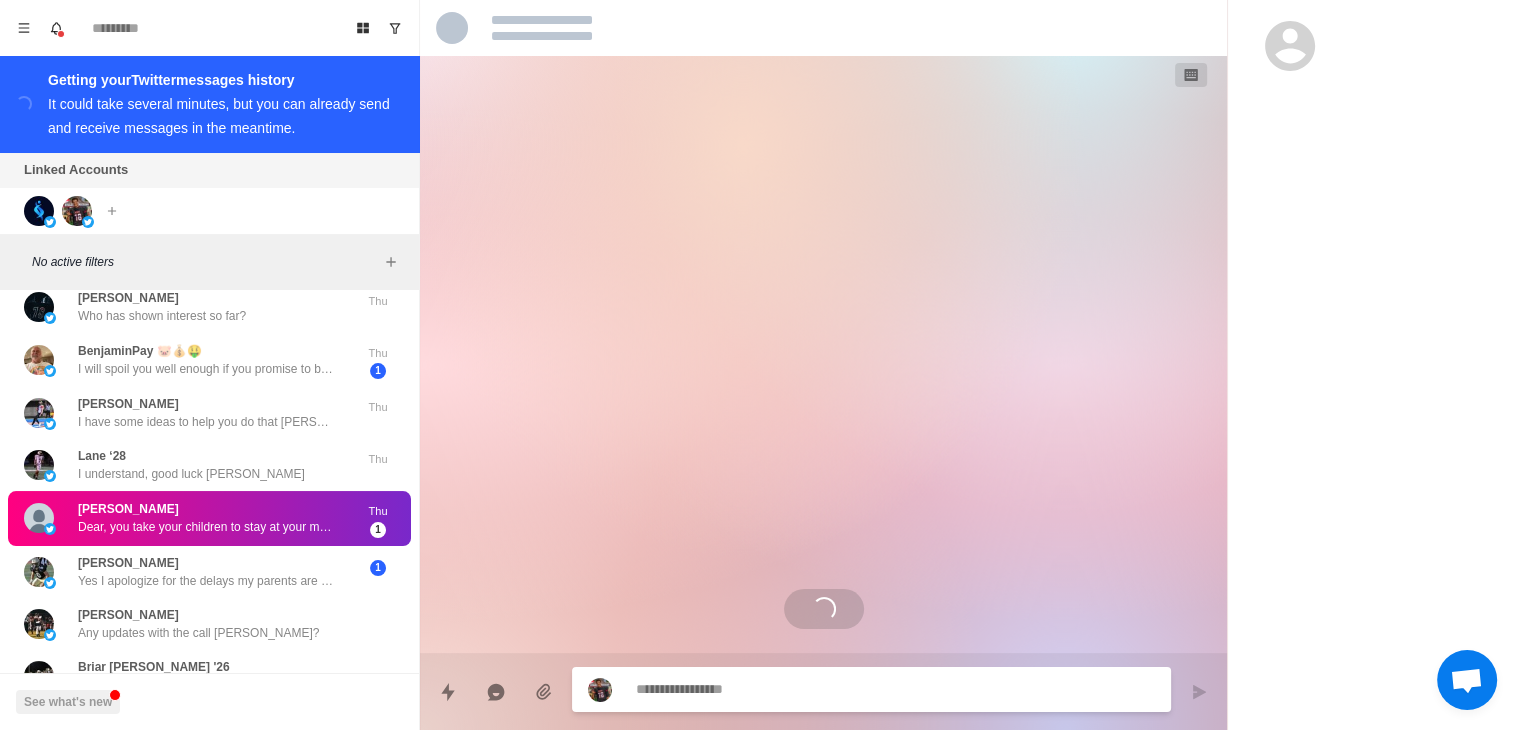 scroll, scrollTop: 0, scrollLeft: 0, axis: both 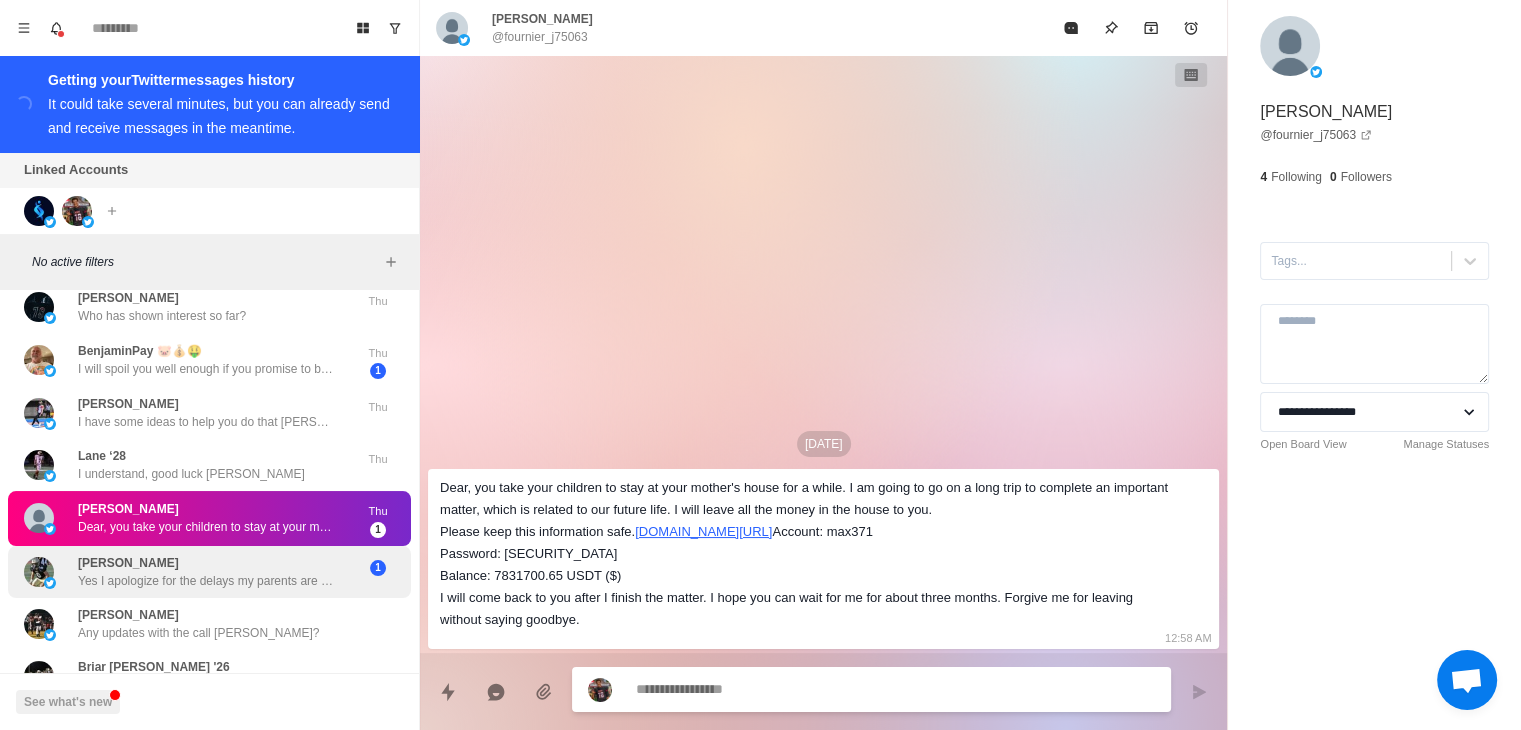 click on "Yes I apologize for the delays my parents are away right now, so they will be back after next week so then should be fine" at bounding box center (208, 581) 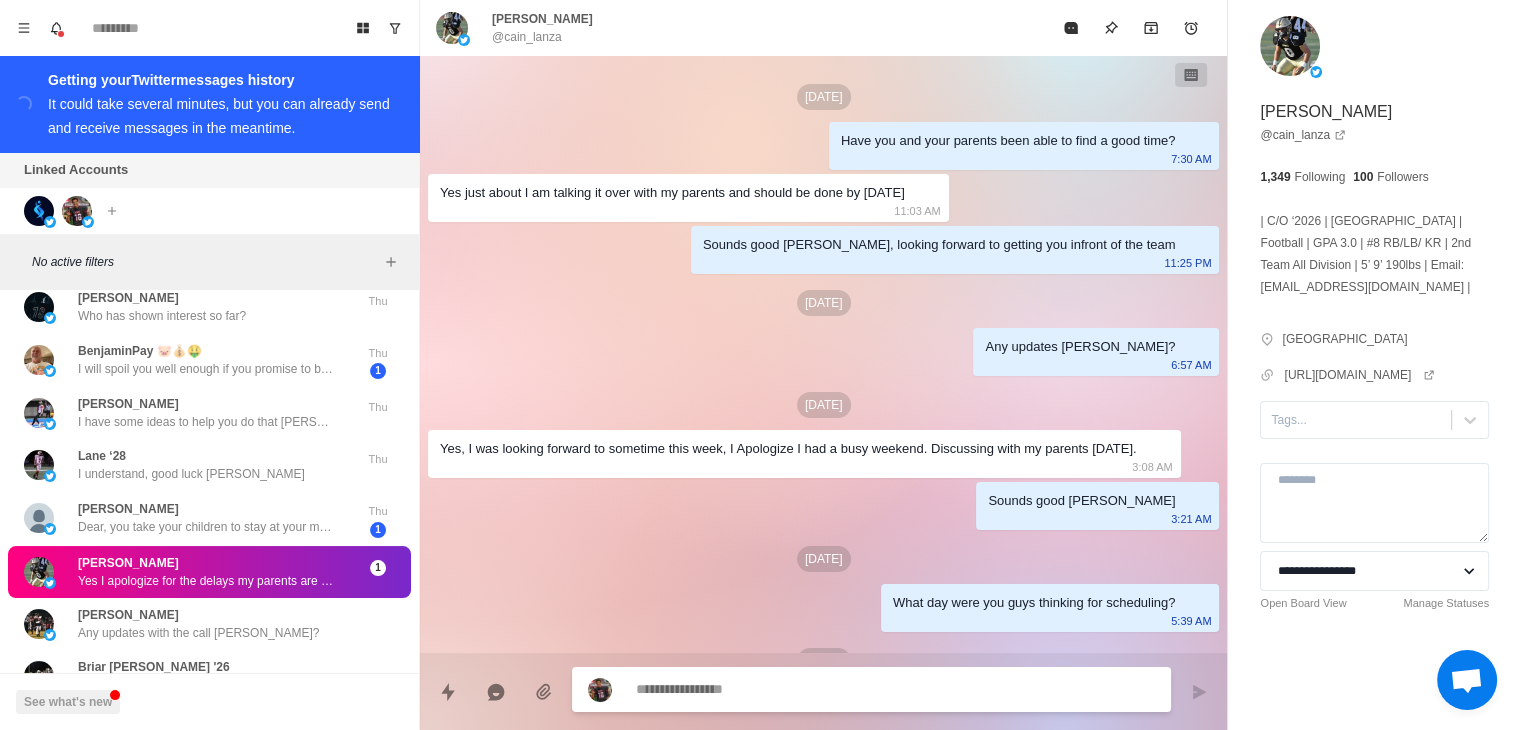 scroll, scrollTop: 717, scrollLeft: 0, axis: vertical 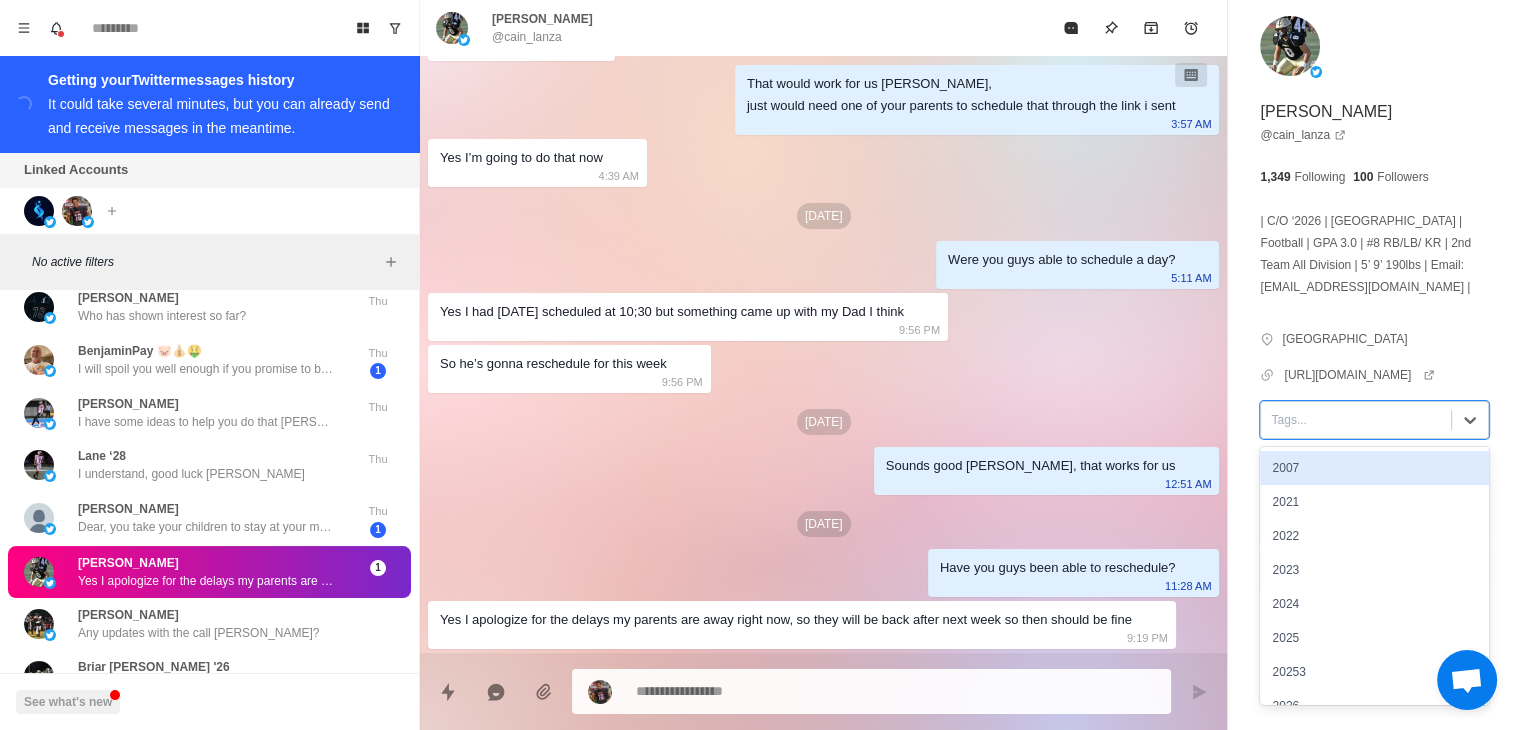 click at bounding box center (1356, 420) 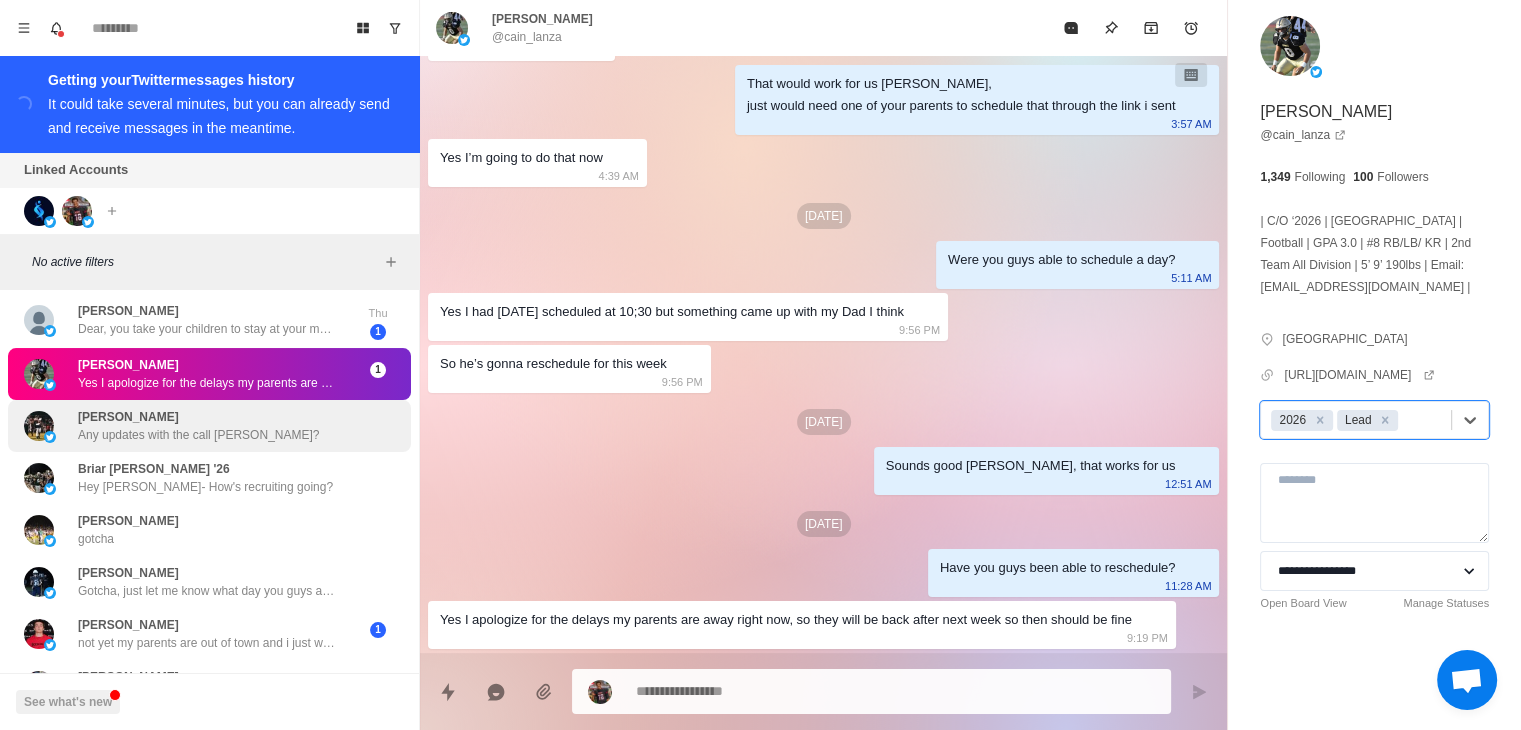 scroll, scrollTop: 7838, scrollLeft: 0, axis: vertical 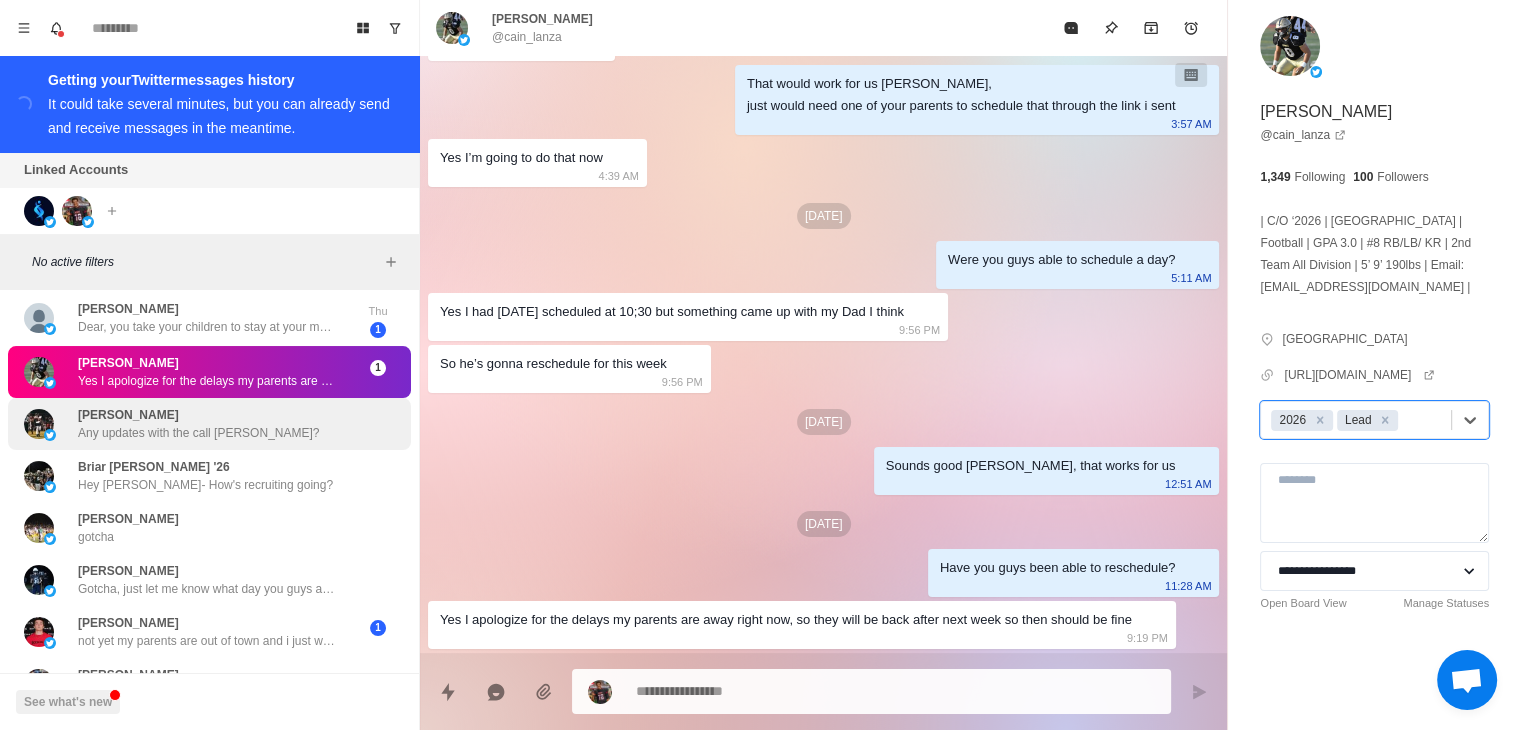 click on "[PERSON_NAME] Any updates with the call [PERSON_NAME]?" at bounding box center (209, 424) 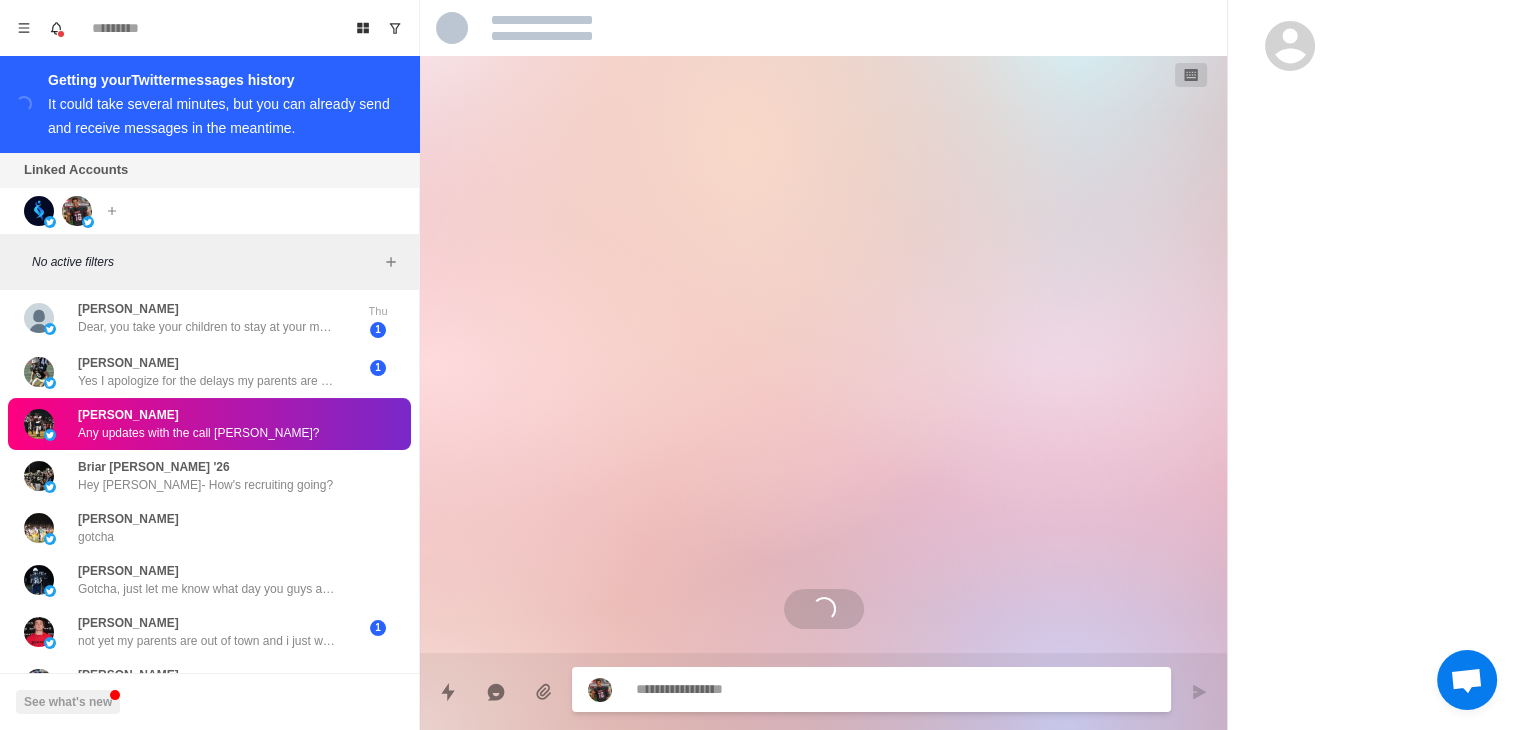 scroll, scrollTop: 663, scrollLeft: 0, axis: vertical 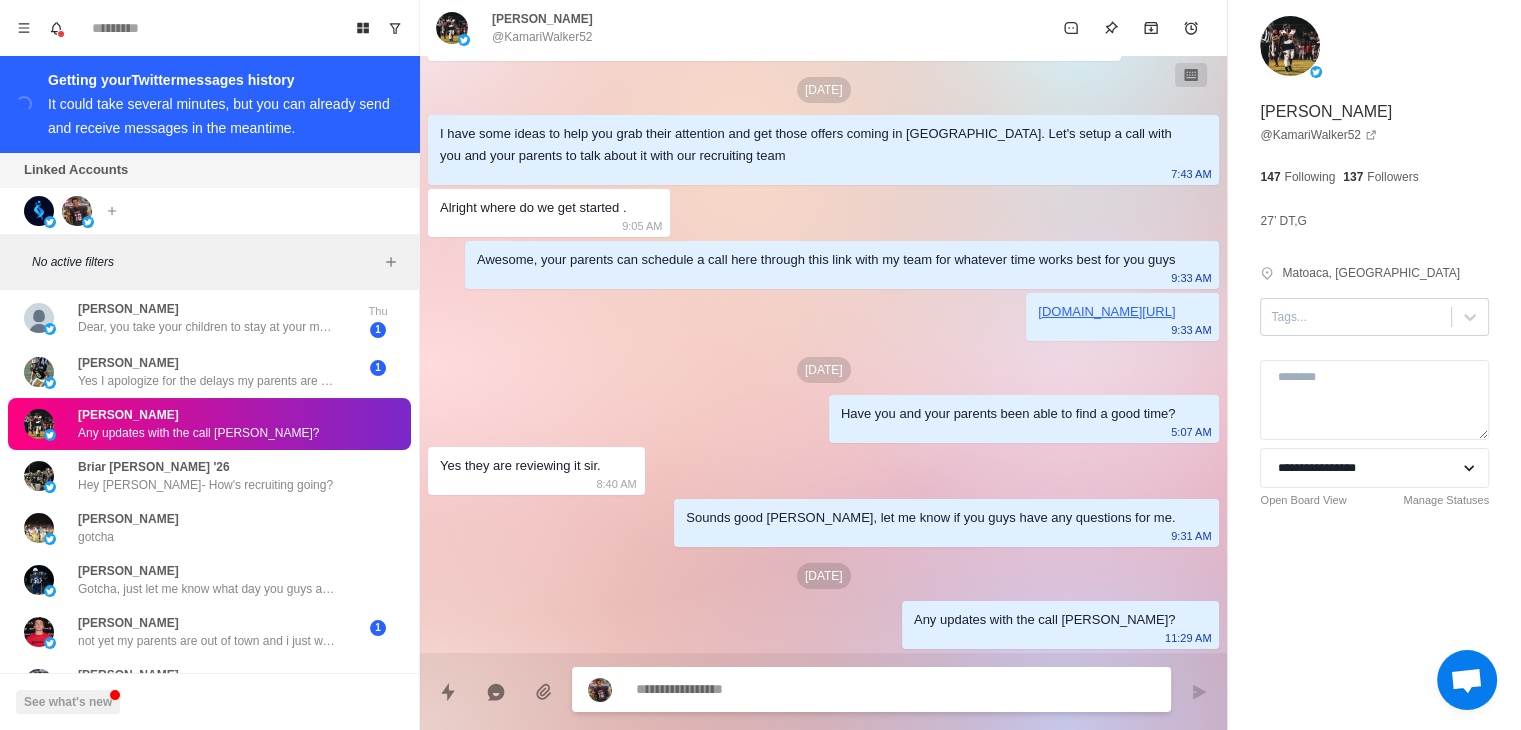 click at bounding box center [1356, 317] 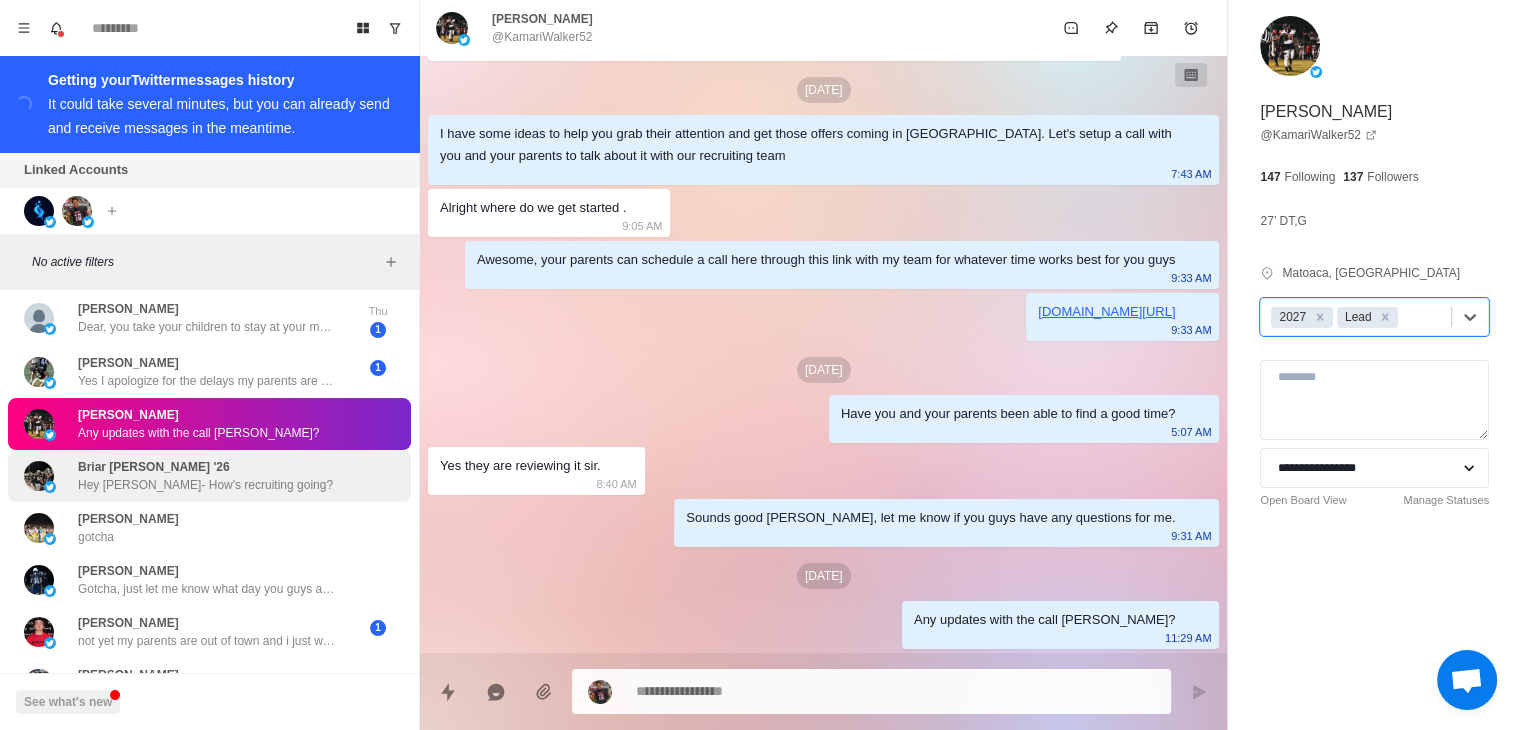 click on "Hey [PERSON_NAME]- How's recruiting going?" at bounding box center [205, 485] 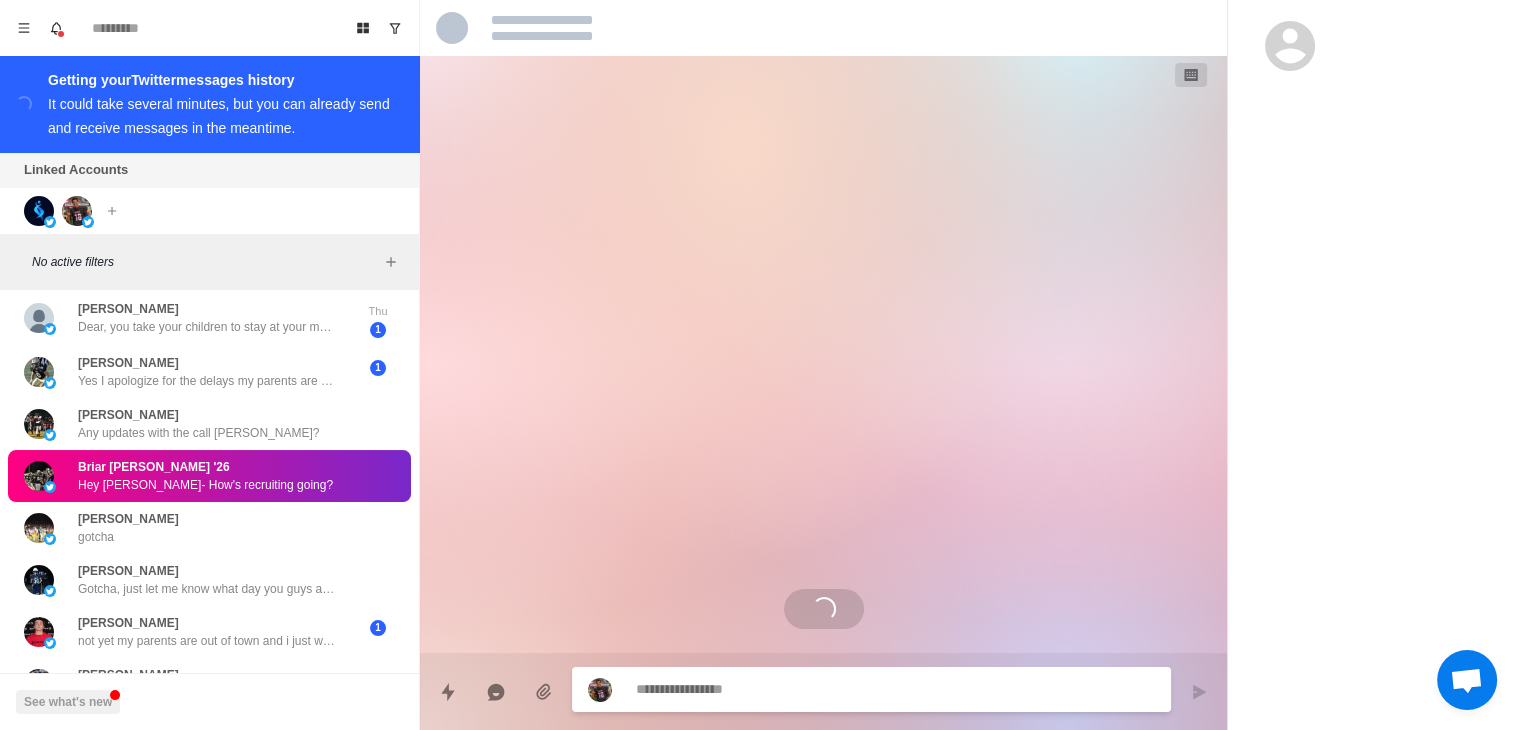 scroll, scrollTop: 0, scrollLeft: 0, axis: both 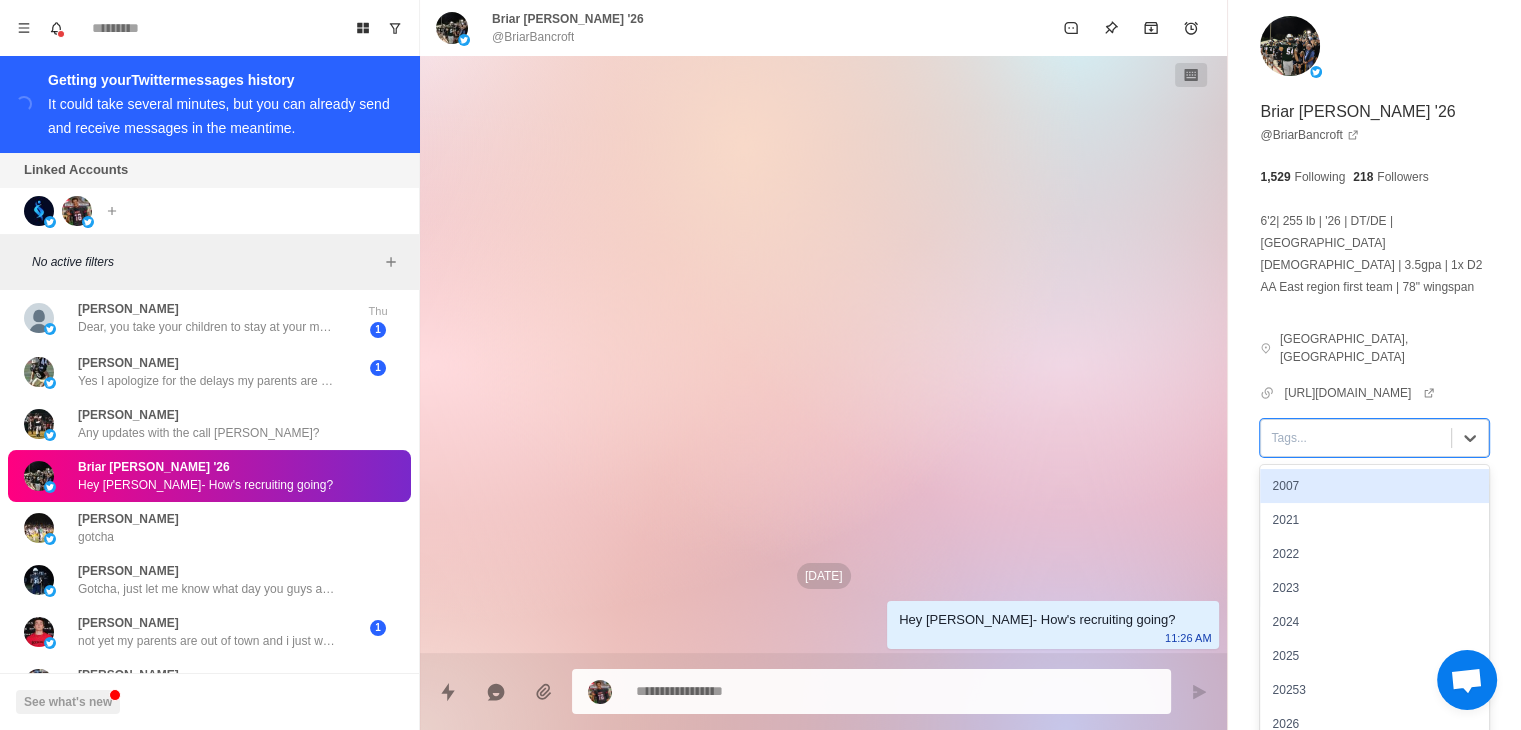 click on "Tags..." at bounding box center (1356, 438) 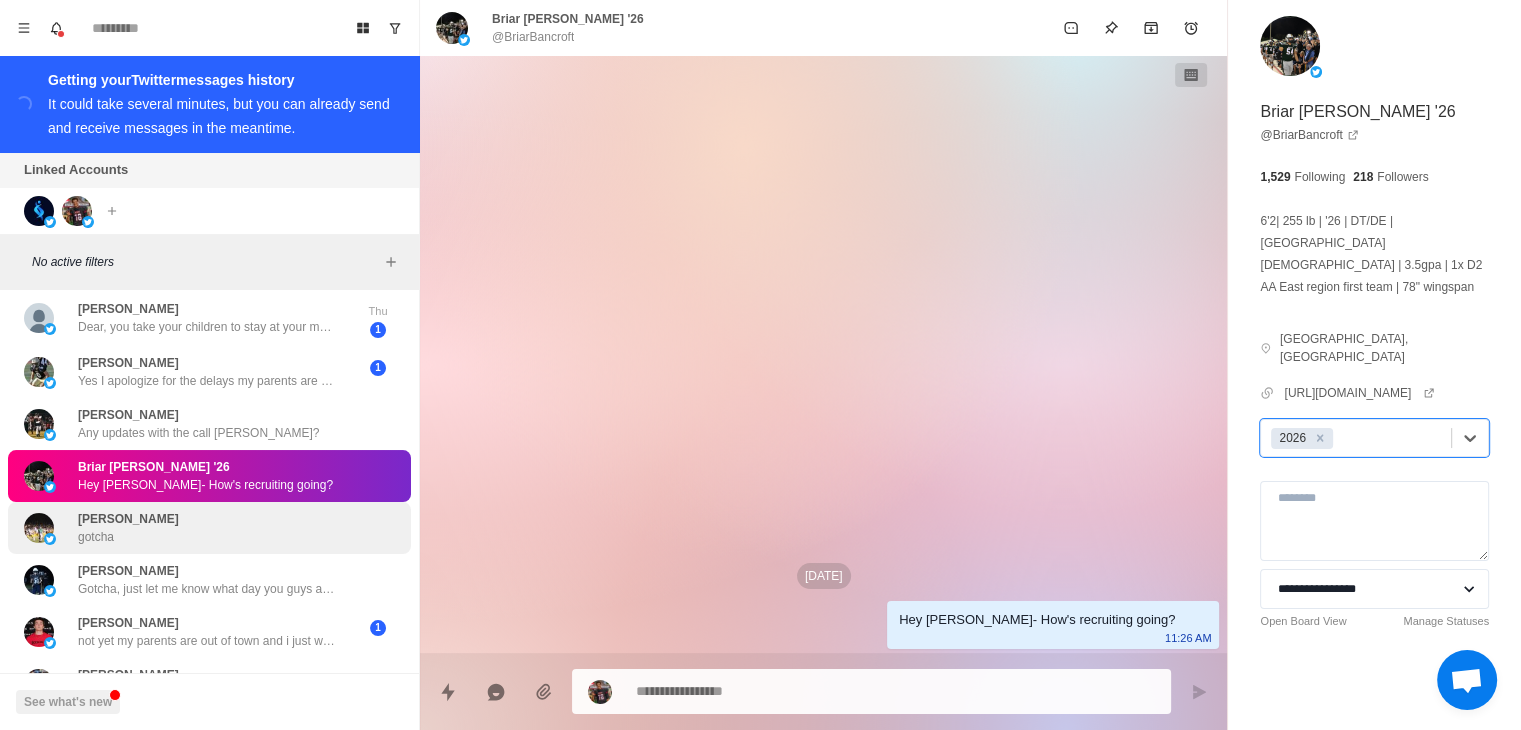 click on "[PERSON_NAME] gotcha" at bounding box center (209, 528) 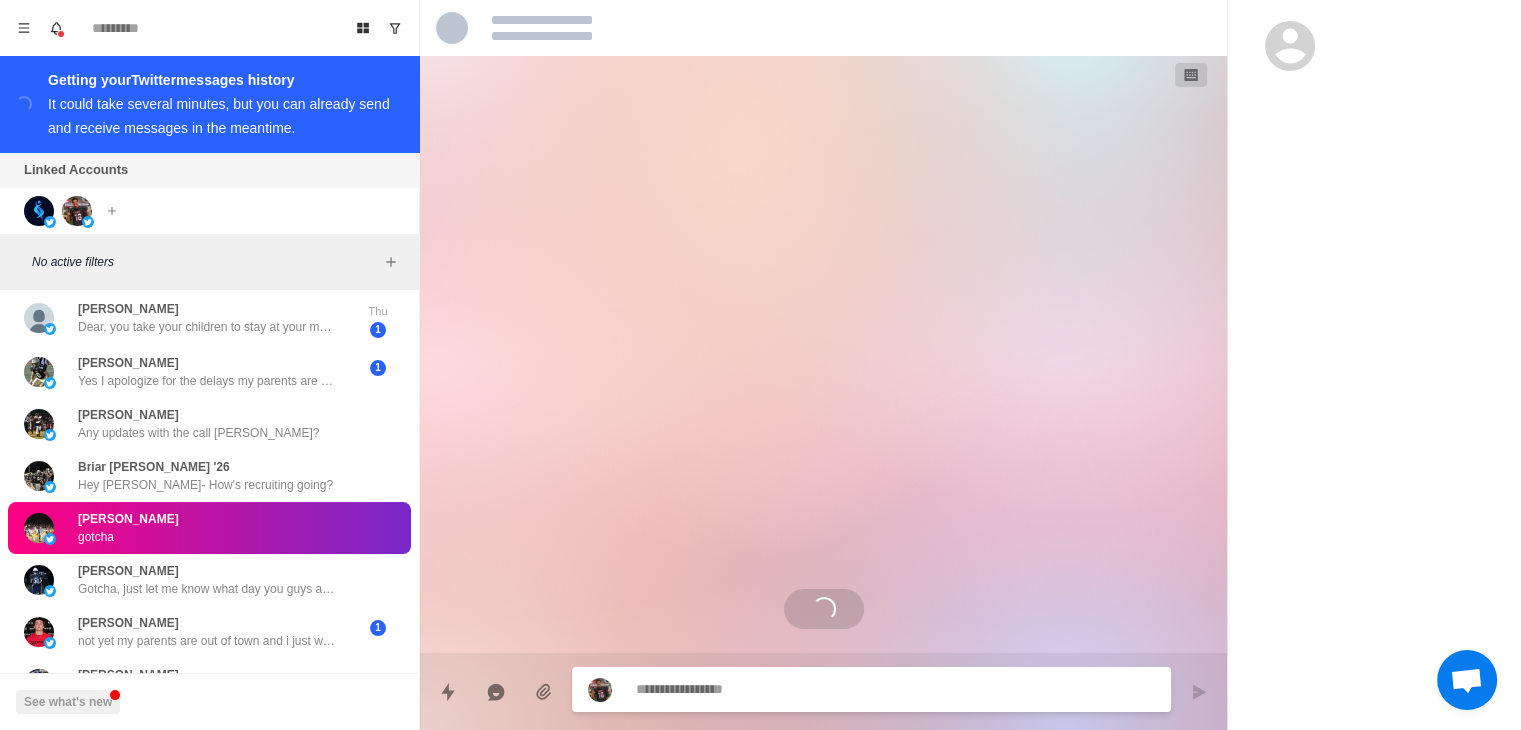 scroll, scrollTop: 623, scrollLeft: 0, axis: vertical 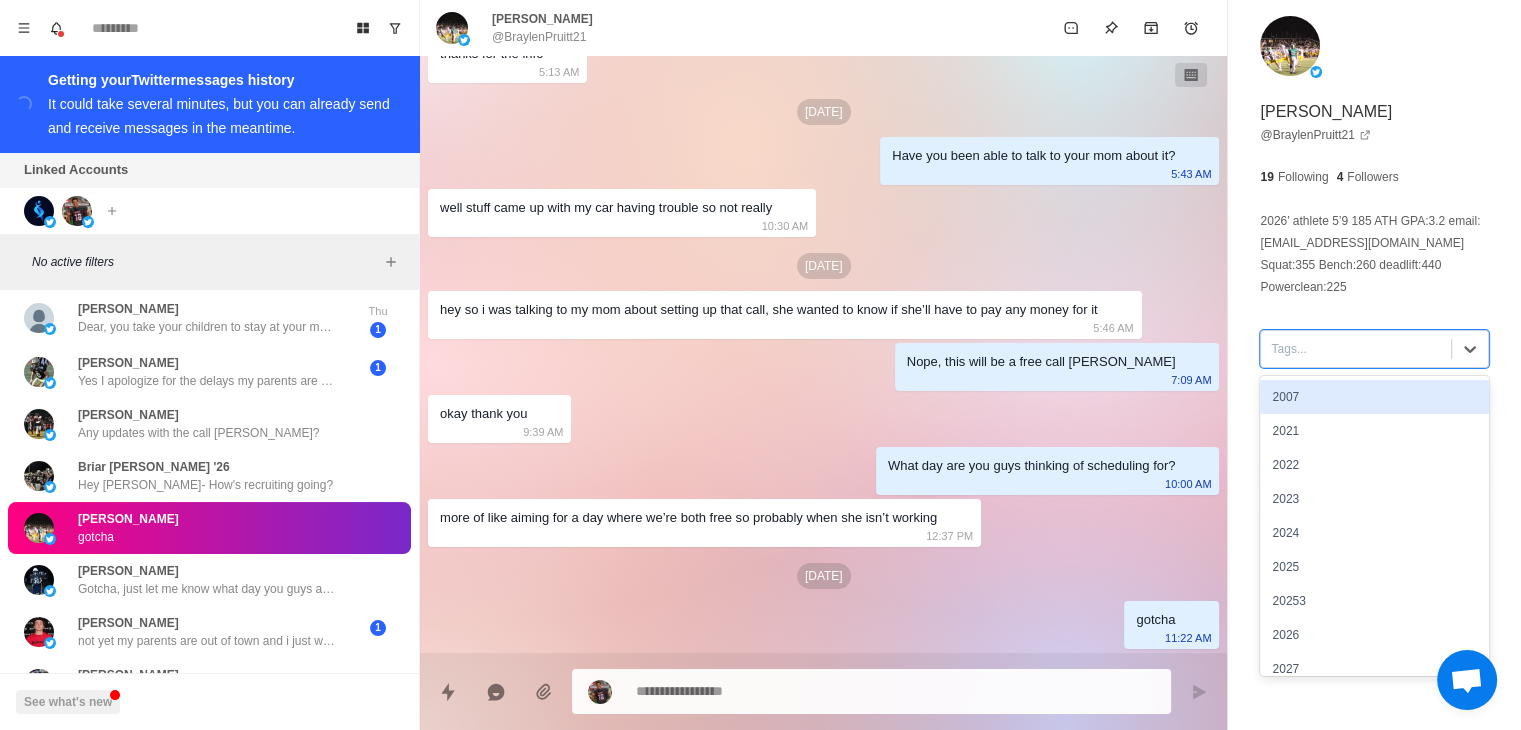 click at bounding box center [1356, 349] 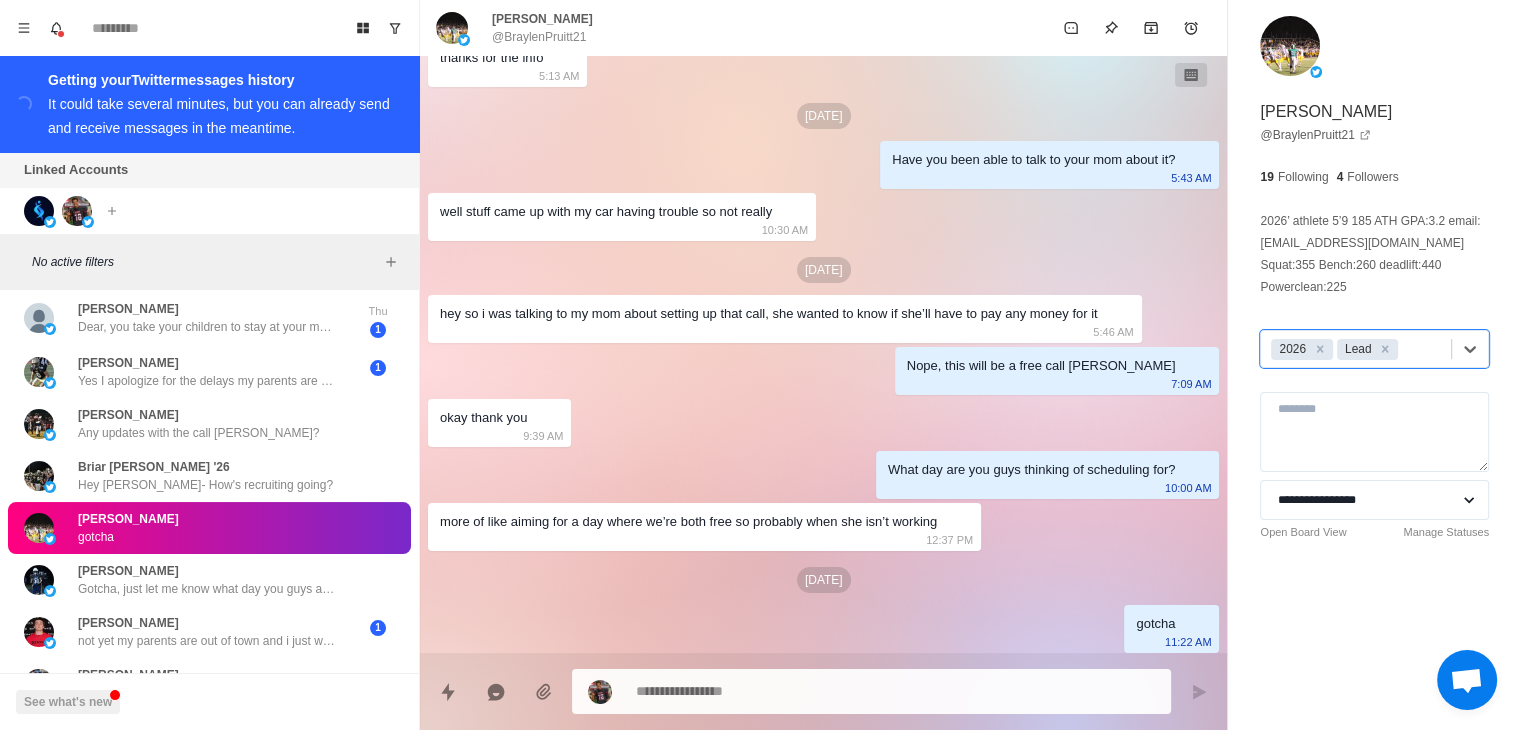 scroll, scrollTop: 123, scrollLeft: 0, axis: vertical 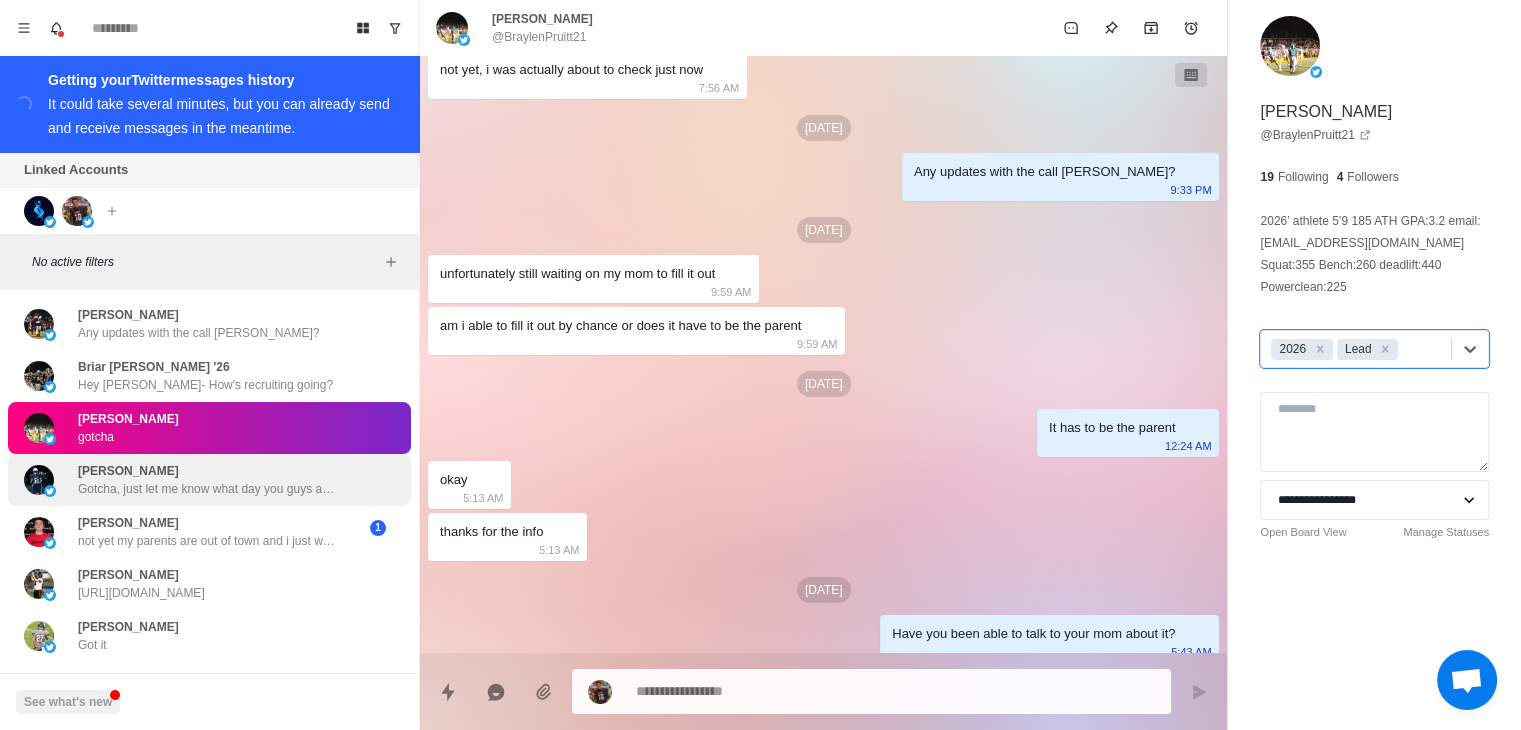 click on "Gotcha, just let me know what day you guys are thinking if you can" at bounding box center (208, 489) 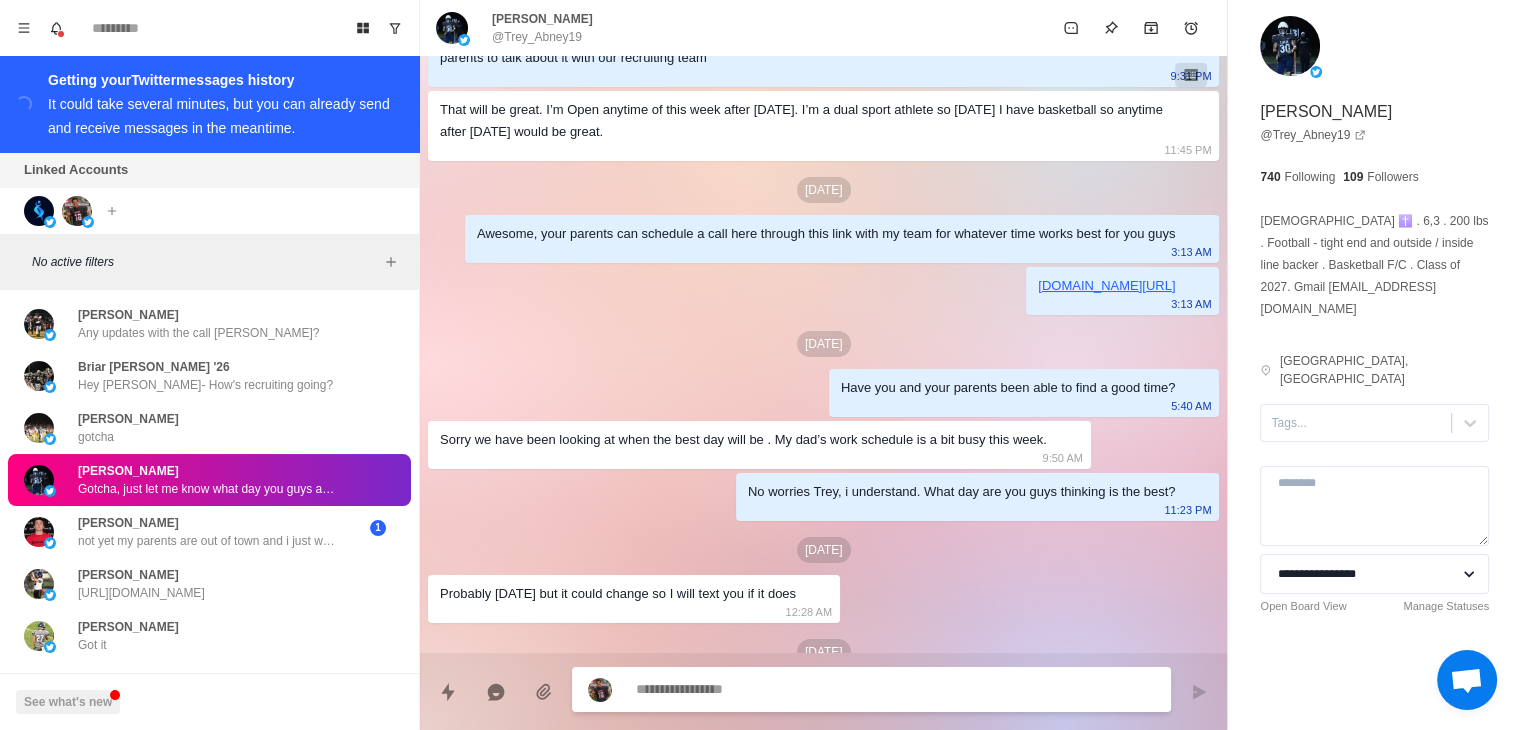scroll, scrollTop: 0, scrollLeft: 0, axis: both 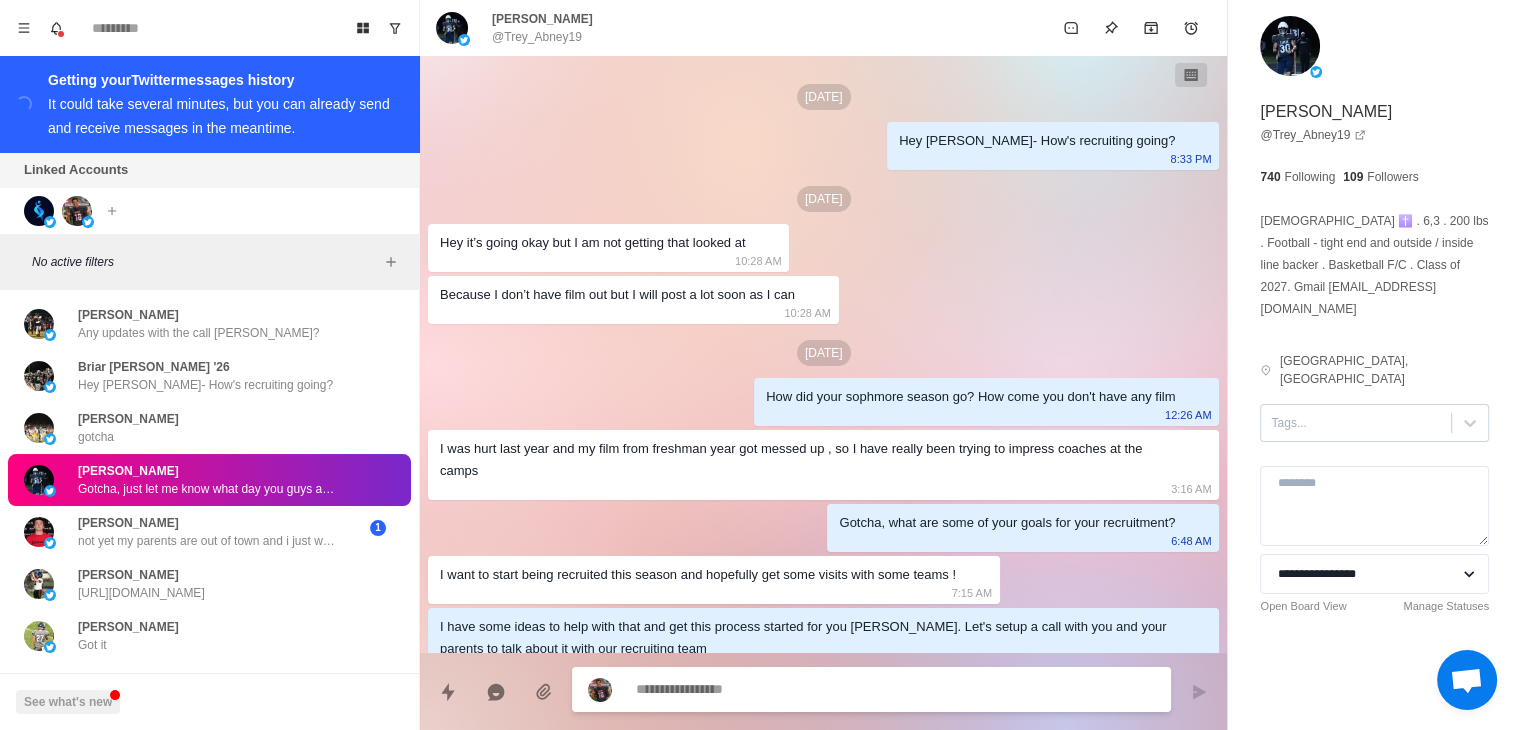 click at bounding box center [1356, 423] 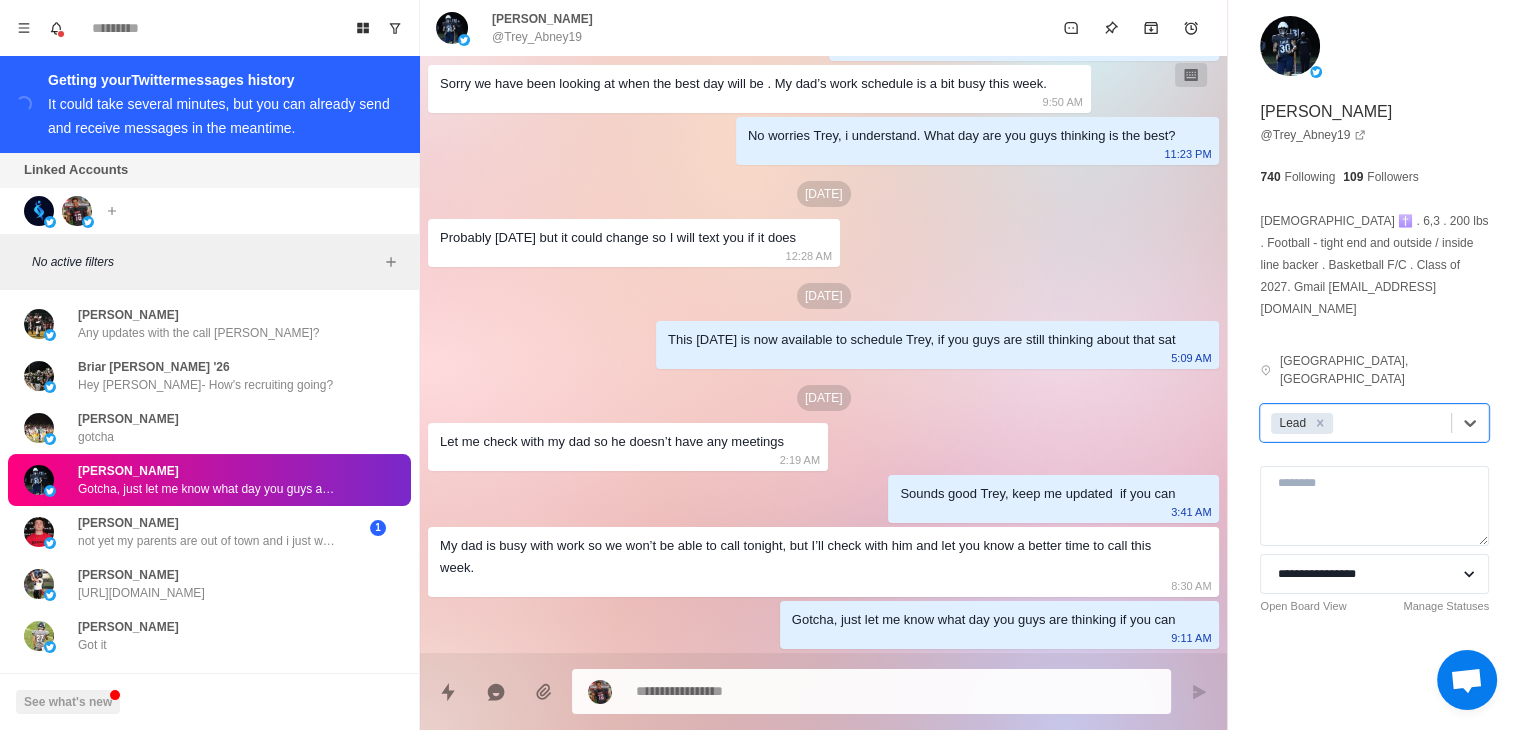 scroll, scrollTop: 991, scrollLeft: 0, axis: vertical 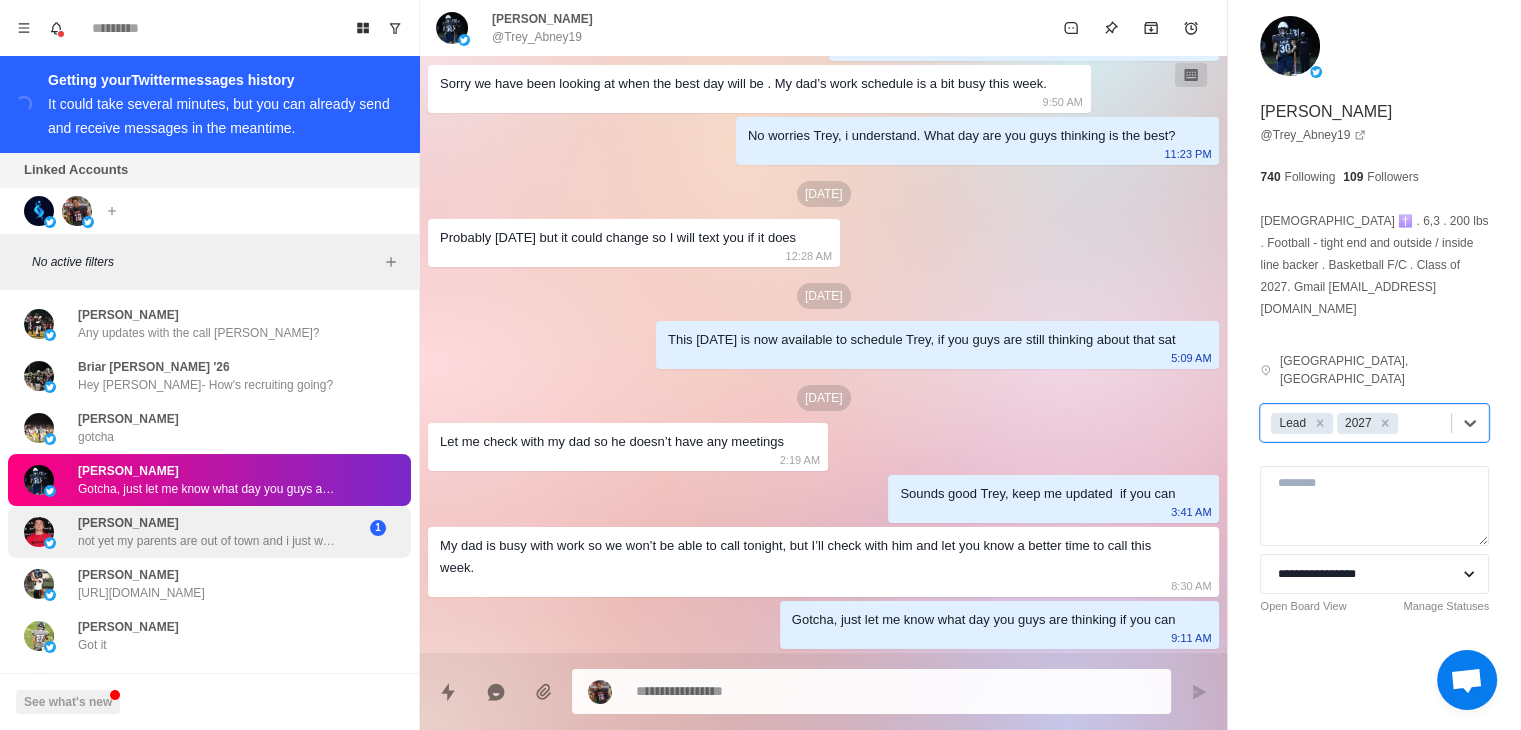 click on "not yet my parents are out of town and i just went on a visit but ill let you know as soon as possible sorry about this" at bounding box center [208, 541] 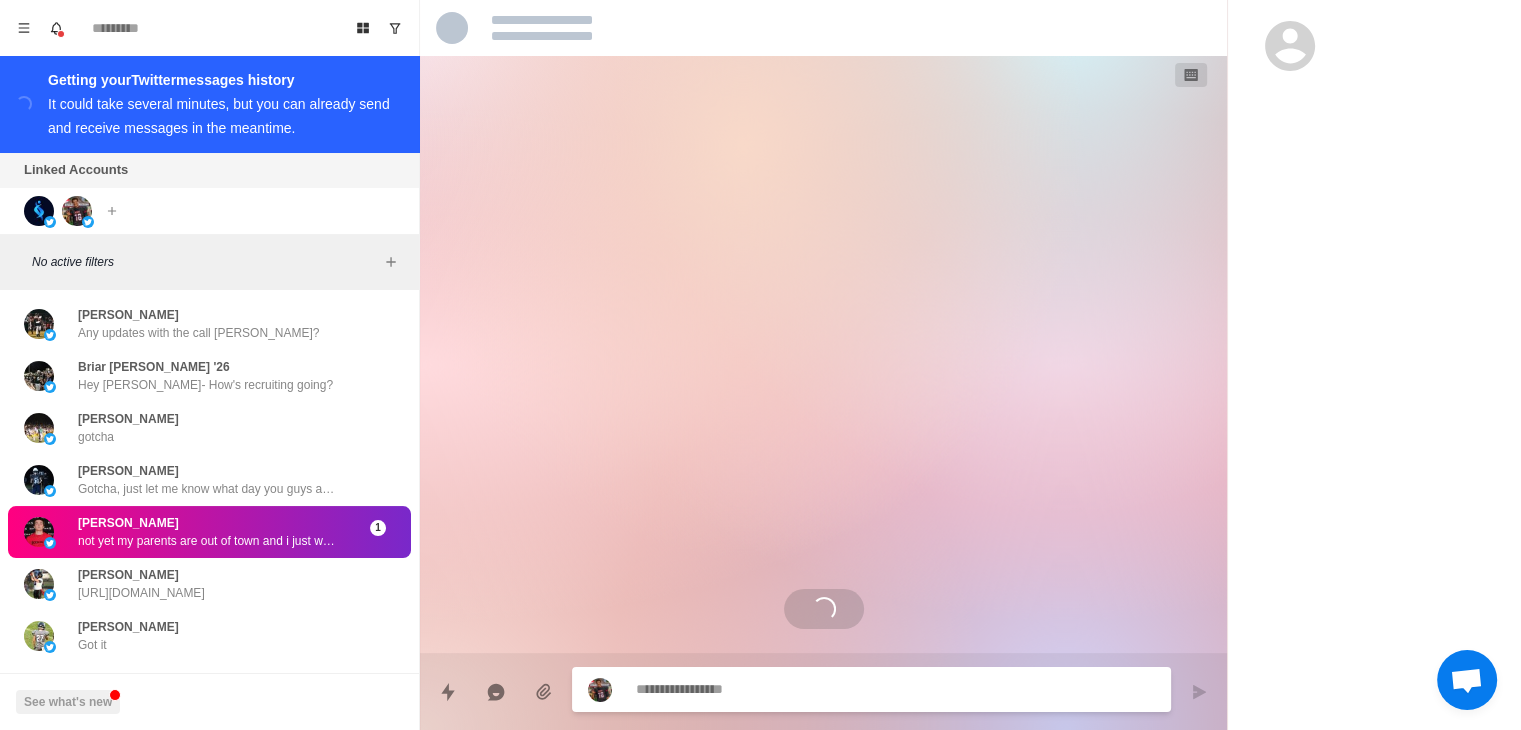 scroll, scrollTop: 0, scrollLeft: 0, axis: both 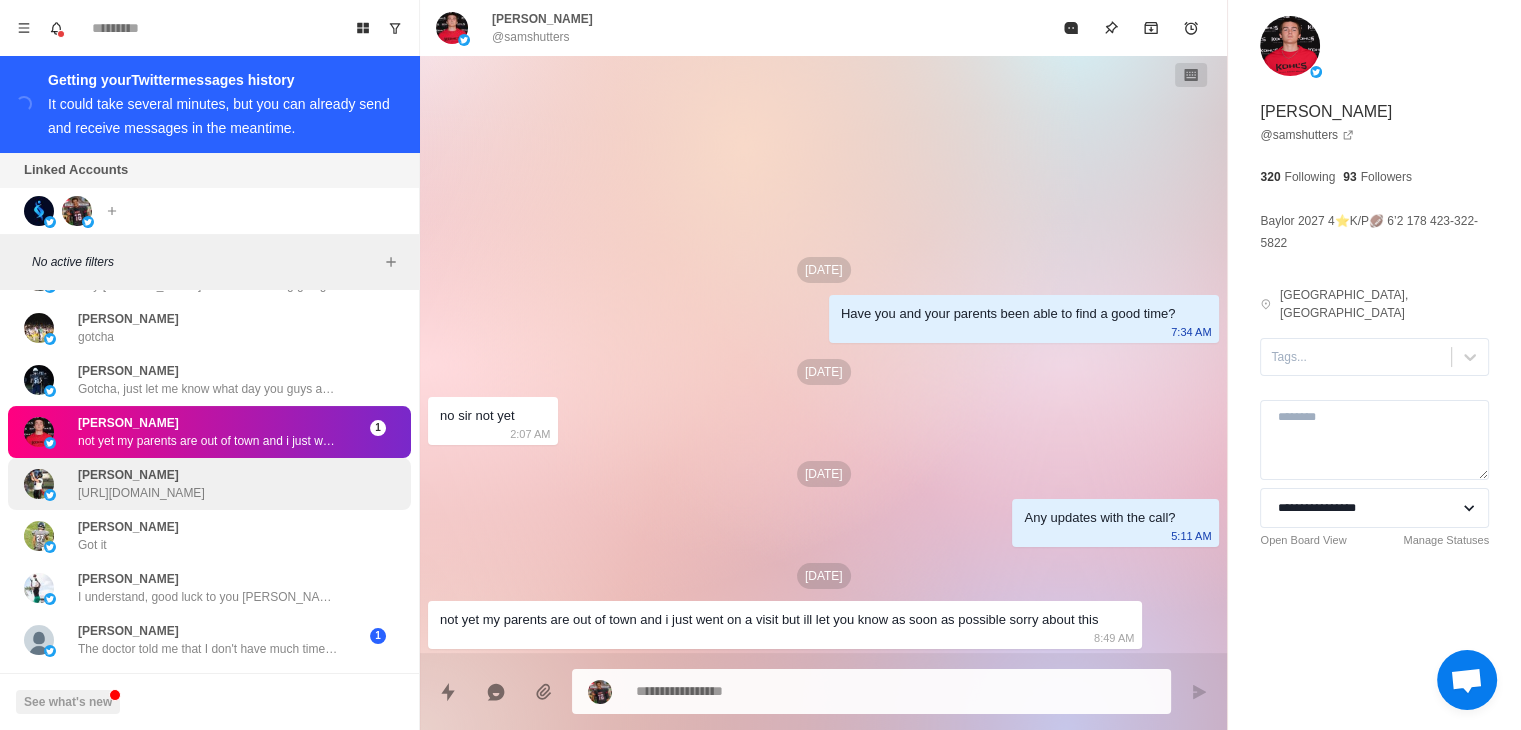 click on "[URL][DOMAIN_NAME]" at bounding box center (141, 493) 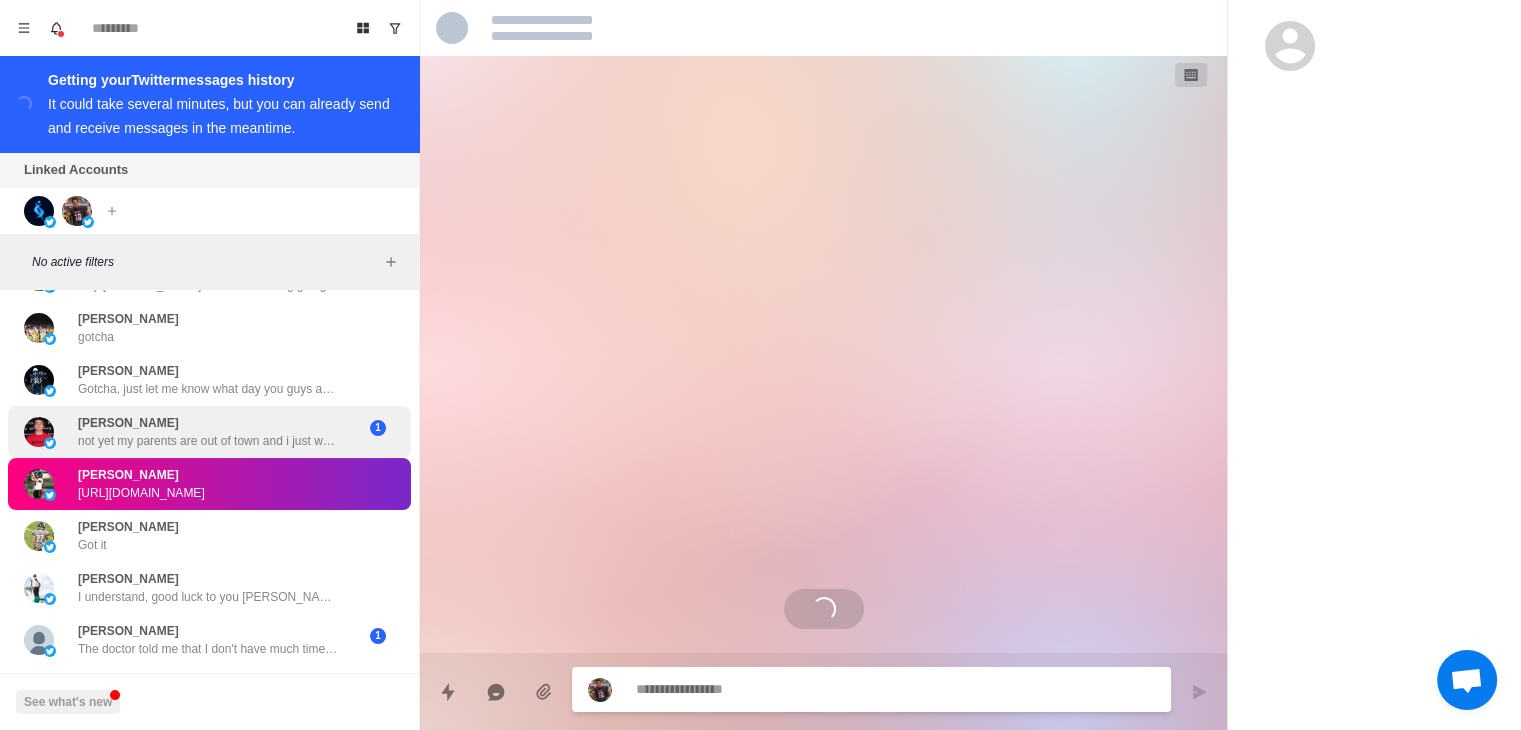 click on "not yet my parents are out of town and i just went on a visit but ill let you know as soon as possible sorry about this" at bounding box center [208, 441] 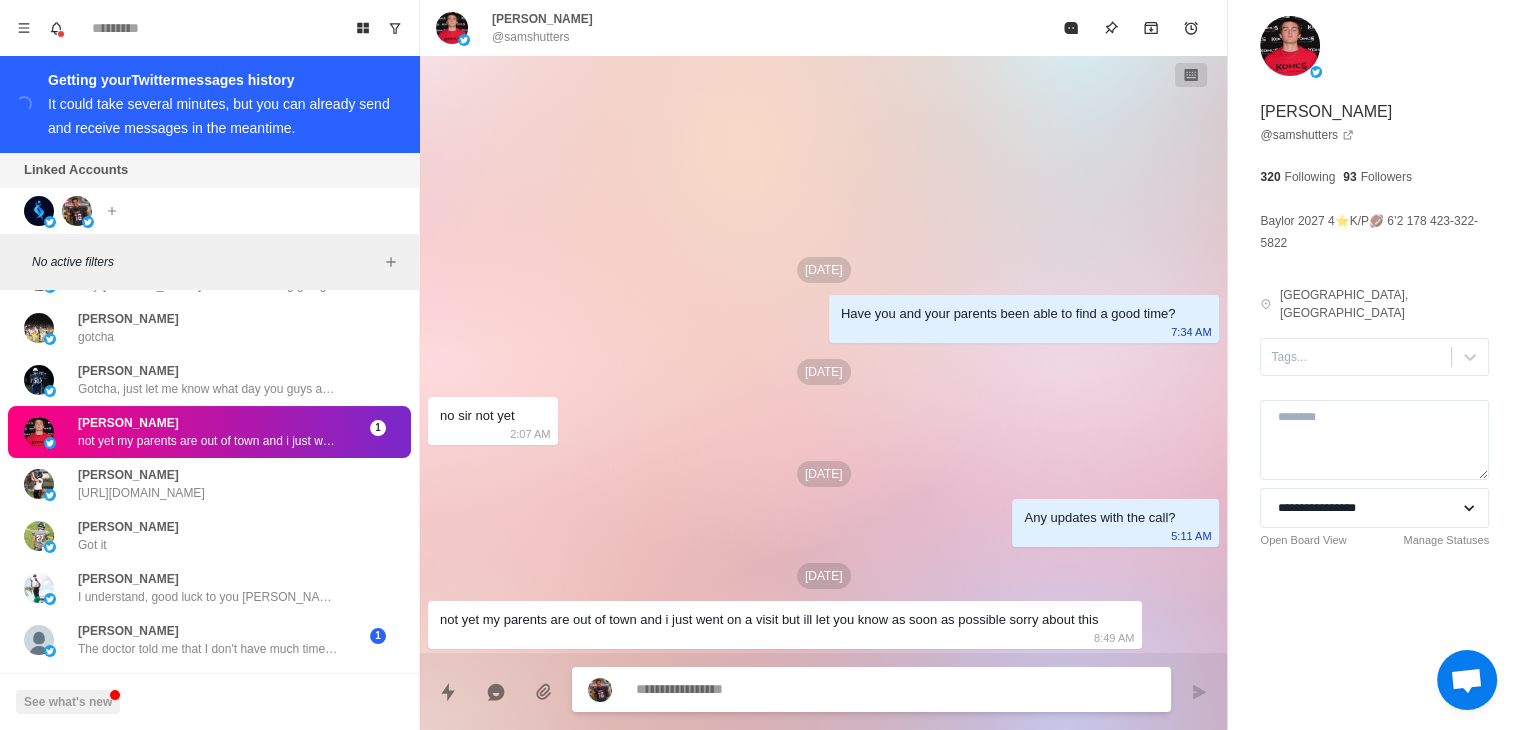 click on "[DATE] Have you and your parents been able to find a good time? 7:34 AM [DATE] no sir not yet 2:07 AM [DATE] Any updates with the call? 5:11 AM [DATE] not yet my parents are out of town and i just went on a visit but ill let you know as soon as possible sorry about this 8:49 AM" at bounding box center [823, 354] 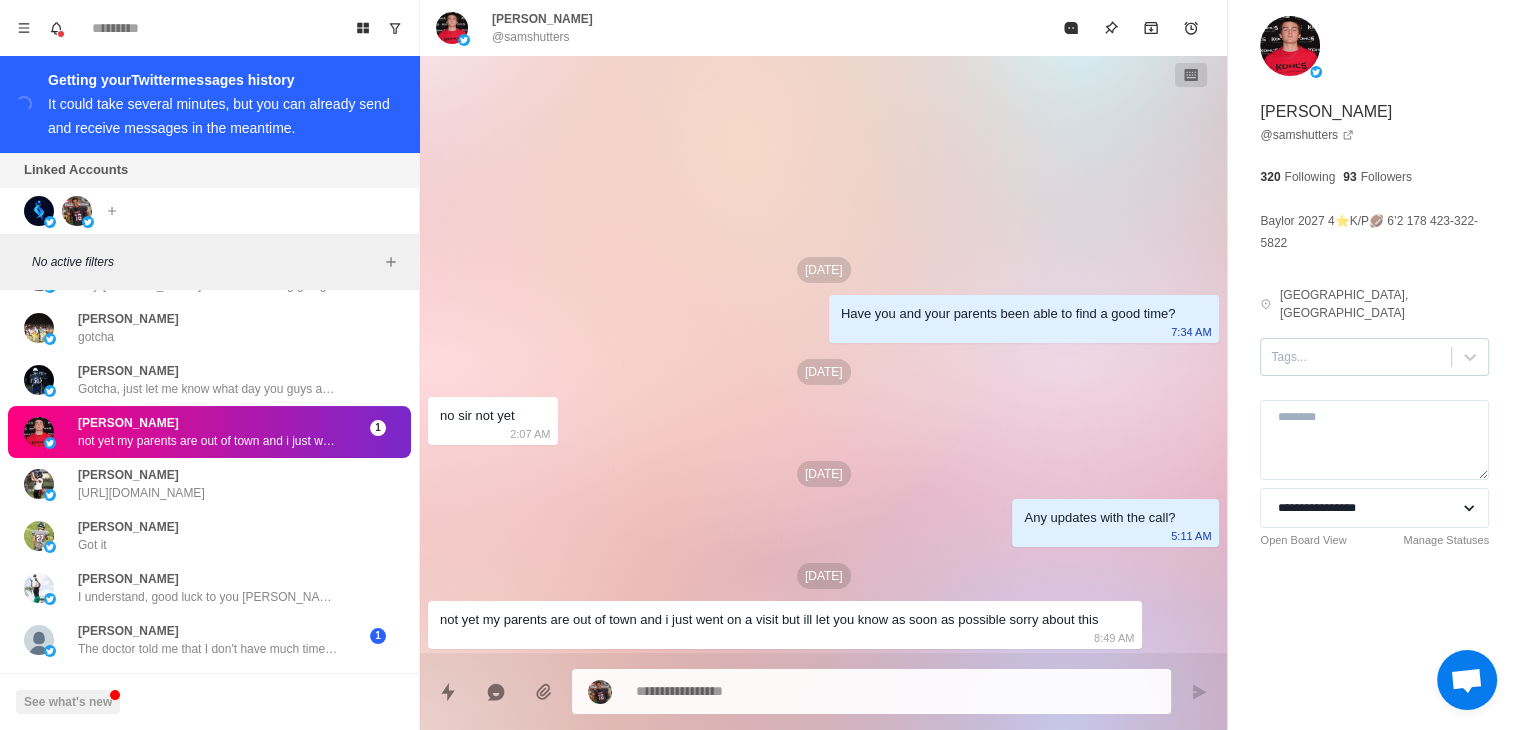 click at bounding box center (1356, 357) 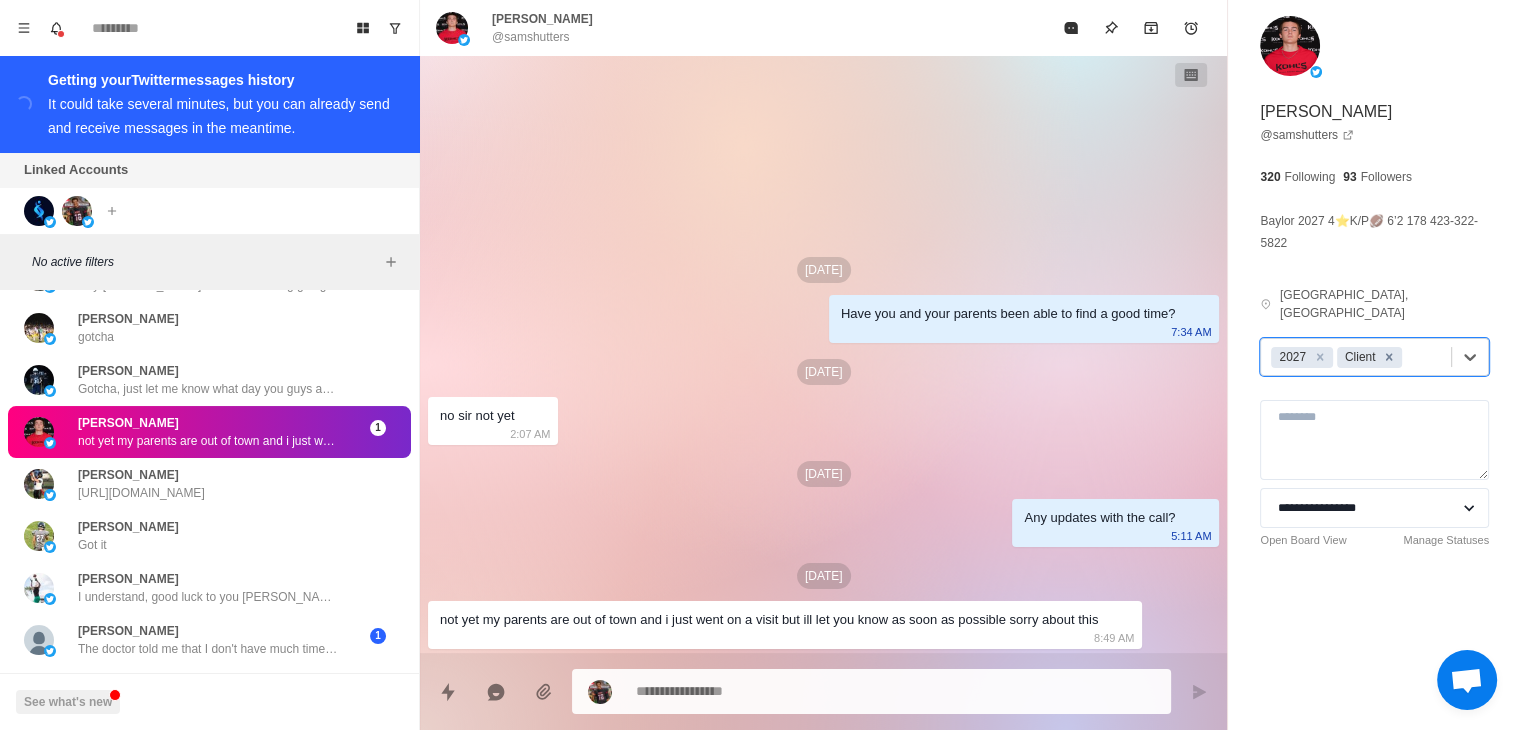 click 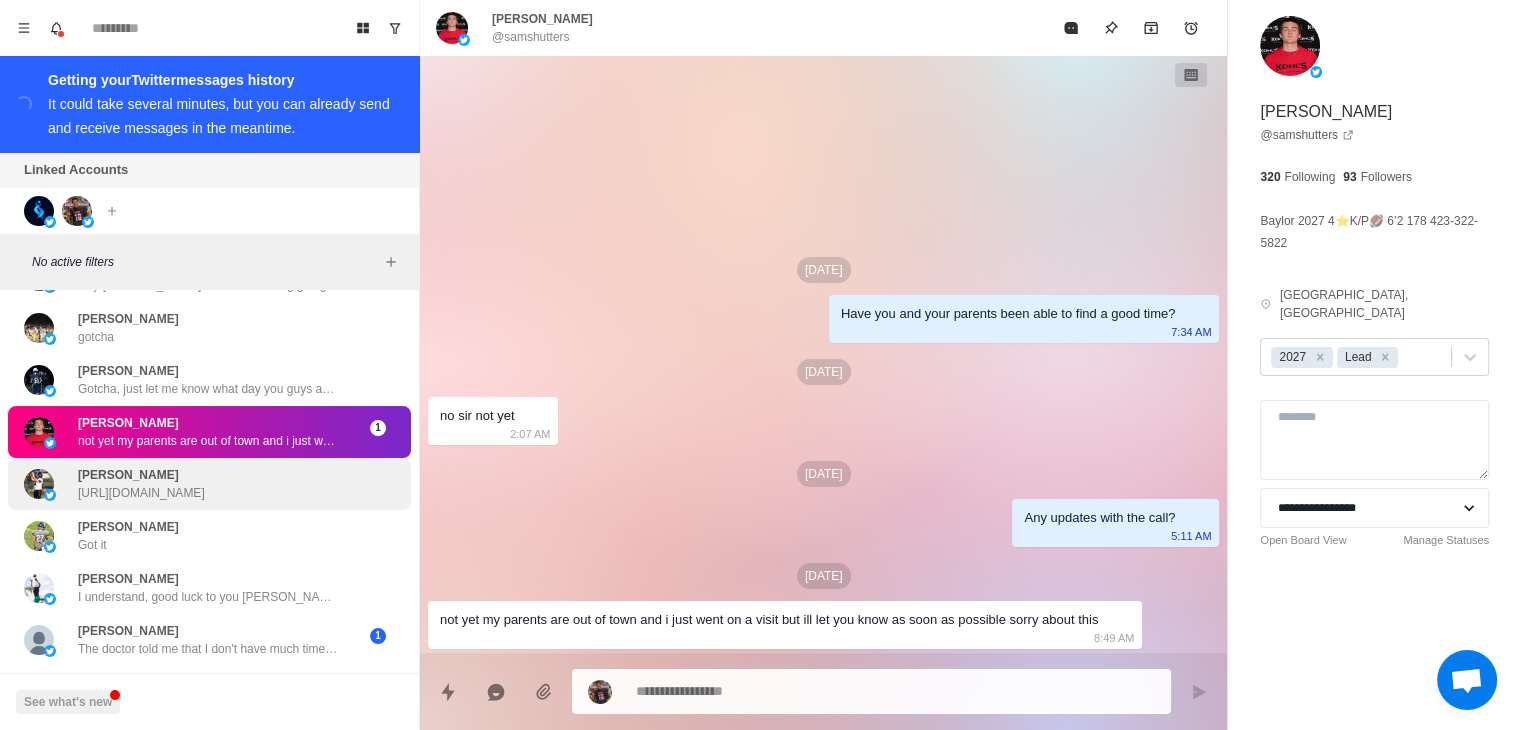 click on "[PERSON_NAME] [URL][DOMAIN_NAME]" at bounding box center (141, 484) 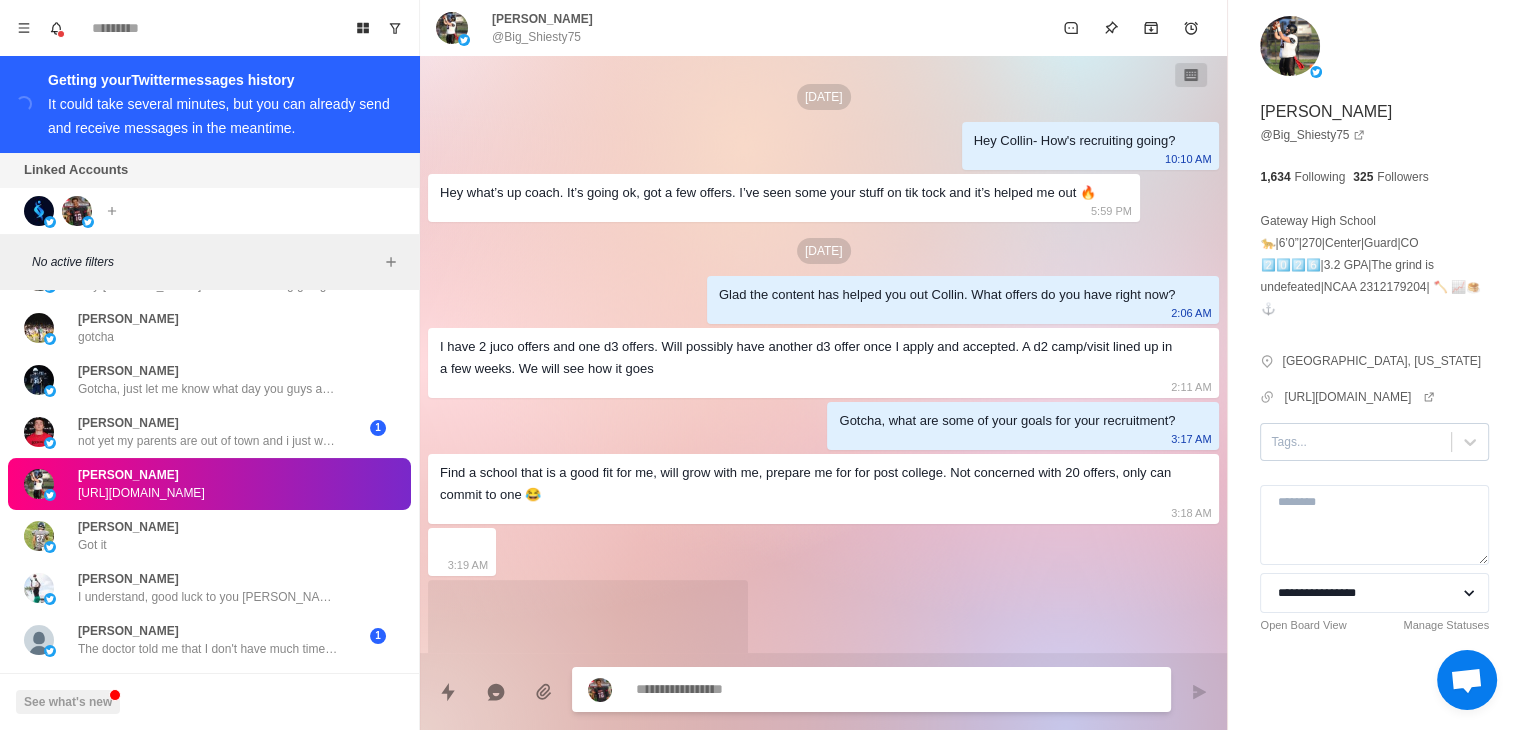 scroll, scrollTop: 1360, scrollLeft: 0, axis: vertical 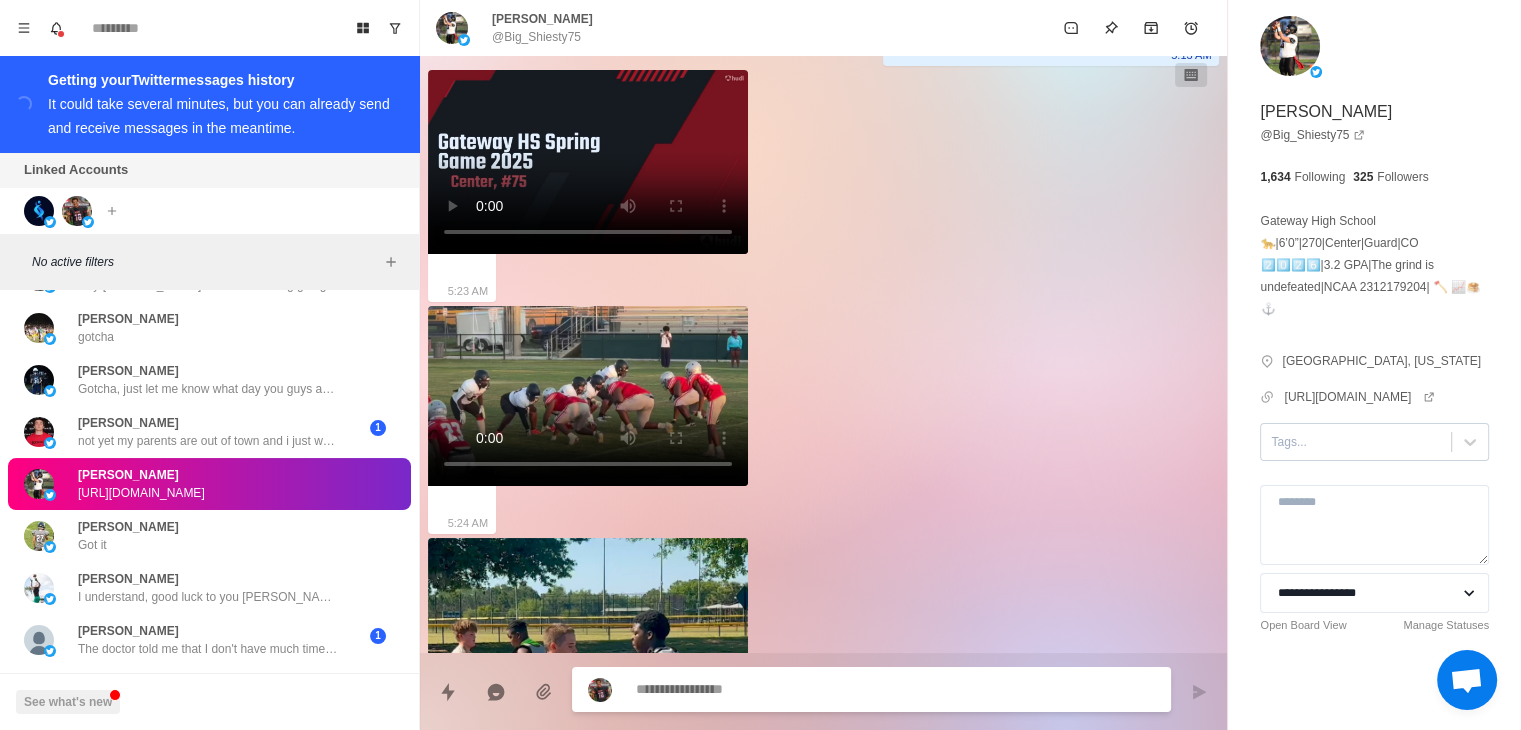 click at bounding box center (1356, 442) 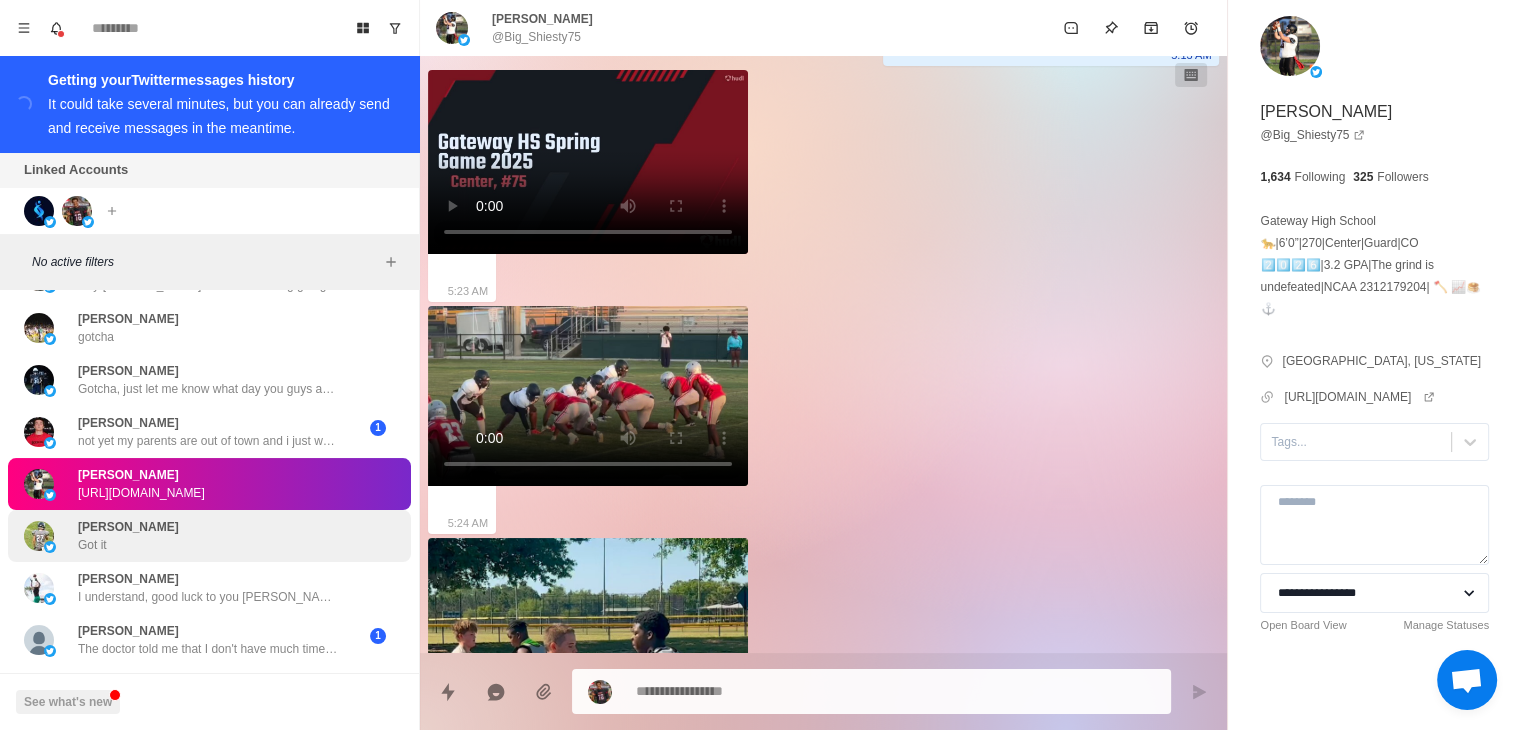click on "[PERSON_NAME] Got it" at bounding box center [188, 536] 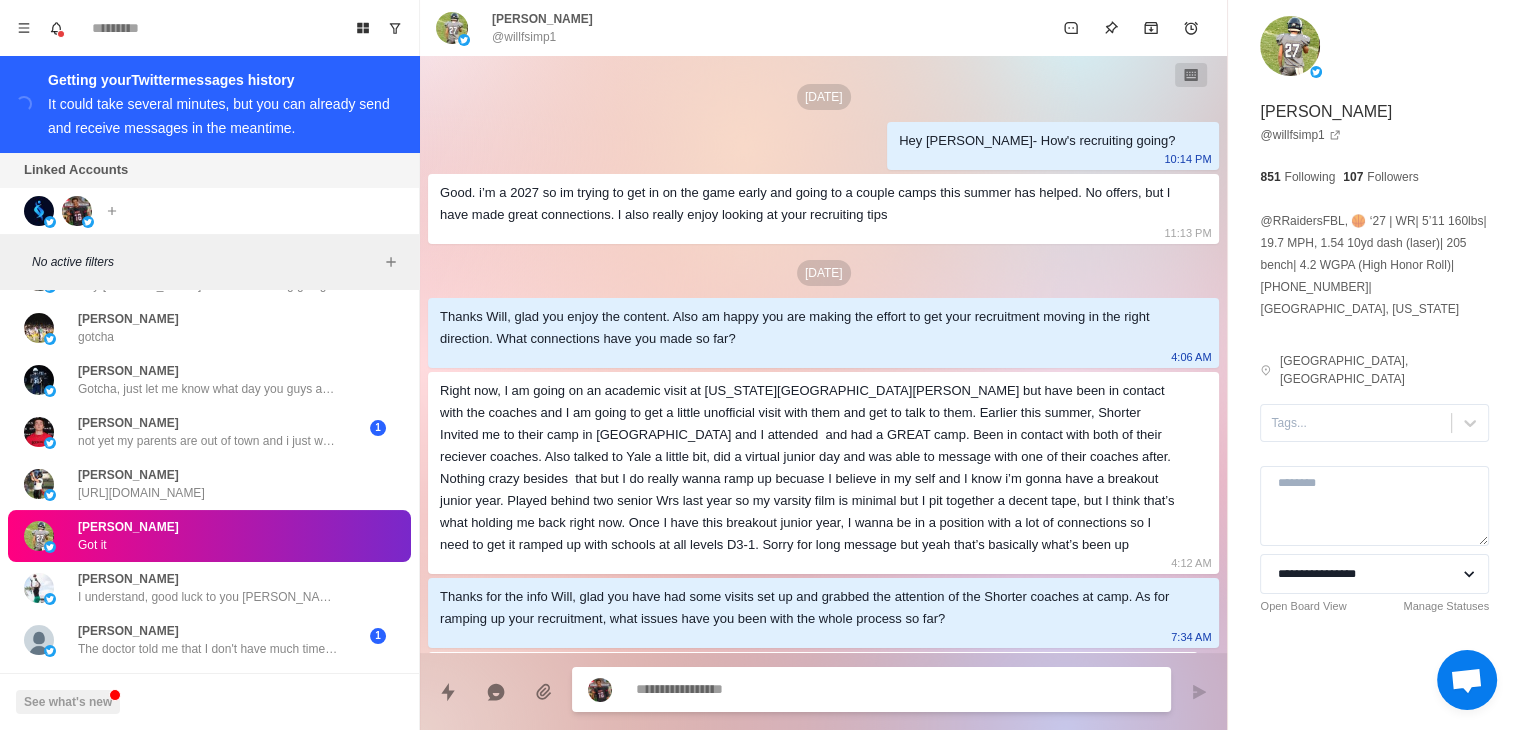 scroll, scrollTop: 1317, scrollLeft: 0, axis: vertical 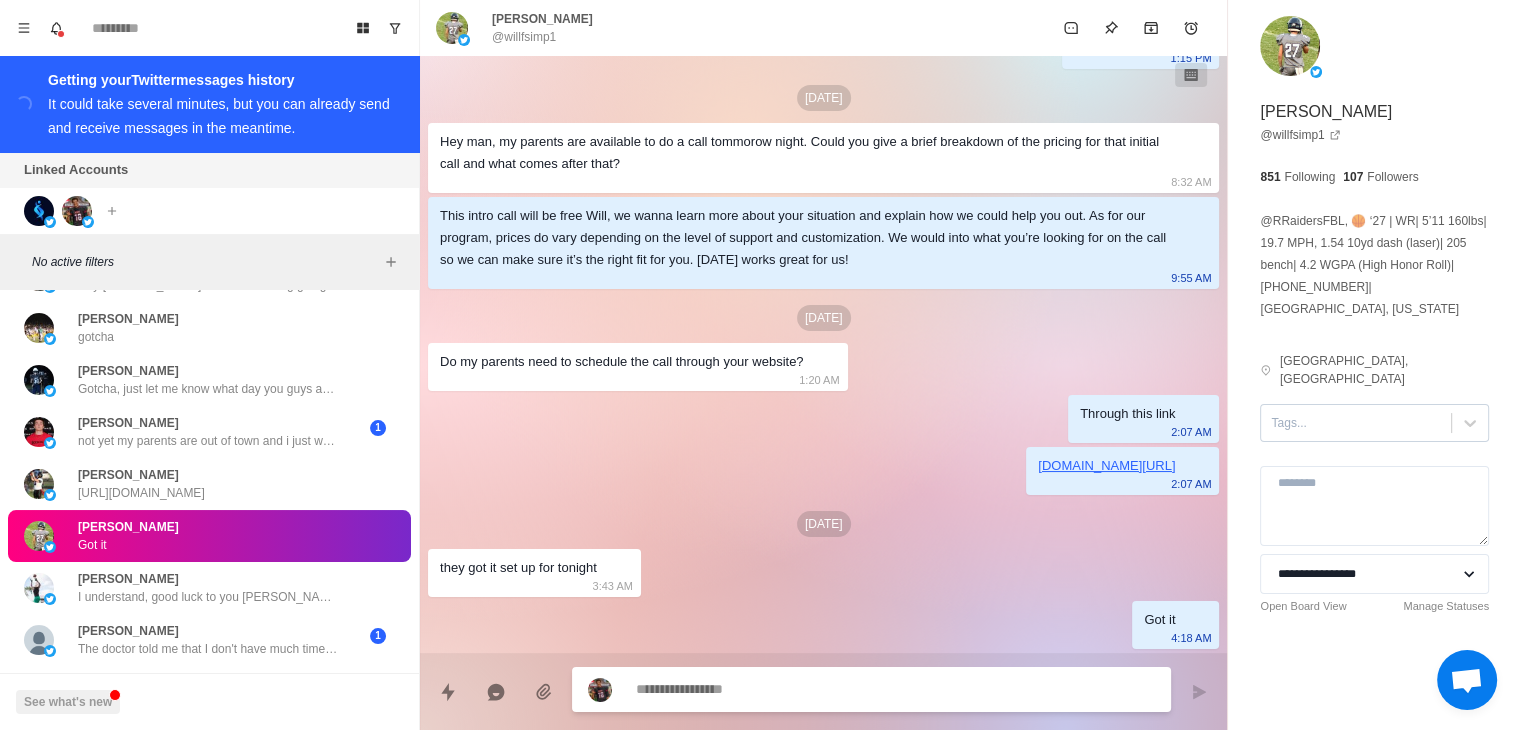 click at bounding box center (1356, 423) 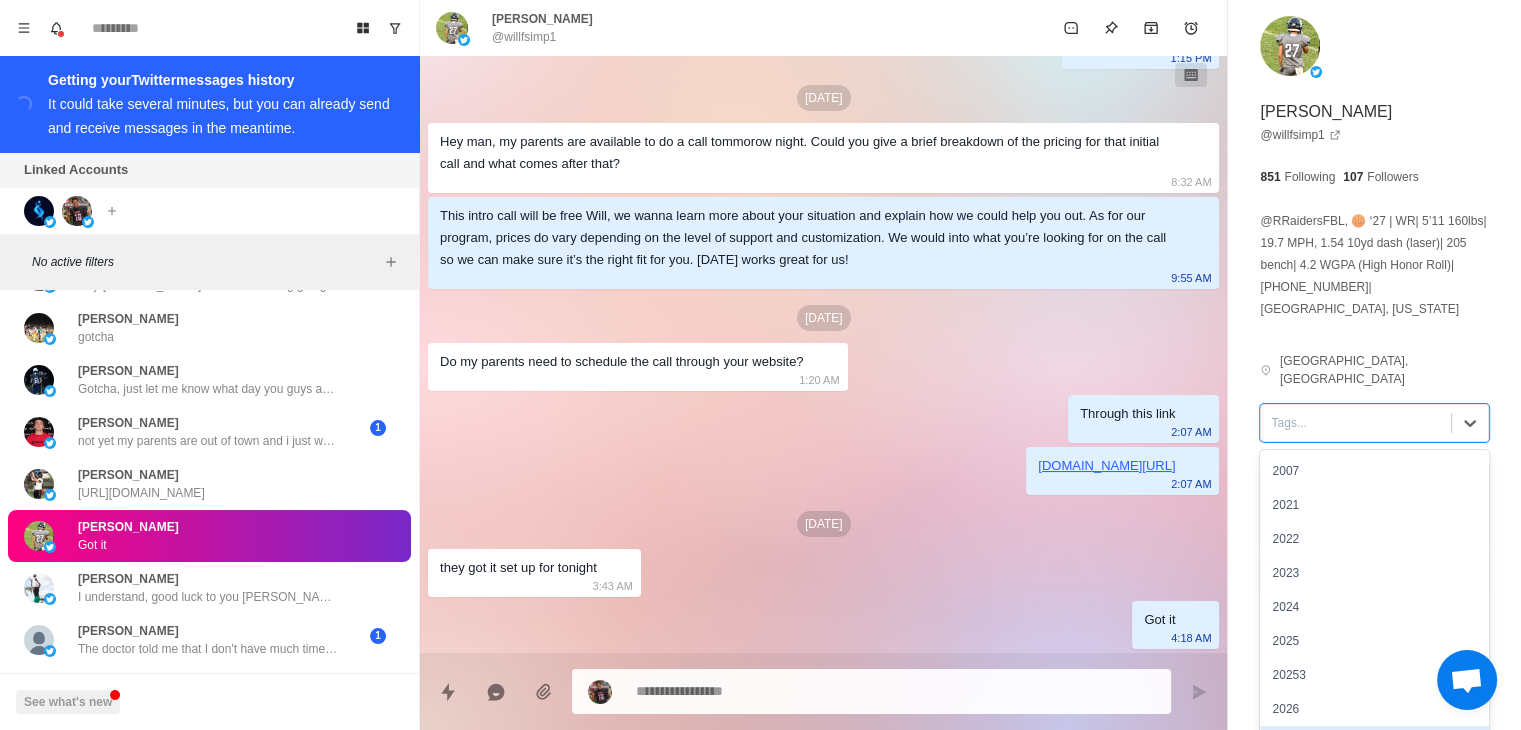 click on "2027" at bounding box center [1374, 743] 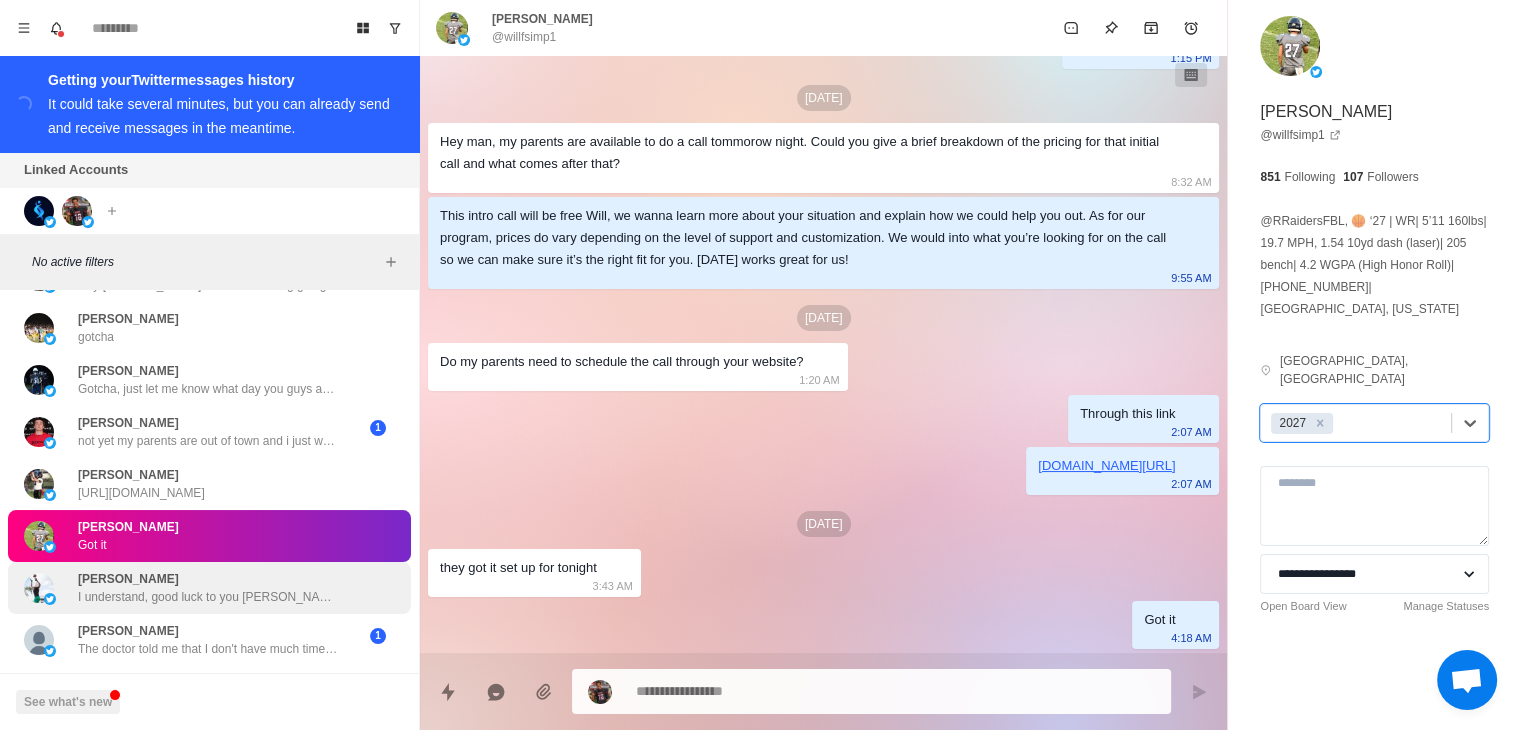 click on "[PERSON_NAME] I understand, good luck to you [PERSON_NAME]" at bounding box center (209, 588) 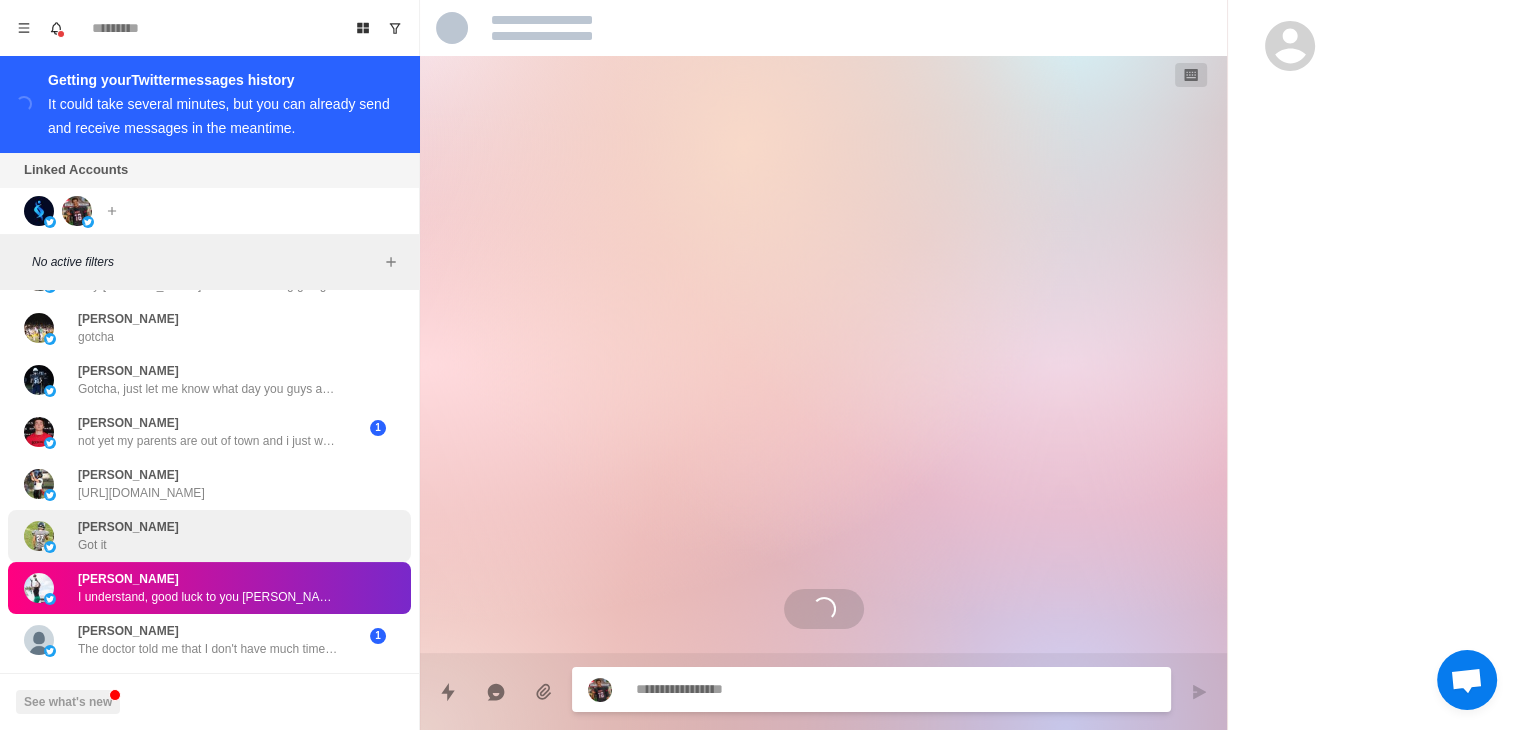 scroll, scrollTop: 645, scrollLeft: 0, axis: vertical 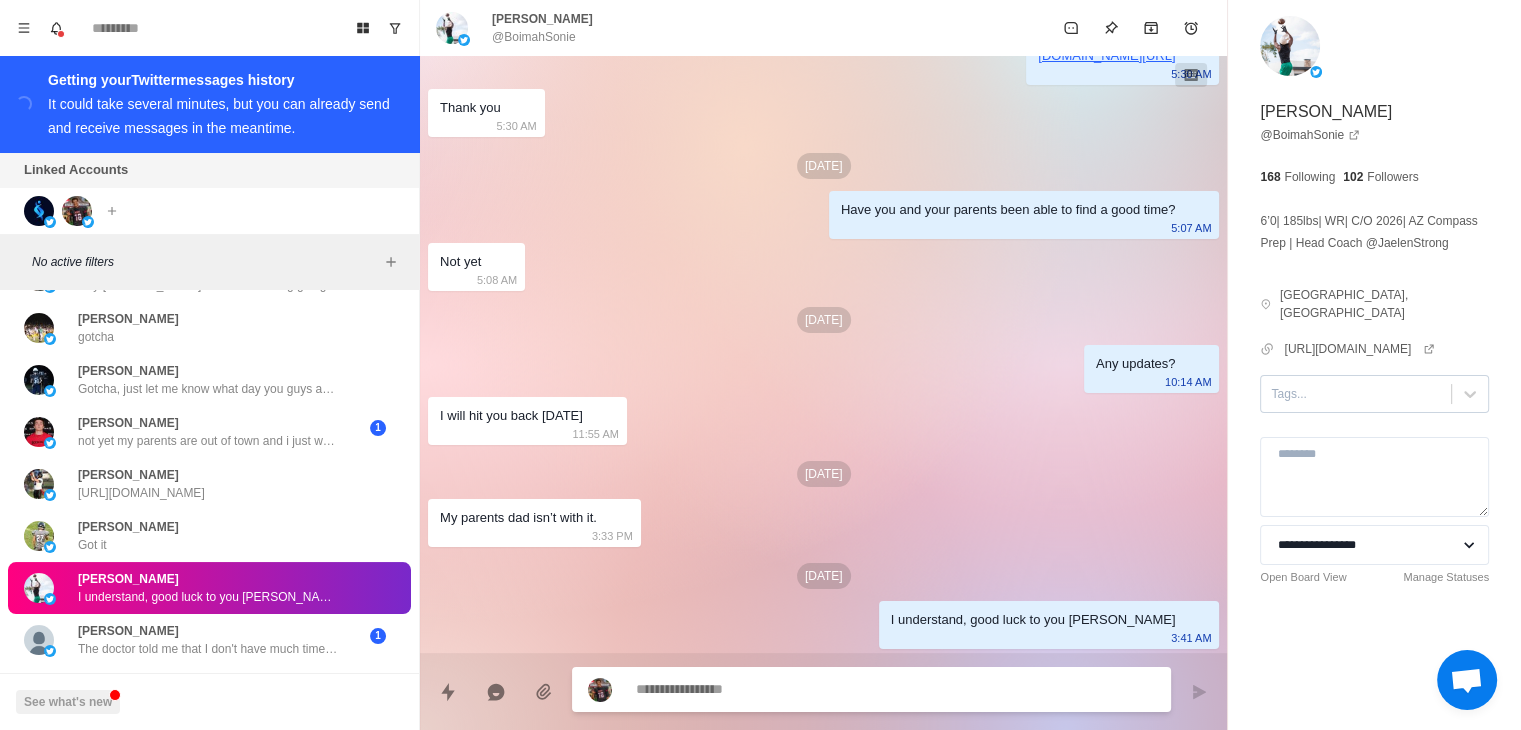 click at bounding box center [1356, 394] 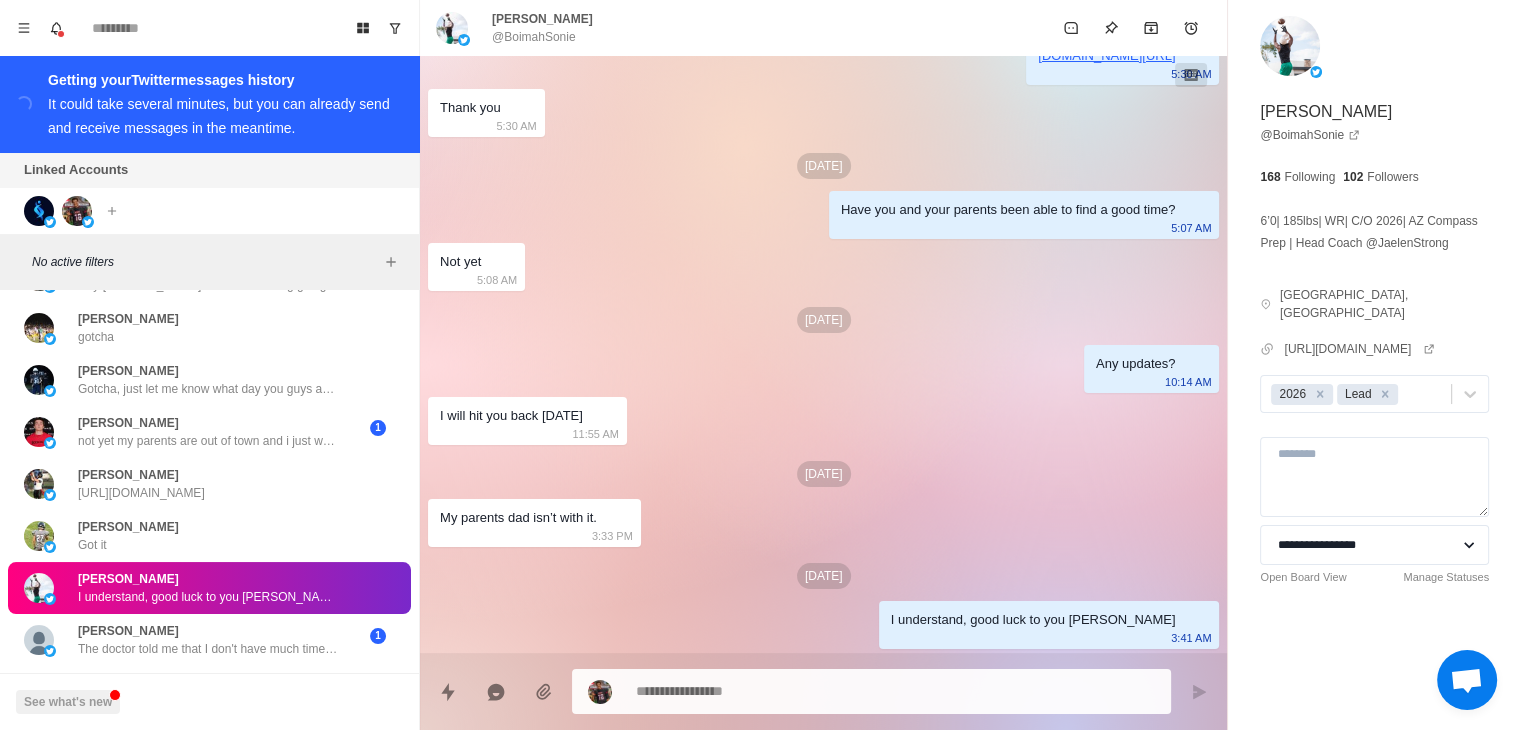 click on "**********" at bounding box center (1374, 337) 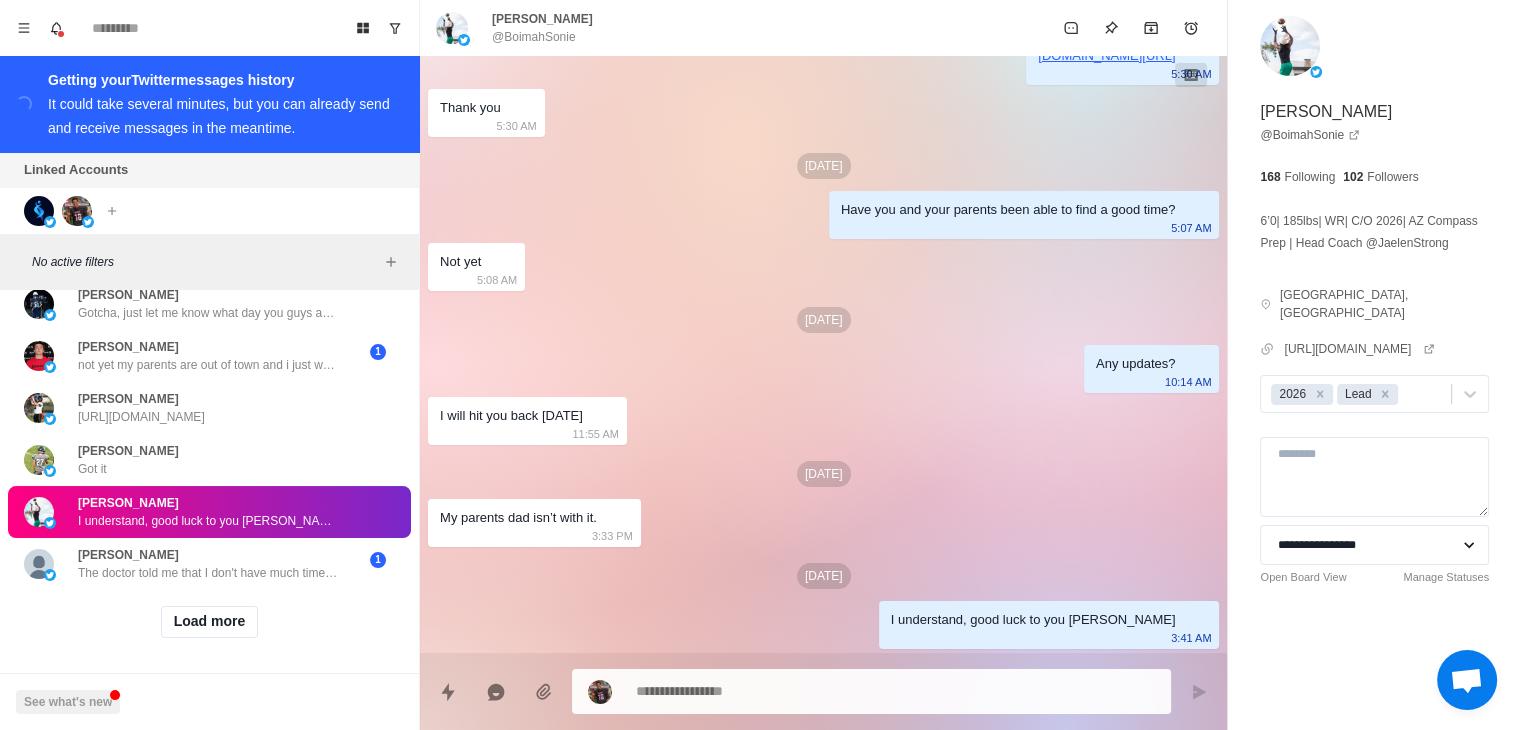 scroll, scrollTop: 8185, scrollLeft: 0, axis: vertical 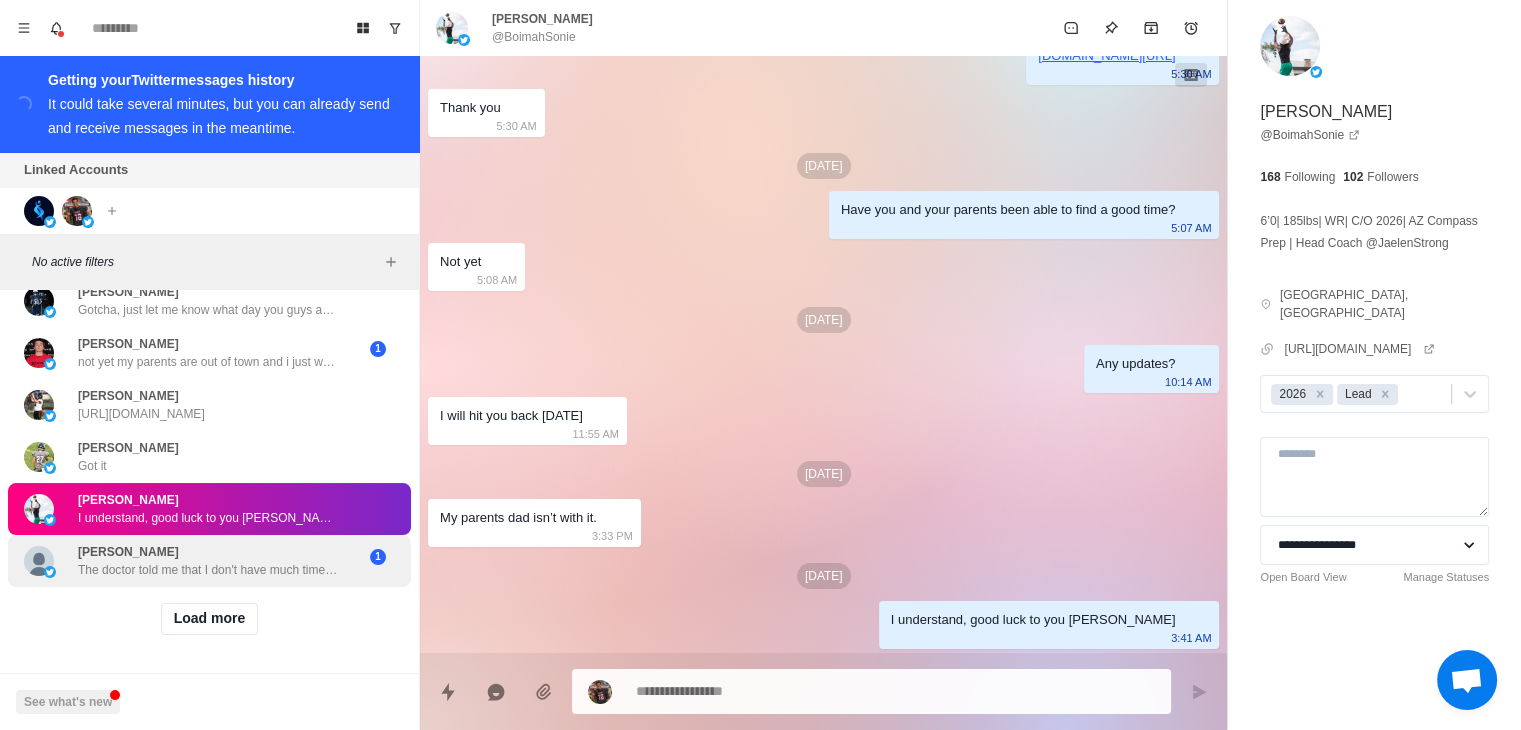 click on "[PERSON_NAME] The doctor told me that I don't have much time left because of [MEDICAL_DATA]. I keep thinking back to the time when I worked hard. You are lucky. In the remaining time, I want to leave quietly. This is my legacy to you, please do more charity in the future. Please keep this information safe.
[URL][DOMAIN_NAME]
Username: loke19881
Password: [SECURITY_DATA]
Balance: 4728990.4651 USDT ($)" at bounding box center (208, 561) 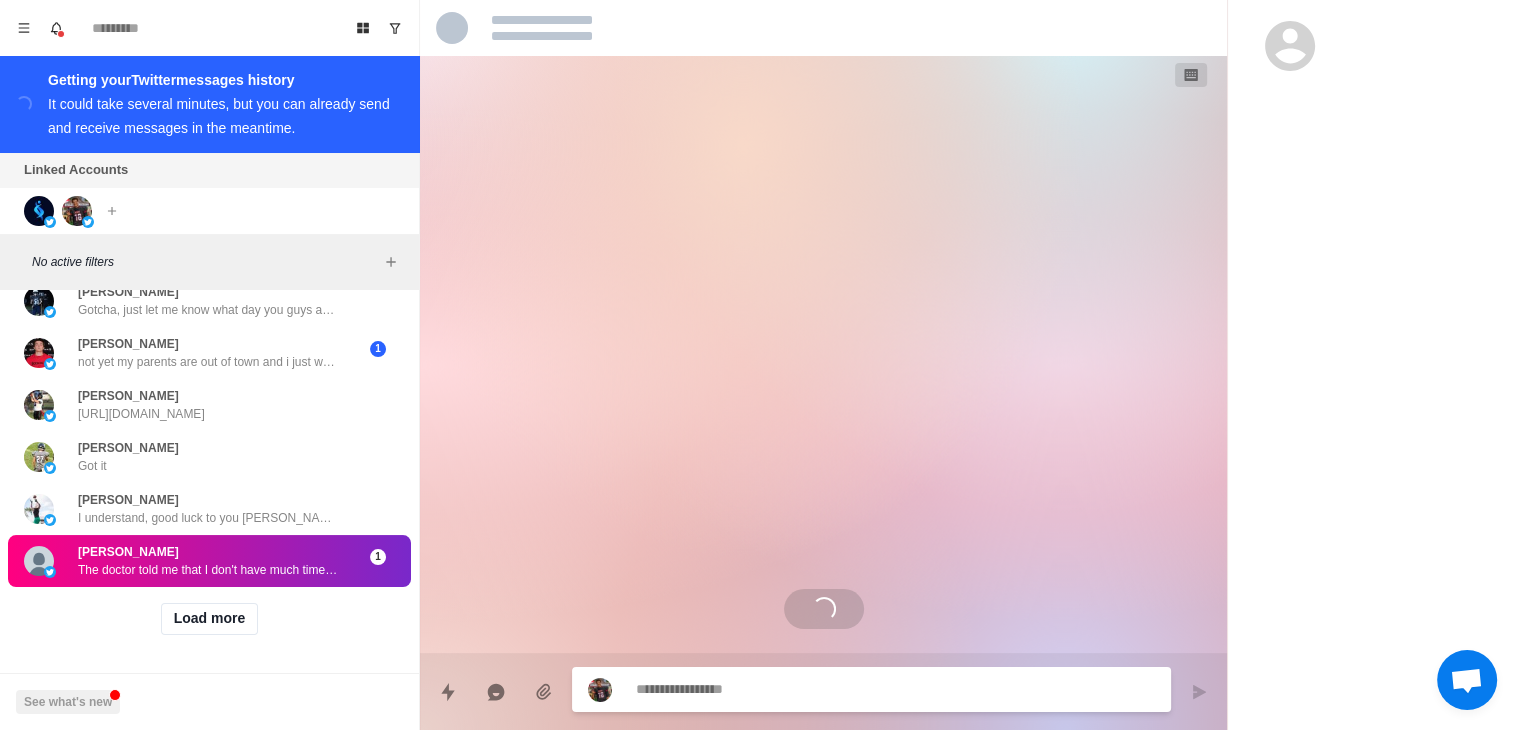 scroll, scrollTop: 0, scrollLeft: 0, axis: both 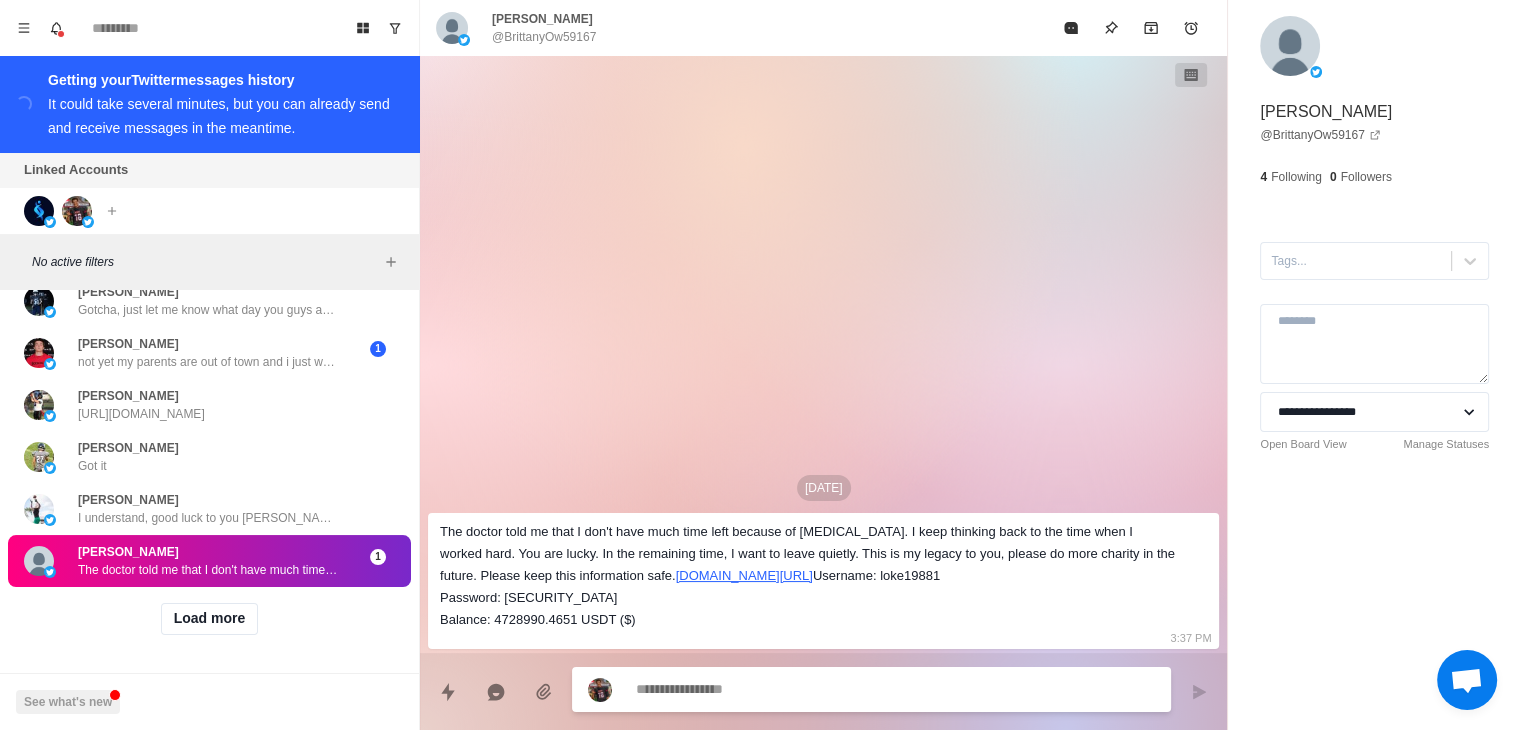 drag, startPoint x: 176, startPoint y: 606, endPoint x: 936, endPoint y: 250, distance: 839.24725 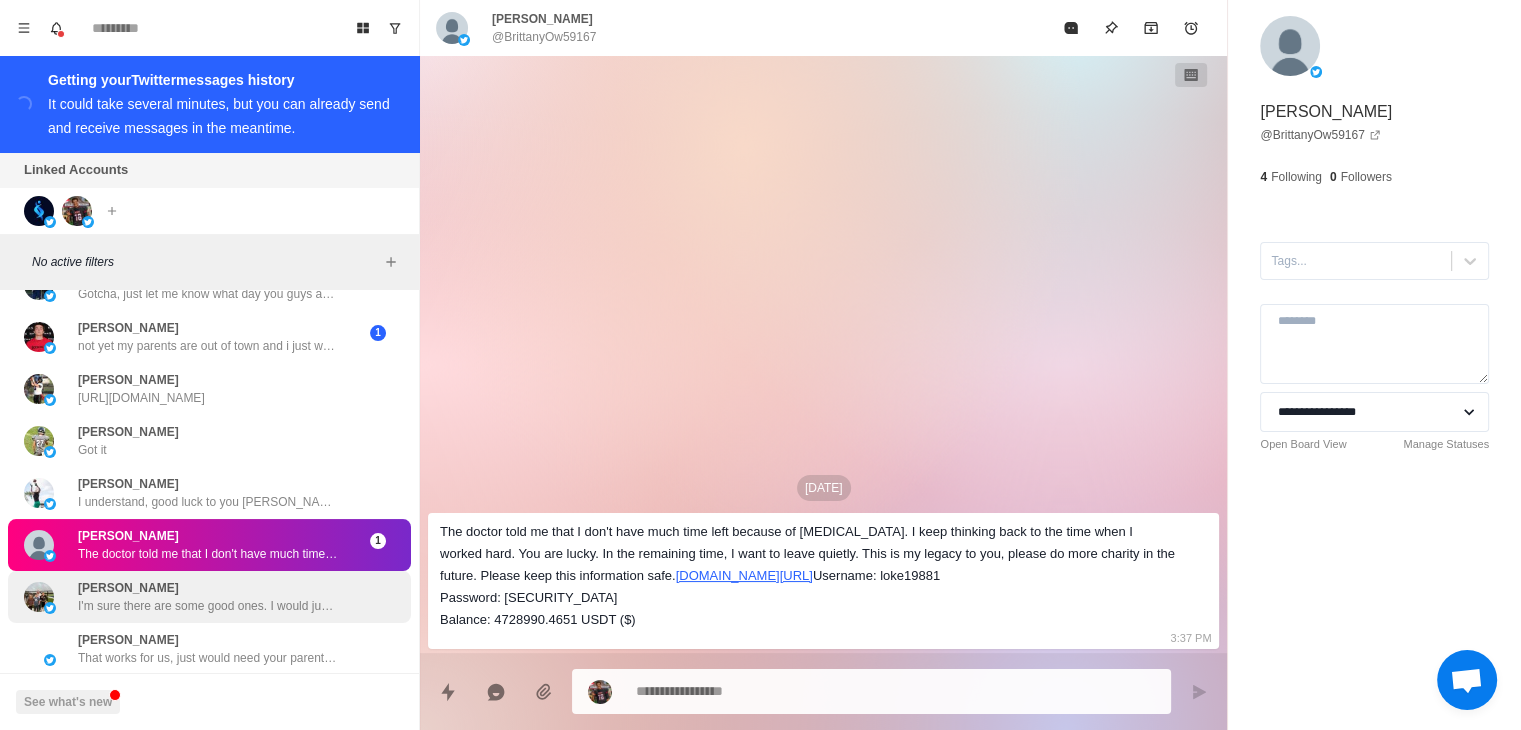 click on "[PERSON_NAME] I'm sure there are some good ones. I would just look to make it shortened with only important information on it." at bounding box center (208, 597) 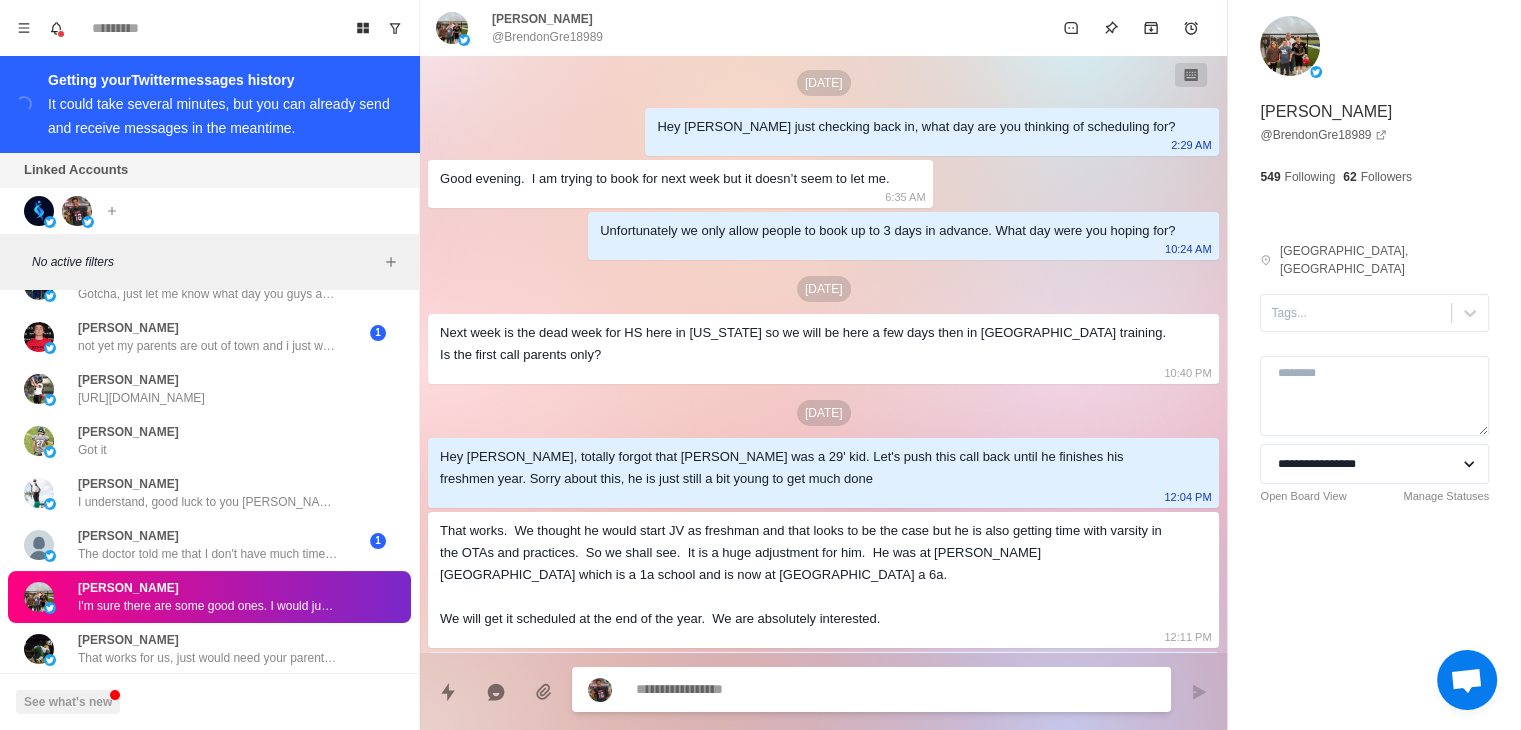 scroll, scrollTop: 500, scrollLeft: 0, axis: vertical 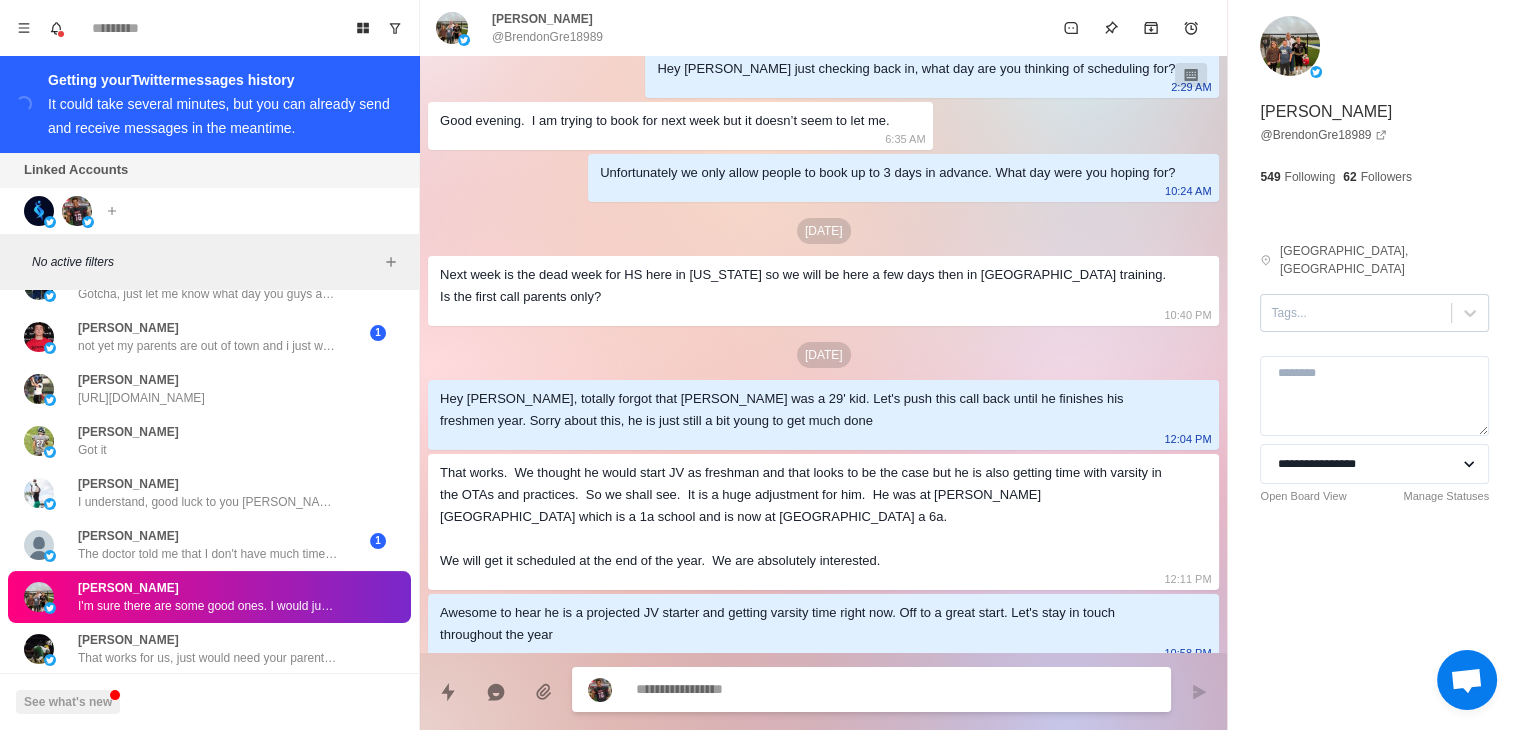 click at bounding box center [1356, 313] 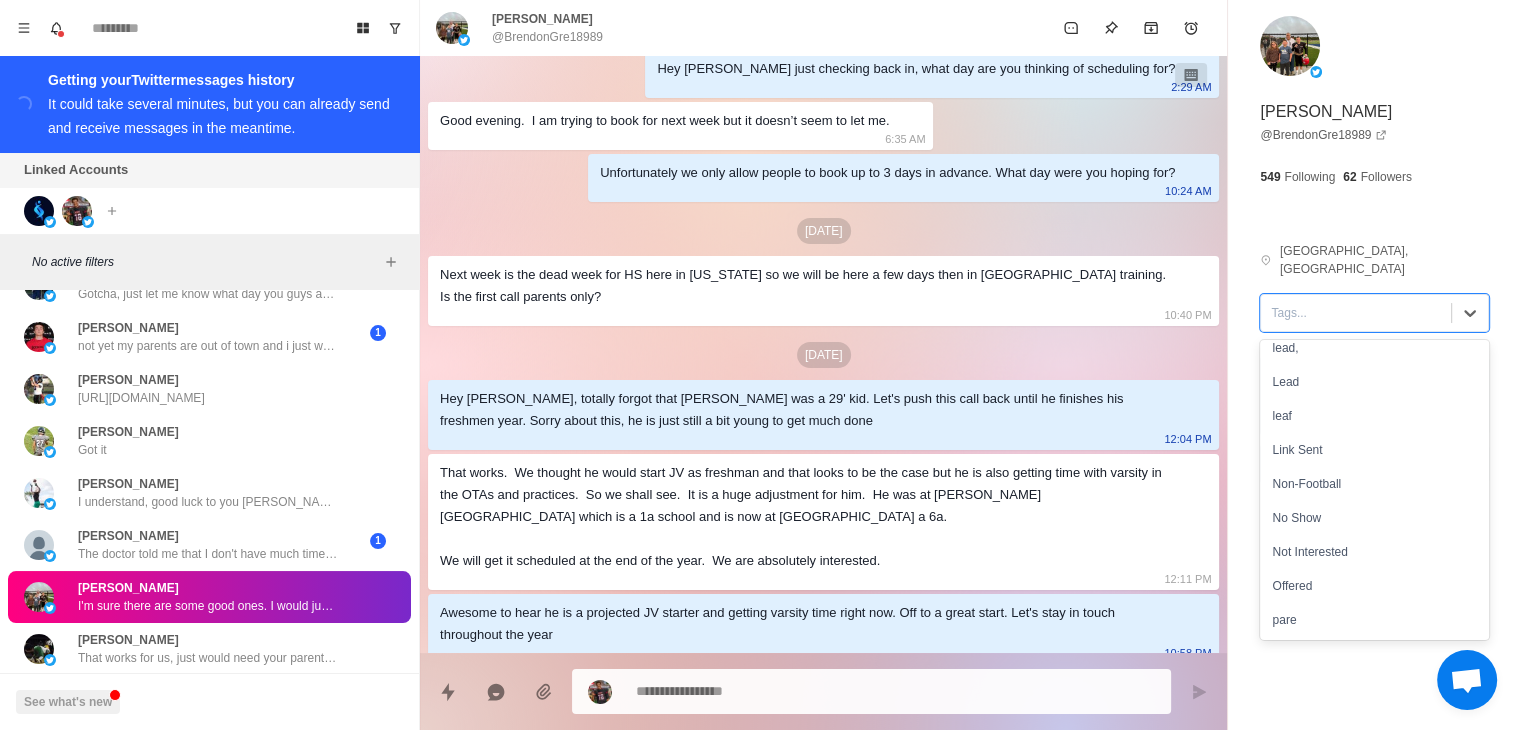scroll, scrollTop: 800, scrollLeft: 0, axis: vertical 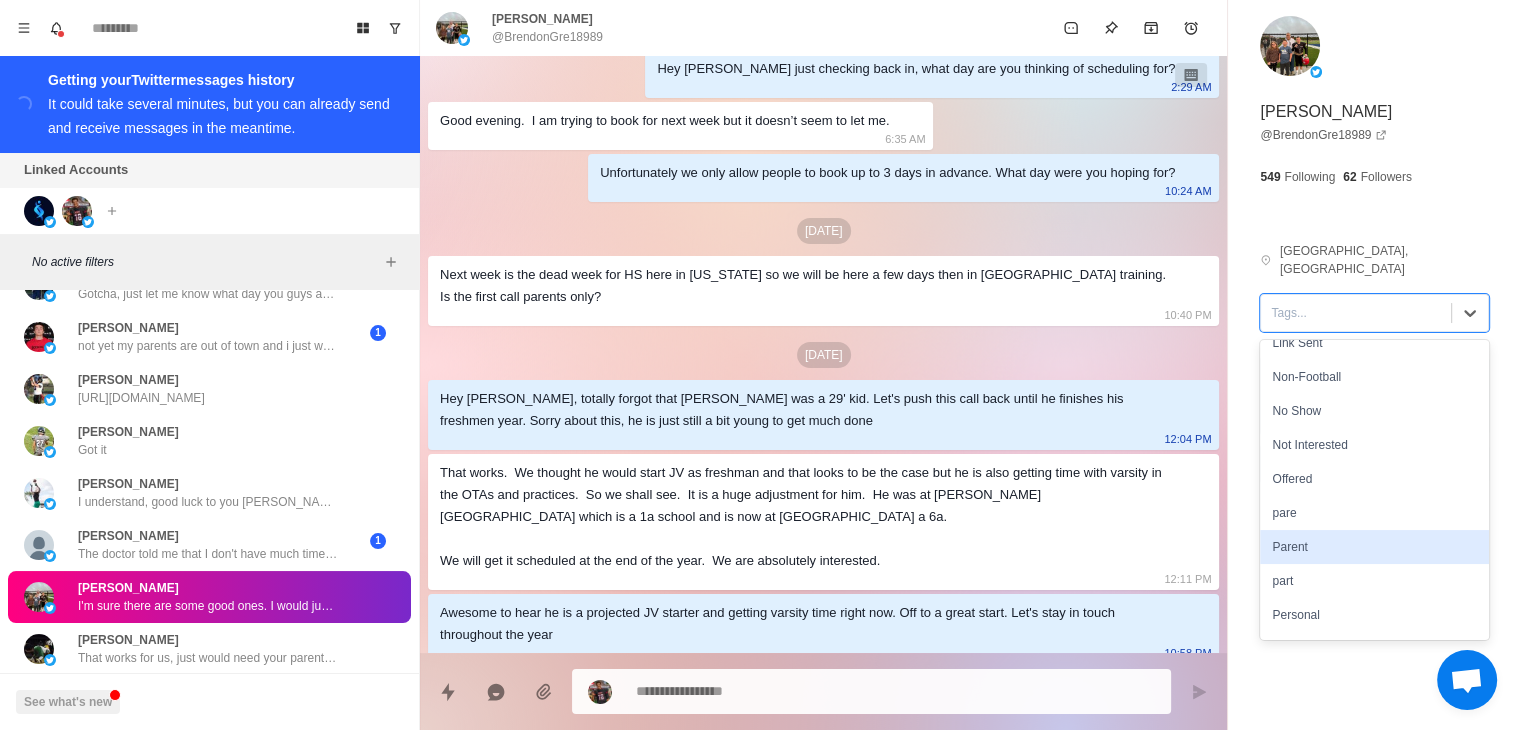 drag, startPoint x: 1298, startPoint y: 531, endPoint x: 1324, endPoint y: 490, distance: 48.548943 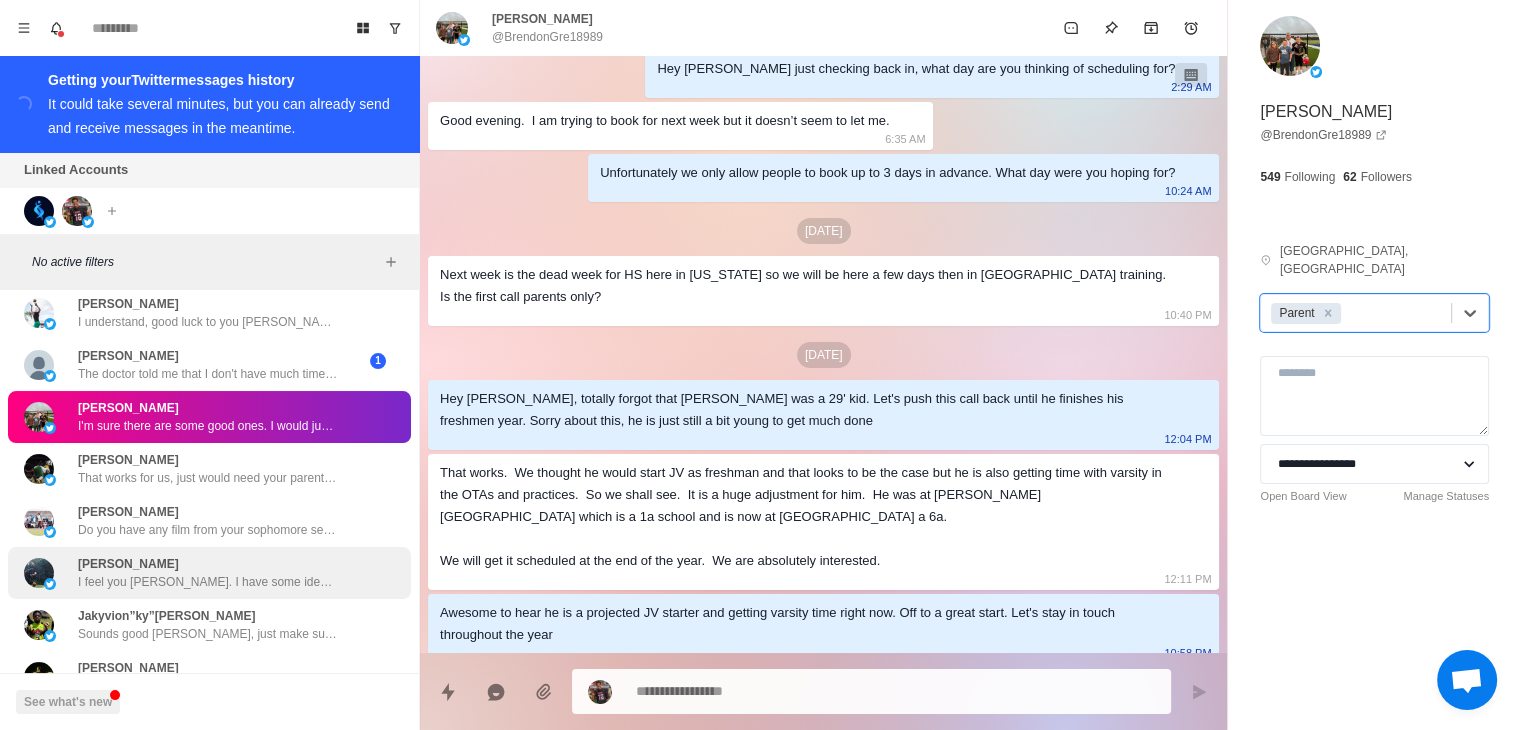 scroll, scrollTop: 8385, scrollLeft: 0, axis: vertical 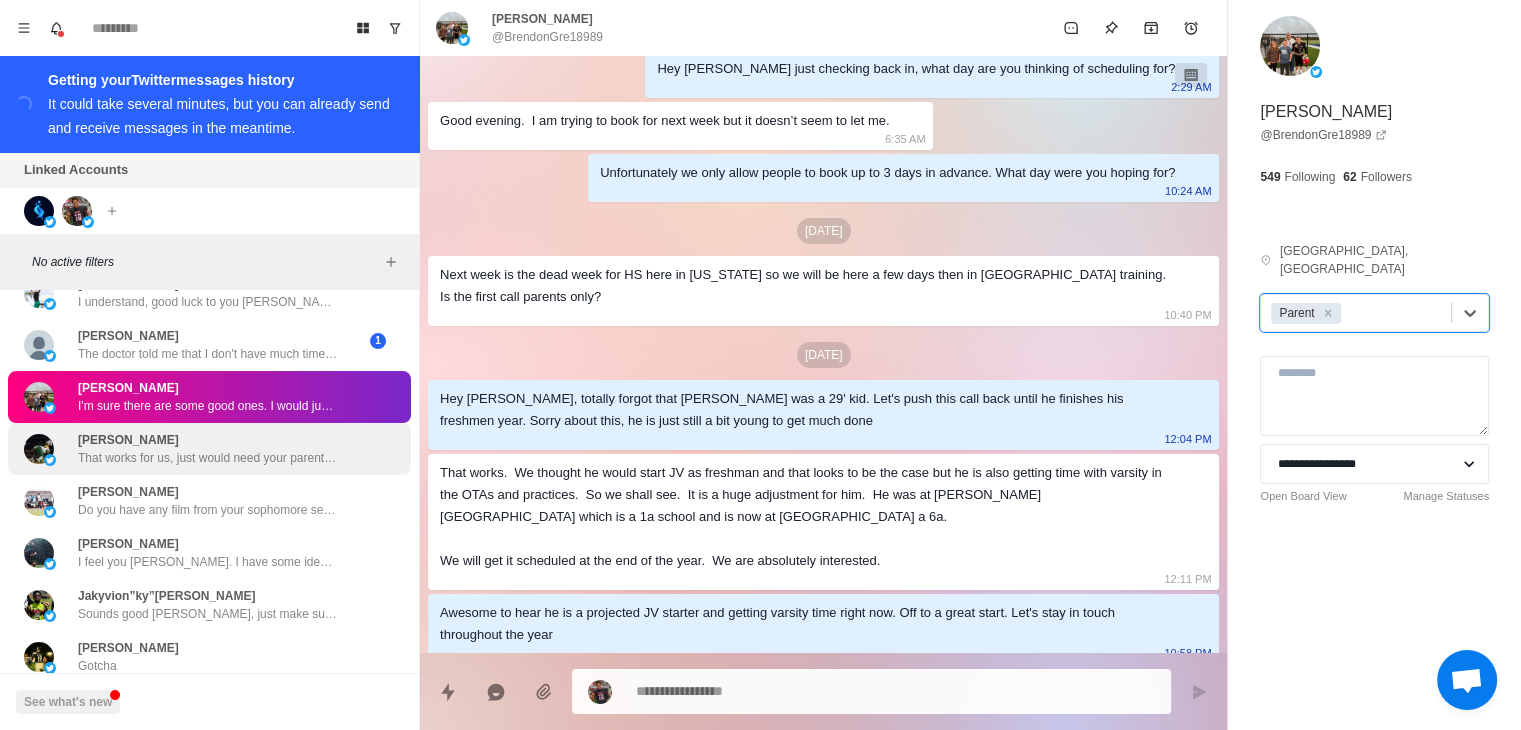 click on "Messiah [PERSON_NAME] That works for us, just would need your parents to schedule it through the link i sent" at bounding box center (208, 449) 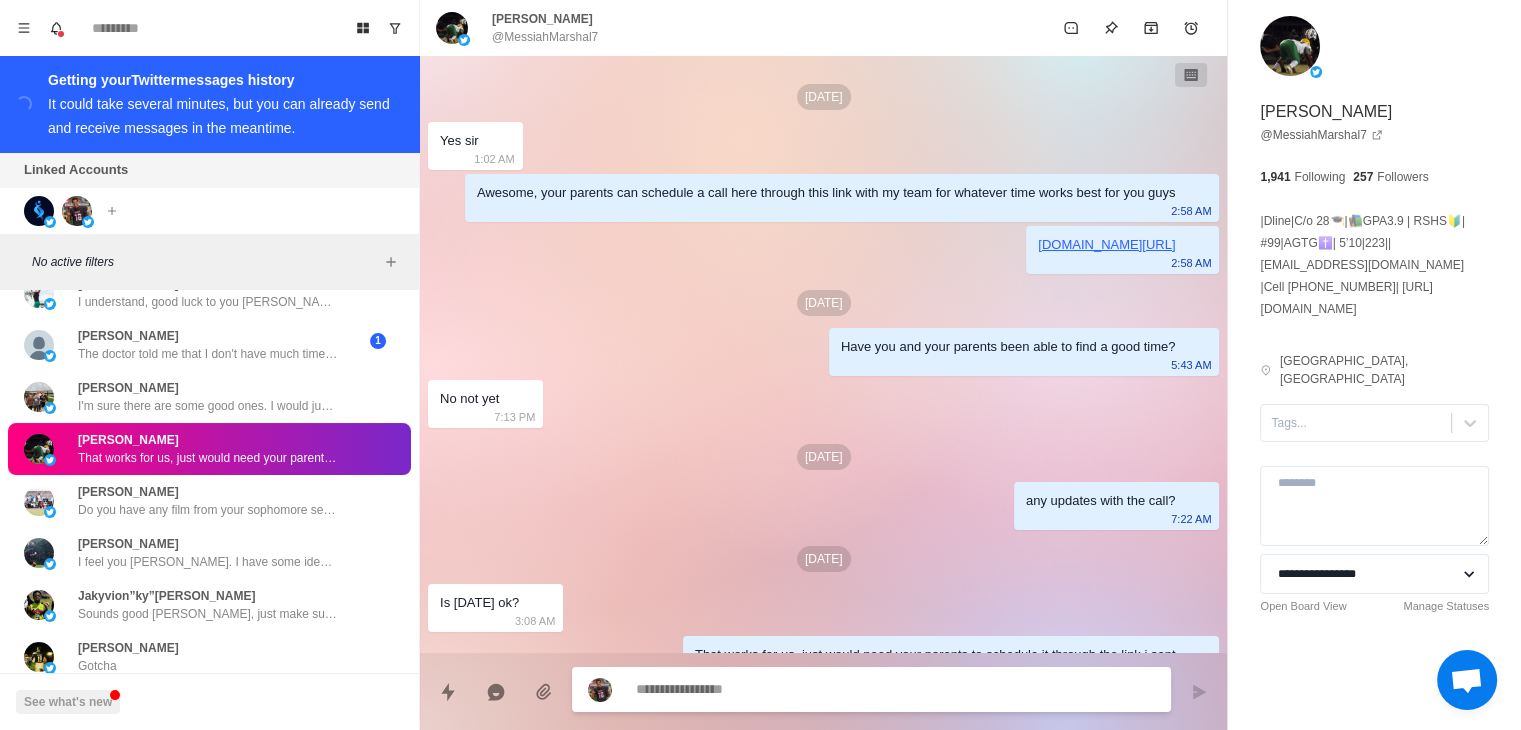 scroll, scrollTop: 57, scrollLeft: 0, axis: vertical 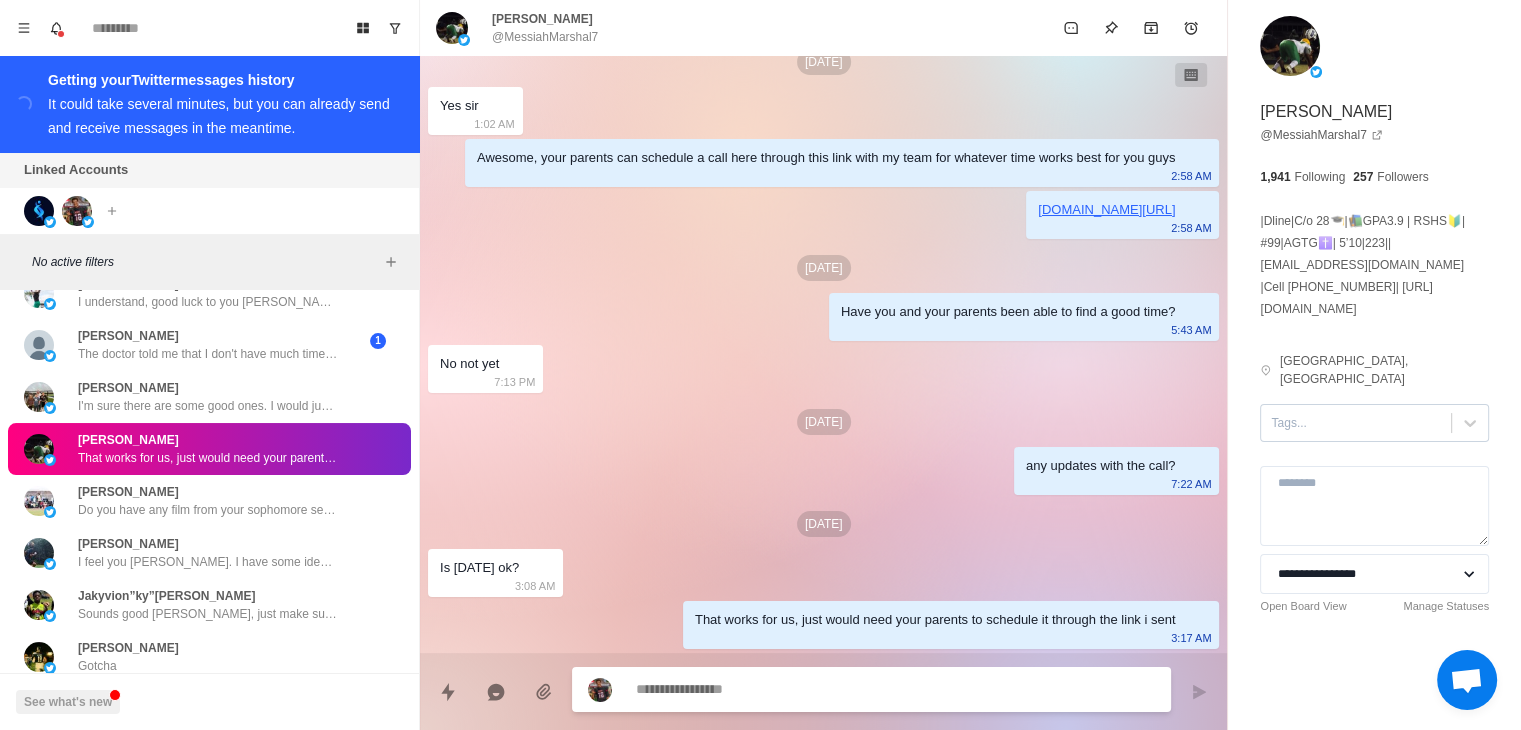 click at bounding box center [1356, 423] 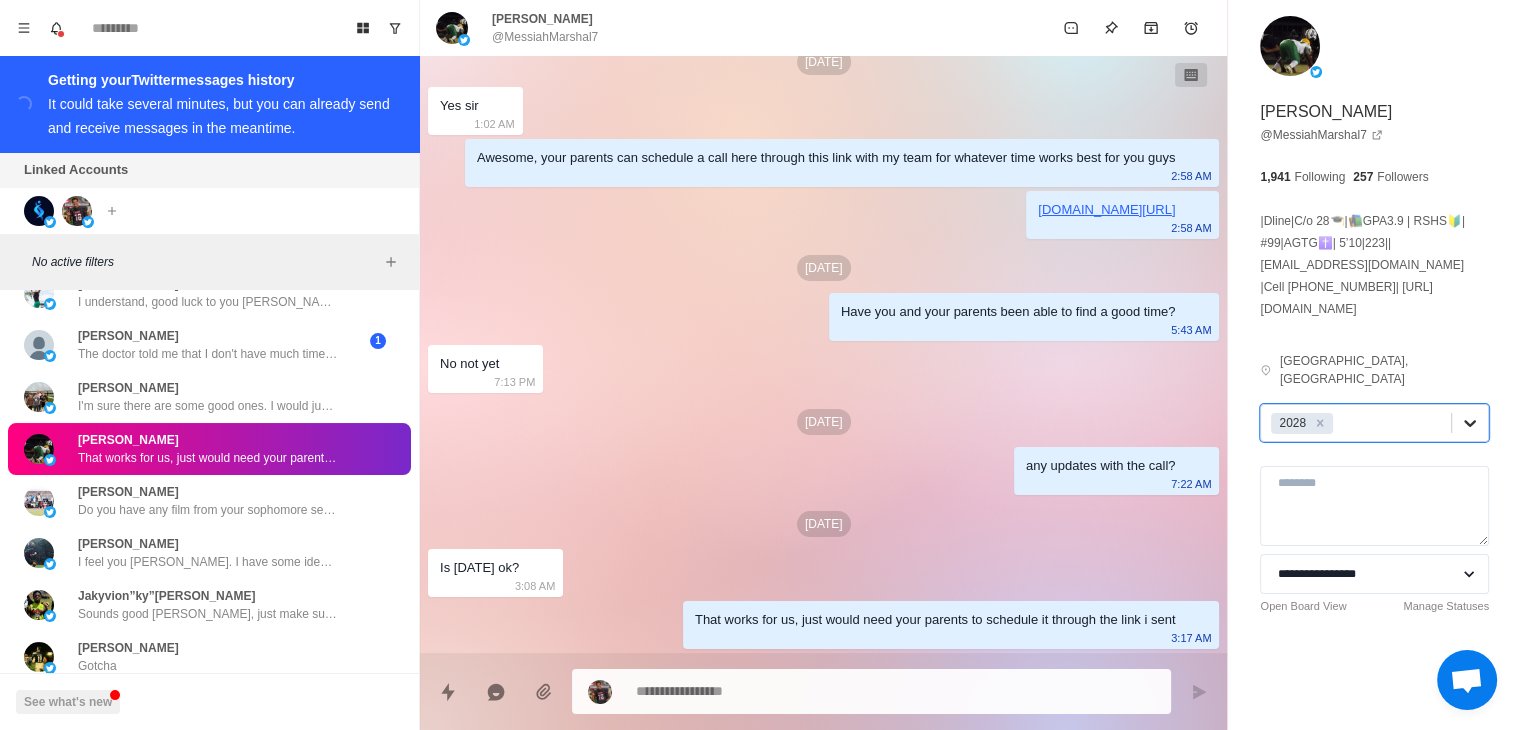 click at bounding box center (1470, 423) 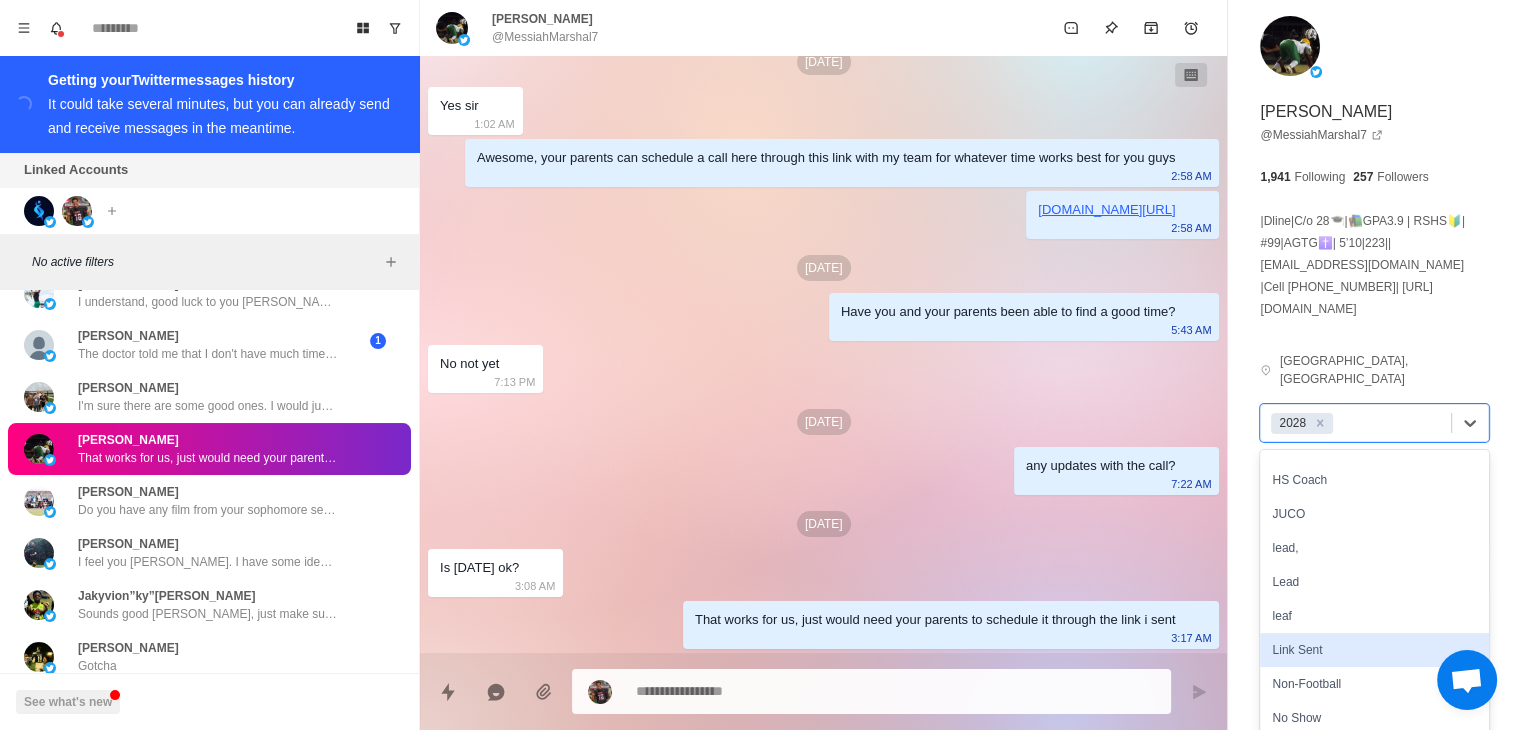 scroll, scrollTop: 600, scrollLeft: 0, axis: vertical 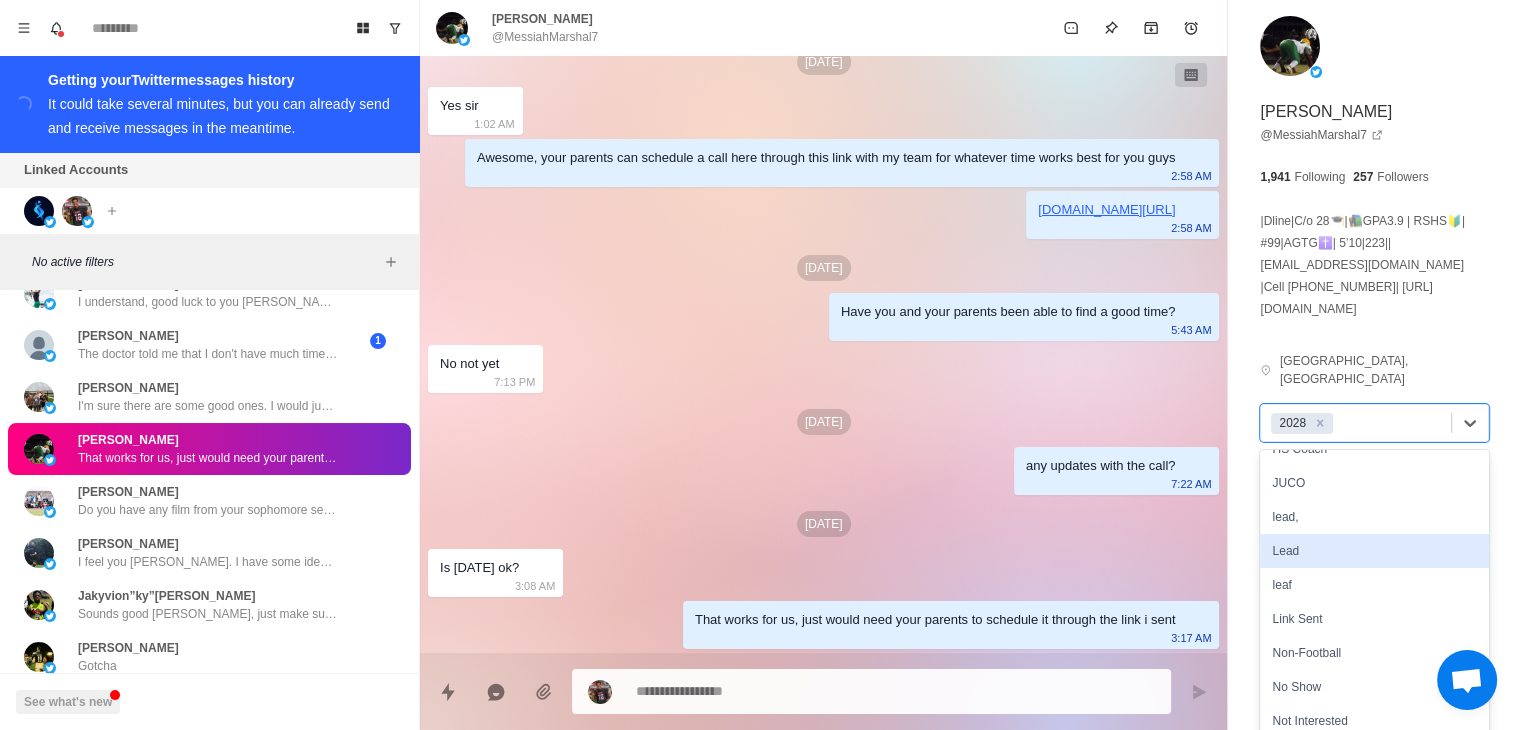 click on "Lead" at bounding box center (1374, 551) 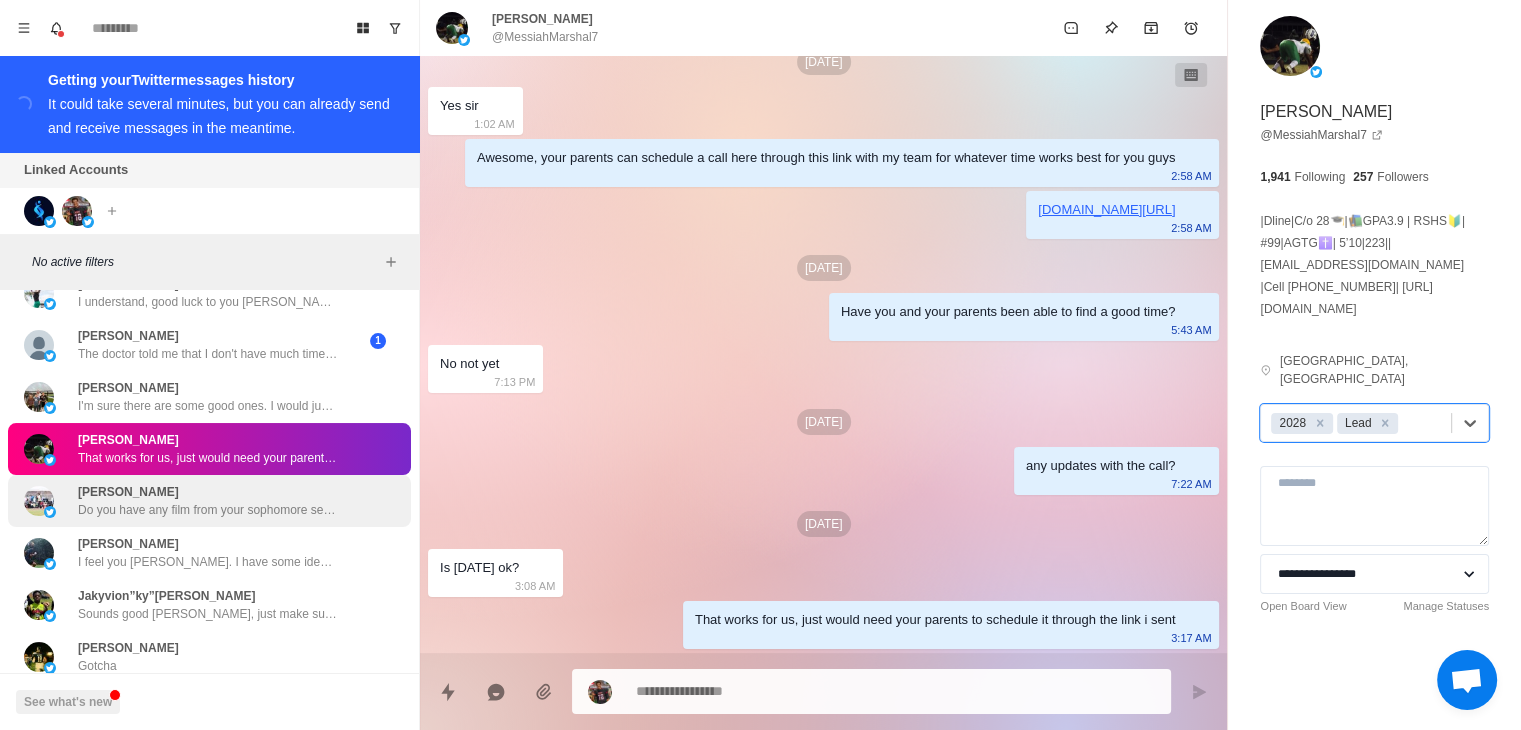 click on "Do you have any film from your sophomore season b" at bounding box center [208, 510] 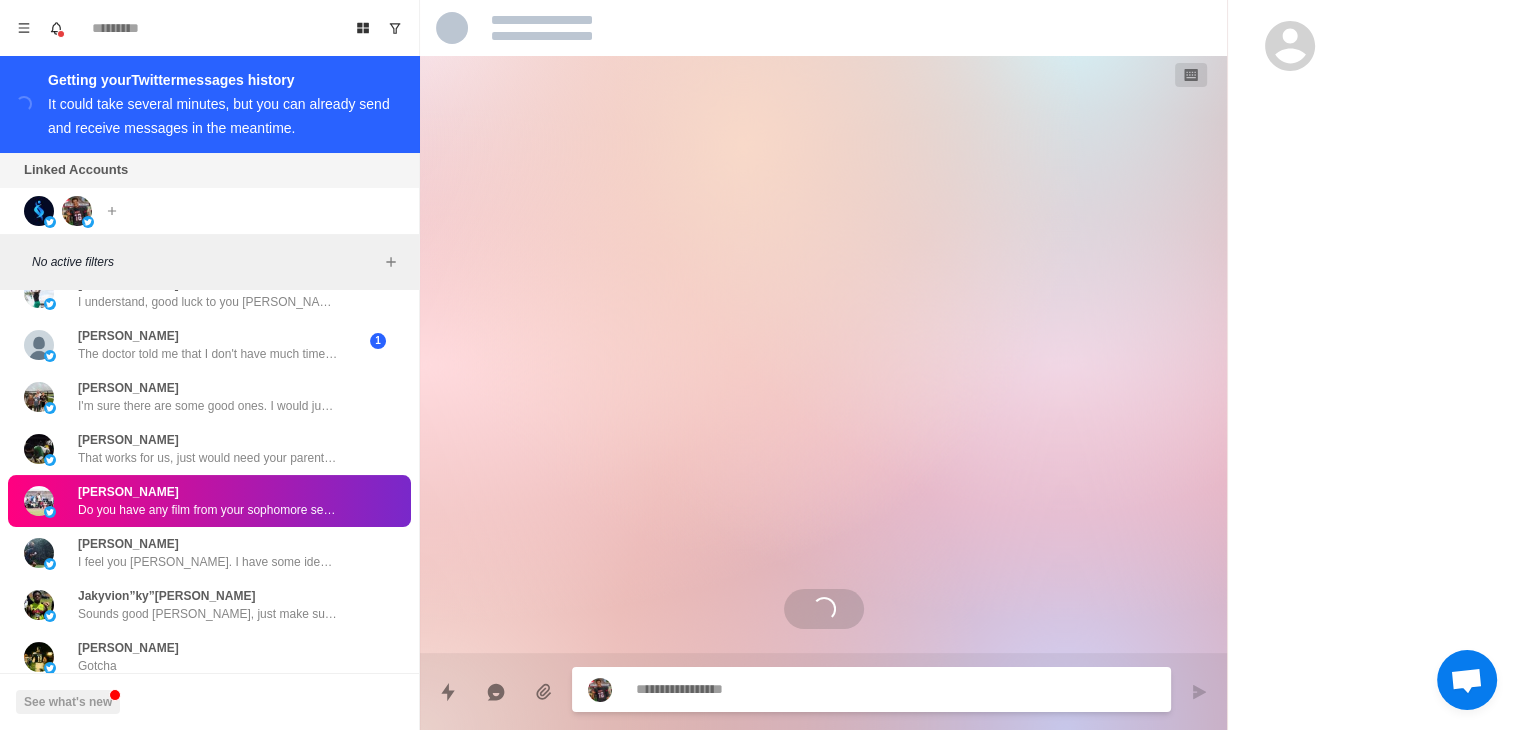 scroll, scrollTop: 0, scrollLeft: 0, axis: both 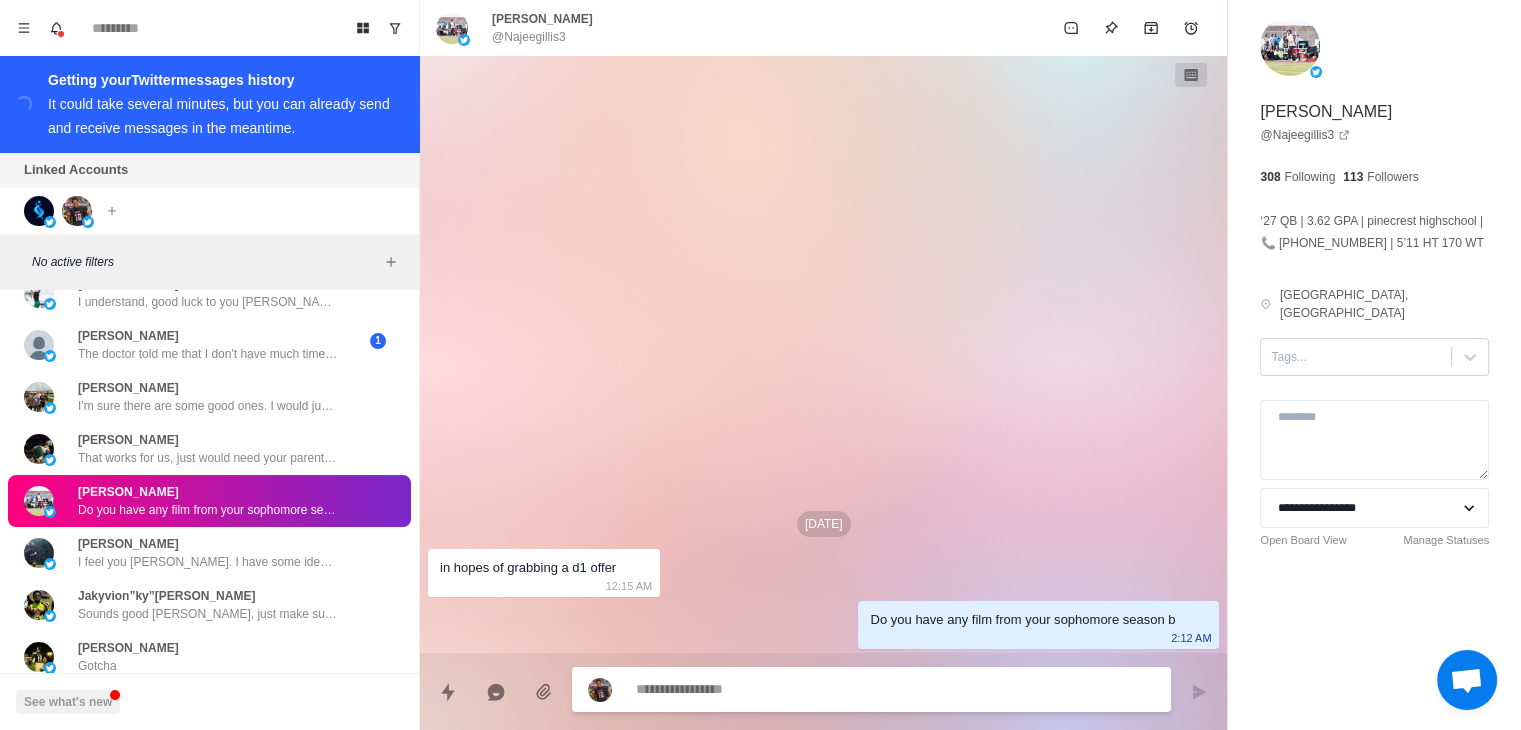 click at bounding box center [1356, 357] 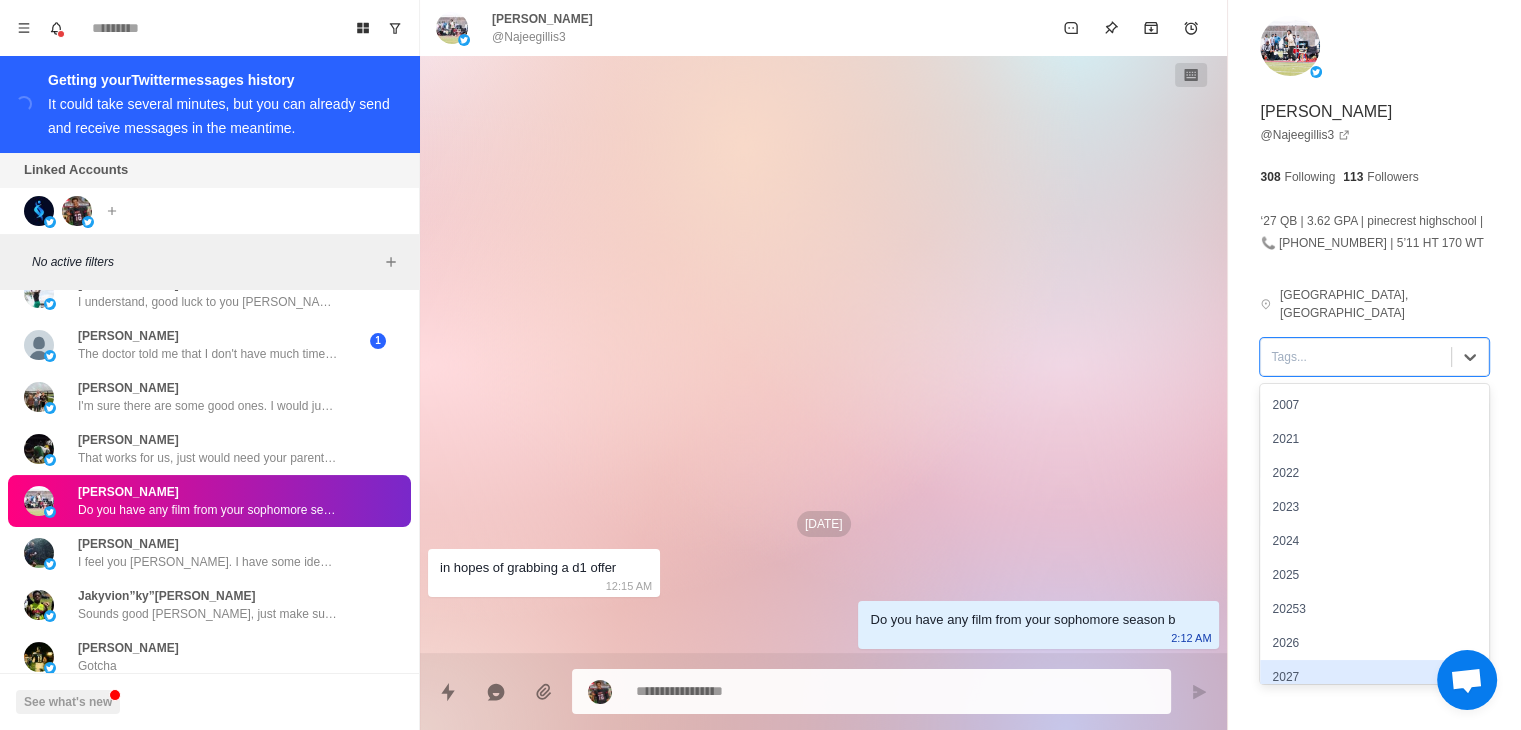 click on "2027" at bounding box center (1374, 677) 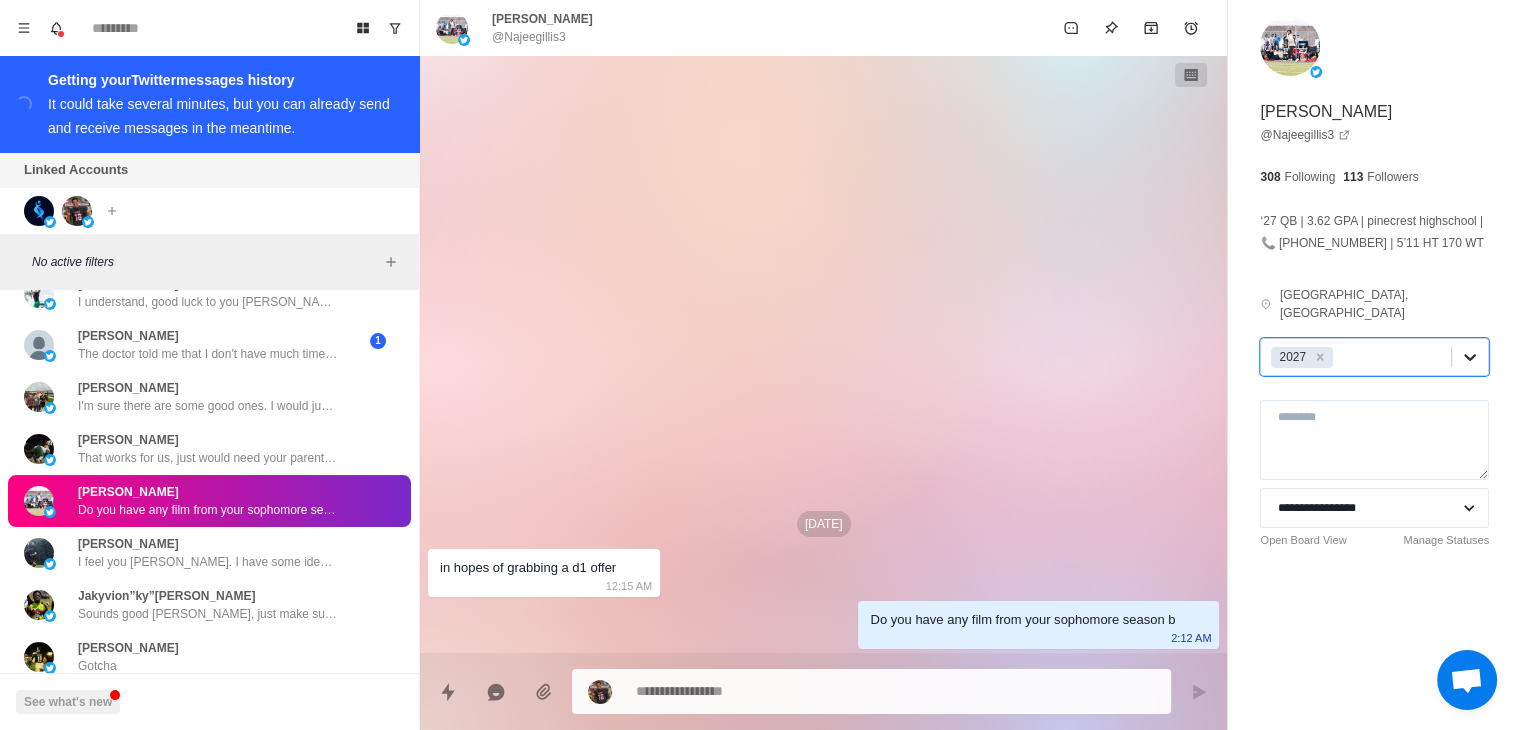 click 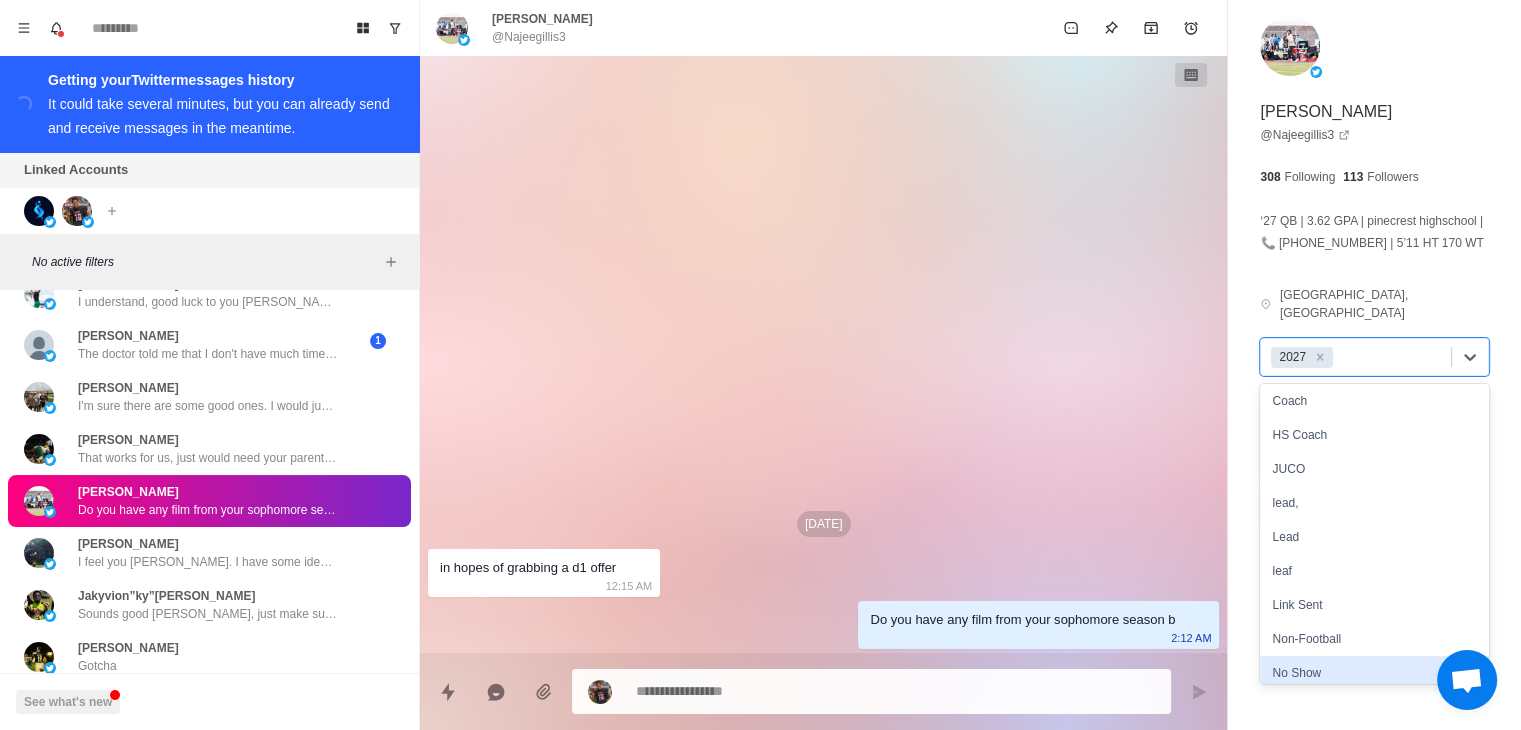 scroll, scrollTop: 600, scrollLeft: 0, axis: vertical 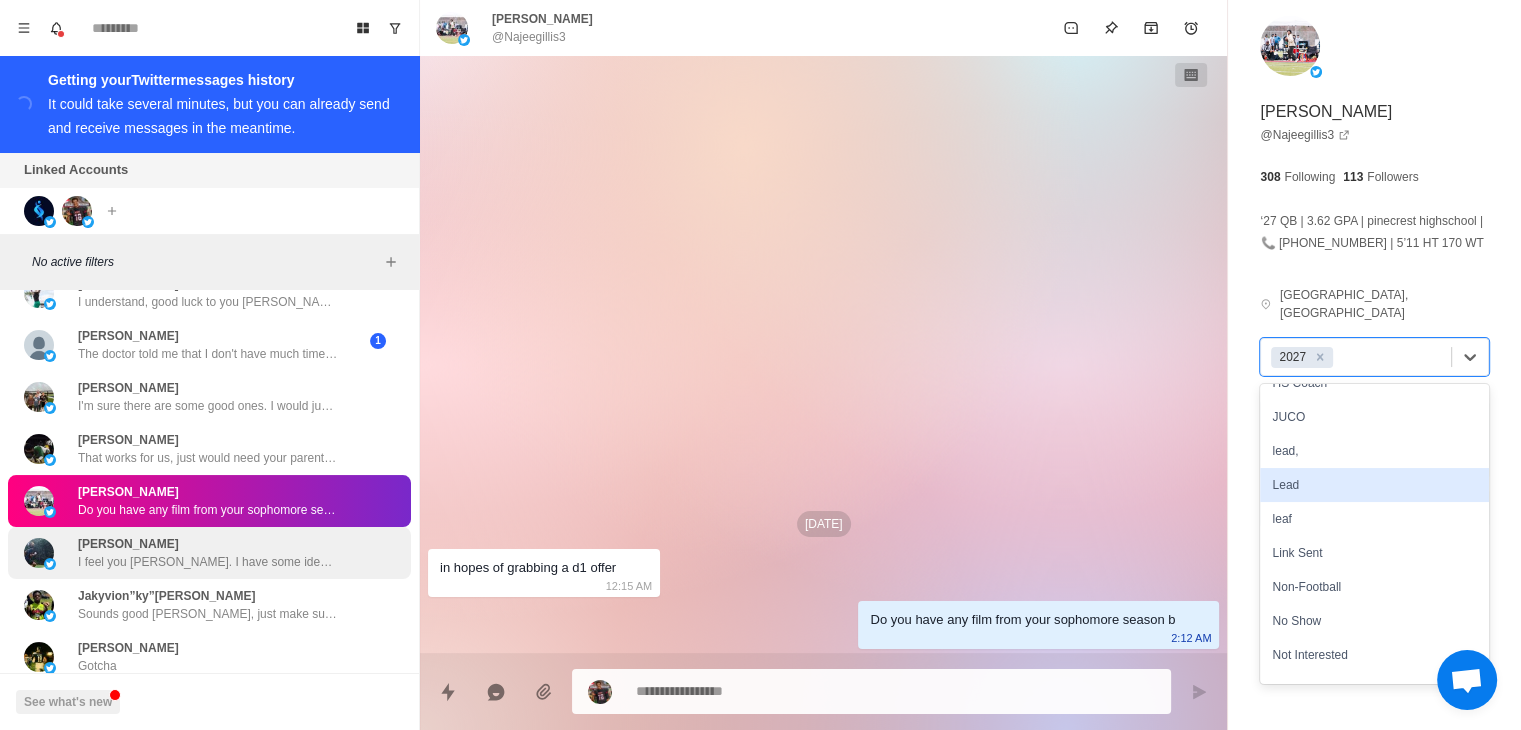 click on "Lead" at bounding box center [1374, 485] 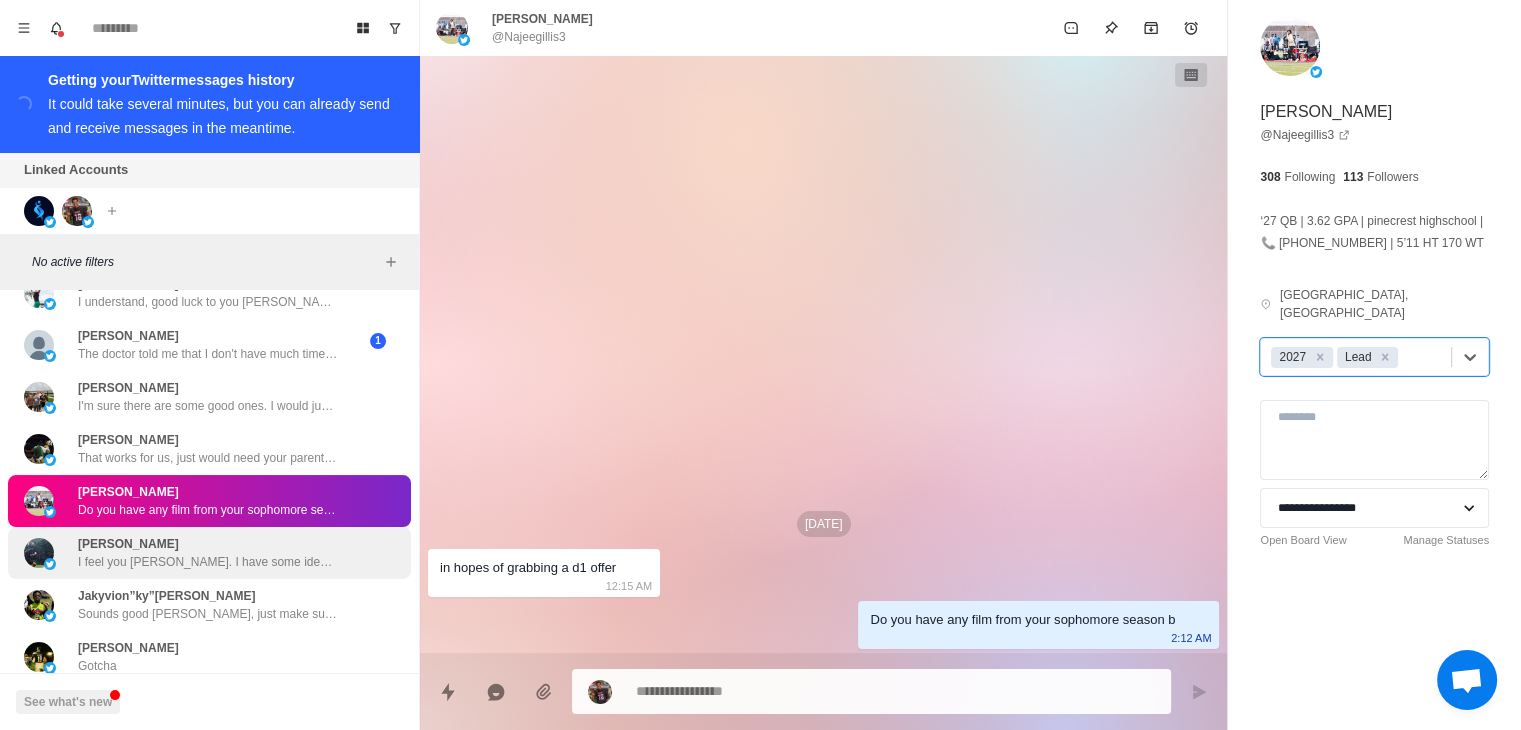click on "I feel you [PERSON_NAME]. I have some ideas to help you generate that buzz and get those offers rolling in. Let's setup a call with you and your parents to talk about it with our recruiting team" at bounding box center [208, 562] 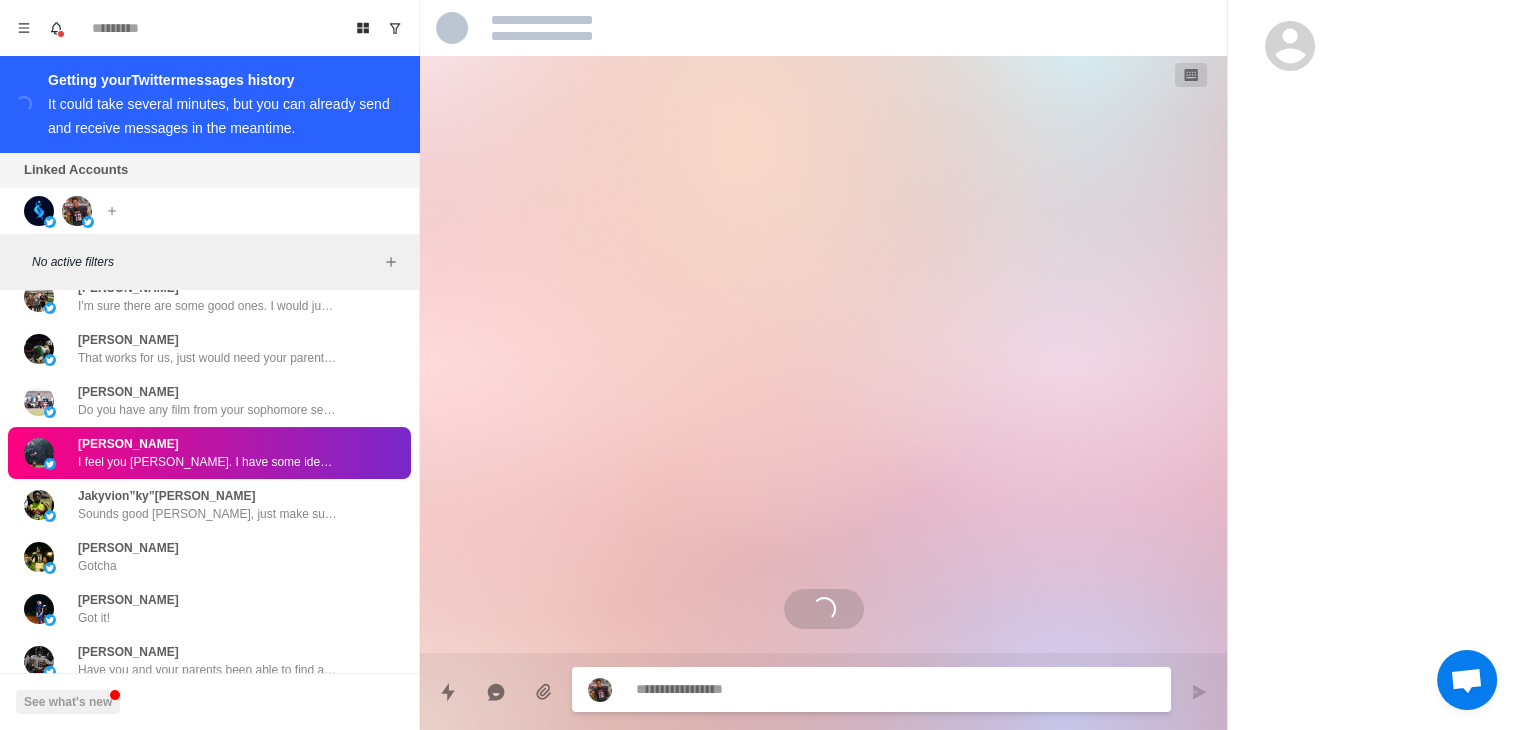 scroll, scrollTop: 8685, scrollLeft: 0, axis: vertical 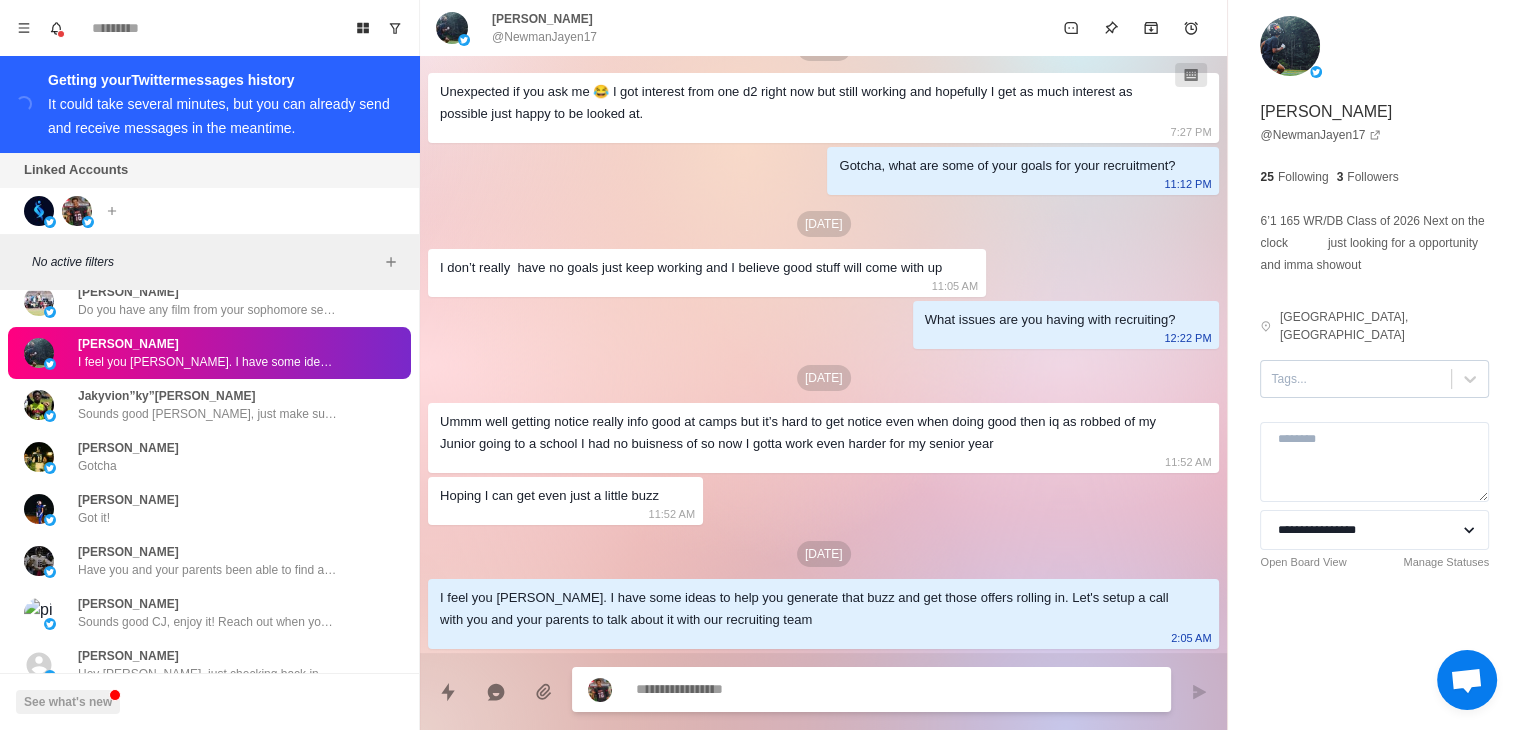 click at bounding box center (1356, 379) 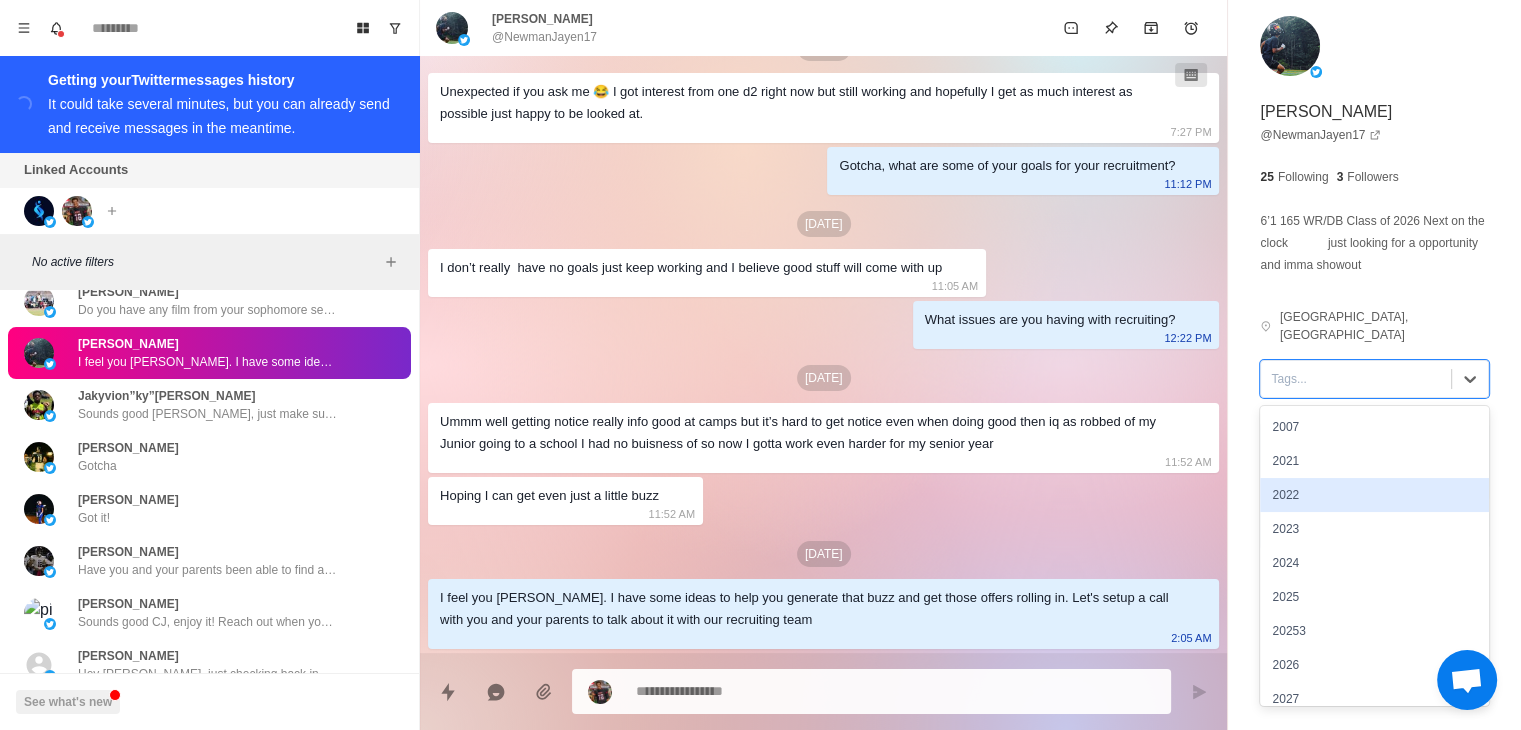 scroll, scrollTop: 71, scrollLeft: 0, axis: vertical 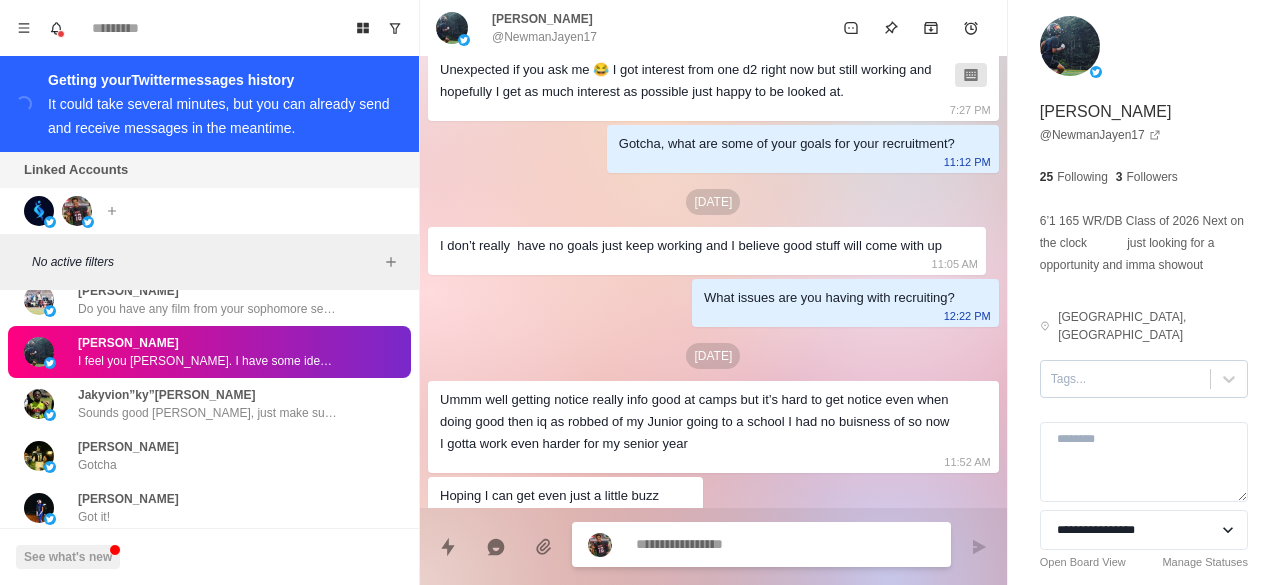 click at bounding box center [1125, 379] 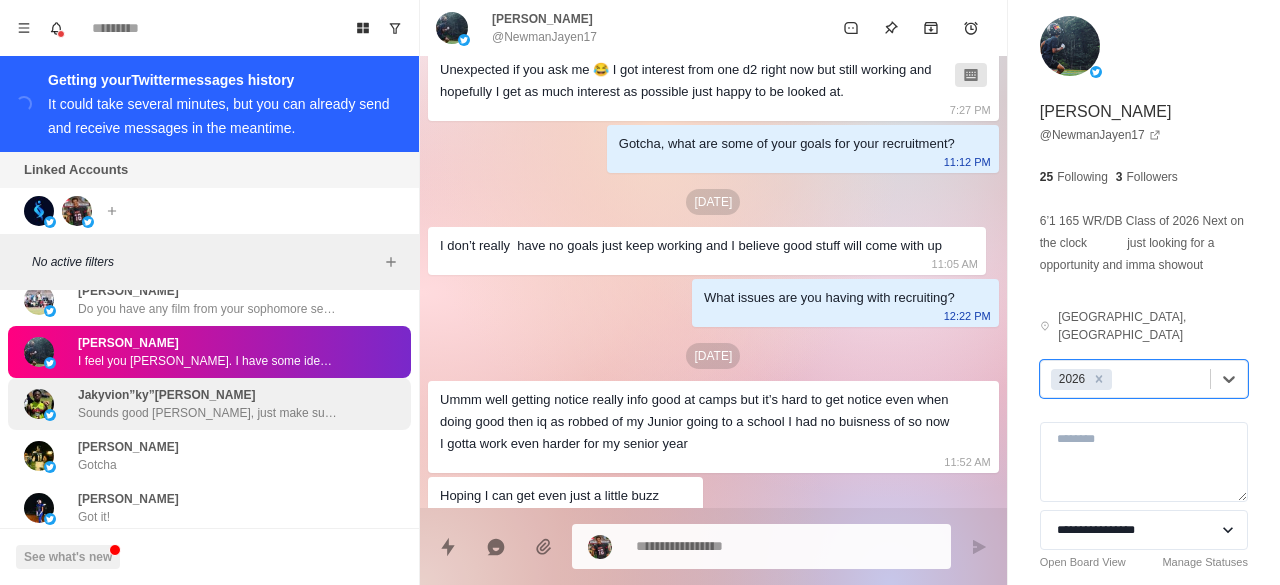 click on "Jakyvion”ky”[PERSON_NAME] Sounds good [PERSON_NAME], just make sure your parents are the ones actually scheduling it for me" at bounding box center [209, 404] 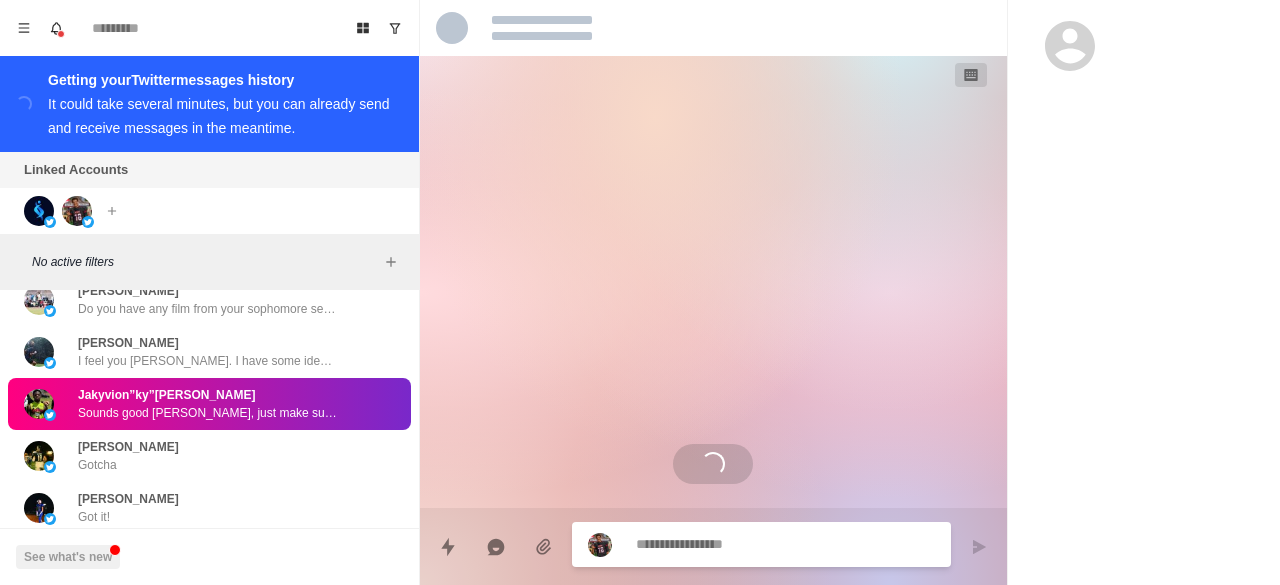 scroll, scrollTop: 0, scrollLeft: 0, axis: both 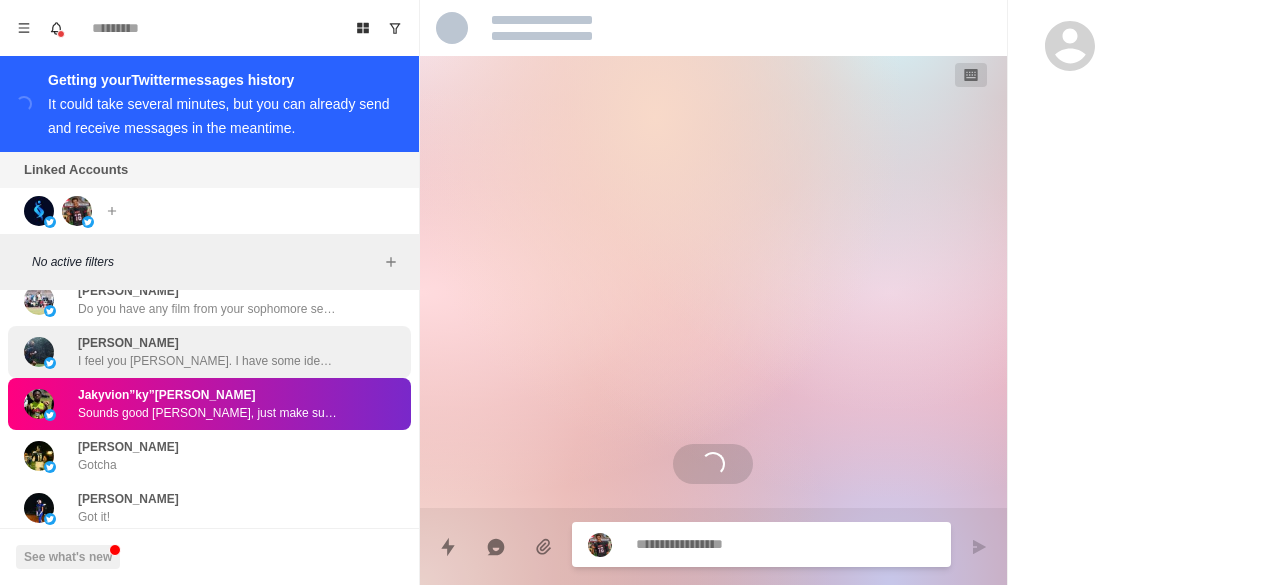 click on "Jakyvion”ky”[PERSON_NAME]" at bounding box center [166, 395] 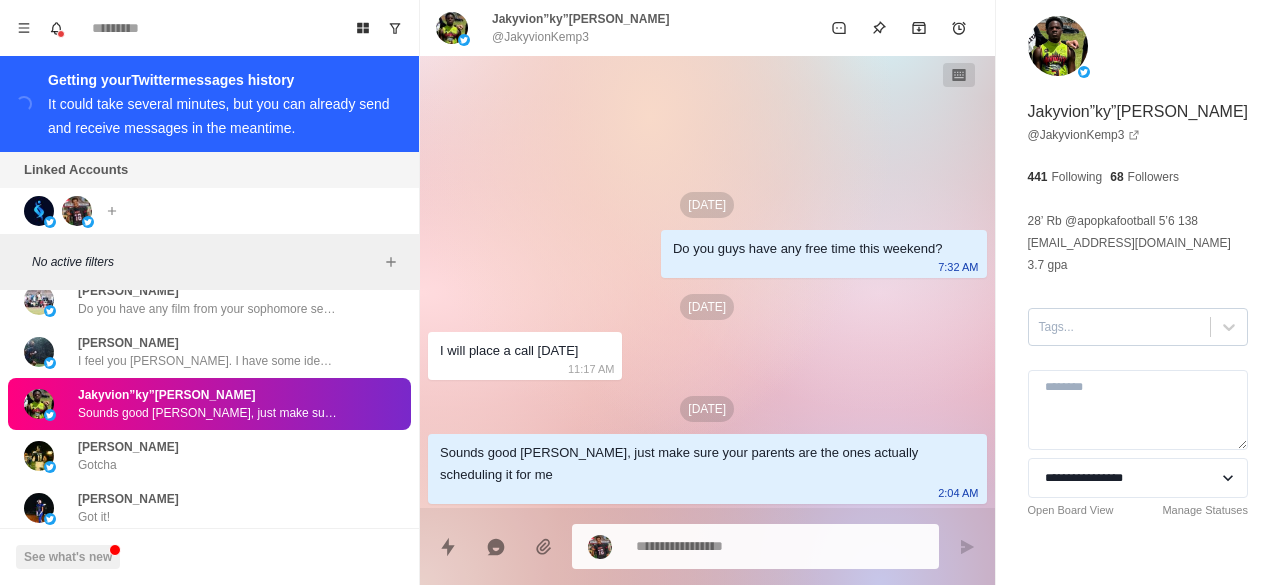 click at bounding box center (1120, 327) 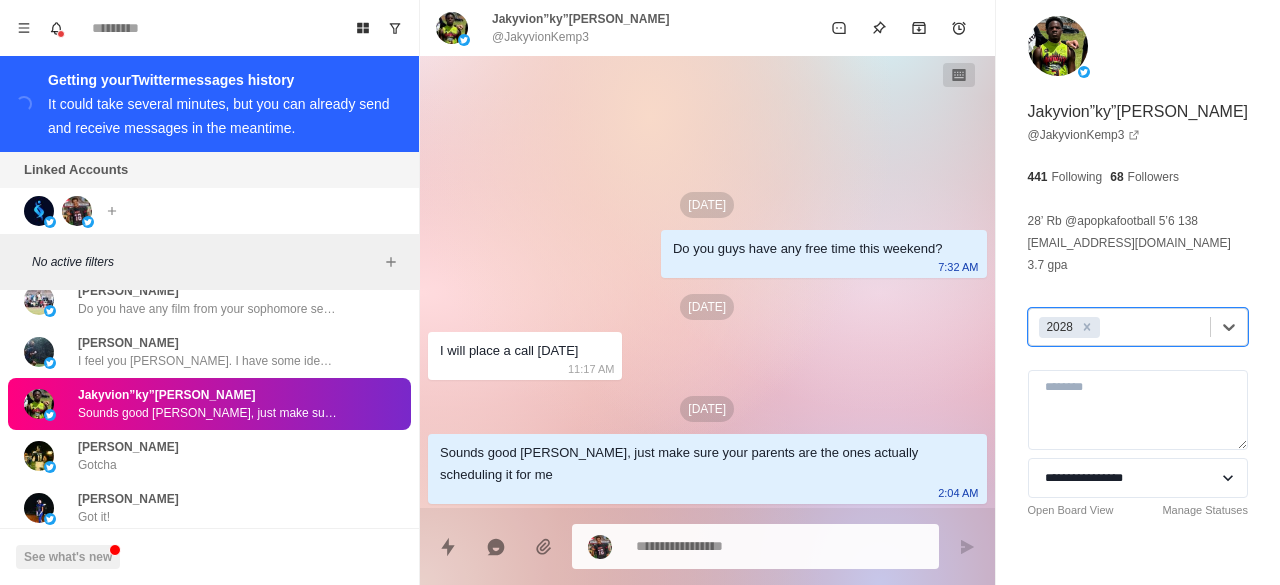click at bounding box center (1152, 327) 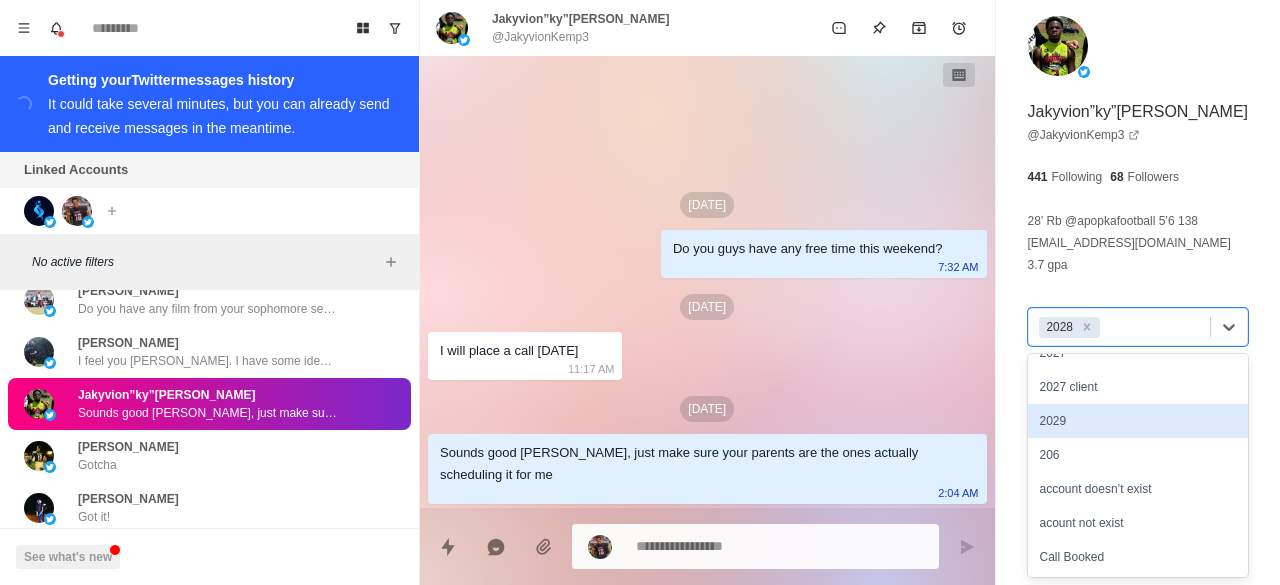 scroll, scrollTop: 300, scrollLeft: 0, axis: vertical 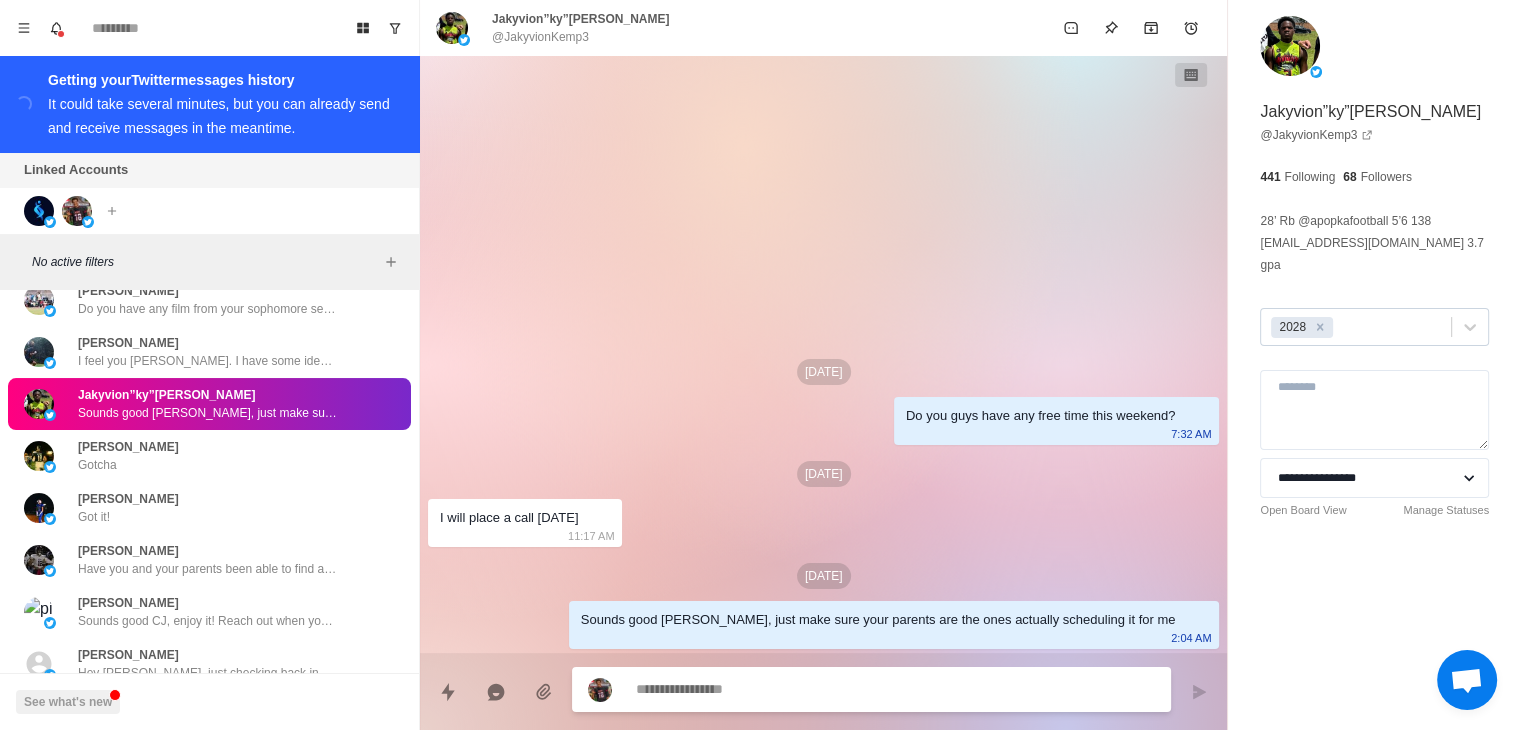 click at bounding box center [1389, 327] 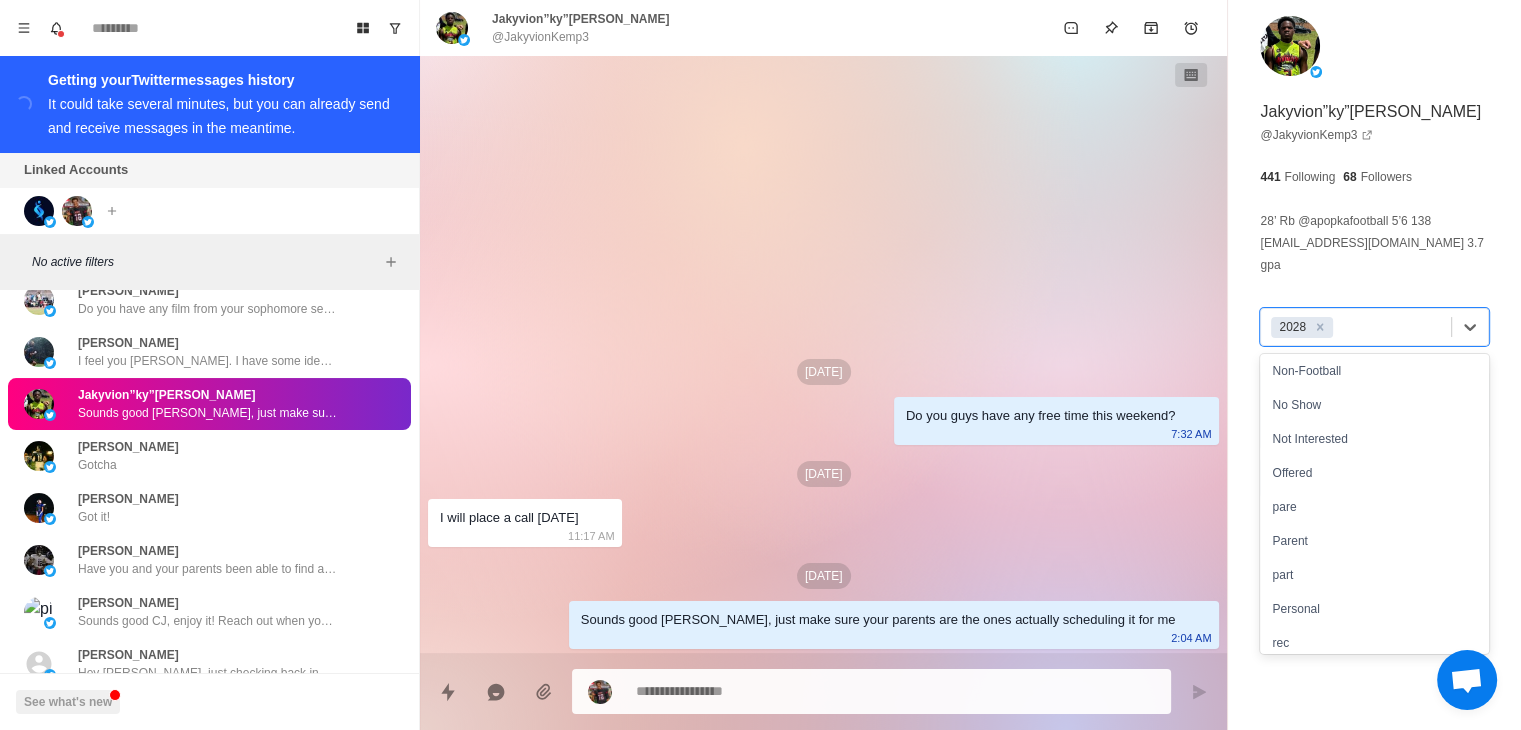 scroll, scrollTop: 698, scrollLeft: 0, axis: vertical 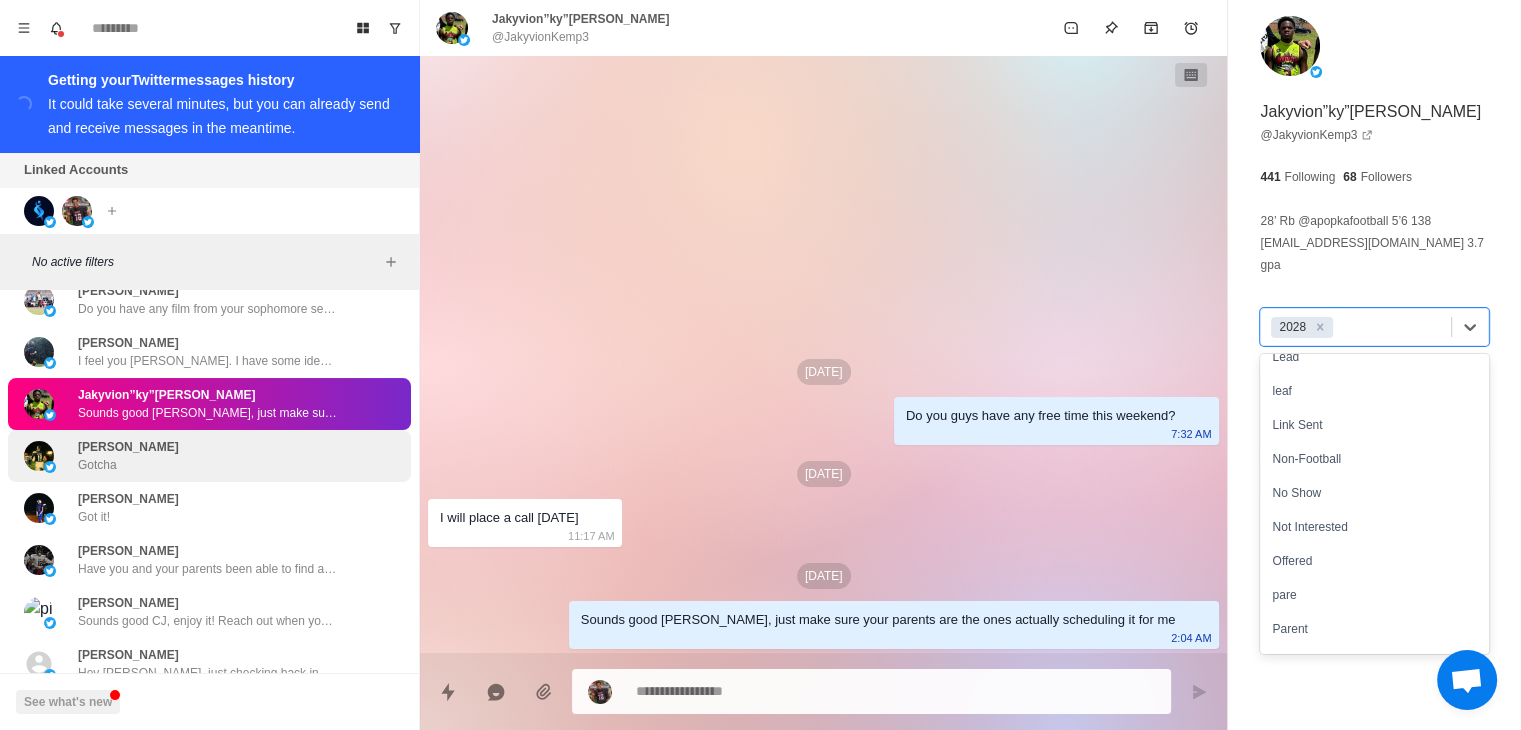 click on "[PERSON_NAME]" at bounding box center [188, 456] 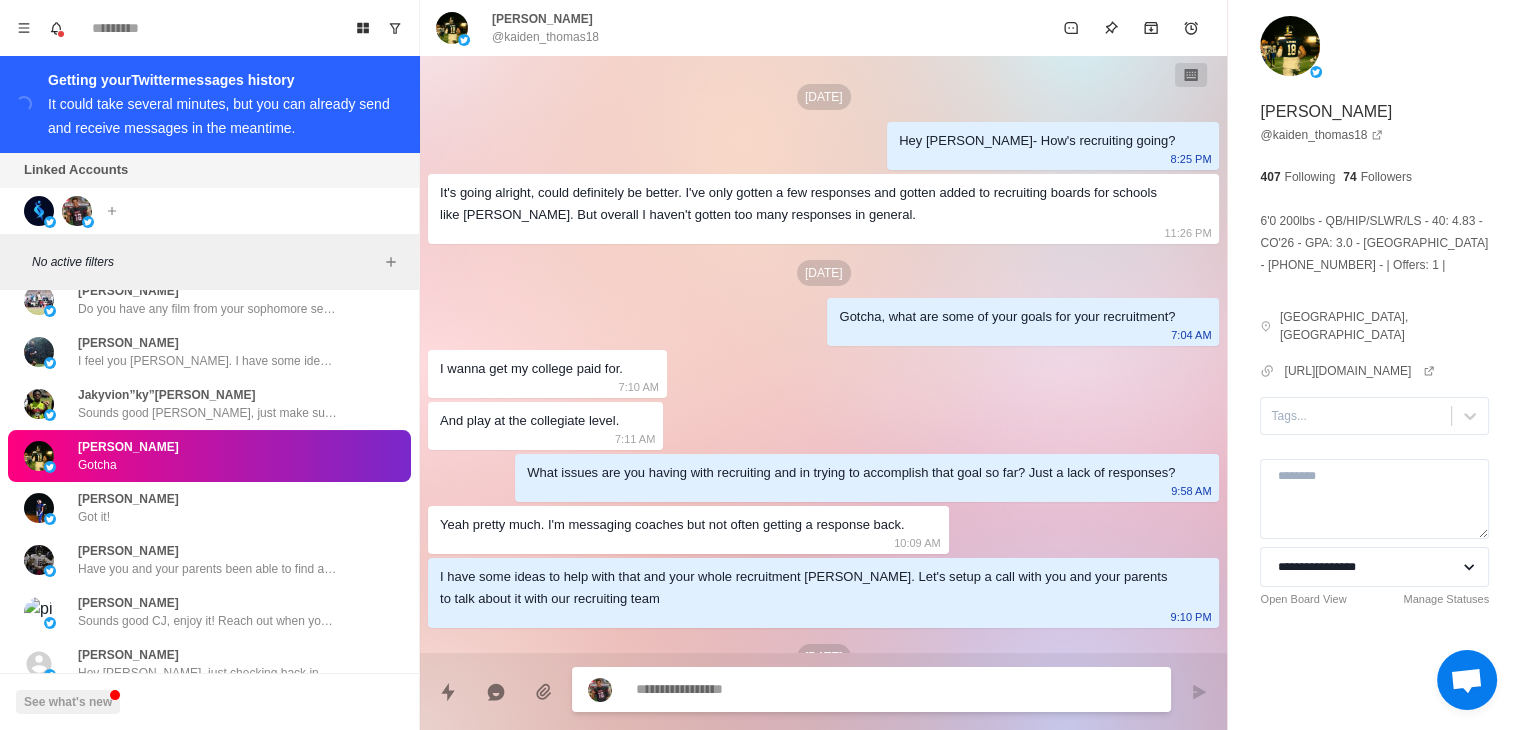 scroll, scrollTop: 677, scrollLeft: 0, axis: vertical 